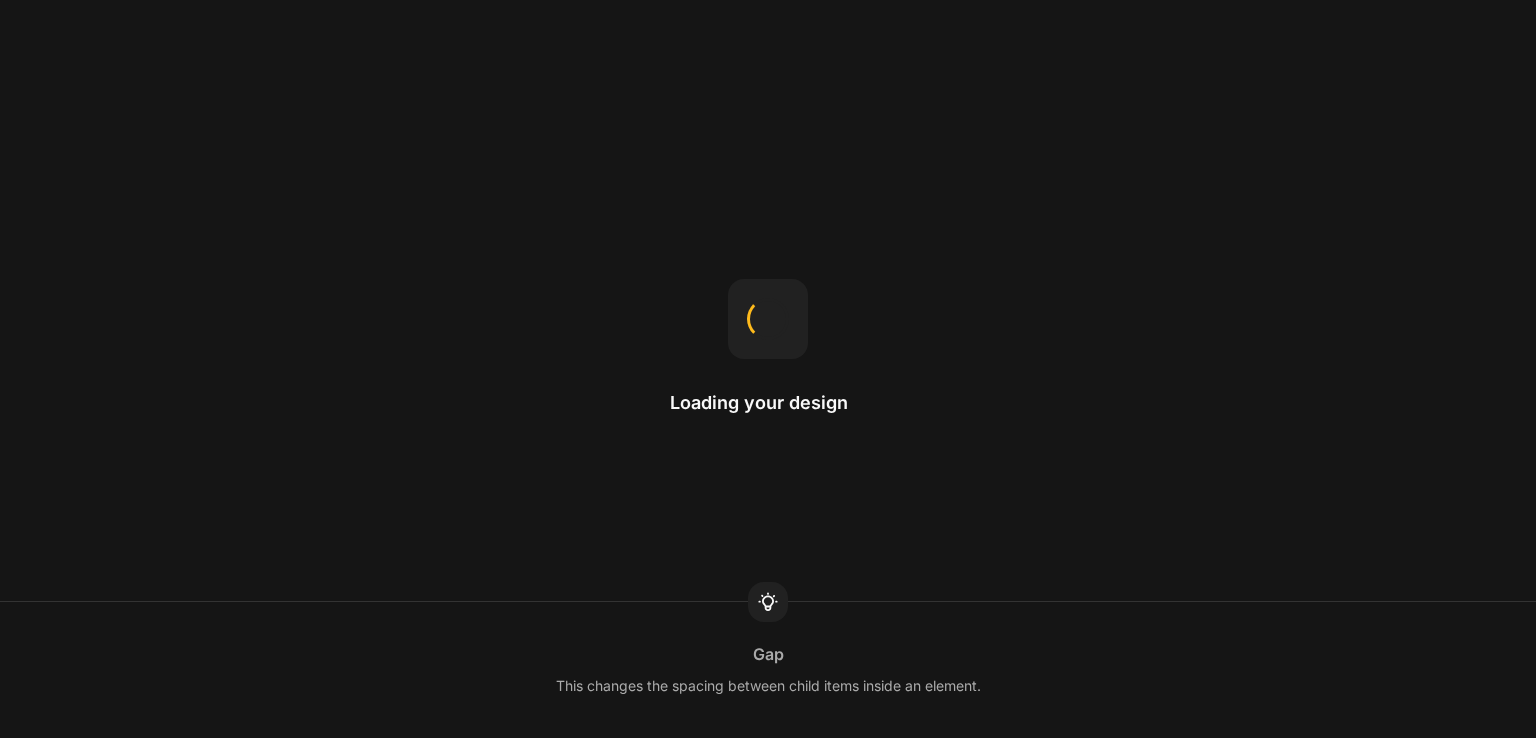 scroll, scrollTop: 0, scrollLeft: 0, axis: both 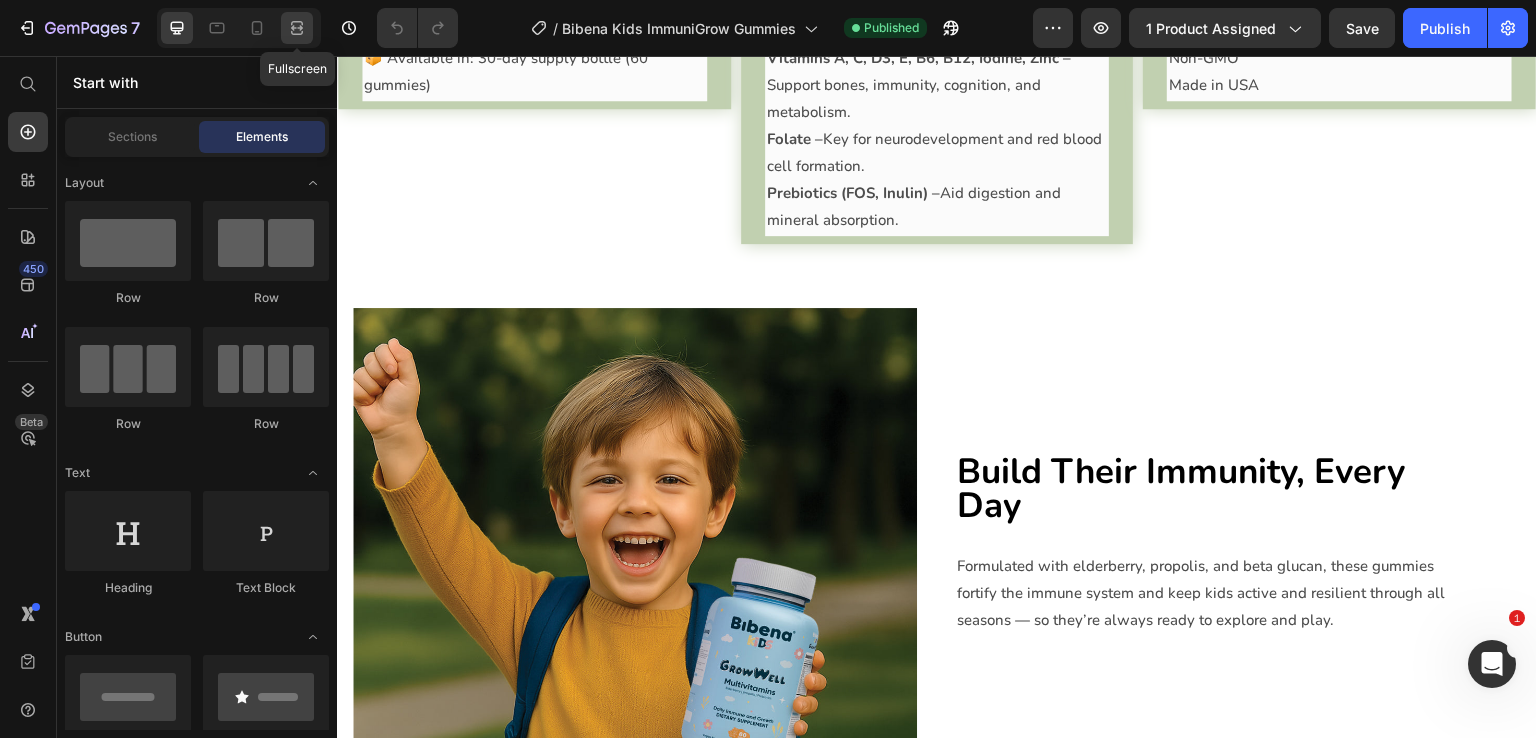 click 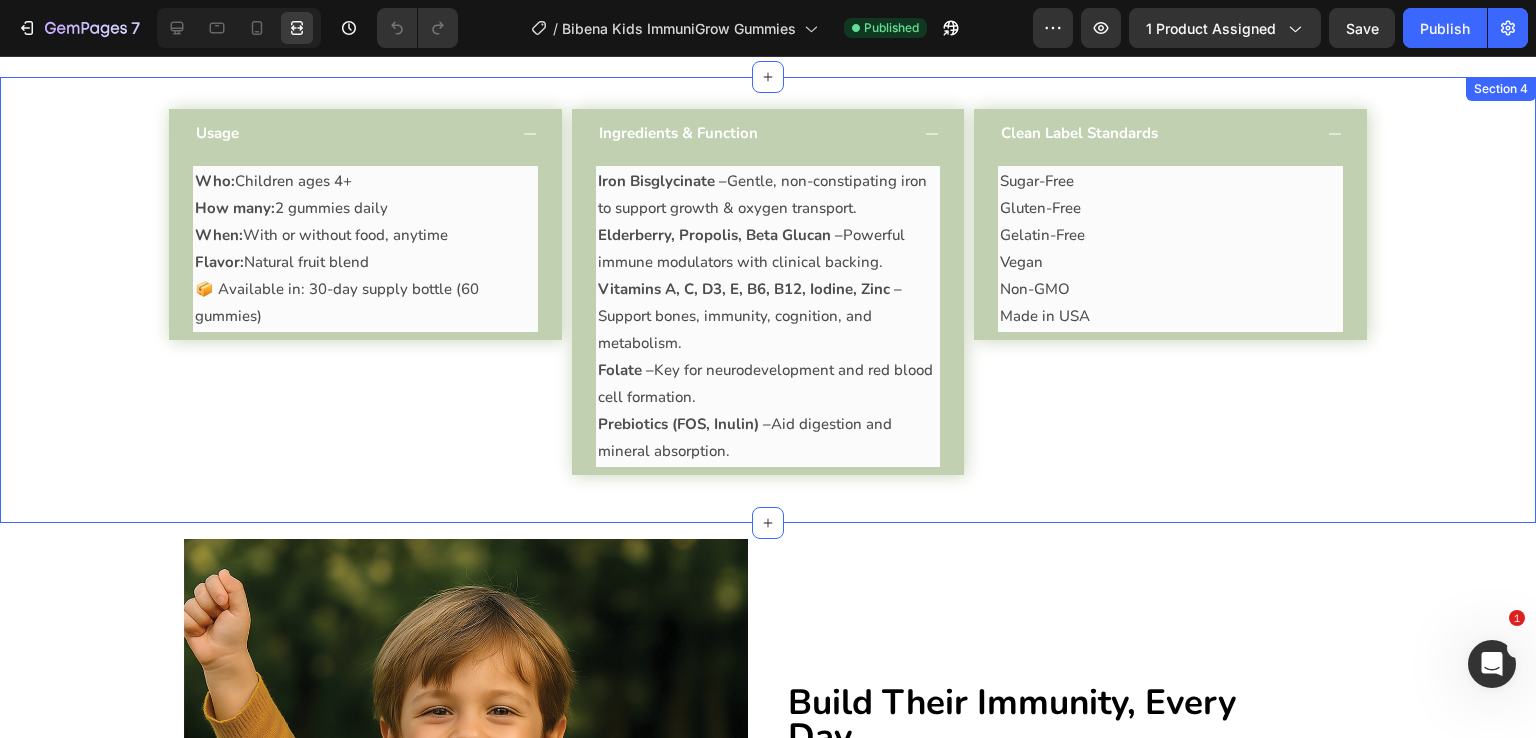 scroll, scrollTop: 2409, scrollLeft: 0, axis: vertical 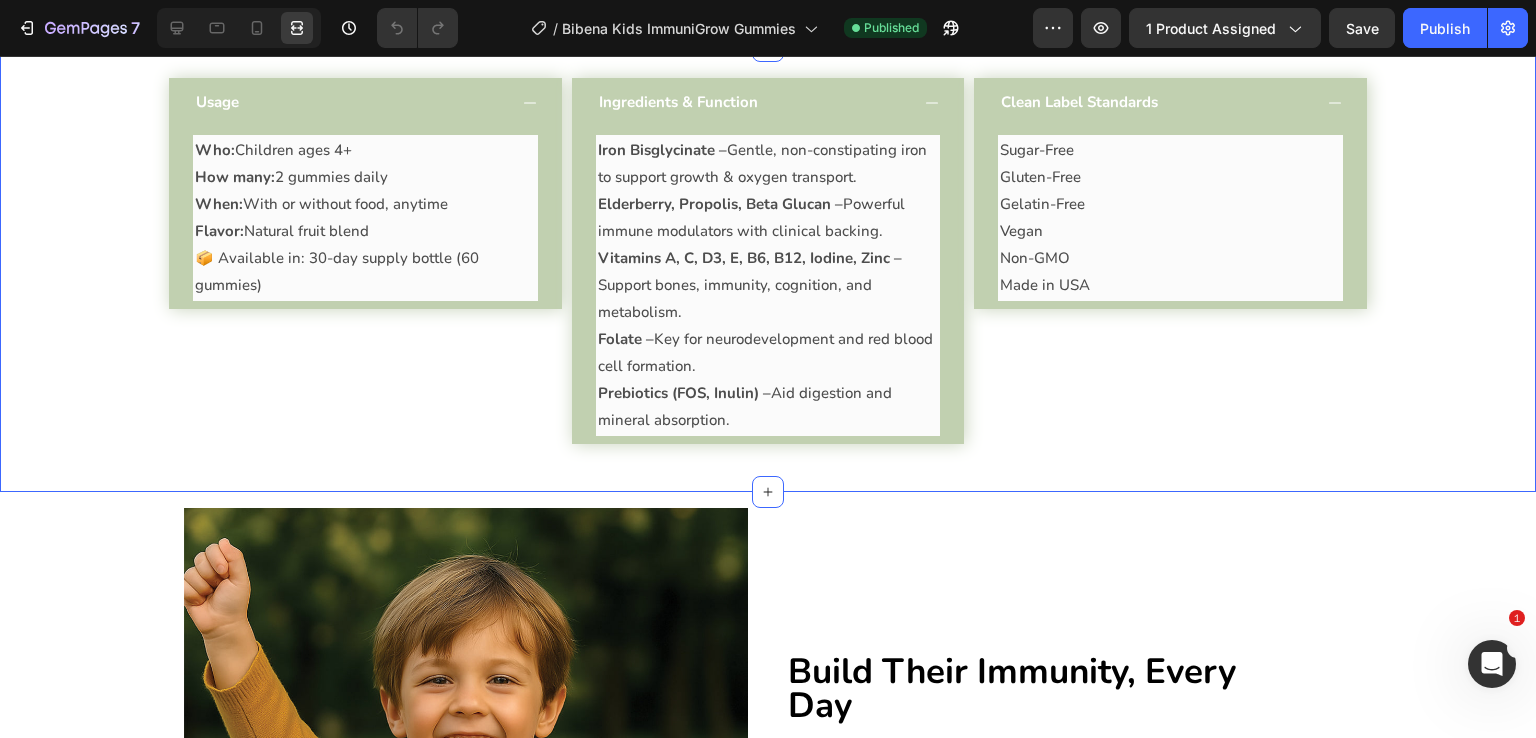 click on "Usage Who:  Children ages 4+ How many:  2 gummies daily When:  With or without food, anytime Flavor:  Natural fruit blend  📦 Available in: 30-day supply bottle (60 gummies) Text Block Accordion
Ingredients & Function Iron Bisglycinate –  Gentle, non-constipating iron to support growth & oxygen transport. Elderberry, Propolis, Beta Glucan –  Powerful immune modulators with clinical backing. Vitamins A, C, D3, E, B6, B12, Iodine, Zinc –  Support bones, immunity, cognition, and metabolism. Folate –  Key for neurodevelopment and red blood cell formation. Prebiotics (FOS, Inulin) –  Aid digestion and mineral absorption. Text Block Accordion
Clean Label Standards Sugar-Free Gluten-Free Gelatin-Free Vegan Non-GMO Made in USA Text Block Accordion Row Section 4" at bounding box center (768, 269) 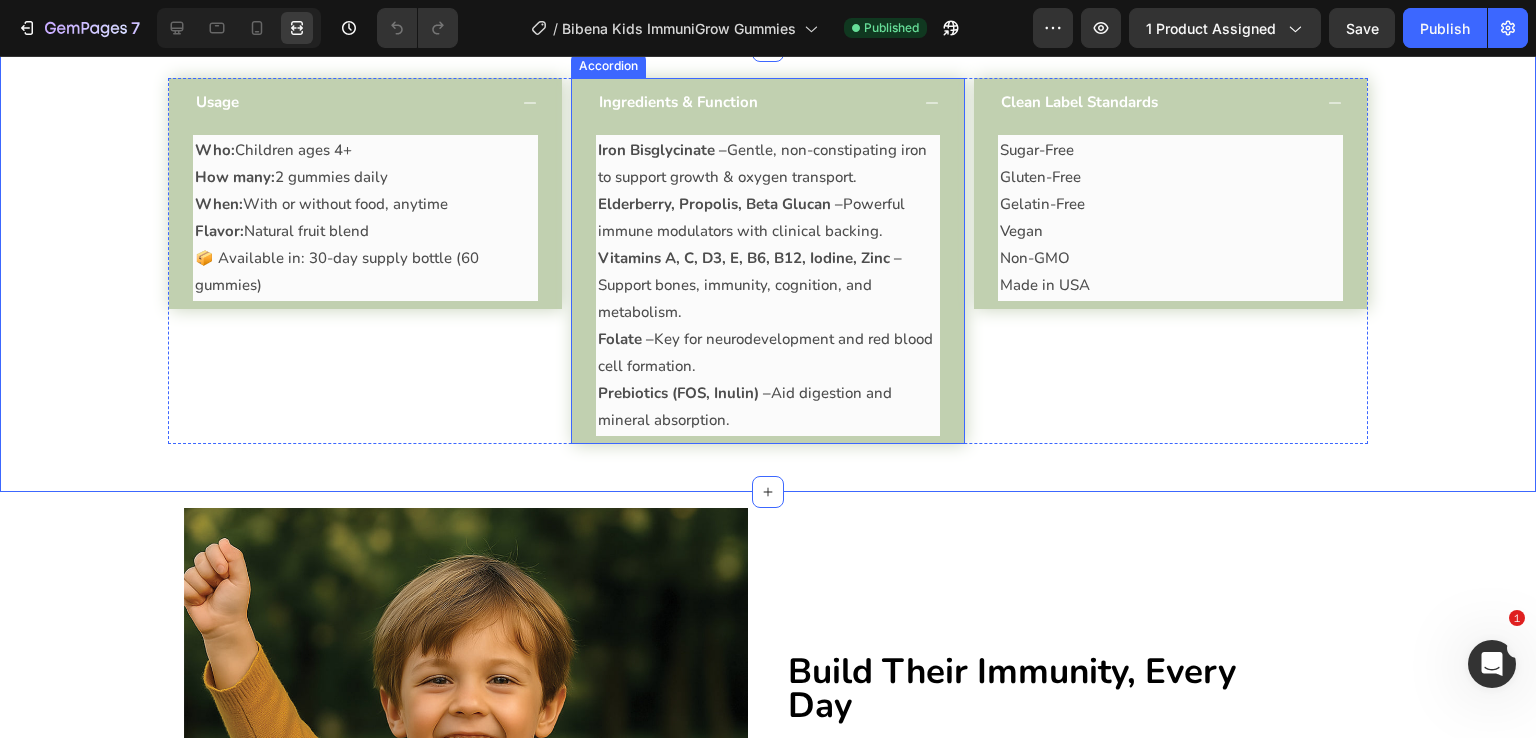 drag, startPoint x: 843, startPoint y: 290, endPoint x: 840, endPoint y: 302, distance: 12.369317 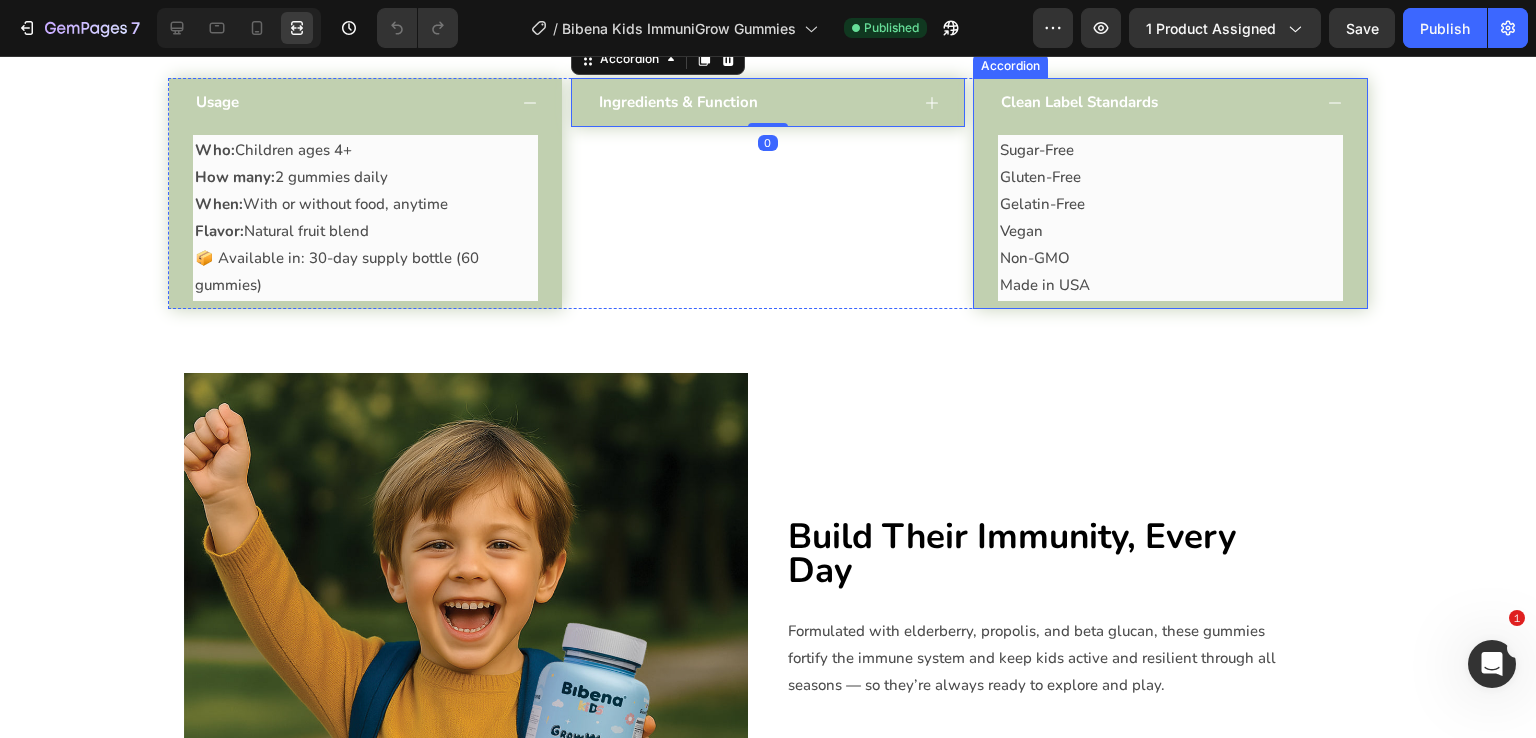 click on "Clean Label Standards" at bounding box center (1079, 102) 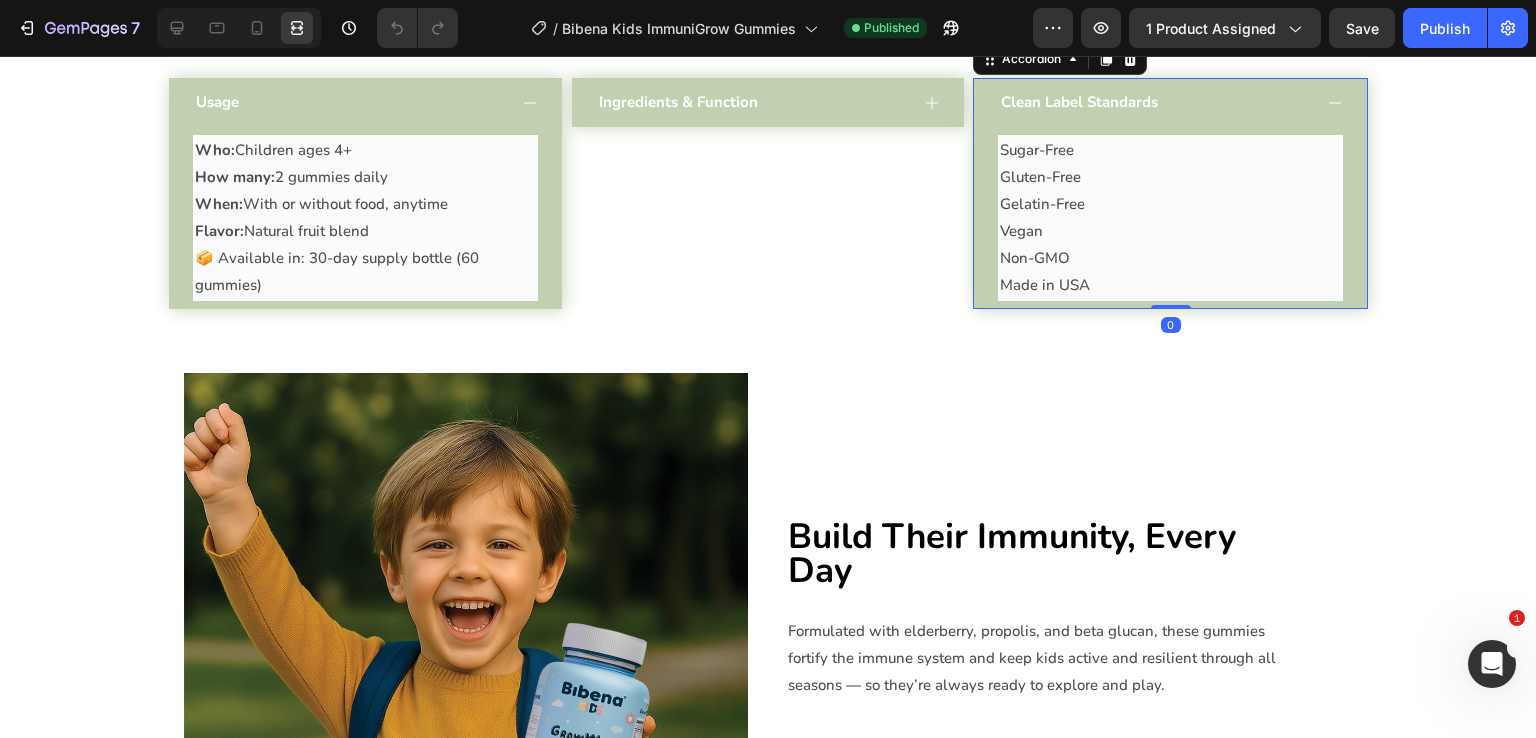 click on "Clean Label Standards" at bounding box center [1154, 102] 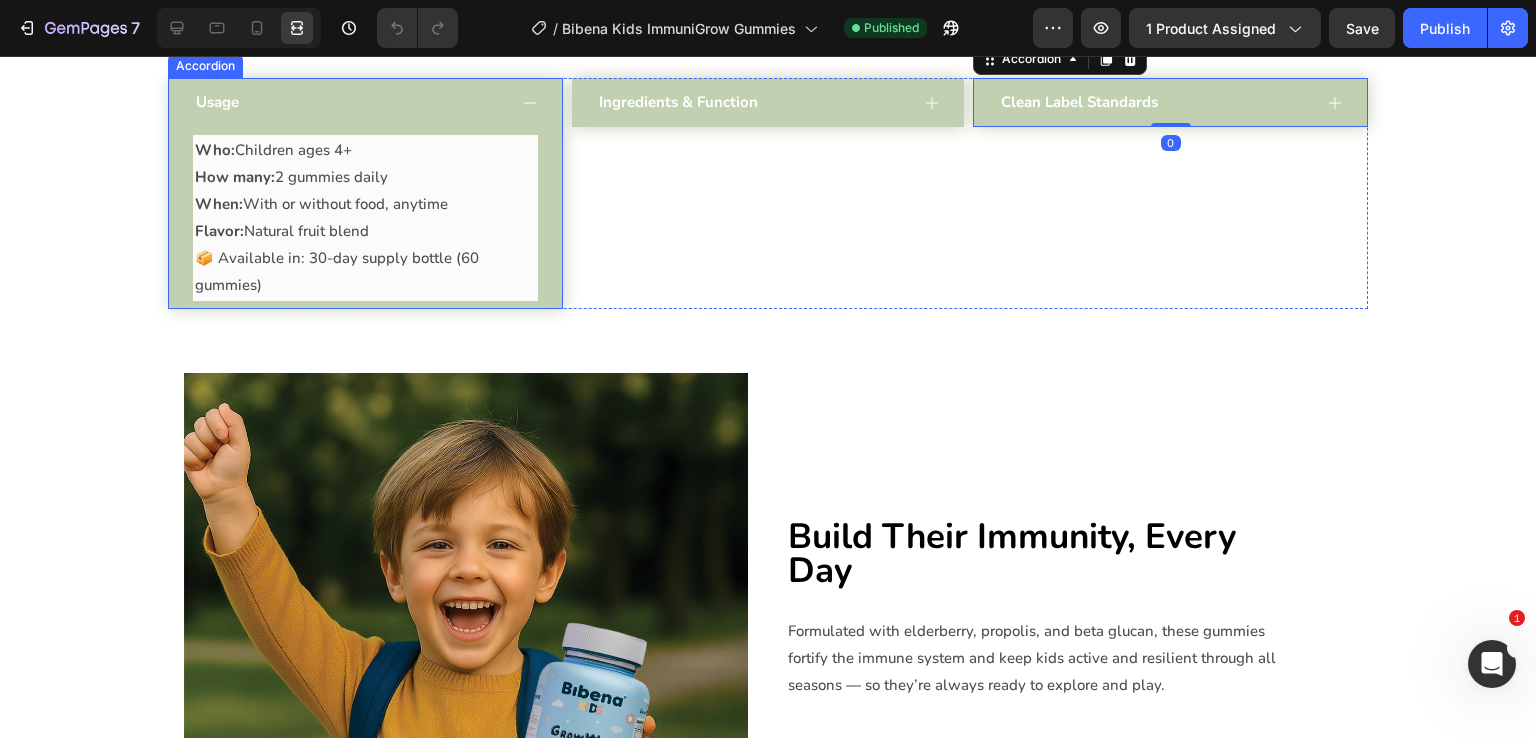 click on "Usage" at bounding box center (365, 102) 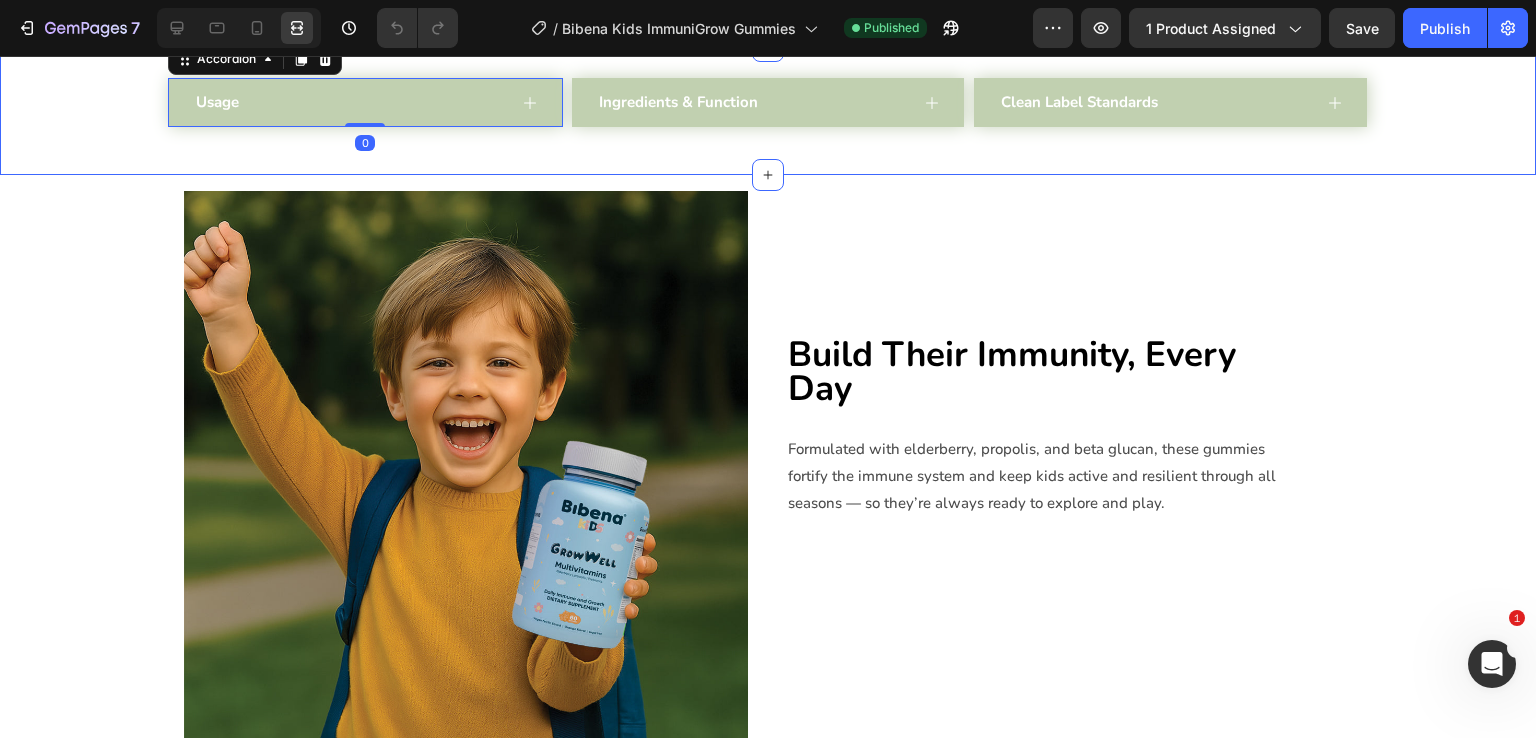 click on "Usage Accordion   0
Ingredients & Function Accordion
Clean Label Standards Accordion Row Section 4" at bounding box center (768, 110) 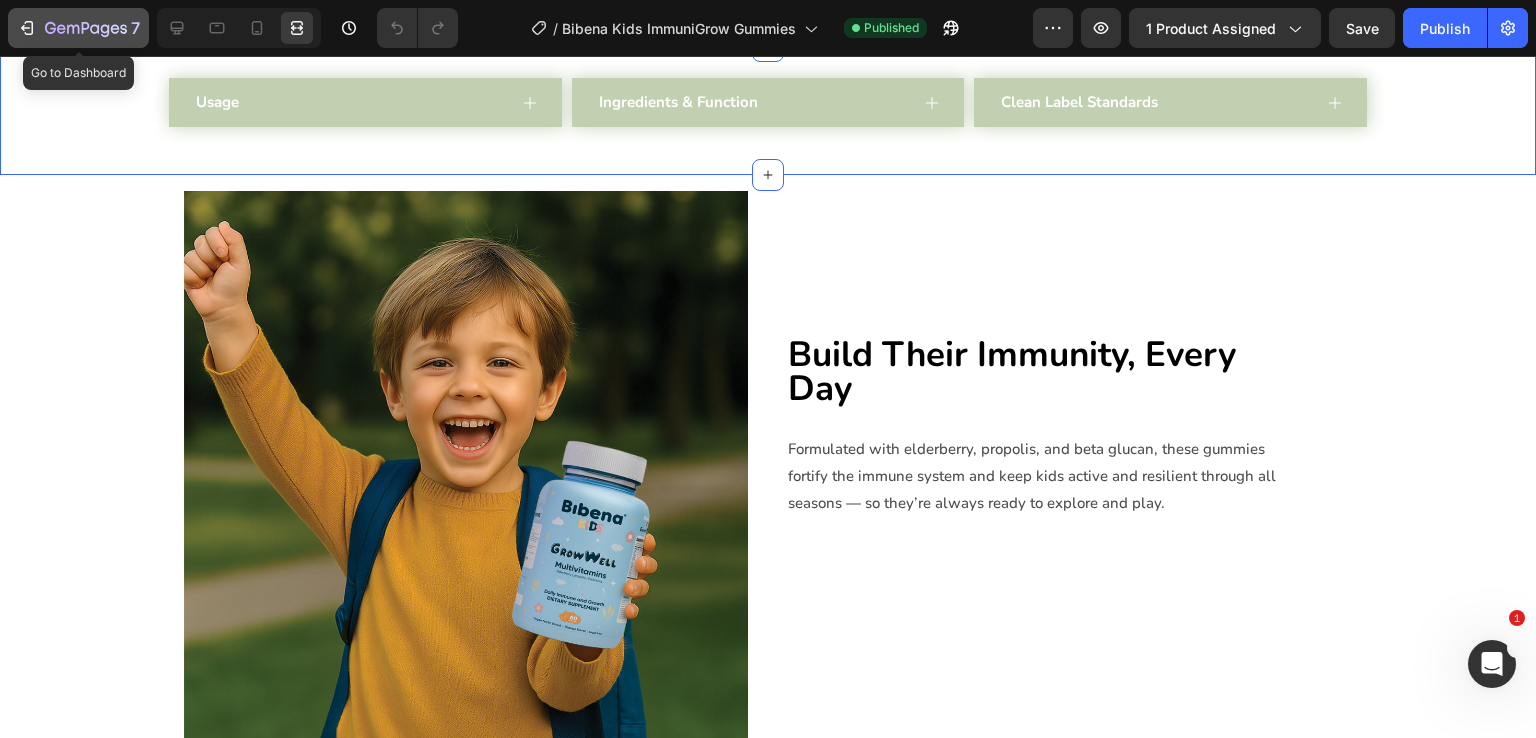click 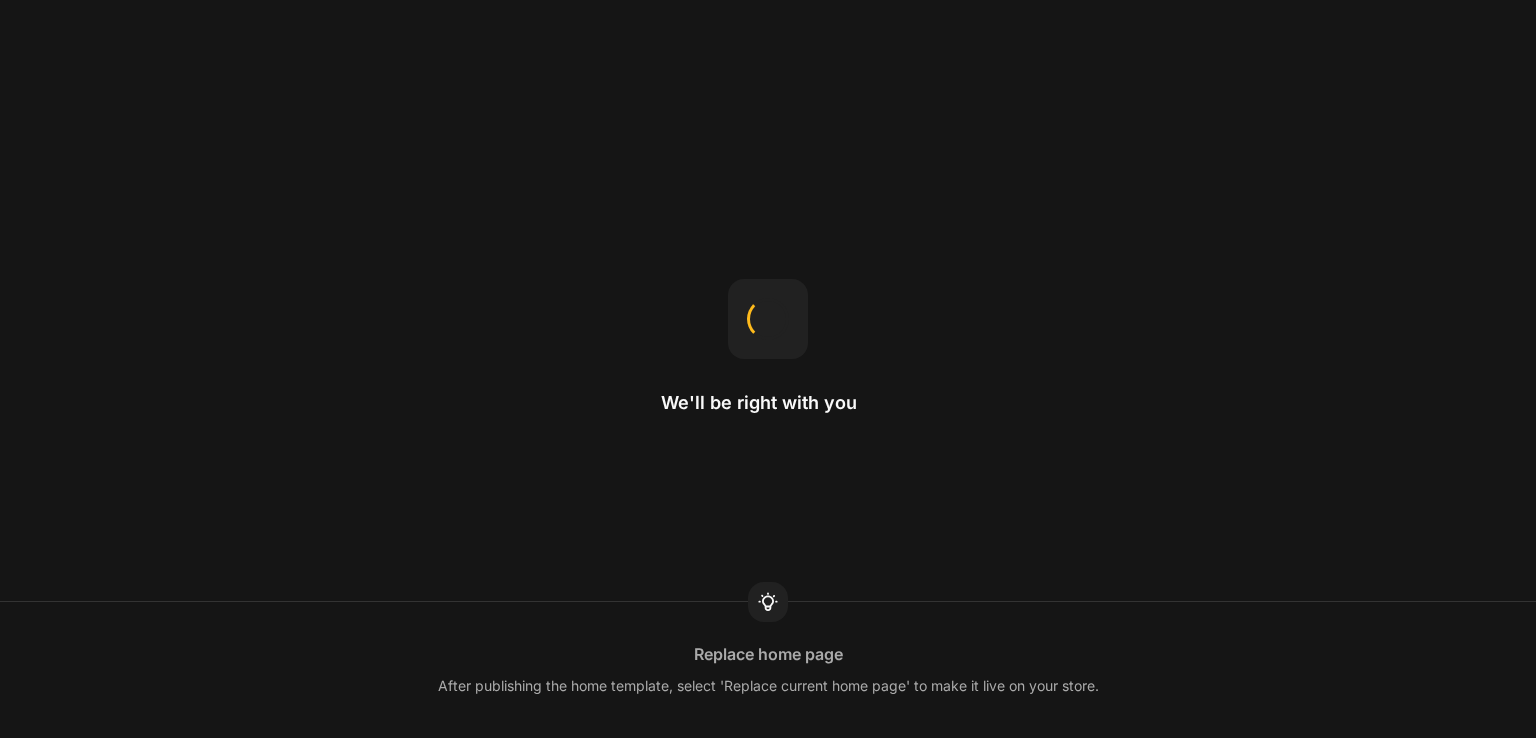 scroll, scrollTop: 0, scrollLeft: 0, axis: both 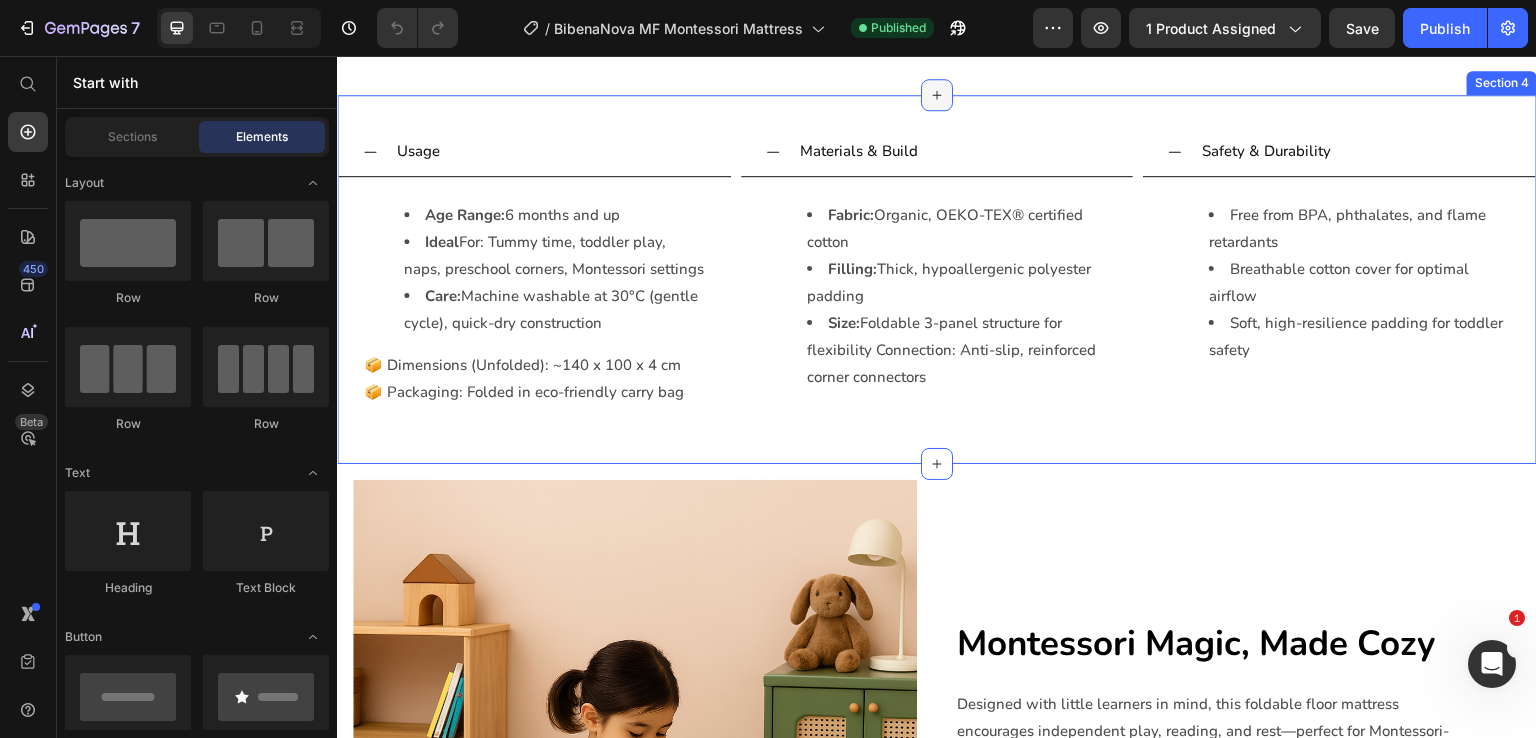 click 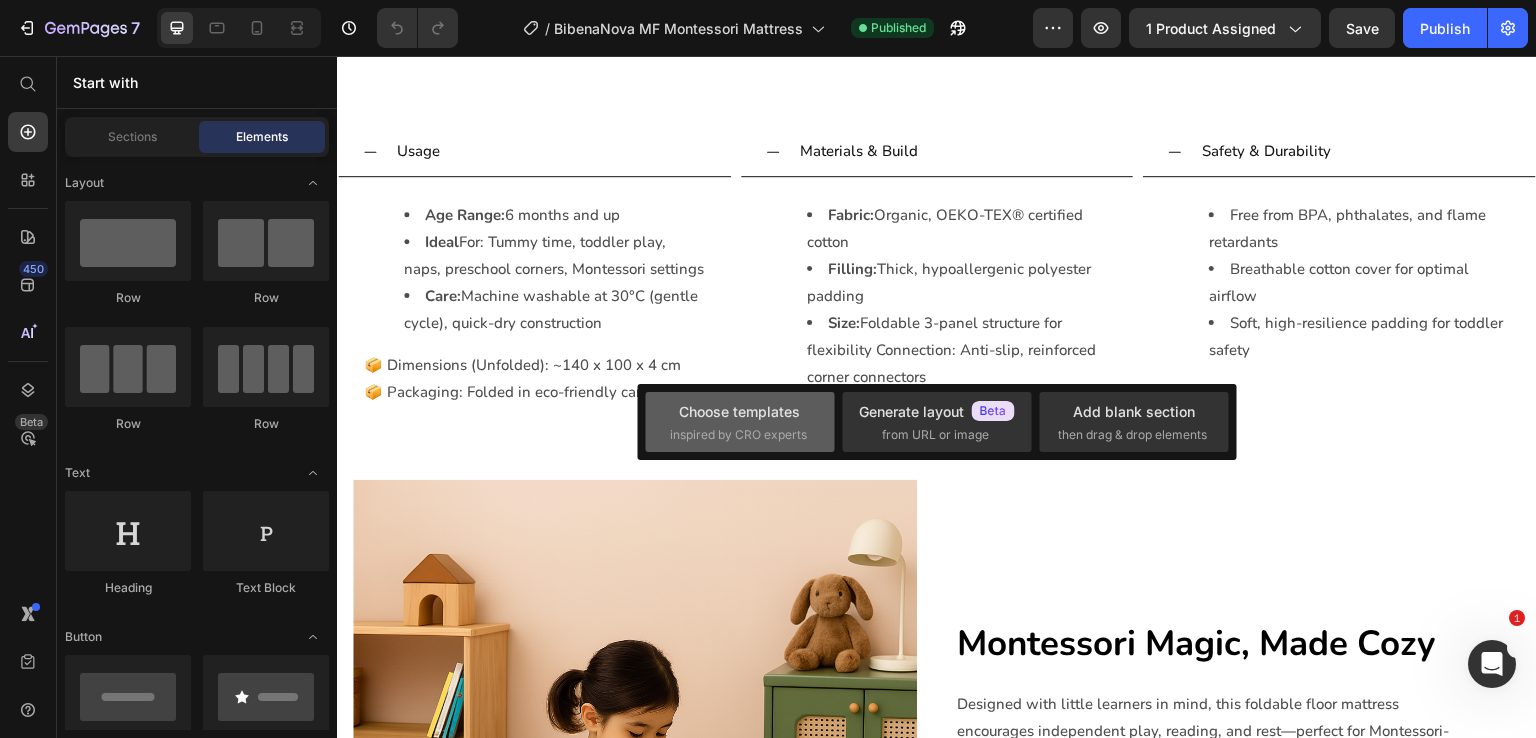 click on "Choose templates" at bounding box center [739, 411] 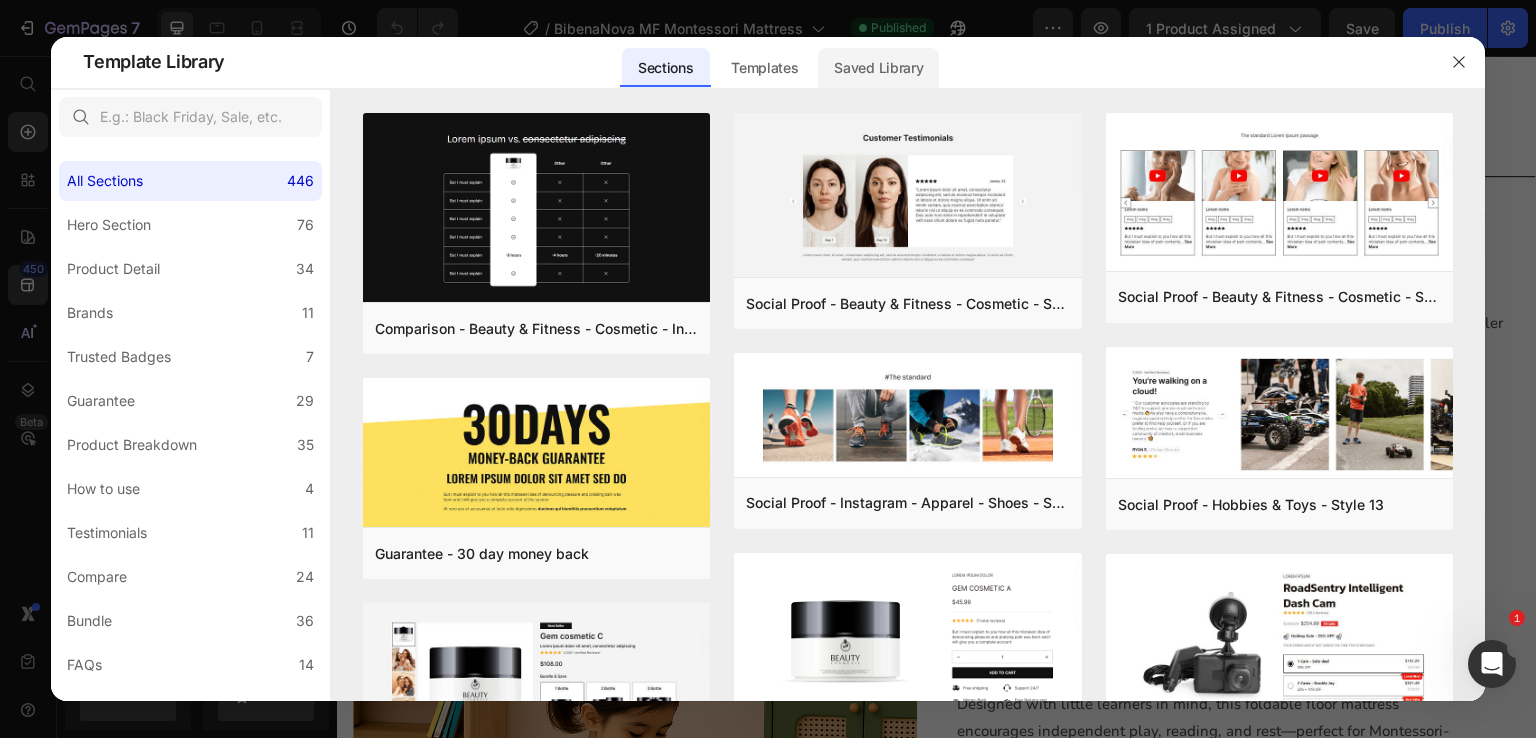 click on "Saved Library" 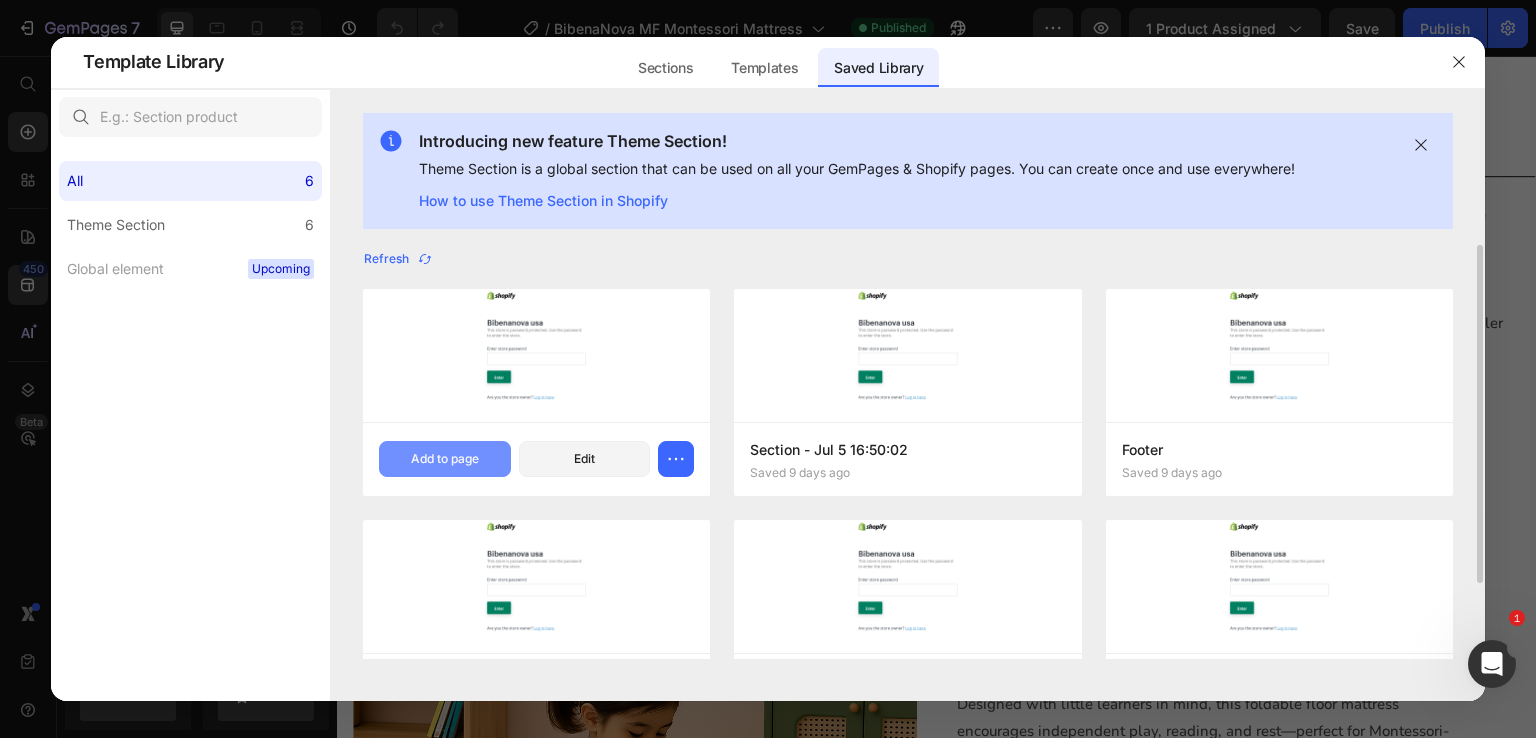 click on "Add to page" at bounding box center [445, 459] 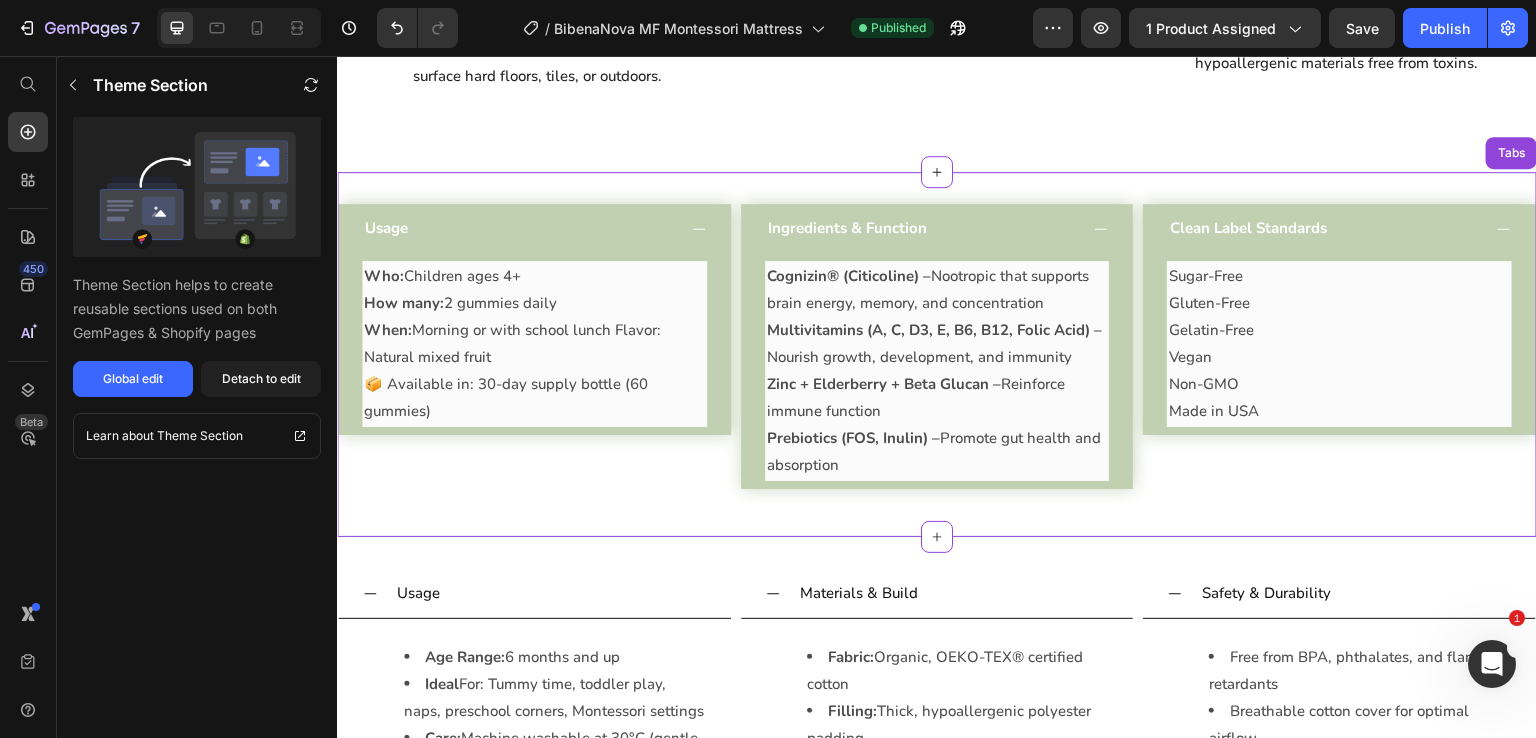 scroll, scrollTop: 2496, scrollLeft: 0, axis: vertical 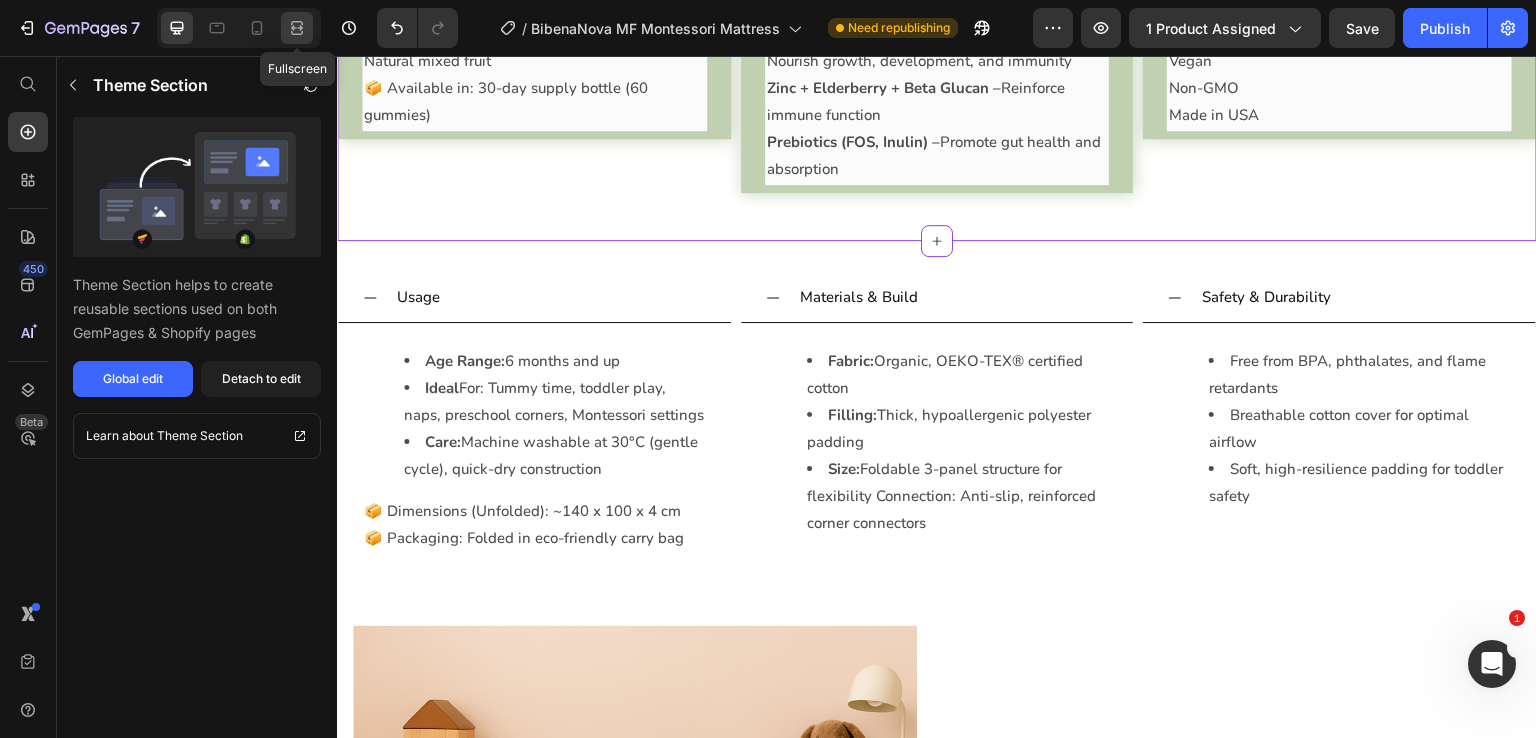 click 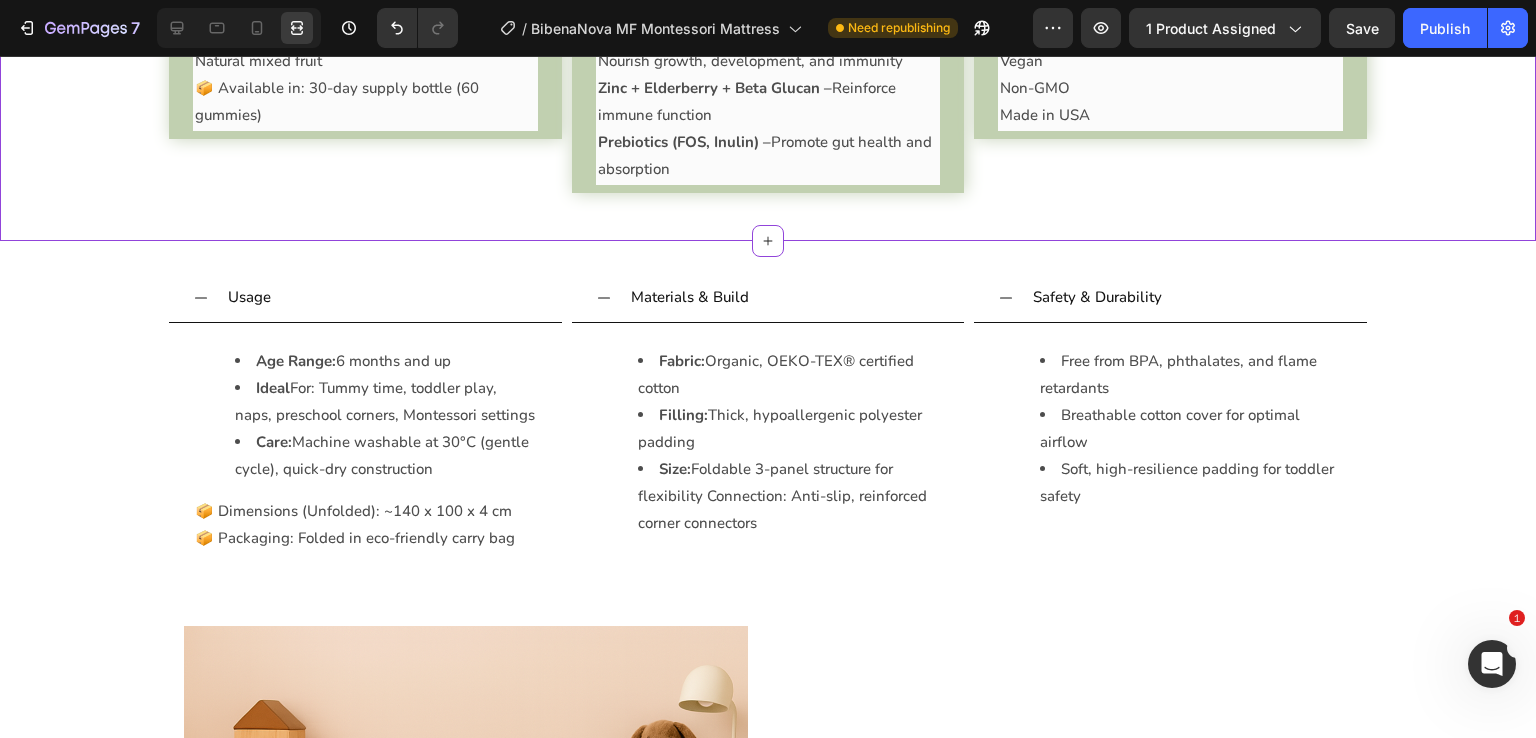 click on "📦 Available in: 30-day supply bottle (60 gummies)" at bounding box center (365, 102) 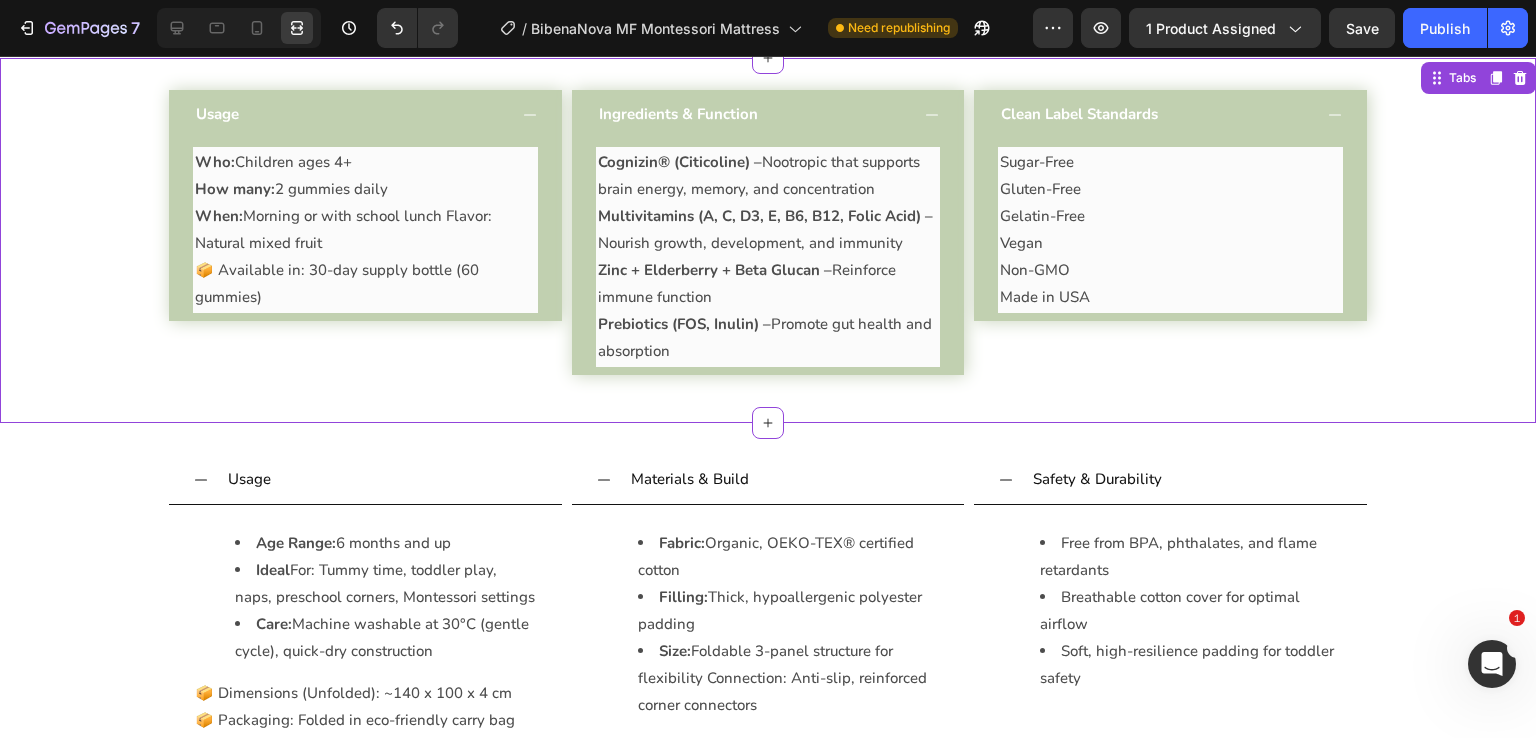 scroll, scrollTop: 2296, scrollLeft: 0, axis: vertical 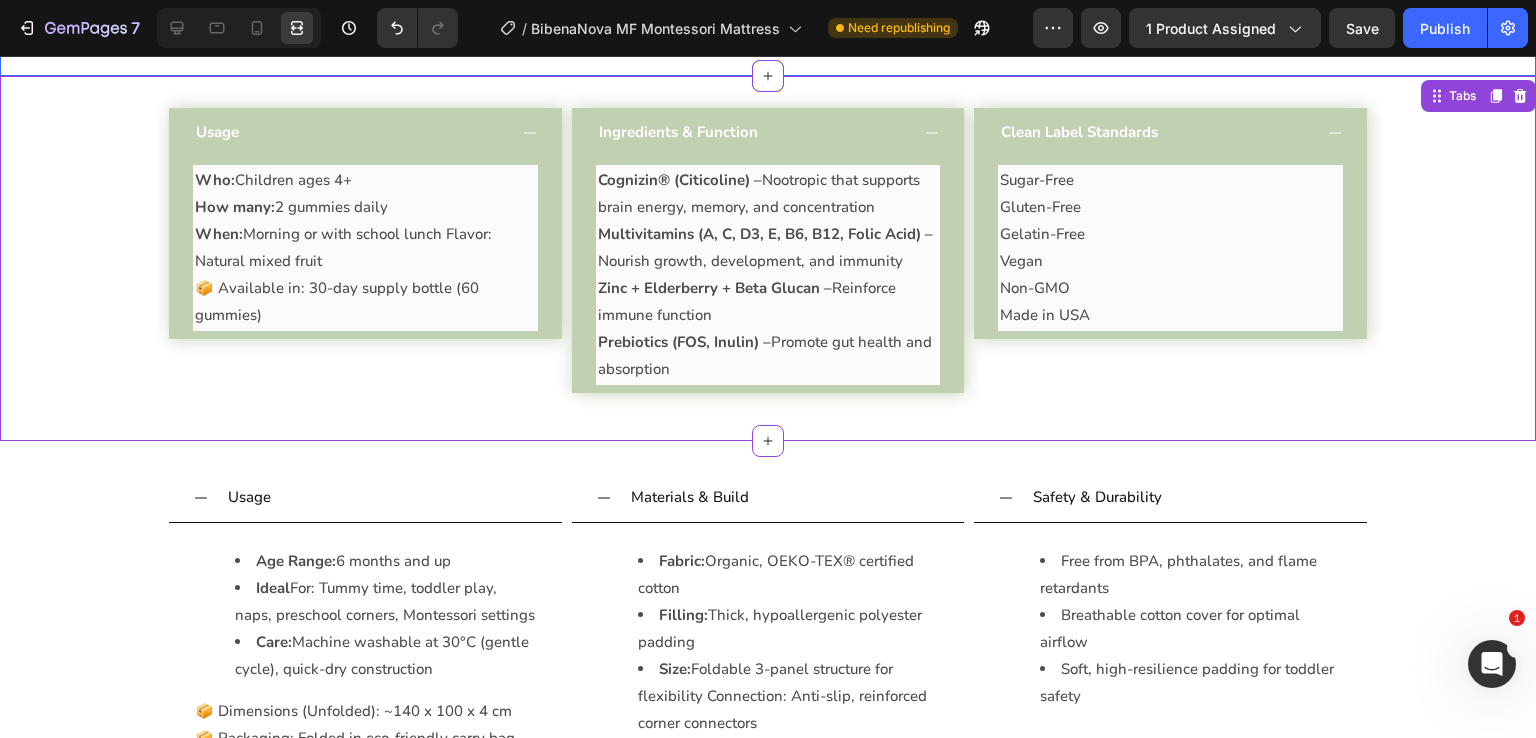 click on "Features Heading Row Image Montessori-Approved Freedom Text block Promotes independence and natural movement for babies and toddlers ideal for reading, resting, and playing. Text block Row Image Superior Padding for Safety Text block Extra-thick cushioning offers plush support on any surface hard floors, tiles, or outdoors. Text block Row Image Image Parent-Approved Functionality Text block Easy to fold, clean, and store your go-to multi-use floor mat for growing kids. Text block Row Image Organic & Baby-Safe Text block Crafted with 100% OEKO-TEX® certified cotton and hypoallergenic materials free from toxins. Text block Row Row Section 3" at bounding box center (768, -209) 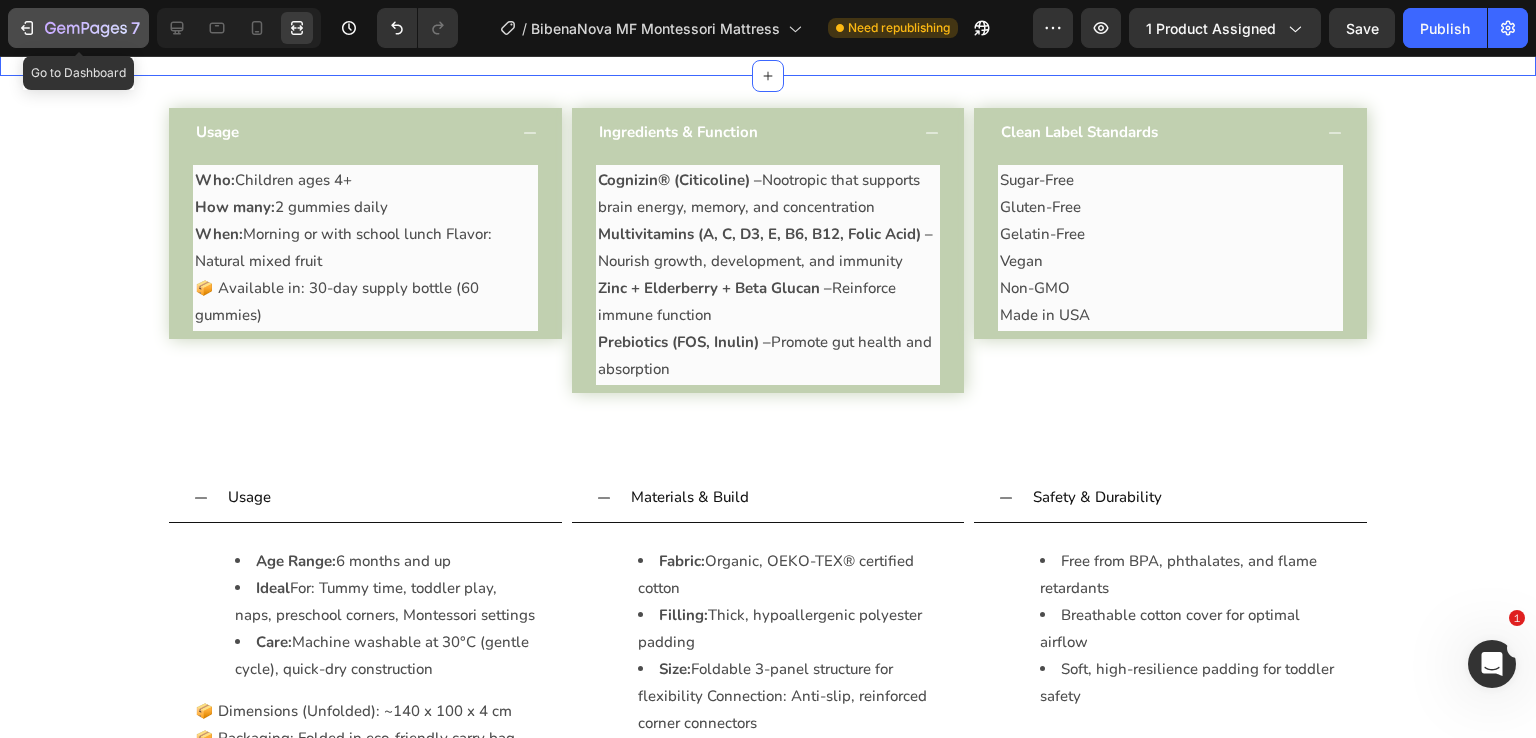 click 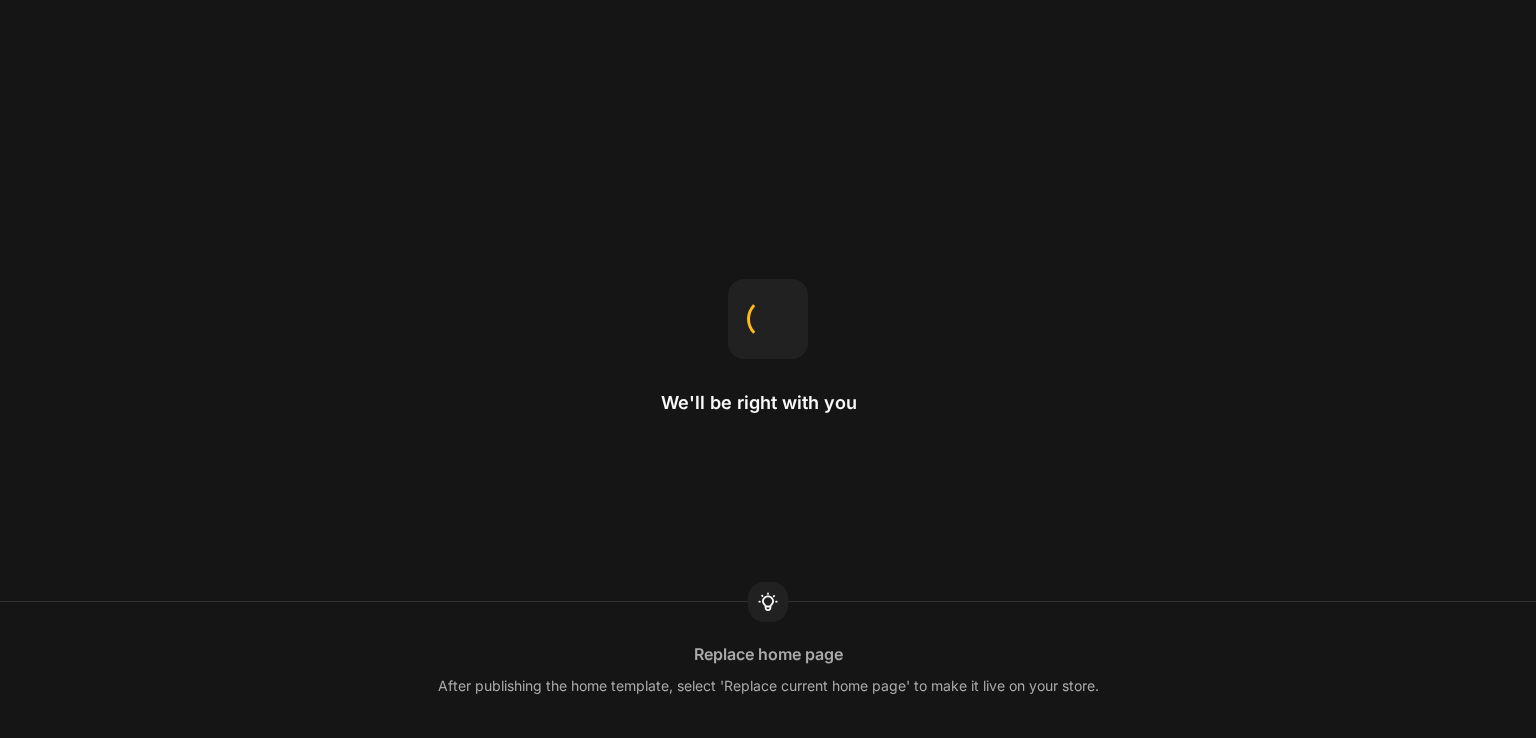 scroll, scrollTop: 0, scrollLeft: 0, axis: both 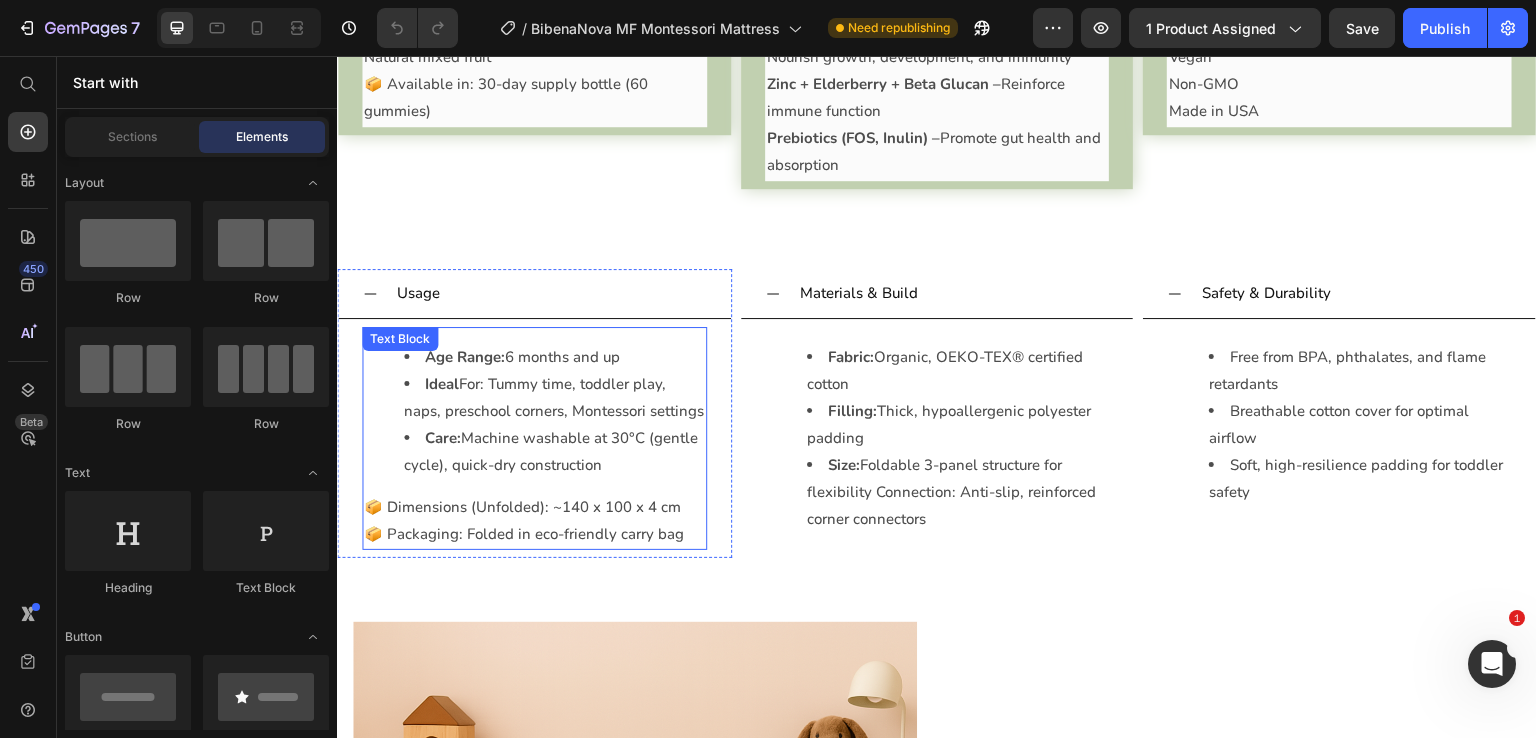 click on "Ideal  For: Tummy time, toddler play, naps, preschool corners, Montessori settings" at bounding box center (554, 398) 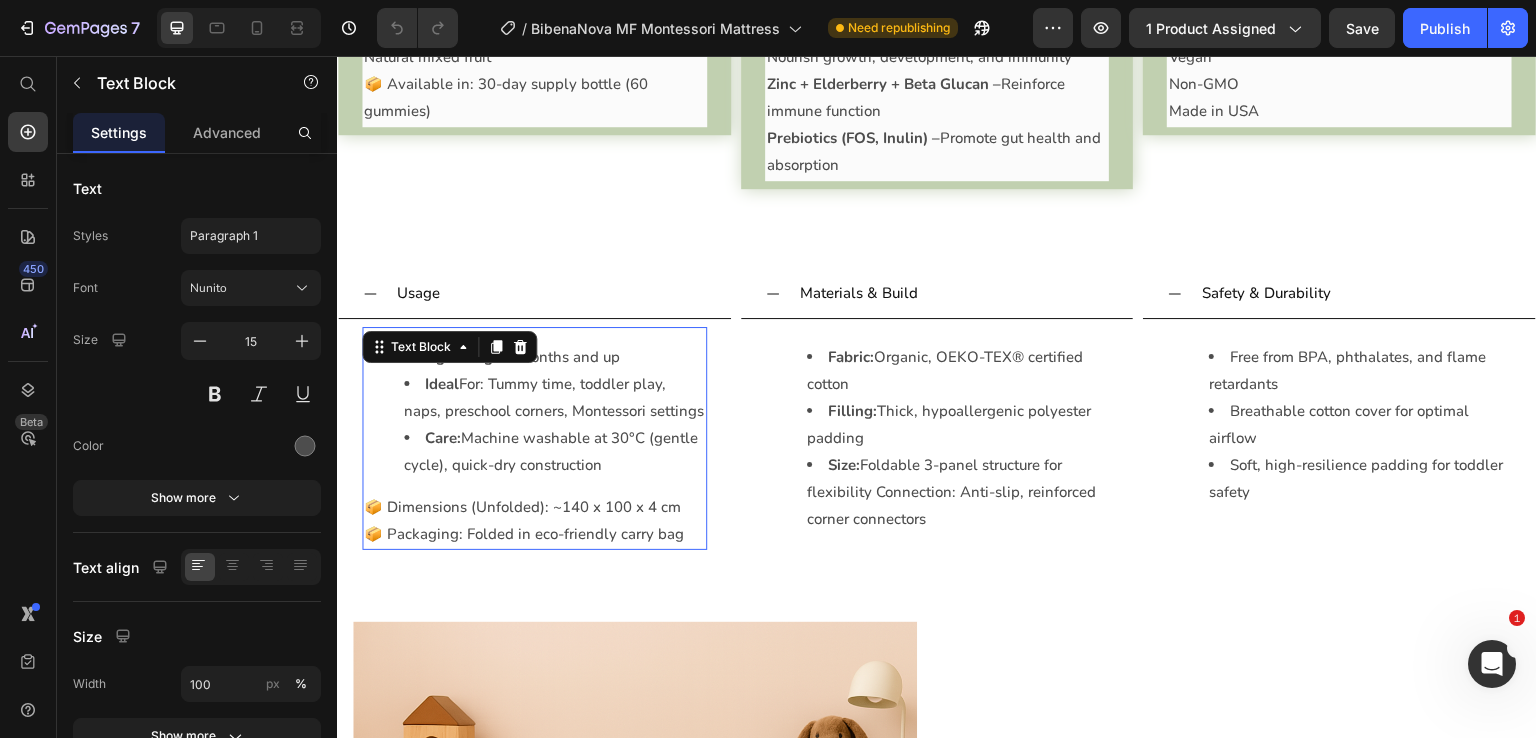 click on "Ideal  For: Tummy time, toddler play, naps, preschool corners, Montessori settings" at bounding box center (554, 398) 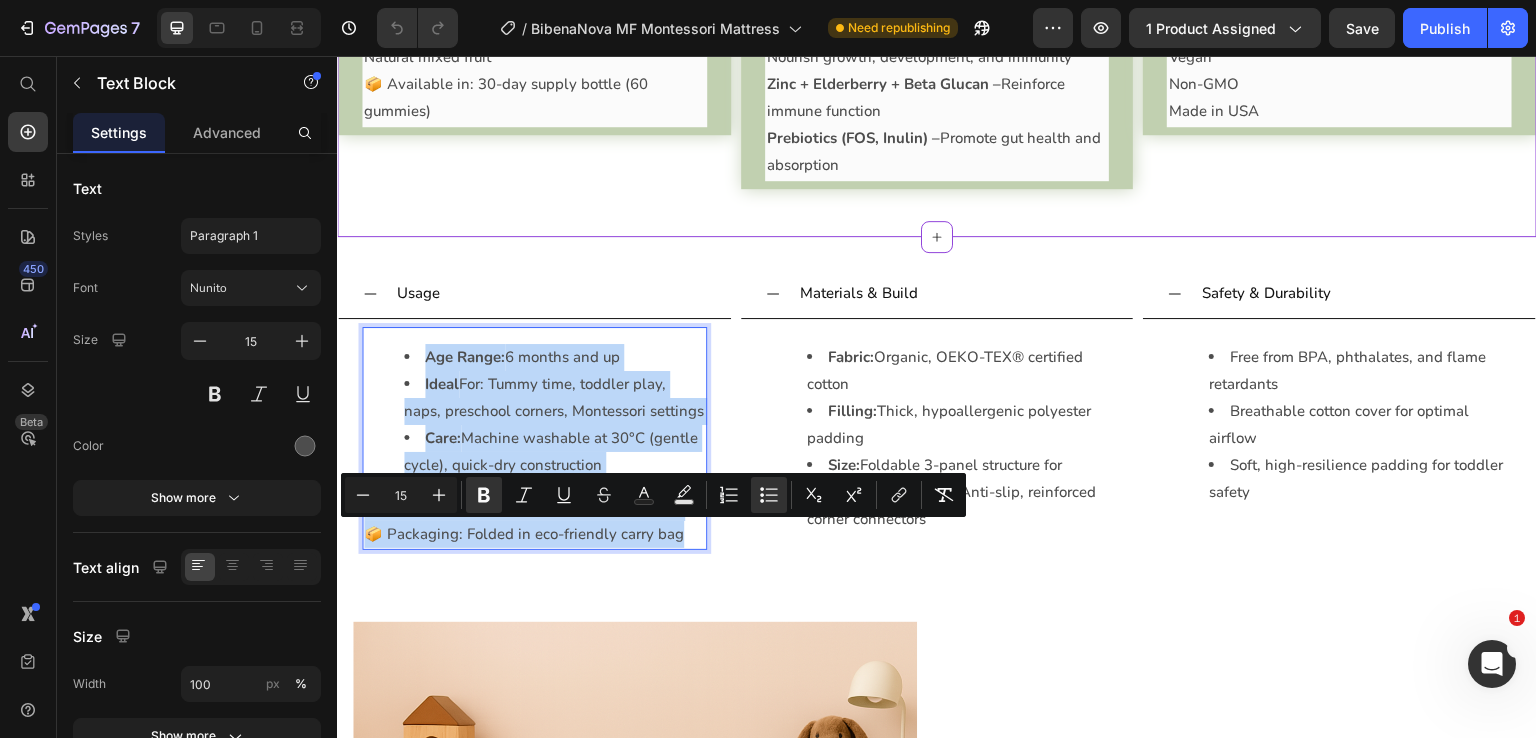 click on "📦 Available in: 30-day supply bottle (60 gummies)" at bounding box center [534, 98] 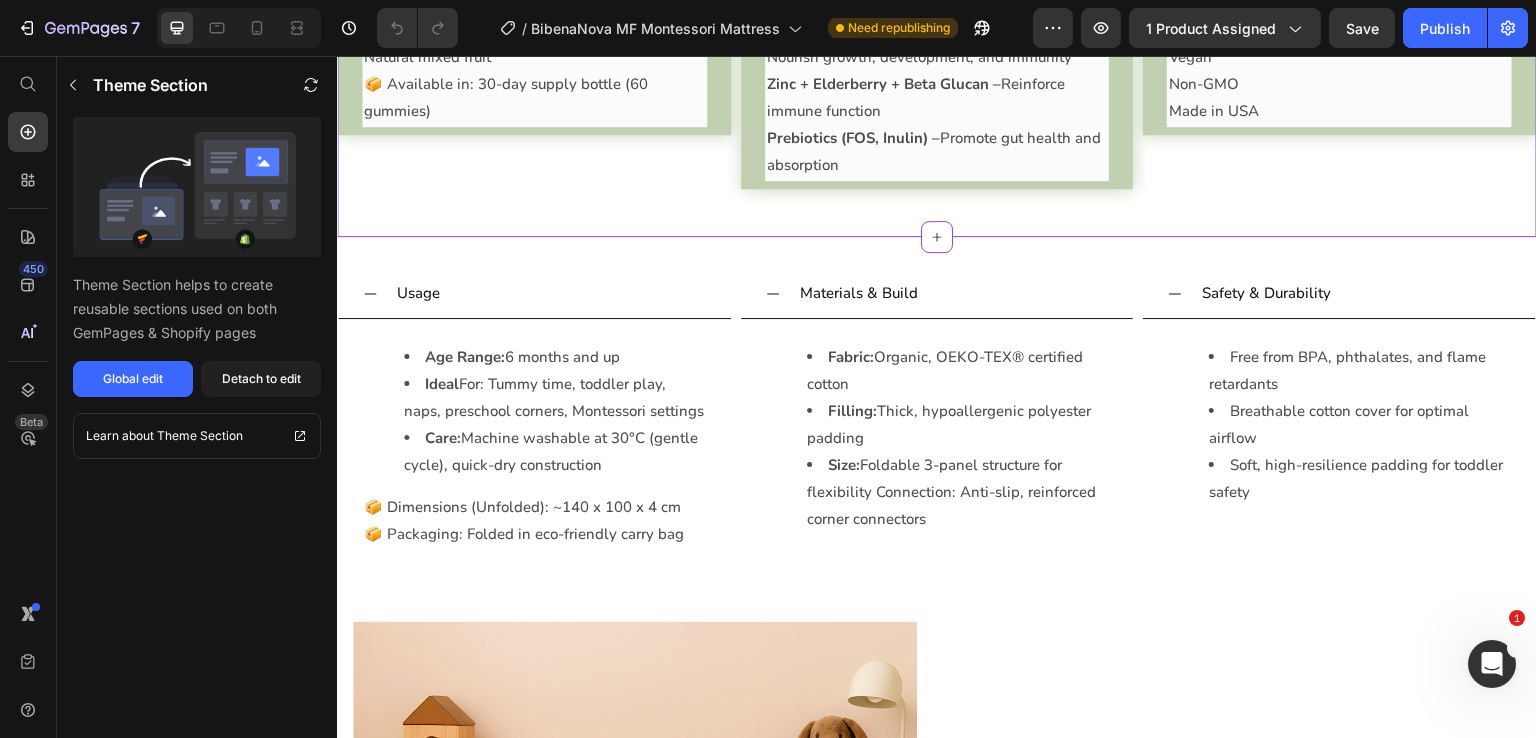 click on "📦 Available in: 30-day supply bottle (60 gummies)" at bounding box center [534, 98] 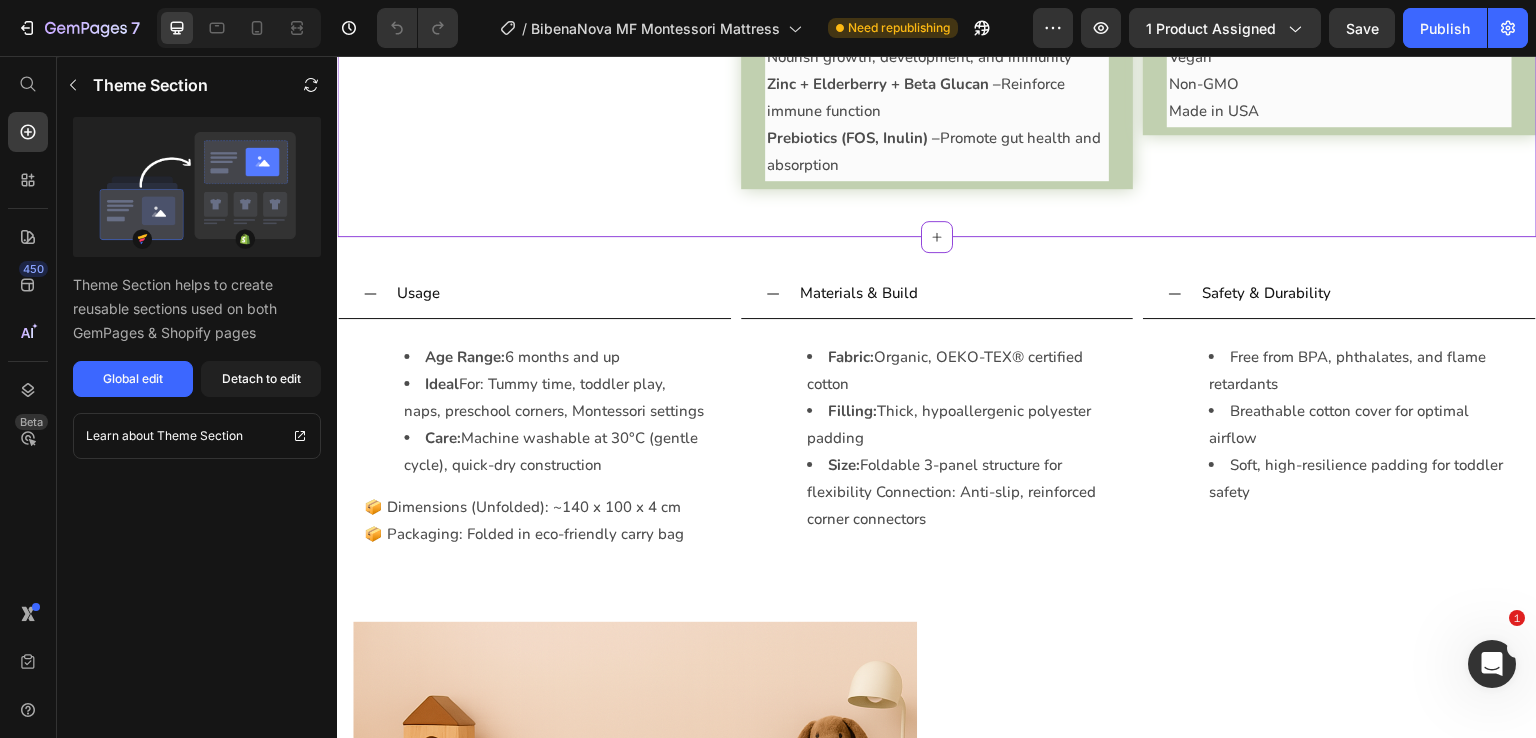 click on "Usage Accordion" at bounding box center [534, 46] 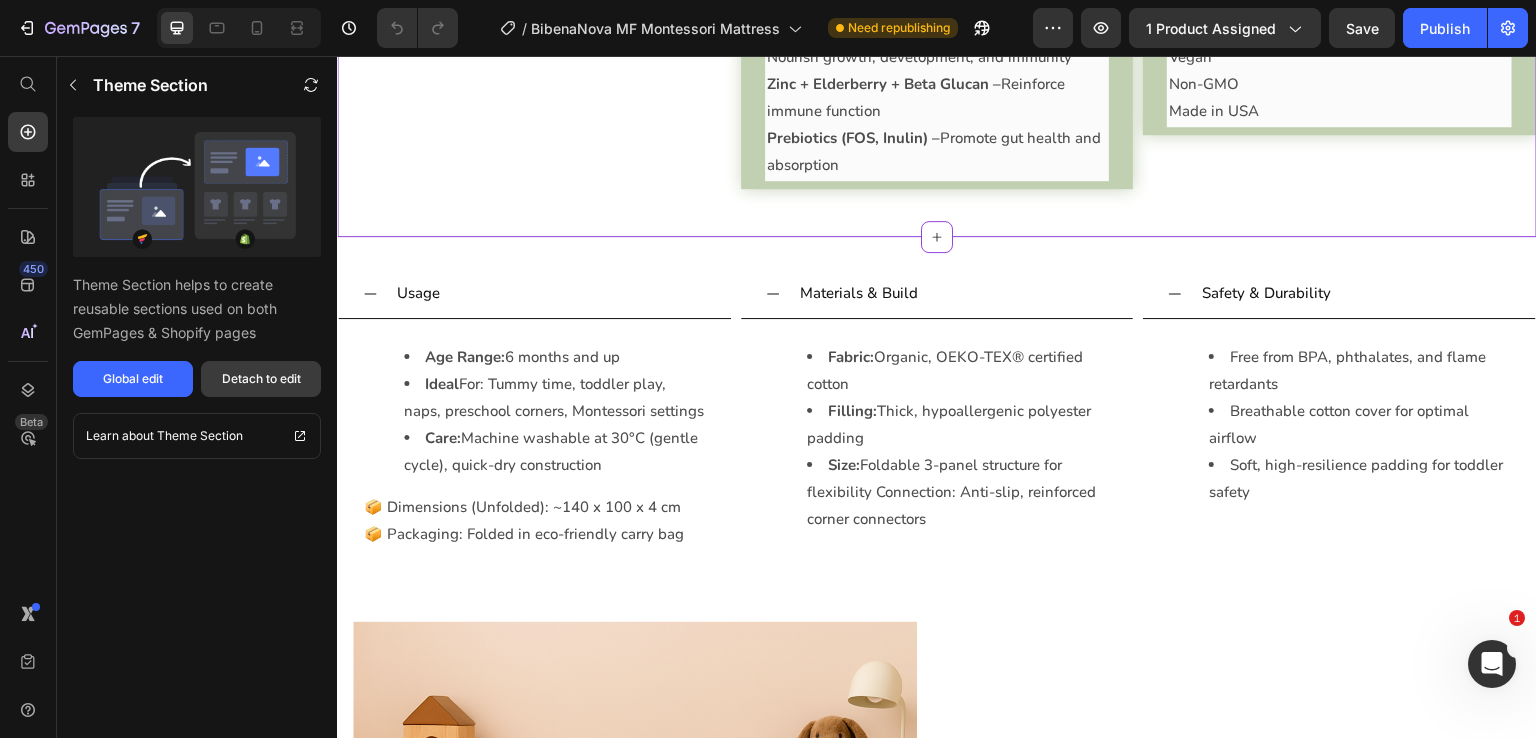 click on "Detach to edit" at bounding box center [261, 379] 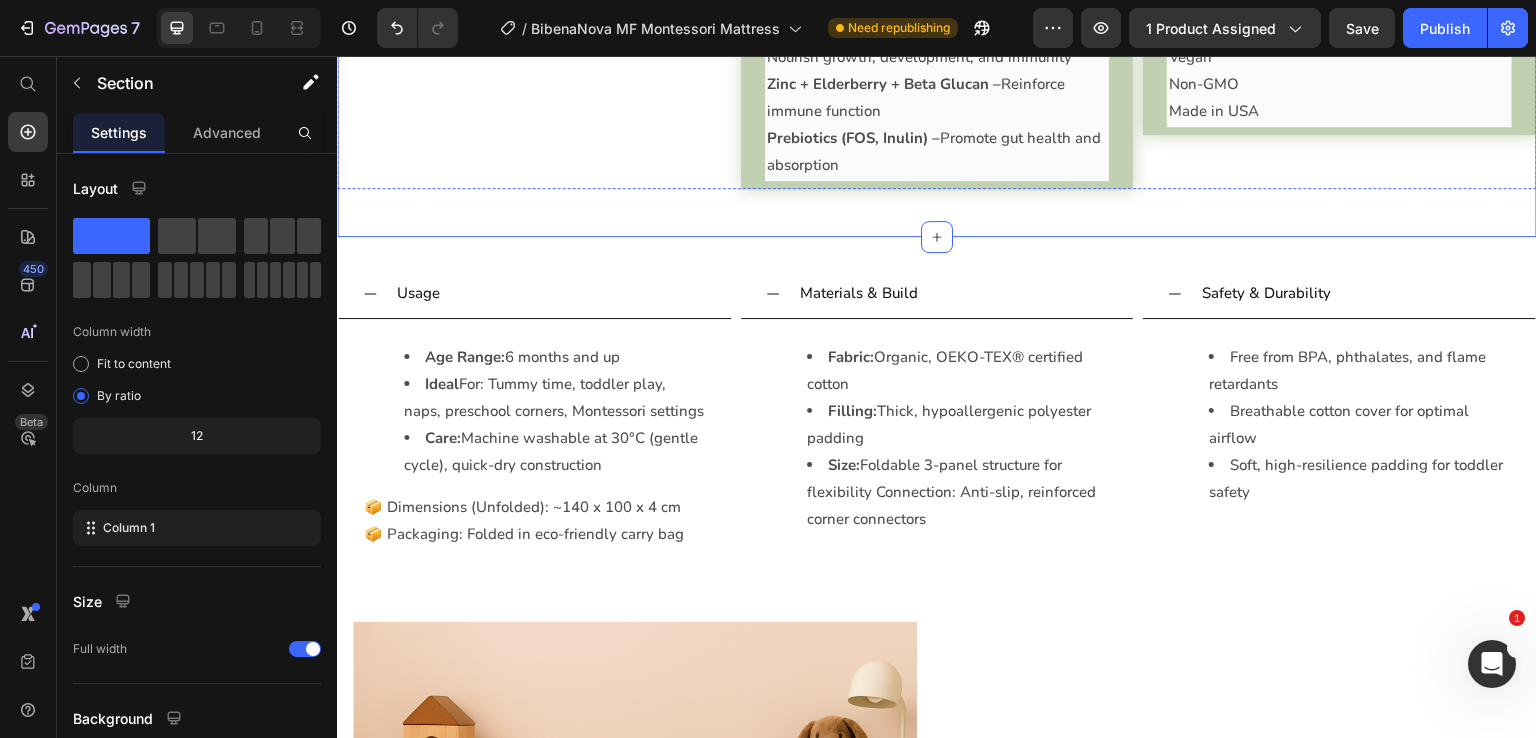 click on "Usage" at bounding box center [518, -72] 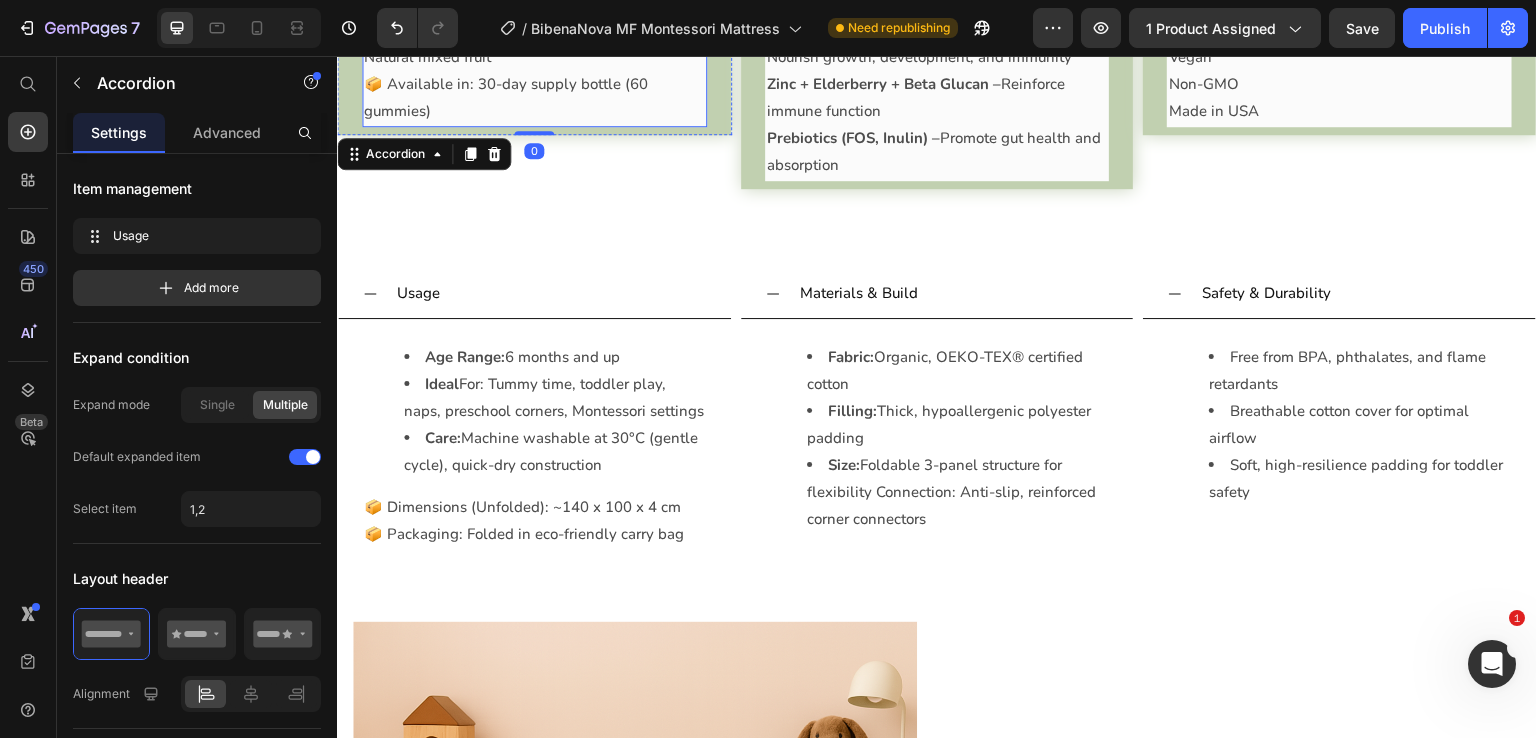 click on "How many:  2 gummies daily" at bounding box center (534, 3) 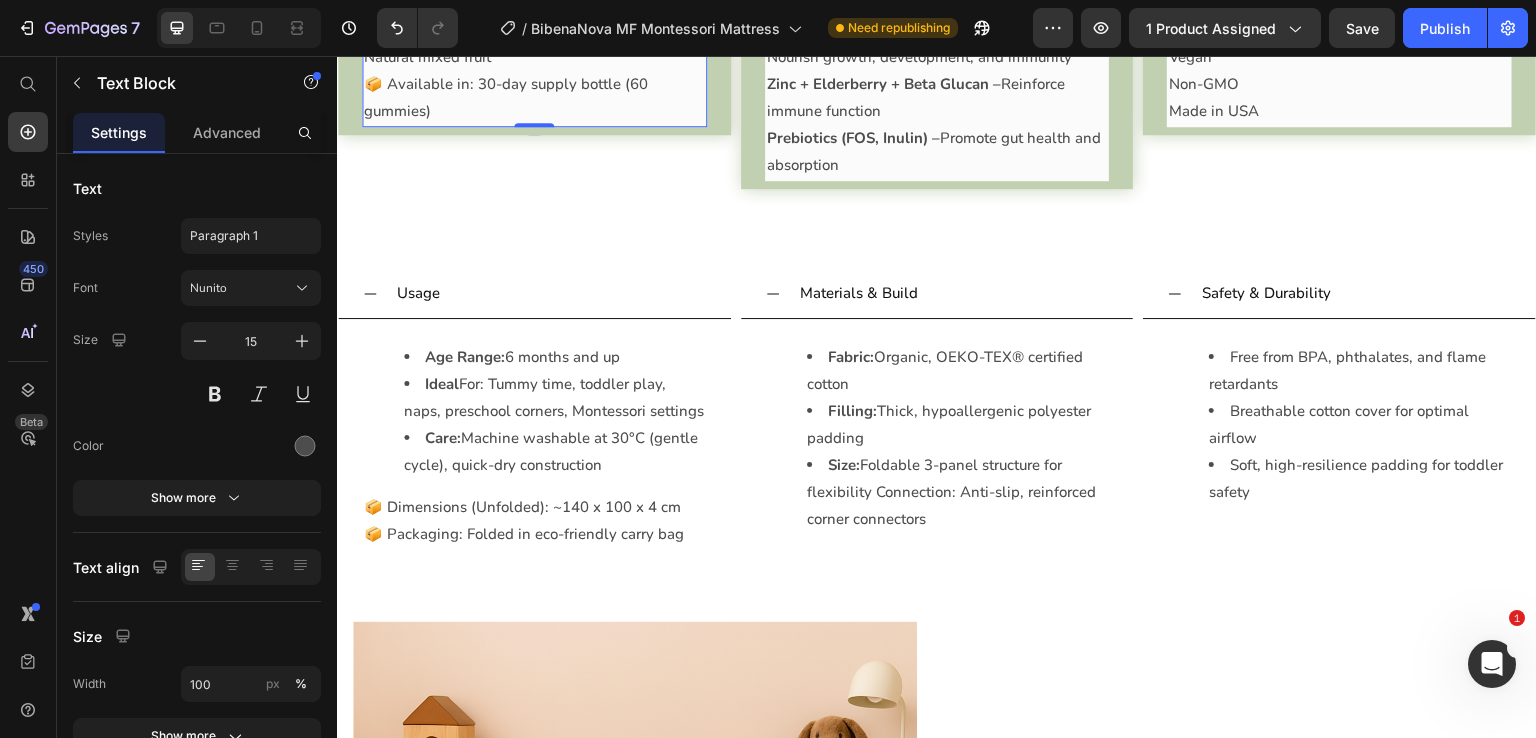 click on "Text Block" at bounding box center (449, -19) 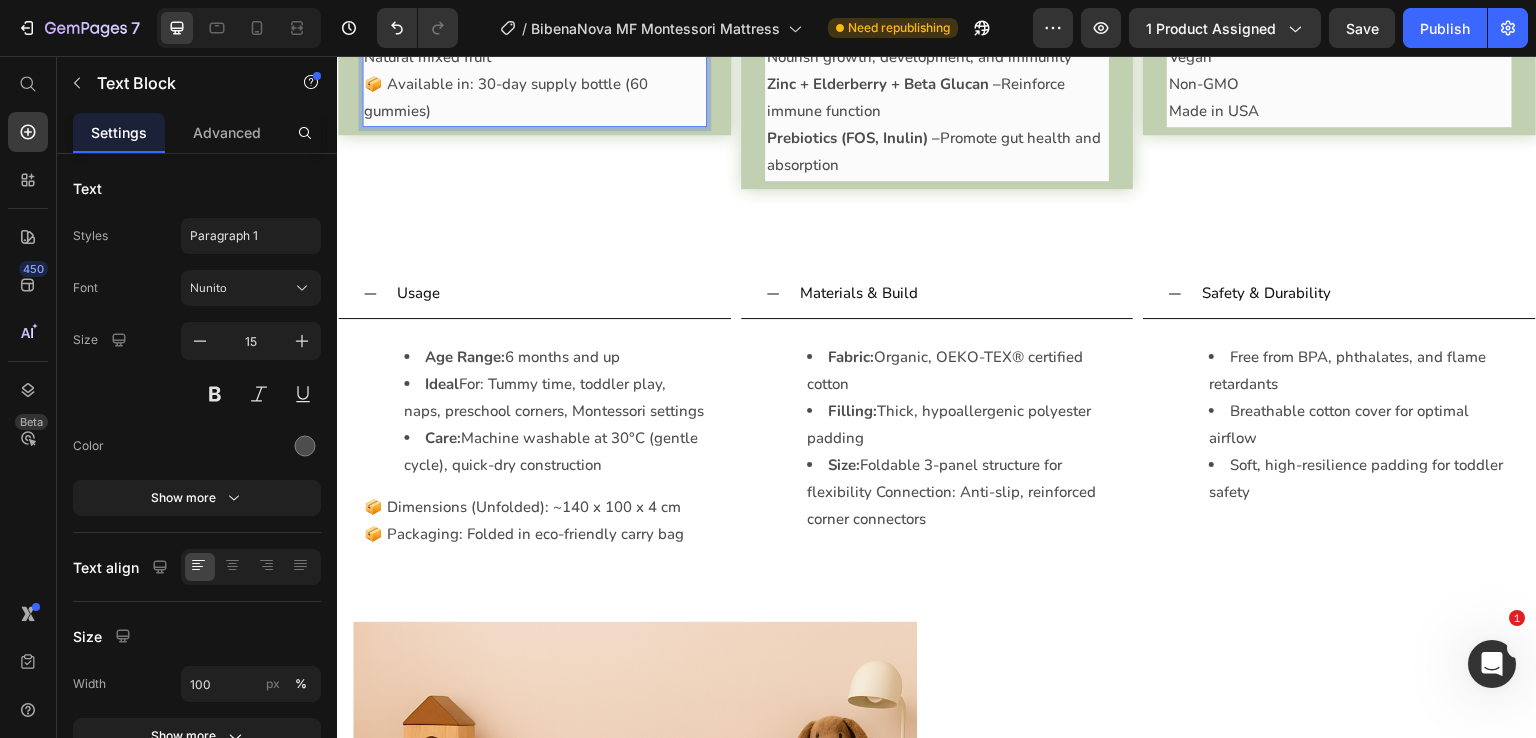 click on "When:  Morning or with school lunch Flavor: Natural mixed fruit" at bounding box center (534, 44) 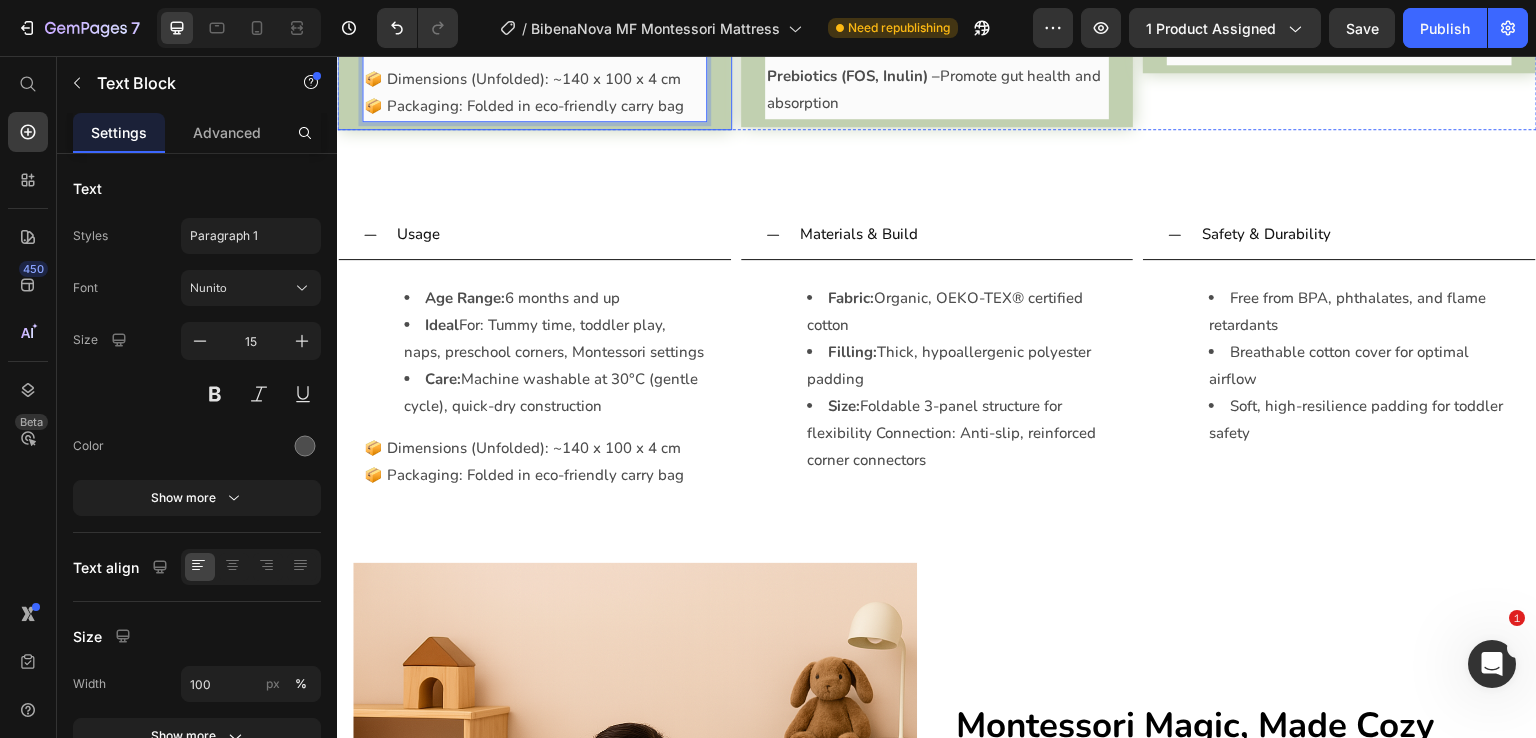 scroll, scrollTop: 2400, scrollLeft: 0, axis: vertical 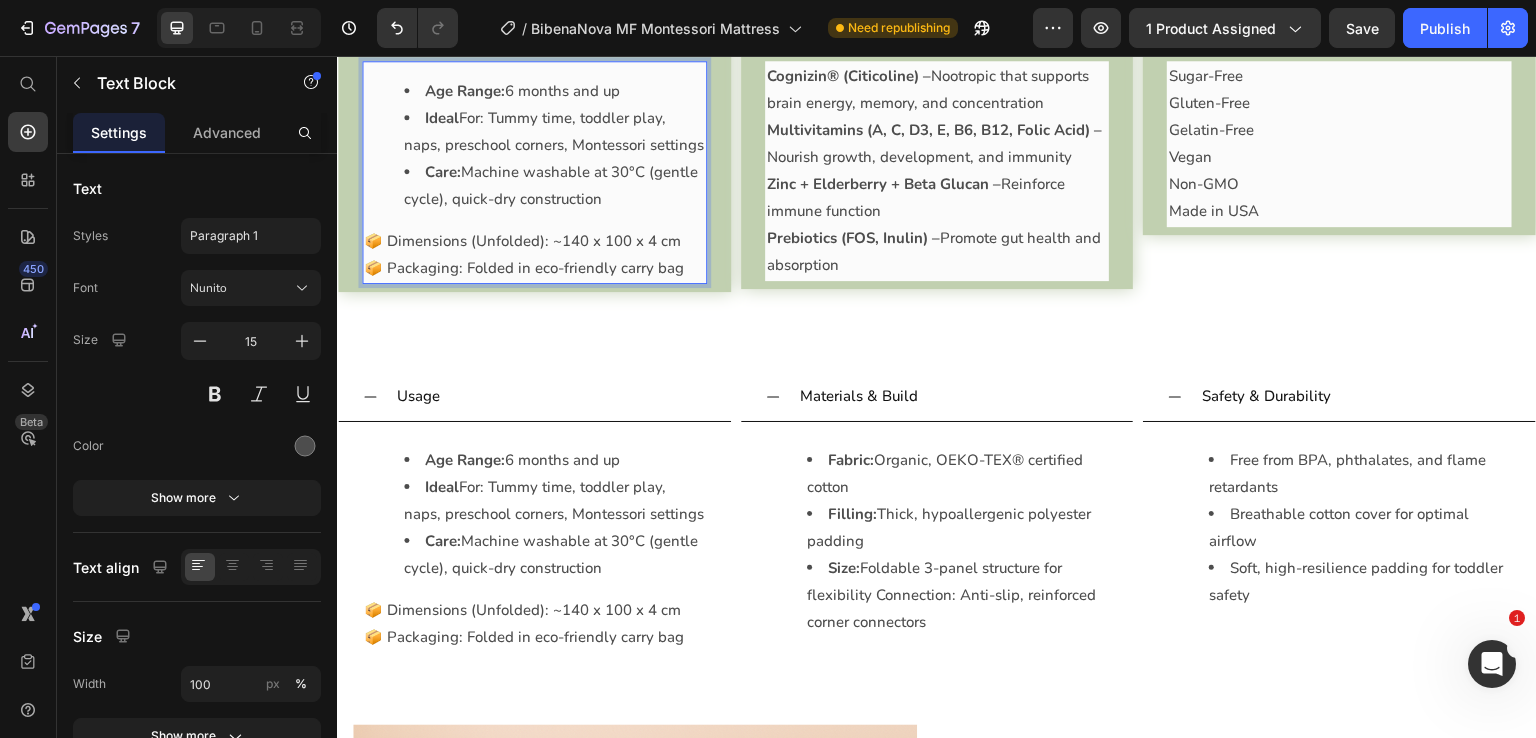 click on "Care:  Machine washable at 30°C (gentle cycle), quick-dry construction" at bounding box center [554, 186] 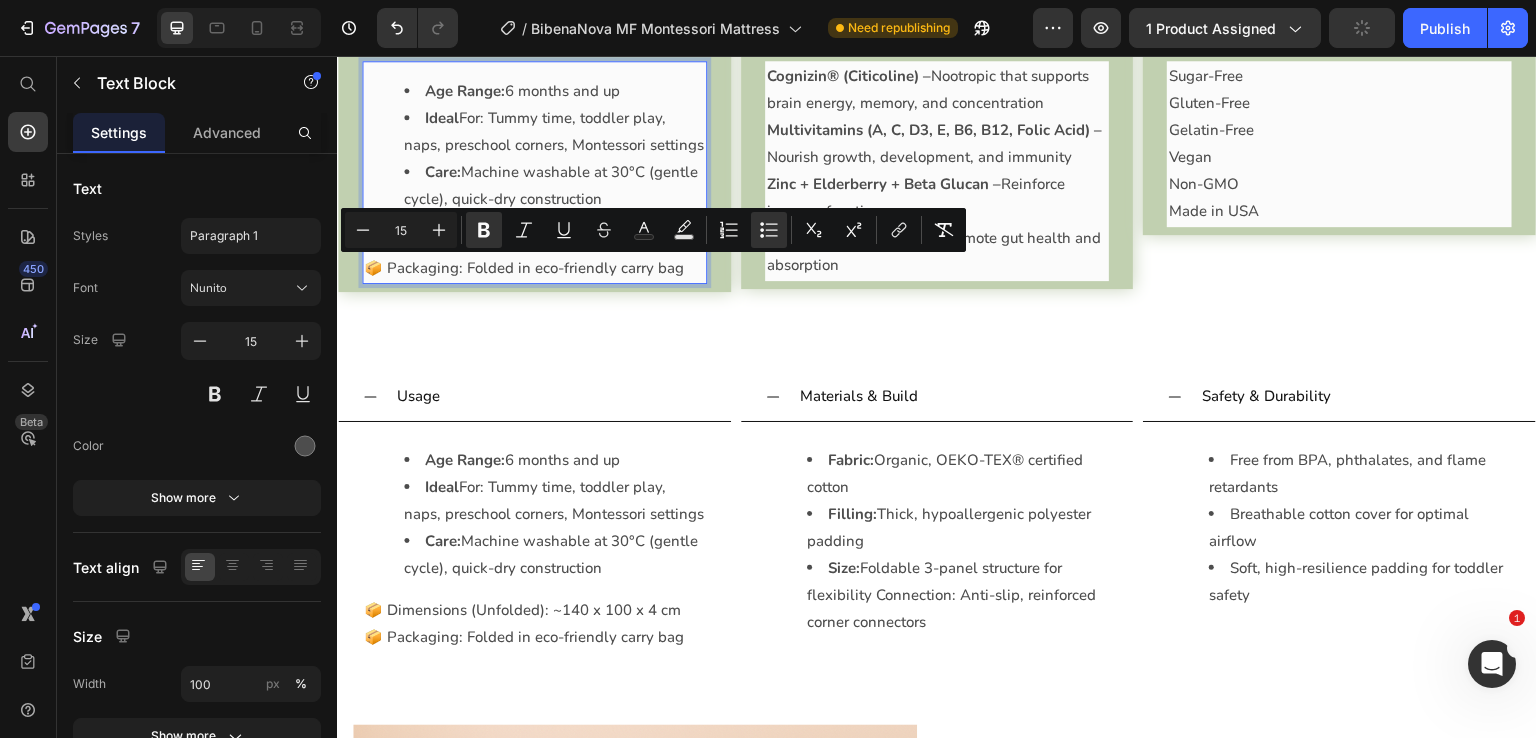 drag, startPoint x: 640, startPoint y: 410, endPoint x: 392, endPoint y: 265, distance: 287.27863 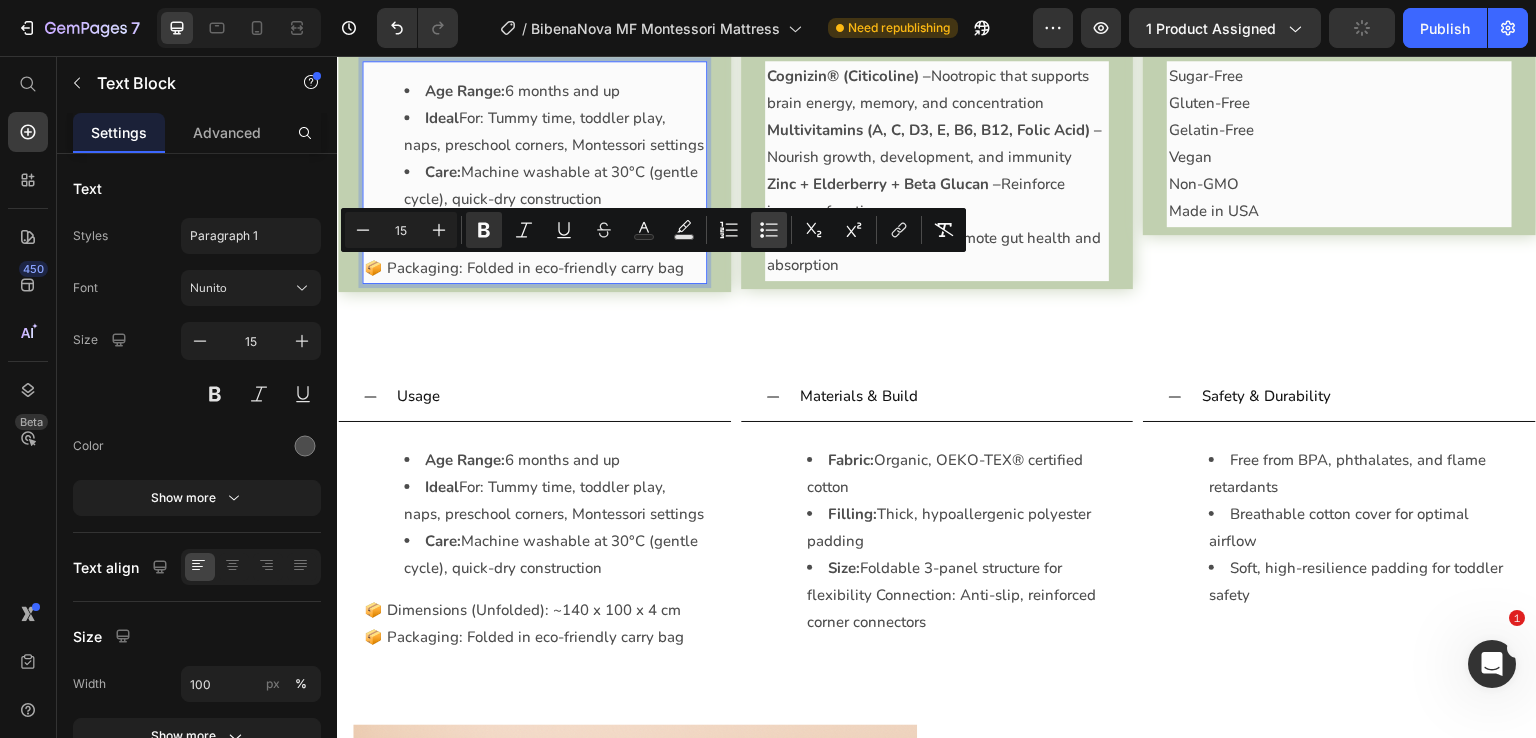 click 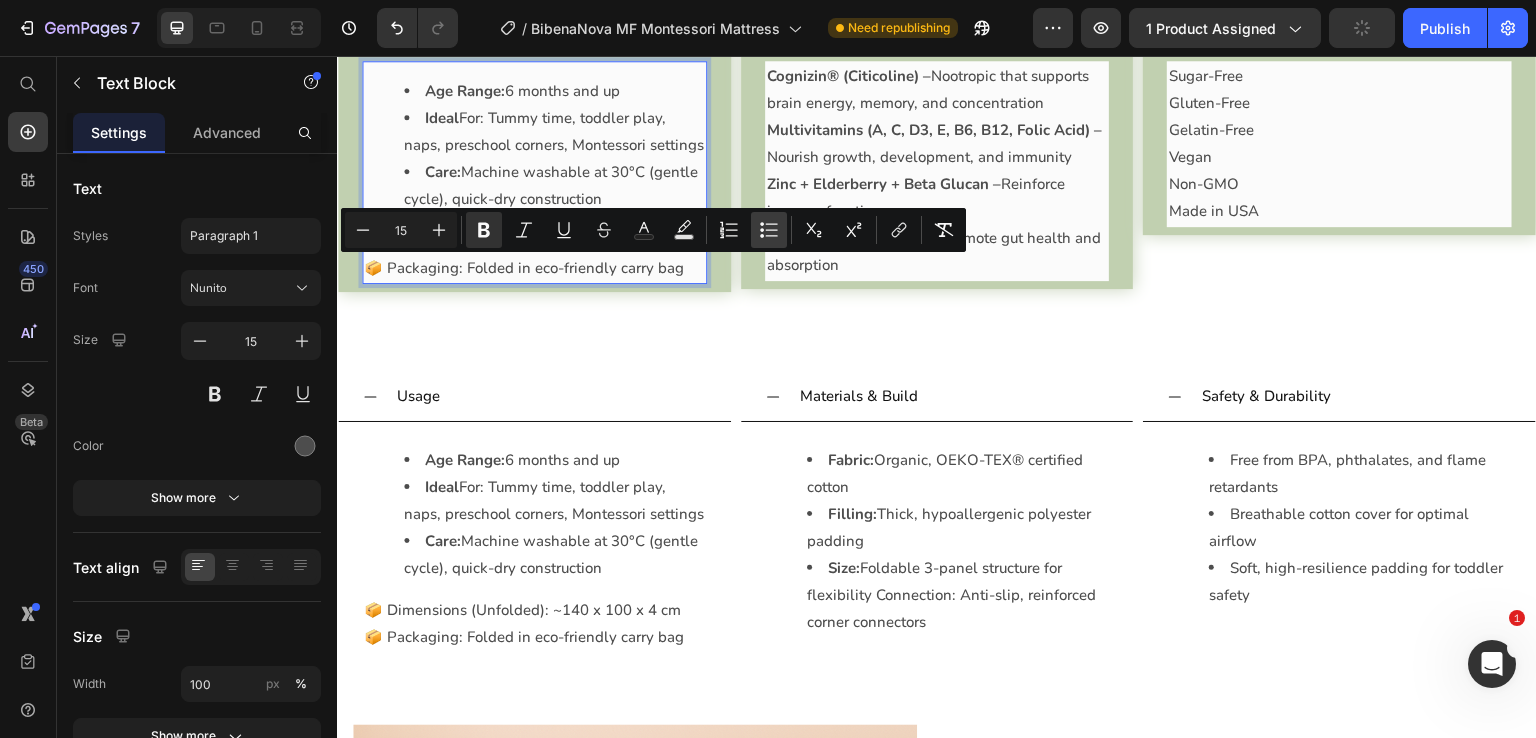 type on "15" 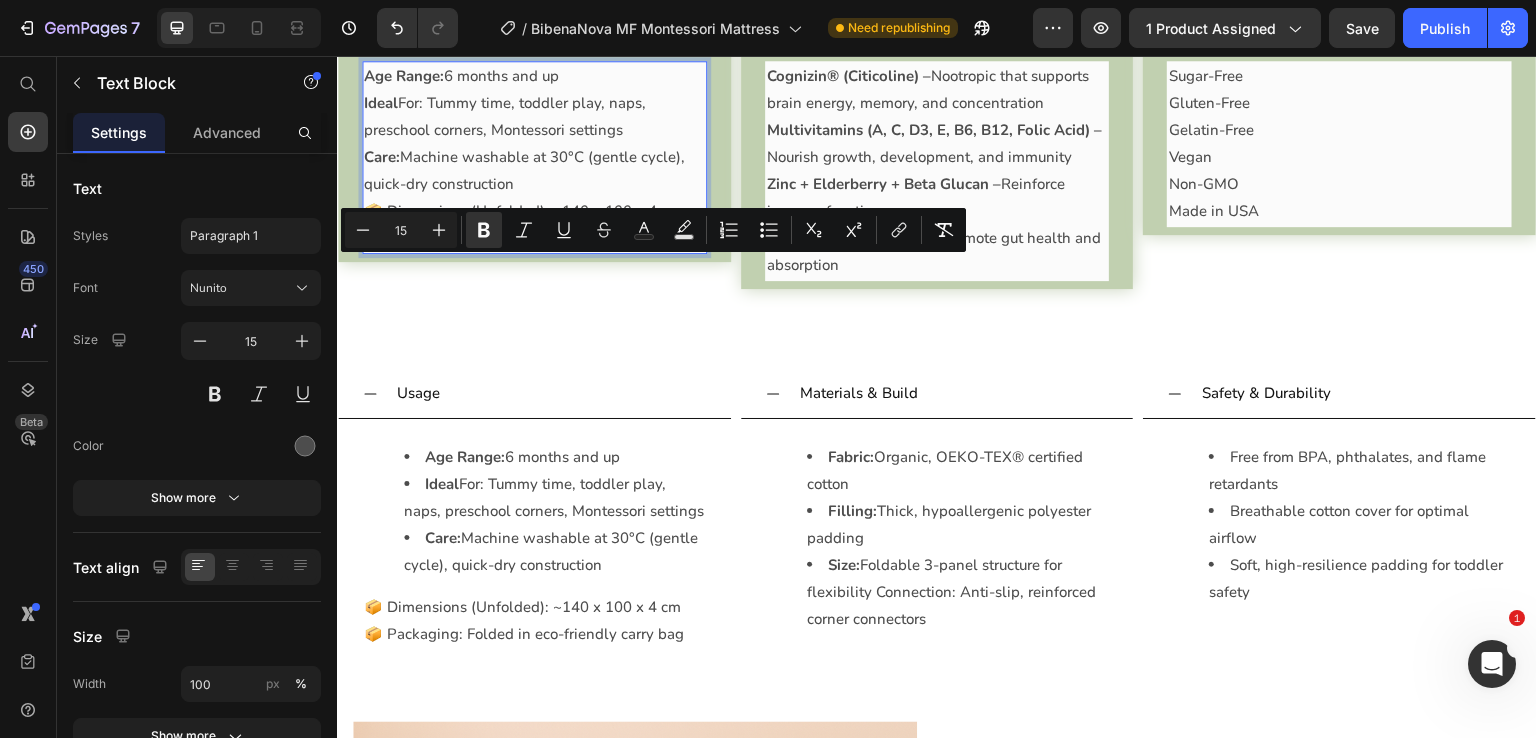 click on "Care:  Machine washable at 30°C (gentle cycle), quick-dry construction" at bounding box center (534, 171) 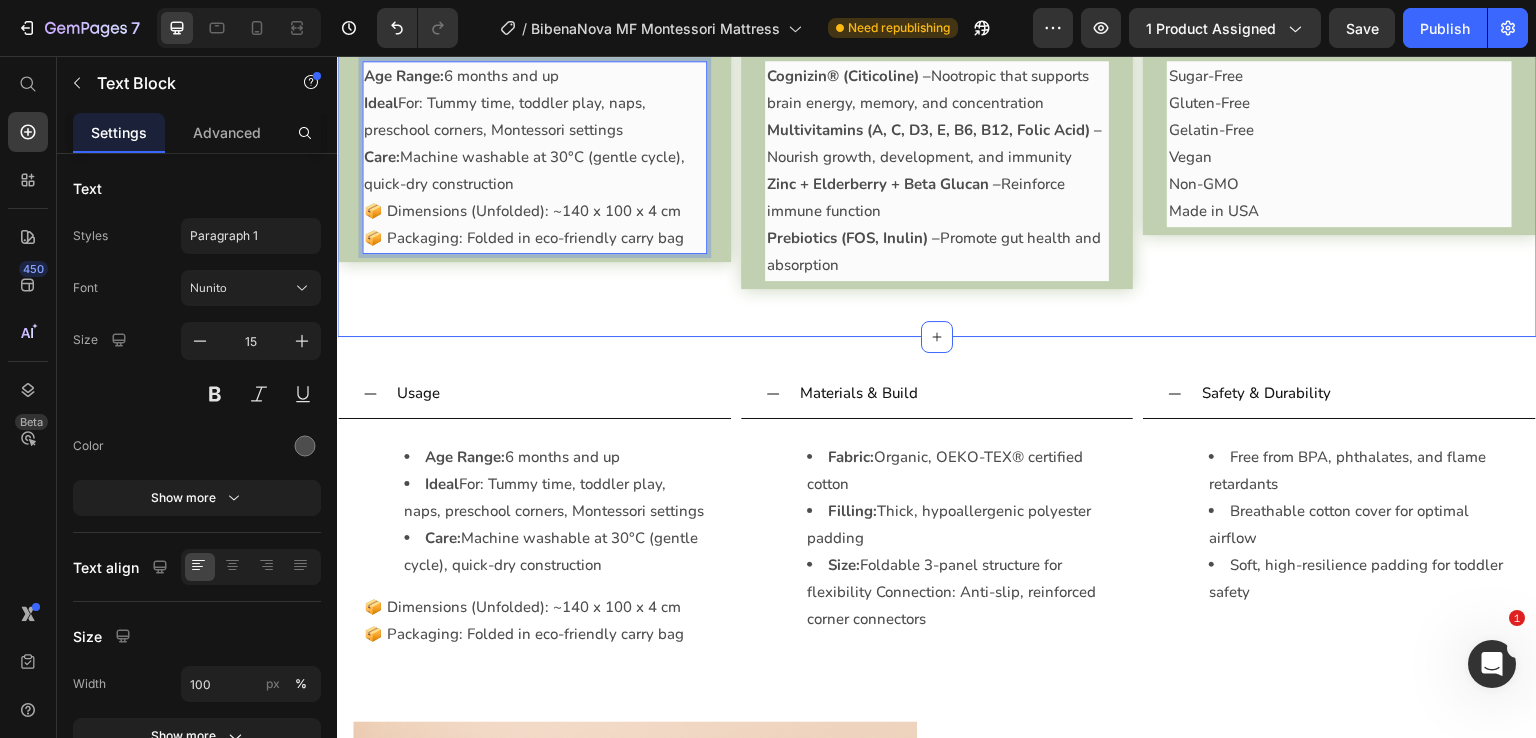click on "Usage" at bounding box center [534, 394] 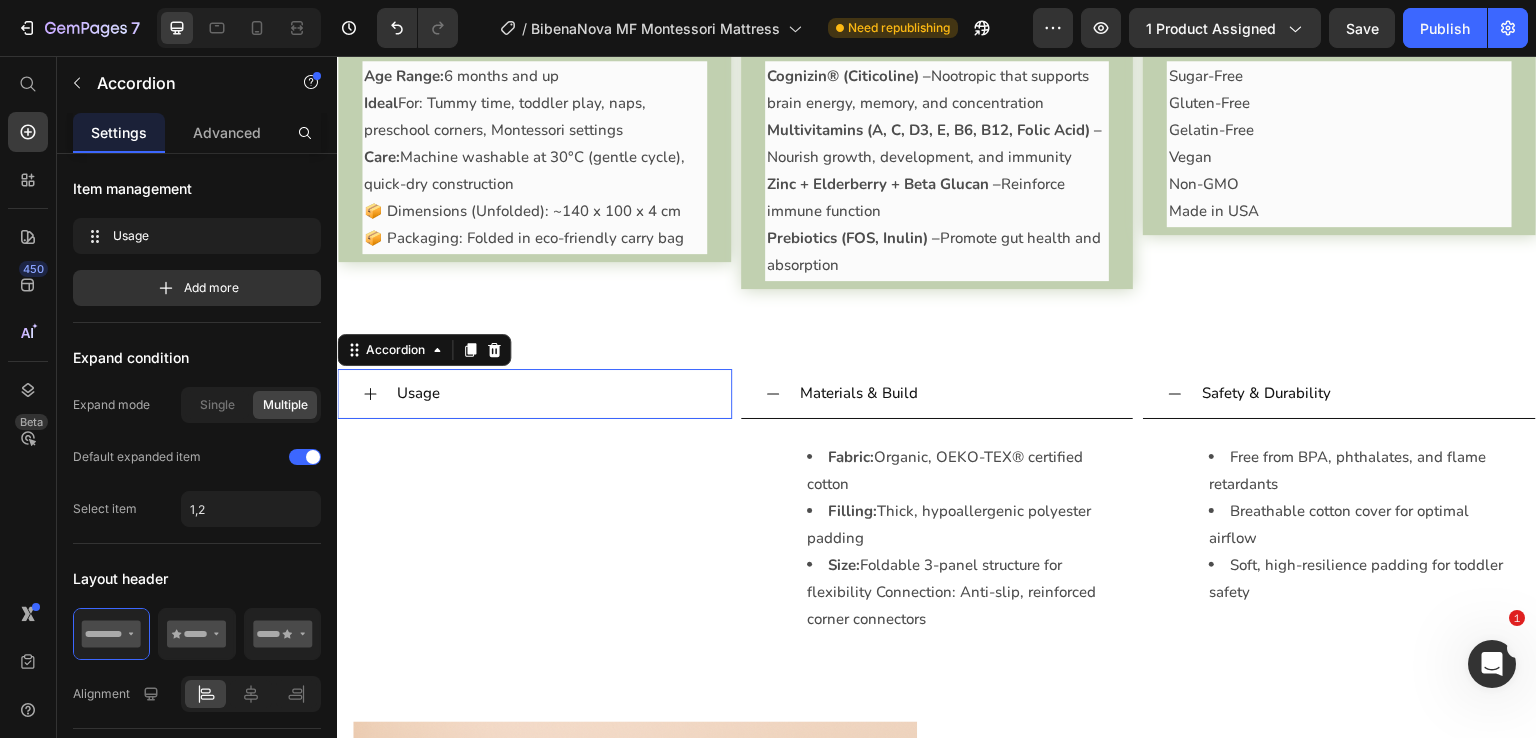 click on "Usage Age Range:  6 months and up  Ideal  For: Tummy time, toddler play, naps, preschool corners, Montessori settings Care:  Machine washable at 30°C (gentle cycle), quick-dry construction  📦 Dimensions (Unfolded): ~140 x 100 x 4 cm  📦 Packaging: Folded in eco-friendly carry bag Text Block Accordion   0
Materials & Build Fabric:  Organic, OEKO-TEX® certified cotton Filling:  Thick, hypoallergenic polyester padding Size:  Foldable 3-panel structure for flexibility Connection: Anti-slip, reinforced corner connectors Text Block Accordion
Safety & Durability Free from BPA, phthalates, and flame retardants Breathable cotton cover for optimal airflow Soft, high-resilience padding for toddler safety Text Block Accordion Row Section 5" at bounding box center [937, 521] 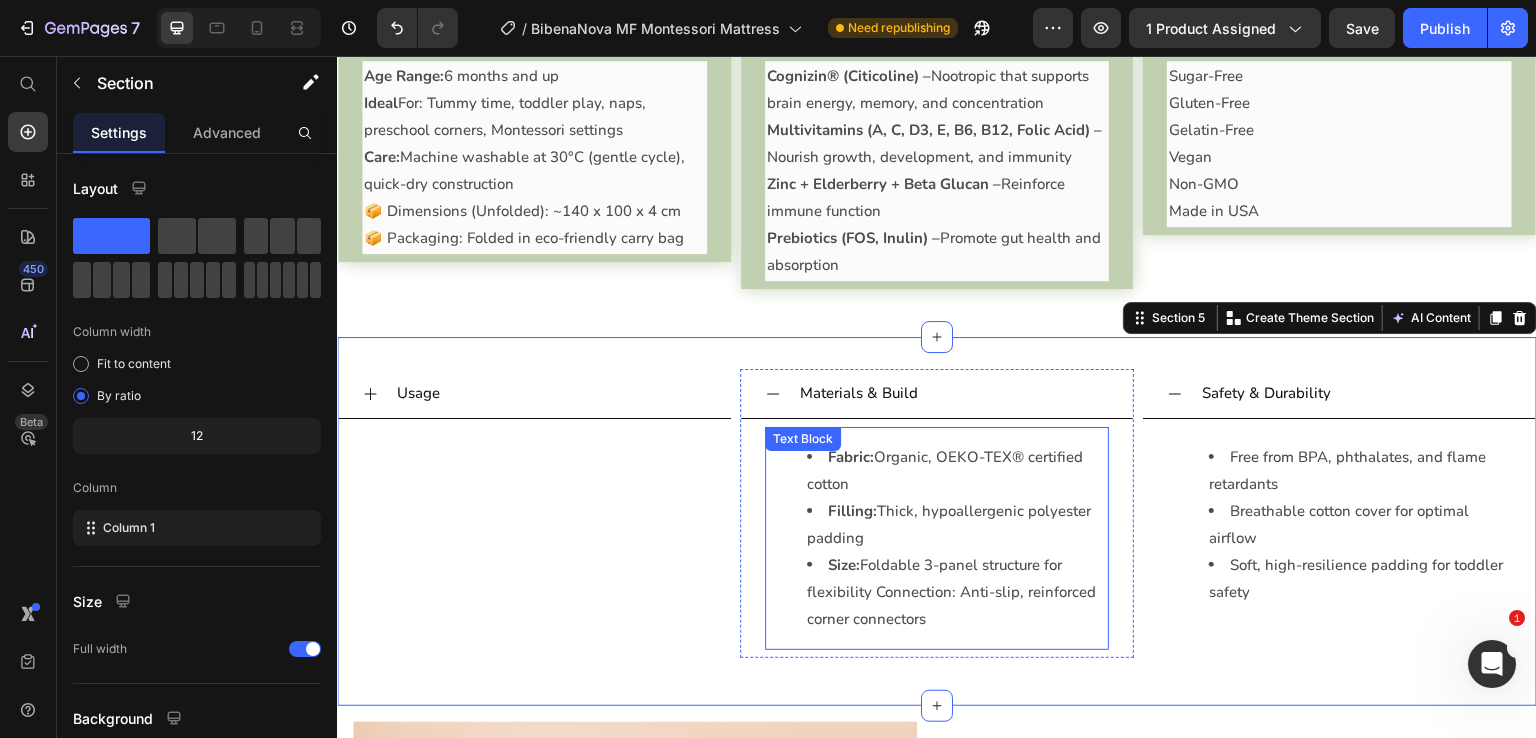 scroll, scrollTop: 2600, scrollLeft: 0, axis: vertical 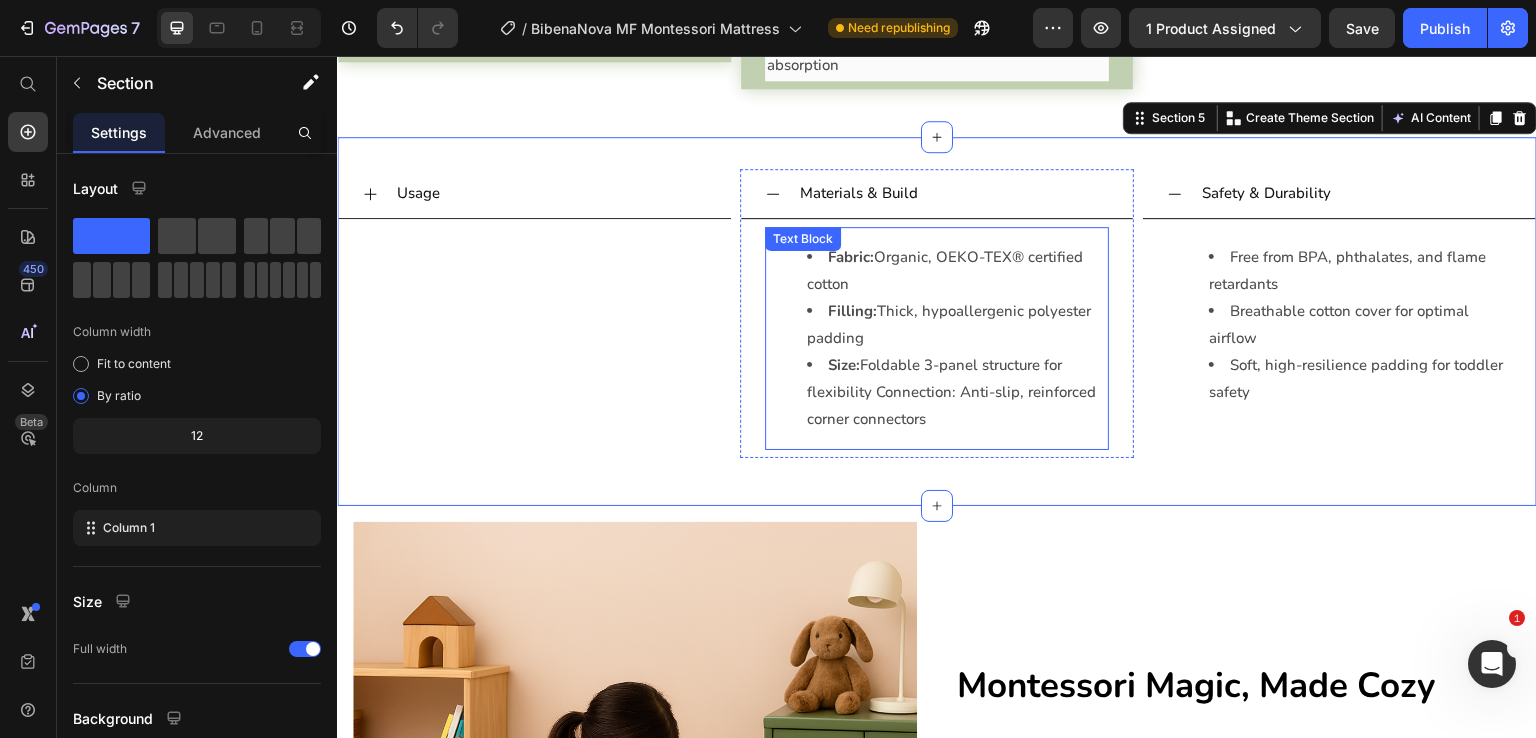 click on "Filling:  Thick, hypoallergenic polyester padding" at bounding box center (957, 325) 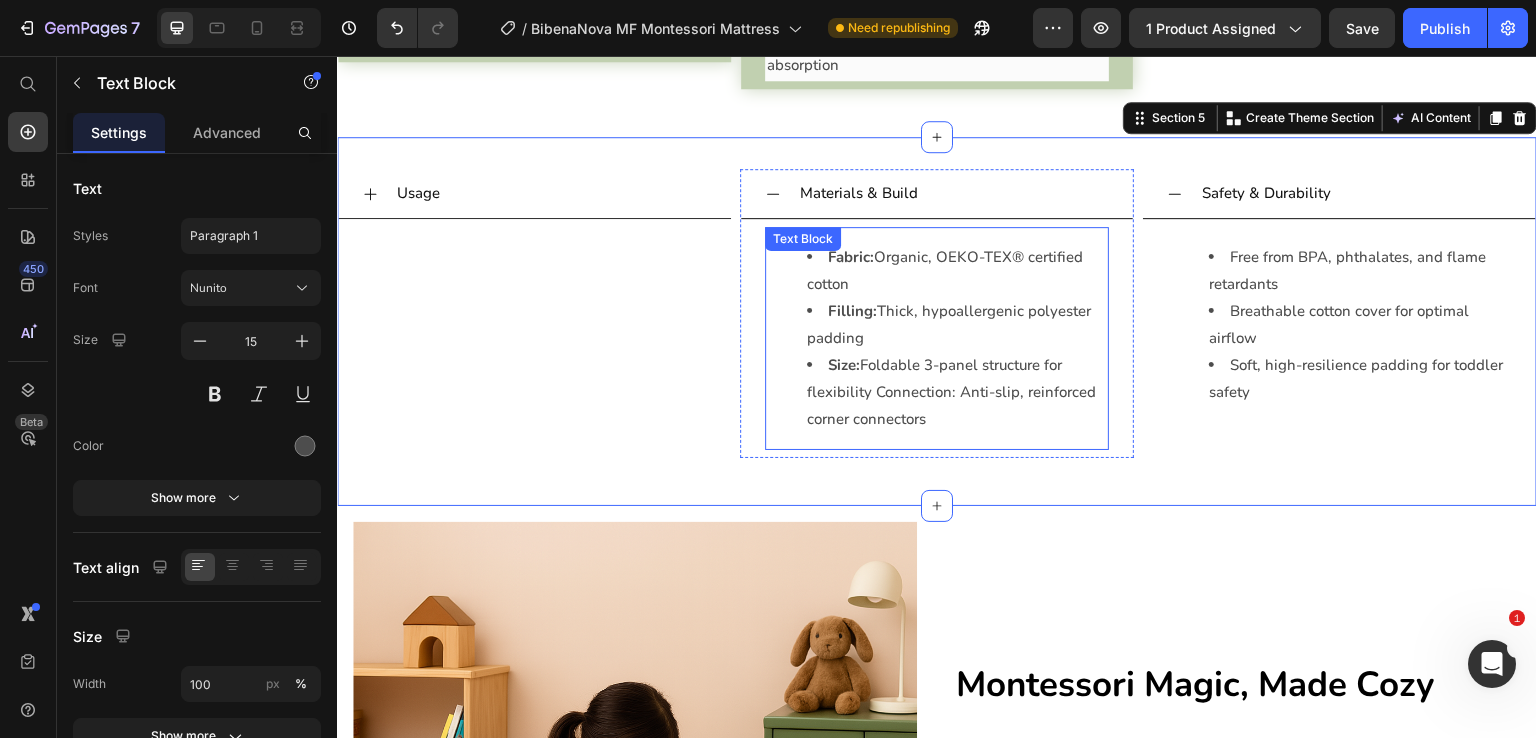 click on "Filling:  Thick, hypoallergenic polyester padding" at bounding box center [957, 325] 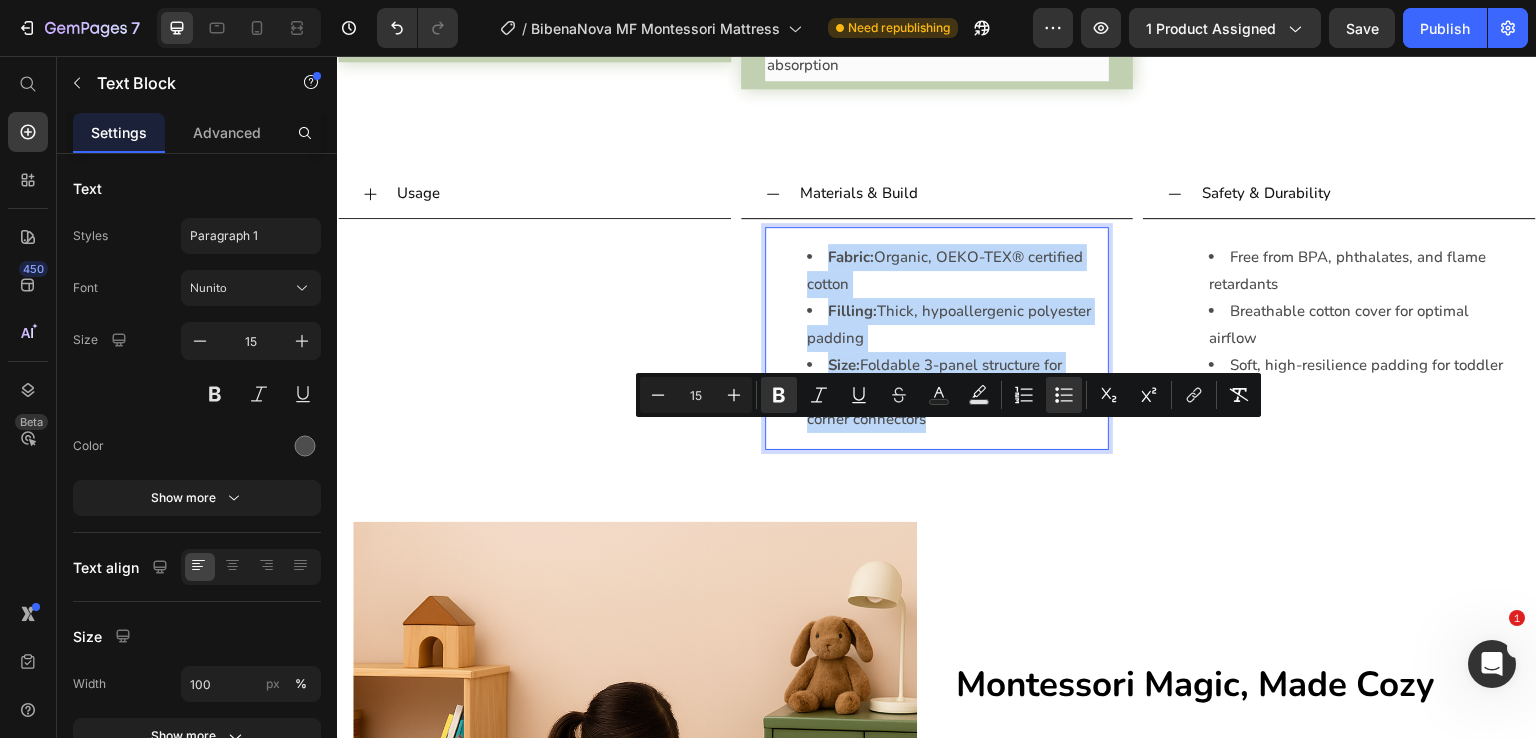 copy on "Fabric:  Organic, OEKO-TEX® certified cotton Filling:  Thick, hypoallergenic polyester padding Size:  Foldable 3-panel structure for flexibility Connection: Anti-slip, reinforced corner connectors" 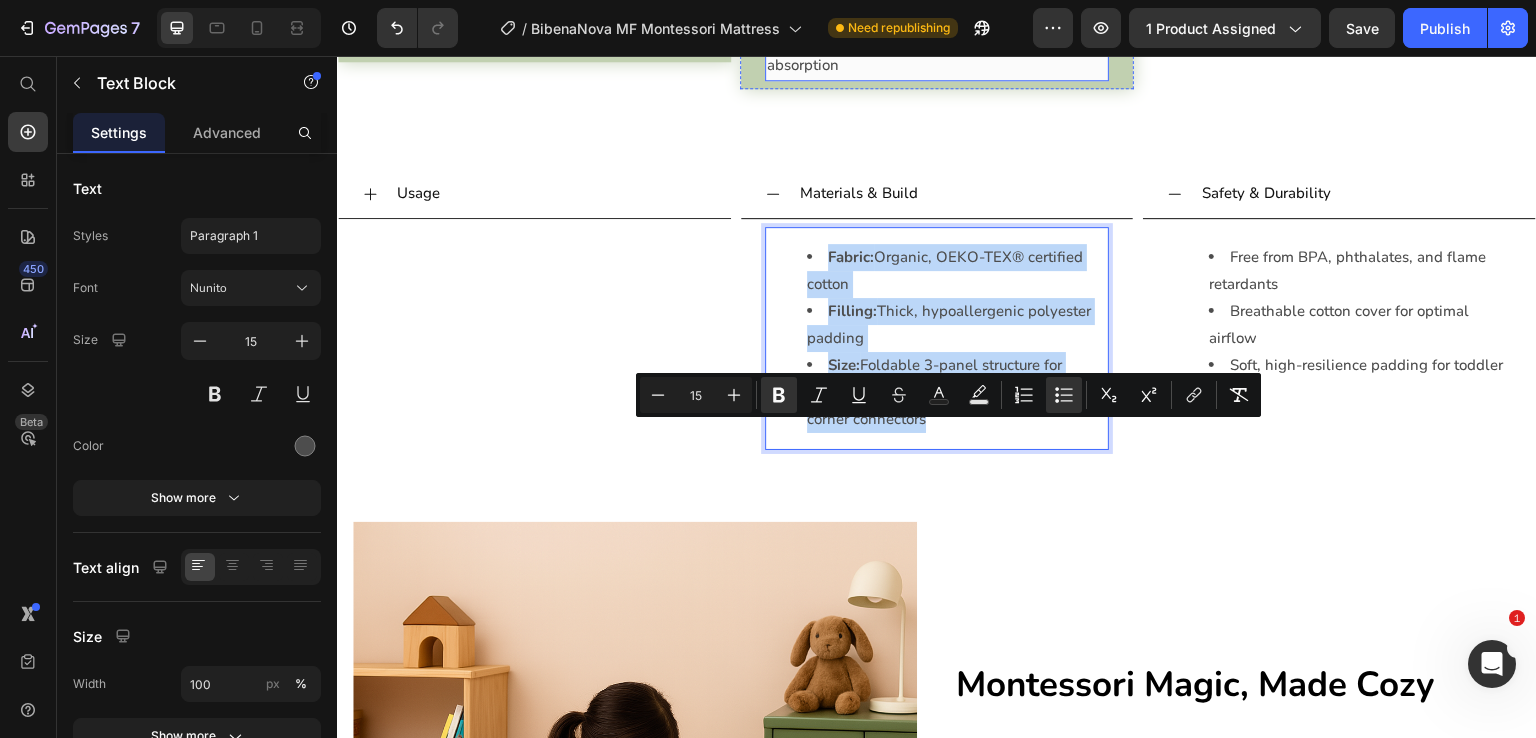 click on "Zinc + Elderberry + Beta Glucan –" at bounding box center [884, -16] 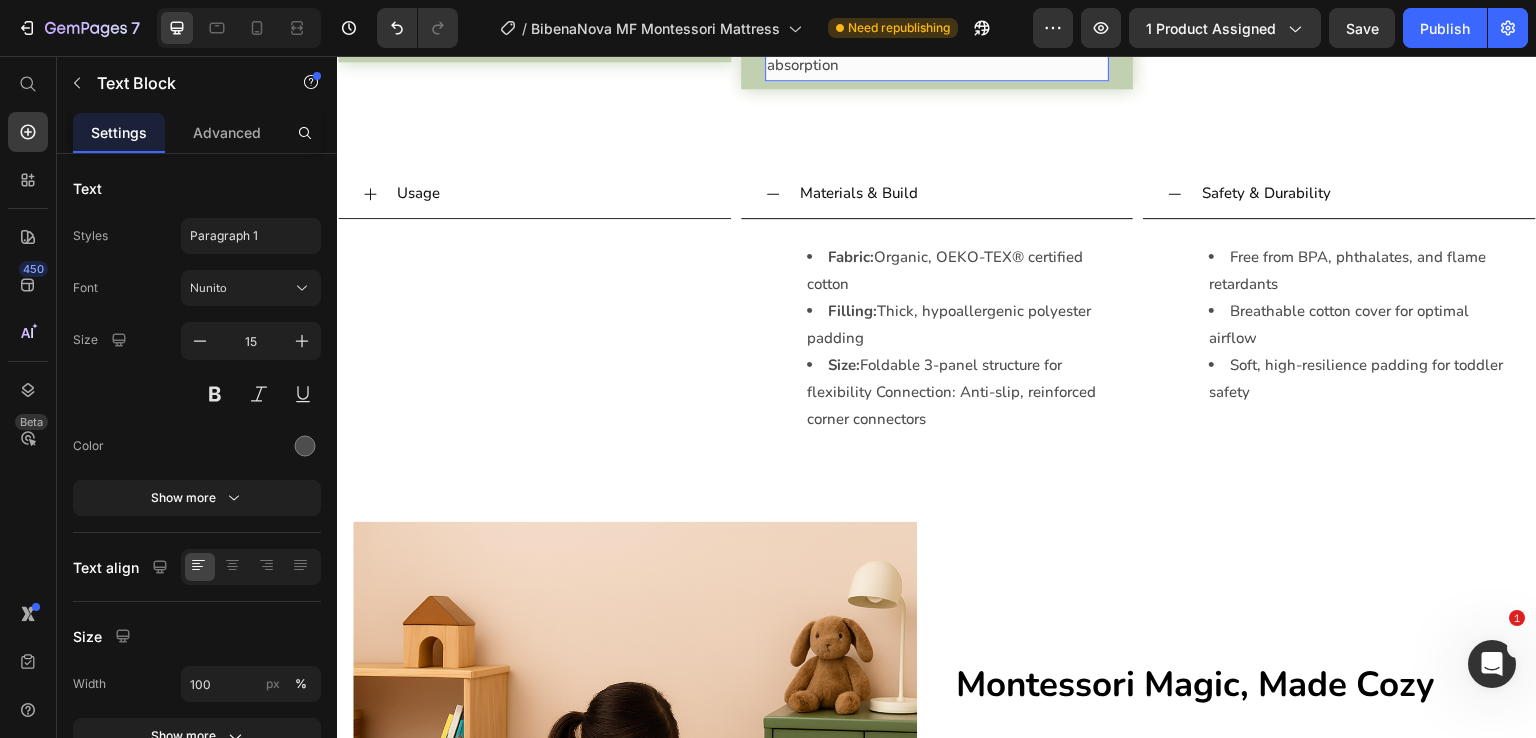 click on "Zinc + Elderberry + Beta Glucan –" at bounding box center (884, -16) 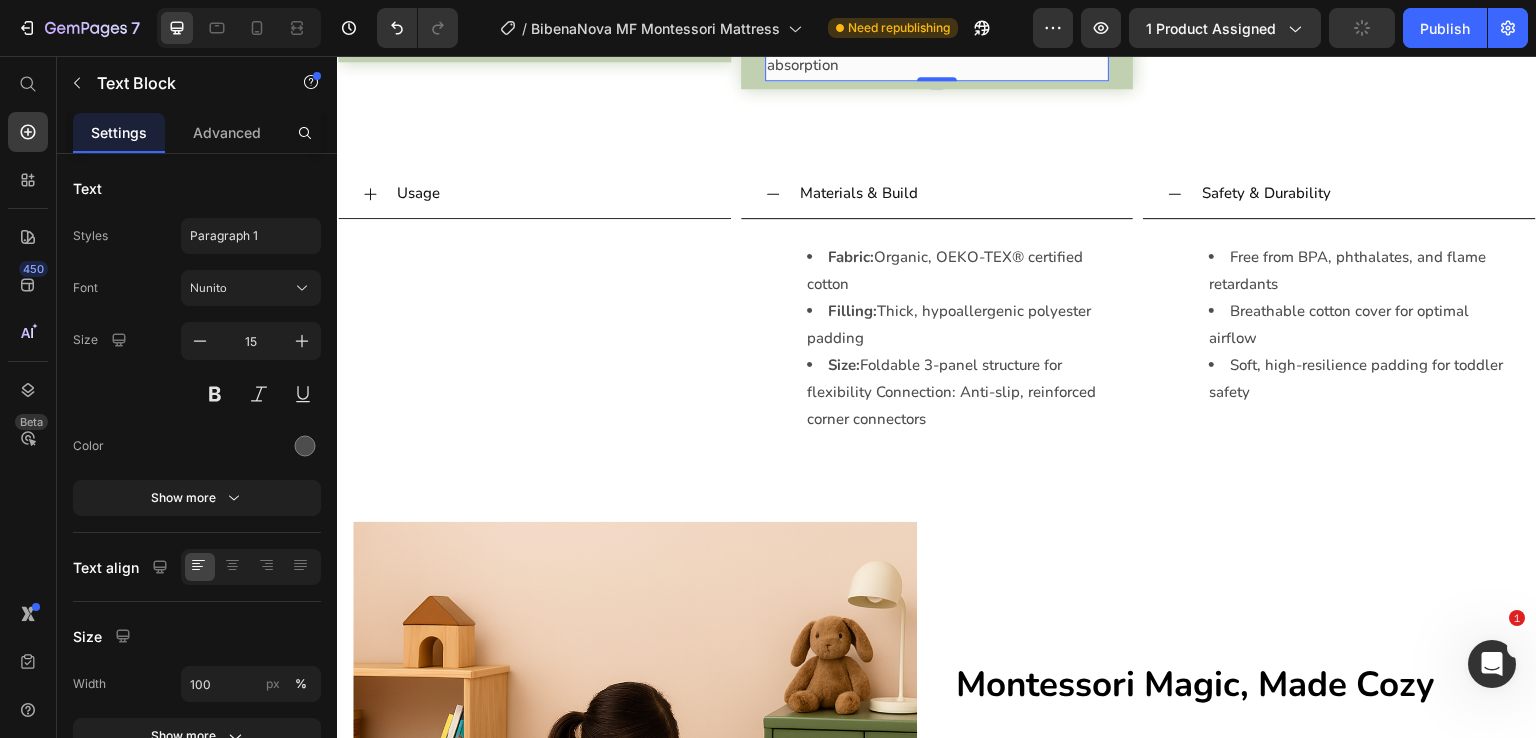 click on "Zinc + Elderberry + Beta Glucan –" at bounding box center (884, -16) 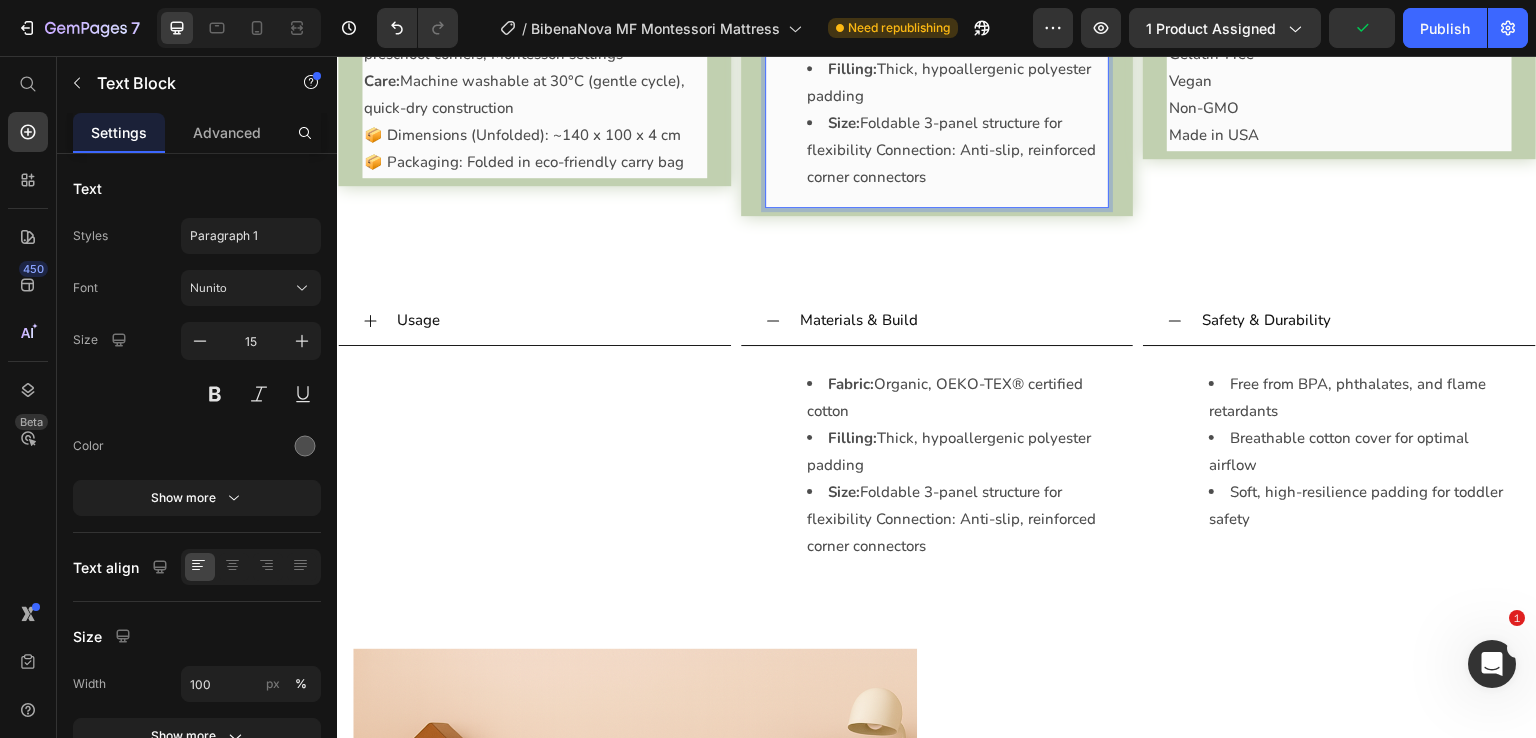 scroll, scrollTop: 2400, scrollLeft: 0, axis: vertical 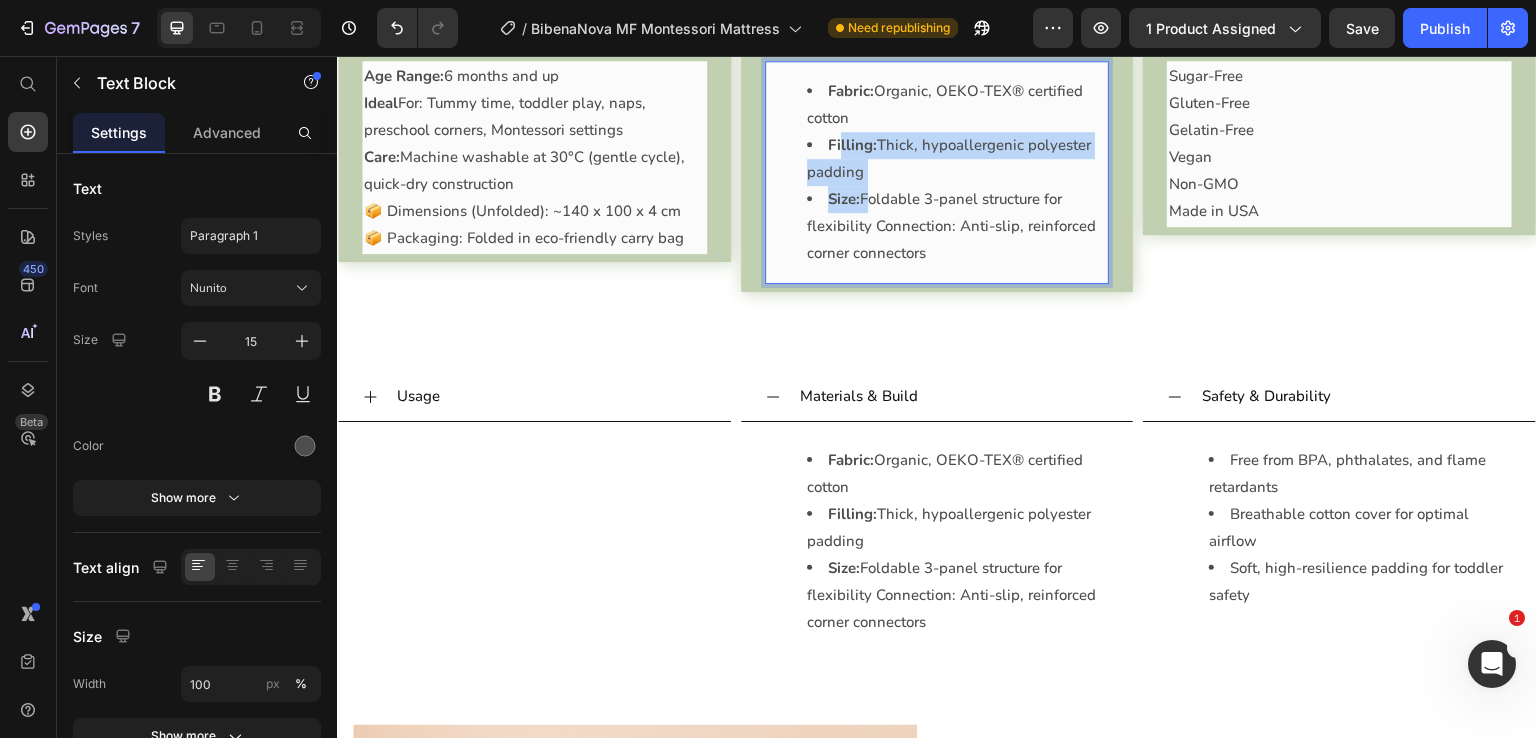 drag, startPoint x: 874, startPoint y: 389, endPoint x: 813, endPoint y: 306, distance: 103.00485 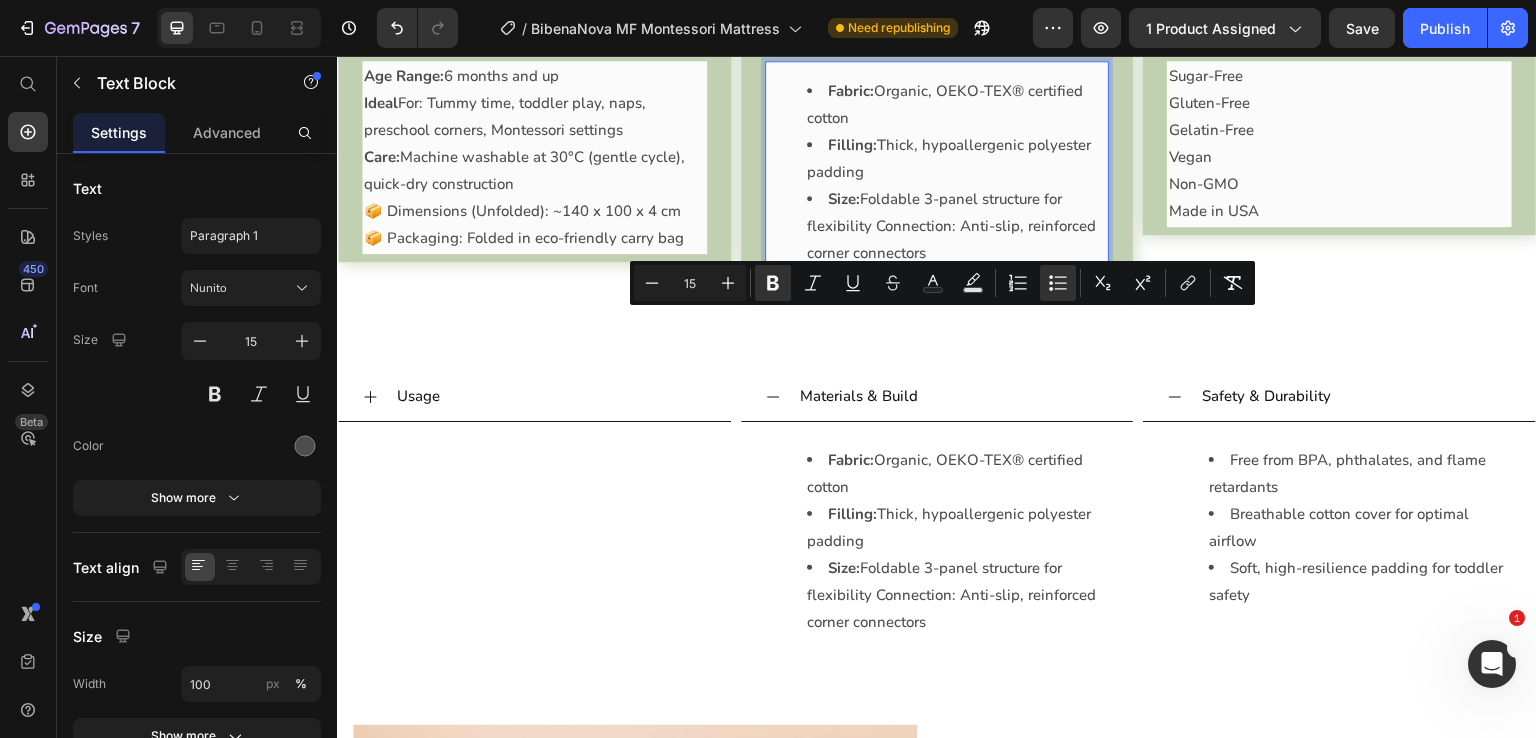 click on "Size:  Foldable 3-panel structure for flexibility Connection: Anti-slip, reinforced corner connectors" at bounding box center (957, 226) 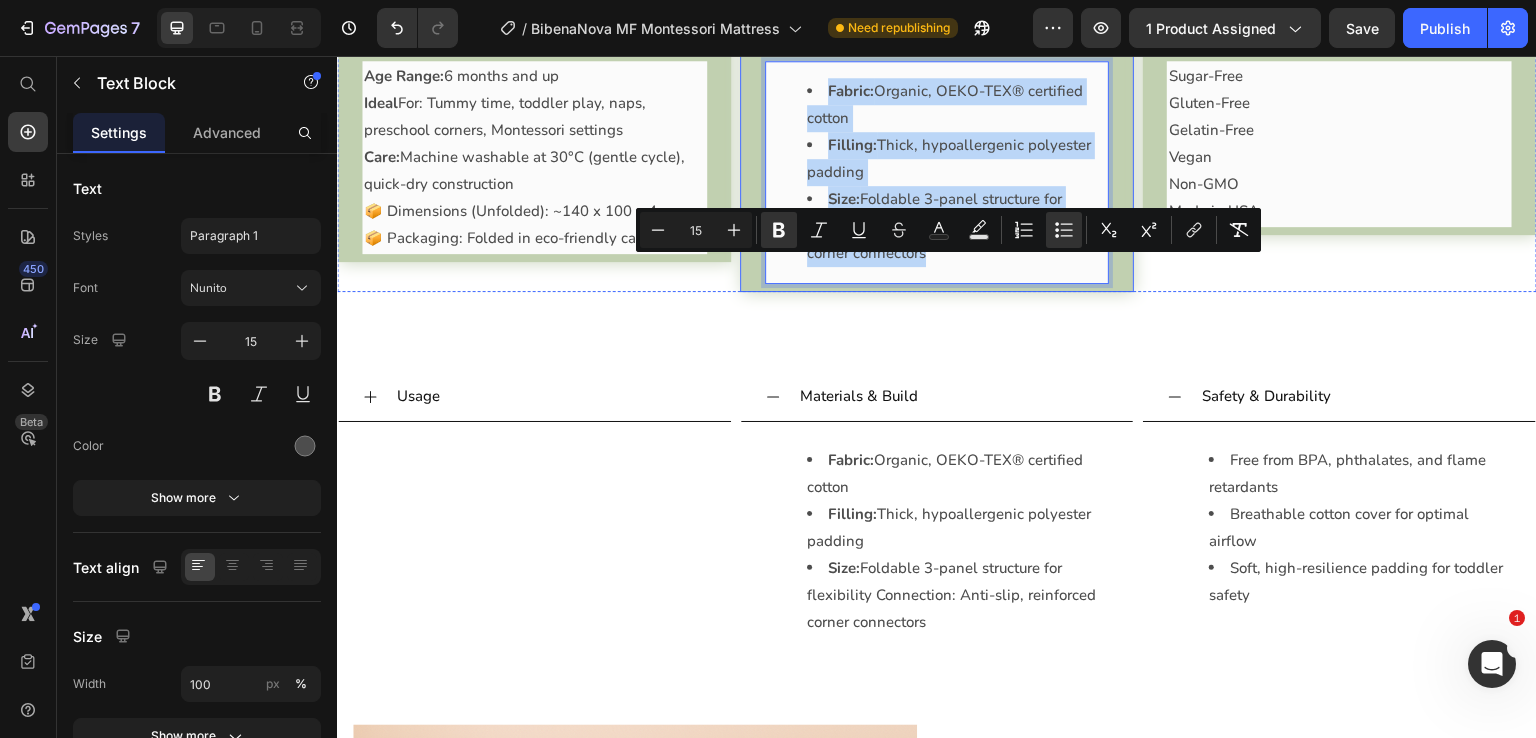 drag, startPoint x: 958, startPoint y: 434, endPoint x: 766, endPoint y: 237, distance: 275.08725 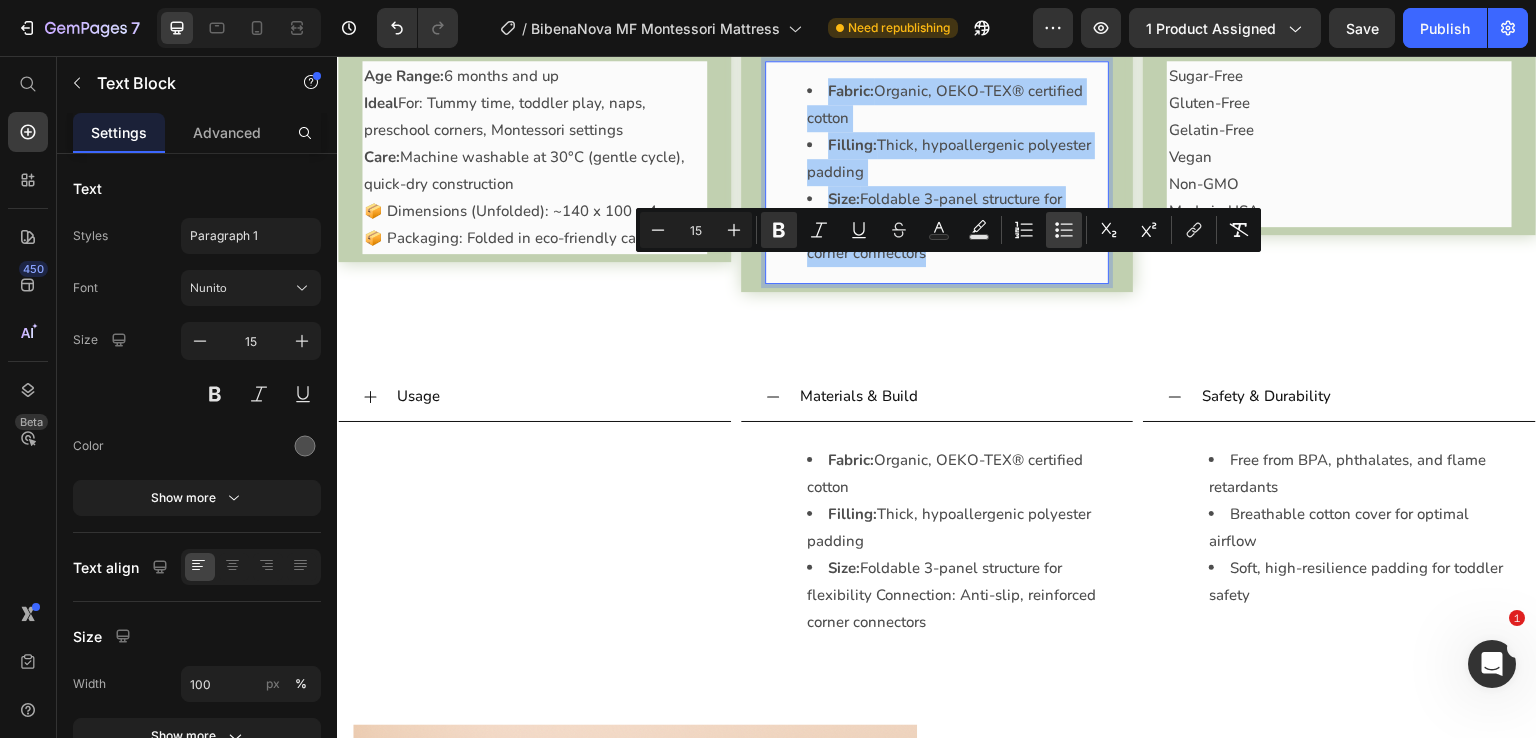 click on "Bulleted List" at bounding box center (1064, 230) 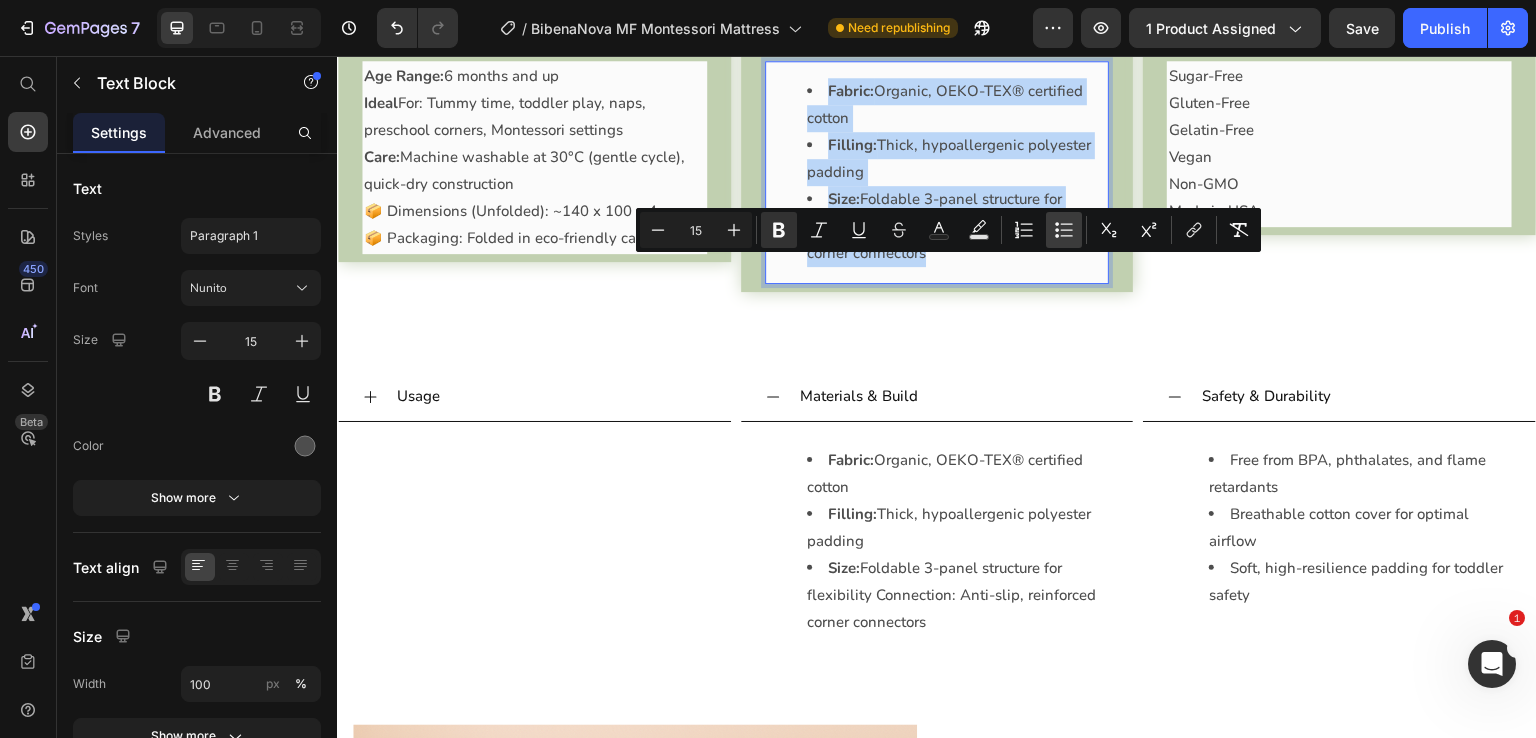 type on "15" 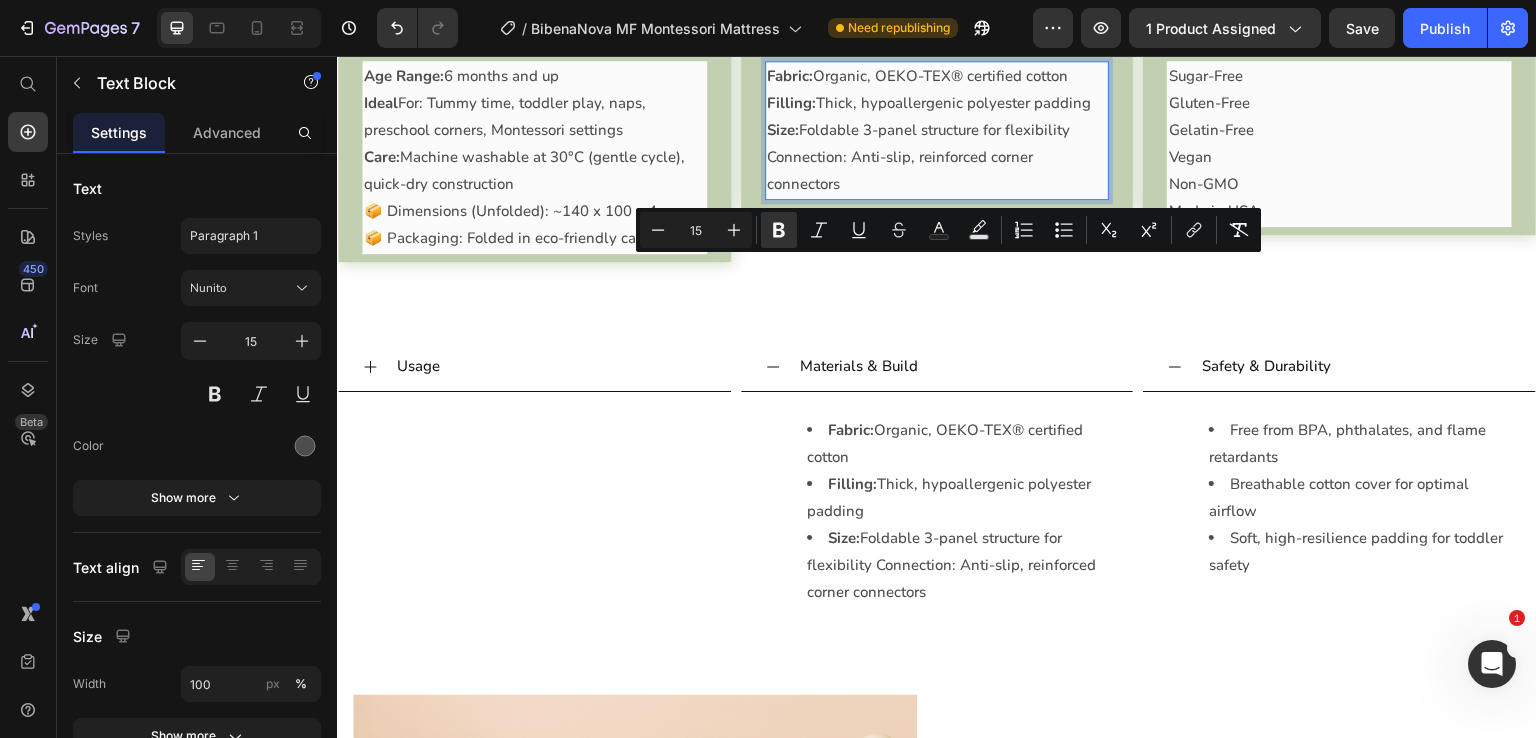click on "Size:  Foldable 3-panel structure for flexibility Connection: Anti-slip, reinforced corner connectors" at bounding box center (937, 157) 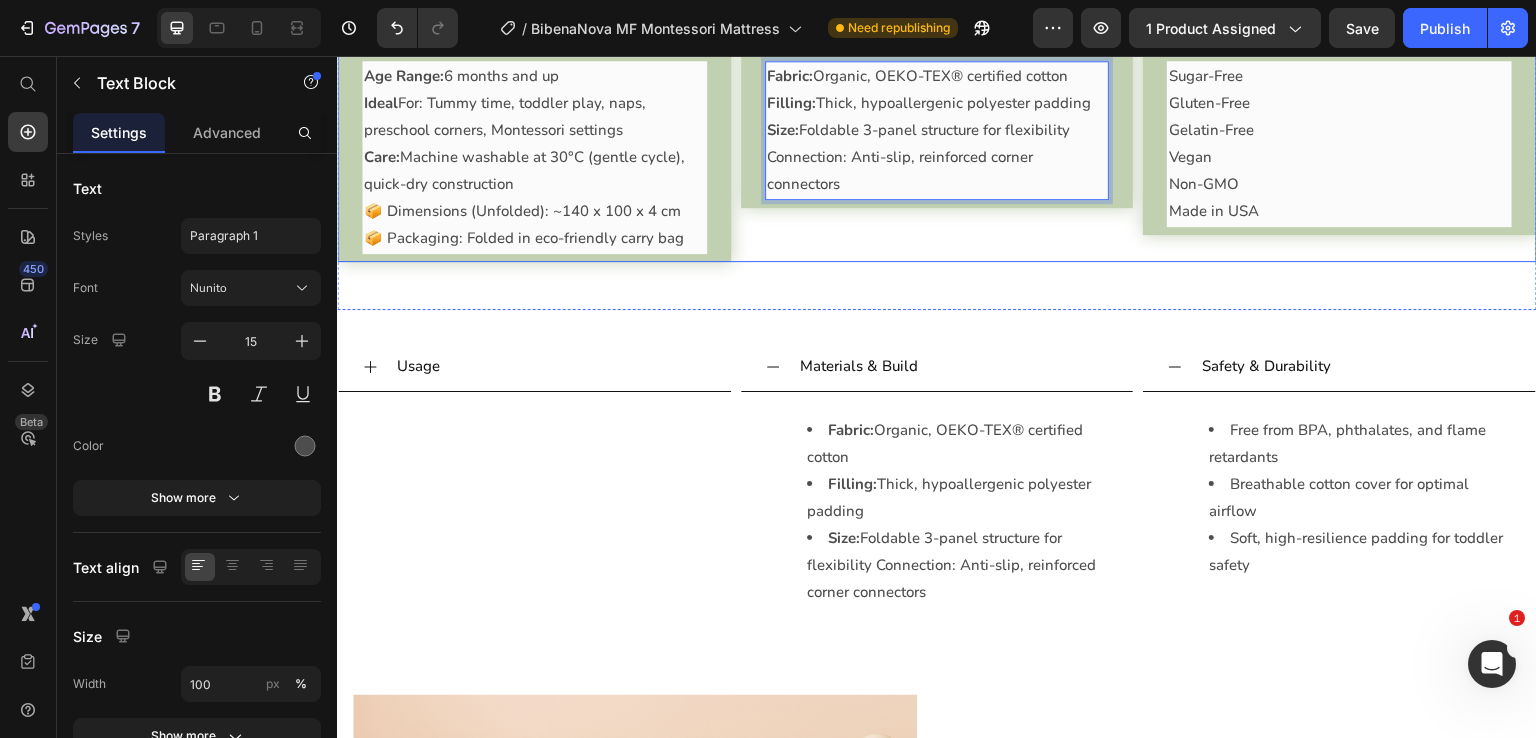 click on "Sugar-Free Gluten-Free Gelatin-Free Vegan Non-GMO Made in USA Text Block" at bounding box center [1339, 144] 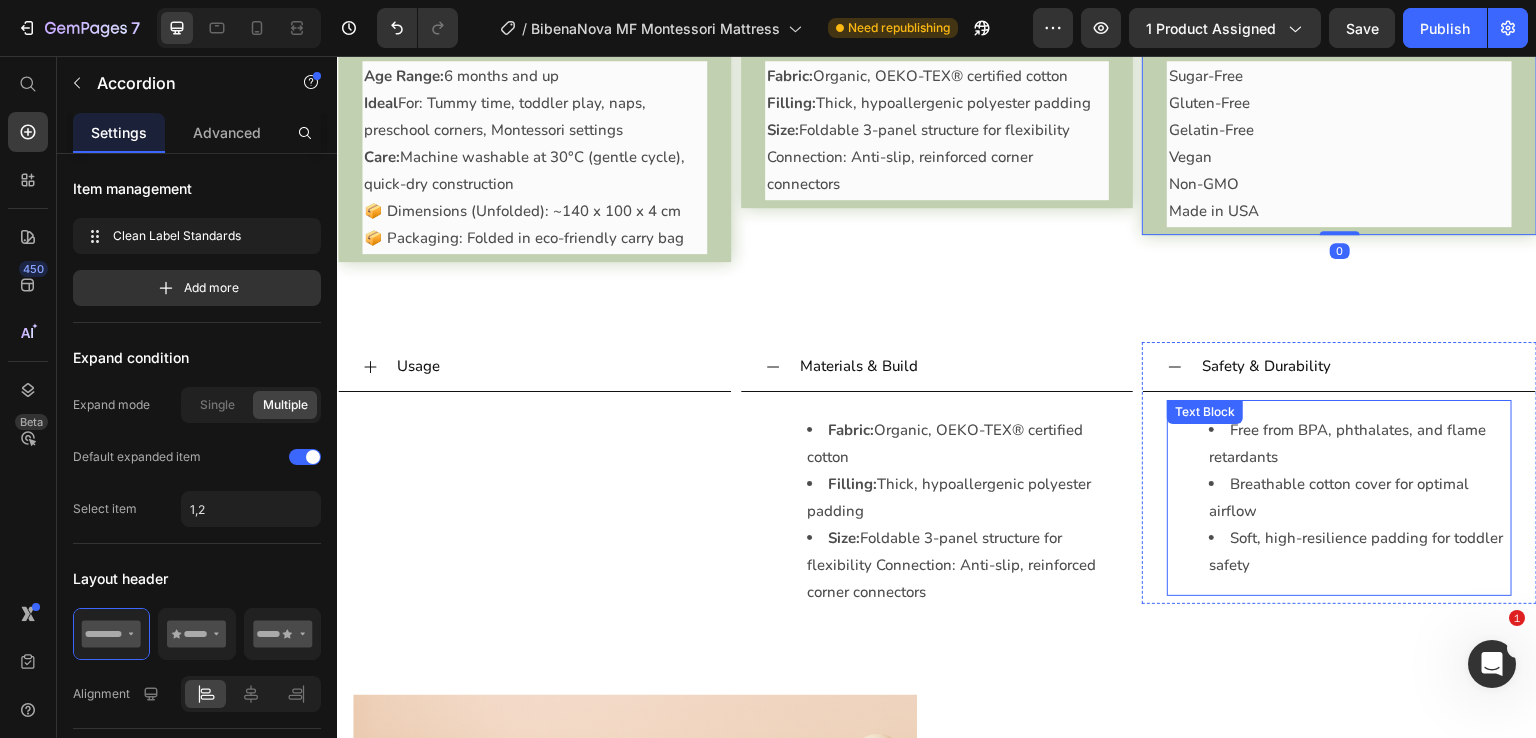 click on "Free from BPA, phthalates, and flame retardants" at bounding box center (1359, 444) 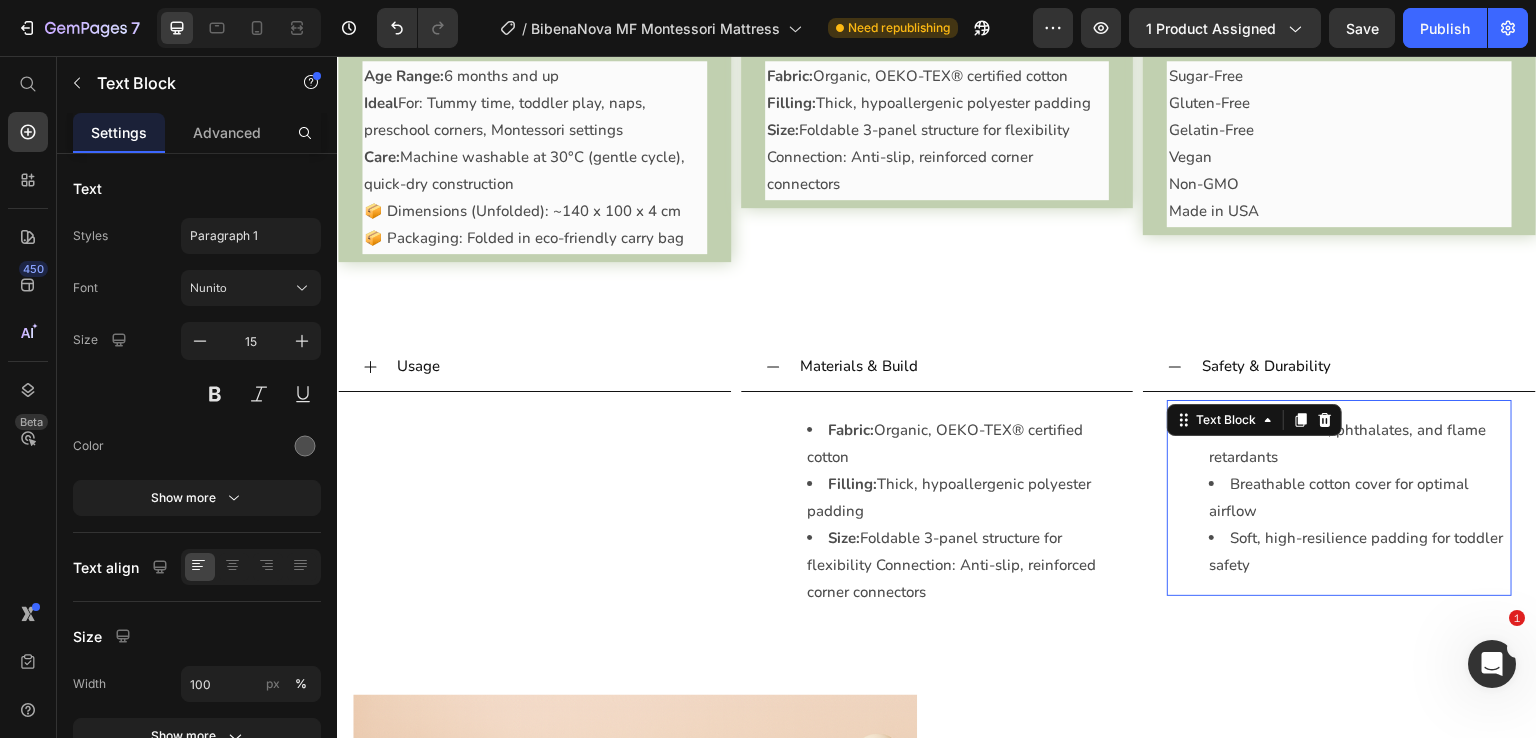 click on "Free from BPA, phthalates, and flame retardants" at bounding box center (1359, 444) 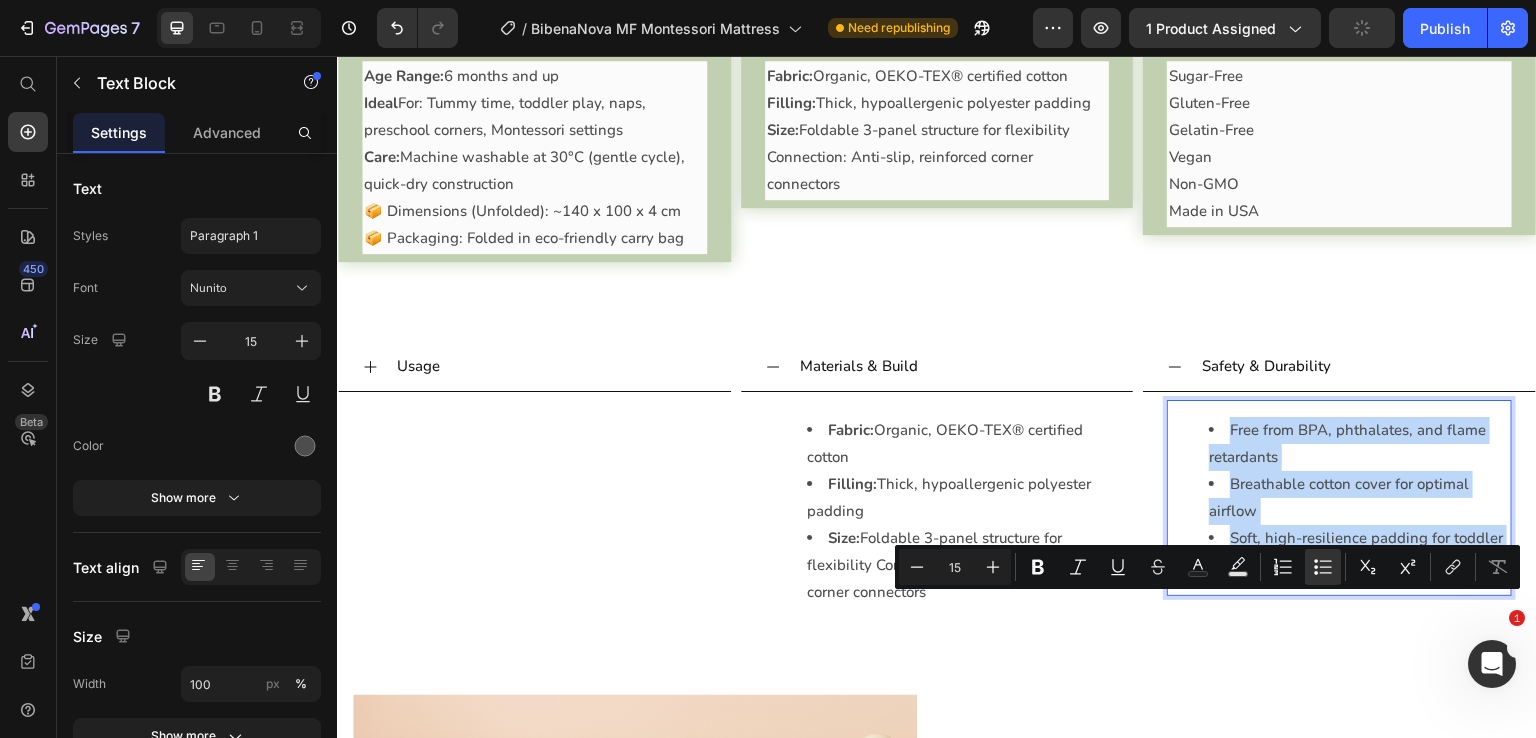 copy on "Free from BPA, phthalates, and flame retardants Breathable cotton cover for optimal airflow Soft, high-resilience padding for toddler safety" 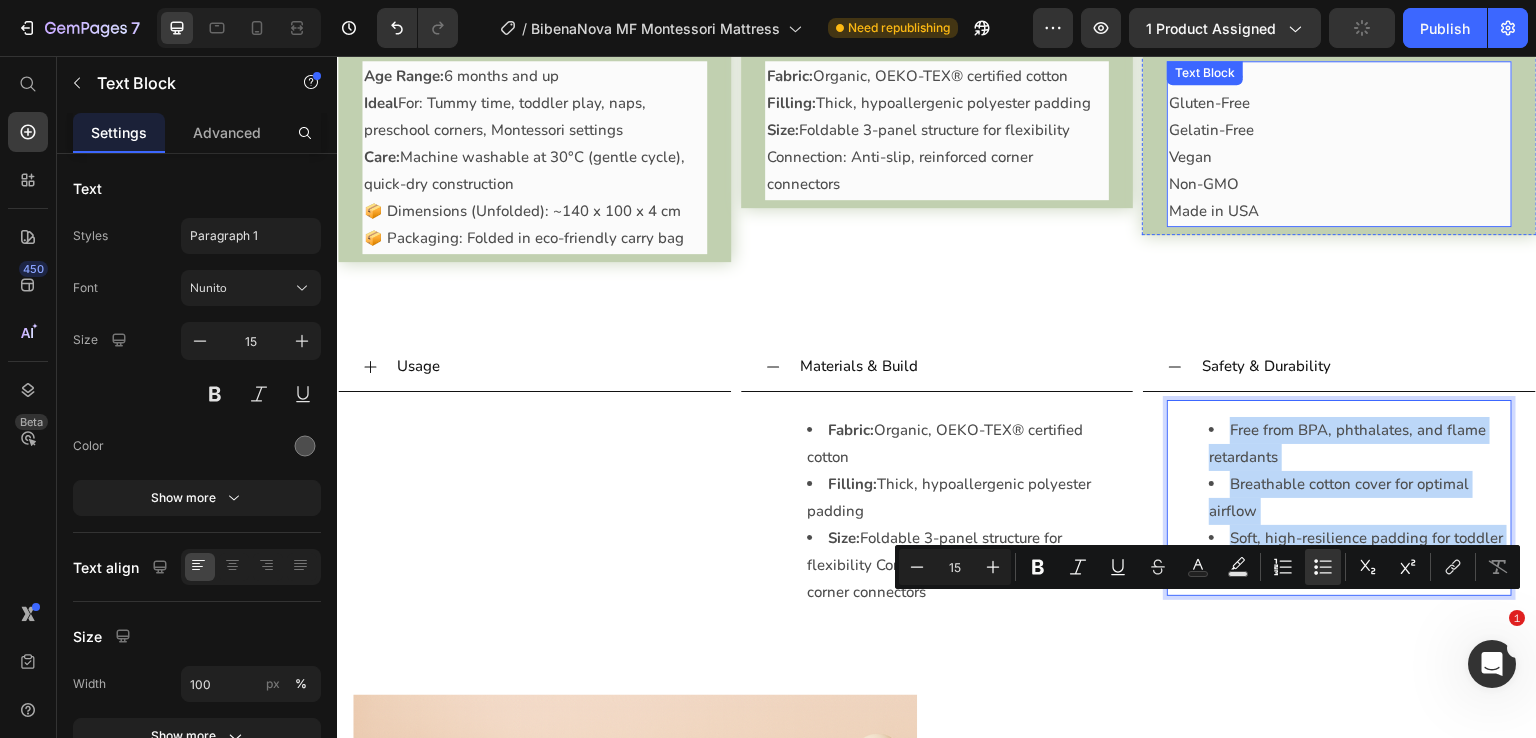click on "Gelatin-Free" at bounding box center [1339, 130] 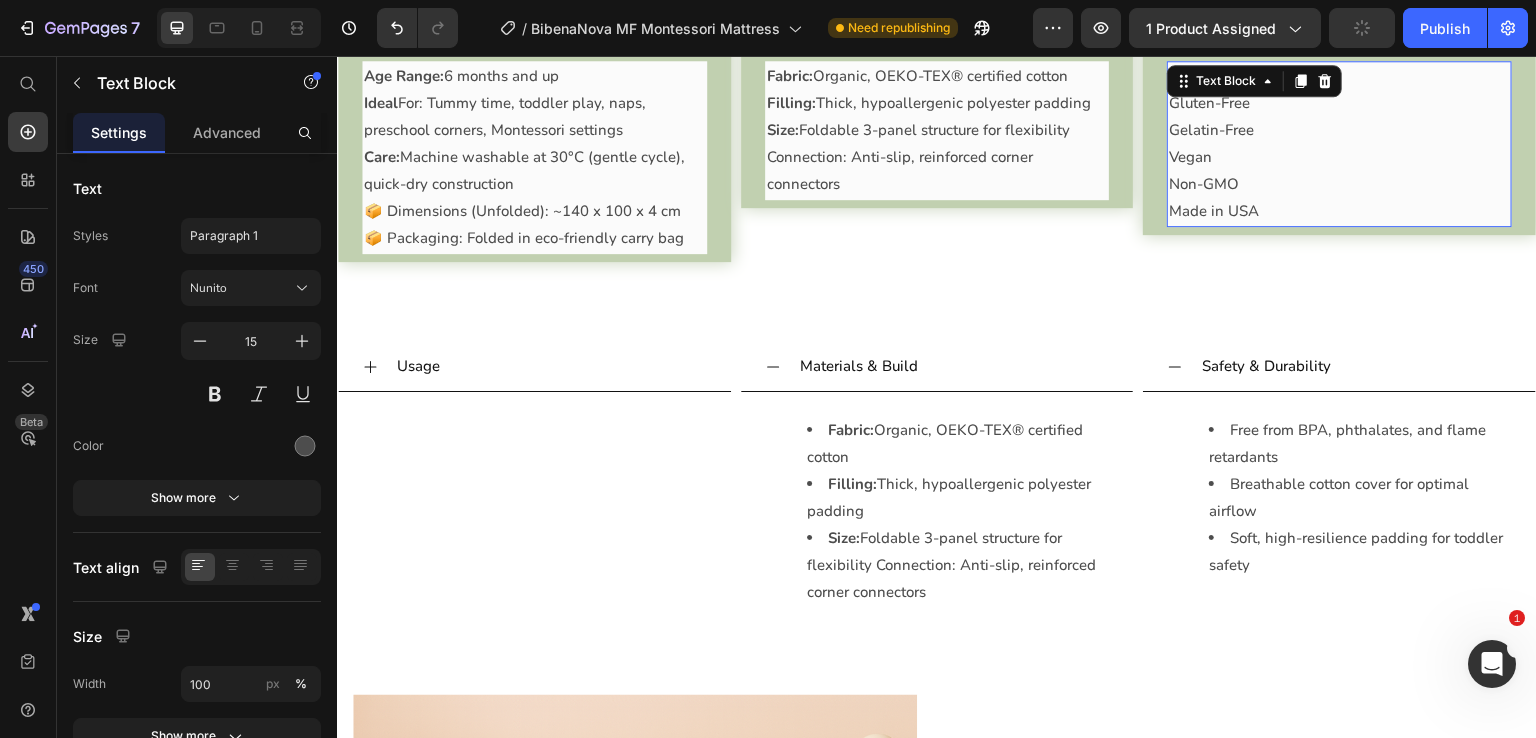 click on "Gelatin-Free" at bounding box center (1339, 130) 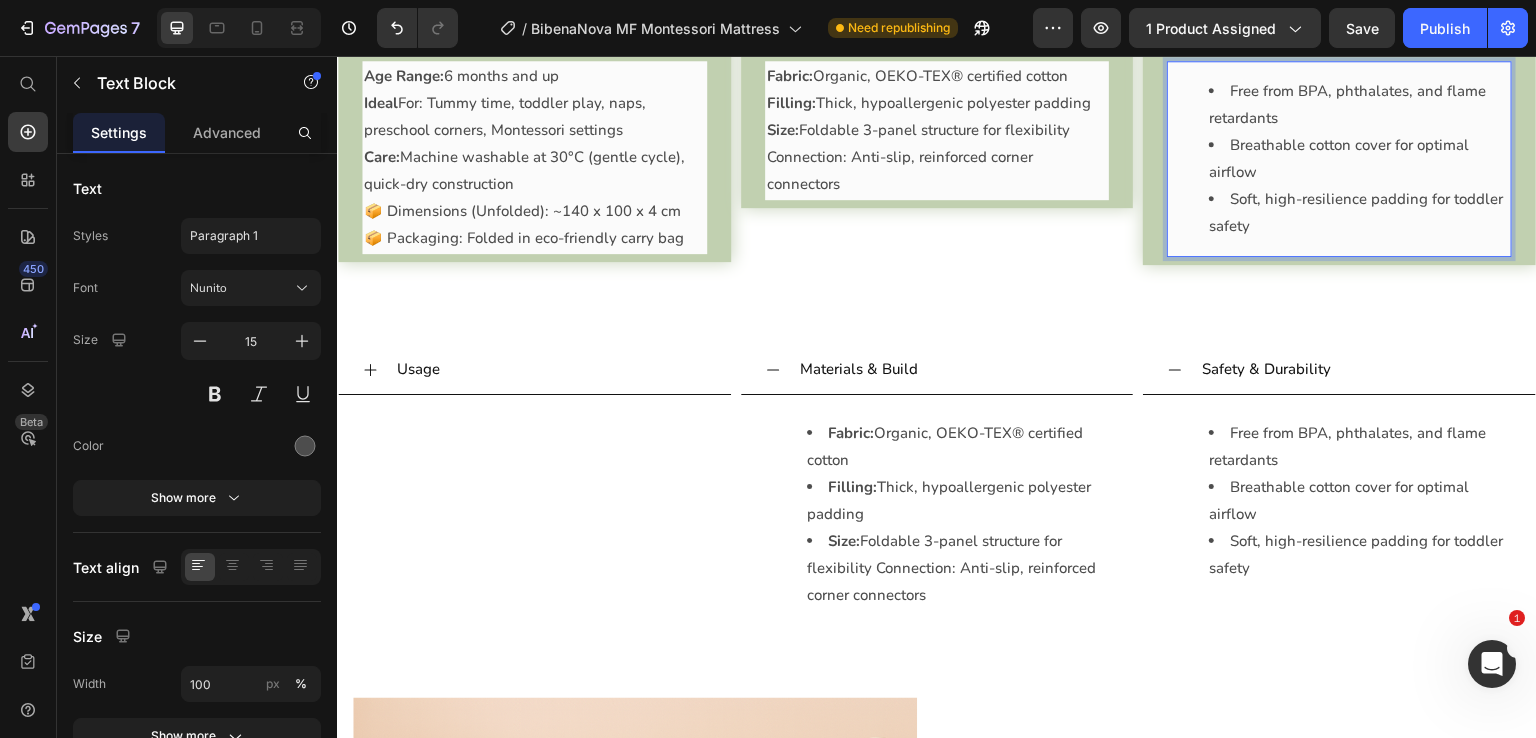 click on "Soft, high-resilience padding for toddler safety" at bounding box center [1359, 213] 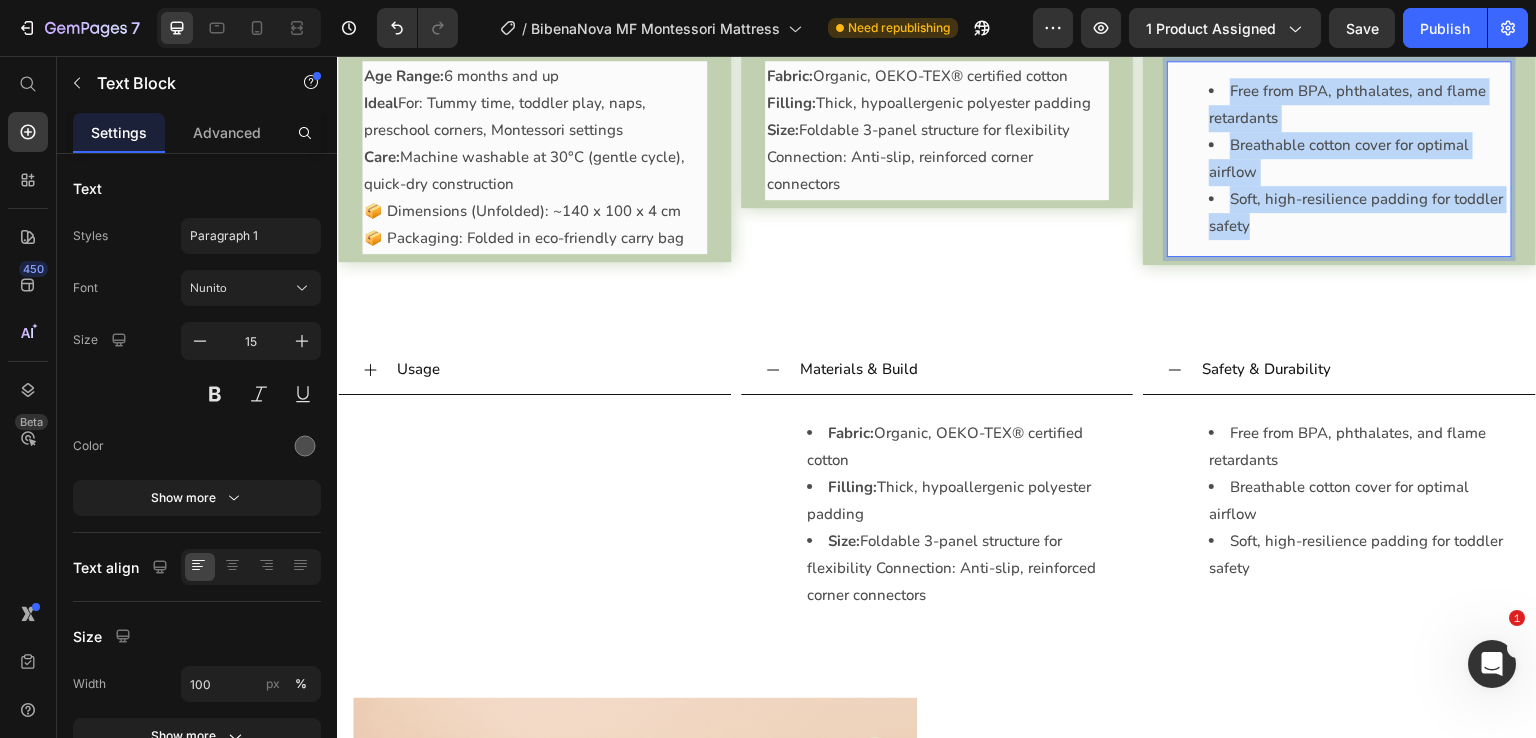 drag, startPoint x: 1261, startPoint y: 411, endPoint x: 1176, endPoint y: 257, distance: 175.90054 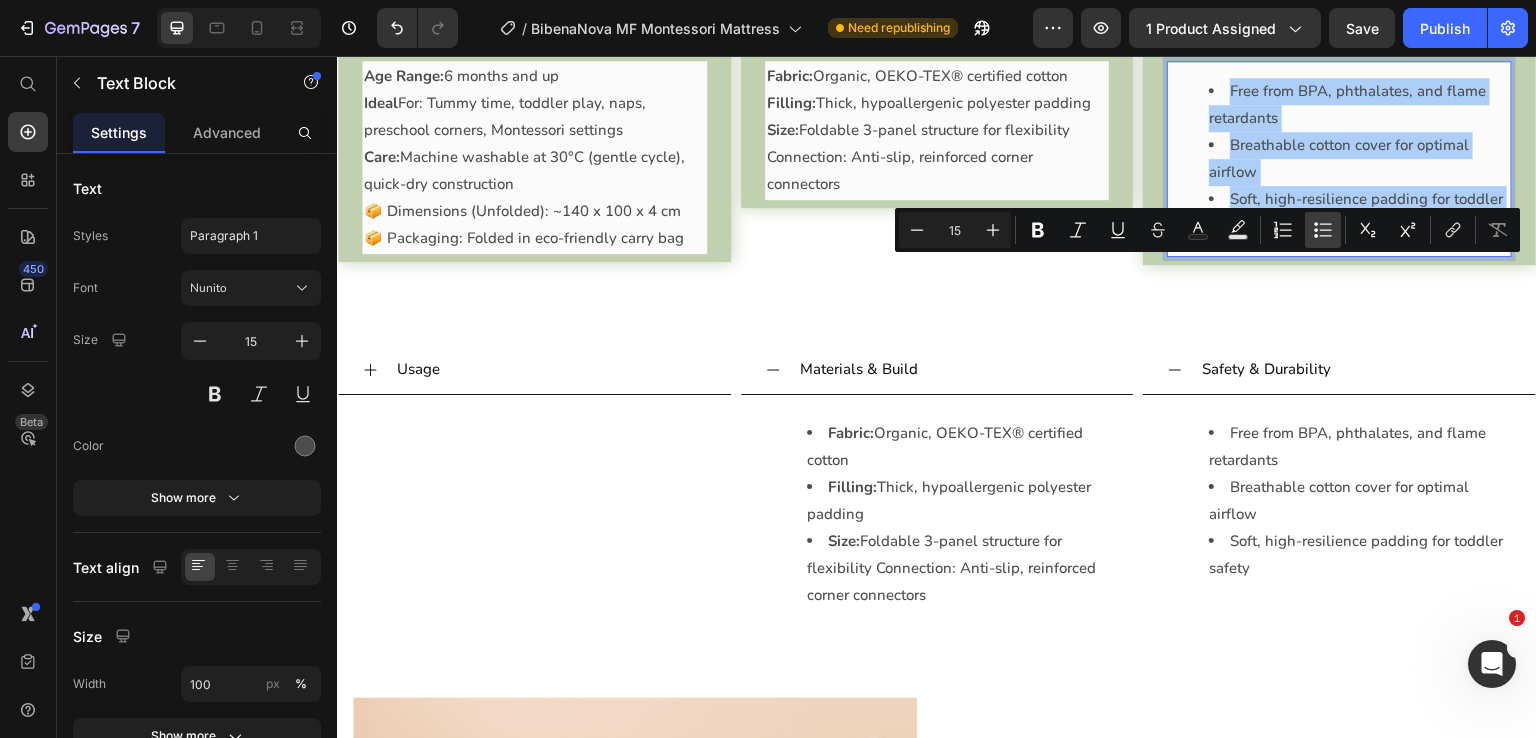 click 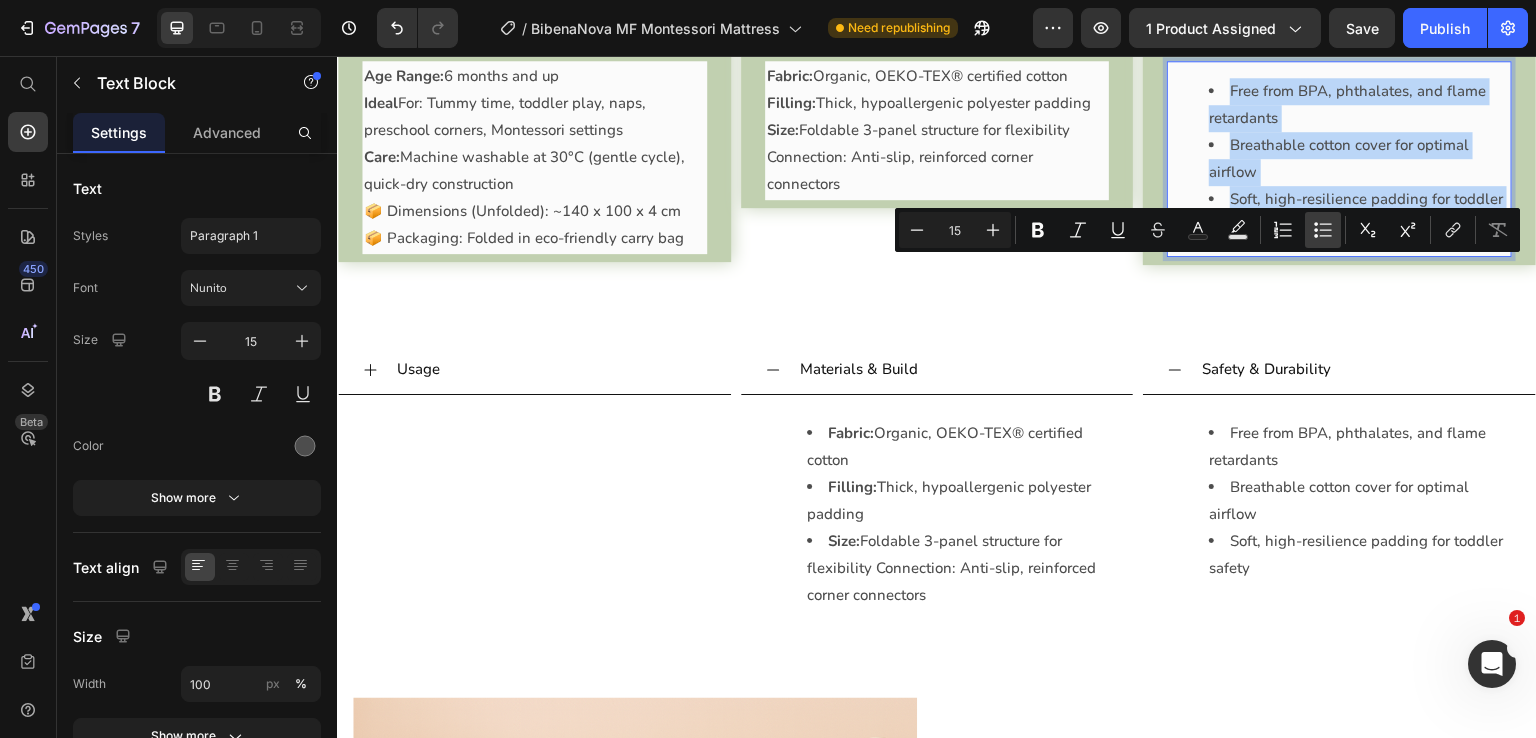 type on "15" 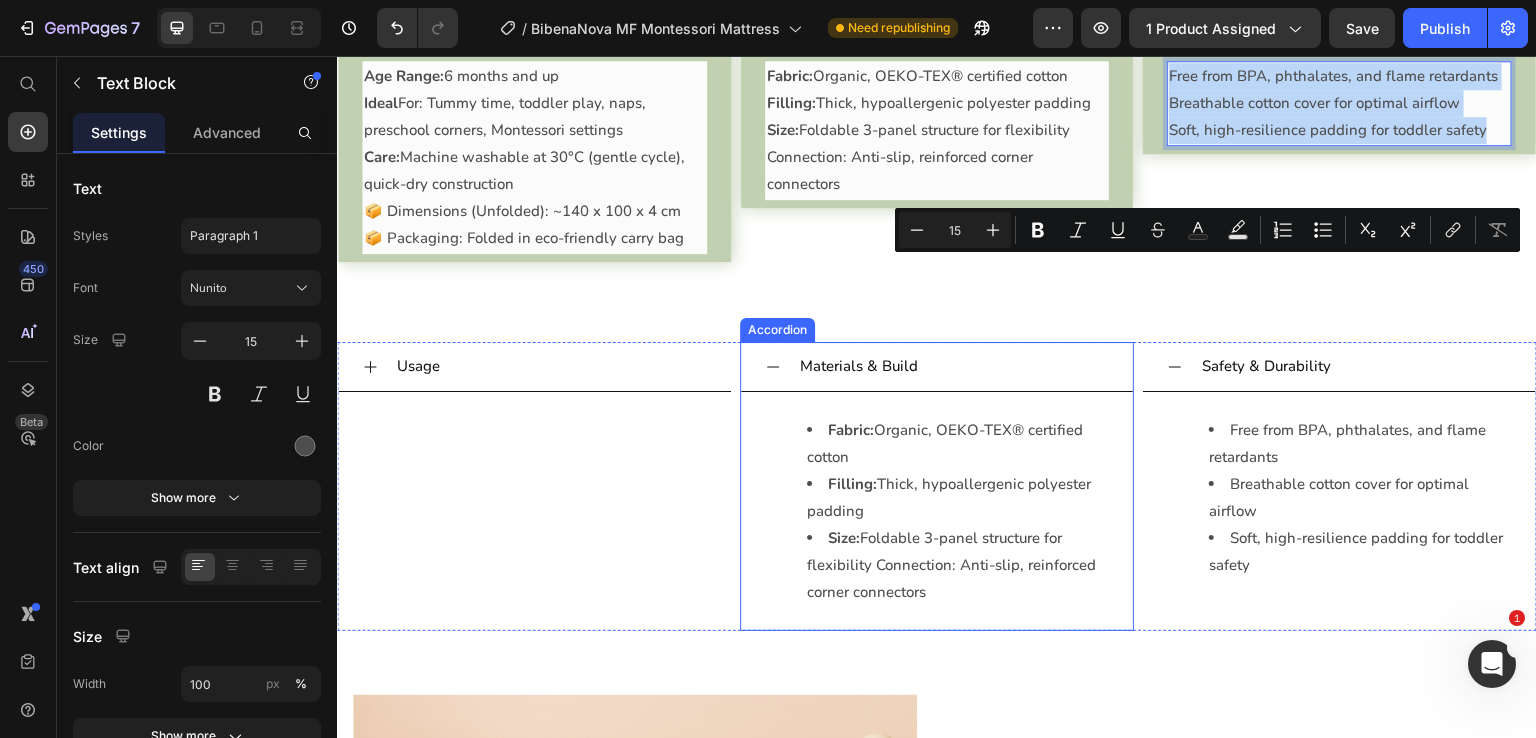 click on "Materials & Build" at bounding box center (859, 366) 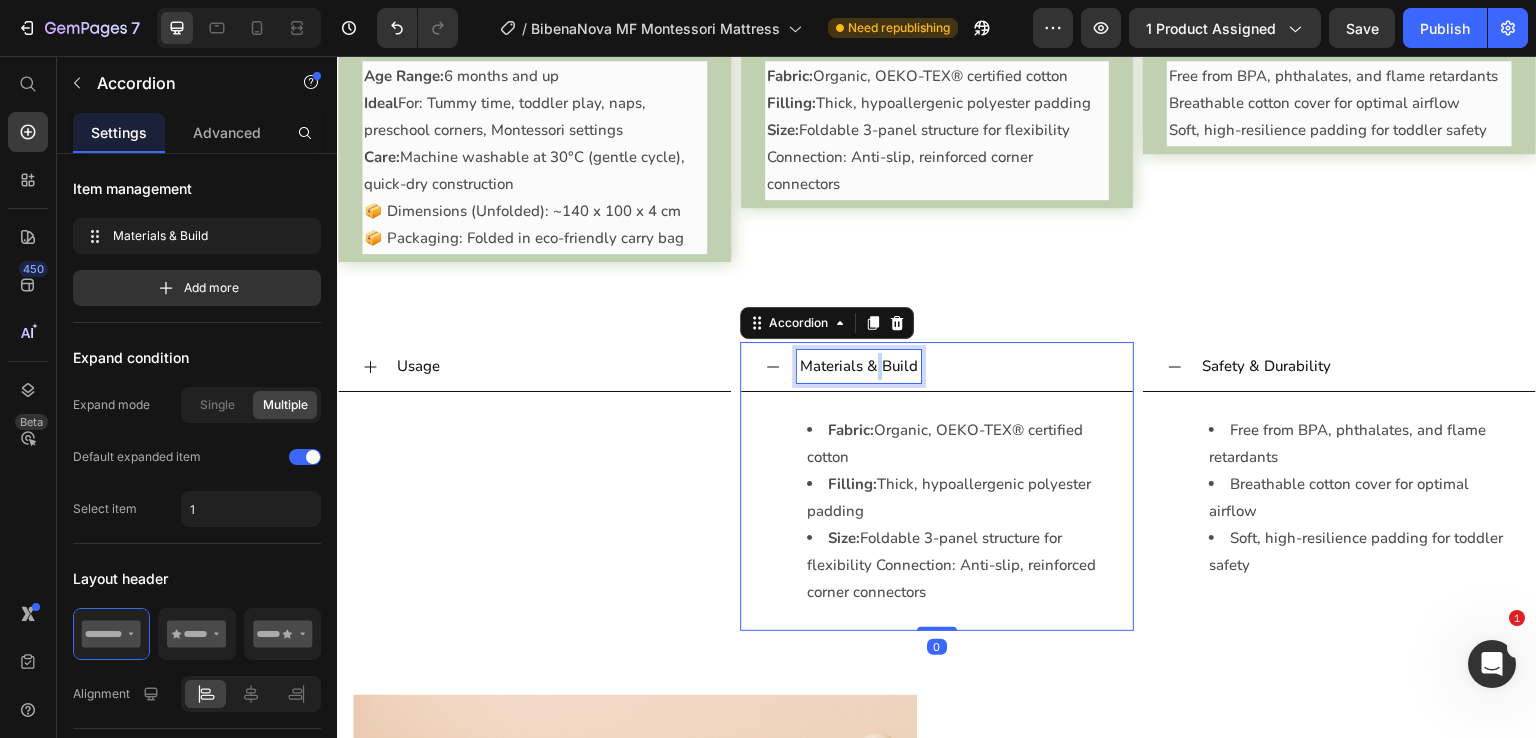 click on "Materials & Build" at bounding box center (859, 366) 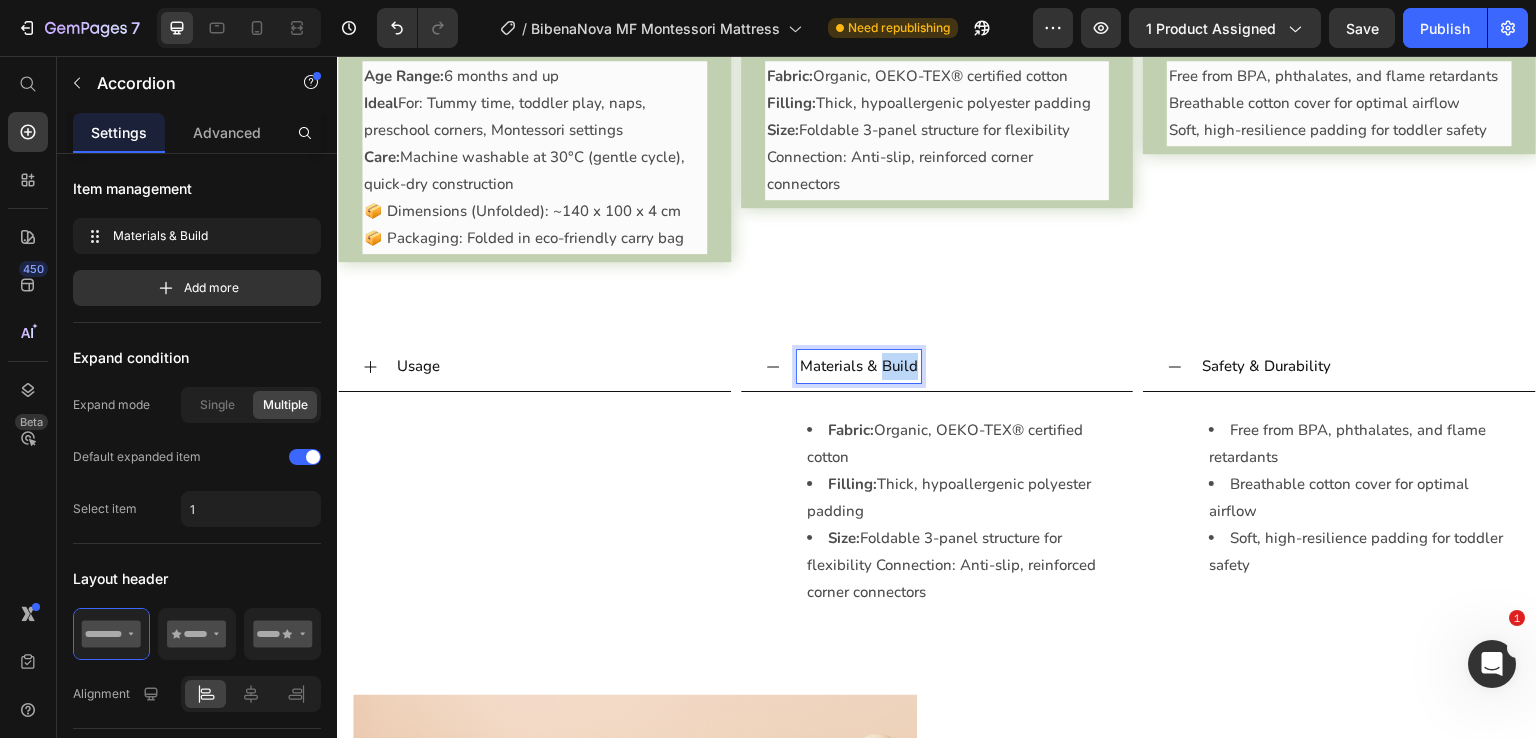 click on "Materials & Build" at bounding box center [859, 366] 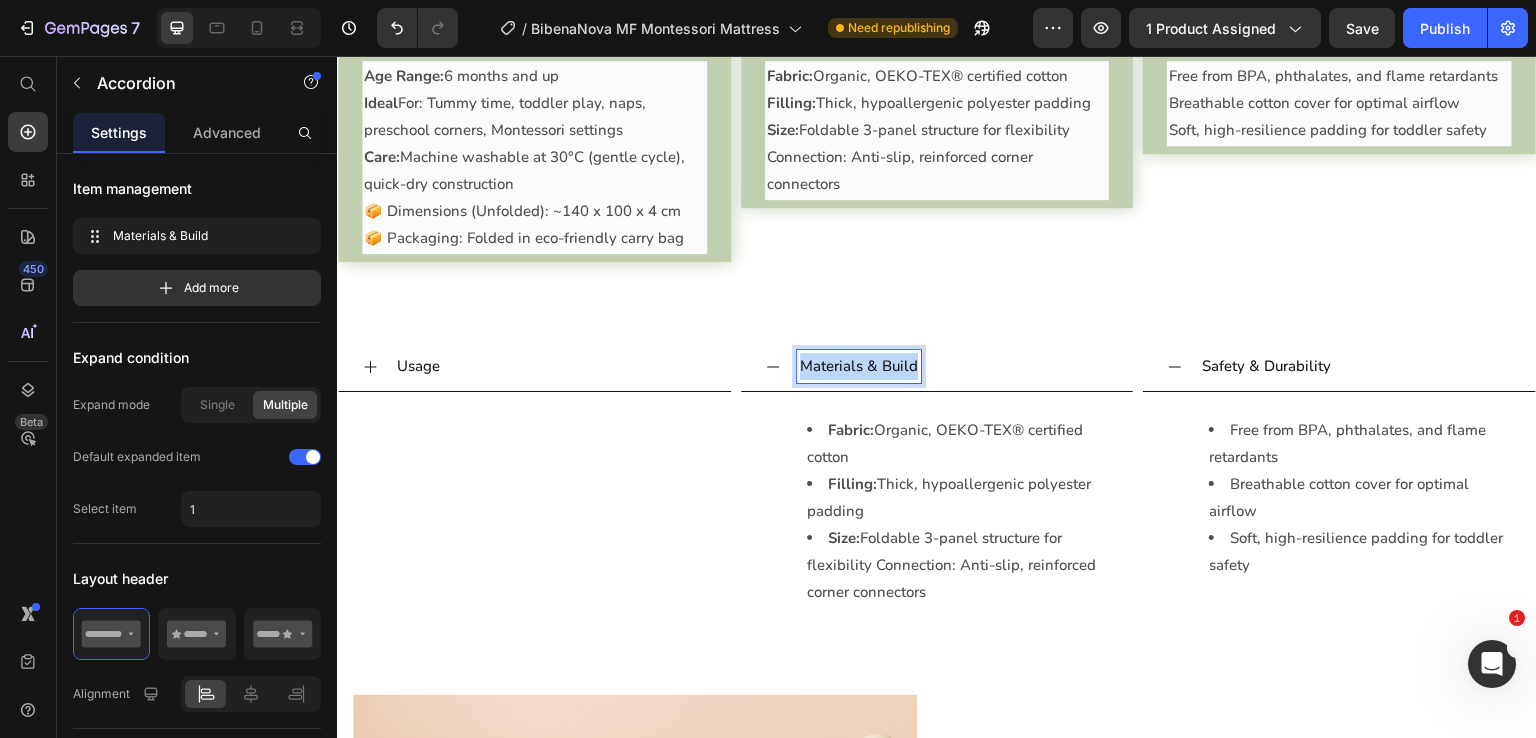 click on "Materials & Build" at bounding box center (859, 366) 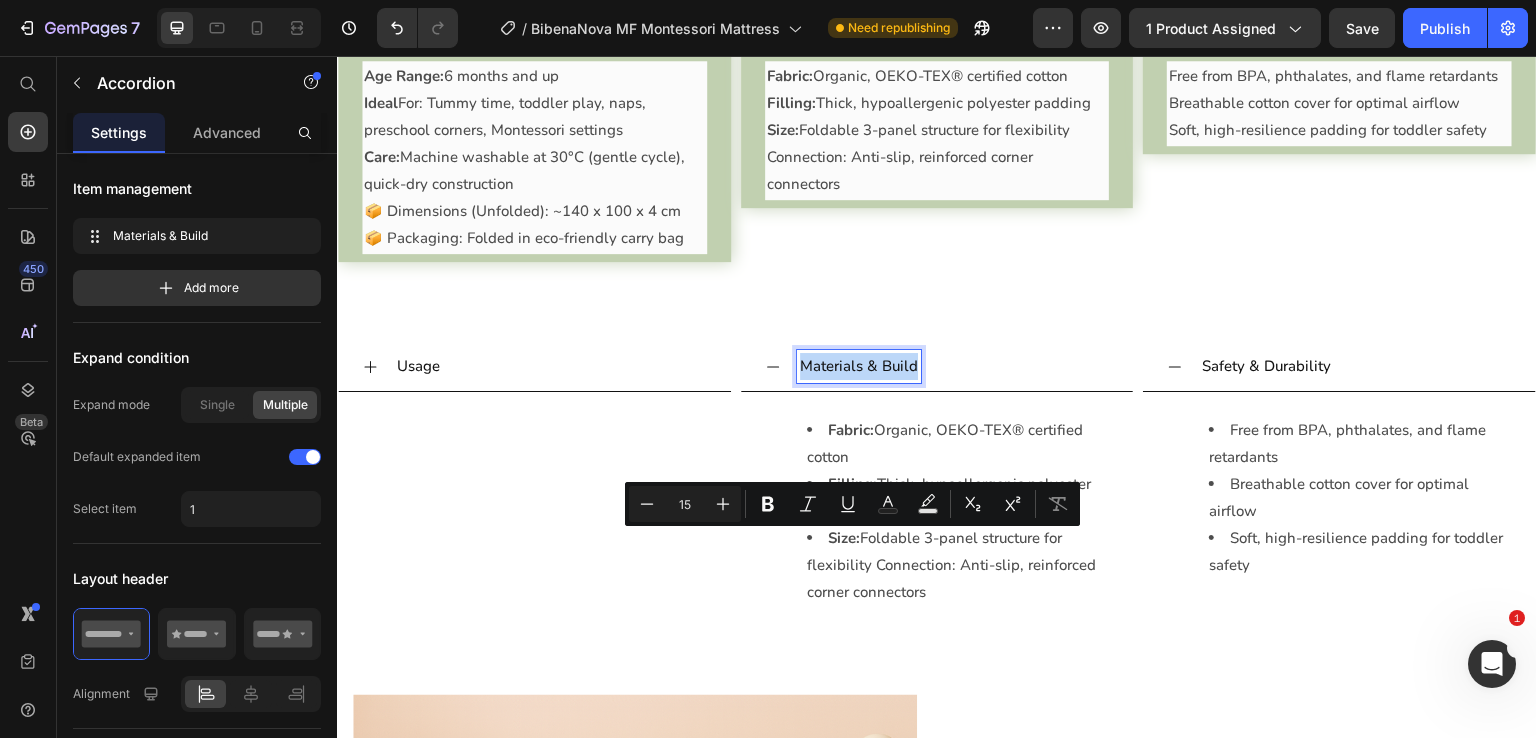 copy on "Materials & Build" 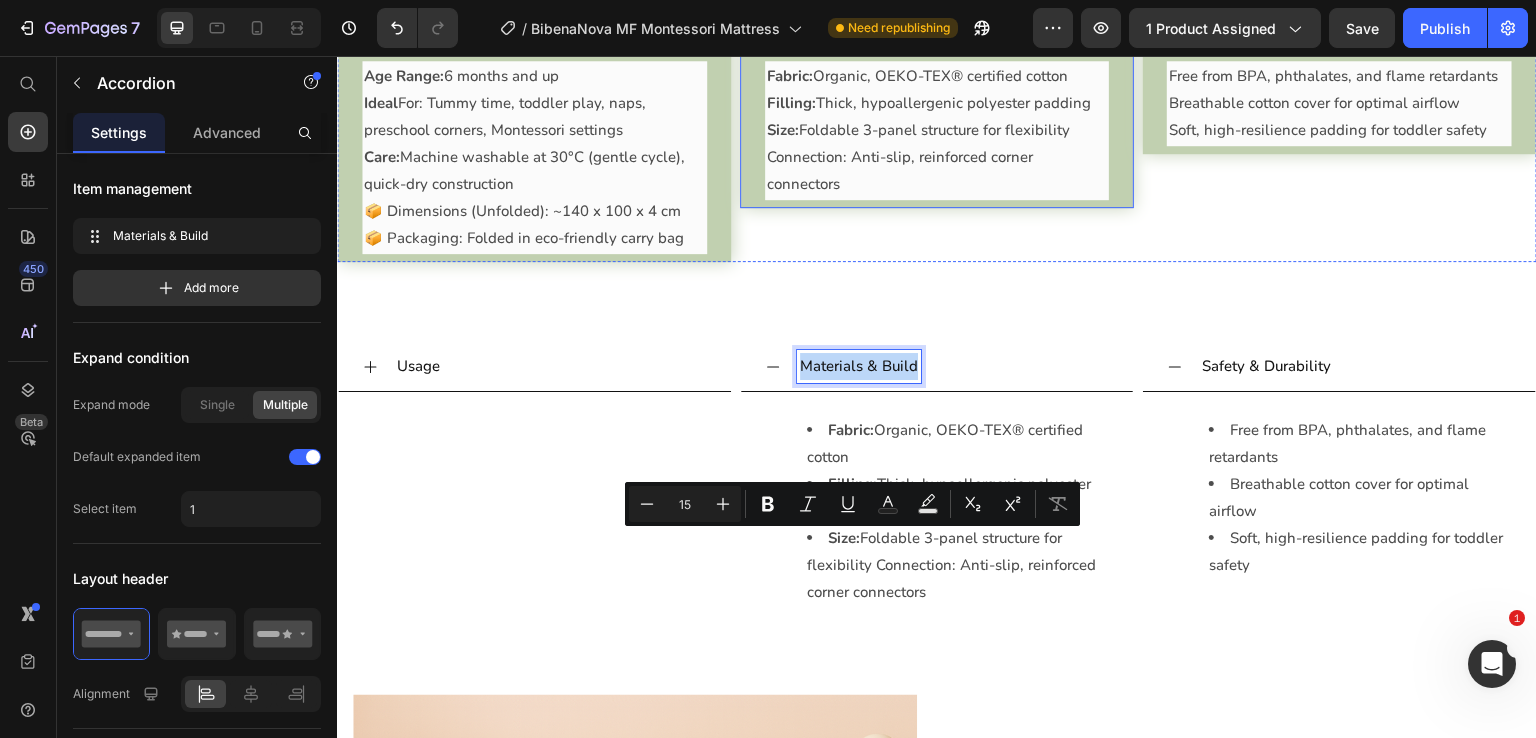 click on "Ingredients & Function" at bounding box center (847, 28) 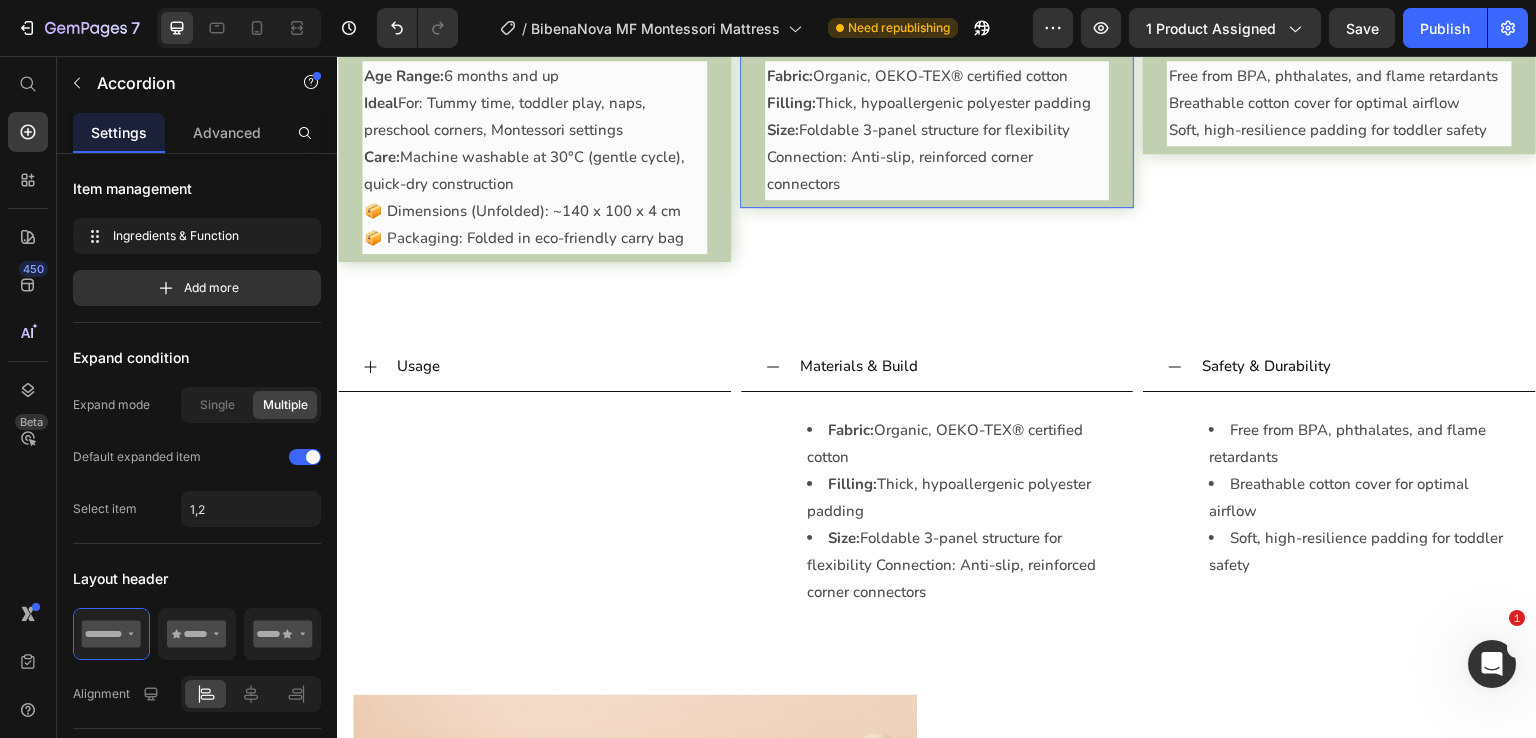 click on "Ingredients & Function" at bounding box center [847, 28] 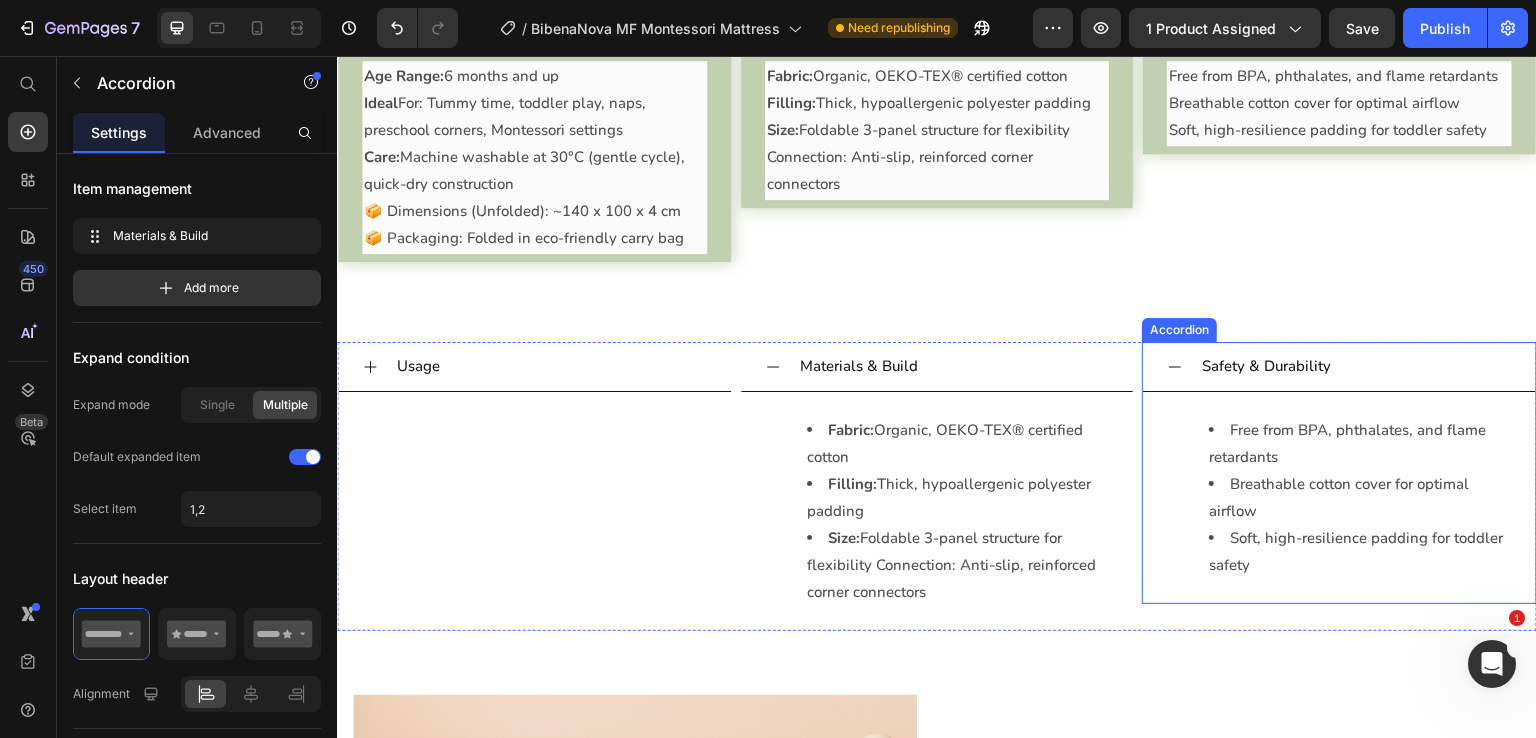 click on "Safety & Durability" at bounding box center [1266, 366] 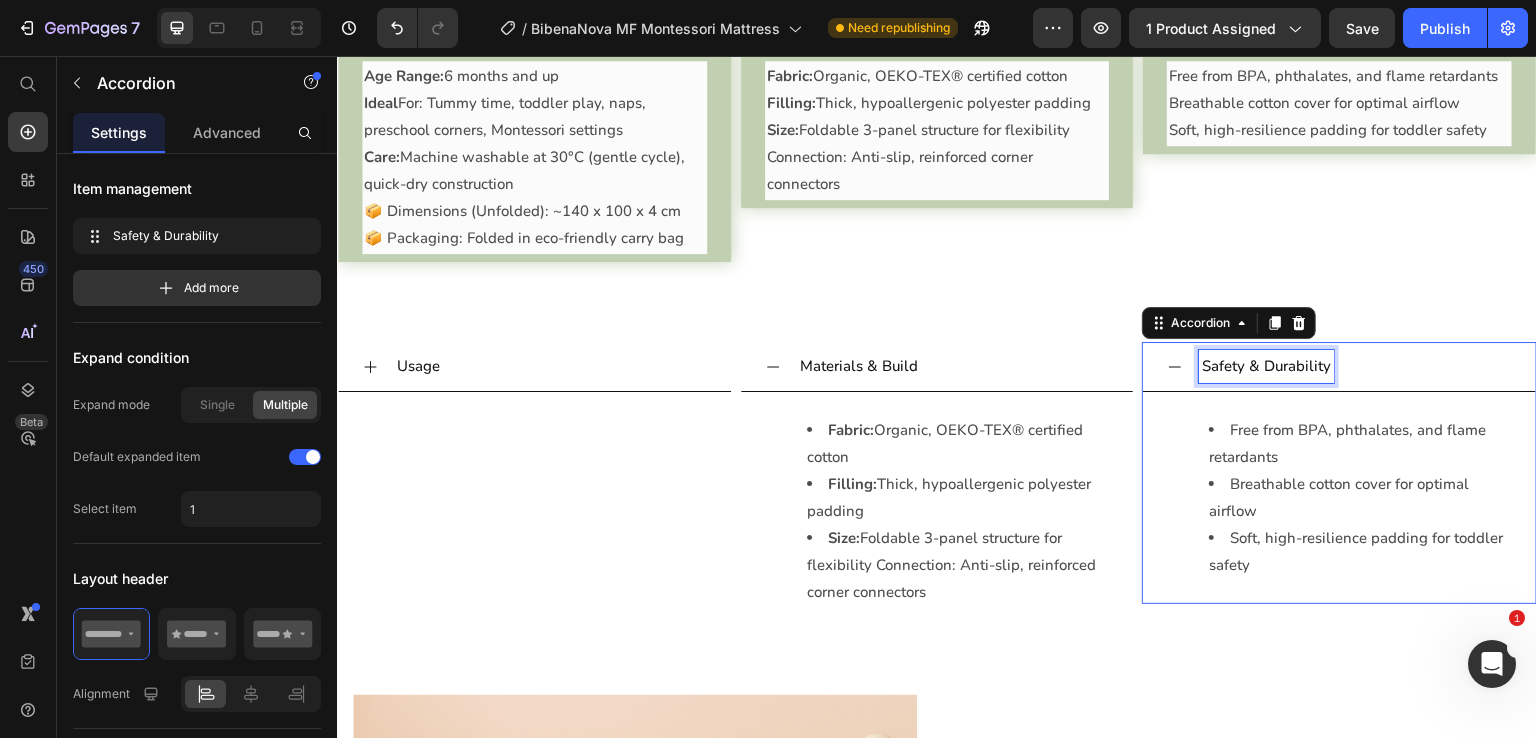 click on "Safety & Durability" at bounding box center [1266, 366] 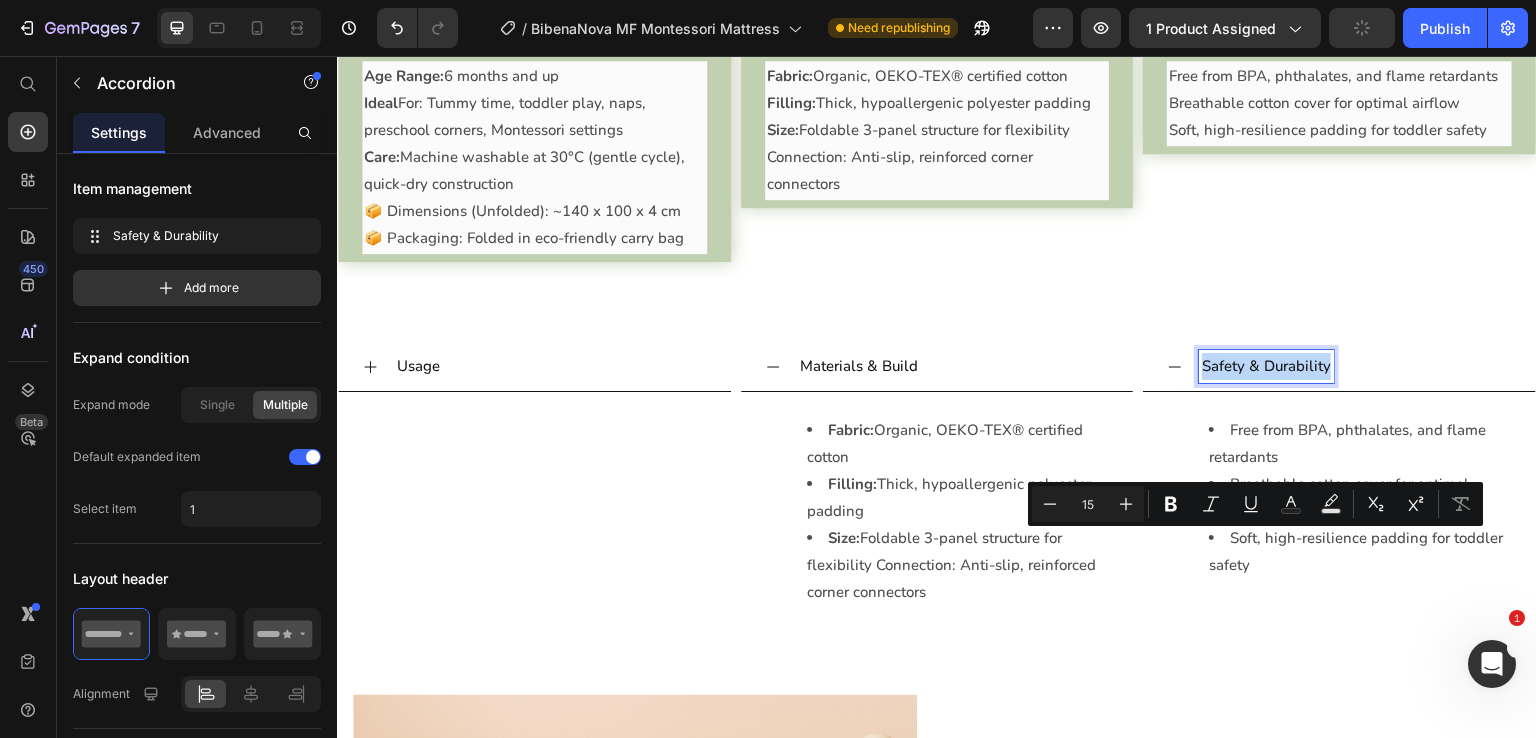 copy on "Safety & Durability" 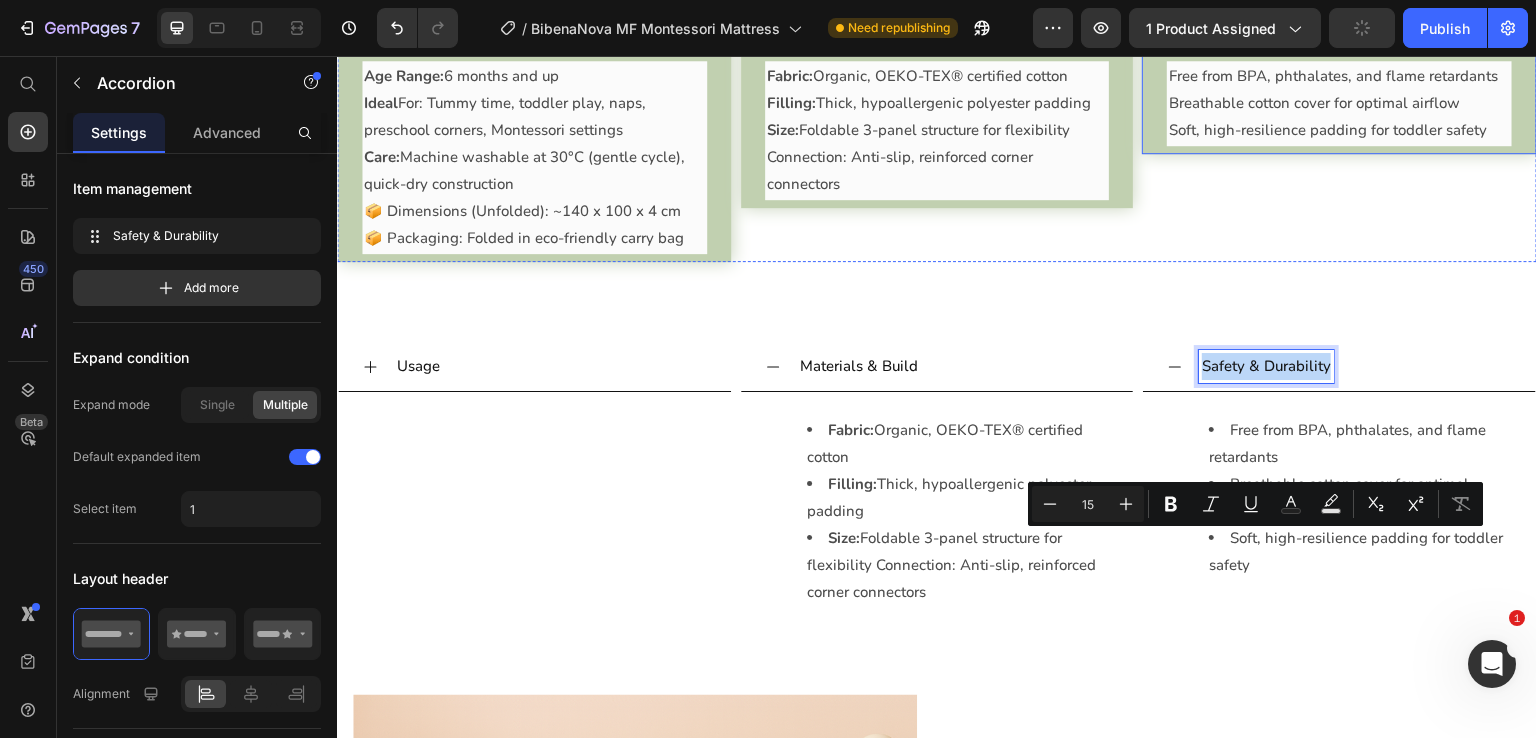 click on "Clean Label Standards" at bounding box center (1248, 28) 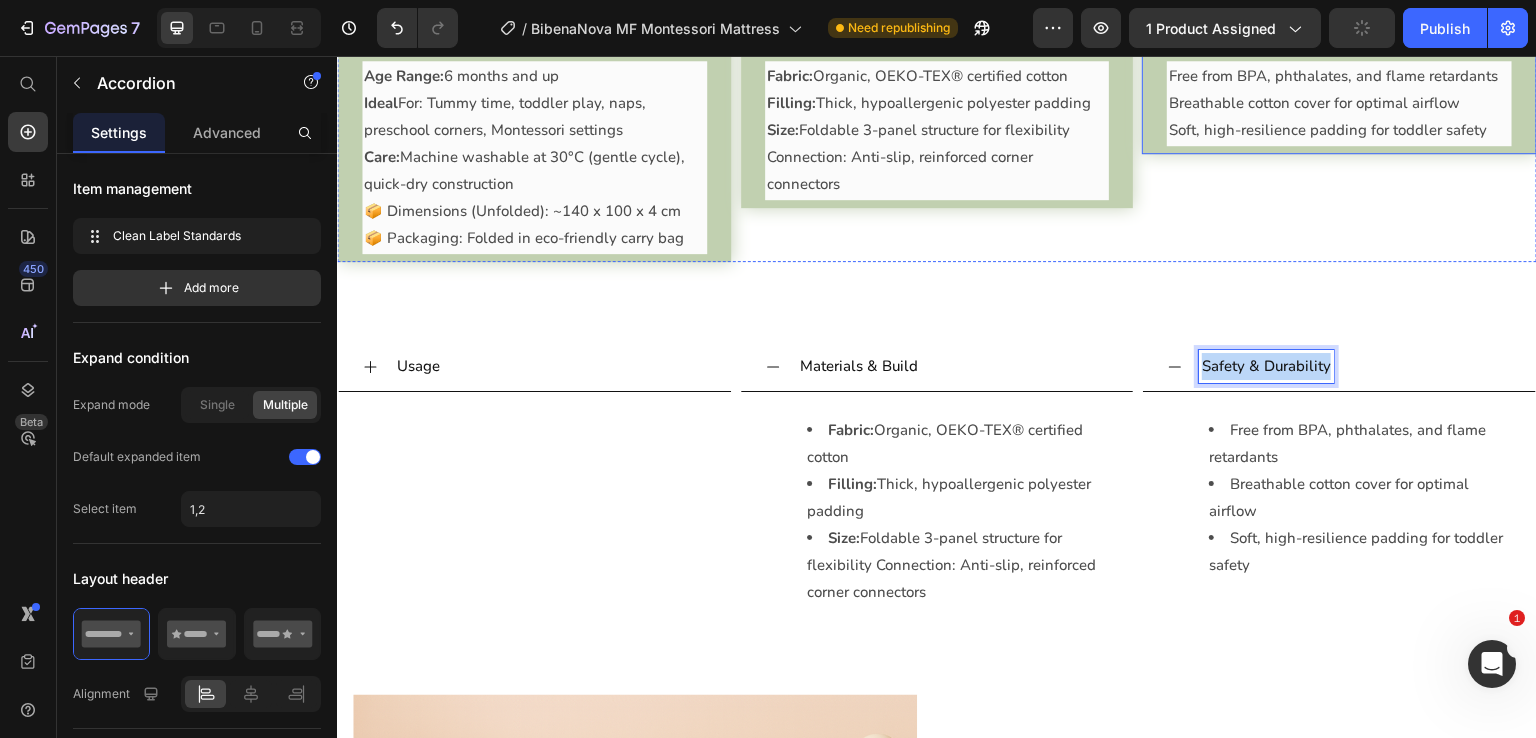 click on "Clean Label Standards" at bounding box center (1248, 28) 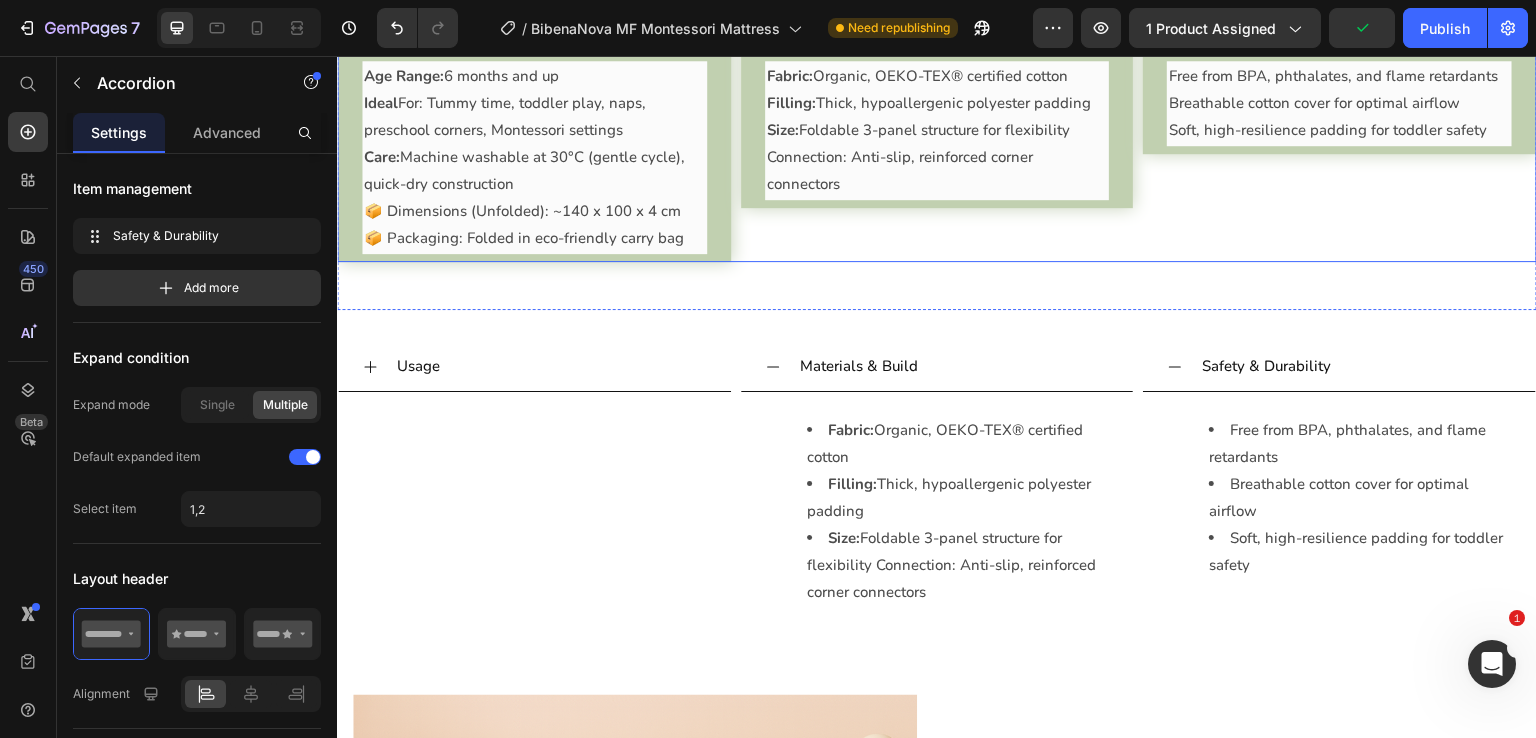 click on "Safety & Durability Free from BPA, phthalates, and flame retardants Breathable cotton cover for optimal airflow Soft, high-resilience padding for toddler safety Text Block Accordion   0" at bounding box center [1339, 133] 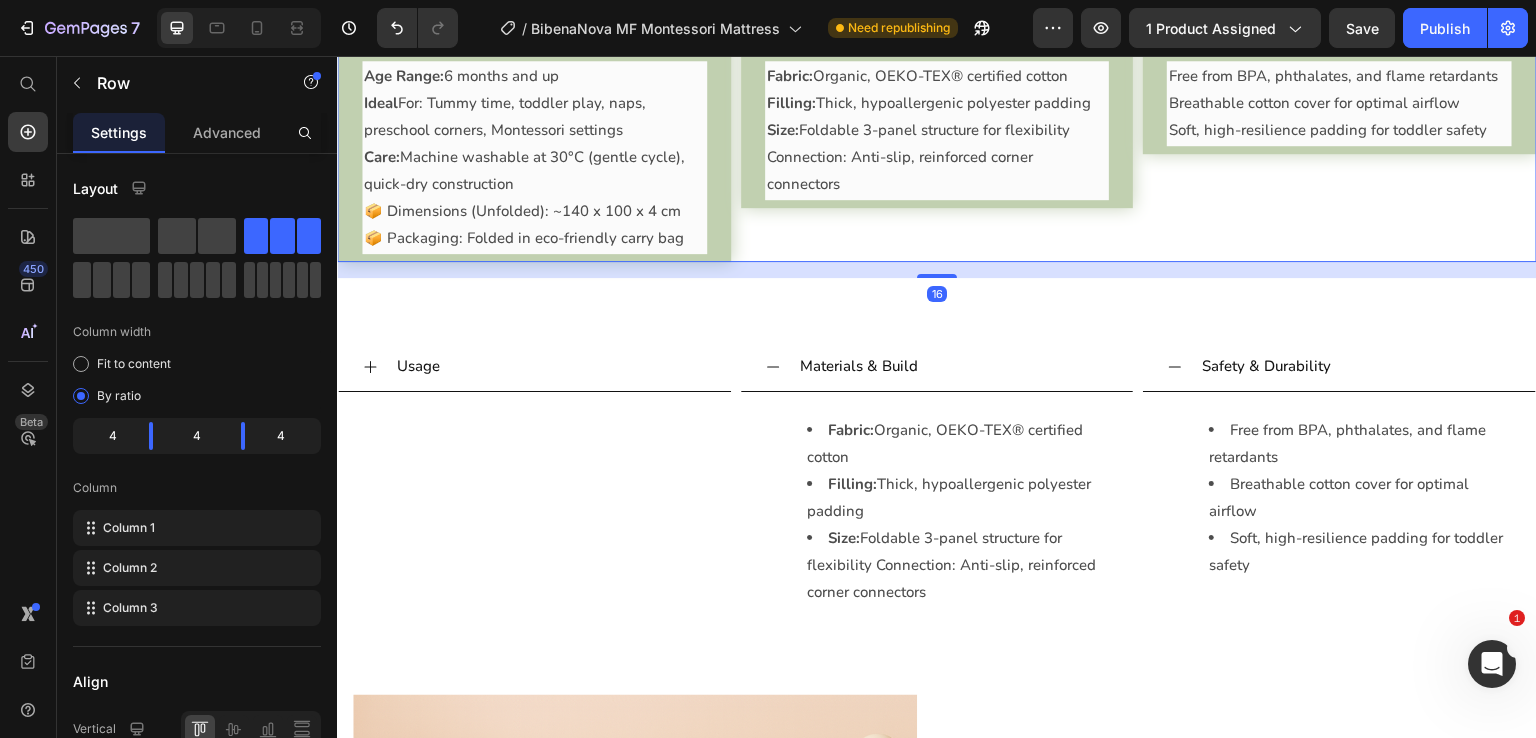 click on "Safety & Durability Free from BPA, phthalates, and flame retardants Breathable cotton cover for optimal airflow Soft, high-resilience padding for toddler safety Text Block Accordion" at bounding box center [1339, 133] 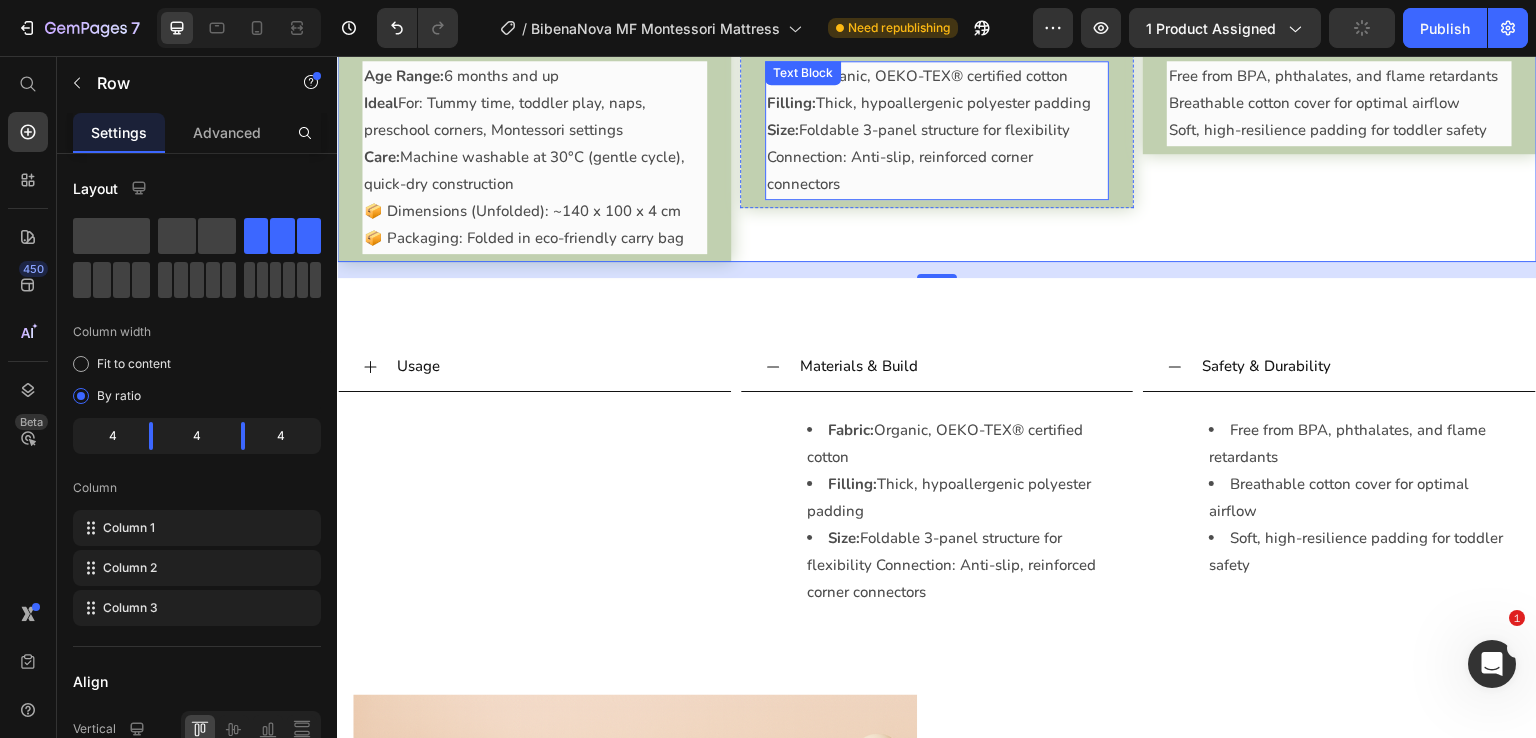 click on "Fabric:  Organic, OEKO-TEX® certified cotton" at bounding box center (937, 76) 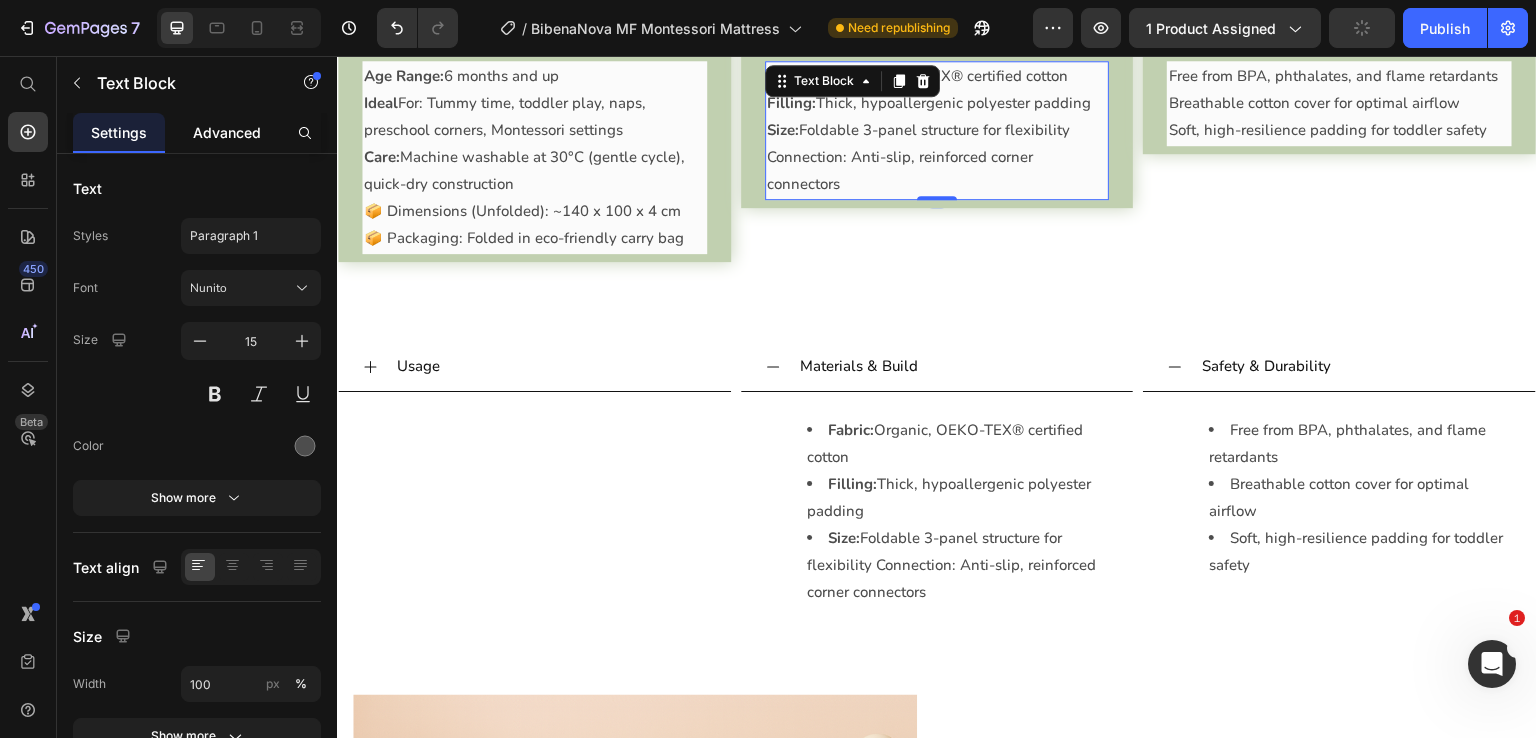 click on "Advanced" at bounding box center [227, 132] 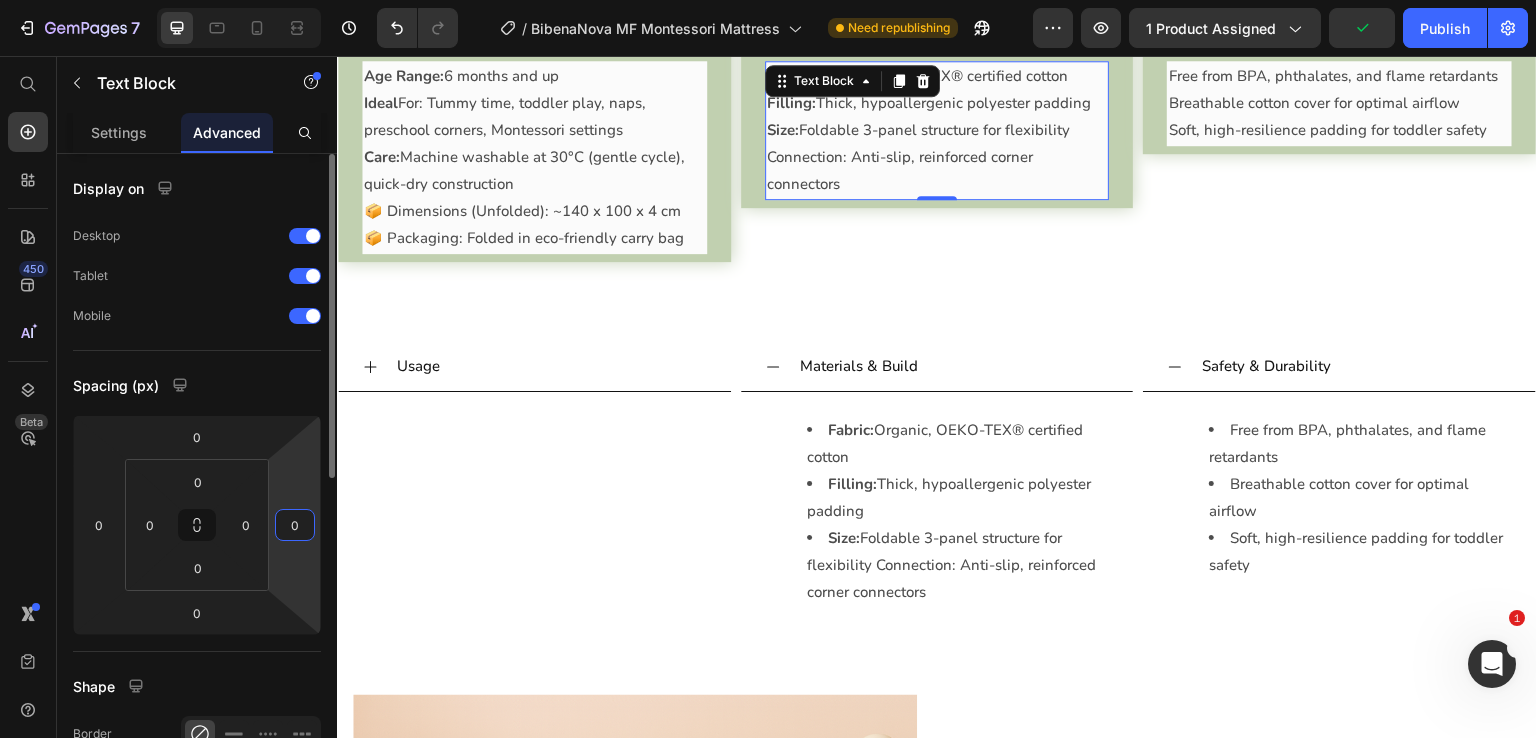 click on "0" at bounding box center [295, 525] 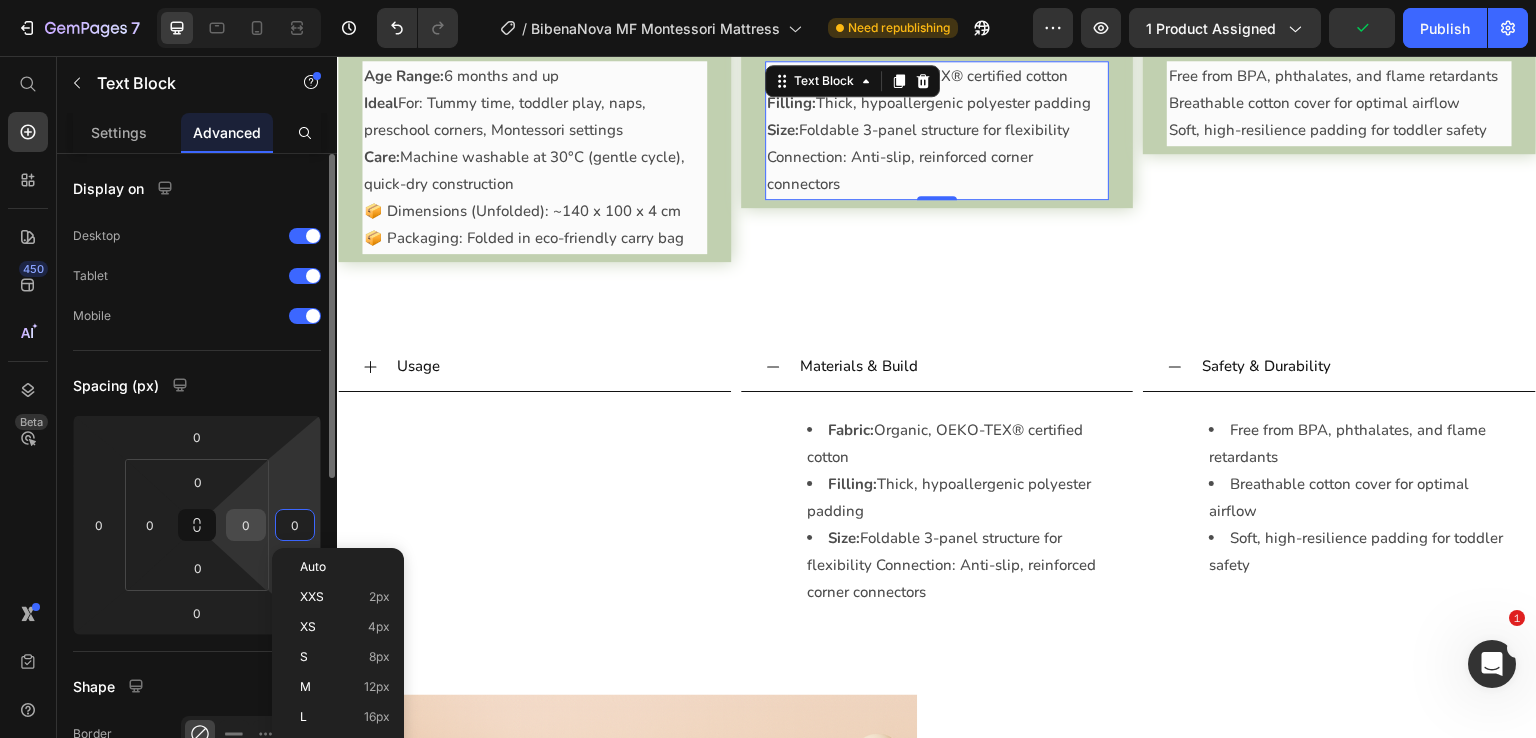 click on "0" at bounding box center [246, 525] 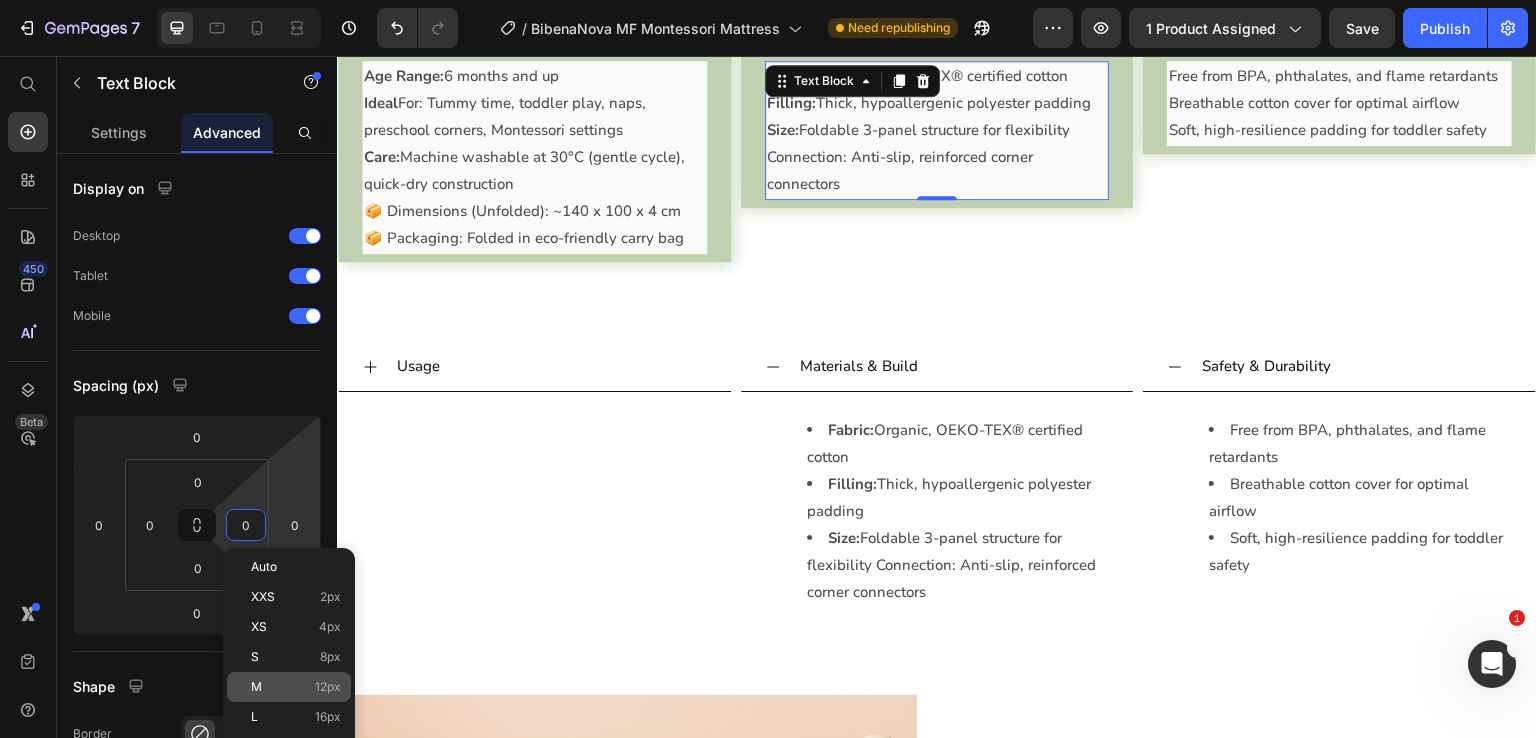 click on "M 12px" 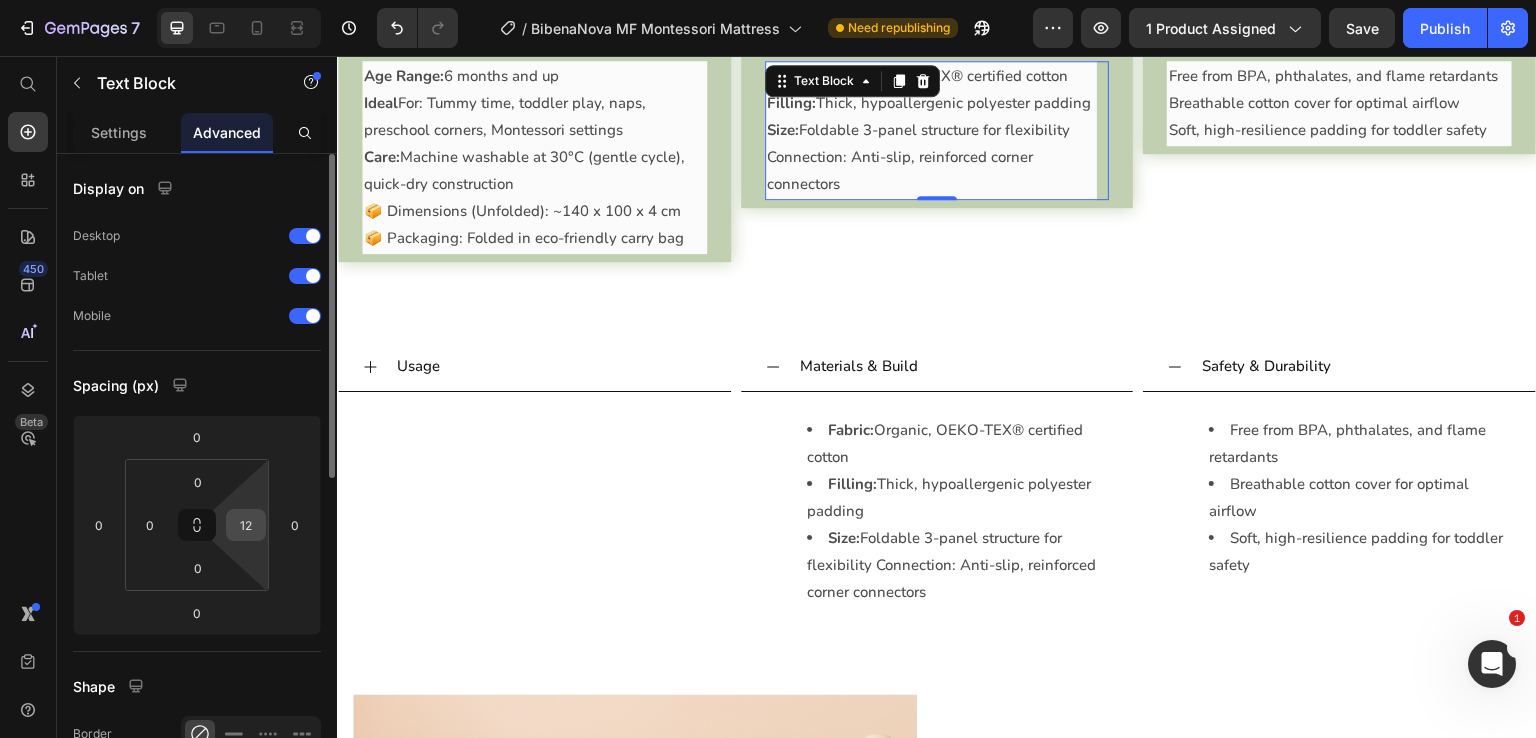 click on "12" at bounding box center [246, 525] 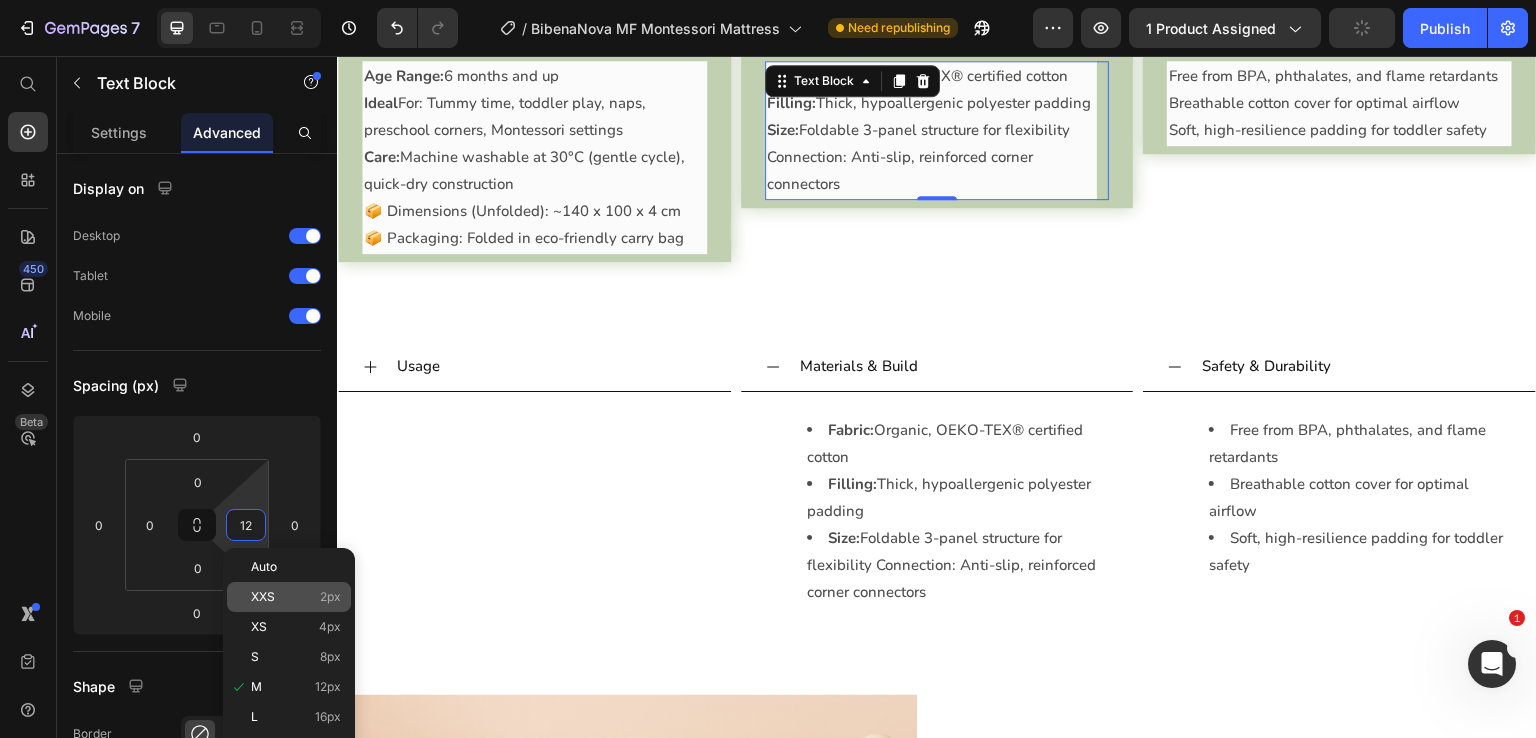 type on "0" 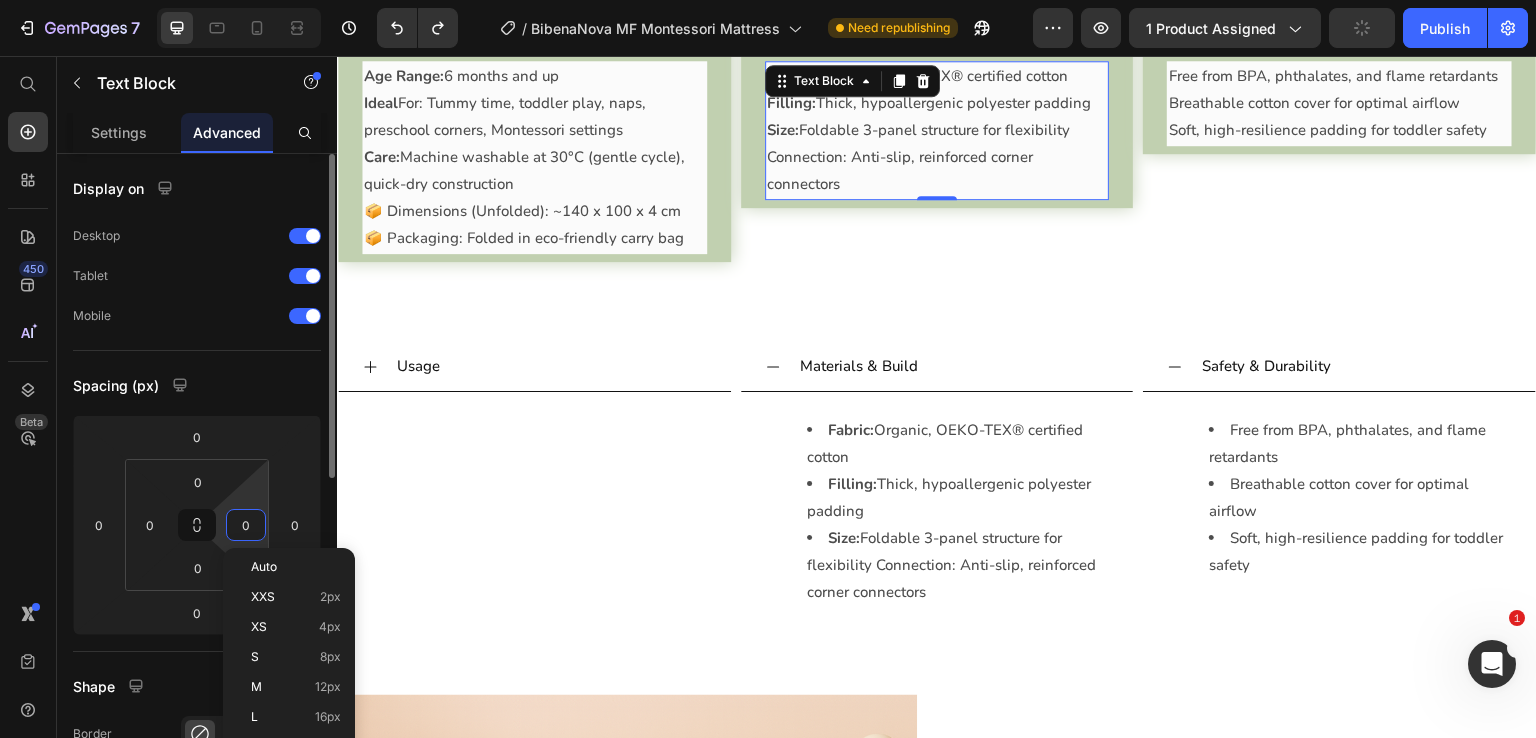 click on "Spacing (px) 0 0 0 0 0 0 0 0" 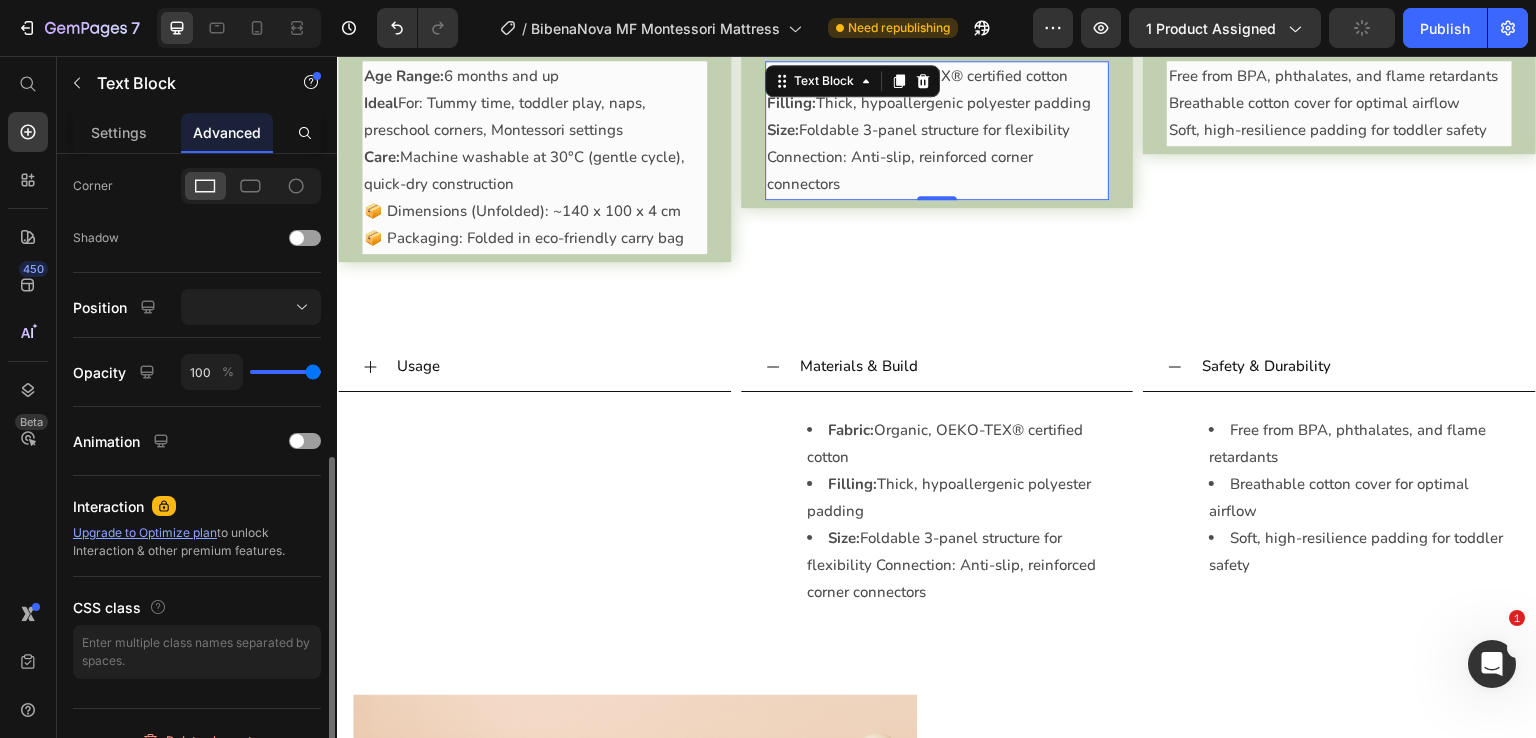 scroll, scrollTop: 100, scrollLeft: 0, axis: vertical 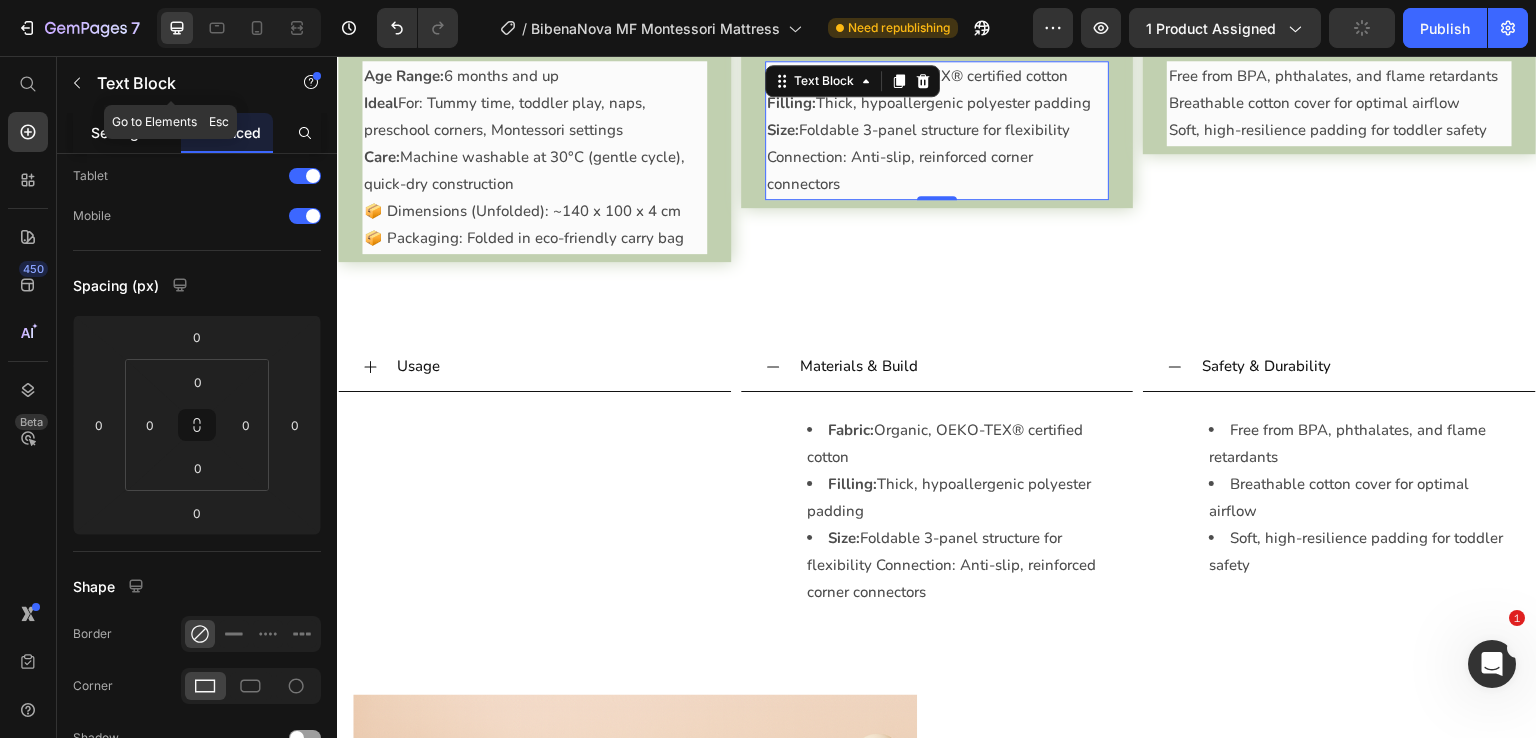 click on "Settings" at bounding box center (119, 132) 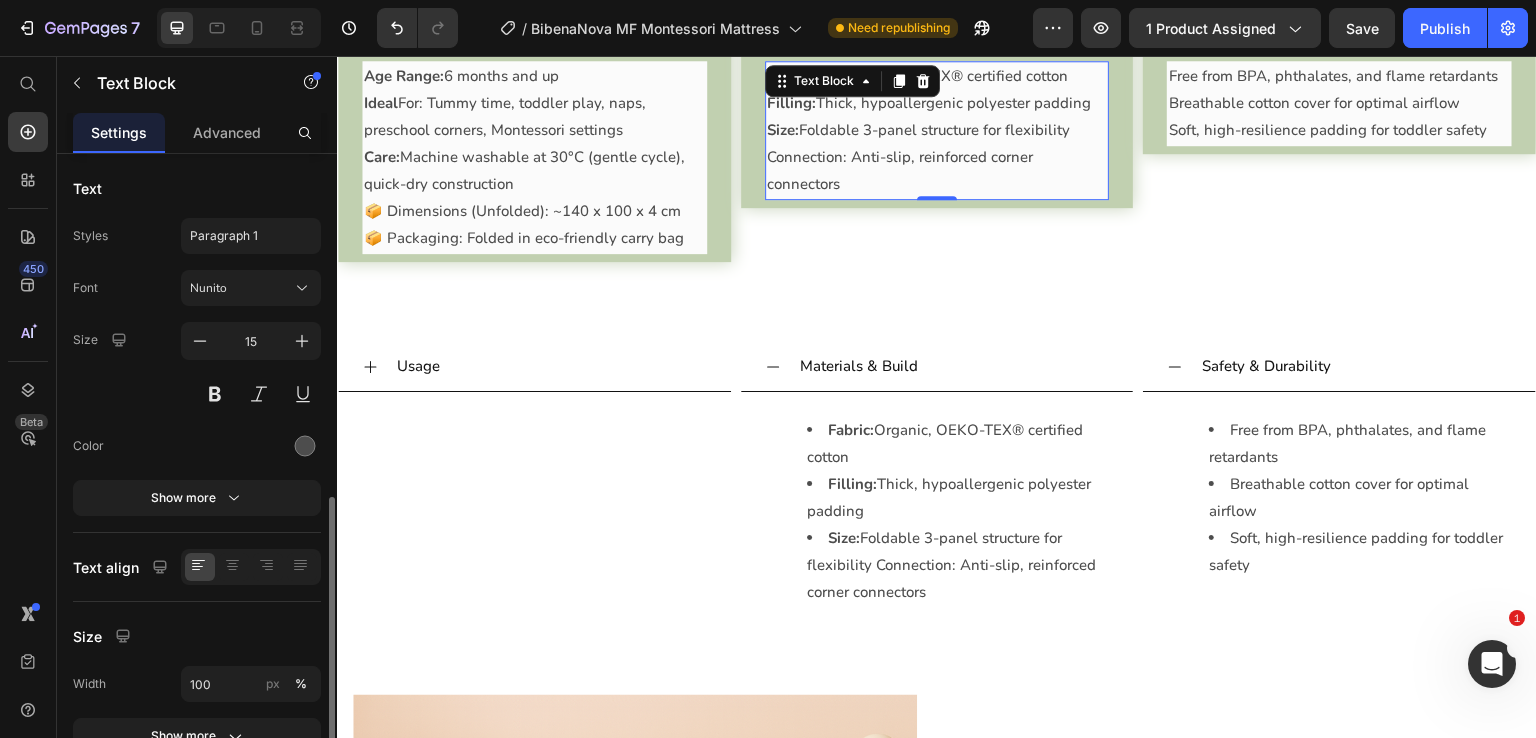 scroll, scrollTop: 252, scrollLeft: 0, axis: vertical 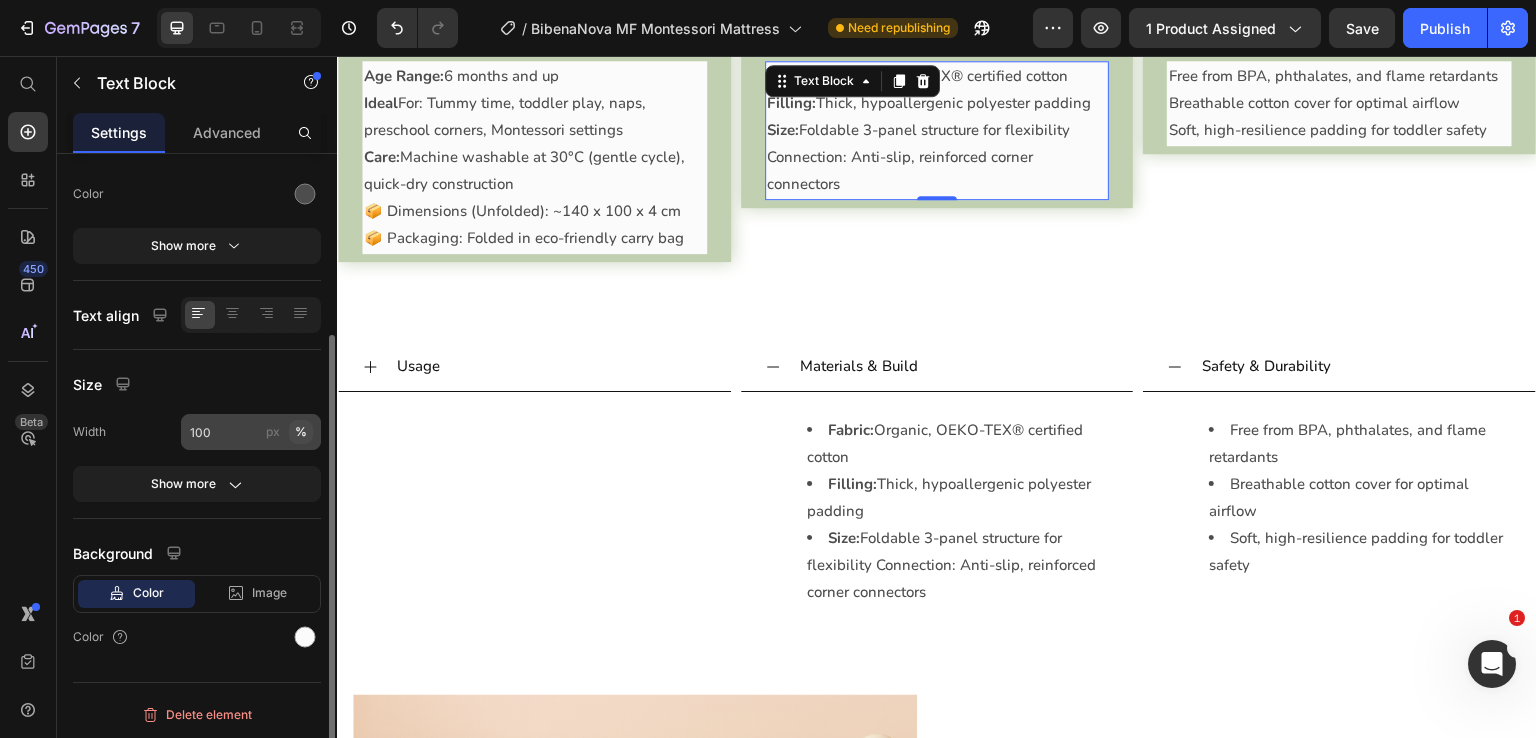 click on "%" 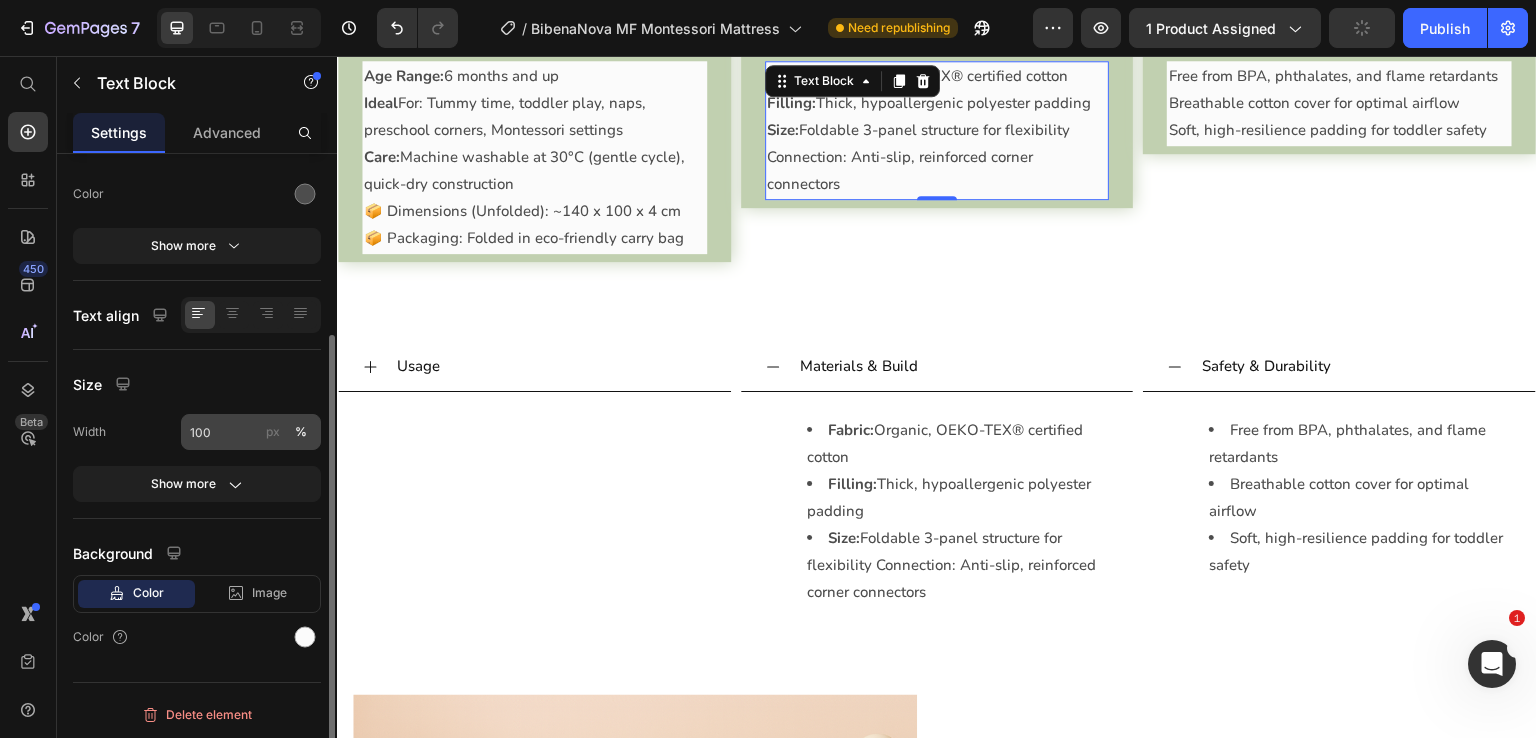 click on "px" 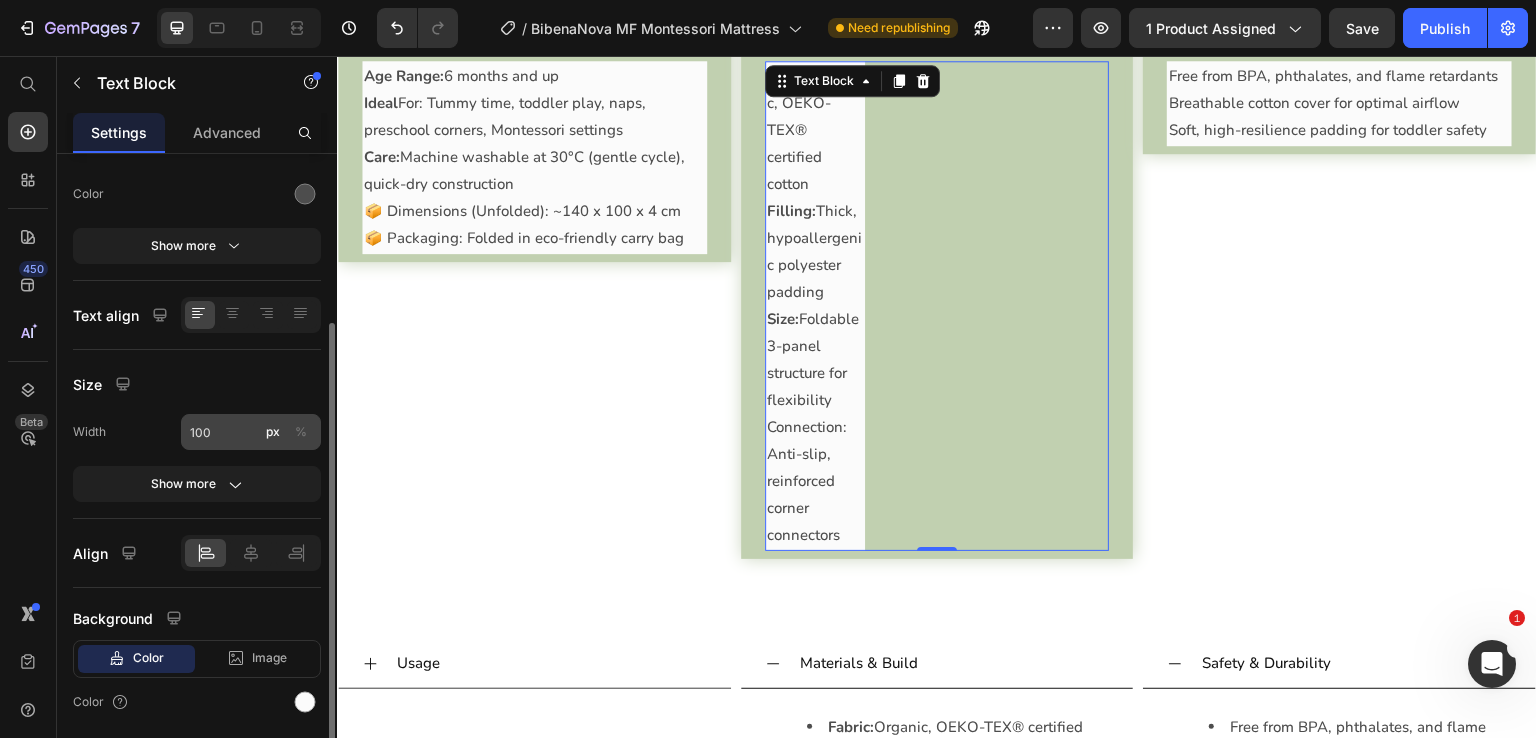 click on "%" at bounding box center [301, 432] 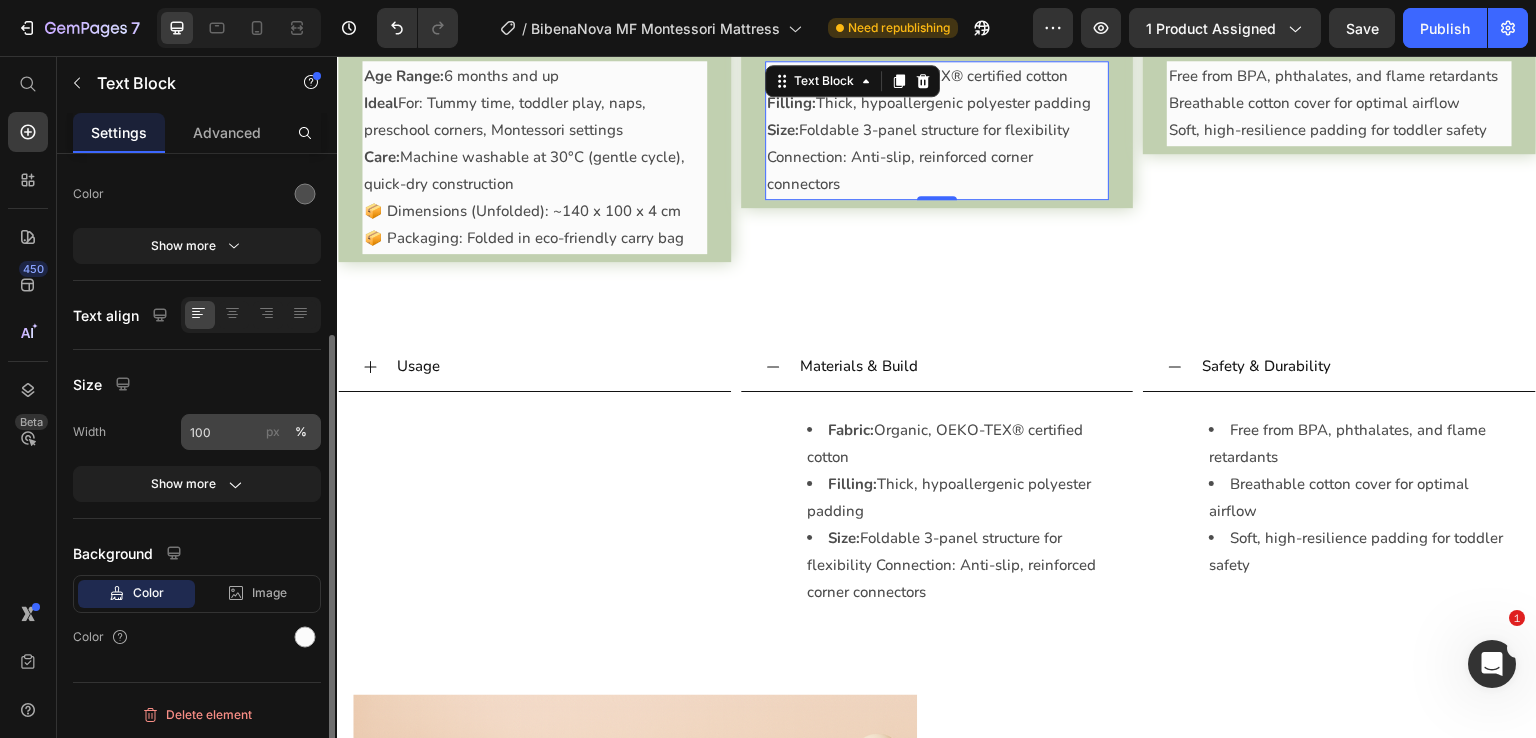 click on "px" at bounding box center (273, 432) 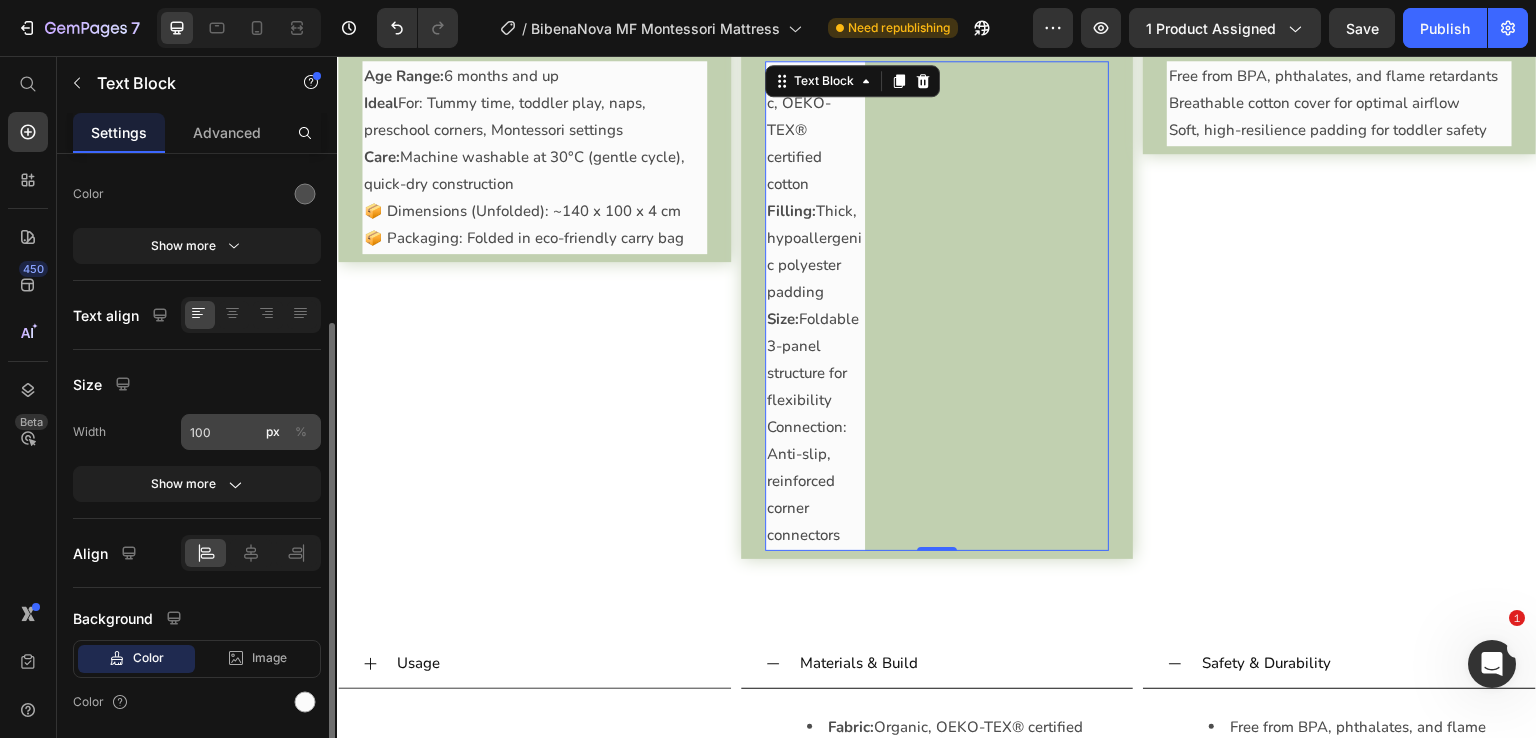 click on "%" at bounding box center (301, 432) 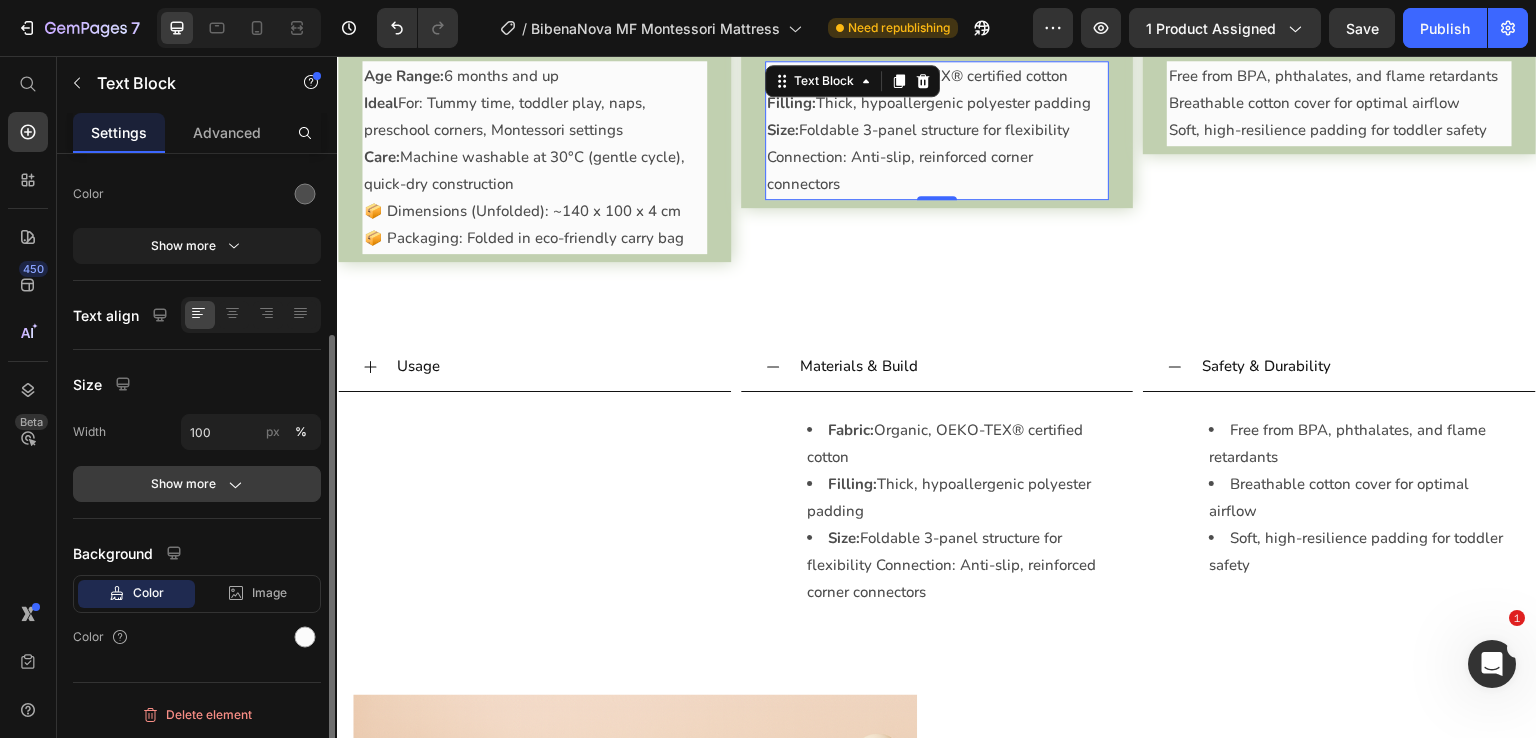 click 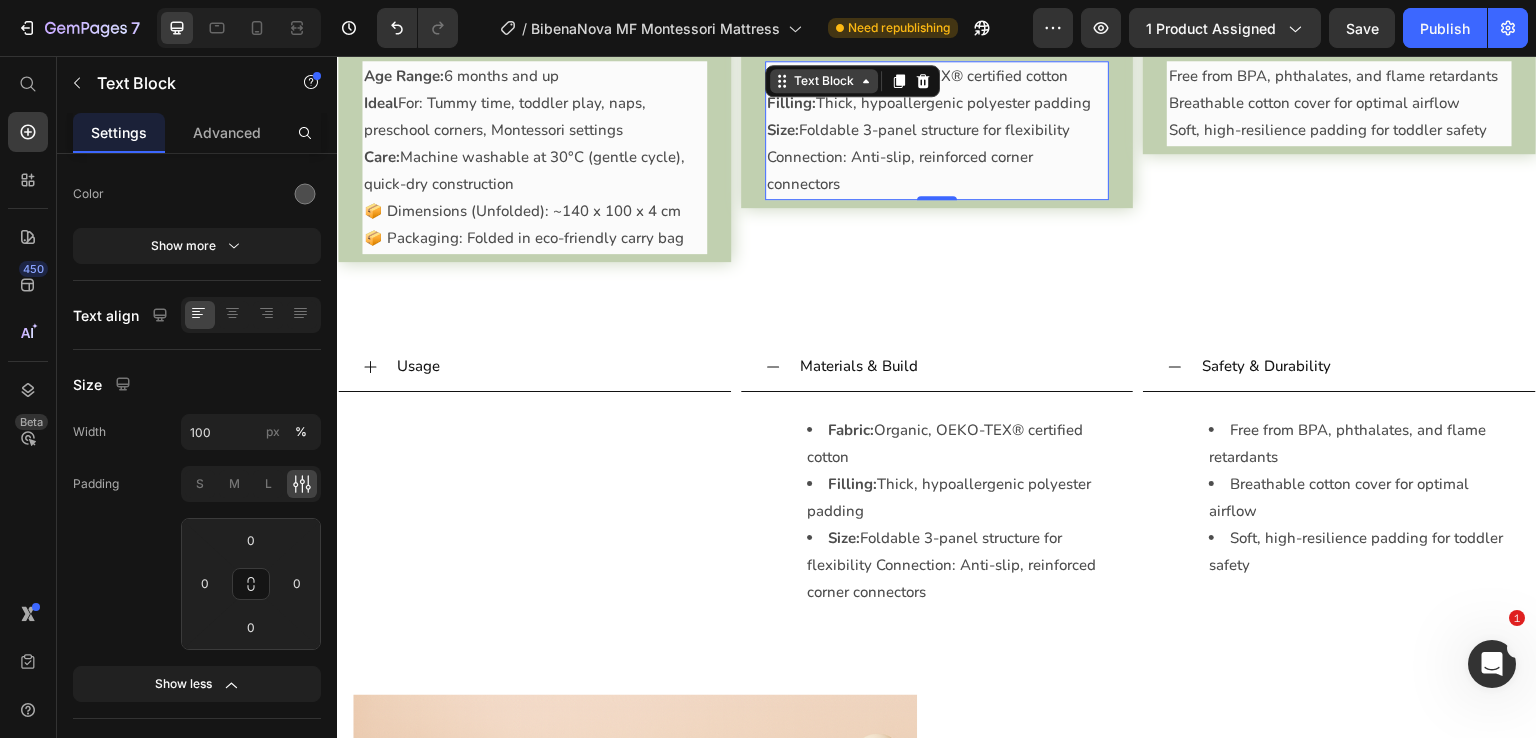 click on "Text Block" at bounding box center [824, 81] 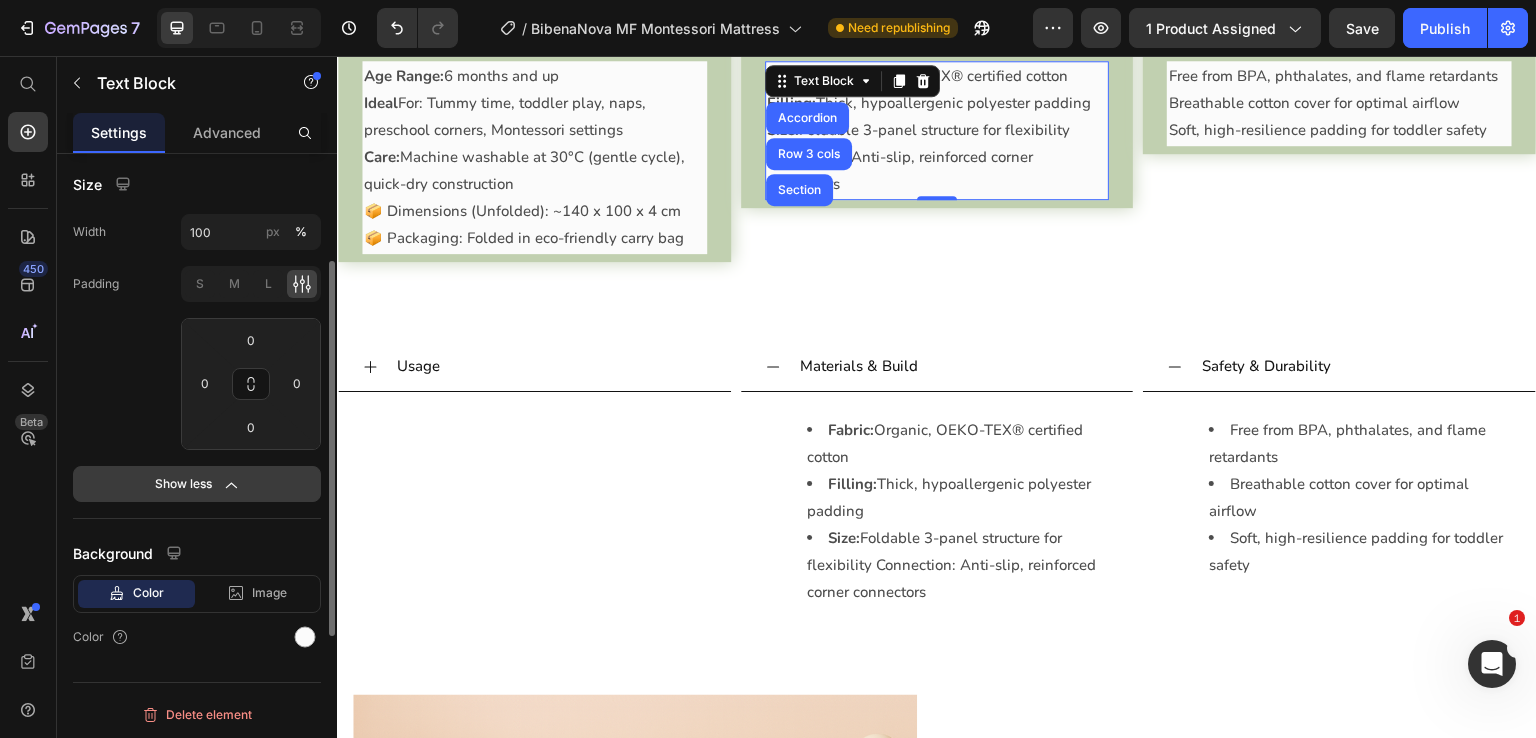 scroll, scrollTop: 252, scrollLeft: 0, axis: vertical 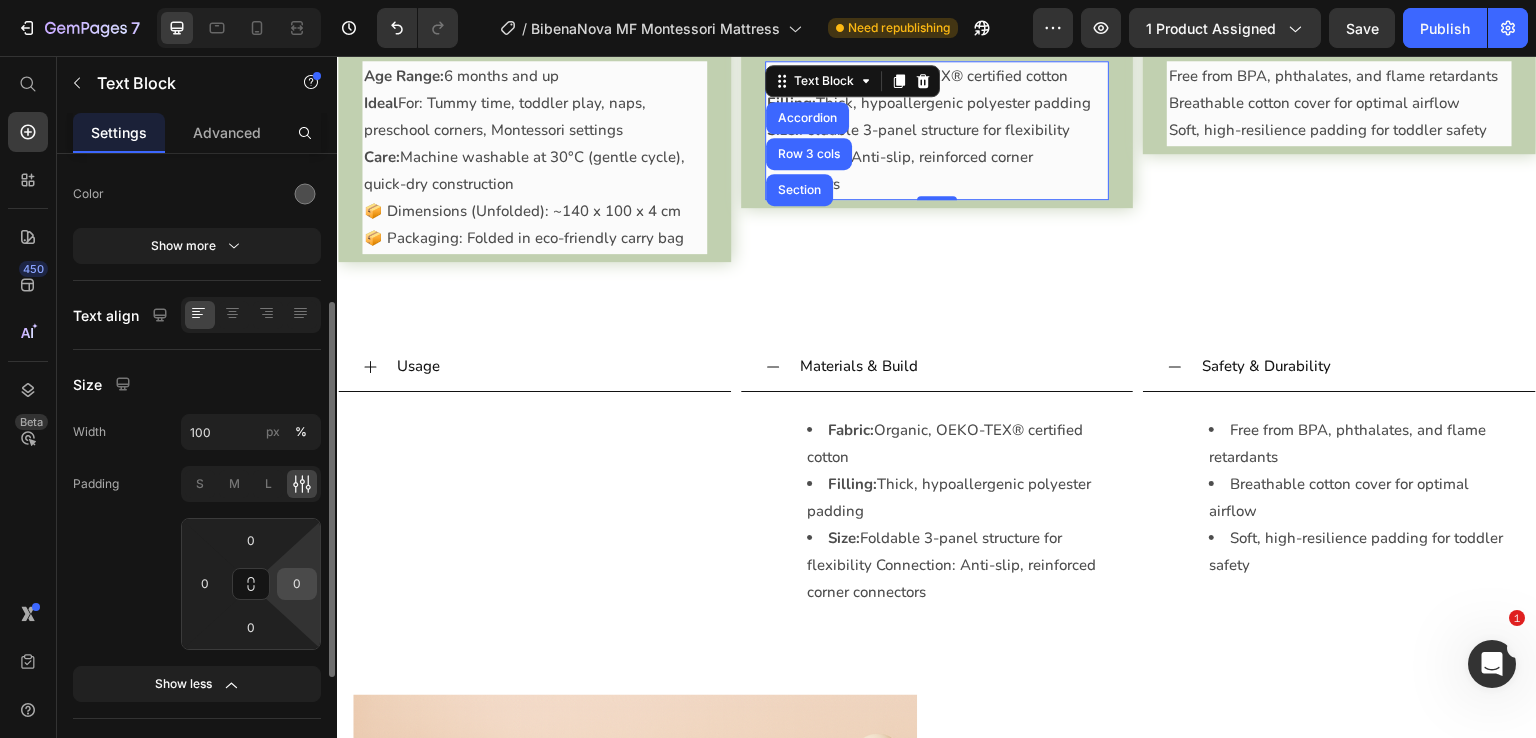 click on "0" at bounding box center (297, 584) 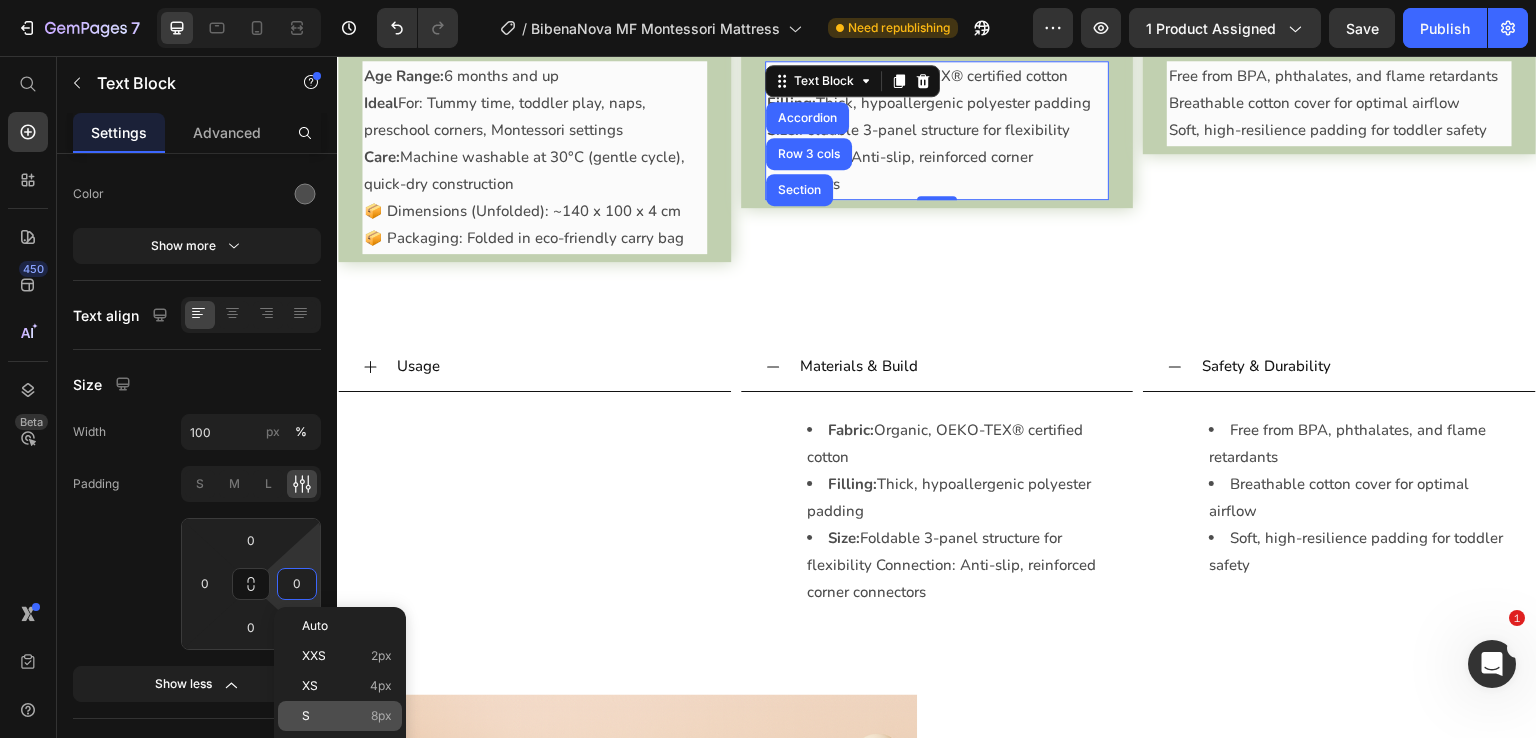 click on "S 8px" at bounding box center (347, 716) 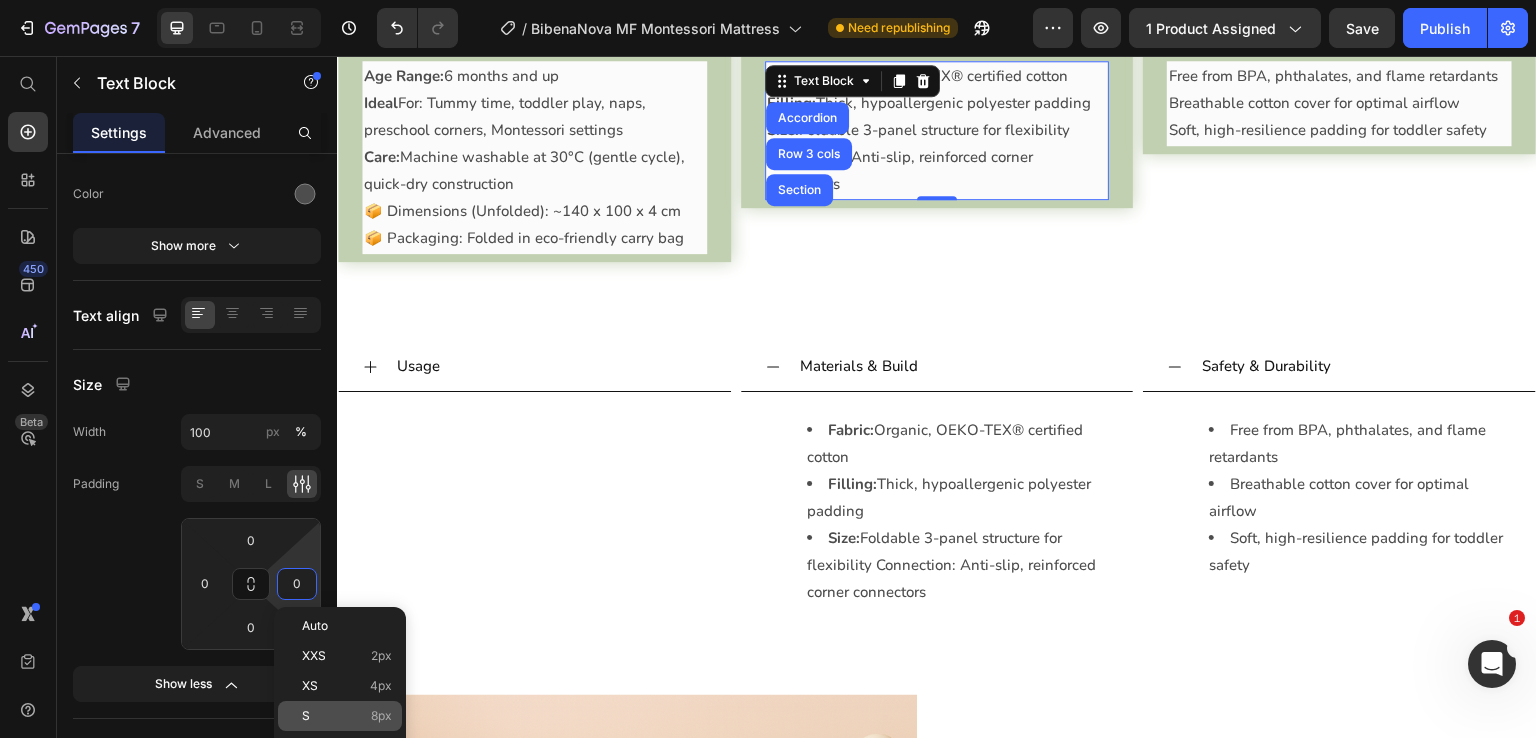 type on "8" 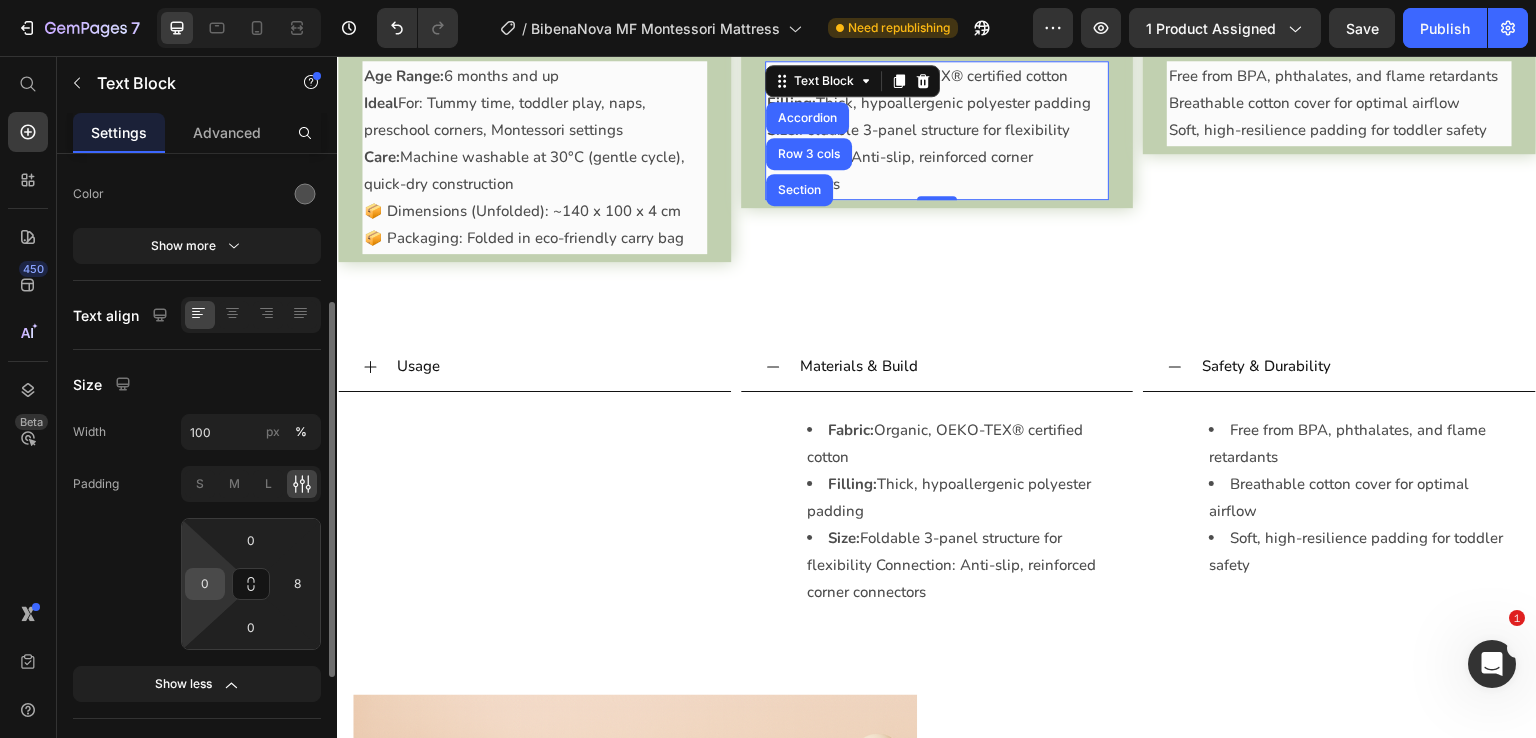 click on "0" at bounding box center [205, 584] 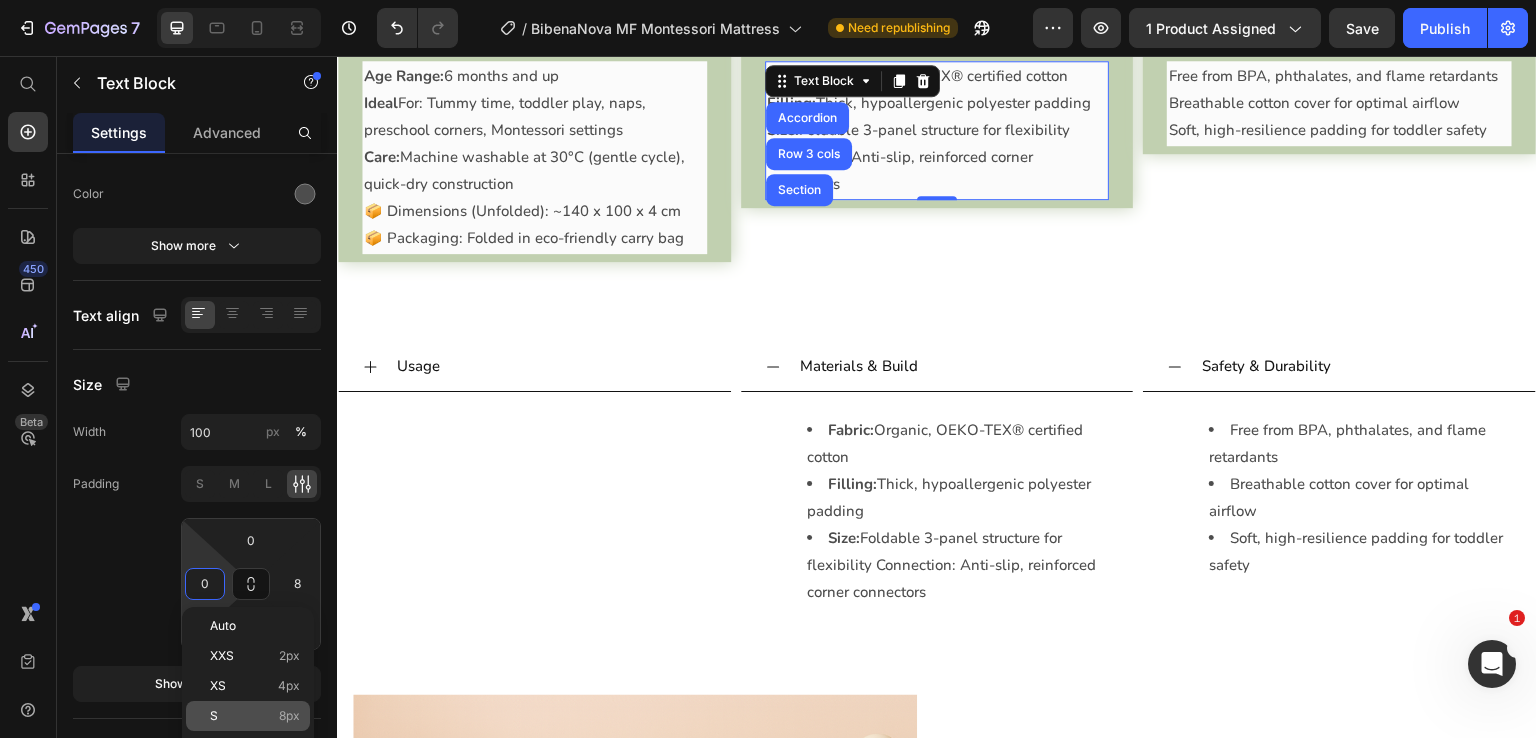 click on "S 8px" at bounding box center (255, 716) 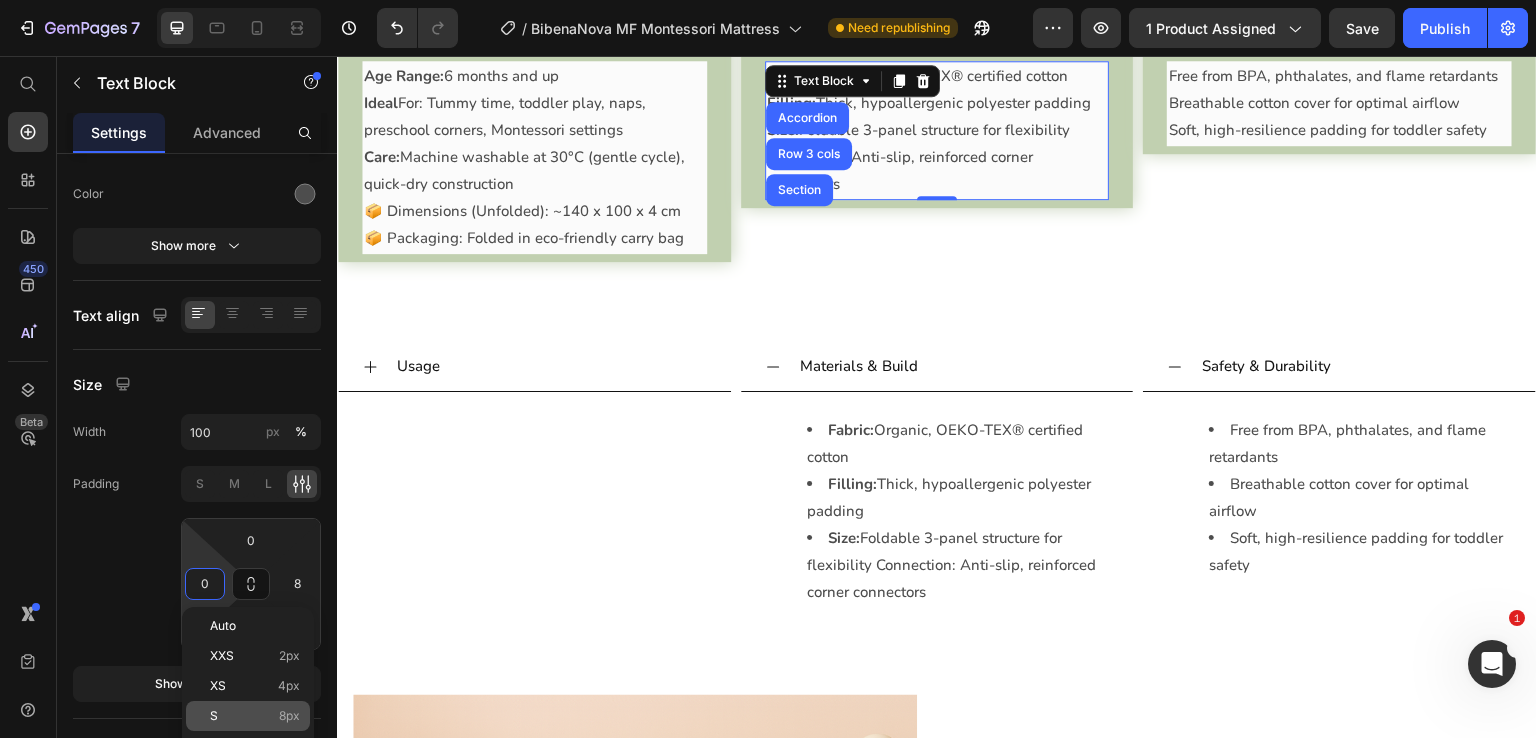 type on "8" 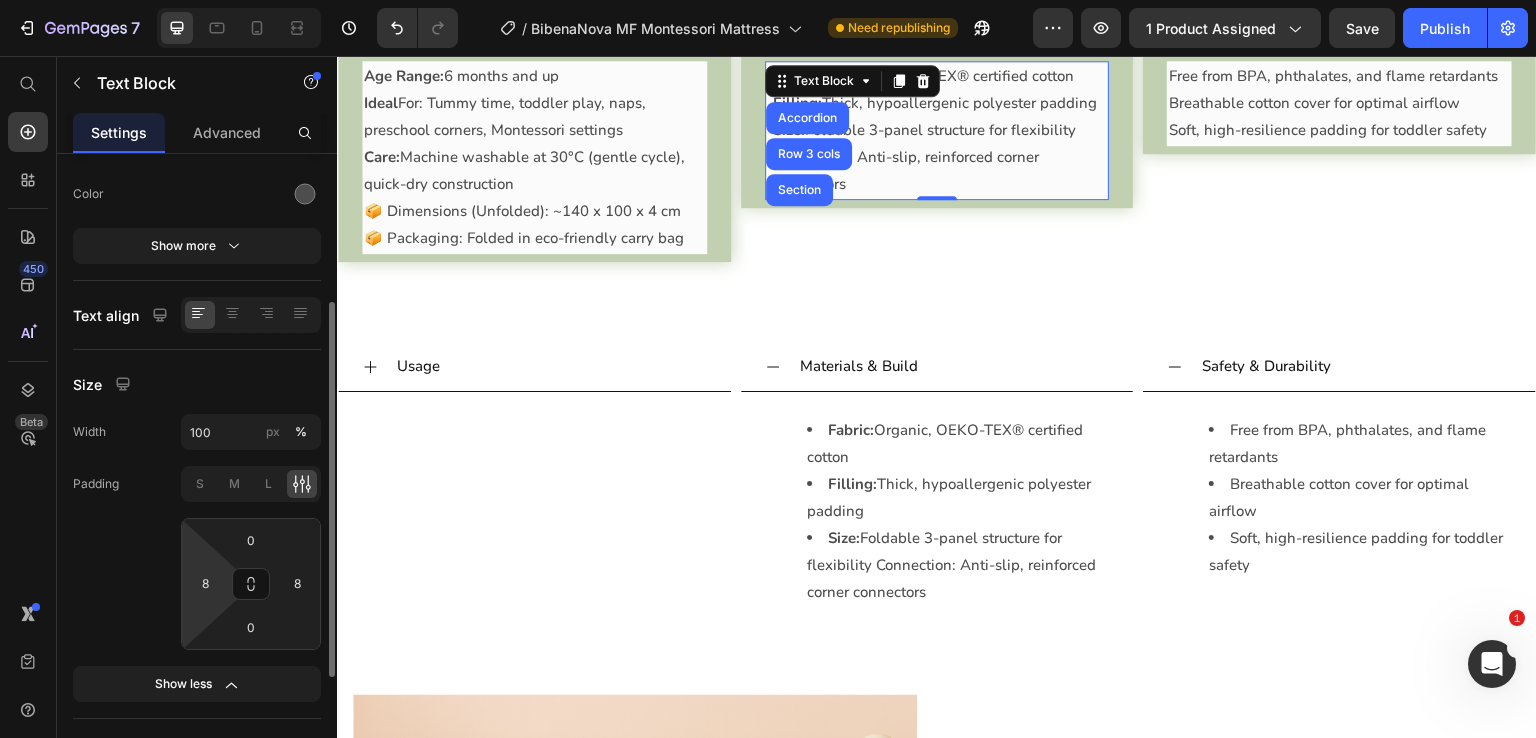 click on "Padding S M L 0 8 0 8" 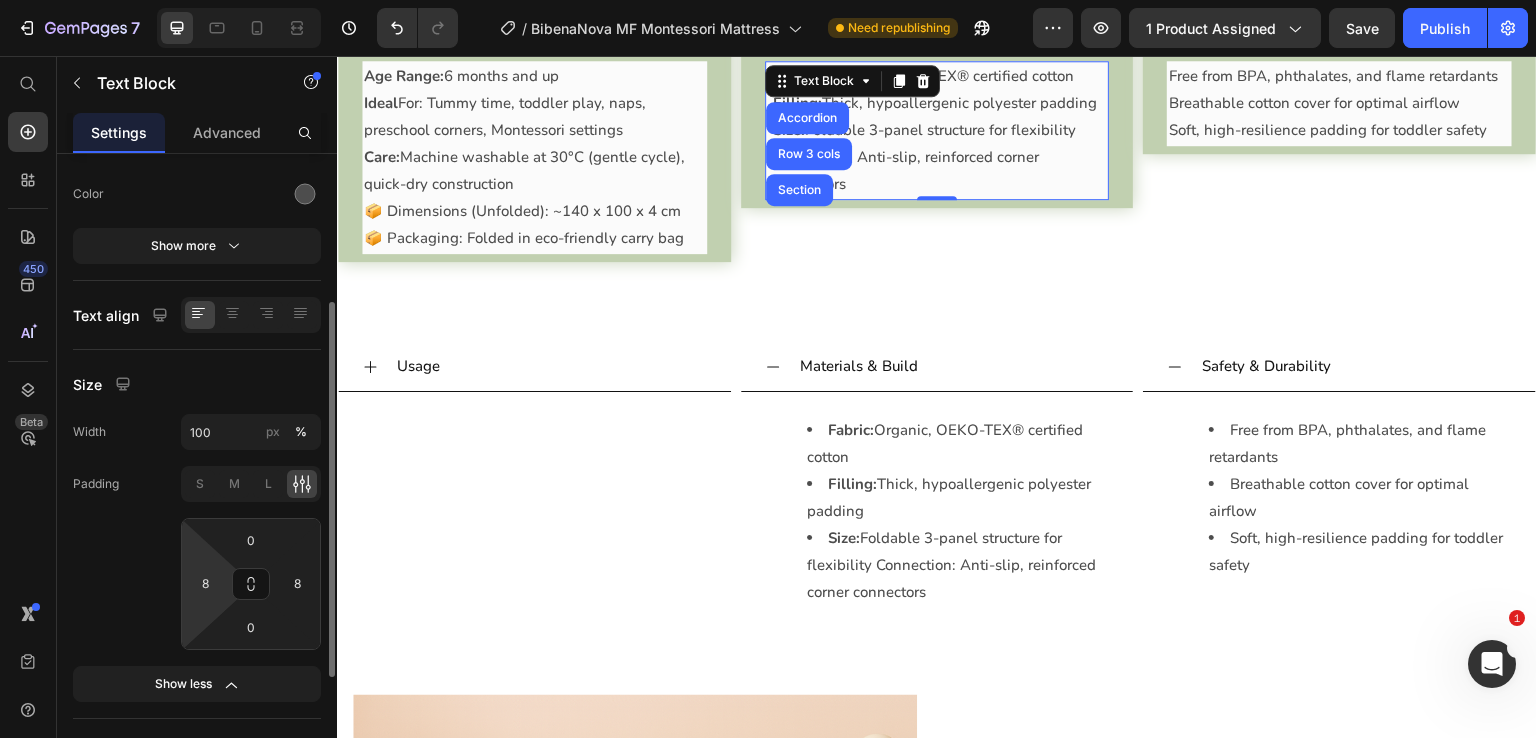 click on "Padding S M L 0 8 0 8" 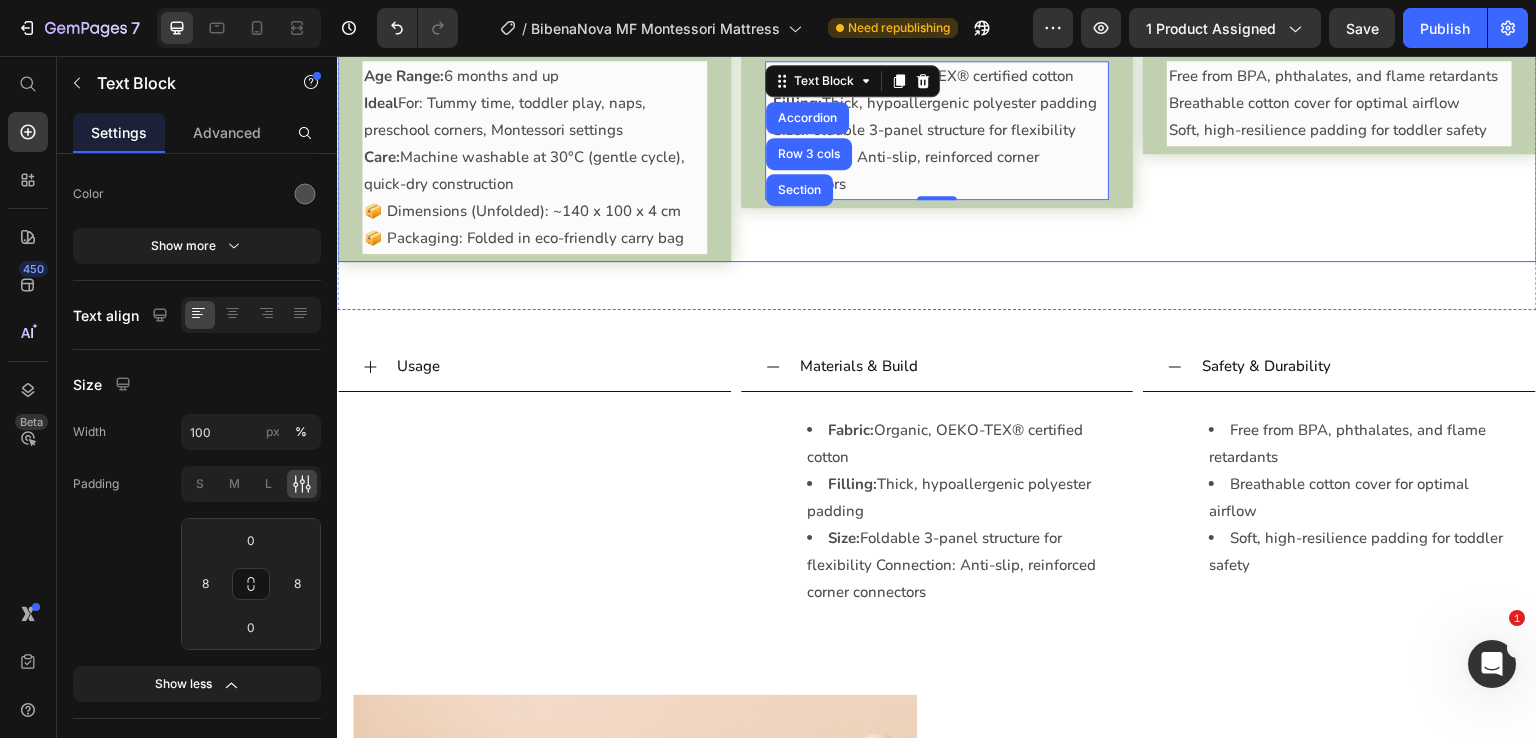 click on "Usage Age Range:  6 months and up  Ideal  For: Tummy time, toddler play, naps, preschool corners, Montessori settings Care:  Machine washable at 30°C (gentle cycle), quick-dry construction  📦 Dimensions (Unfolded): ~140 x 100 x 4 cm  📦 Packaging: Folded in eco-friendly carry bag Text Block Accordion
Materials & Build Fabric:  Organic, OEKO-TEX® certified cotton Filling:  Thick, hypoallergenic polyester padding Size:  Foldable 3-panel structure for flexibility Connection: Anti-slip, reinforced corner connectors Text Block Accordion Row 3 cols Section   0 Accordion
Safety & Durability Free from BPA, phthalates, and flame retardants Breathable cotton cover for optimal airflow Soft, high-resilience padding for toddler safety Text Block Accordion Row" at bounding box center [937, 141] 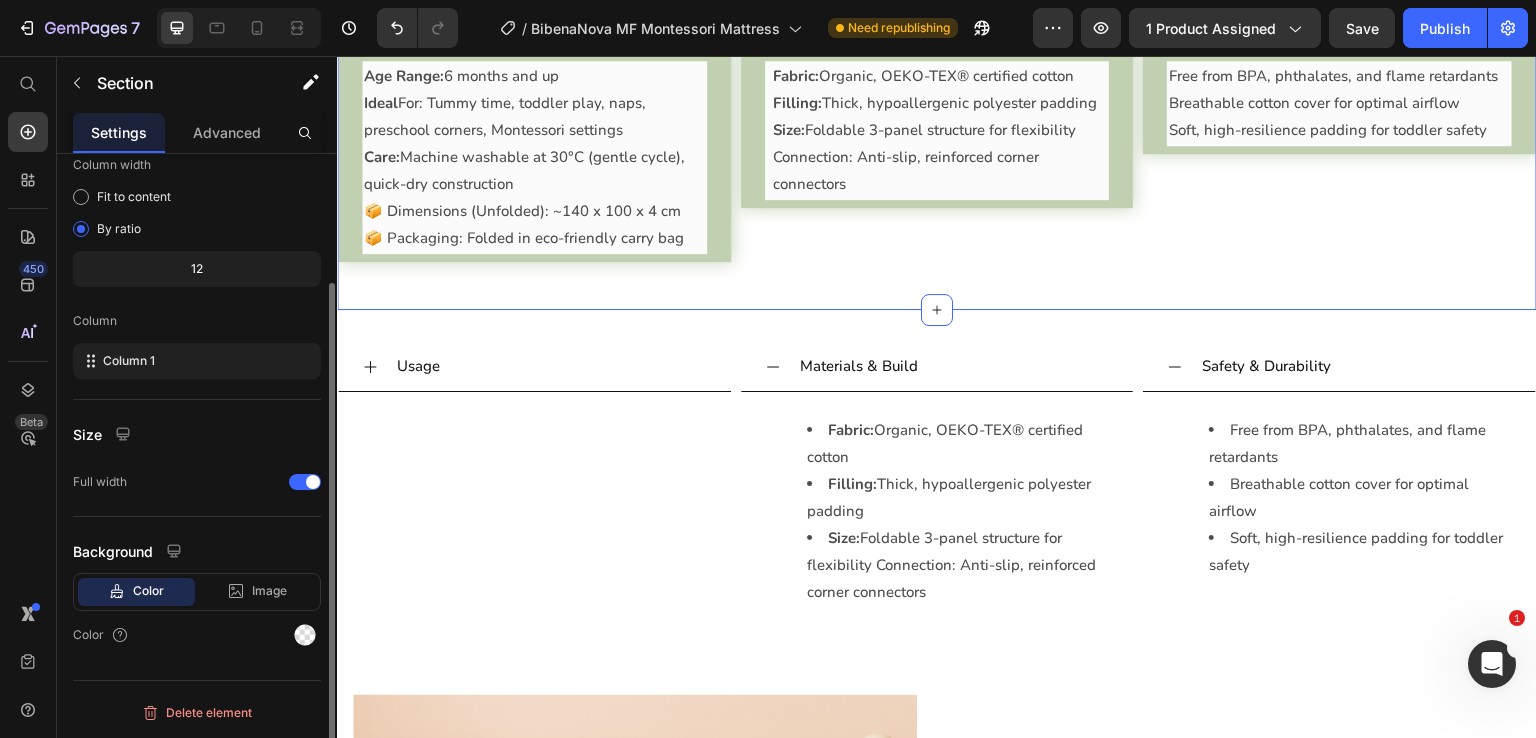 scroll, scrollTop: 0, scrollLeft: 0, axis: both 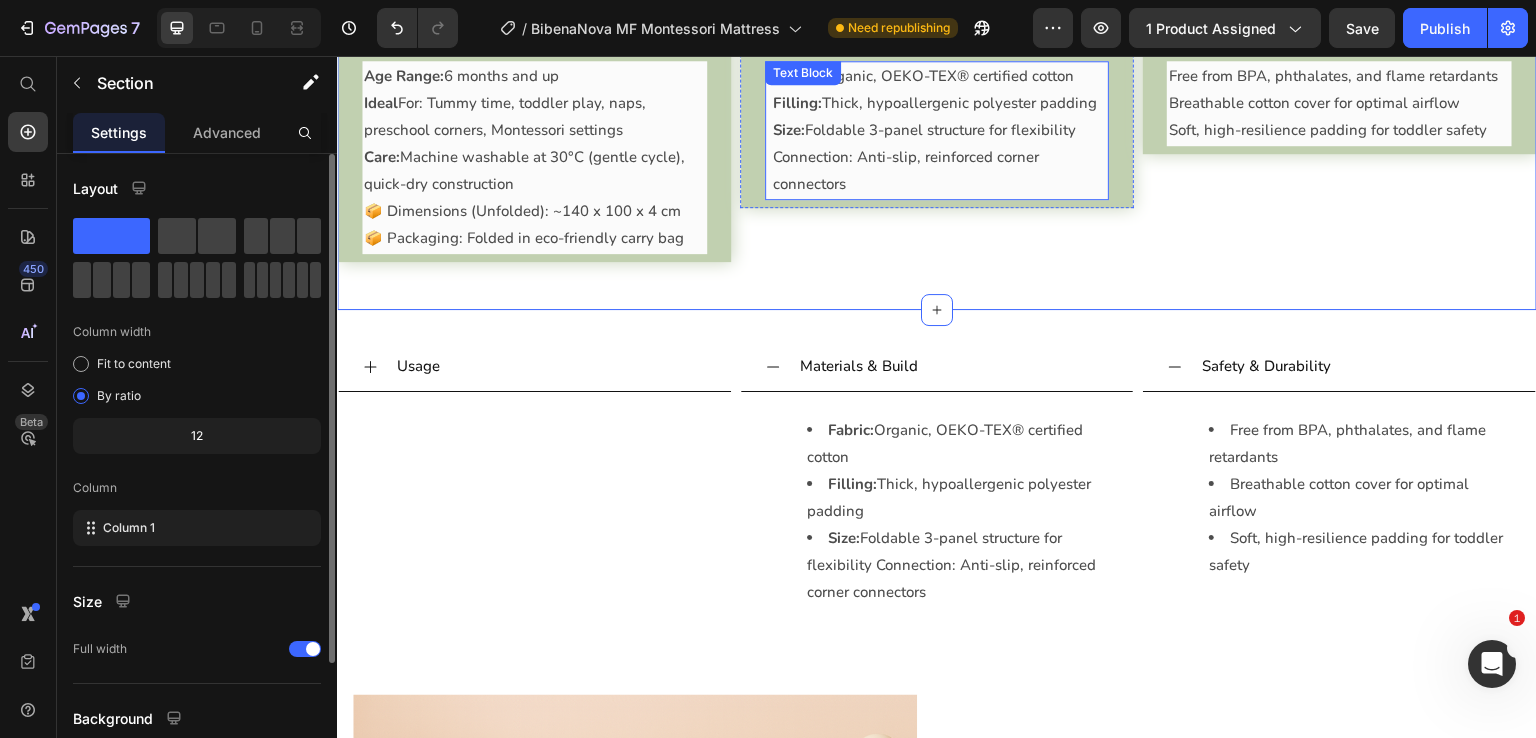 click on "Size:  Foldable 3-panel structure for flexibility Connection: Anti-slip, reinforced corner connectors" at bounding box center (937, 157) 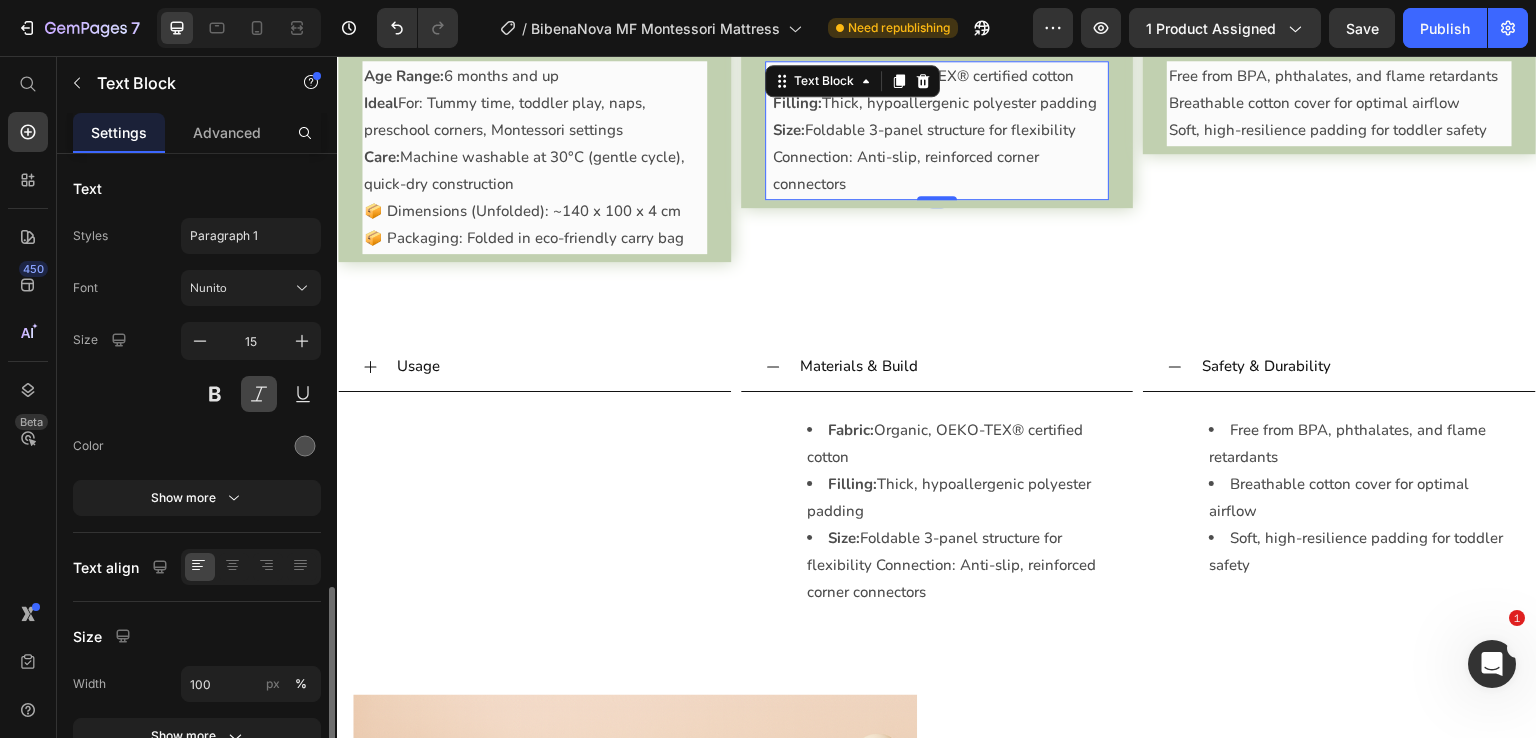 scroll, scrollTop: 252, scrollLeft: 0, axis: vertical 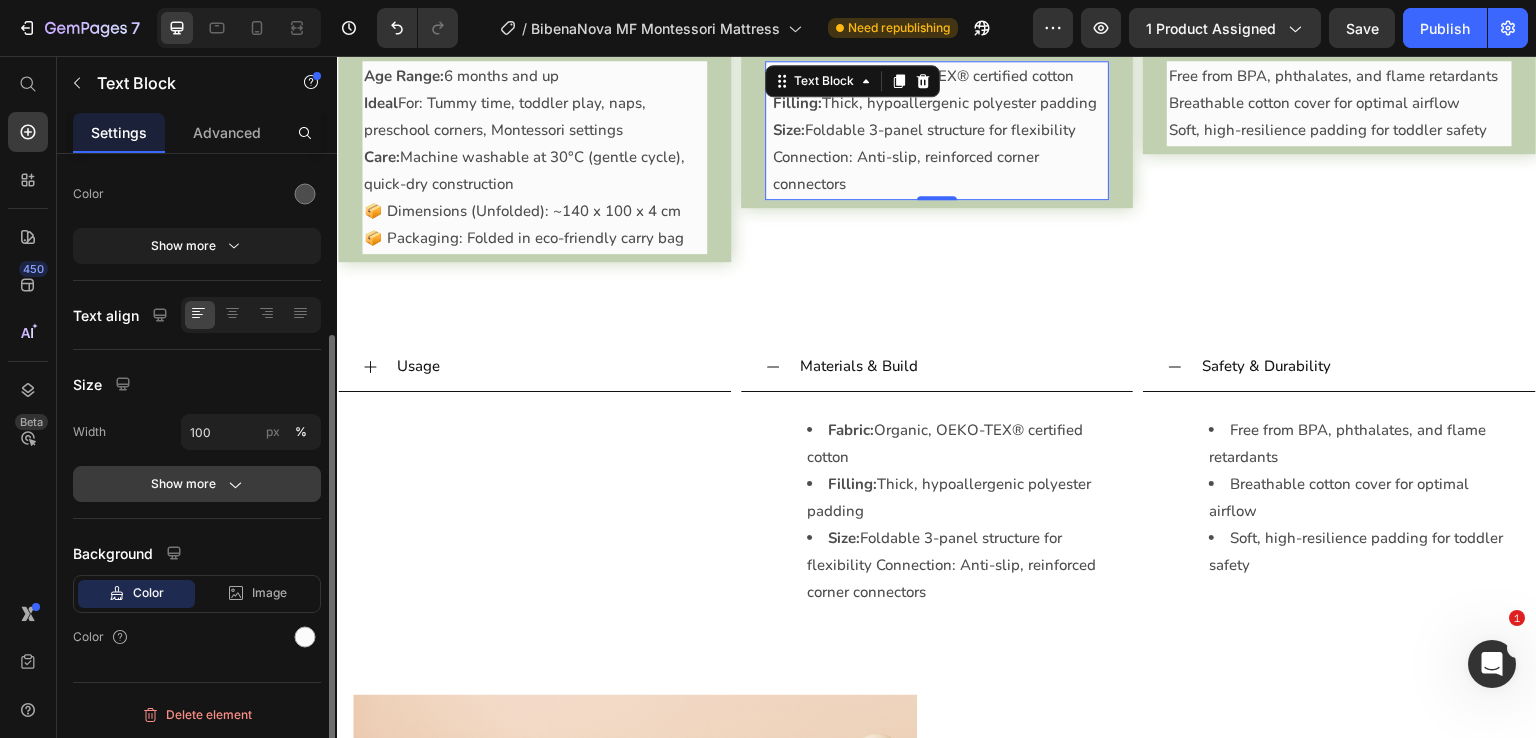 click on "Show more" 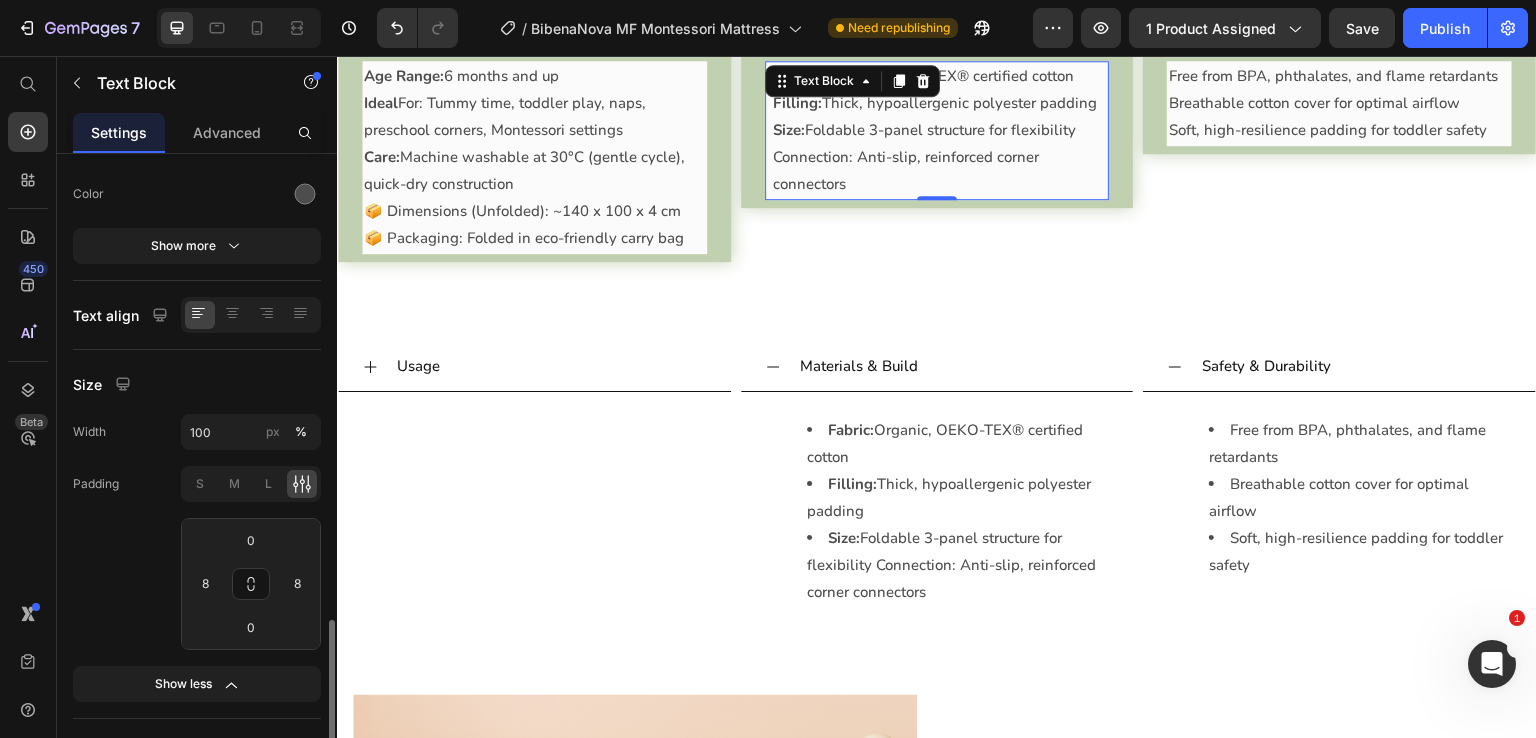 scroll, scrollTop: 452, scrollLeft: 0, axis: vertical 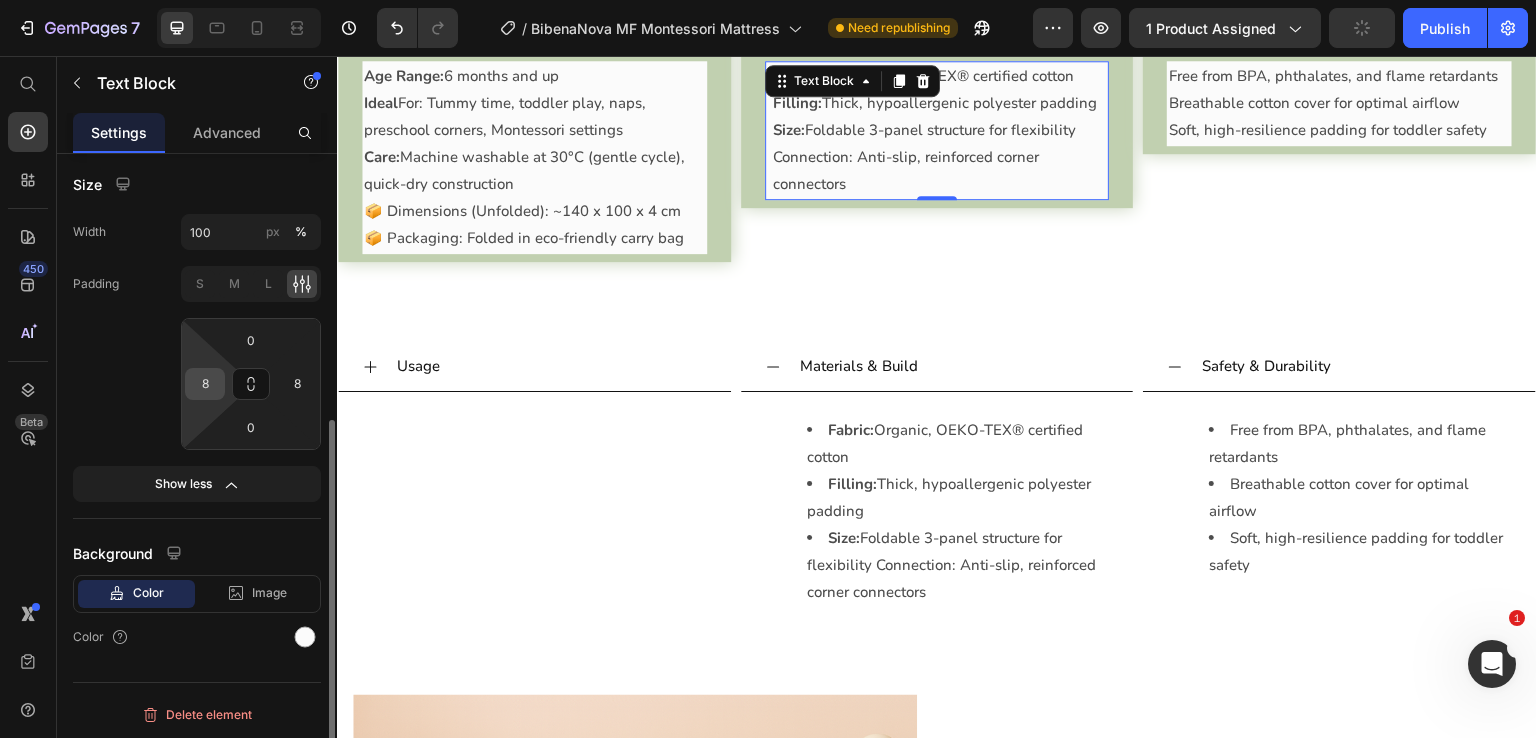 click on "8" at bounding box center [205, 384] 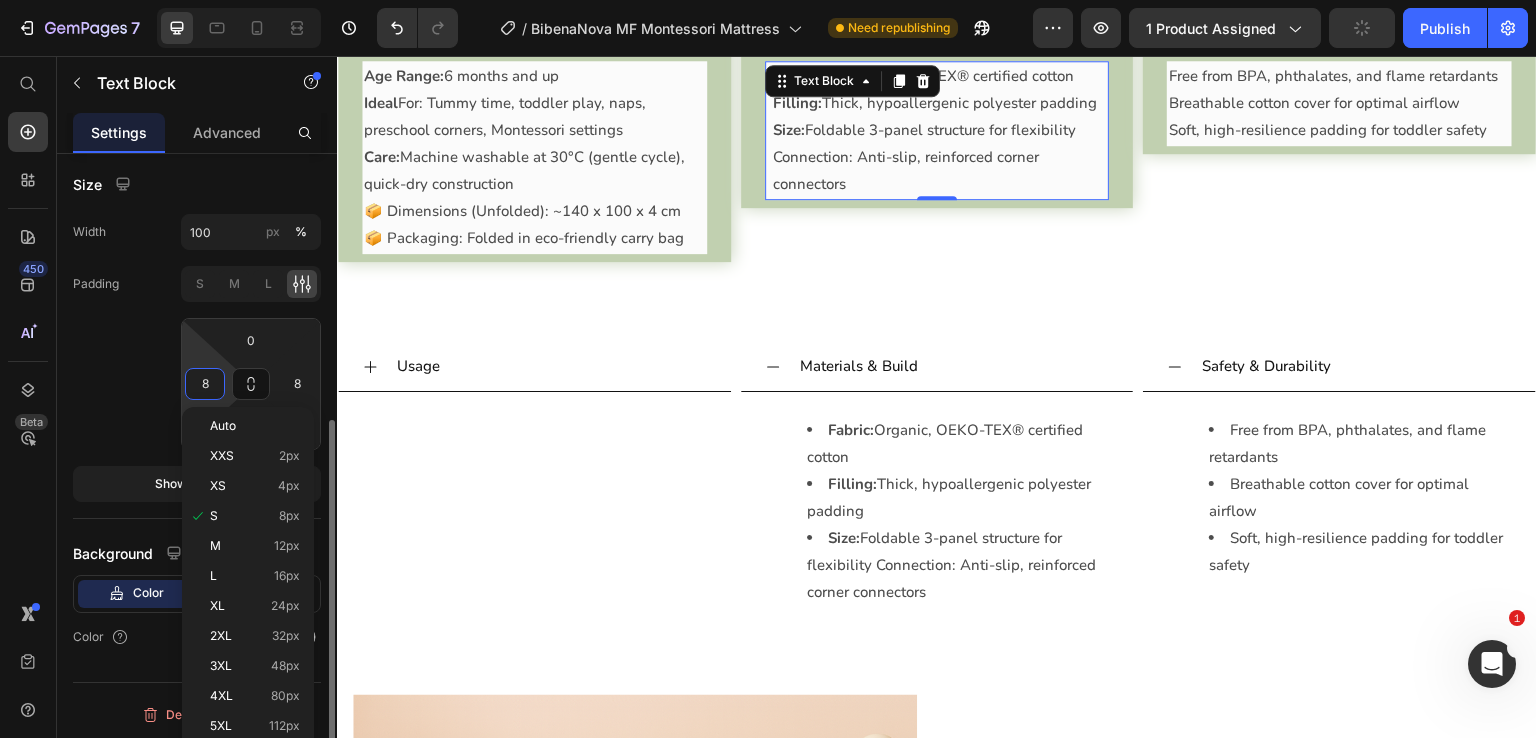 click on "8" at bounding box center (205, 384) 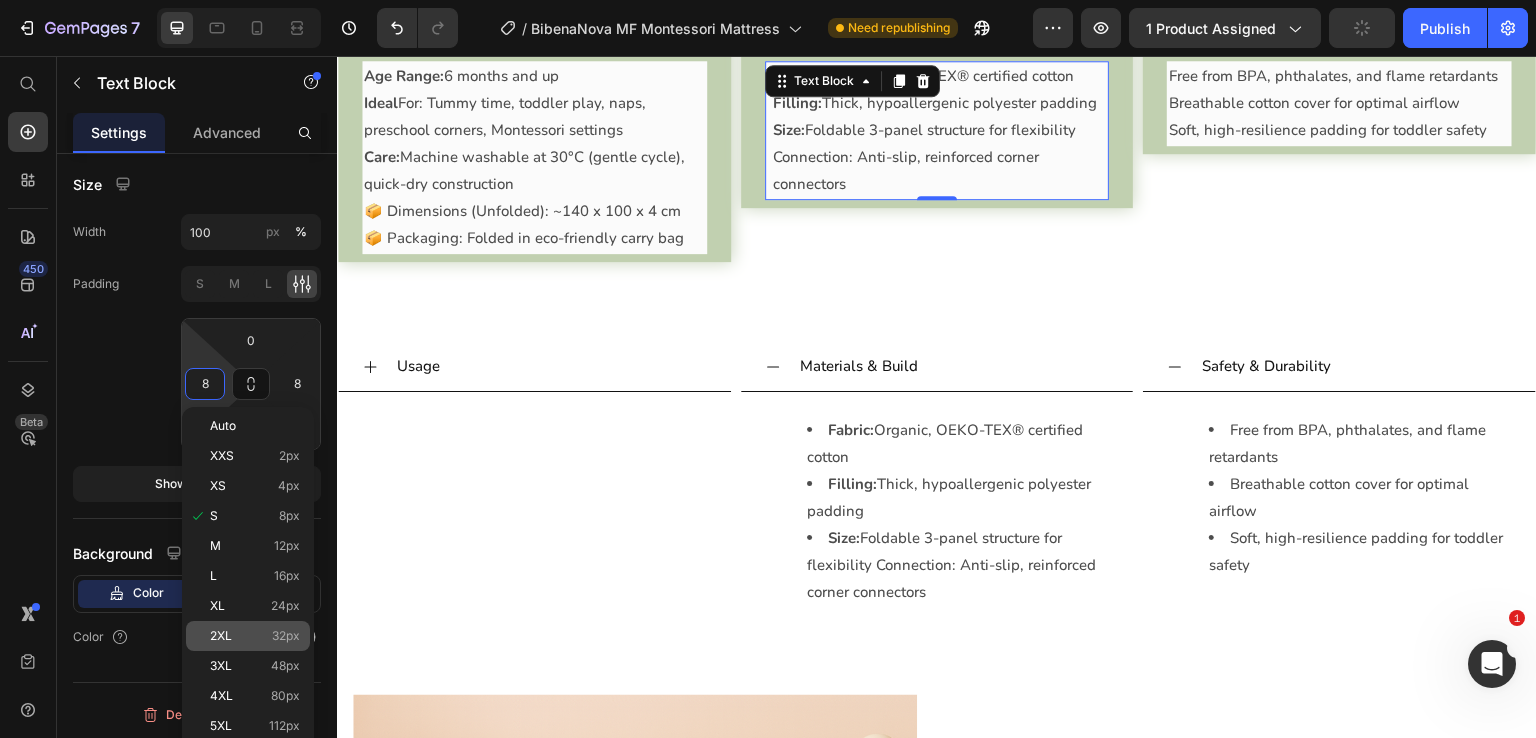 click on "2XL 32px" at bounding box center [255, 636] 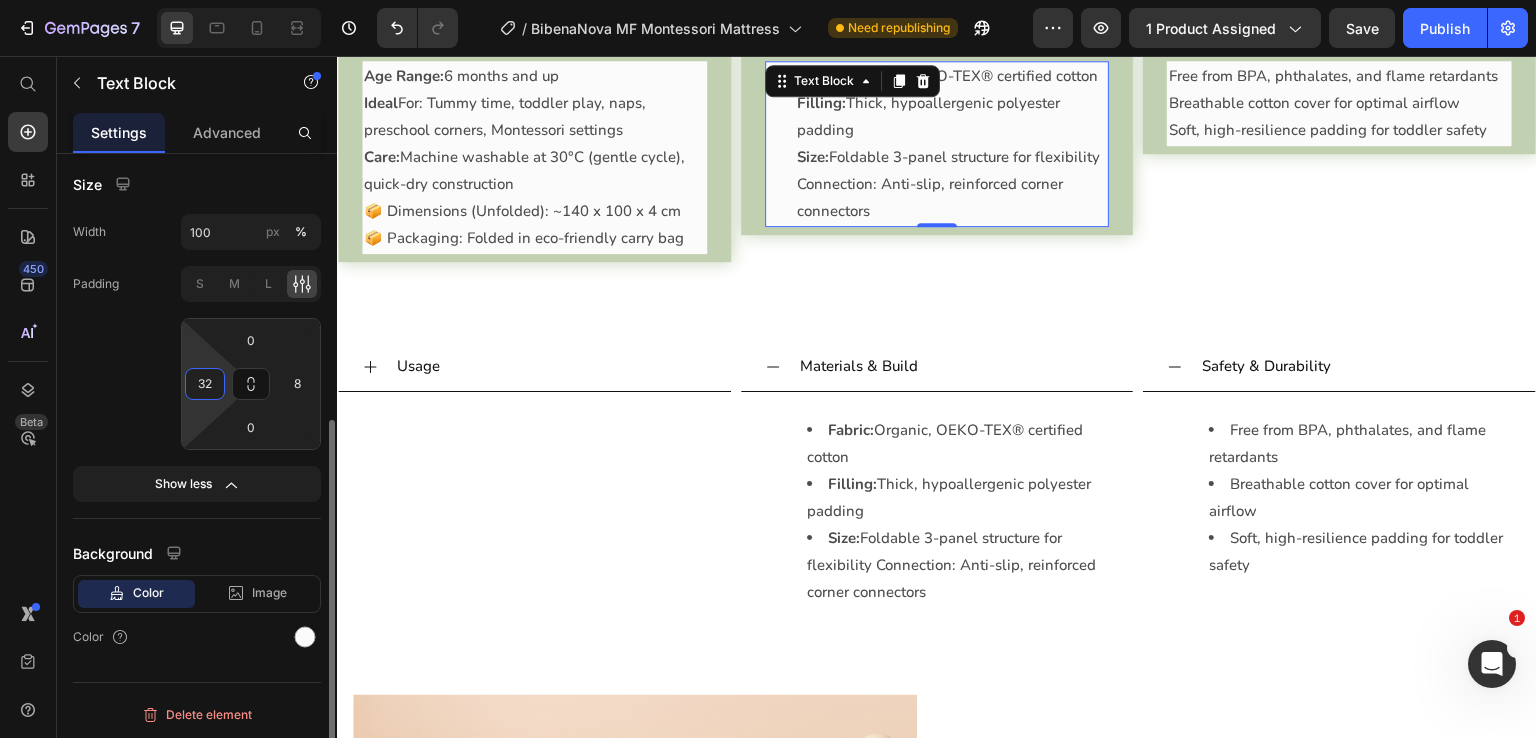 click on "32" at bounding box center (205, 384) 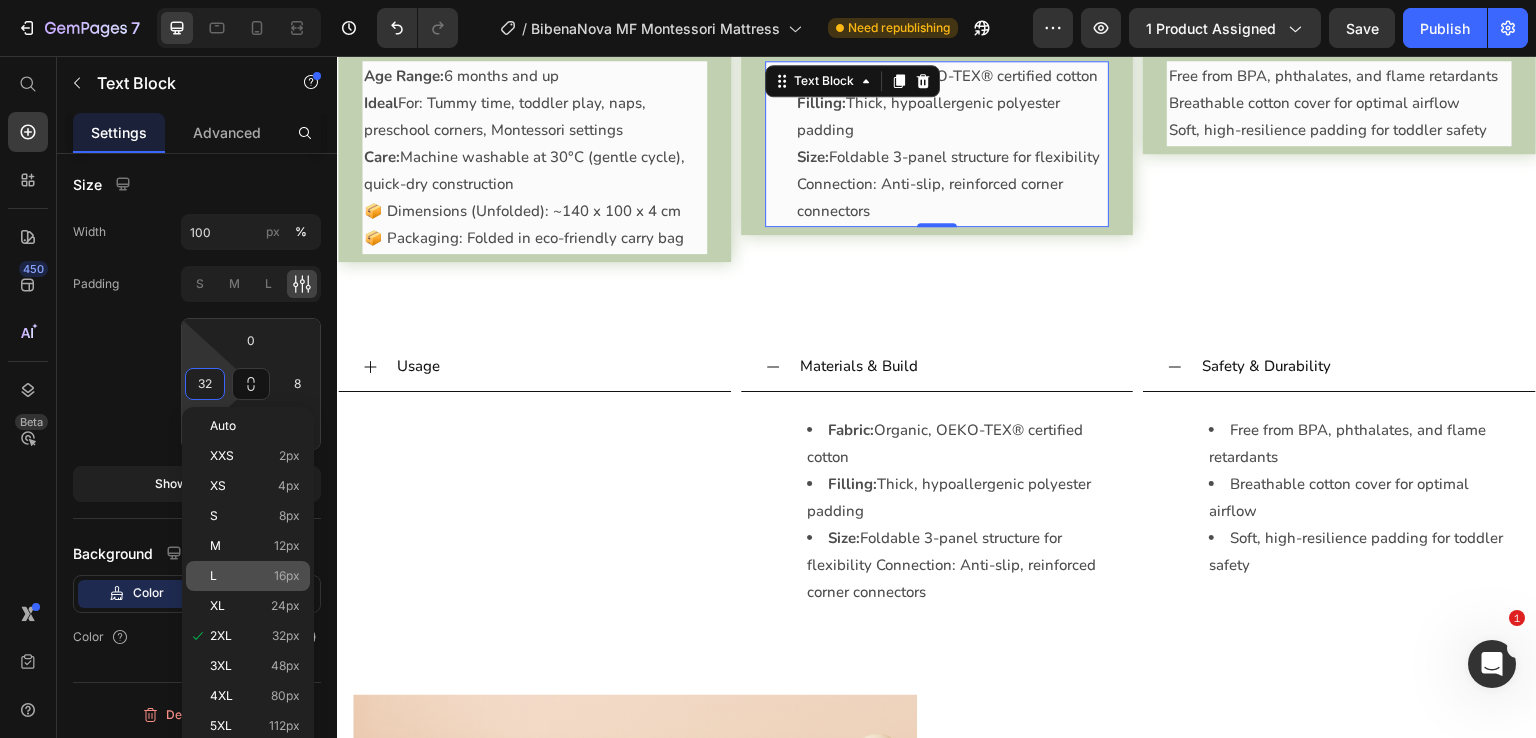 click on "L 16px" at bounding box center (255, 576) 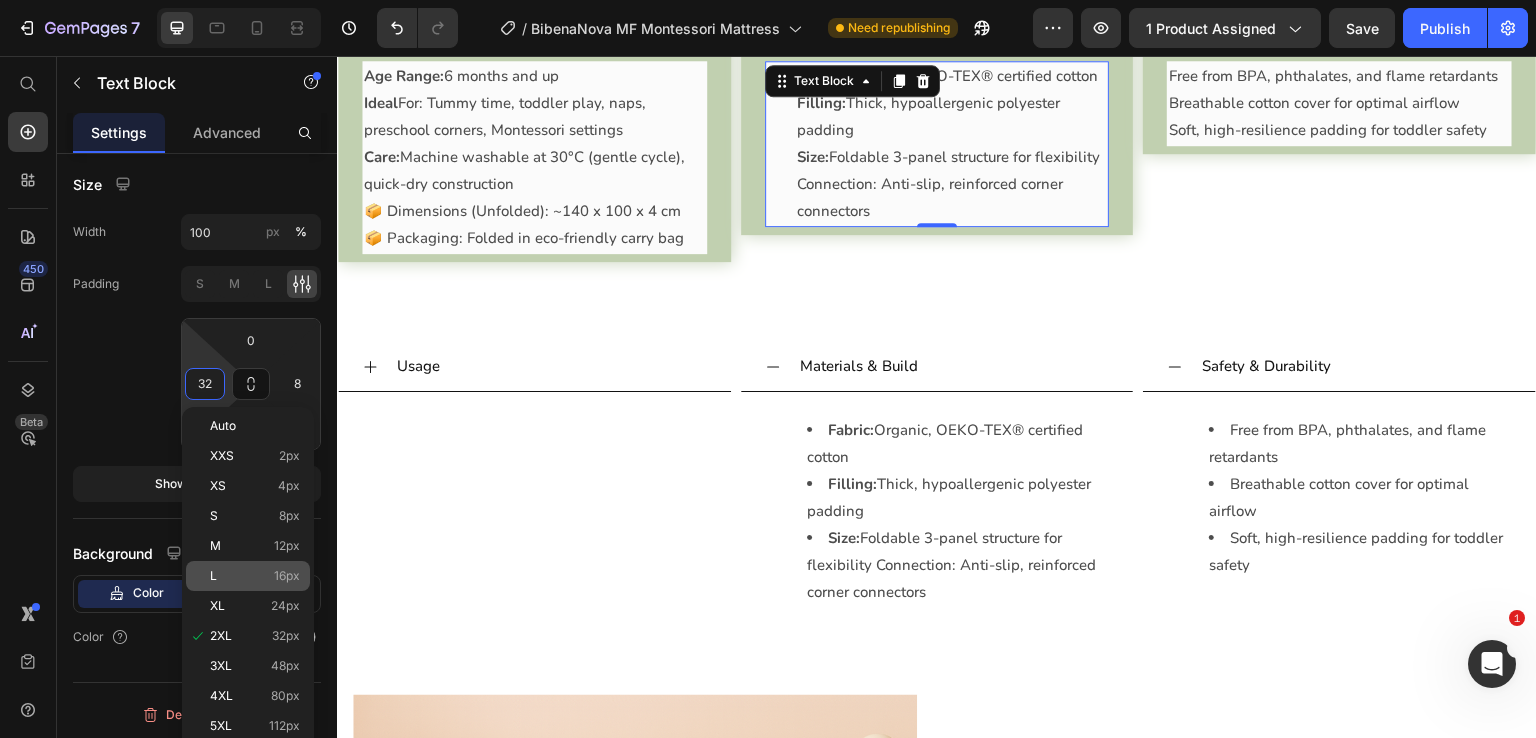 type on "16" 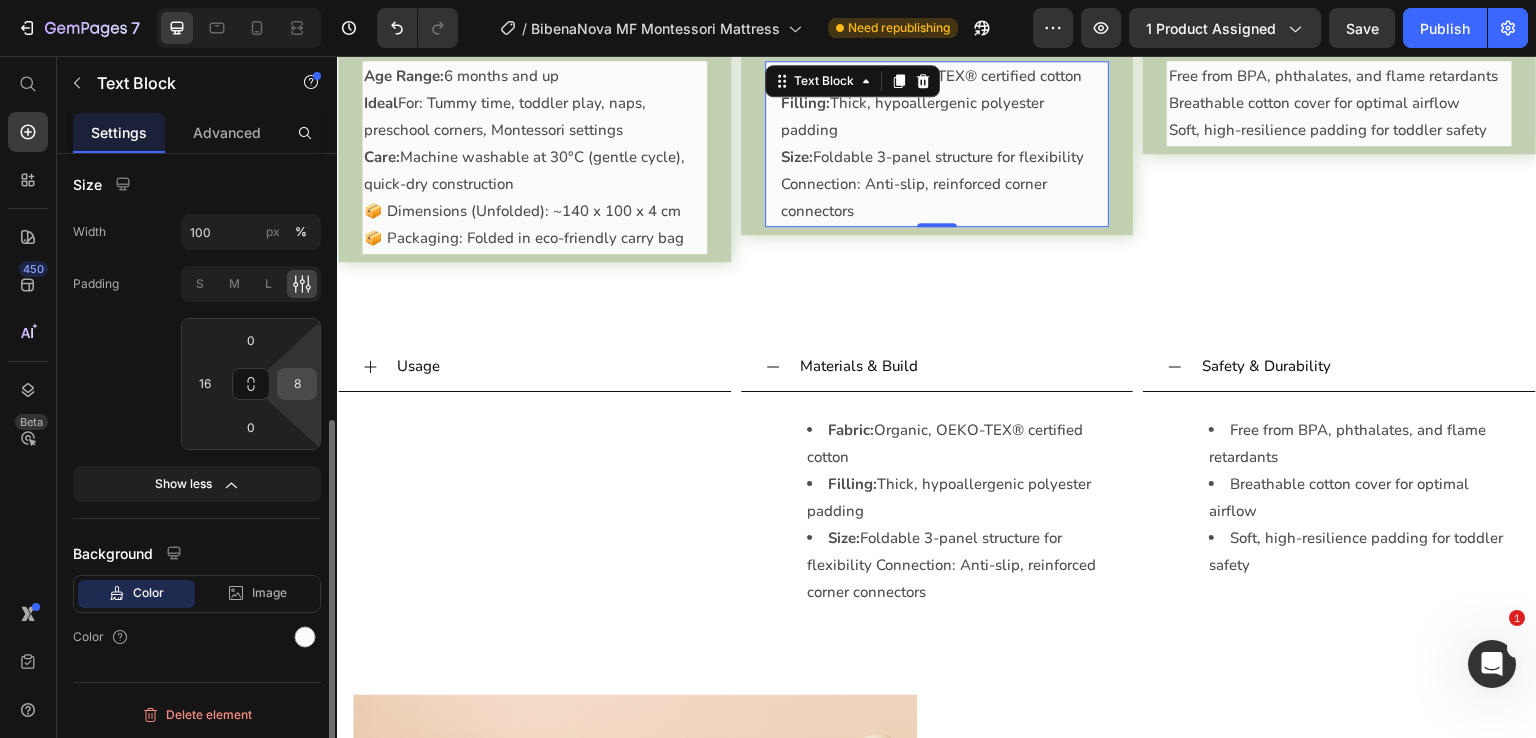click on "8" at bounding box center [297, 384] 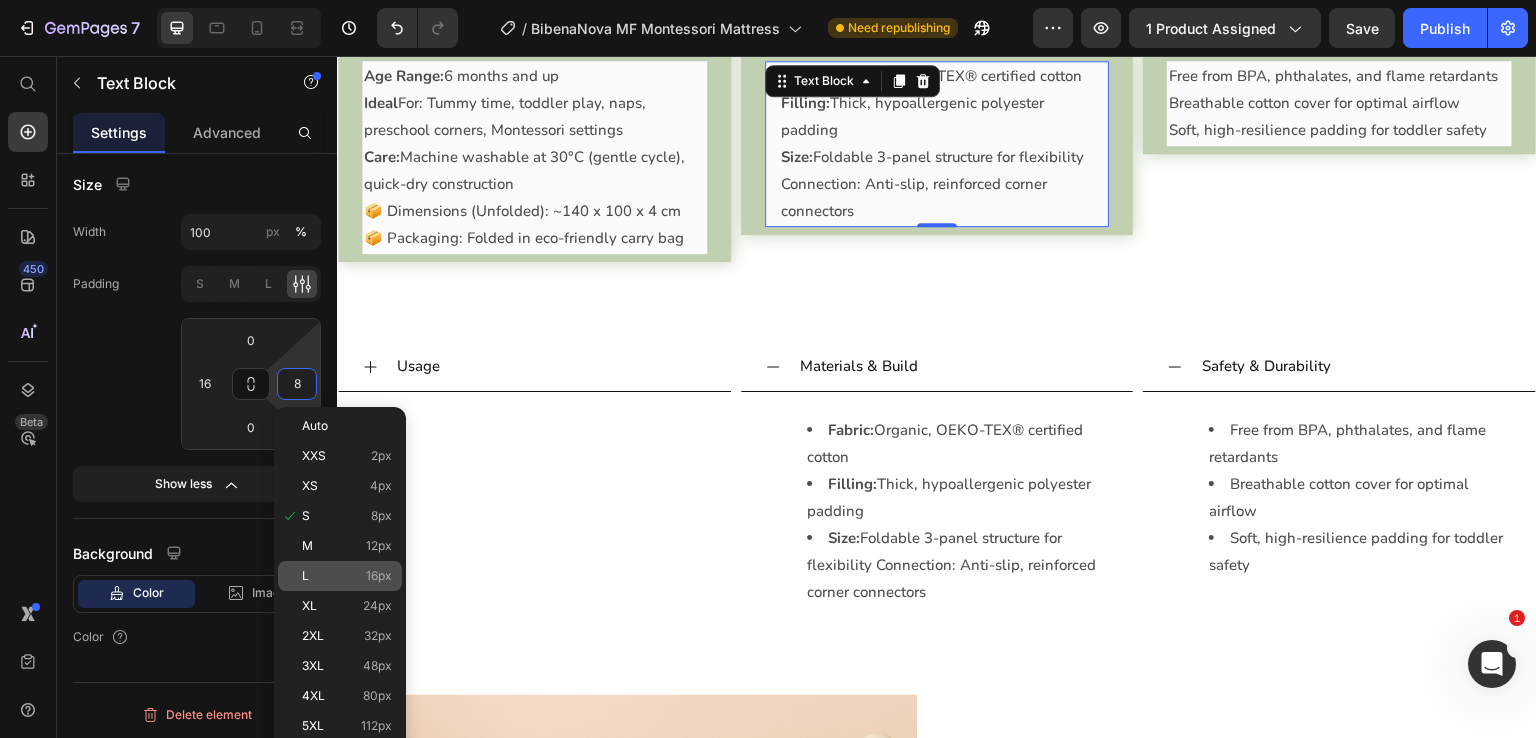 click on "L 16px" at bounding box center [347, 576] 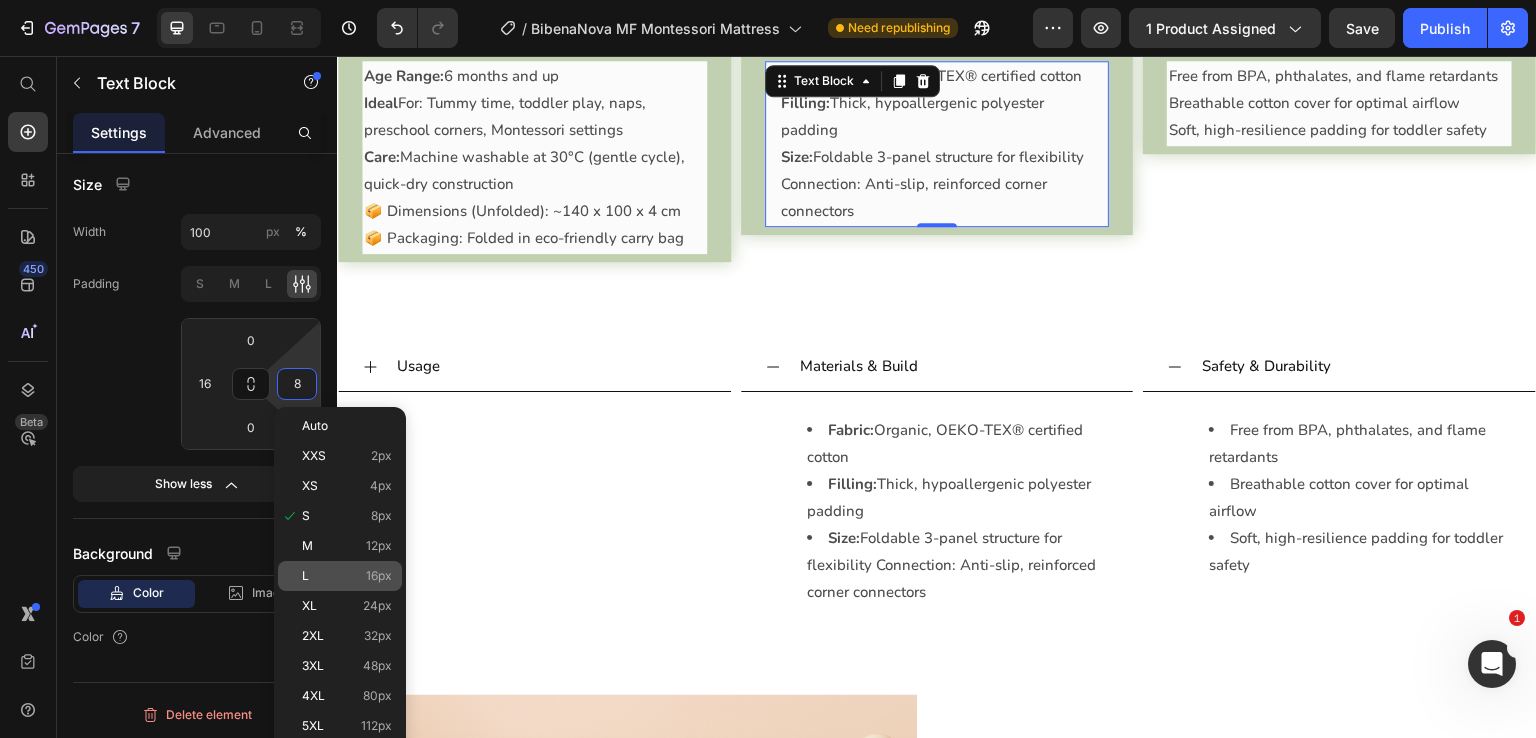type on "16" 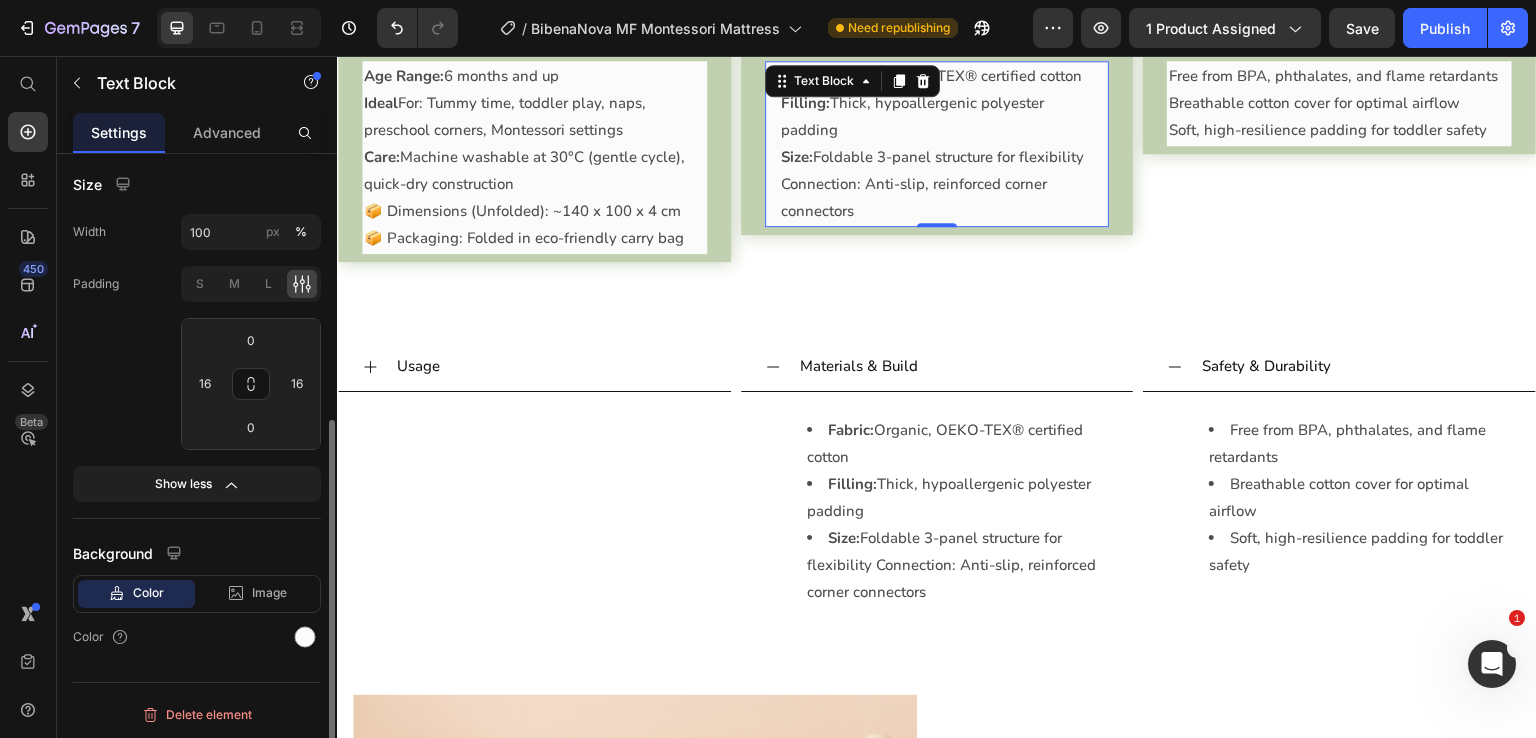 click on "Padding S M L 0 16 0 16" 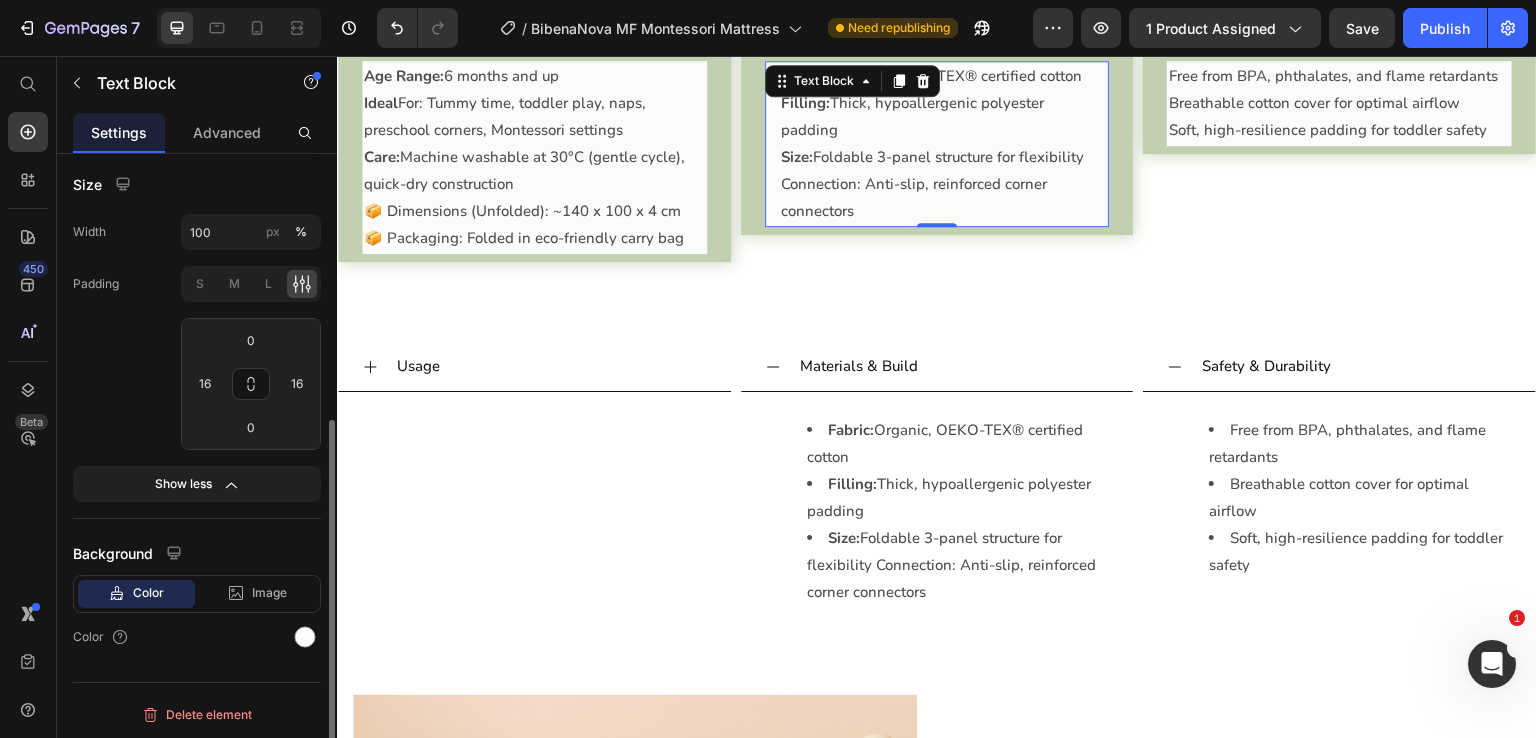click on "Padding S M L 0 16 0 16" 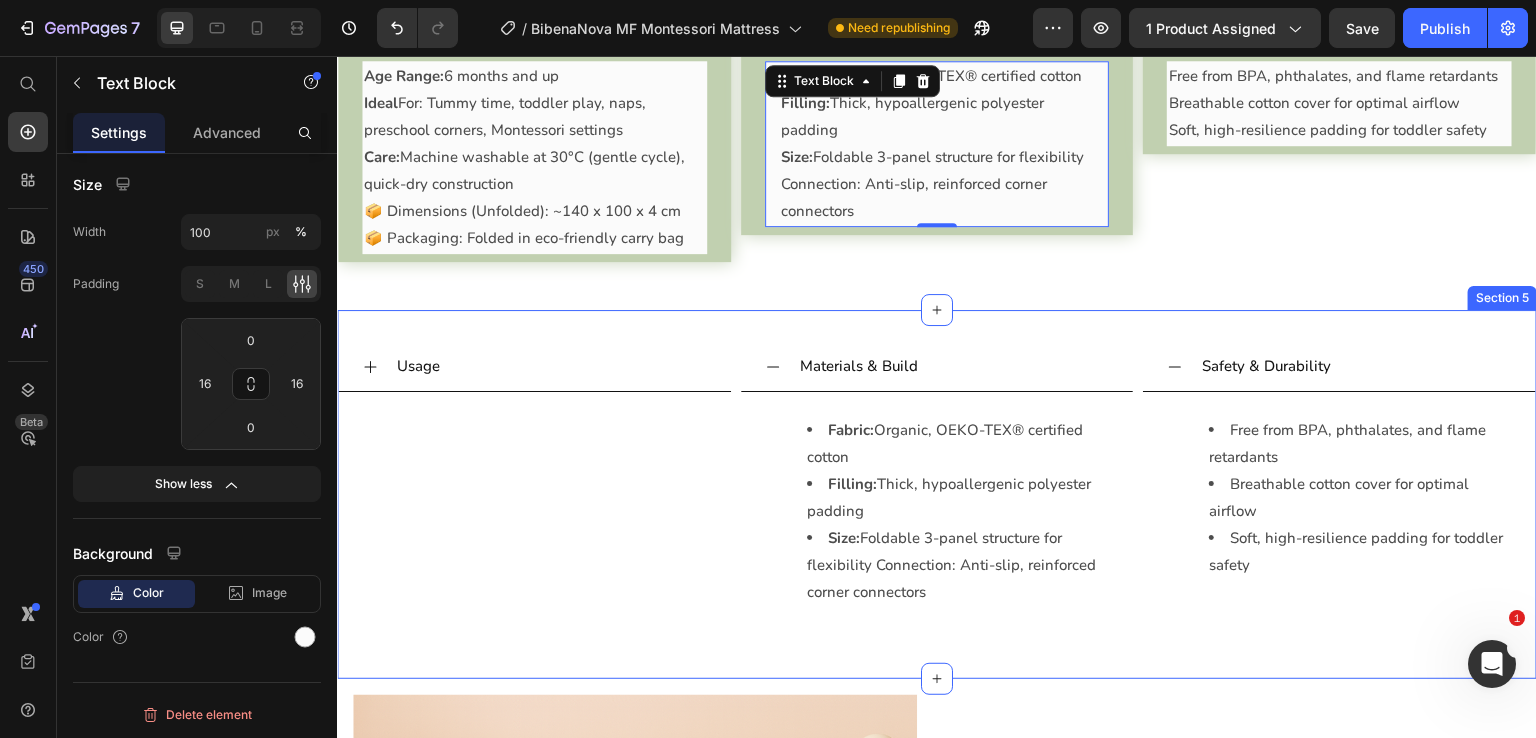 click on "Usage Accordion
Materials & Build Fabric:  Organic, OEKO-TEX® certified cotton Filling:  Thick, hypoallergenic polyester padding Size:  Foldable 3-panel structure for flexibility Connection: Anti-slip, reinforced corner connectors Text Block Accordion
Safety & Durability Free from BPA, phthalates, and flame retardants Breathable cotton cover for optimal airflow Soft, high-resilience padding for toddler safety Text Block Accordion Row Section 5" at bounding box center (937, 494) 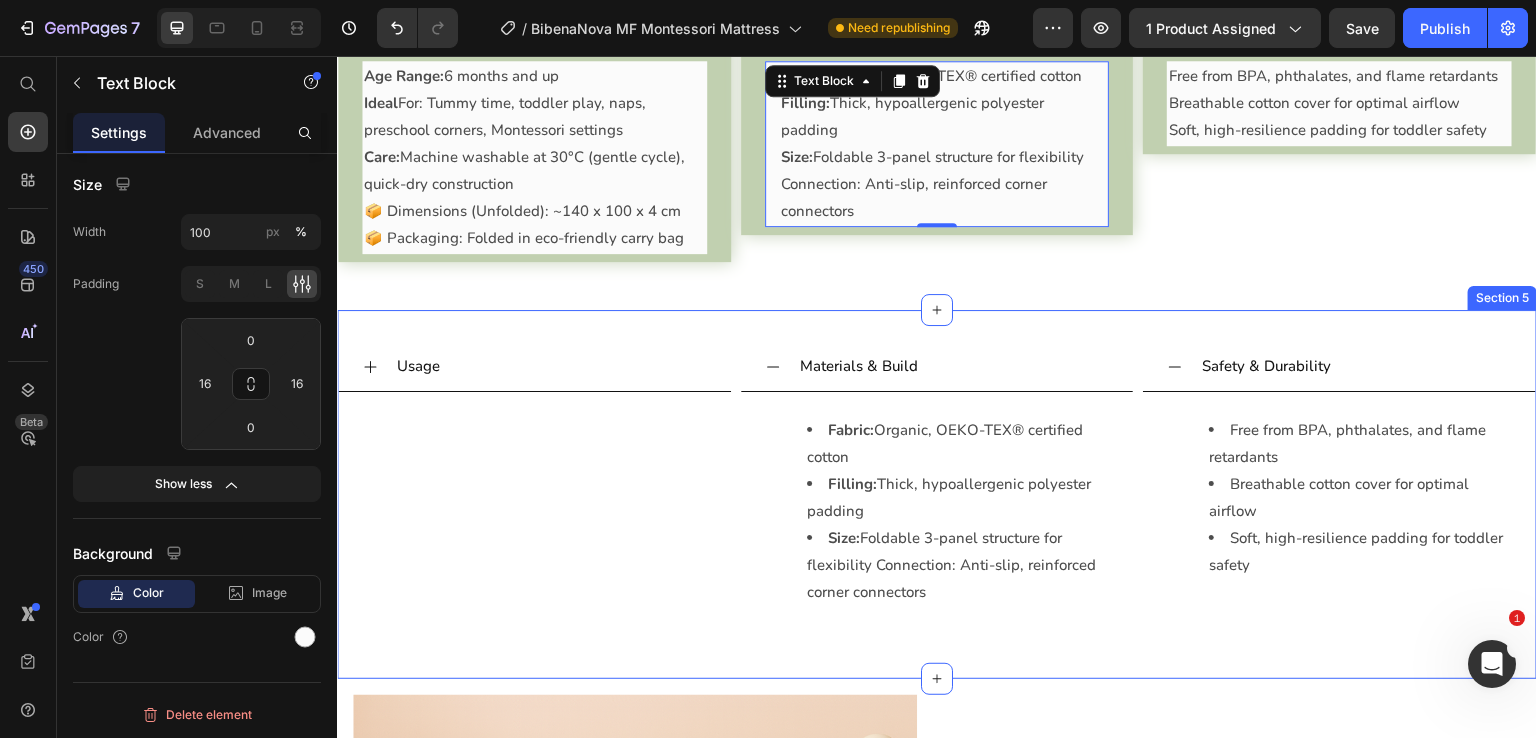 scroll, scrollTop: 0, scrollLeft: 0, axis: both 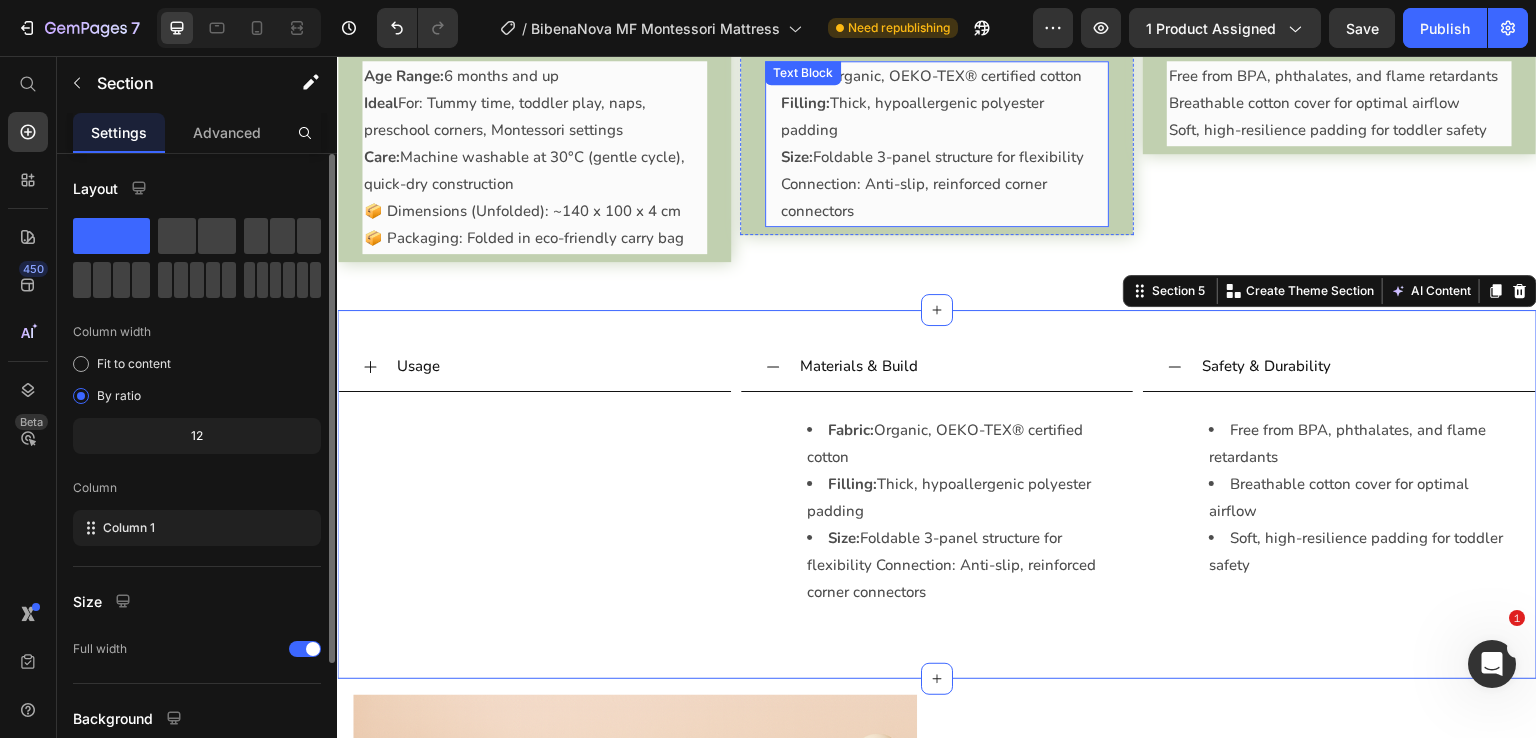 click on "Filling:  Thick, hypoallergenic polyester padding" at bounding box center [937, 117] 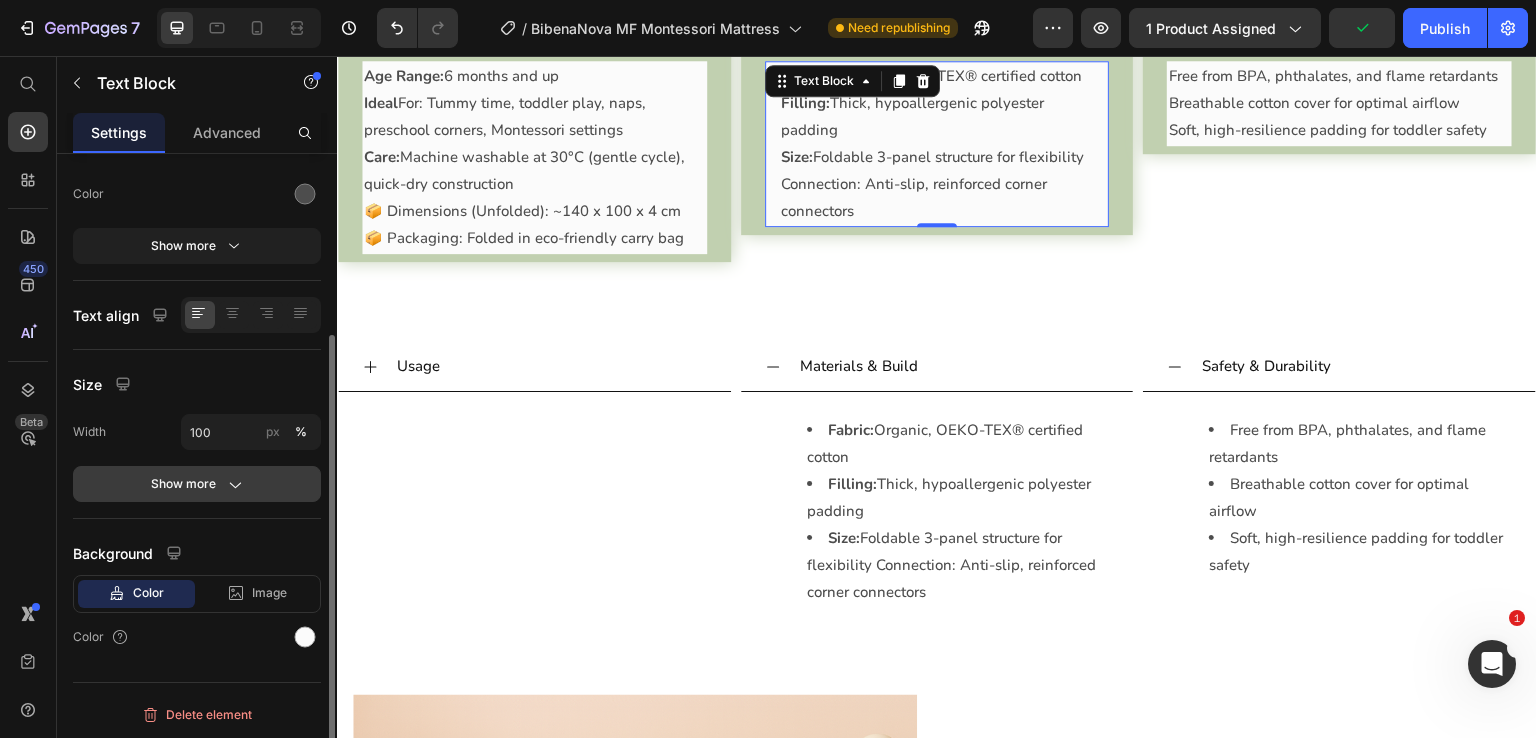 click 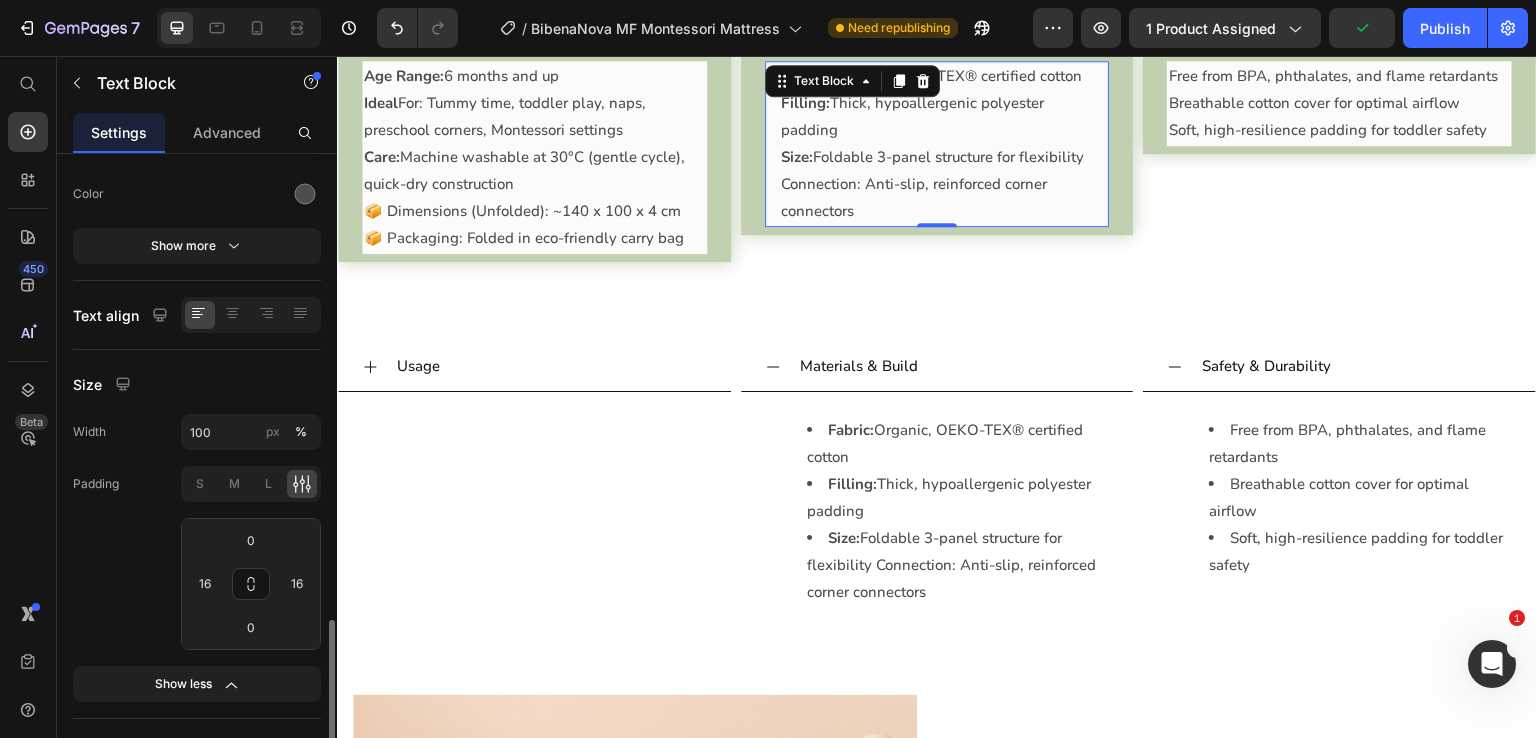 scroll, scrollTop: 452, scrollLeft: 0, axis: vertical 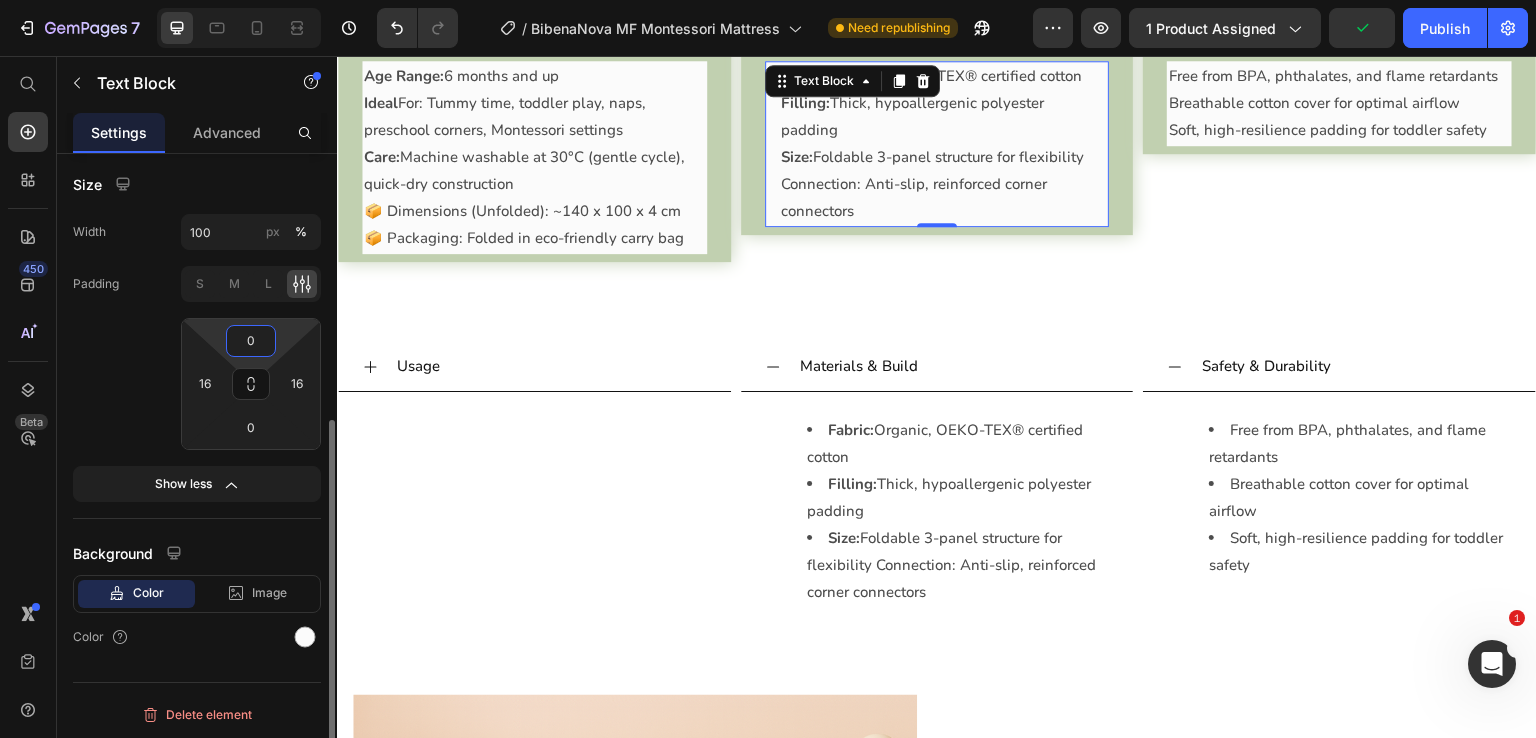 click on "0" at bounding box center (251, 341) 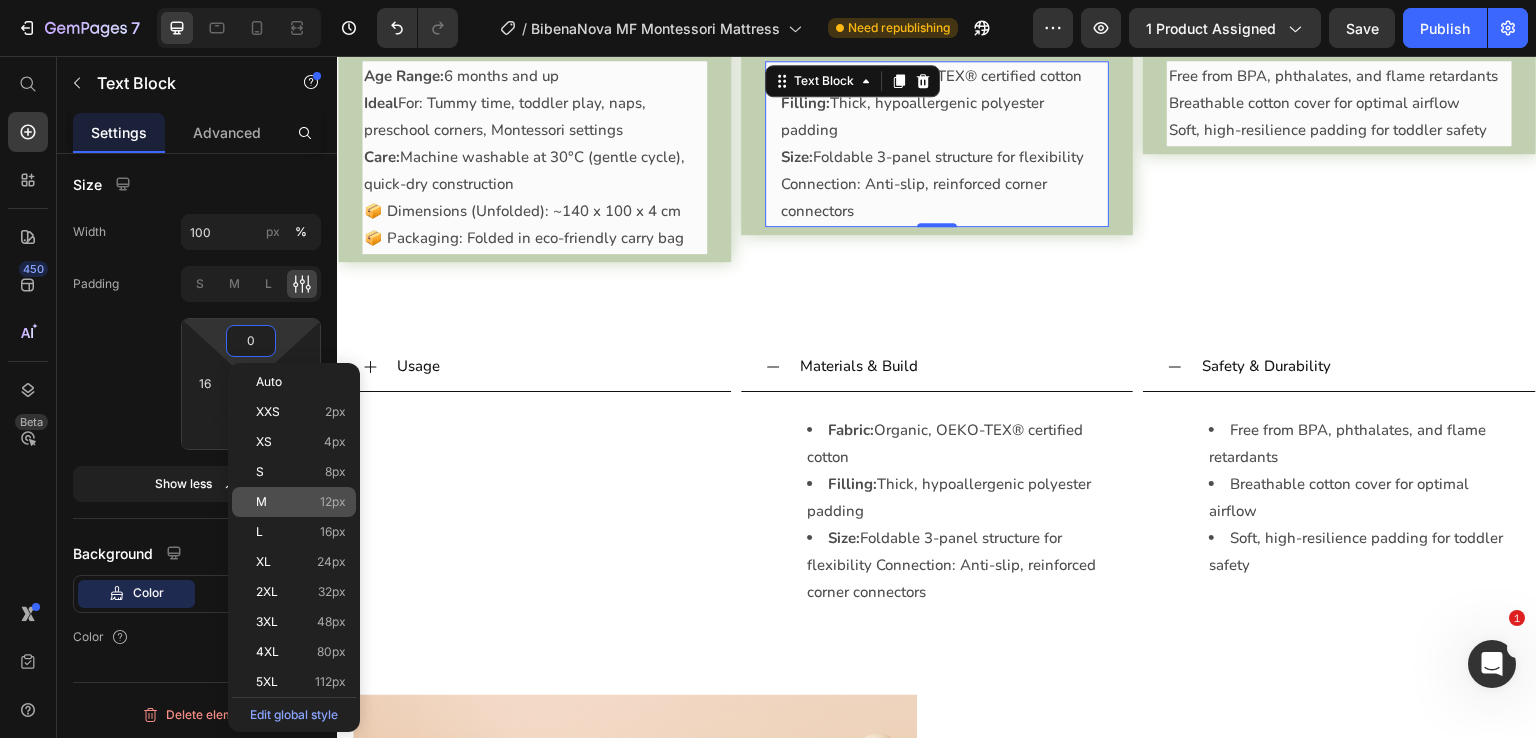 click on "M 12px" at bounding box center [301, 502] 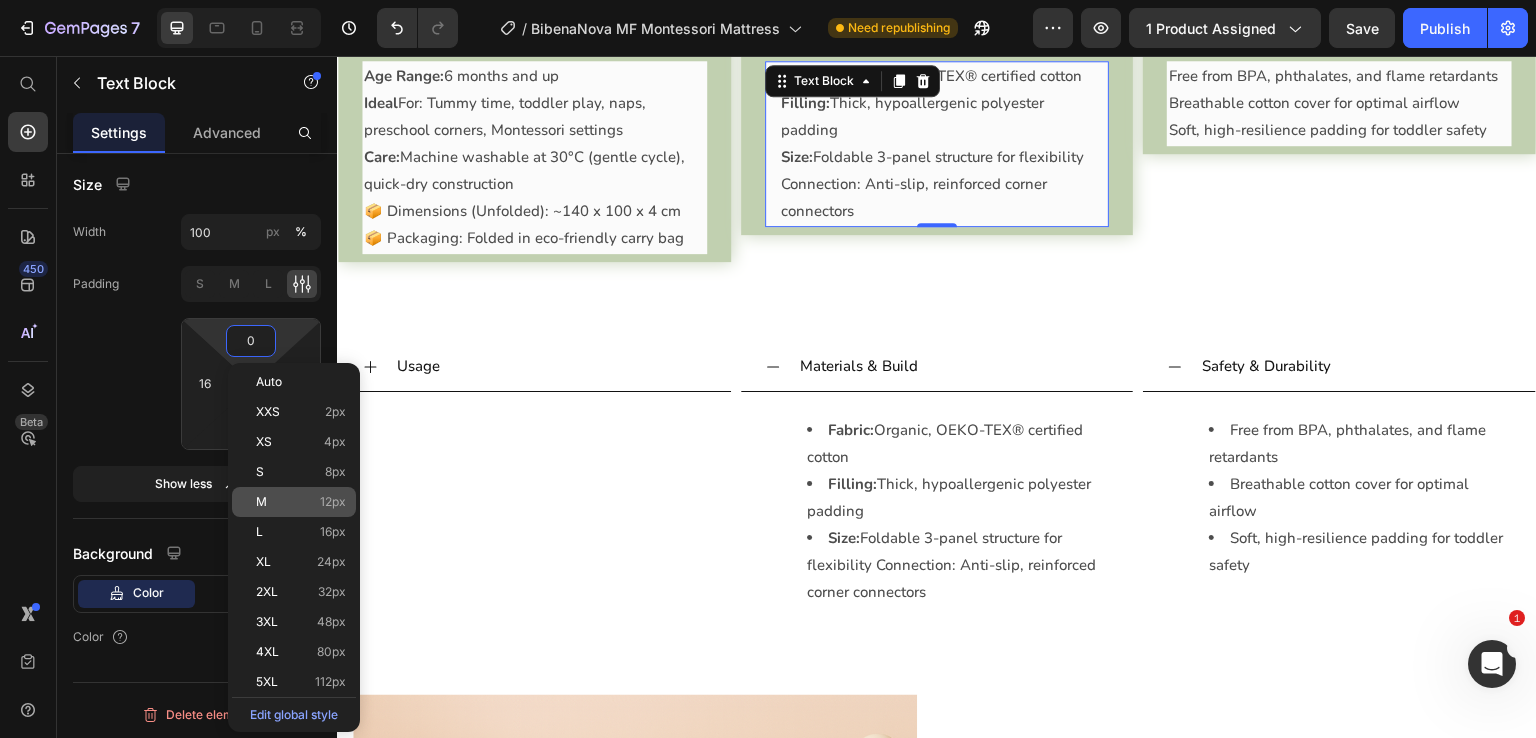 type on "12" 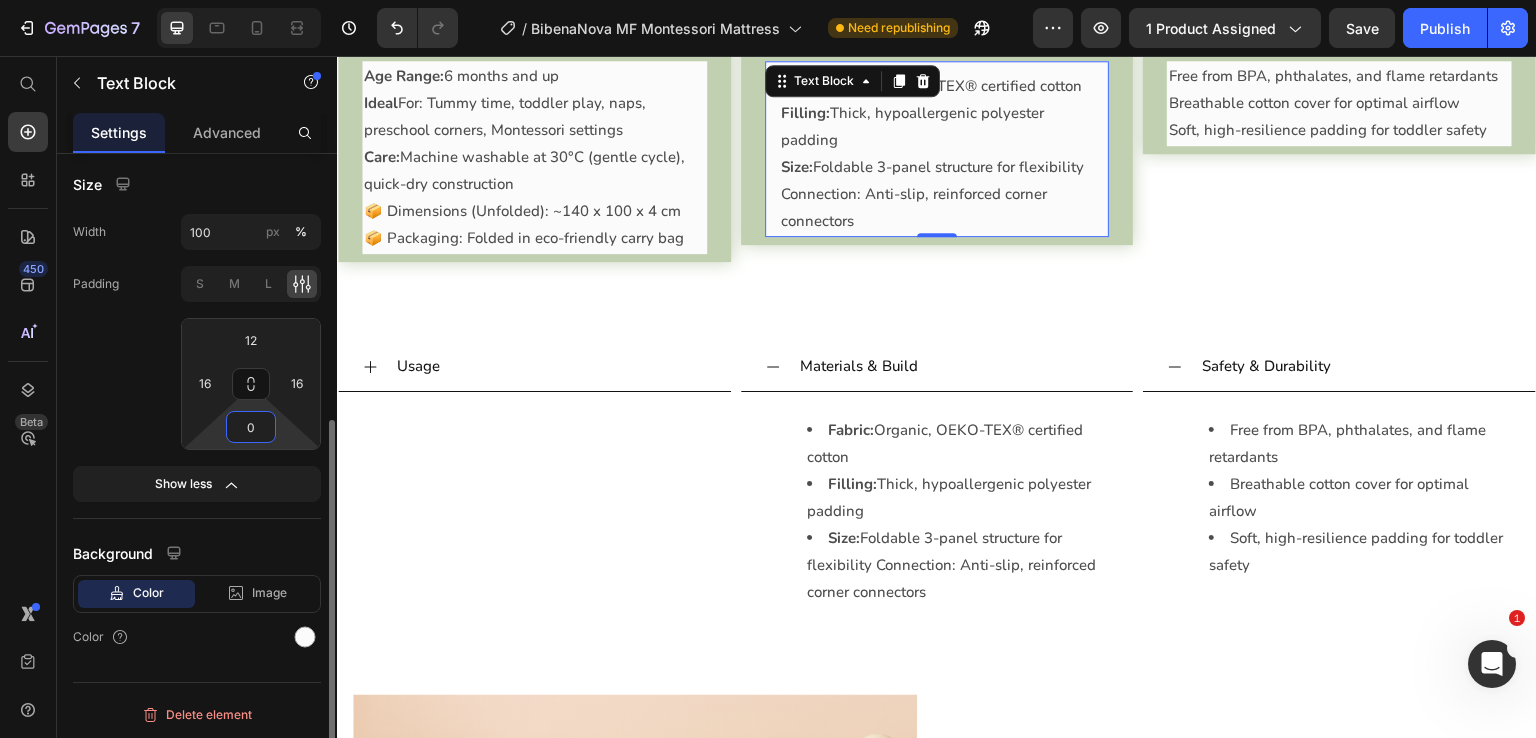 click on "0" at bounding box center (251, 427) 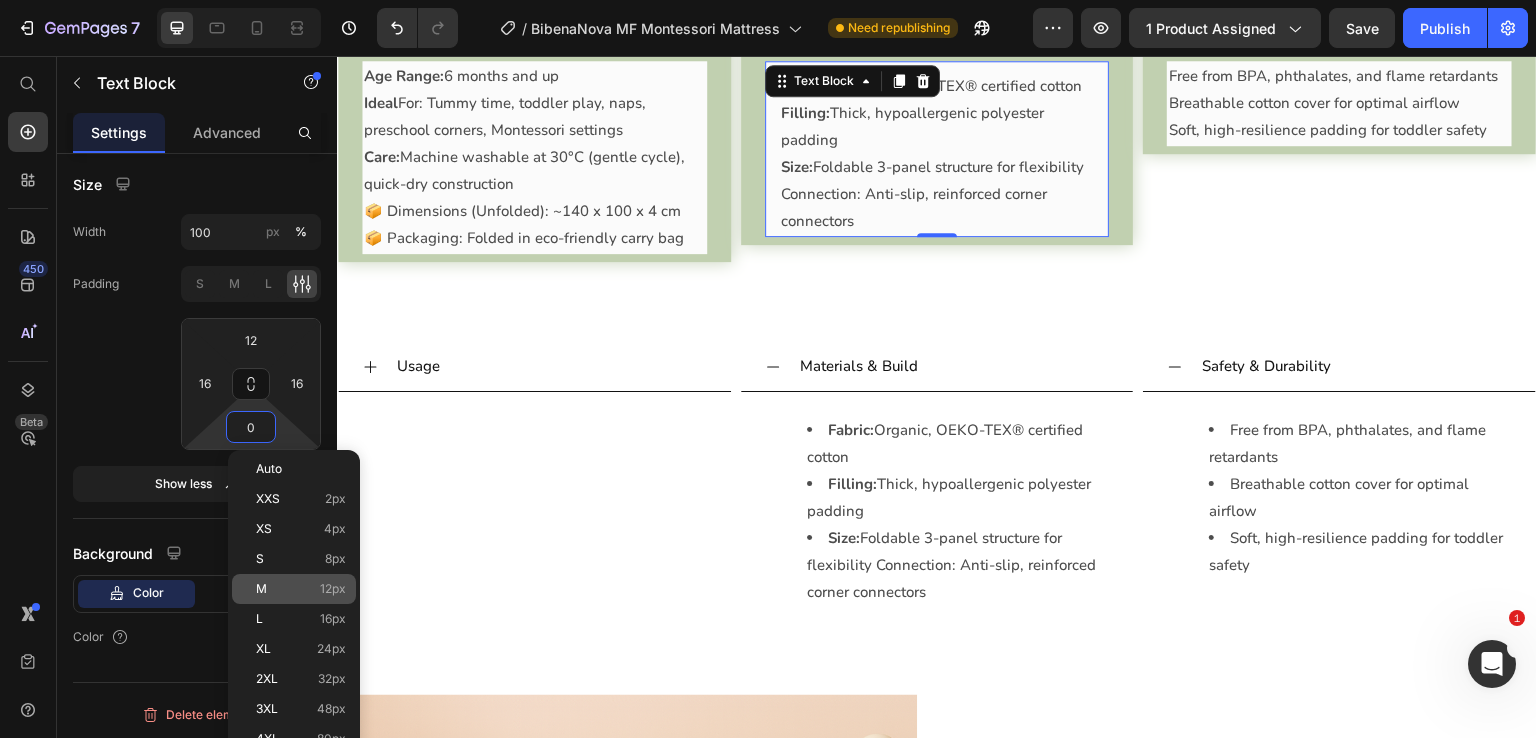 click on "M 12px" at bounding box center (301, 589) 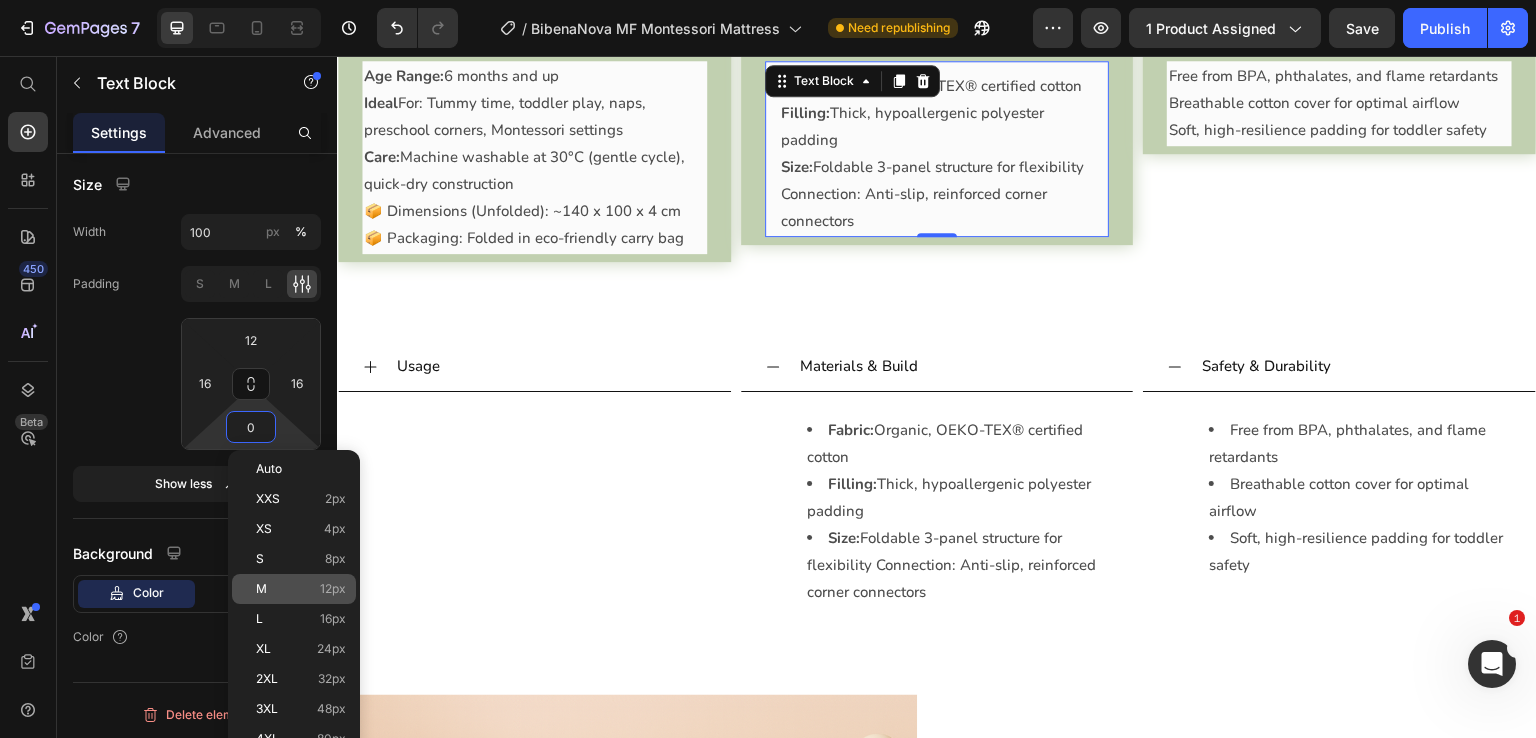 type on "12" 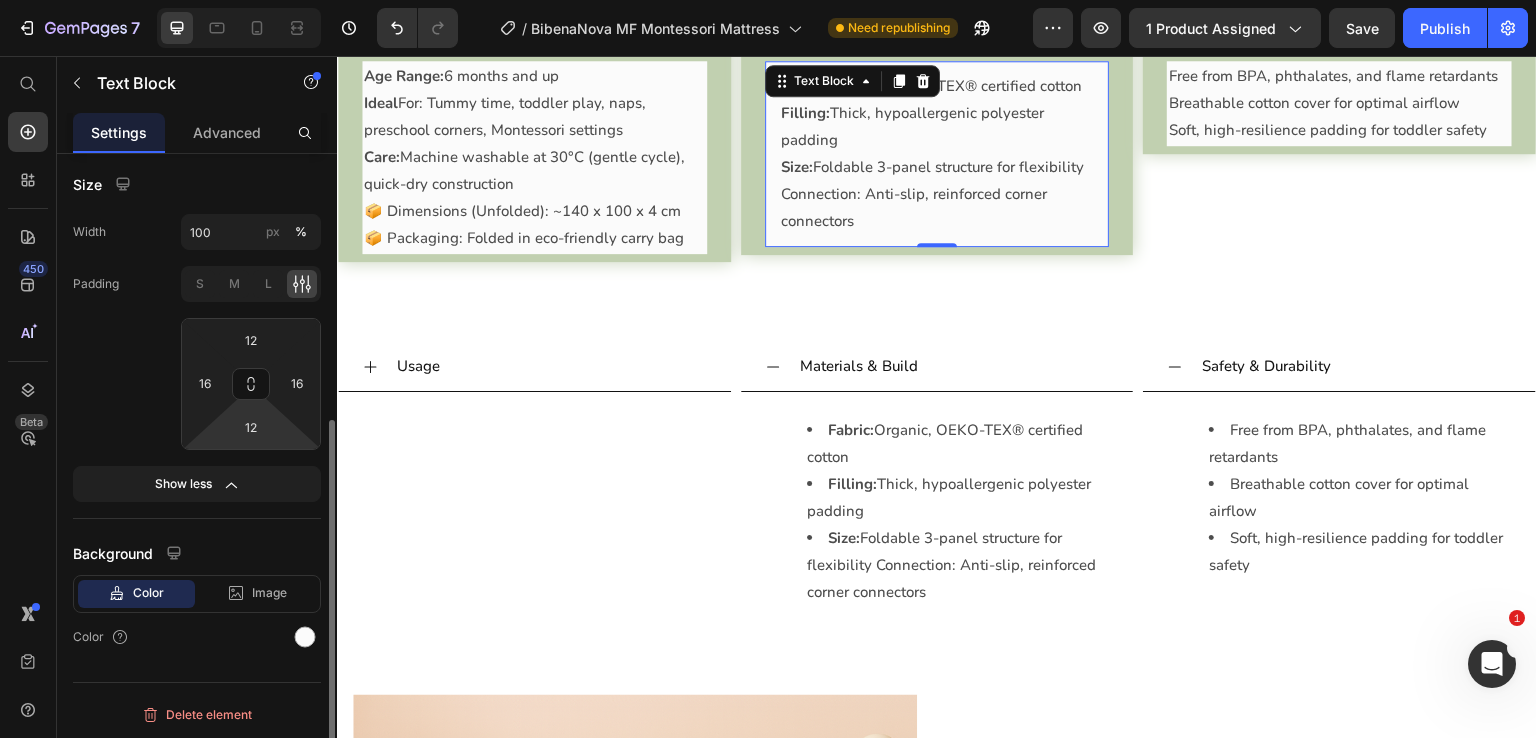 click on "Padding S M L 12 16 12 16" 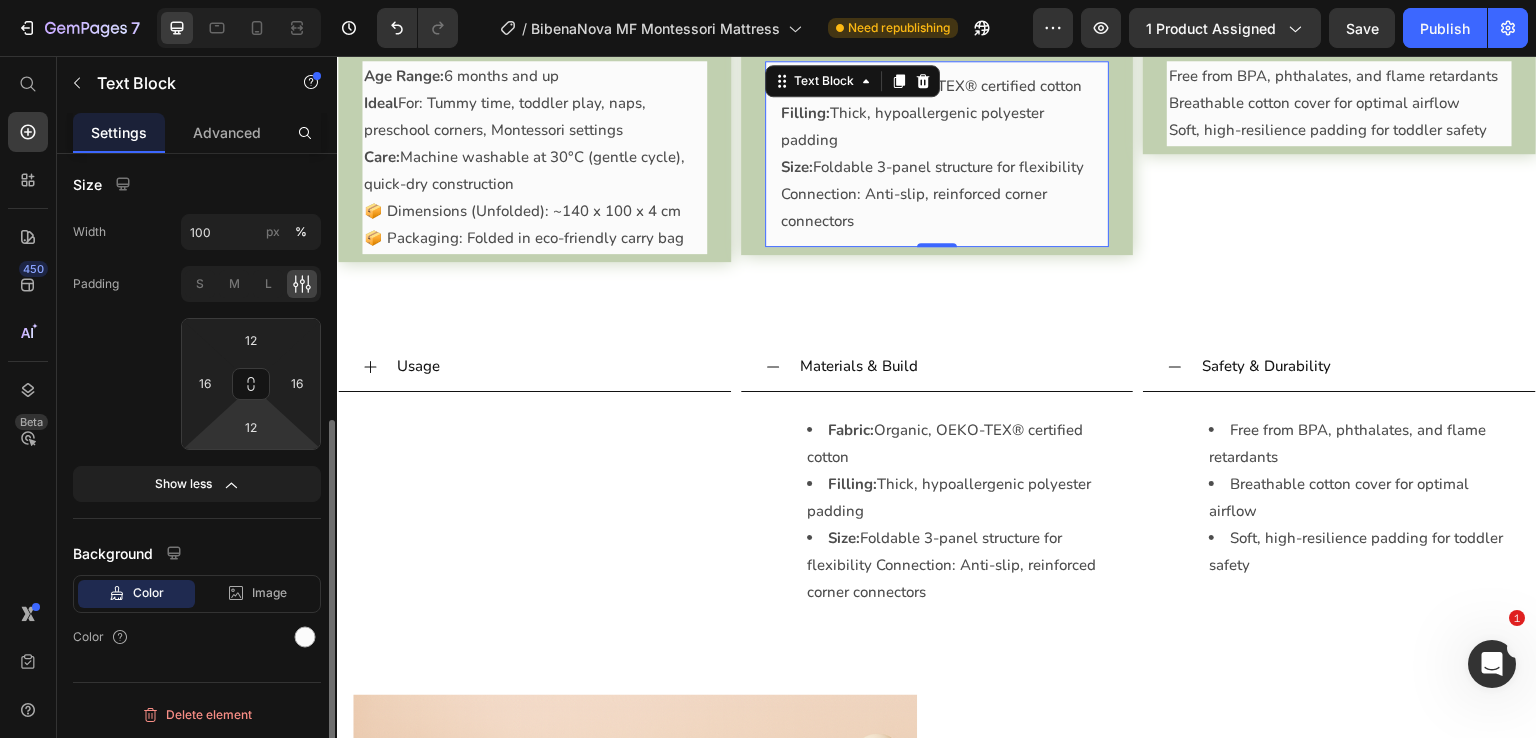 click on "Padding S M L 12 16 12 16" 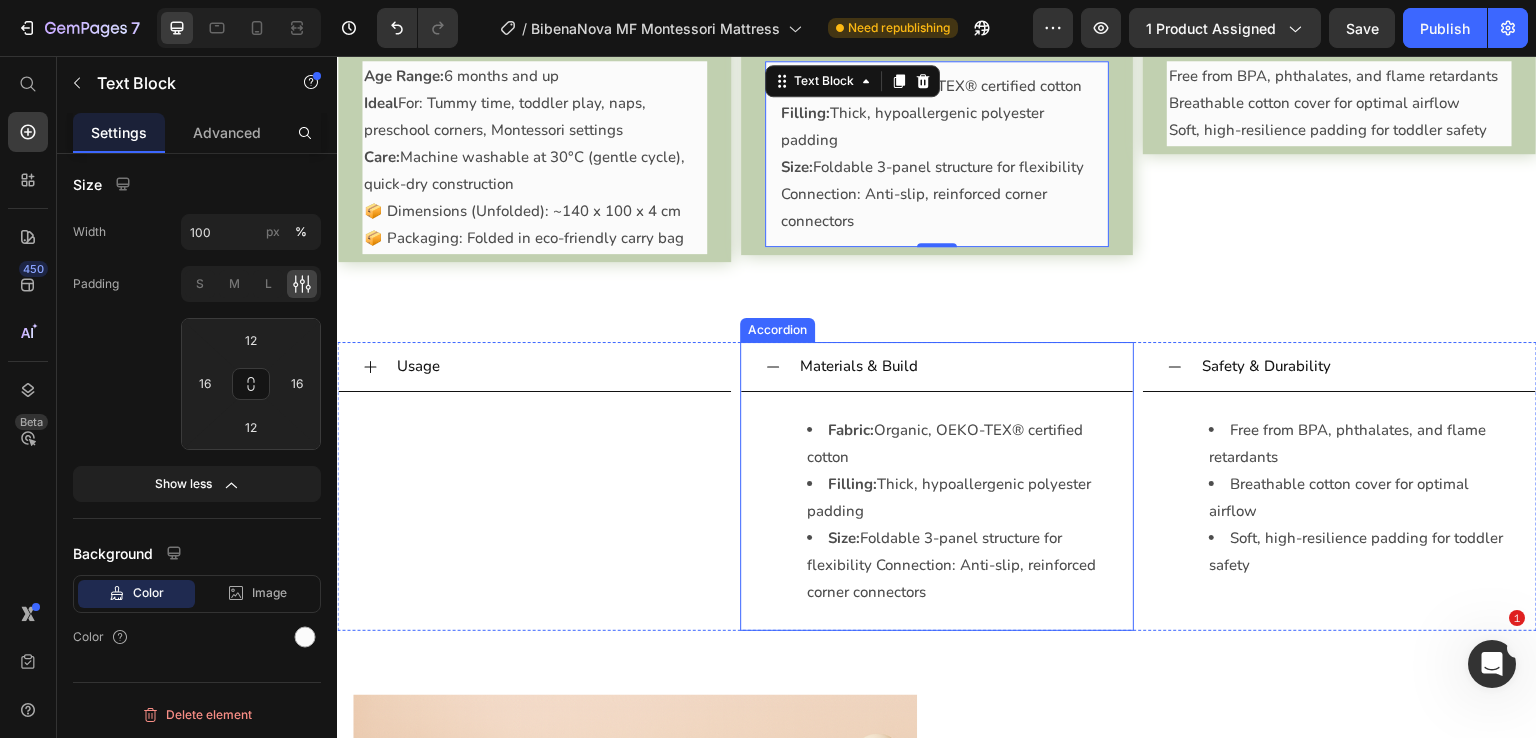 click on "Fabric:  Organic, OEKO-TEX® certified cotton Filling:  Thick, hypoallergenic polyester padding Size:  Foldable 3-panel structure for flexibility Connection: Anti-slip, reinforced corner connectors Text Block" at bounding box center [937, 511] 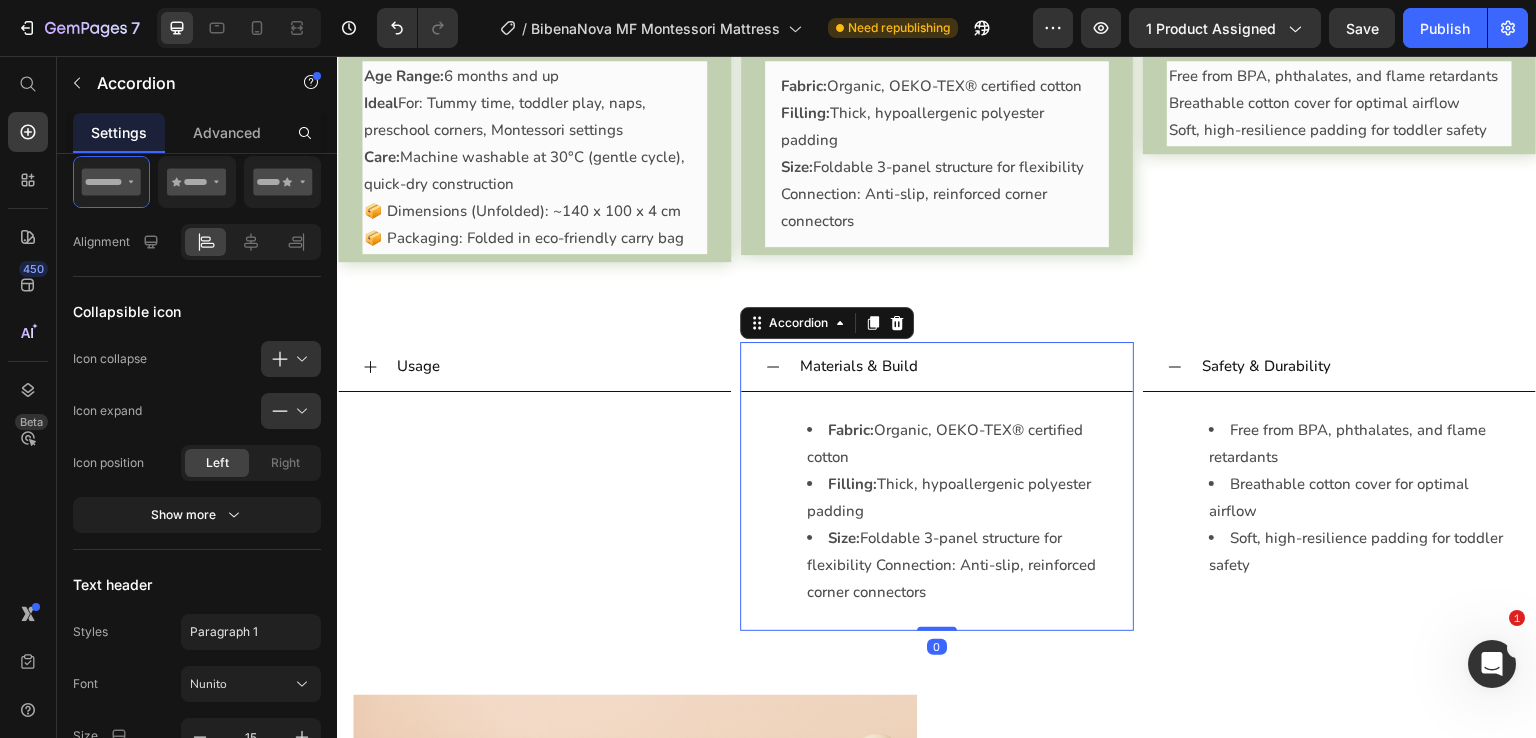 scroll, scrollTop: 0, scrollLeft: 0, axis: both 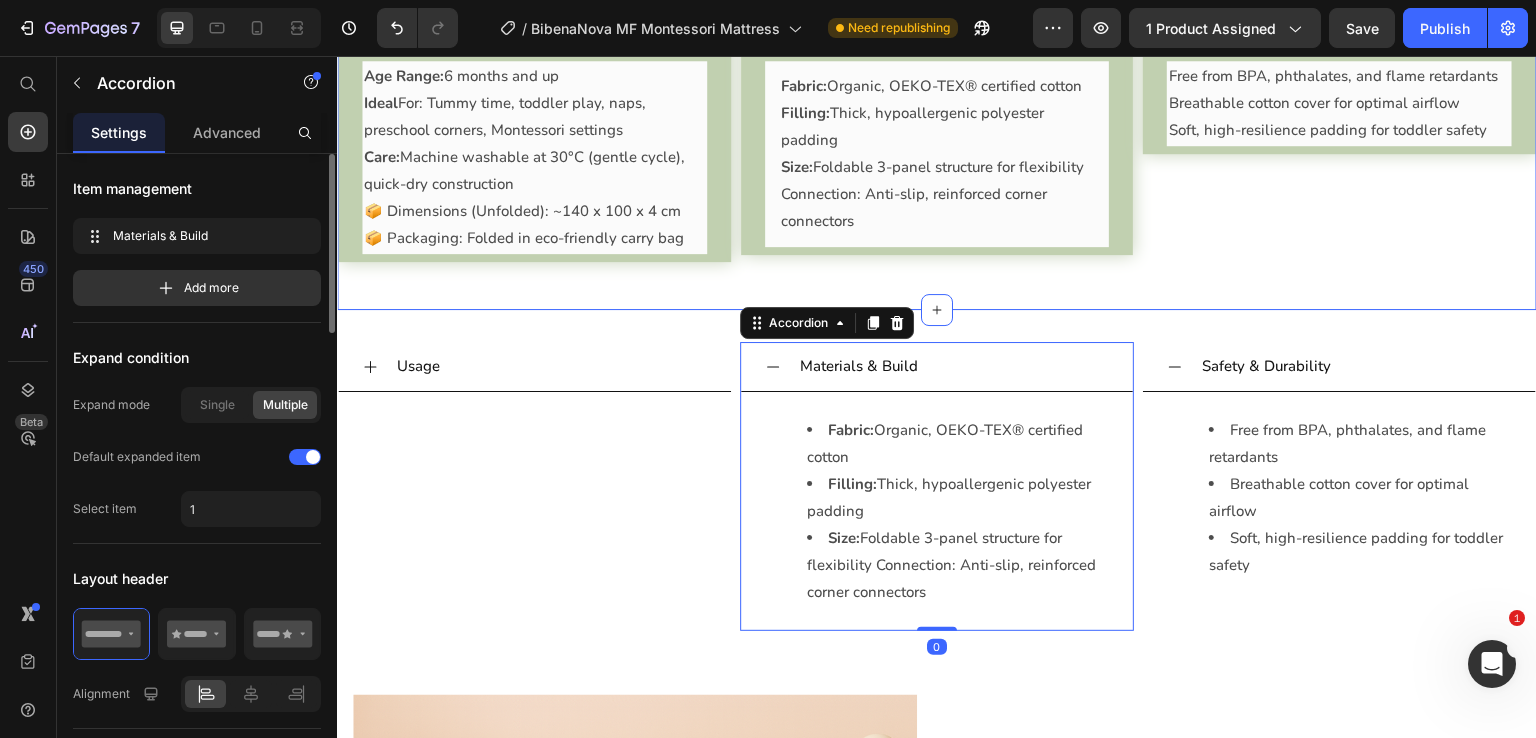 click on "Usage Age Range:  6 months and up  Ideal  For: Tummy time, toddler play, naps, preschool corners, Montessori settings Care:  Machine washable at 30°C (gentle cycle), quick-dry construction  📦 Dimensions (Unfolded): ~140 x 100 x 4 cm  📦 Packaging: Folded in eco-friendly carry bag Text Block Accordion
Materials & Build Fabric:  Organic, OEKO-TEX® certified cotton Filling:  Thick, hypoallergenic polyester padding Size:  Foldable 3-panel structure for flexibility Connection: Anti-slip, reinforced corner connectors Text Block Accordion
Safety & Durability Free from BPA, phthalates, and flame retardants Breathable cotton cover for optimal airflow Soft, high-resilience padding for toddler safety Text Block Accordion Row Section 4" at bounding box center [937, 141] 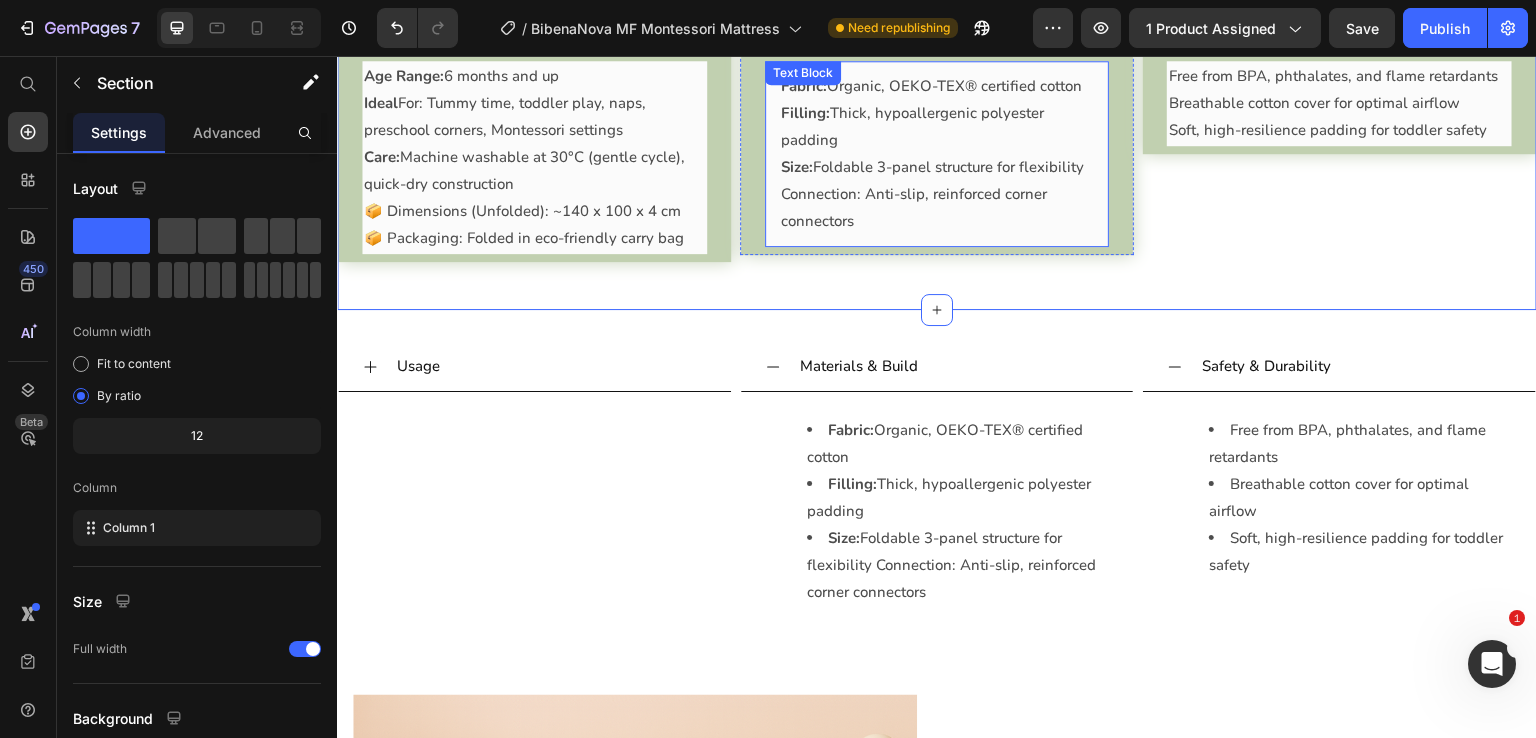 click on "Size:  Foldable 3-panel structure for flexibility Connection: Anti-slip, reinforced corner connectors" at bounding box center [937, 194] 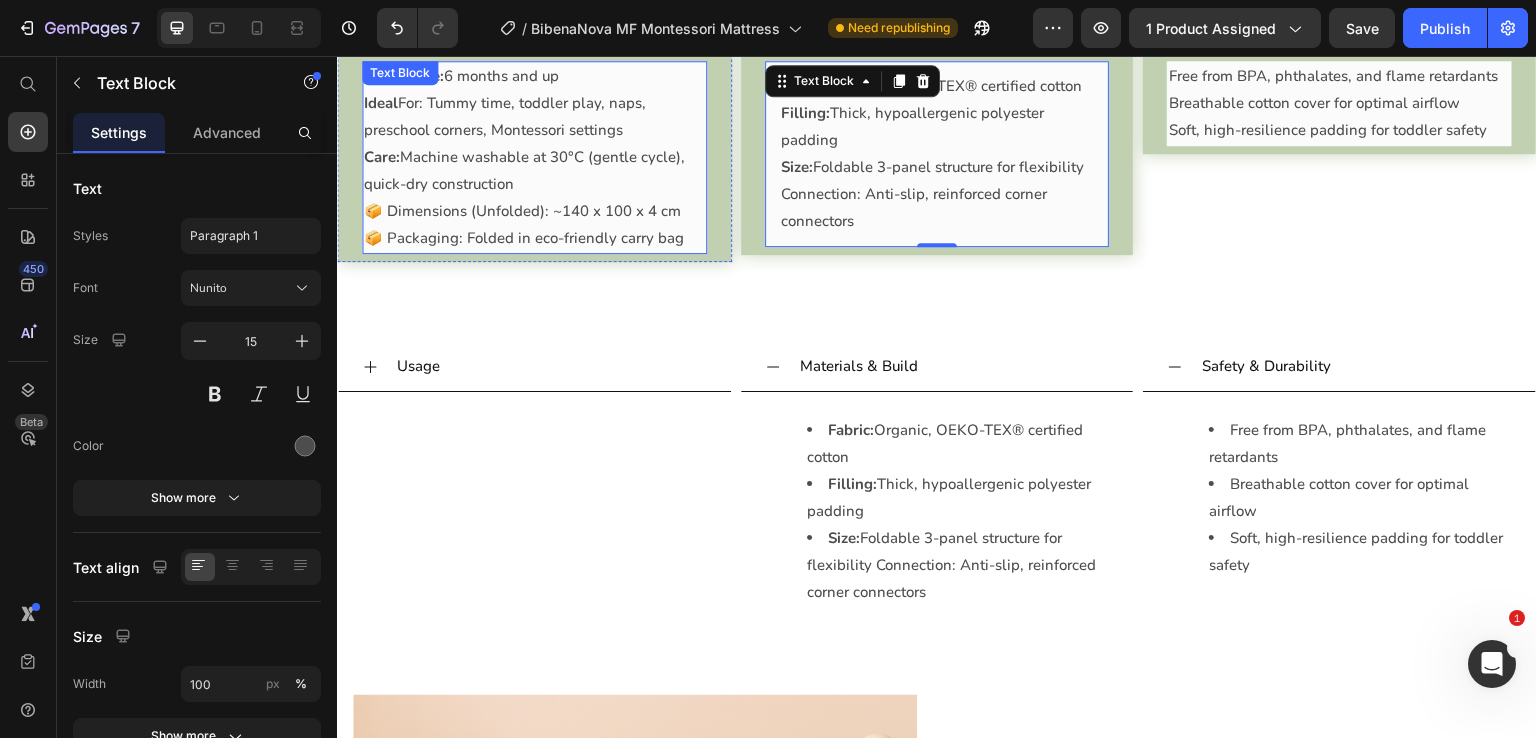 click on "📦 Packaging: Folded in eco-friendly carry bag" at bounding box center (534, 238) 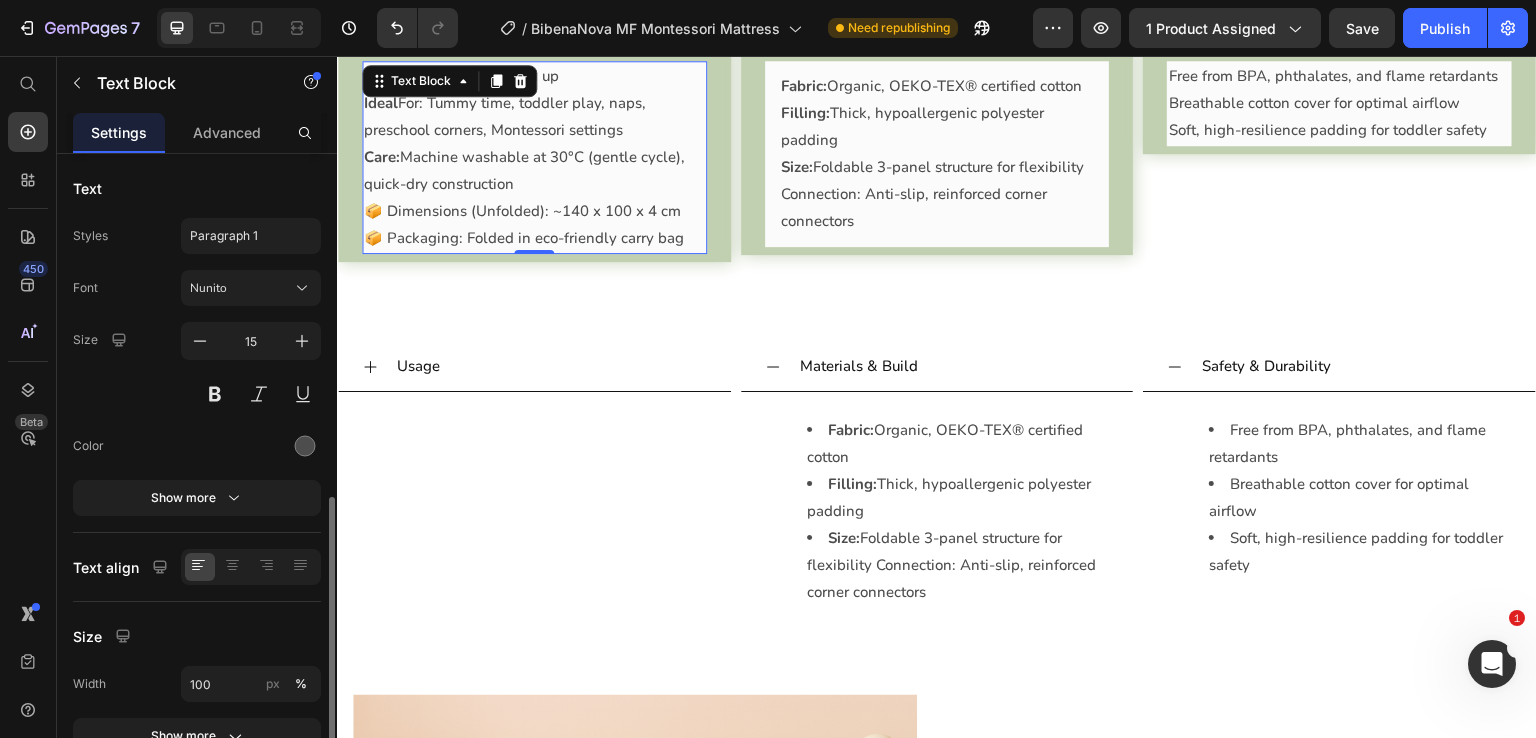 scroll, scrollTop: 200, scrollLeft: 0, axis: vertical 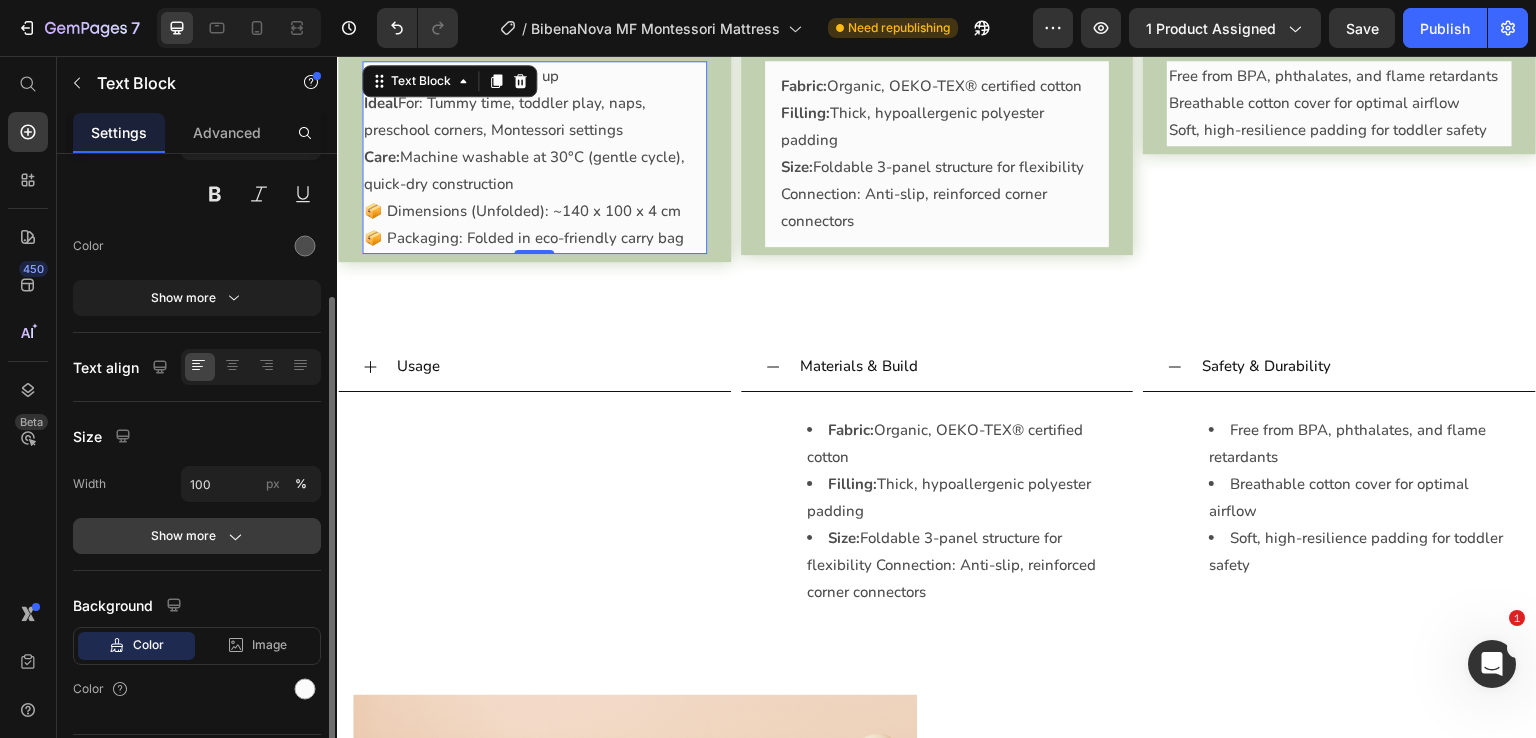 click on "Show more" at bounding box center [197, 536] 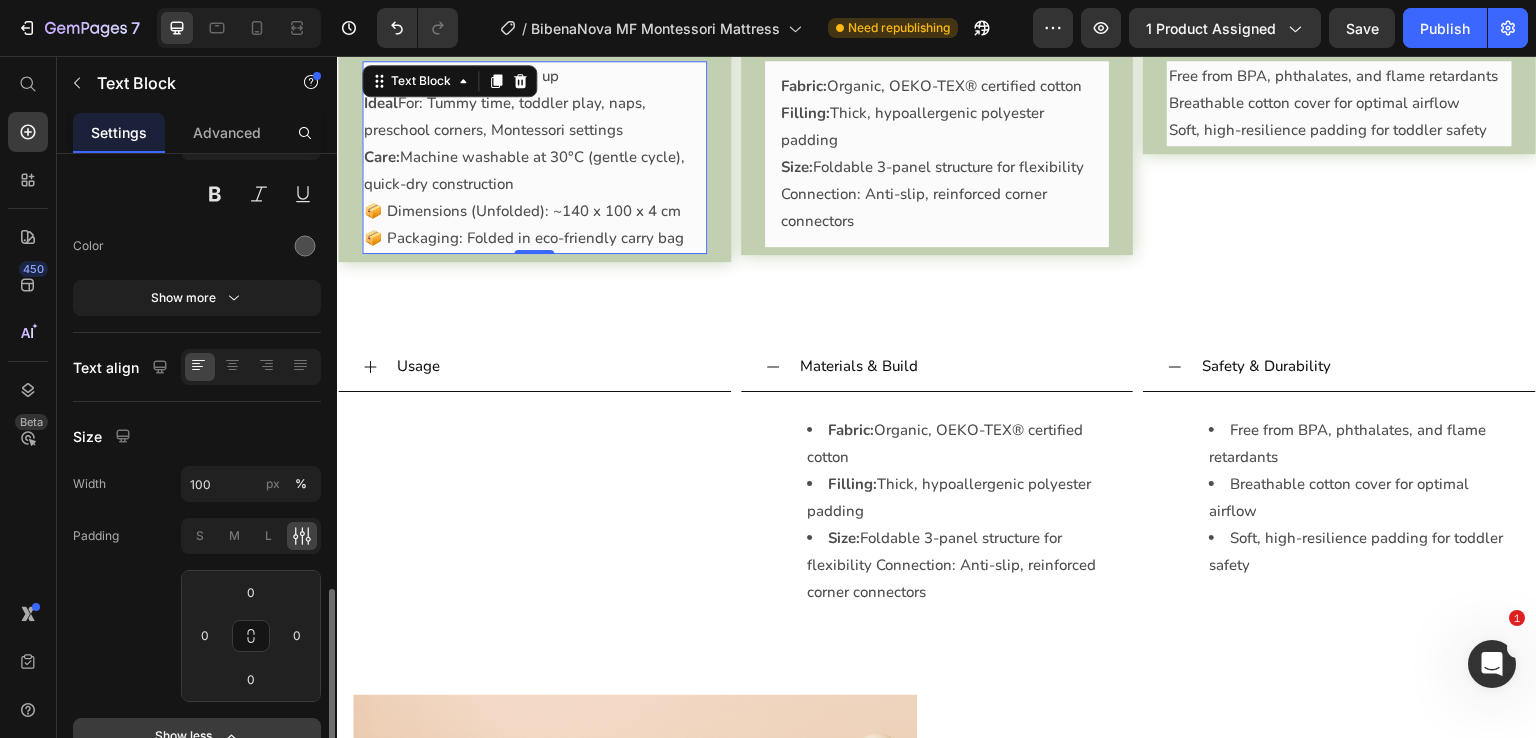 scroll, scrollTop: 452, scrollLeft: 0, axis: vertical 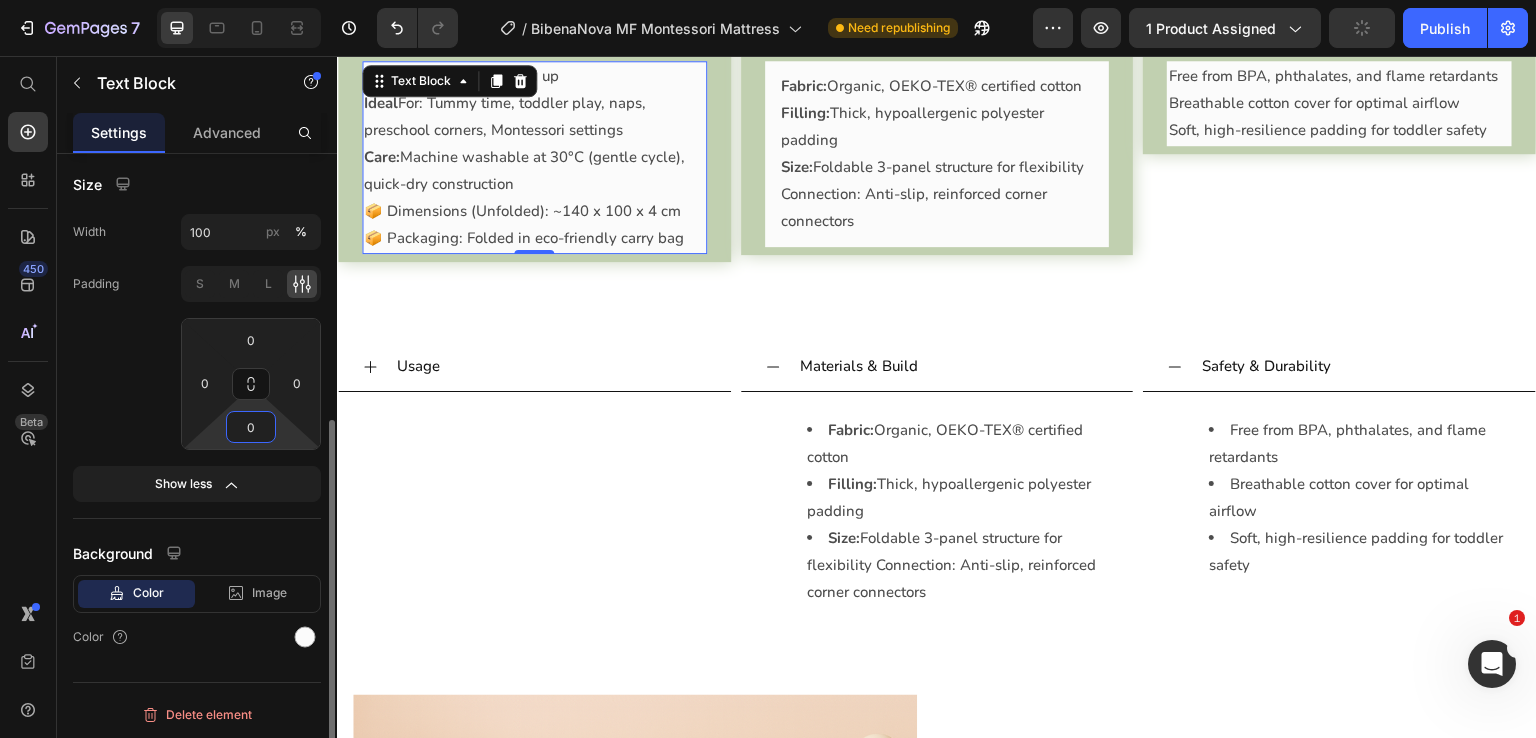 click on "0" at bounding box center [251, 427] 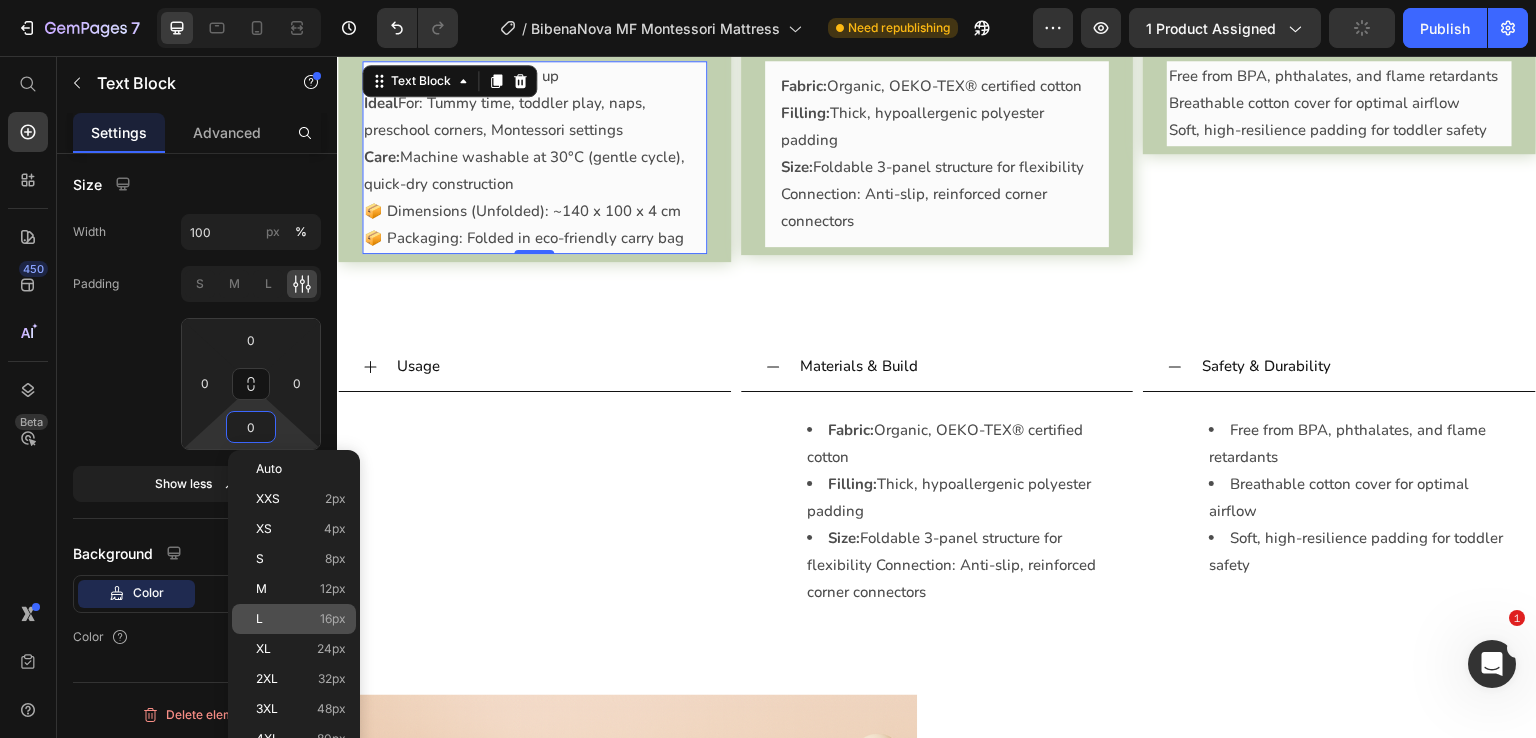click on "L 16px" at bounding box center (301, 619) 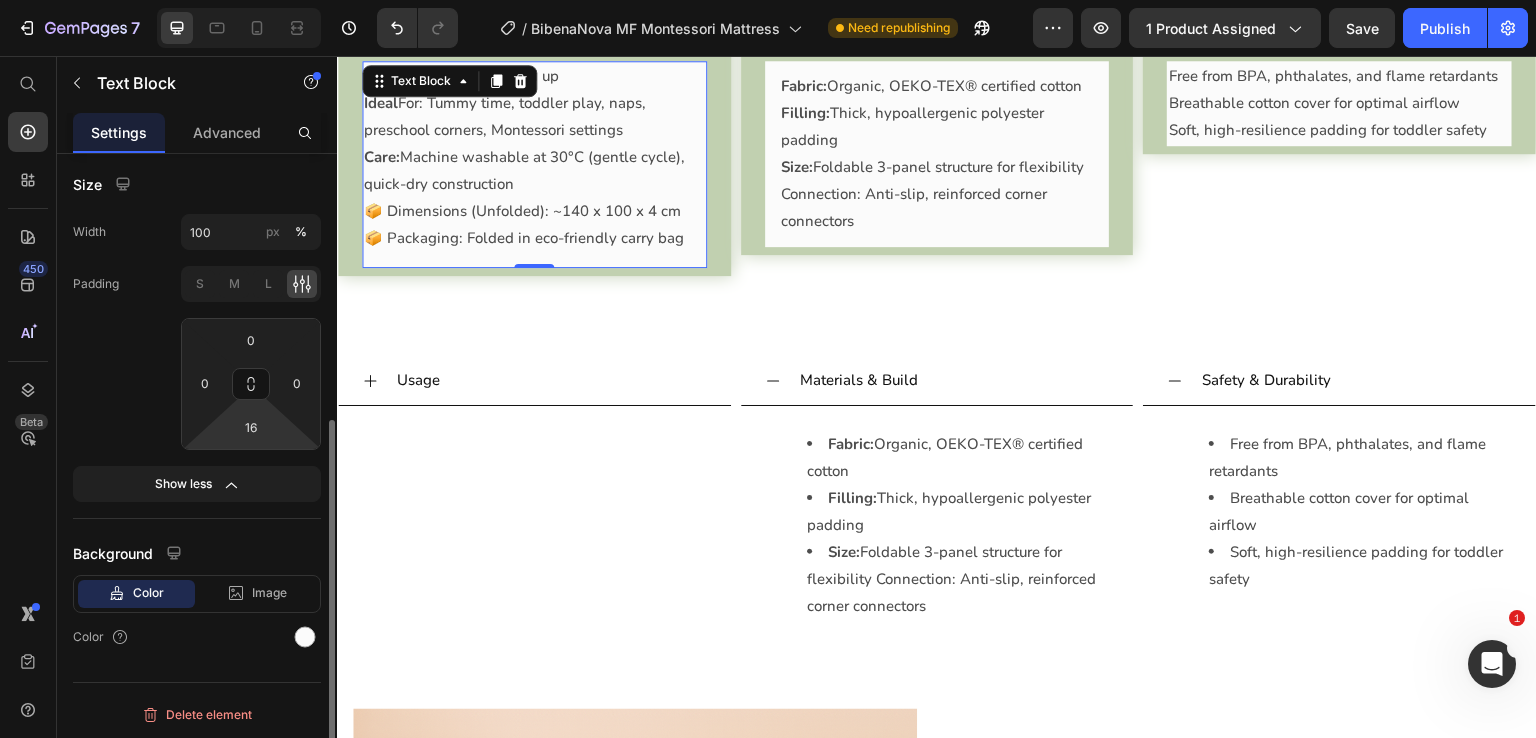 type on "0" 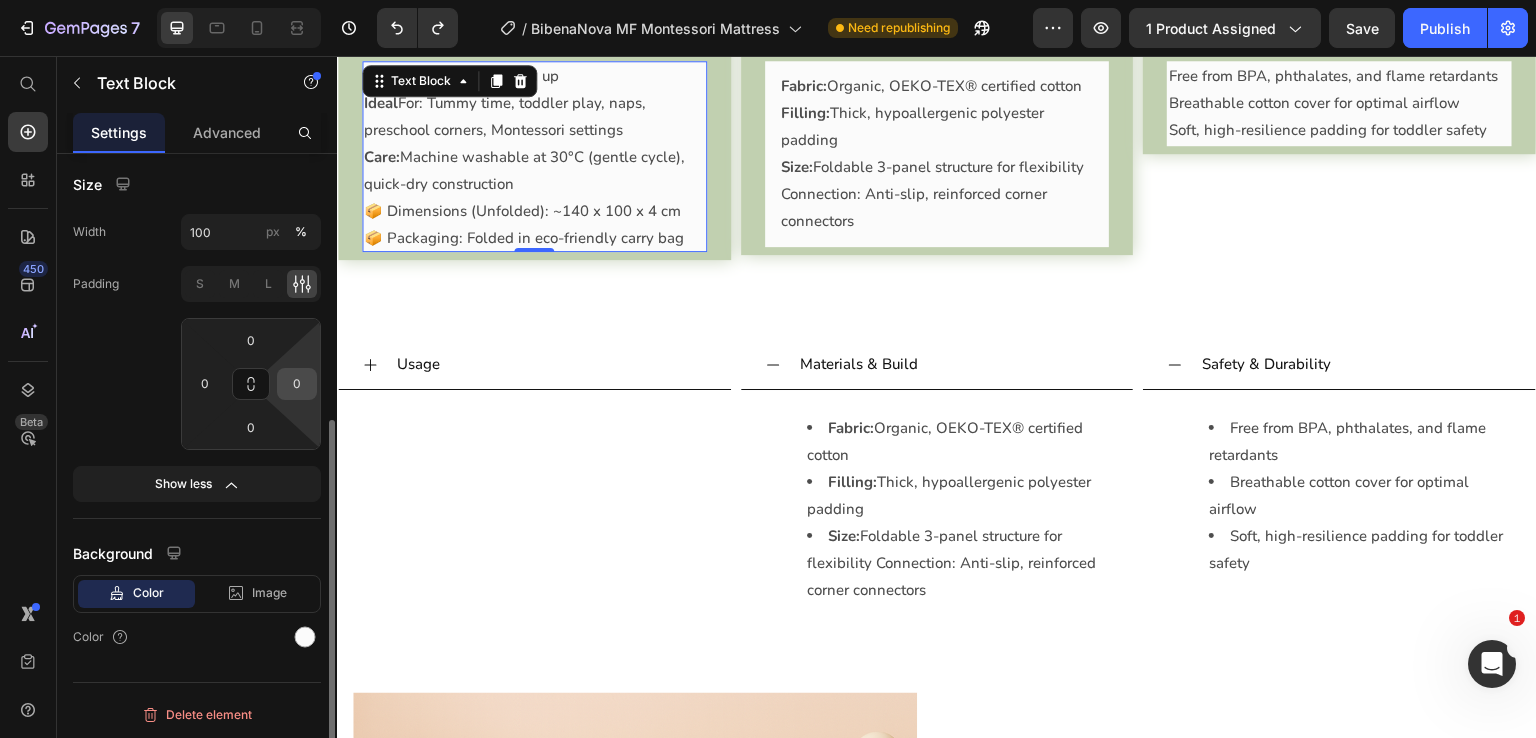 click on "0" at bounding box center (297, 384) 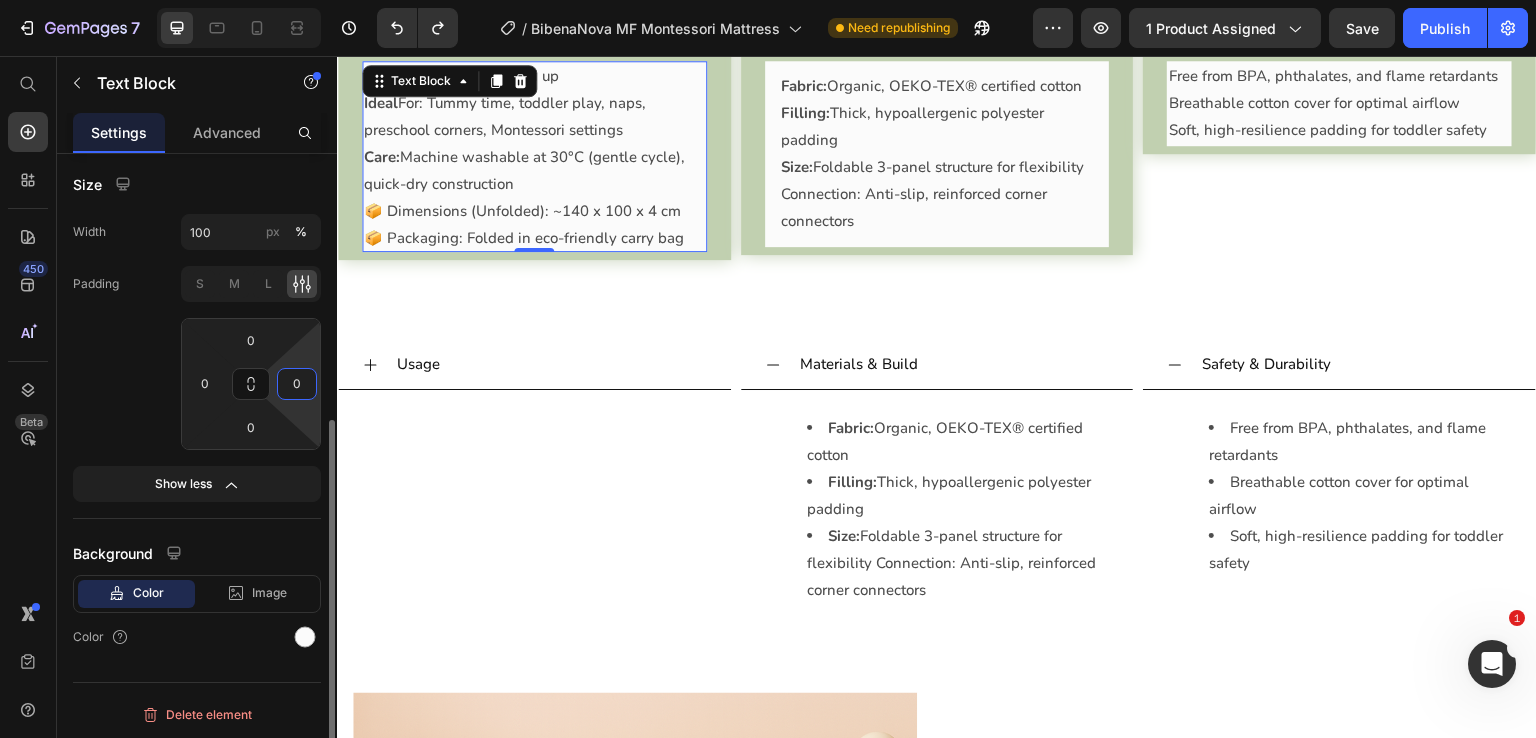 click on "0" at bounding box center [297, 384] 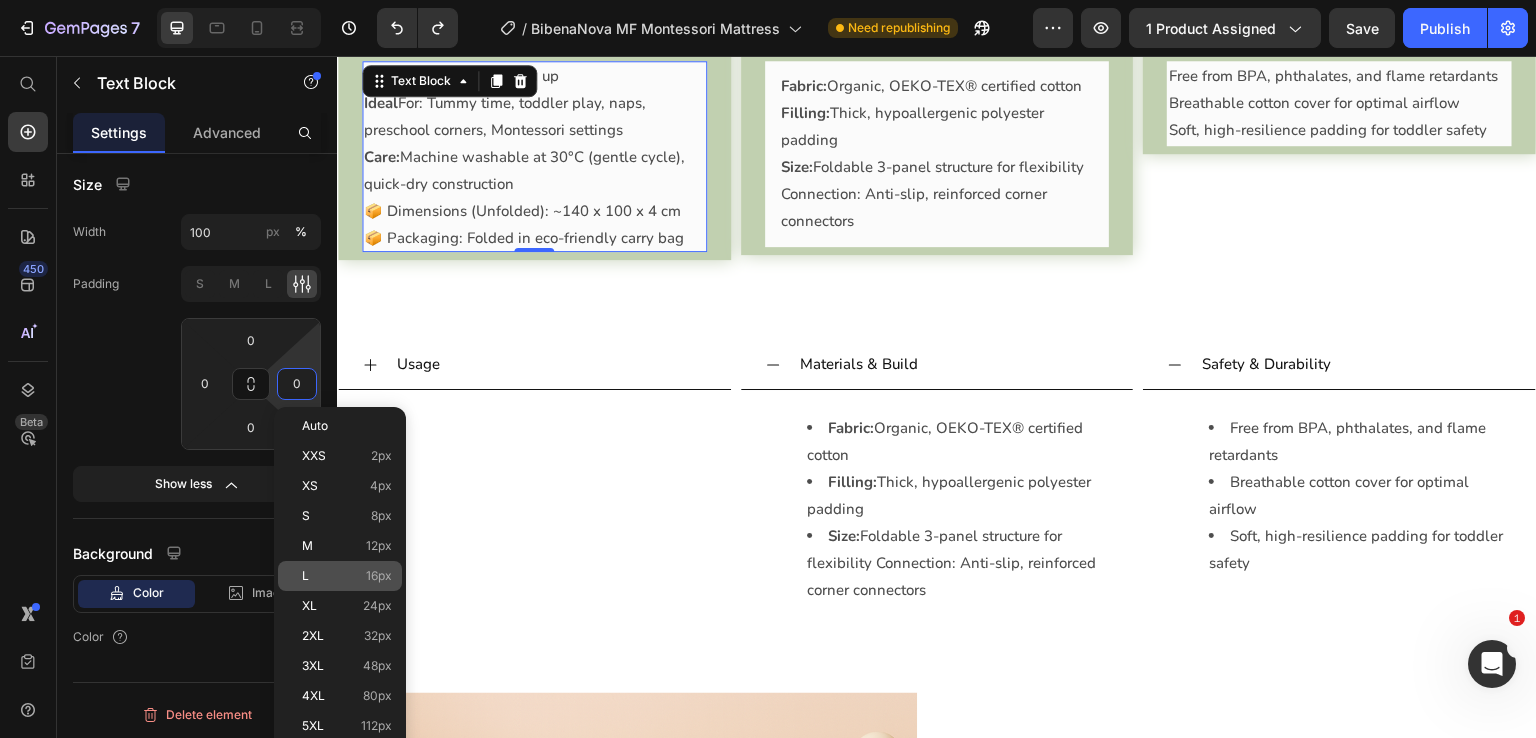 click on "16px" at bounding box center (379, 576) 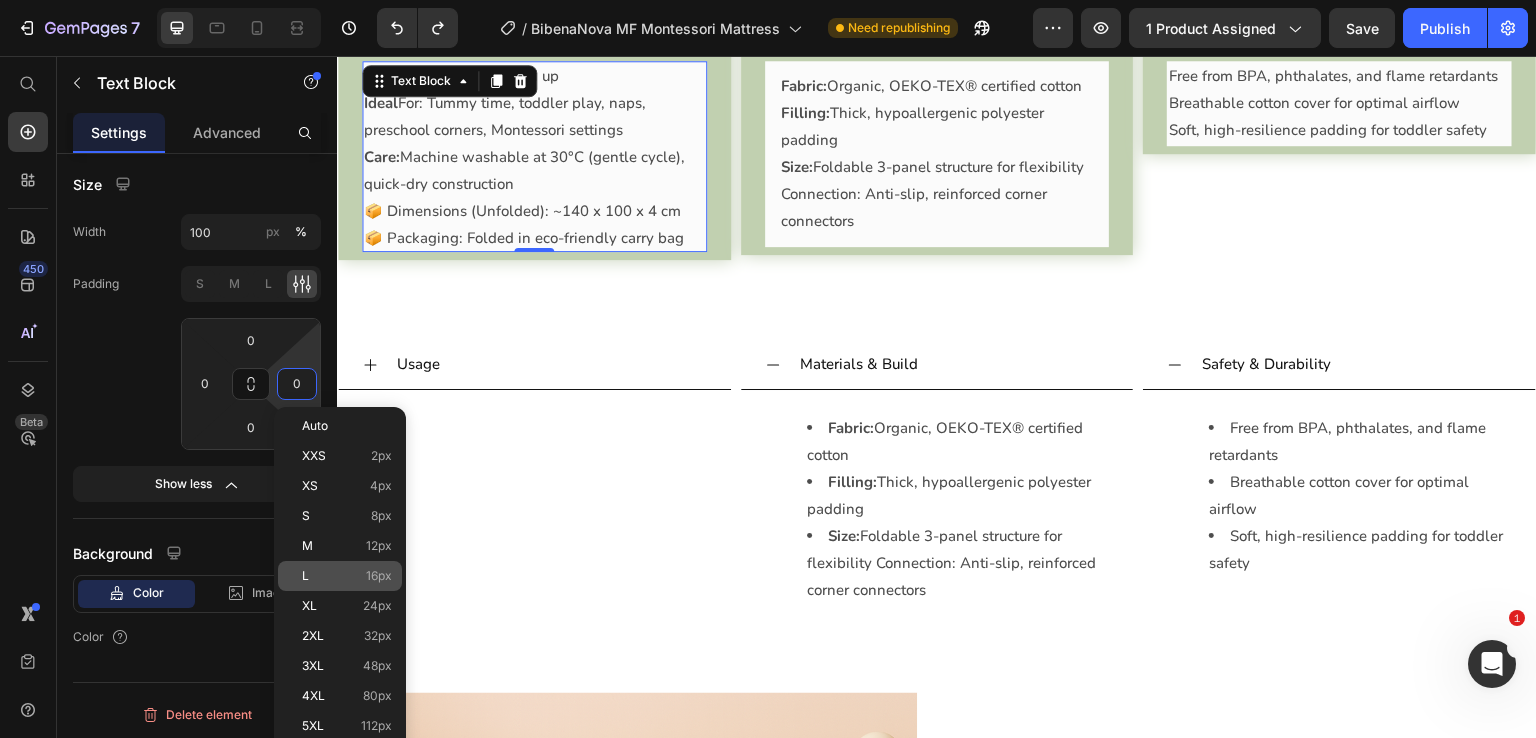 type on "16" 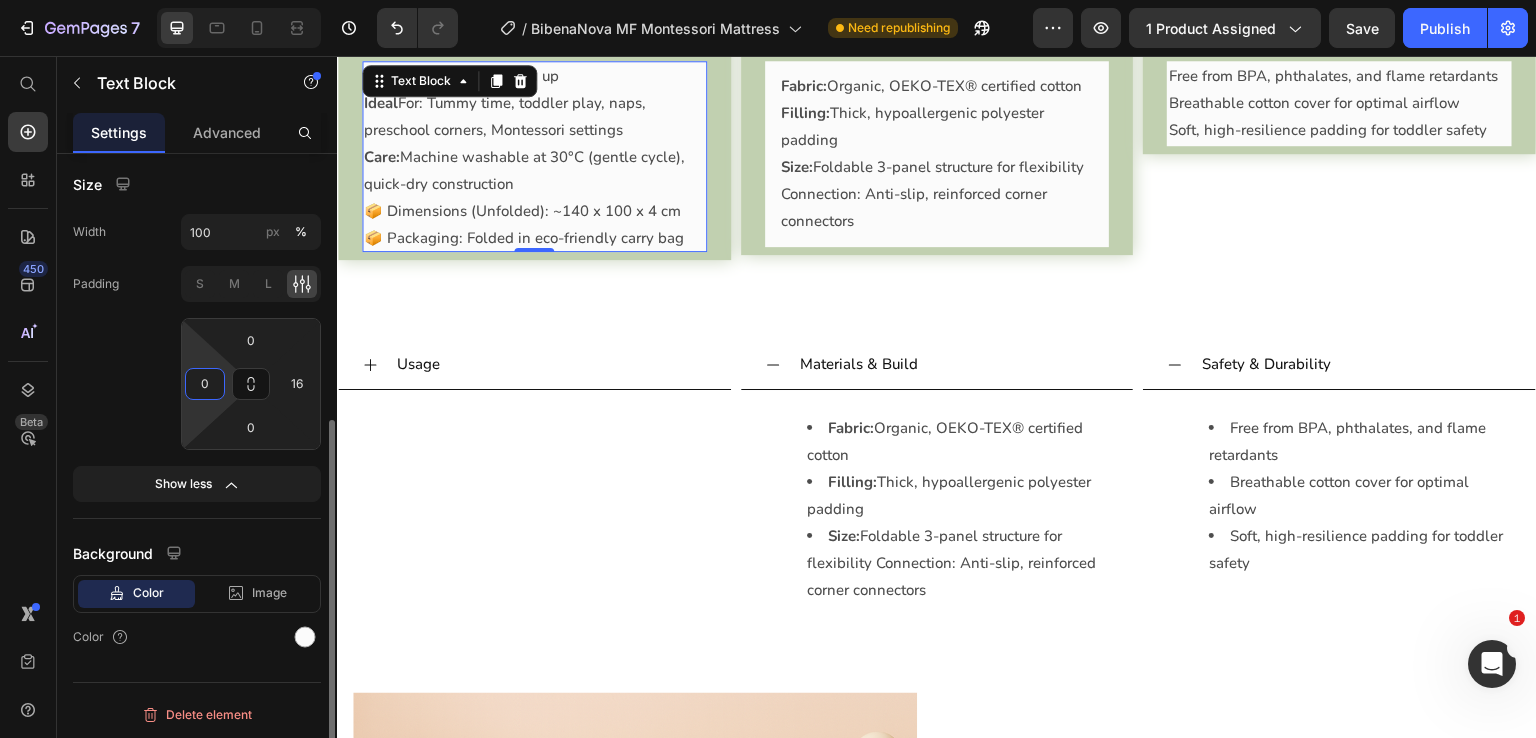 click on "0" at bounding box center [205, 384] 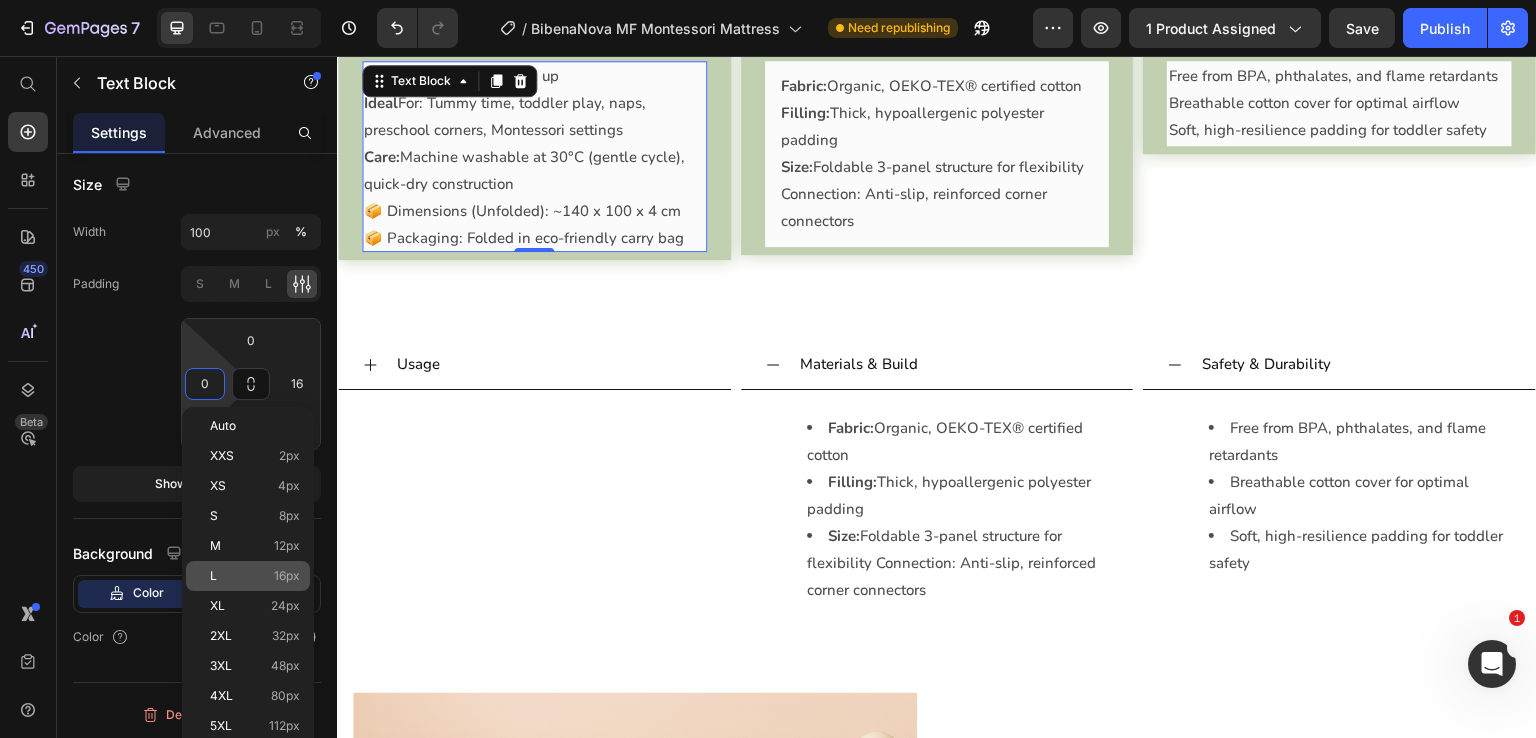 click on "L 16px" at bounding box center (255, 576) 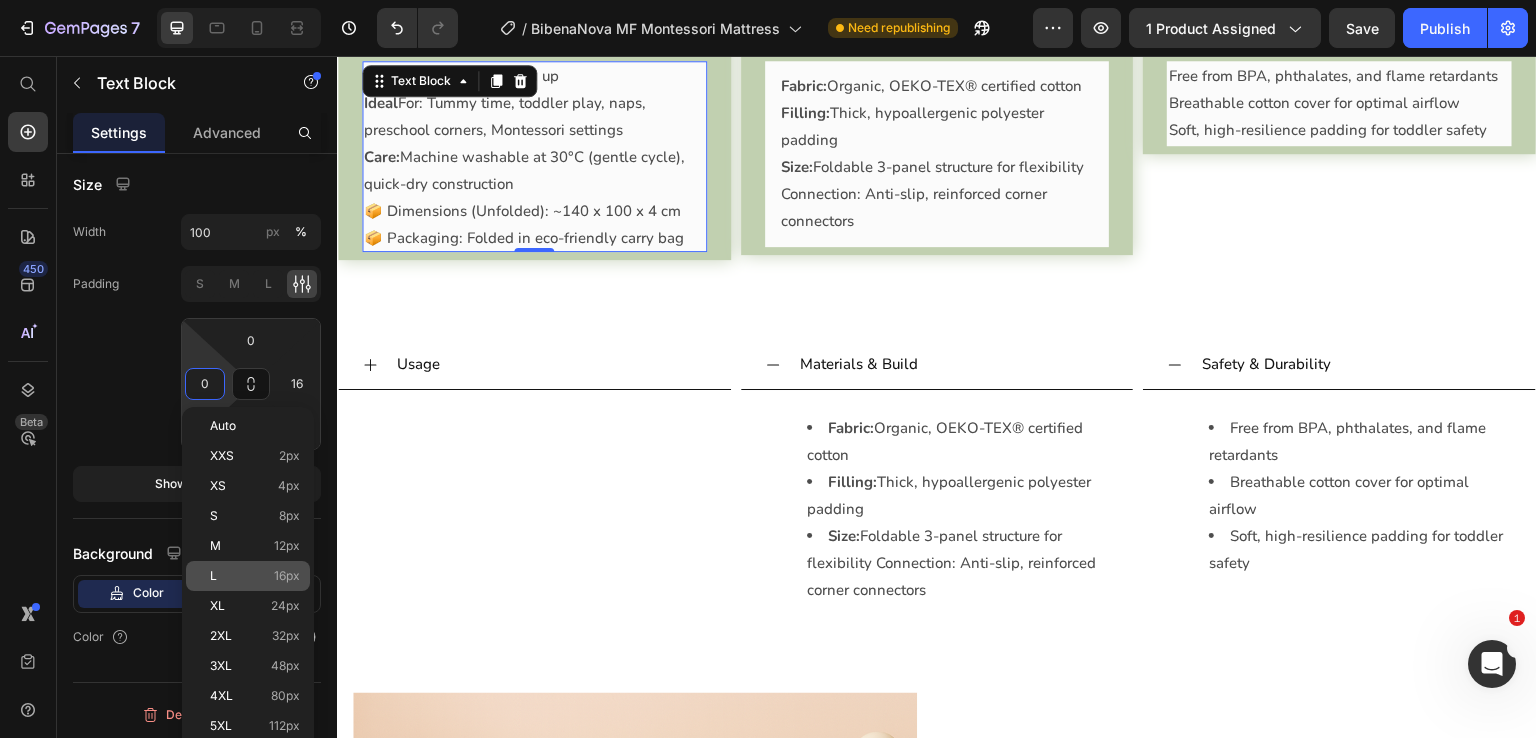 type on "16" 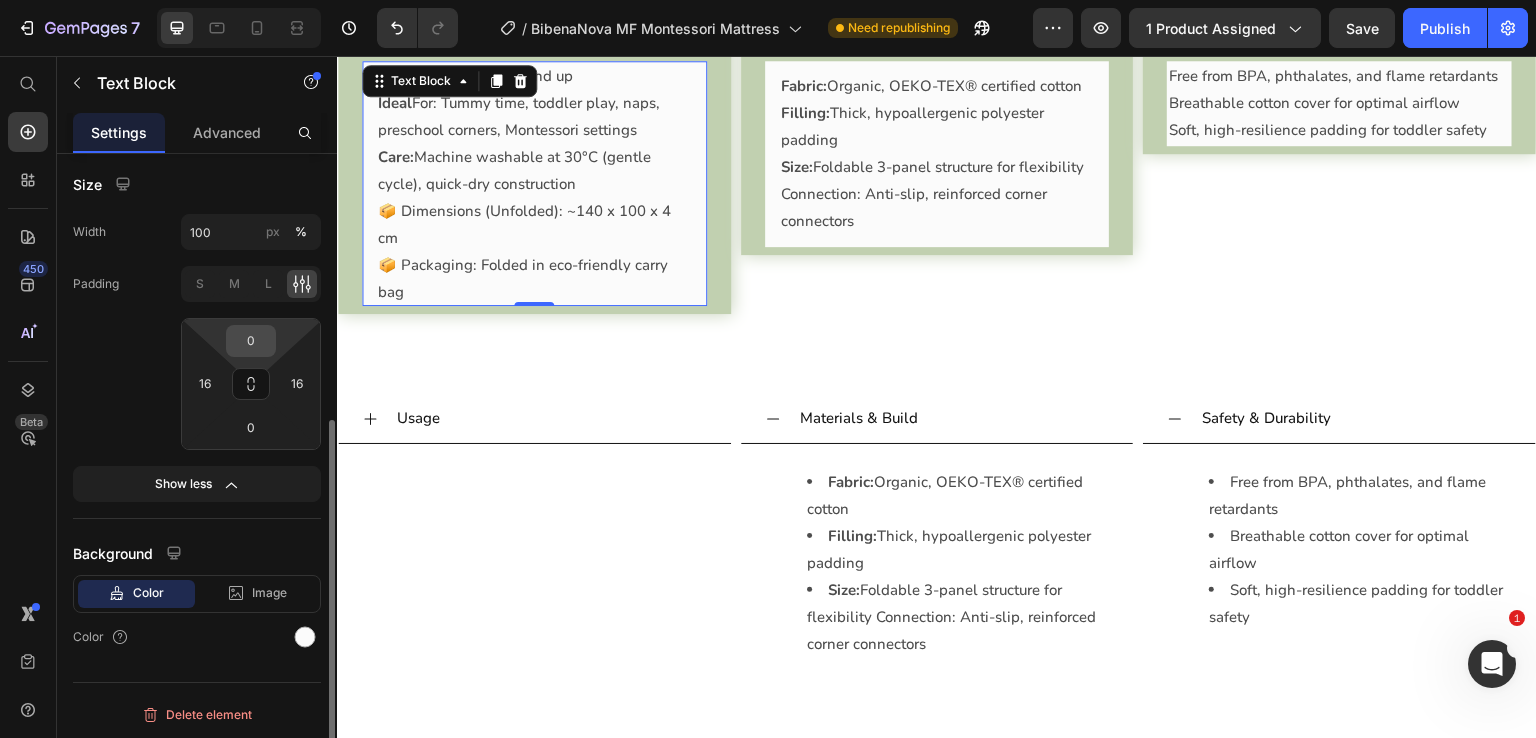 click on "0" at bounding box center (251, 341) 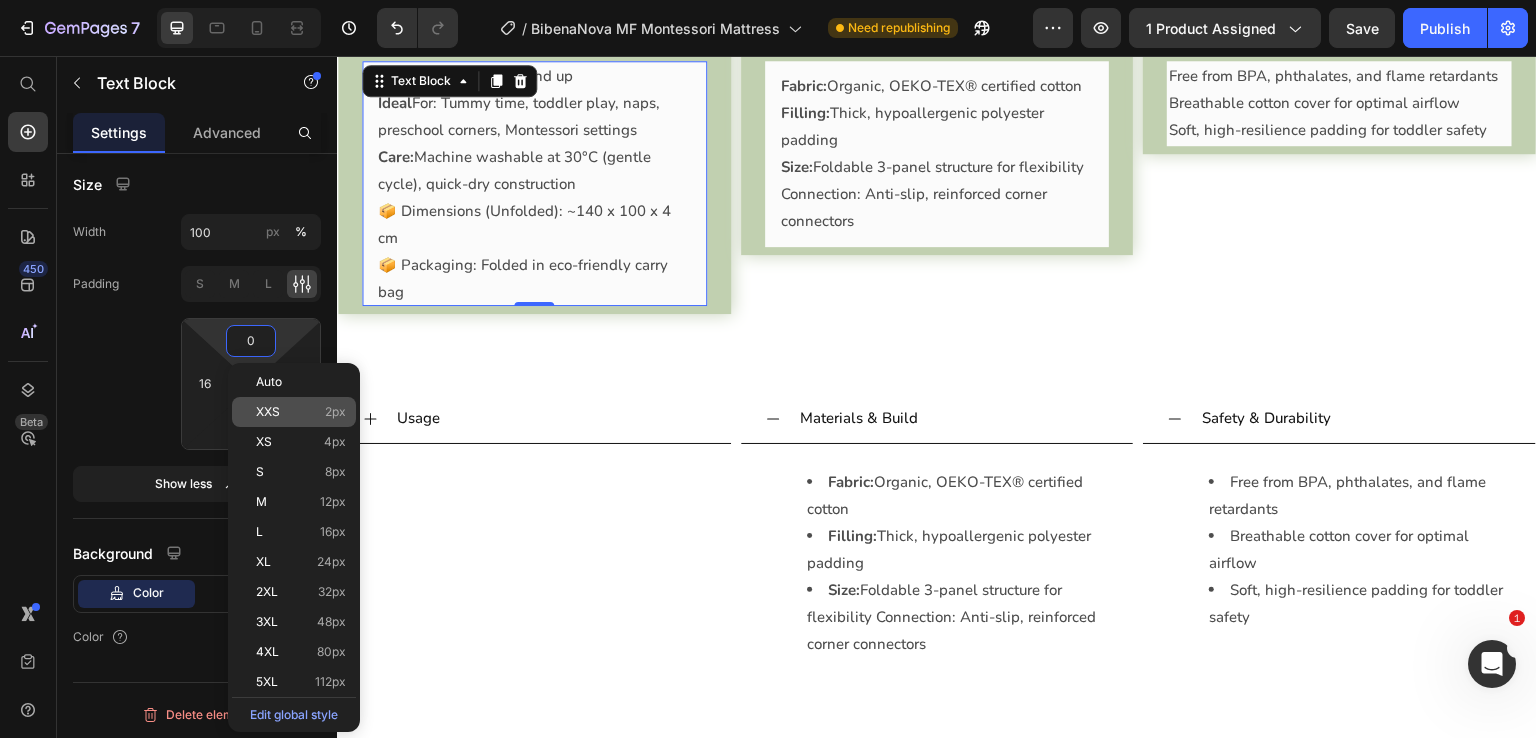 click on "M 12px" at bounding box center (301, 502) 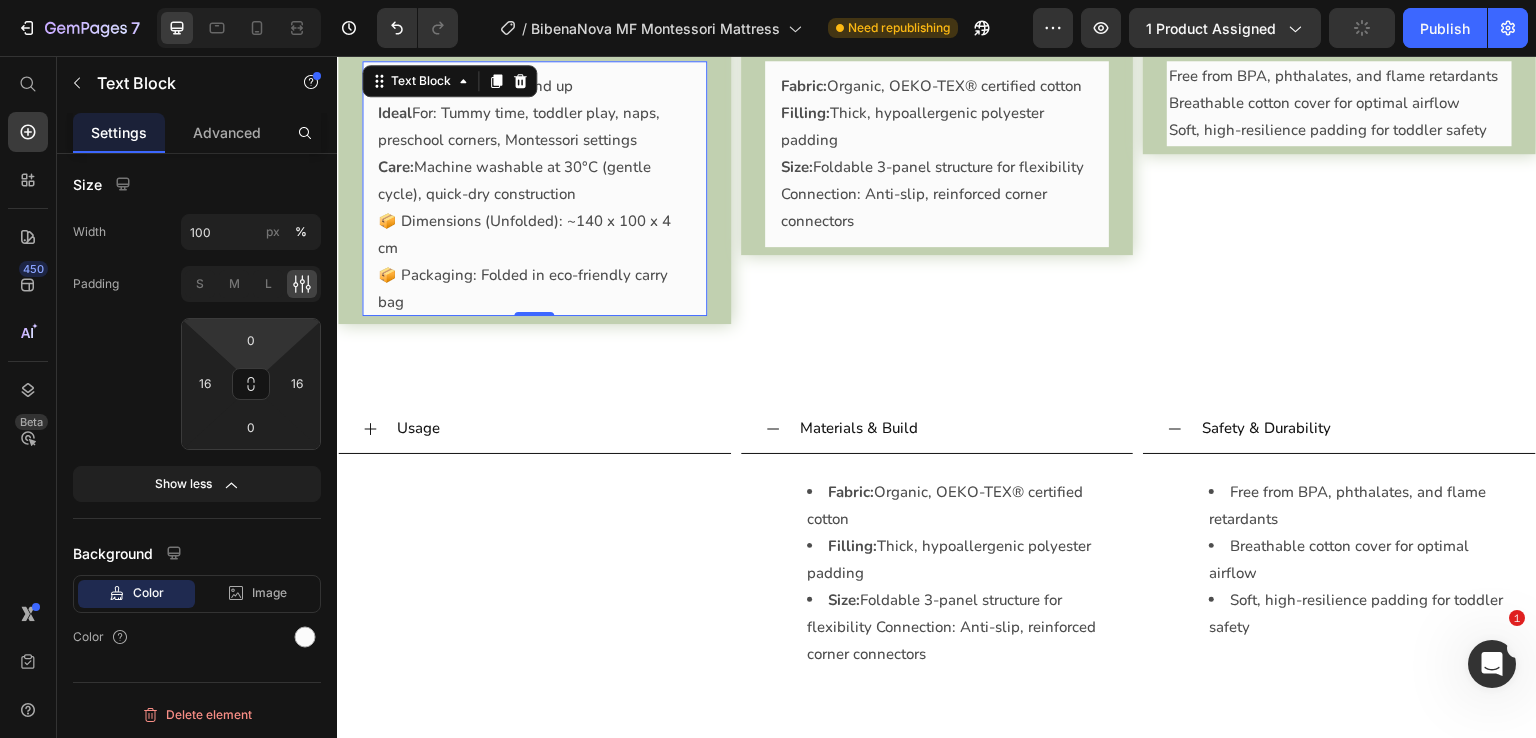 type on "12" 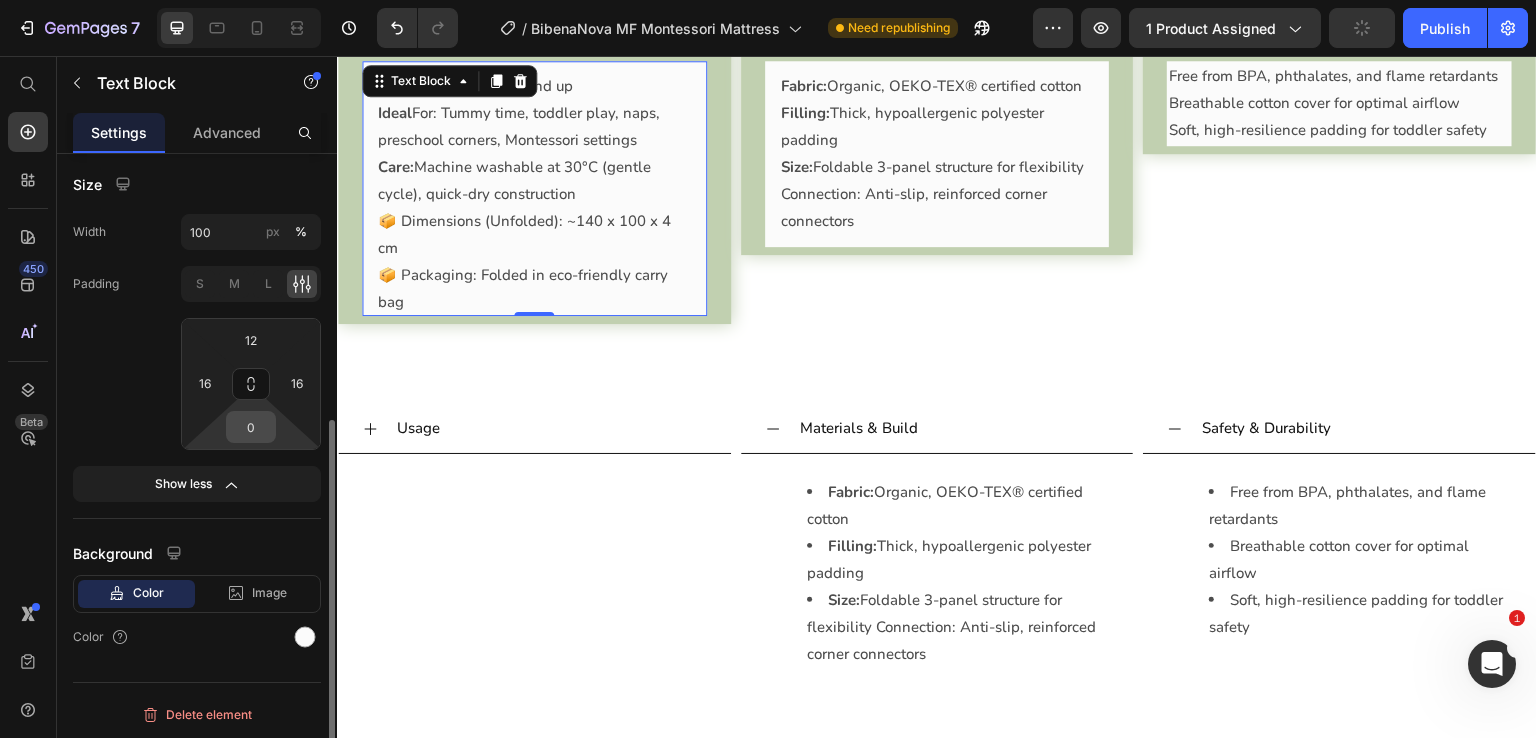 click on "0" at bounding box center [251, 427] 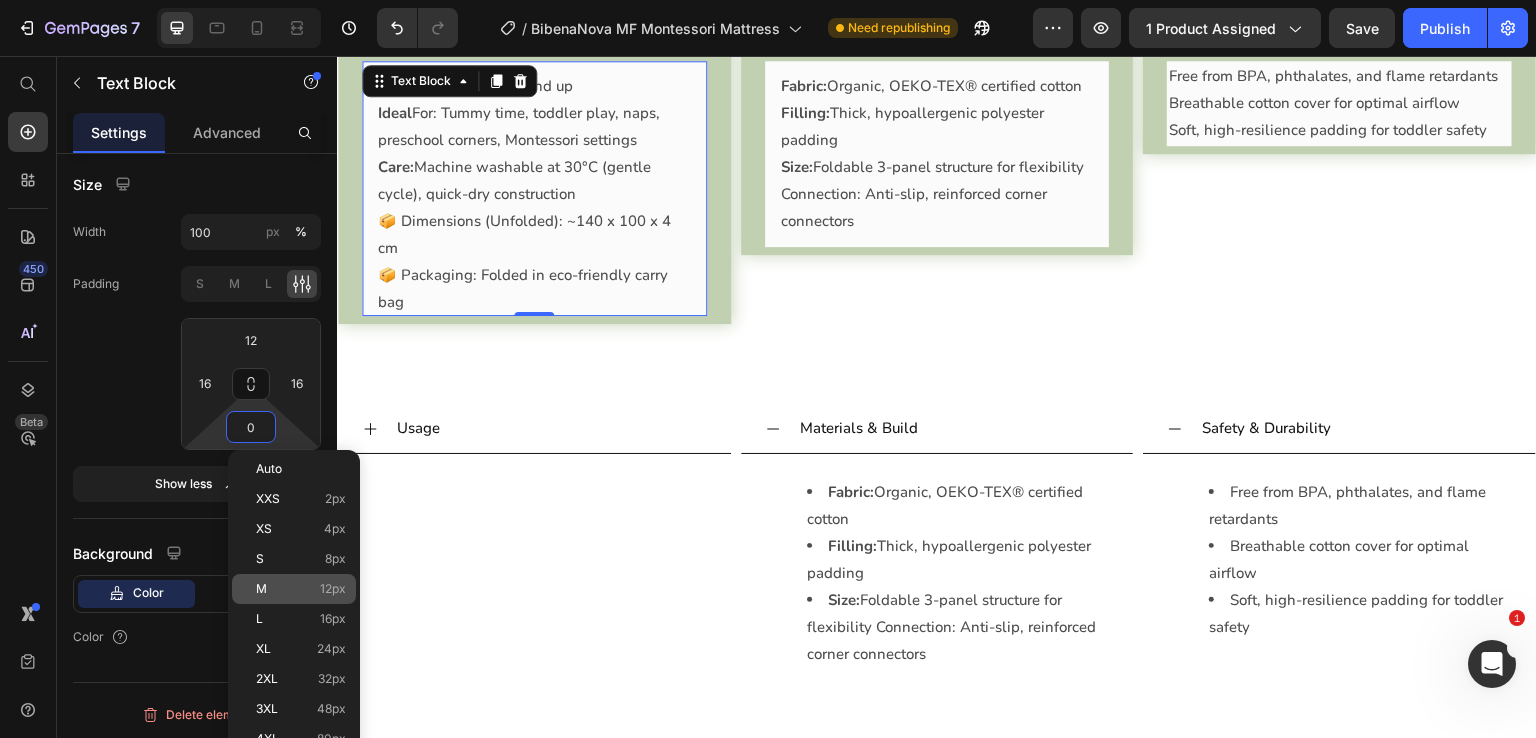 click on "M 12px" at bounding box center (301, 589) 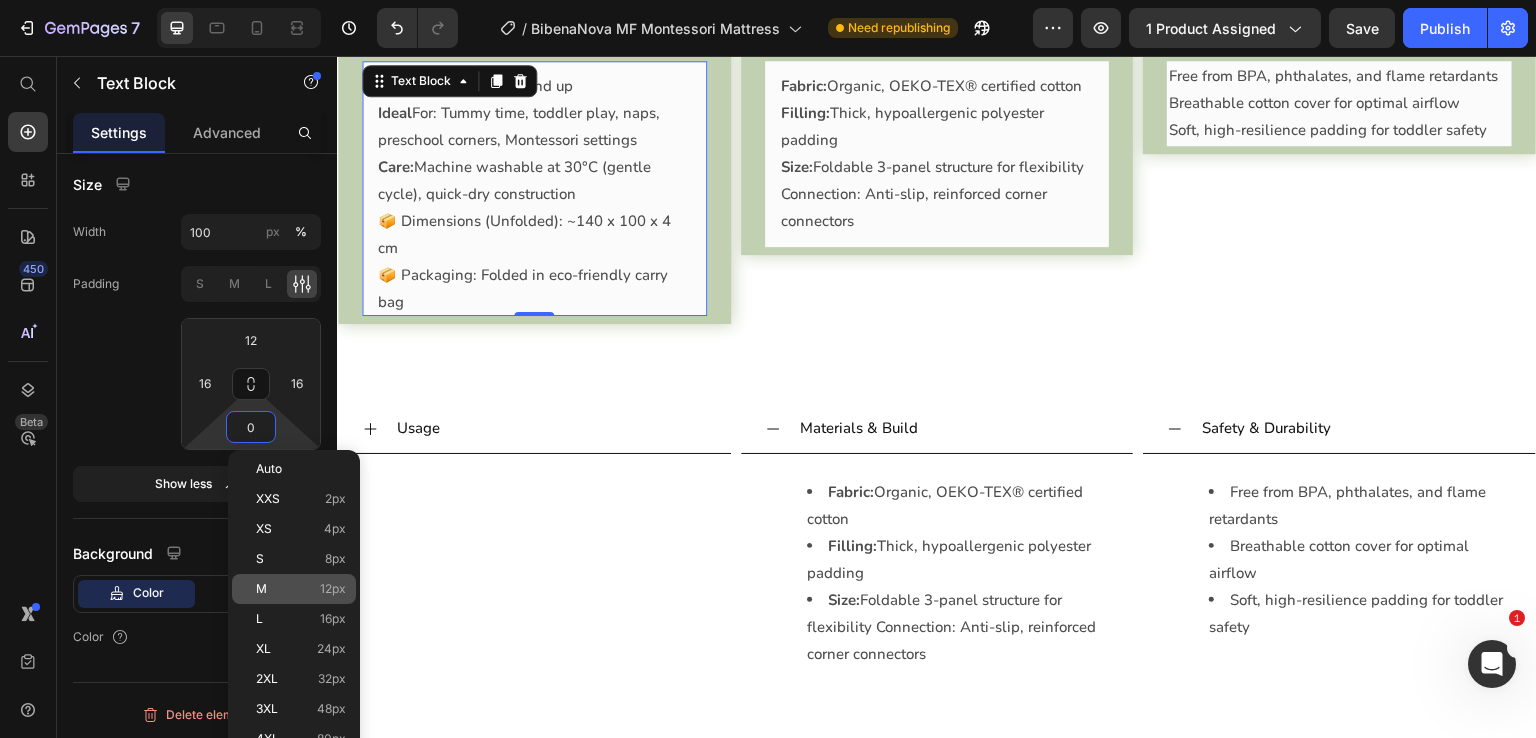 type on "12" 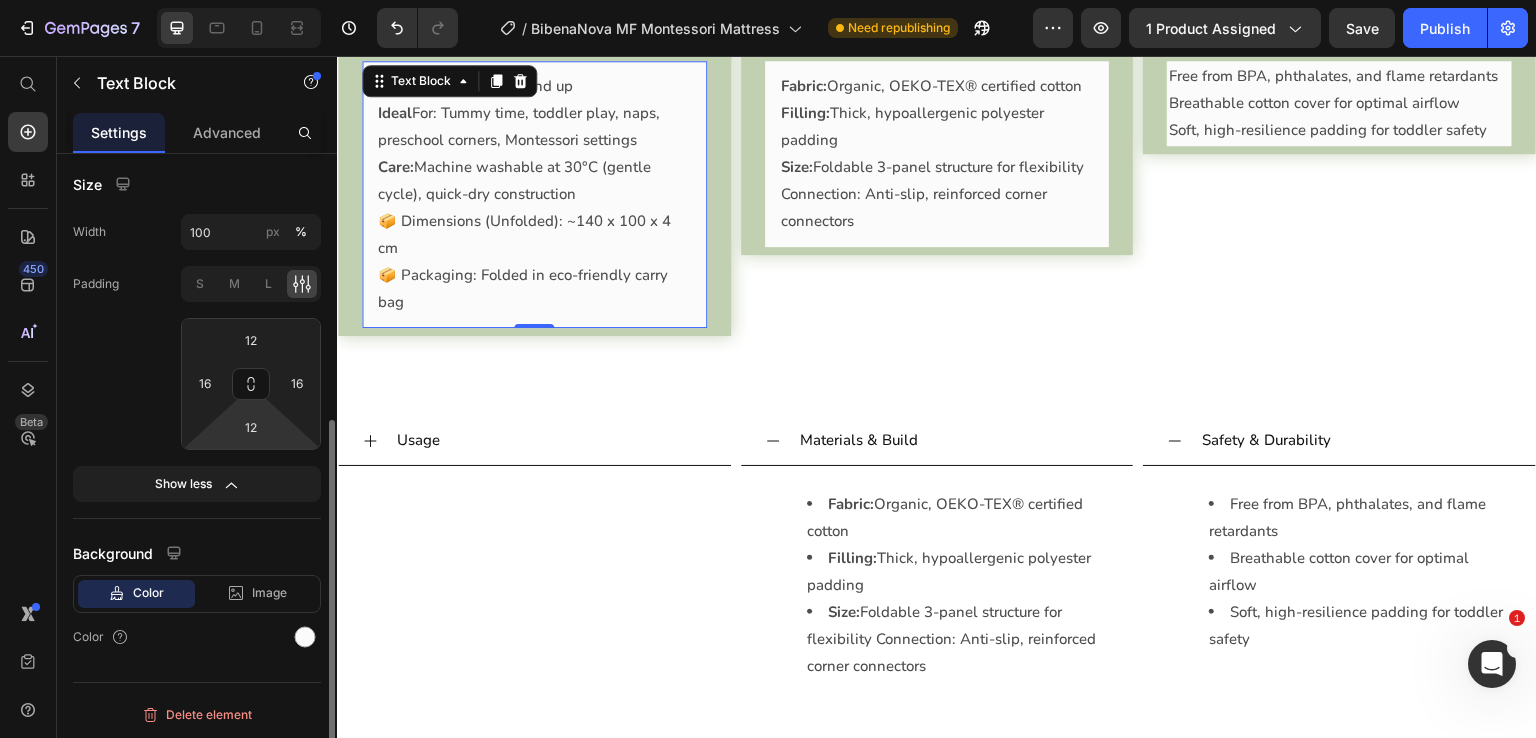 click on "Padding S M L 12 16 12 16" 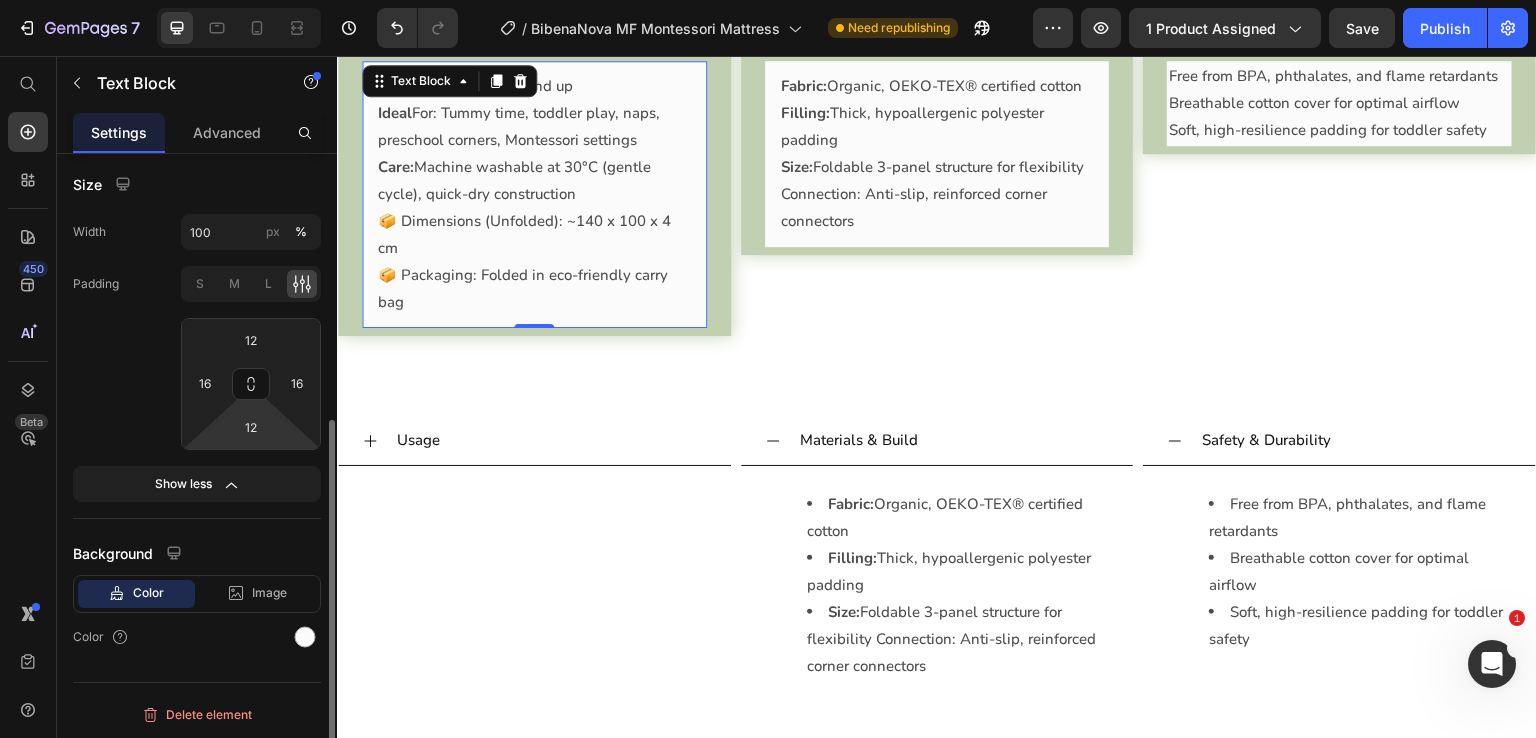 click on "Padding S M L 12 16 12 16" 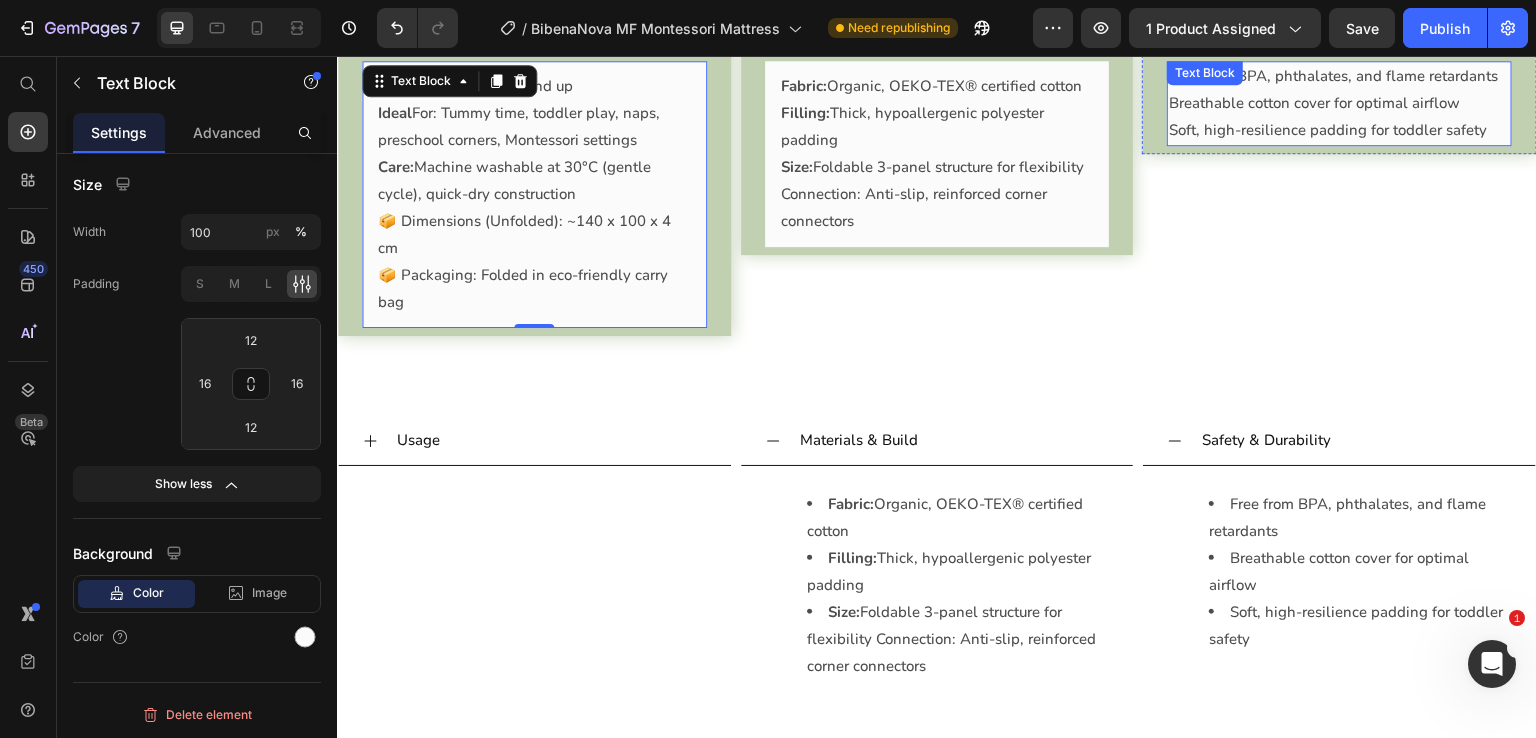 click on "Soft, high-resilience padding for toddler safety" at bounding box center (1339, 130) 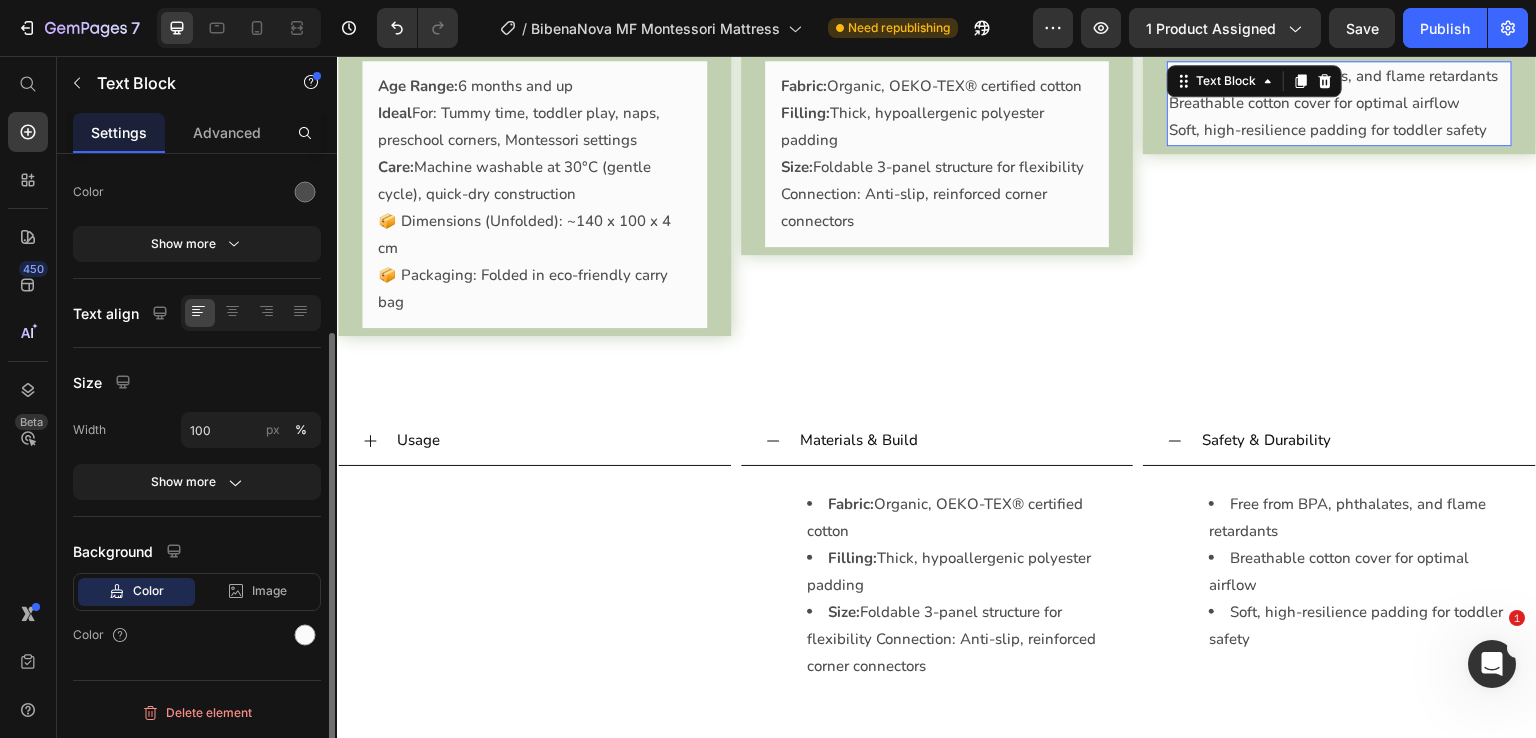 scroll, scrollTop: 252, scrollLeft: 0, axis: vertical 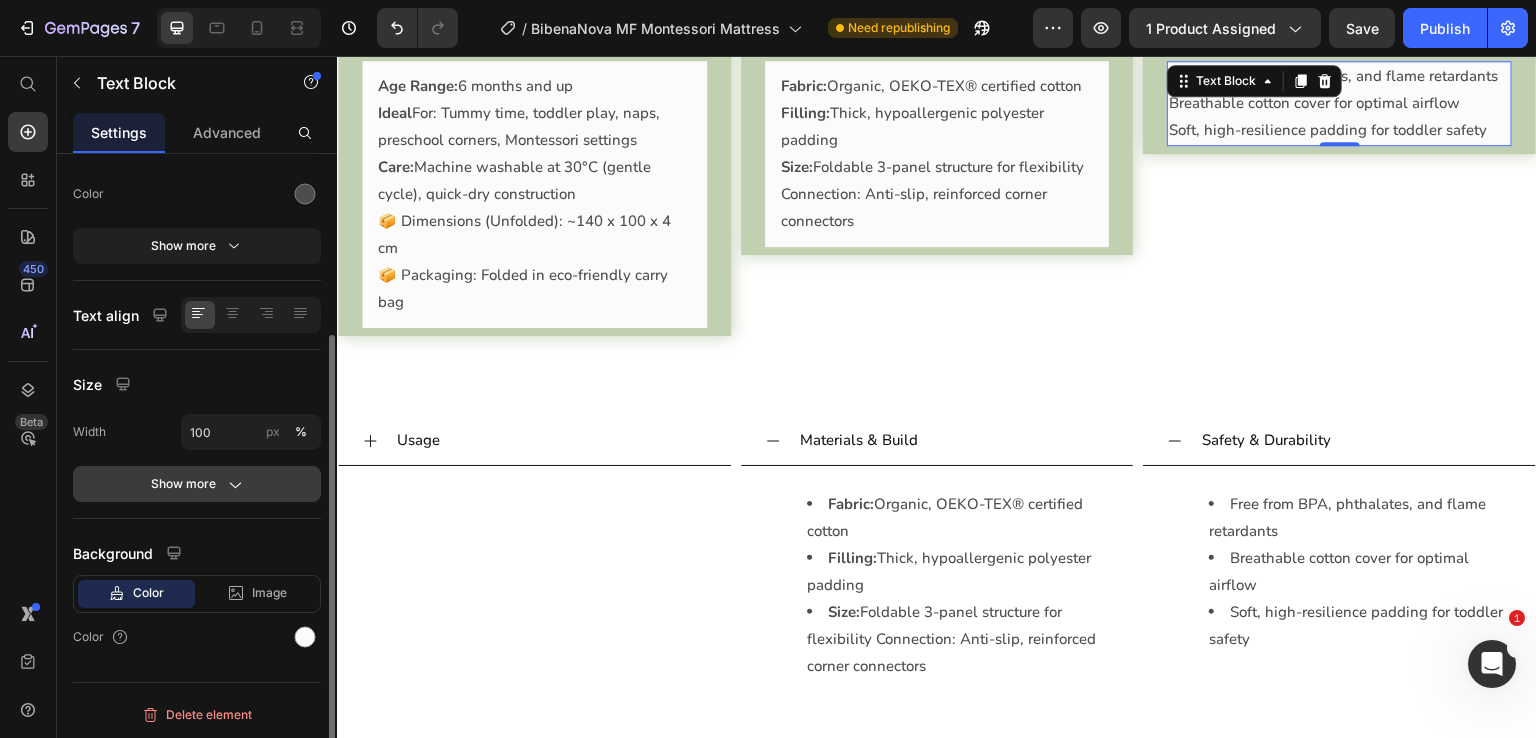 click on "Show more" at bounding box center (197, 484) 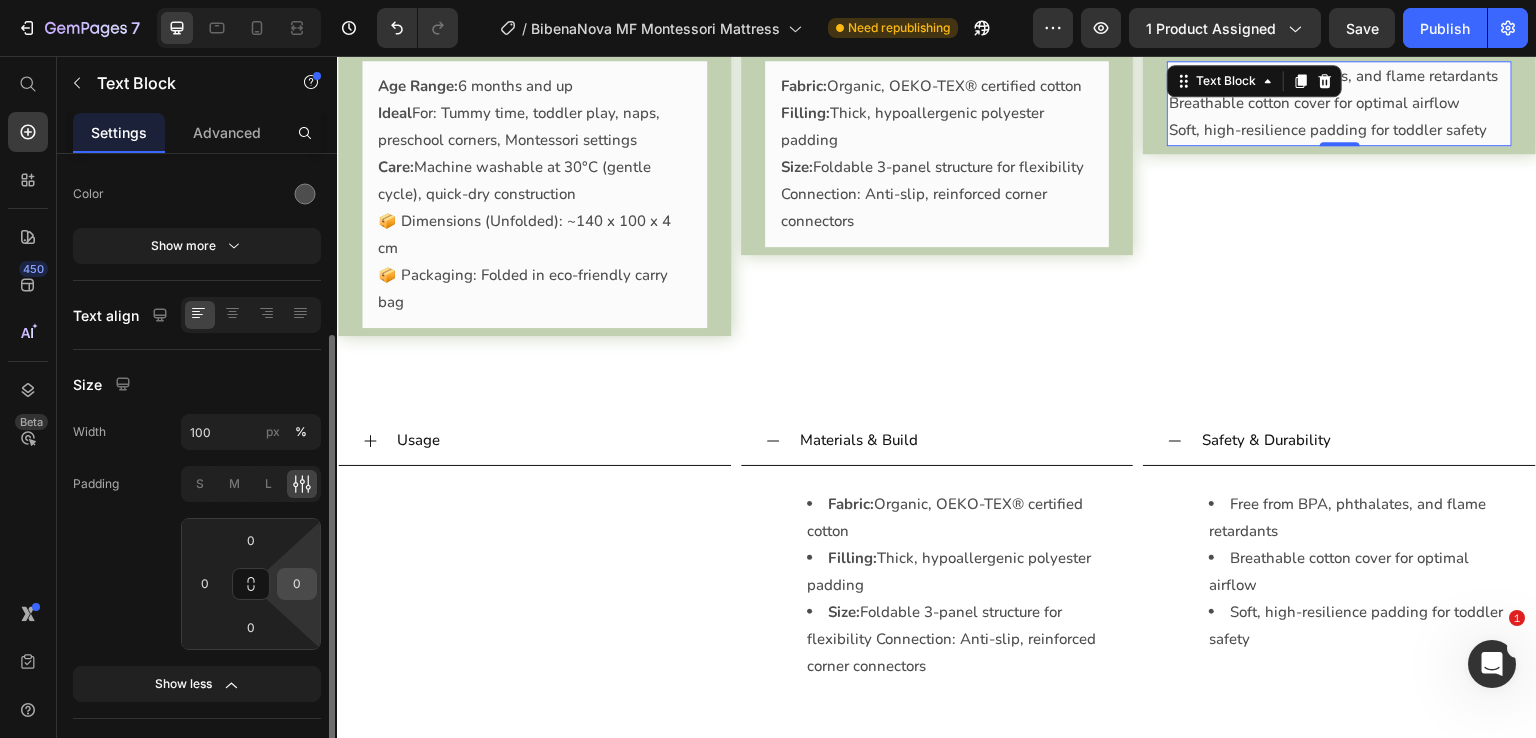click on "0" at bounding box center [297, 584] 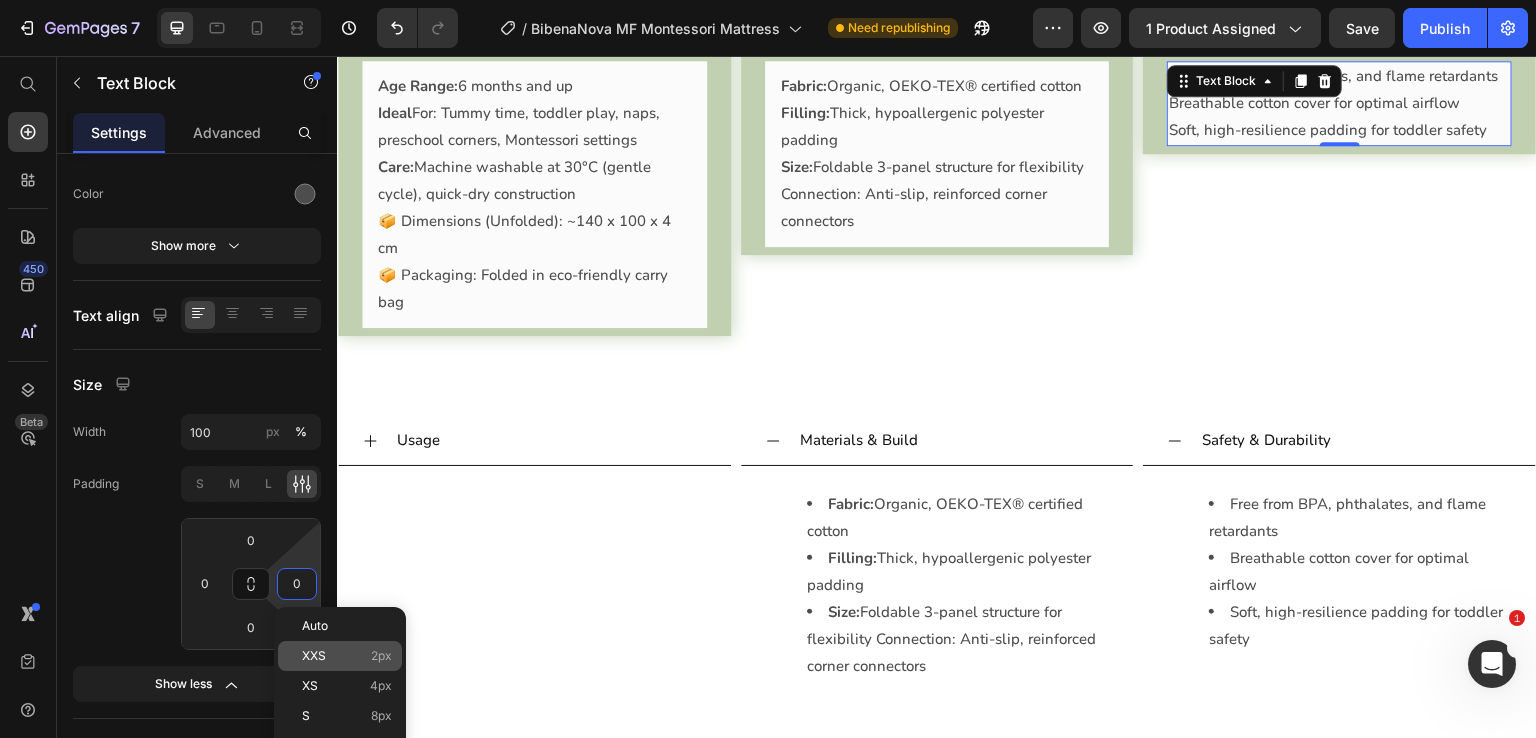 scroll, scrollTop: 2500, scrollLeft: 0, axis: vertical 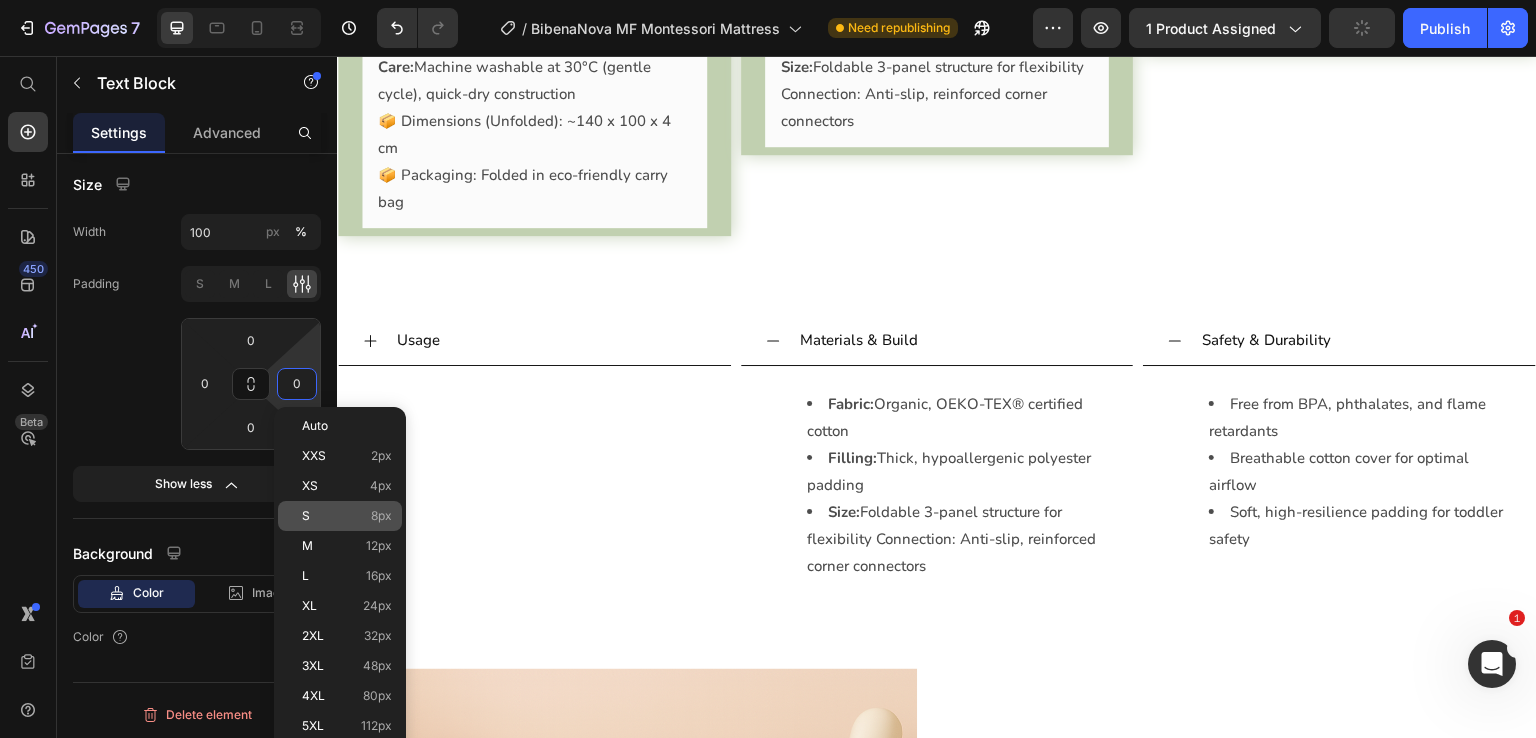 click on "L 16px" at bounding box center [347, 576] 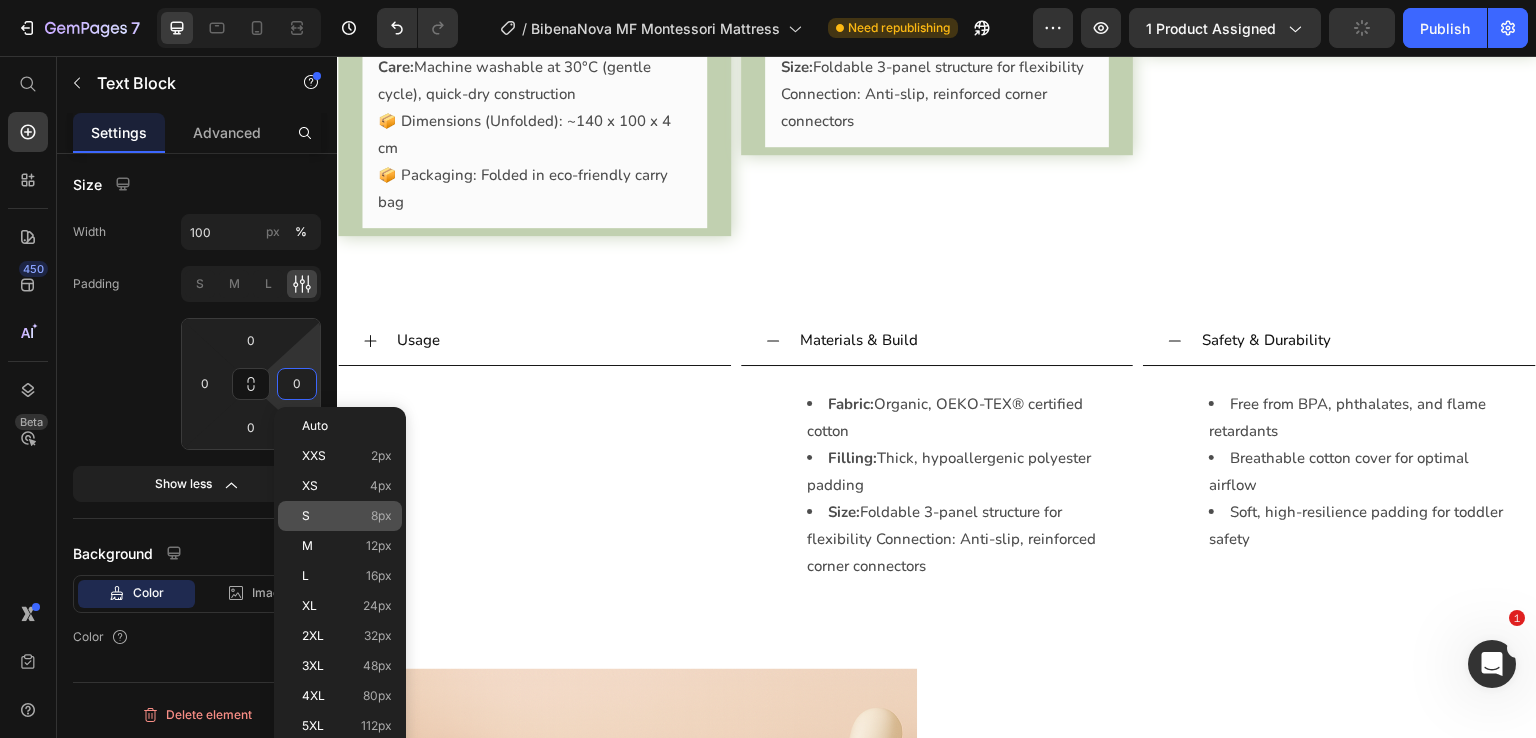 type on "16" 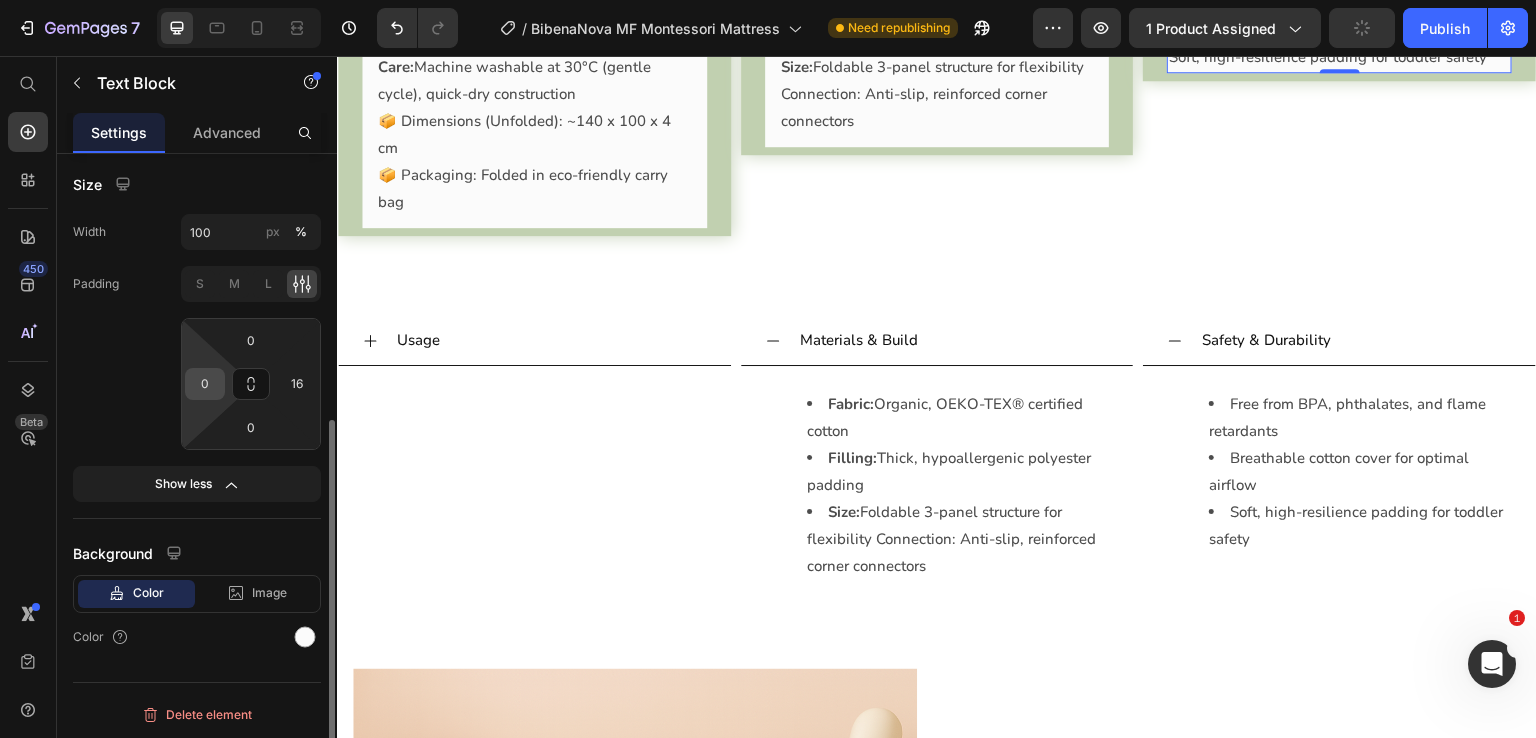 click on "0" at bounding box center (205, 384) 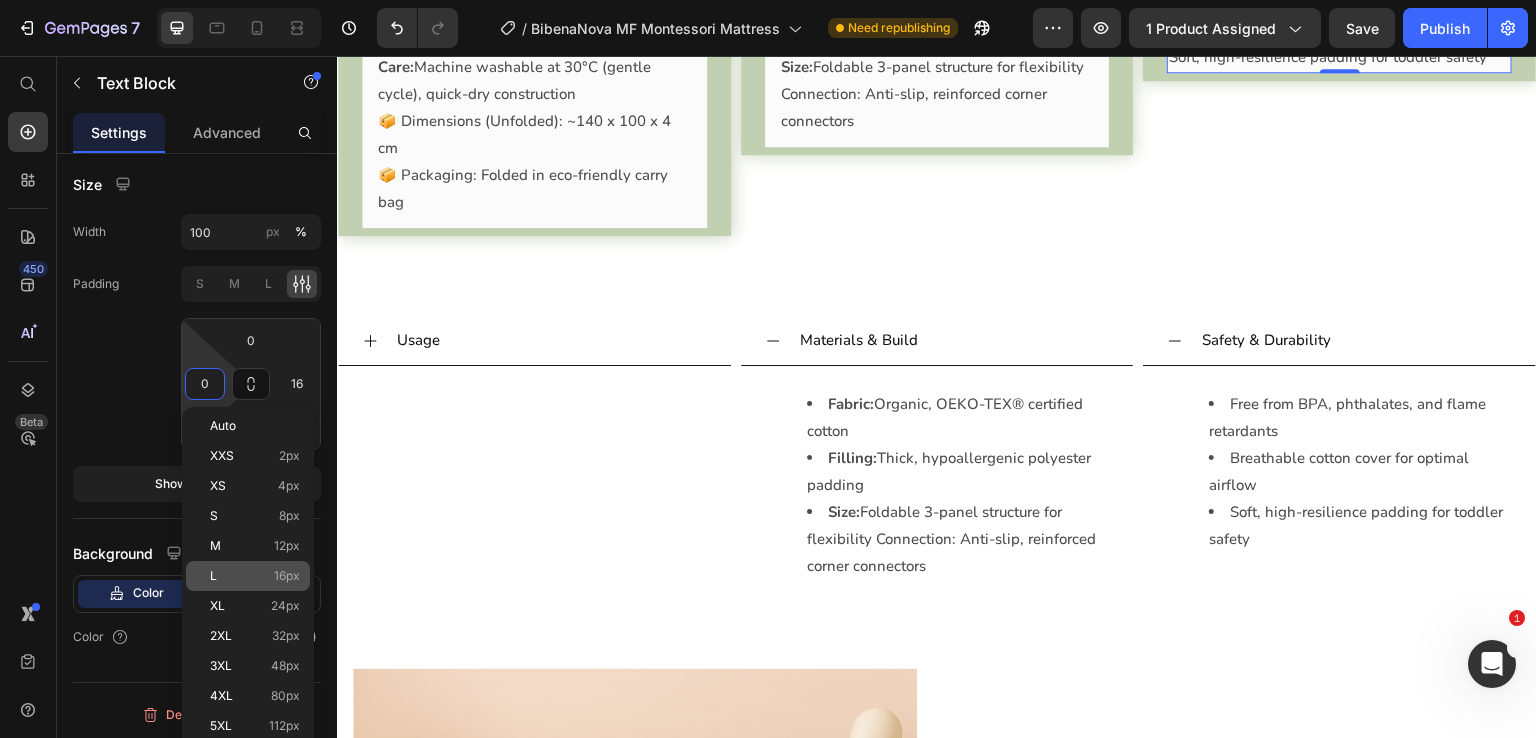 click on "L 16px" at bounding box center (255, 576) 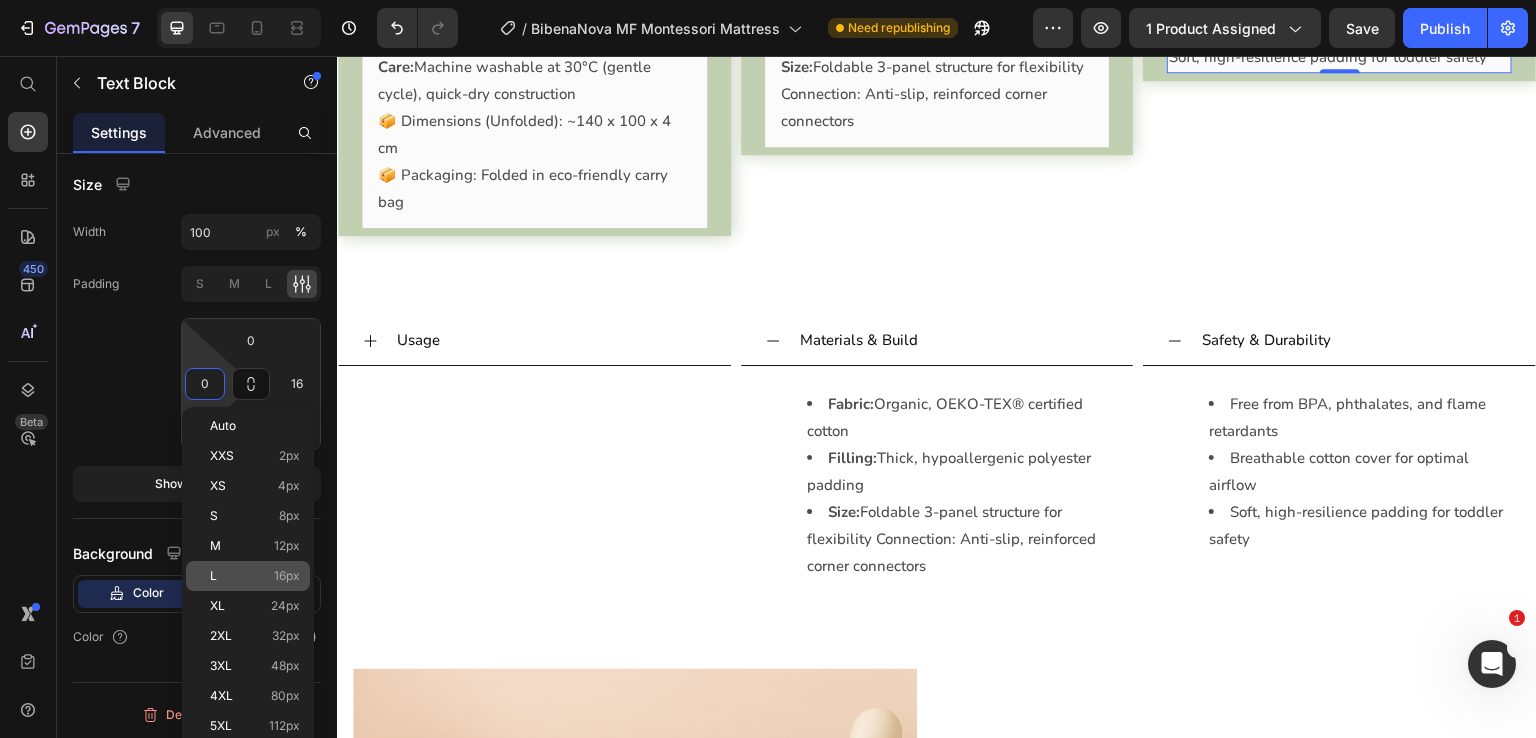 type on "16" 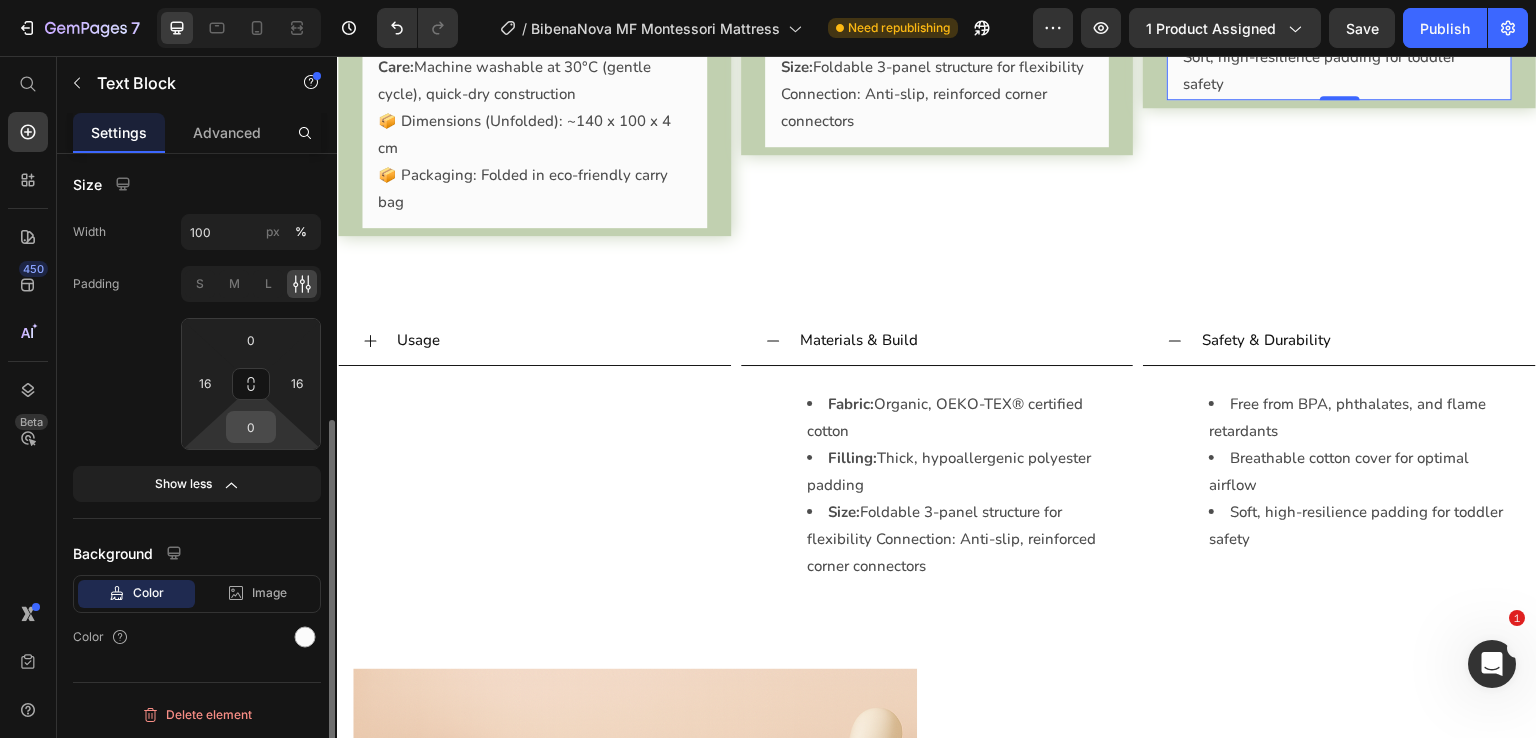 click on "0" at bounding box center (251, 427) 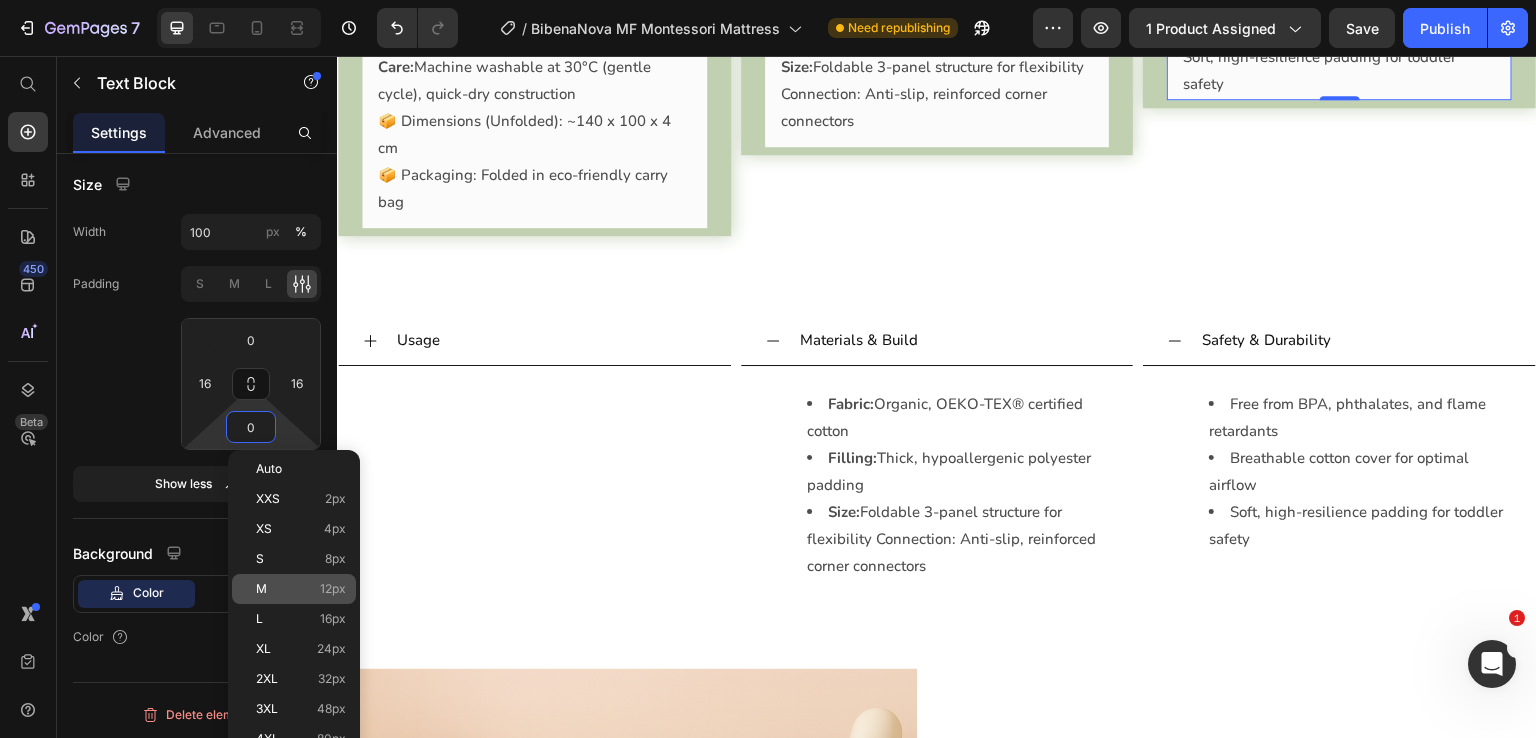 click on "M 12px" at bounding box center (301, 589) 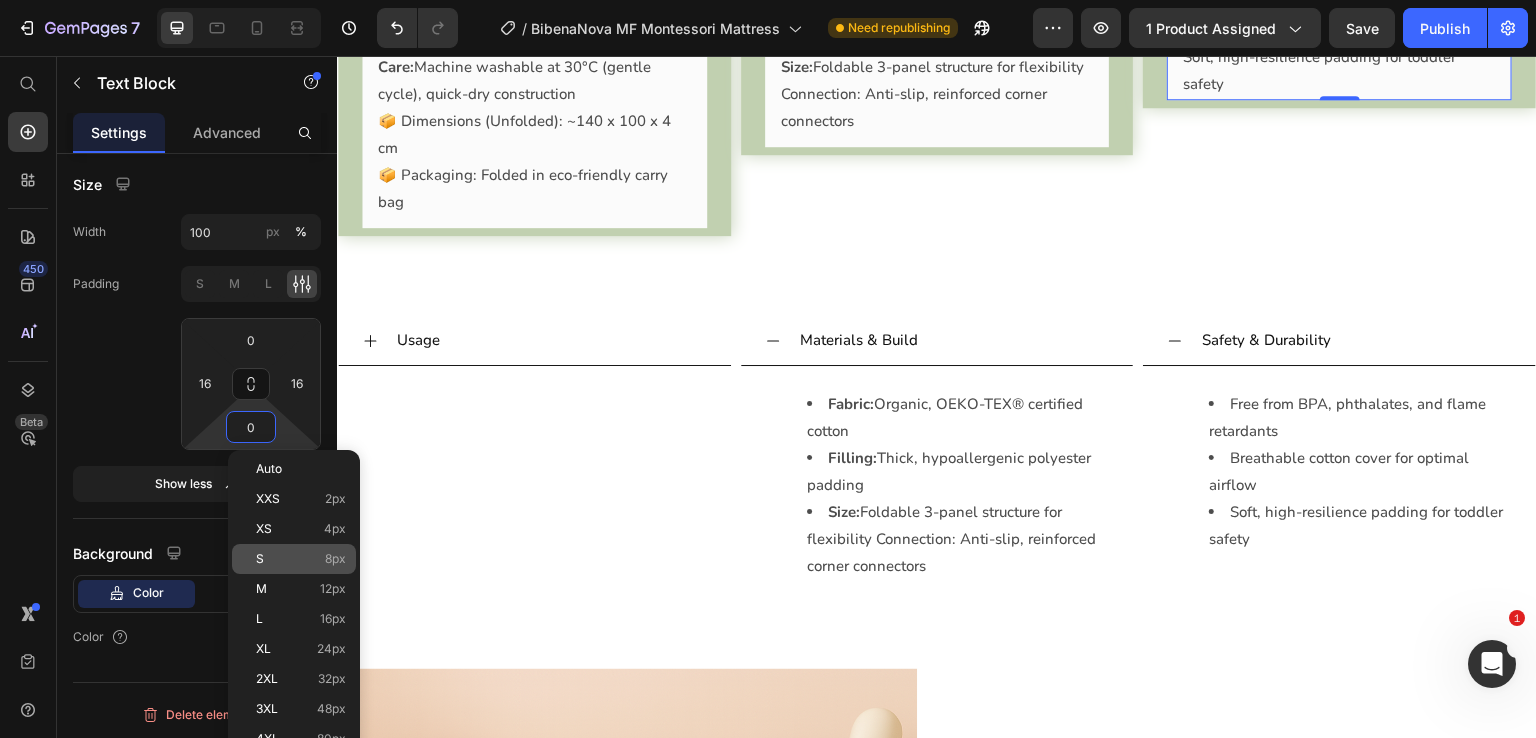type on "12" 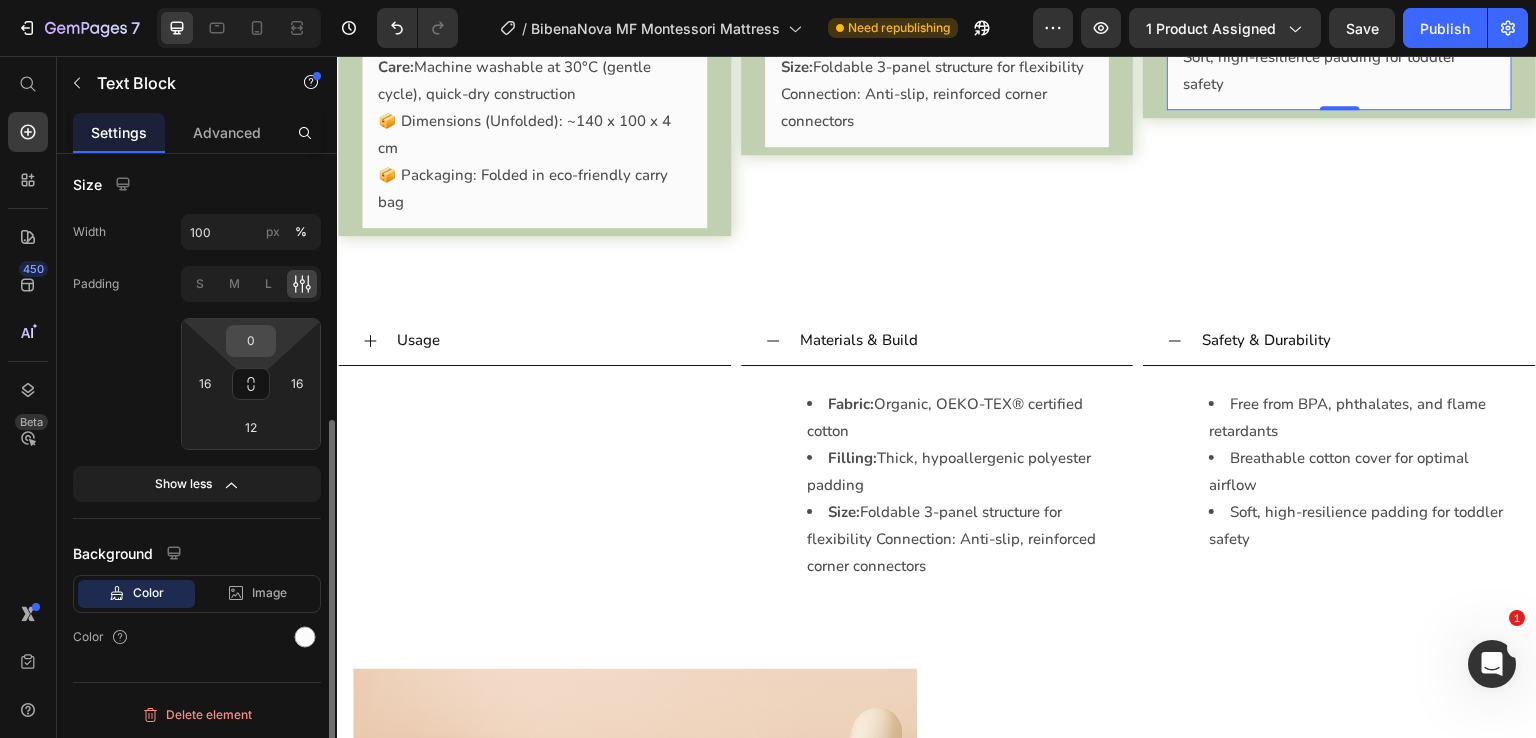click on "0" at bounding box center [251, 341] 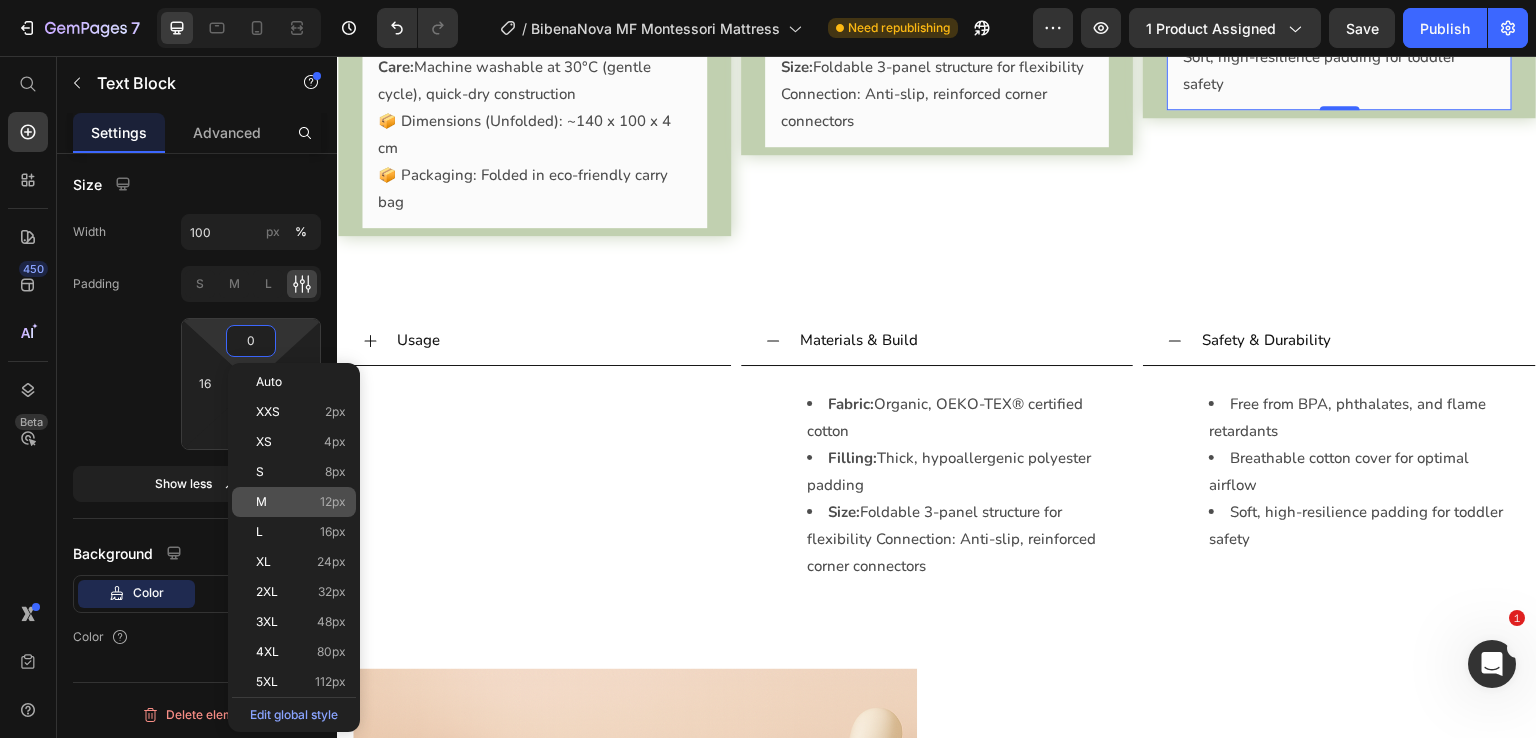 click on "M 12px" 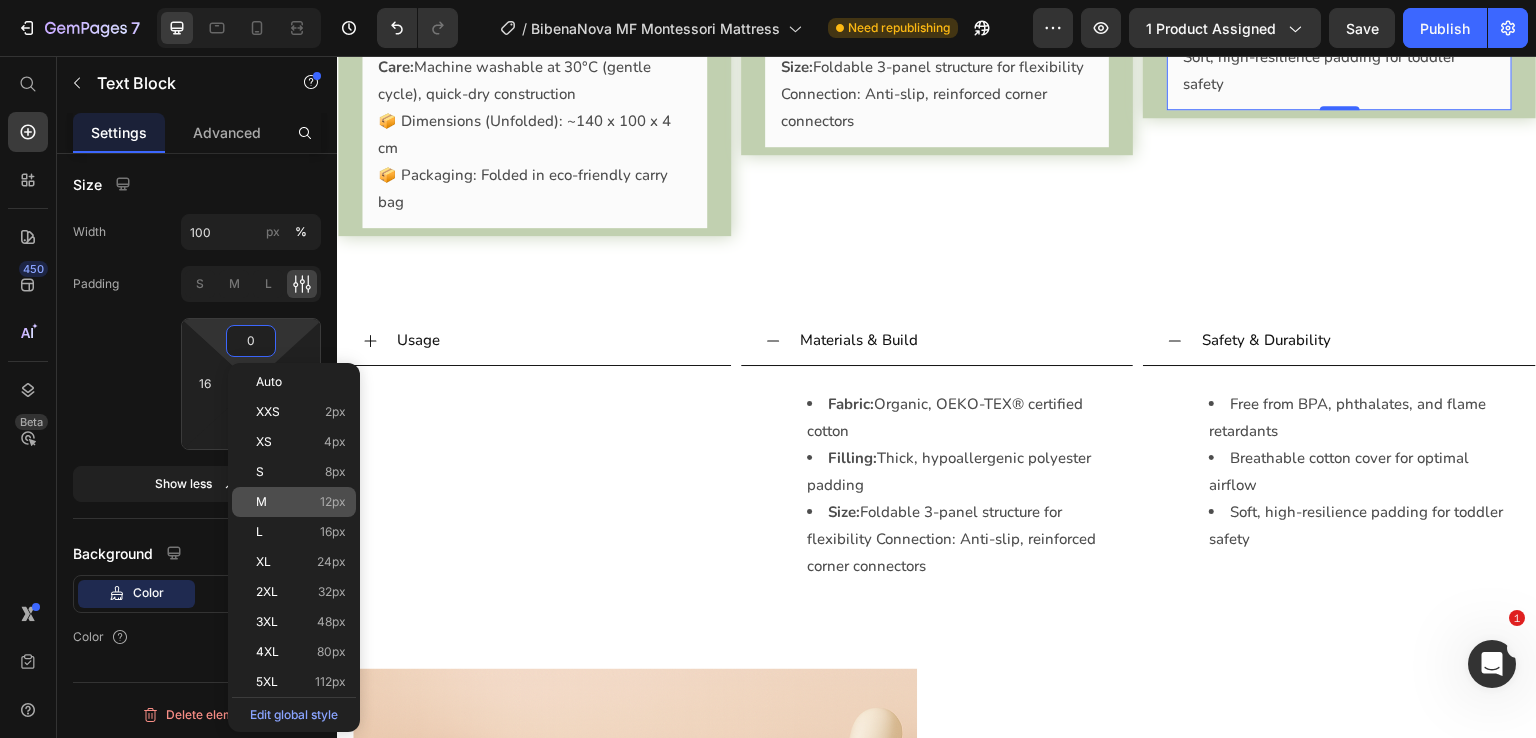 type on "12" 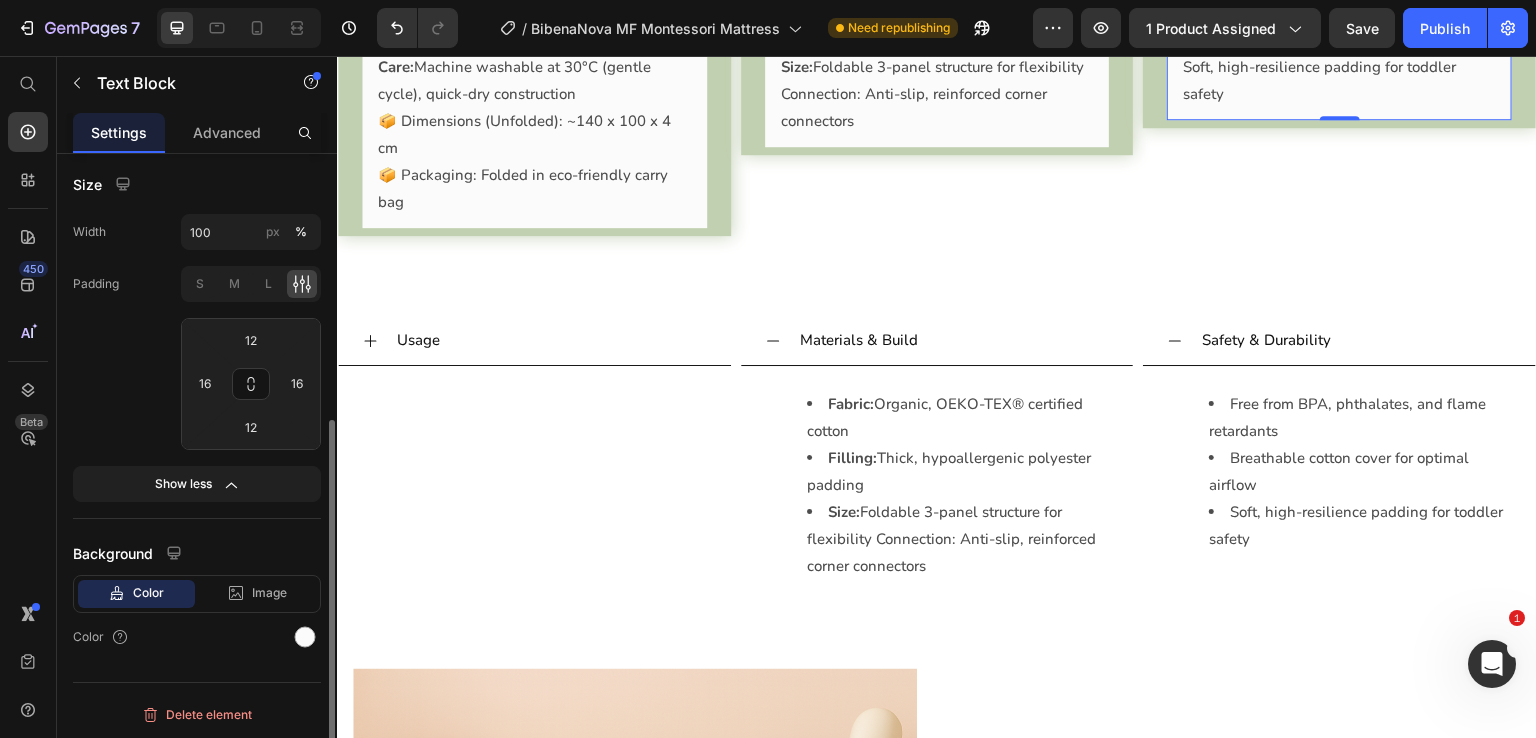 click on "Padding S M L 12 16 12 16" 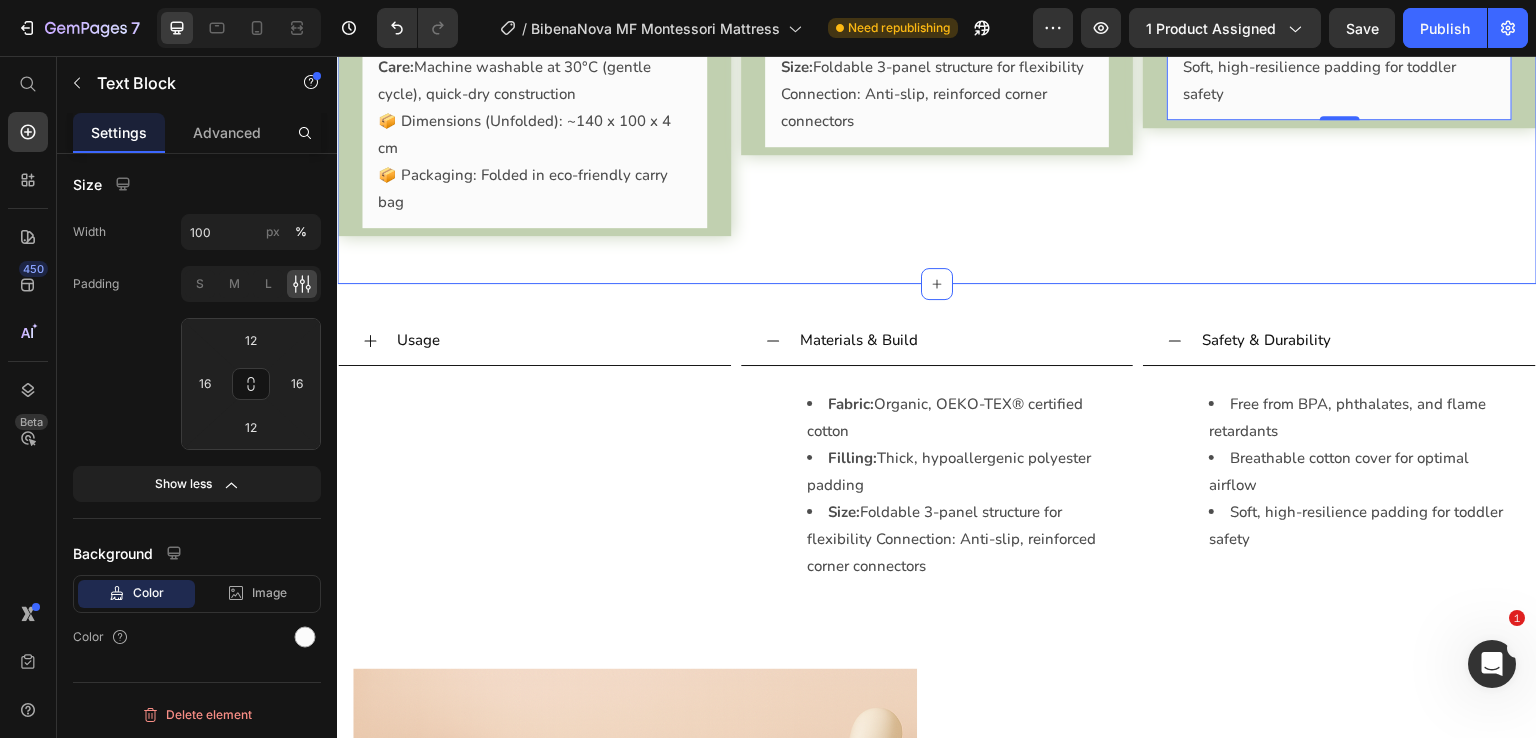 click on "Safety & Durability Free from BPA, phthalates, and flame retardants Breathable cotton cover for optimal airflow Soft, high-resilience padding for toddler safety Text Block   0 Accordion" at bounding box center [1339, 70] 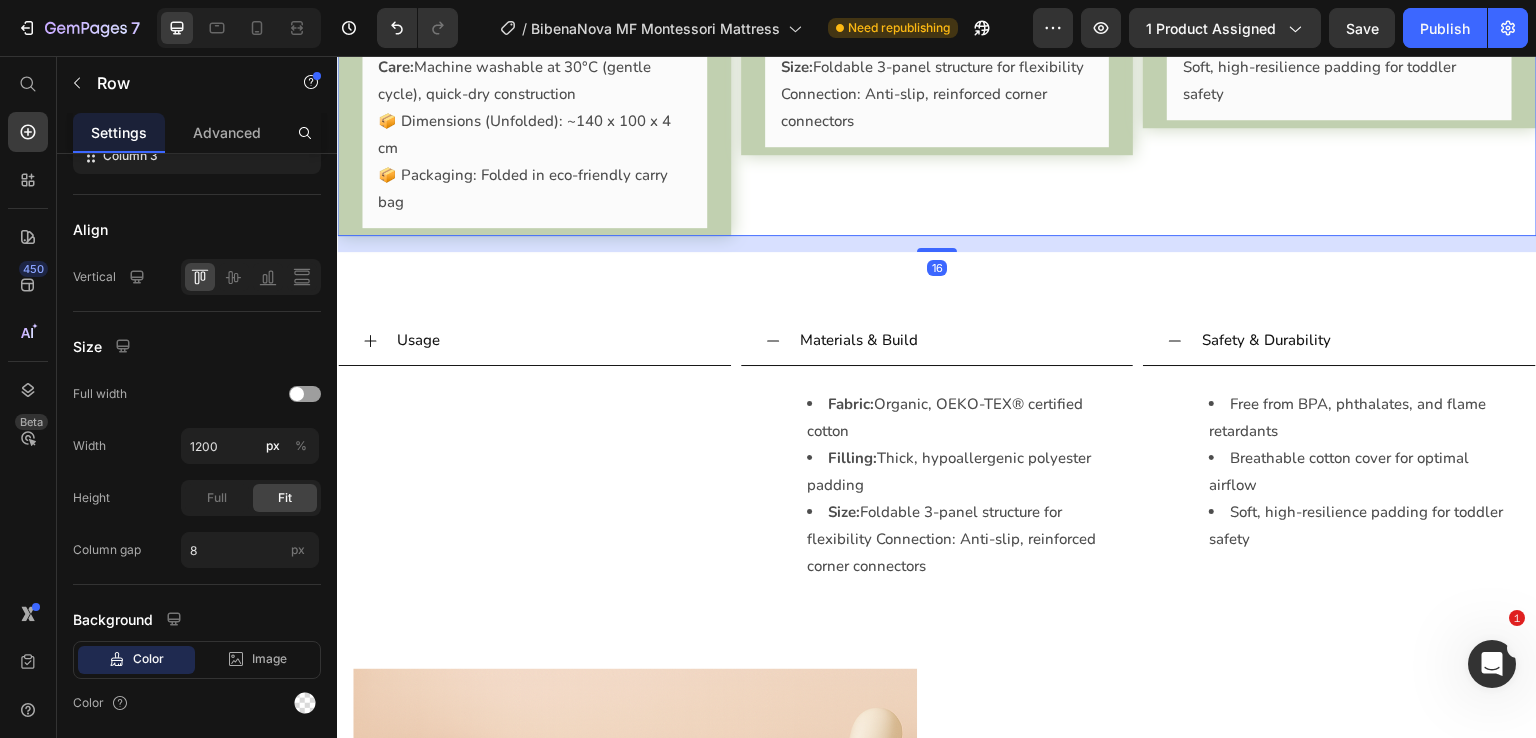 scroll, scrollTop: 0, scrollLeft: 0, axis: both 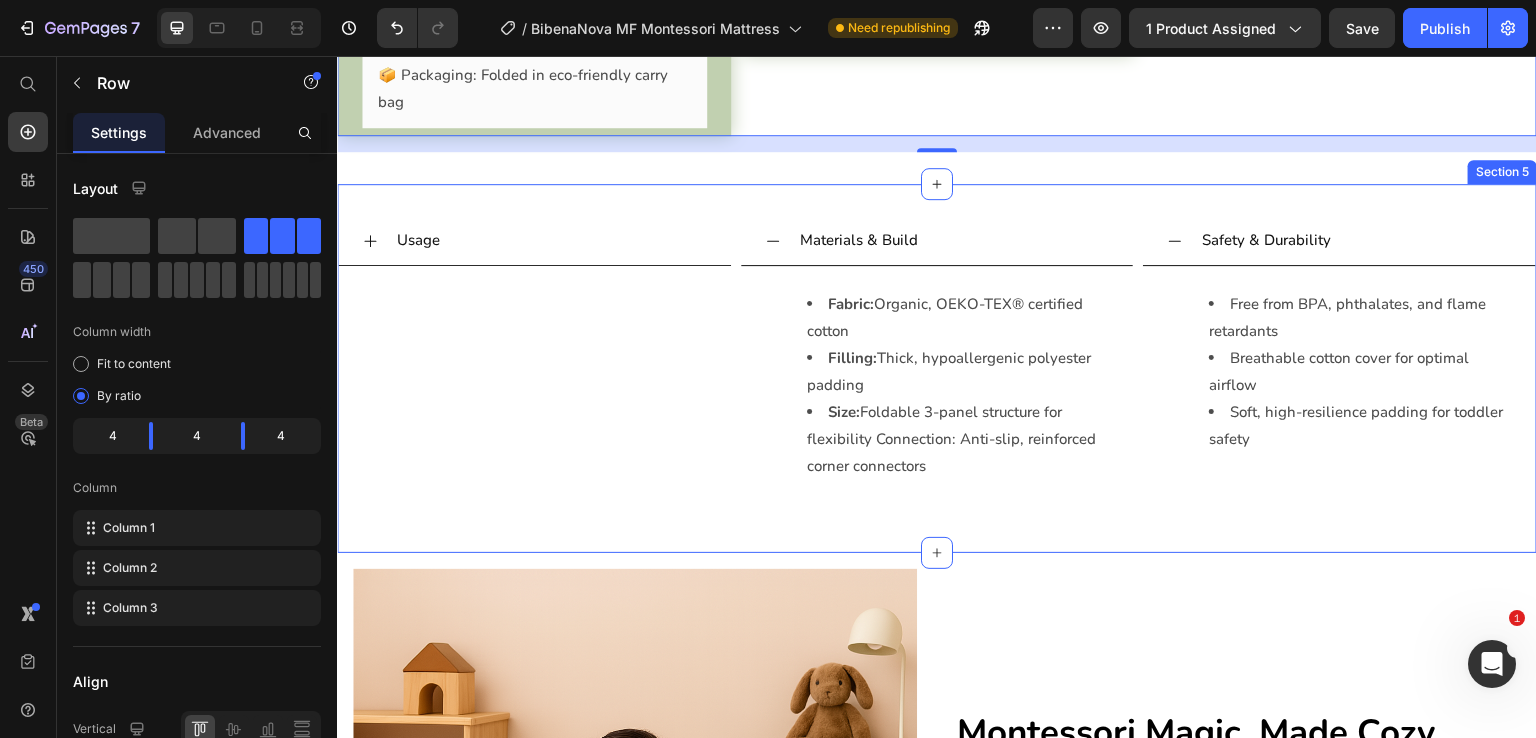 click on "Usage Accordion
Materials & Build Fabric:  Organic, OEKO-TEX® certified cotton Filling:  Thick, hypoallergenic polyester padding Size:  Foldable 3-panel structure for flexibility Connection: Anti-slip, reinforced corner connectors Text Block Accordion
Safety & Durability Free from BPA, phthalates, and flame retardants Breathable cotton cover for optimal airflow Soft, high-resilience padding for toddler safety Text Block Accordion Row Section 5" at bounding box center [937, 368] 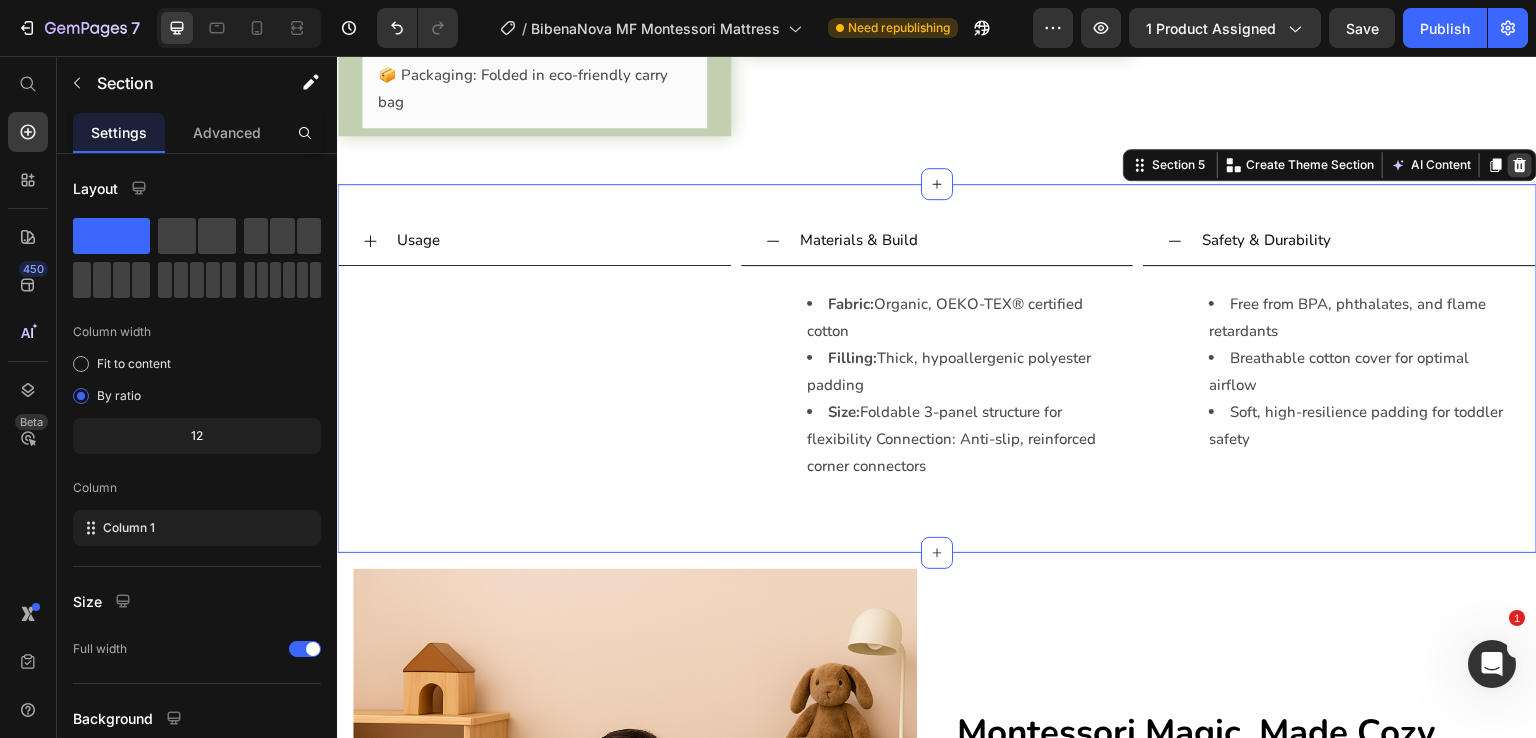 click 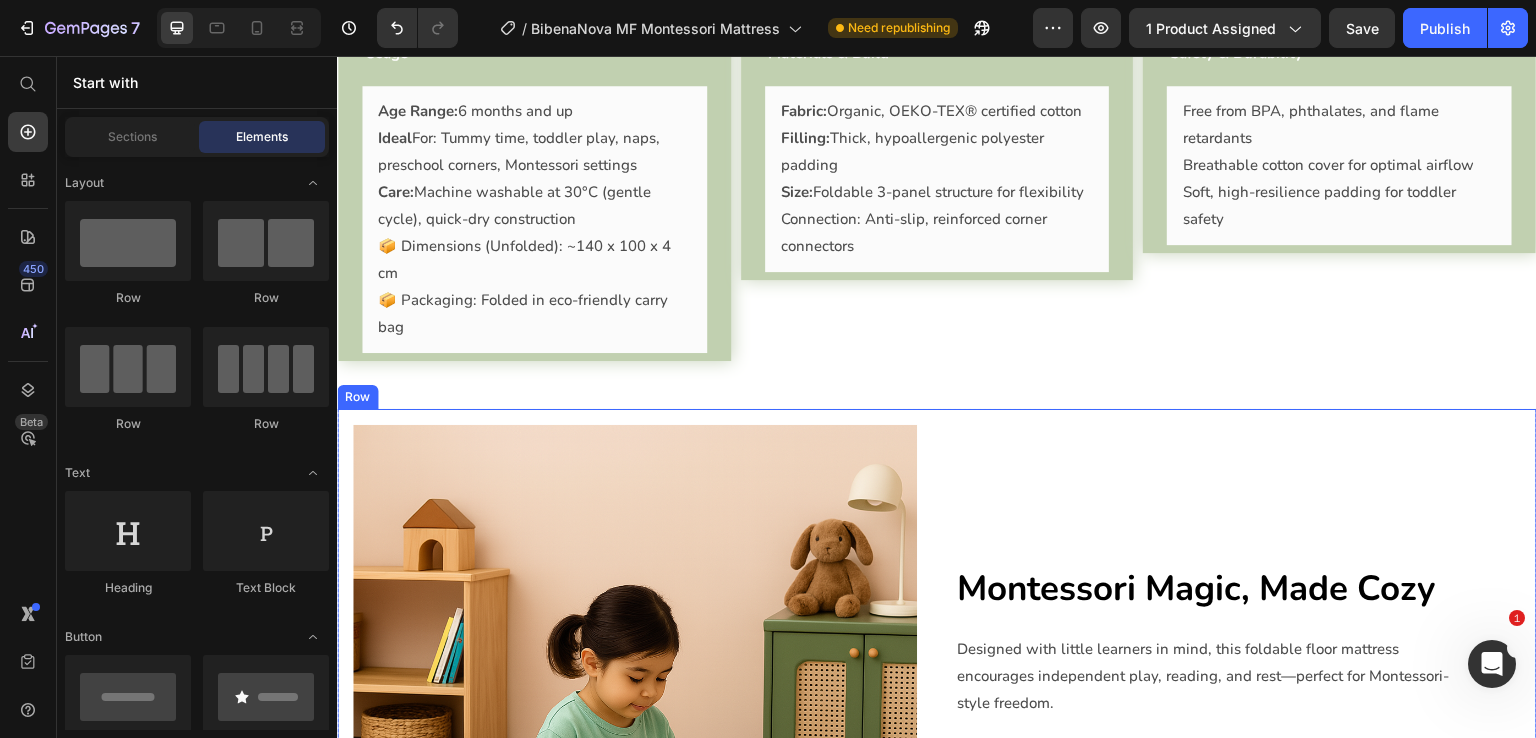 scroll, scrollTop: 2300, scrollLeft: 0, axis: vertical 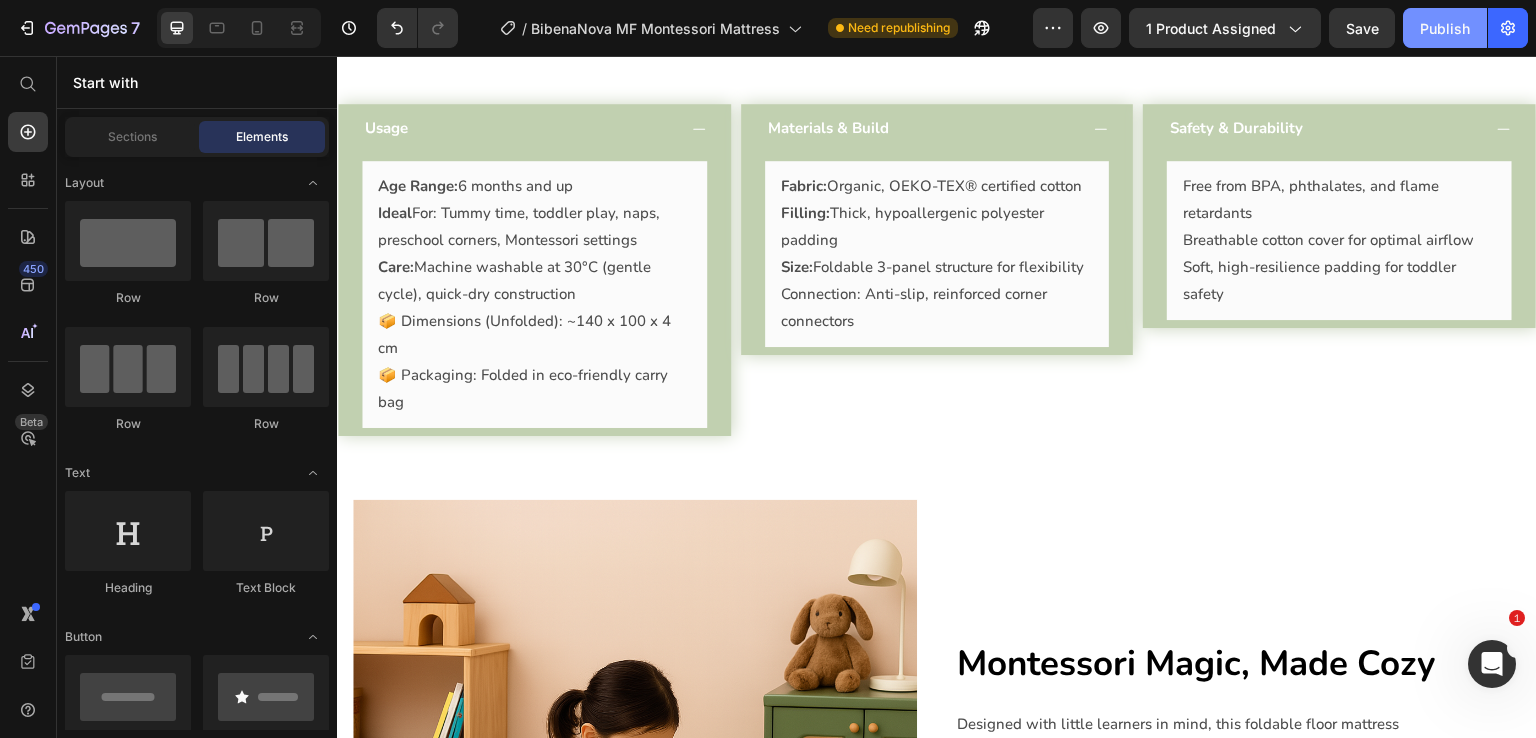 click on "Publish" at bounding box center [1445, 28] 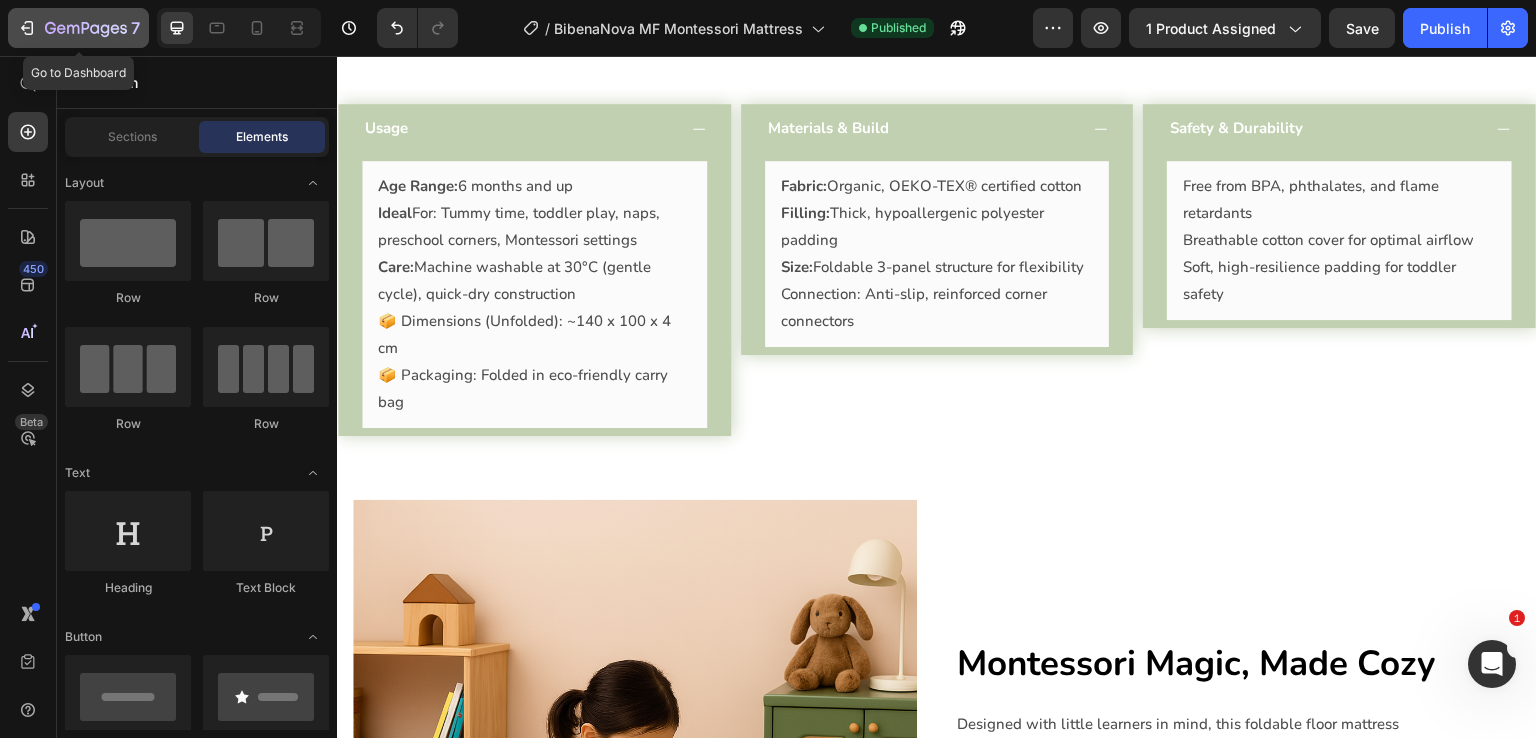 drag, startPoint x: 24, startPoint y: 21, endPoint x: 93, endPoint y: 66, distance: 82.37718 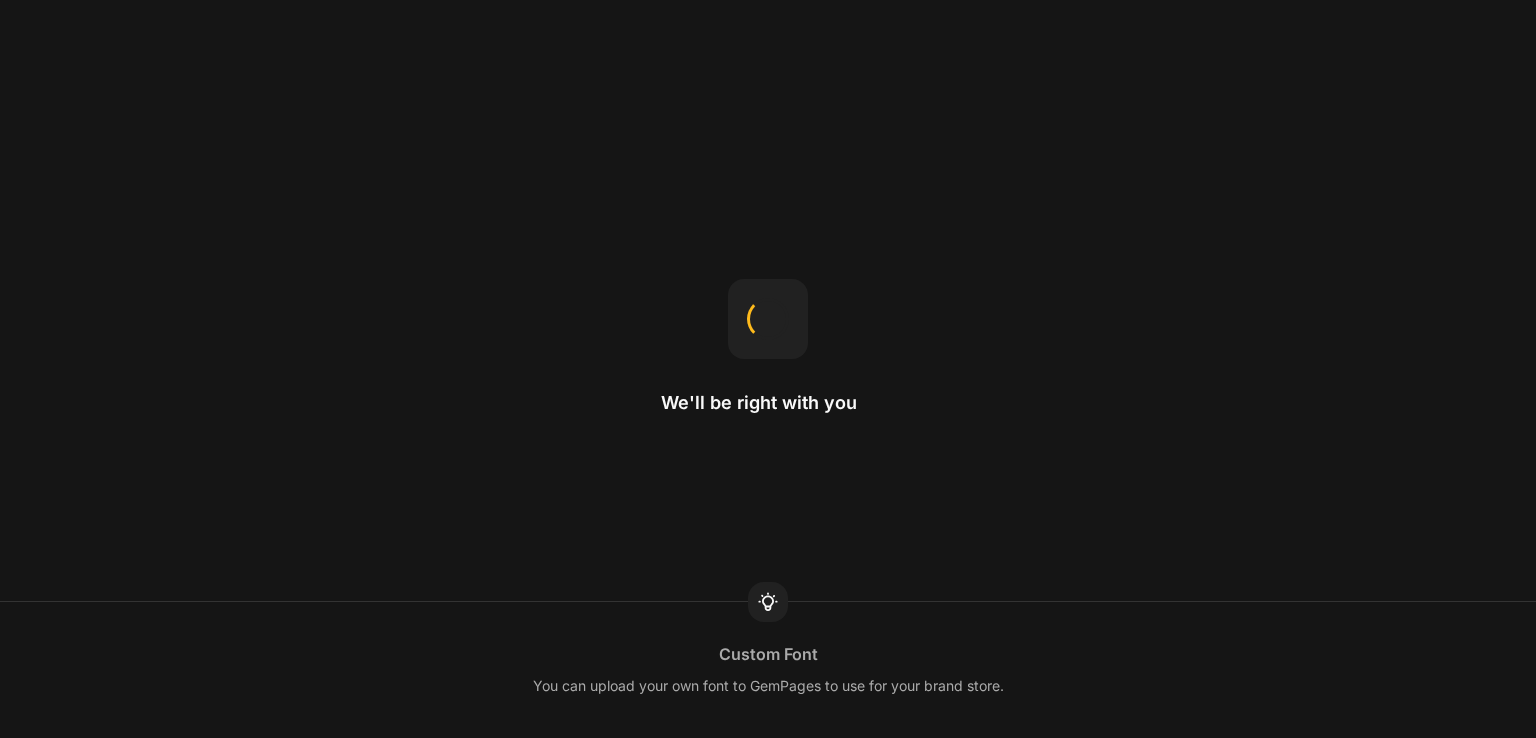 scroll, scrollTop: 0, scrollLeft: 0, axis: both 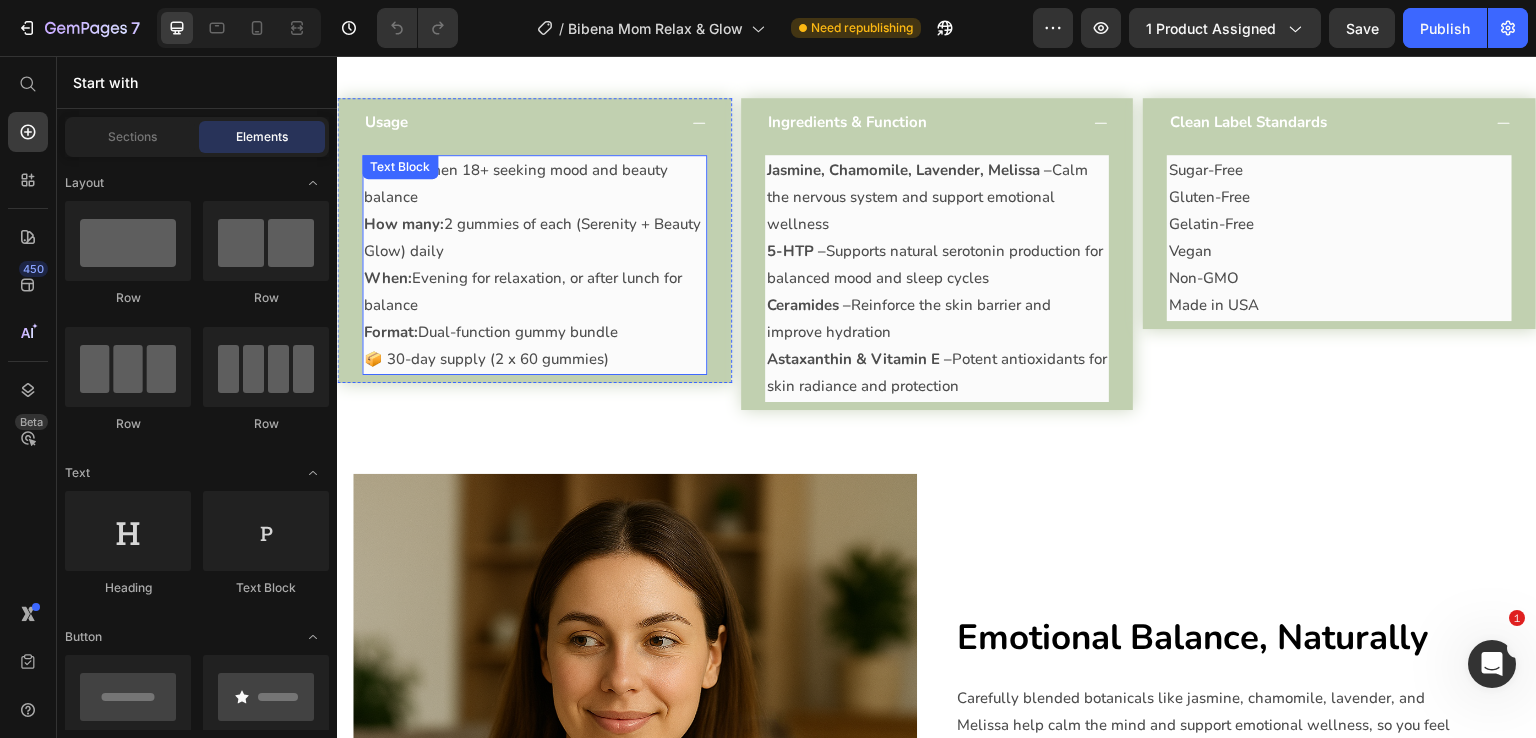 click on "Who:  Women [AGE]+ seeking mood and beauty balance" at bounding box center (534, 184) 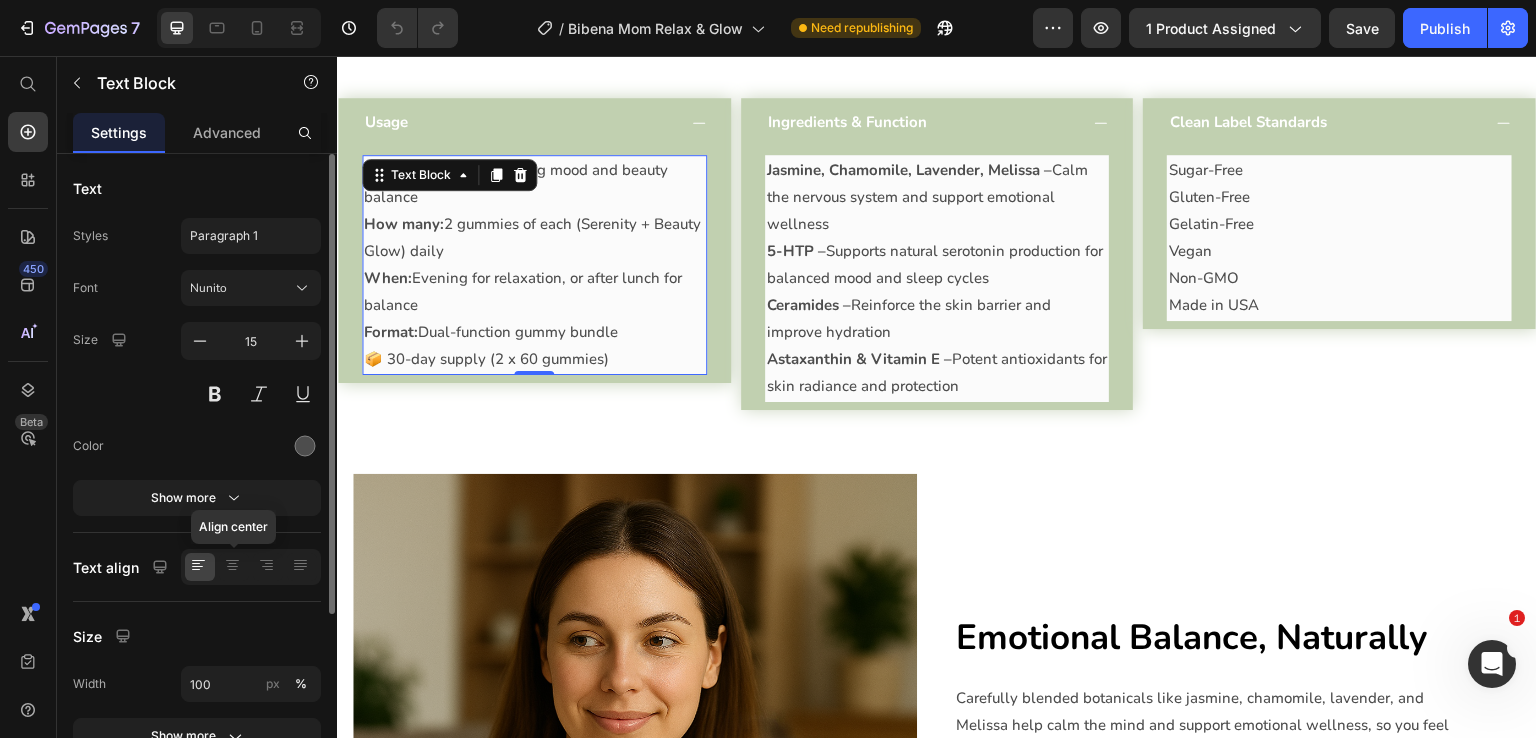 scroll, scrollTop: 252, scrollLeft: 0, axis: vertical 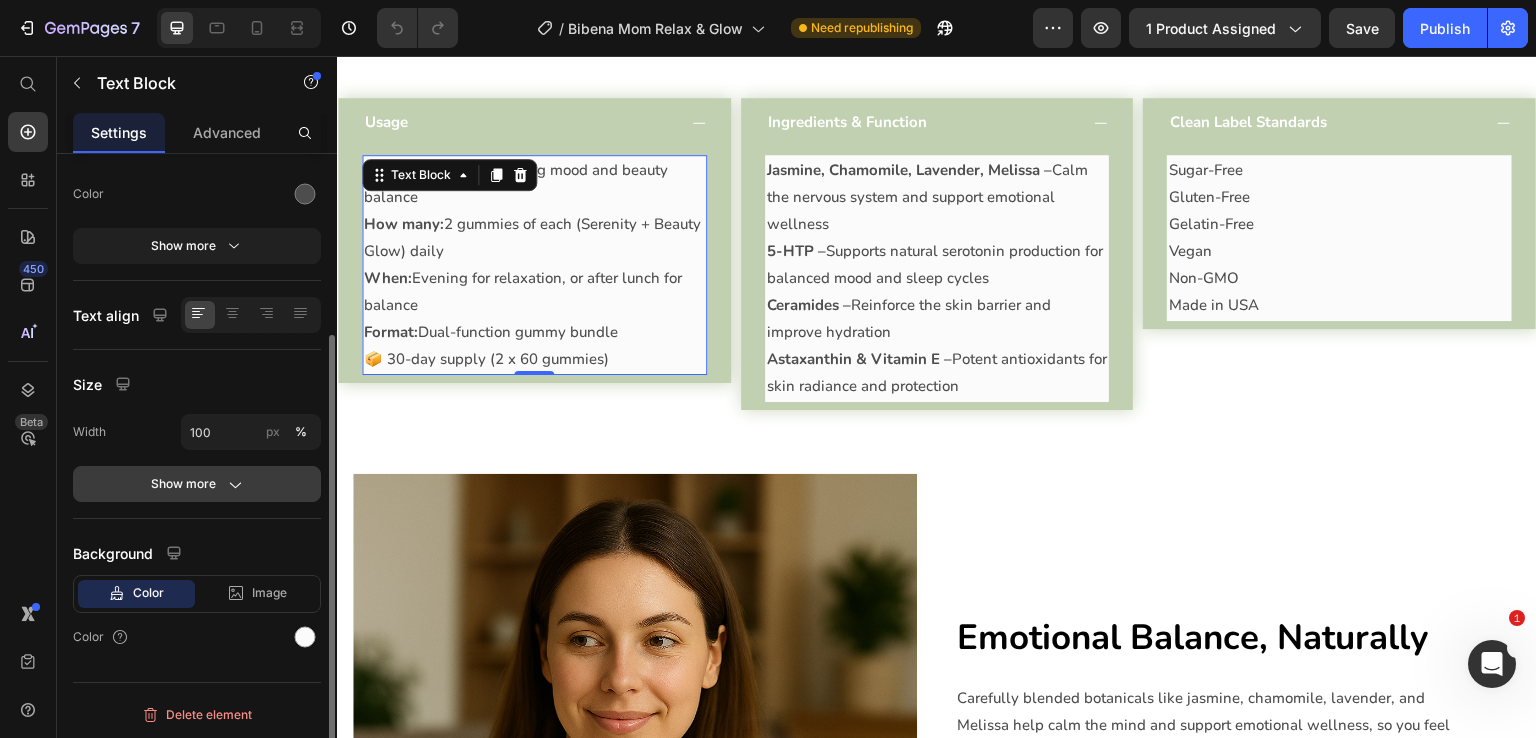 click on "Show more" 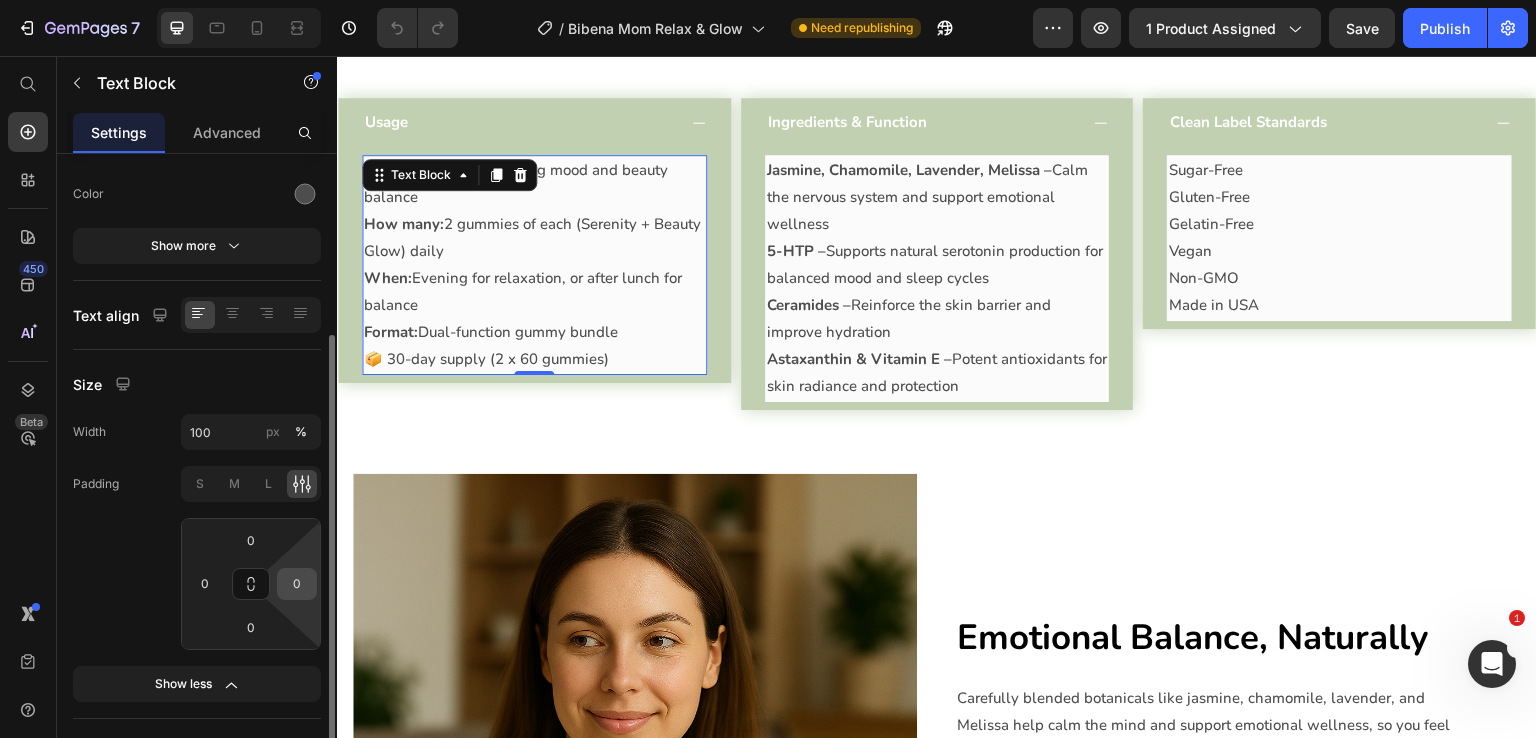 click on "0" at bounding box center [297, 584] 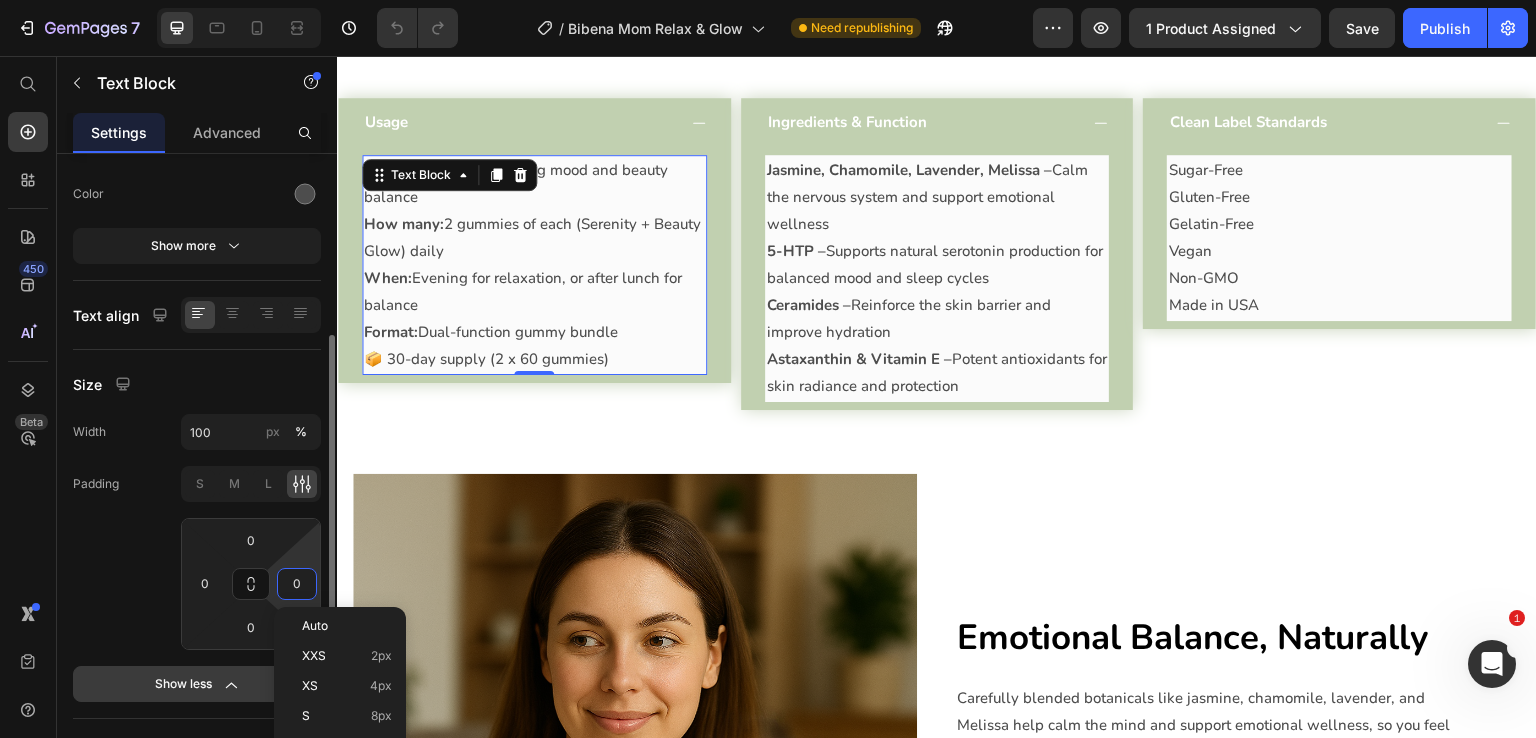scroll, scrollTop: 452, scrollLeft: 0, axis: vertical 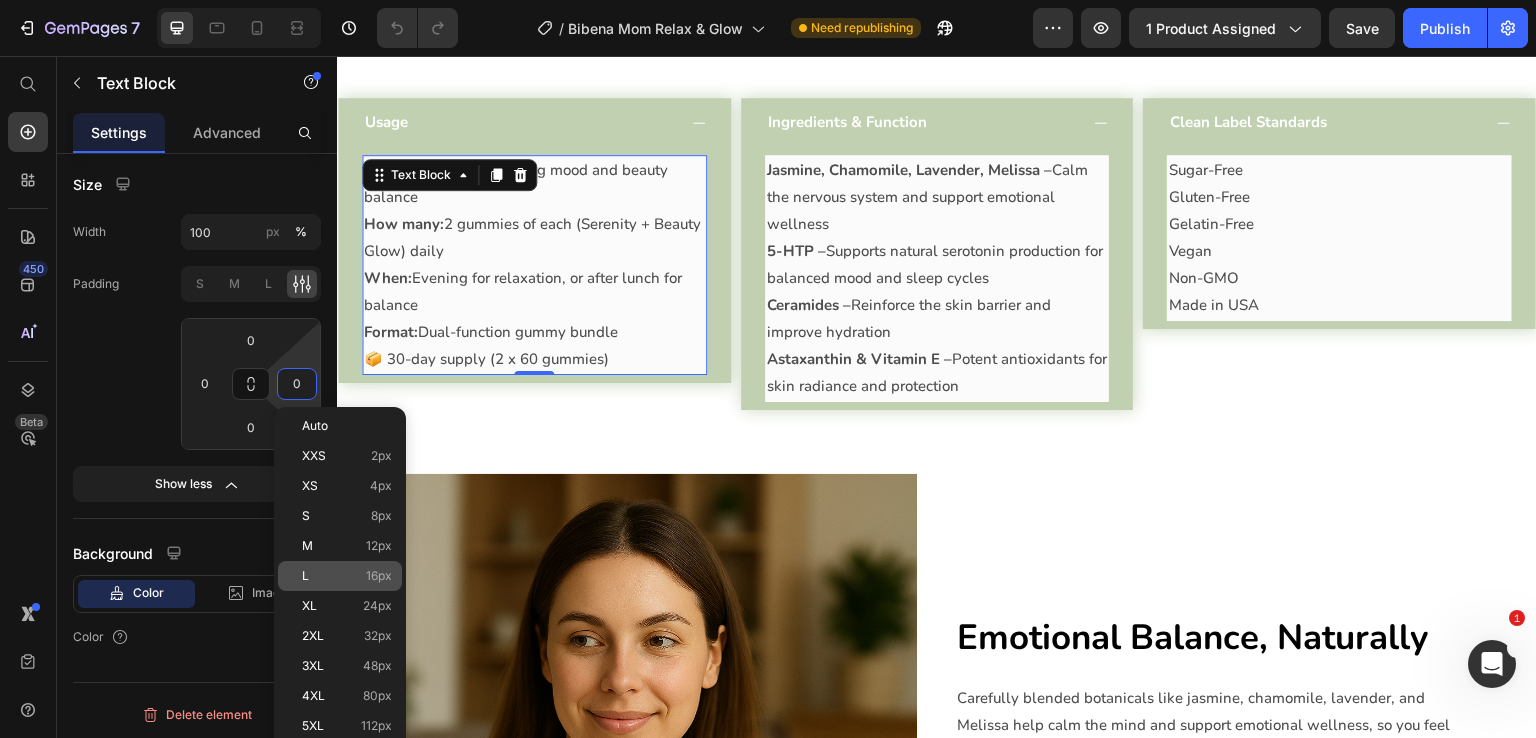 click on "L 16px" at bounding box center (347, 576) 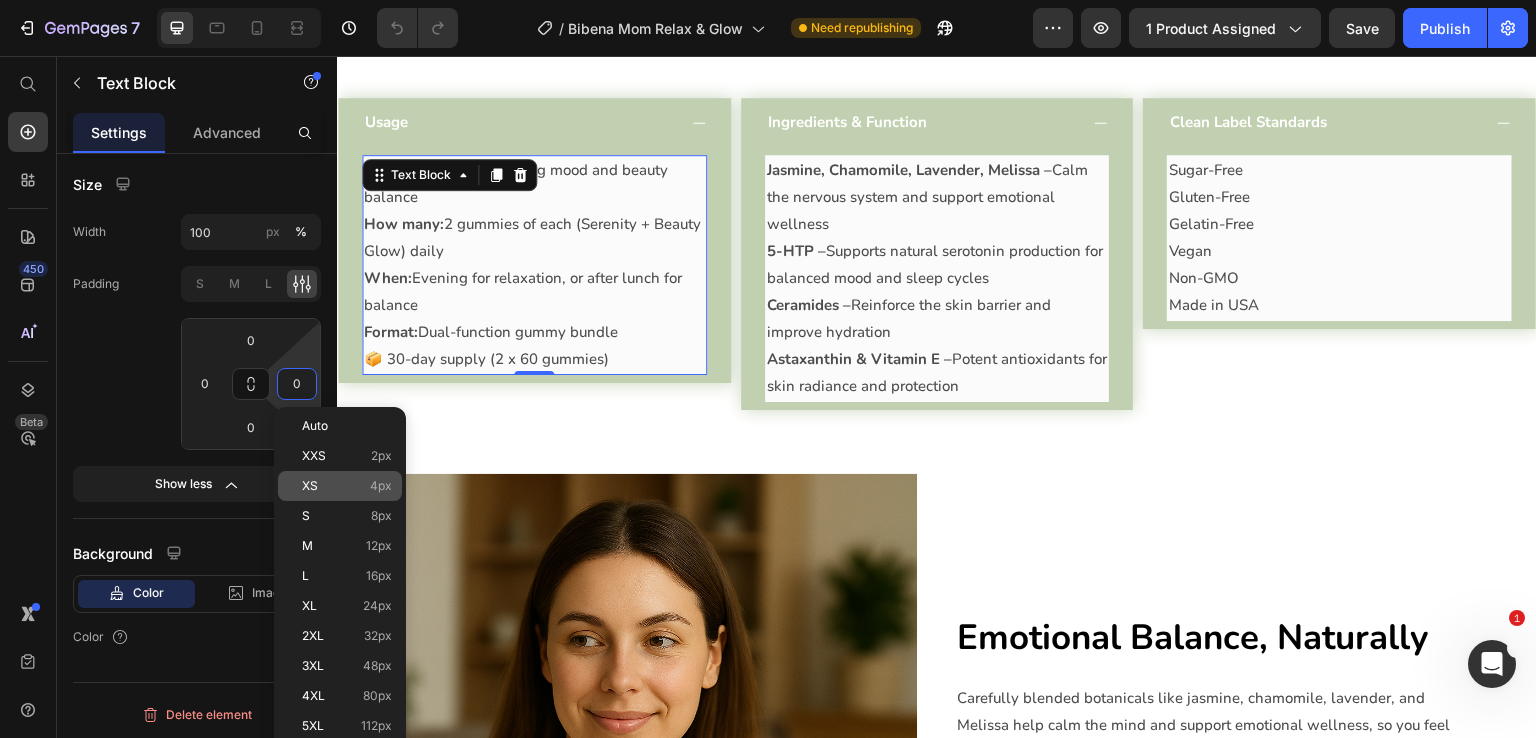 type on "16" 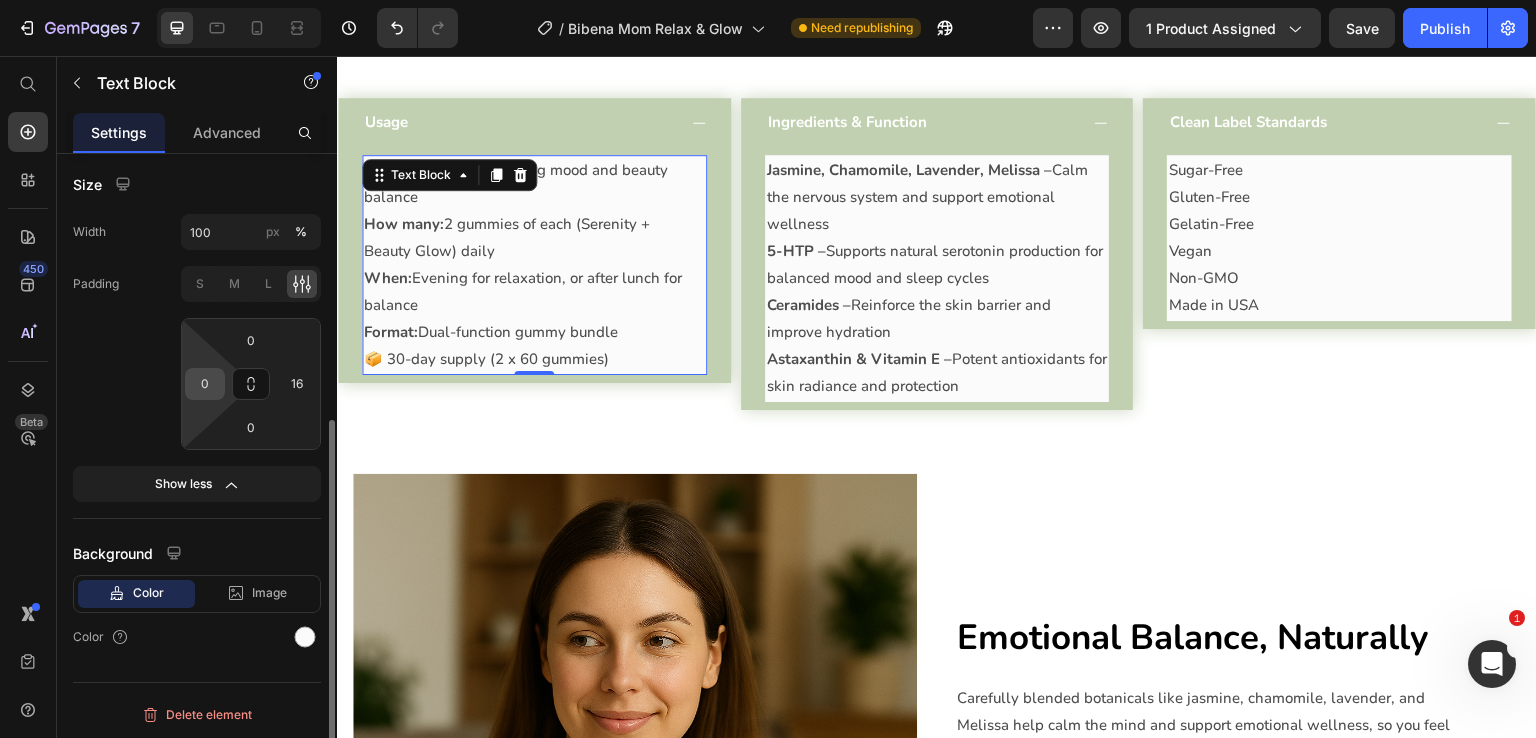 click on "0" at bounding box center [205, 384] 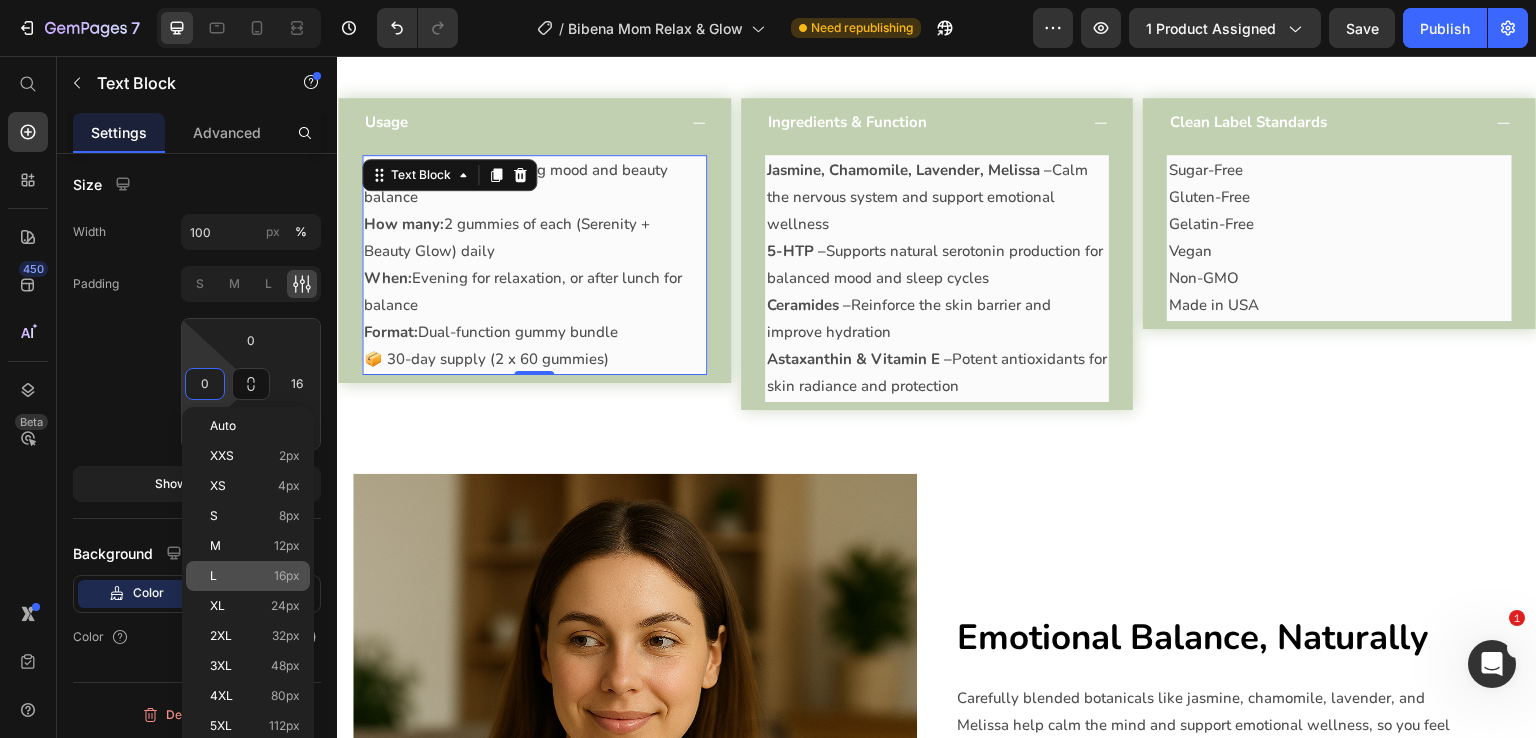 click on "L 16px" at bounding box center (255, 576) 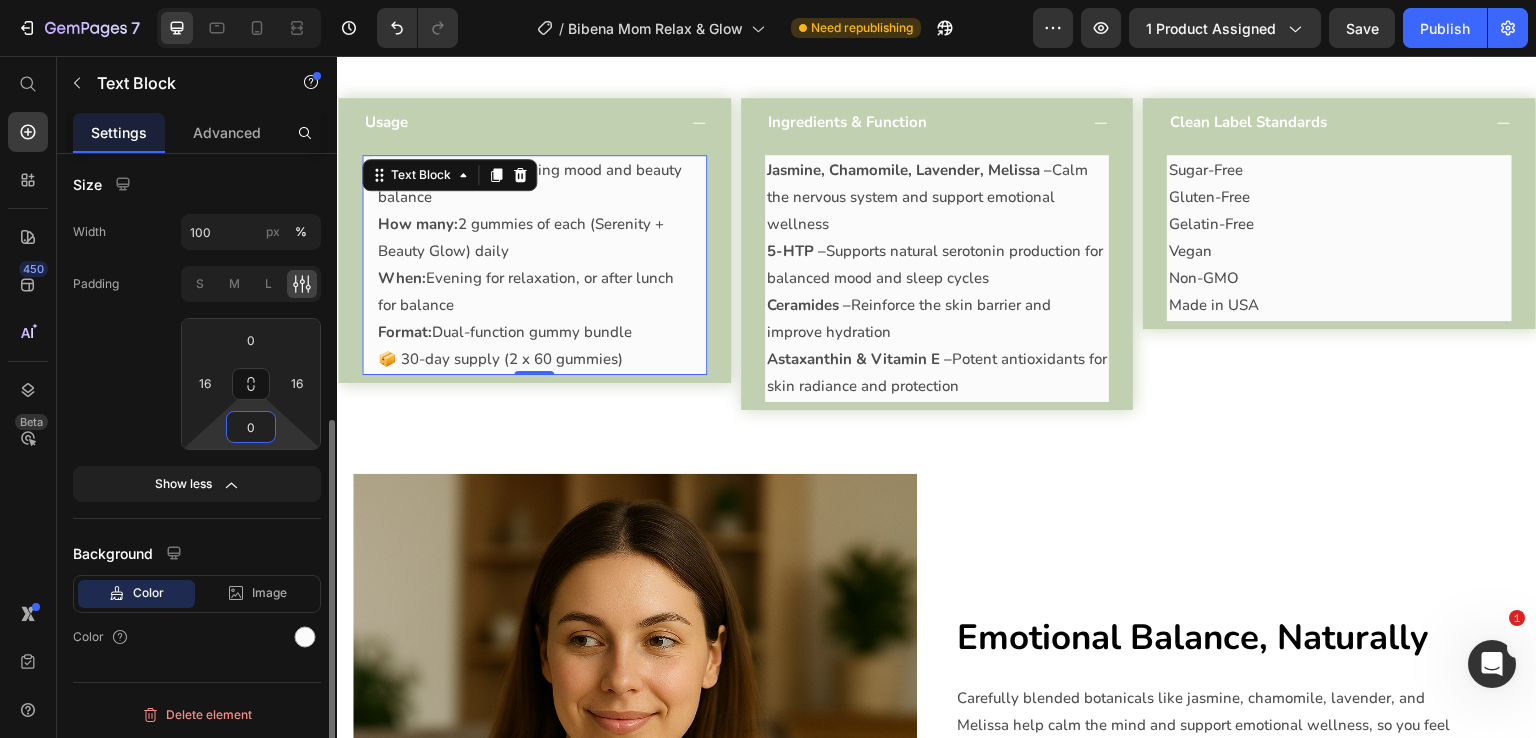 click on "0" at bounding box center (251, 427) 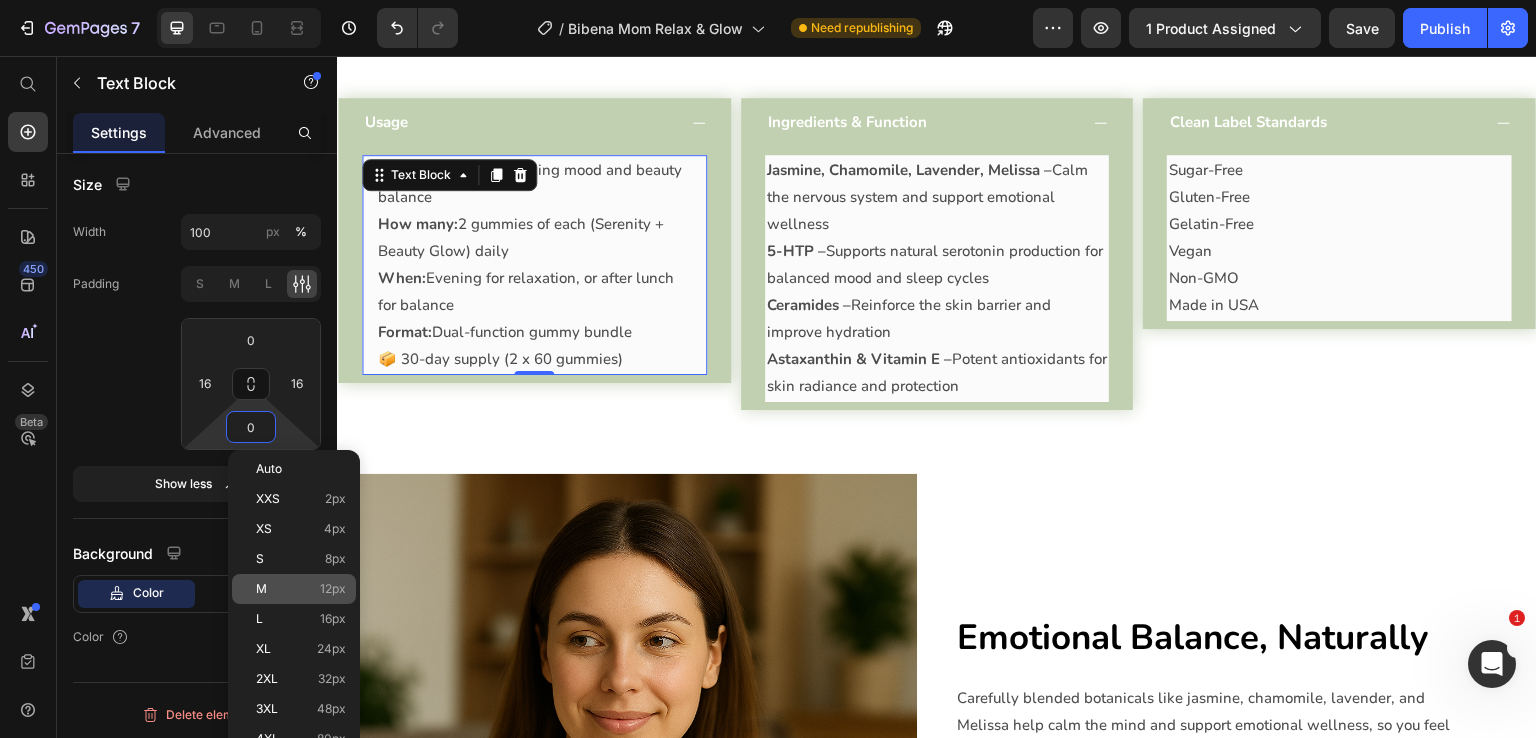 click on "M 12px" at bounding box center (301, 589) 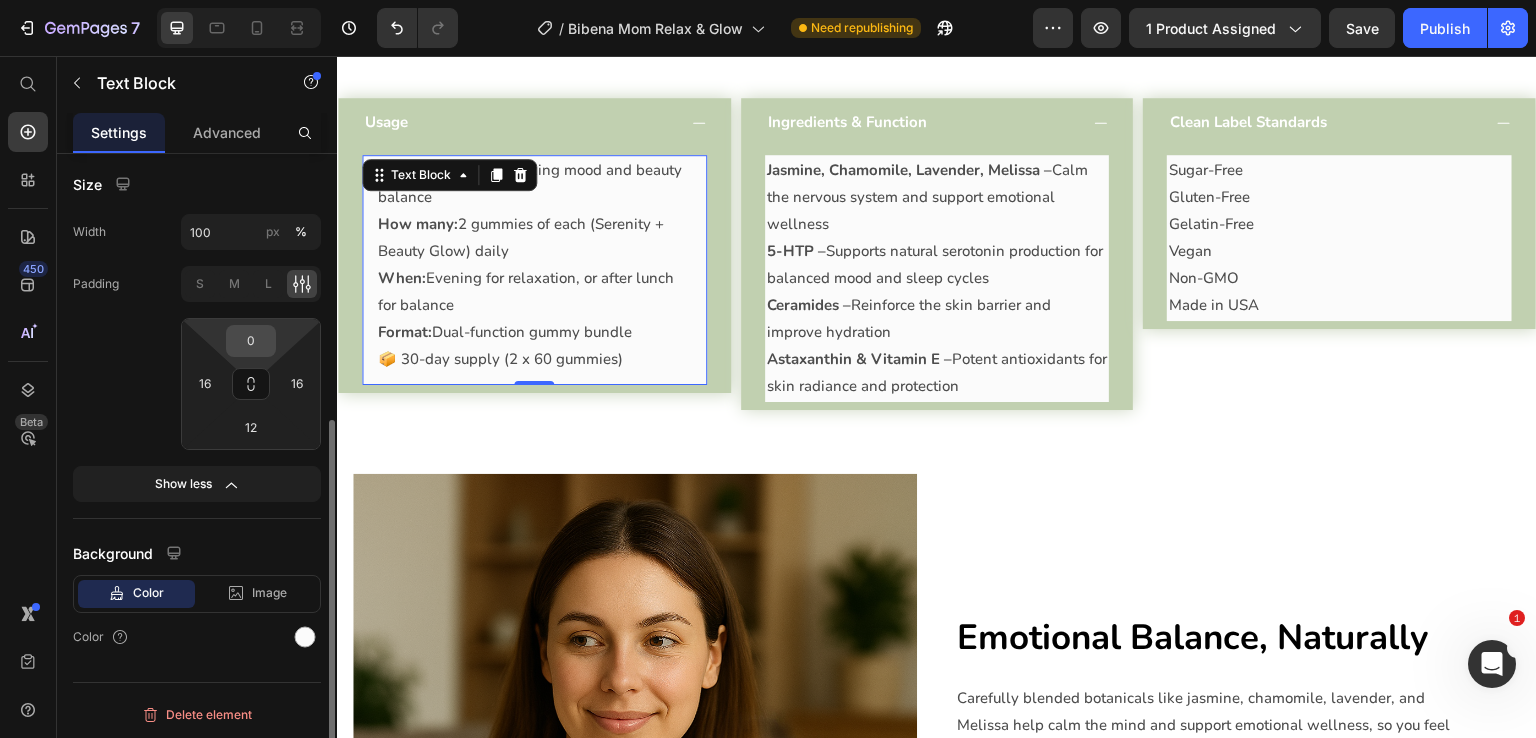 click on "0" at bounding box center [251, 341] 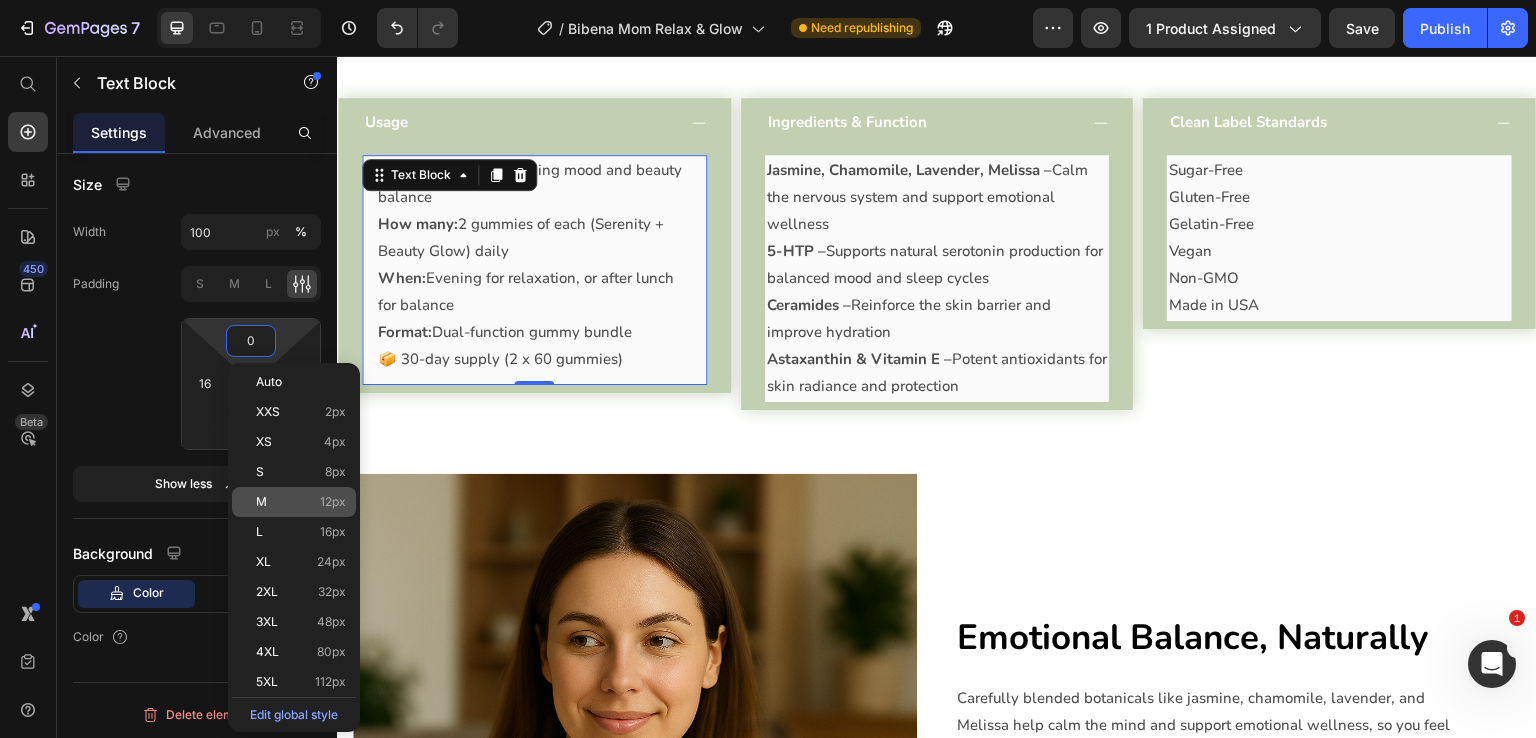 click on "M 12px" 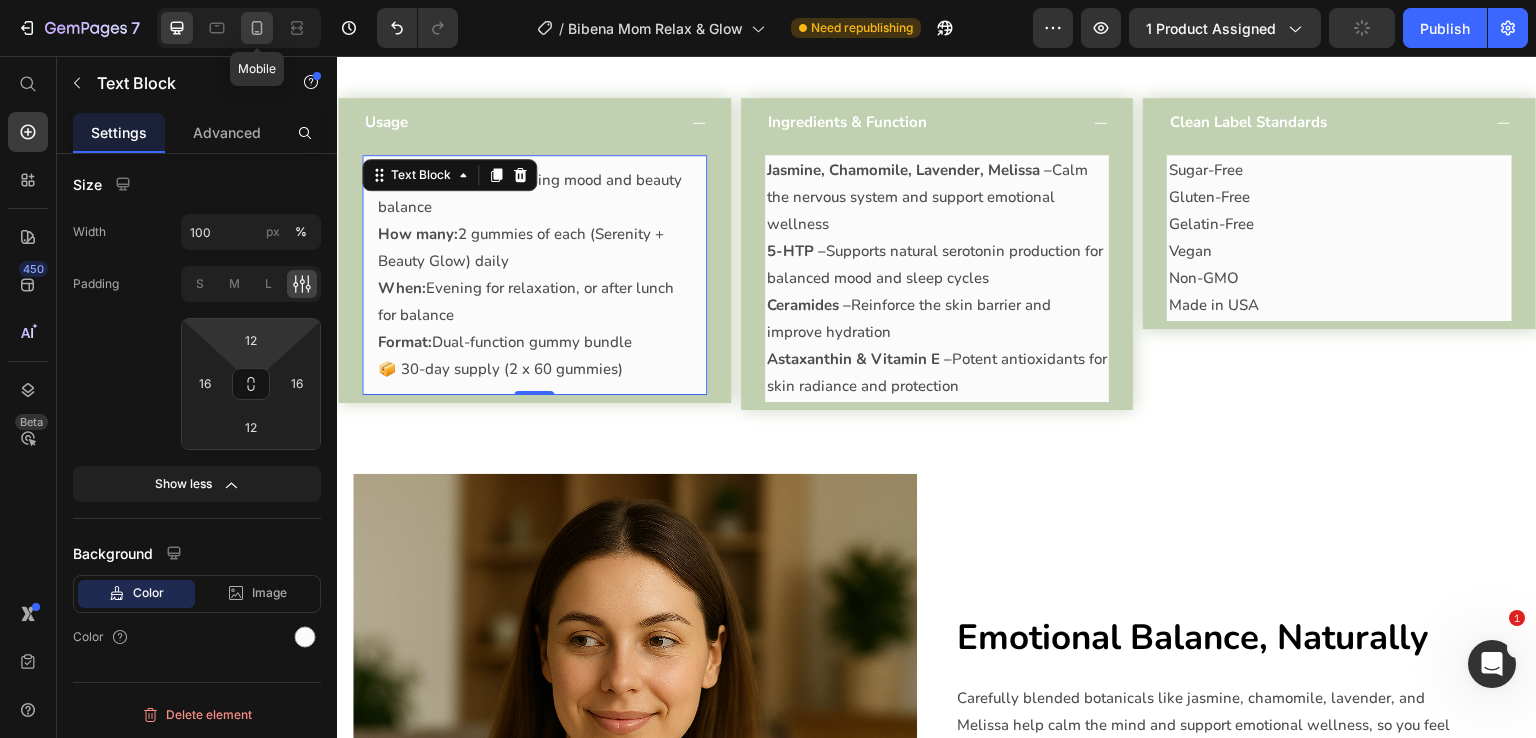click 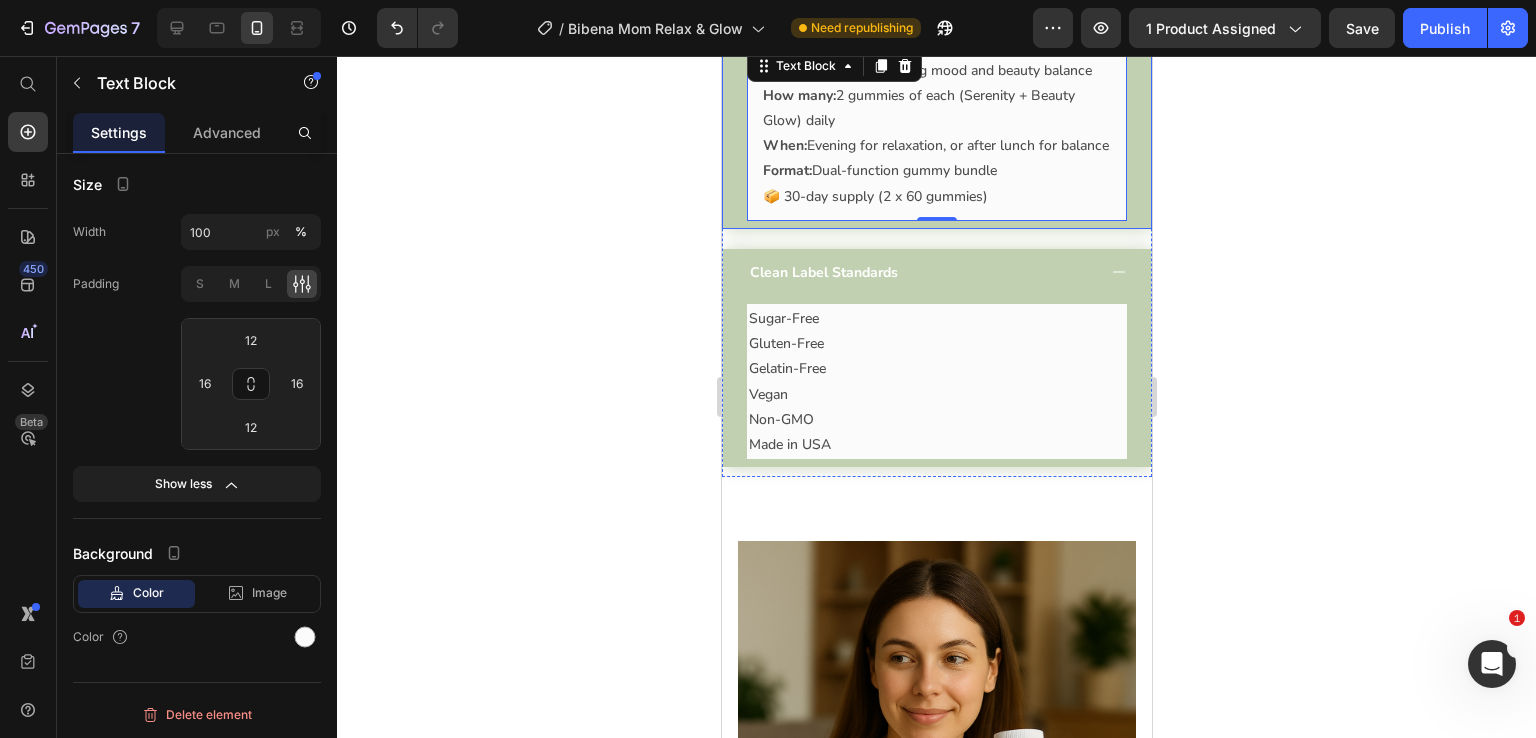scroll, scrollTop: 2564, scrollLeft: 0, axis: vertical 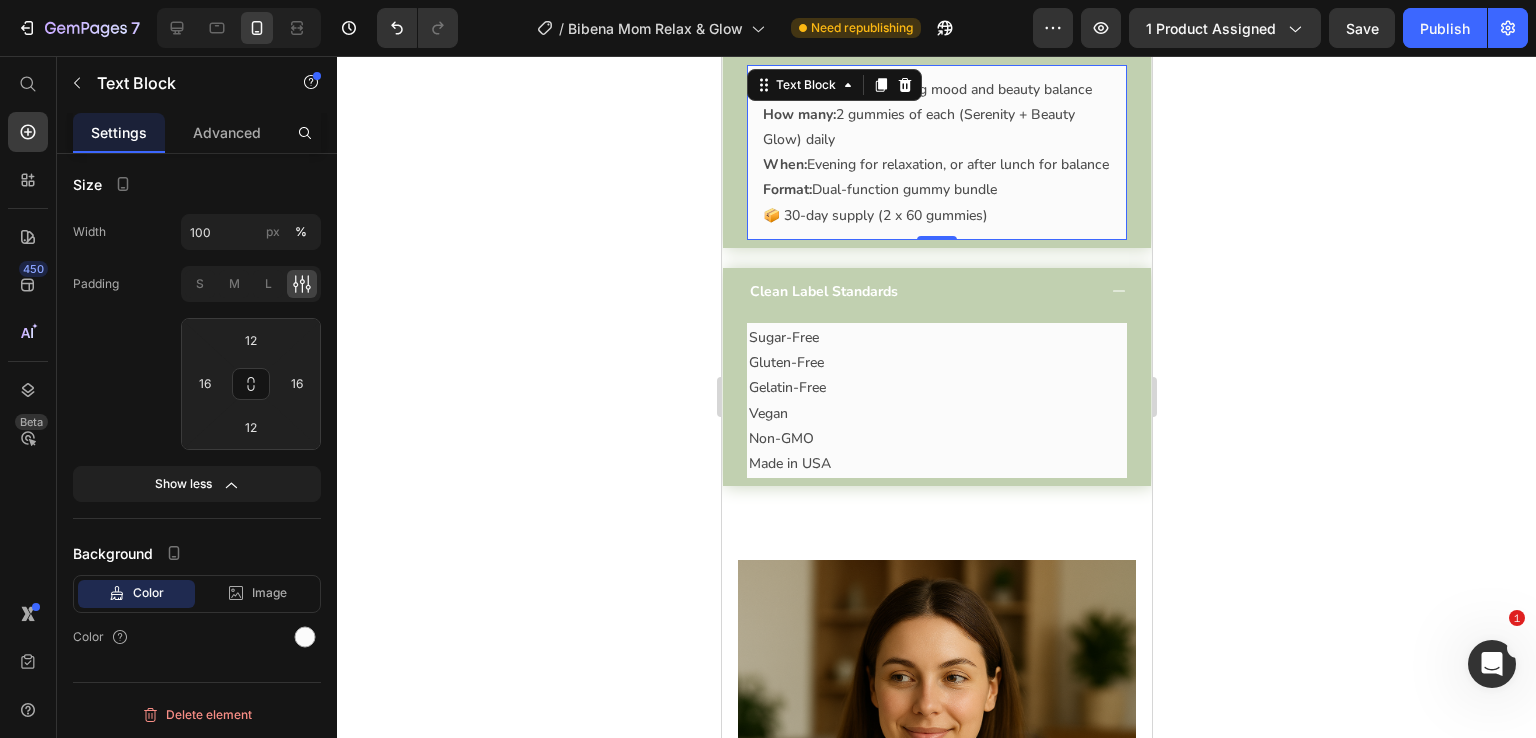 click on "Ceramides –  Reinforce the skin barrier and improve hydration" at bounding box center (936, -96) 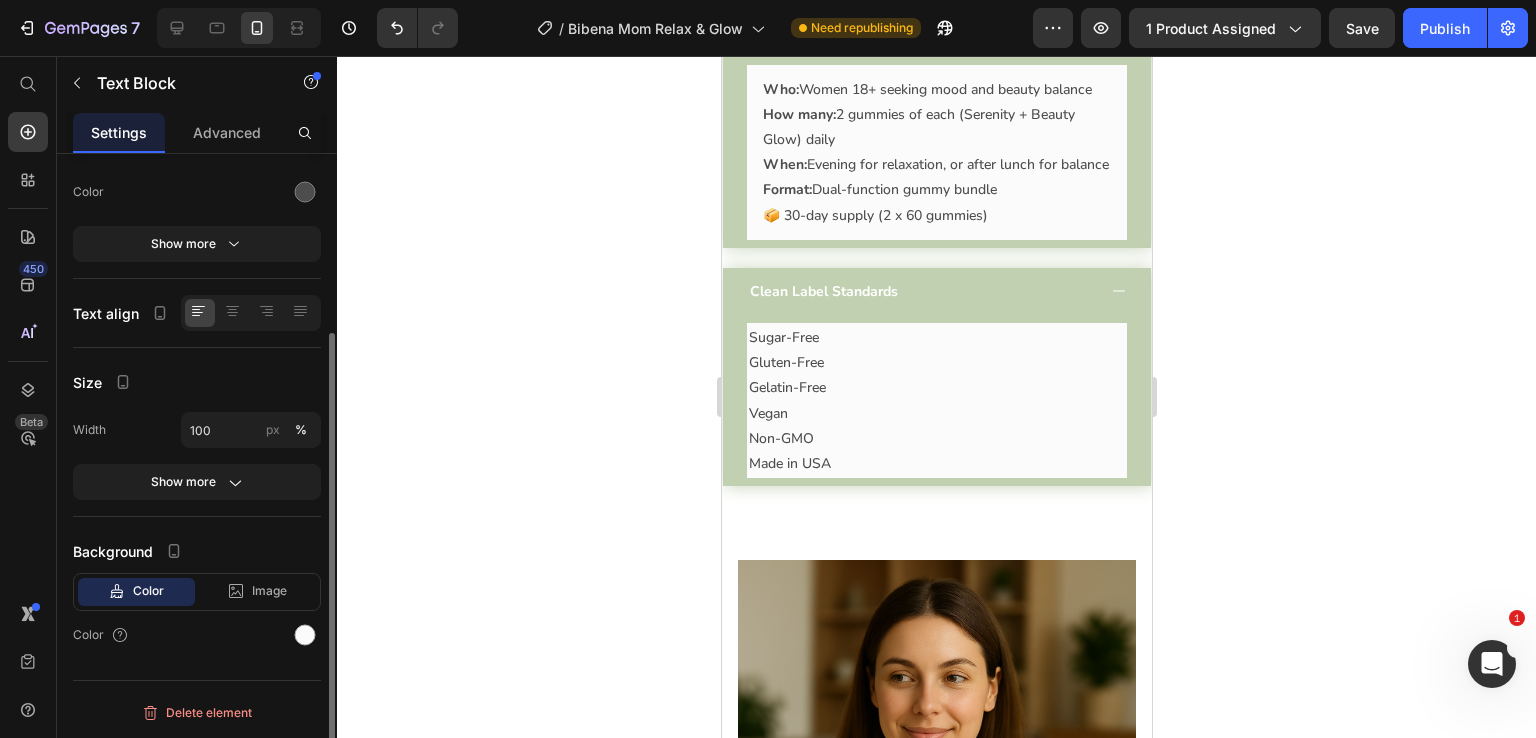 scroll, scrollTop: 252, scrollLeft: 0, axis: vertical 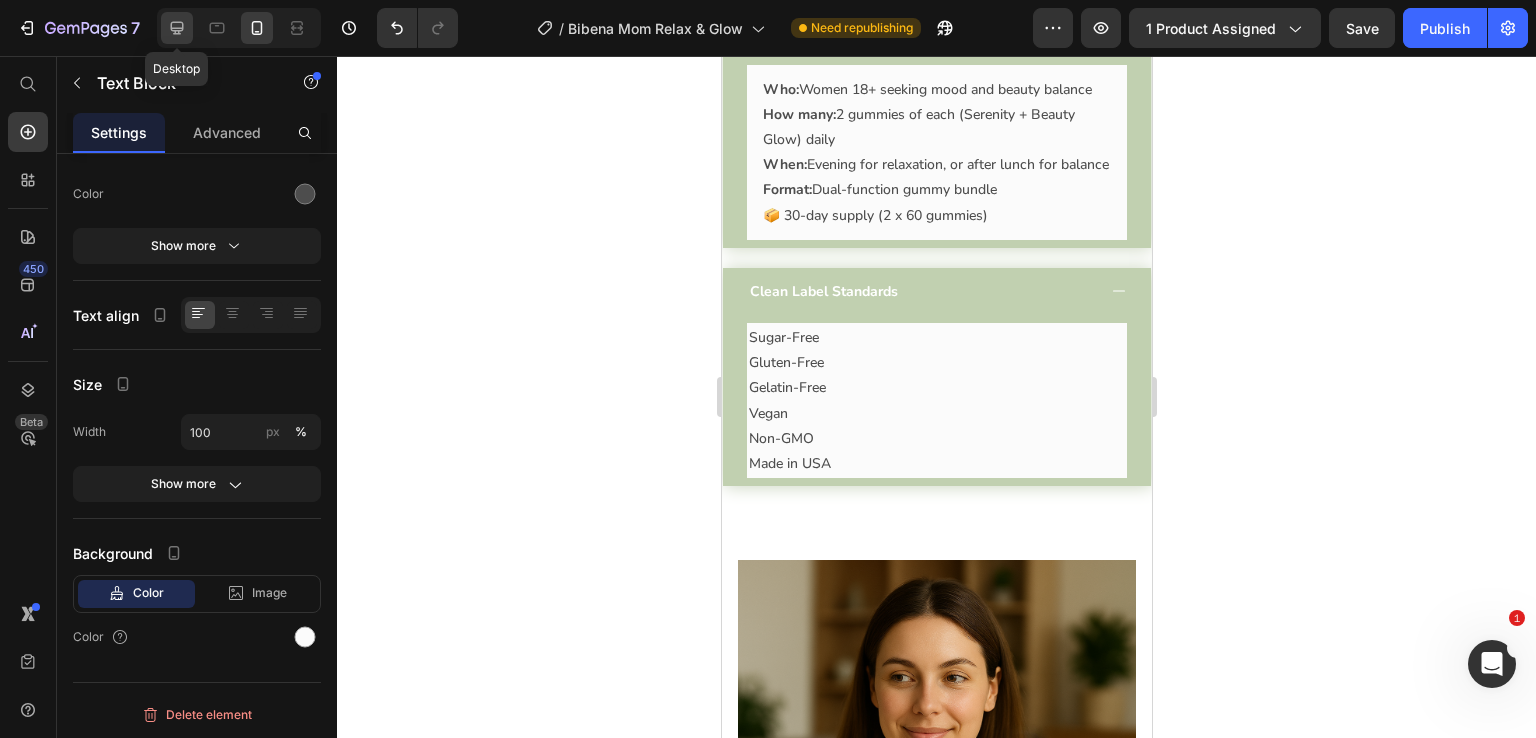 click 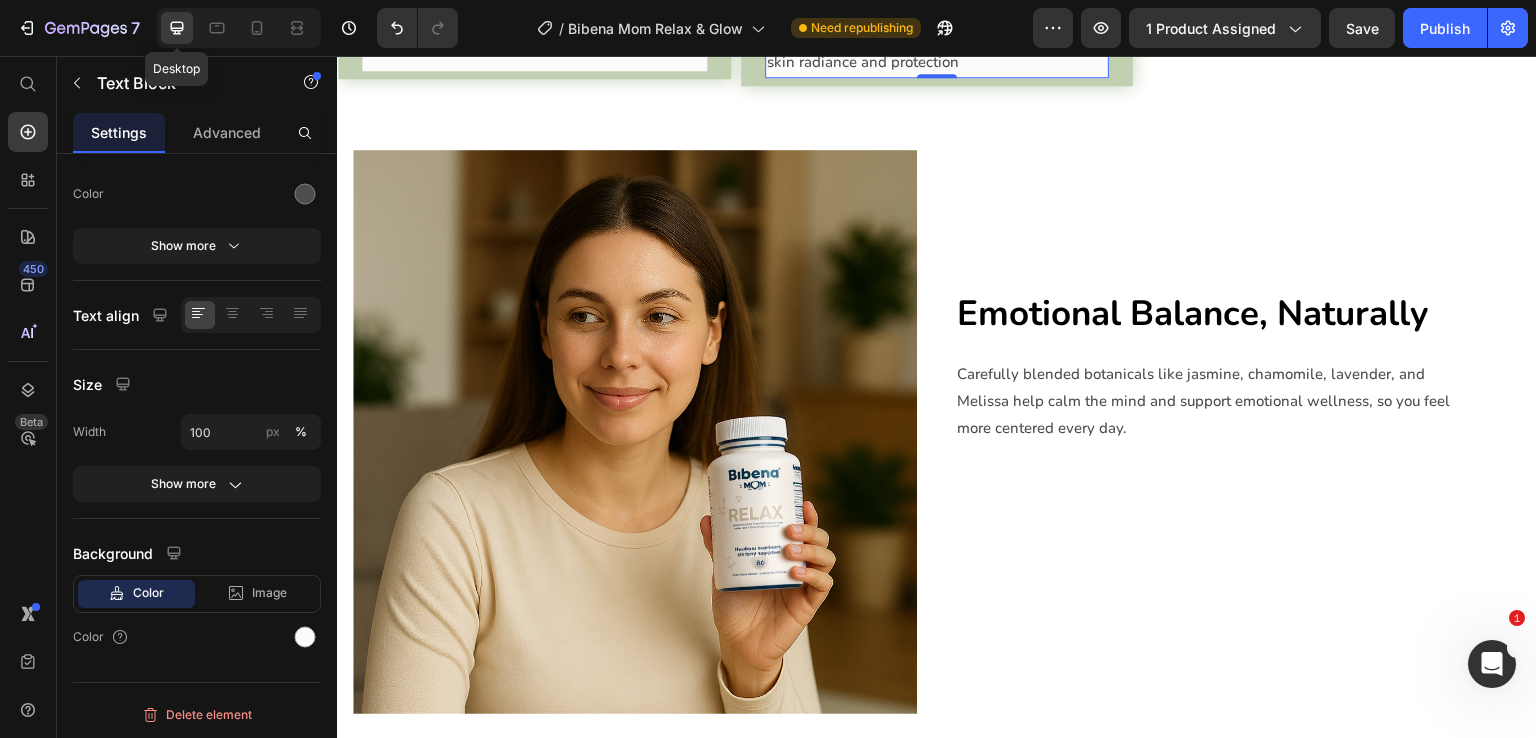 scroll, scrollTop: 2218, scrollLeft: 0, axis: vertical 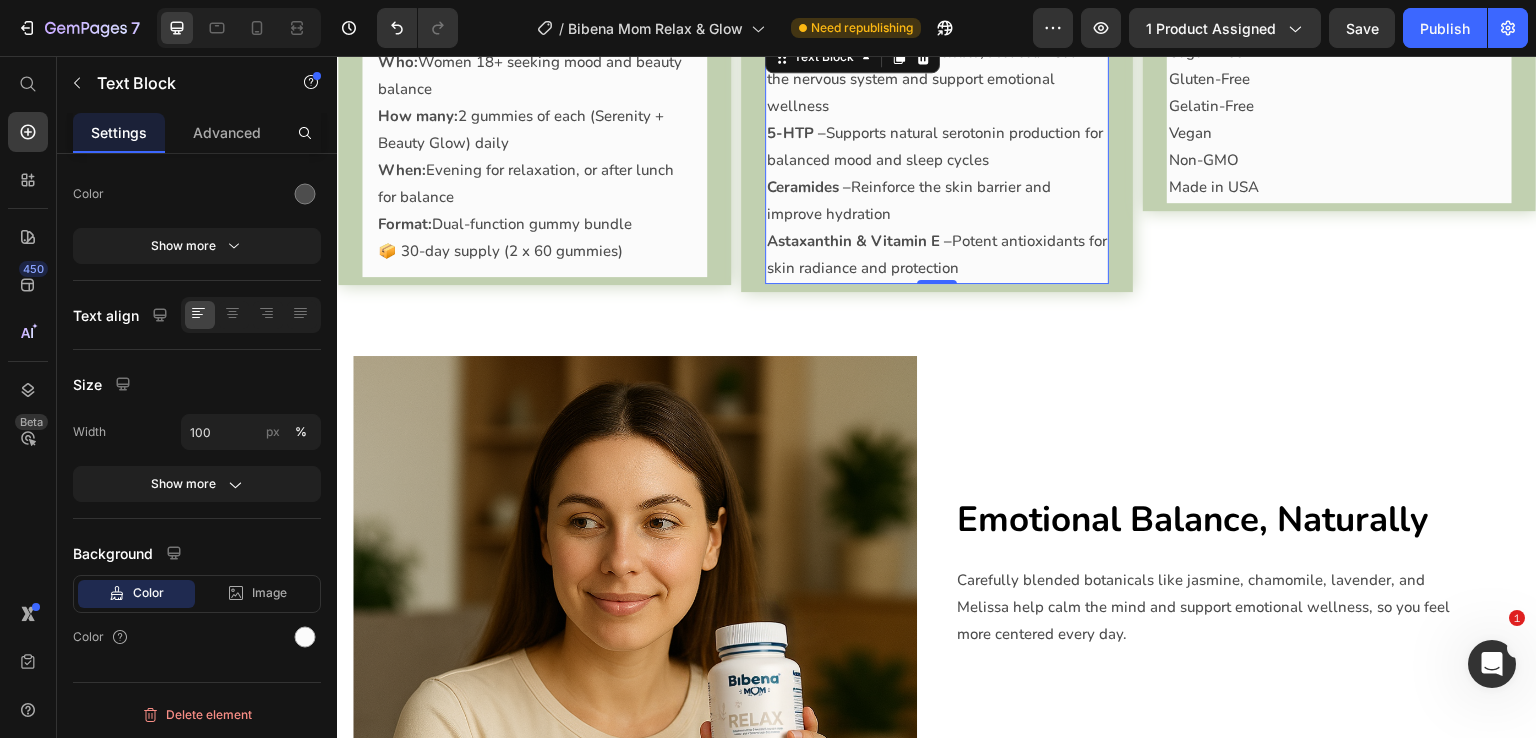 click on "Ceramides –  Reinforce the skin barrier and improve hydration" at bounding box center [937, 201] 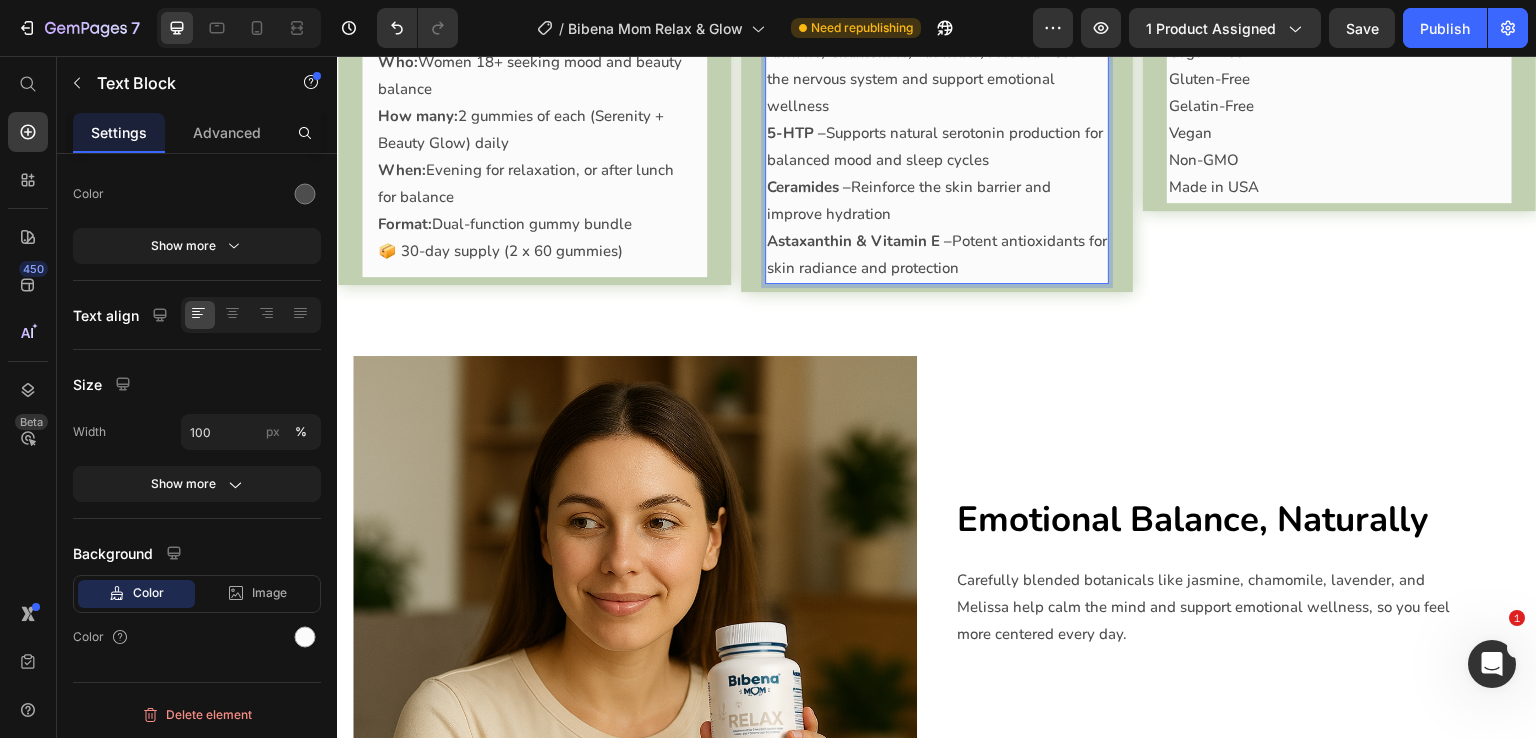 click on "Astaxanthin & Vitamin E –  Potent antioxidants for skin radiance and protection" at bounding box center [937, 255] 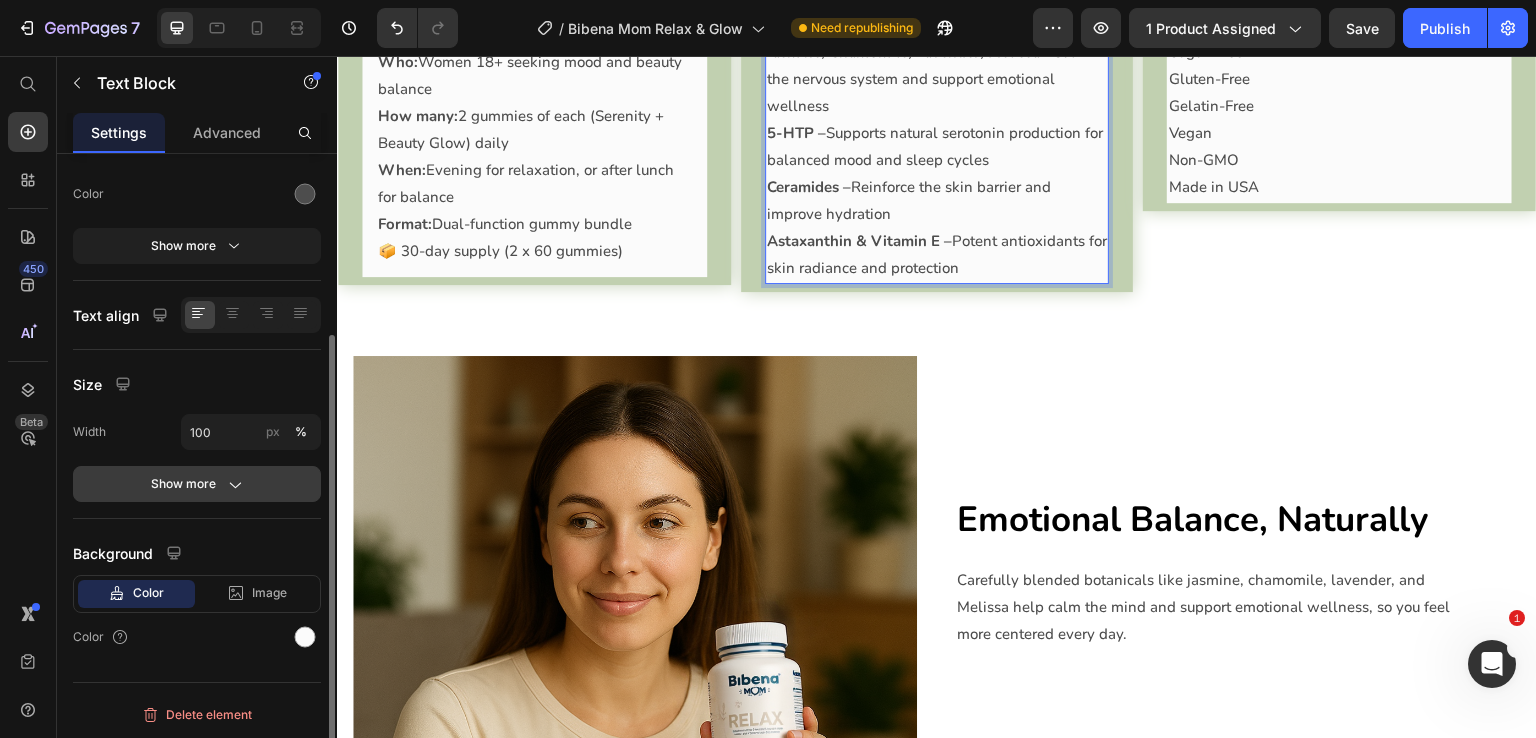 click on "Show more" at bounding box center [197, 484] 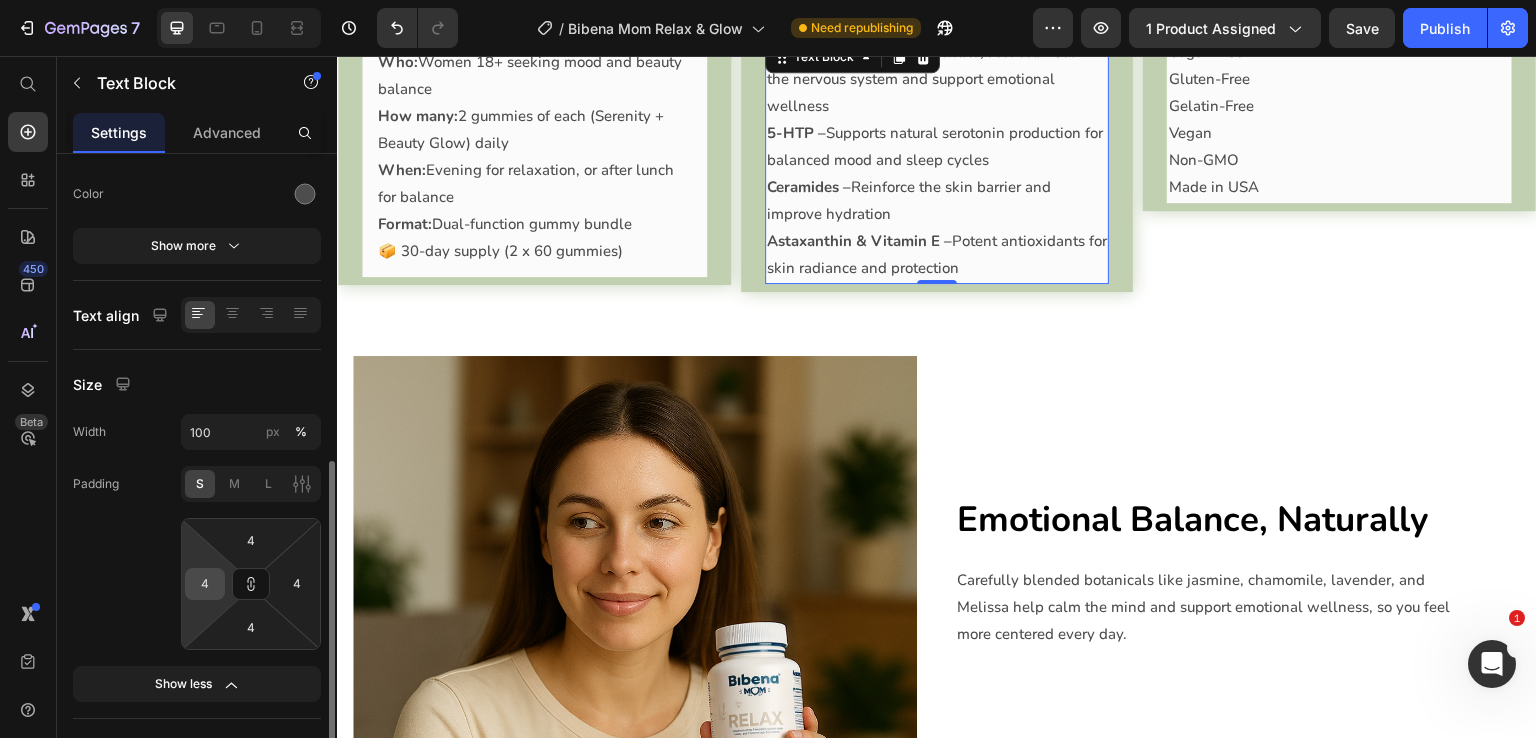 scroll, scrollTop: 452, scrollLeft: 0, axis: vertical 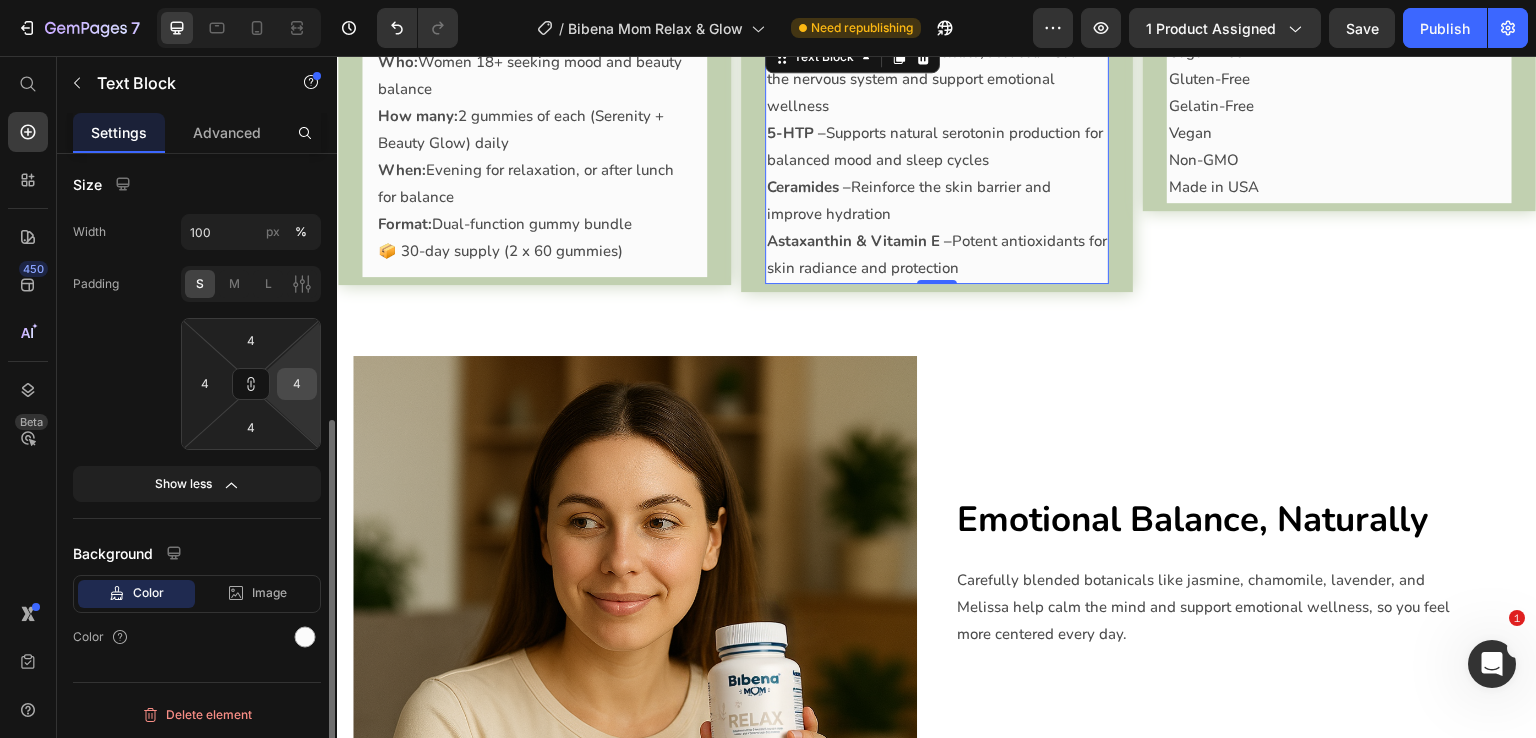 click on "4" at bounding box center (297, 384) 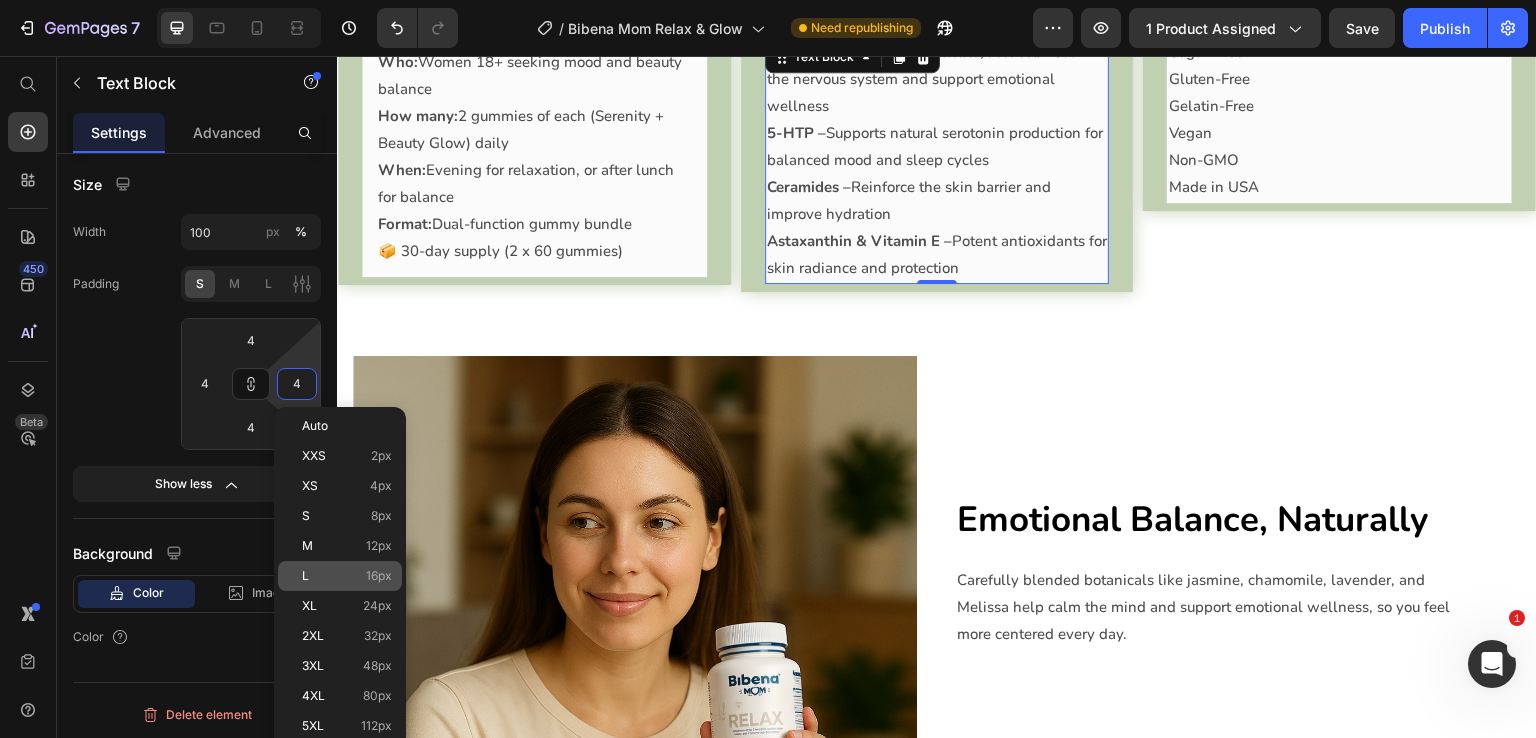 click on "L 16px" 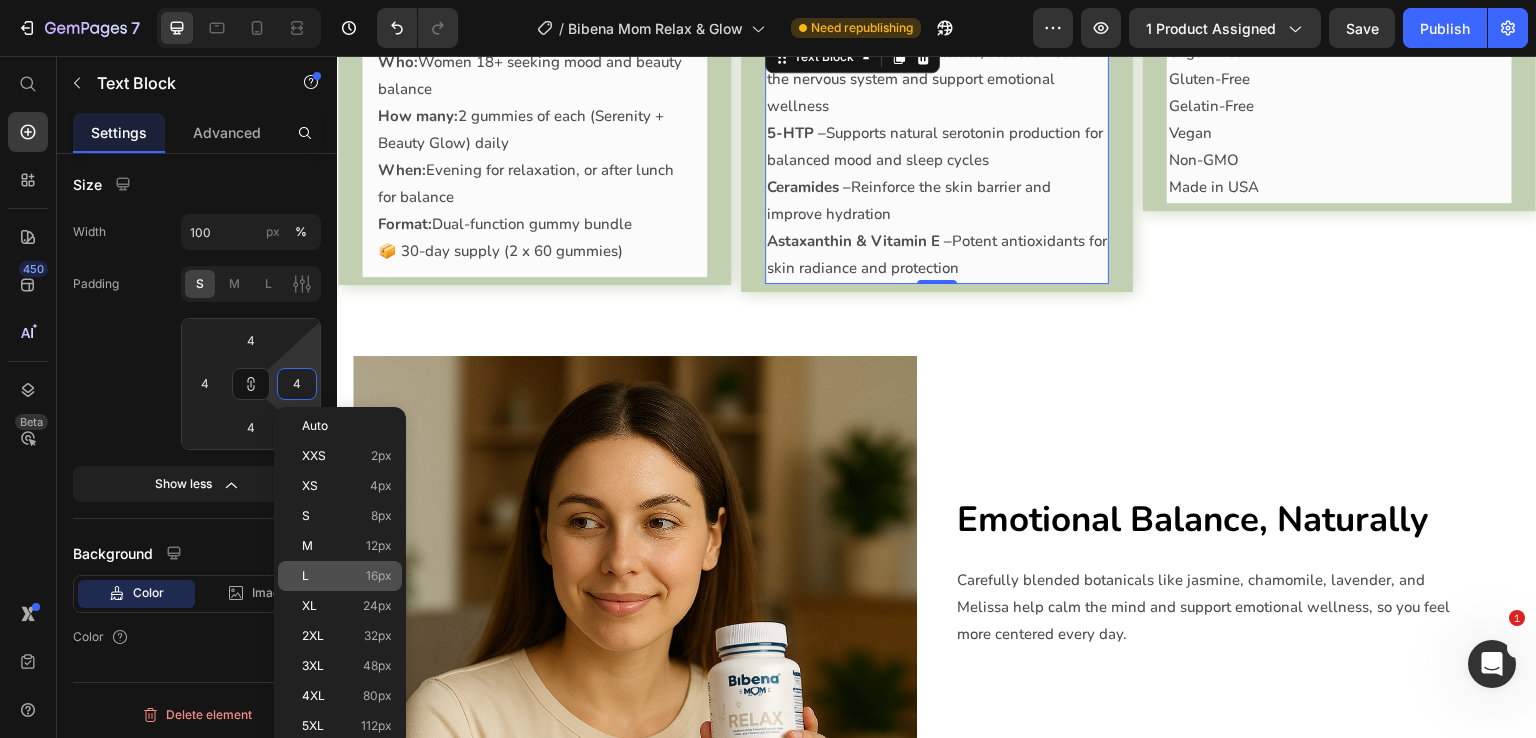 type on "16" 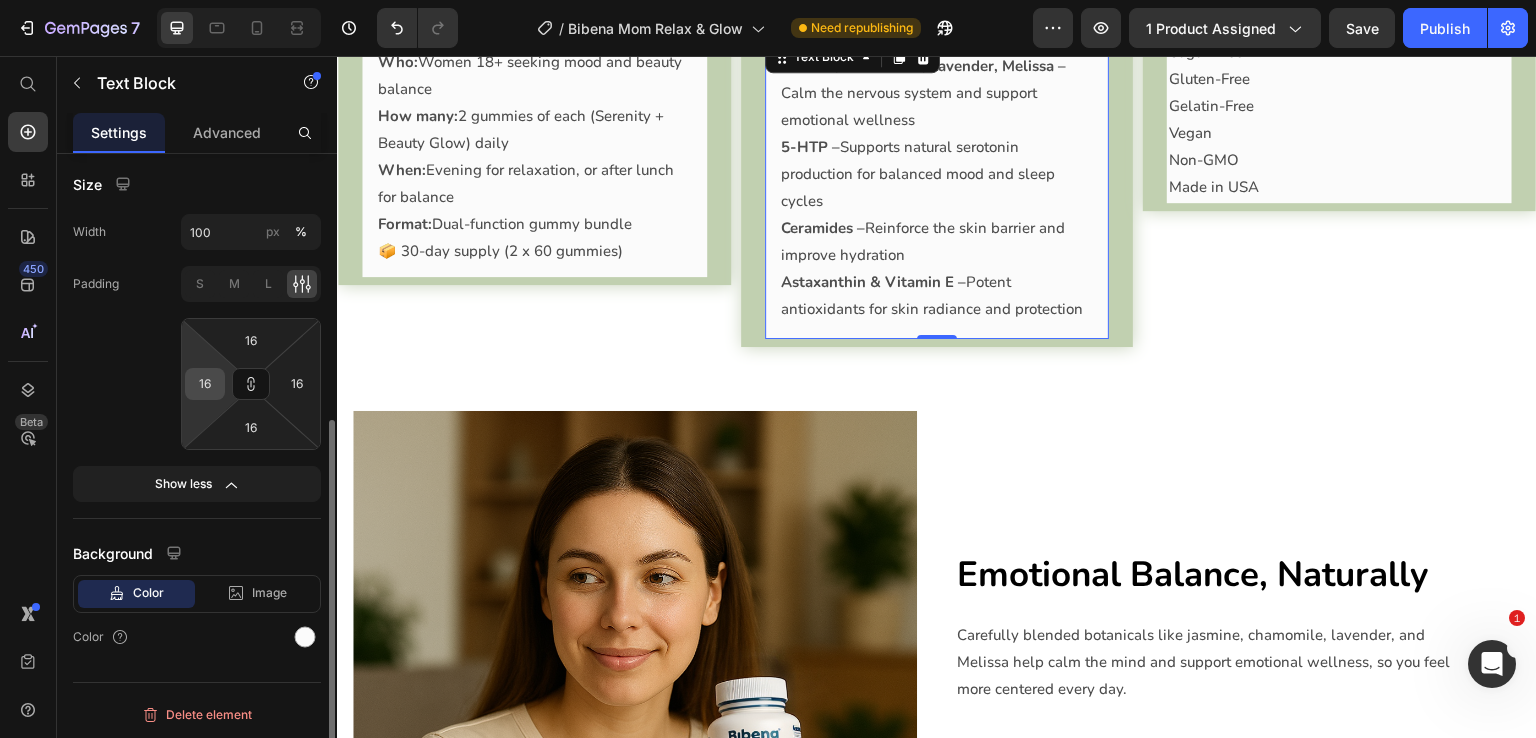 click on "16" at bounding box center [205, 384] 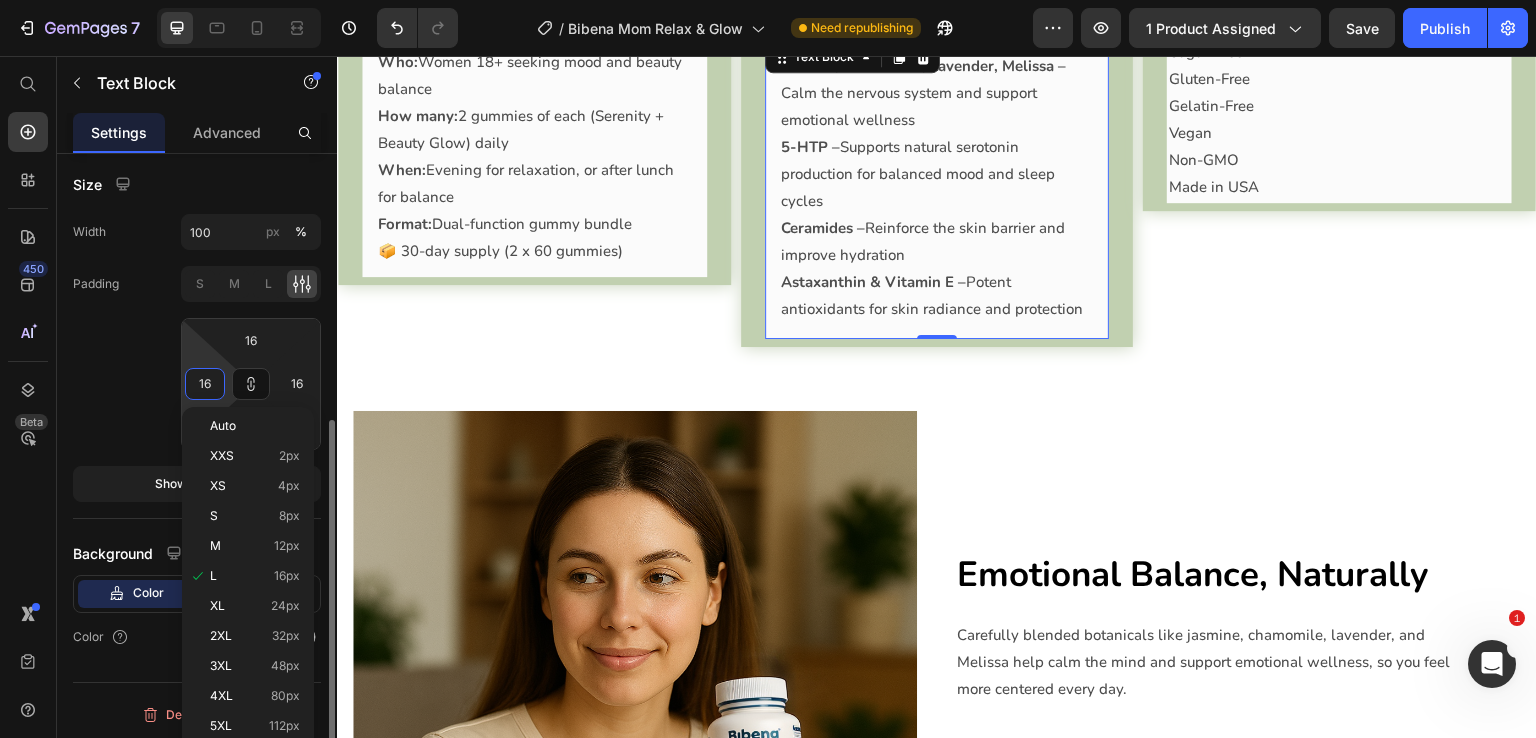 click on "Padding S M L 16 16 16 16" 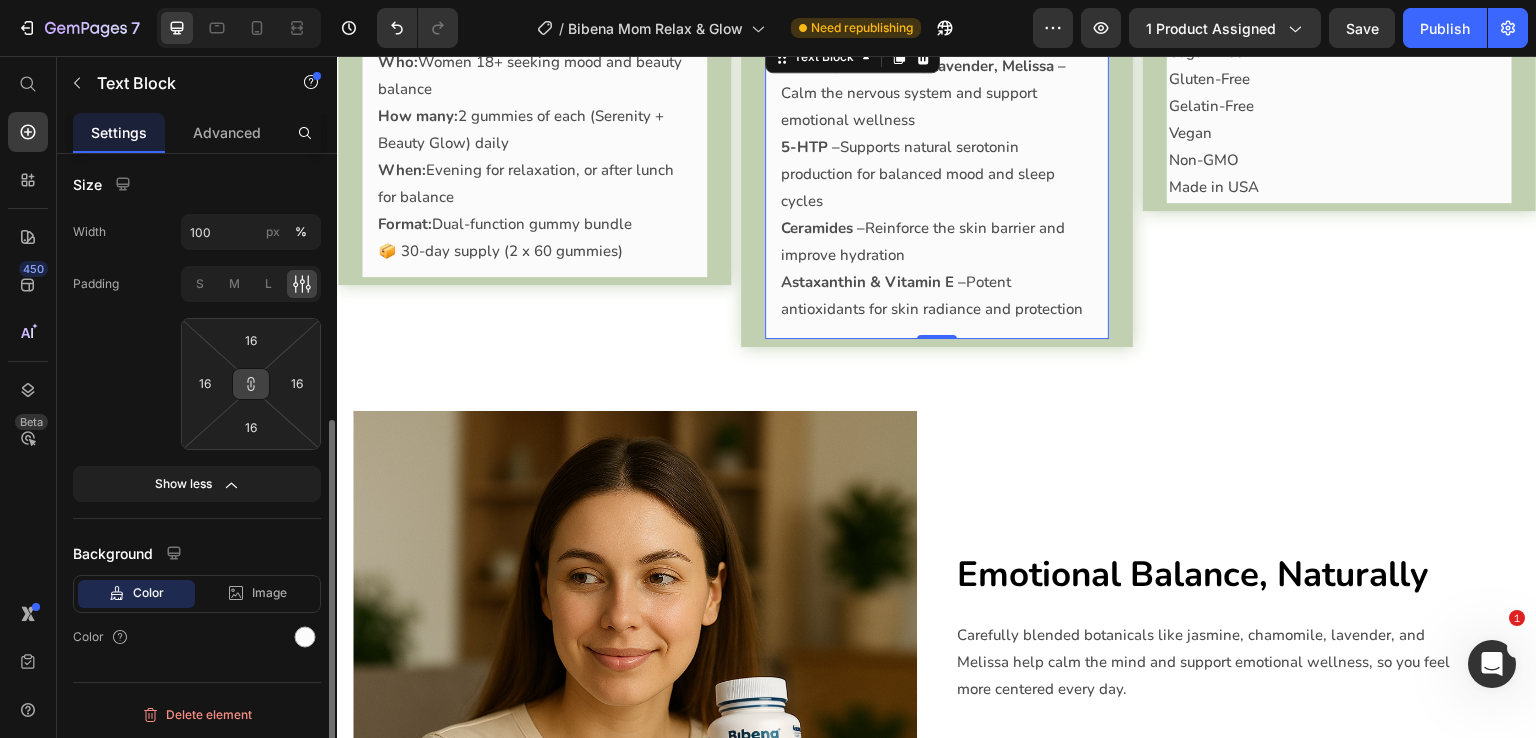 click 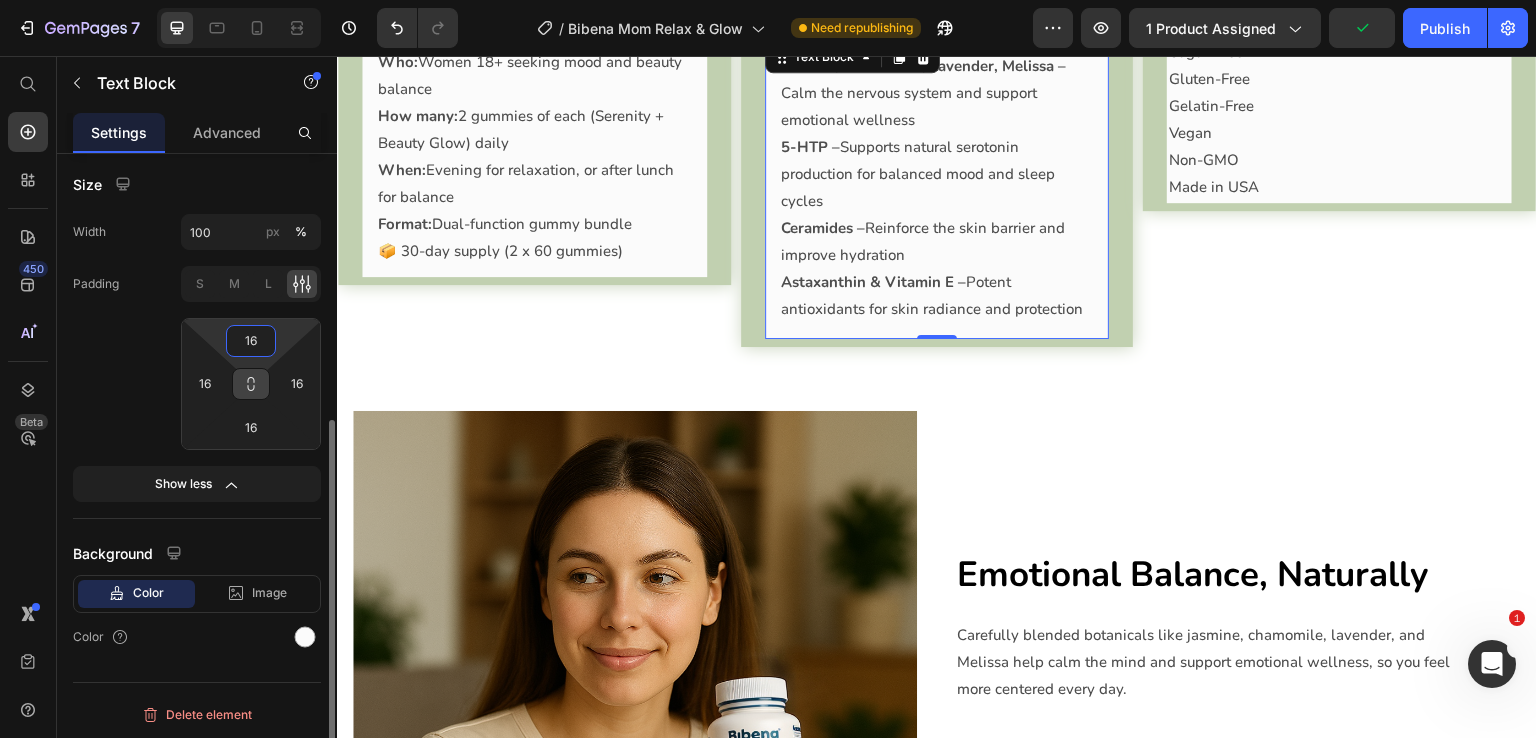 click on "16" at bounding box center (251, 341) 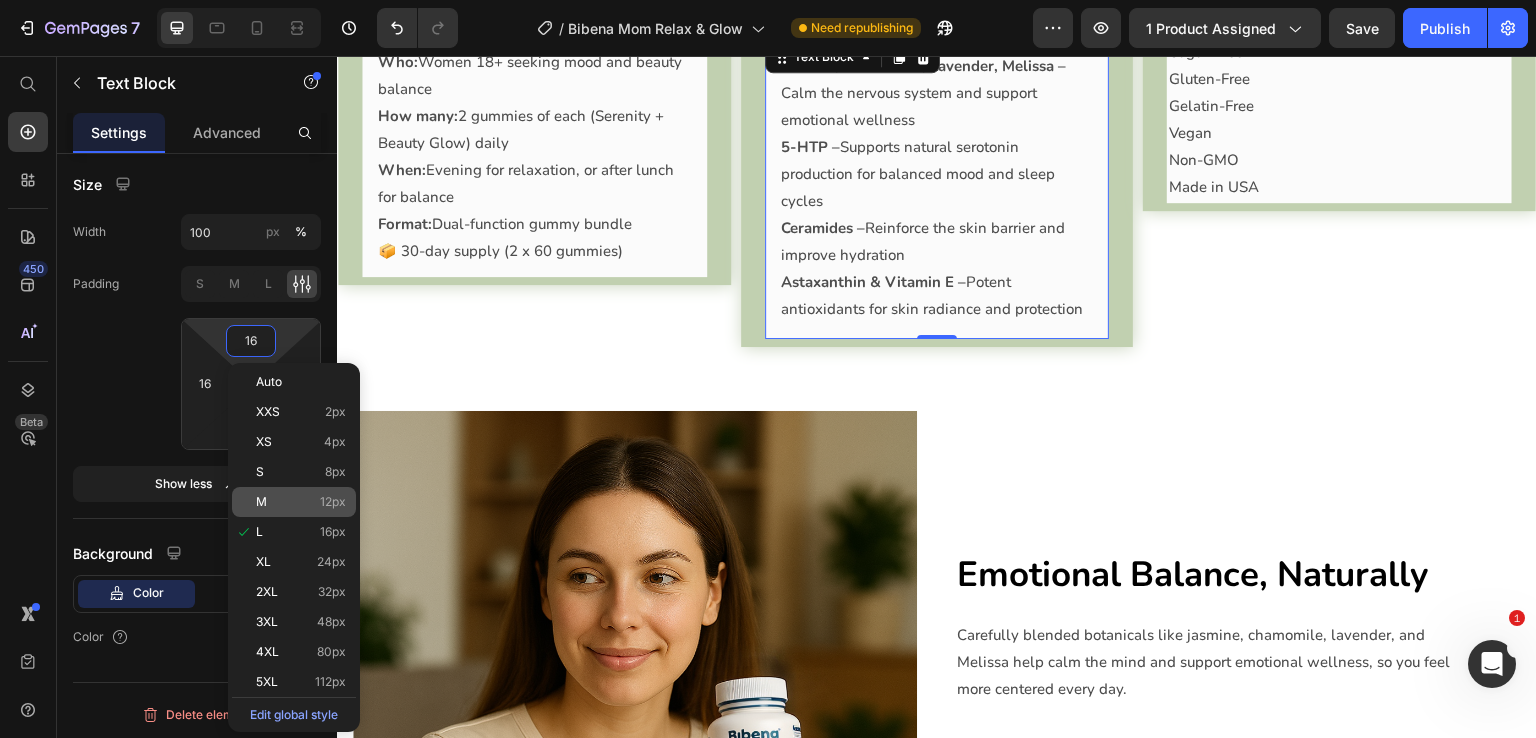 click on "M 12px" 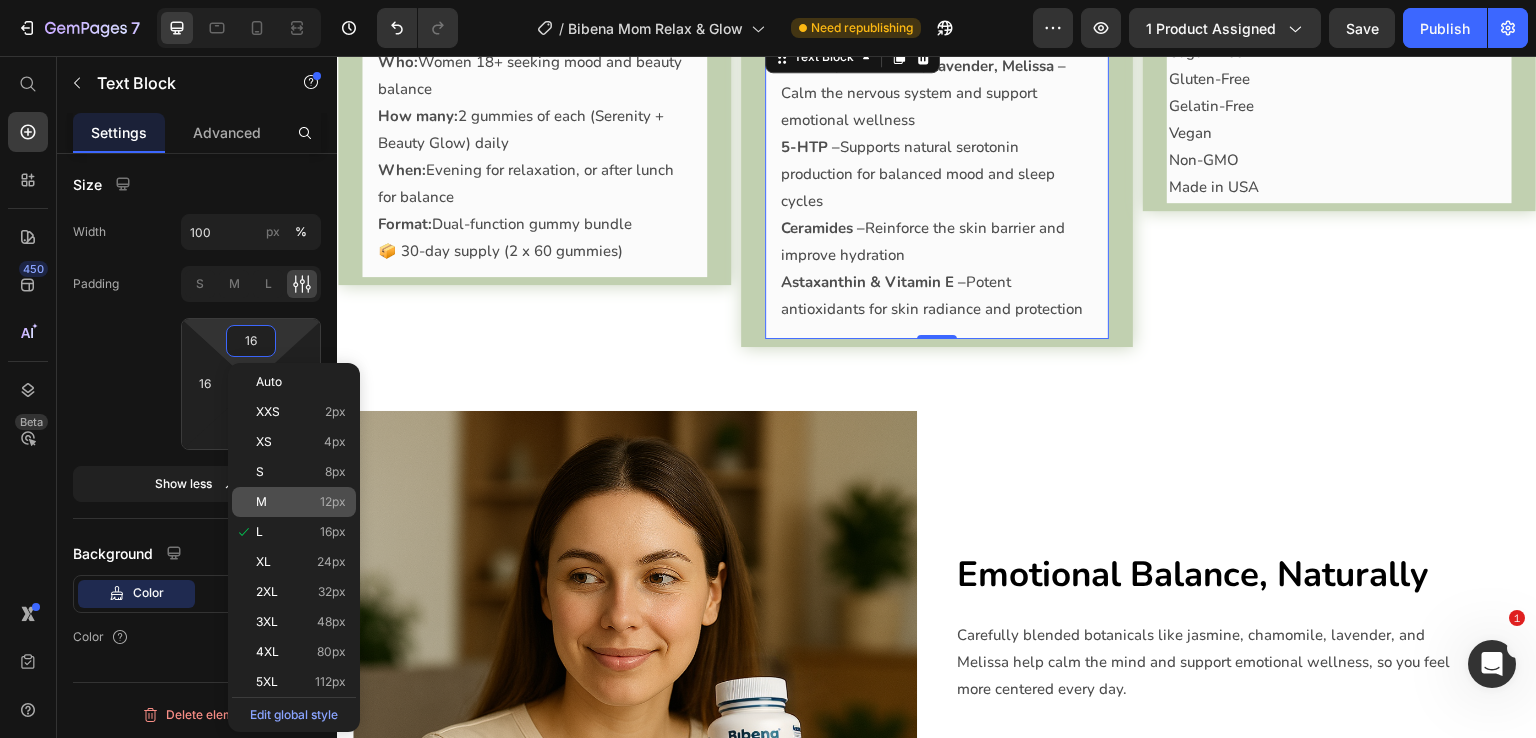 type on "12" 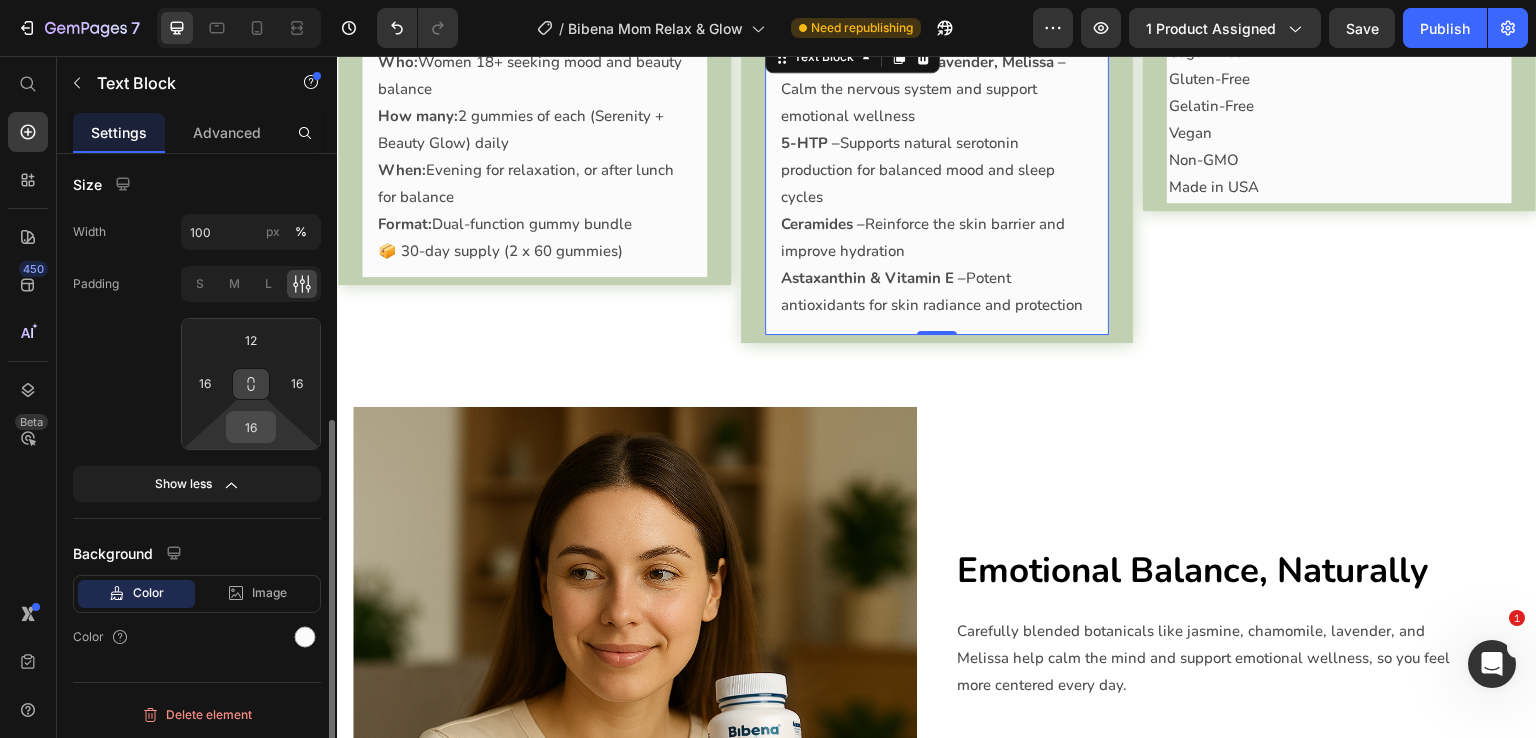 click on "16" at bounding box center [251, 427] 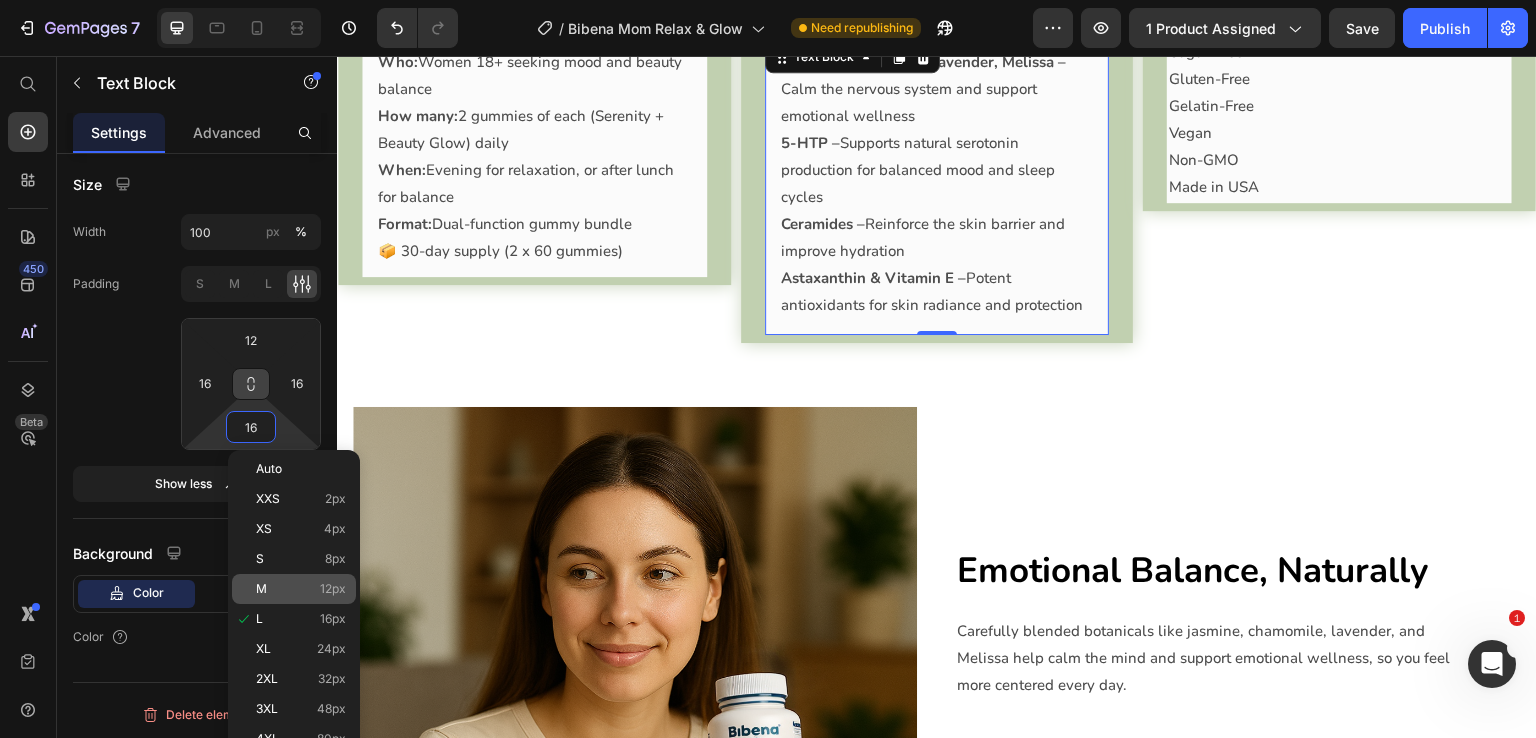 click on "M 12px" at bounding box center (301, 589) 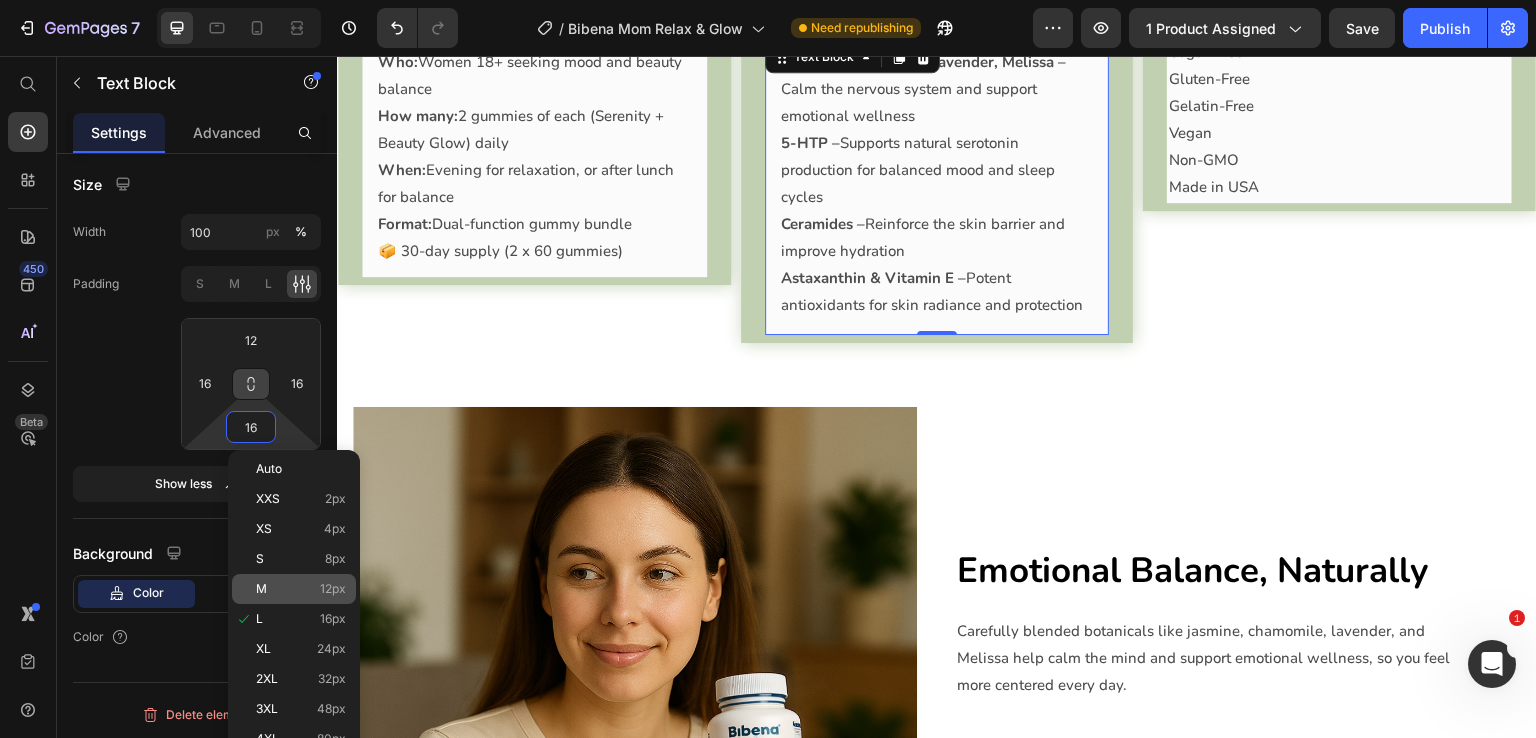 type on "12" 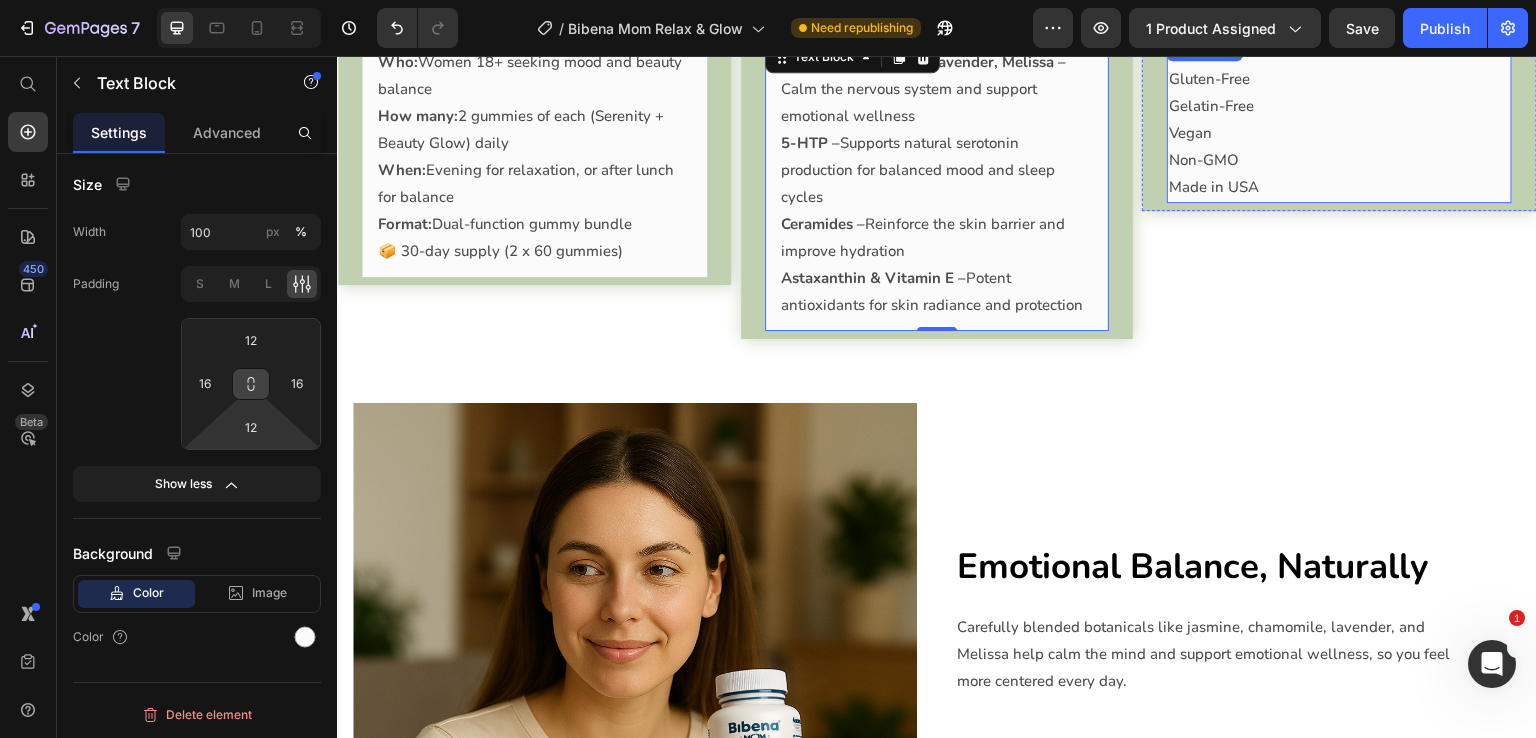 click on "Vegan" at bounding box center [1339, 133] 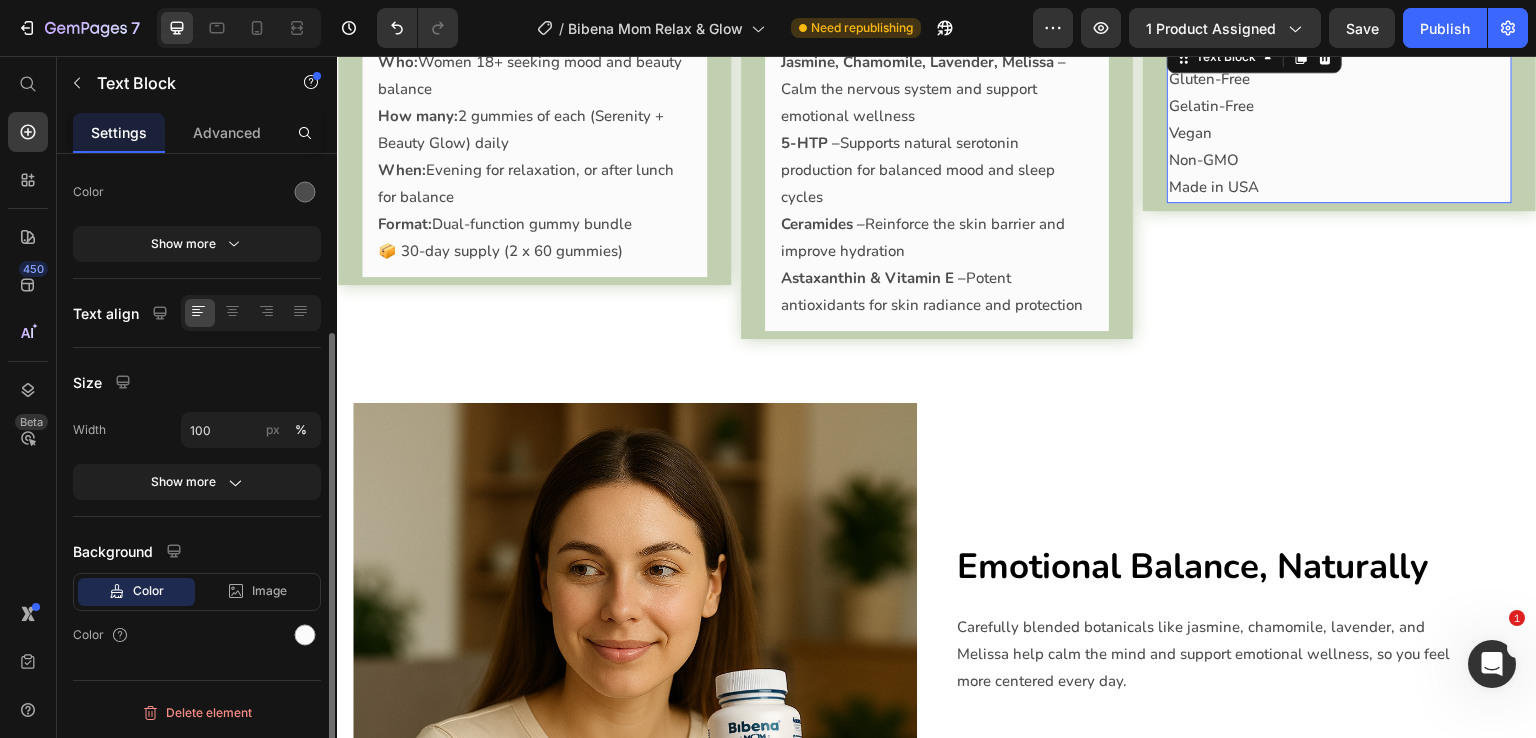 scroll, scrollTop: 252, scrollLeft: 0, axis: vertical 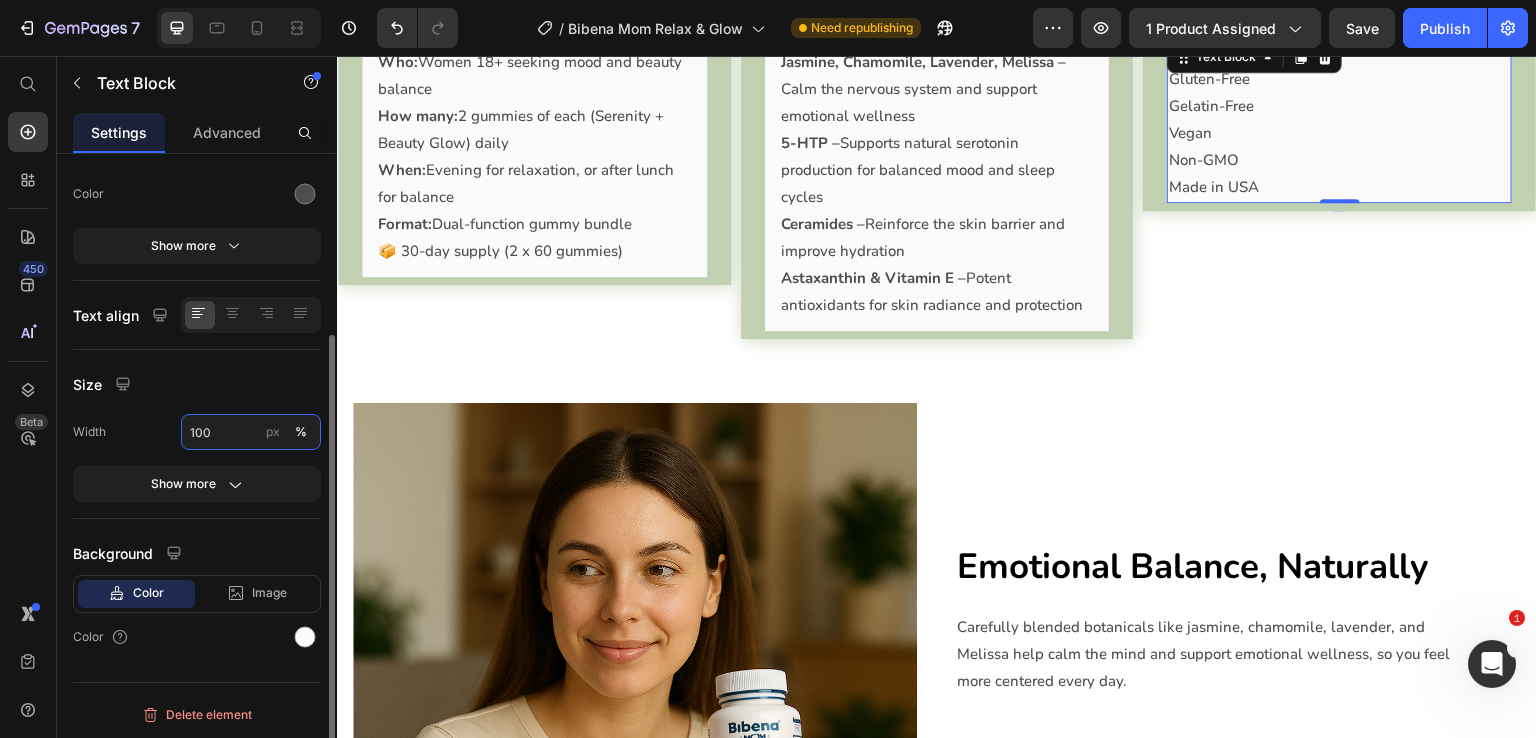 click on "100" at bounding box center (251, 432) 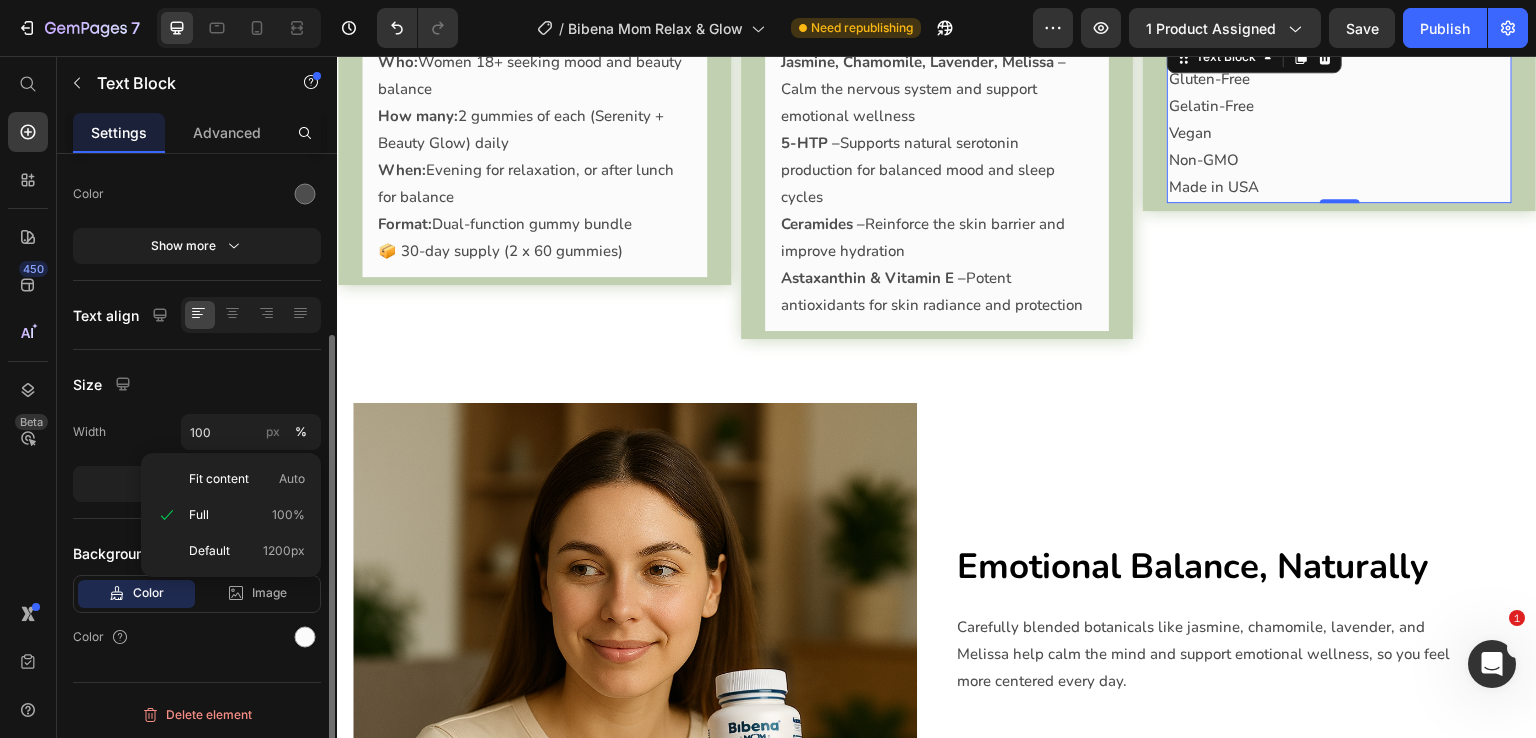 click on "Width 100 px %" at bounding box center [197, 432] 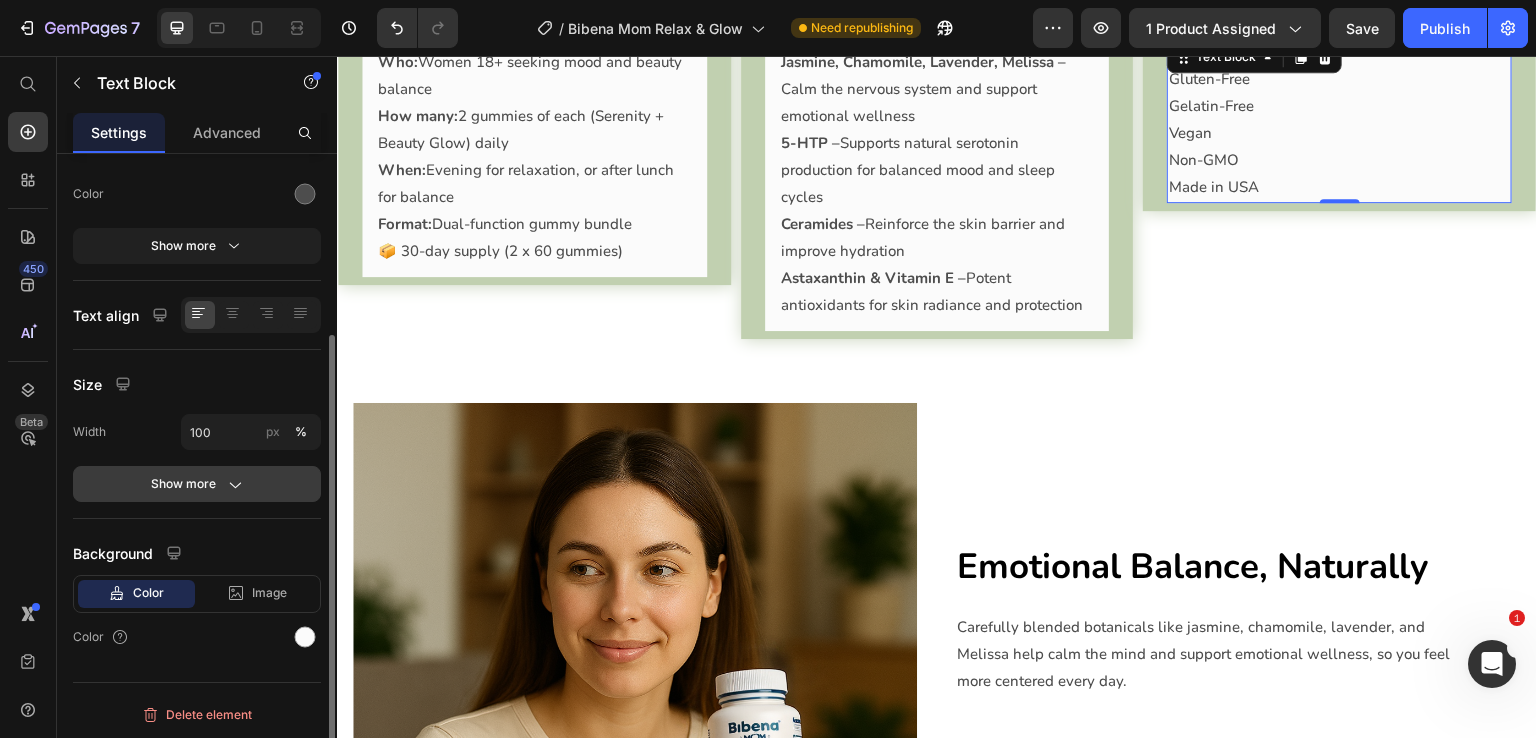 click on "Show more" 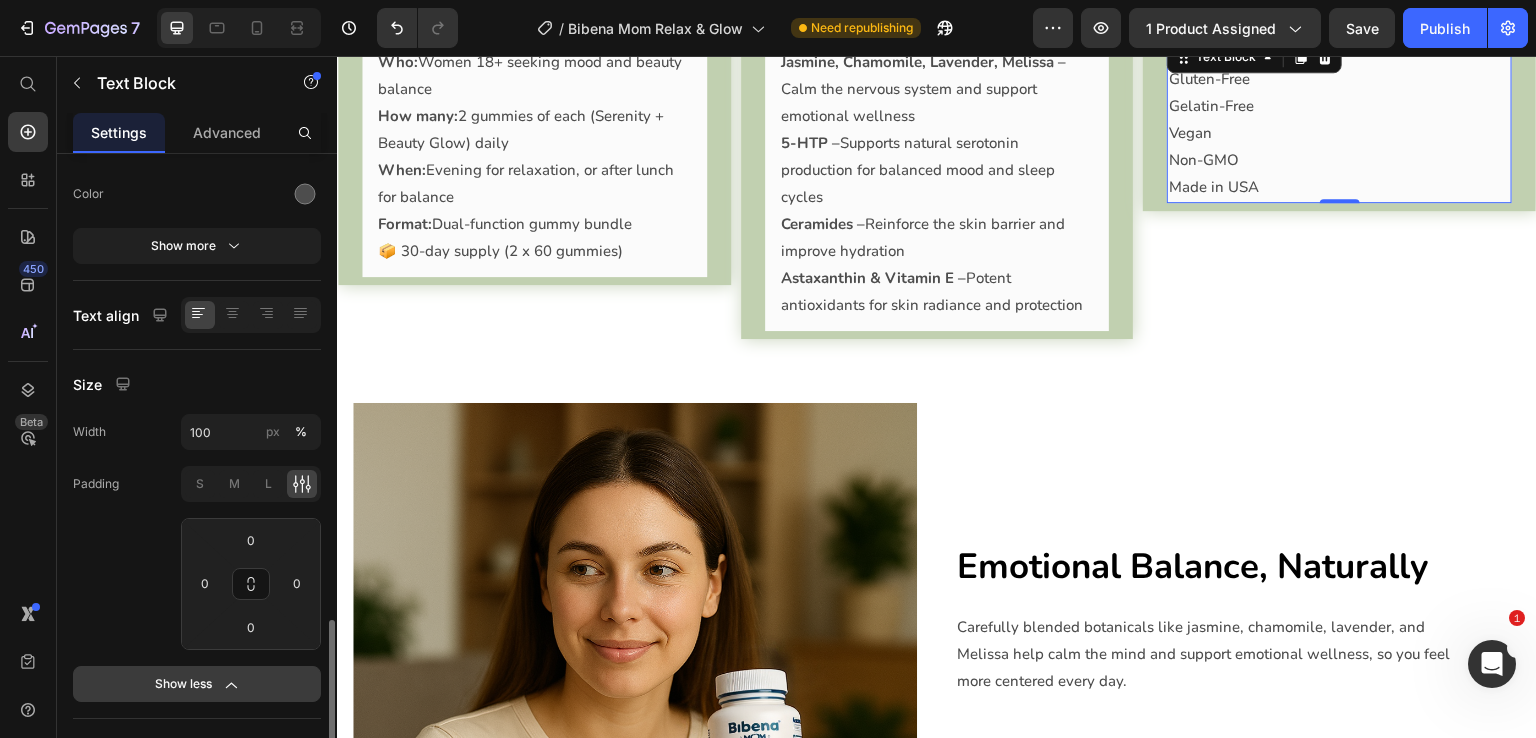 scroll, scrollTop: 452, scrollLeft: 0, axis: vertical 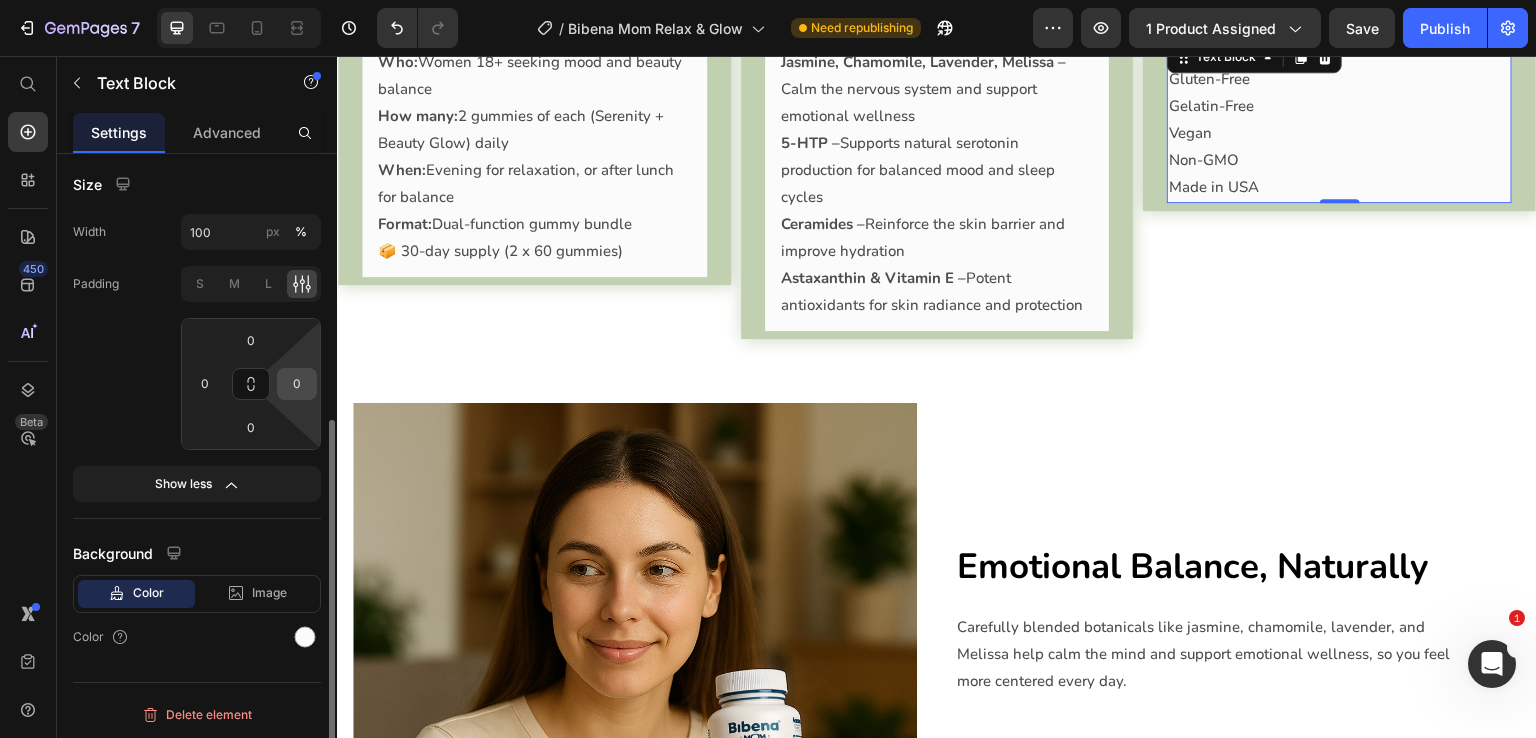 click on "0" at bounding box center [297, 384] 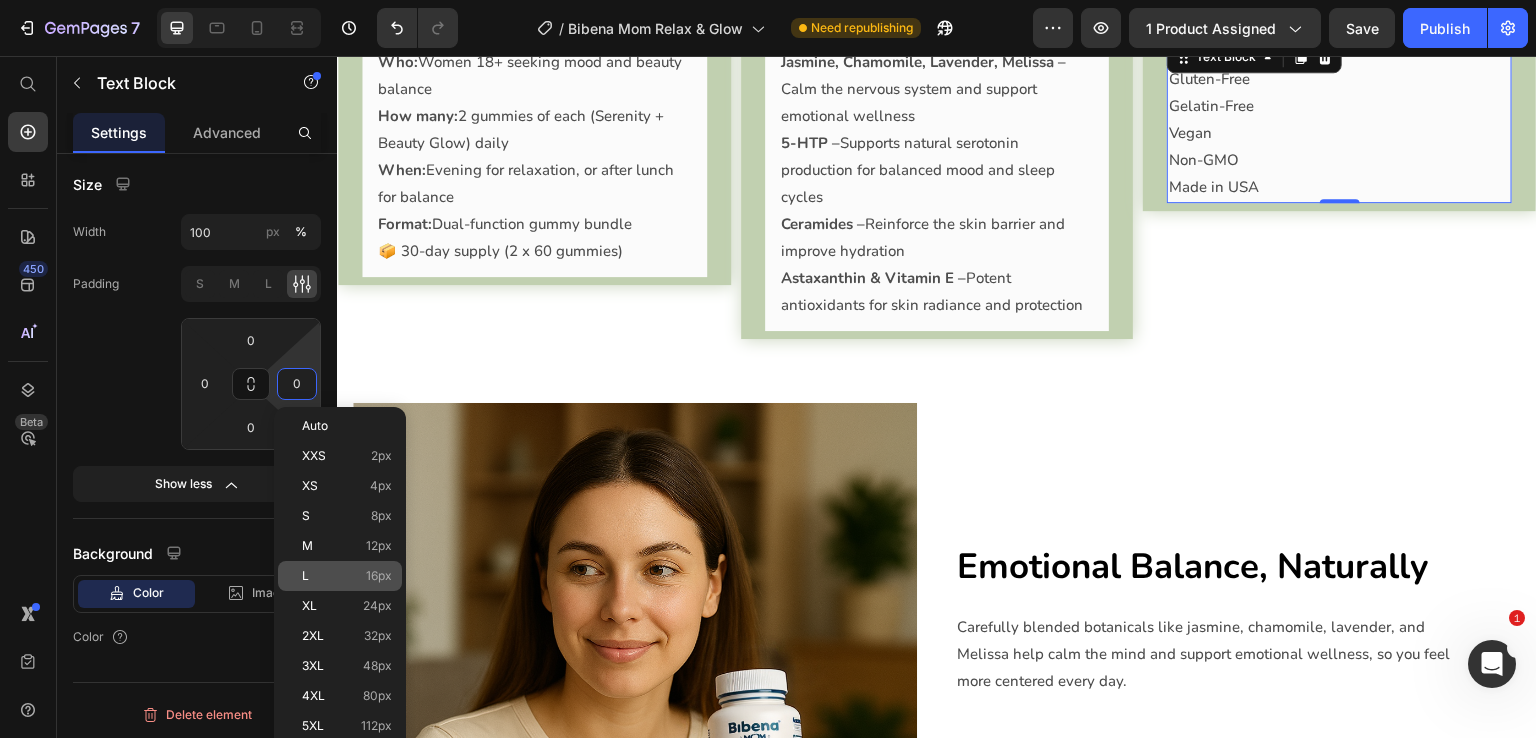 click on "16px" at bounding box center (379, 576) 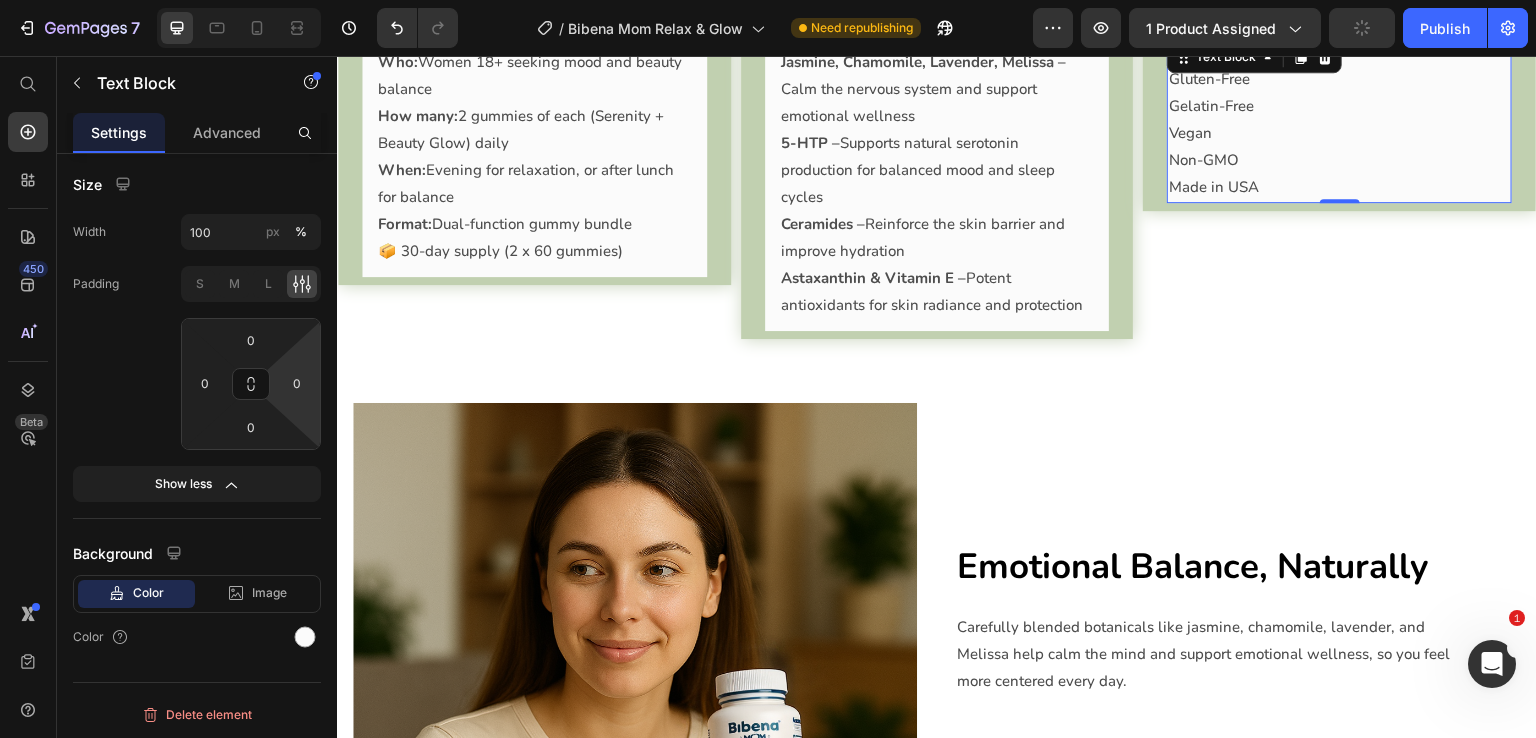 type on "16" 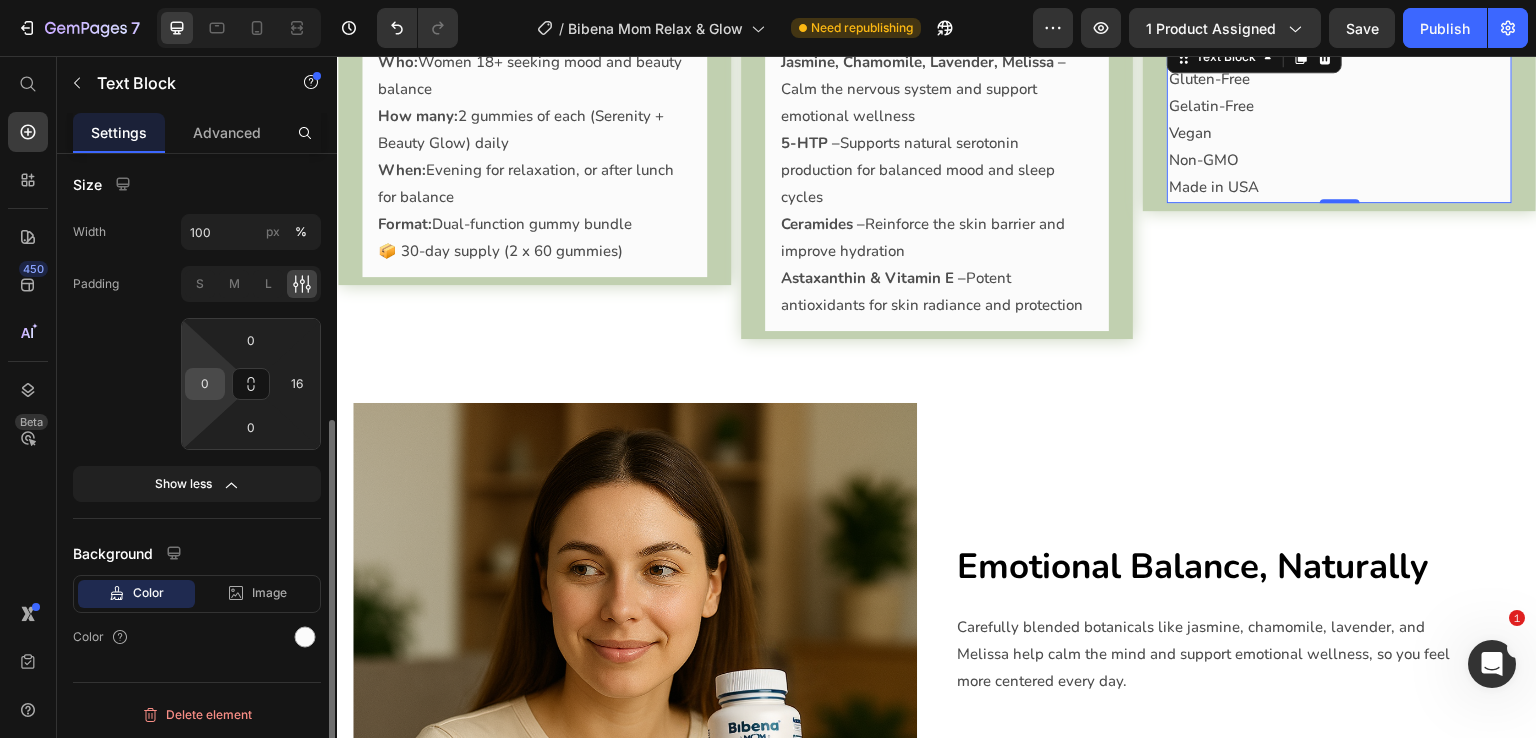 click on "0" at bounding box center (205, 384) 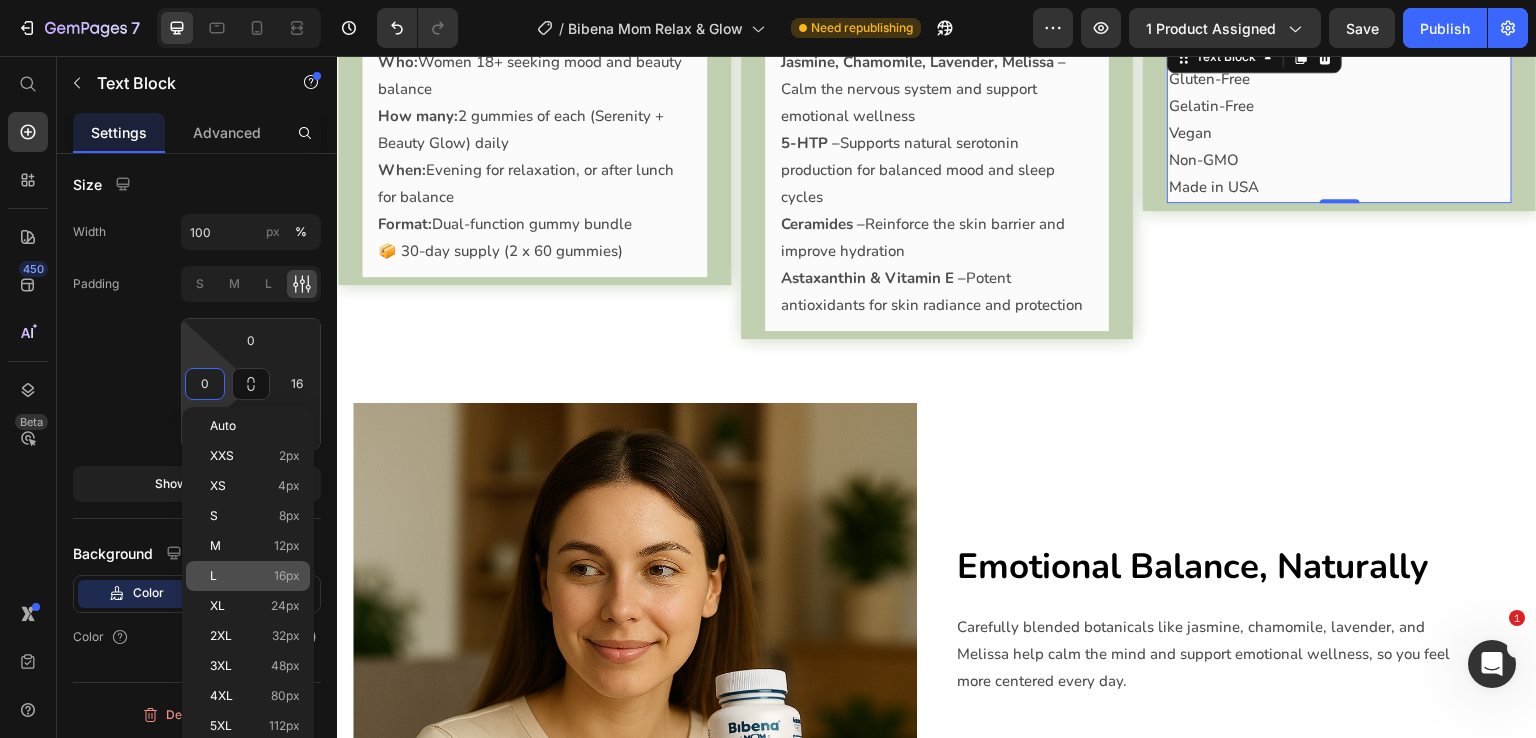 click on "L 16px" at bounding box center (255, 576) 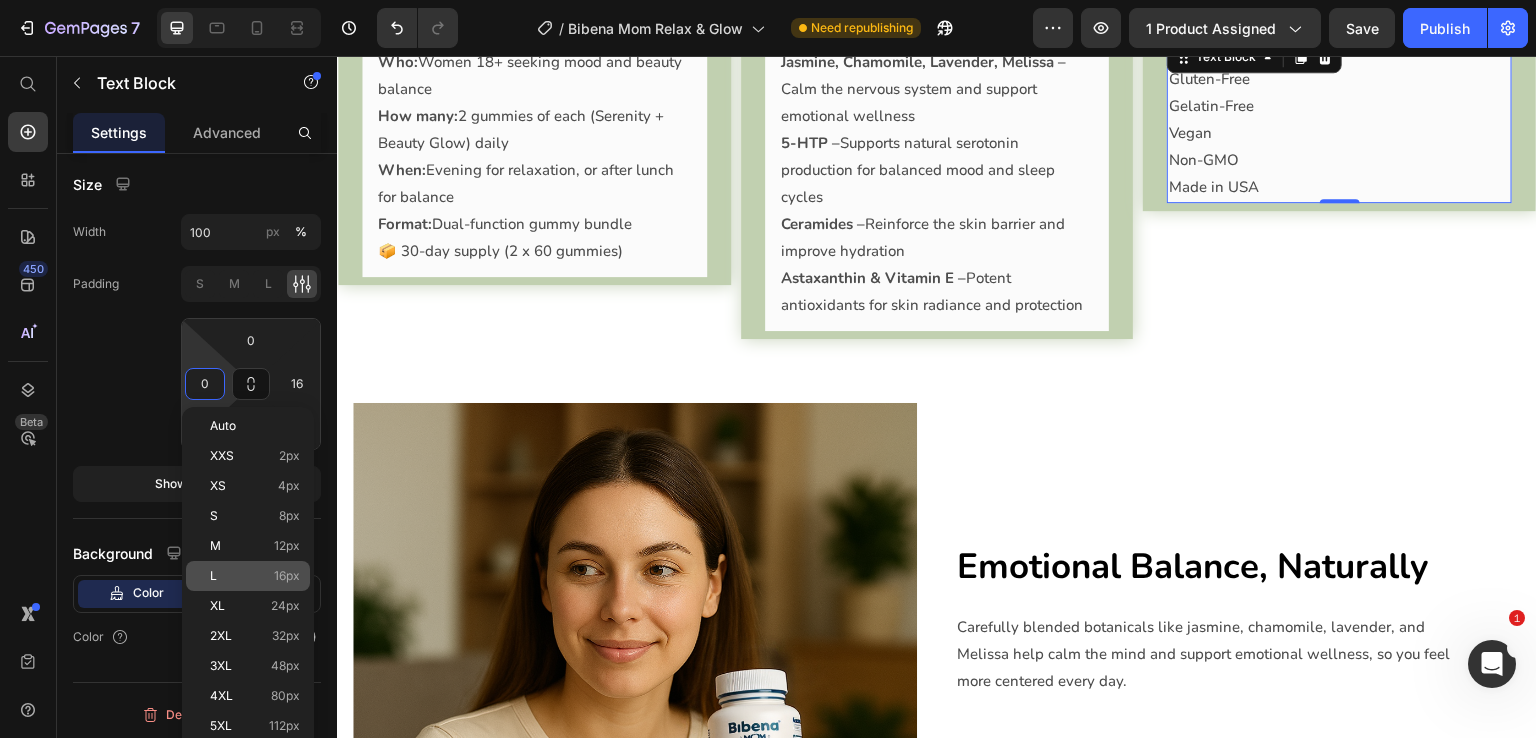 type on "16" 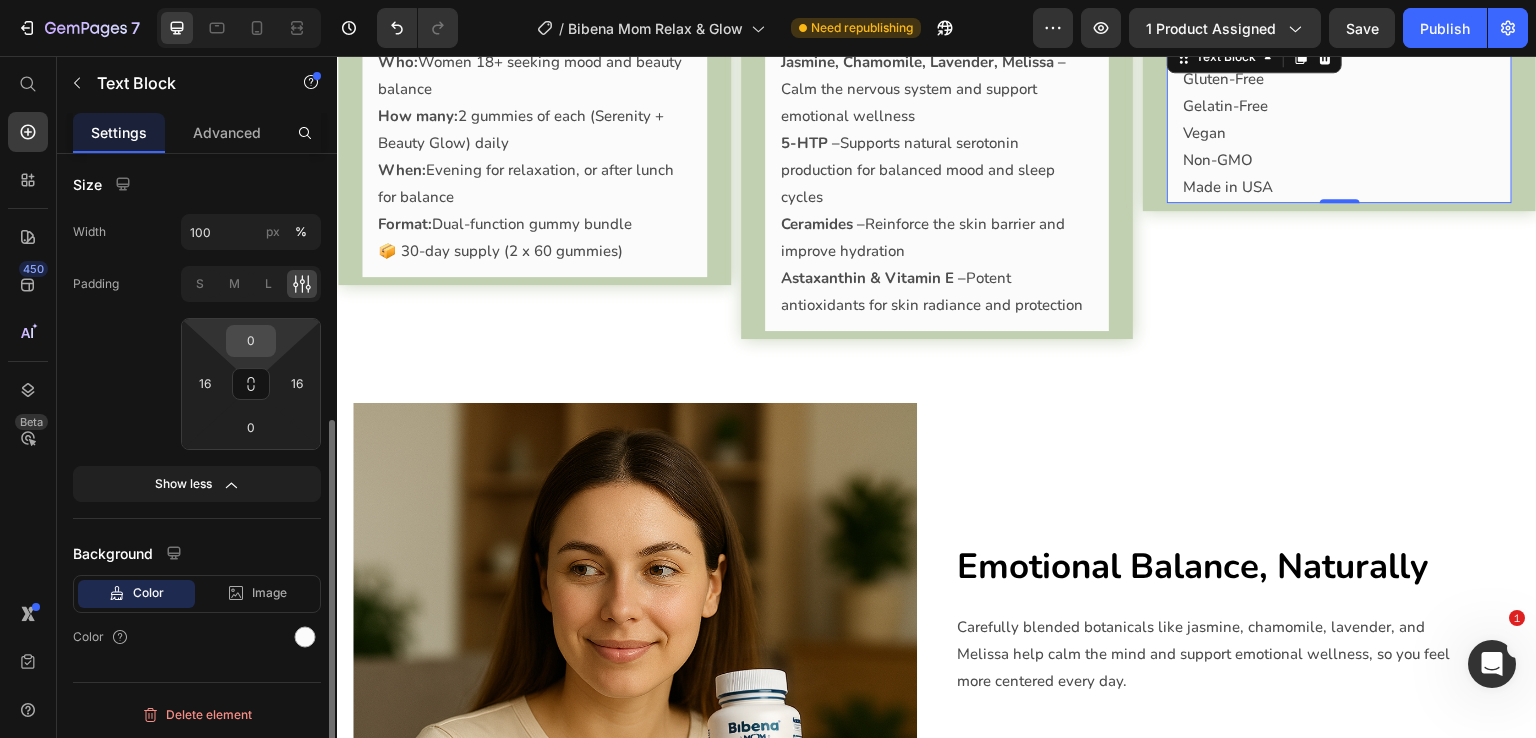 click on "0" at bounding box center [251, 341] 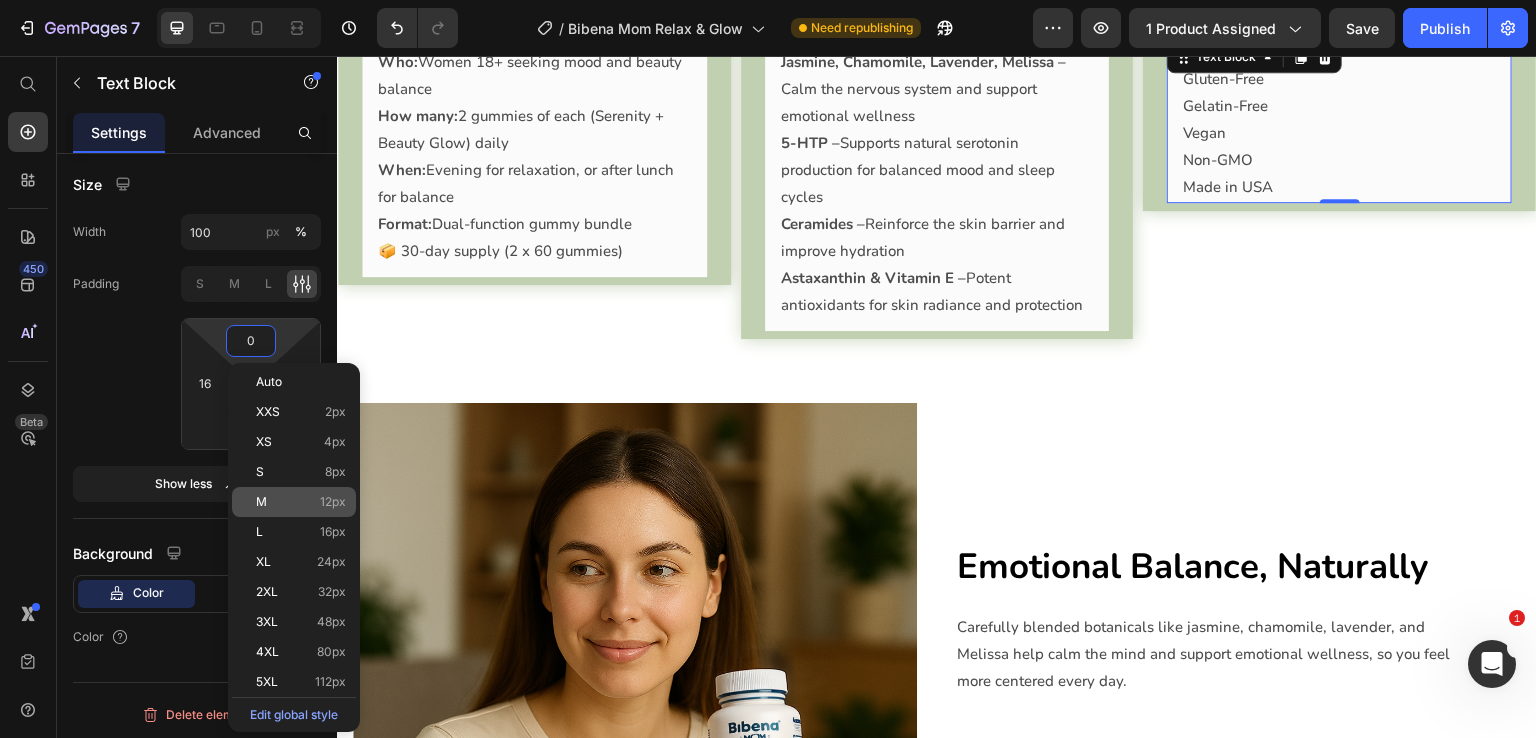 click on "M 12px" 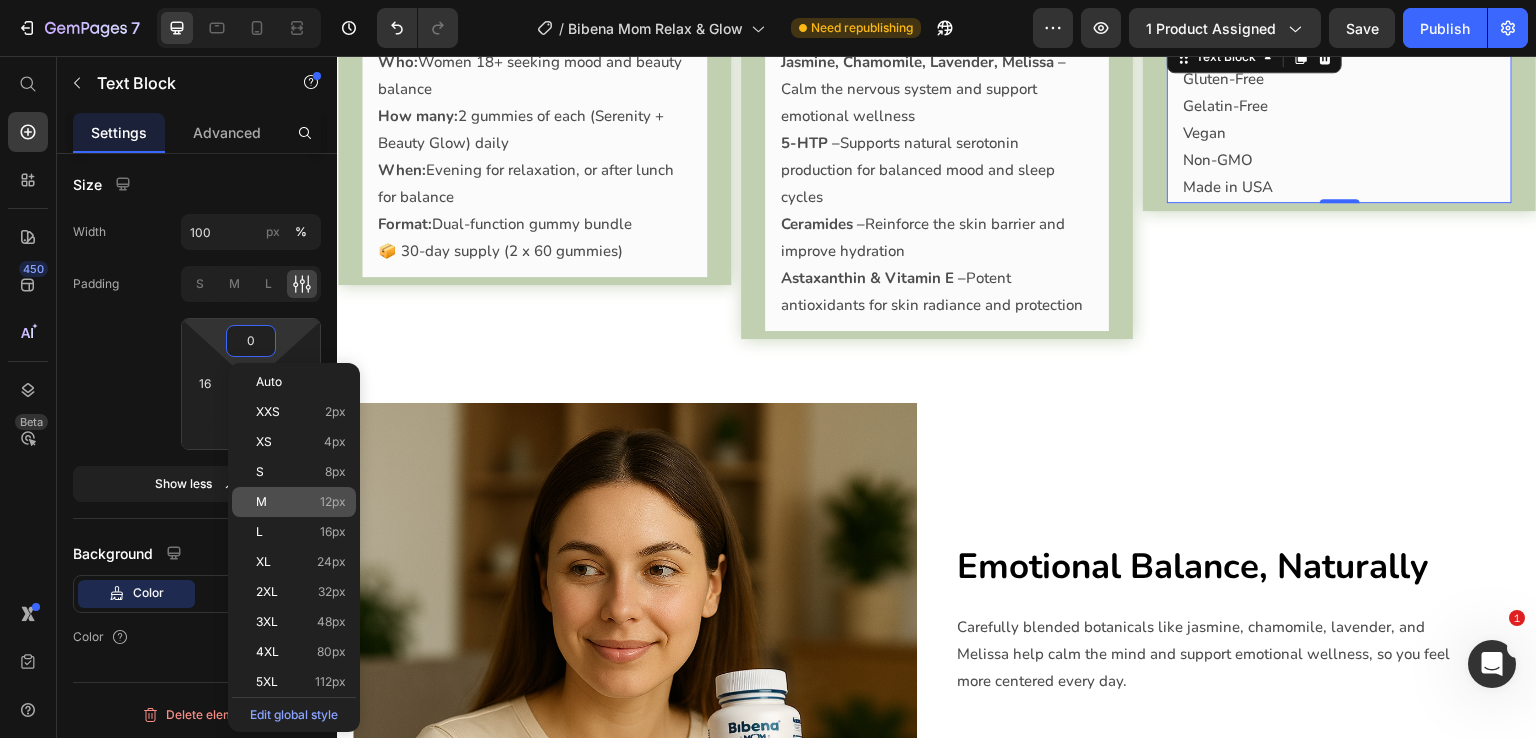type on "12" 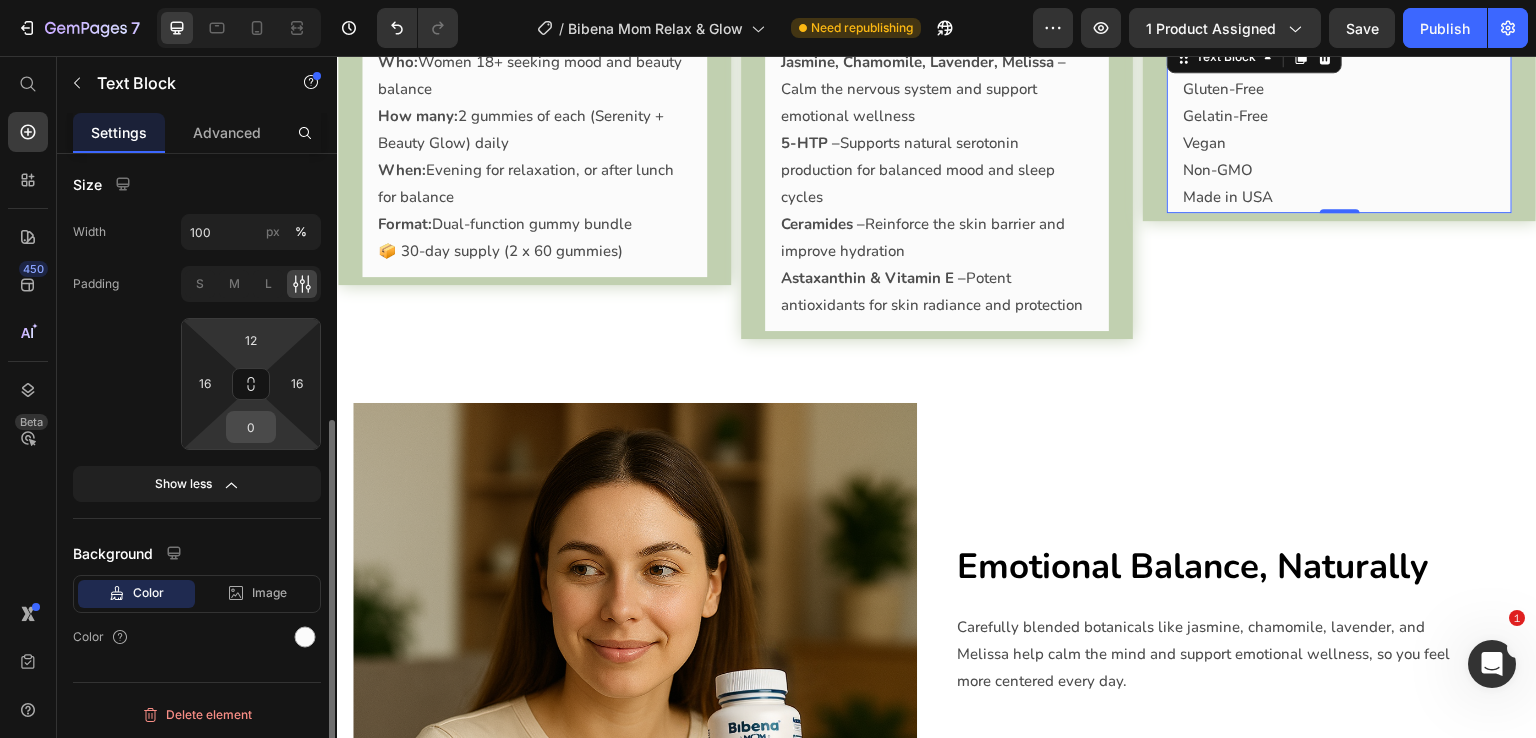 click on "0" at bounding box center [251, 427] 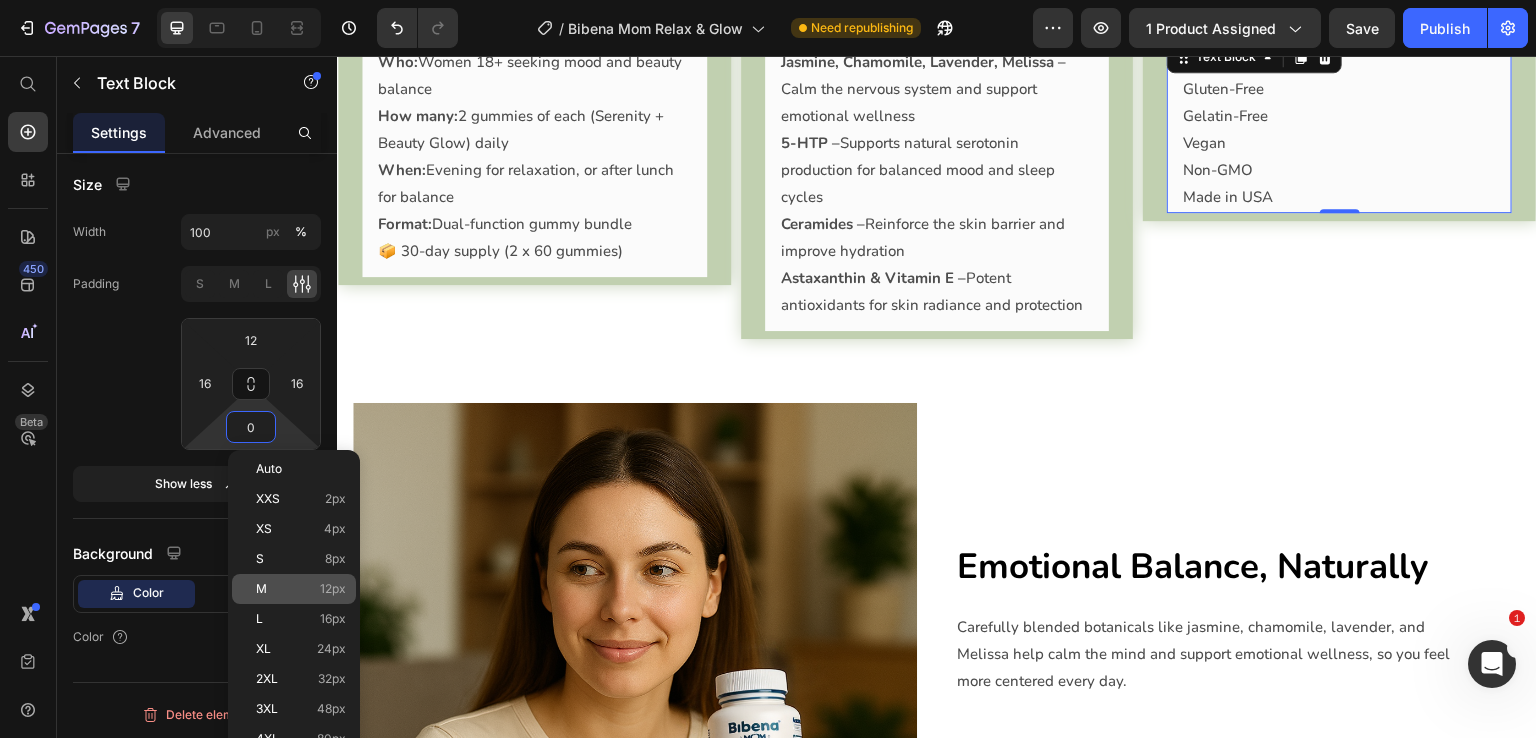 click on "M 12px" at bounding box center (301, 589) 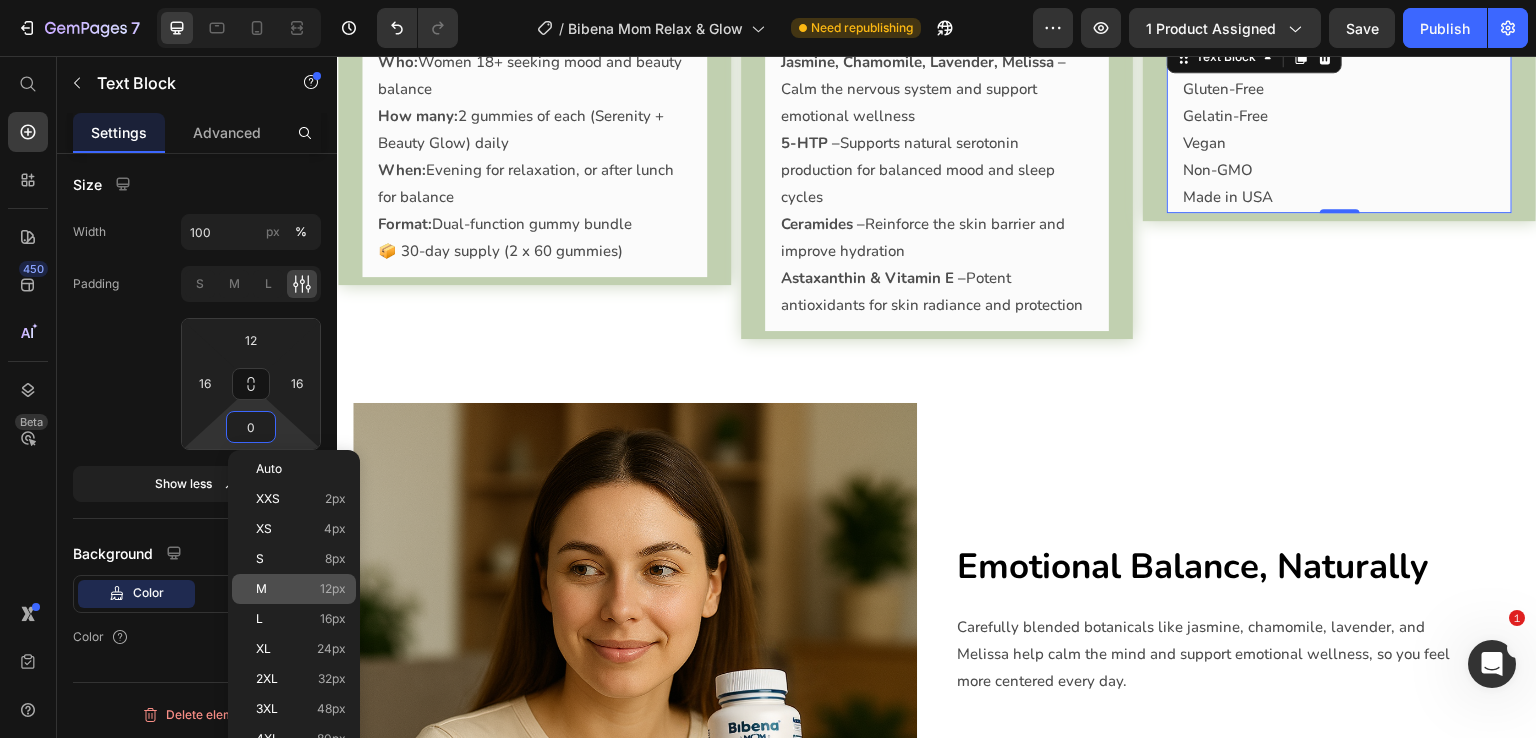 type on "12" 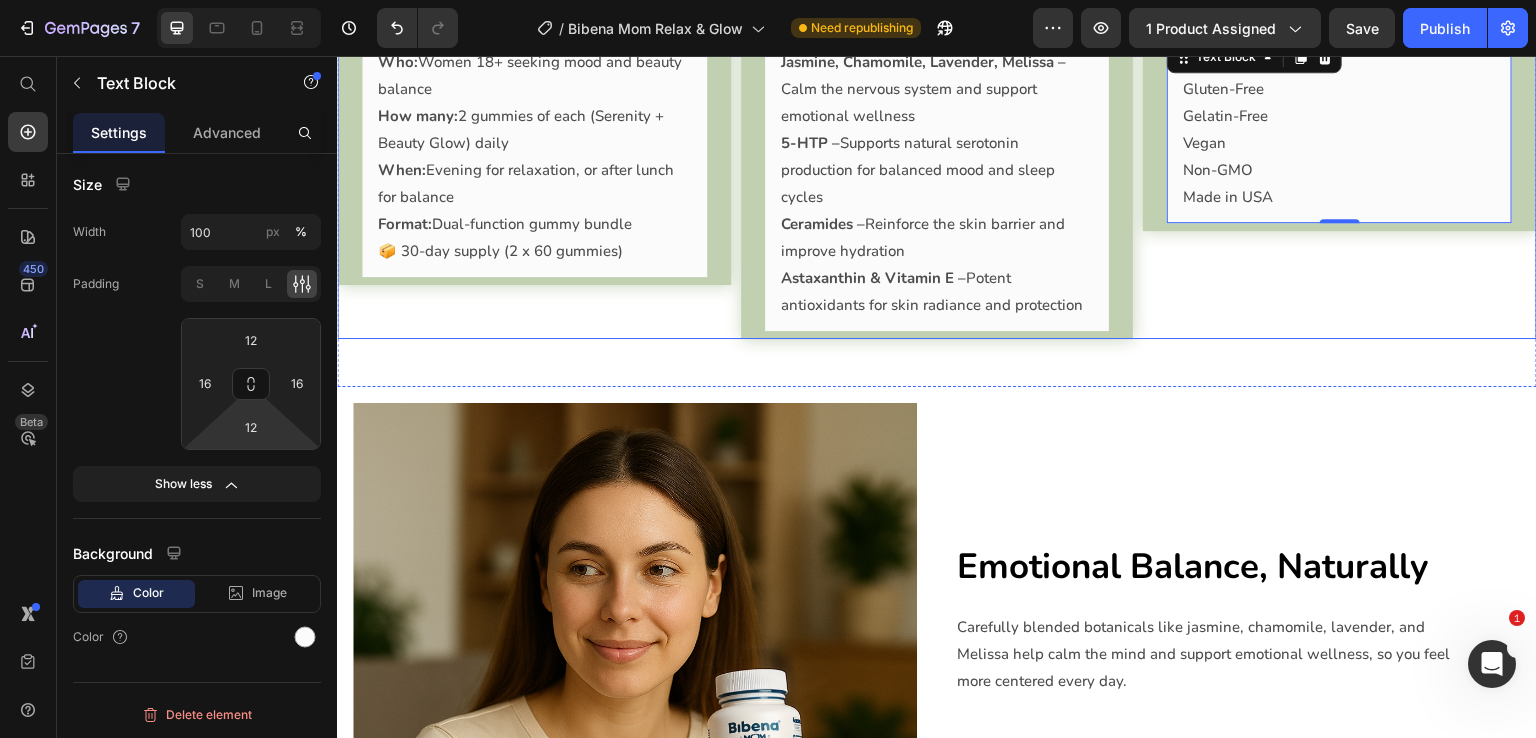 click on "Clean Label Standards Sugar-Free Gluten-Free Gelatin-Free Vegan Non-GMO Made in USA Text Block   0 Accordion" at bounding box center [1339, 159] 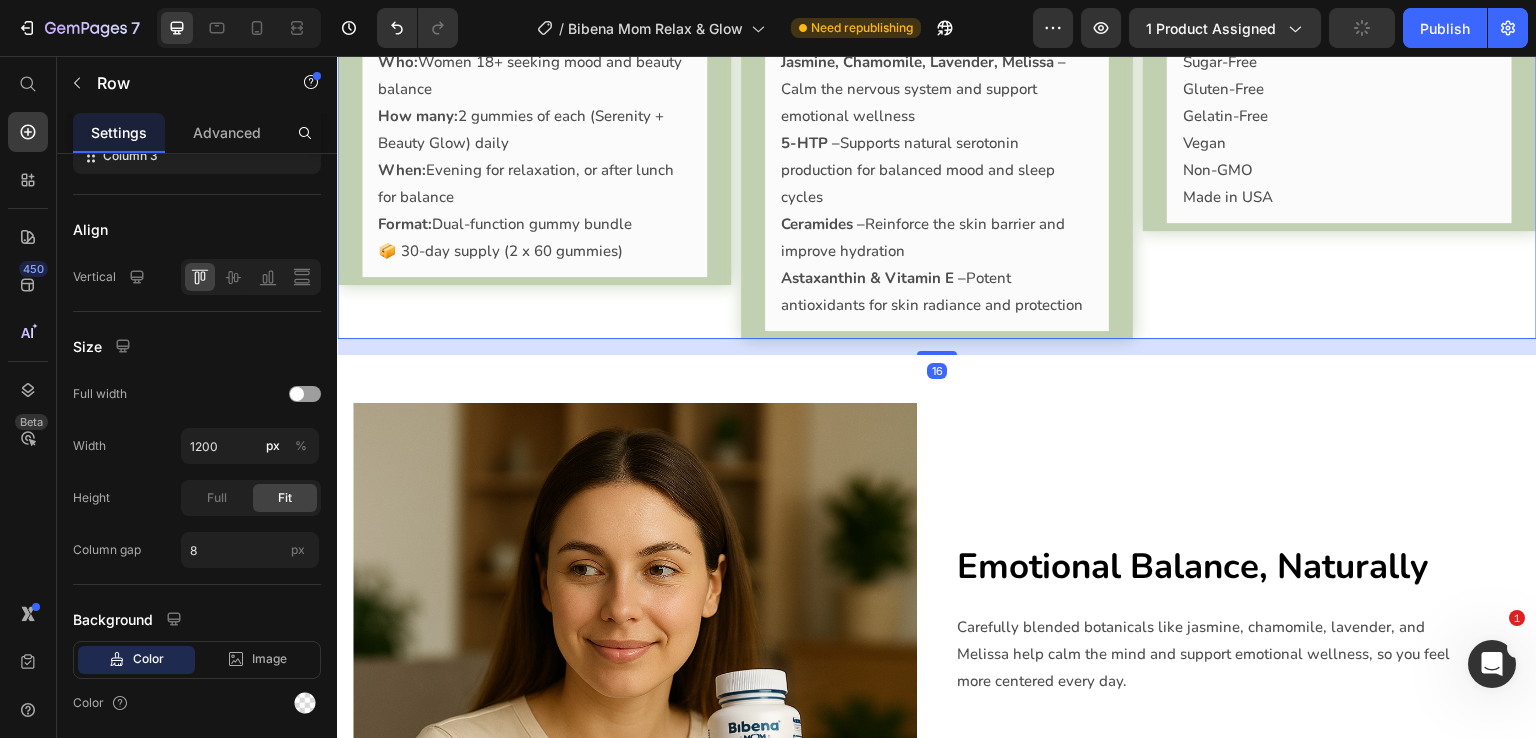 scroll, scrollTop: 0, scrollLeft: 0, axis: both 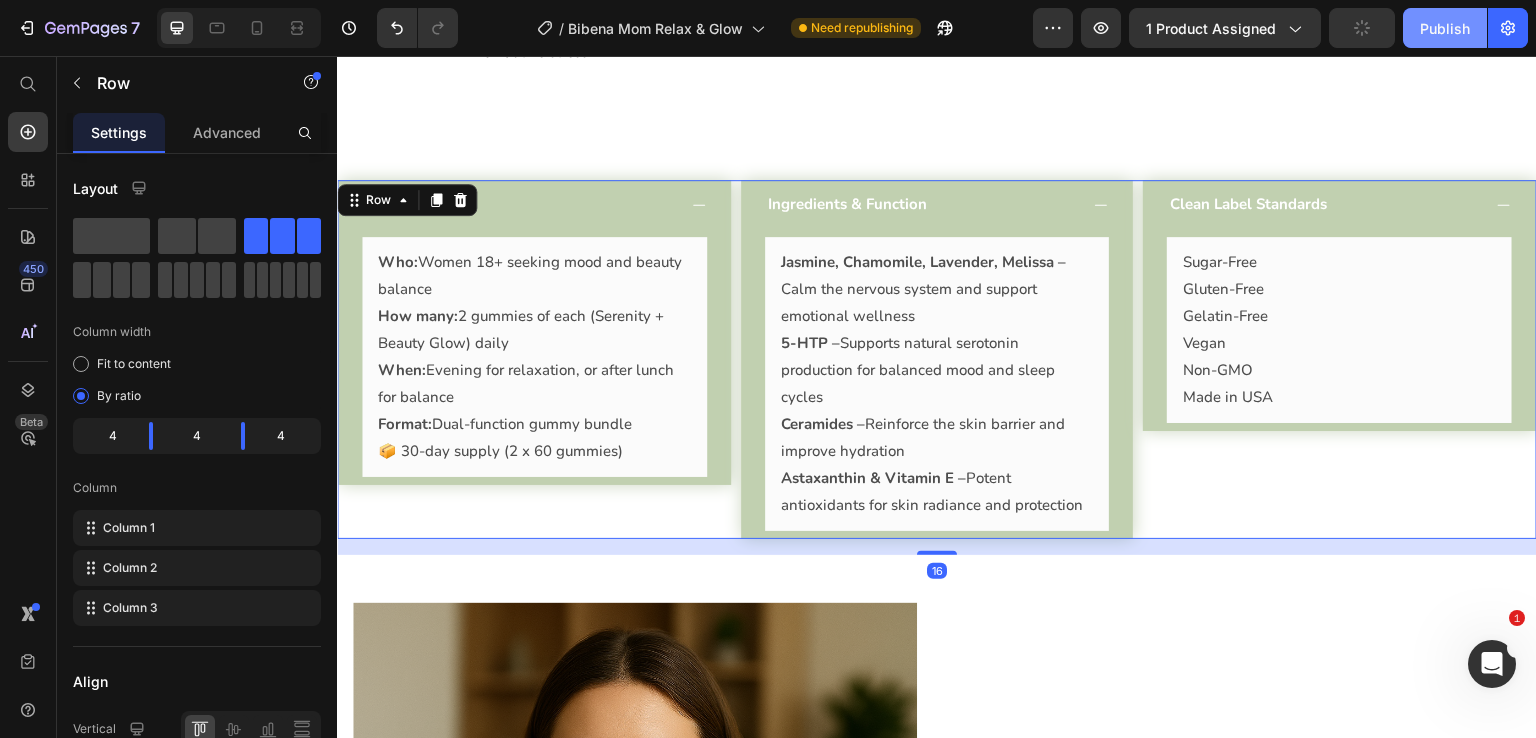 click on "Publish" at bounding box center (1445, 28) 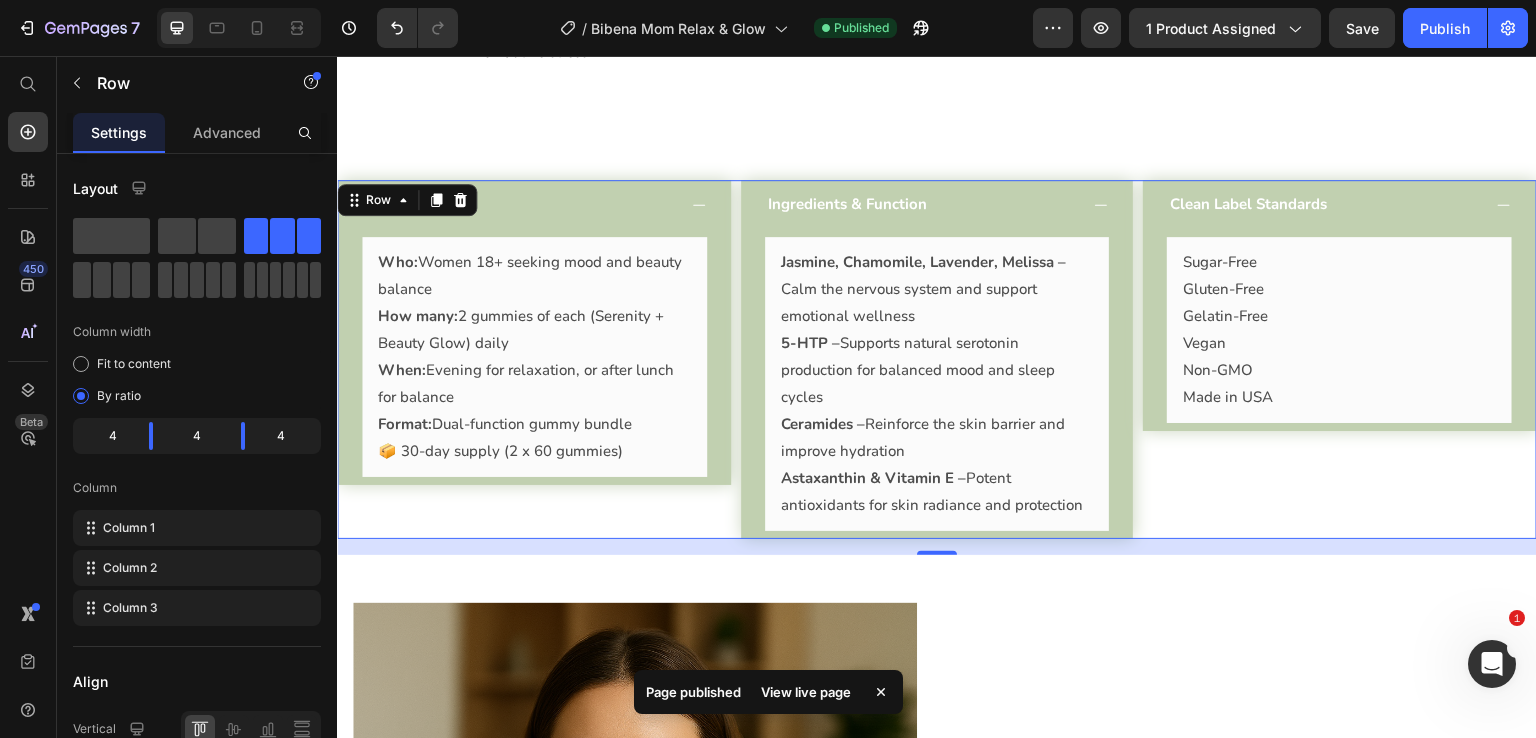 click on "7  Version history  /  Bibena Mom Relax & Glow Published Preview 1 product assigned  Save   Publish" 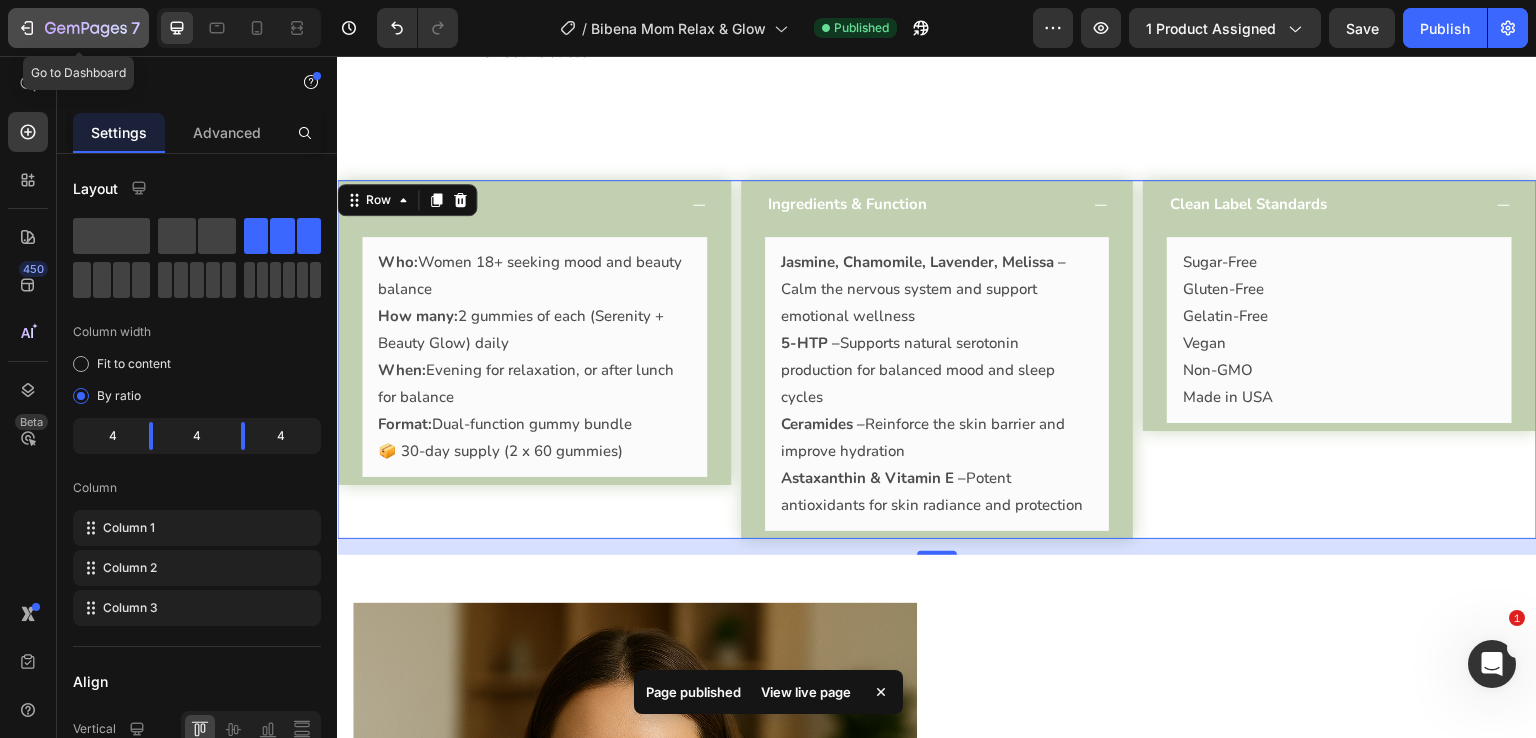 click 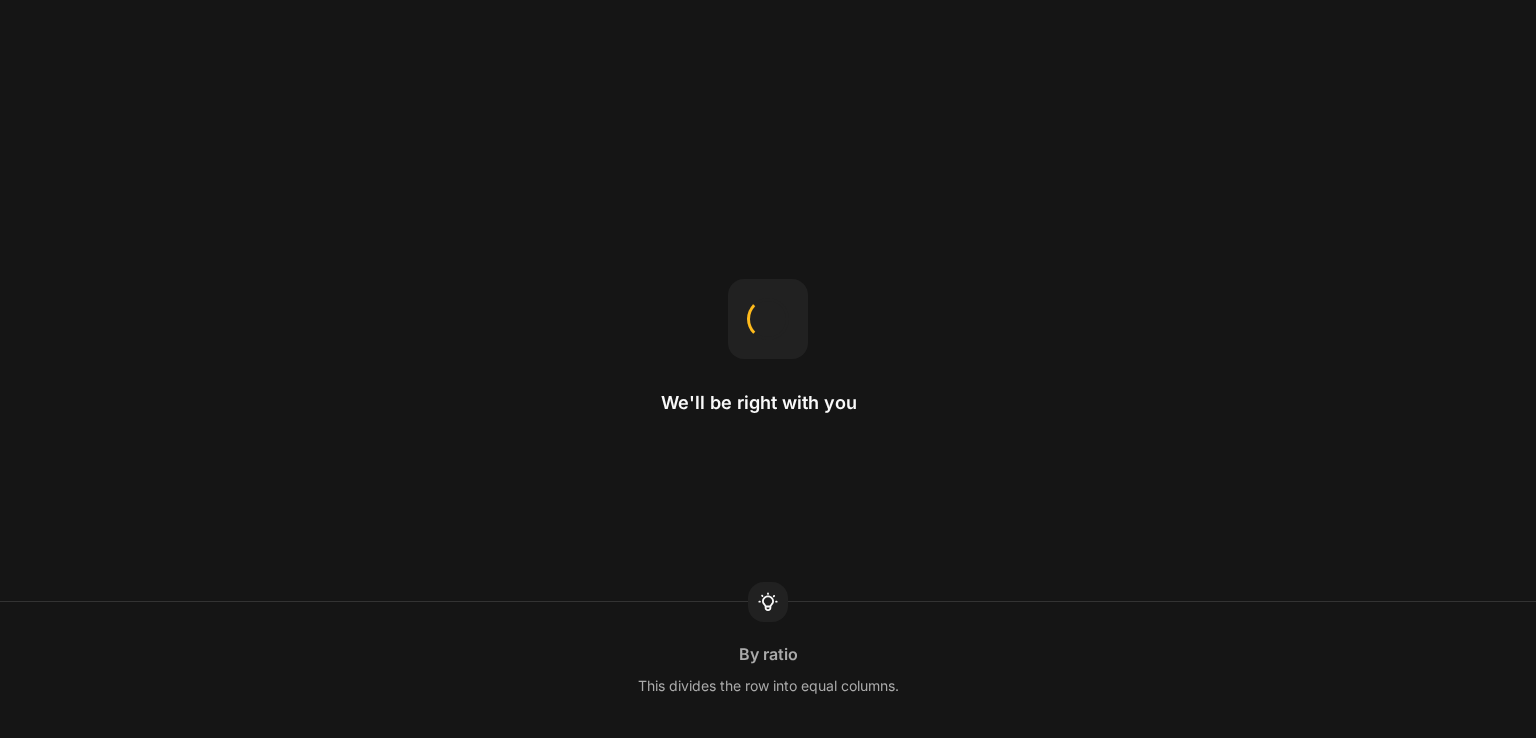 scroll, scrollTop: 0, scrollLeft: 0, axis: both 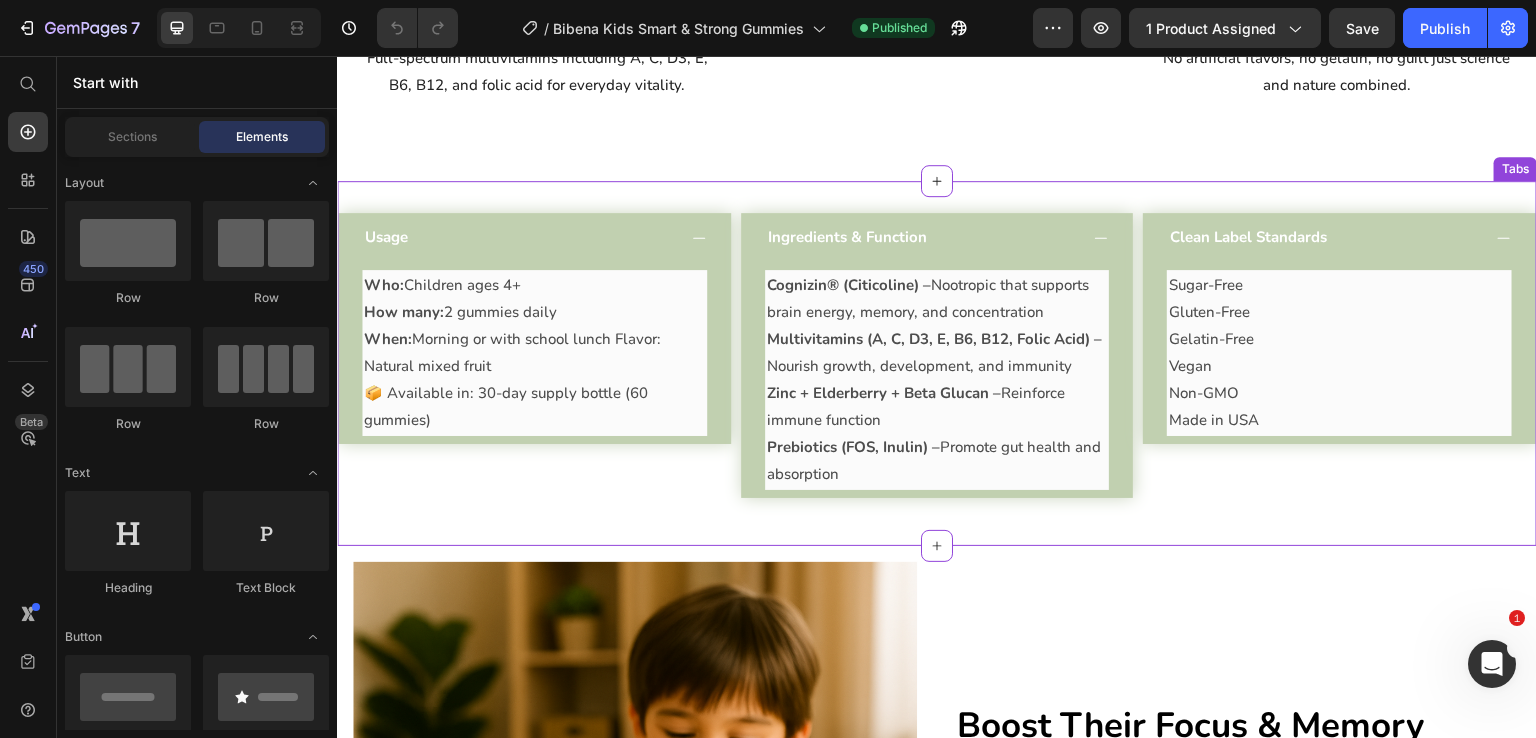click on "How many:  2 gummies daily" at bounding box center [534, 312] 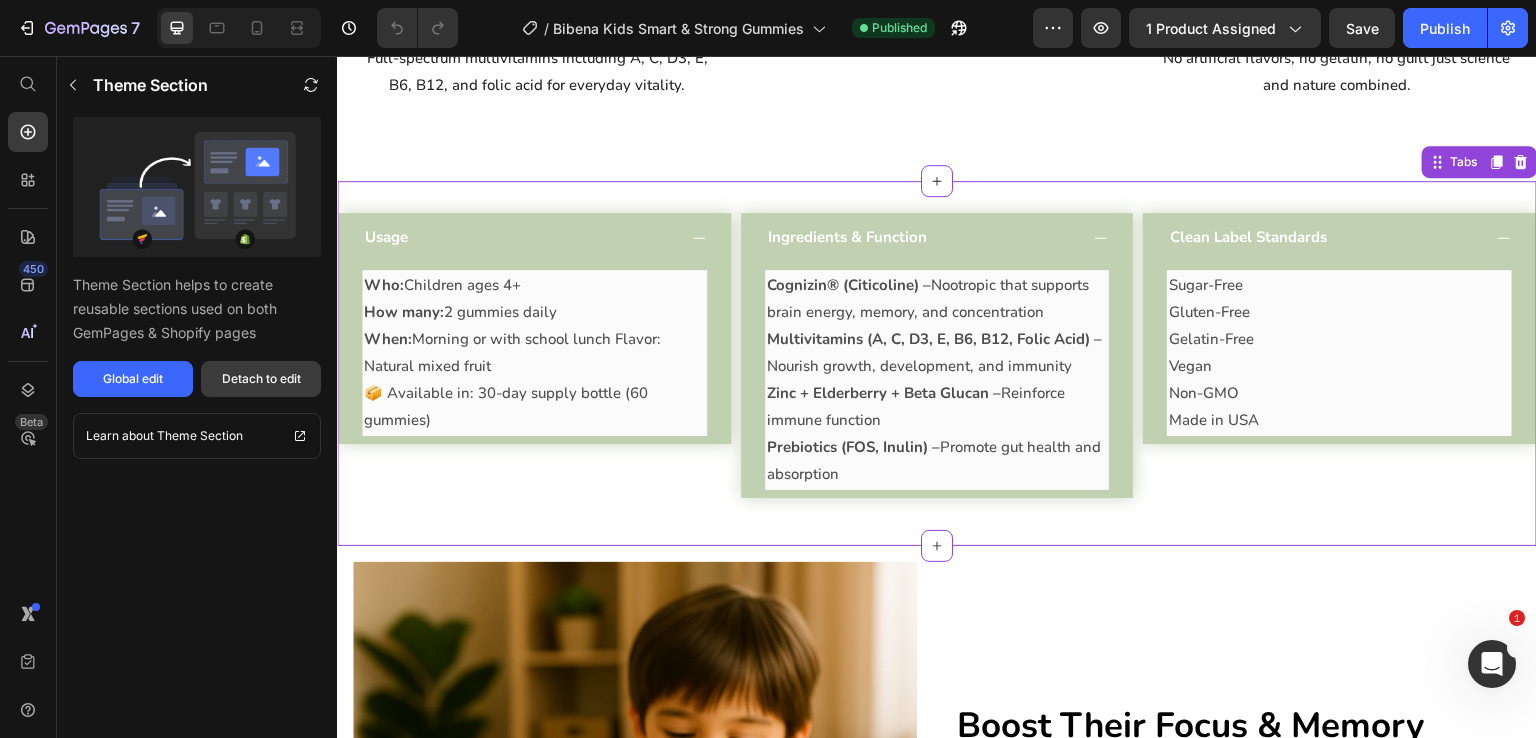 click on "Detach to edit" at bounding box center [261, 379] 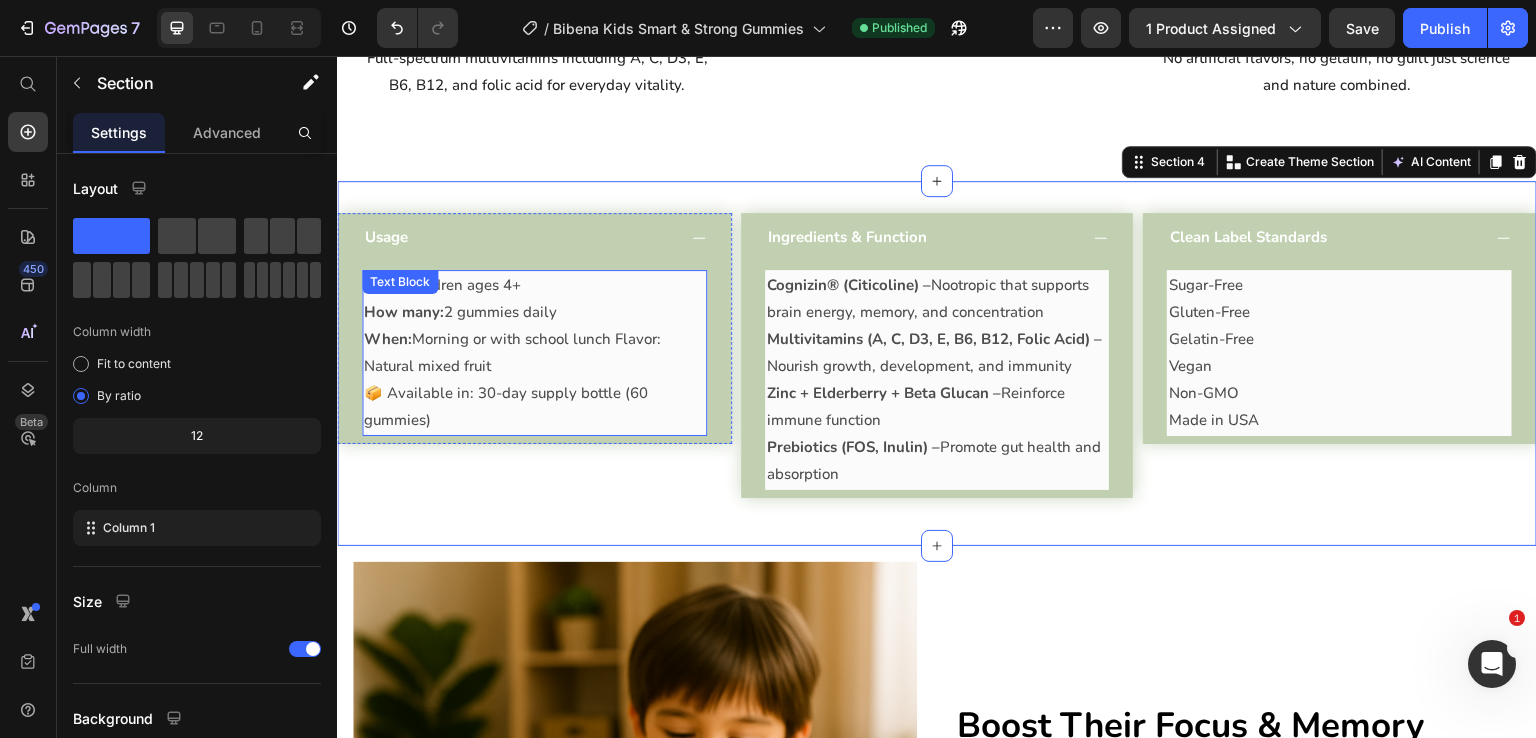 click on "When:  Morning or with school lunch Flavor: Natural mixed fruit" at bounding box center [534, 353] 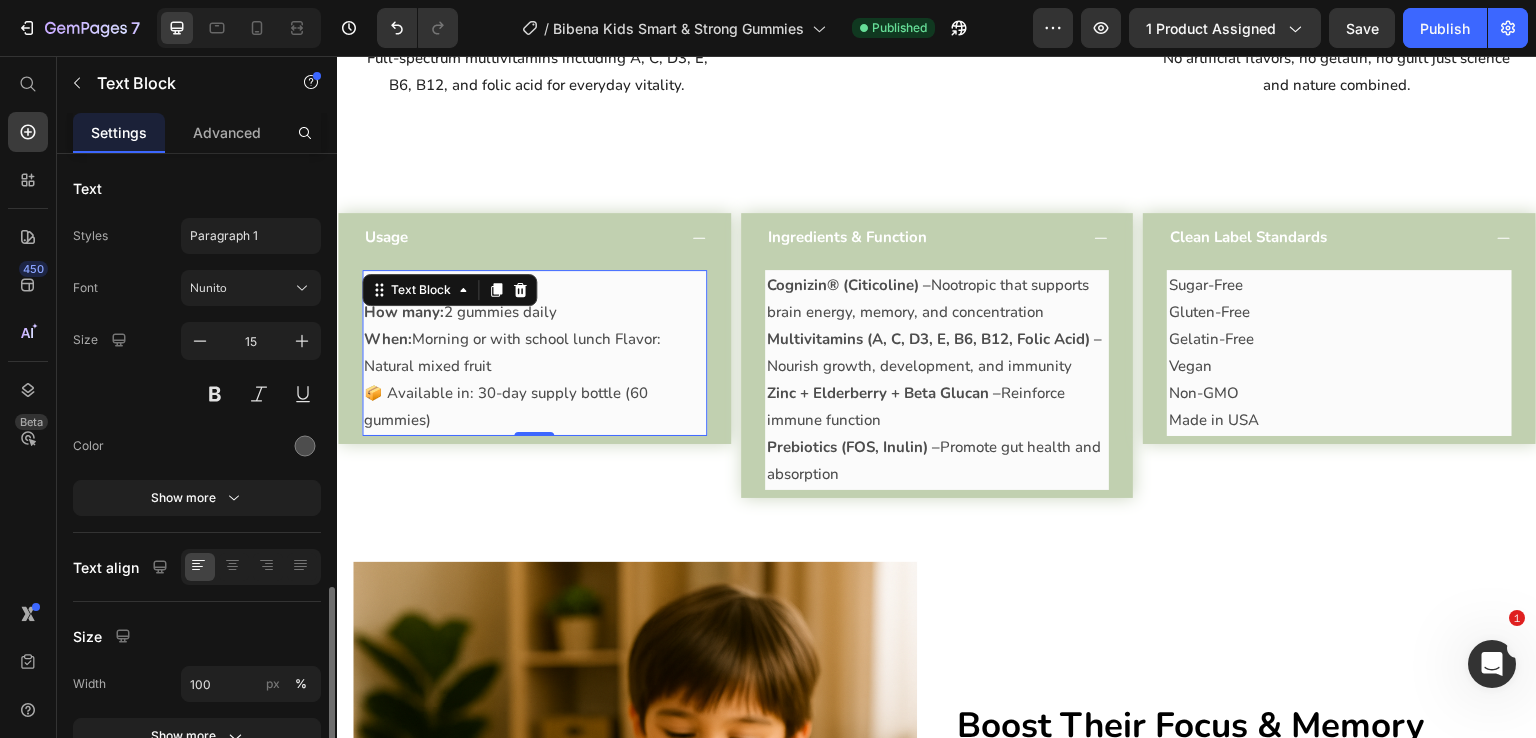 scroll, scrollTop: 252, scrollLeft: 0, axis: vertical 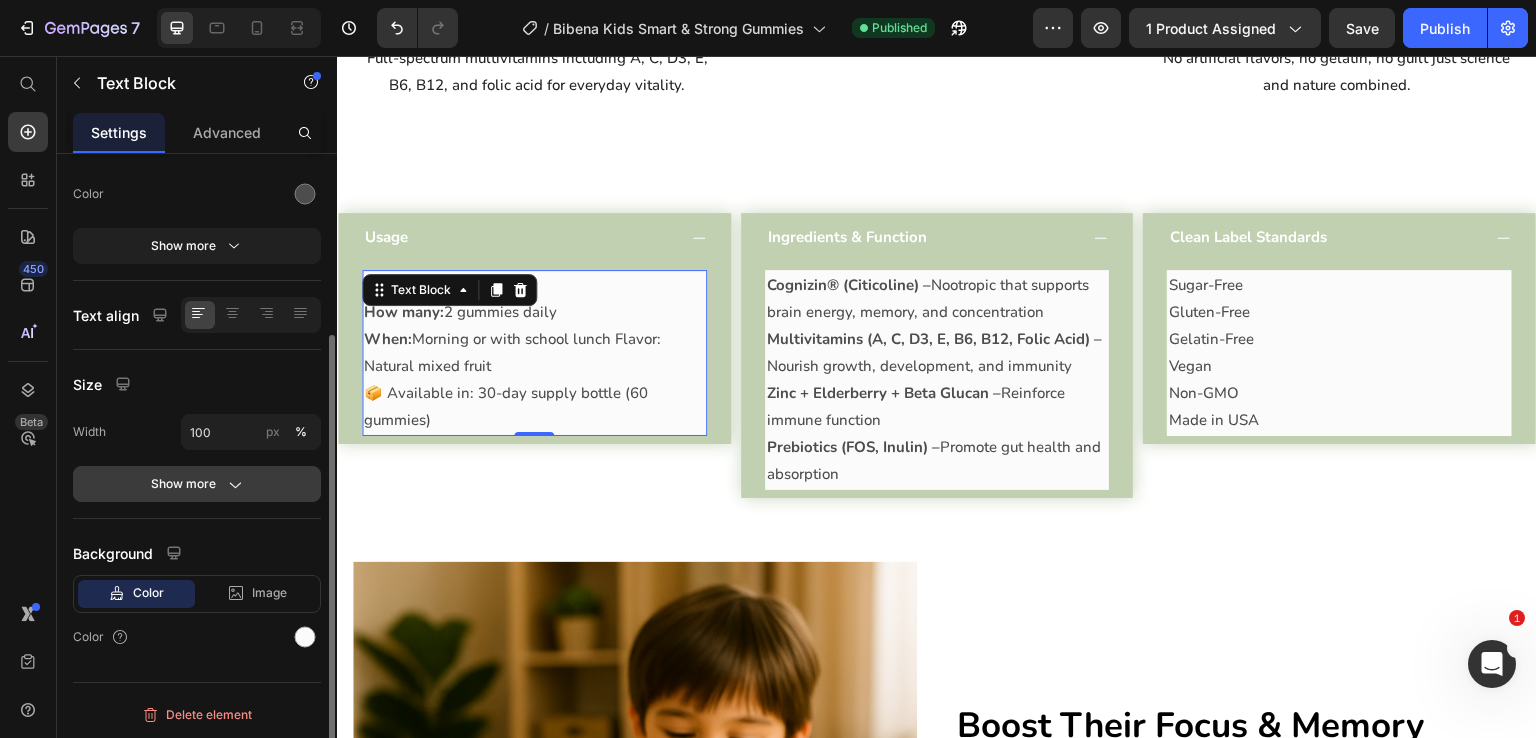 click on "Show more" 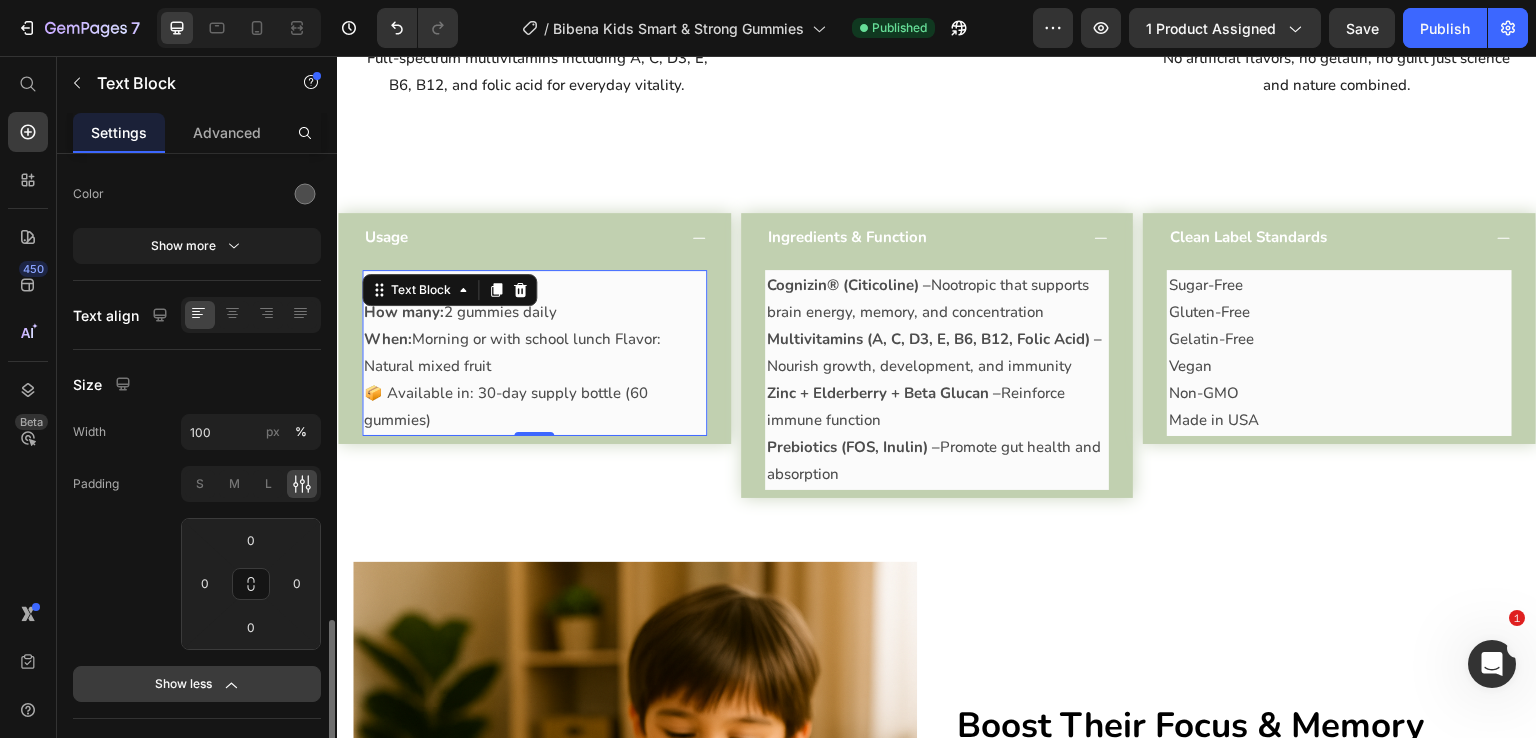 scroll, scrollTop: 452, scrollLeft: 0, axis: vertical 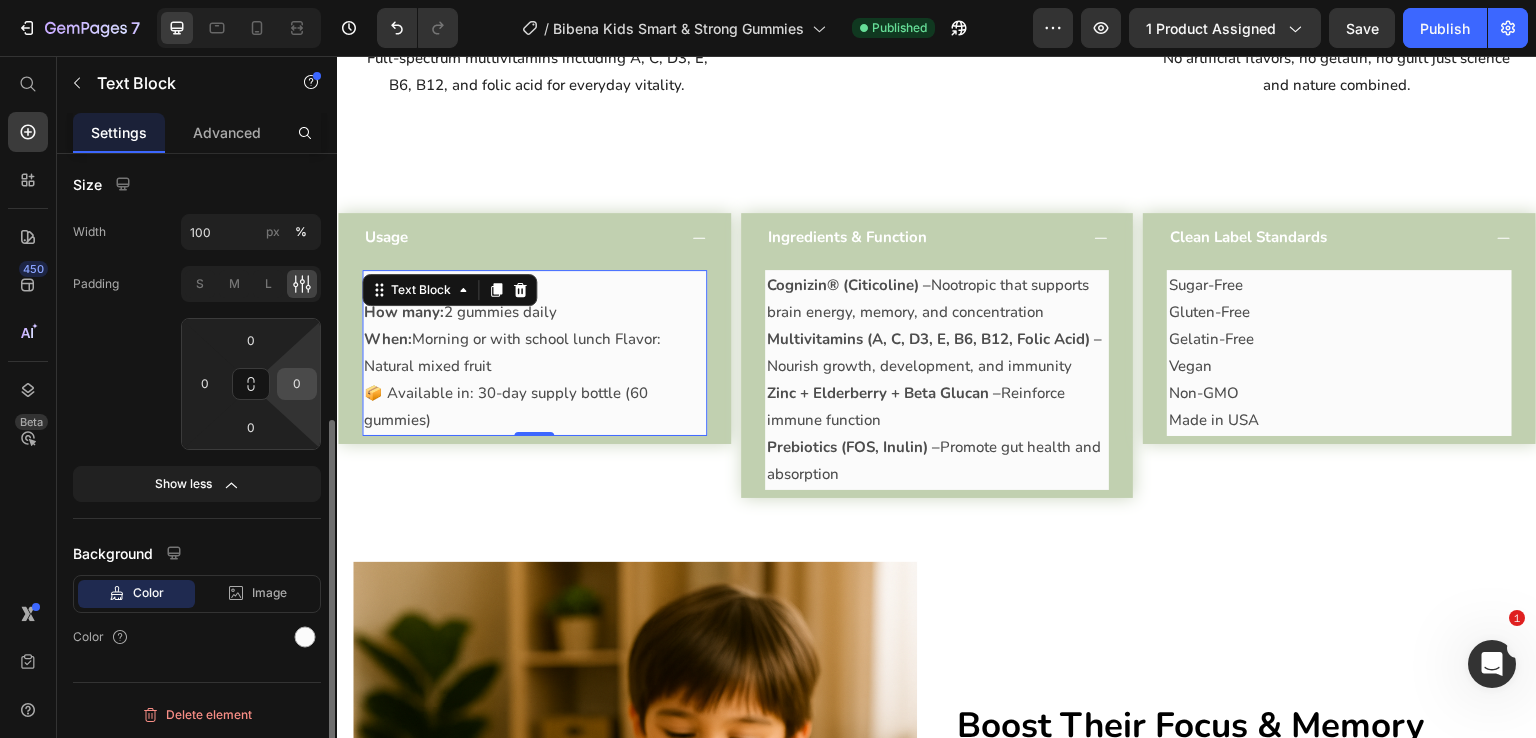 click on "0" at bounding box center (297, 384) 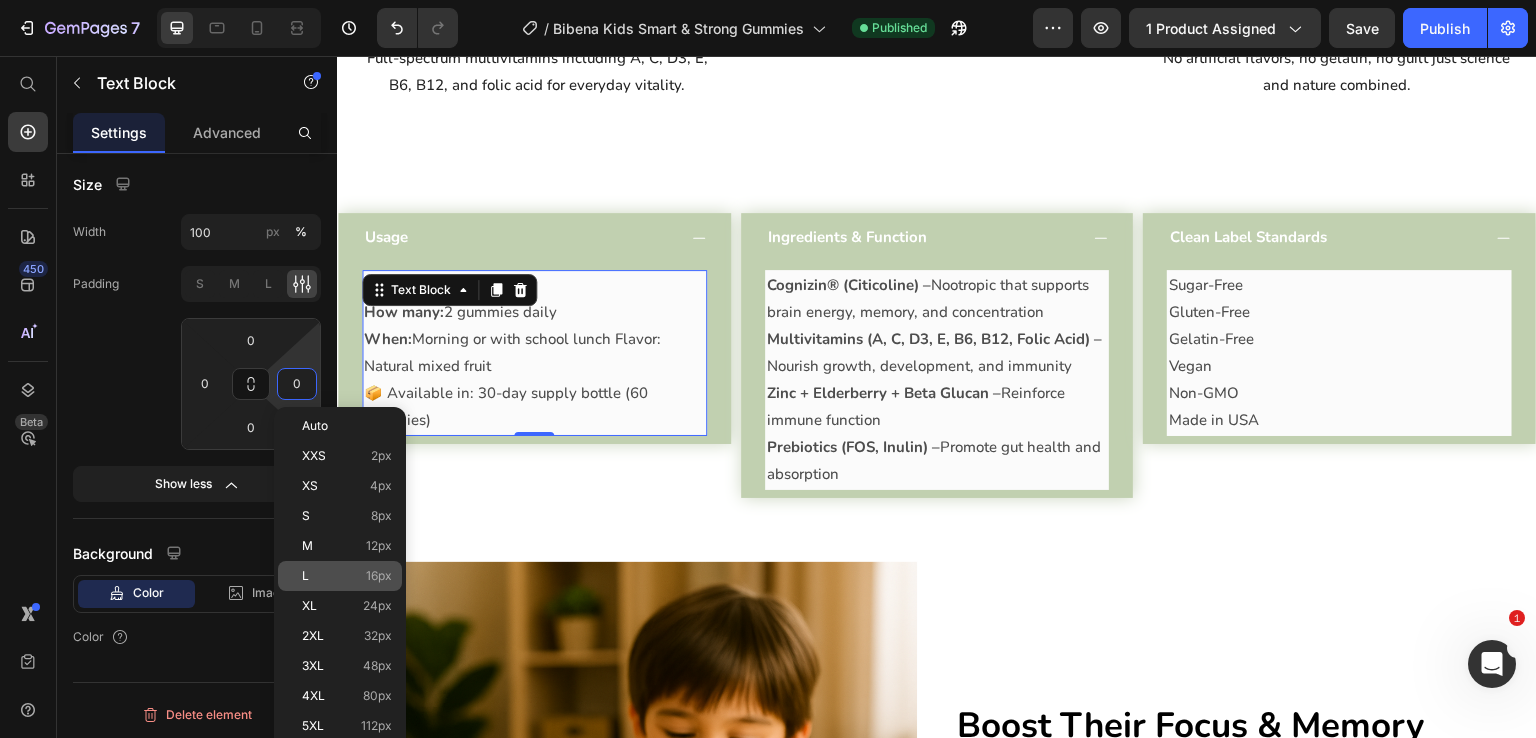 click on "L 16px" at bounding box center (347, 576) 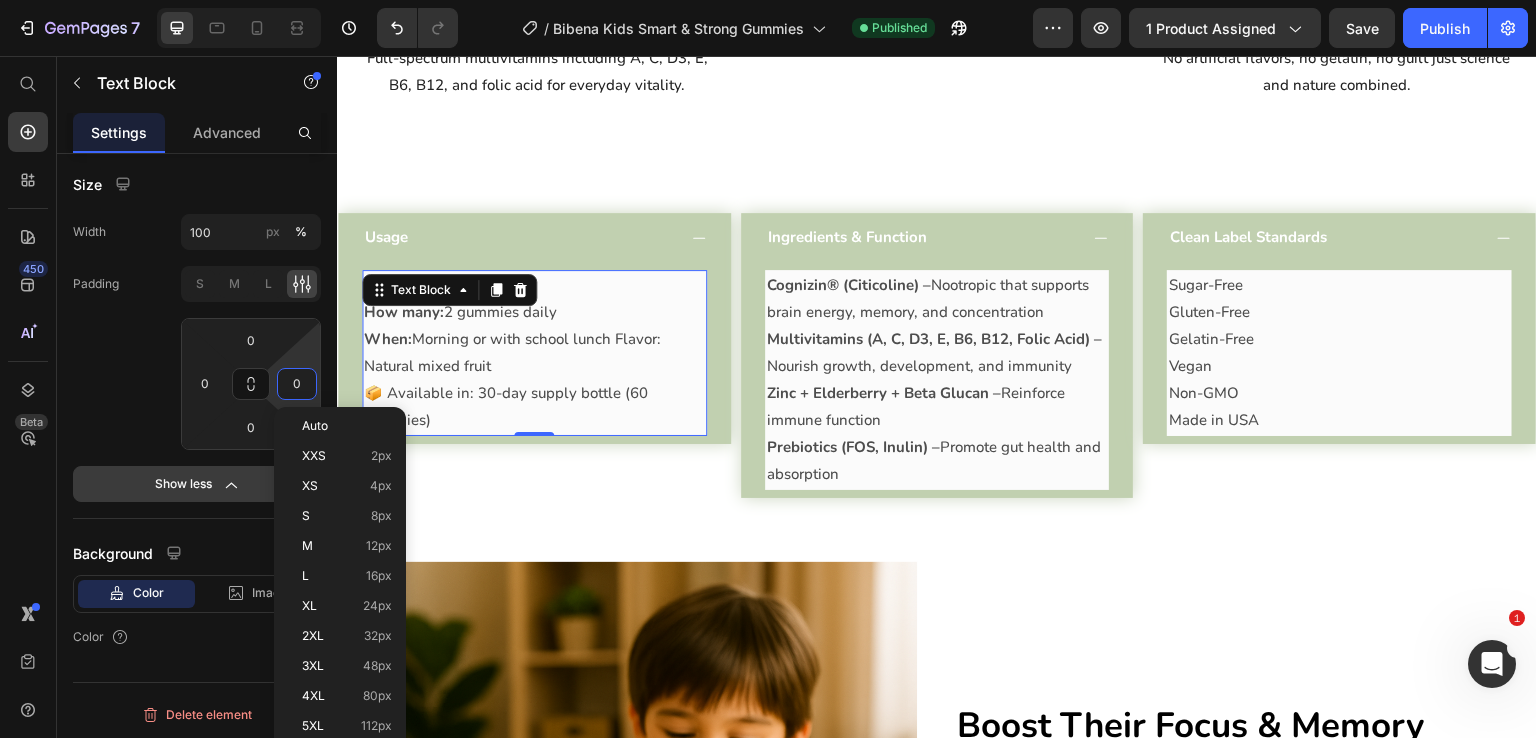 type on "16" 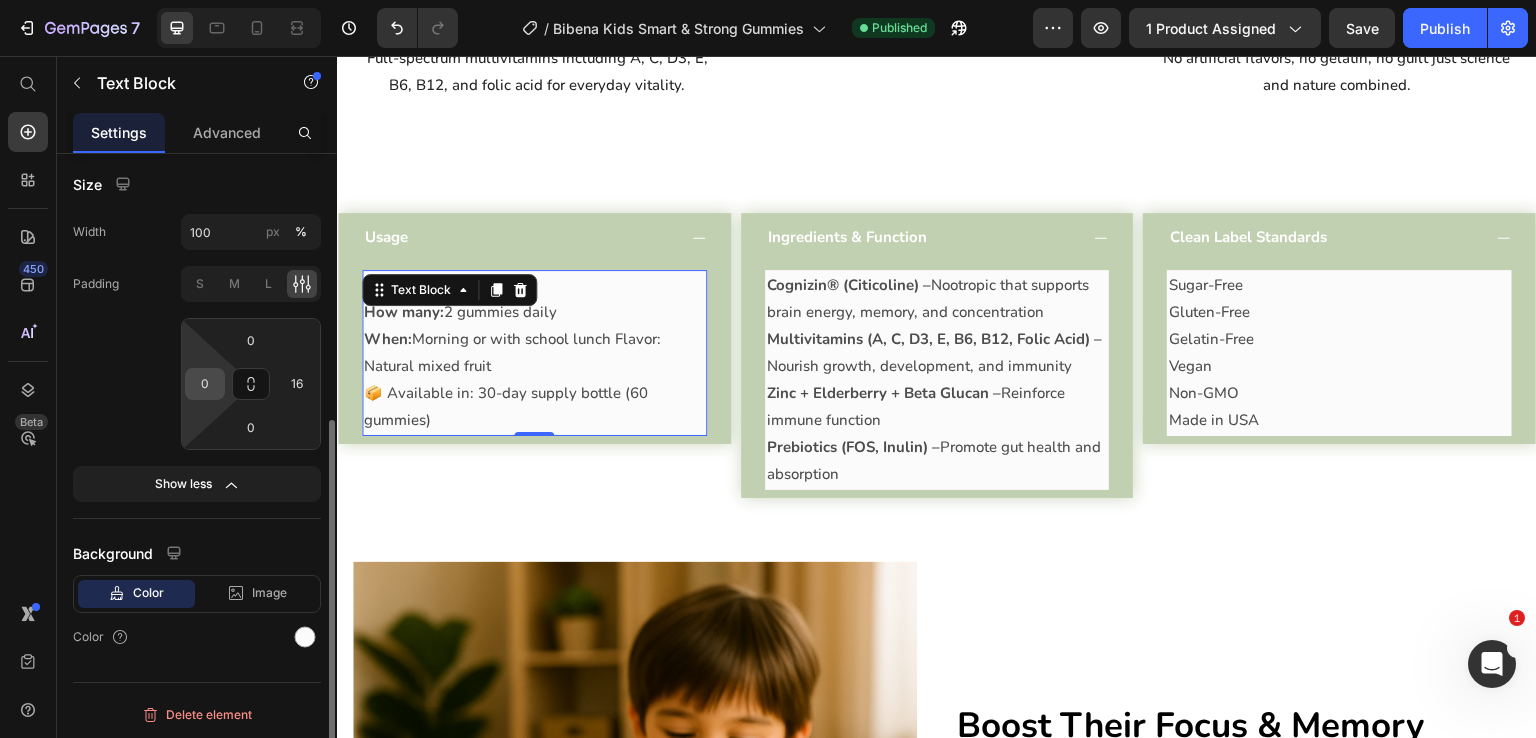 click on "0" at bounding box center [205, 384] 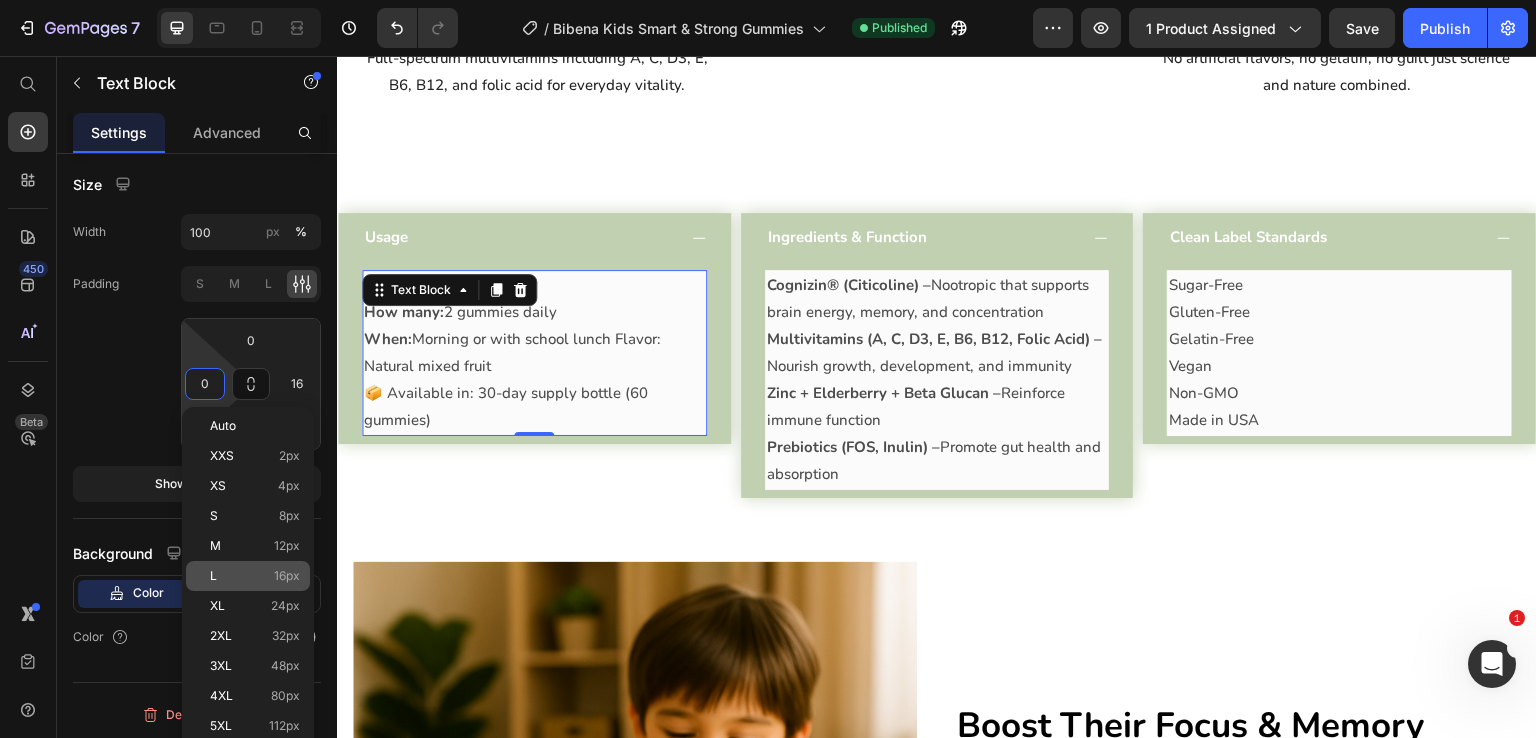 click on "L 16px" at bounding box center (255, 576) 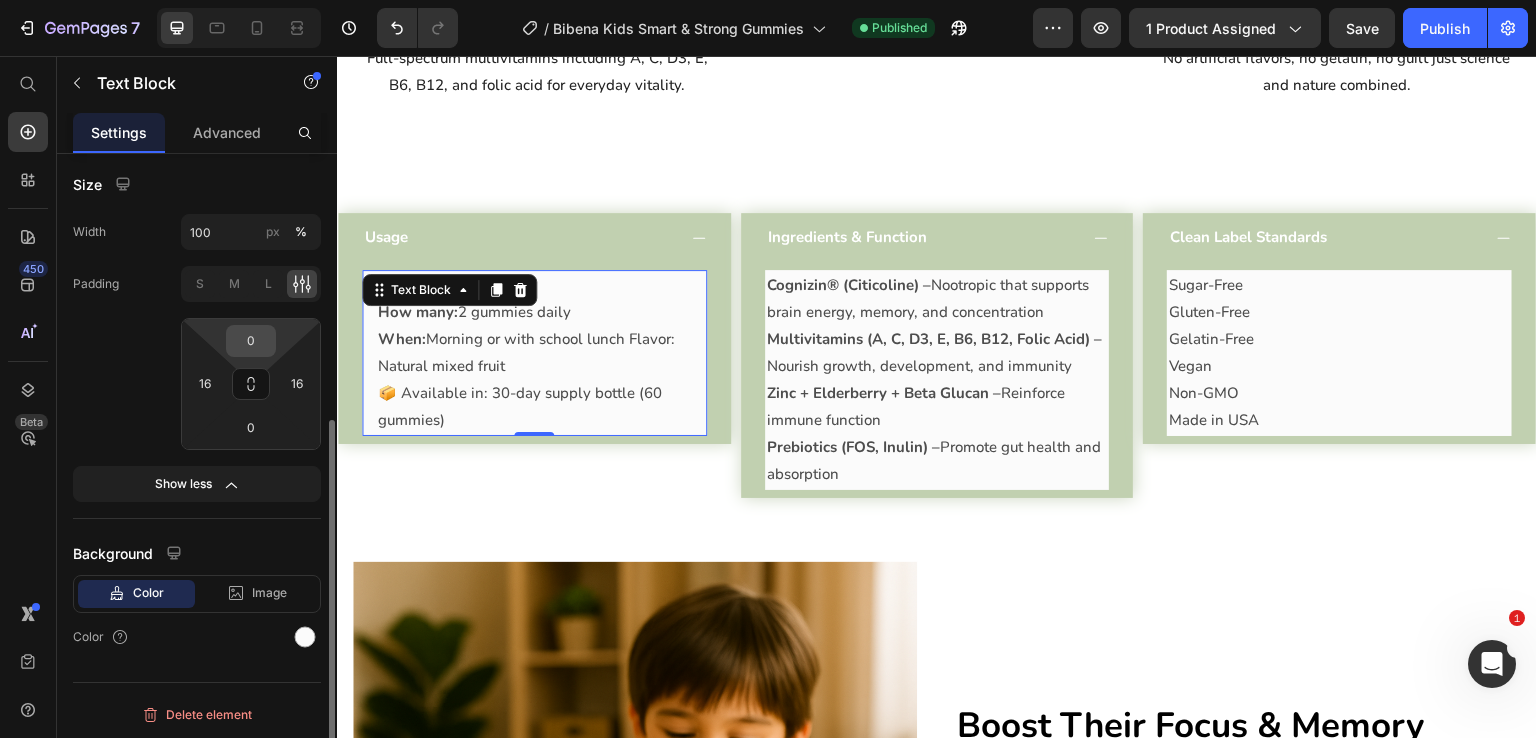 click on "0" at bounding box center [251, 341] 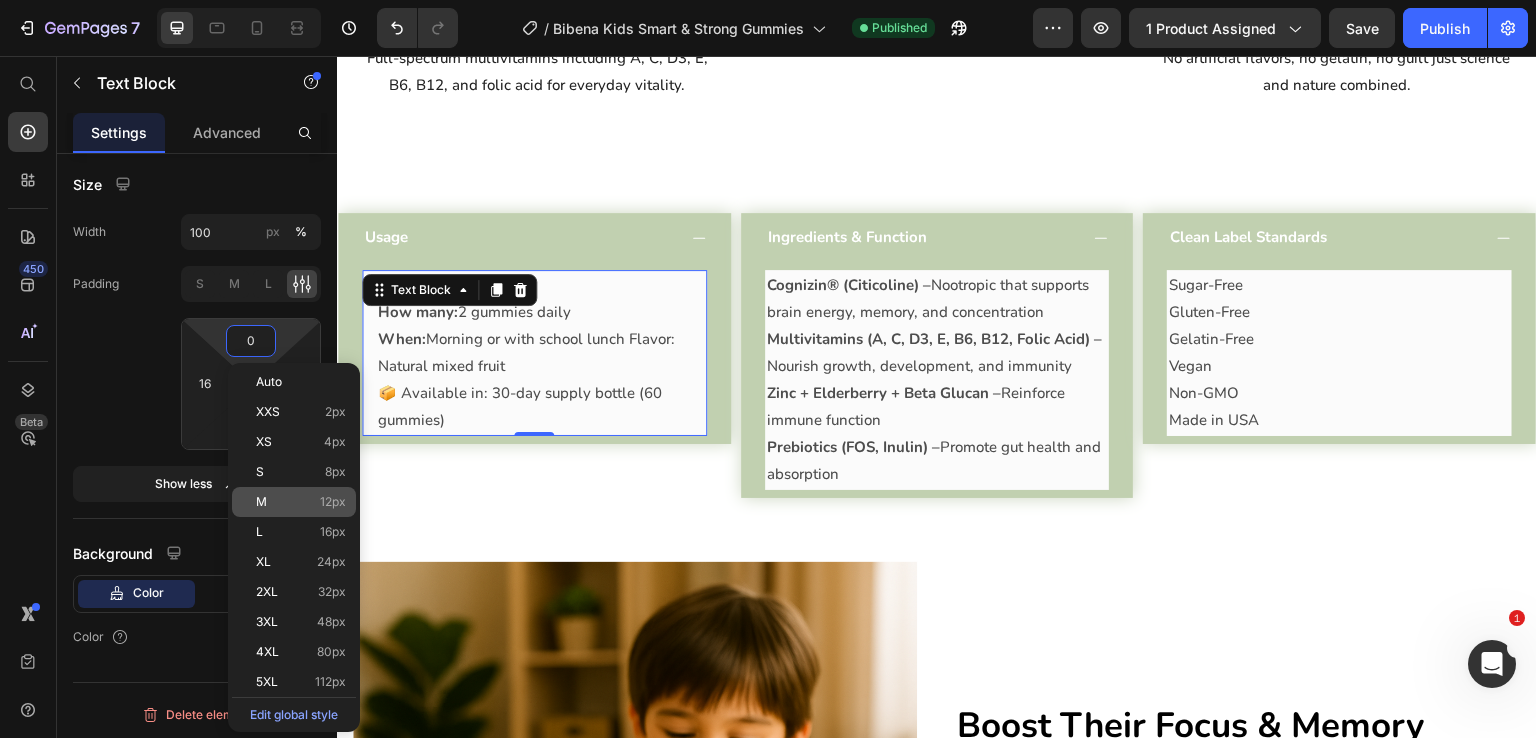 click on "M 12px" 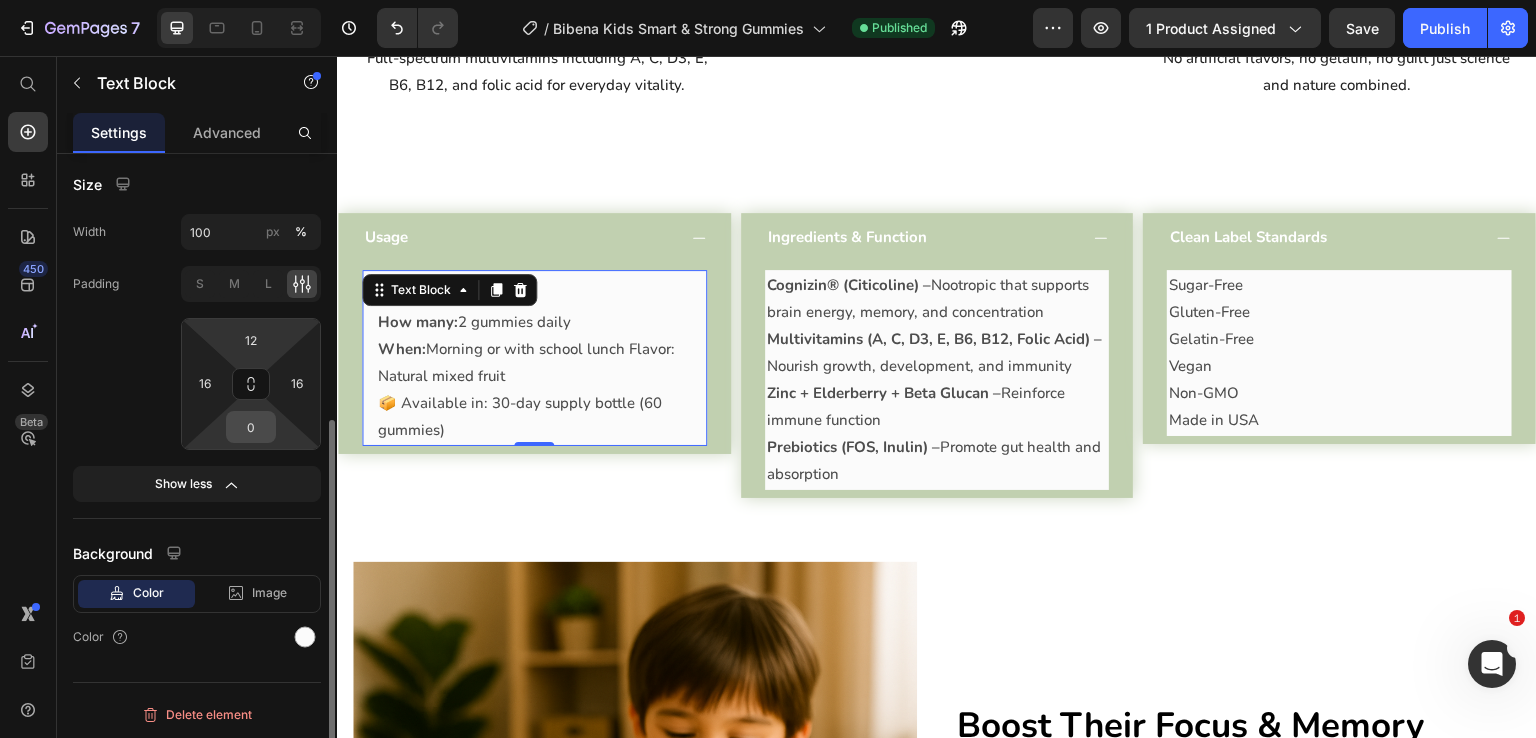 click on "0" at bounding box center (251, 427) 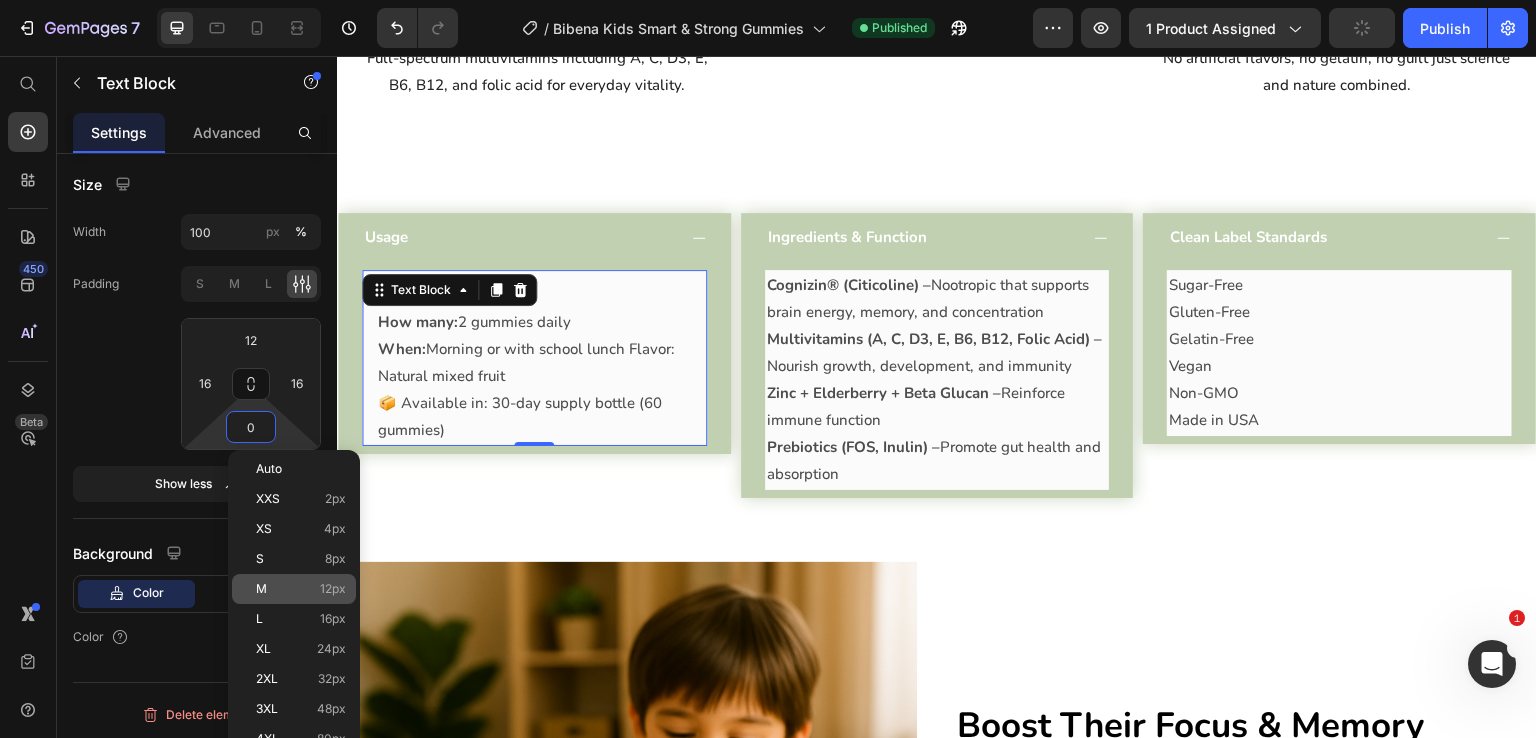 click on "M 12px" at bounding box center [301, 589] 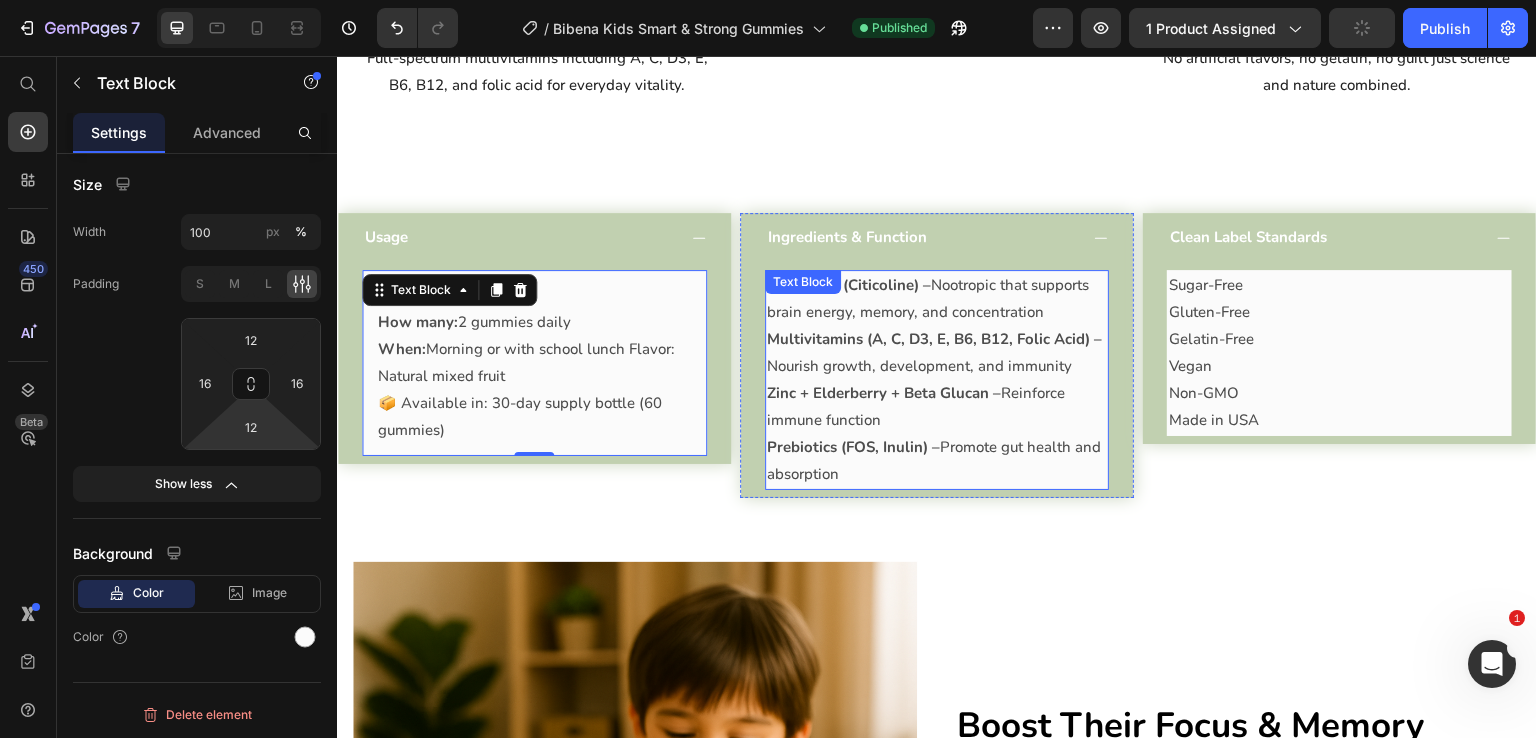click on "Multivitamins (A, C, D3, E, B6, B12, Folic Acid) –  Nourish growth, development, and immunity" at bounding box center (937, 353) 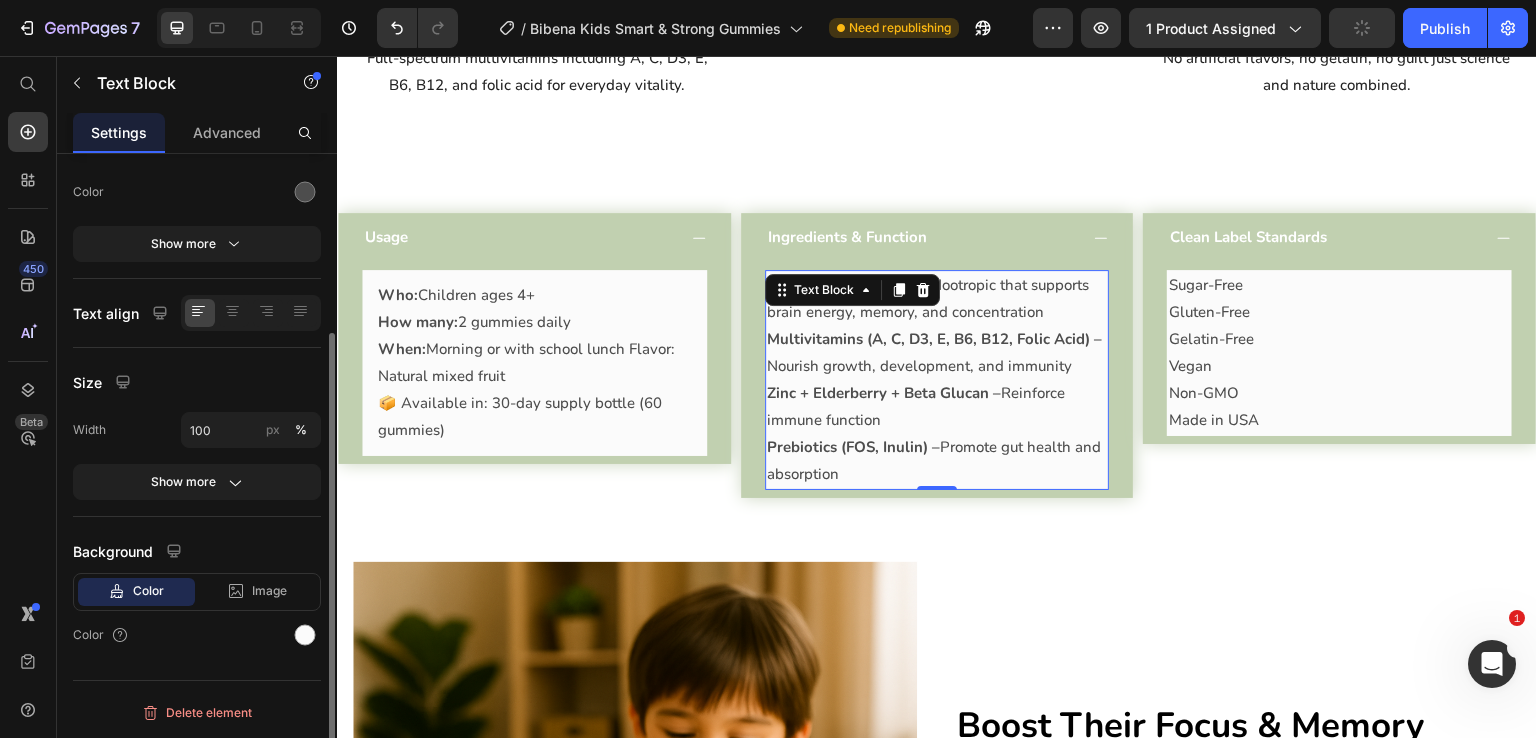 scroll, scrollTop: 252, scrollLeft: 0, axis: vertical 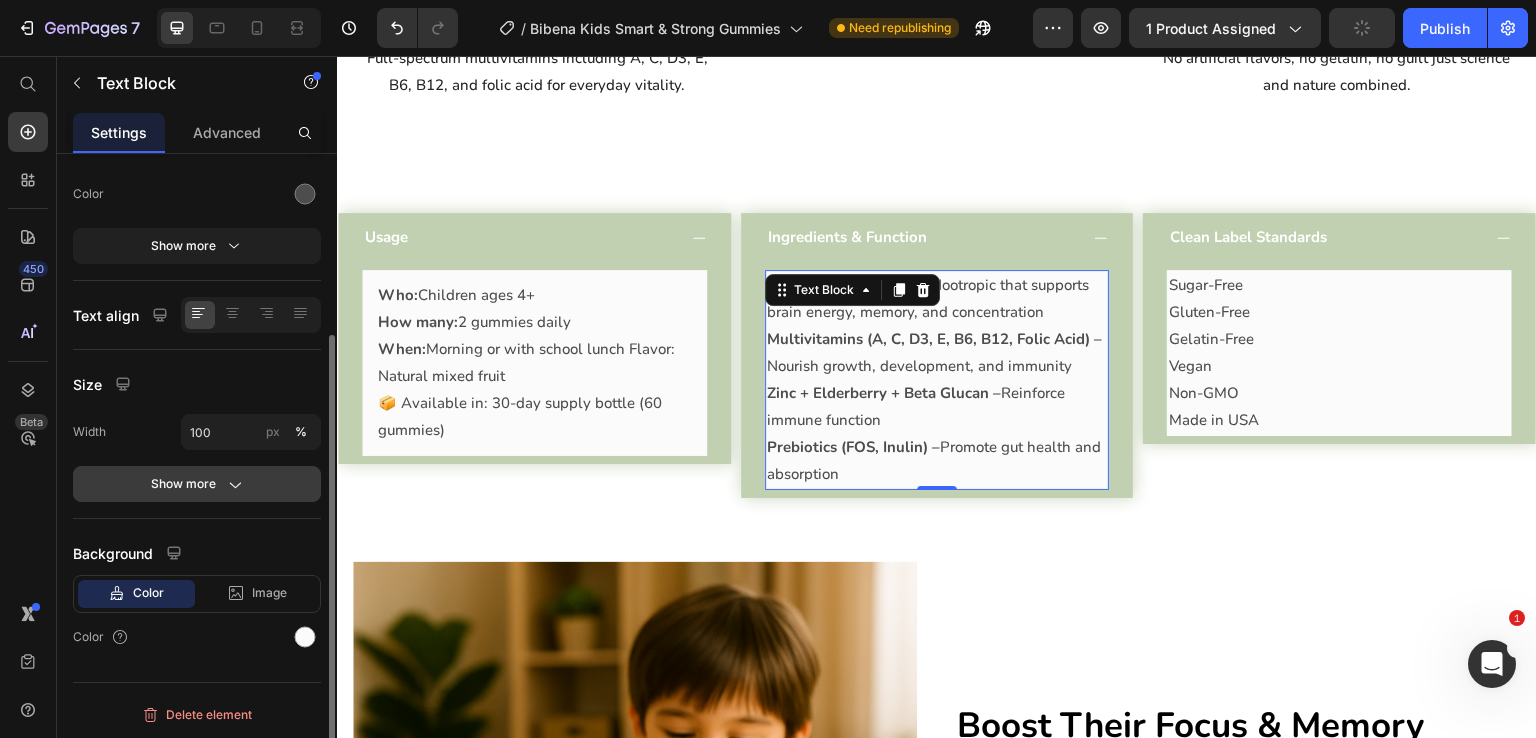 click on "Show more" 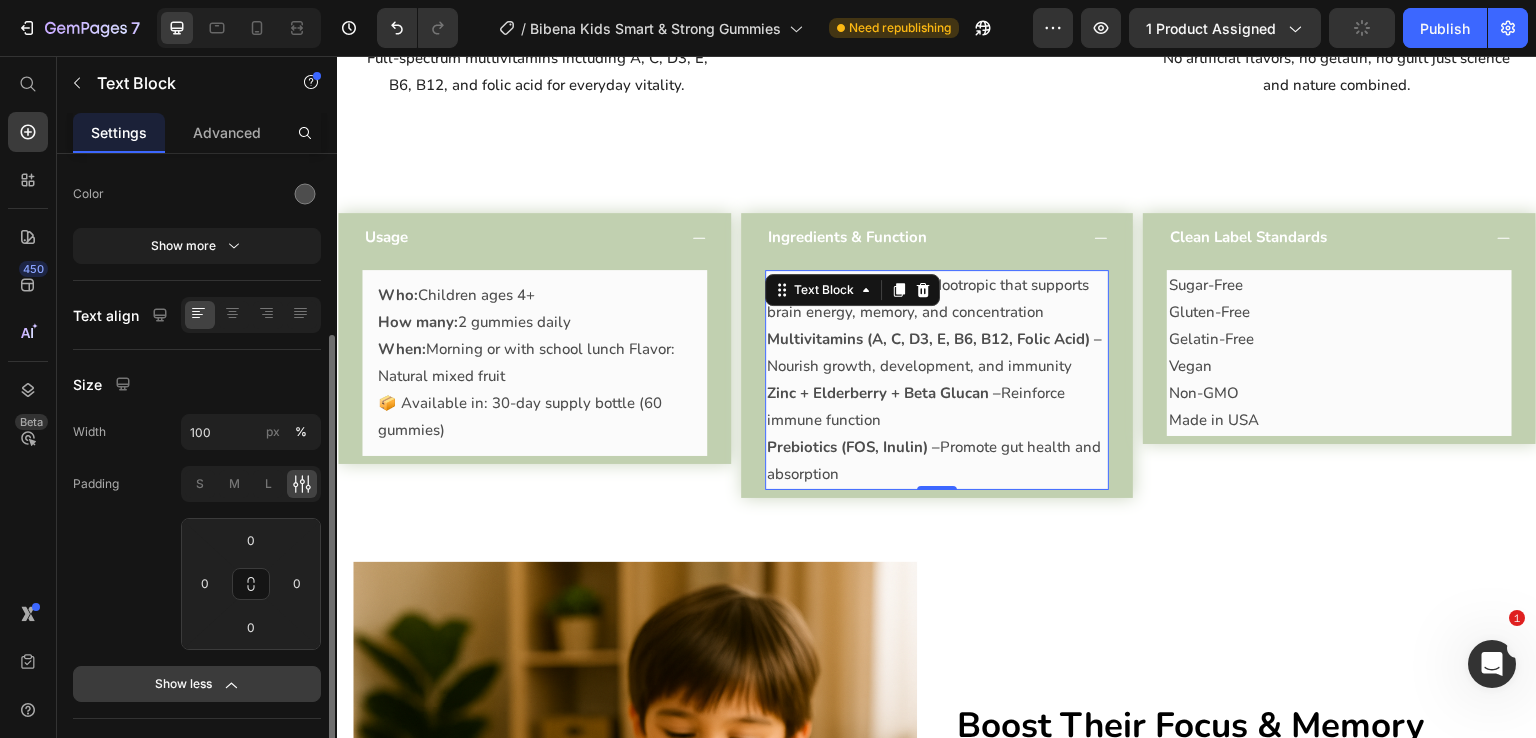 scroll, scrollTop: 452, scrollLeft: 0, axis: vertical 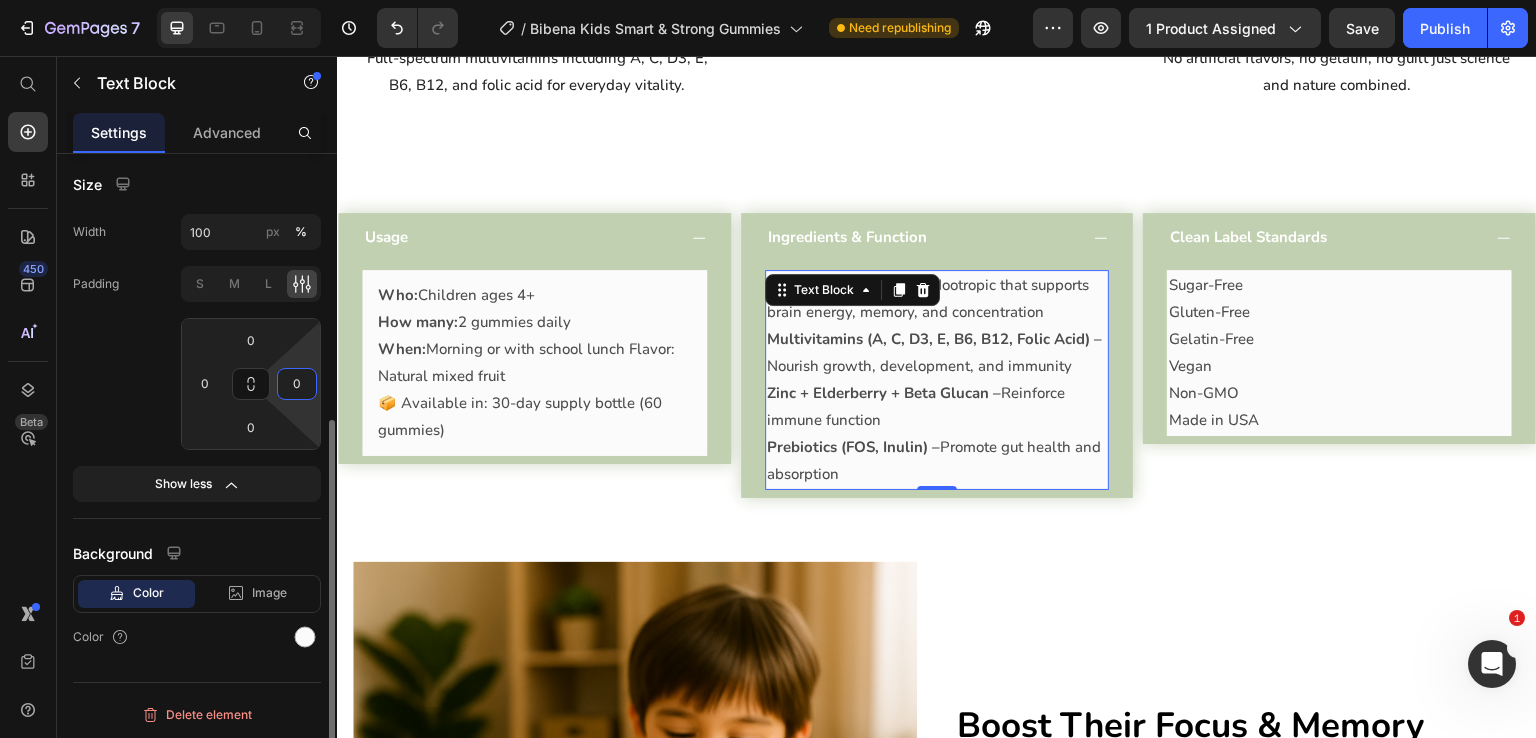 click on "0" at bounding box center (297, 384) 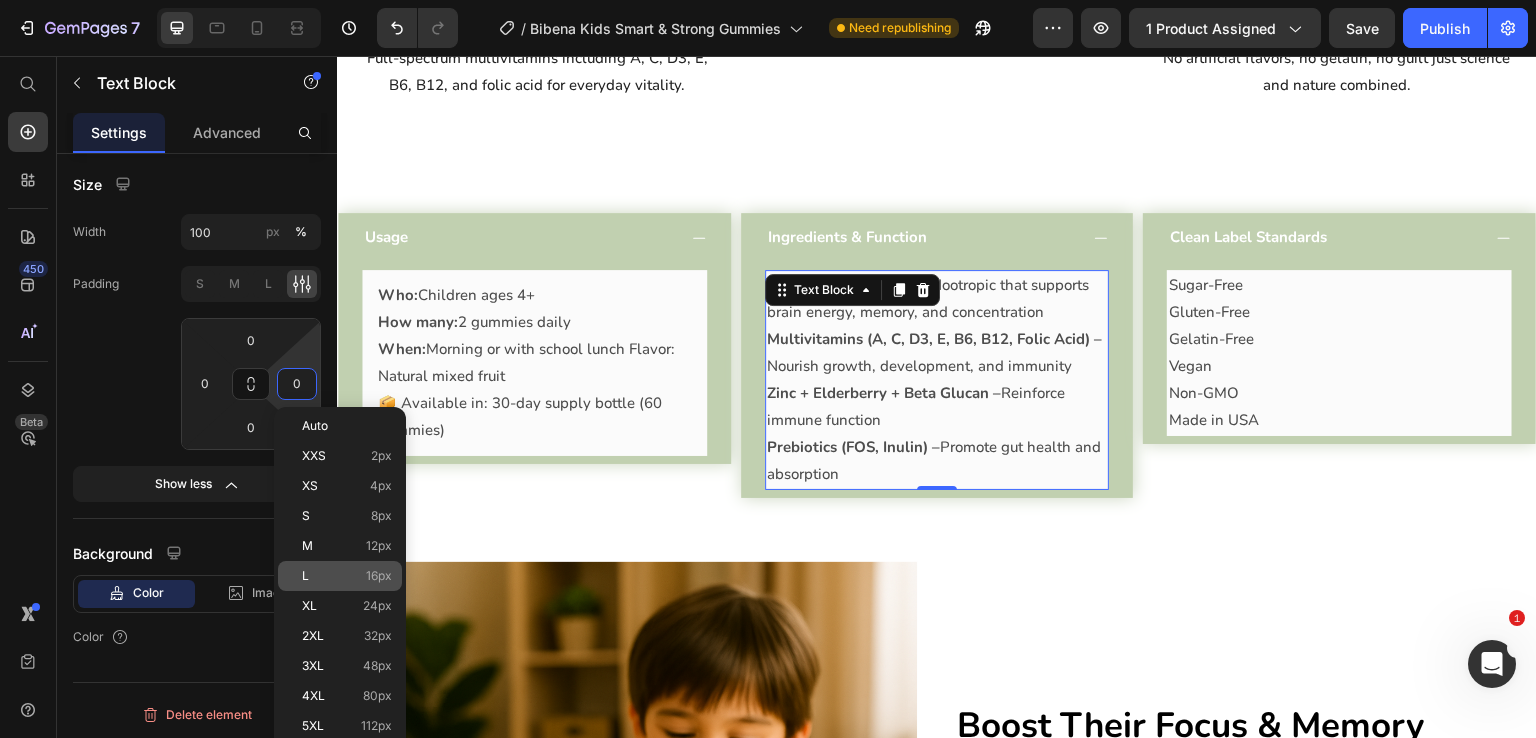 click on "L 16px" at bounding box center [347, 576] 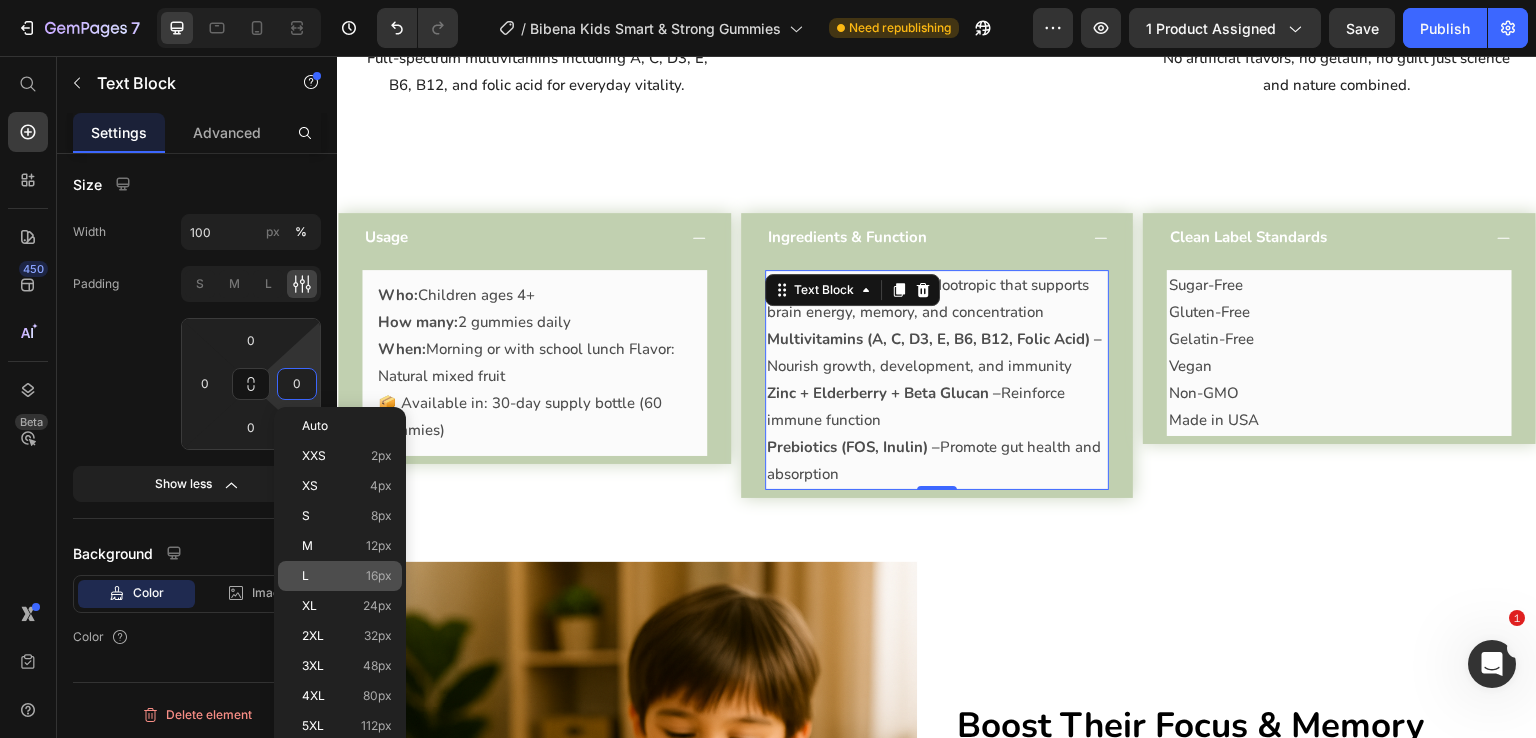 type on "16" 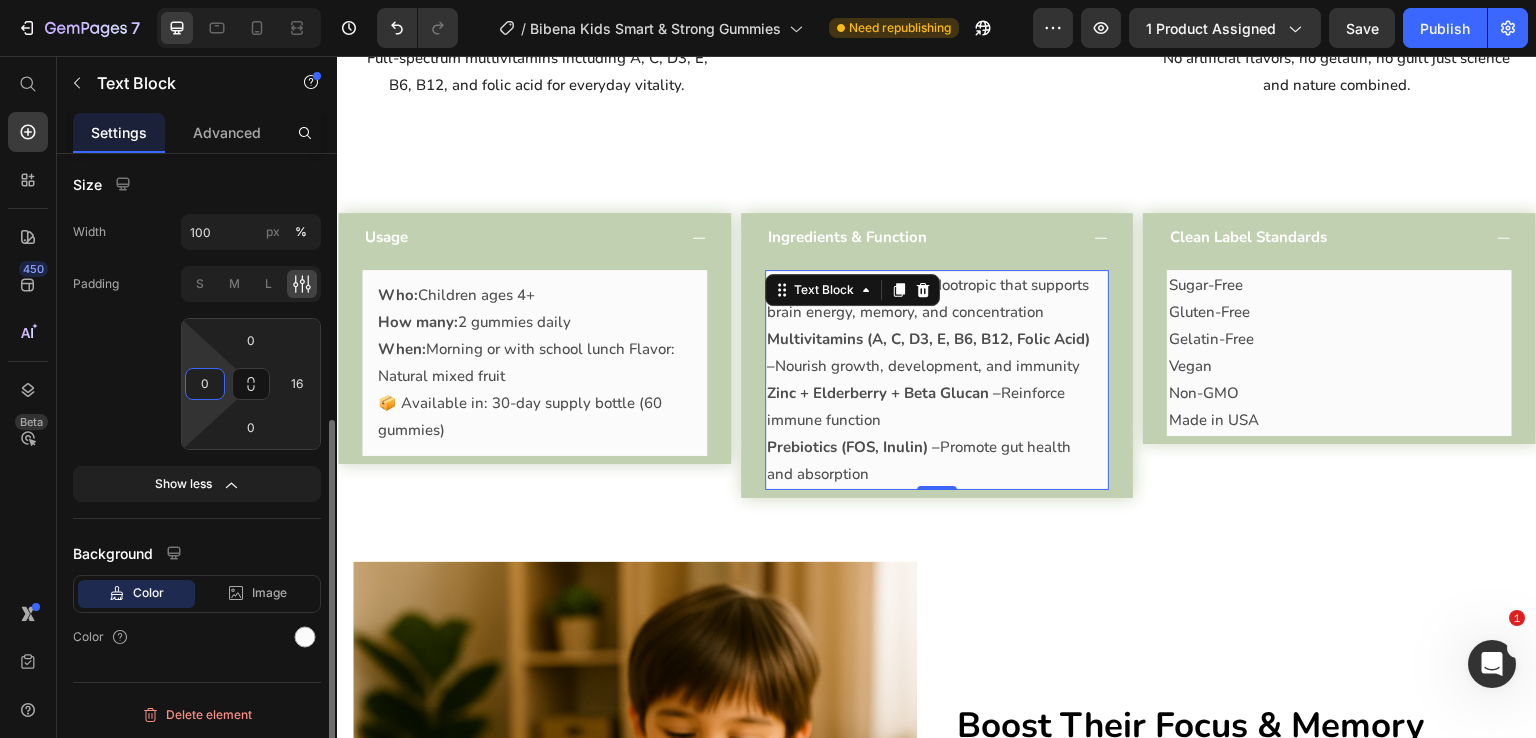 click on "0" at bounding box center (205, 384) 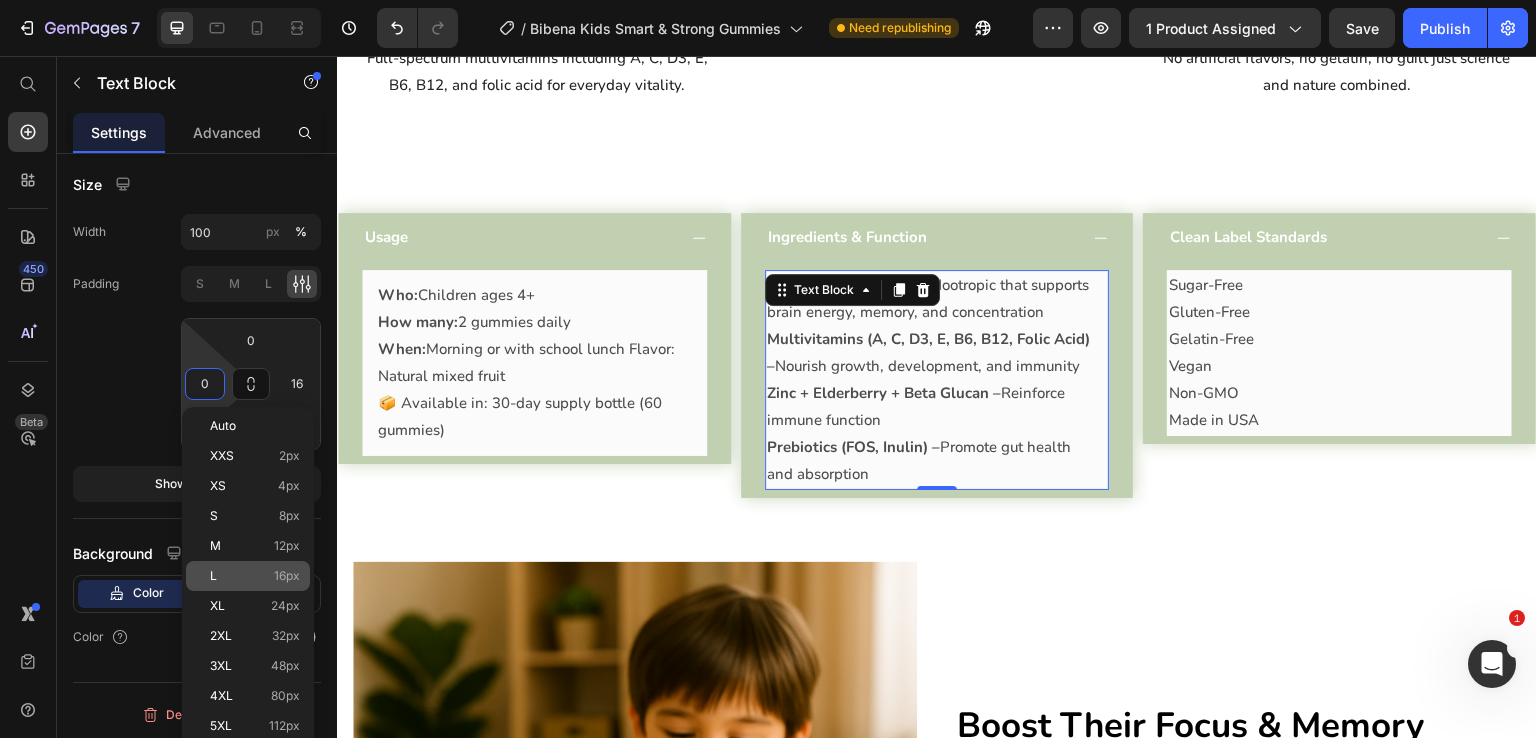 click on "16px" at bounding box center [287, 576] 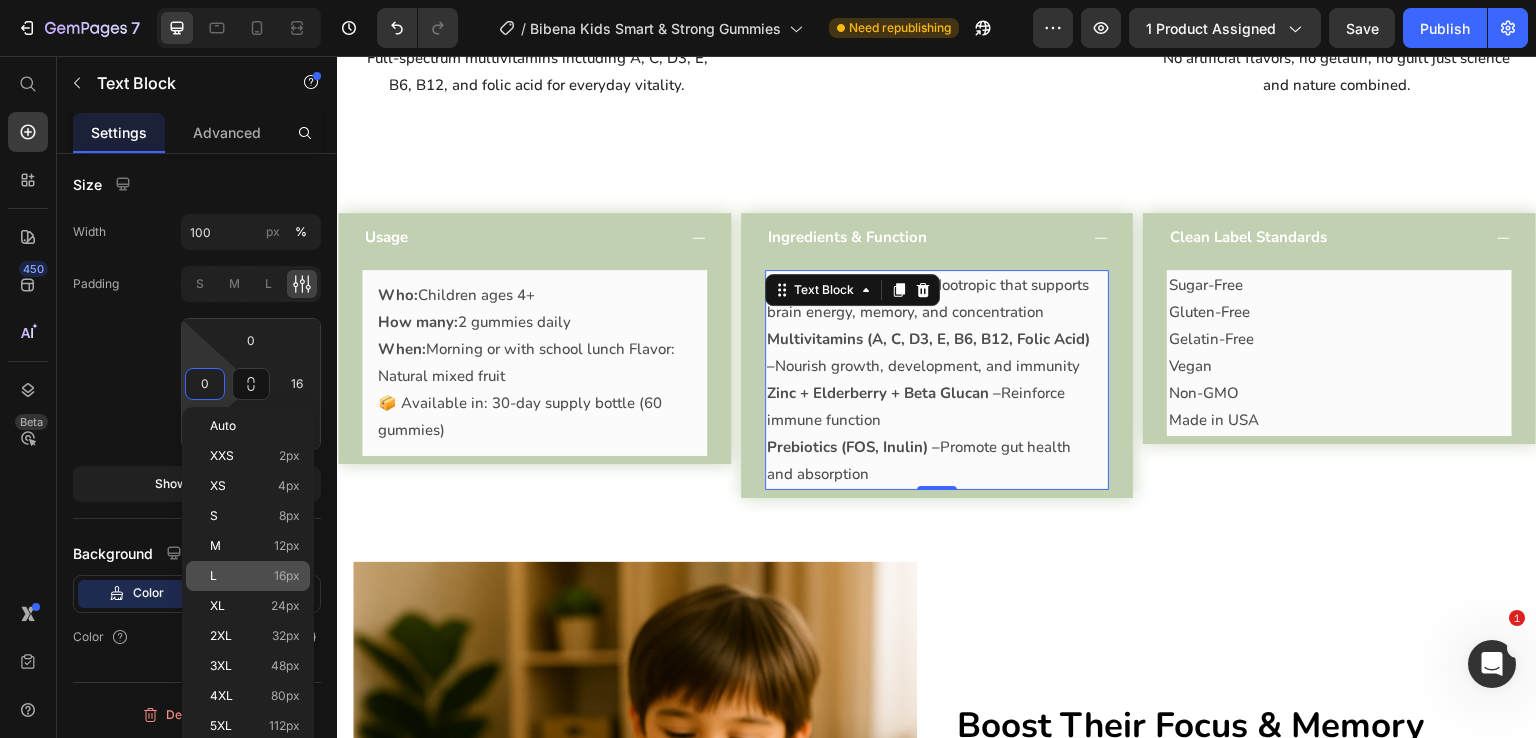 type on "16" 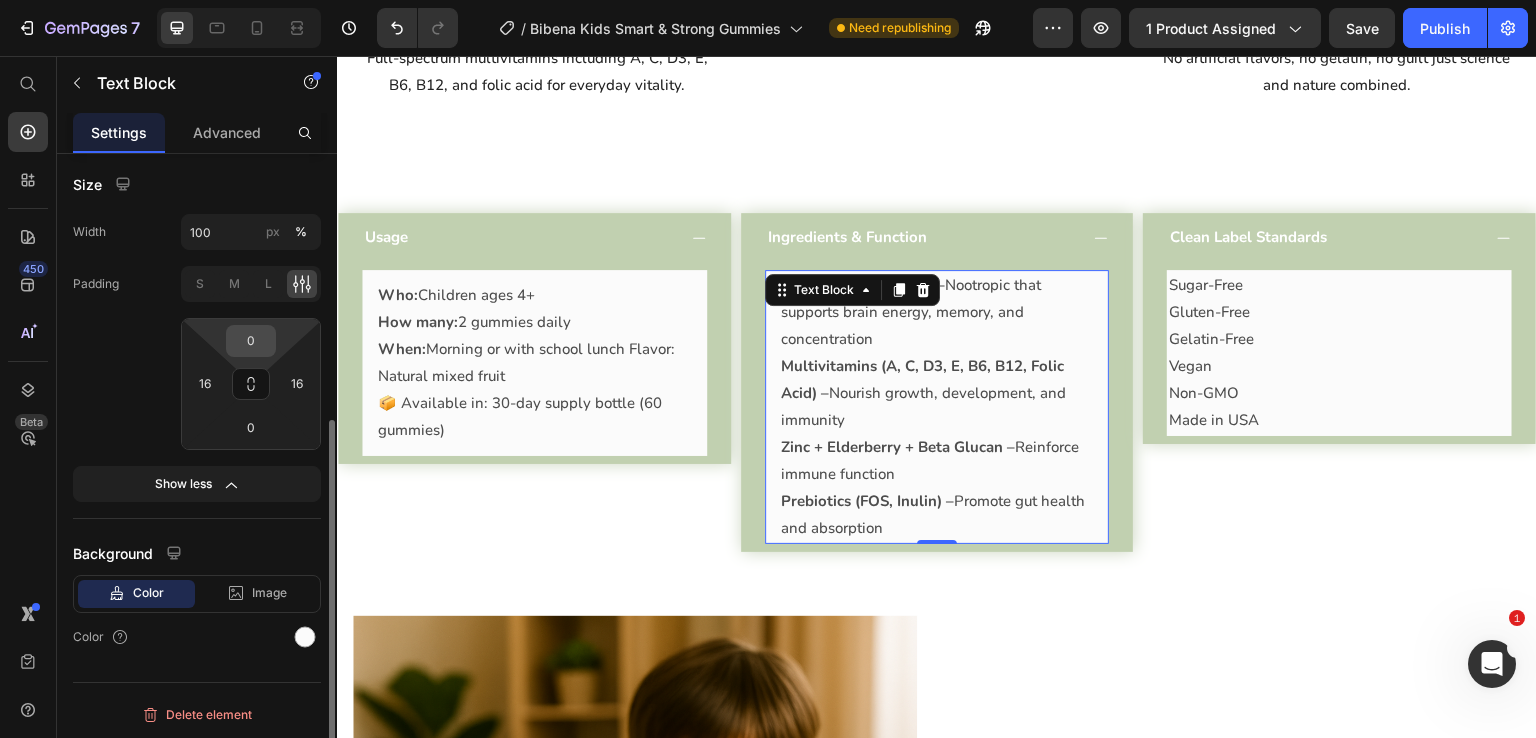 click on "0" at bounding box center [251, 341] 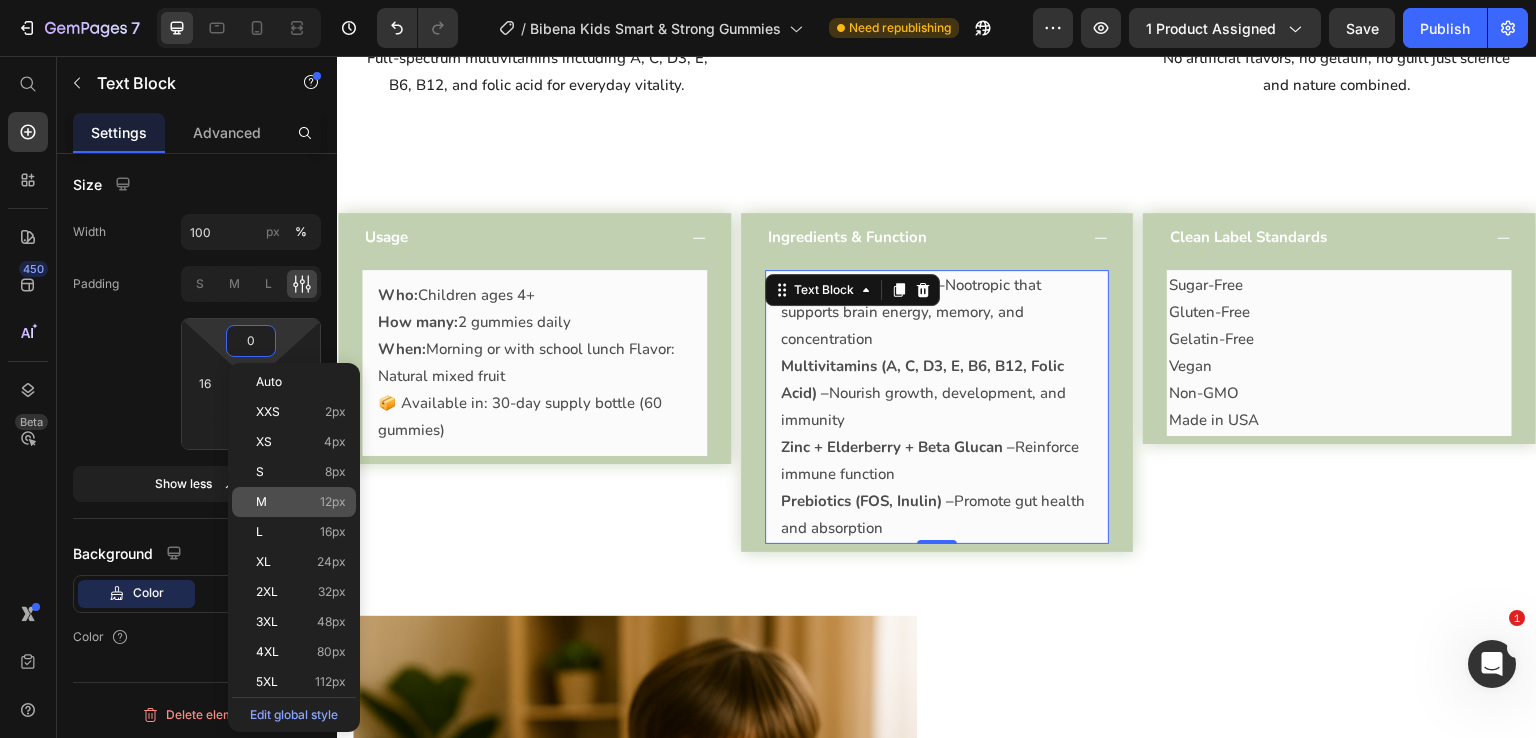 click on "M 12px" 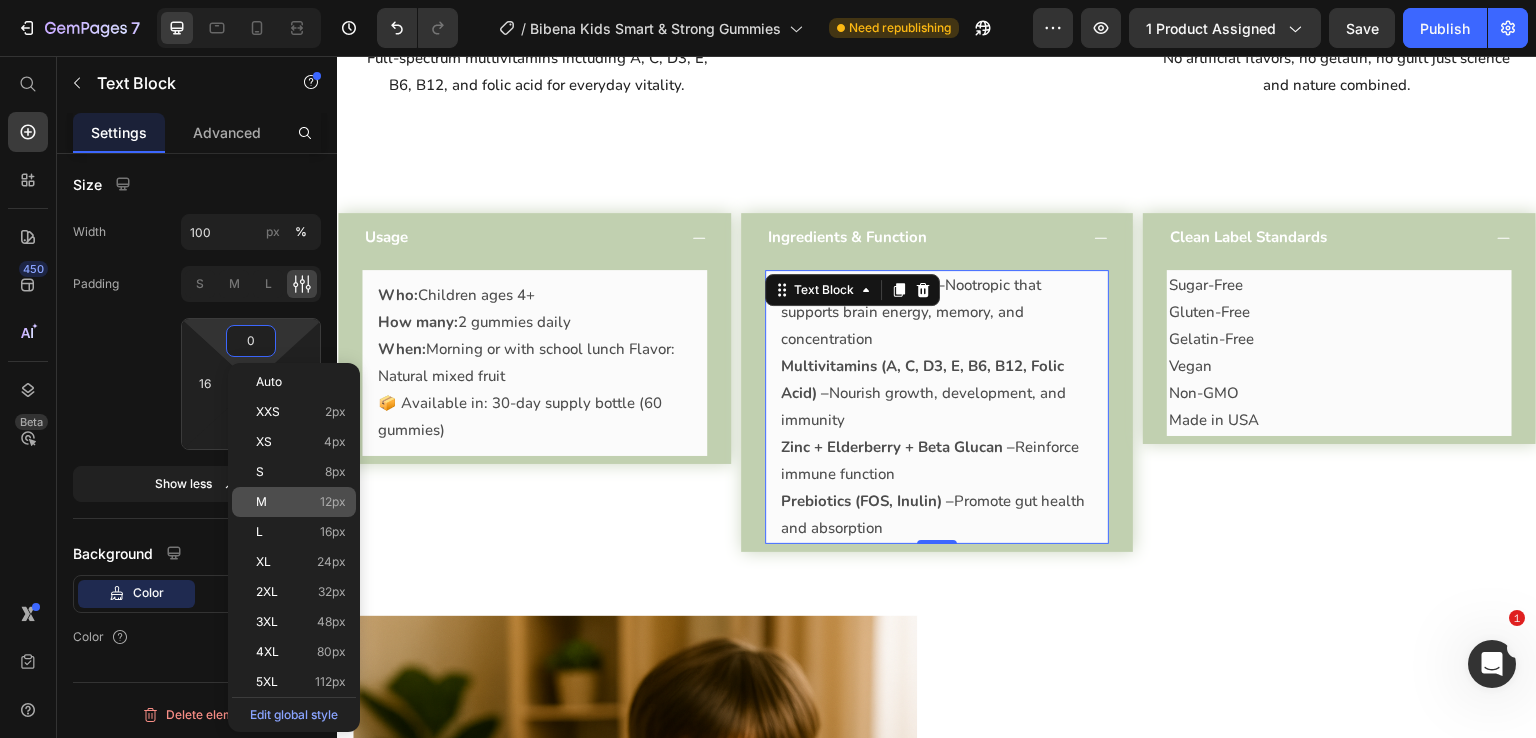 click on "M 12px" 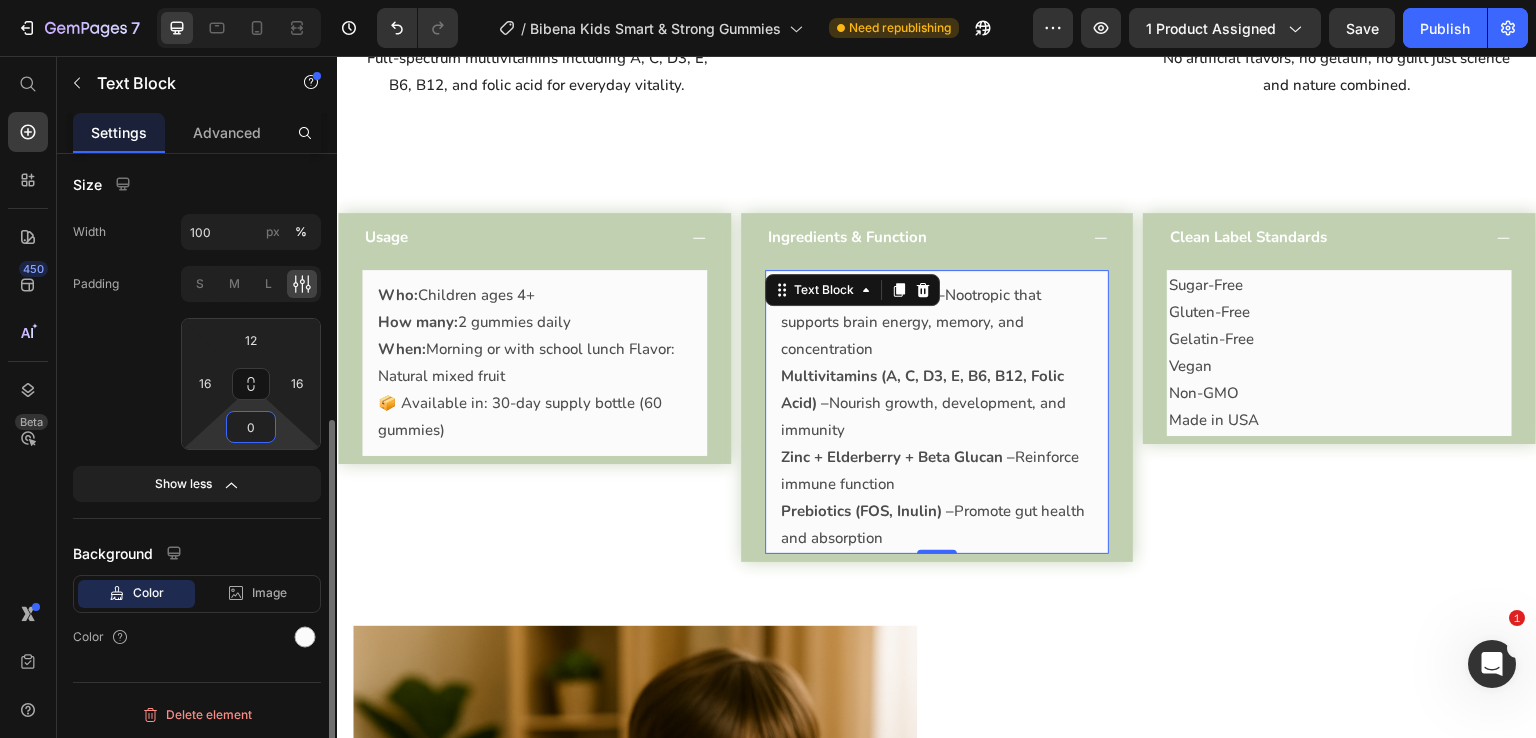 click on "0" 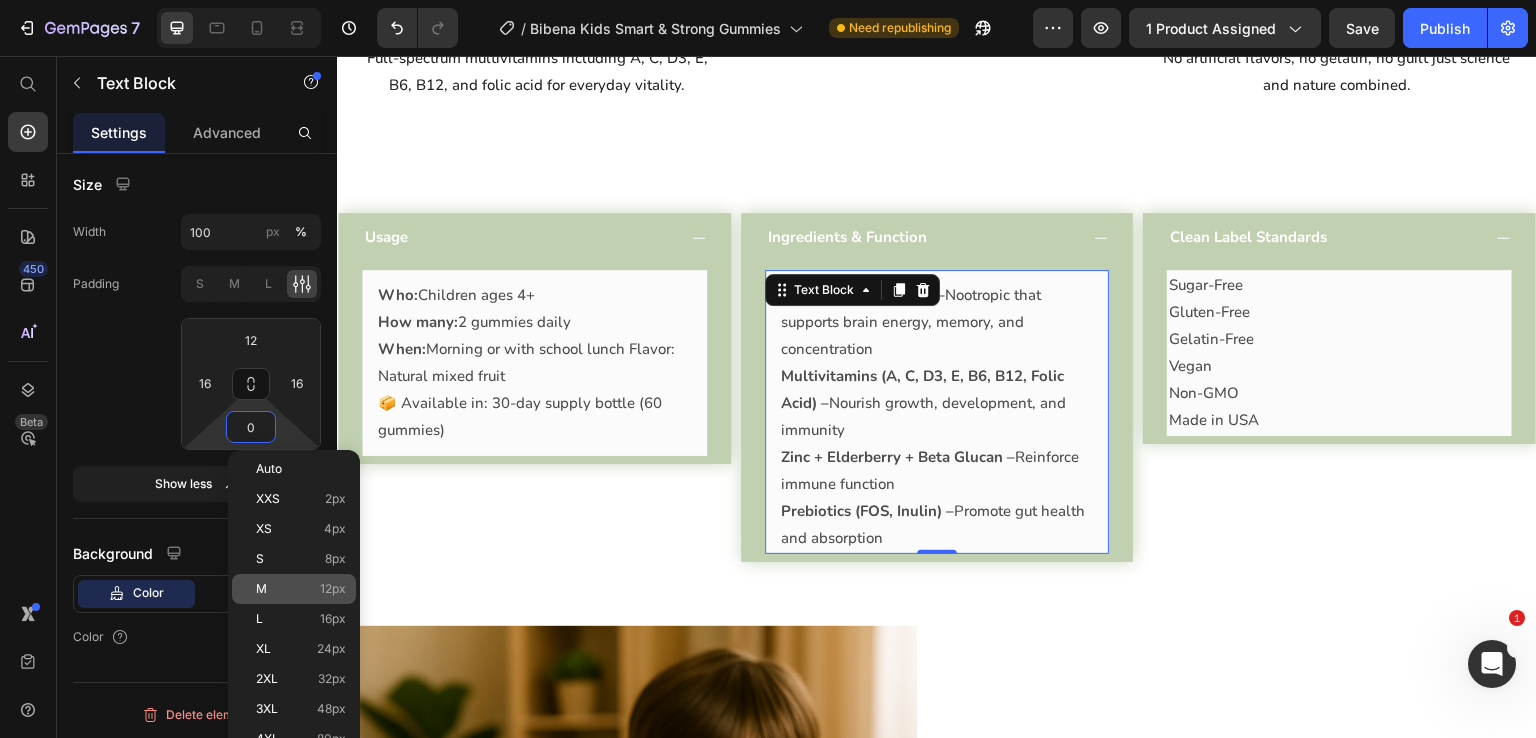 click on "M 12px" 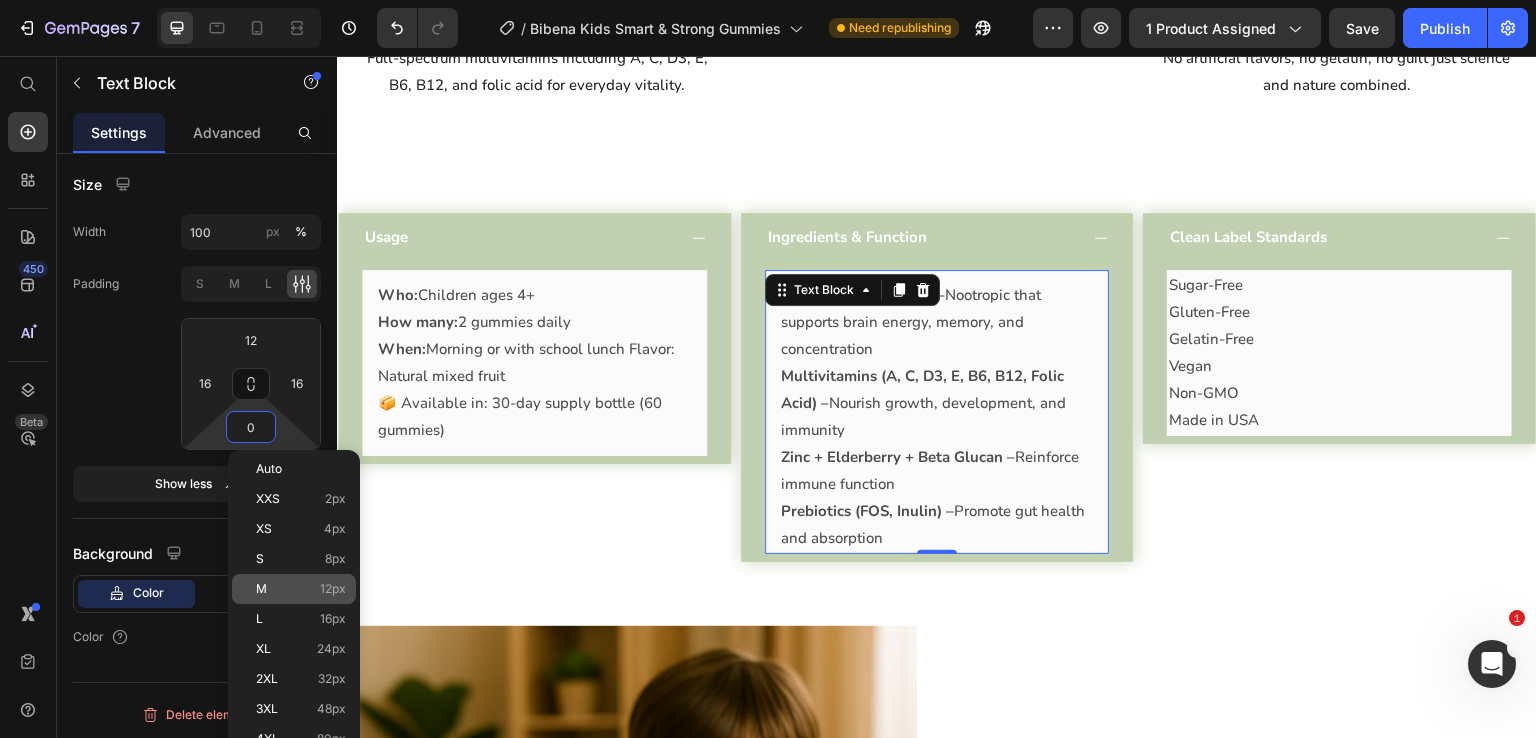 type on "12" 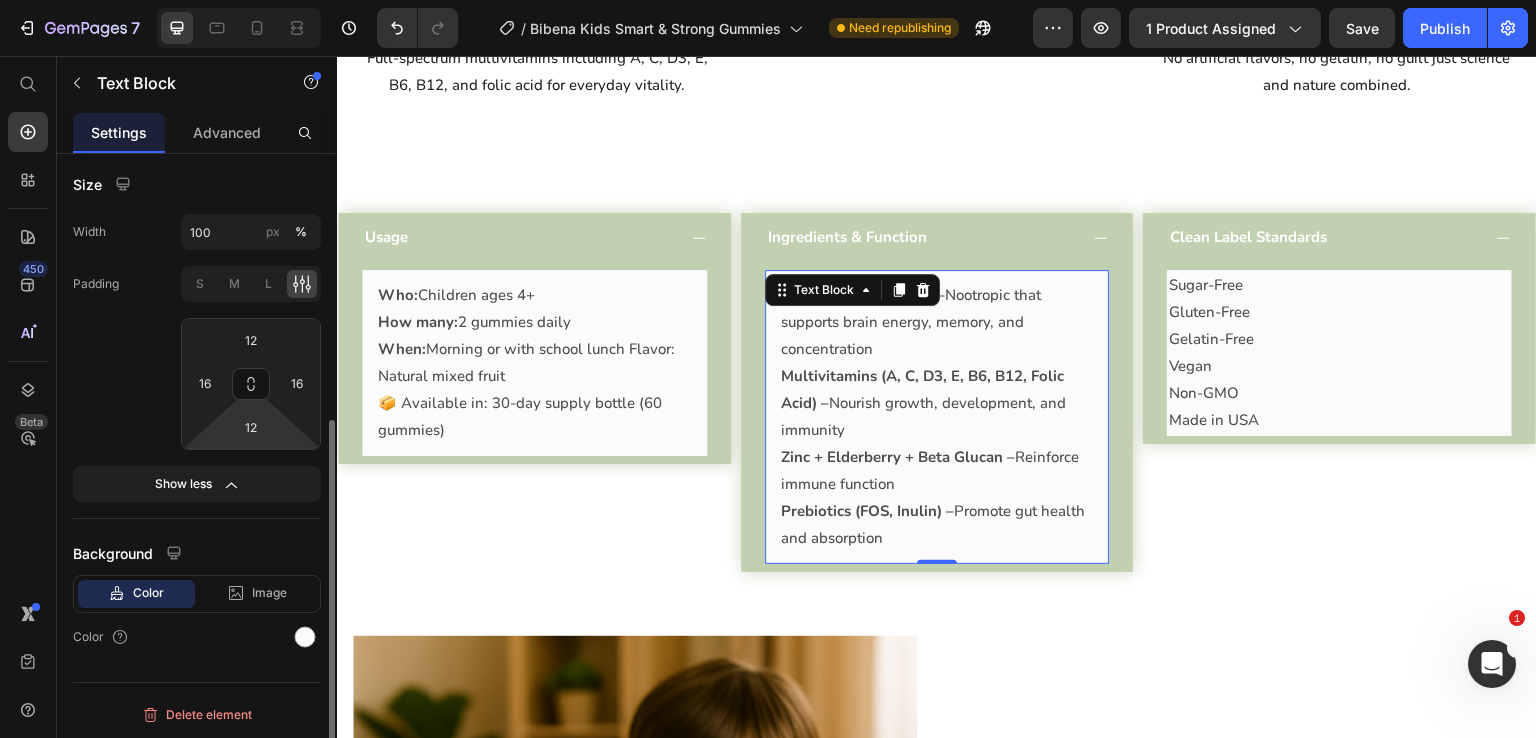 click on "Width 100 px % Padding S M L 12 16 12 16 Show less" 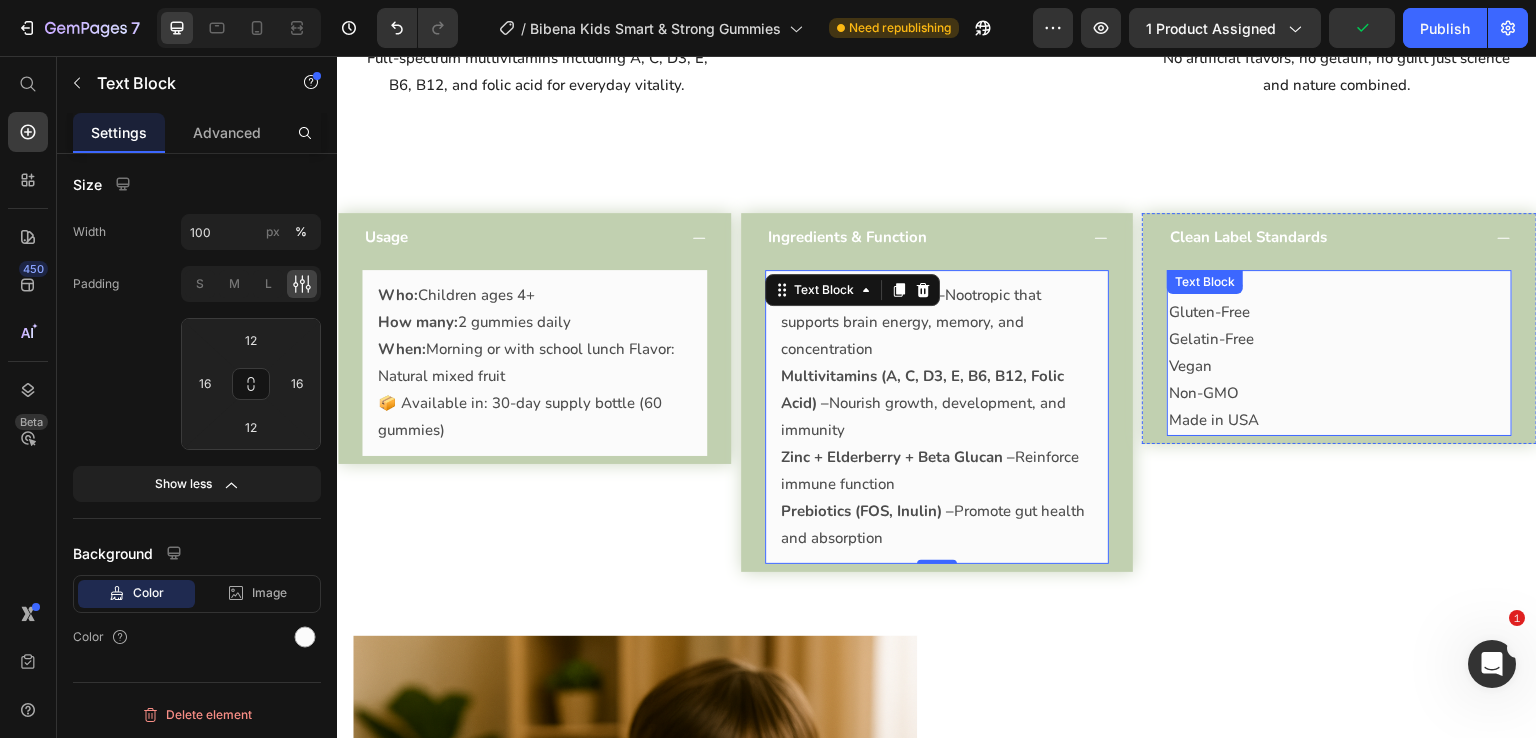 click on "Vegan" 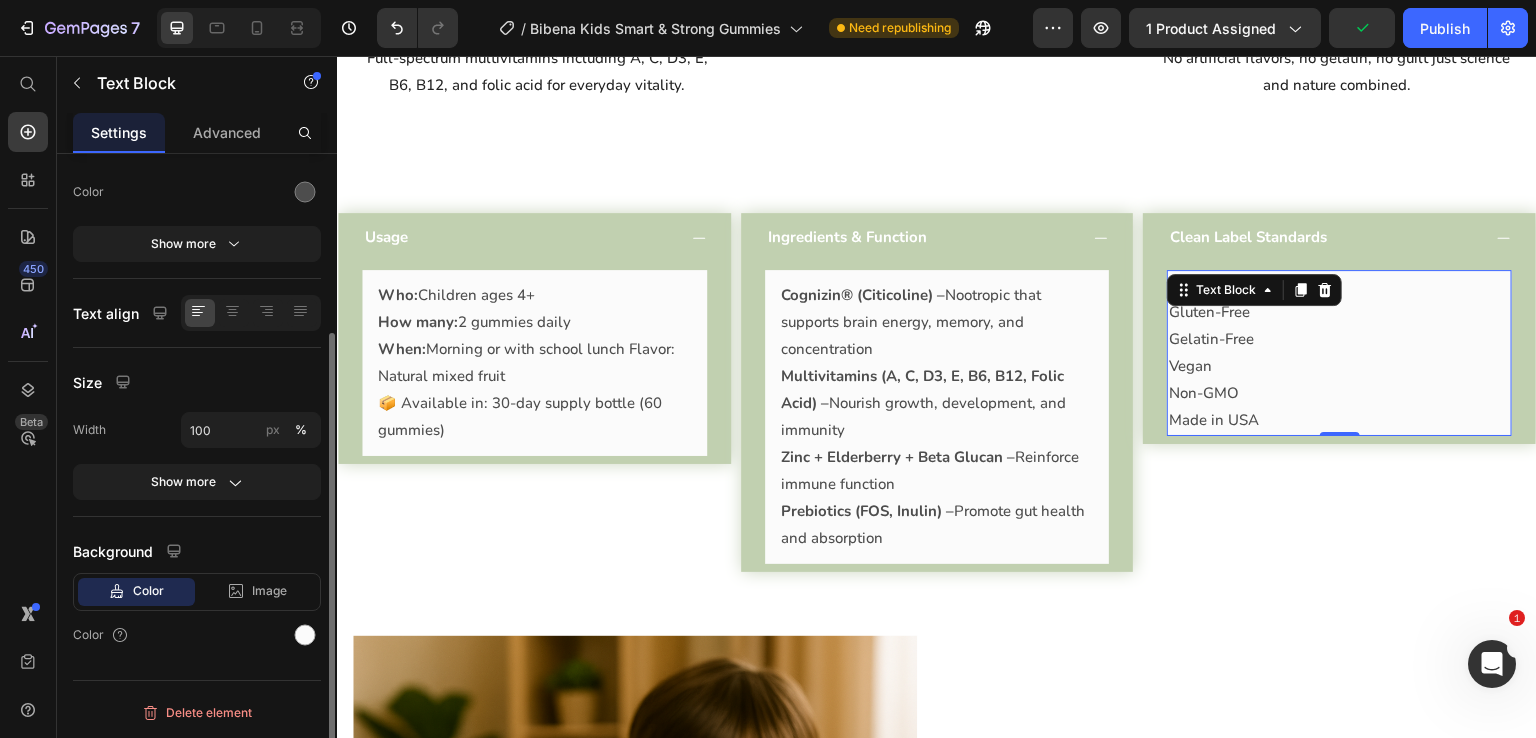 scroll, scrollTop: 252, scrollLeft: 0, axis: vertical 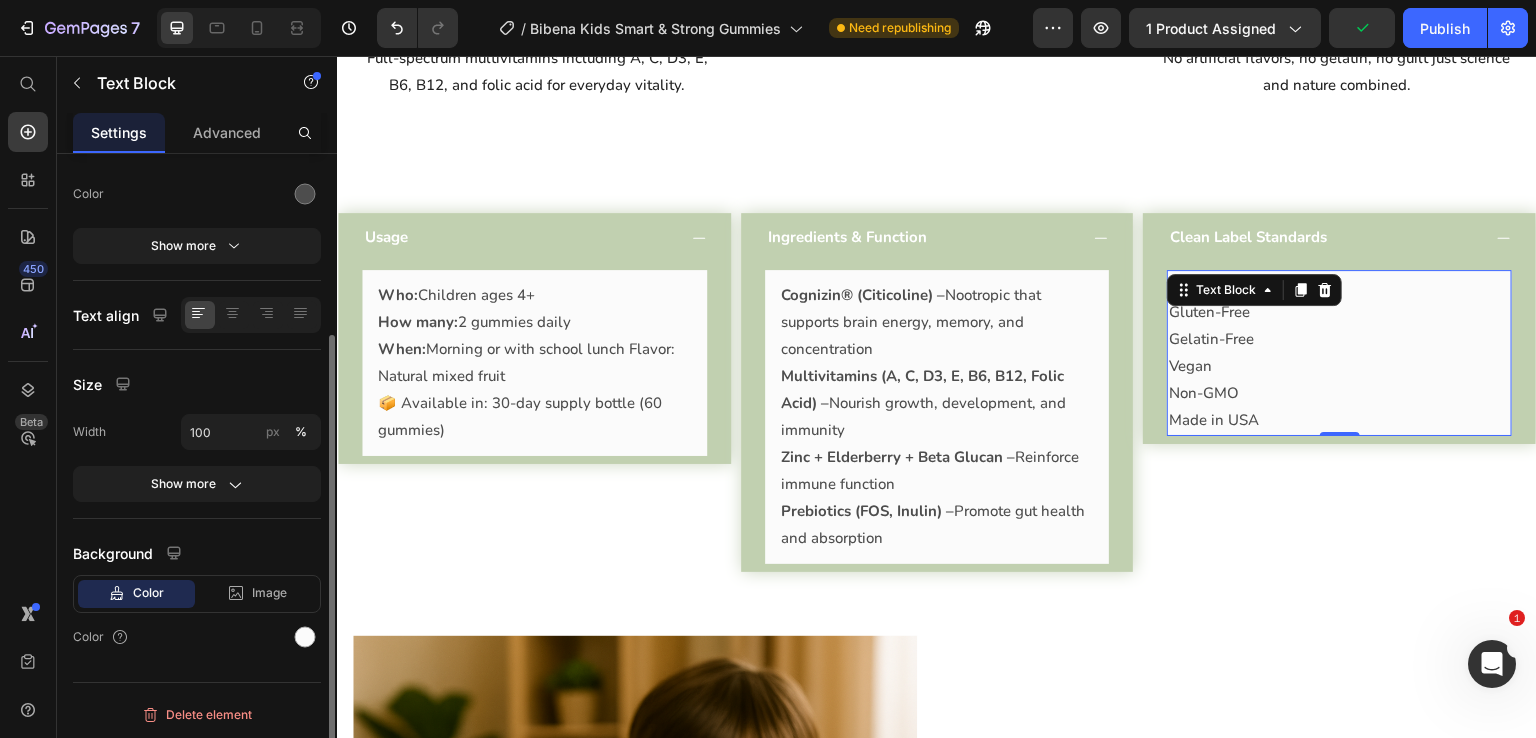 click on "Size Width 100 px % Show more" 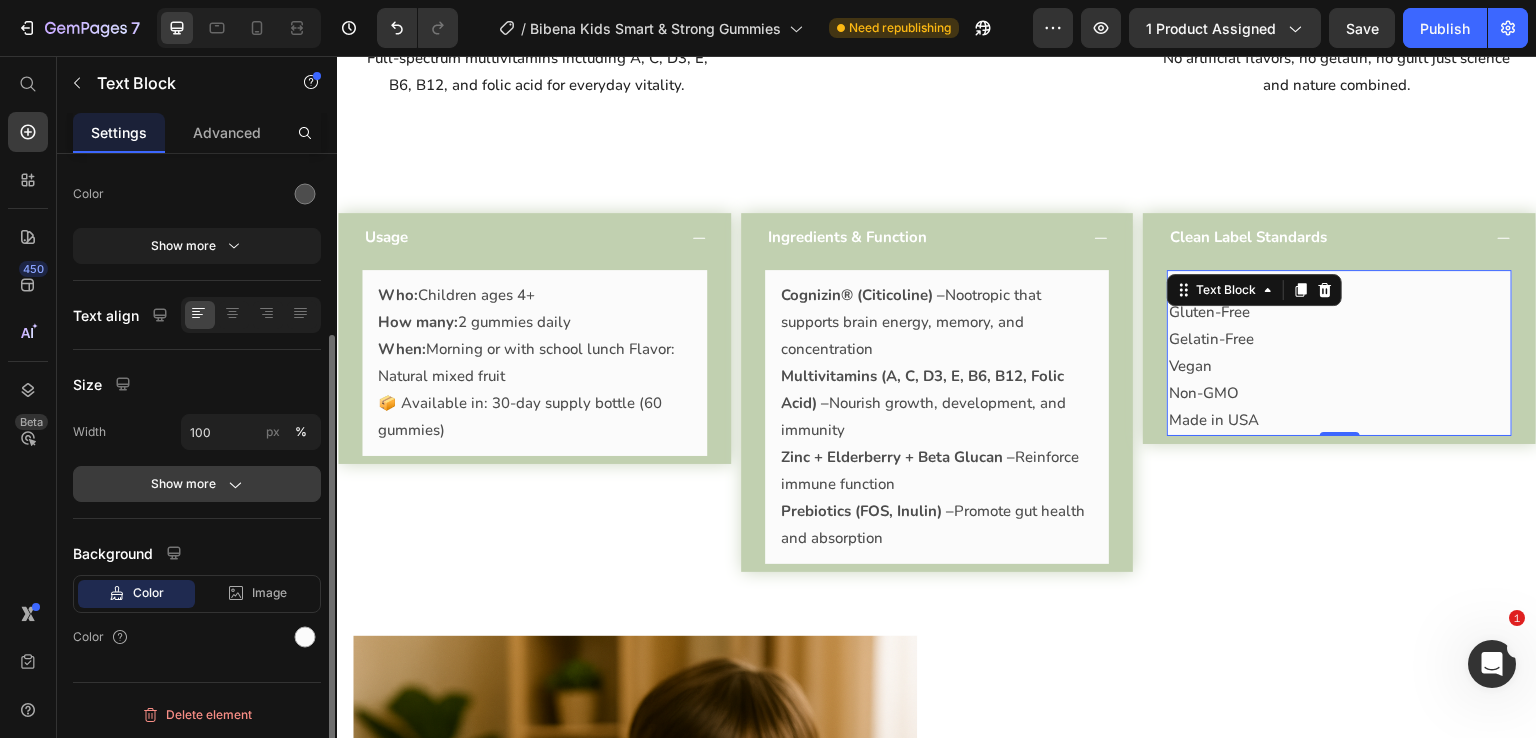 click on "Show more" 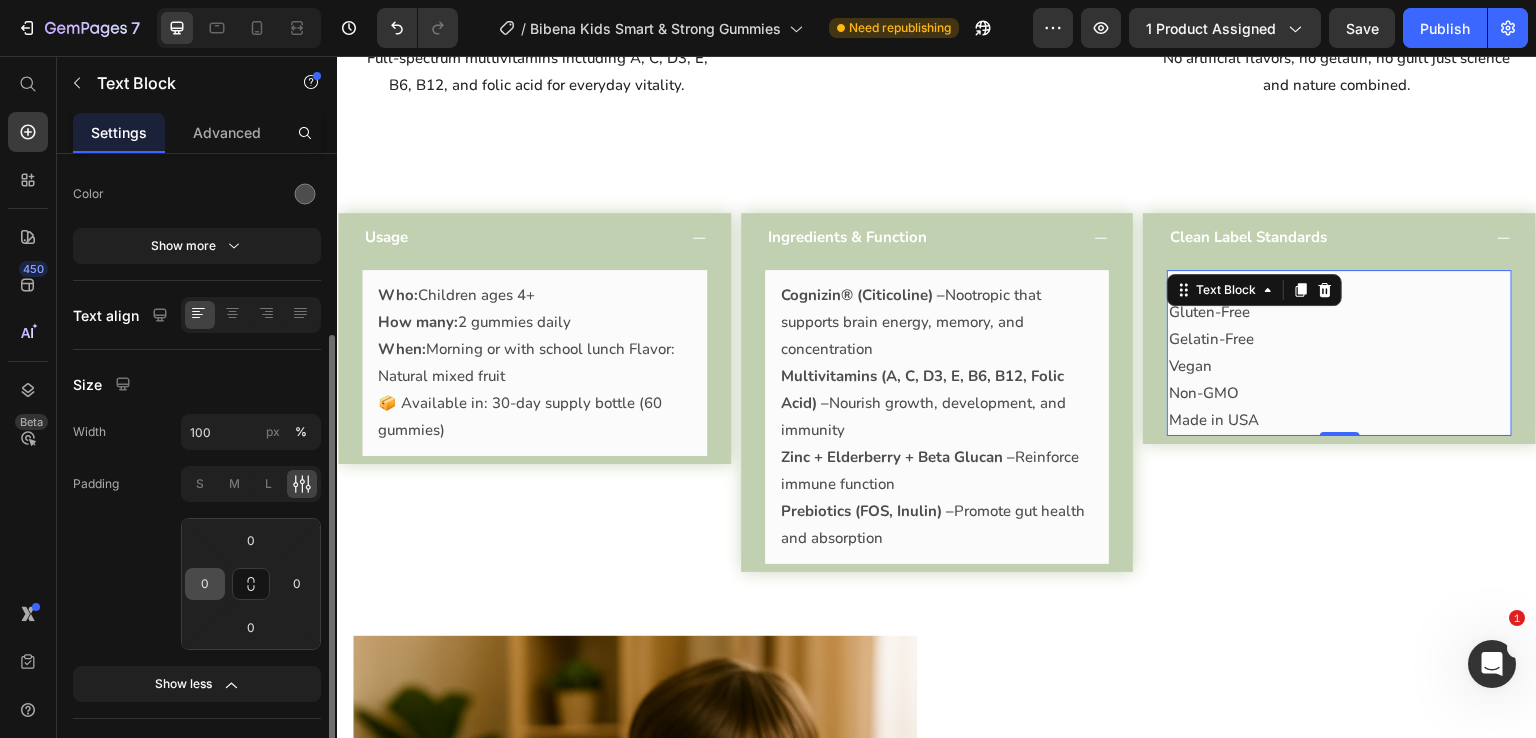 scroll, scrollTop: 452, scrollLeft: 0, axis: vertical 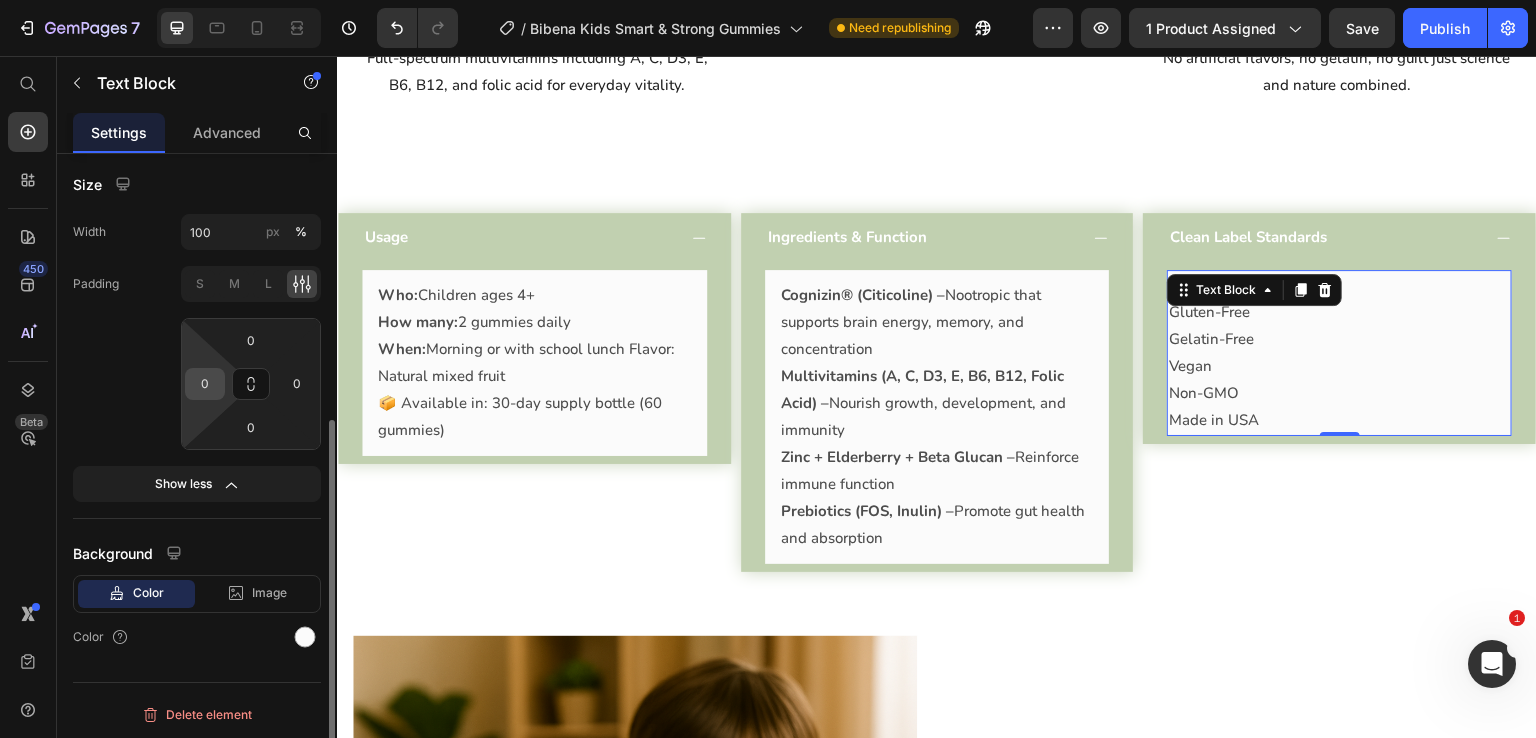 click on "0" 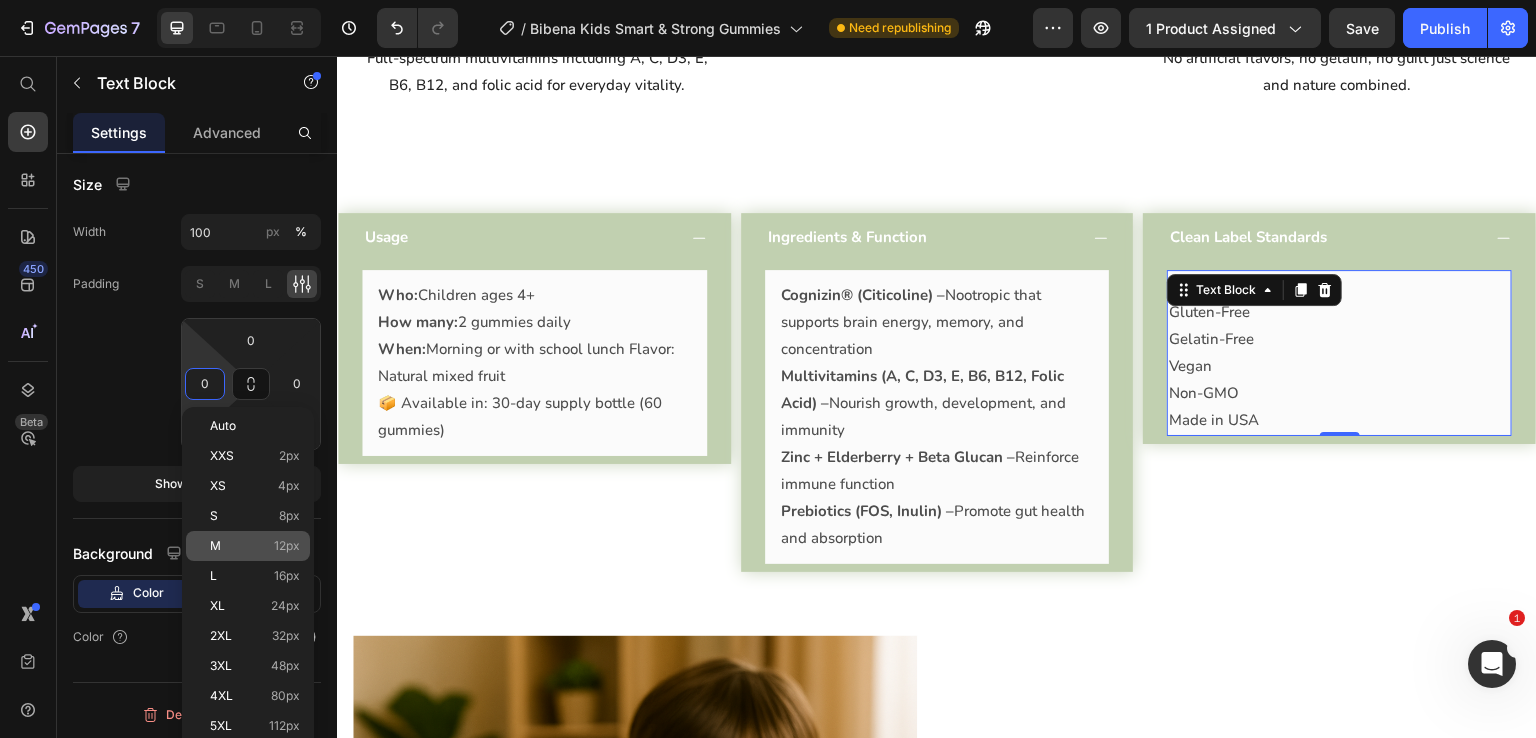 click on "16px" 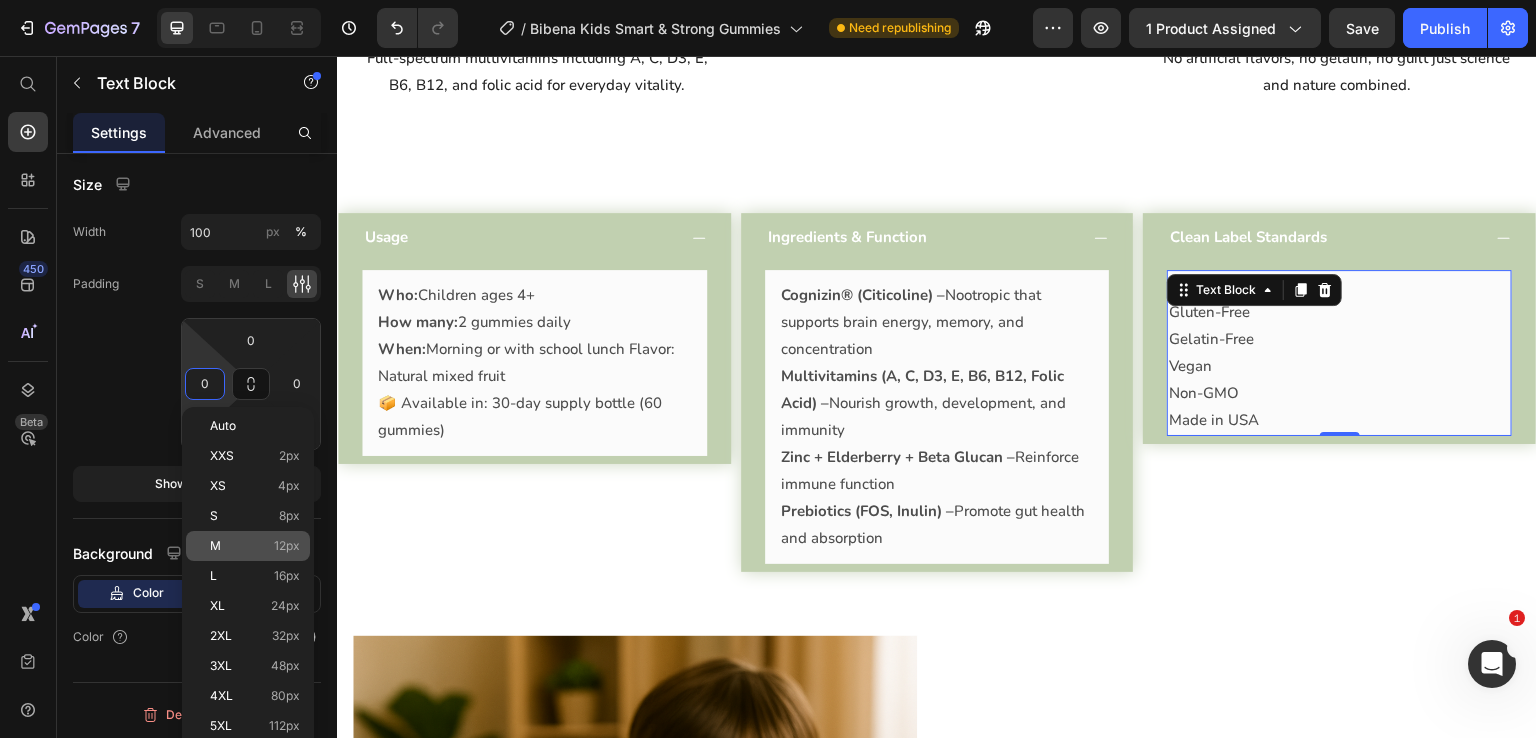 type on "16" 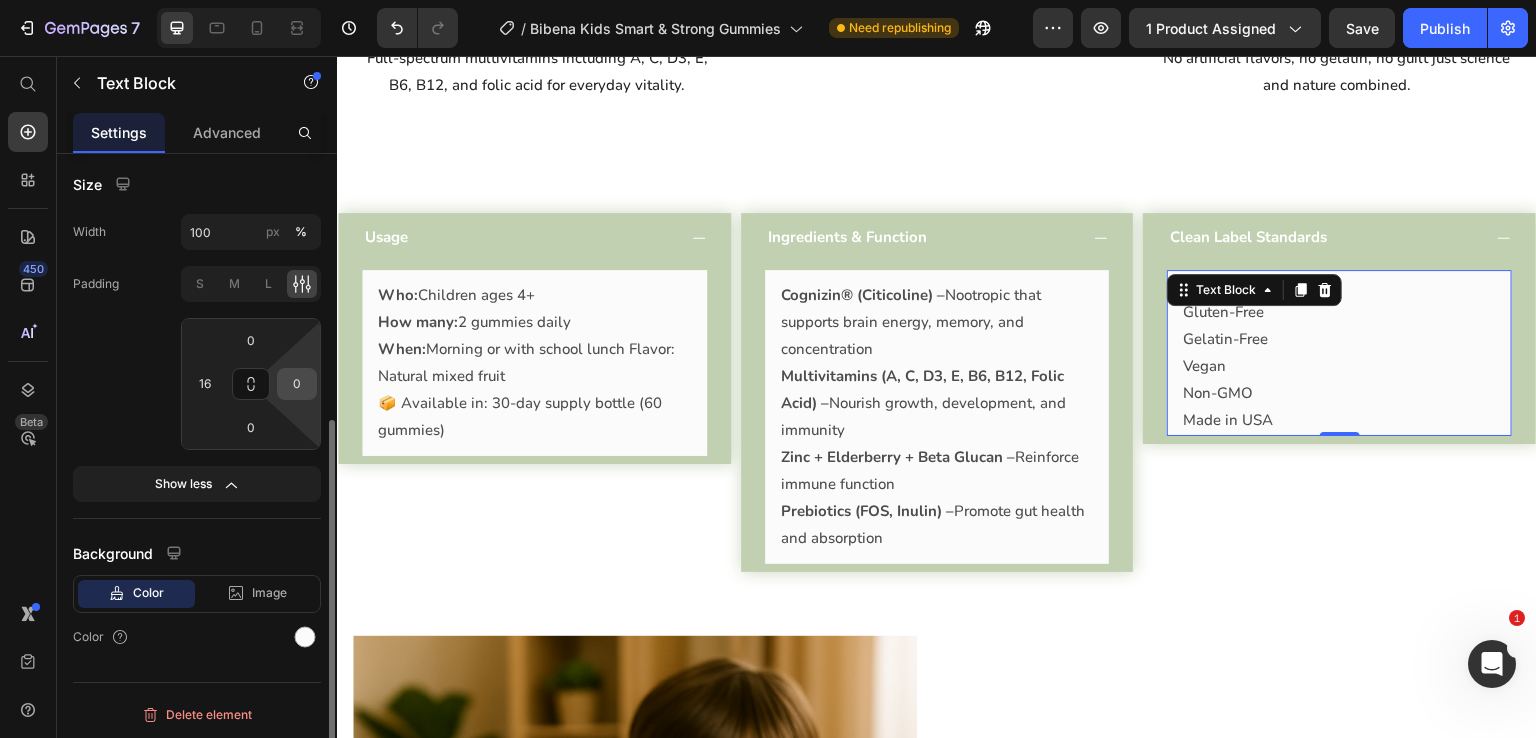 click on "0" 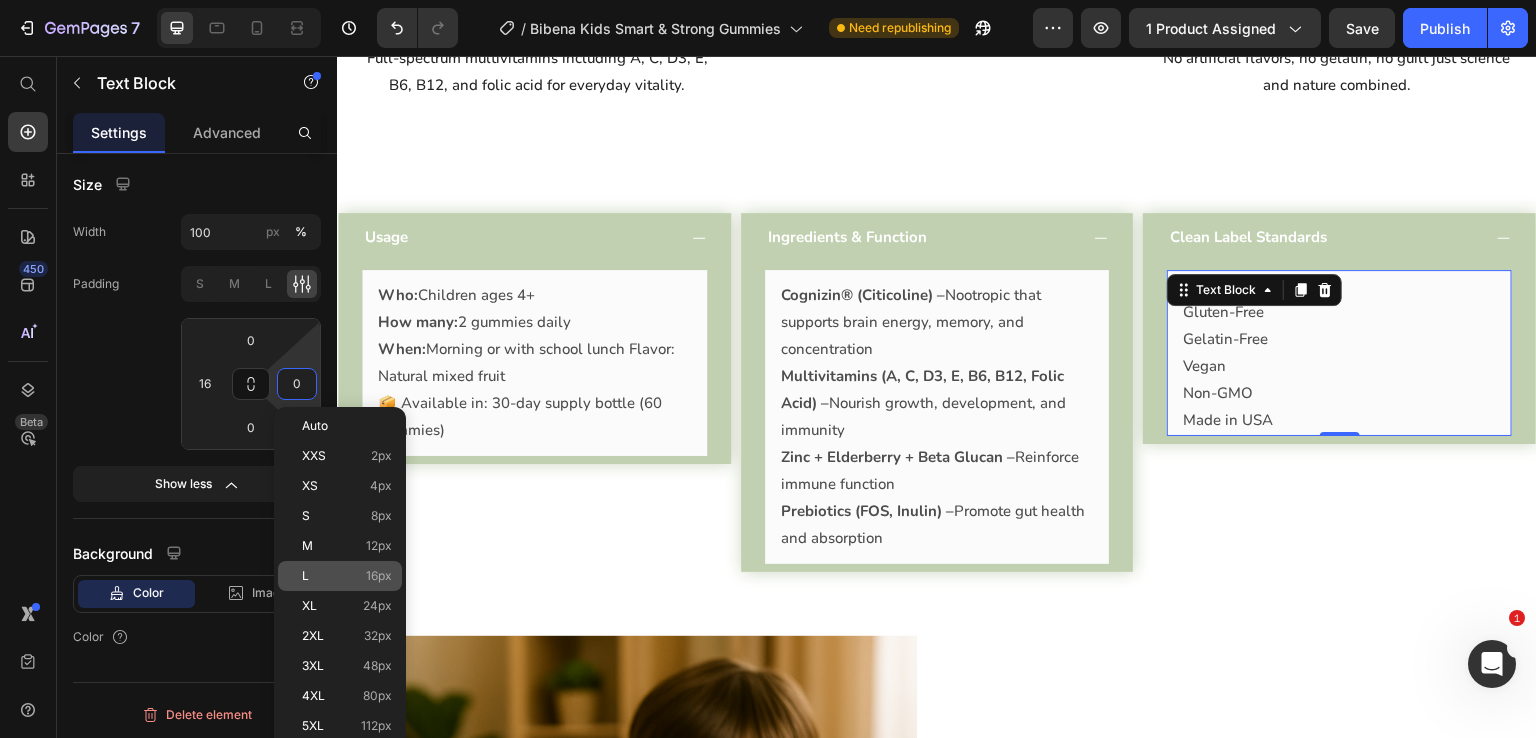 click on "L 16px" 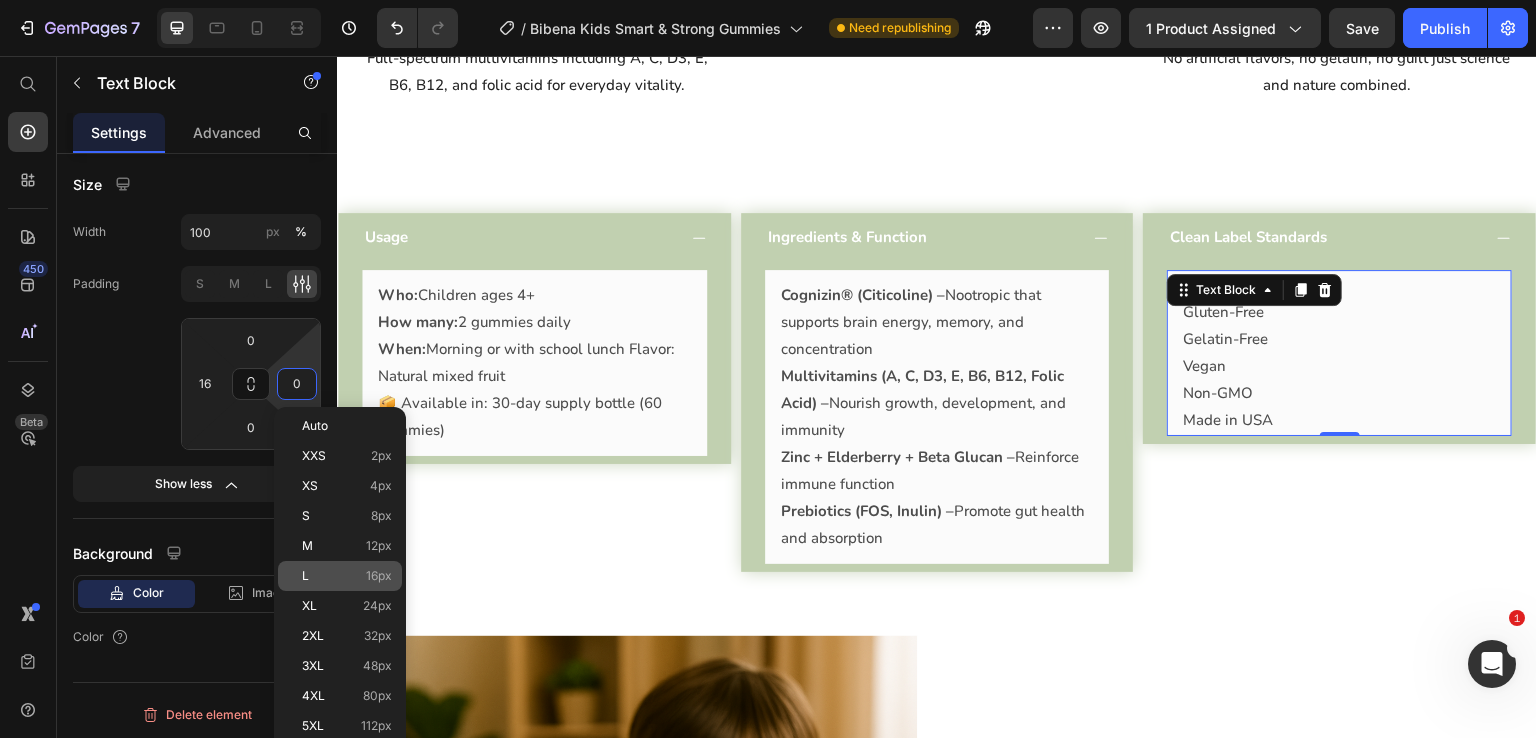 type on "16" 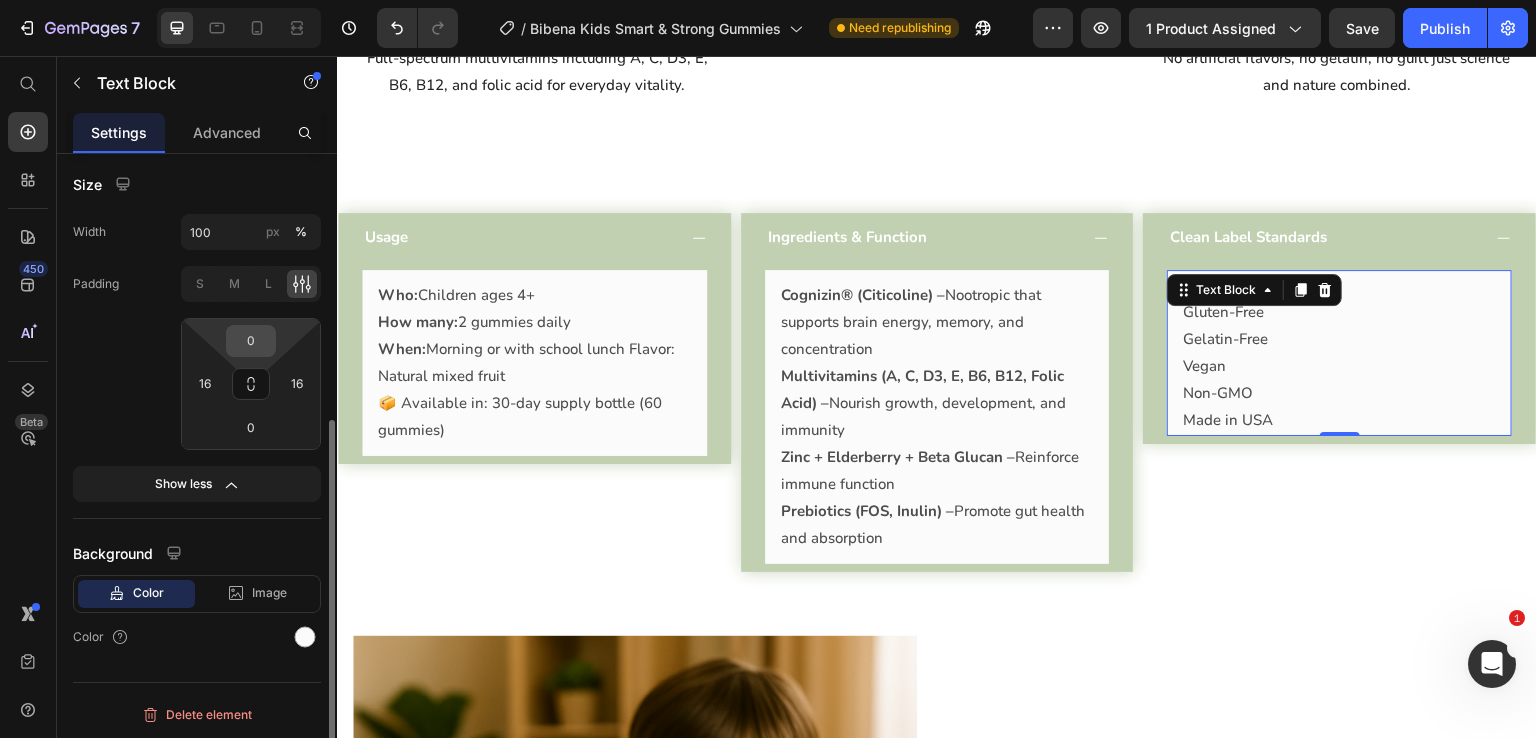 click on "0" 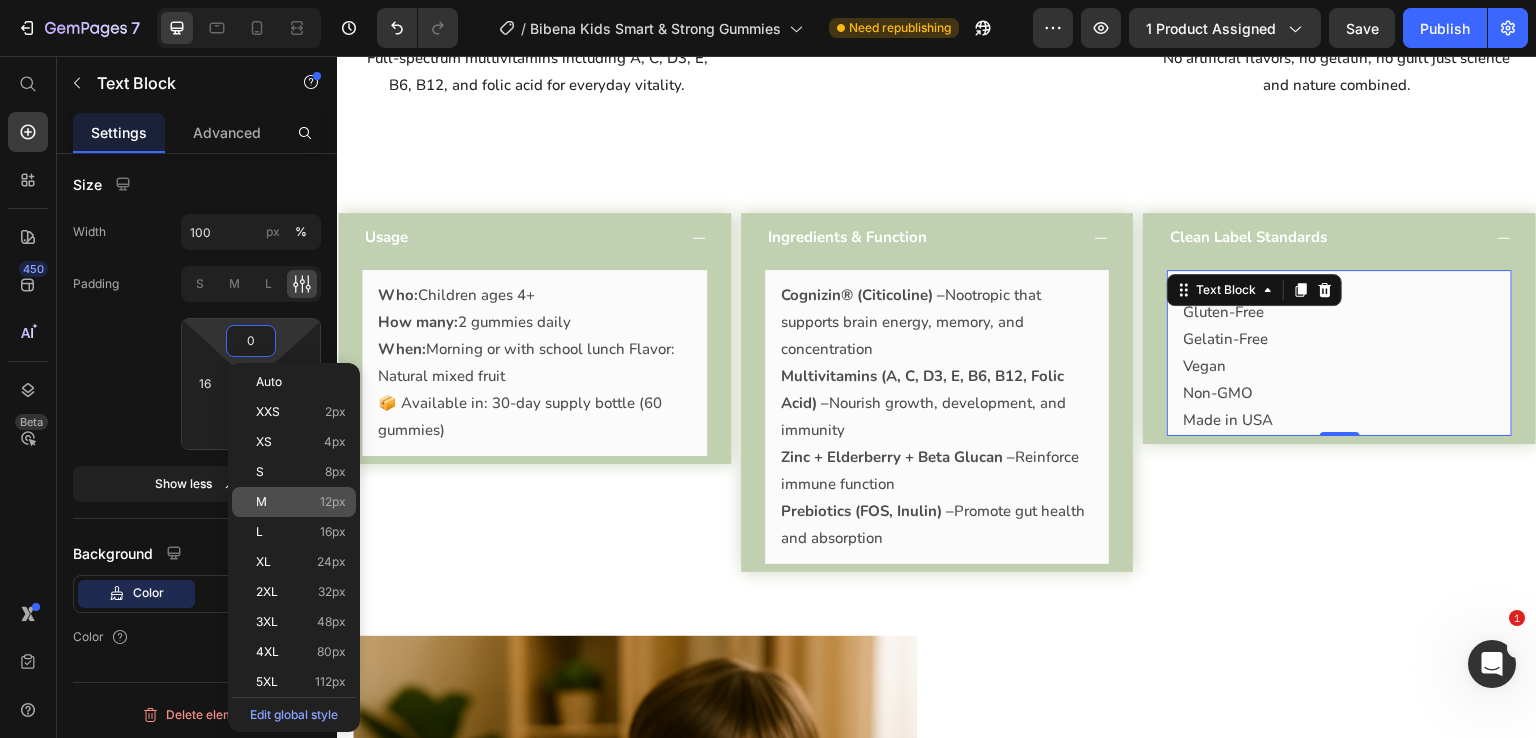 click on "M 12px" 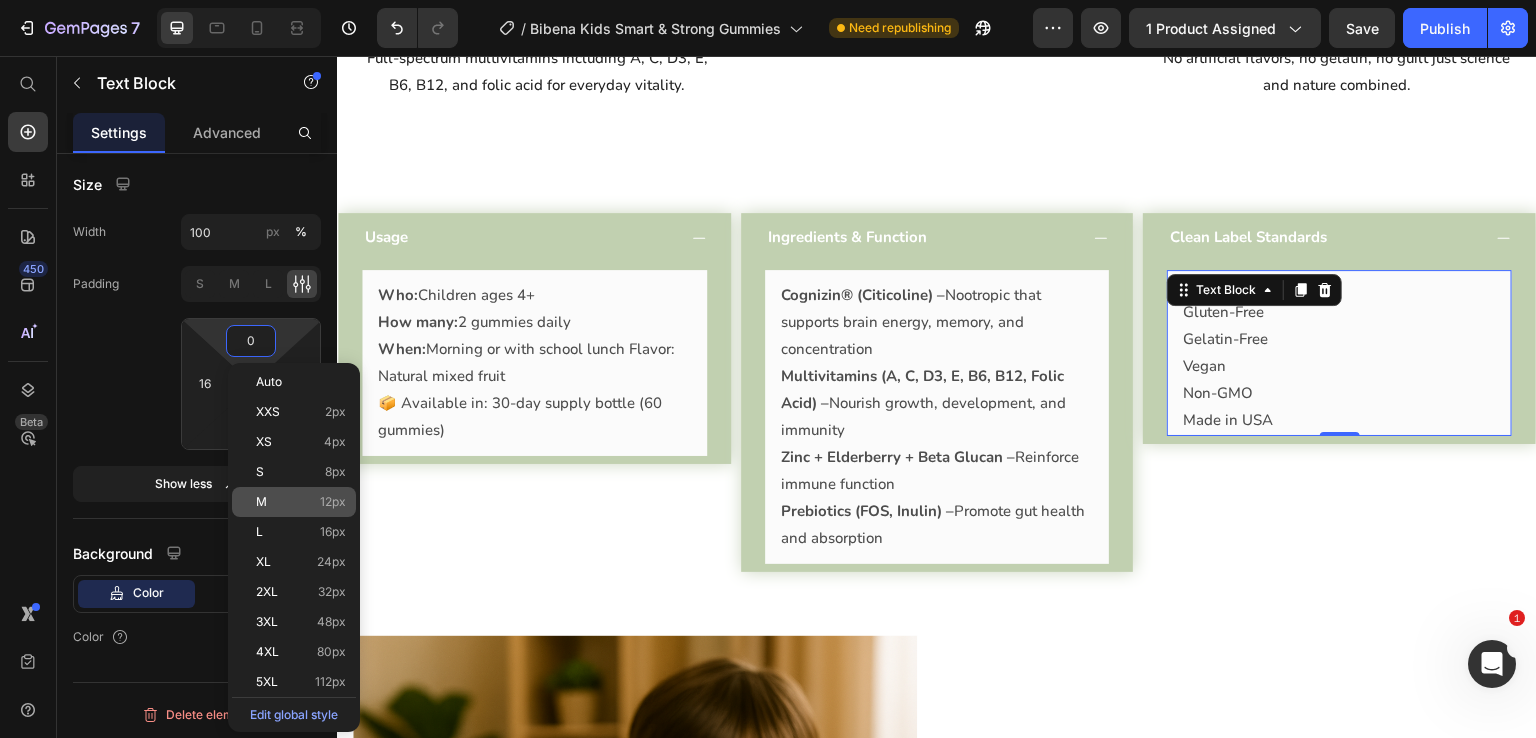 type on "12" 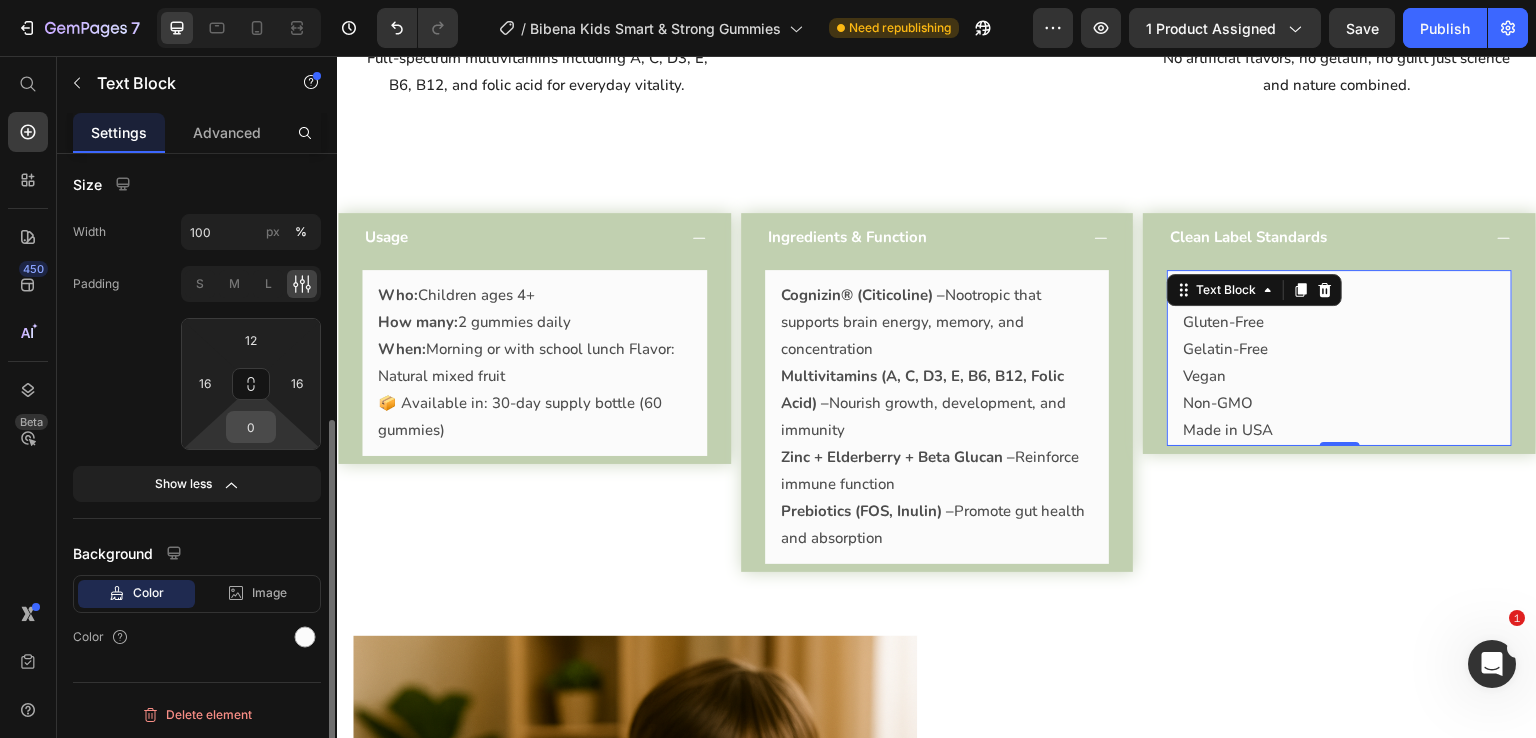 click on "0" 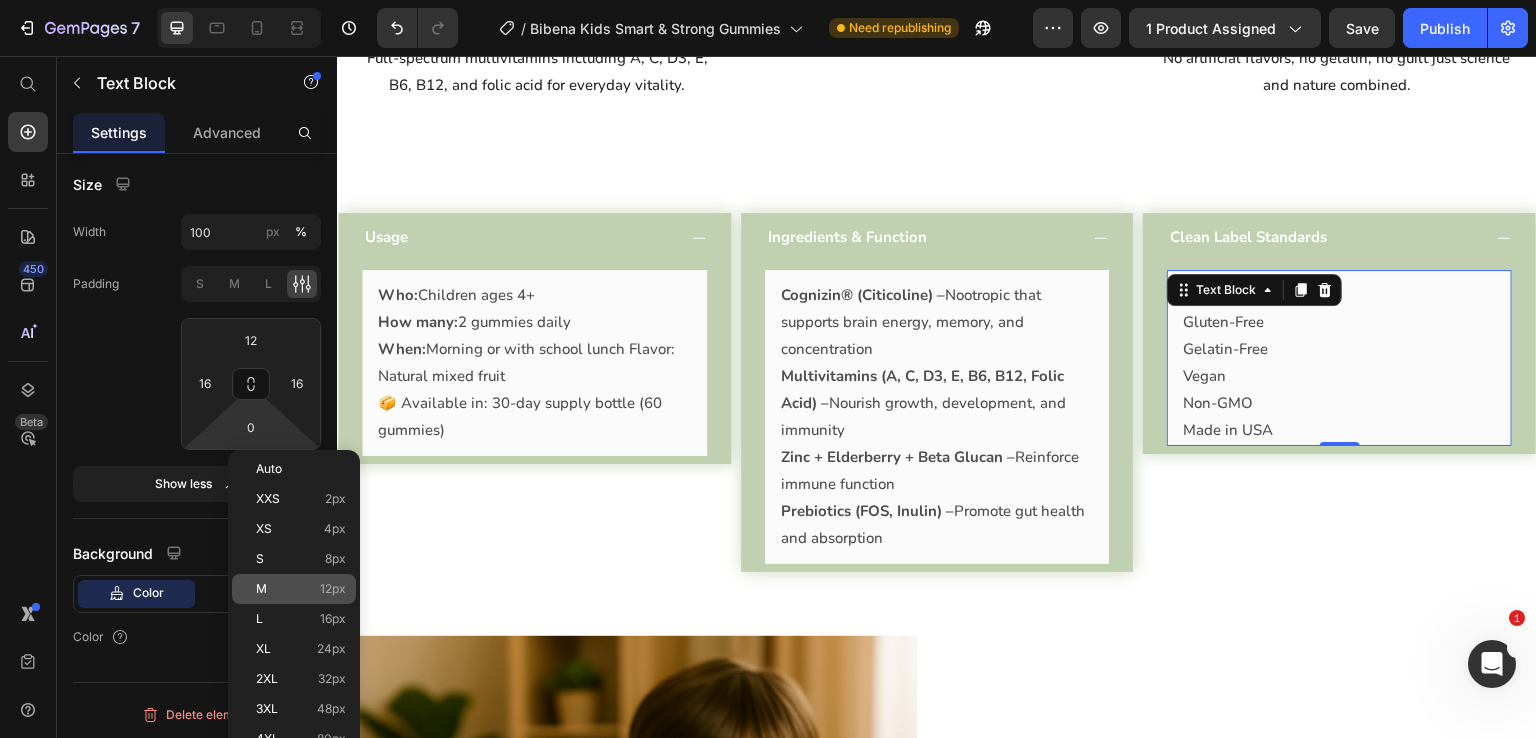 click on "M 12px" 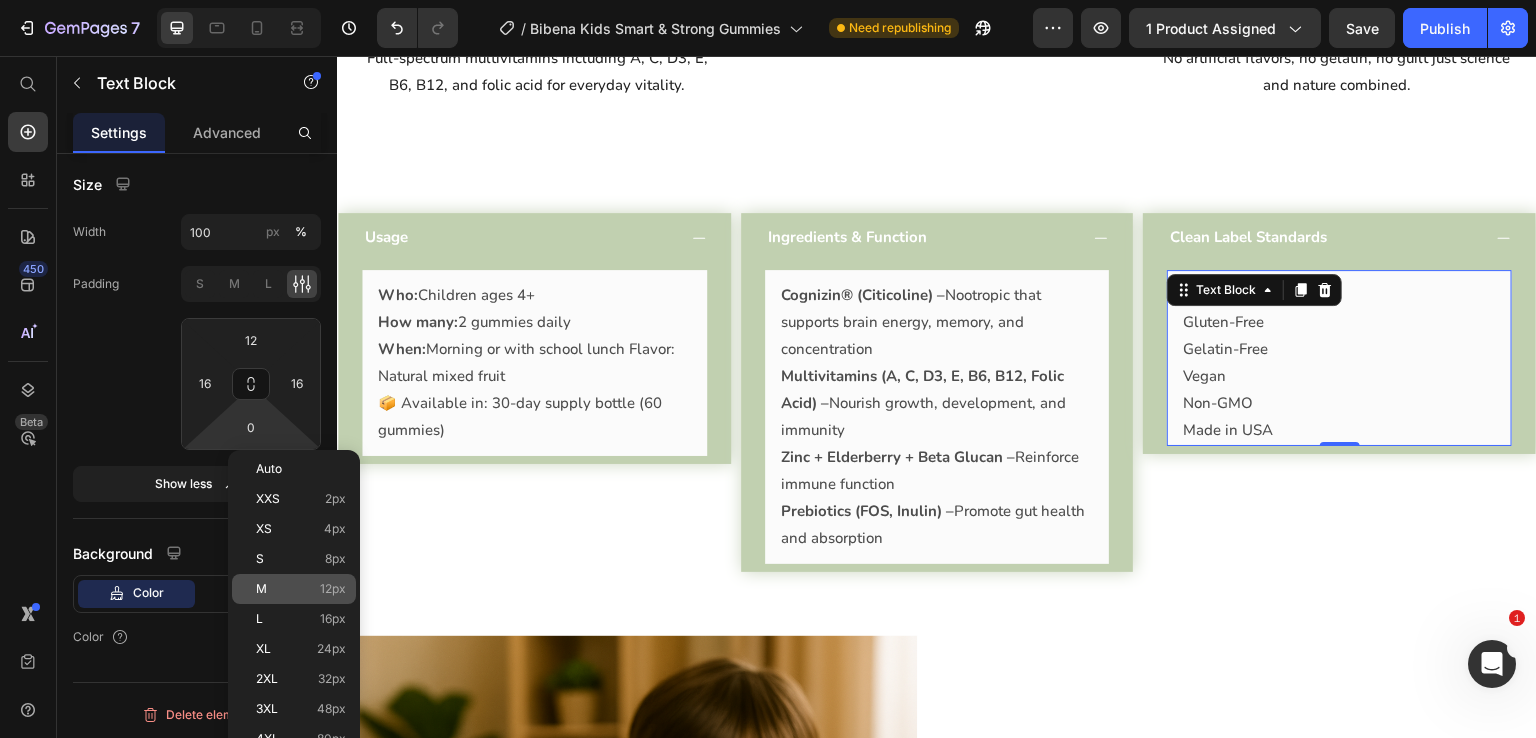 type on "12" 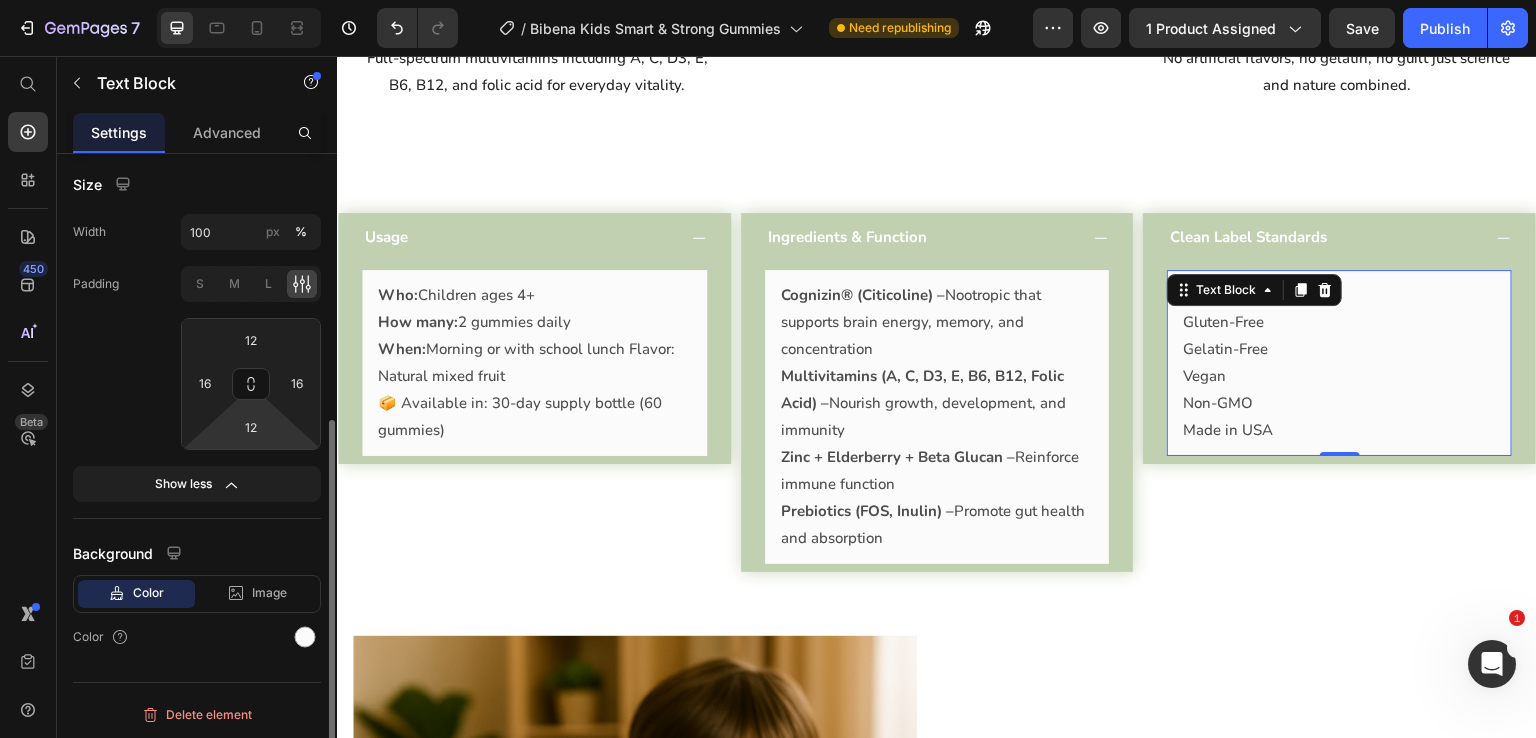 click on "Padding S M L 12 16 12 16" 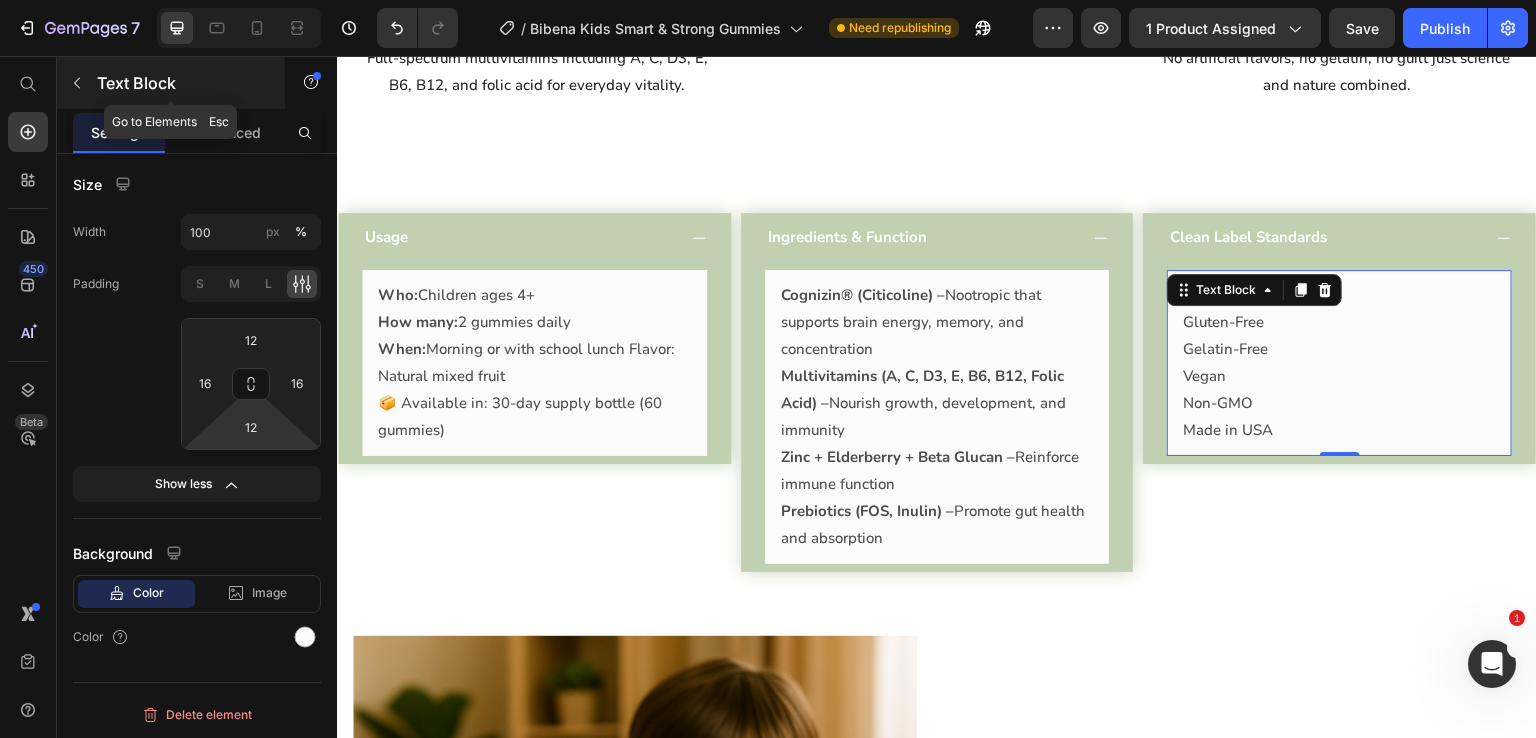click on "Text Block" 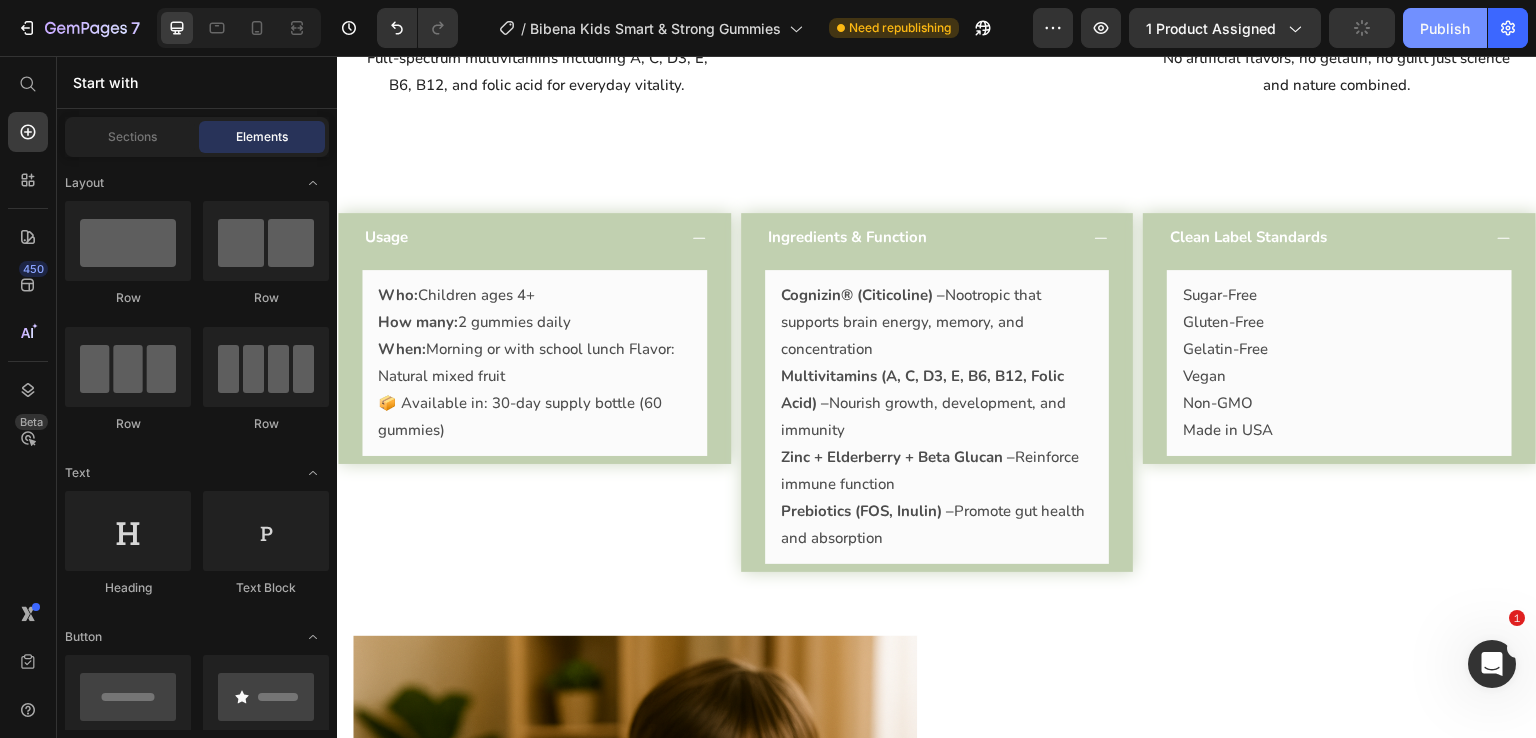 click on "Publish" 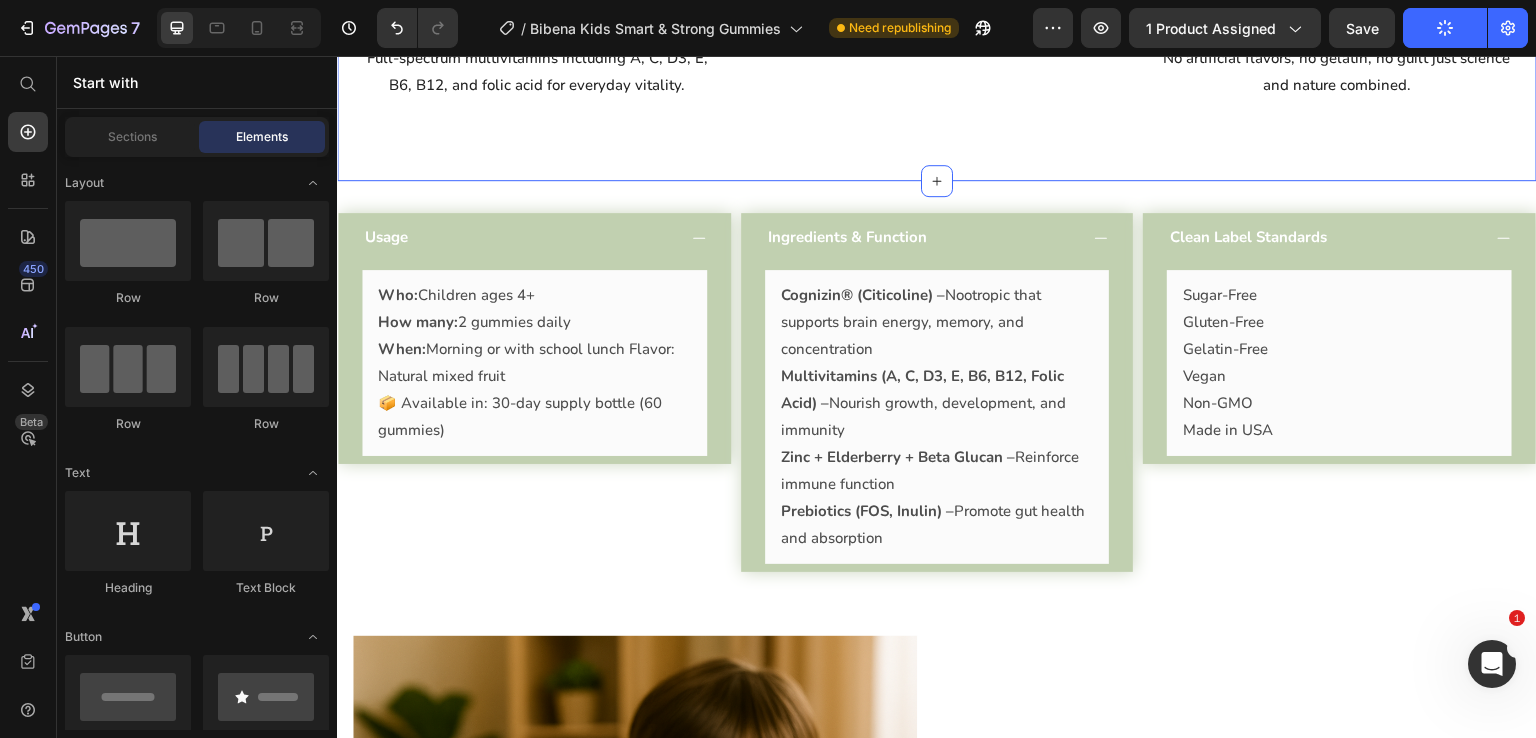 click on "Features Heading Row Image Cognitive Clarity & Focus Text block Clinically backed Citicoline (Cognizin®) helps improve memory, attention, and learning in children. Text block Row Image Complete Nutrition Text block Full-spectrum multivitamins including A, C, D3, E, B6, B12, and folic acid for everyday vitality. Text block Row Image Image Gut-Friendly Absorption Text block Pectin-based gummies with inulin + FOS for digestive health and gentle absorption. Text block Row Image Sugar-Free. Vegan. Clean. Text block No artificial flavors, no gelatin, no guilt just science and nature combined. Text block Row Row Section 3" 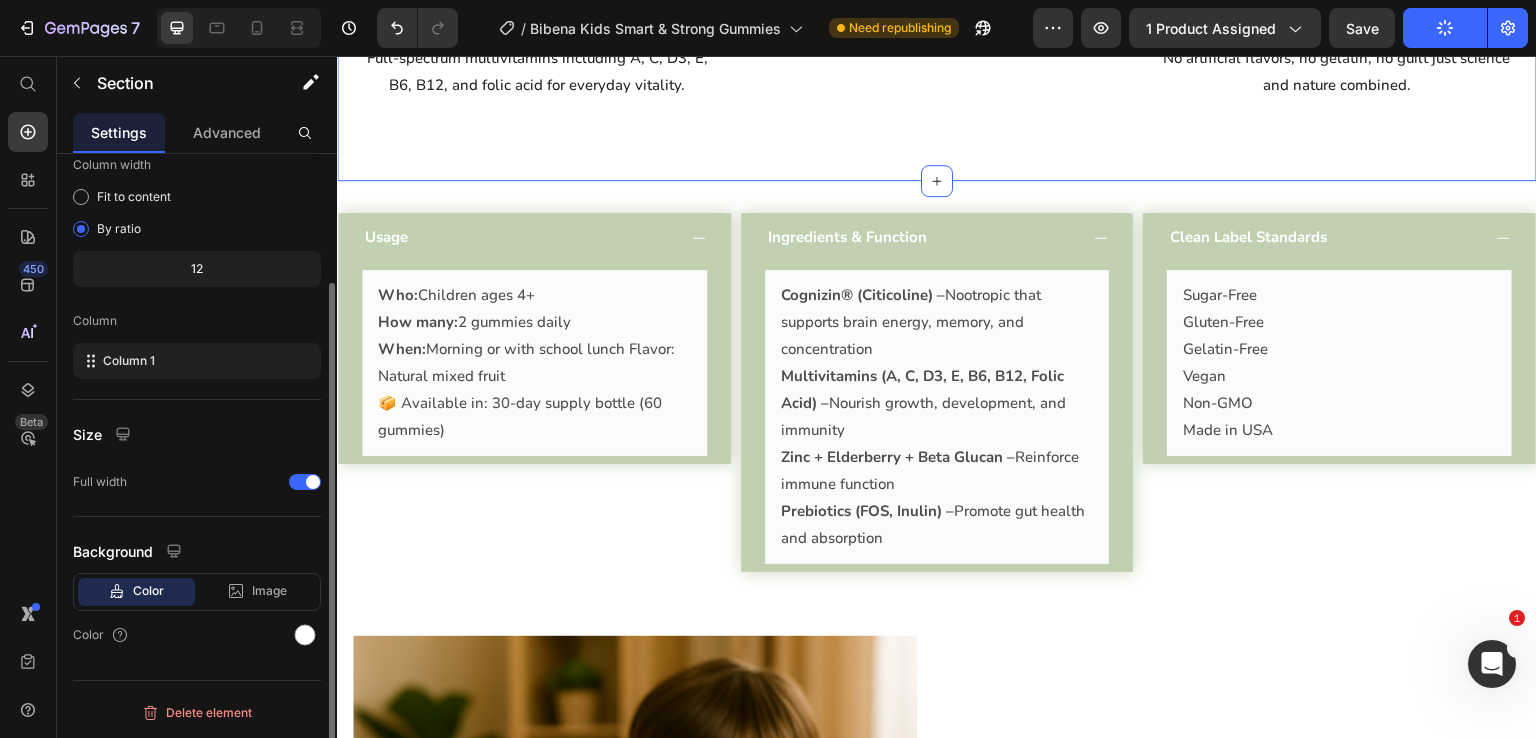 scroll, scrollTop: 0, scrollLeft: 0, axis: both 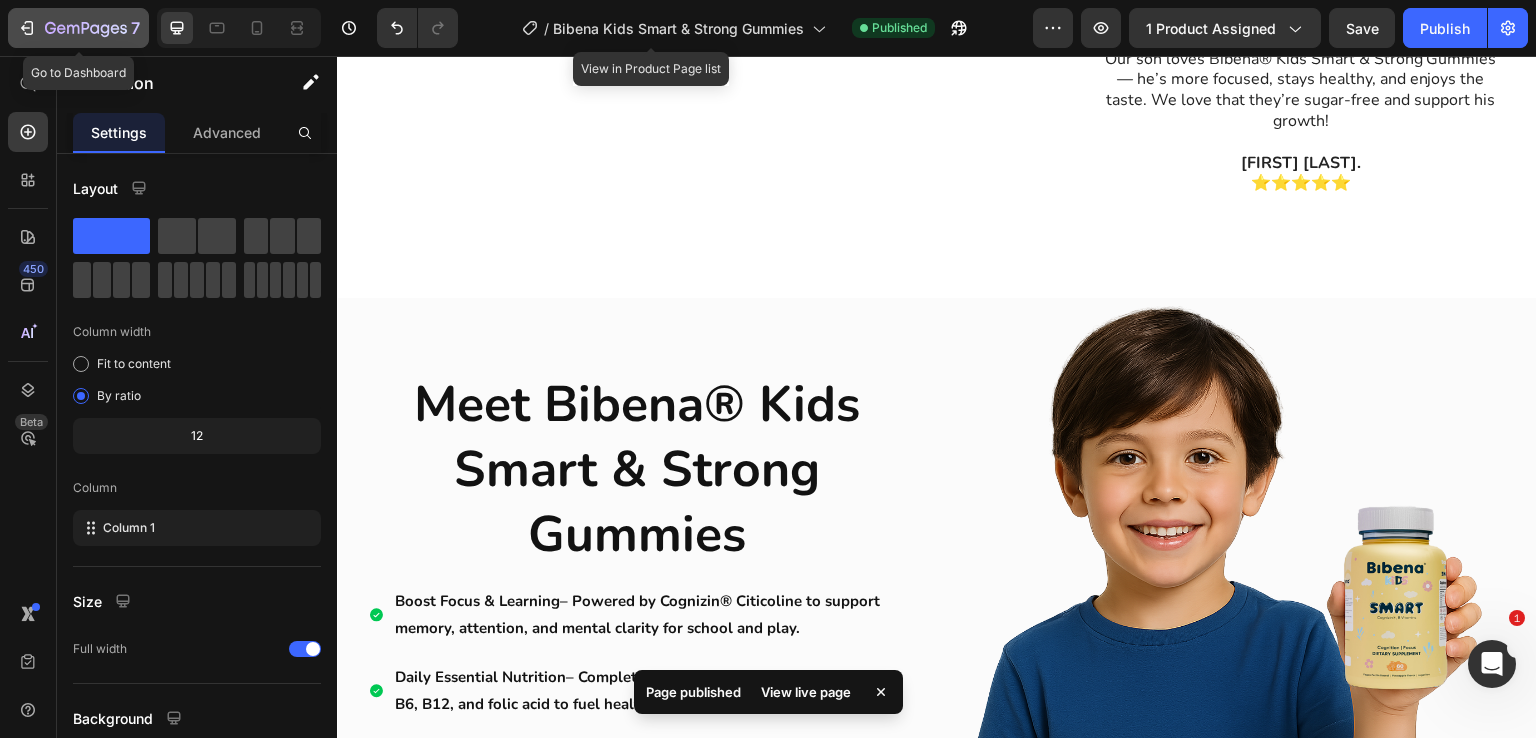 click on "7" 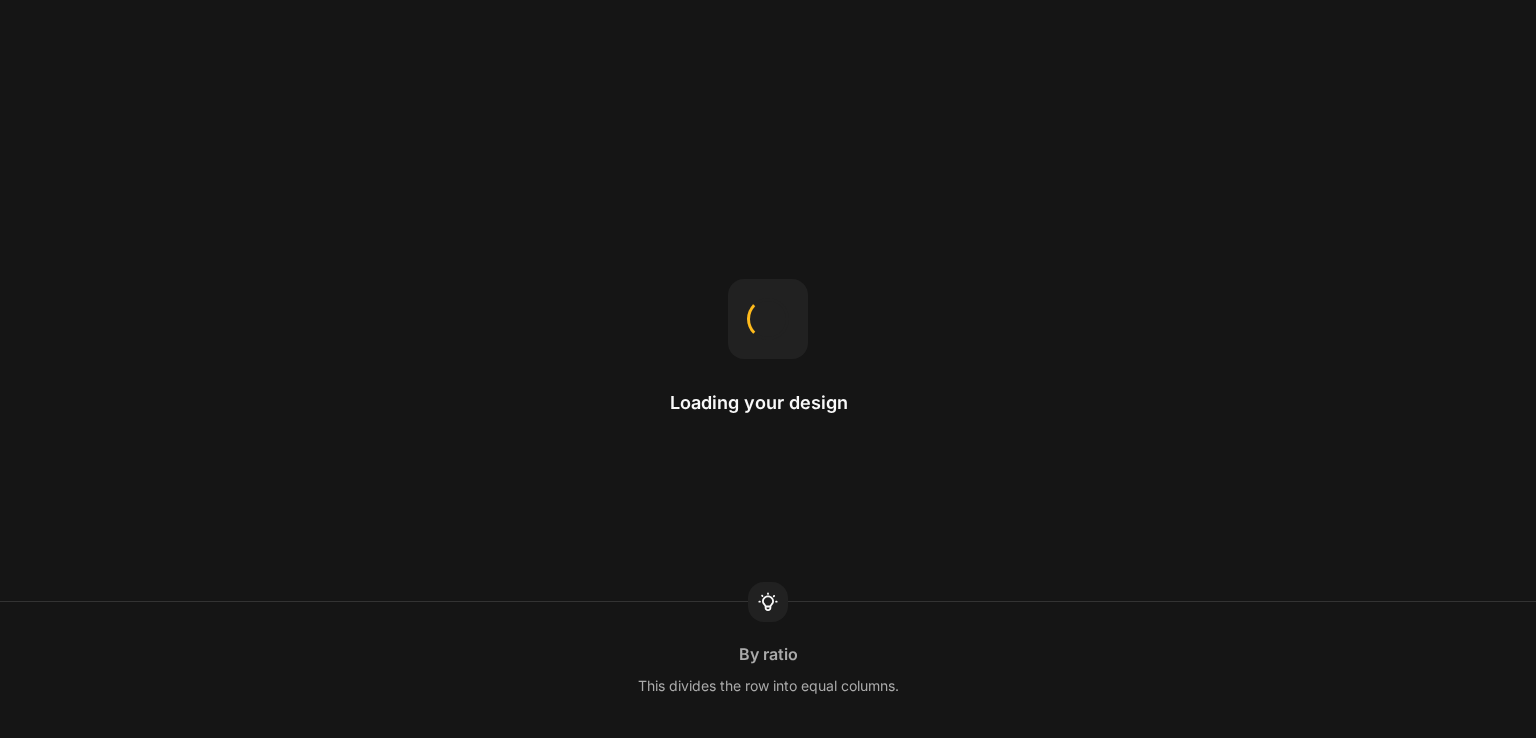 scroll, scrollTop: 0, scrollLeft: 0, axis: both 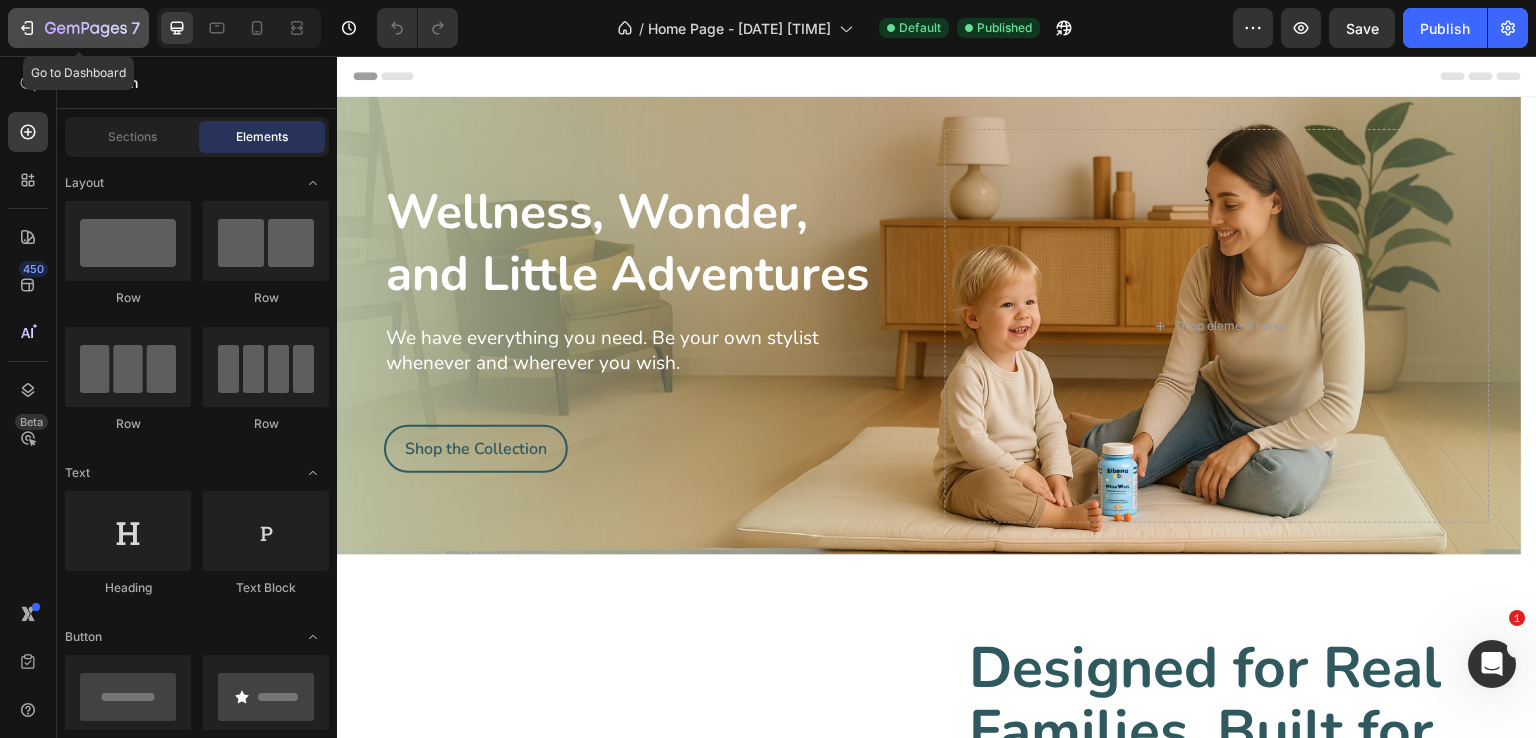 click 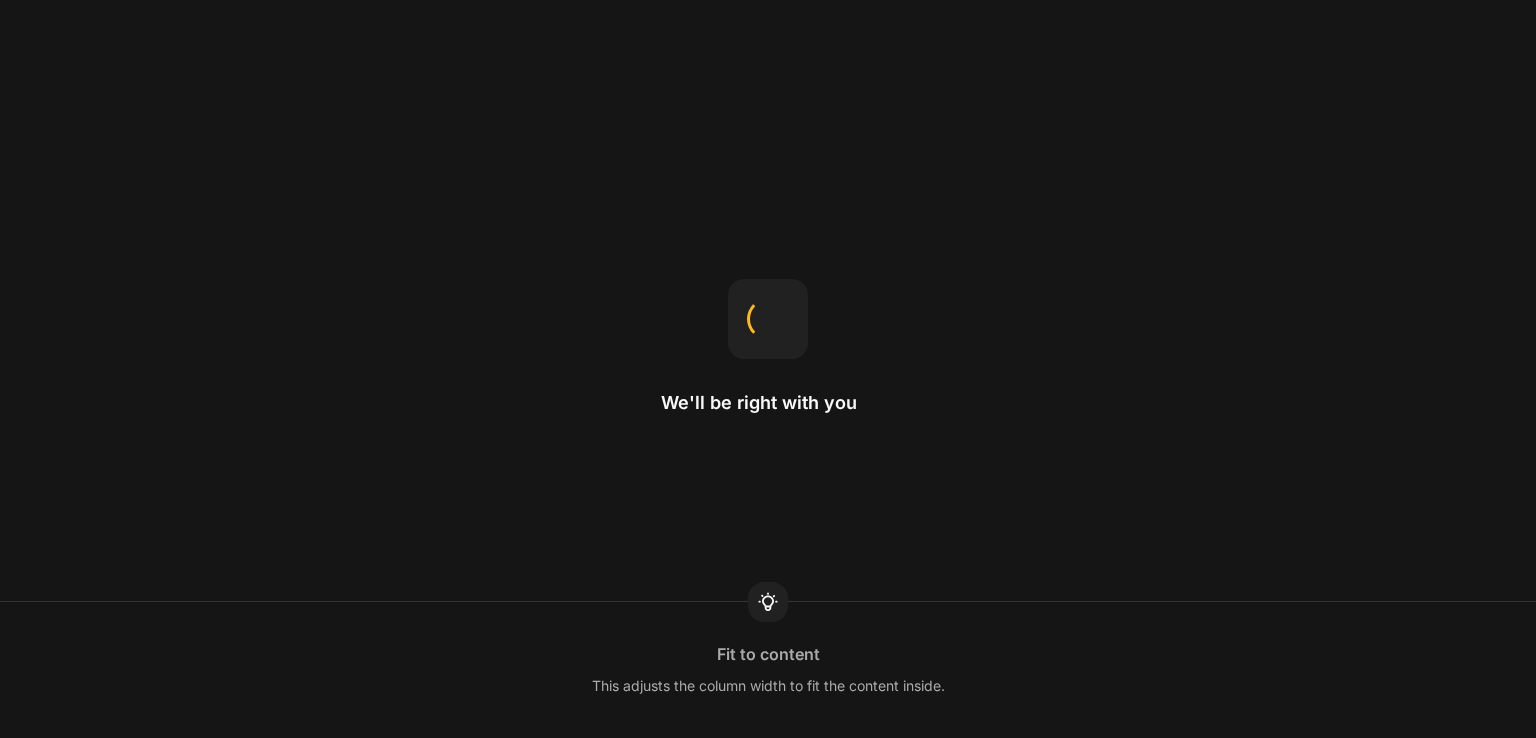scroll, scrollTop: 0, scrollLeft: 0, axis: both 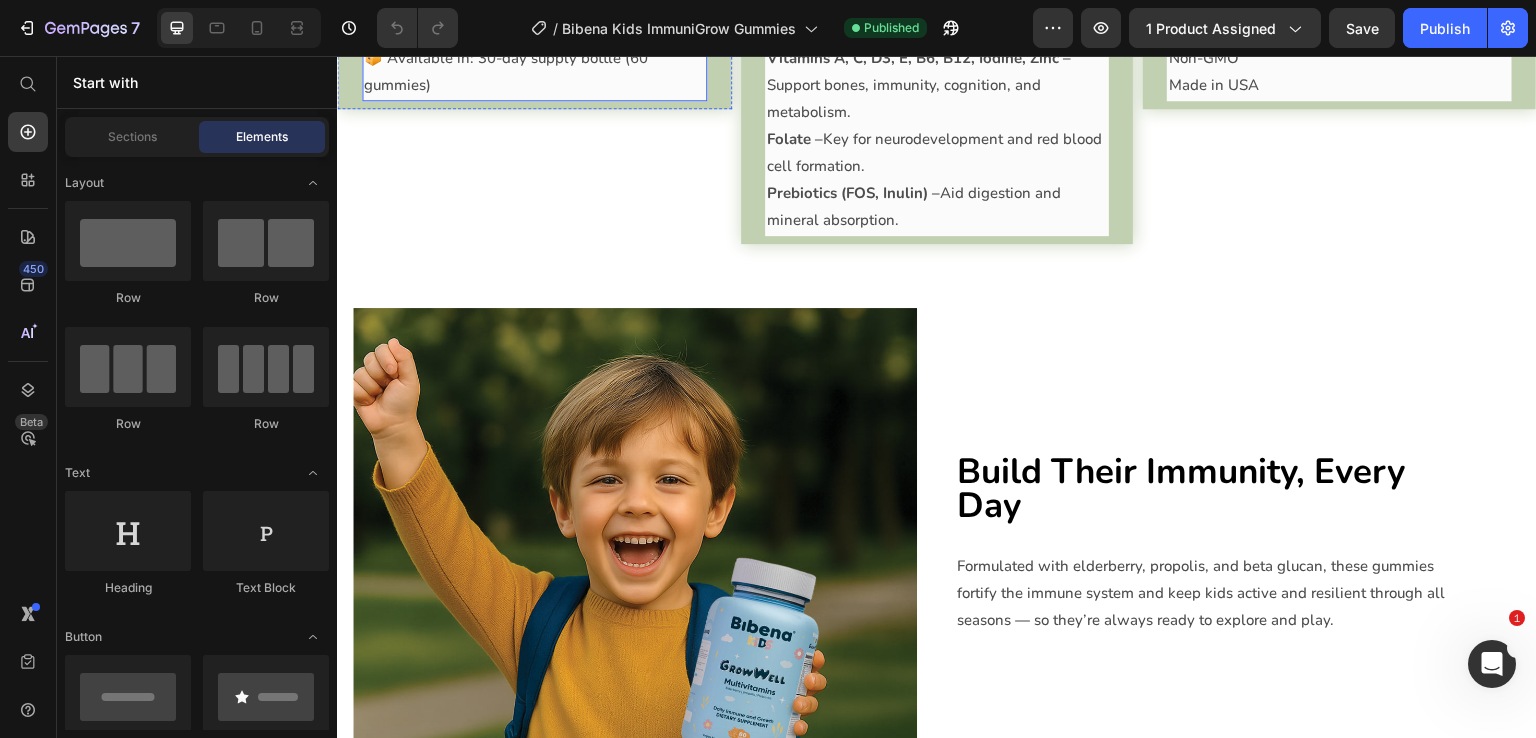 click on "When:  With or without food, anytime" at bounding box center (534, 4) 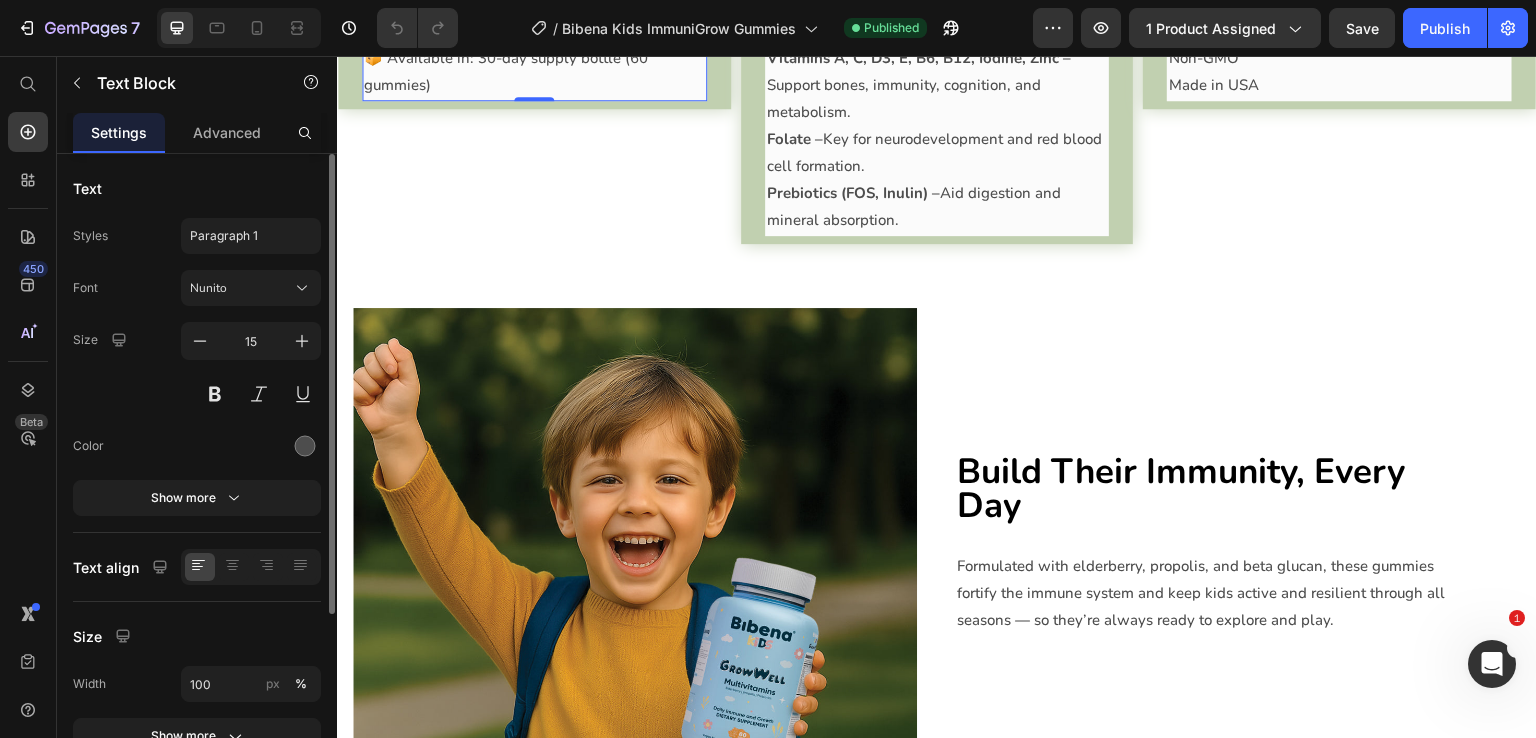 scroll, scrollTop: 252, scrollLeft: 0, axis: vertical 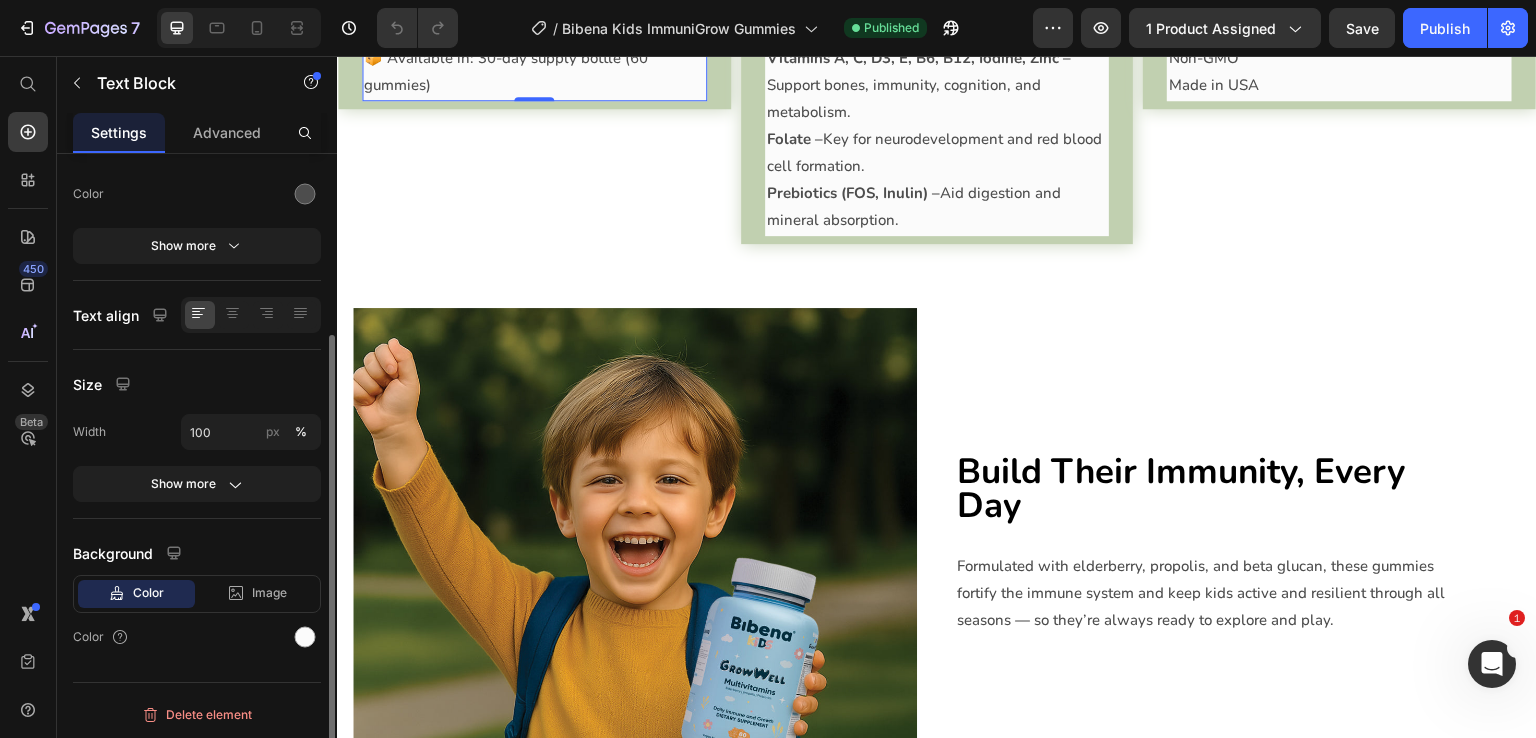 click on "Size Width 100 px % Show more" 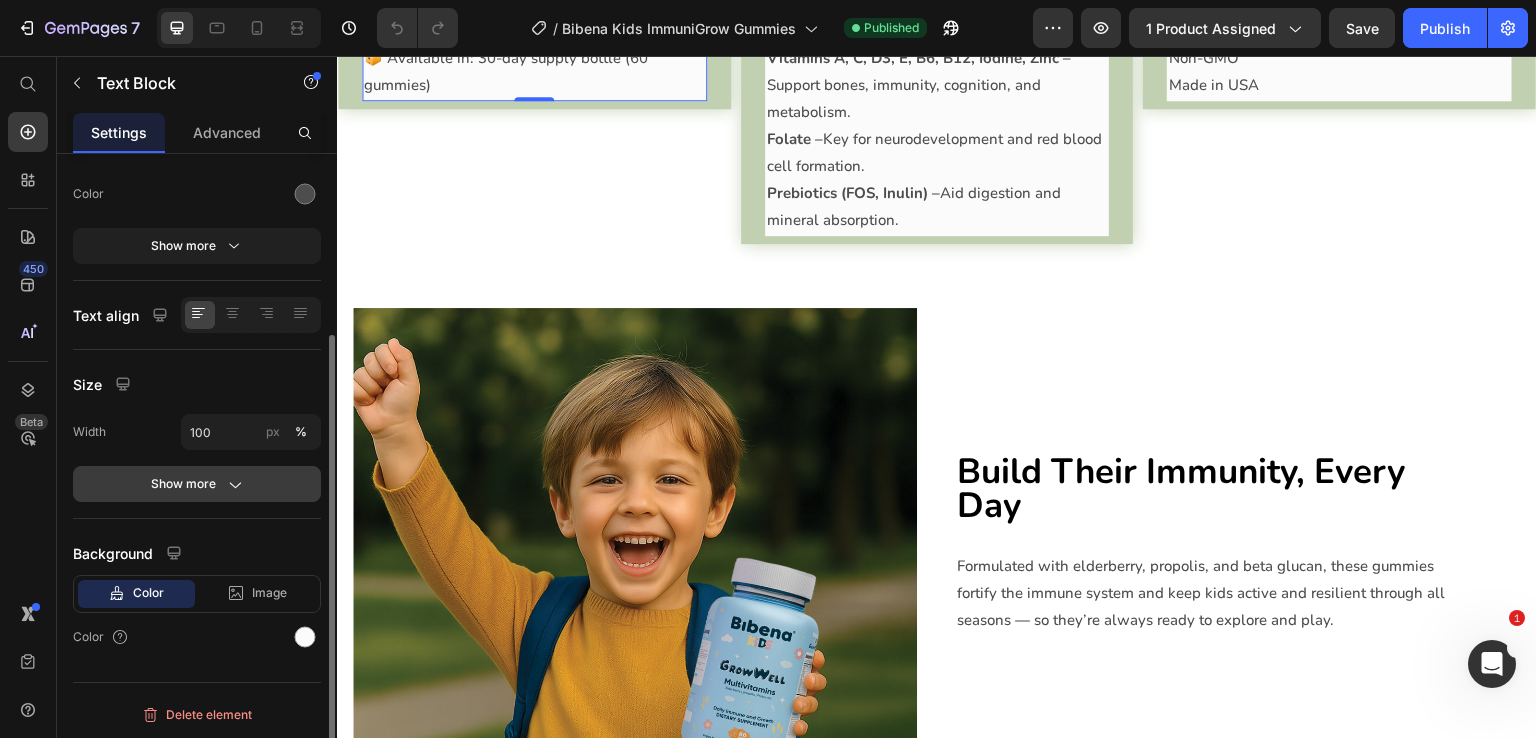 click on "Show more" at bounding box center (197, 484) 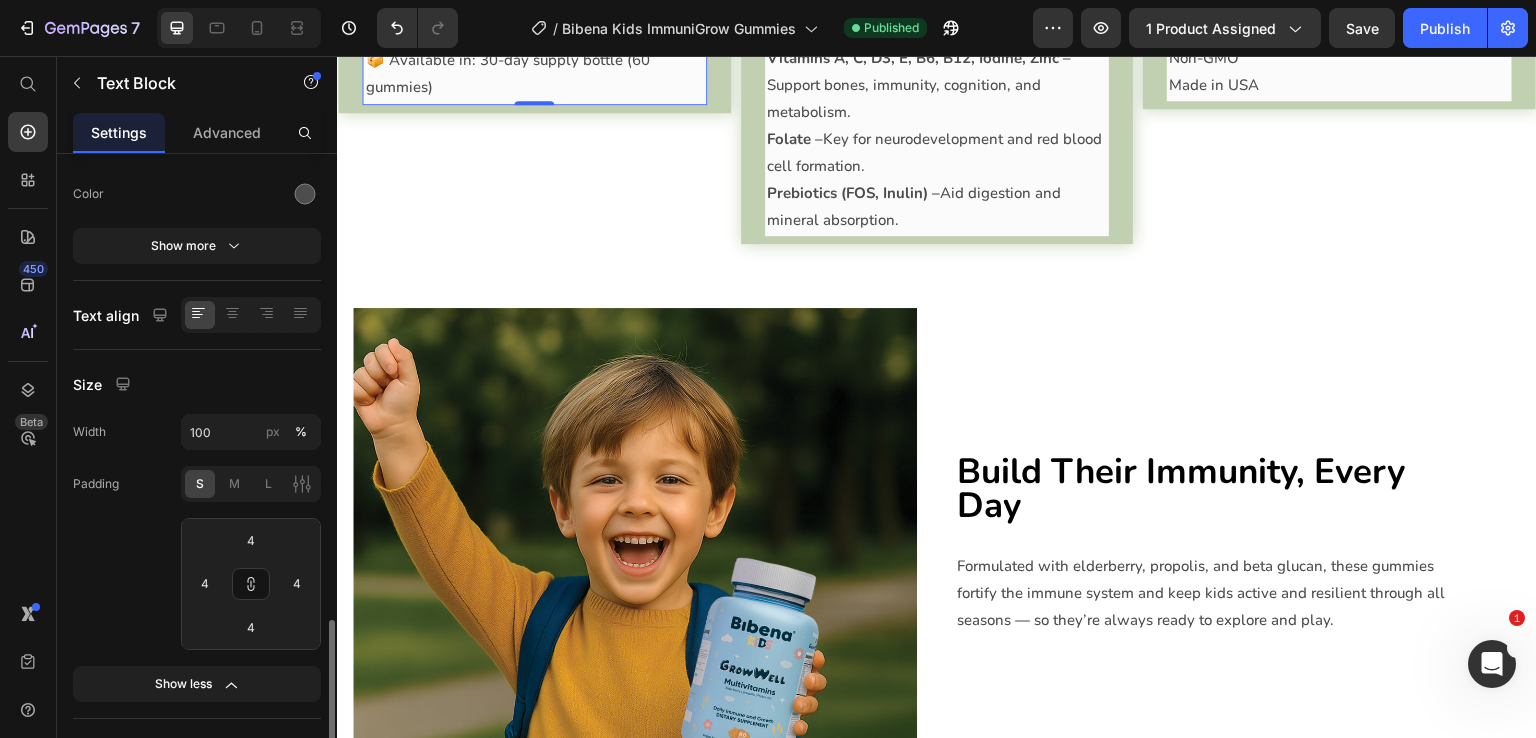 scroll, scrollTop: 452, scrollLeft: 0, axis: vertical 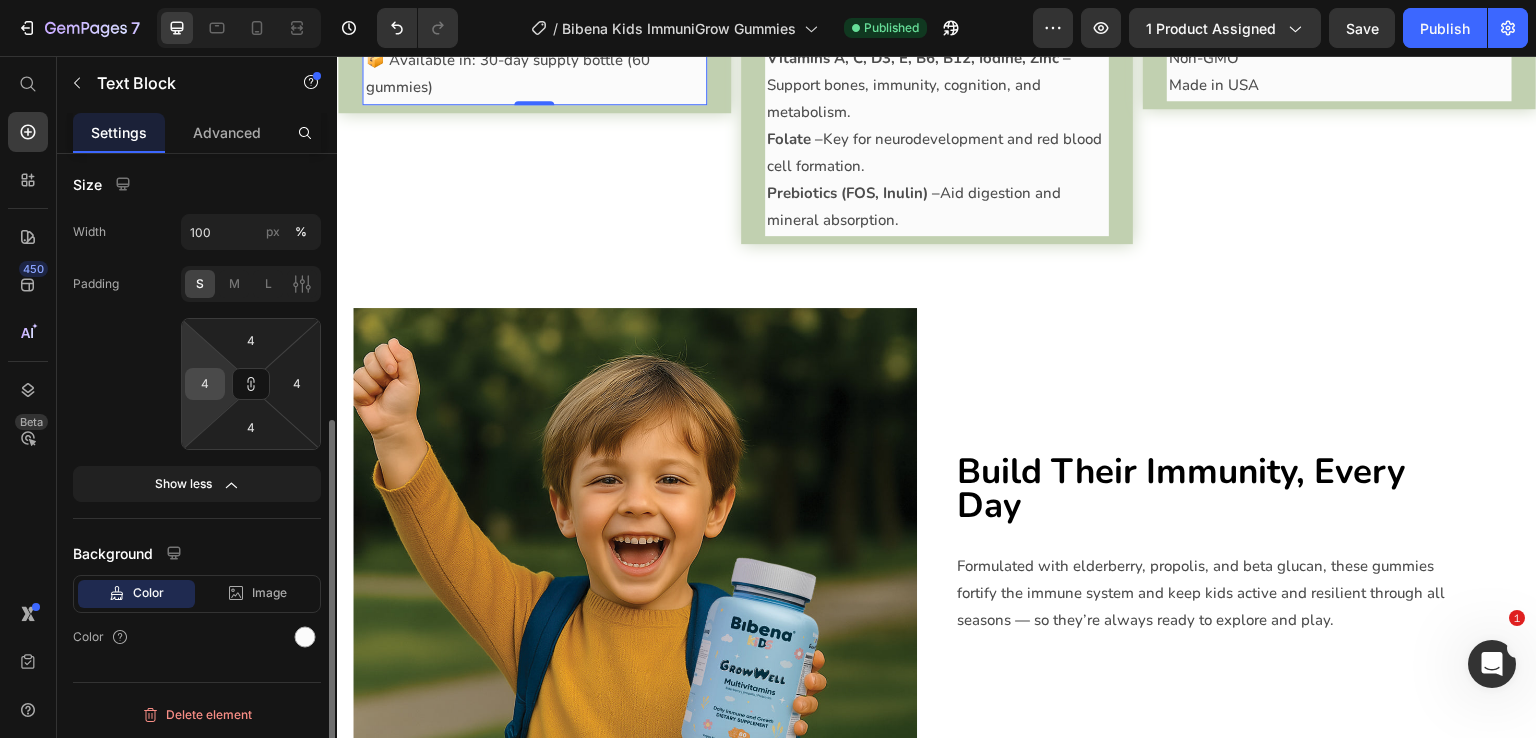 click on "4" at bounding box center [205, 384] 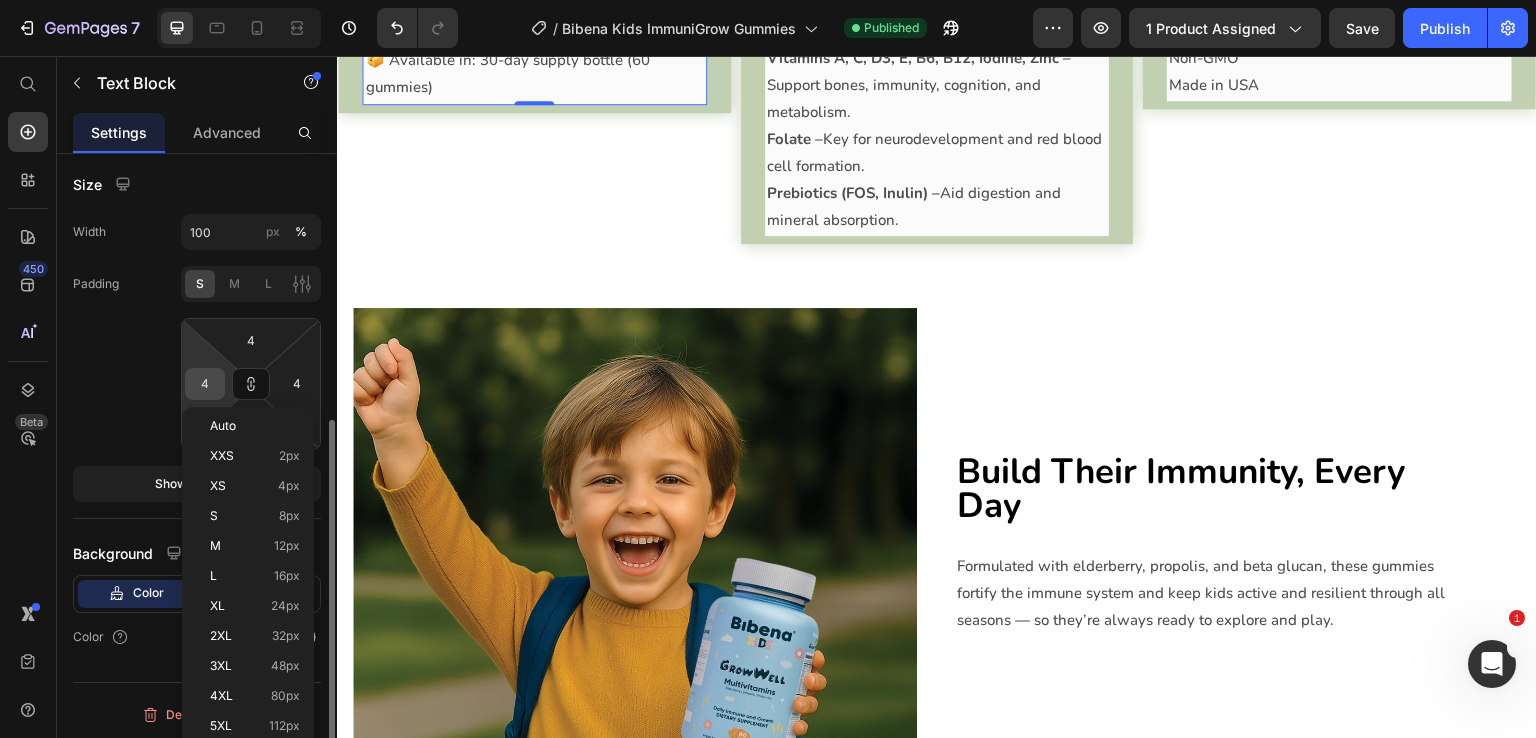 click on "4" at bounding box center [205, 384] 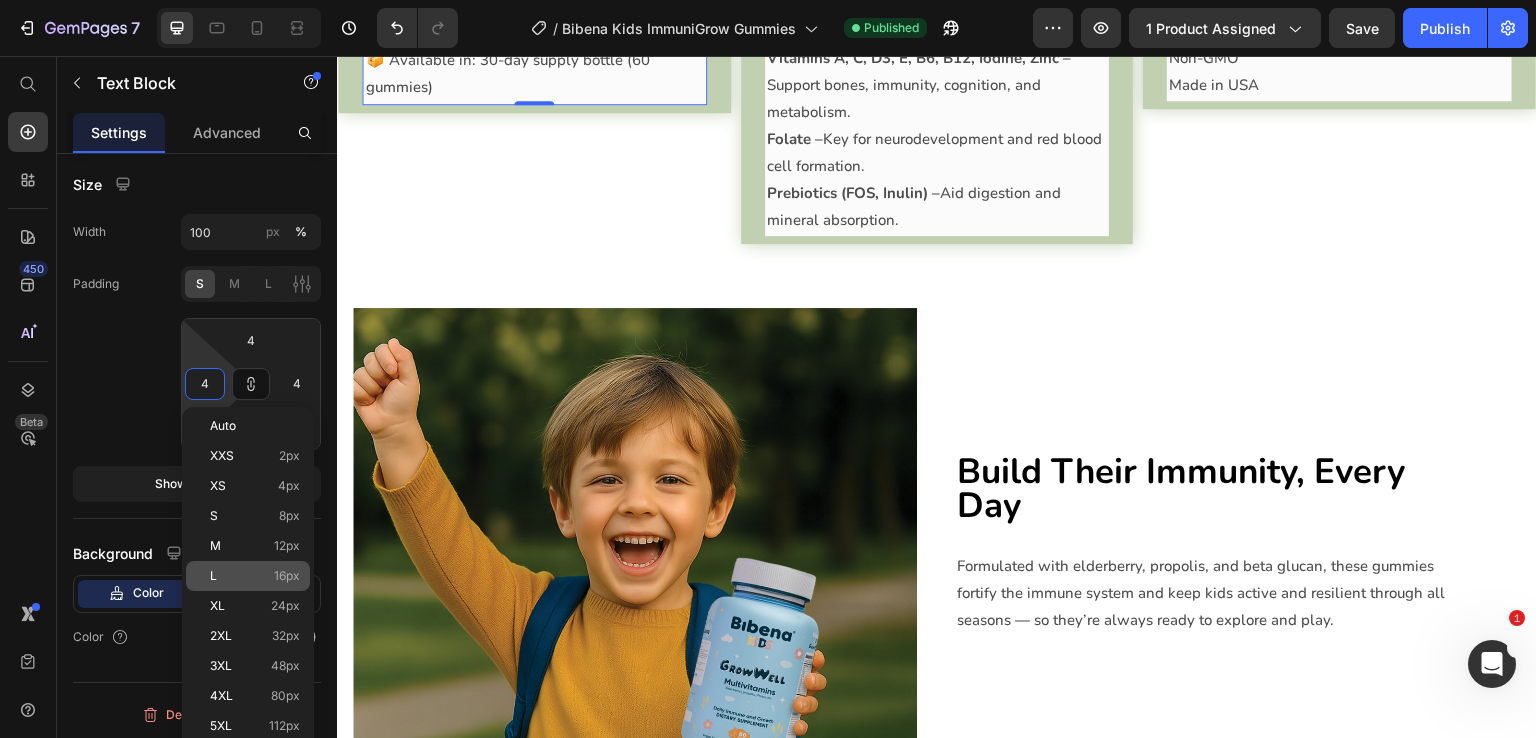 click on "L 16px" at bounding box center (255, 576) 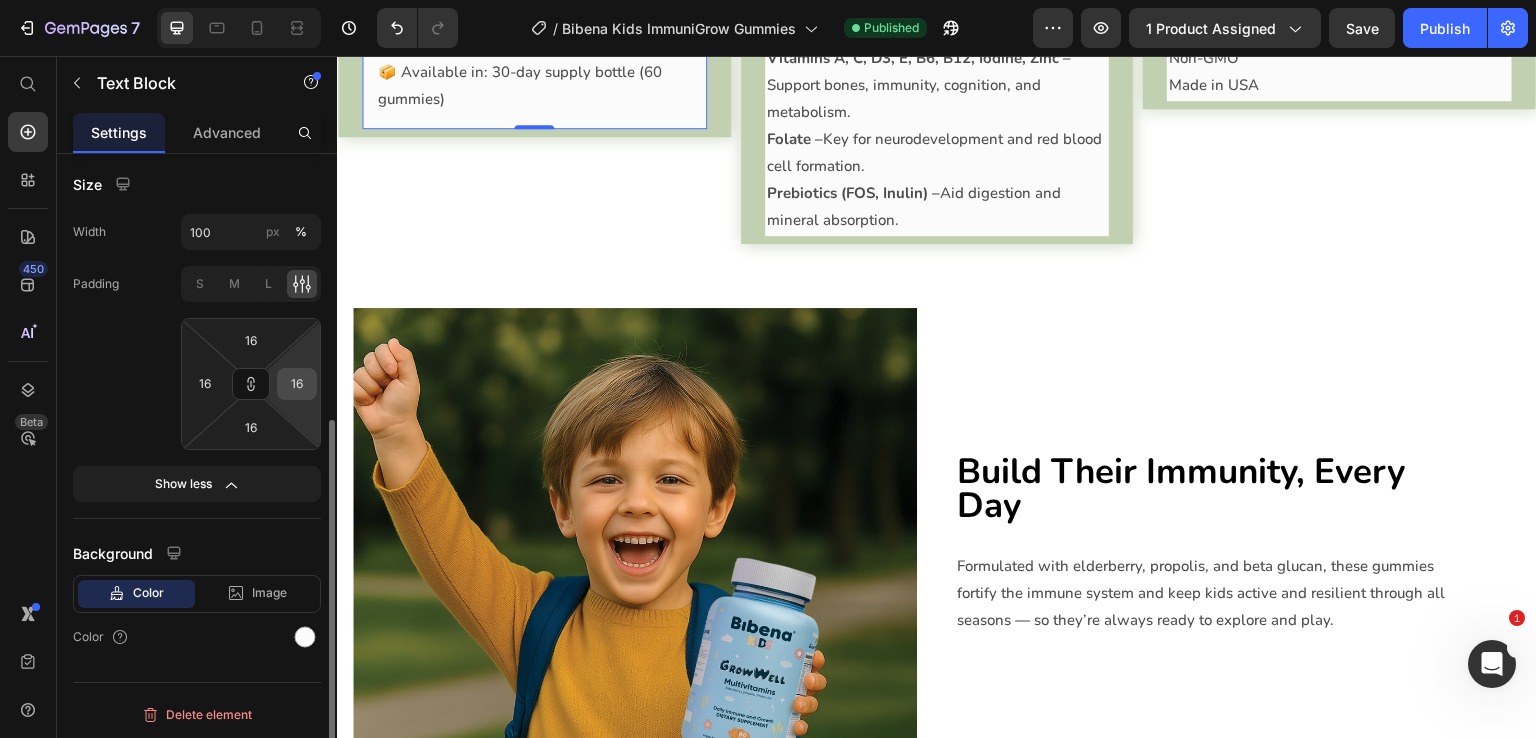 click on "16" at bounding box center [297, 384] 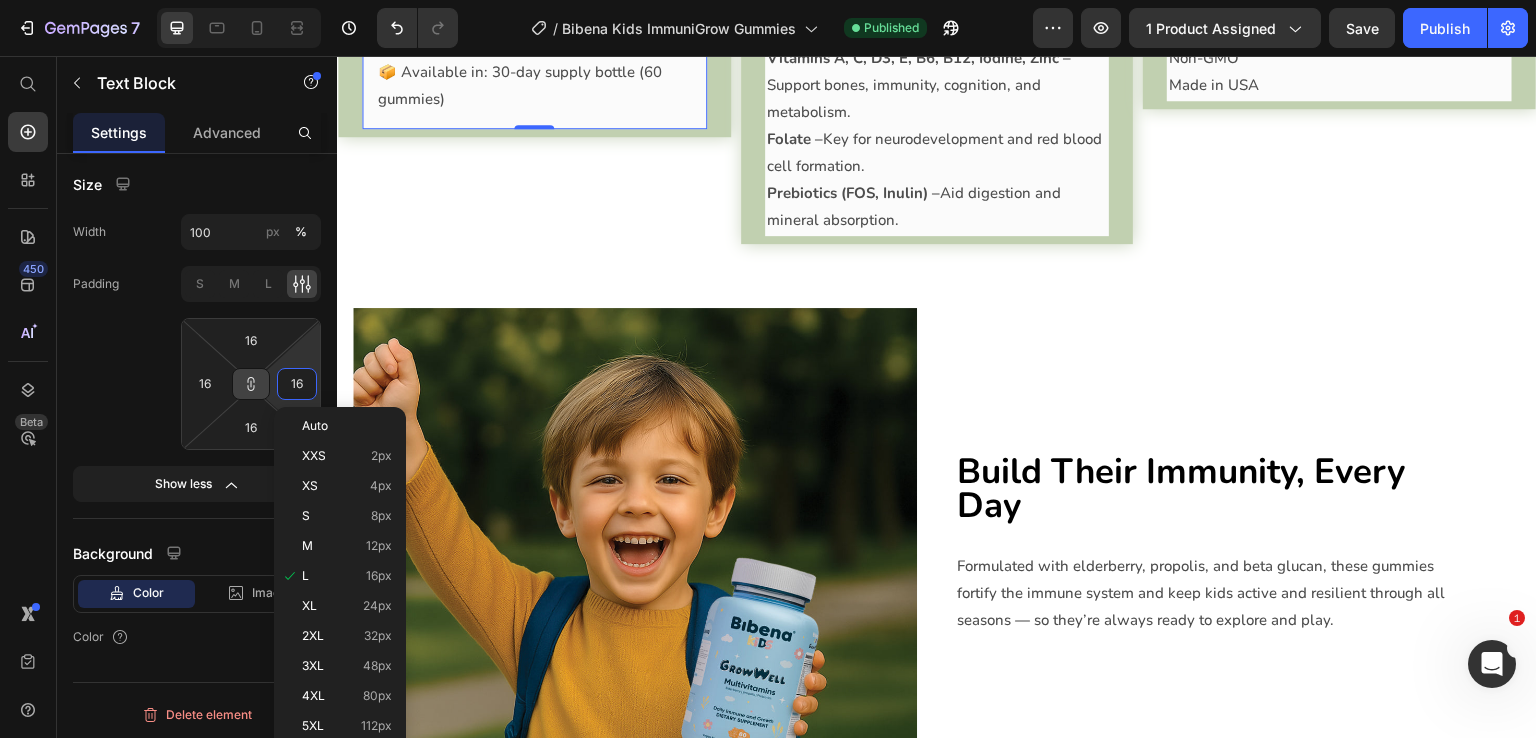 click 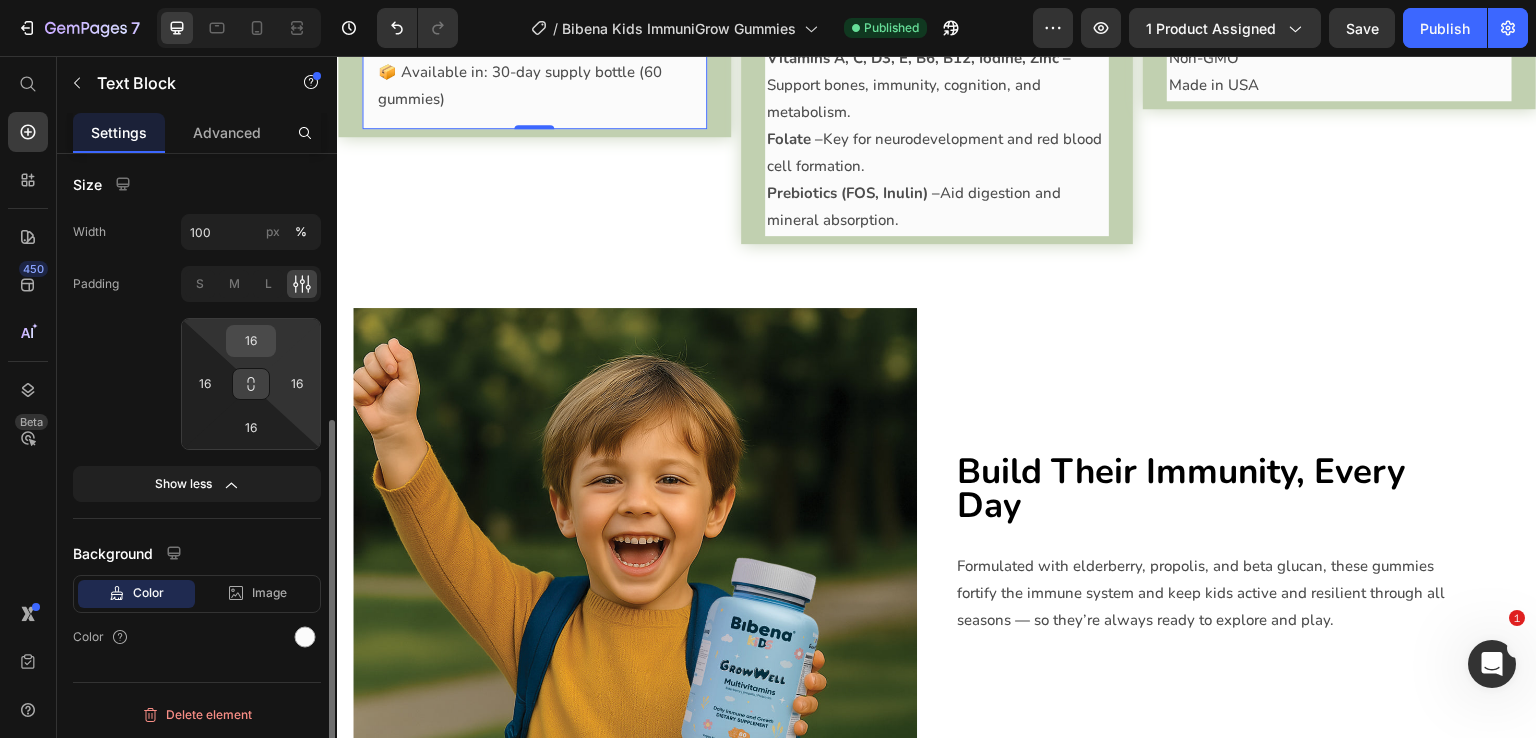 click on "16" at bounding box center [251, 341] 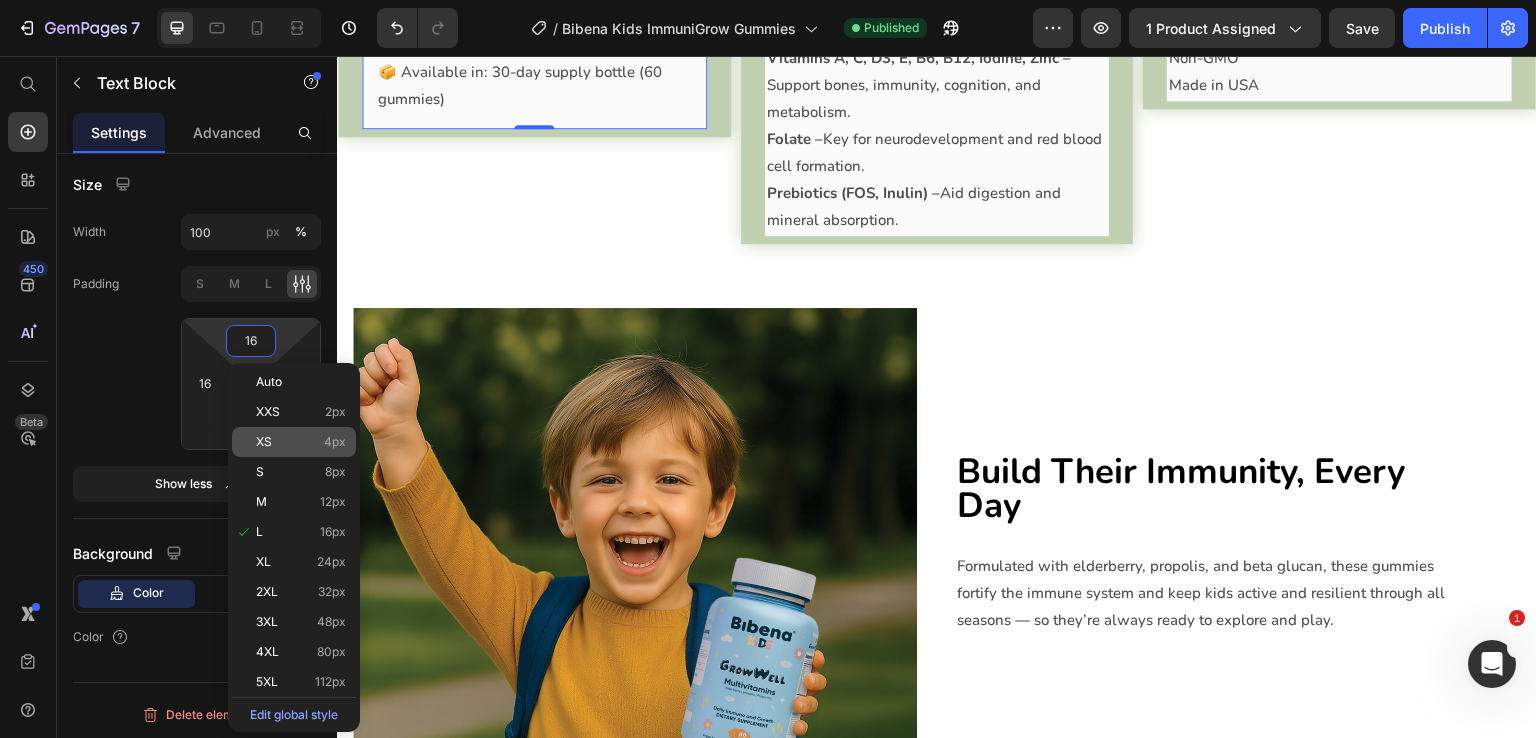click on "M 12px" at bounding box center [301, 502] 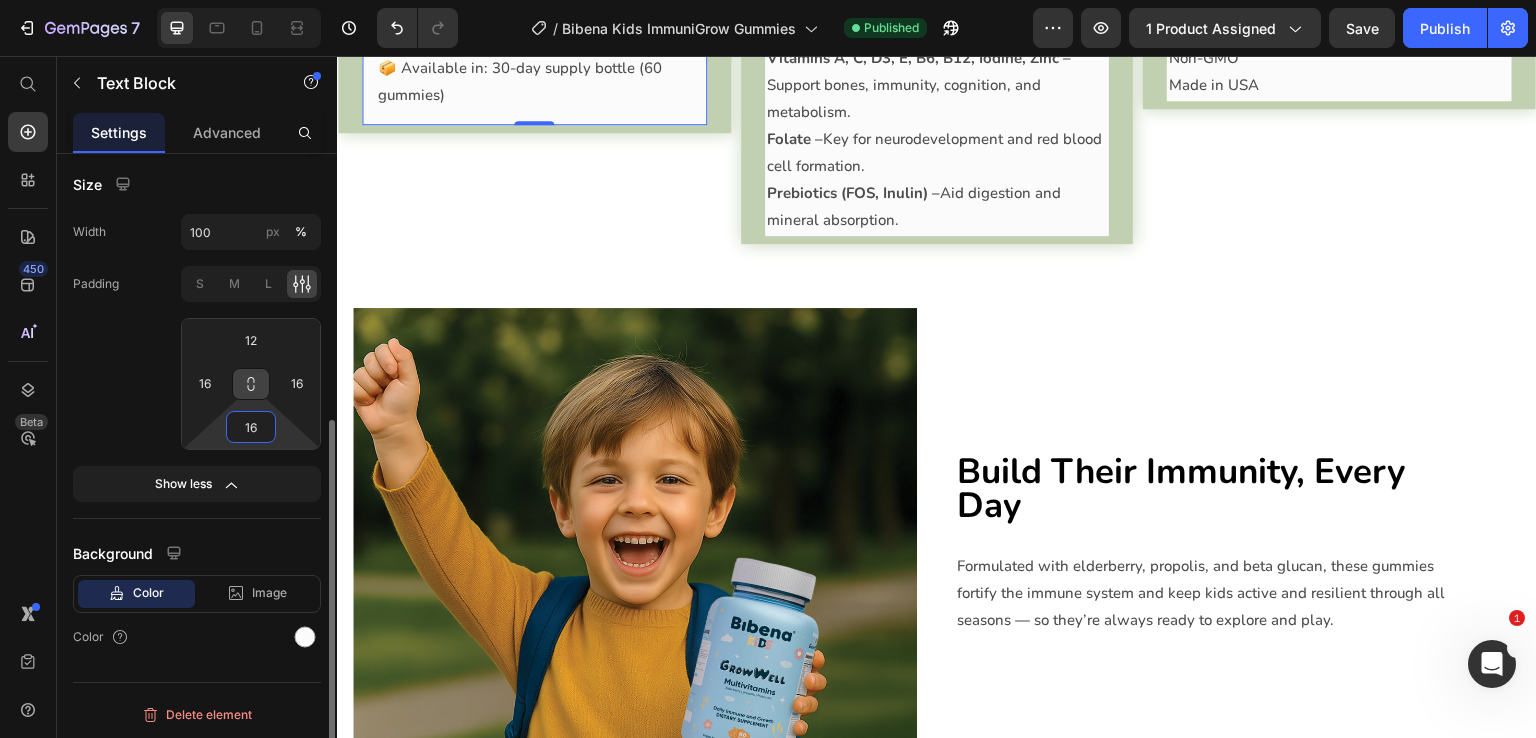 click on "16" at bounding box center (251, 427) 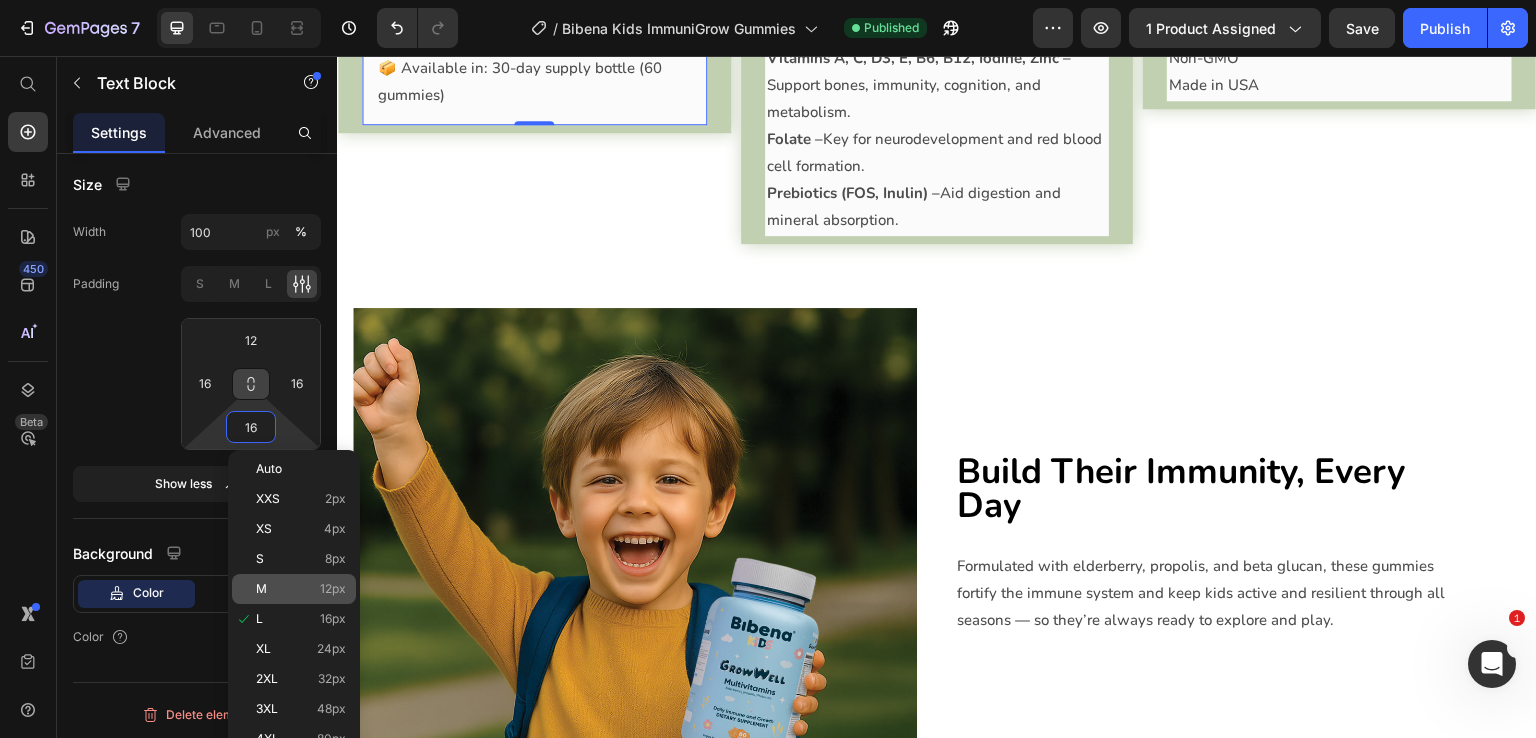 click on "M 12px" at bounding box center [301, 589] 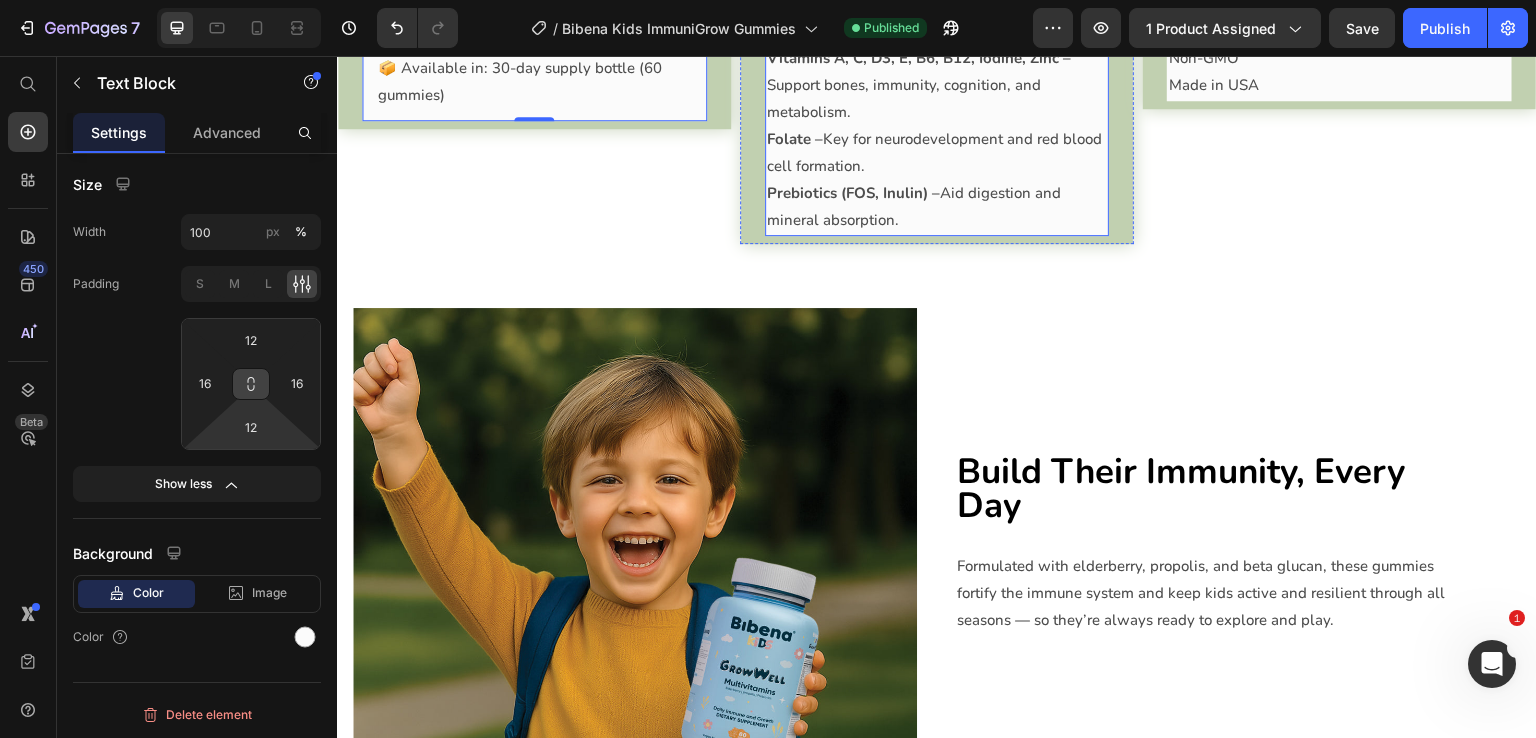 click on "Vitamins A, C, D3, E, B6, B12, Iodine, Zinc –" at bounding box center (919, 58) 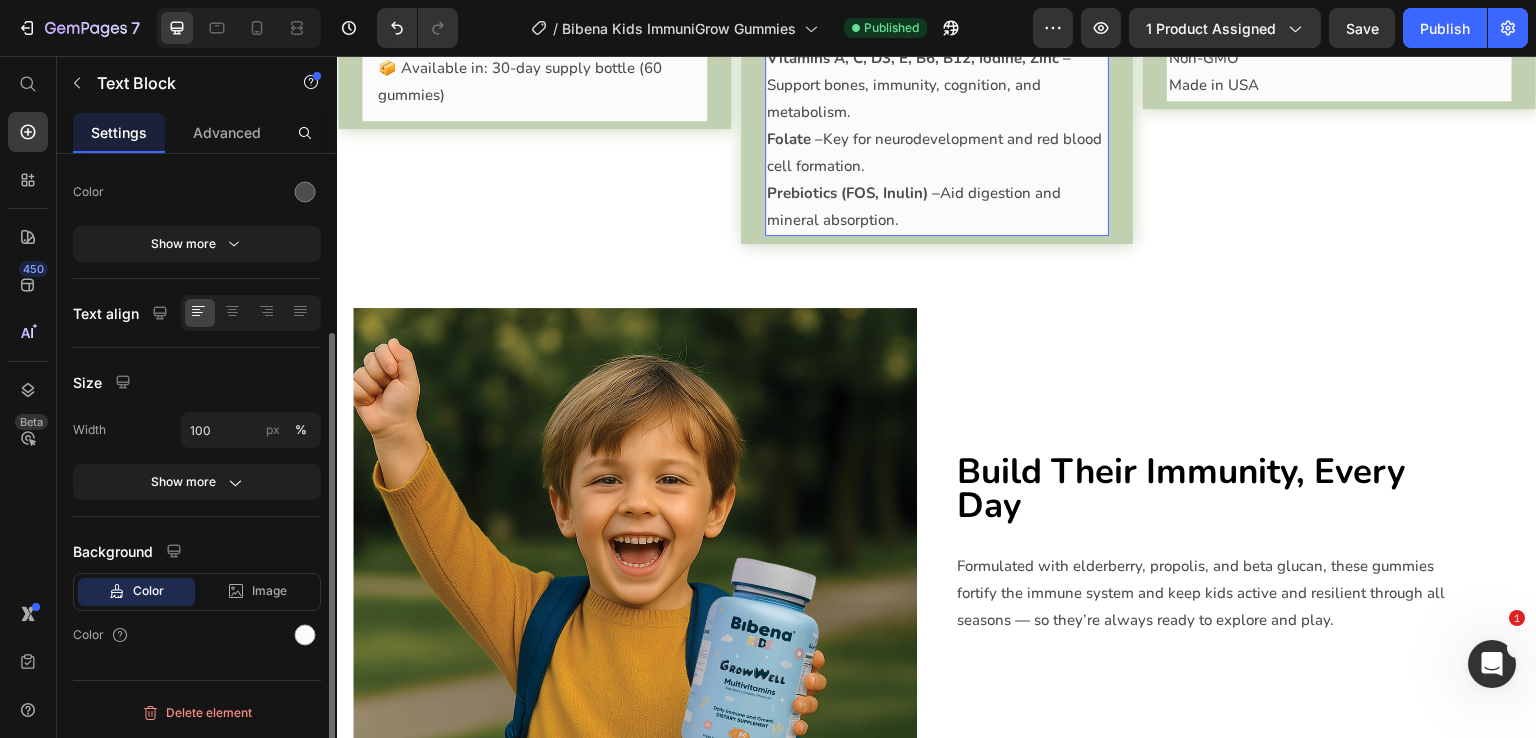 scroll, scrollTop: 252, scrollLeft: 0, axis: vertical 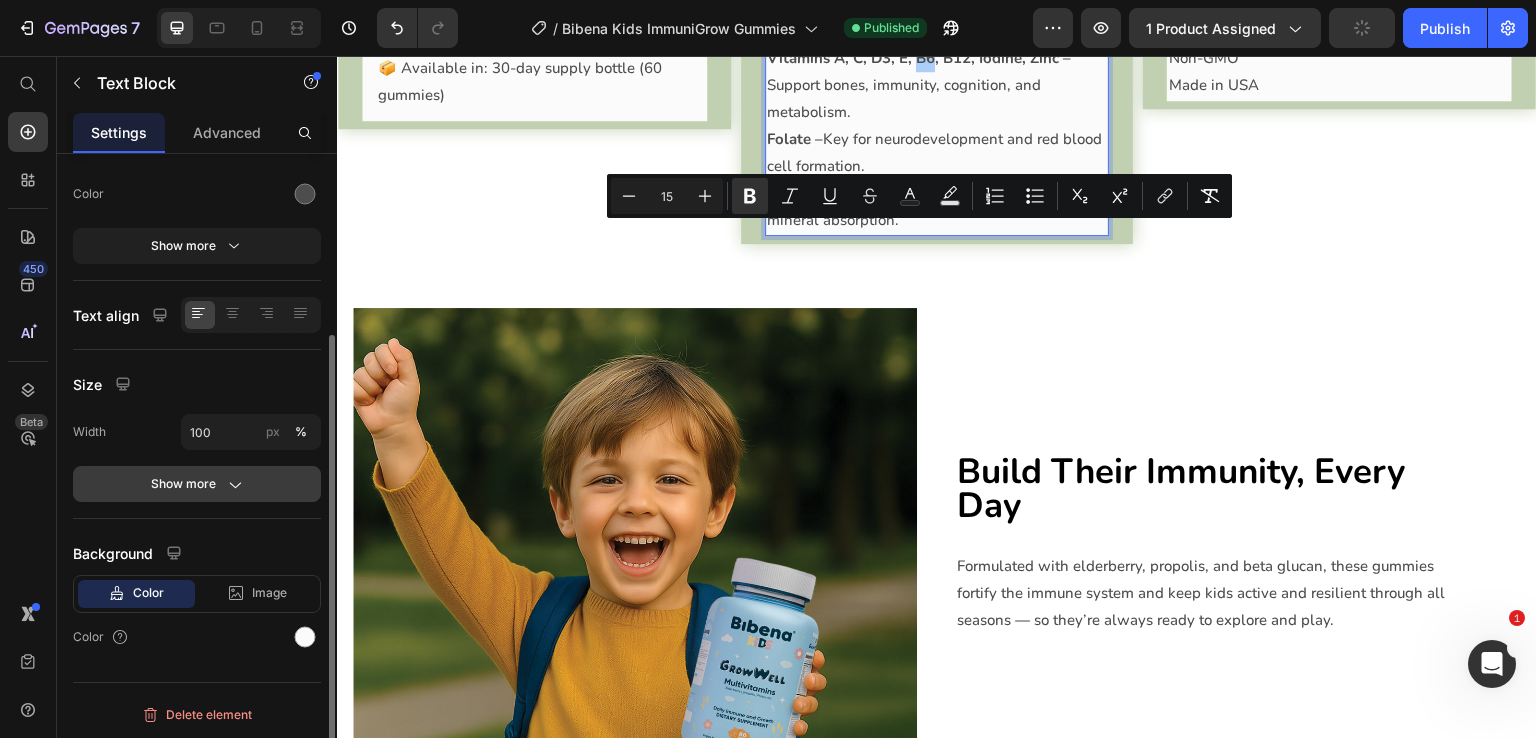 click 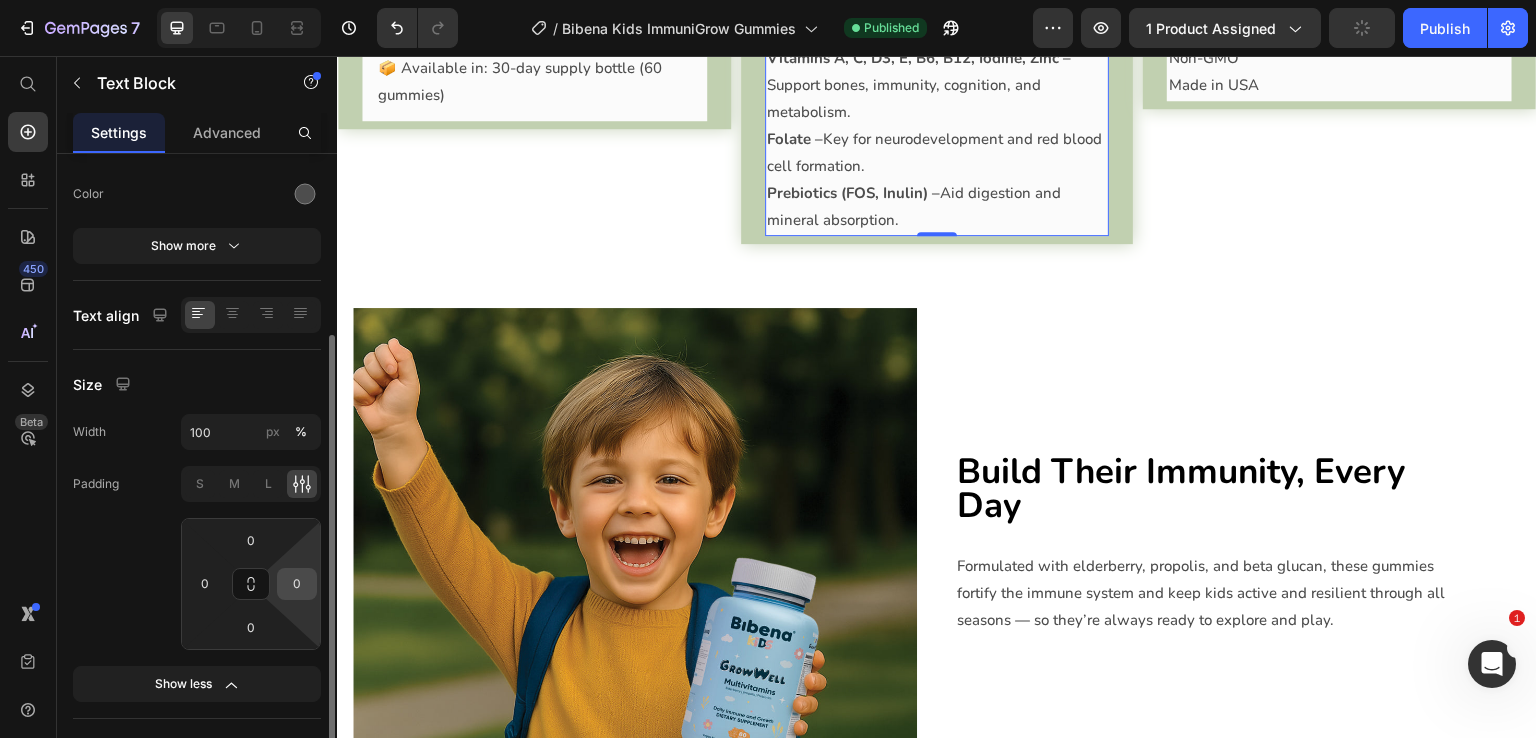click on "0" at bounding box center [297, 584] 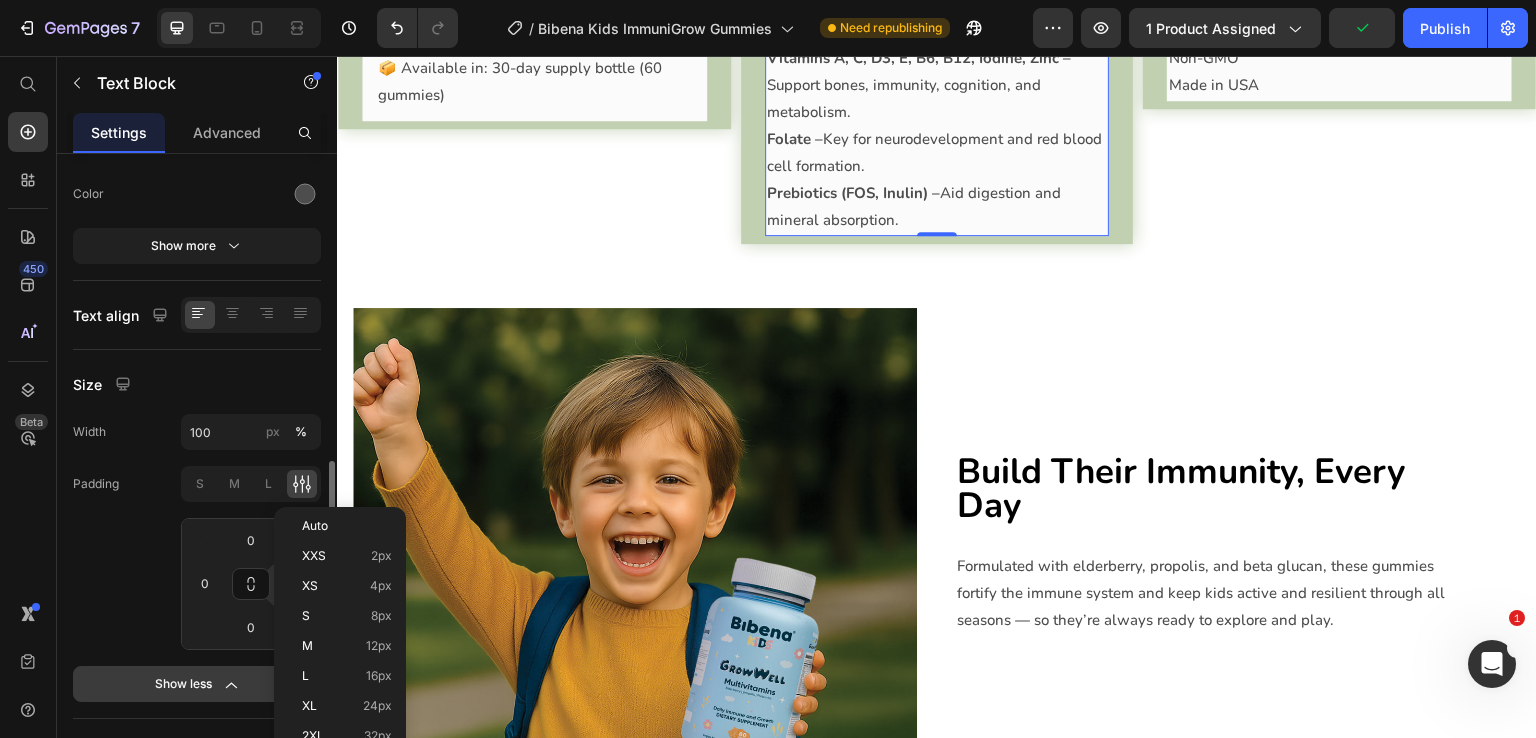 scroll, scrollTop: 352, scrollLeft: 0, axis: vertical 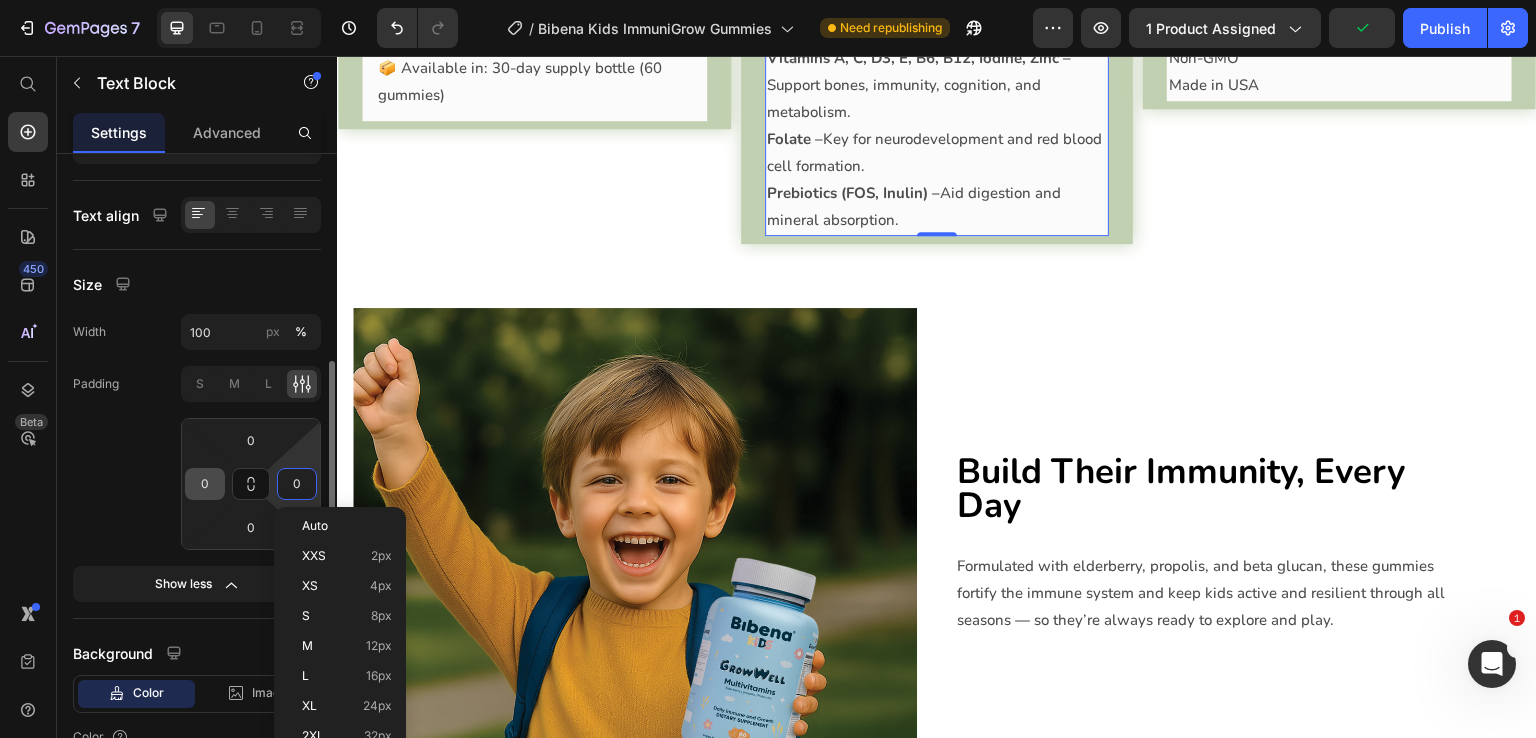 click on "L 16px" at bounding box center [347, 676] 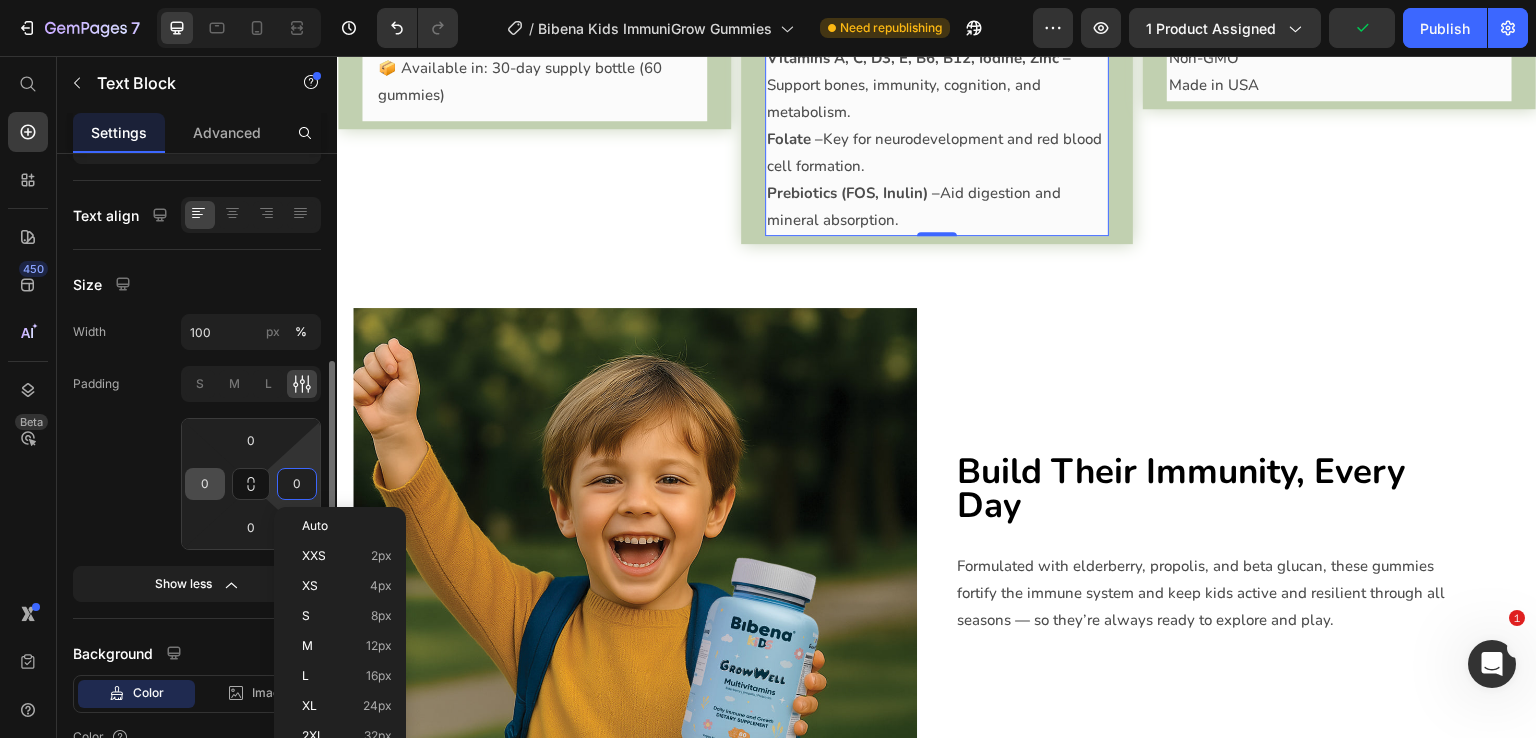 click on "L 16px" at bounding box center [347, 676] 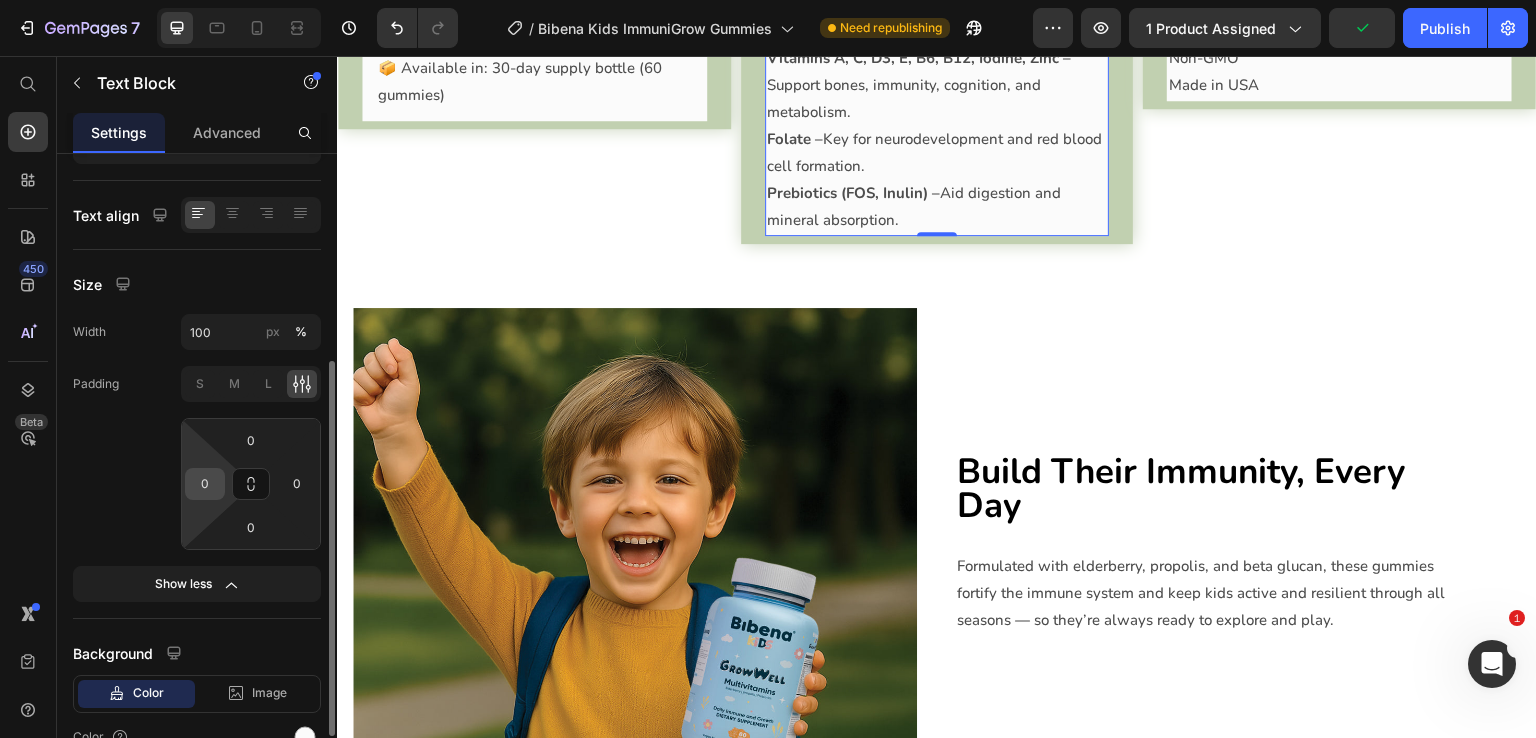 type on "16" 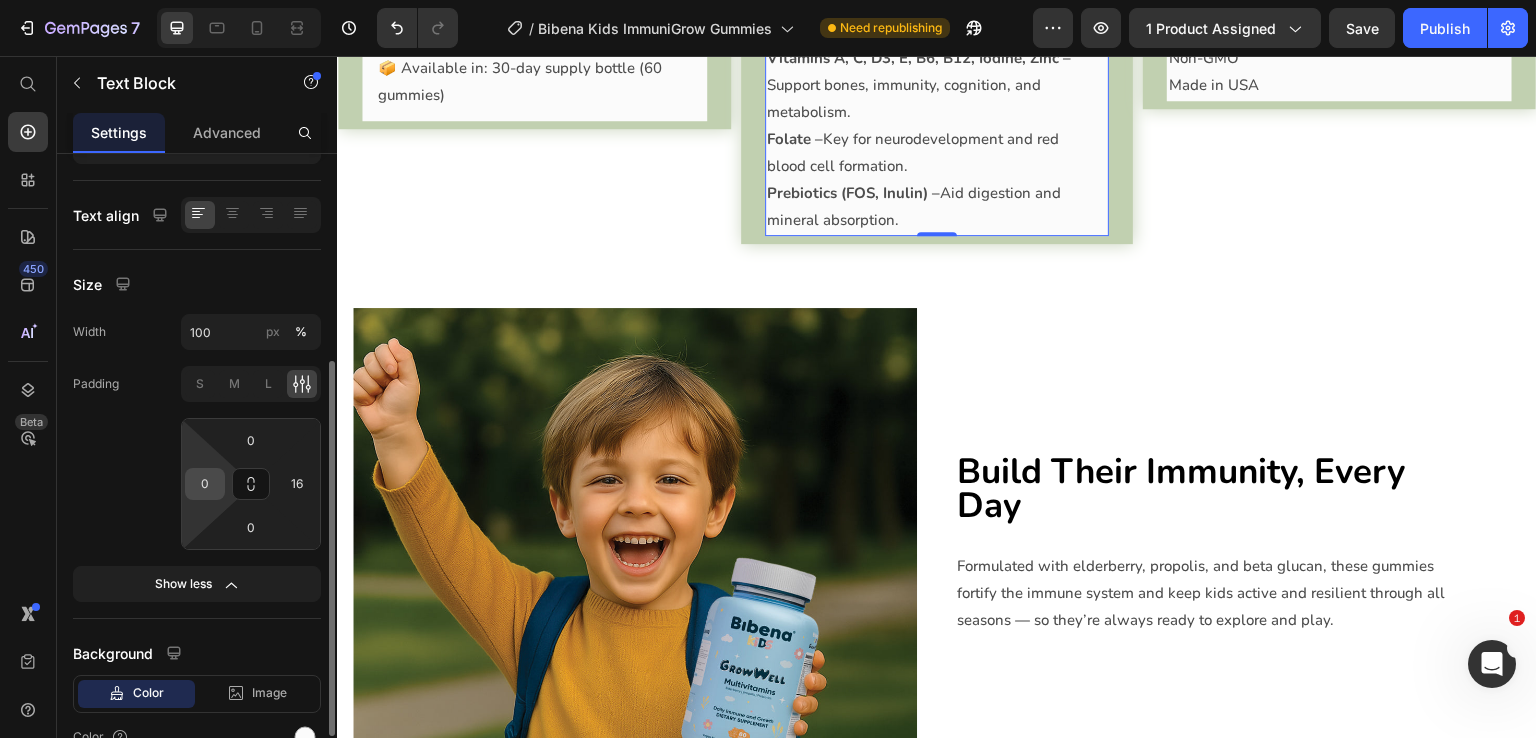click on "0" at bounding box center (205, 484) 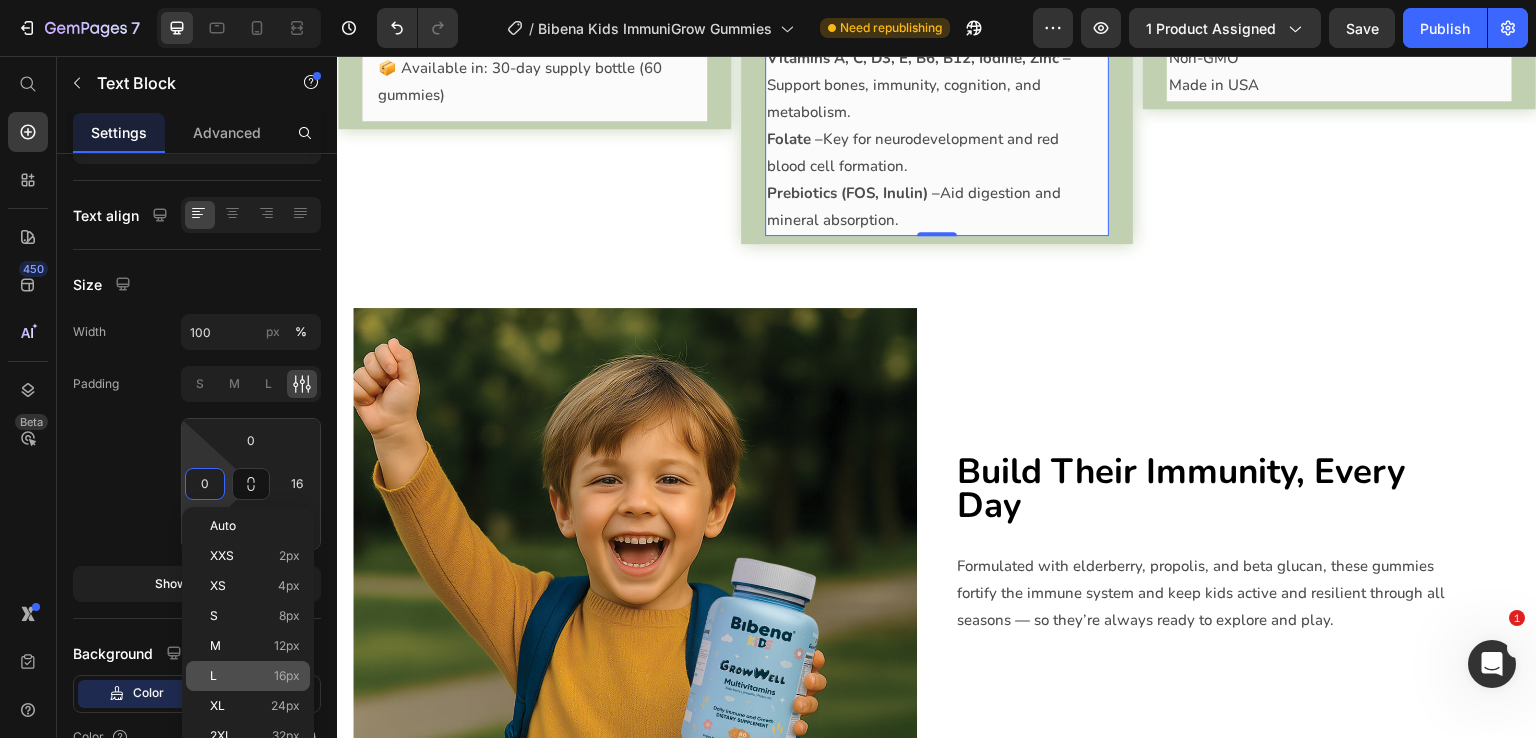 click on "L 16px" at bounding box center [255, 676] 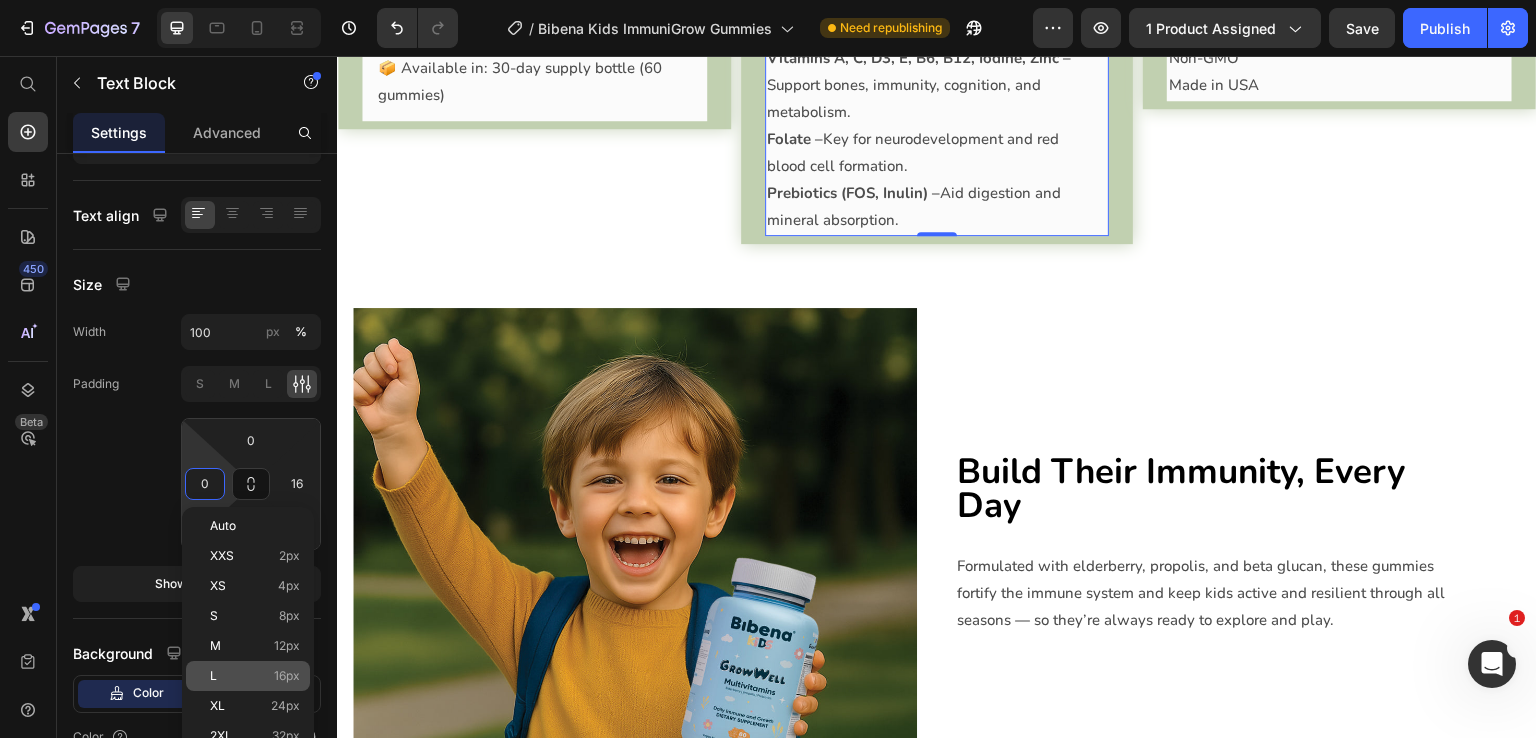 type on "16" 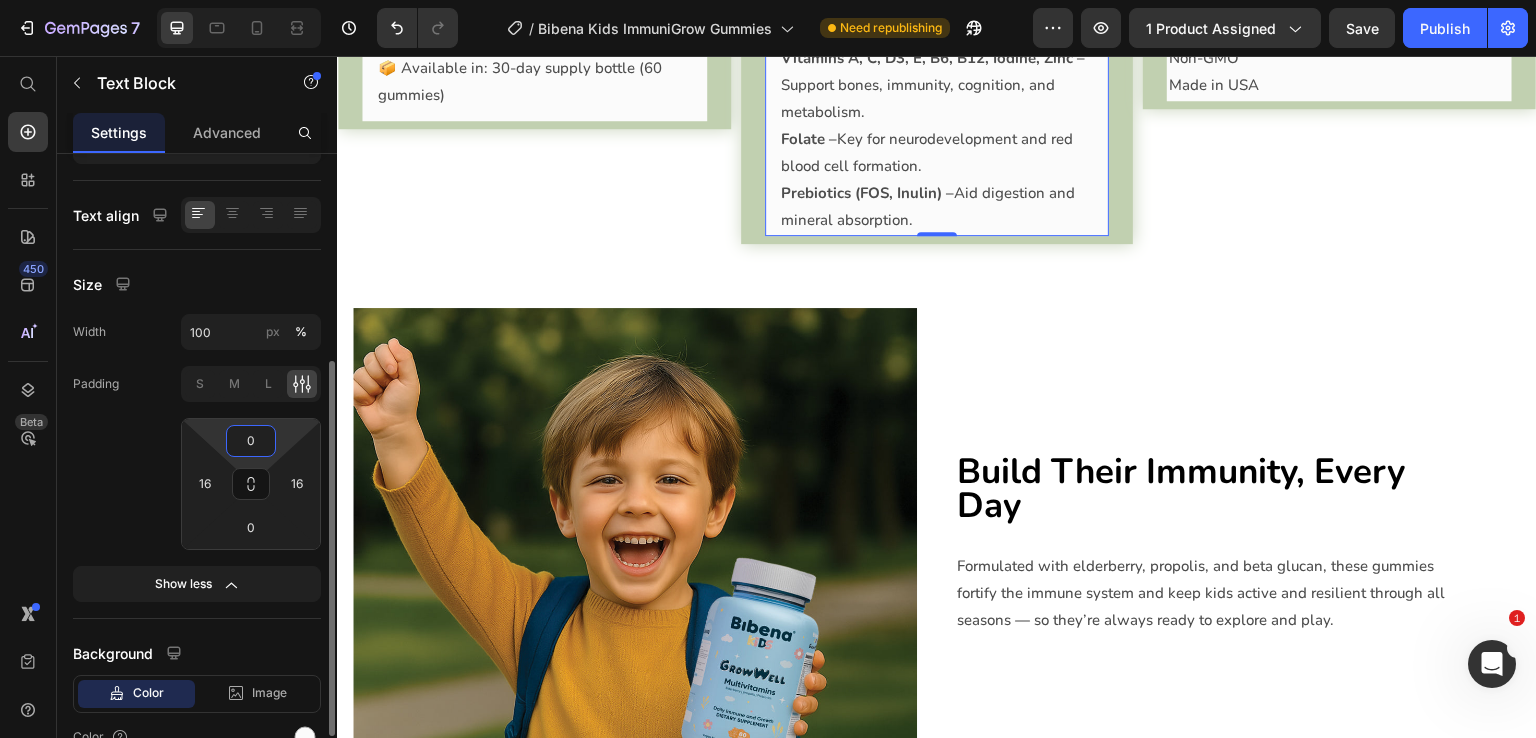 click on "0" at bounding box center [251, 441] 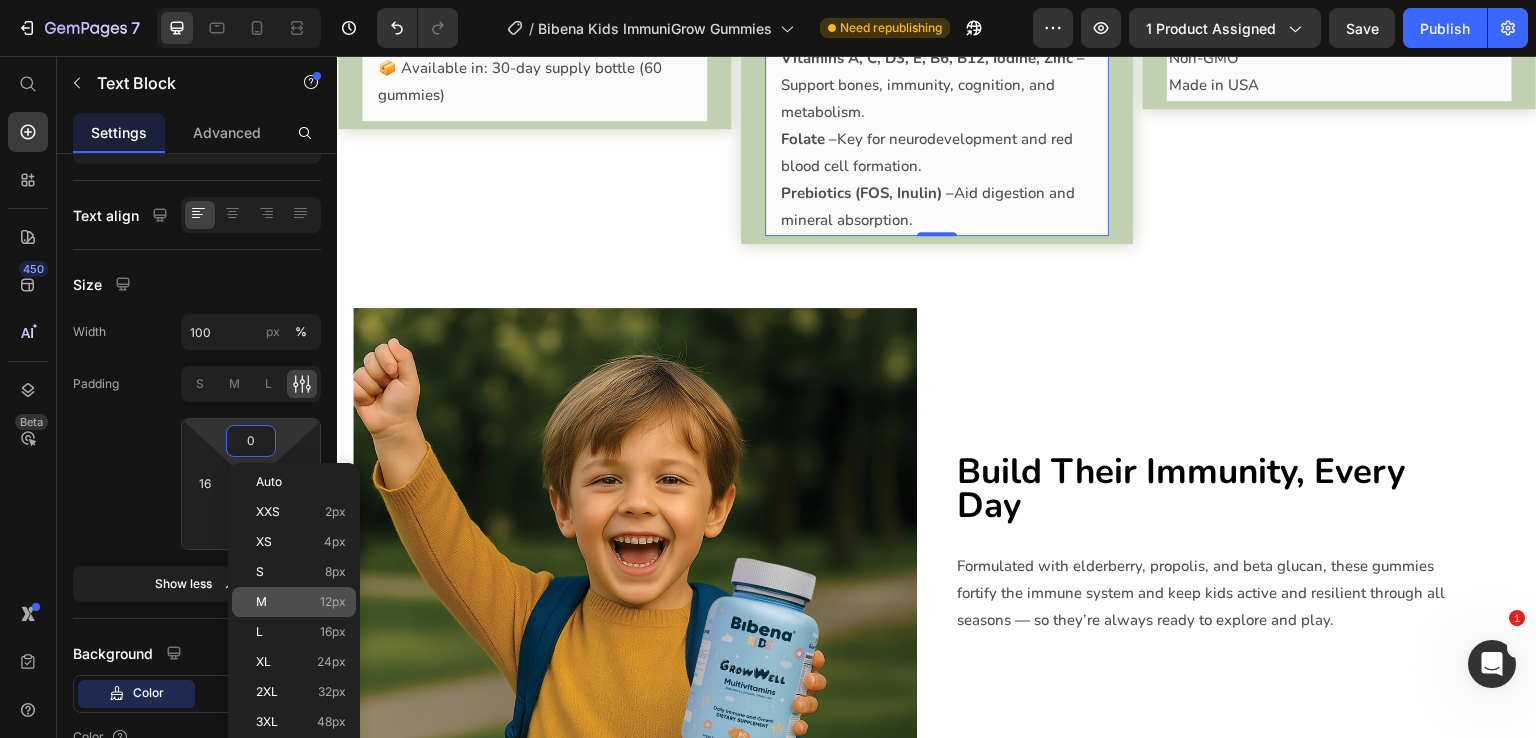click on "M 12px" at bounding box center (301, 602) 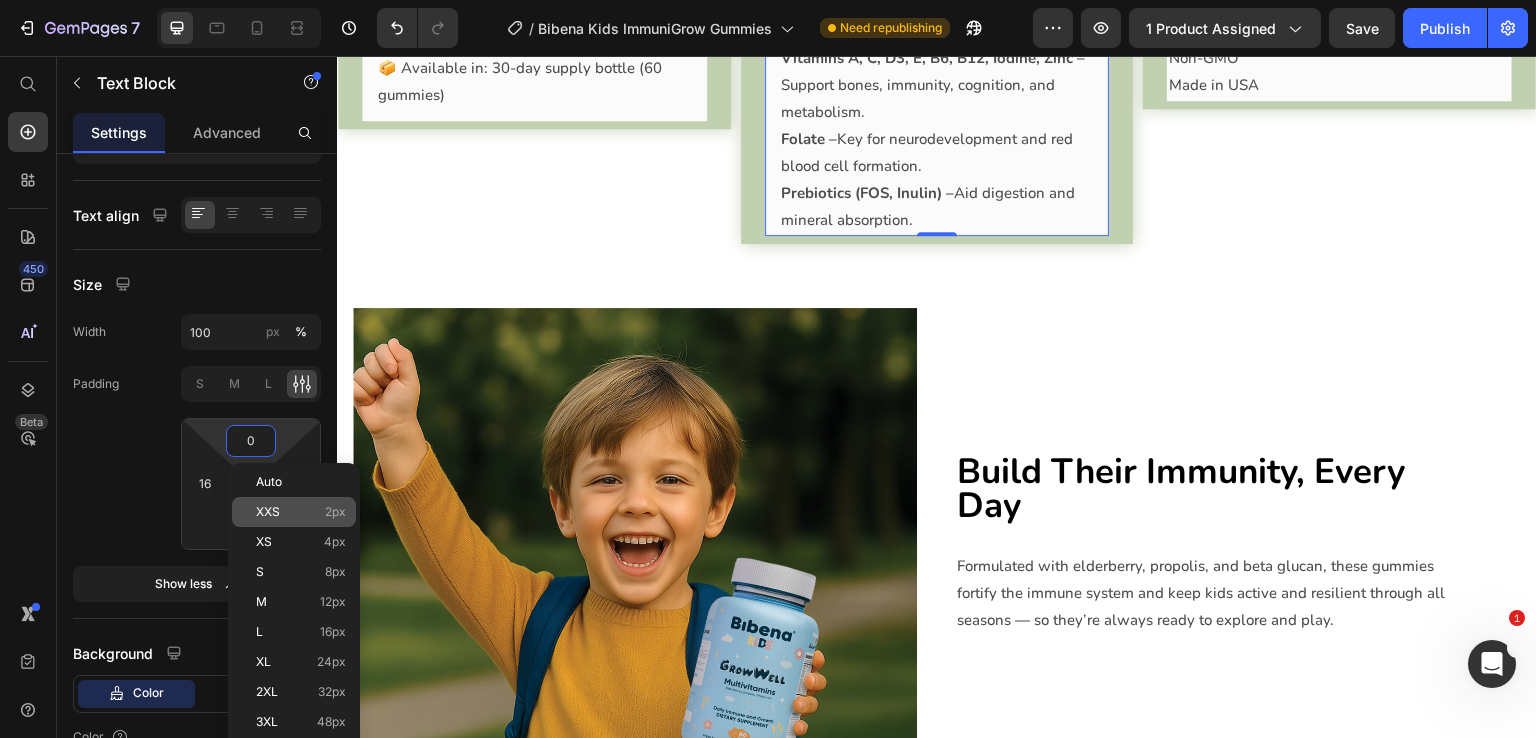 type on "12" 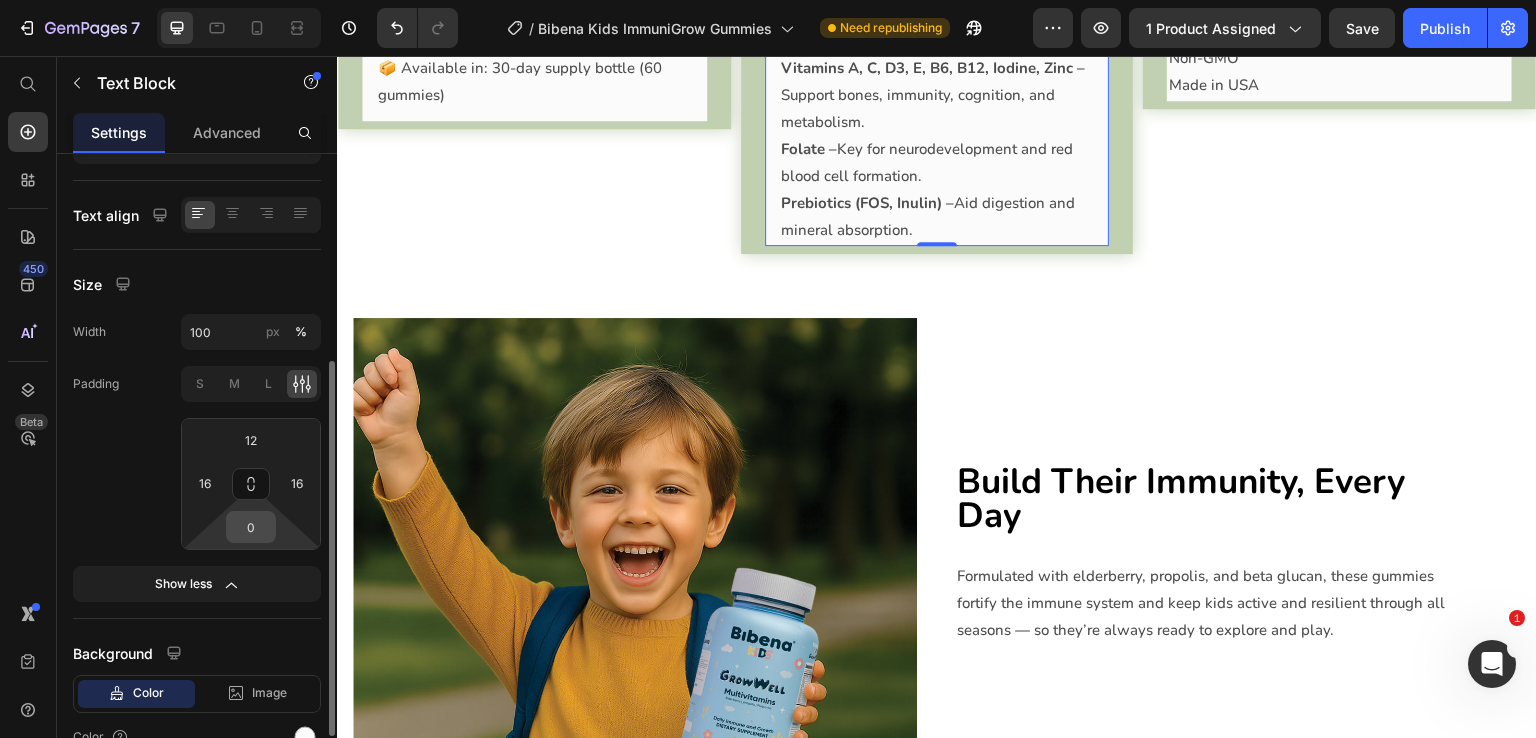 click on "0" at bounding box center (251, 527) 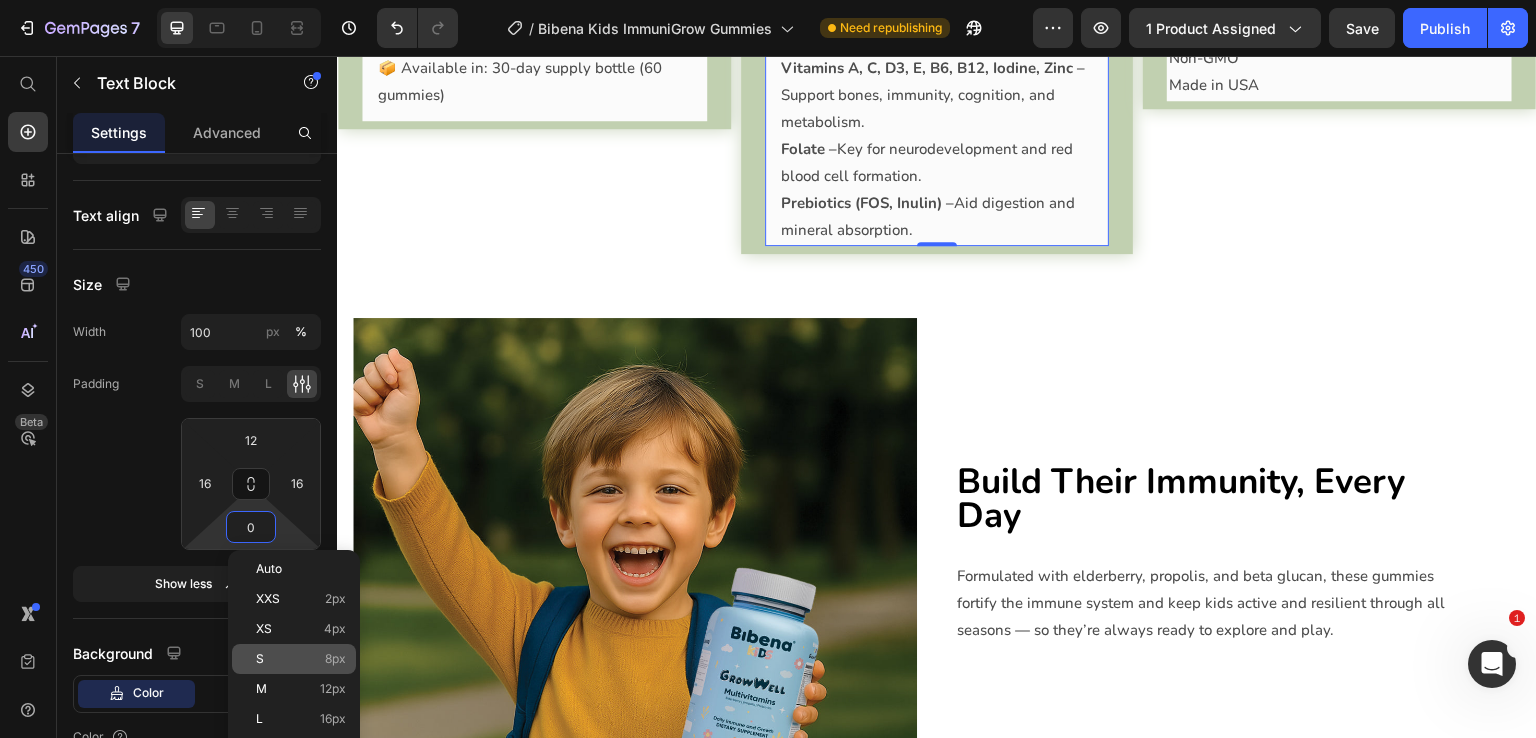 click on "M 12px" at bounding box center (301, 689) 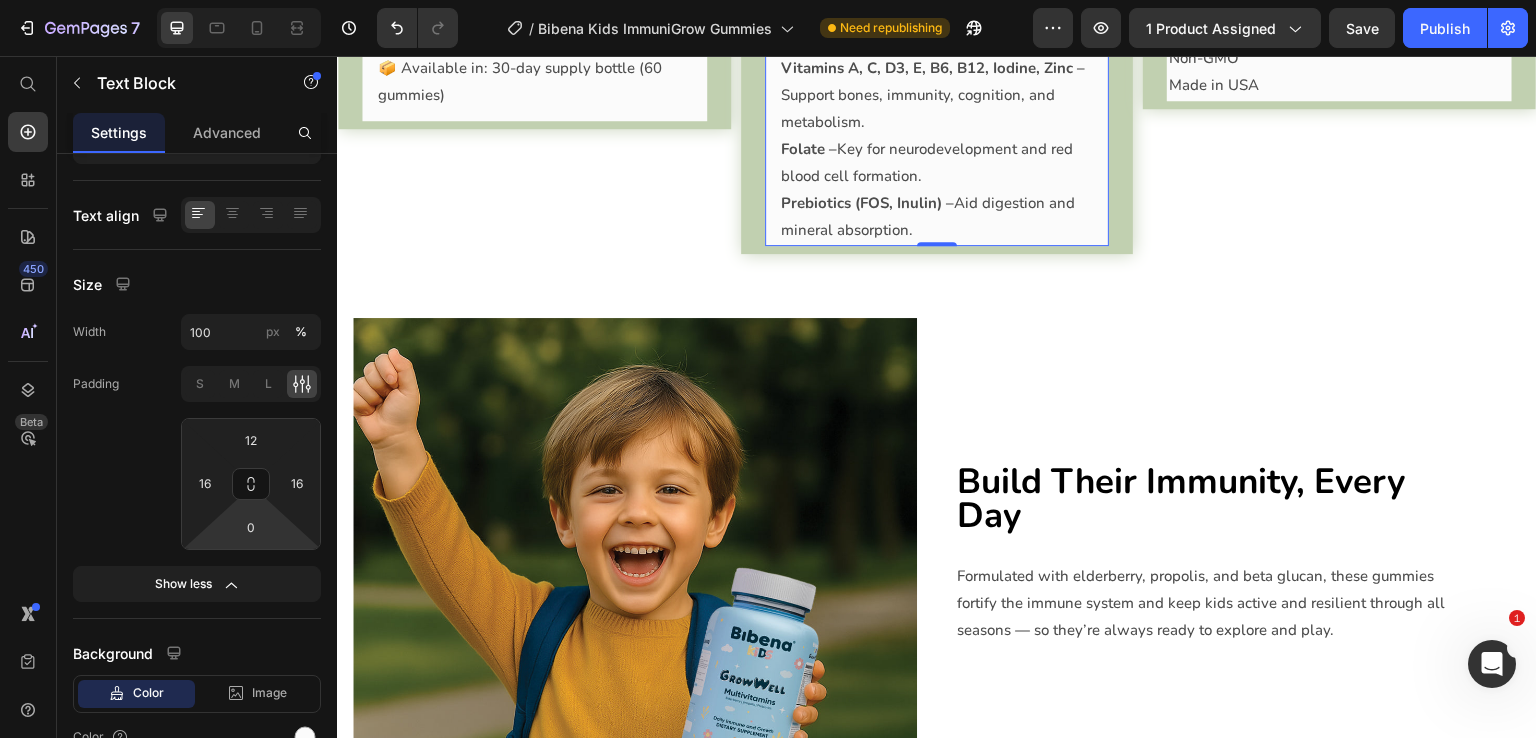 type on "12" 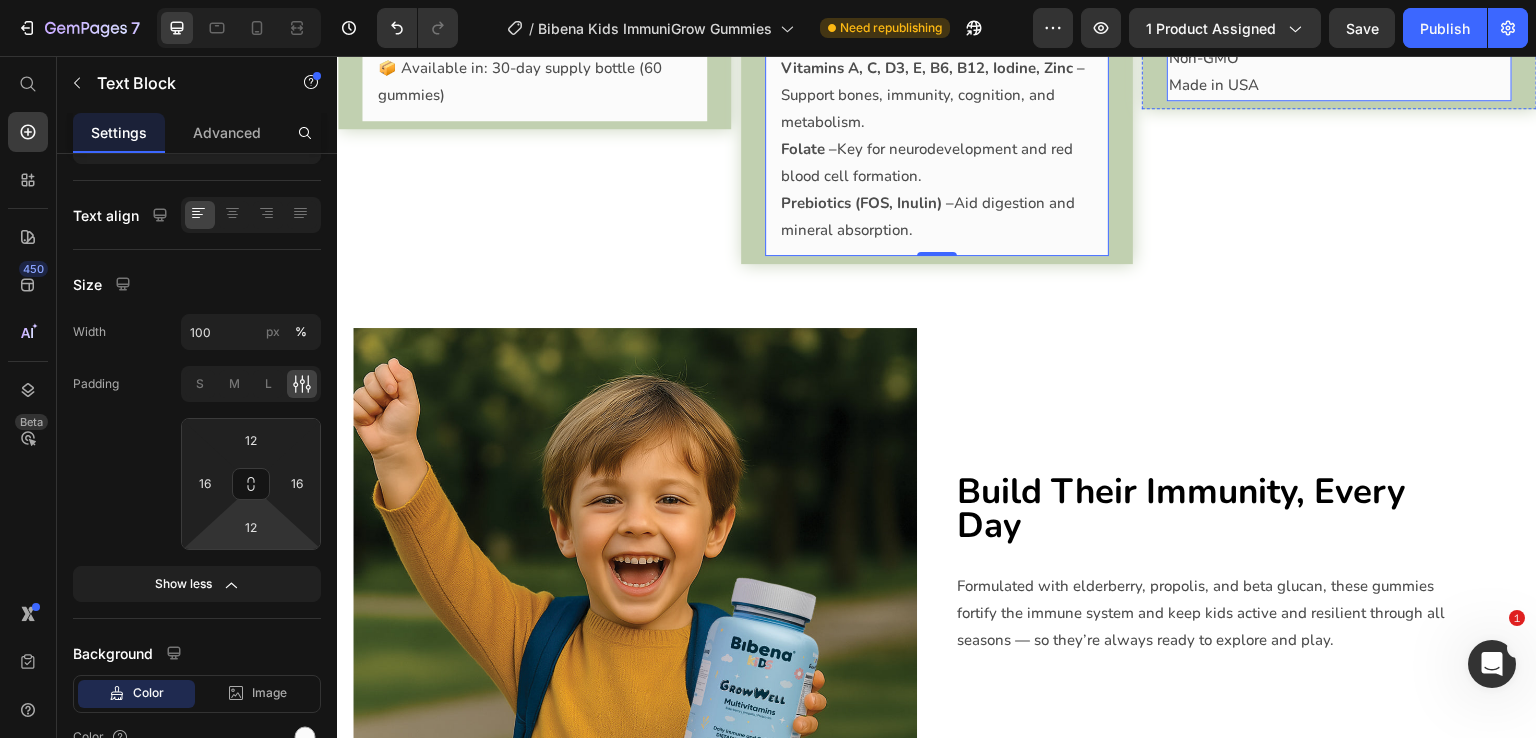click on "Made in USA" at bounding box center (1339, 85) 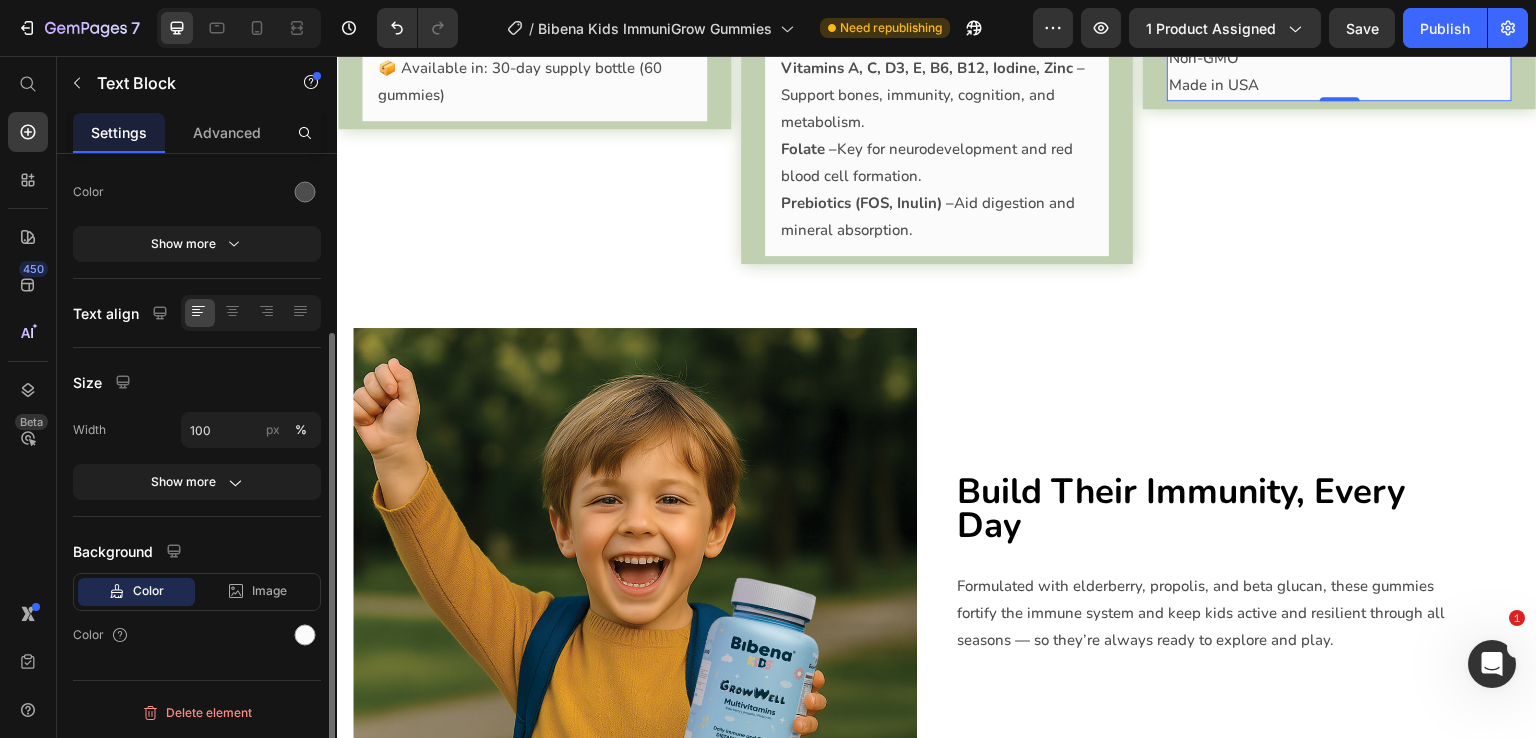 scroll, scrollTop: 252, scrollLeft: 0, axis: vertical 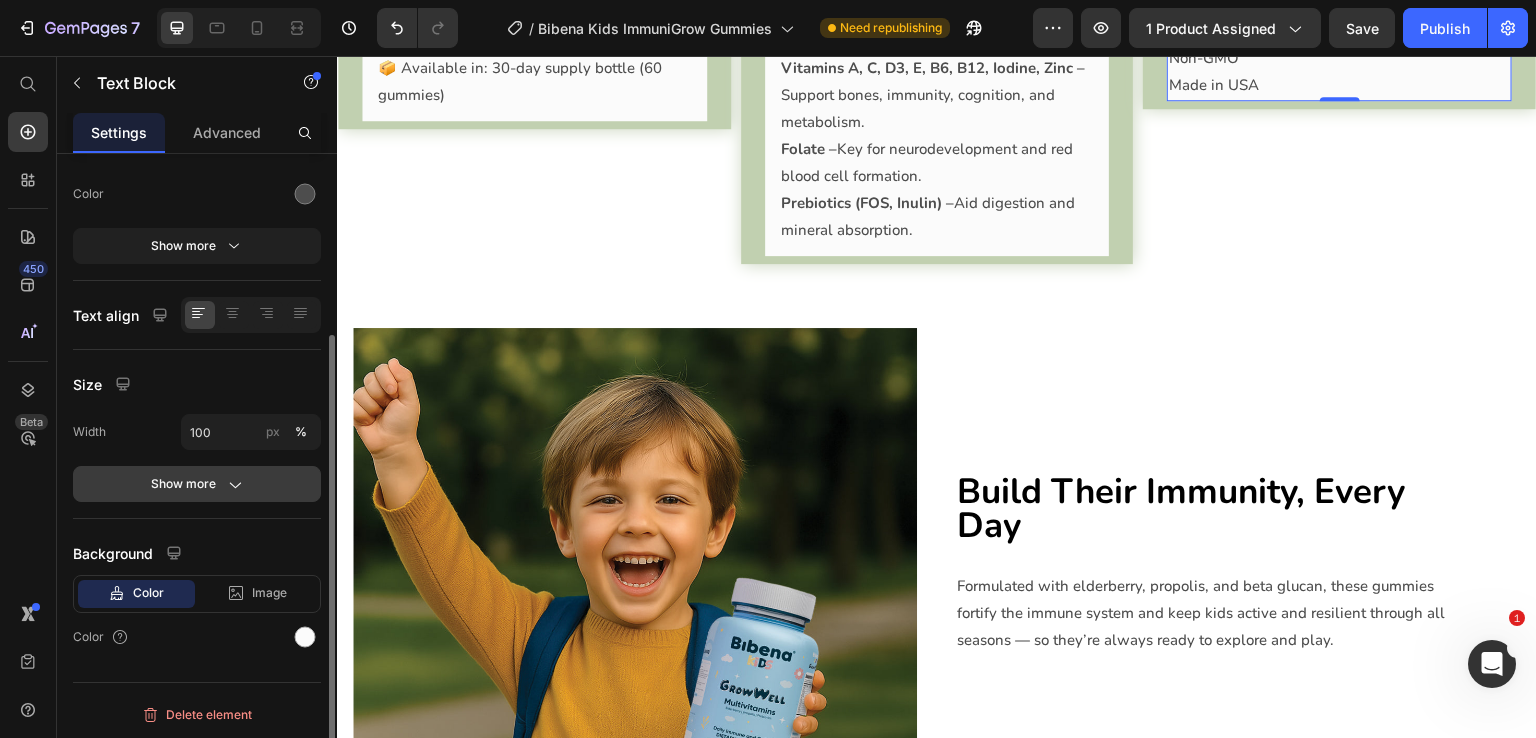 click on "Show more" at bounding box center (197, 484) 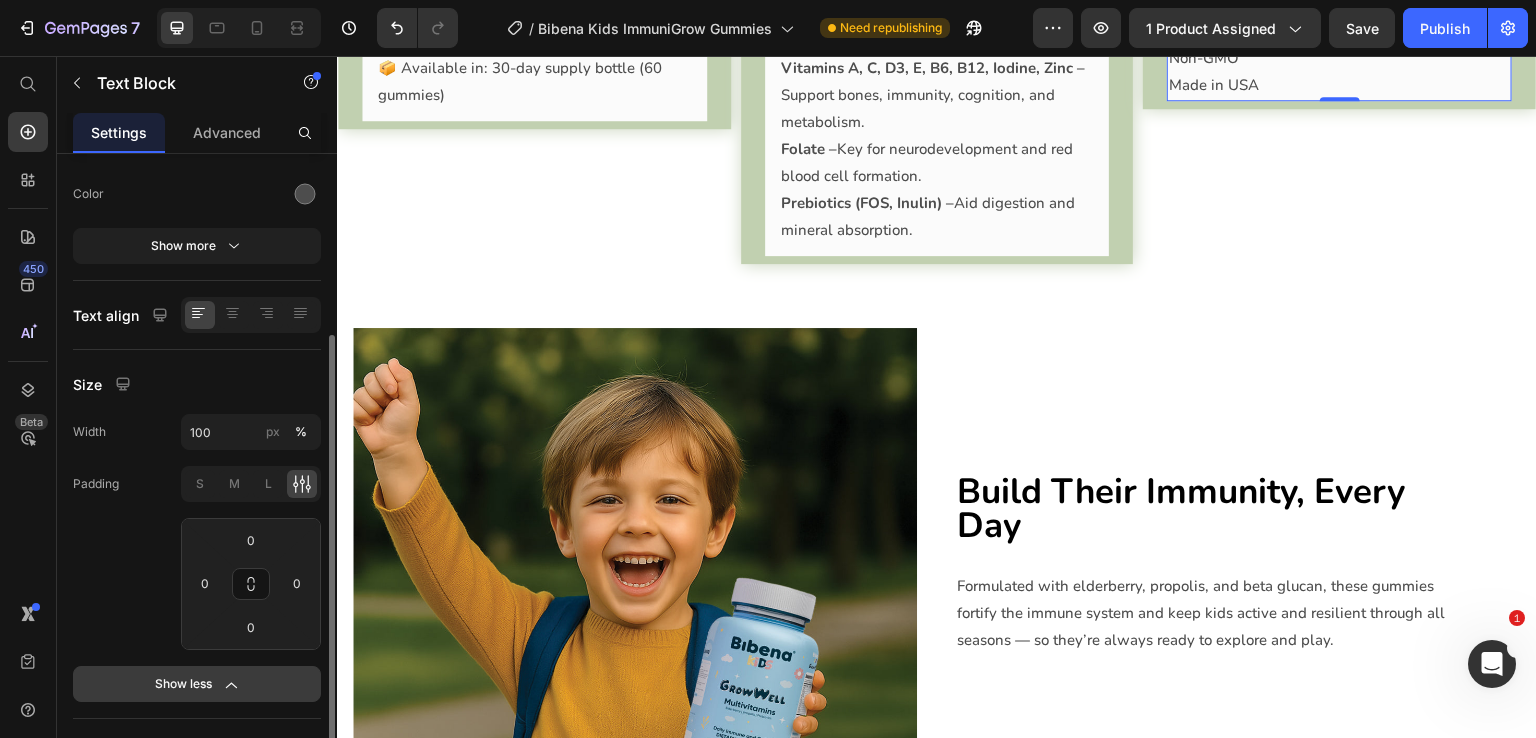 scroll, scrollTop: 452, scrollLeft: 0, axis: vertical 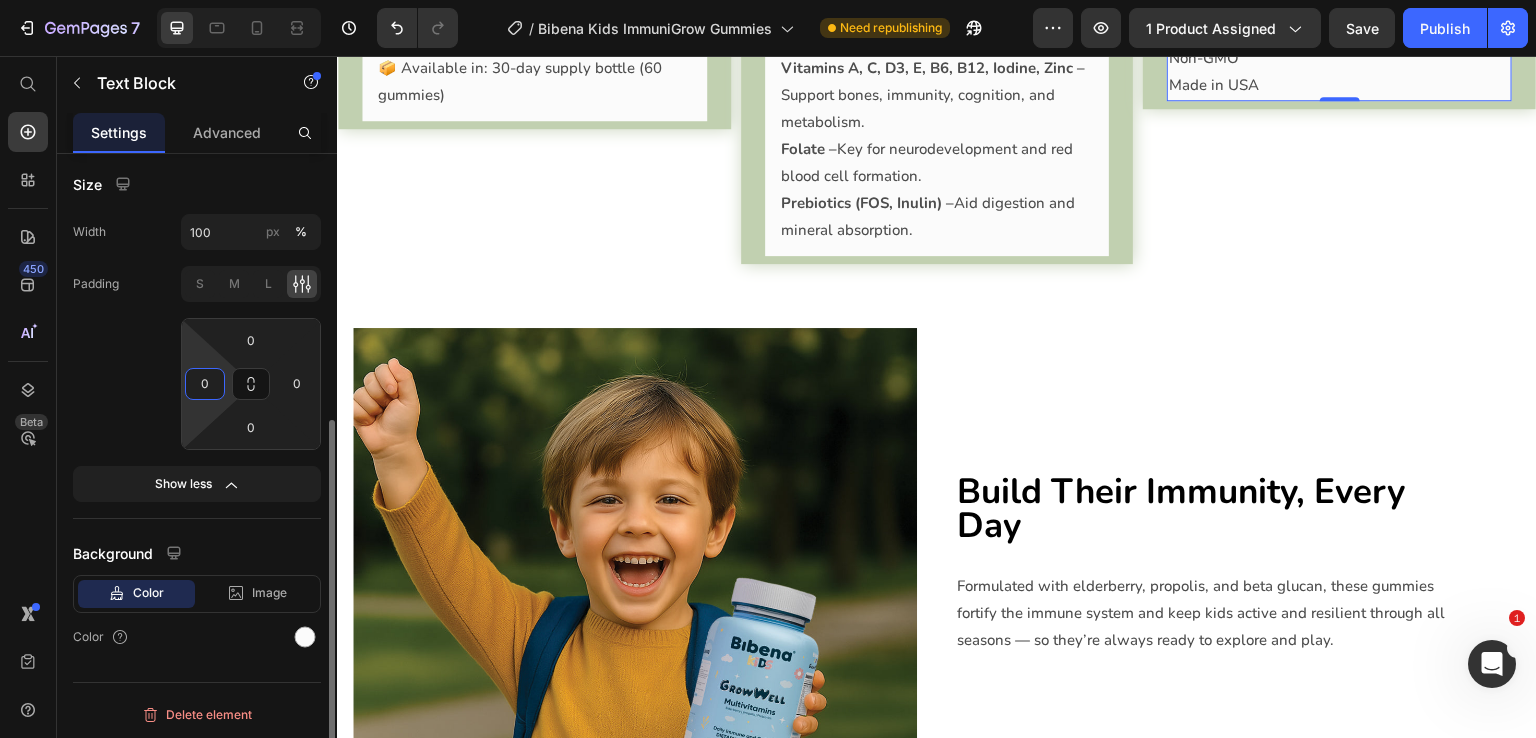 click on "0" at bounding box center (205, 384) 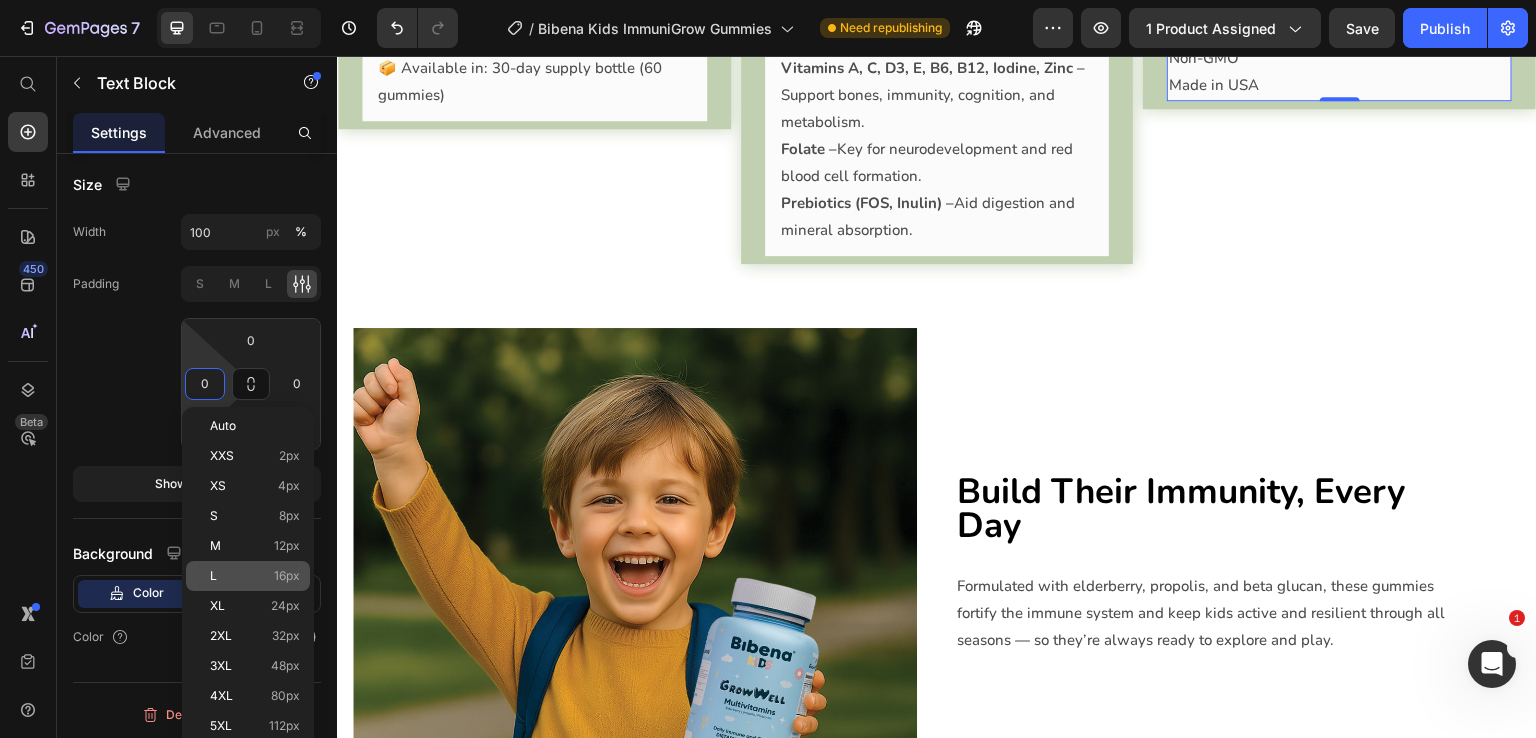 click on "L 16px" at bounding box center [255, 576] 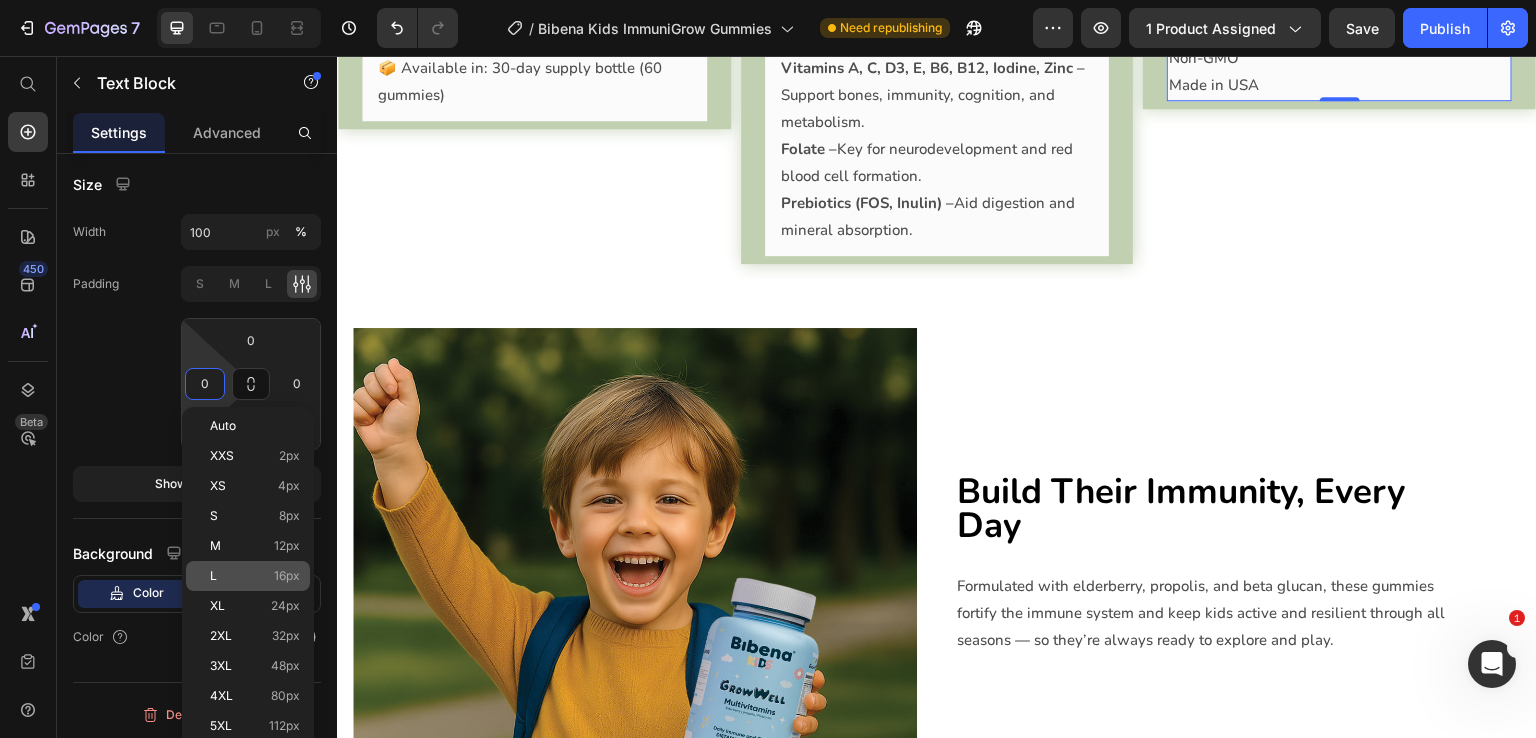 type on "16" 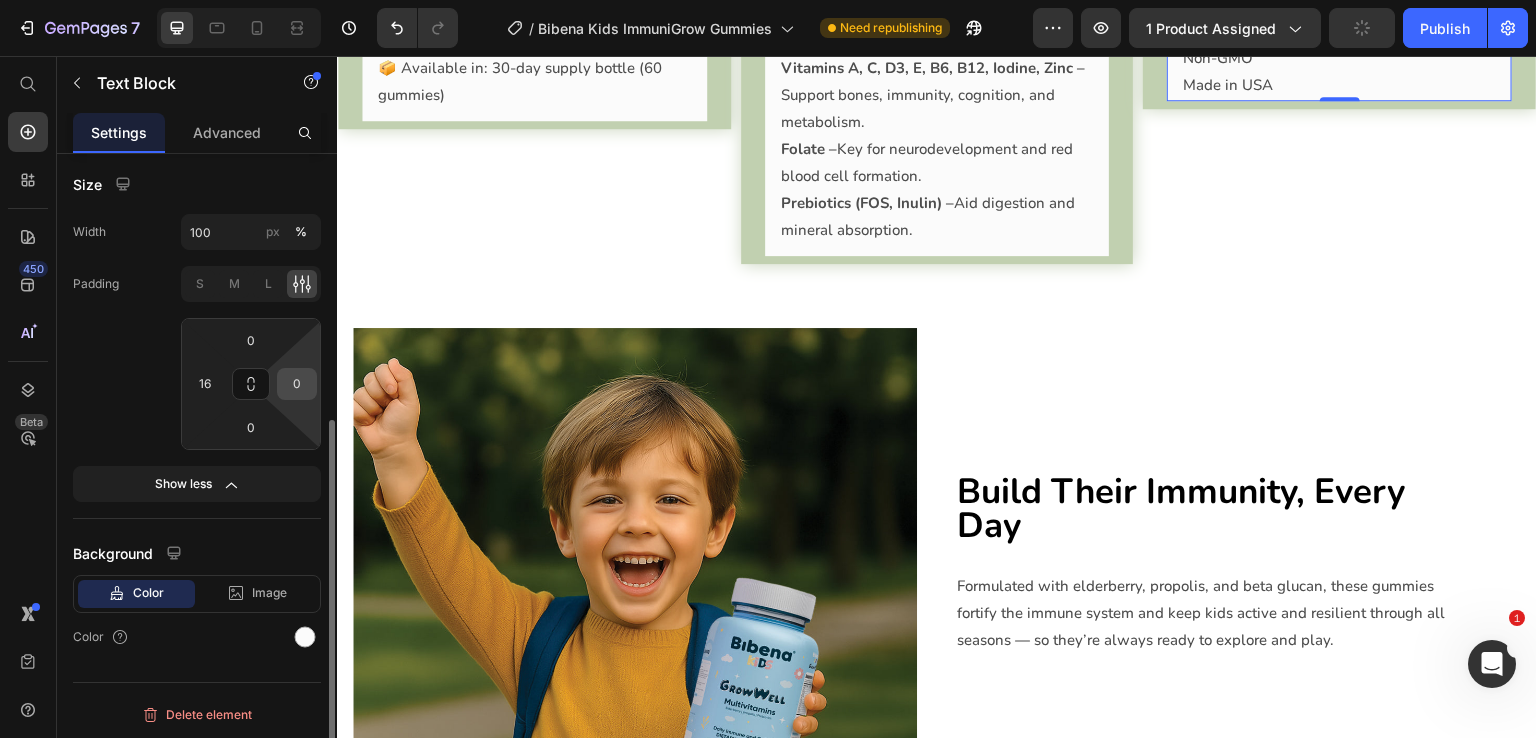 click on "0" at bounding box center [297, 384] 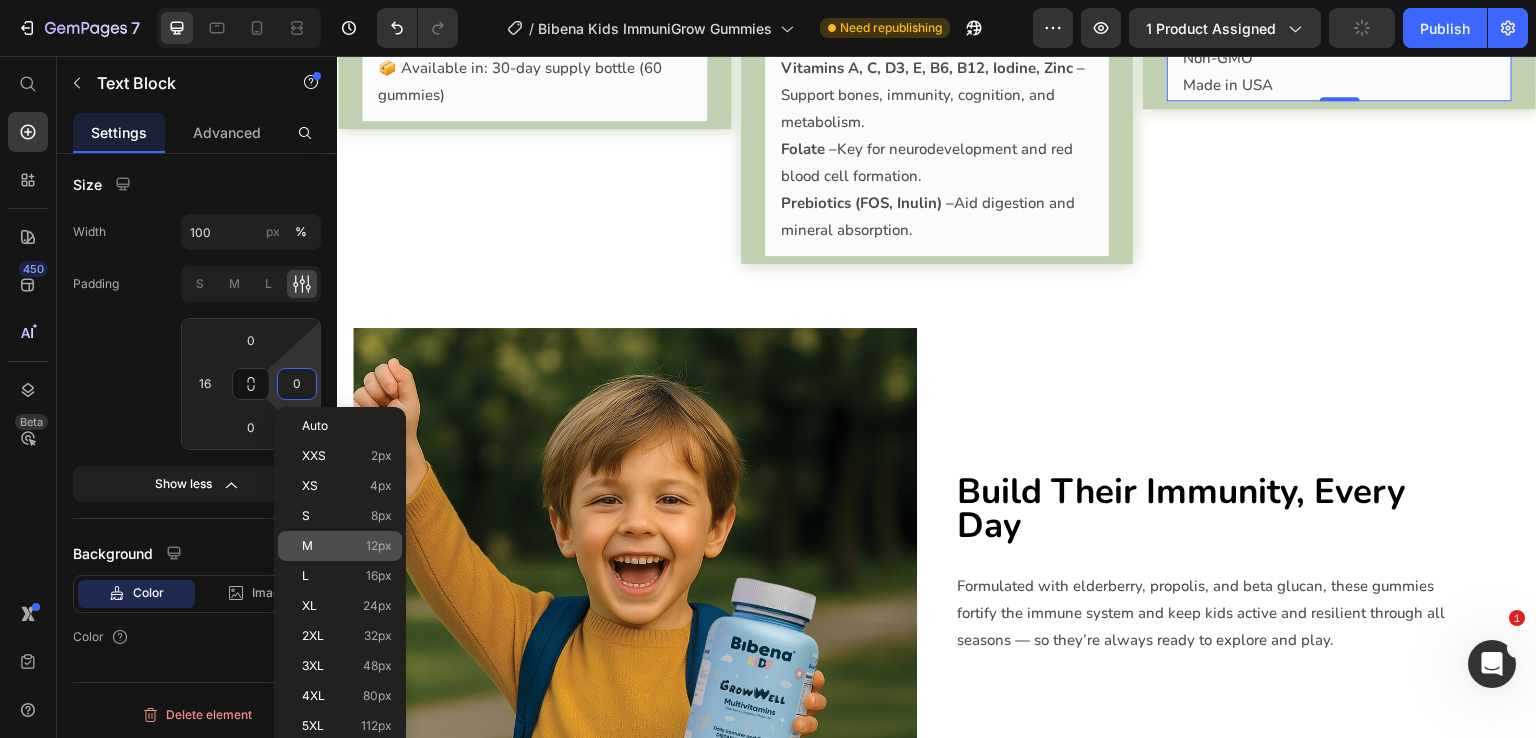 click on "L 16px" at bounding box center [347, 576] 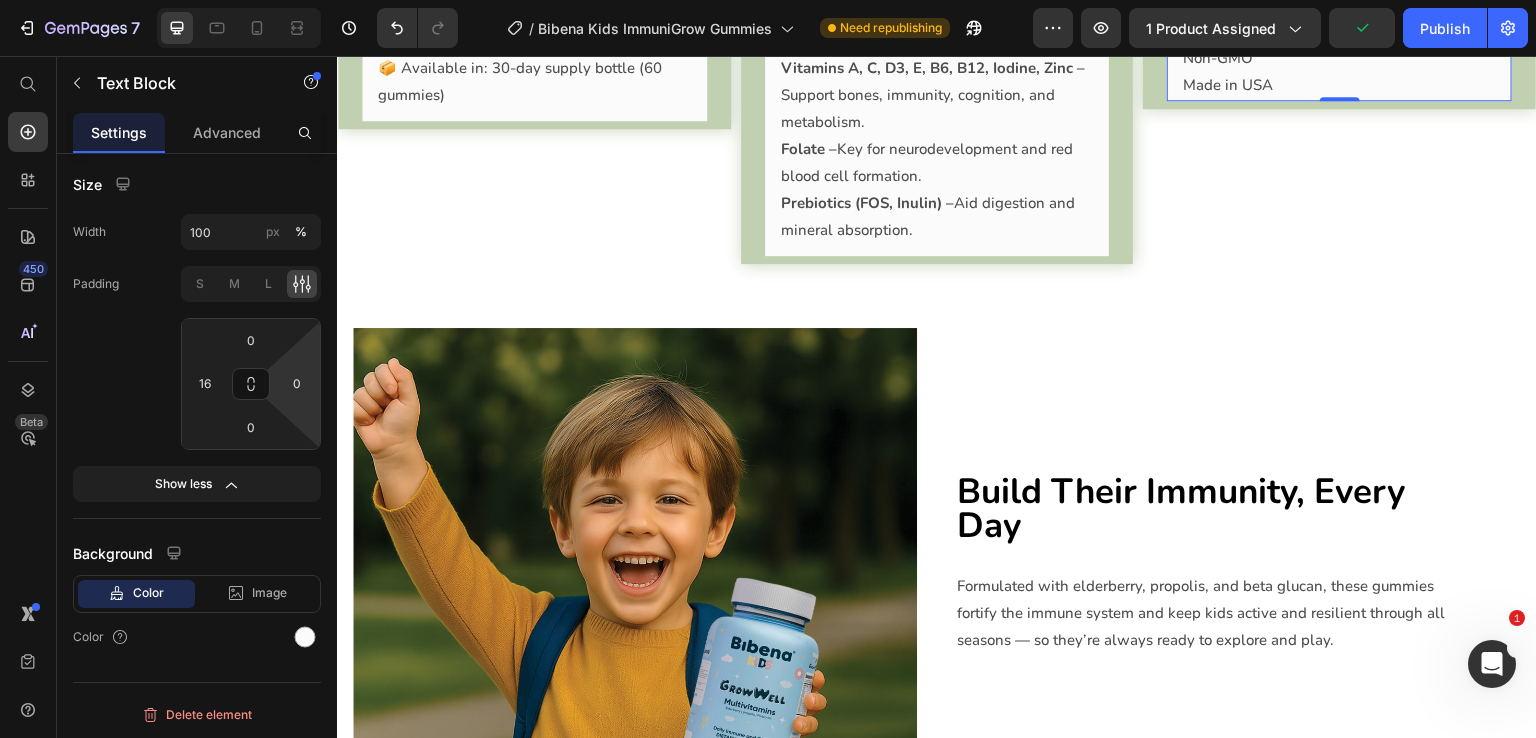 type on "16" 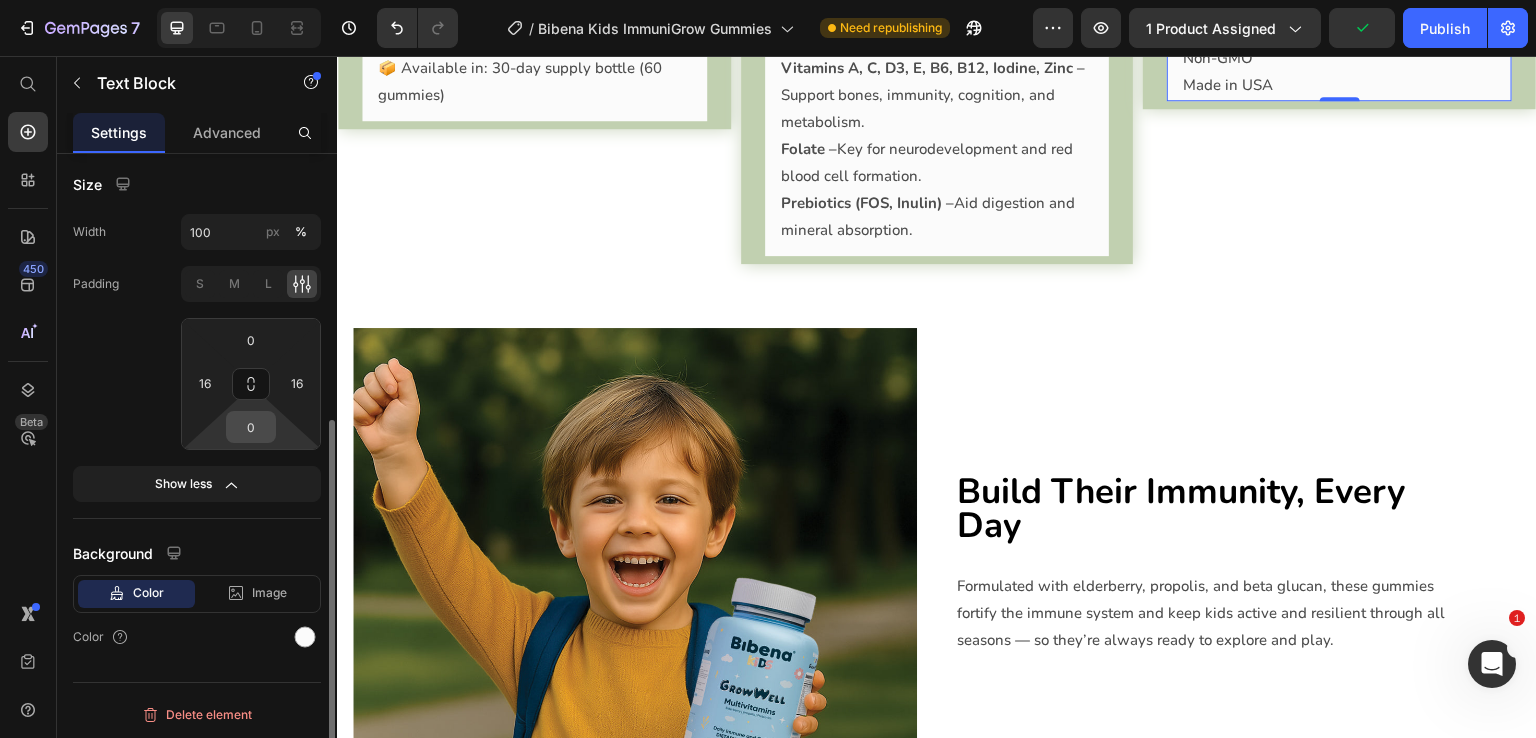 click on "0" at bounding box center (251, 427) 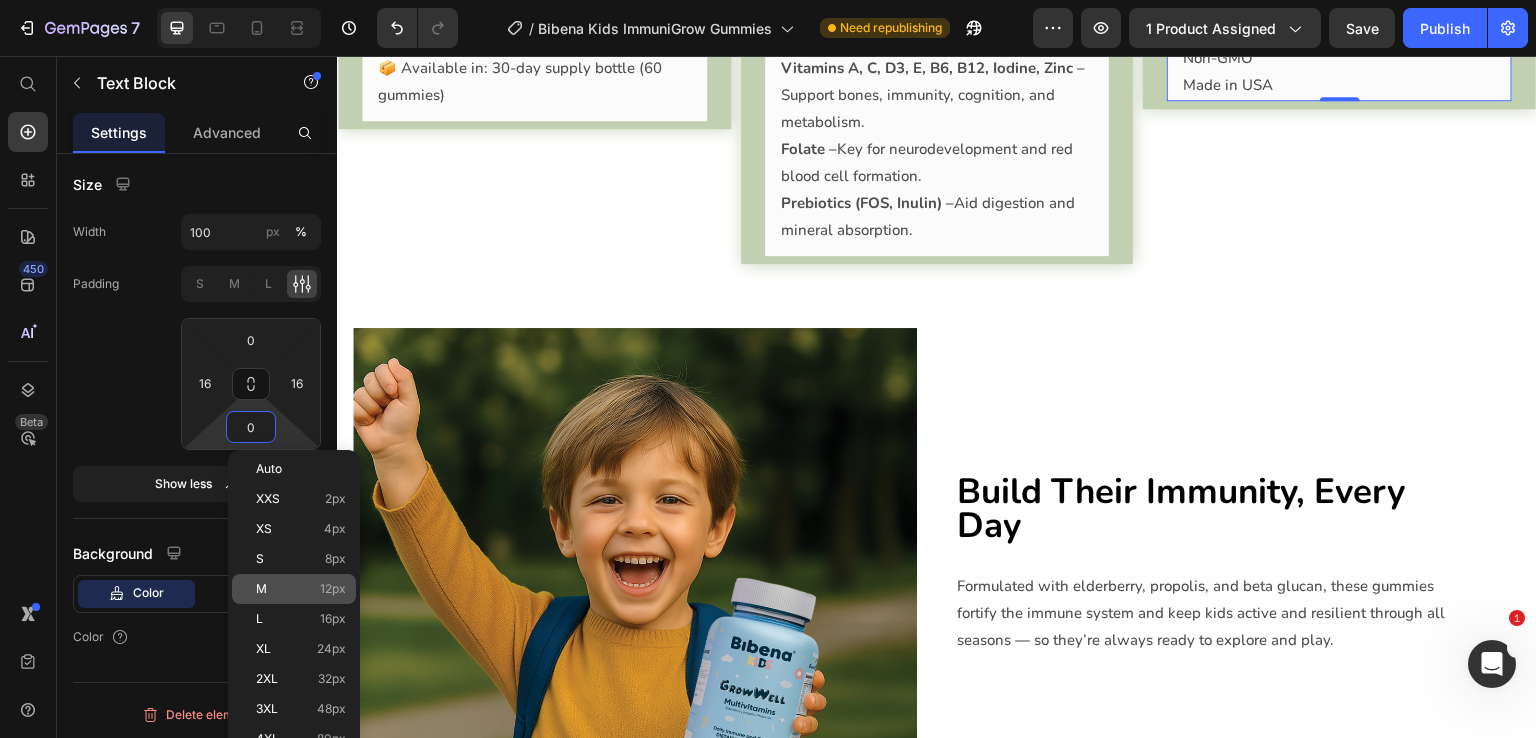 click on "M 12px" at bounding box center (301, 589) 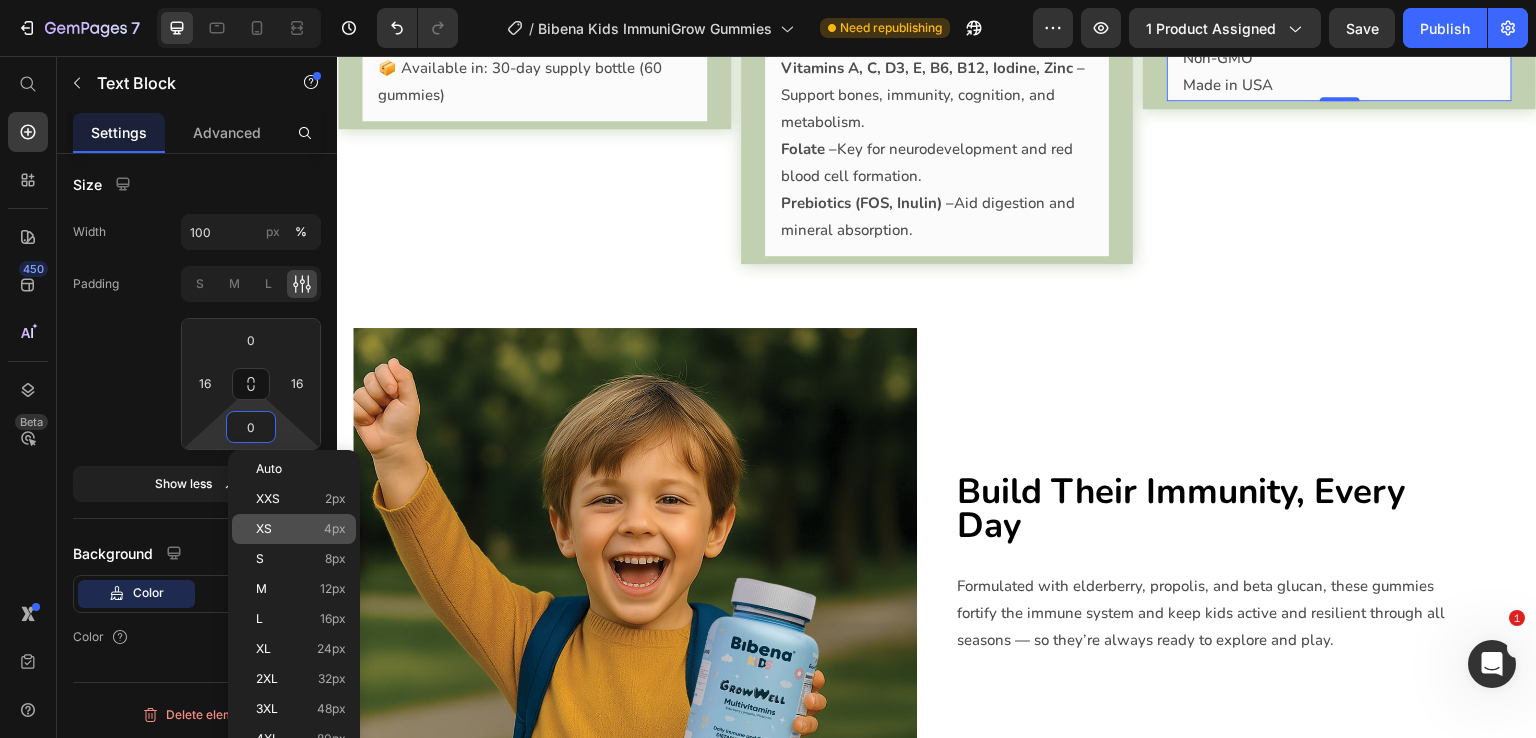 type on "12" 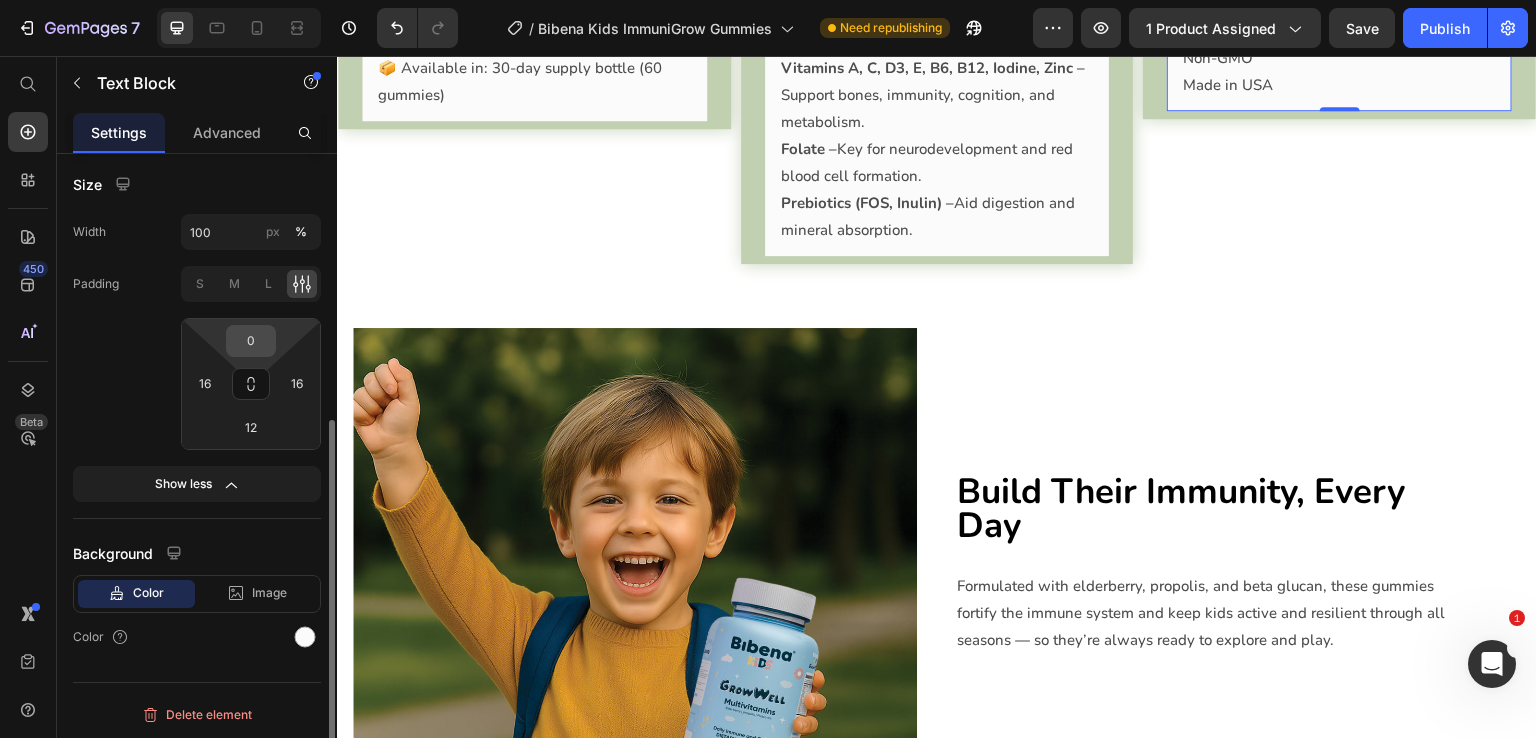 click on "0" at bounding box center [251, 341] 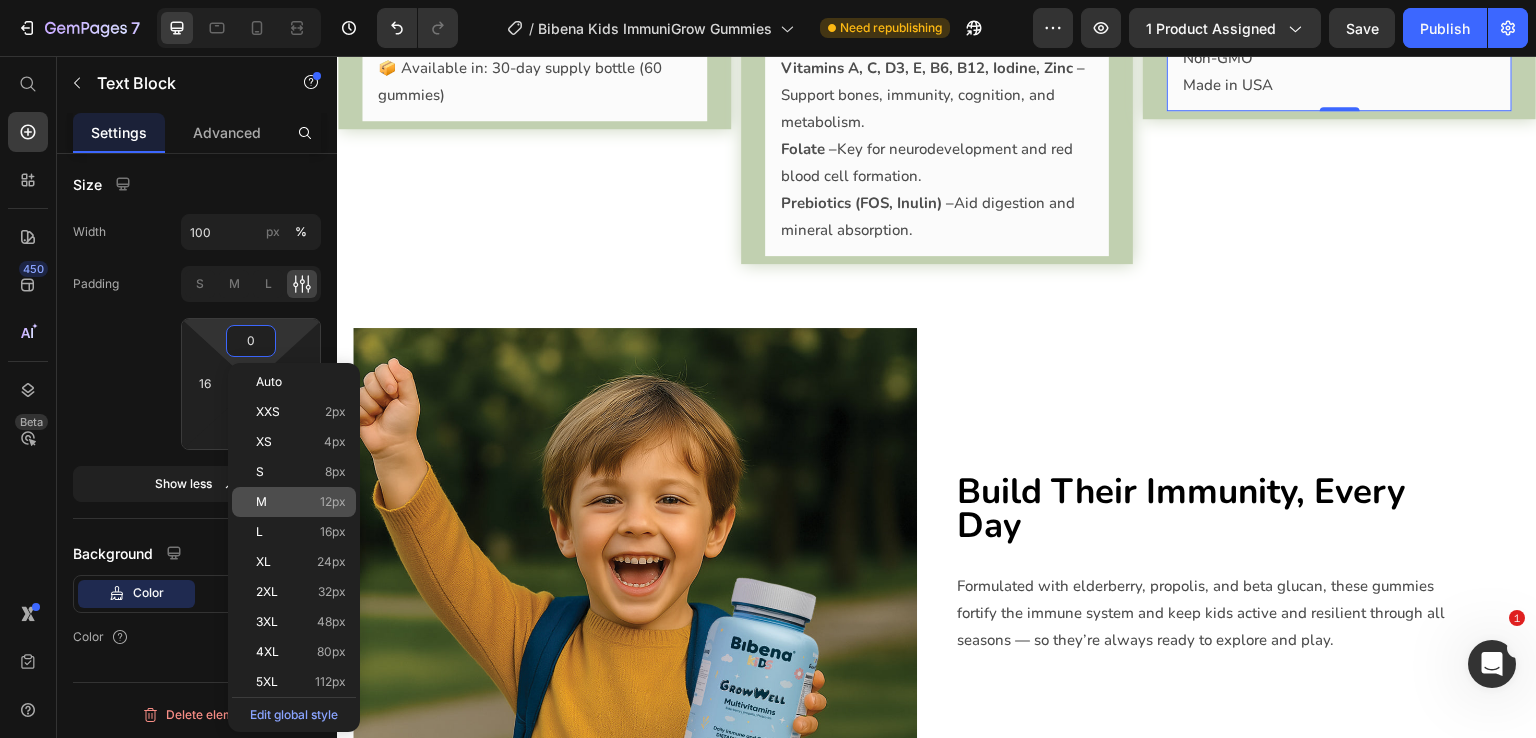 click on "M 12px" at bounding box center [301, 502] 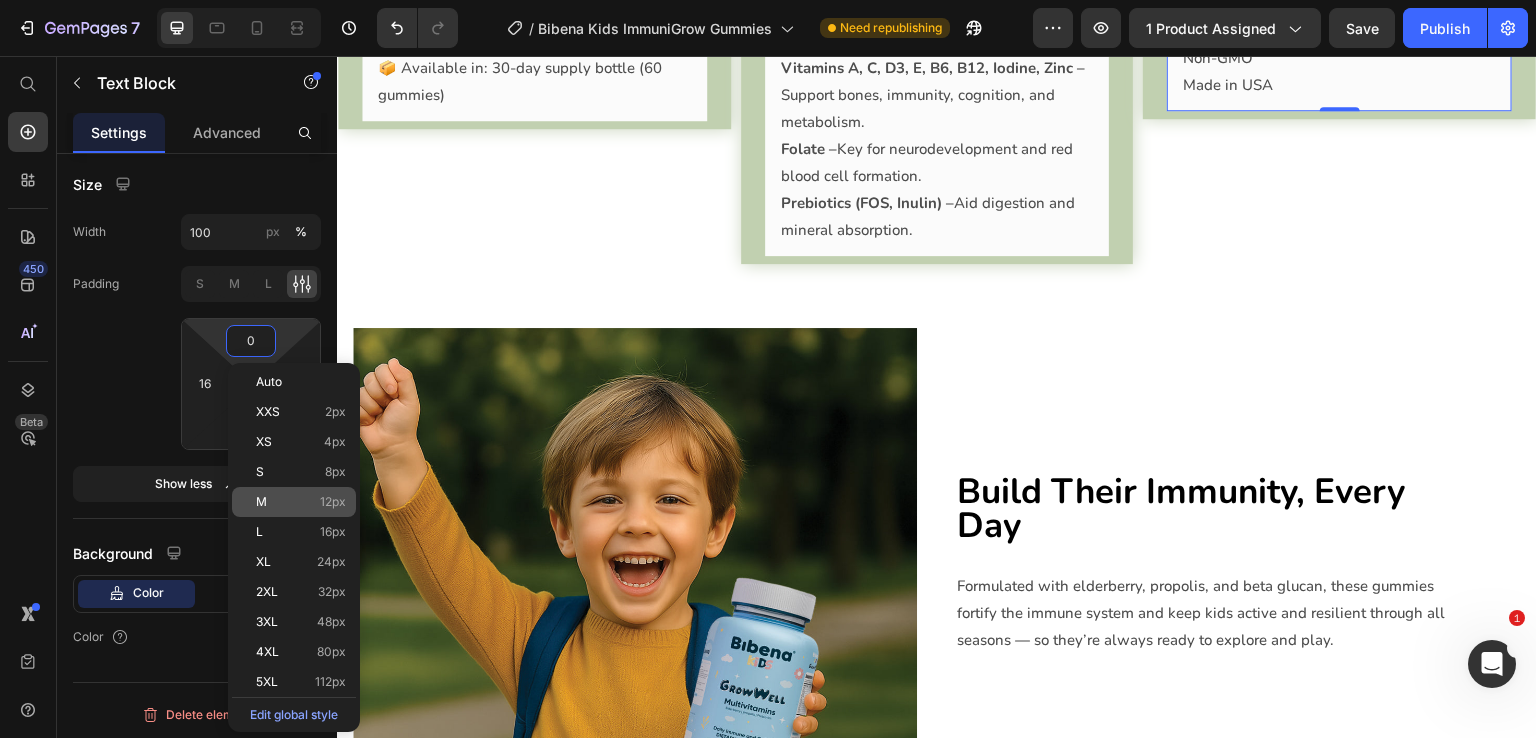 type on "12" 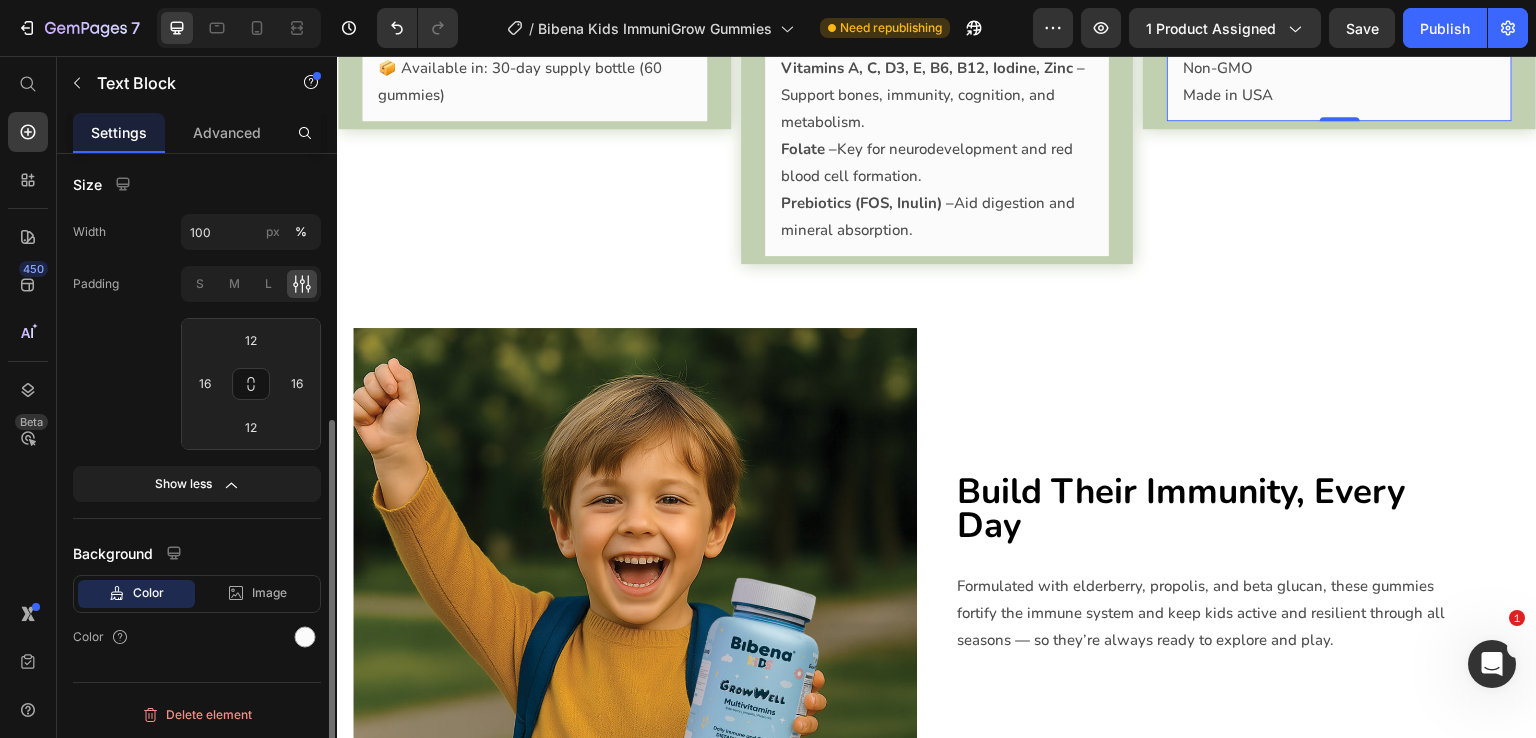 click on "Padding S M L 12 16 12 16" 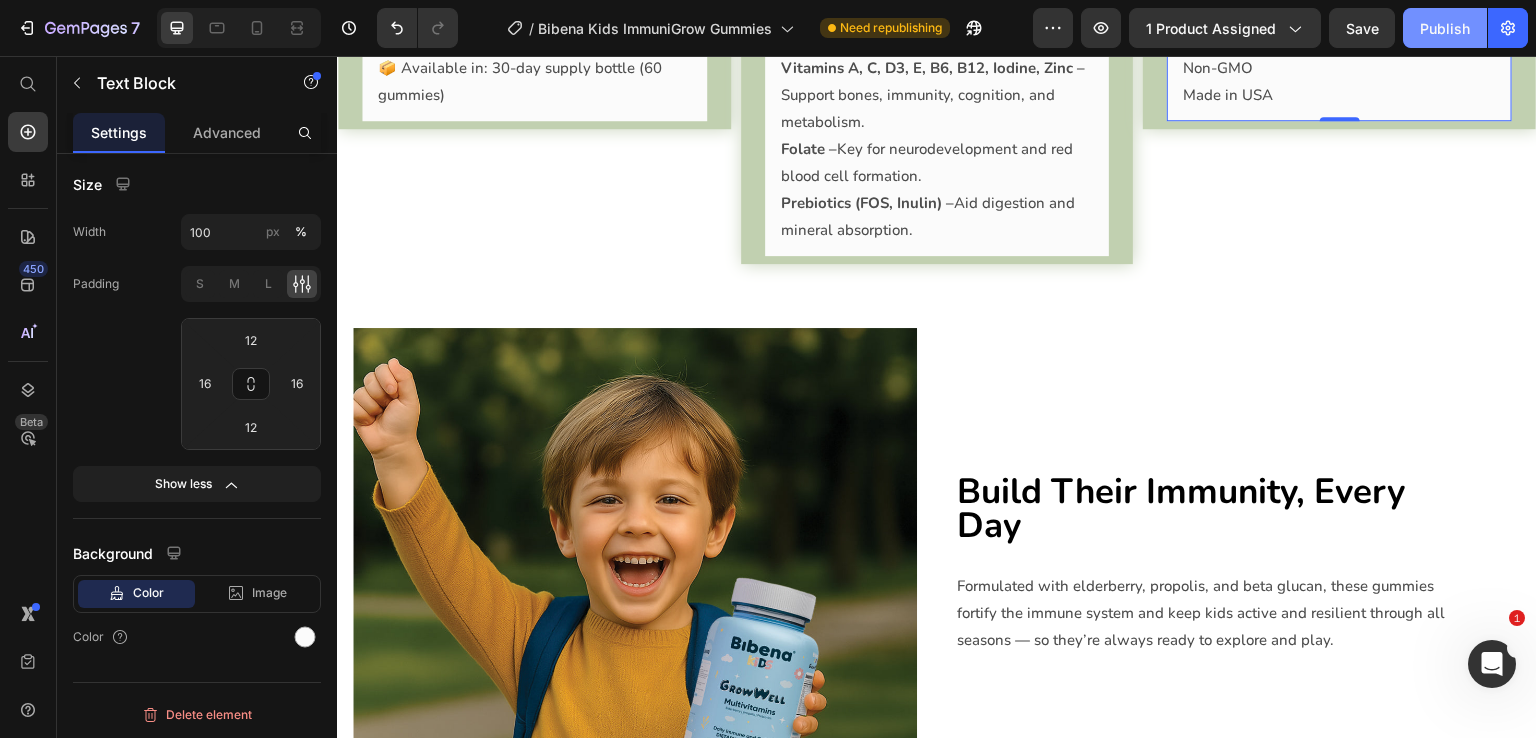 click on "Publish" at bounding box center (1445, 28) 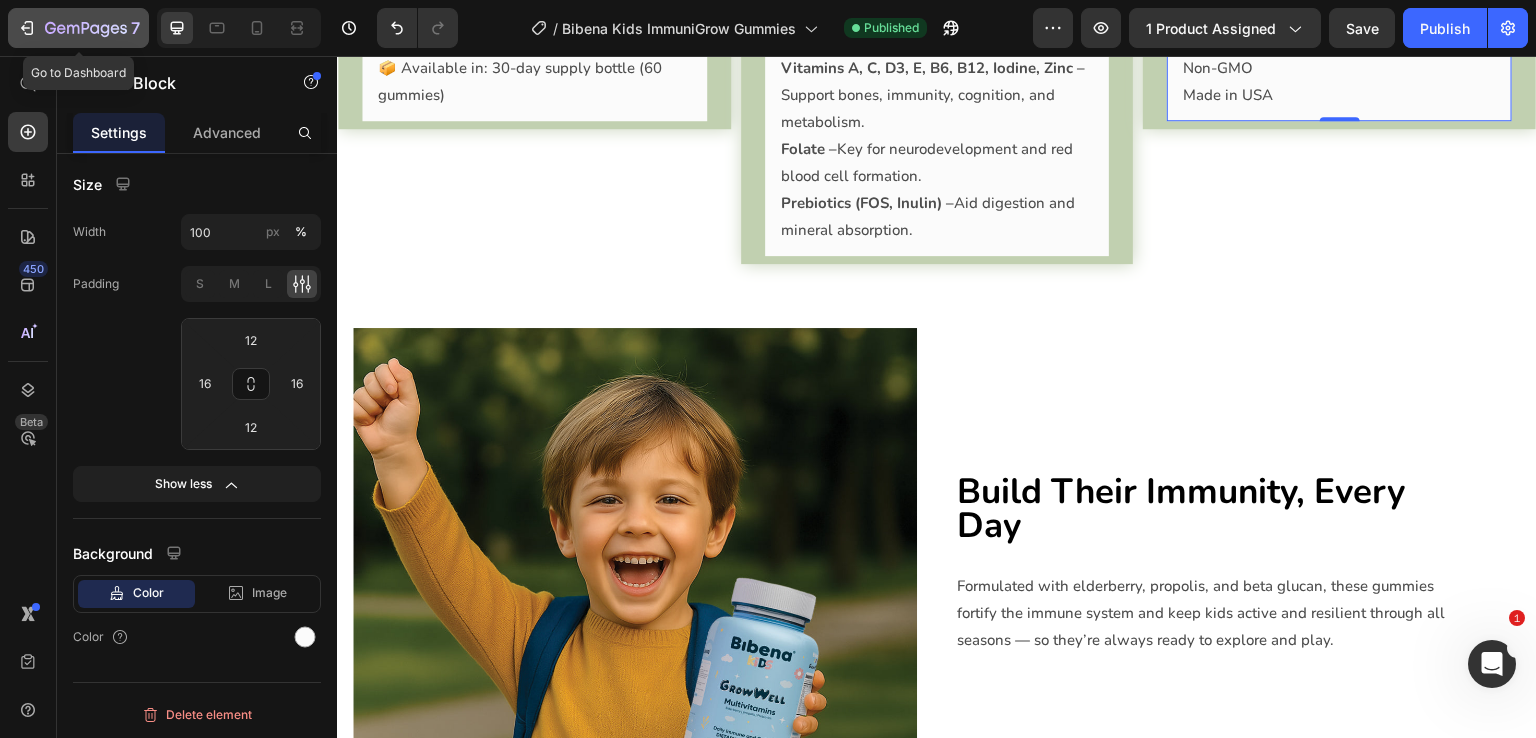 click 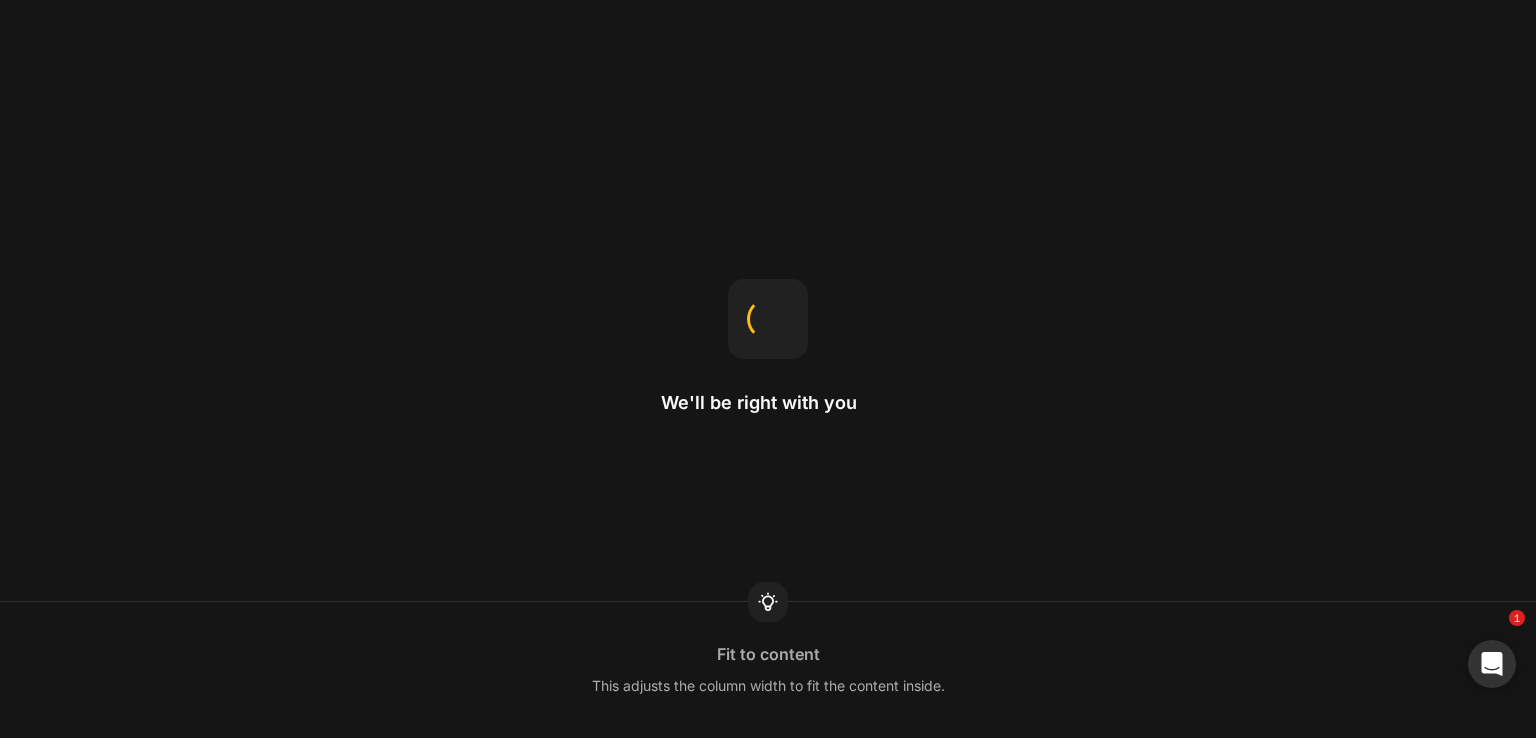 scroll, scrollTop: 0, scrollLeft: 0, axis: both 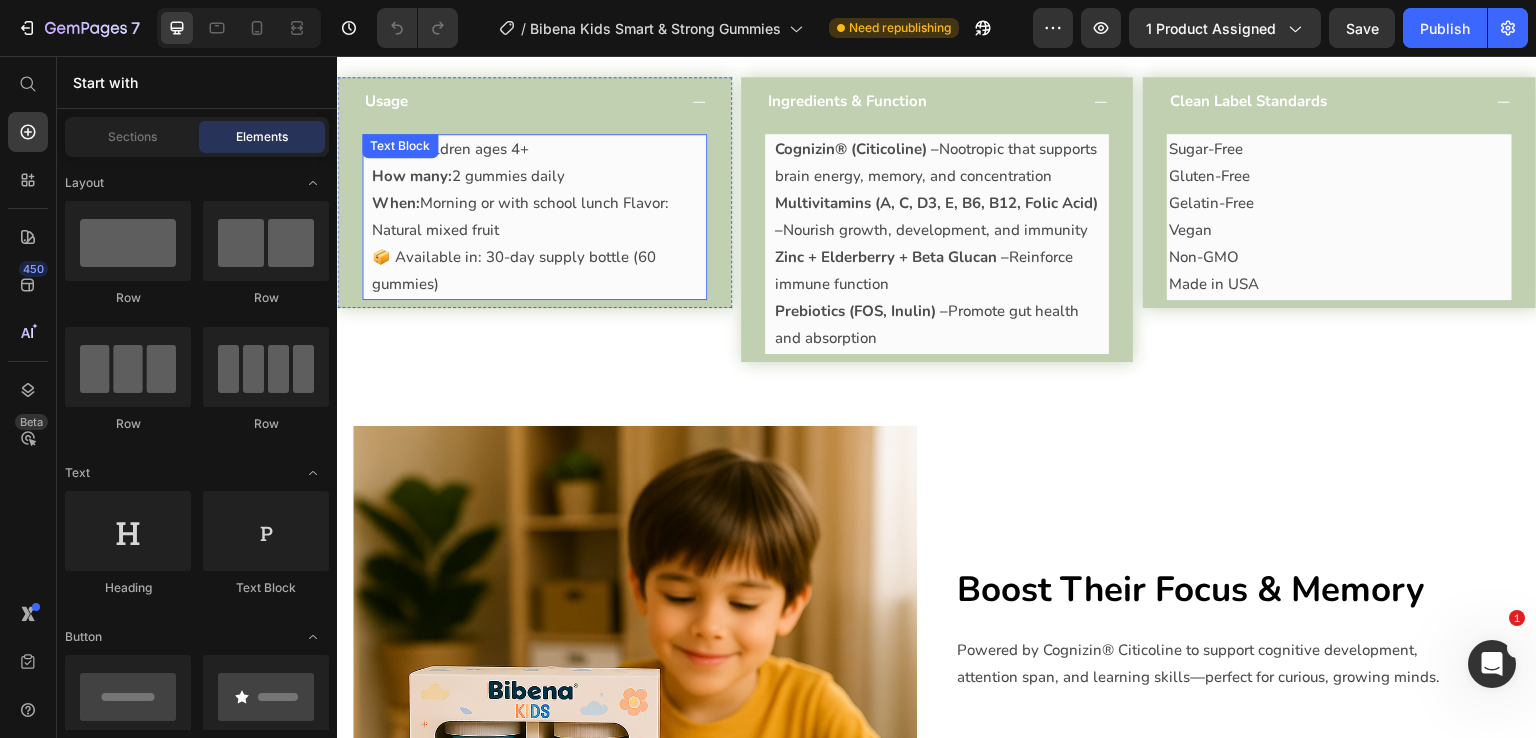 click on "When:  Morning or with school lunch Flavor: Natural mixed fruit" at bounding box center [534, 217] 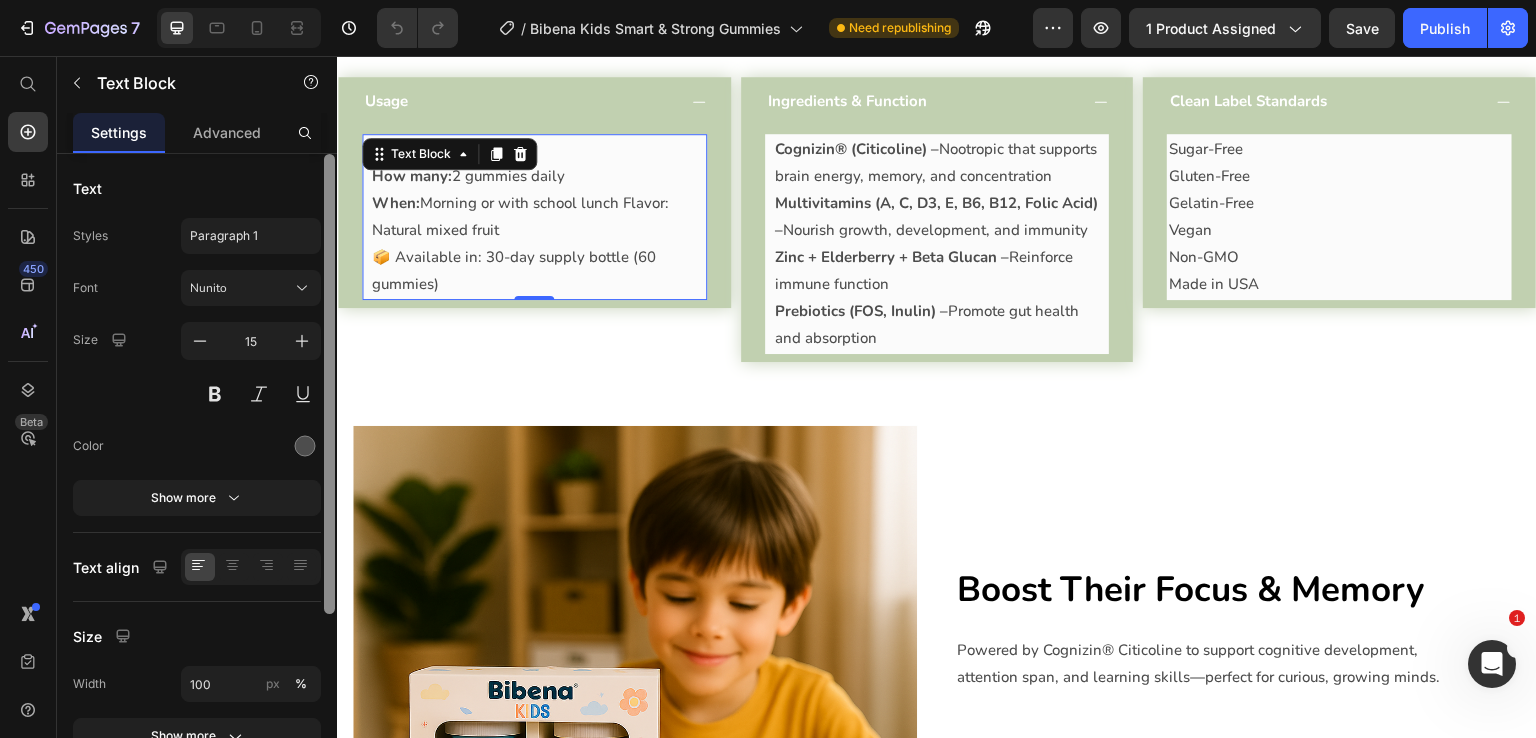 scroll, scrollTop: 252, scrollLeft: 0, axis: vertical 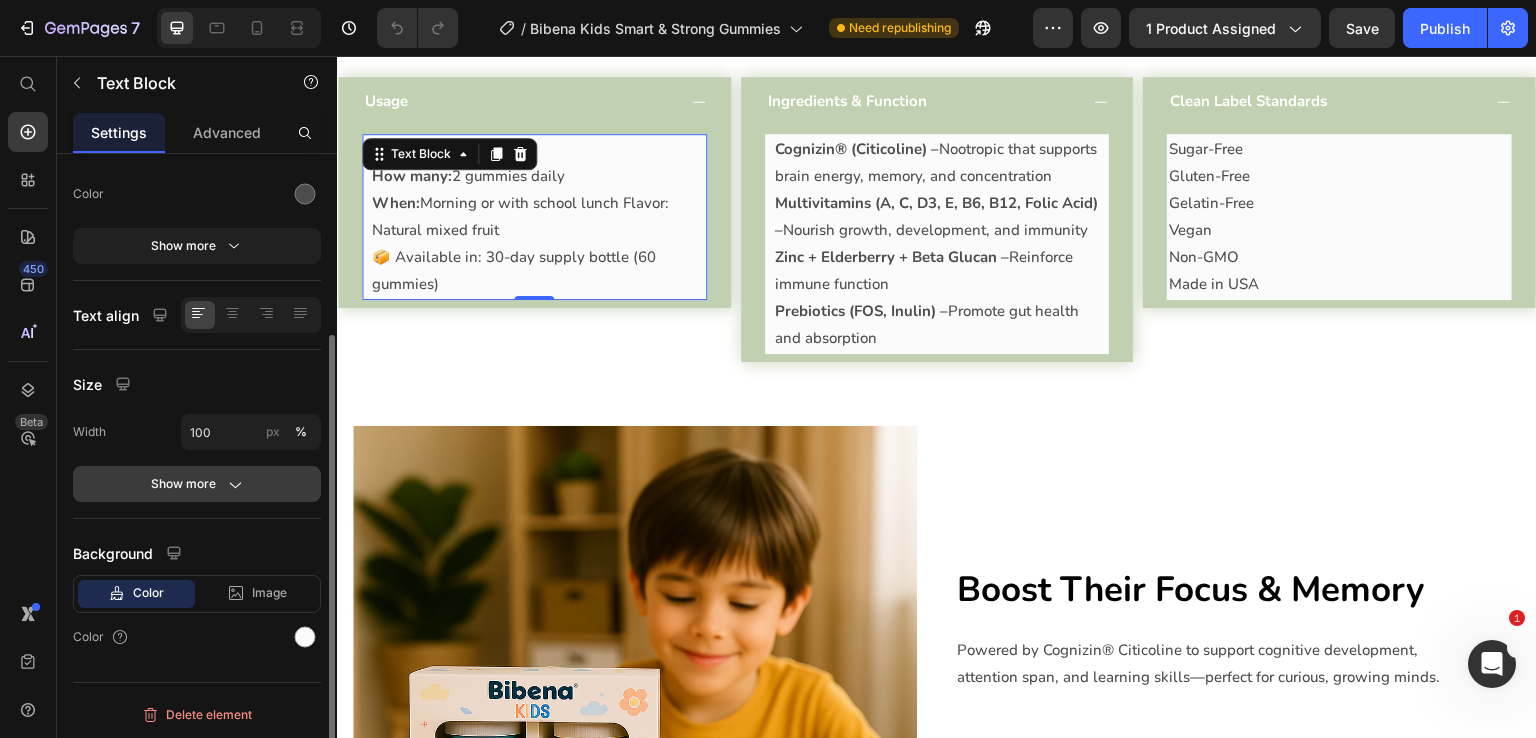 click on "Show more" 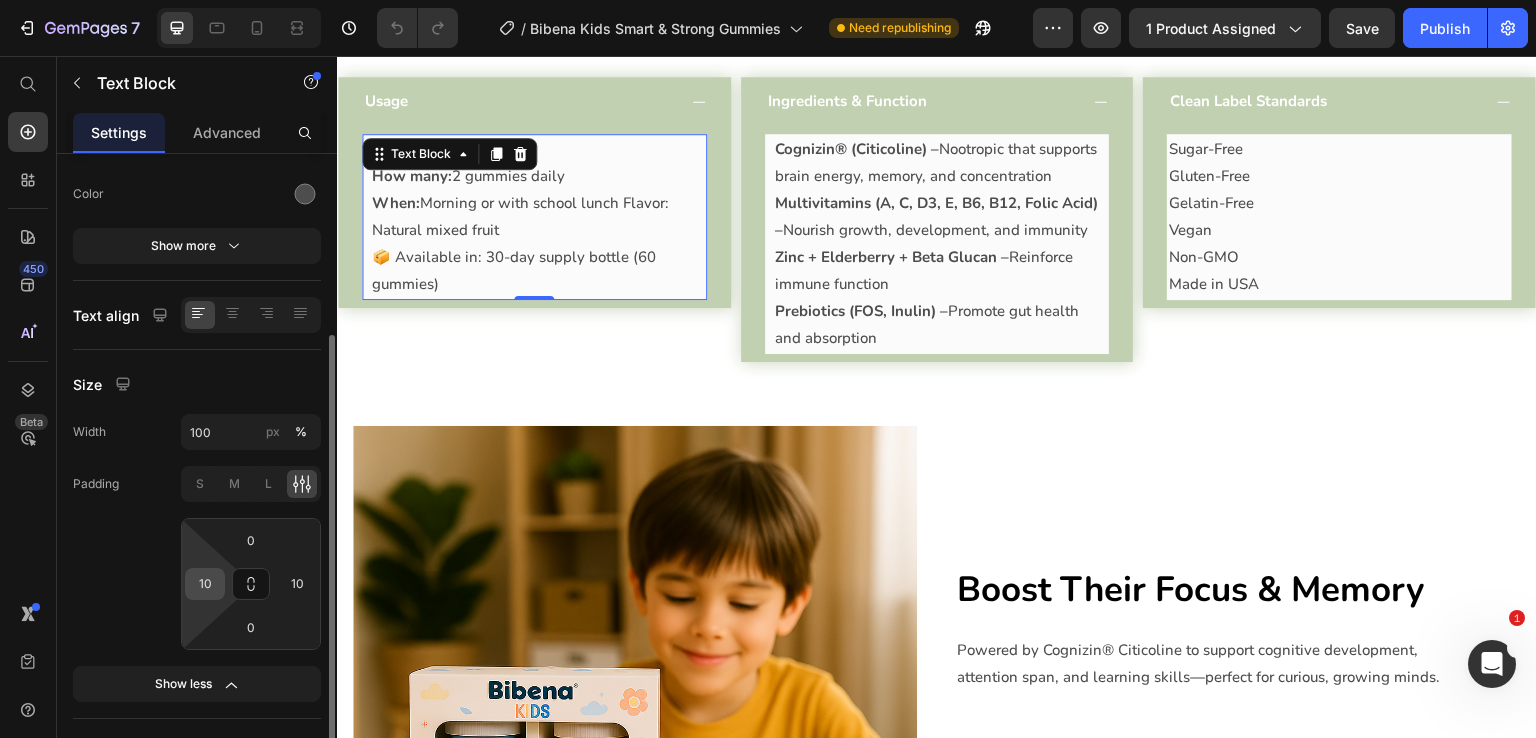 click on "10" at bounding box center [205, 584] 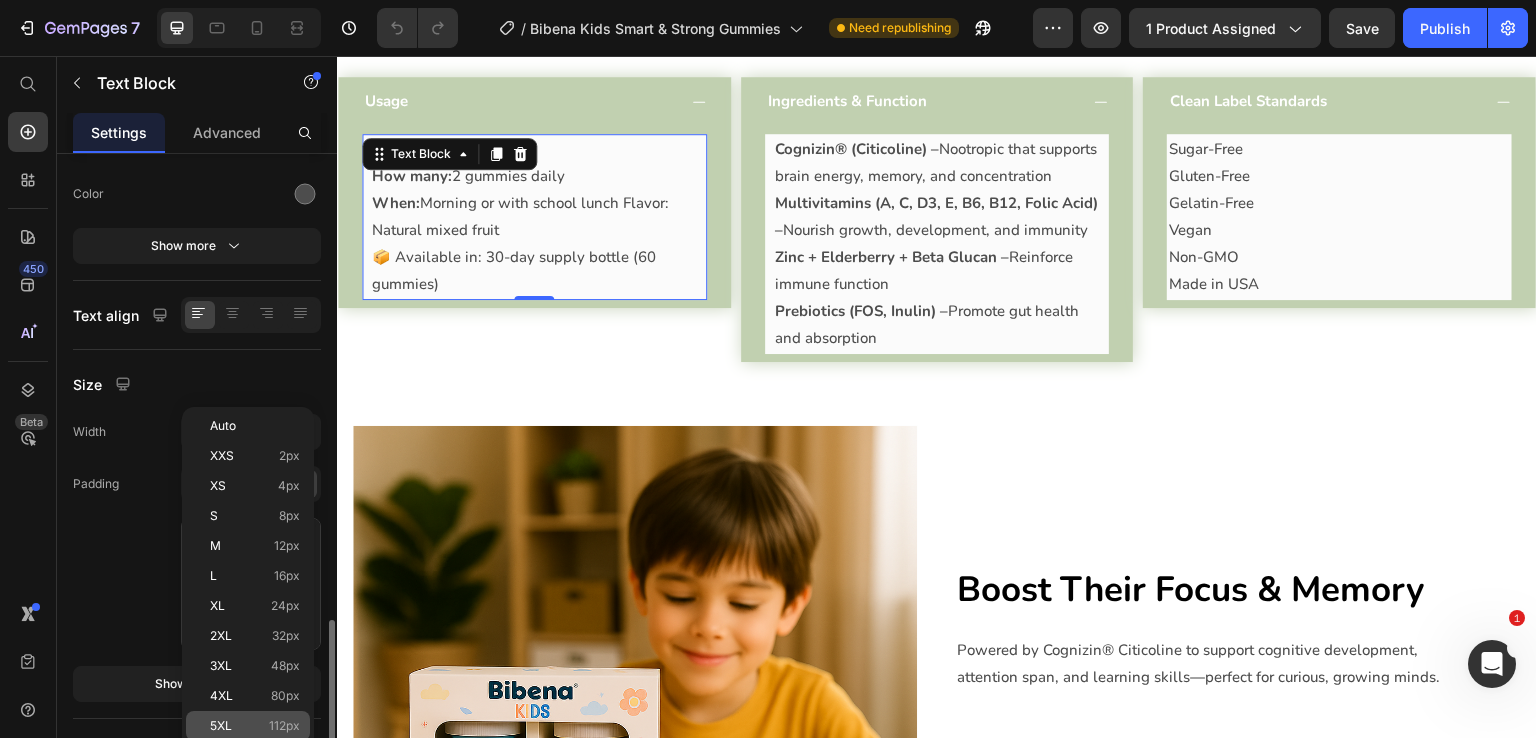scroll, scrollTop: 452, scrollLeft: 0, axis: vertical 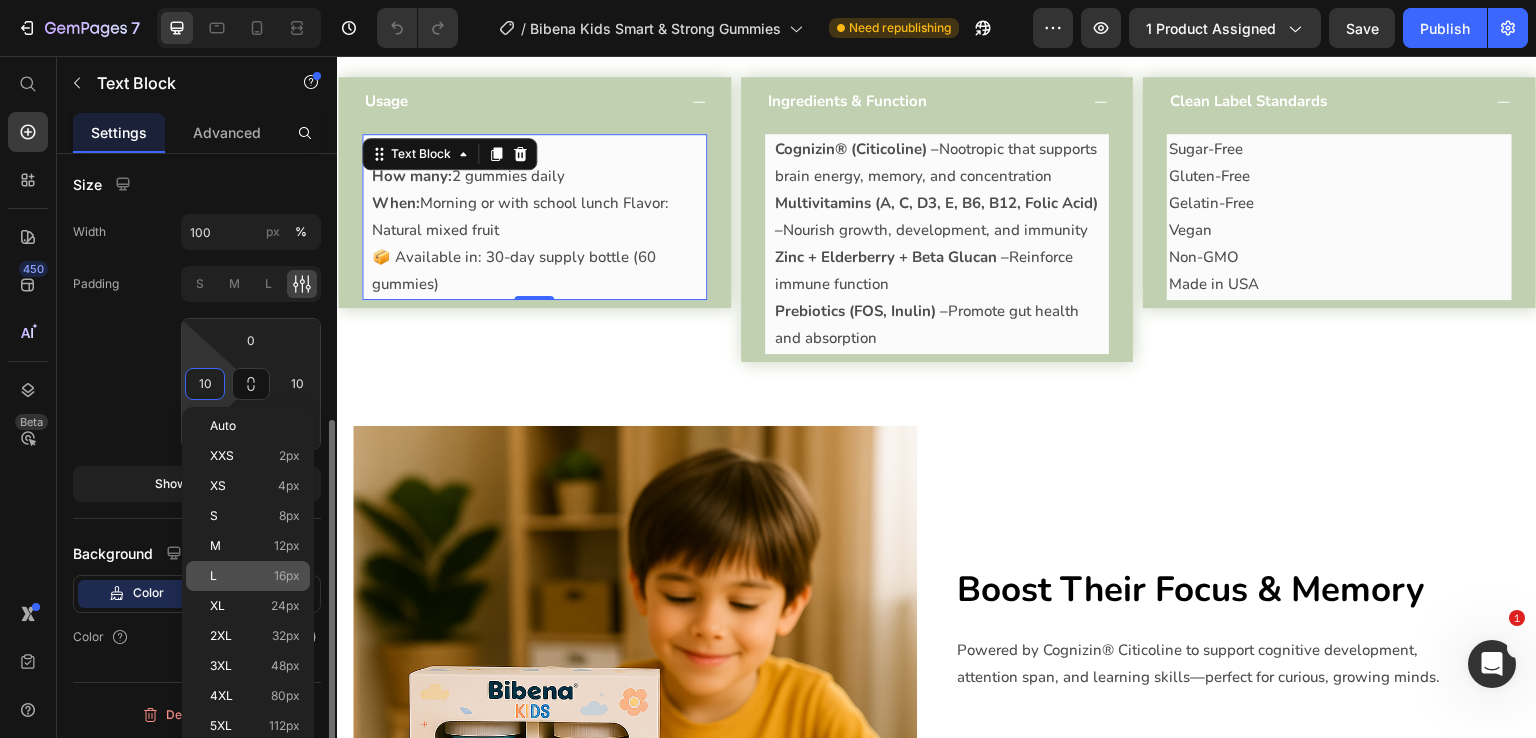 click on "L 16px" 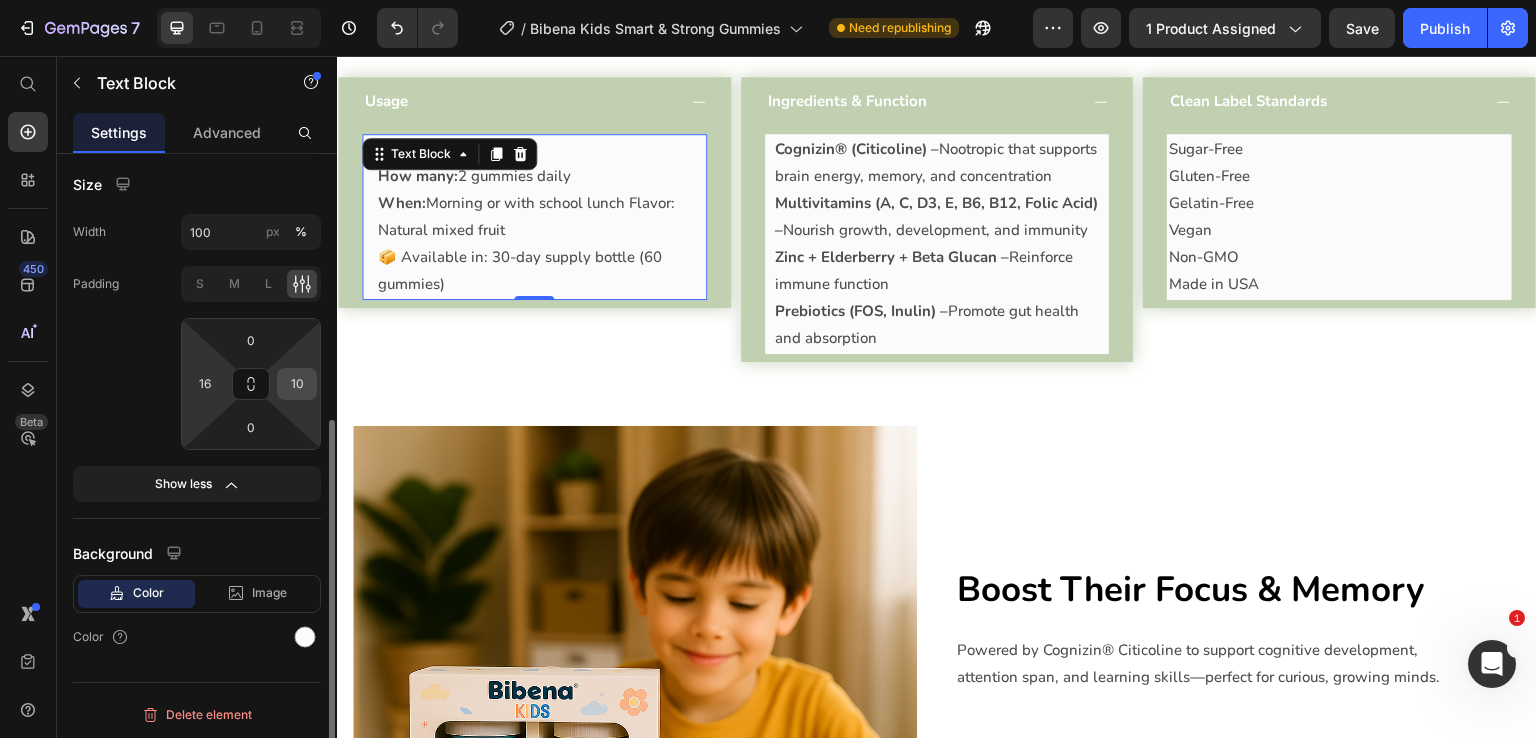 click on "10" at bounding box center (297, 384) 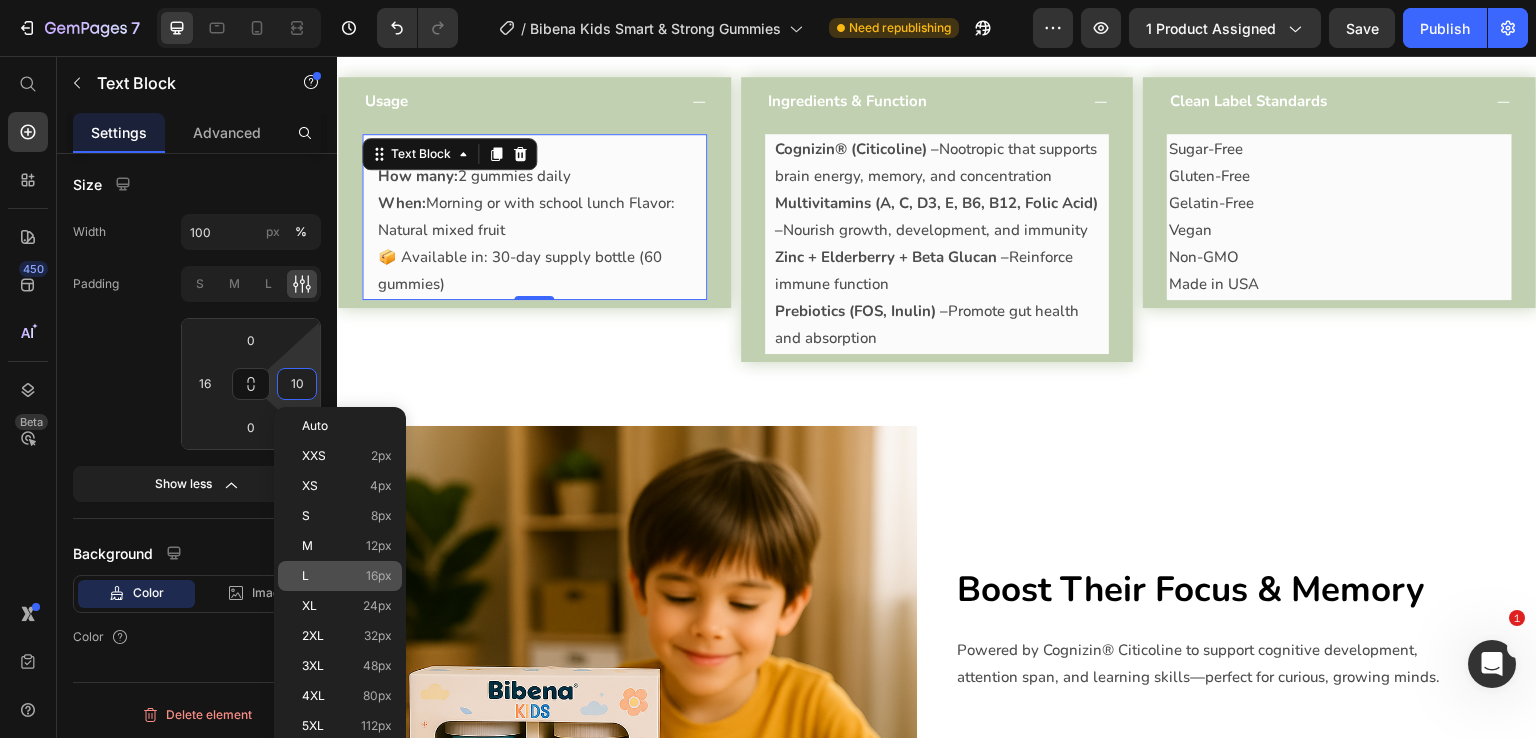 click on "L 16px" 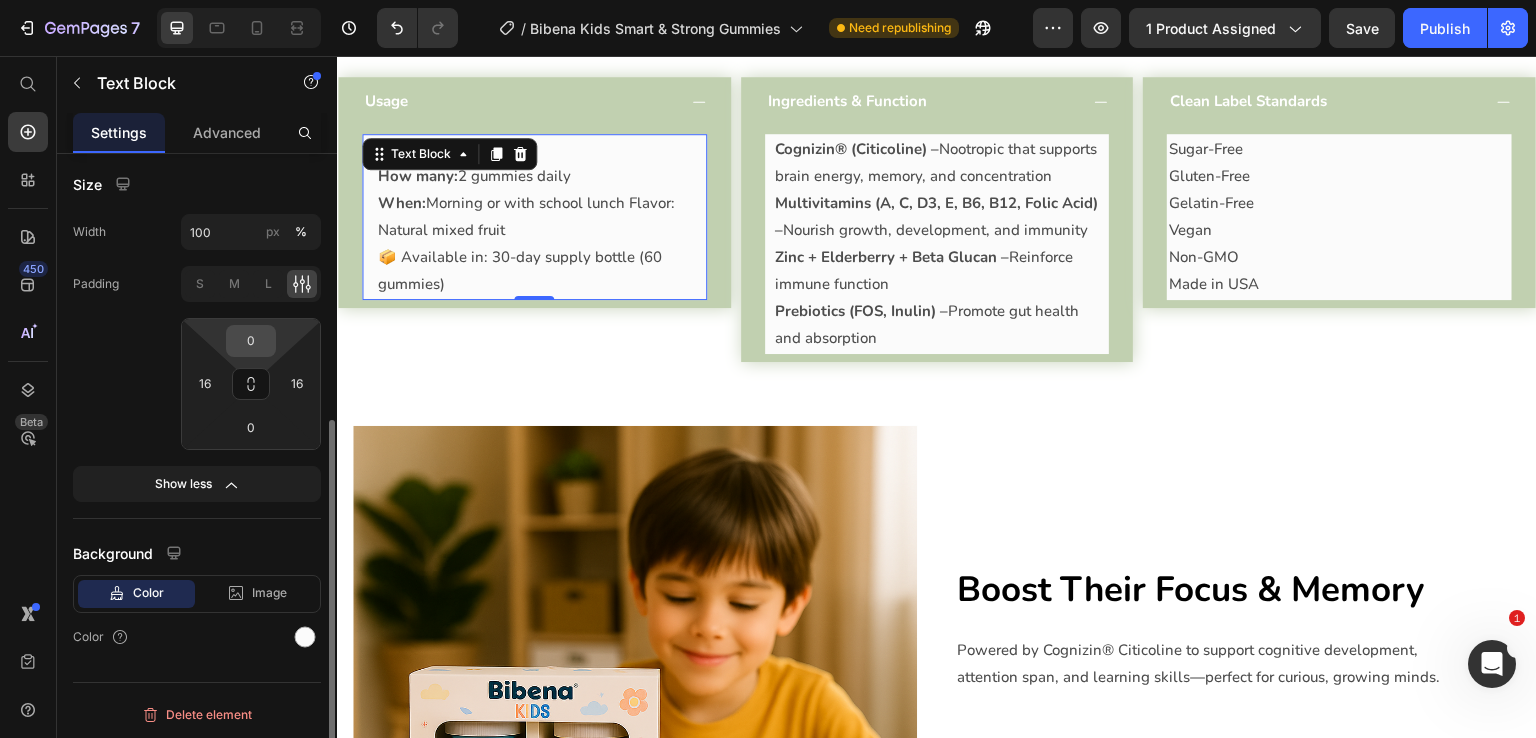 click on "0" at bounding box center (251, 341) 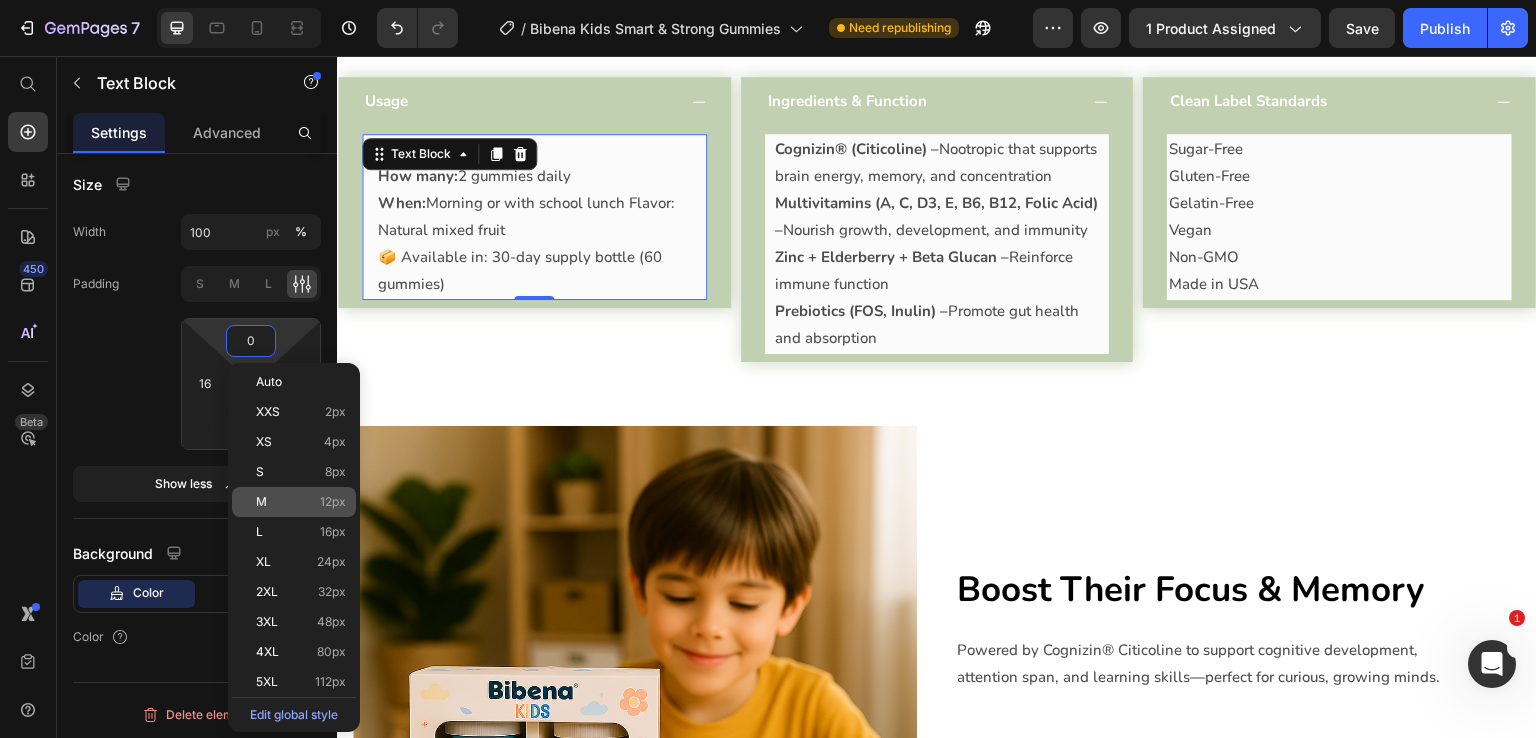 click on "M 12px" at bounding box center (301, 502) 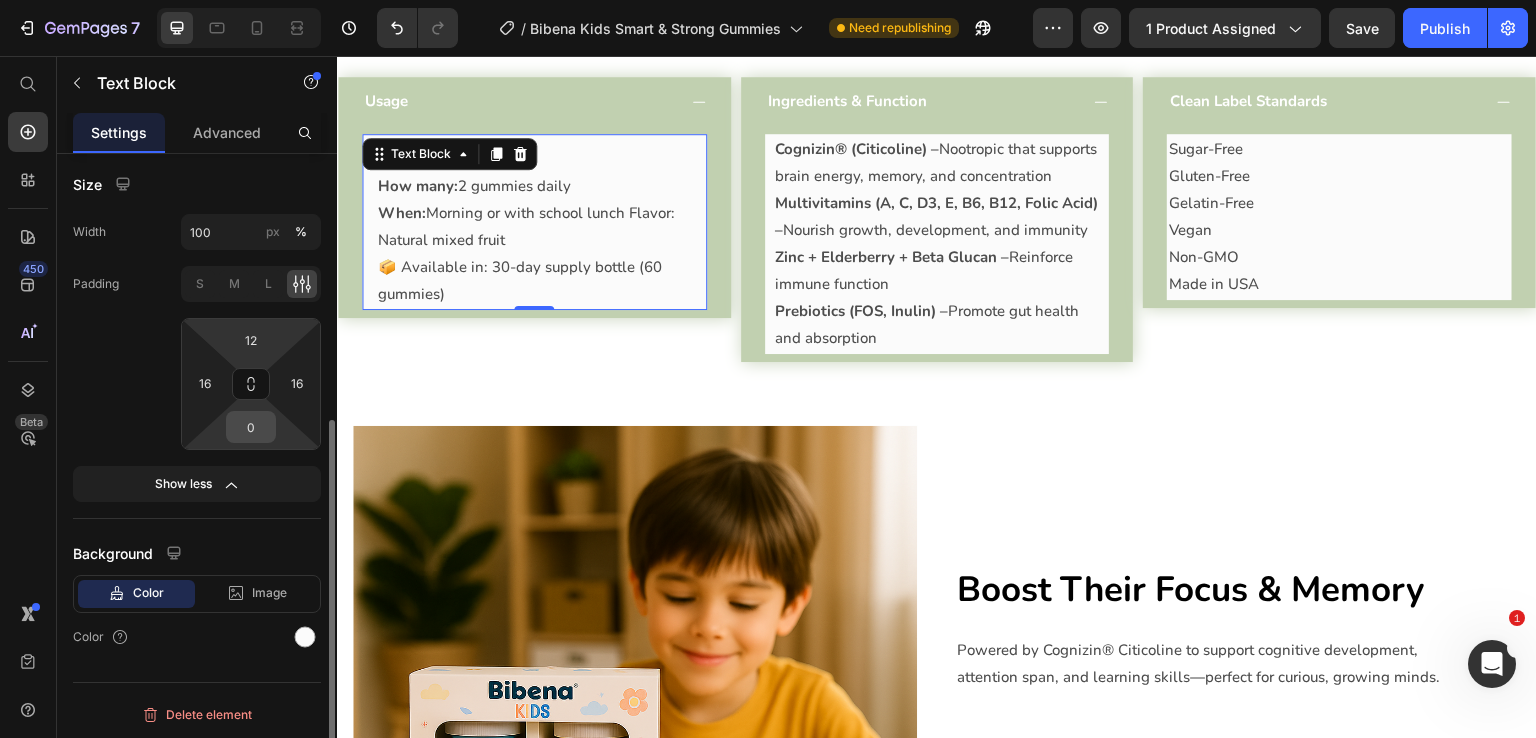 click on "0" at bounding box center [251, 427] 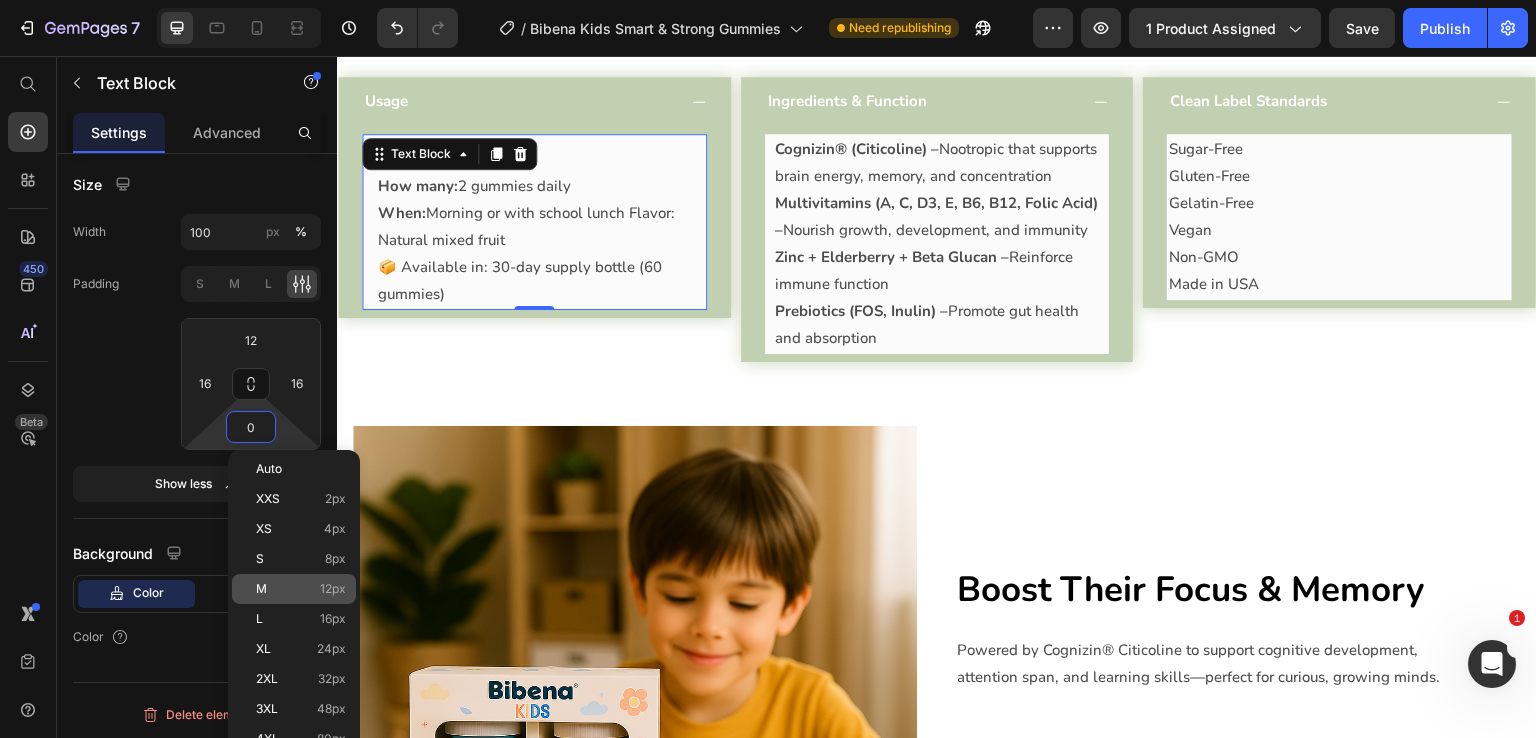 click on "M 12px" at bounding box center [301, 589] 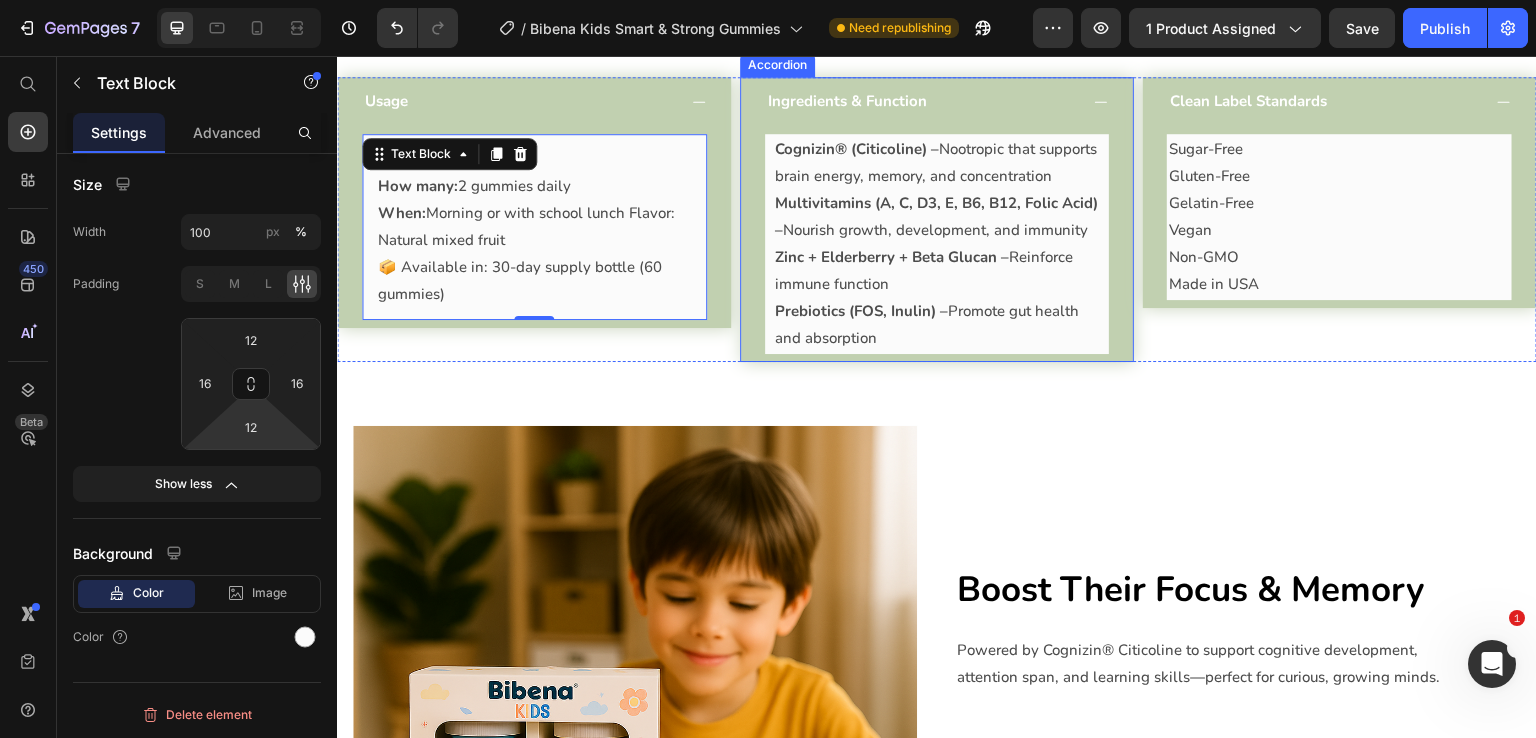 drag, startPoint x: 1102, startPoint y: 374, endPoint x: 1021, endPoint y: 387, distance: 82.036575 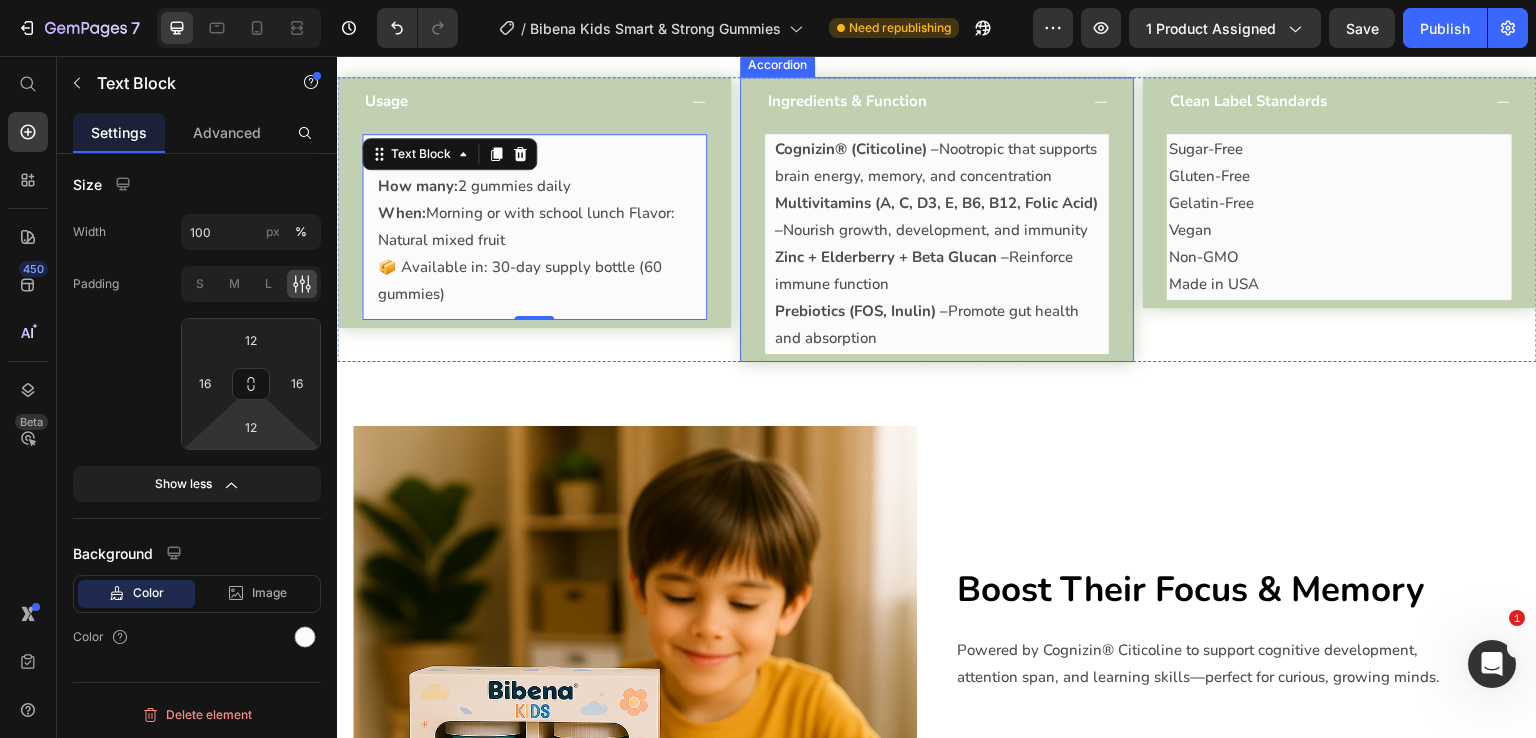 click on "Cognizin® (Citicoline) –  Nootropic that supports brain energy, memory, and concentration Multivitamins (A, C, D3, E, B6, B12, Folic Acid) –  Nourish growth, development, and immunity Zinc + Elderberry + Beta Glucan –  Reinforce immune function  Prebiotics (FOS, Inulin) –  Promote gut health and absorption Text Block" at bounding box center [937, 244] 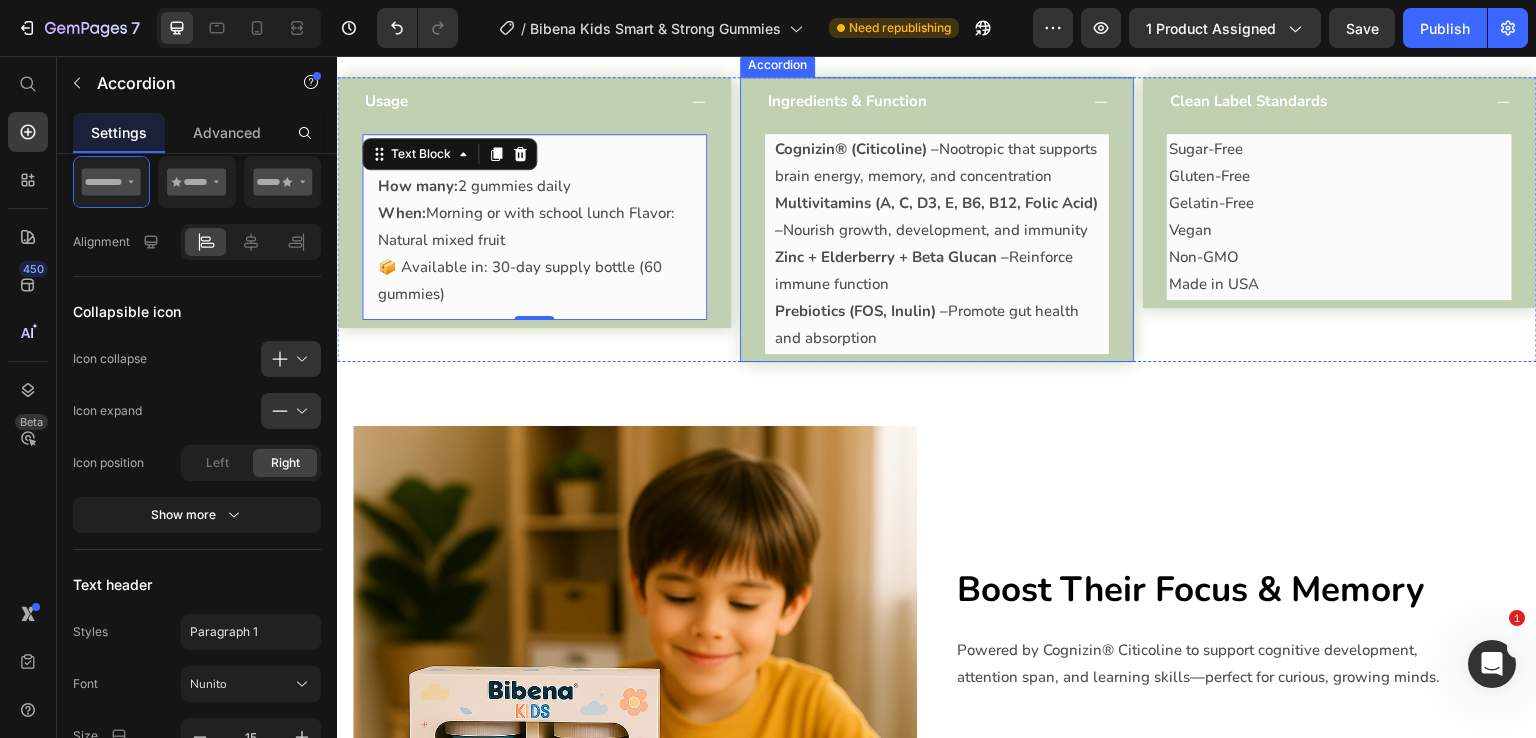 click on "Cognizin® (Citicoline) –  Nootropic that supports brain energy, memory, and concentration" at bounding box center (937, 163) 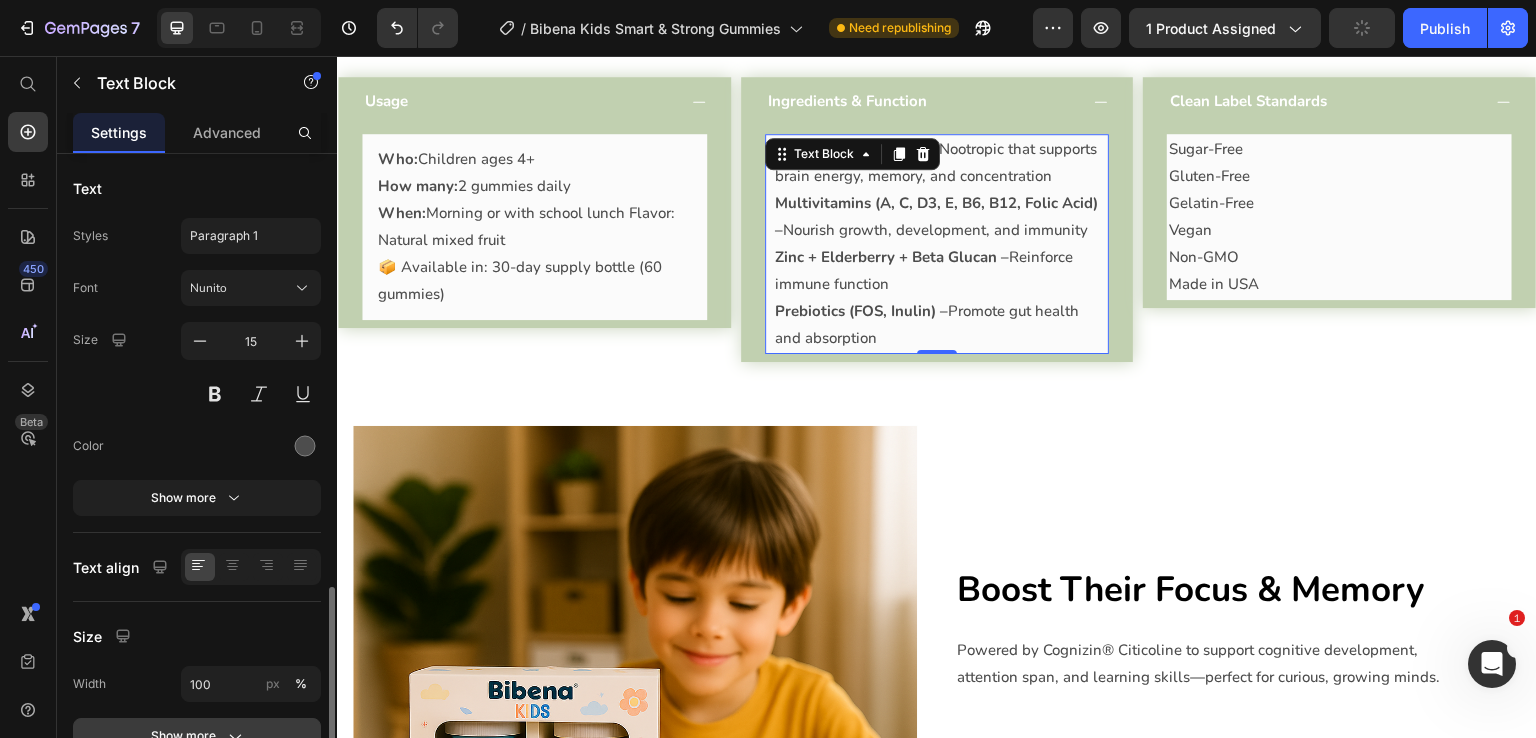 scroll, scrollTop: 252, scrollLeft: 0, axis: vertical 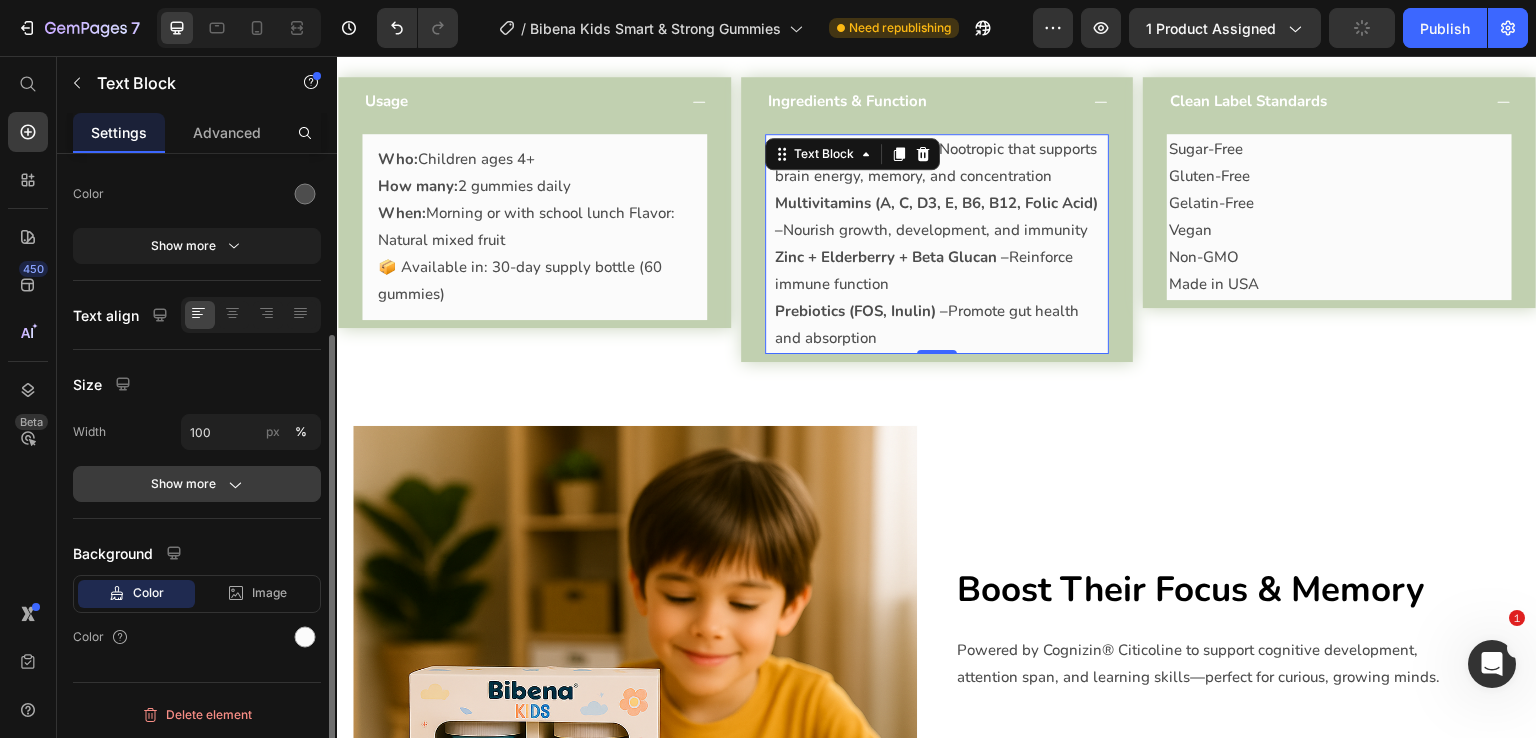 click on "Show more" 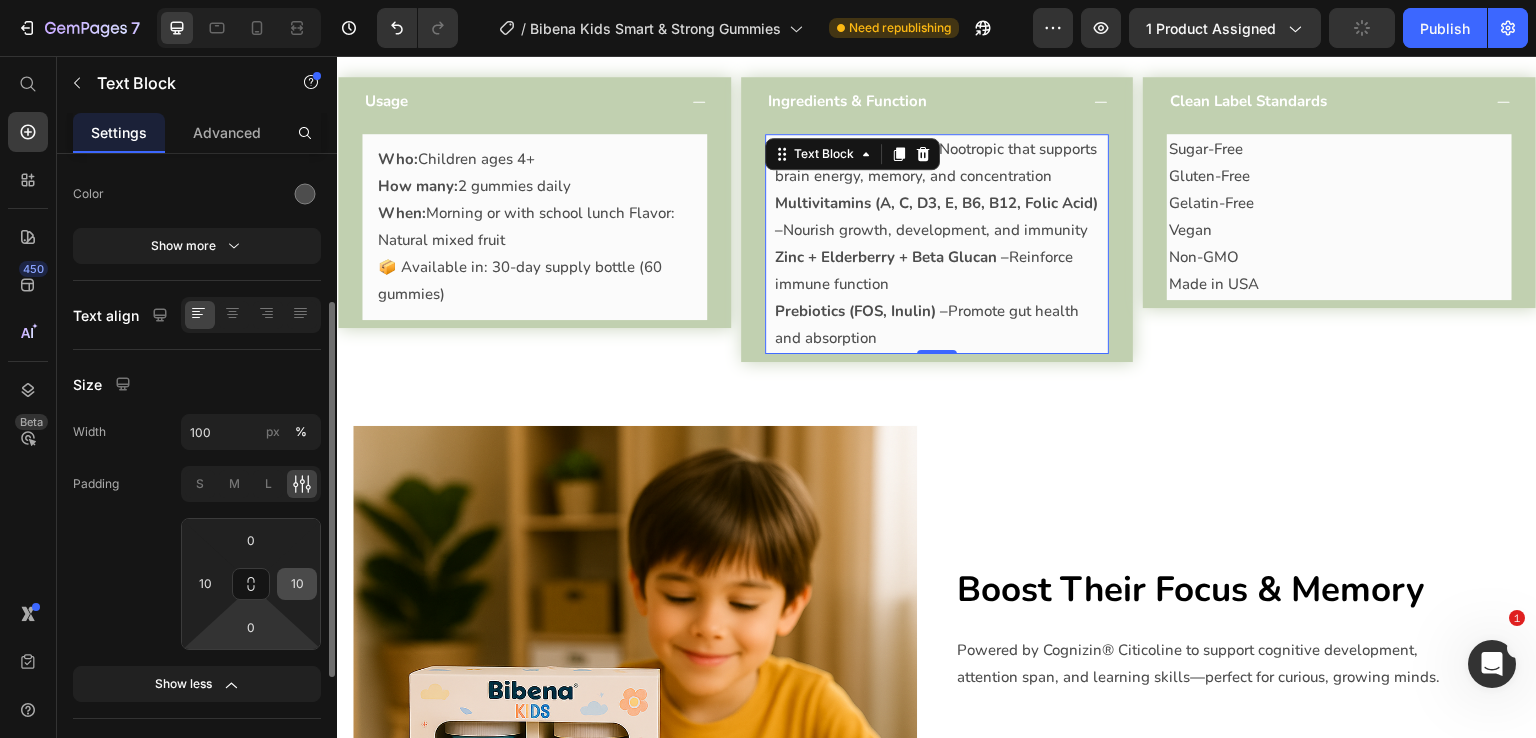 click on "10" at bounding box center [297, 584] 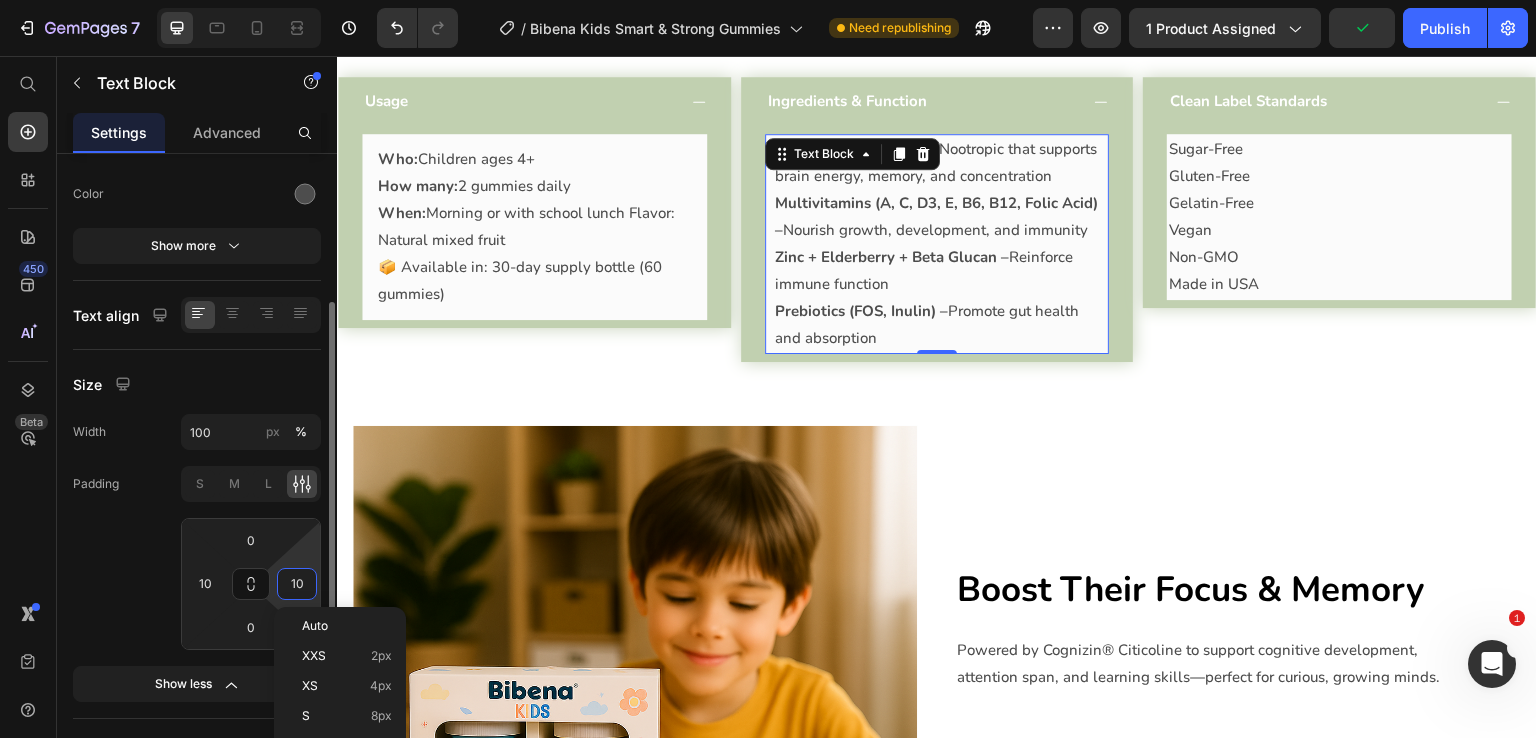scroll, scrollTop: 452, scrollLeft: 0, axis: vertical 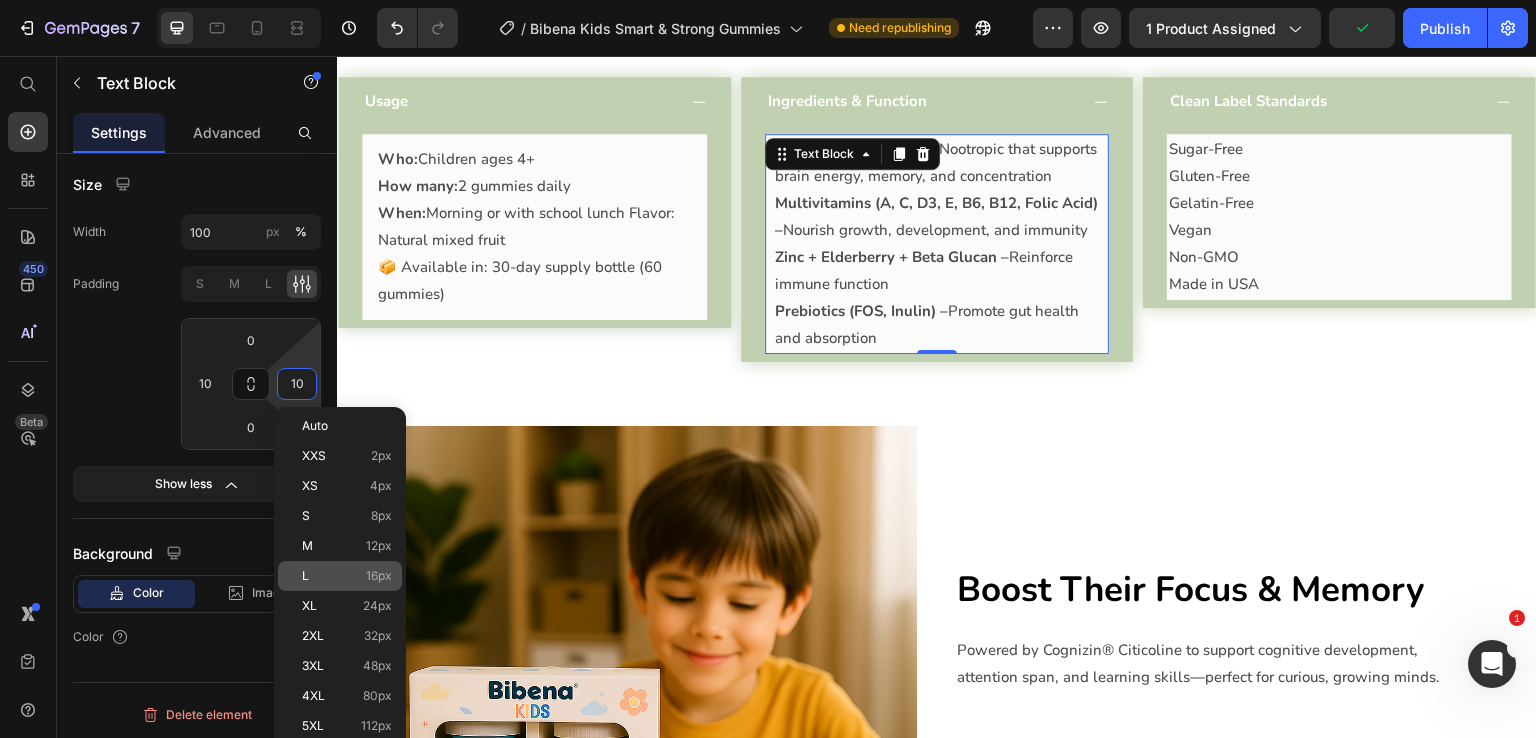 click on "L 16px" at bounding box center (347, 576) 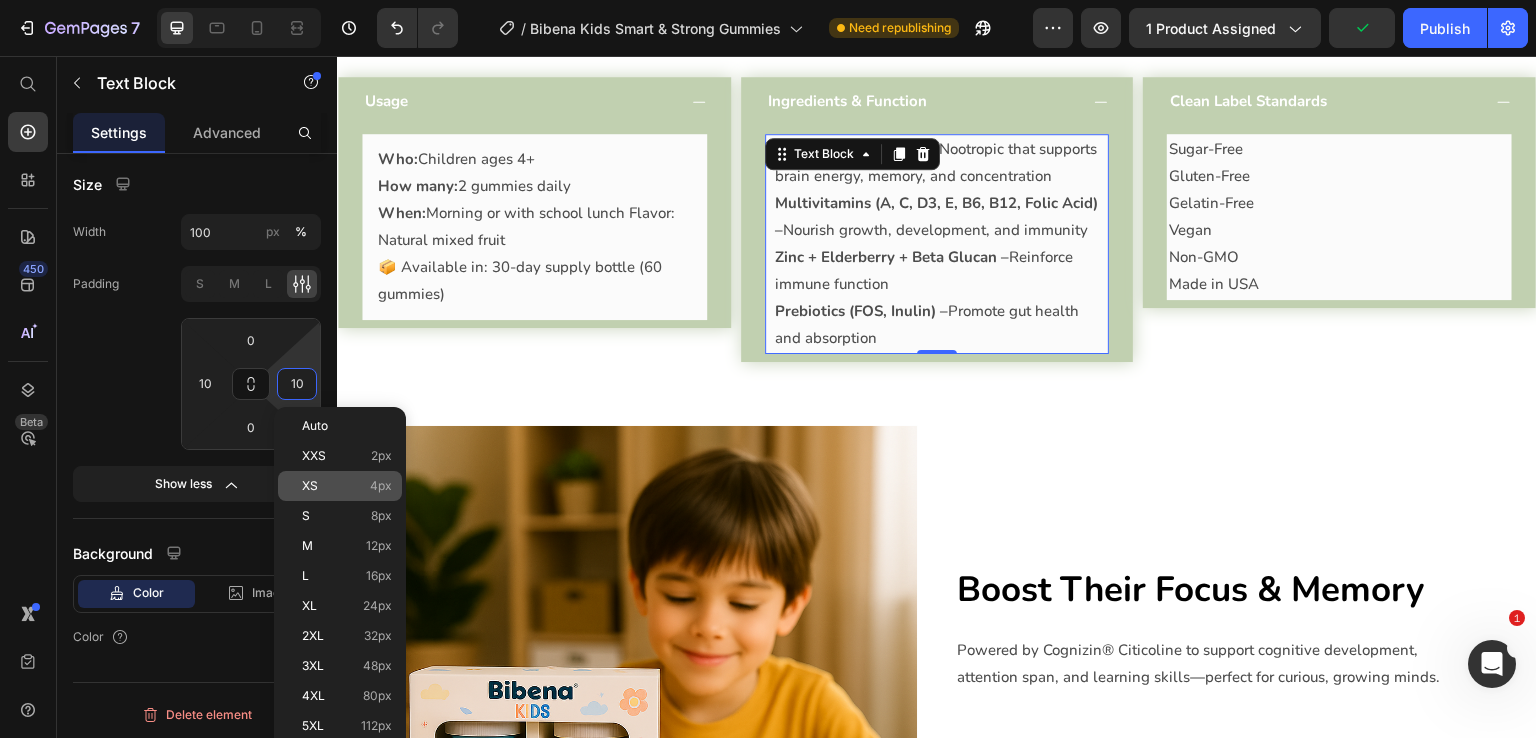 type on "16" 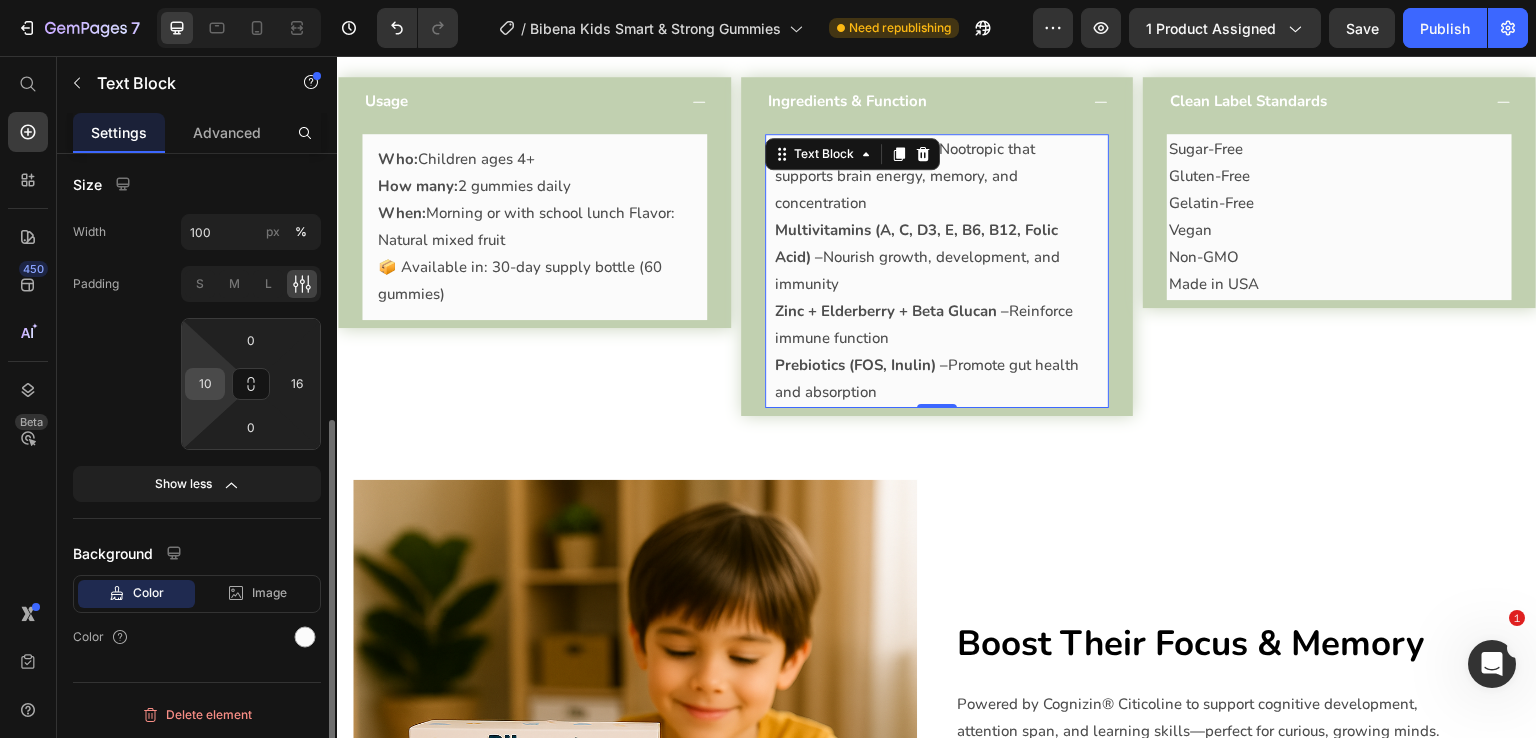 click on "10" at bounding box center [205, 384] 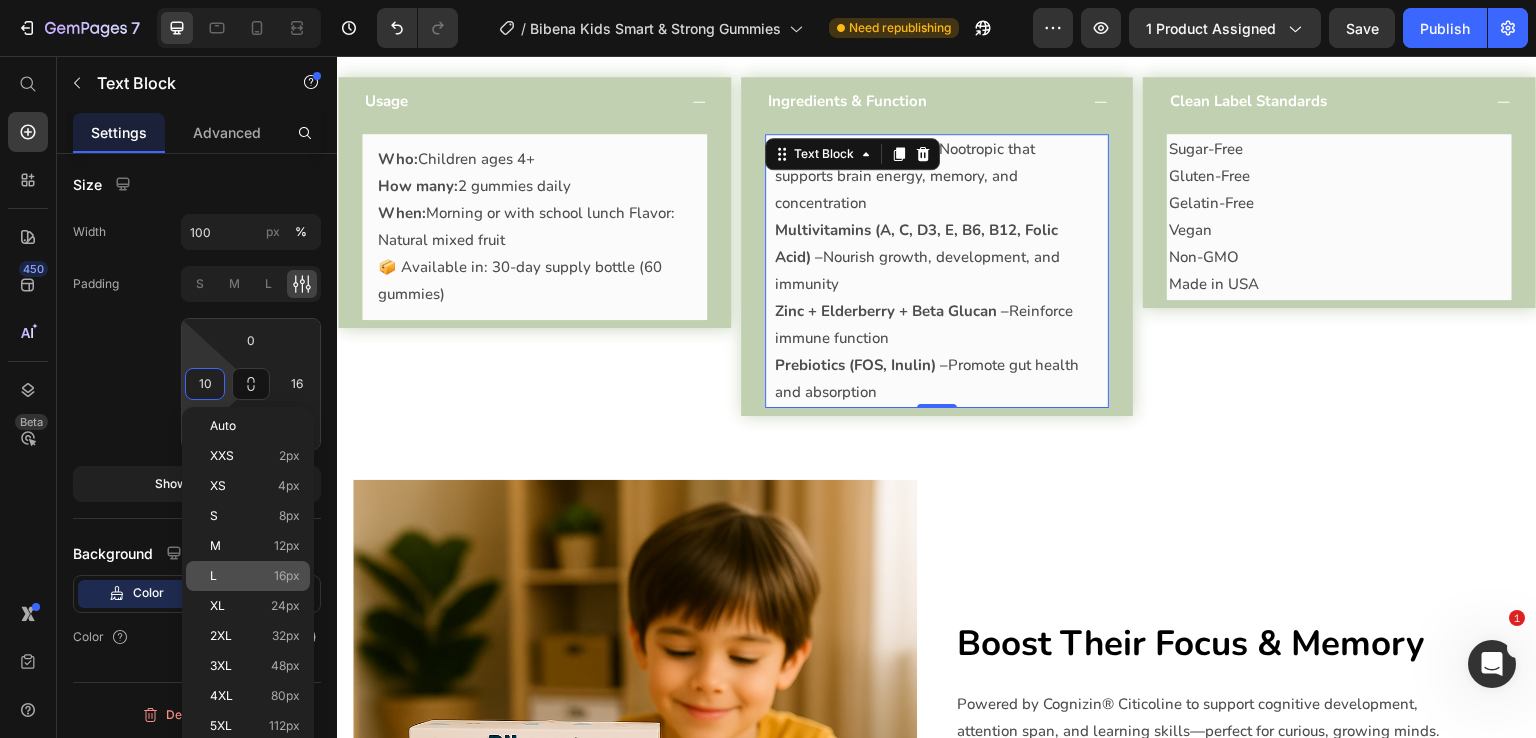 click on "L 16px" at bounding box center (255, 576) 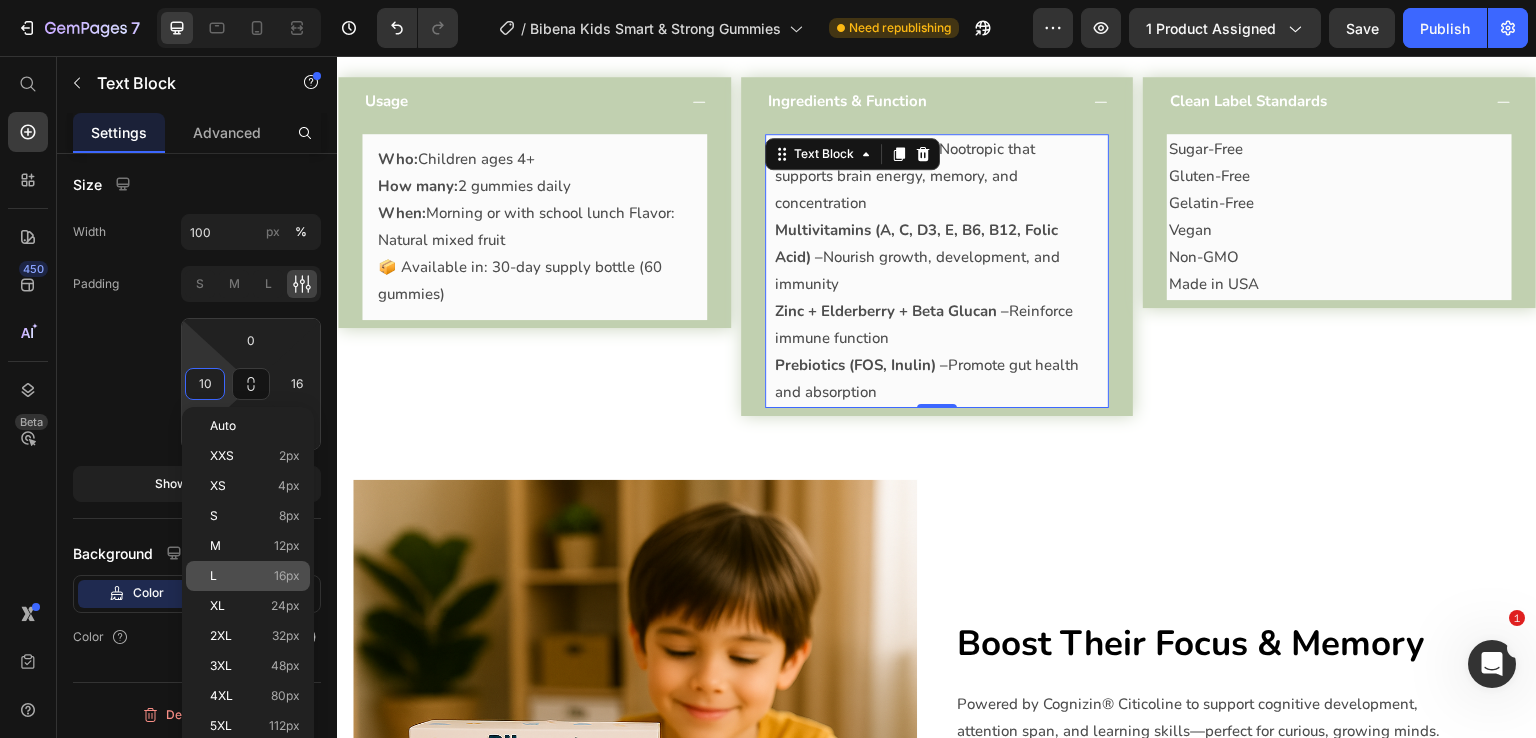 type on "16" 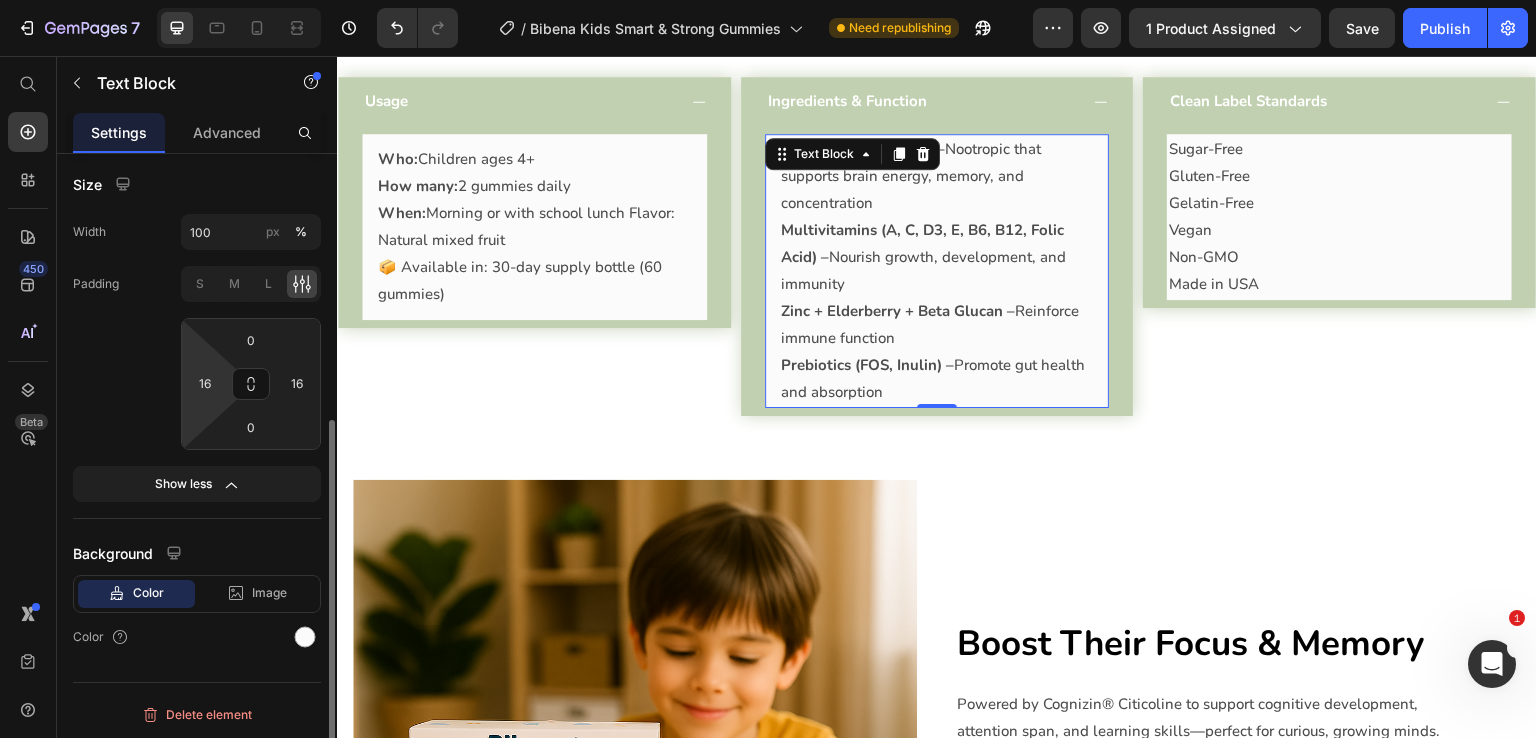 click on "Padding S M L 0 16 0 16" 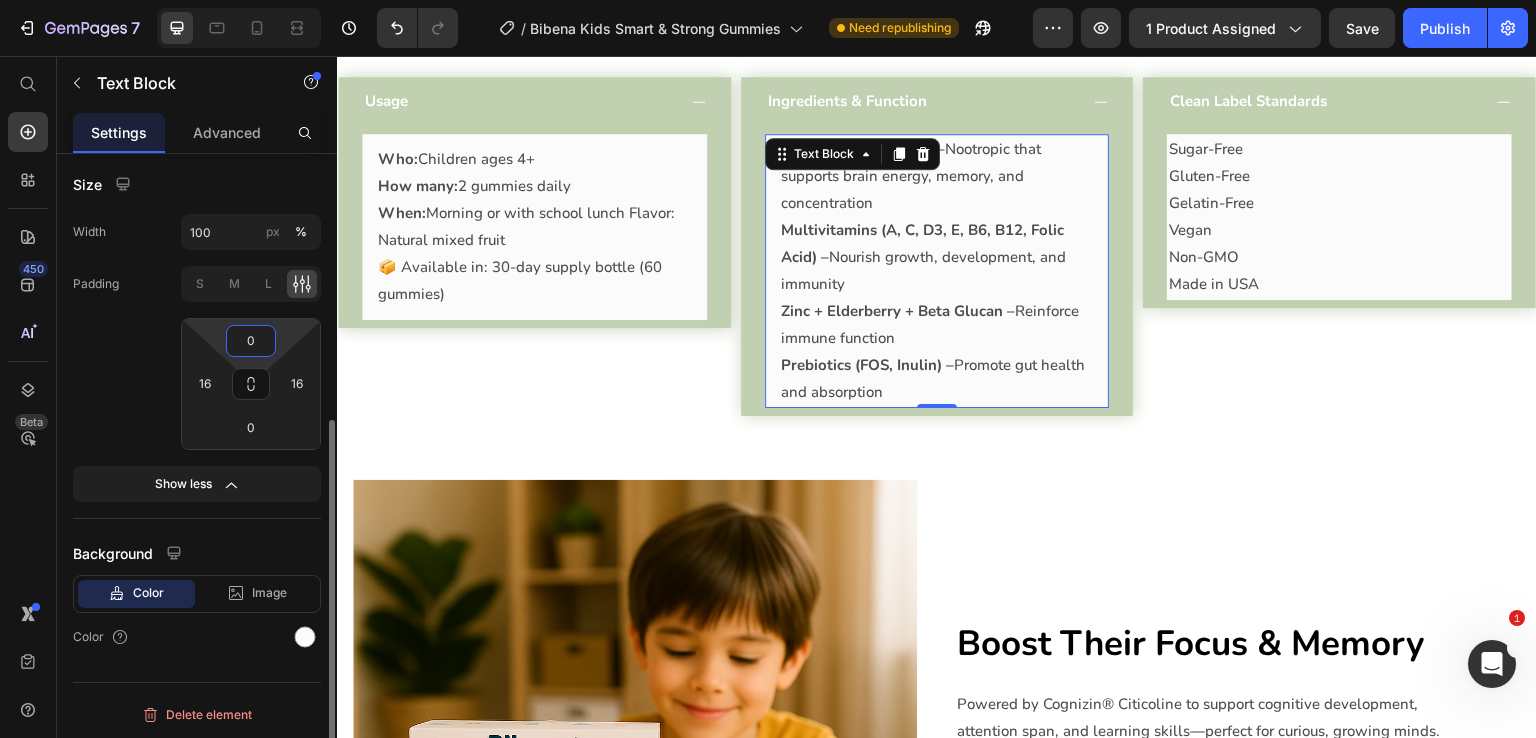click on "0" at bounding box center [251, 341] 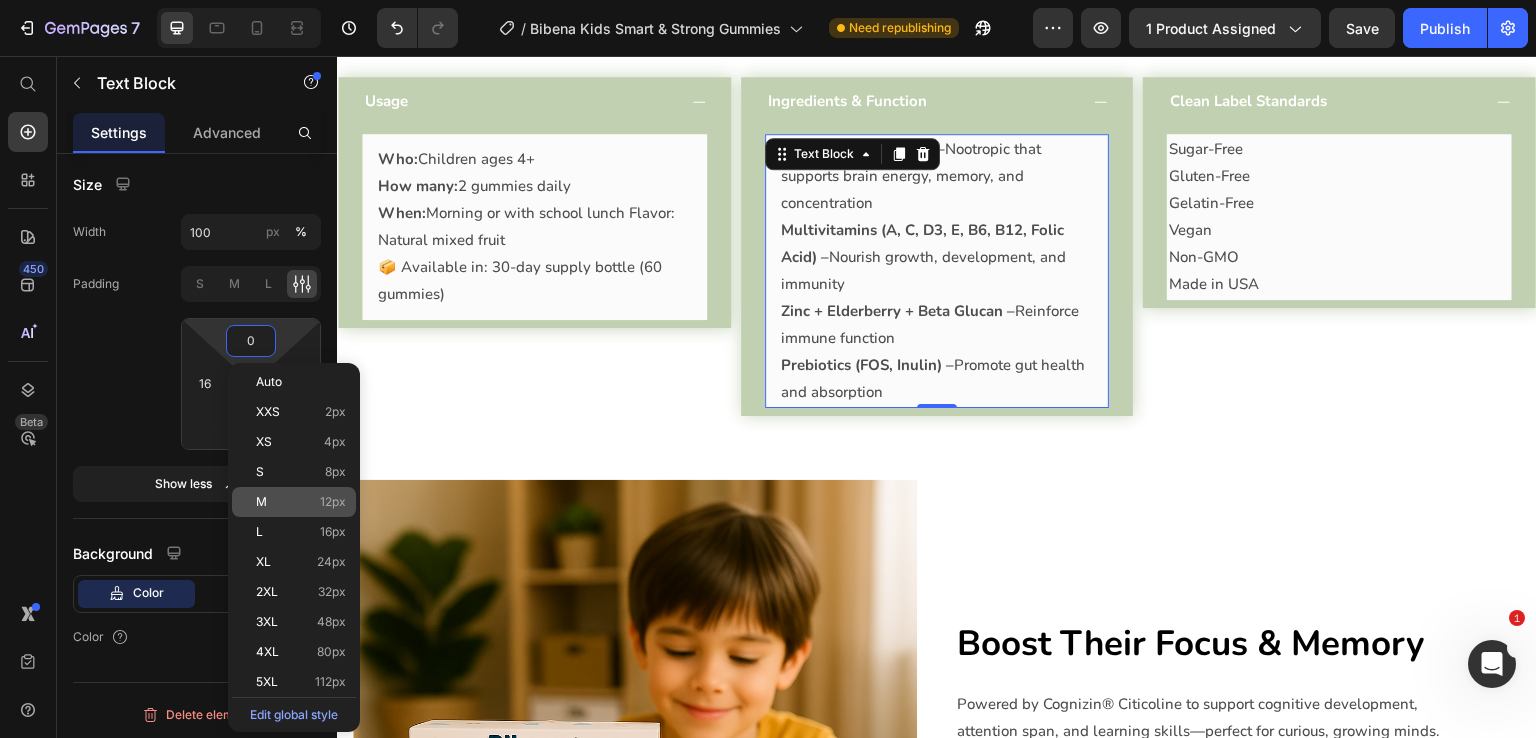 click on "M 12px" at bounding box center [301, 502] 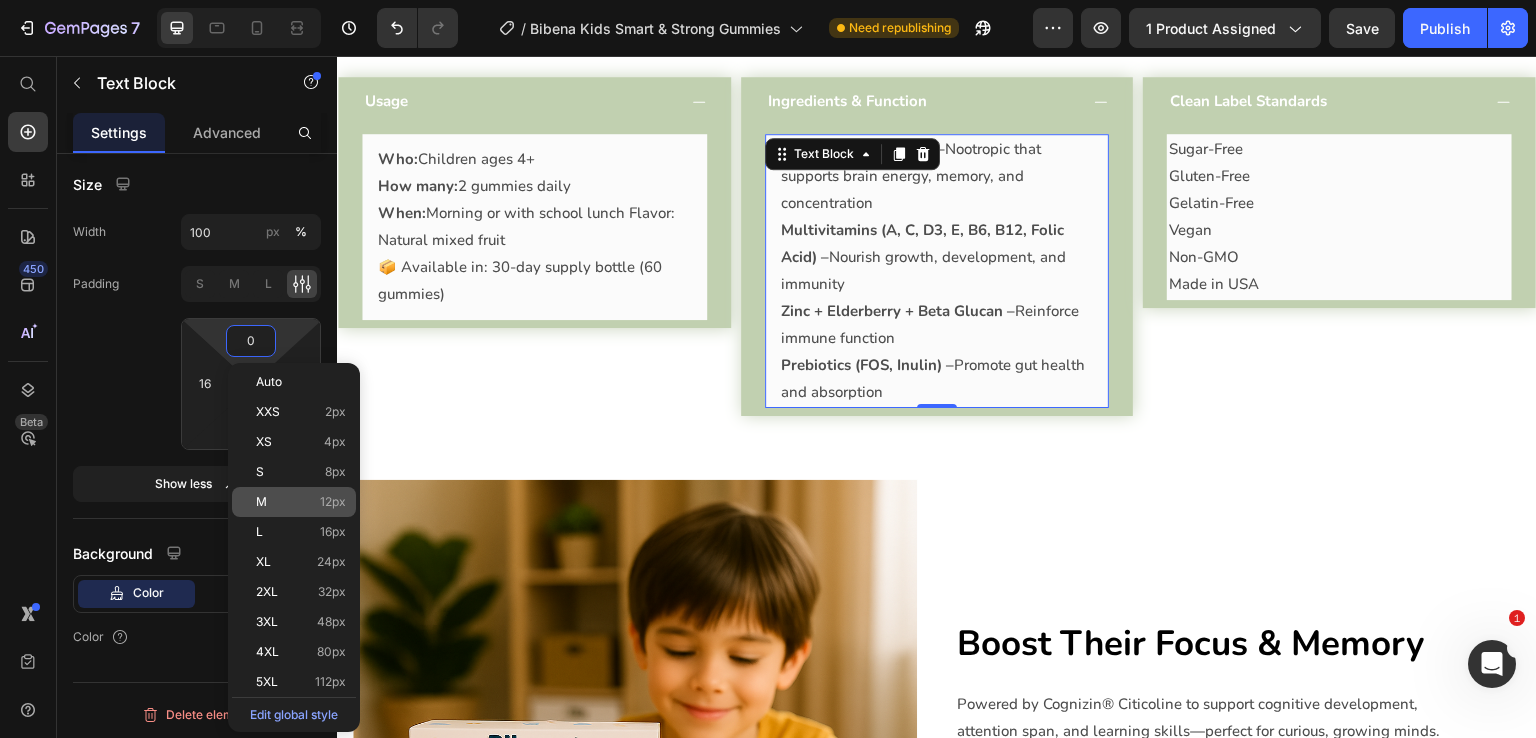 type on "12" 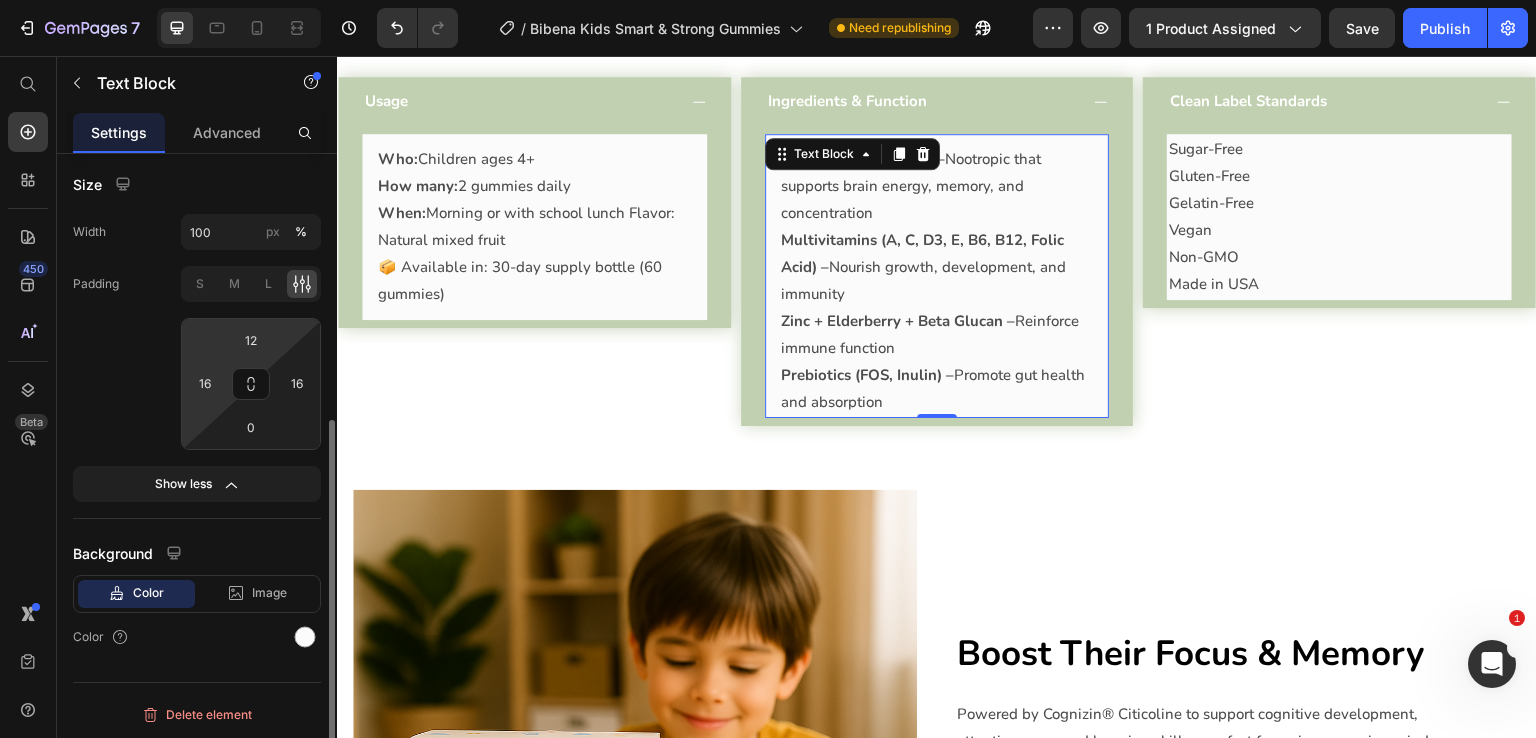 click on "Padding S M L 12 16 0 16" 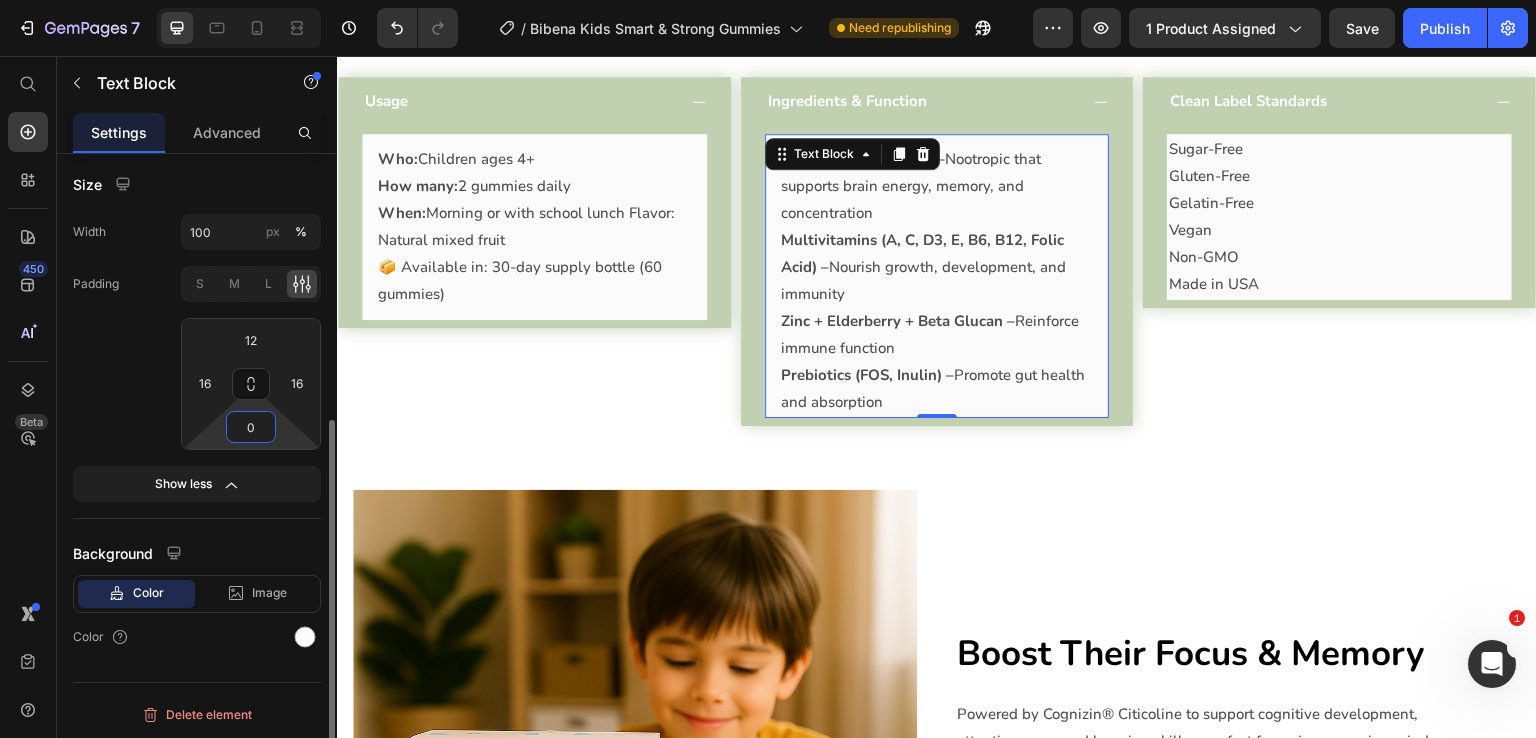 click on "0" at bounding box center [251, 427] 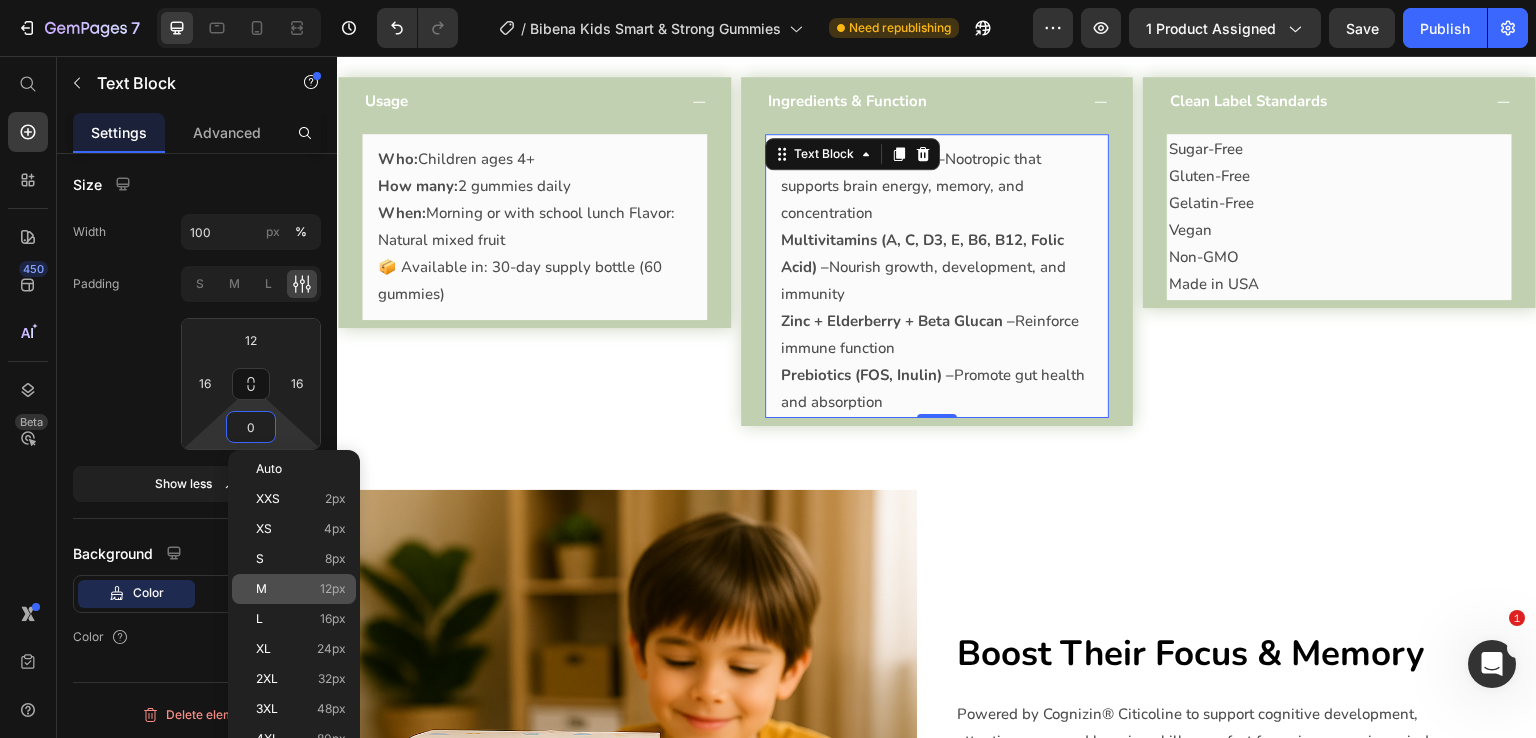 click on "M 12px" at bounding box center [301, 589] 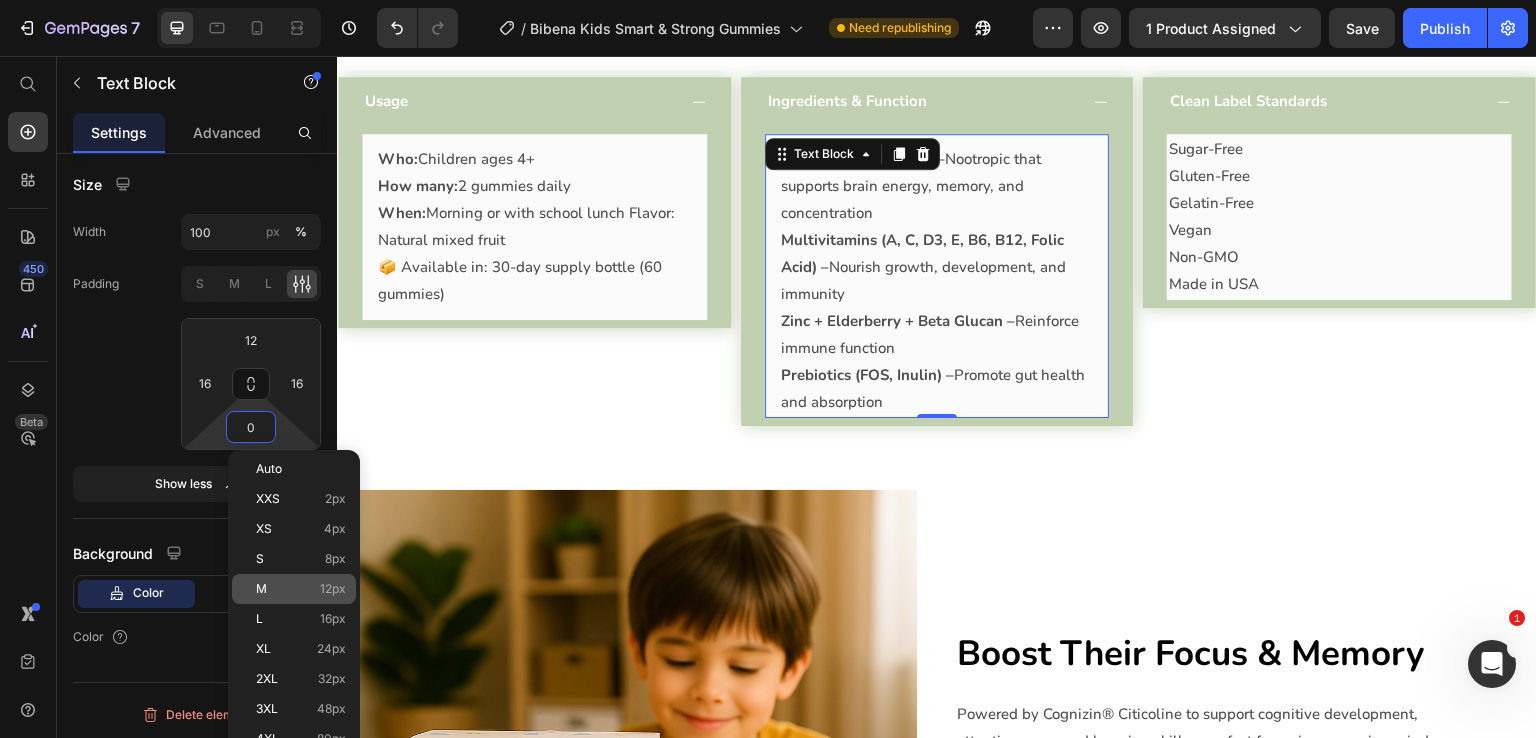type on "12" 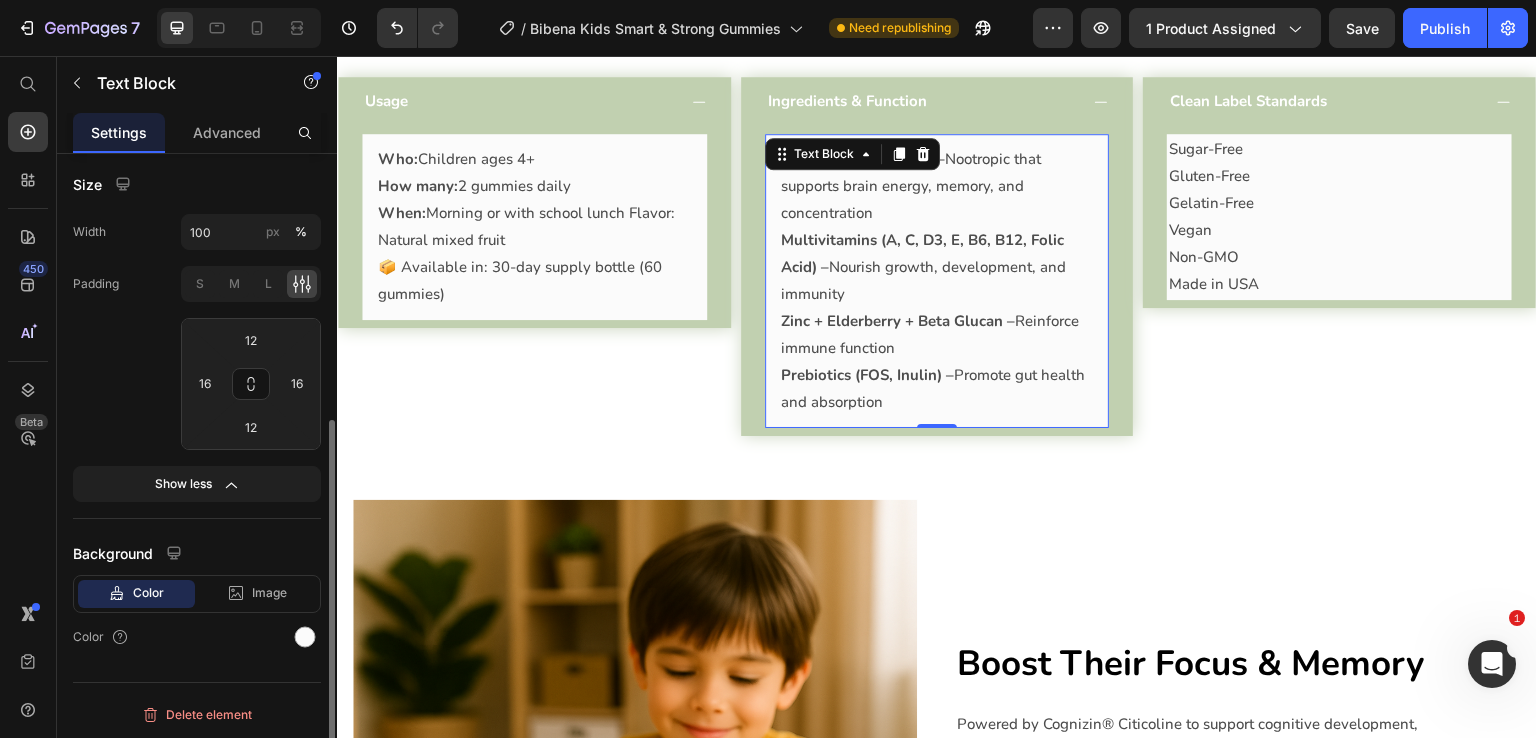 click on "Padding S M L 12 16 12 16" 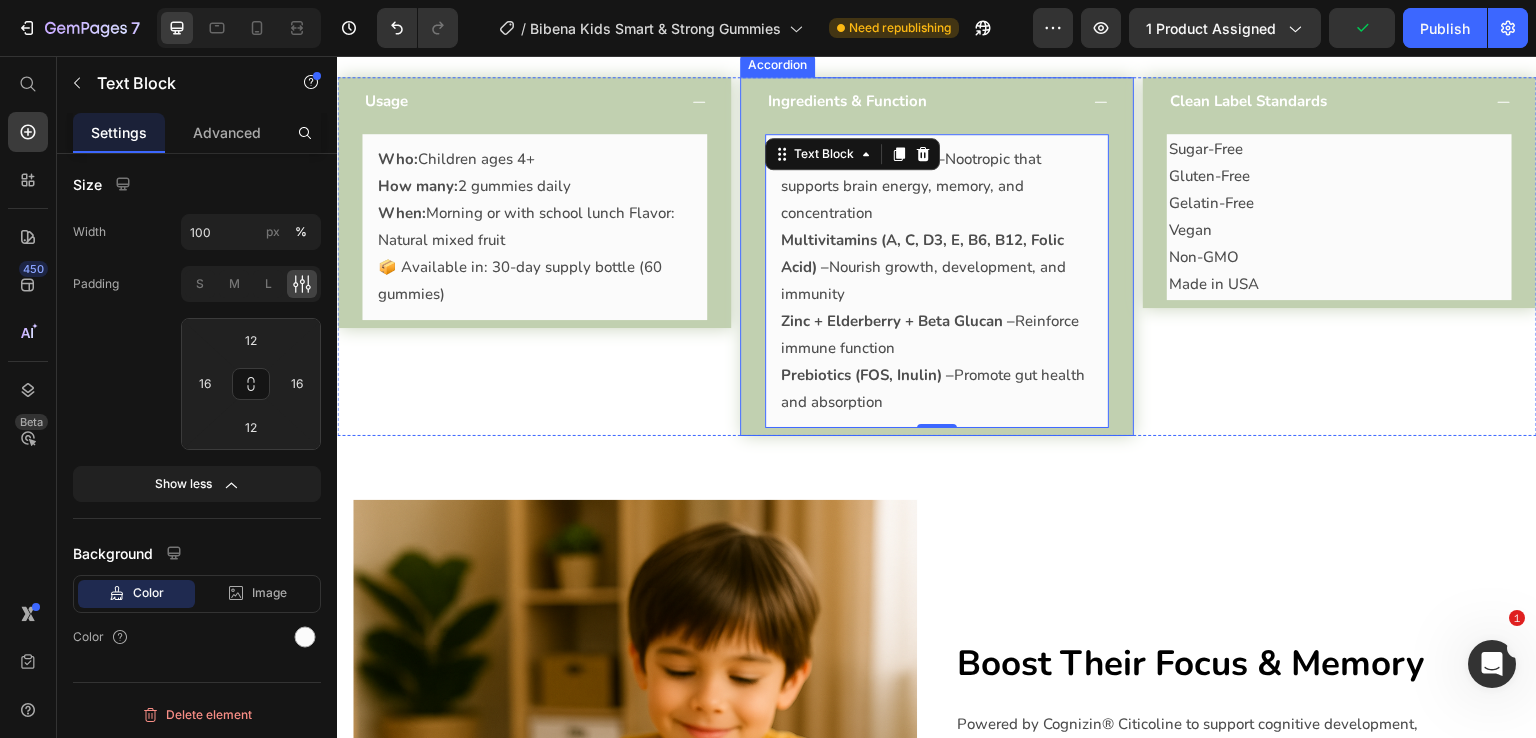 click on "Cognizin® (Citicoline) –  Nootropic that supports brain energy, memory, and concentration Multivitamins (A, C, D3, E, B6, B12, Folic Acid) –  Nourish growth, development, and immunity Zinc + Elderberry + Beta Glucan –  Reinforce immune function  Prebiotics (FOS, Inulin) –  Promote gut health and absorption Text Block   0" at bounding box center (937, 281) 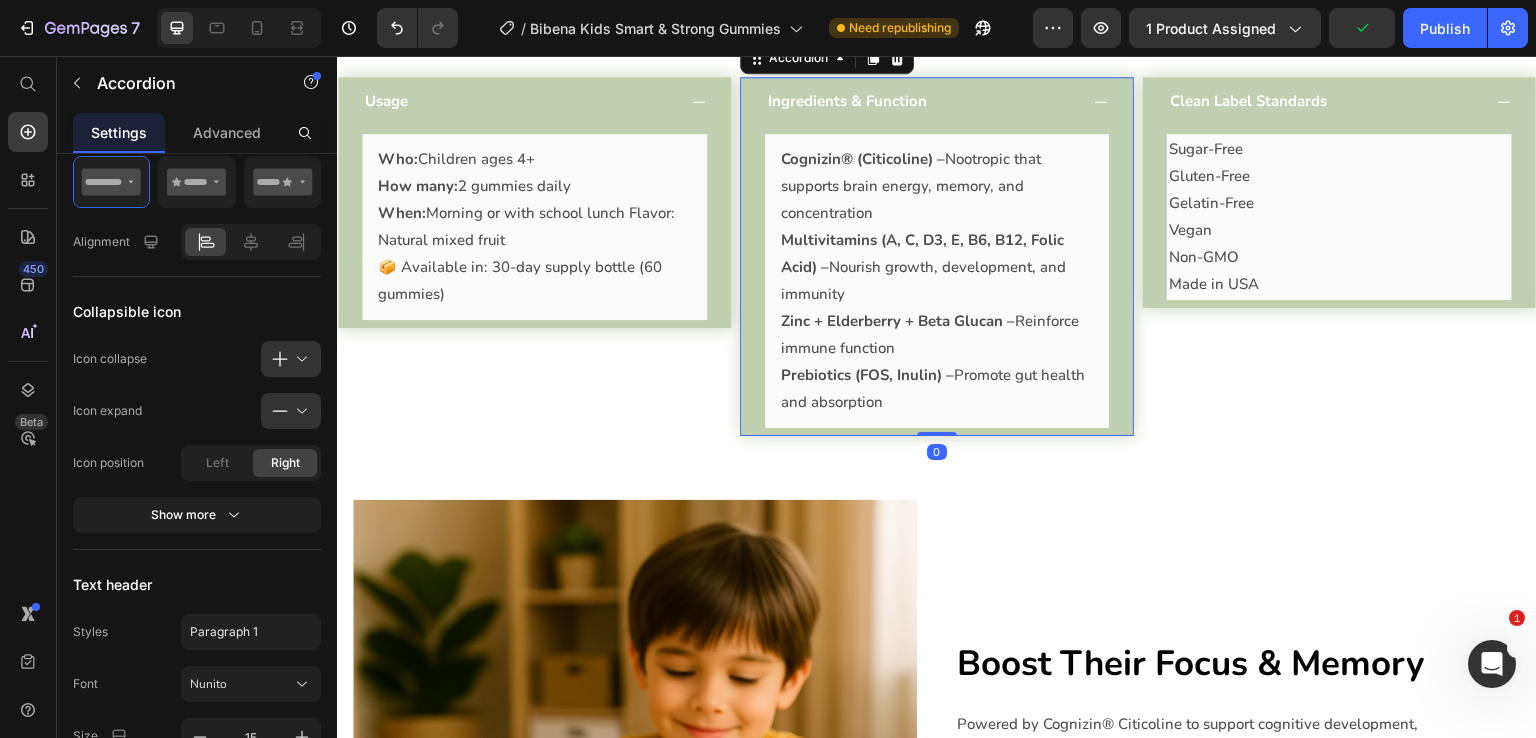 scroll, scrollTop: 0, scrollLeft: 0, axis: both 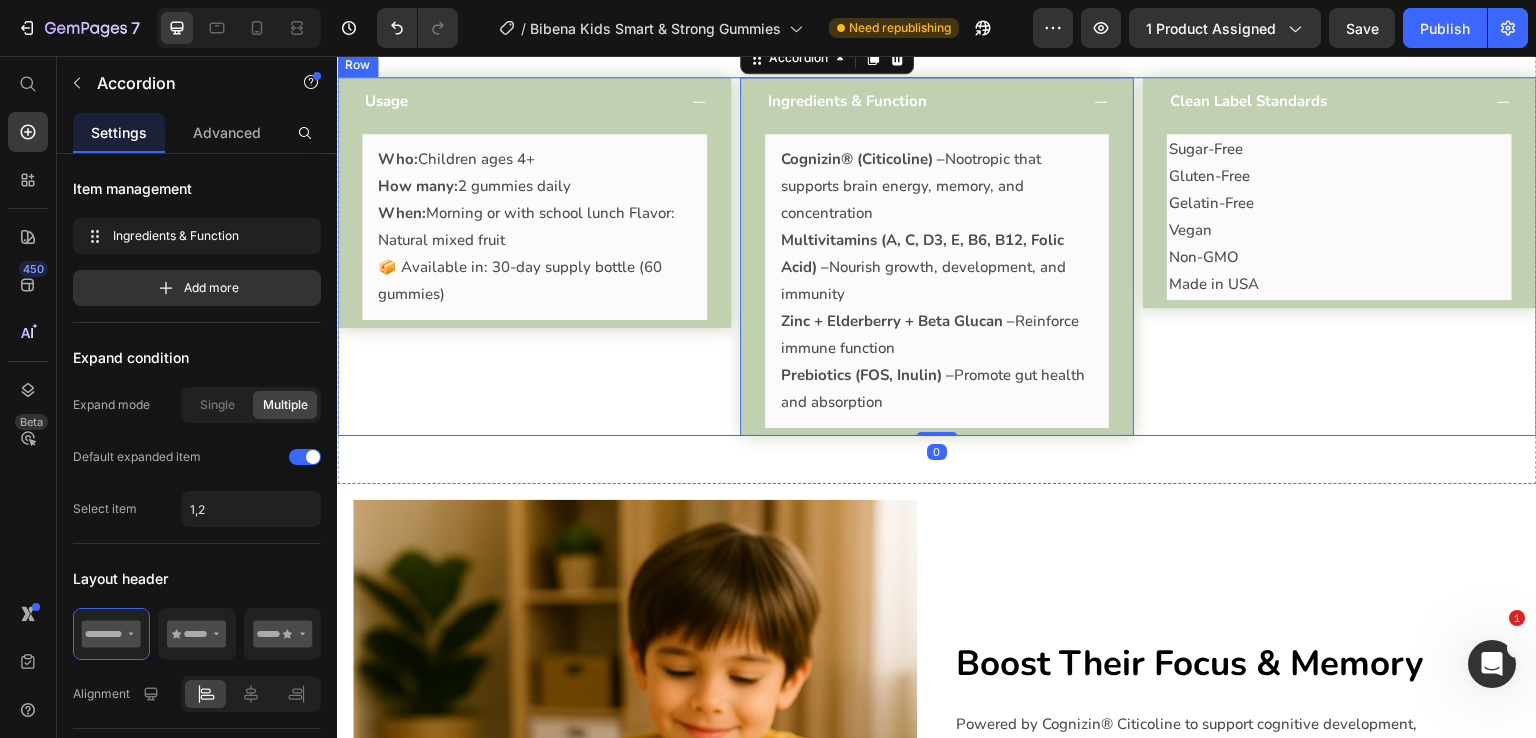 click on "Vegan" at bounding box center [1339, 230] 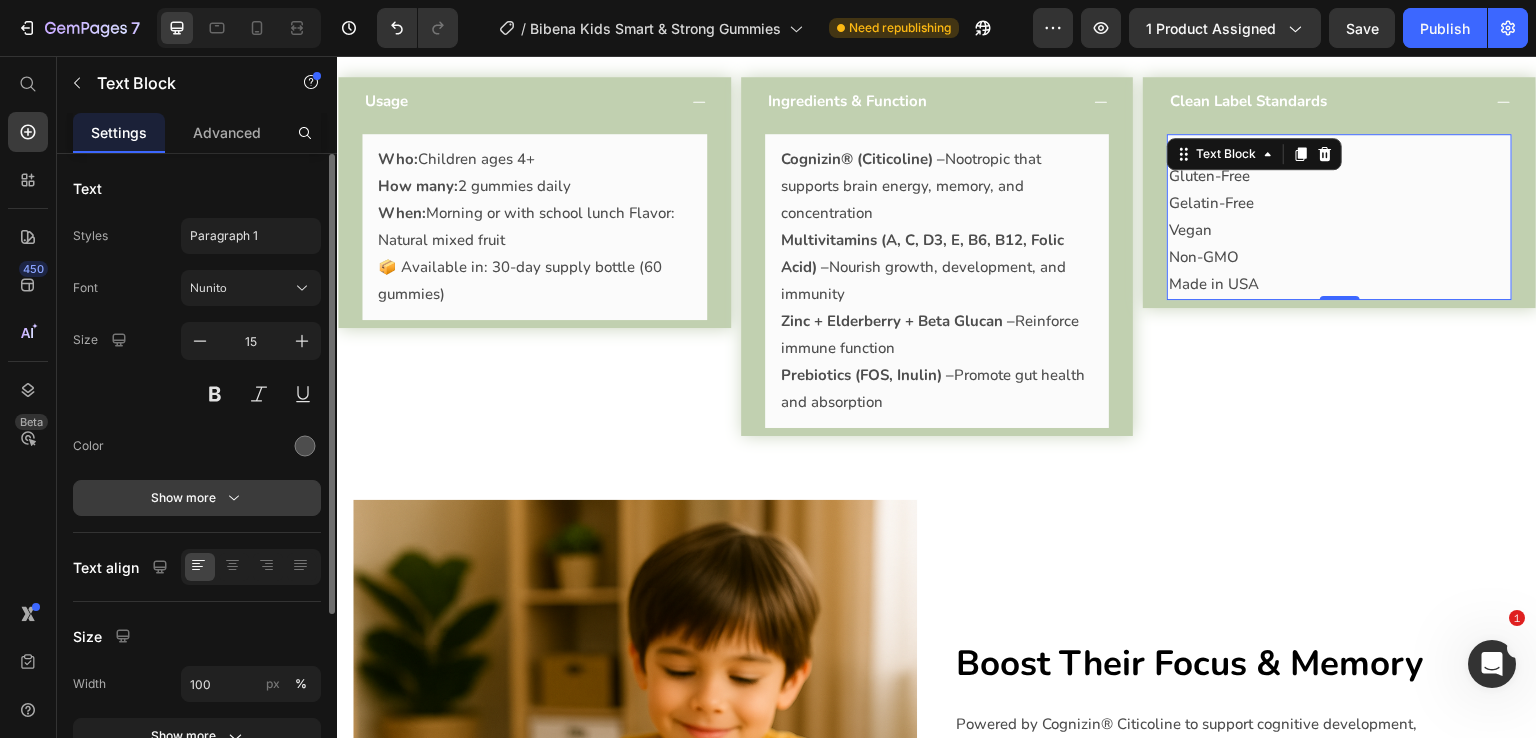 scroll, scrollTop: 252, scrollLeft: 0, axis: vertical 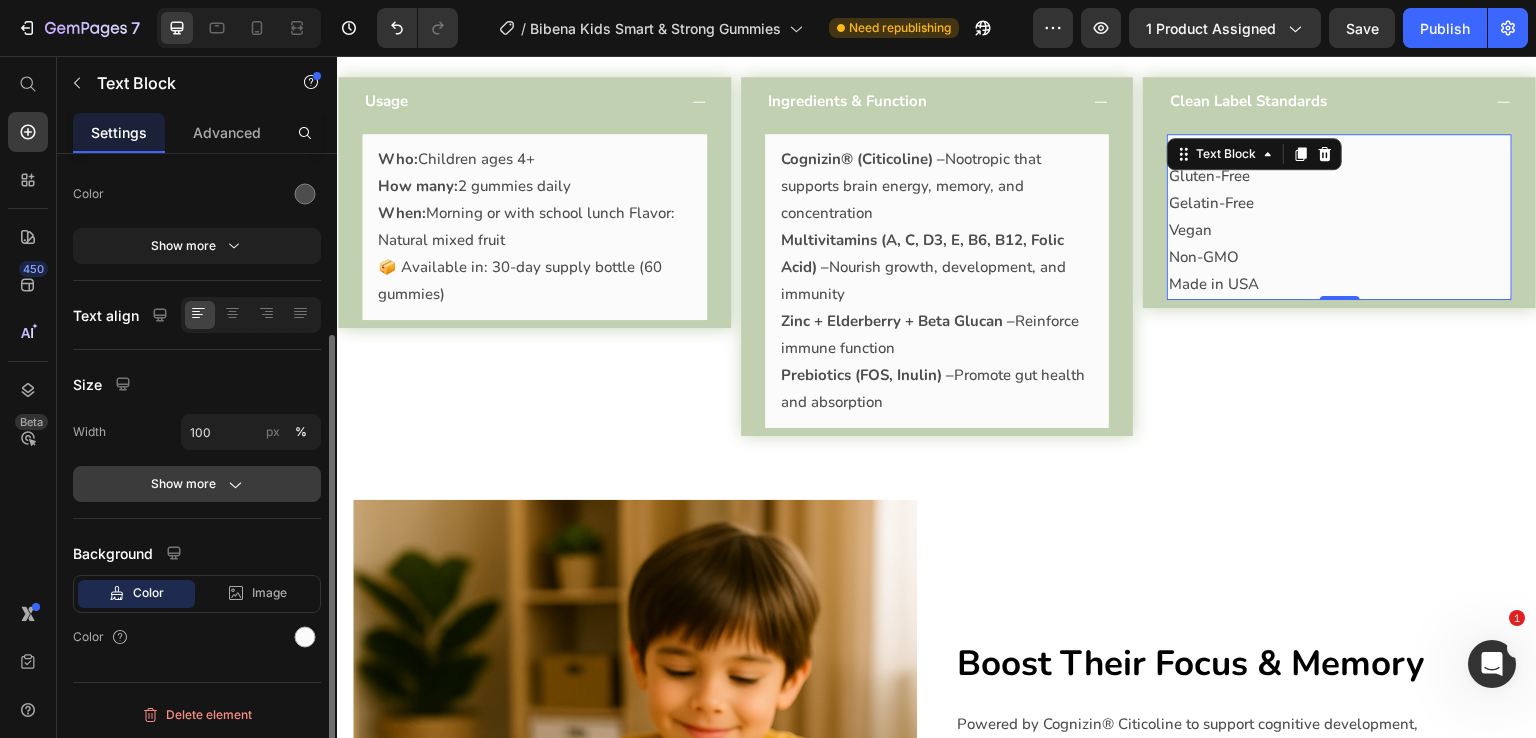 click on "Show more" 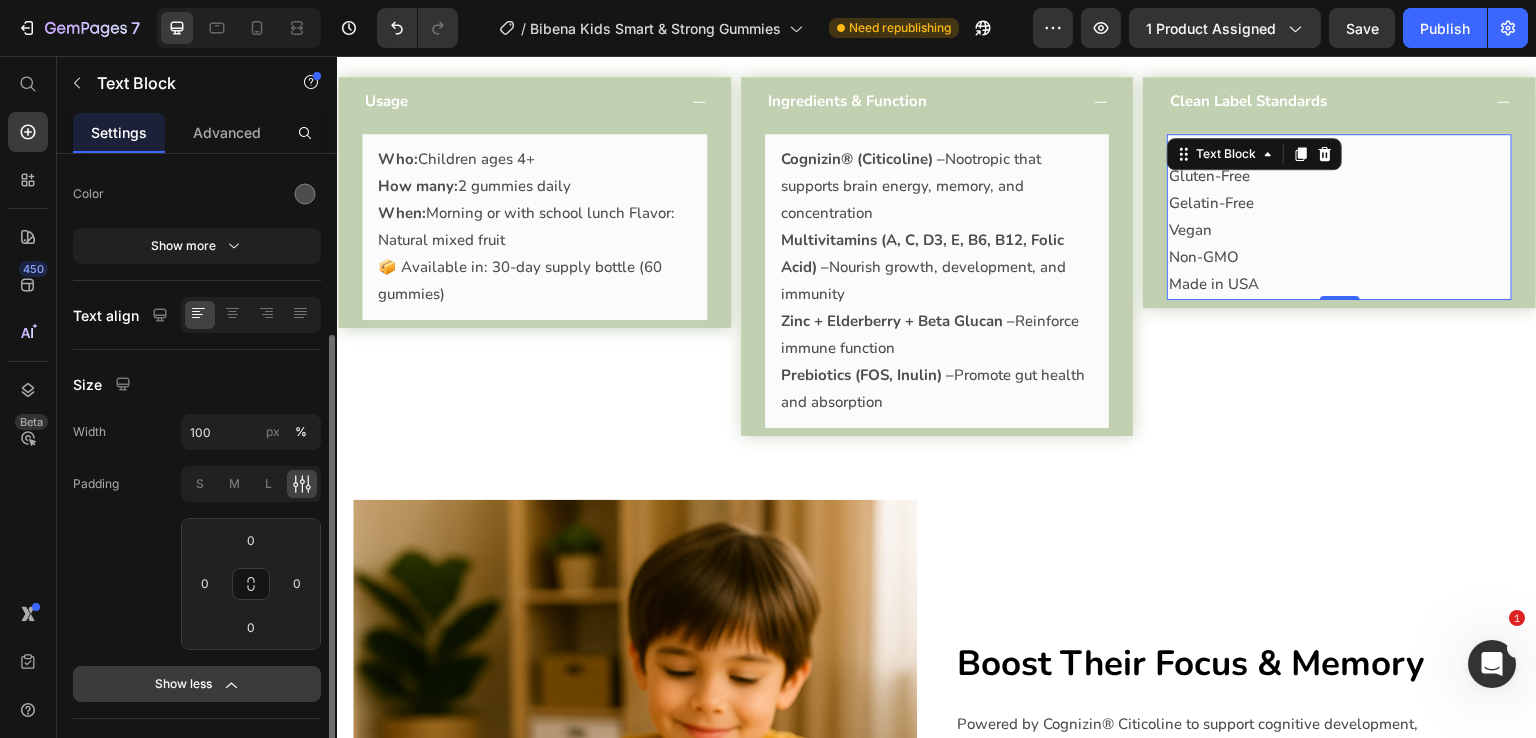 scroll, scrollTop: 452, scrollLeft: 0, axis: vertical 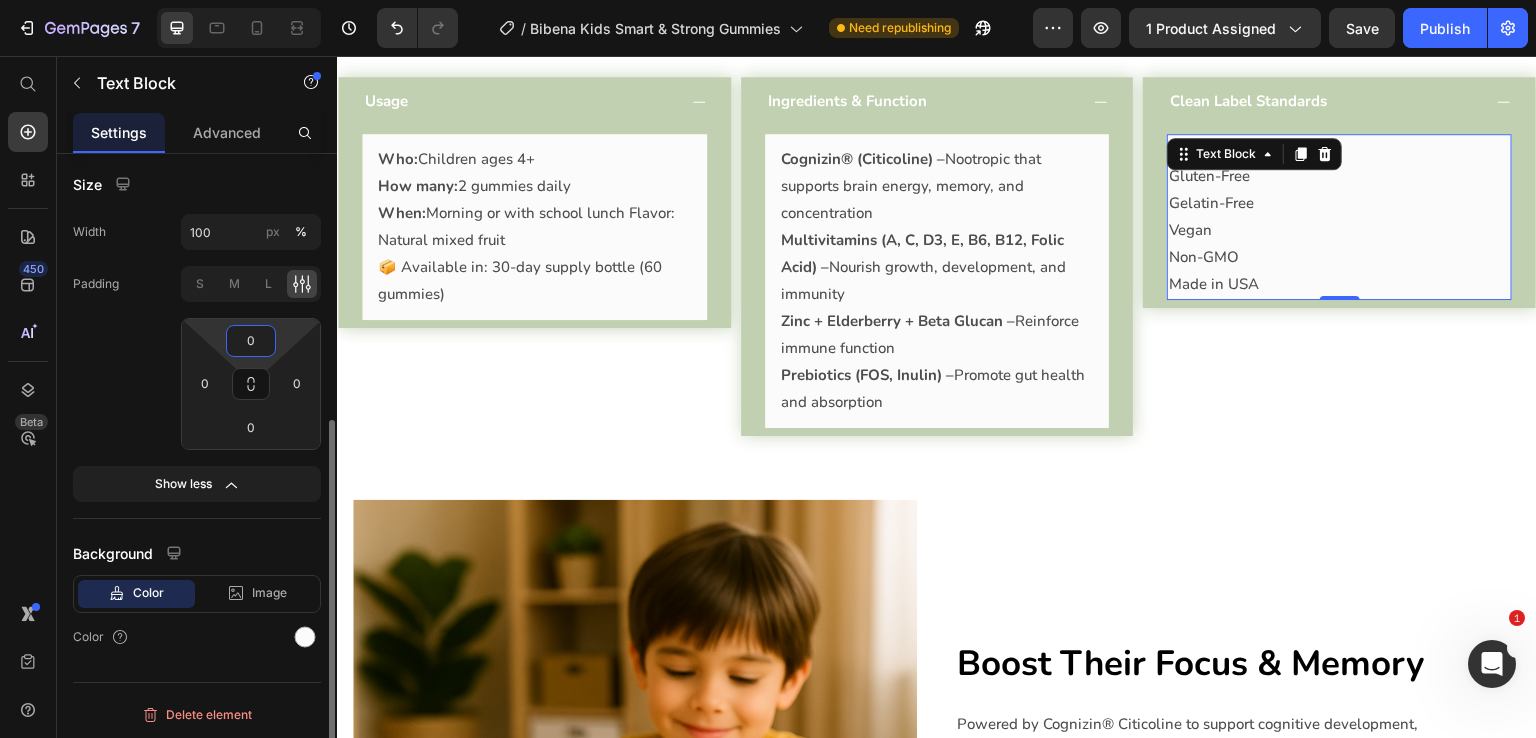 click on "0" at bounding box center (251, 341) 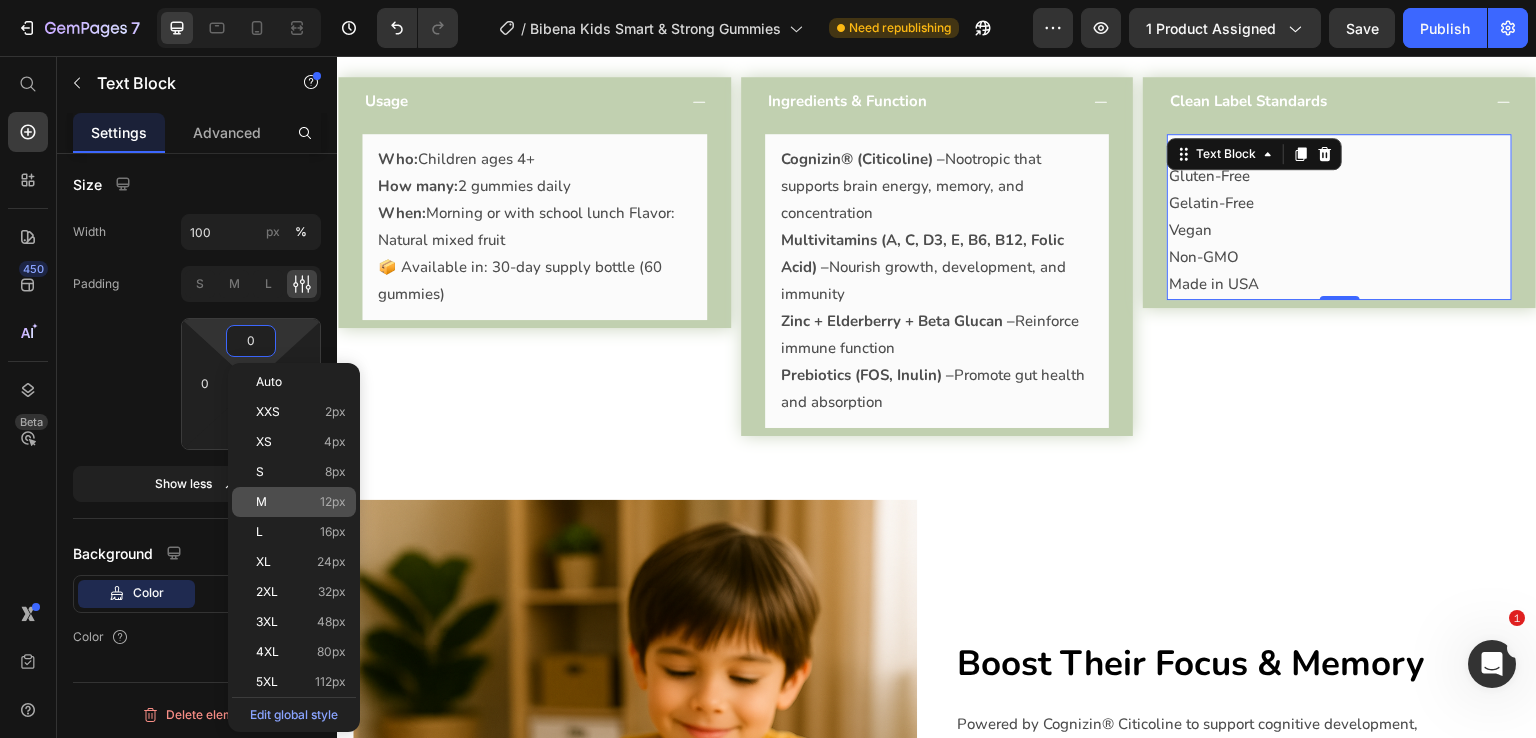 click on "M 12px" 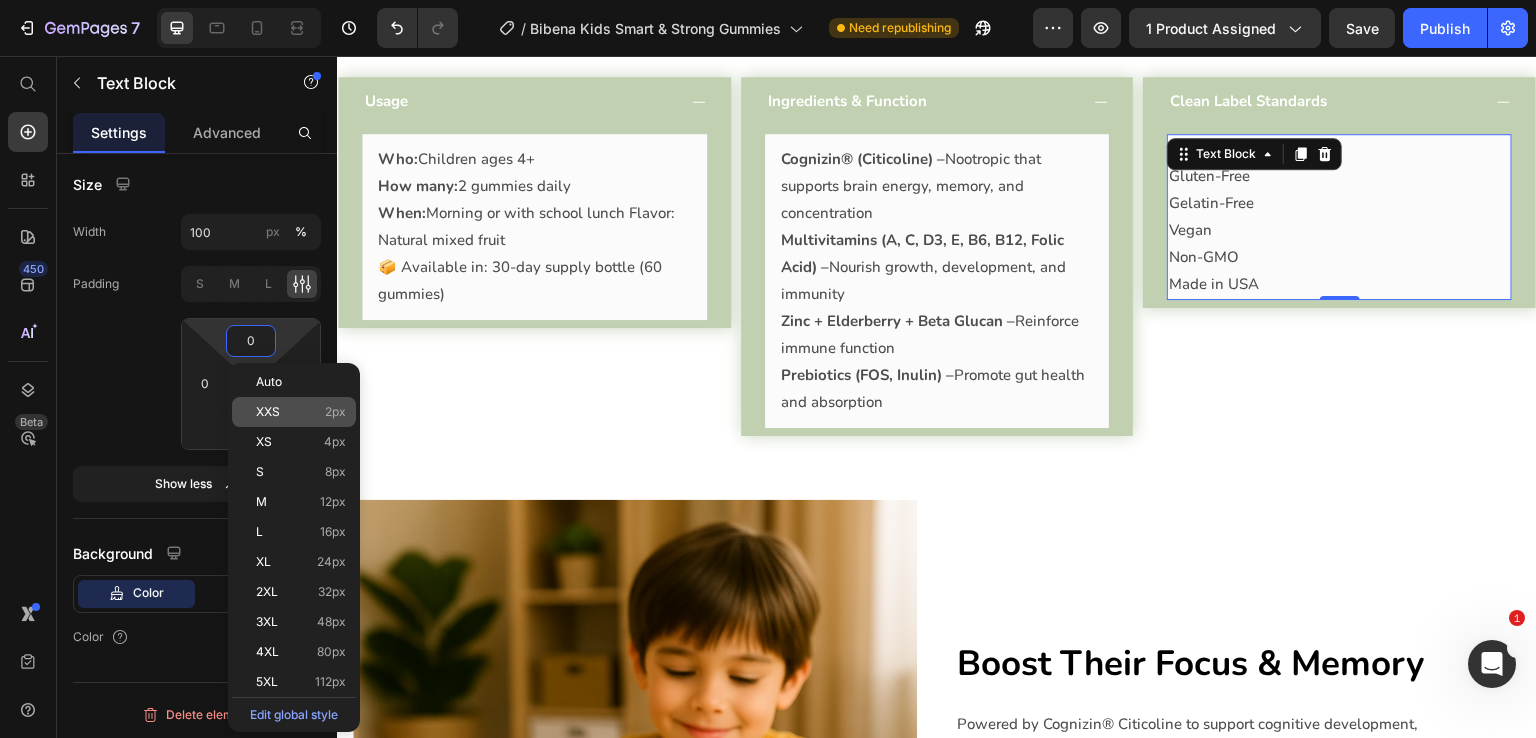 type on "12" 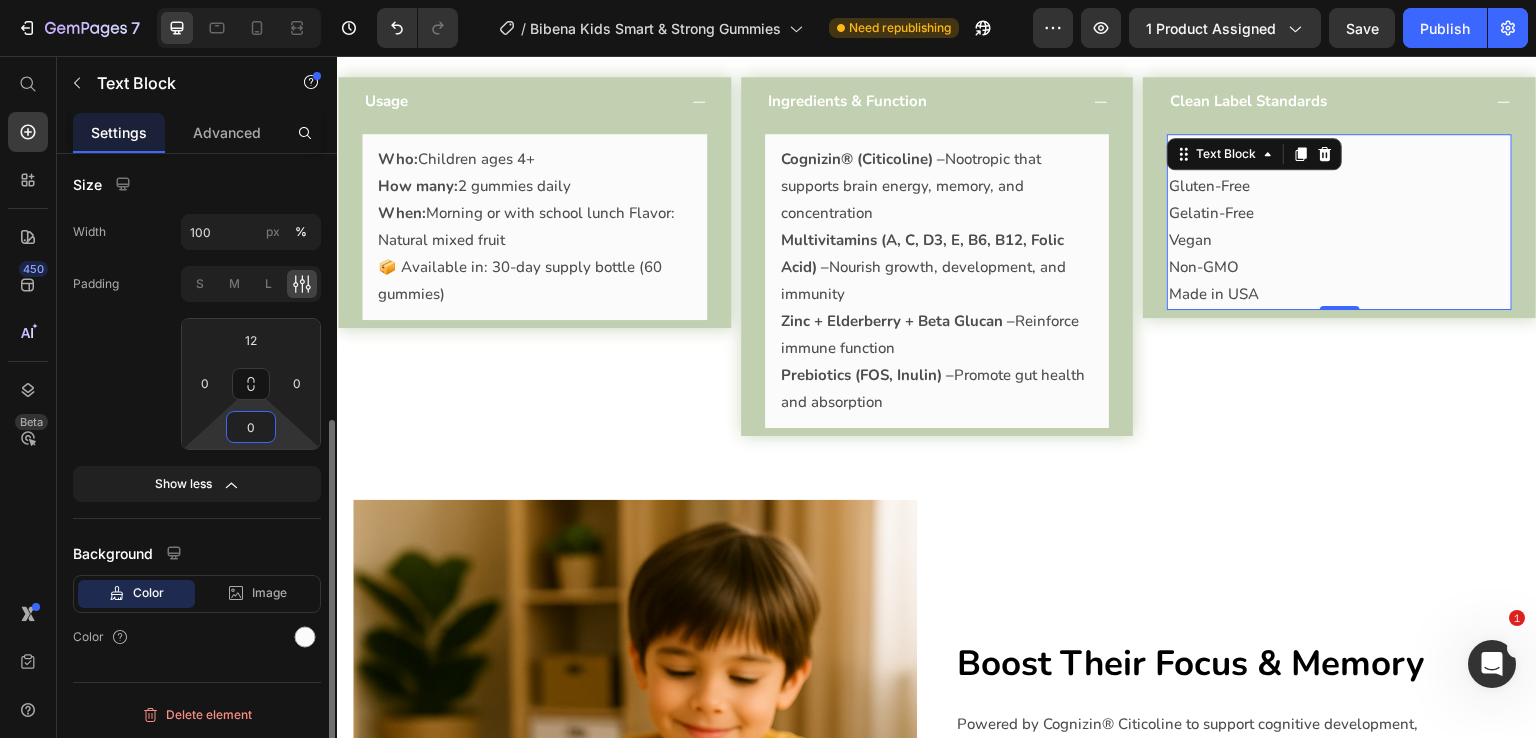 click on "0" at bounding box center [251, 427] 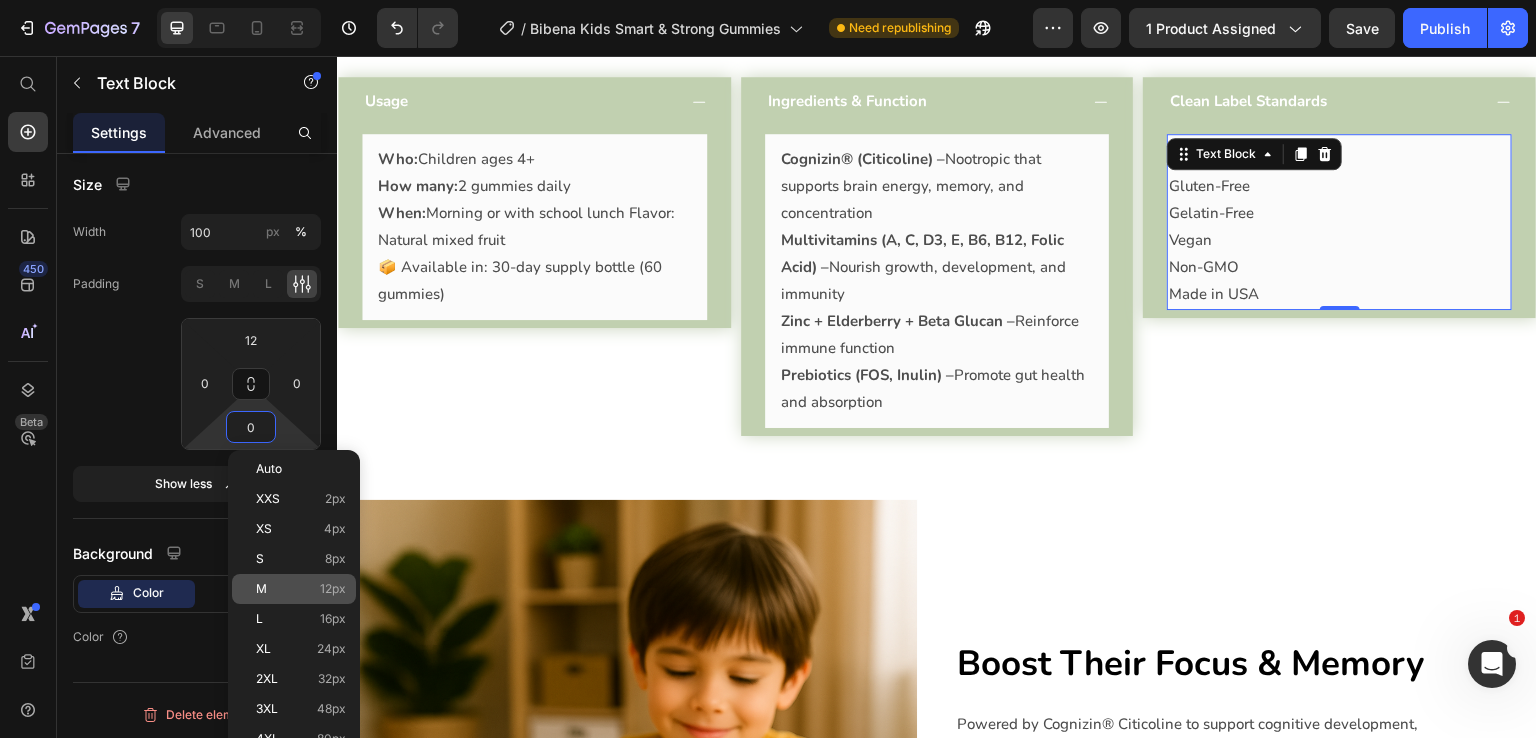 click on "M 12px" at bounding box center [301, 589] 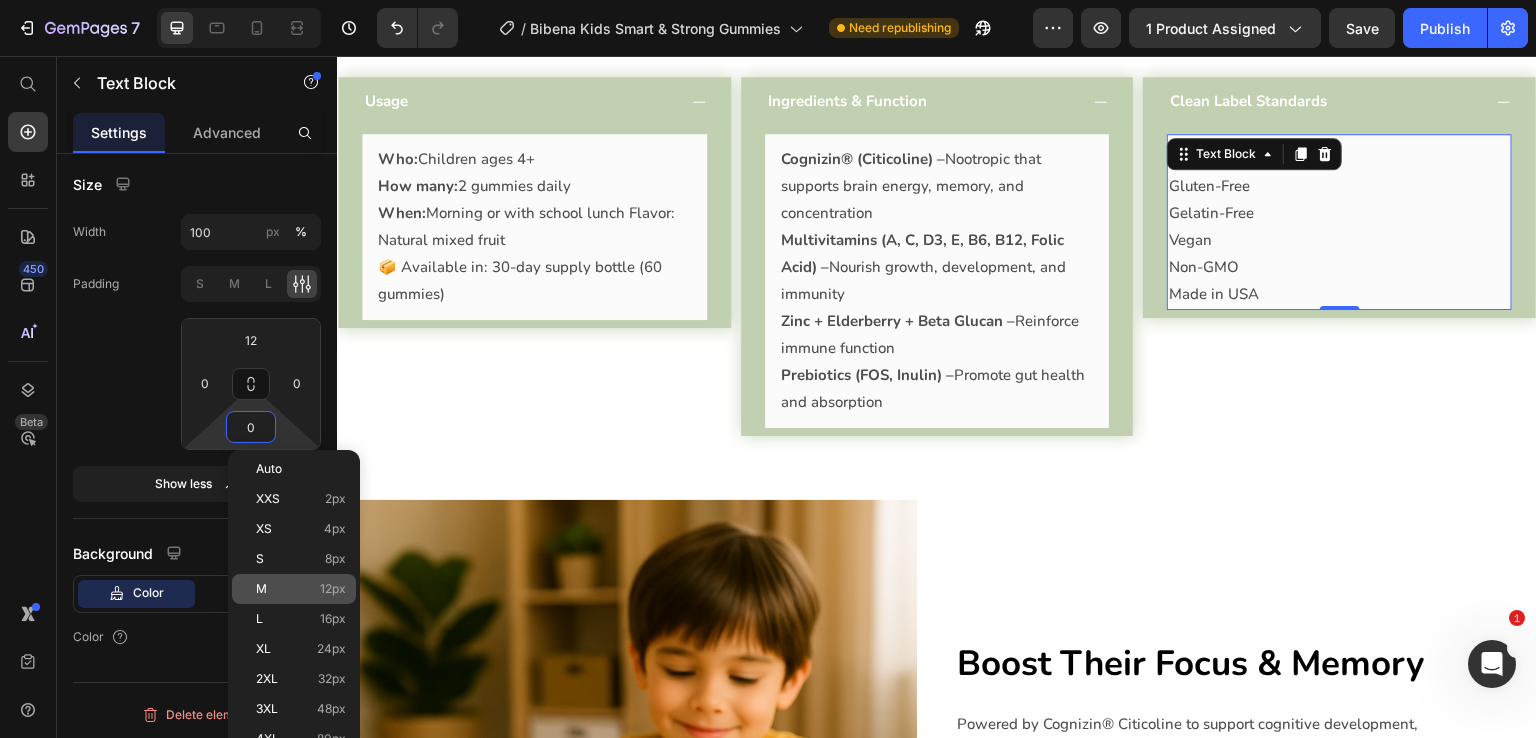 type on "12" 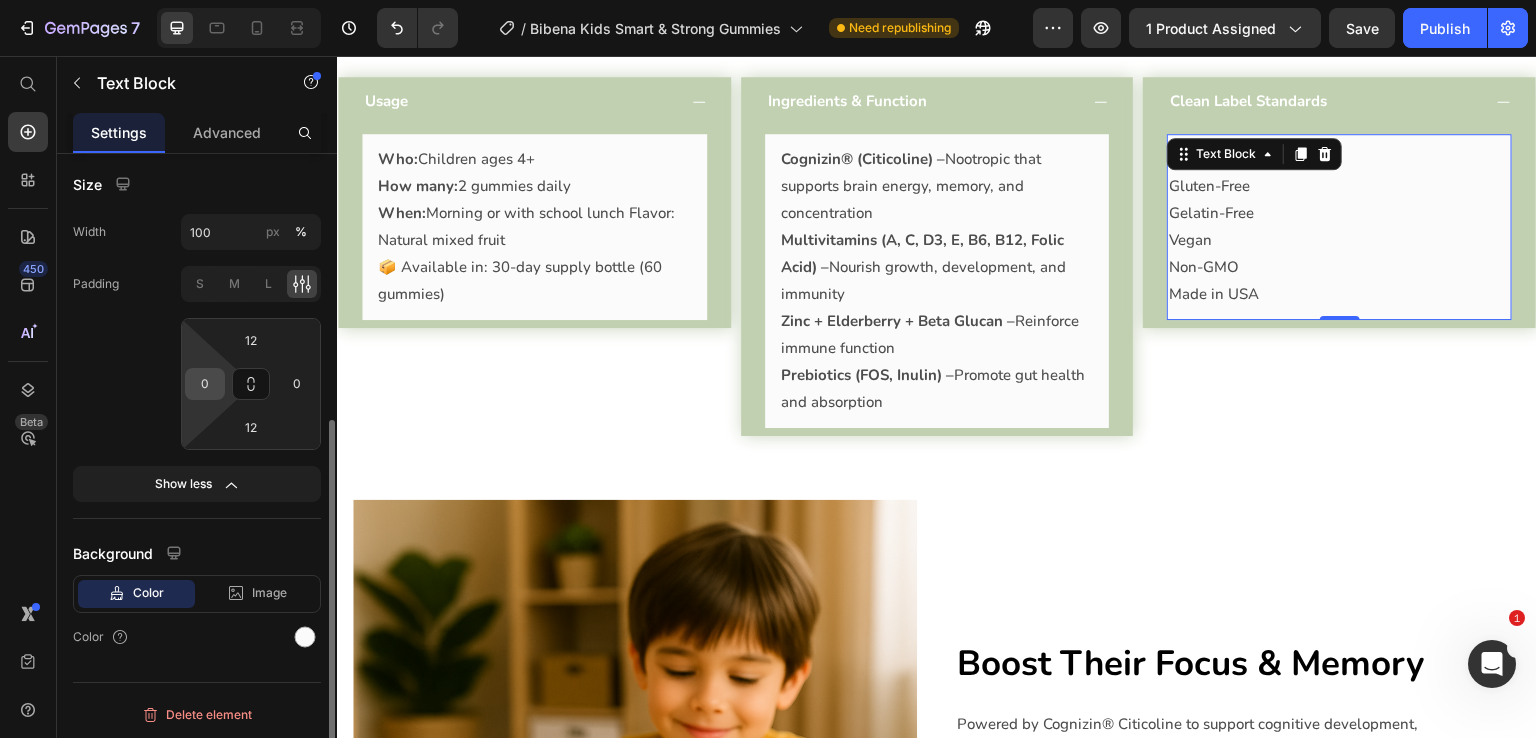 click on "0" at bounding box center (205, 384) 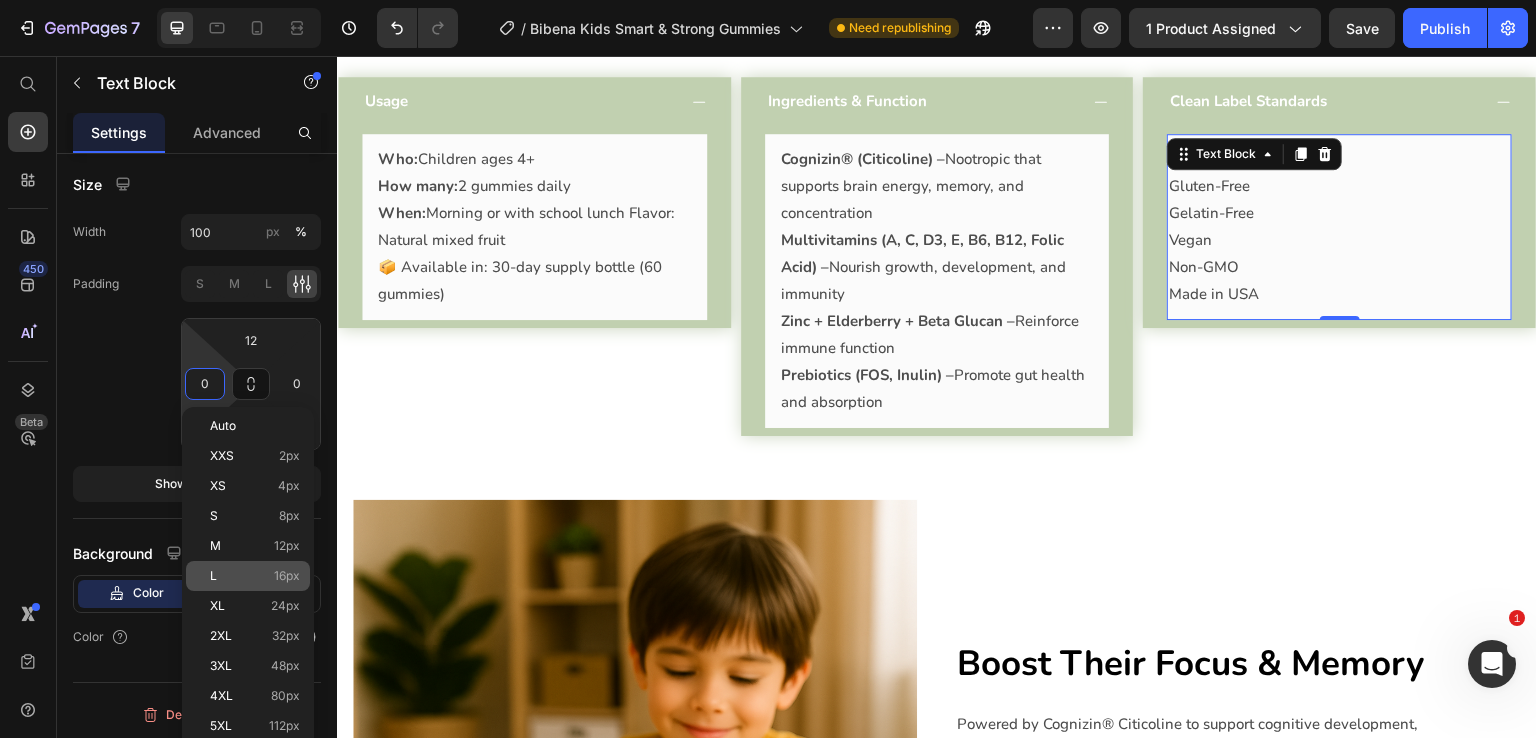 click on "16px" at bounding box center (287, 576) 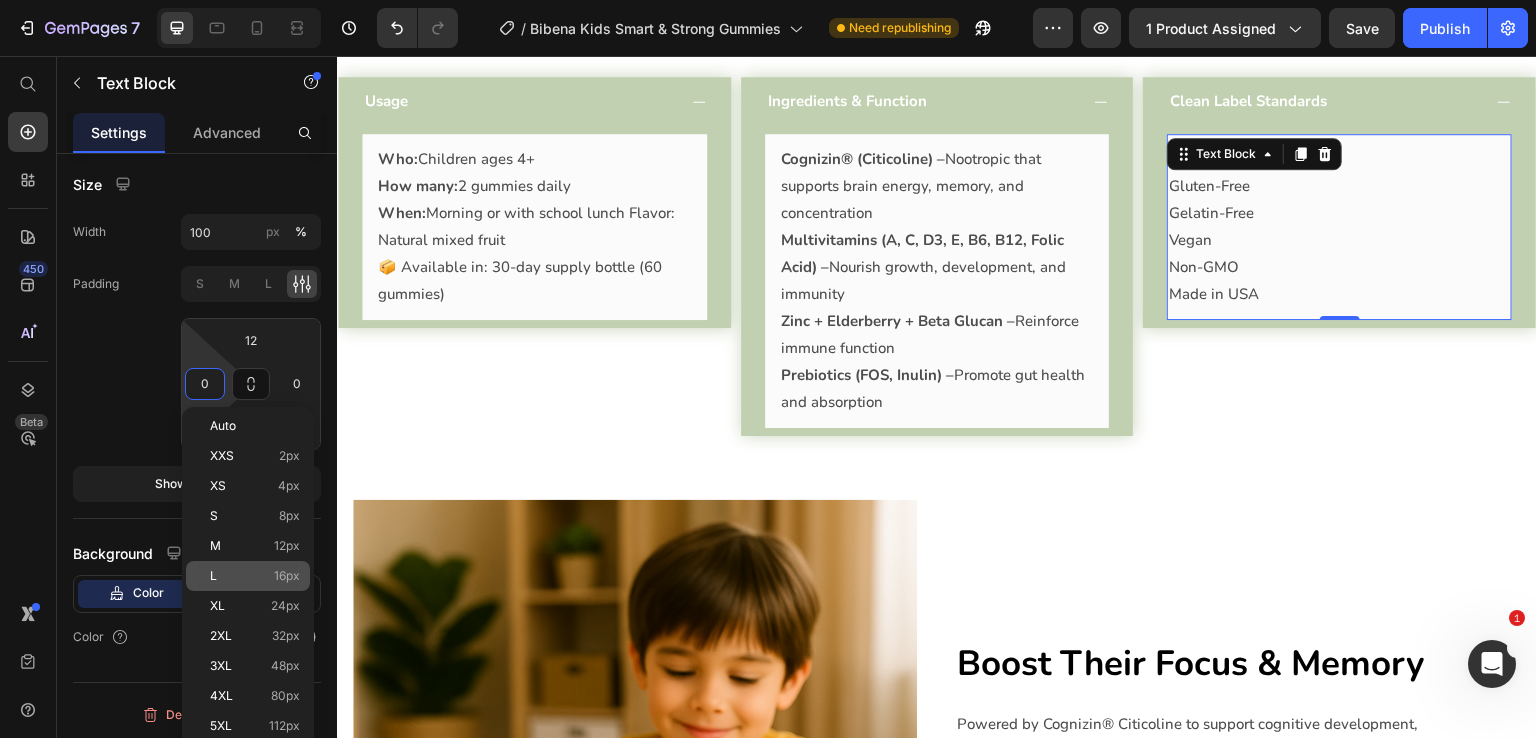 type on "16" 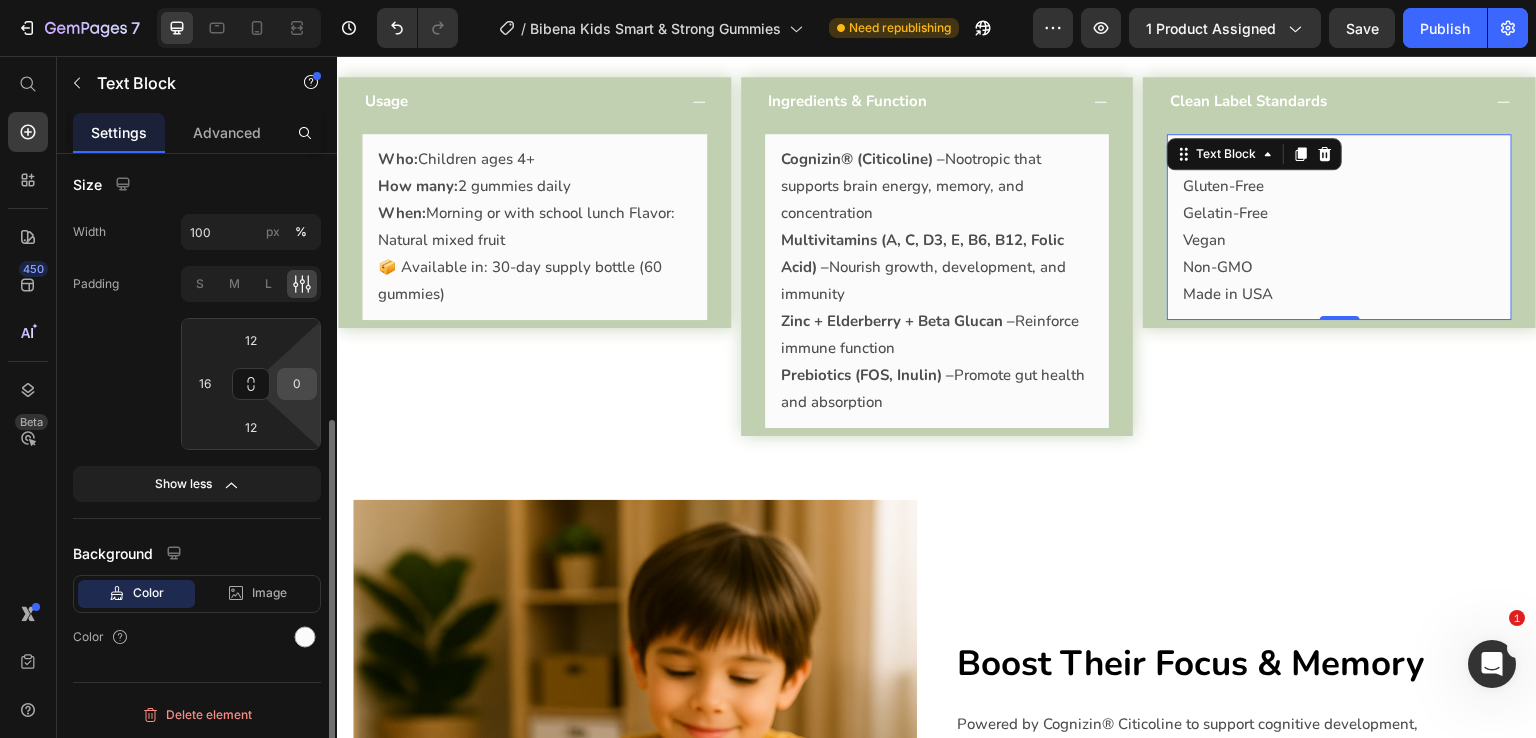 click on "0" at bounding box center [297, 384] 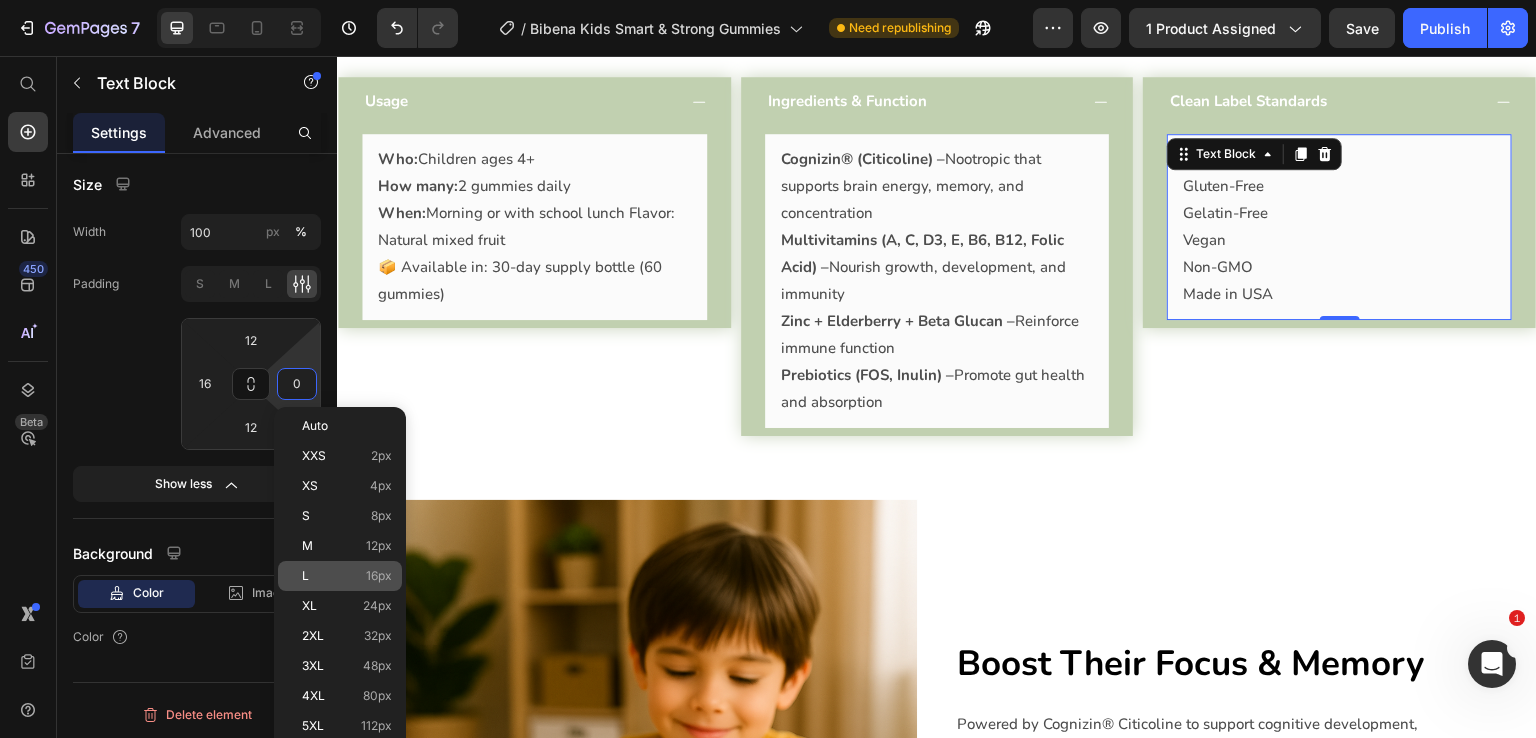 click on "L 16px" at bounding box center (347, 576) 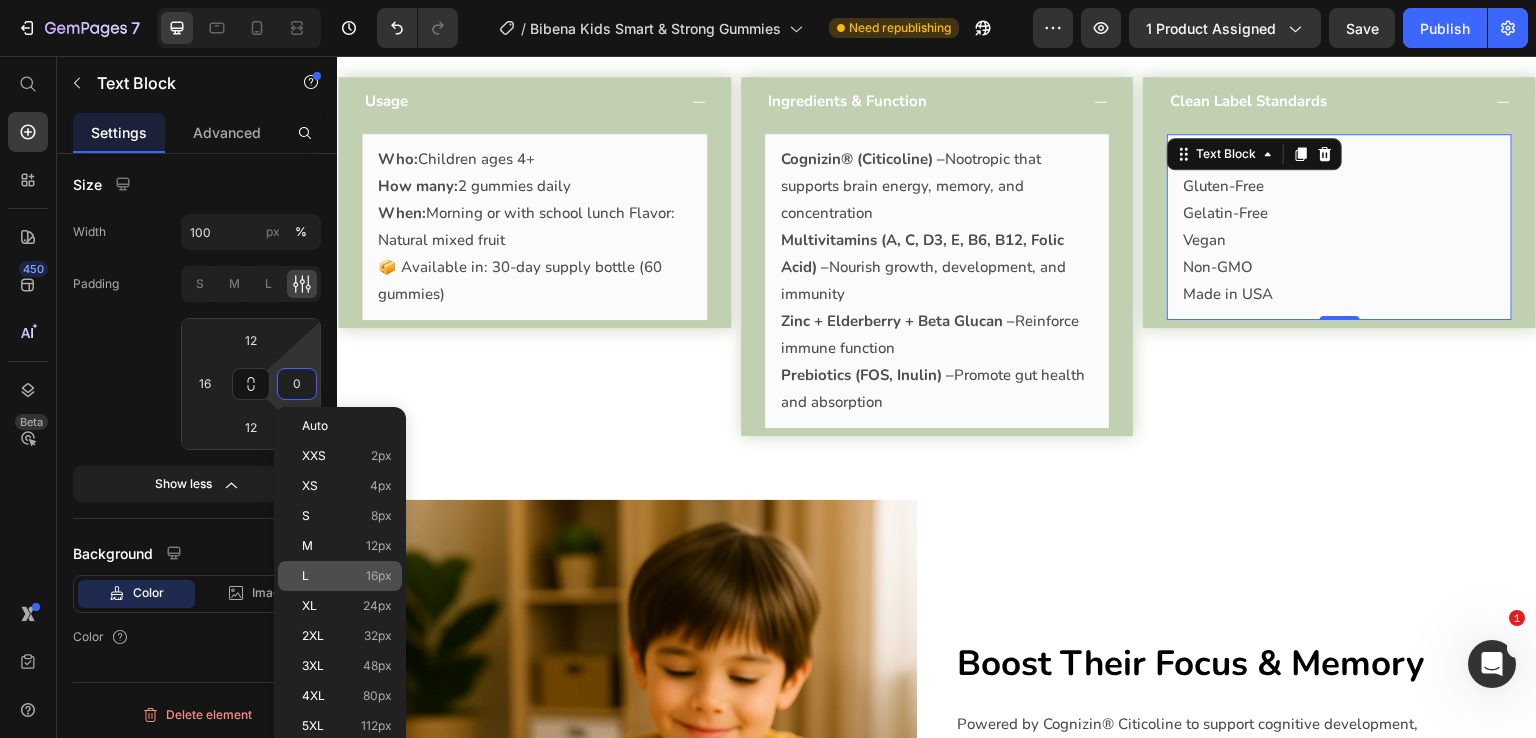 type on "16" 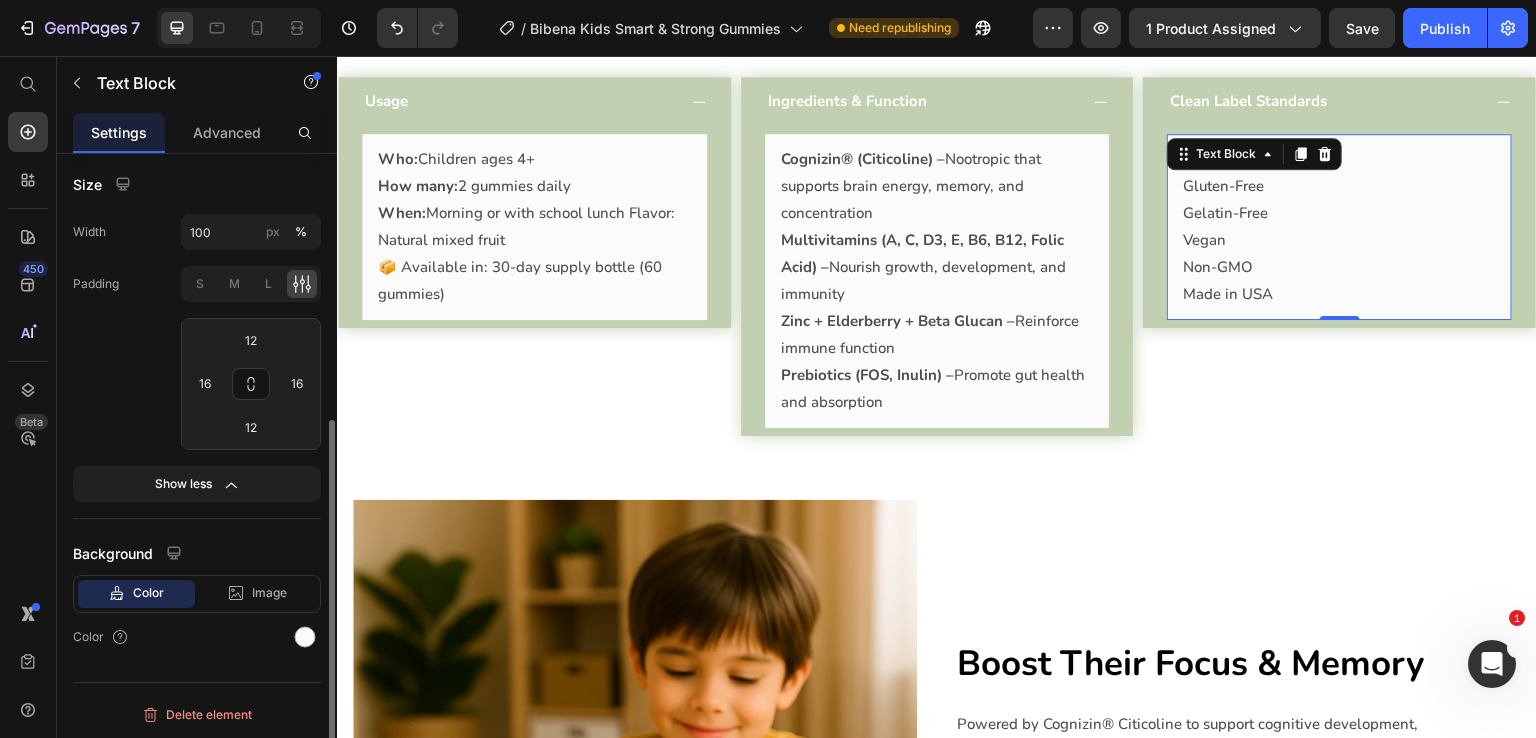 click on "Padding S M L 12 16 12 16" 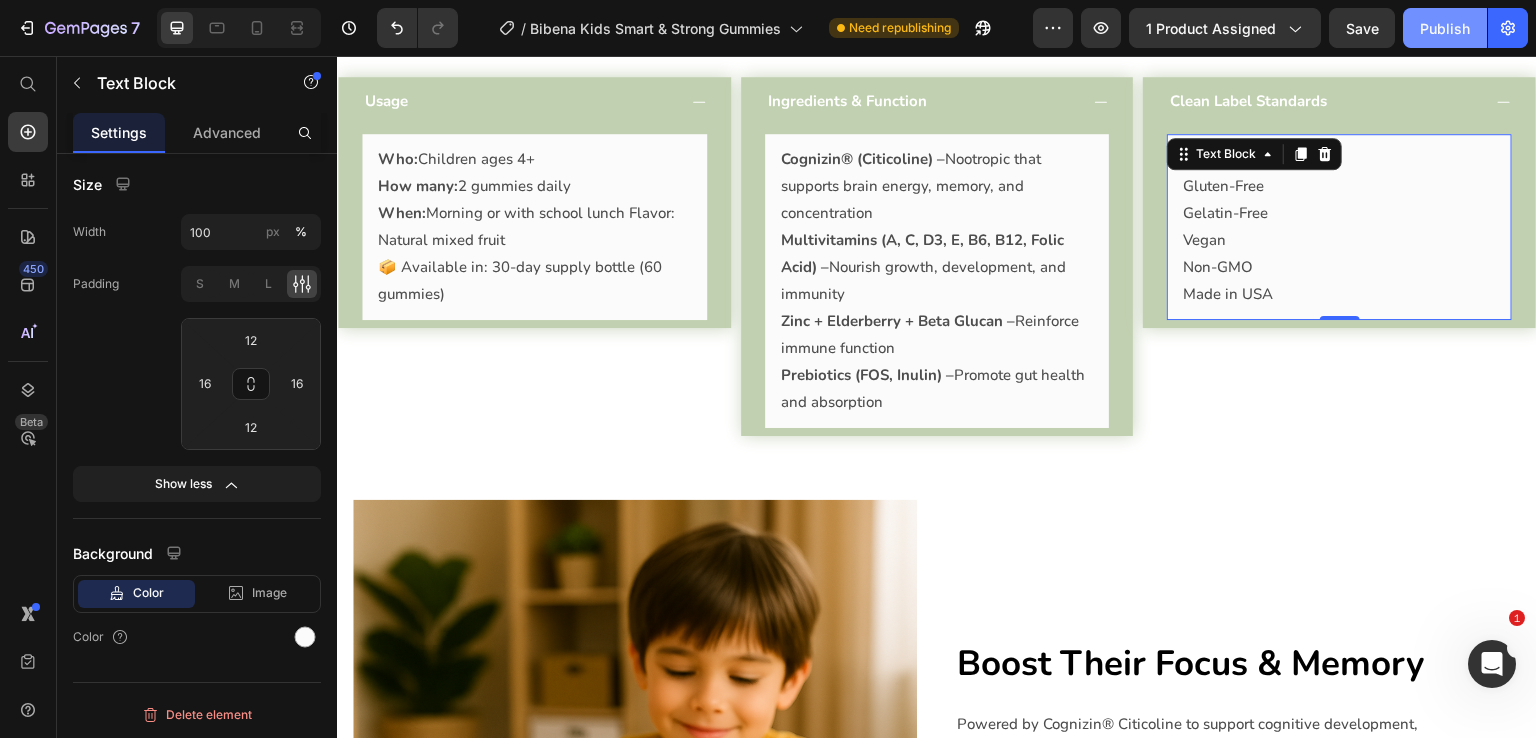 click on "Publish" 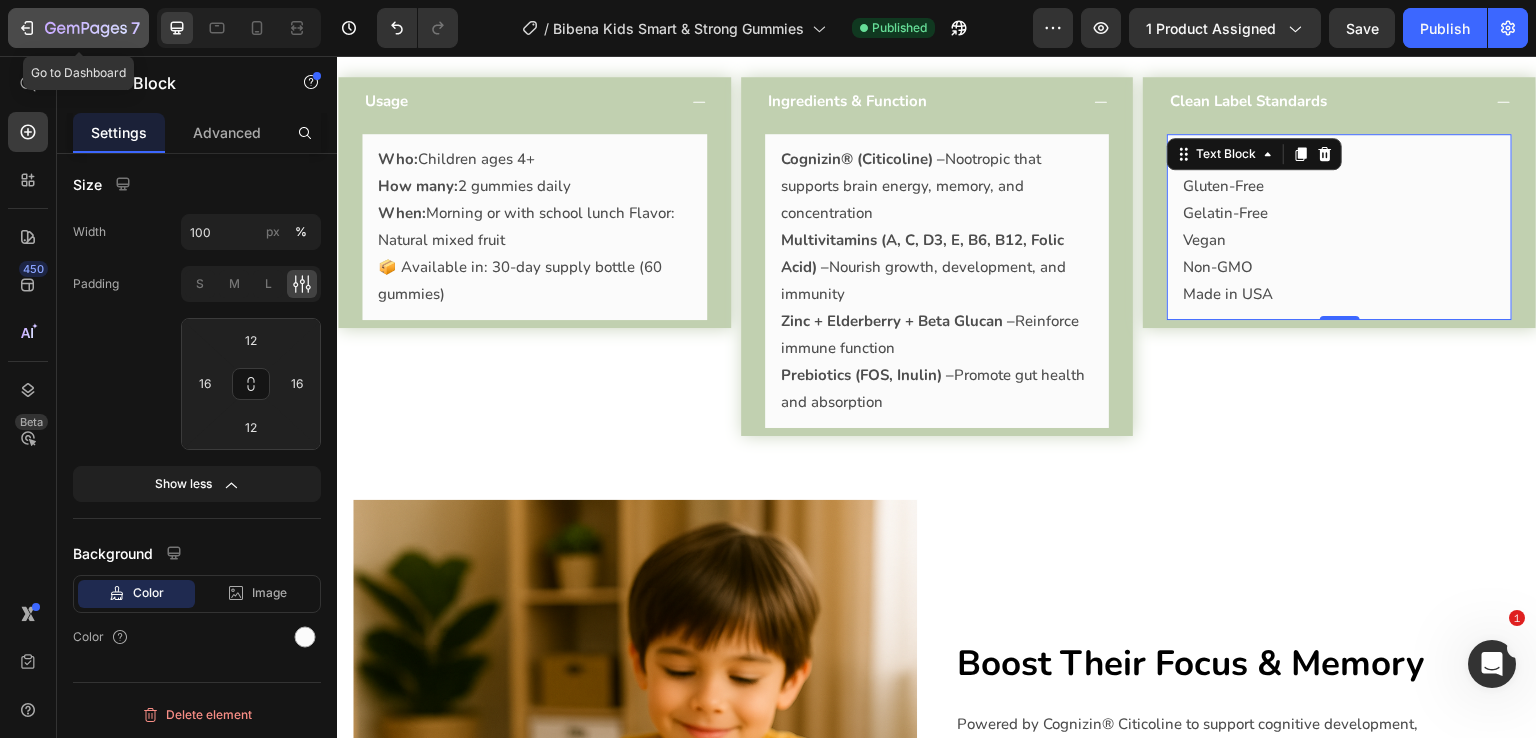 click on "7" at bounding box center (78, 28) 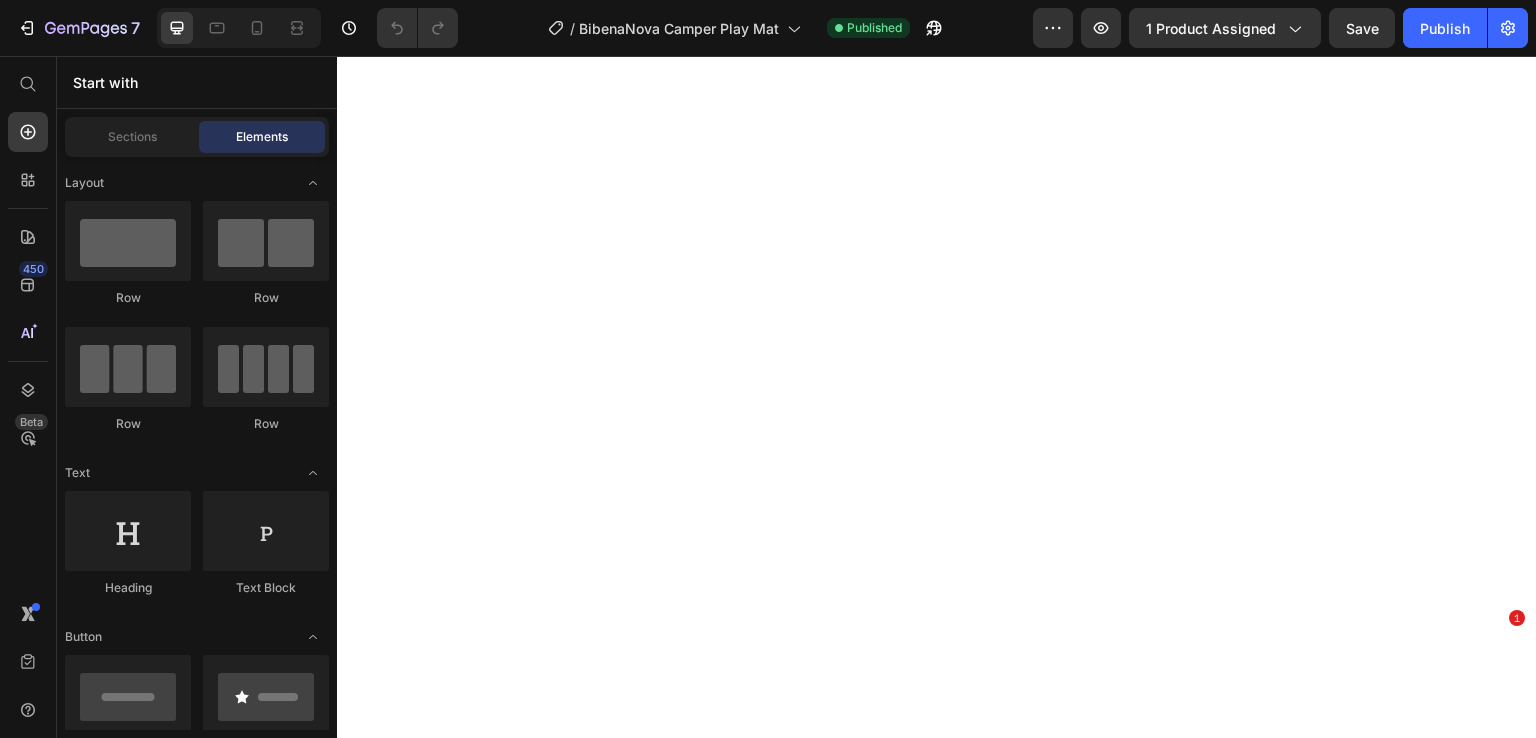 scroll, scrollTop: 0, scrollLeft: 0, axis: both 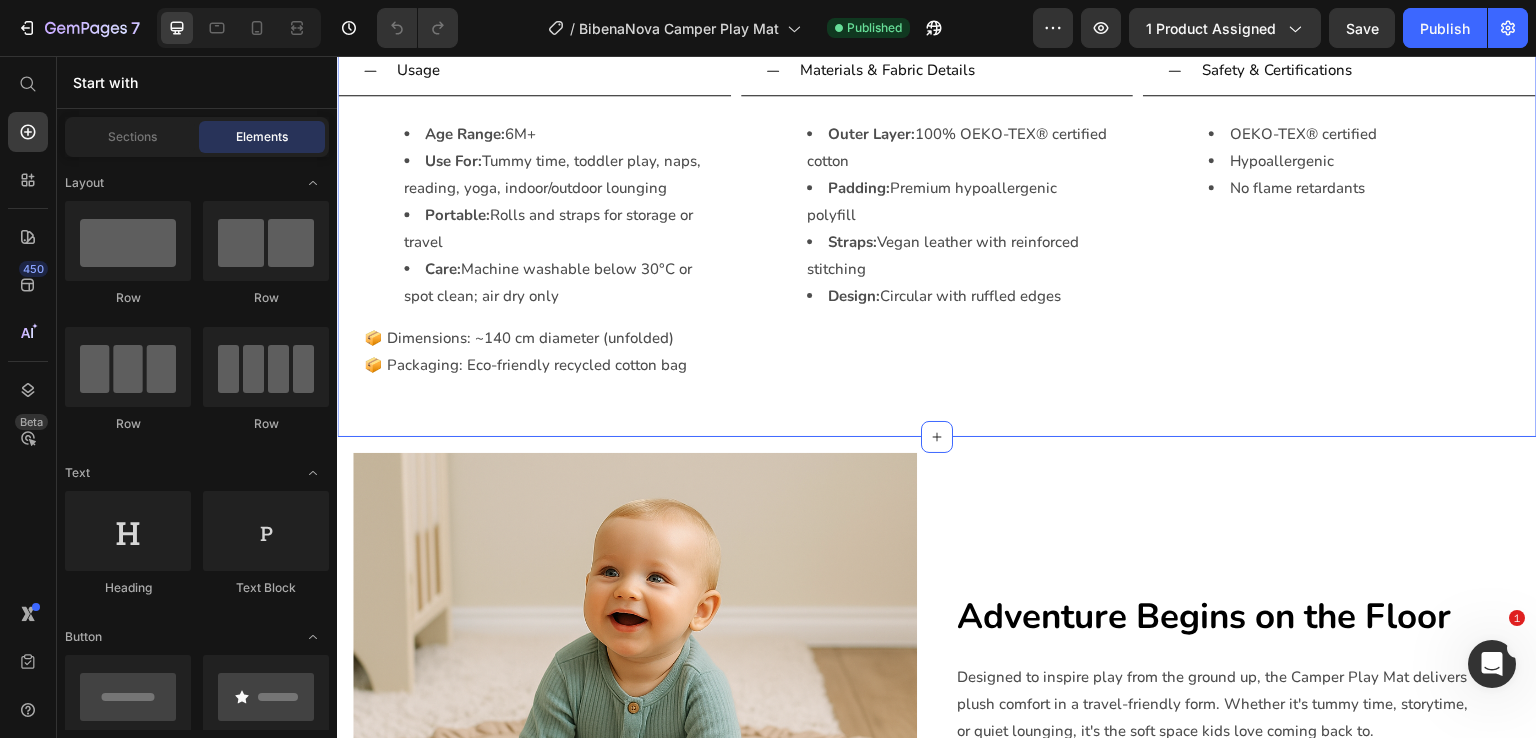 click 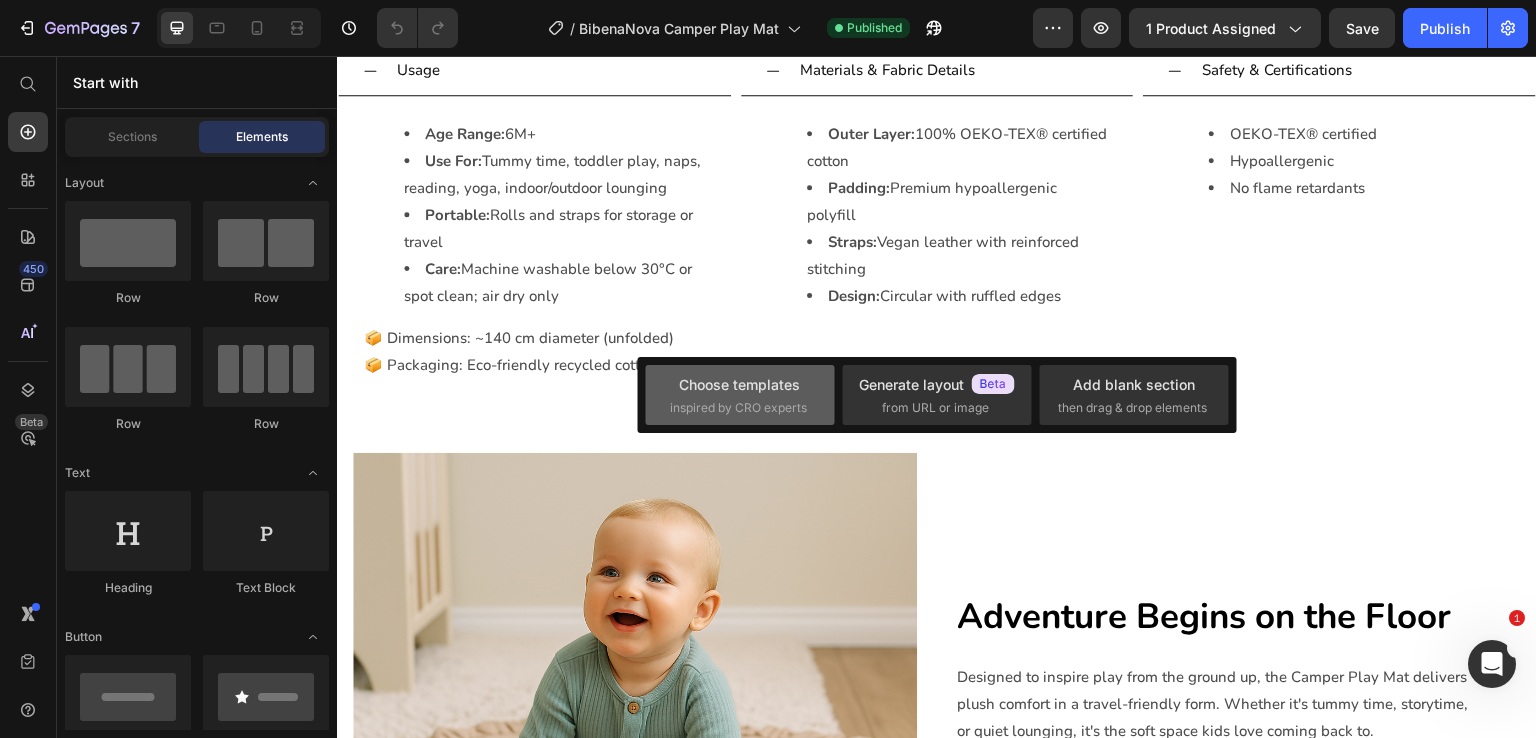 click on "inspired by CRO experts" at bounding box center (738, 408) 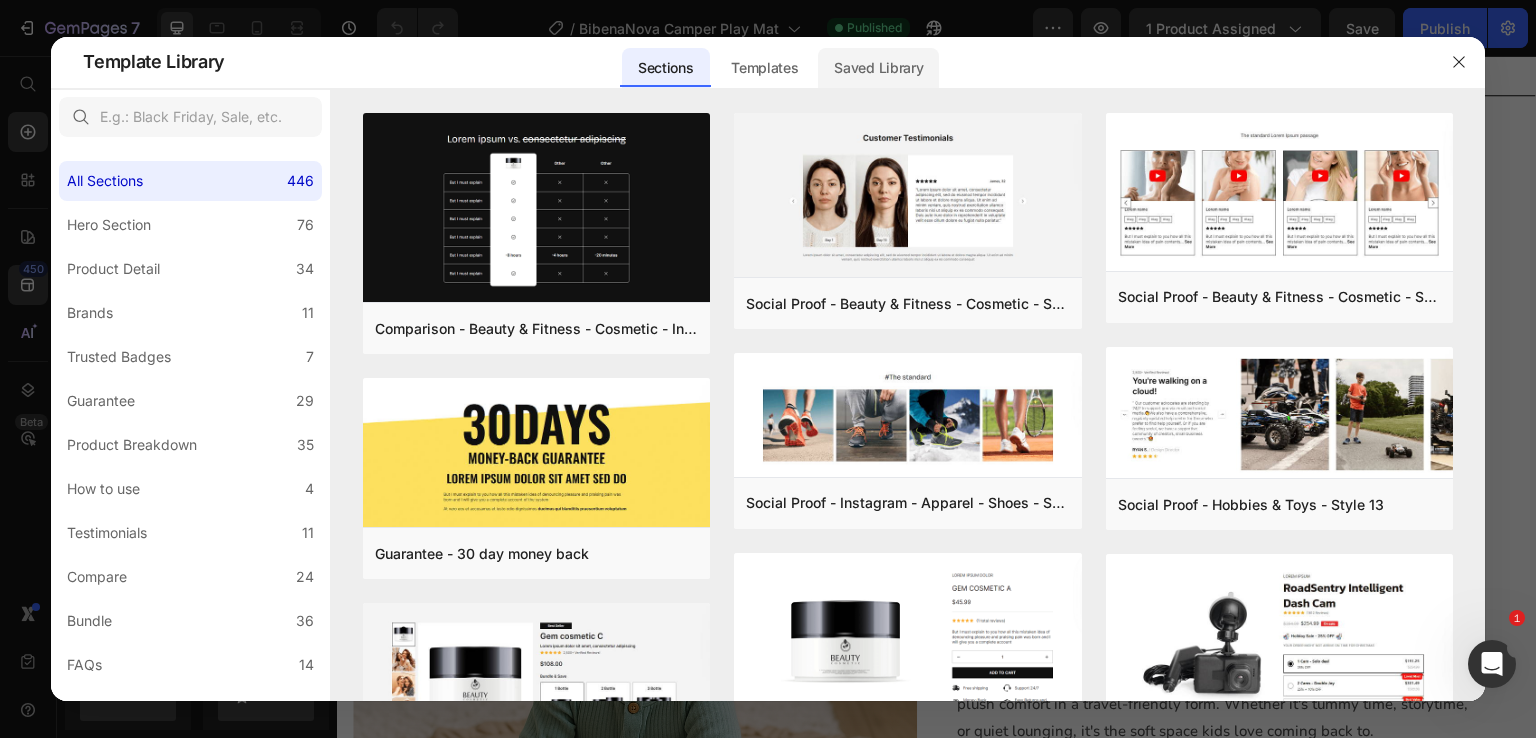 click on "Saved Library" 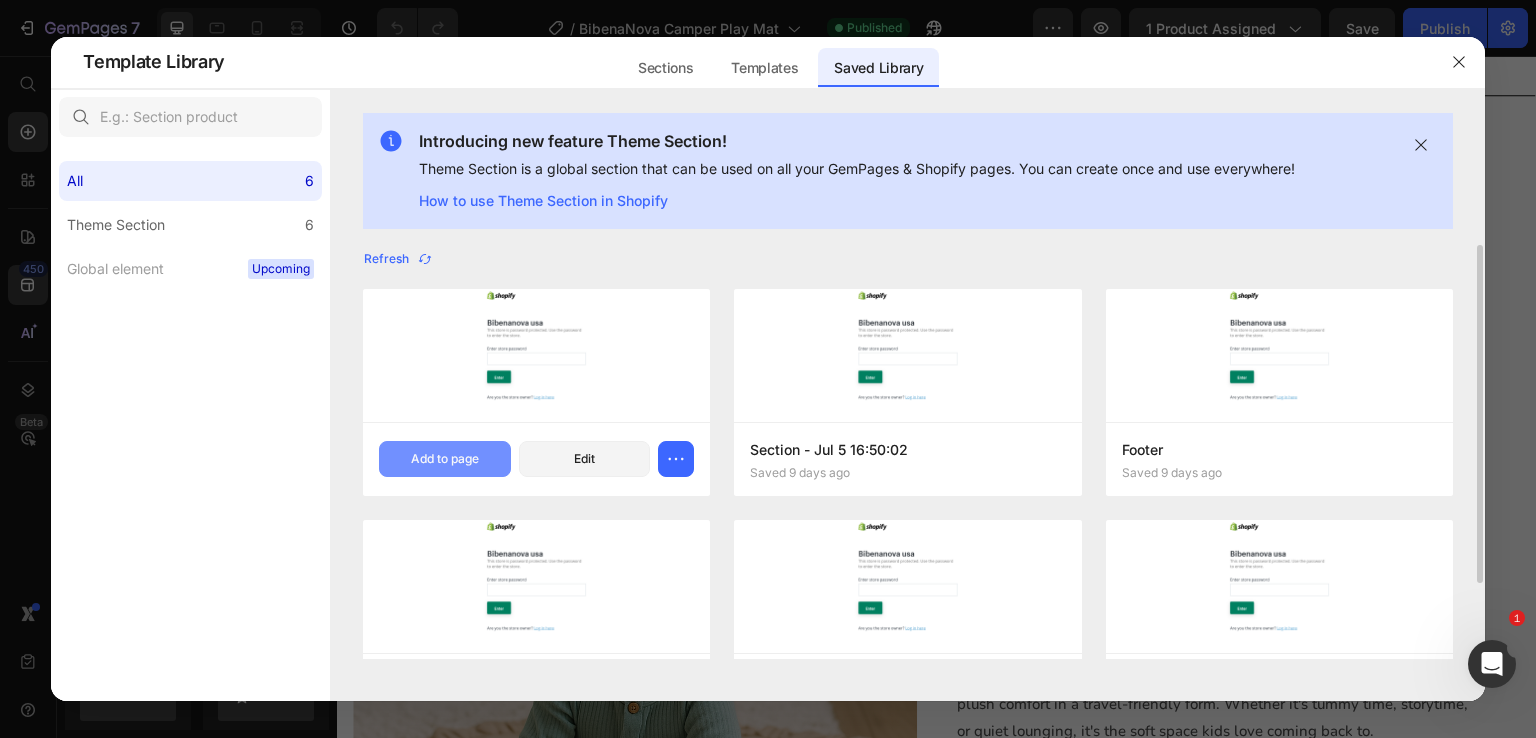 click on "Add to page" at bounding box center (445, 459) 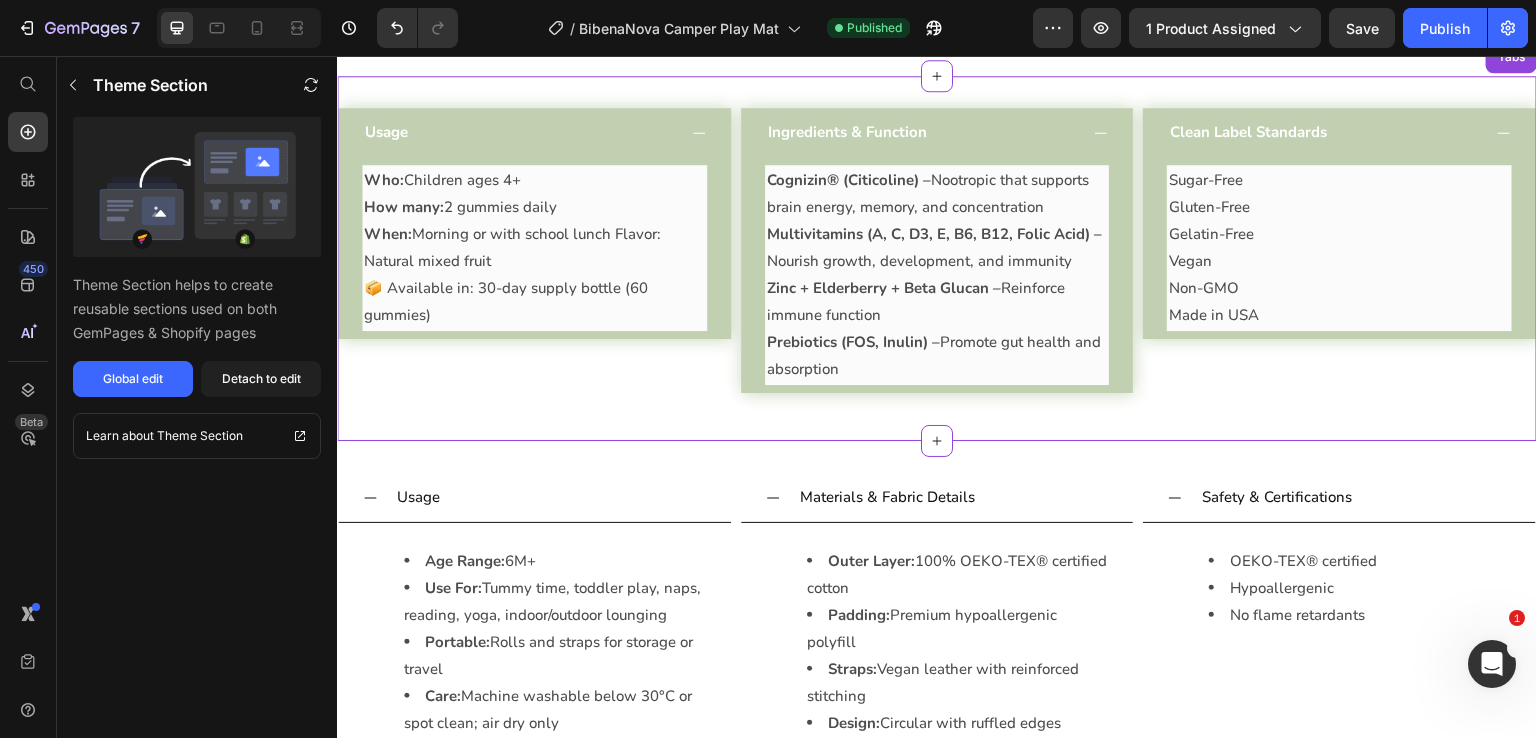 scroll, scrollTop: 2669, scrollLeft: 0, axis: vertical 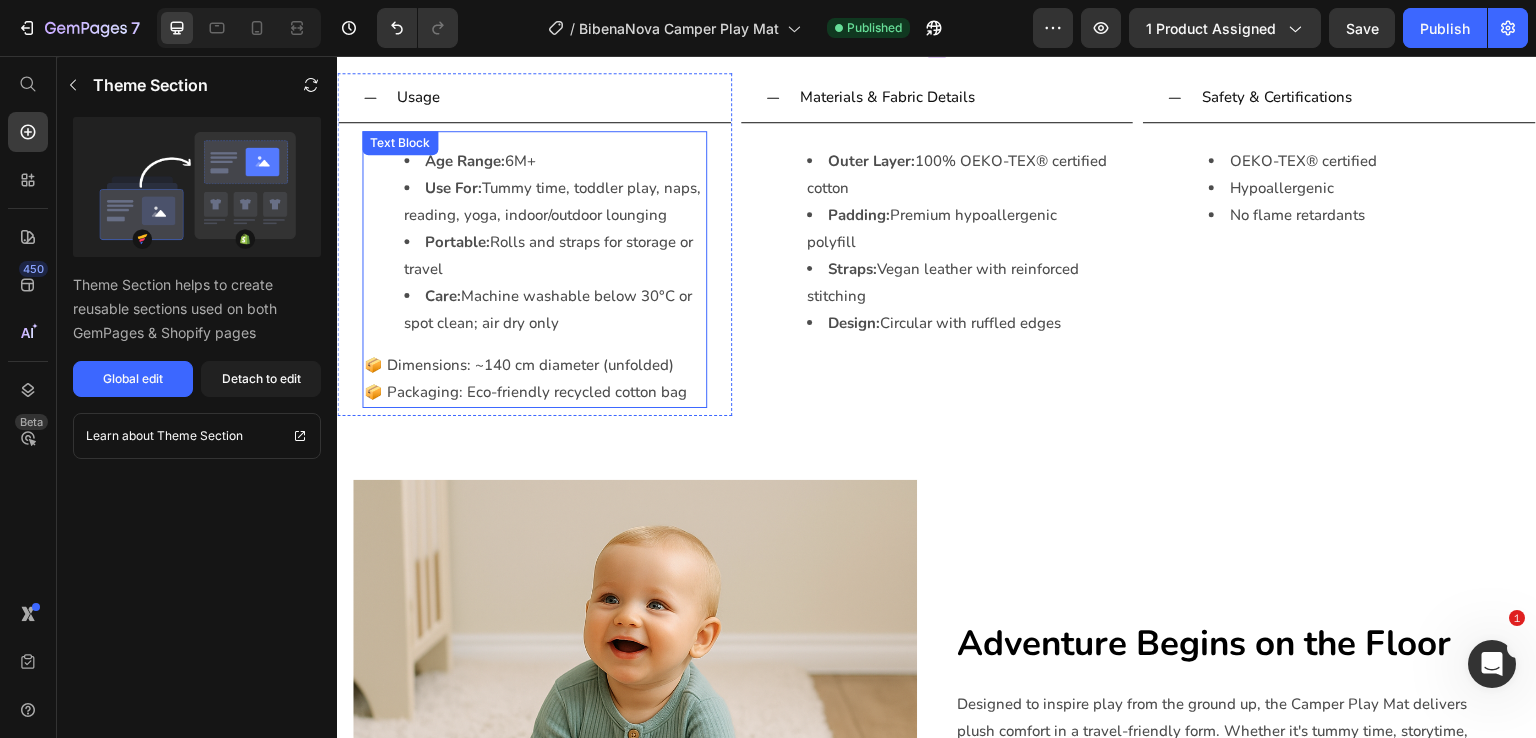 click on "Portable:  Rolls and straps for storage or travel" at bounding box center (554, 256) 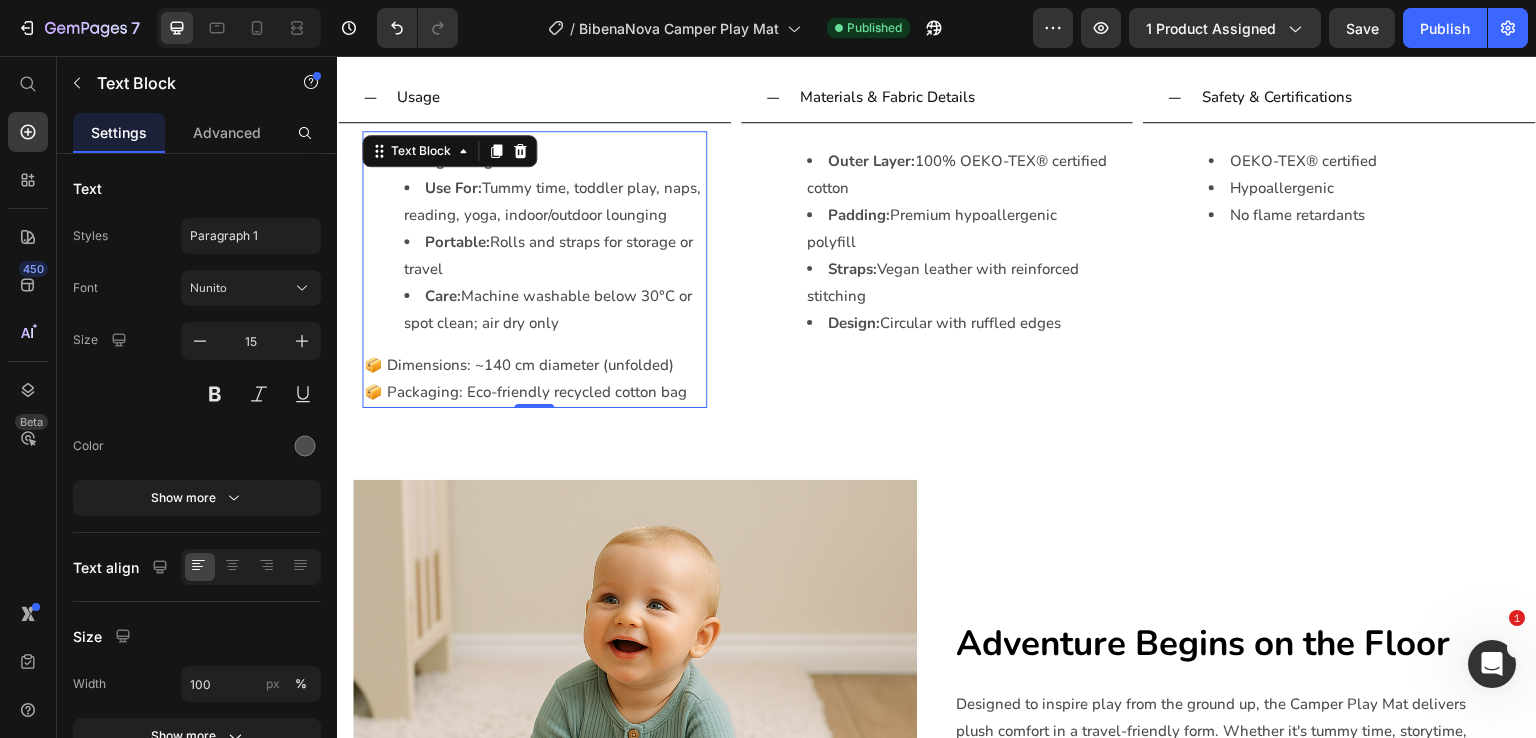 click on "Portable:  Rolls and straps for storage or travel" at bounding box center [554, 256] 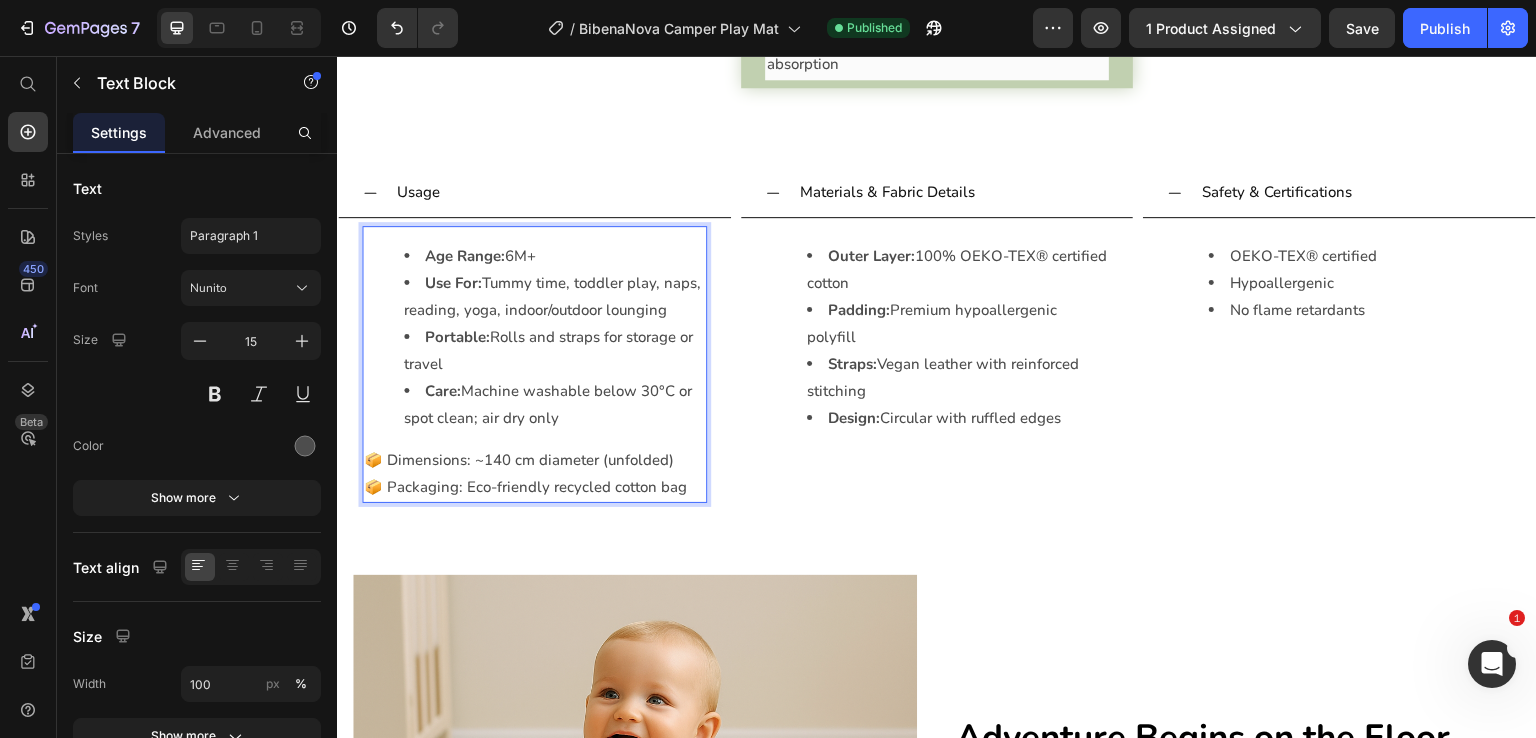 scroll, scrollTop: 2469, scrollLeft: 0, axis: vertical 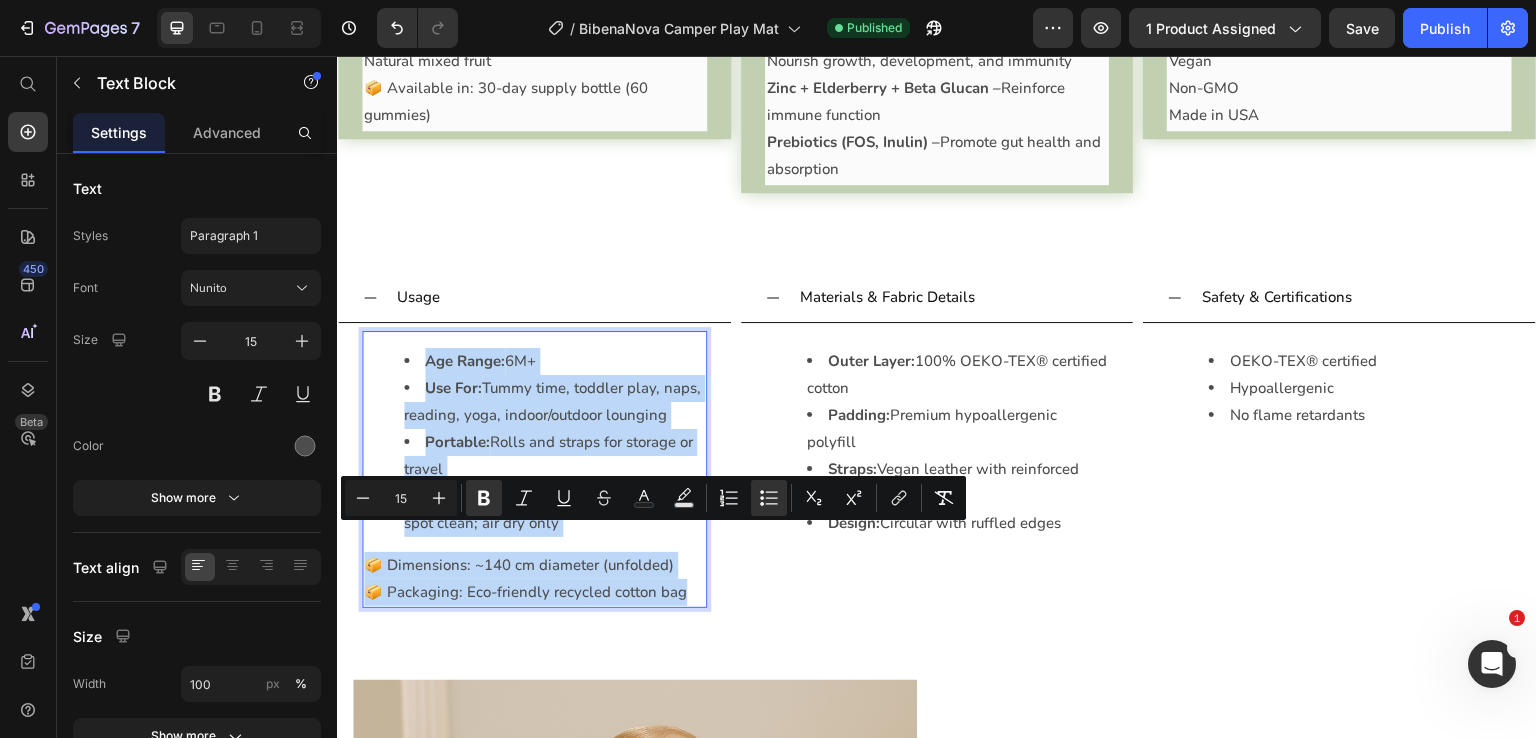 copy on "Age Range:  6M+ Use For:  Tummy time, toddler play, naps, reading, yoga, indoor/outdoor lounging Portable:  Rolls and straps for storage or travel Care:  Machine washable below 30°C or spot clean; air dry only  📦 Dimensions: ~140 cm diameter (unfolded)  📦 Packaging: Eco-friendly recycled cotton bag" 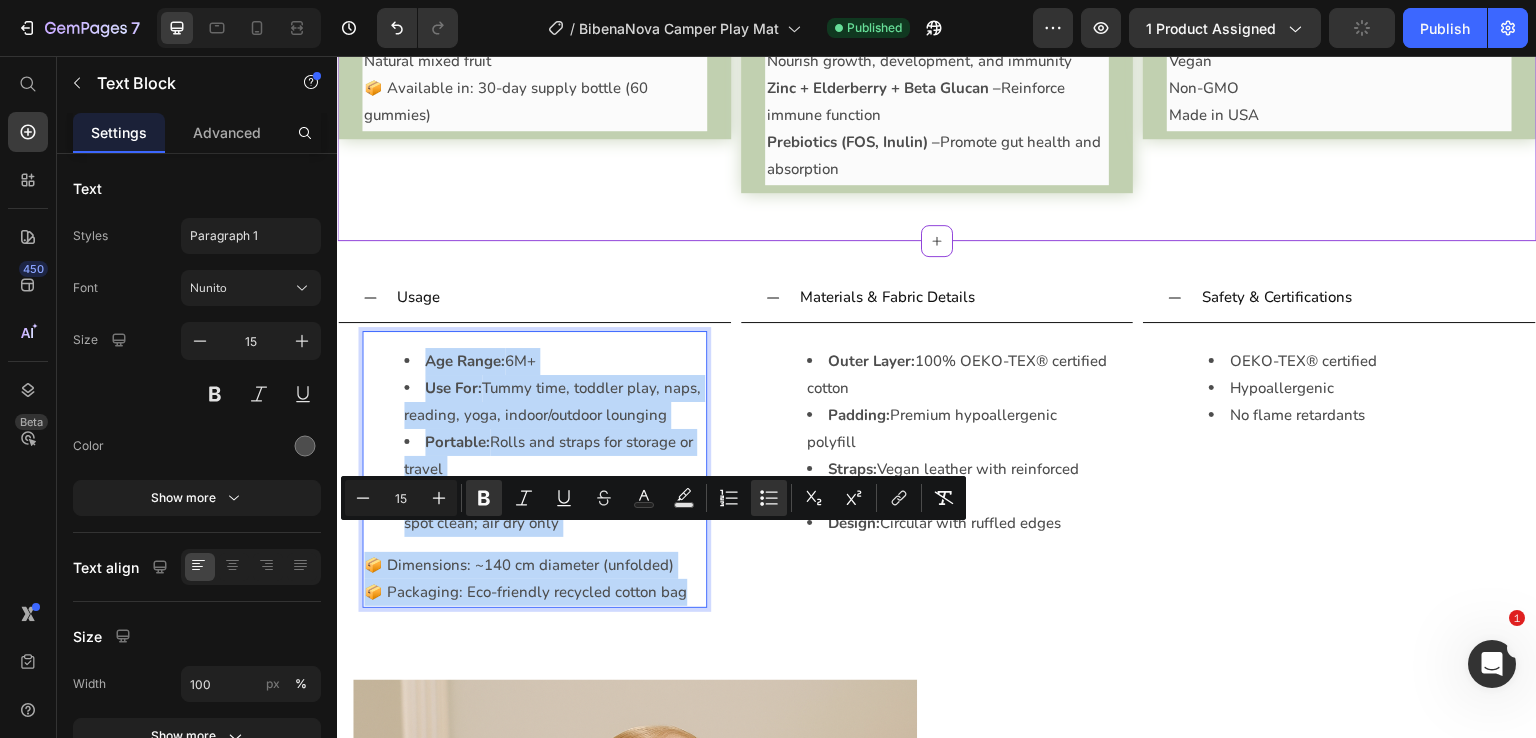 click on "When:  Morning or with school lunch Flavor: Natural mixed fruit" at bounding box center [534, 48] 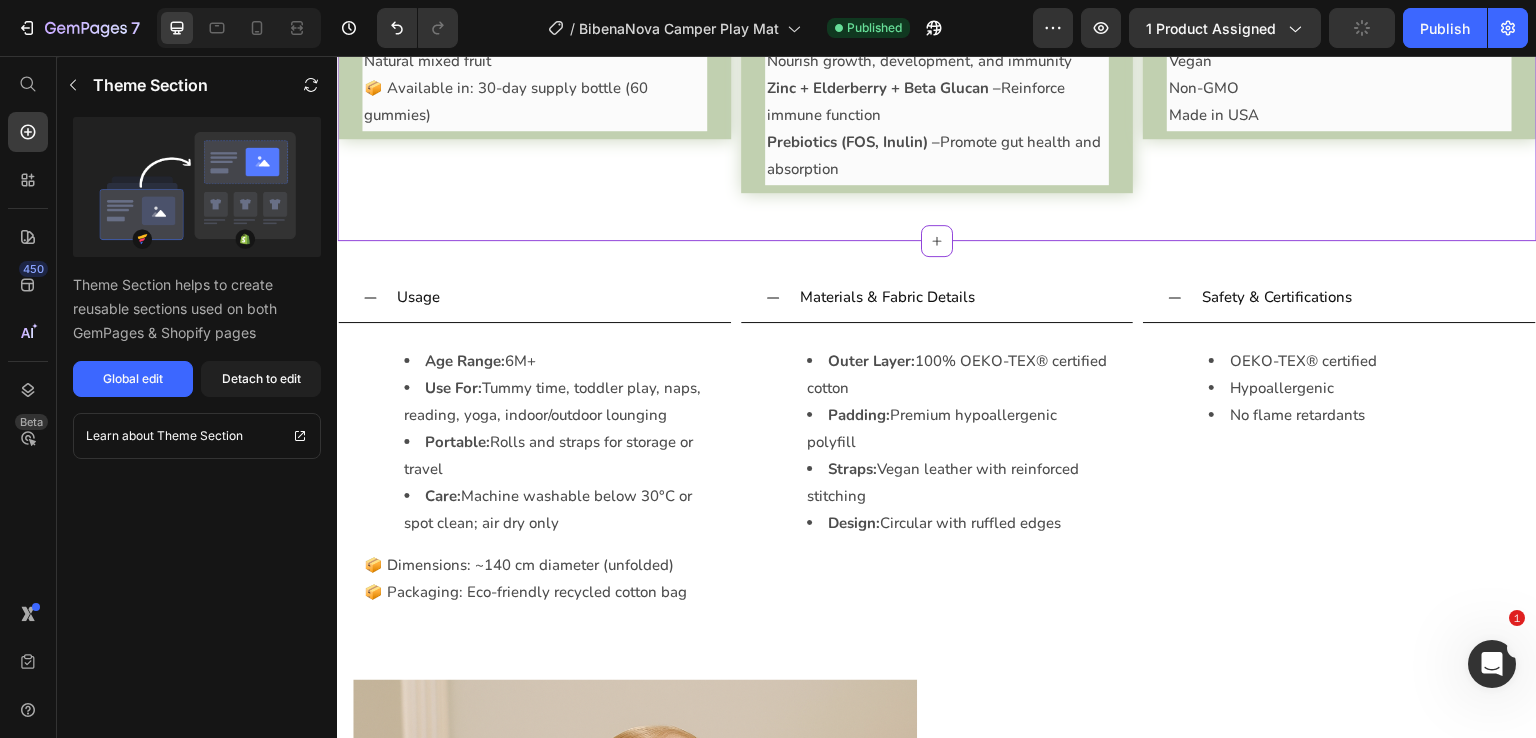 click on "When:  Morning or with school lunch Flavor: Natural mixed fruit" at bounding box center [534, 48] 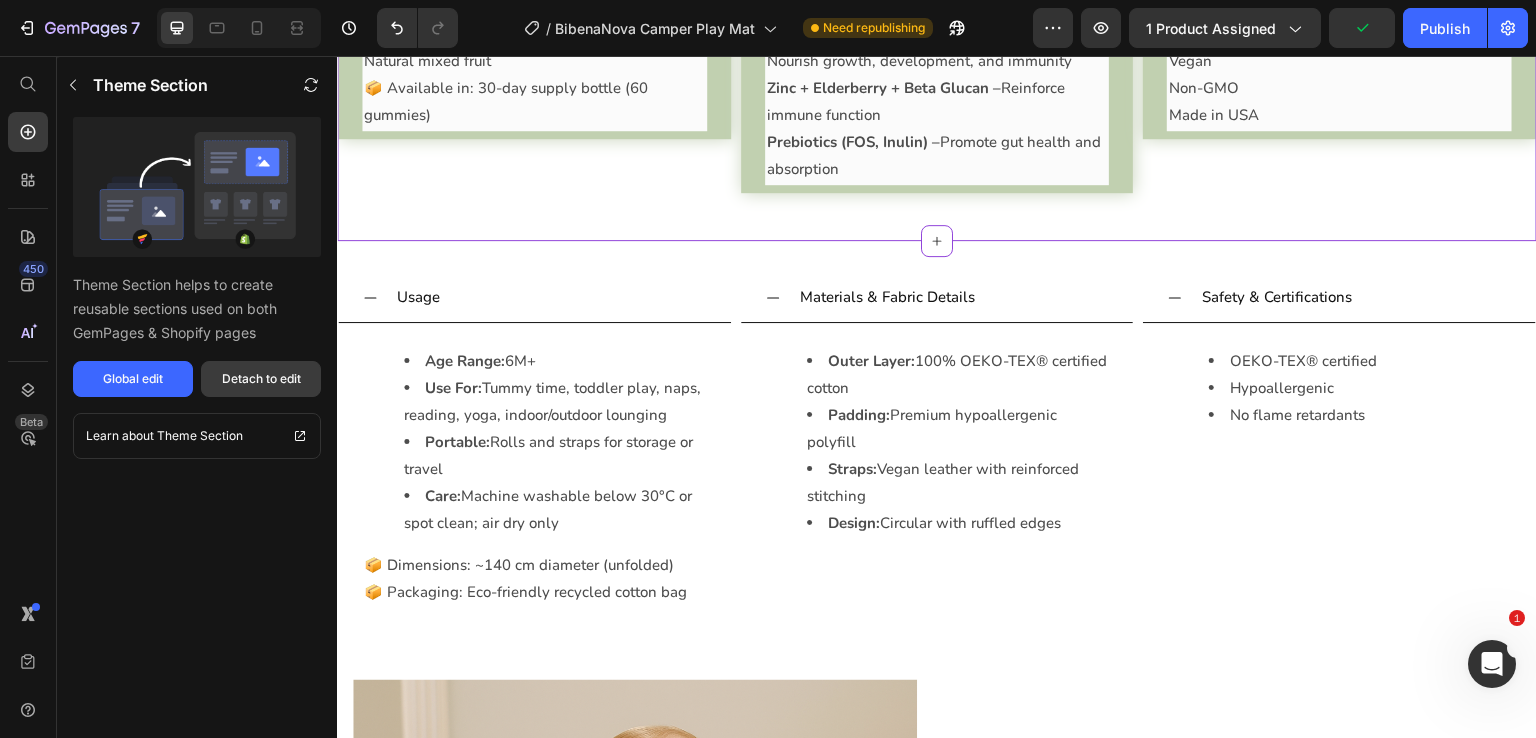 click on "Detach to edit" at bounding box center (261, 379) 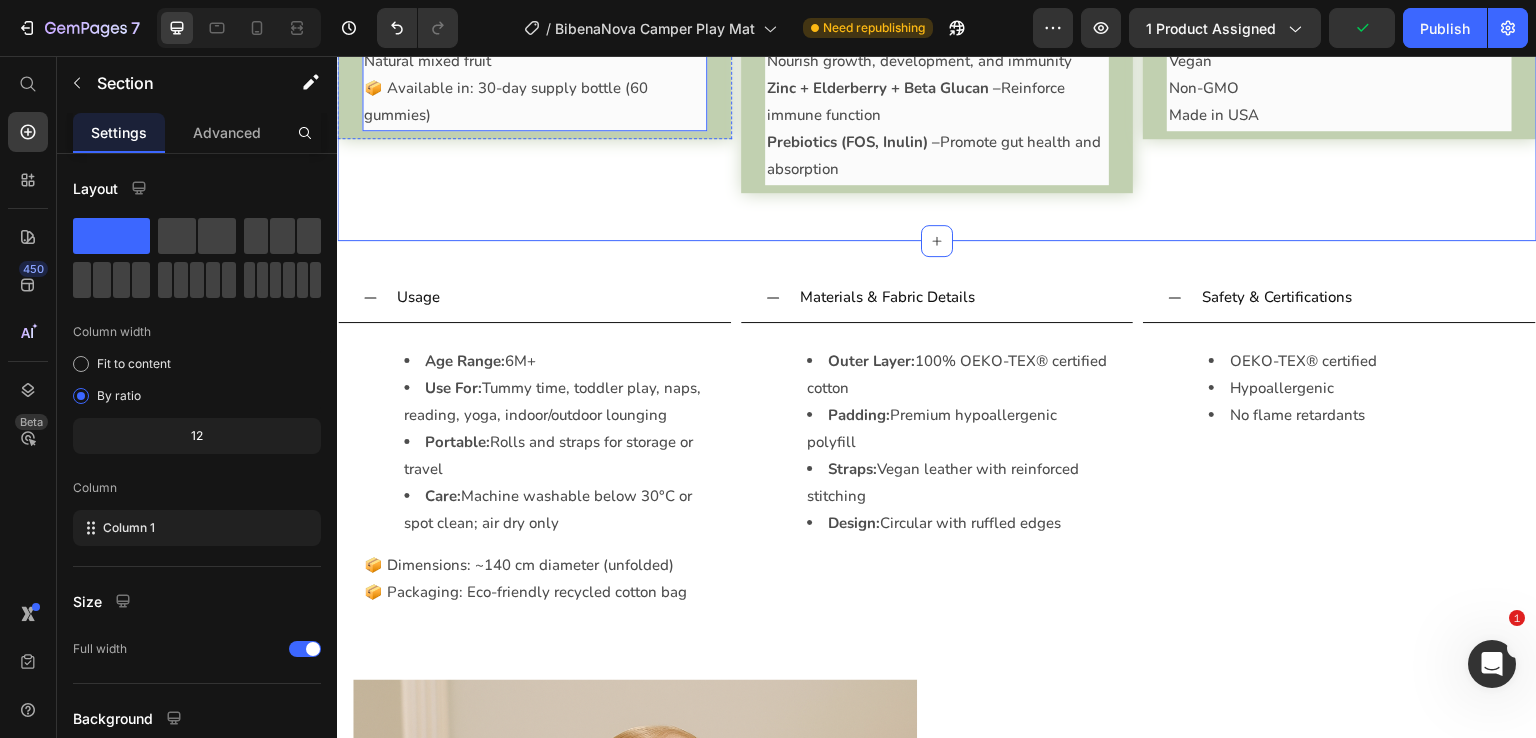click on "When:  Morning or with school lunch Flavor: Natural mixed fruit" at bounding box center [534, 48] 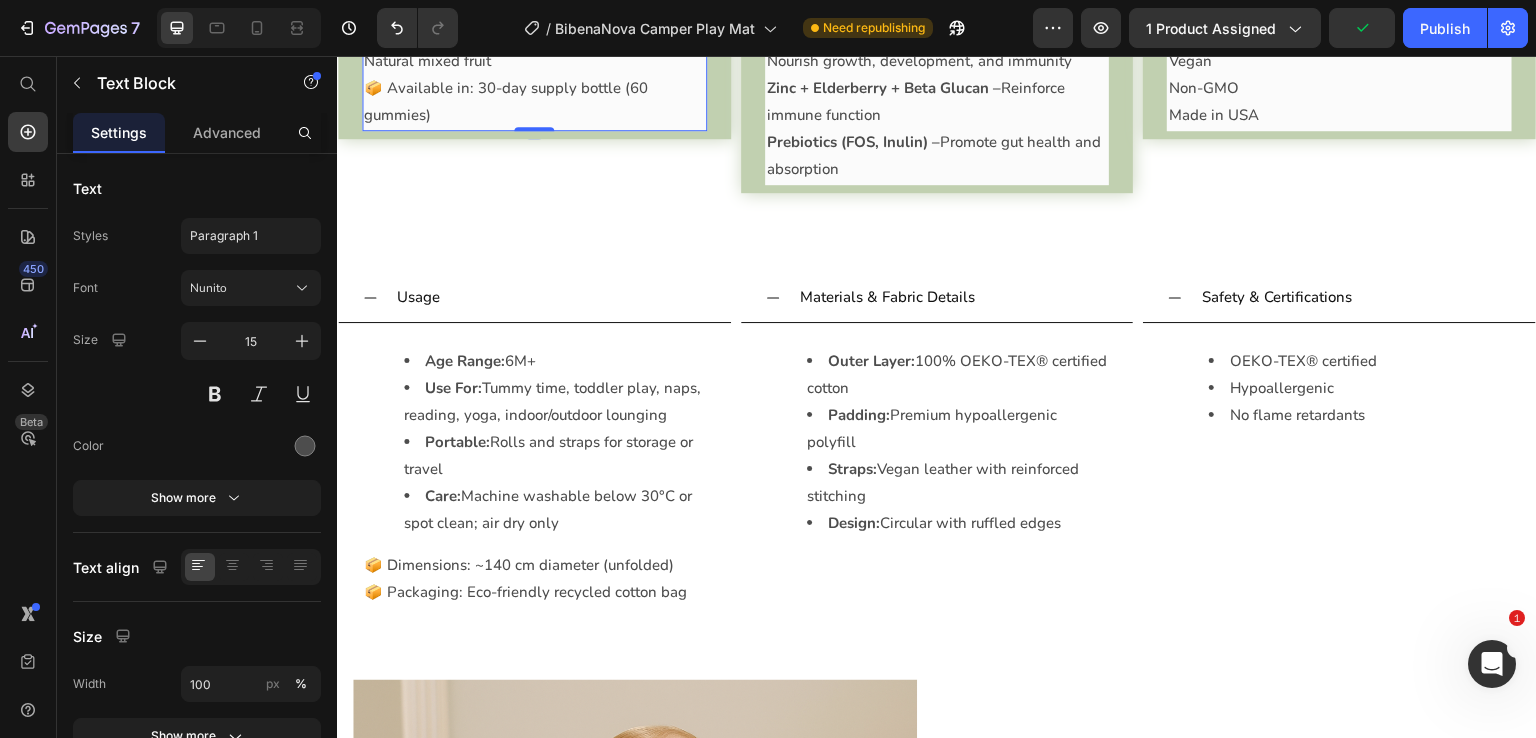 click on "When:  Morning or with school lunch Flavor: Natural mixed fruit" at bounding box center (534, 48) 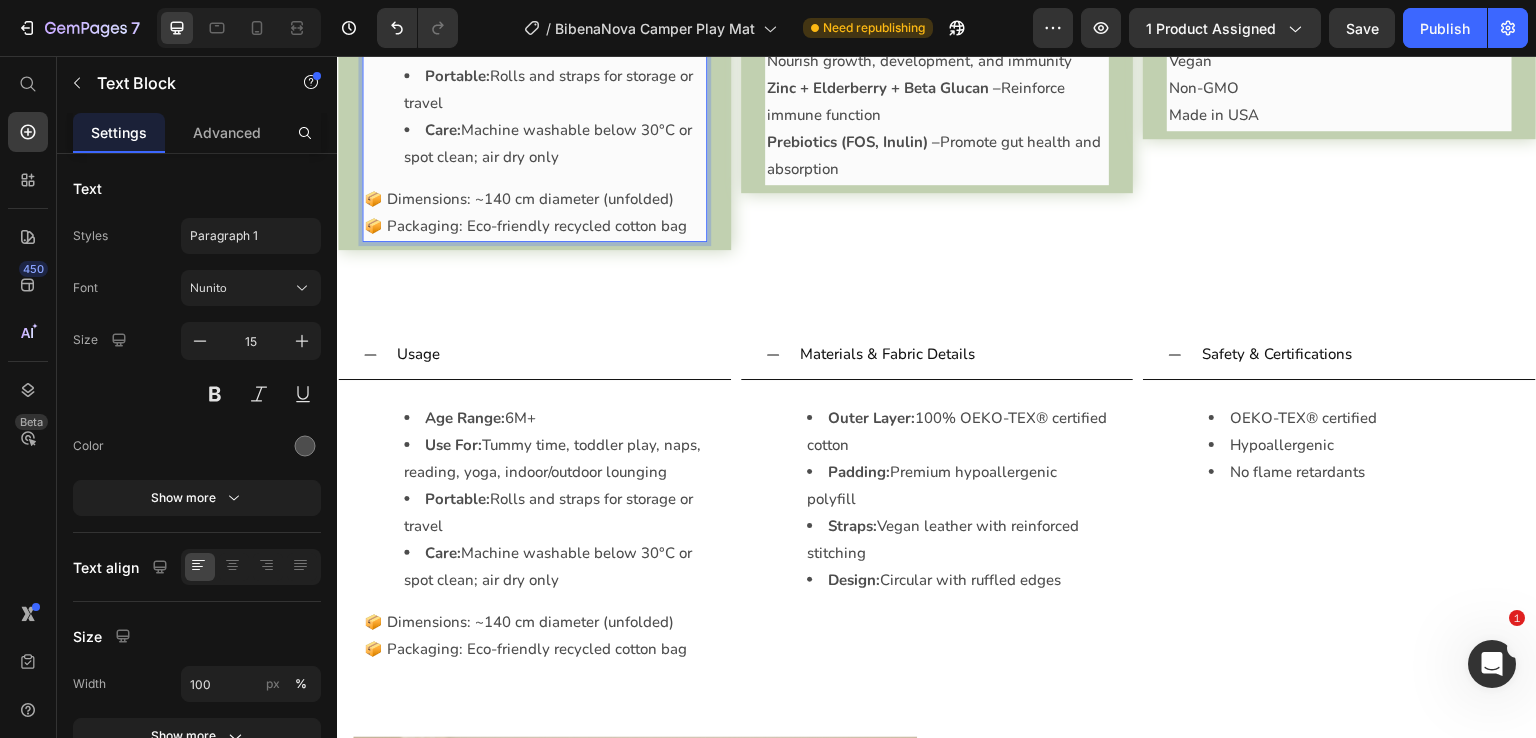 click on "Portable:  Rolls and straps for storage or travel" at bounding box center [554, 90] 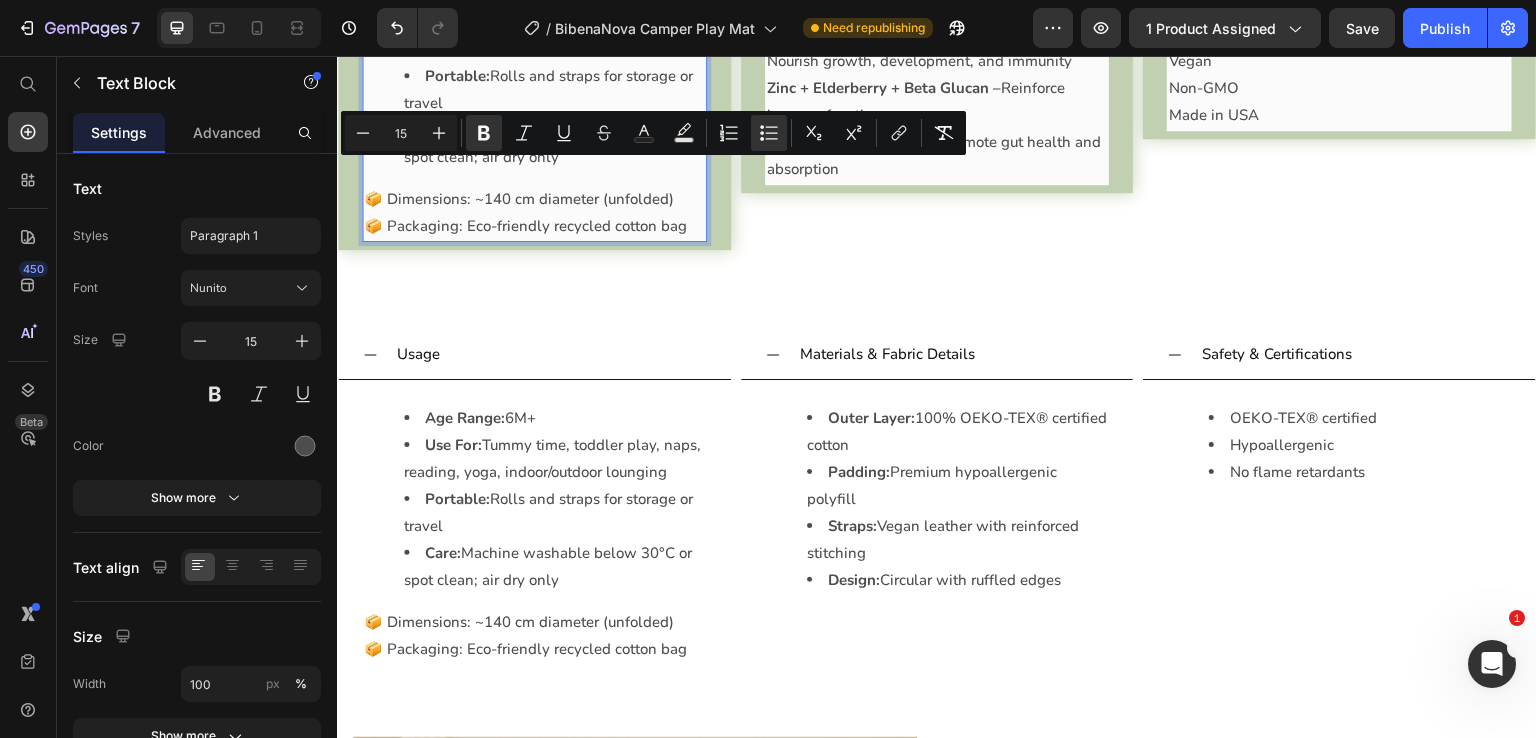 drag, startPoint x: 581, startPoint y: 359, endPoint x: 388, endPoint y: 156, distance: 280.10355 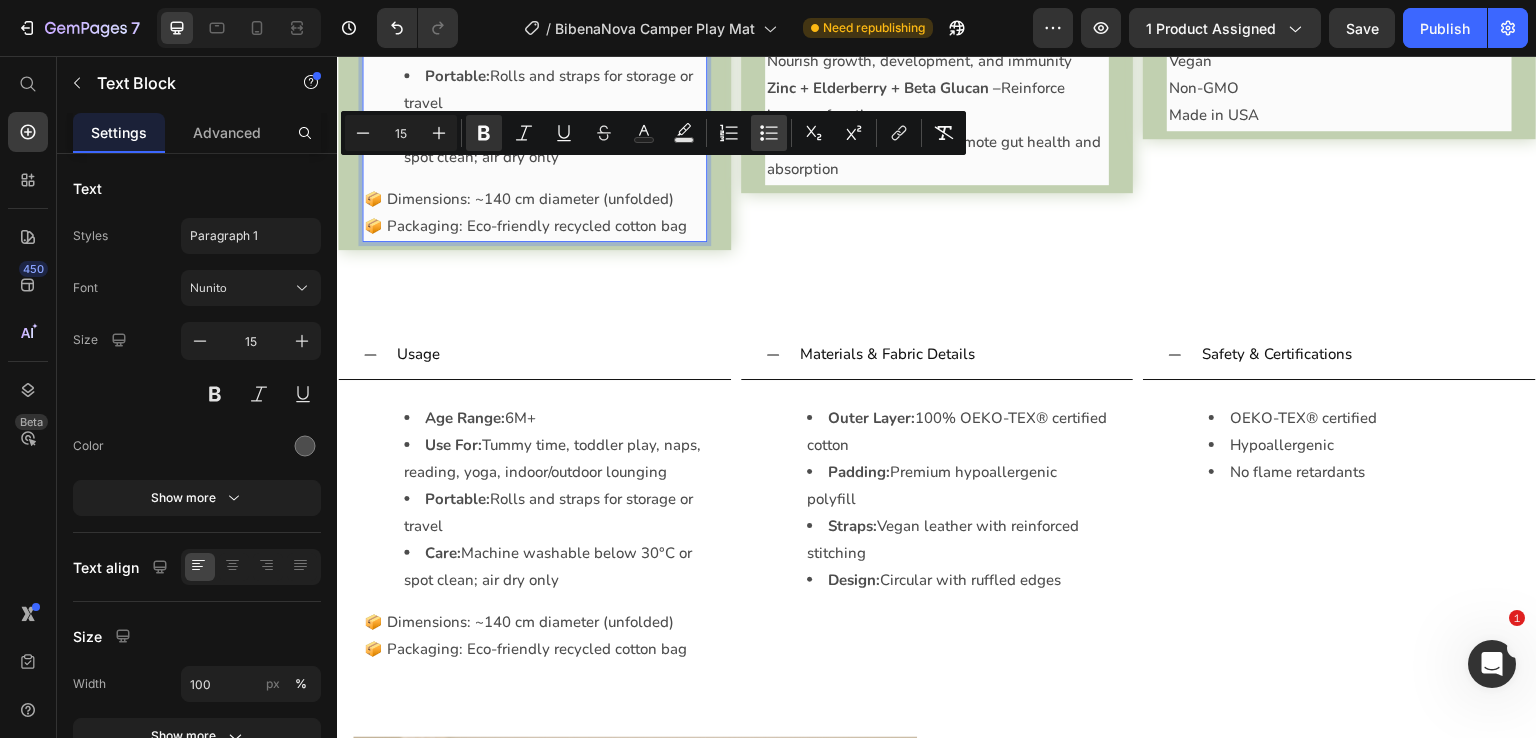 click 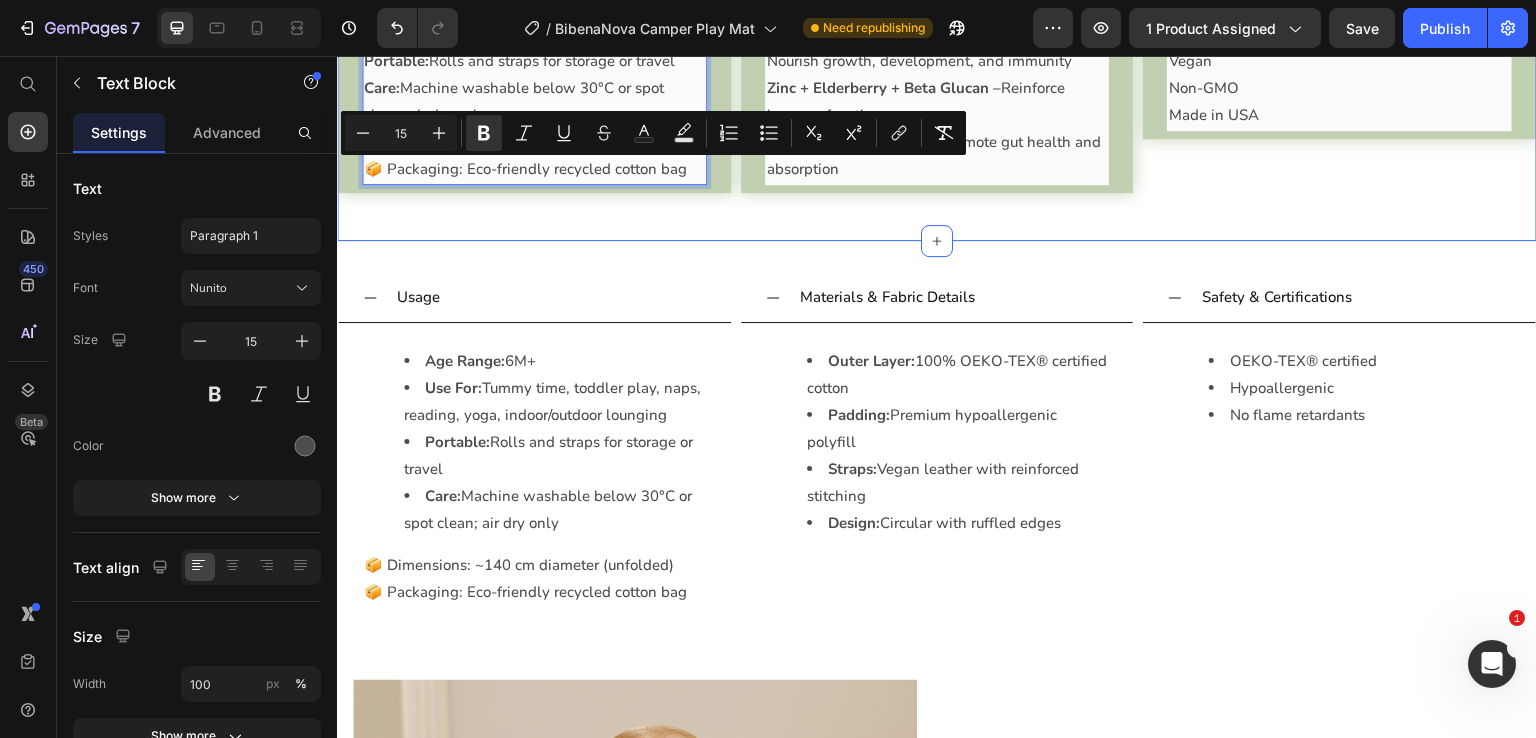 click on "Usage Age Range:  6M+ Use For:  Tummy time, toddler play, naps, reading, yoga, indoor/outdoor lounging Portable:  Rolls and straps for storage or travel Care:  Machine washable below 30°C or spot clean; air dry only  📦 Dimensions: ~140 cm diameter (unfolded)  📦 Packaging: Eco-friendly recycled cotton bag Text Block   0 Accordion
Ingredients & Function Cognizin® (Citicoline) –  Nootropic that supports brain energy, memory, and concentration Multivitamins (A, C, D3, E, B6, B12, Folic Acid) –  Nourish growth, development, and immunity Zinc + Elderberry + Beta Glucan –  Reinforce immune function  Prebiotics (FOS, Inulin) –  Promote gut health and absorption Text Block Accordion
Clean Label Standards Sugar-Free Gluten-Free Gelatin-Free Vegan Non-GMO Made in USA Text Block Accordion Row Section 4" at bounding box center [937, 58] 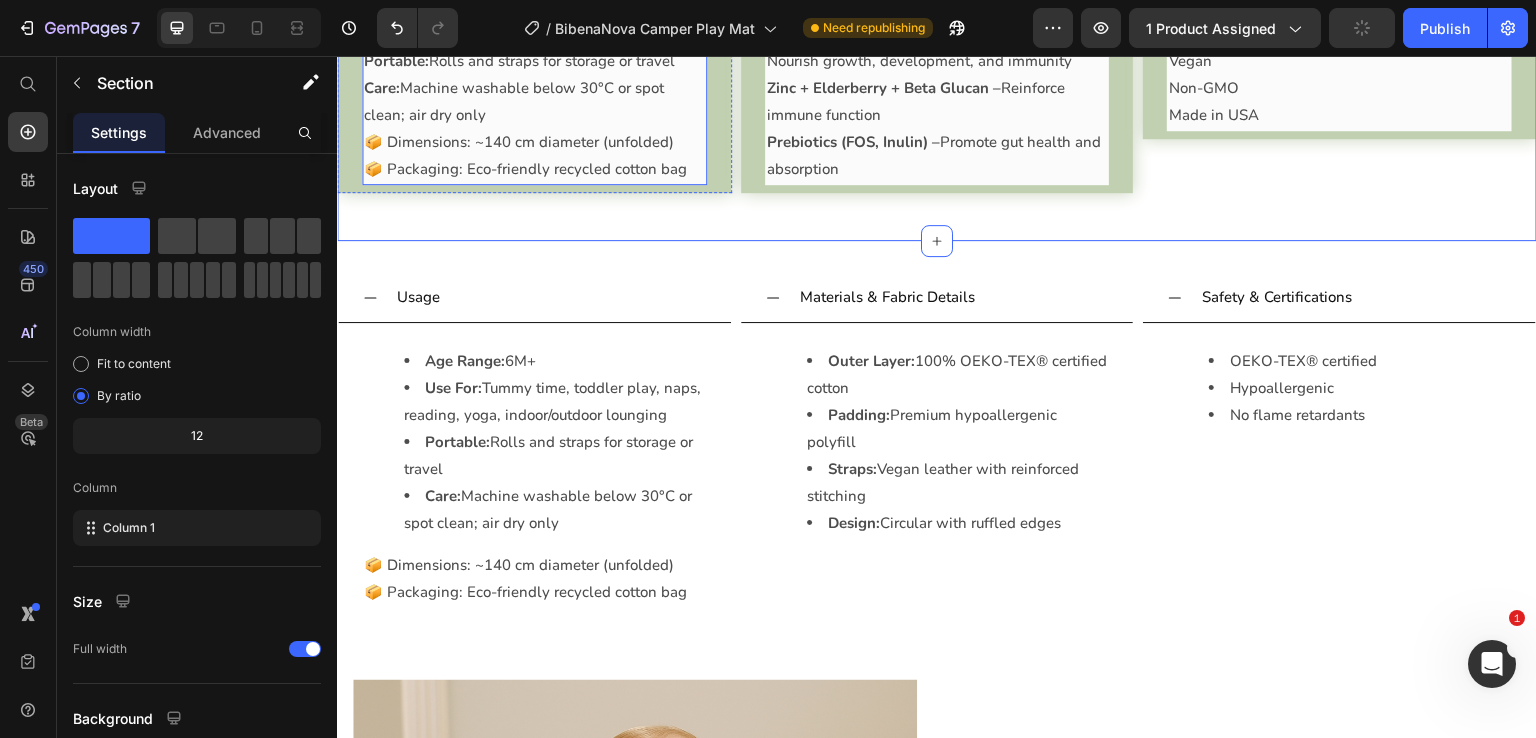 click on "Care:  Machine washable below 30°C or spot clean; air dry only" at bounding box center (534, 102) 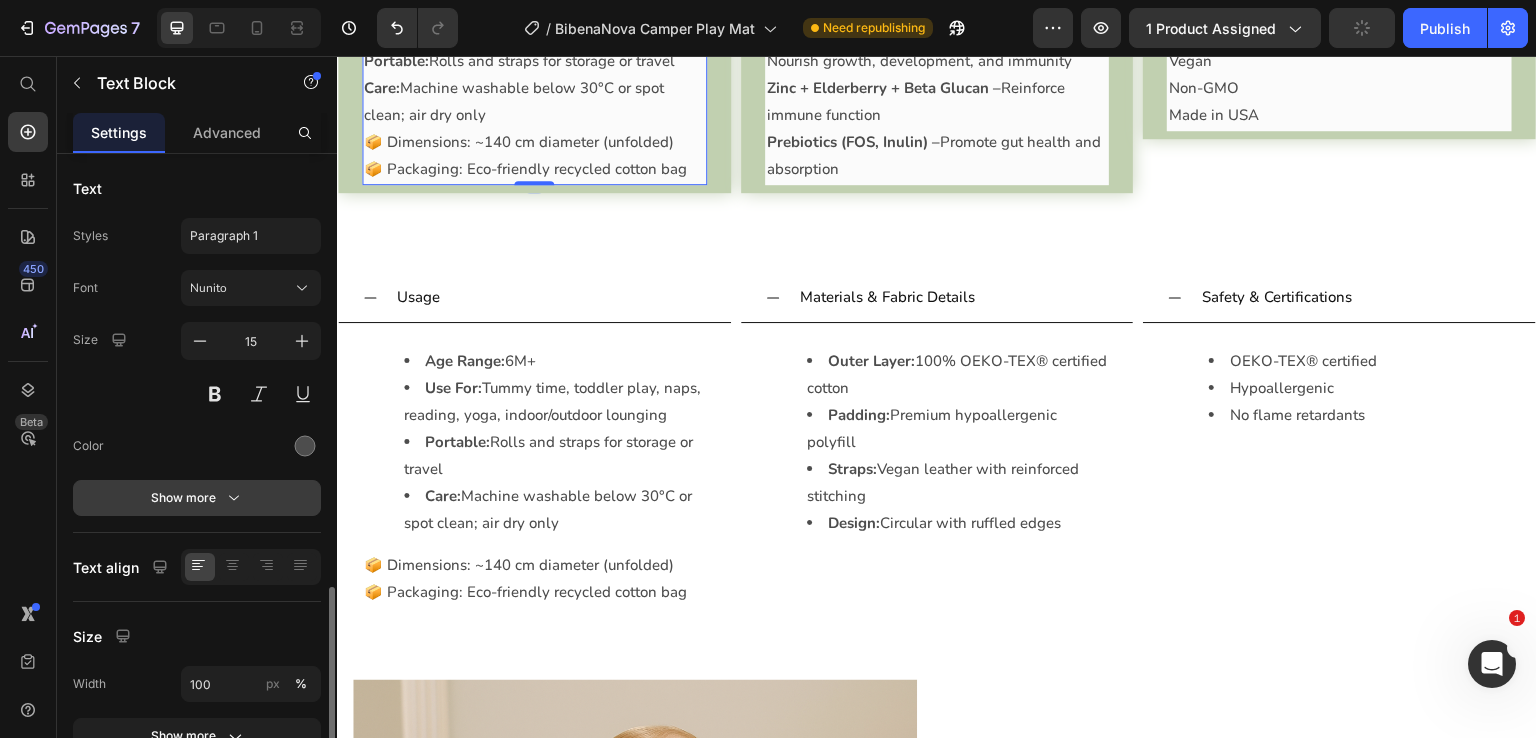 scroll, scrollTop: 252, scrollLeft: 0, axis: vertical 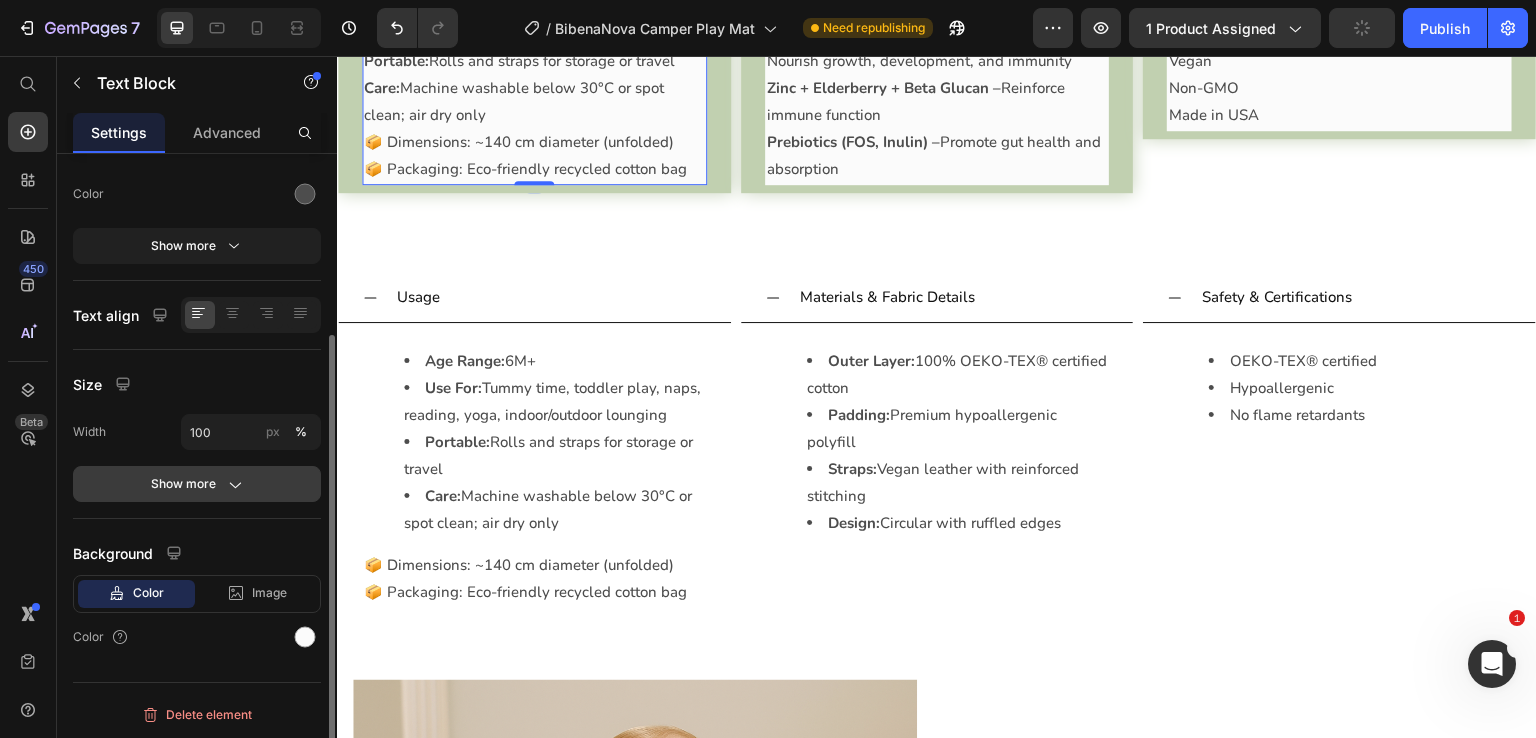 click on "Show more" 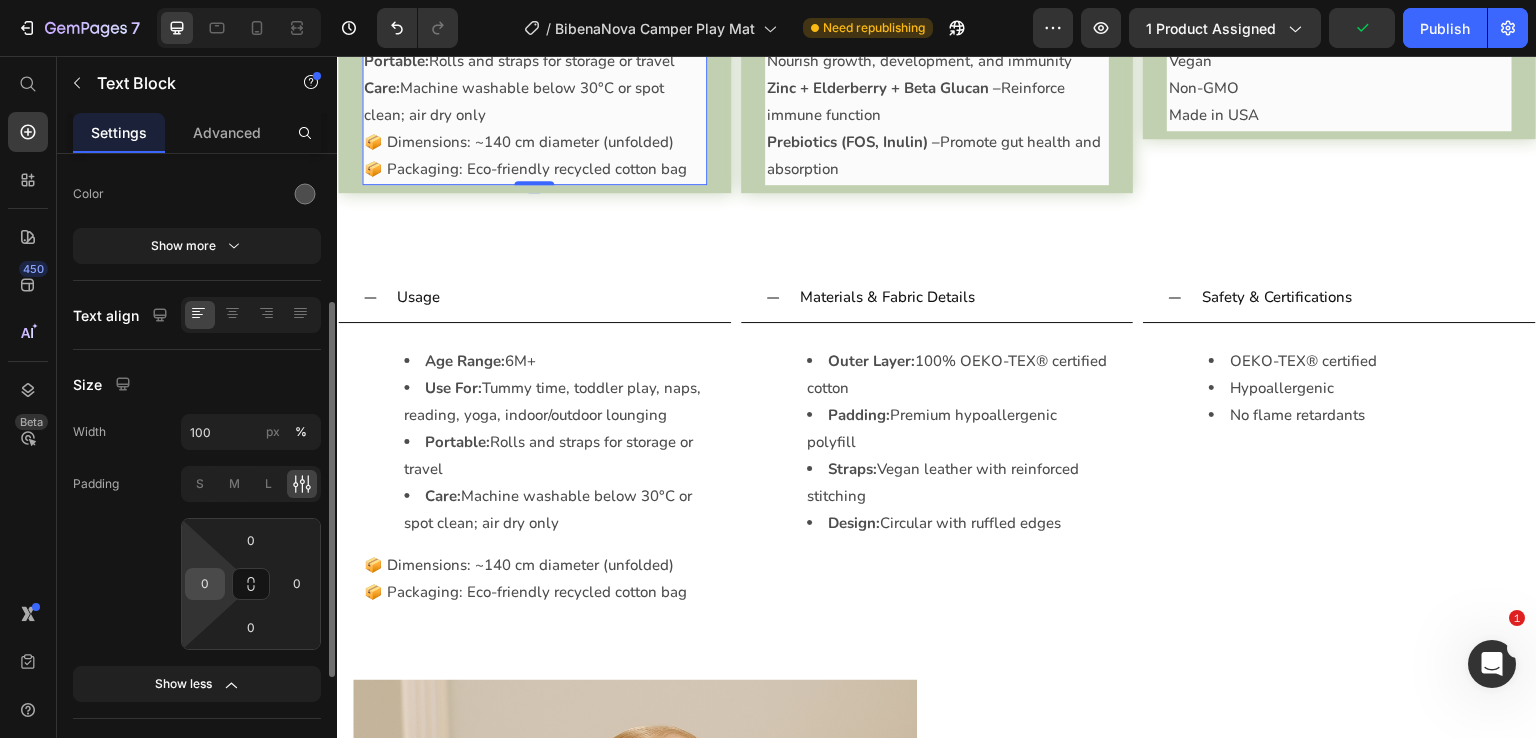 click on "0" at bounding box center [205, 584] 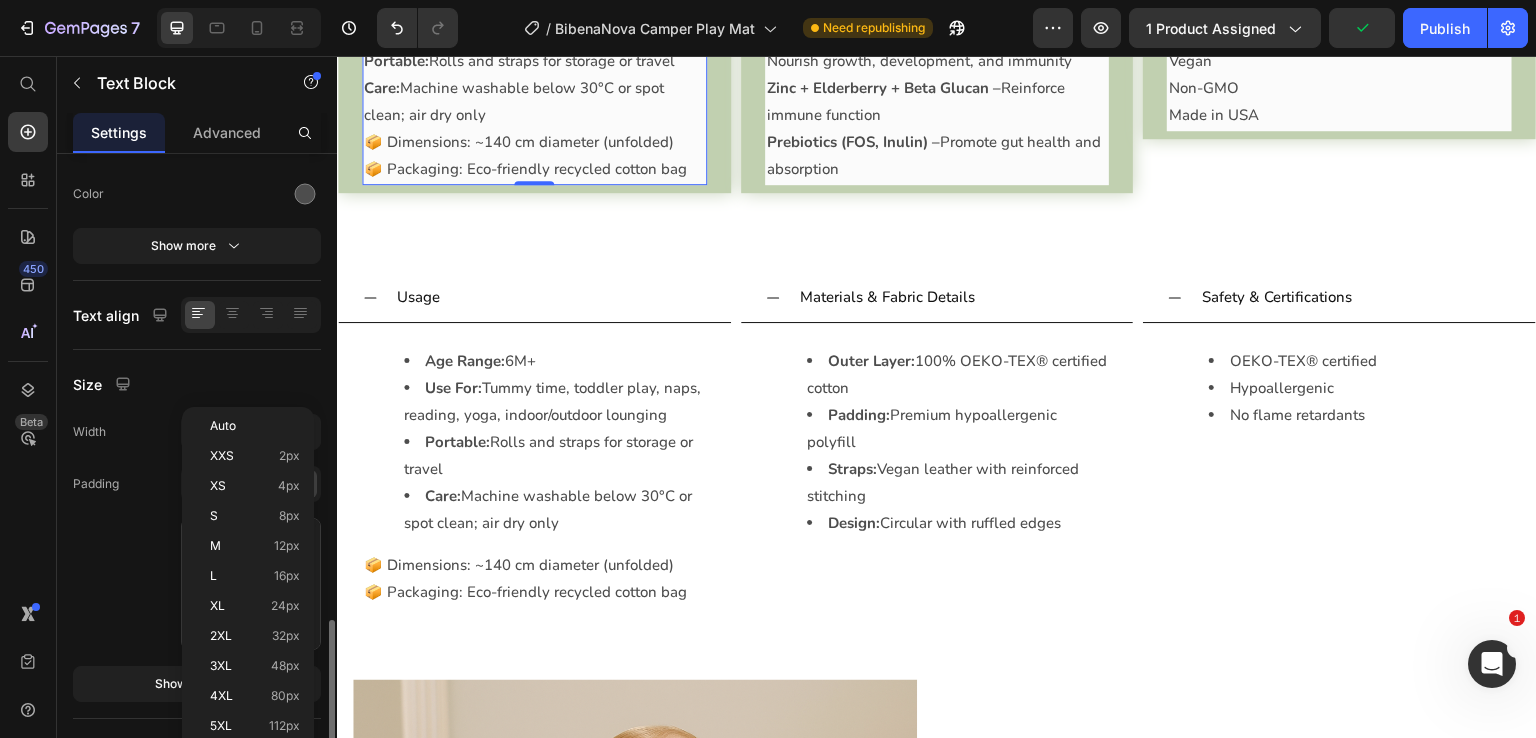 scroll, scrollTop: 452, scrollLeft: 0, axis: vertical 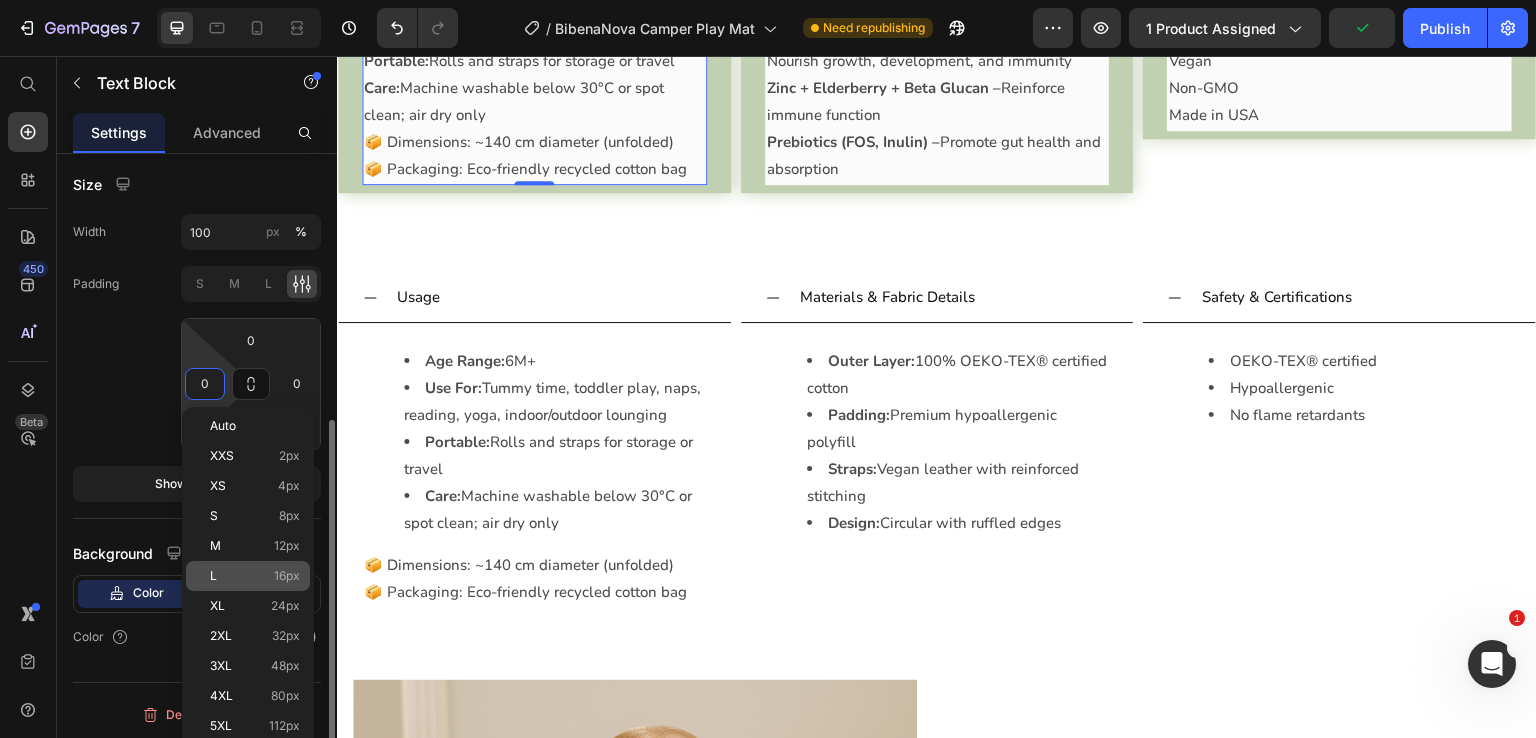 click on "L 16px" 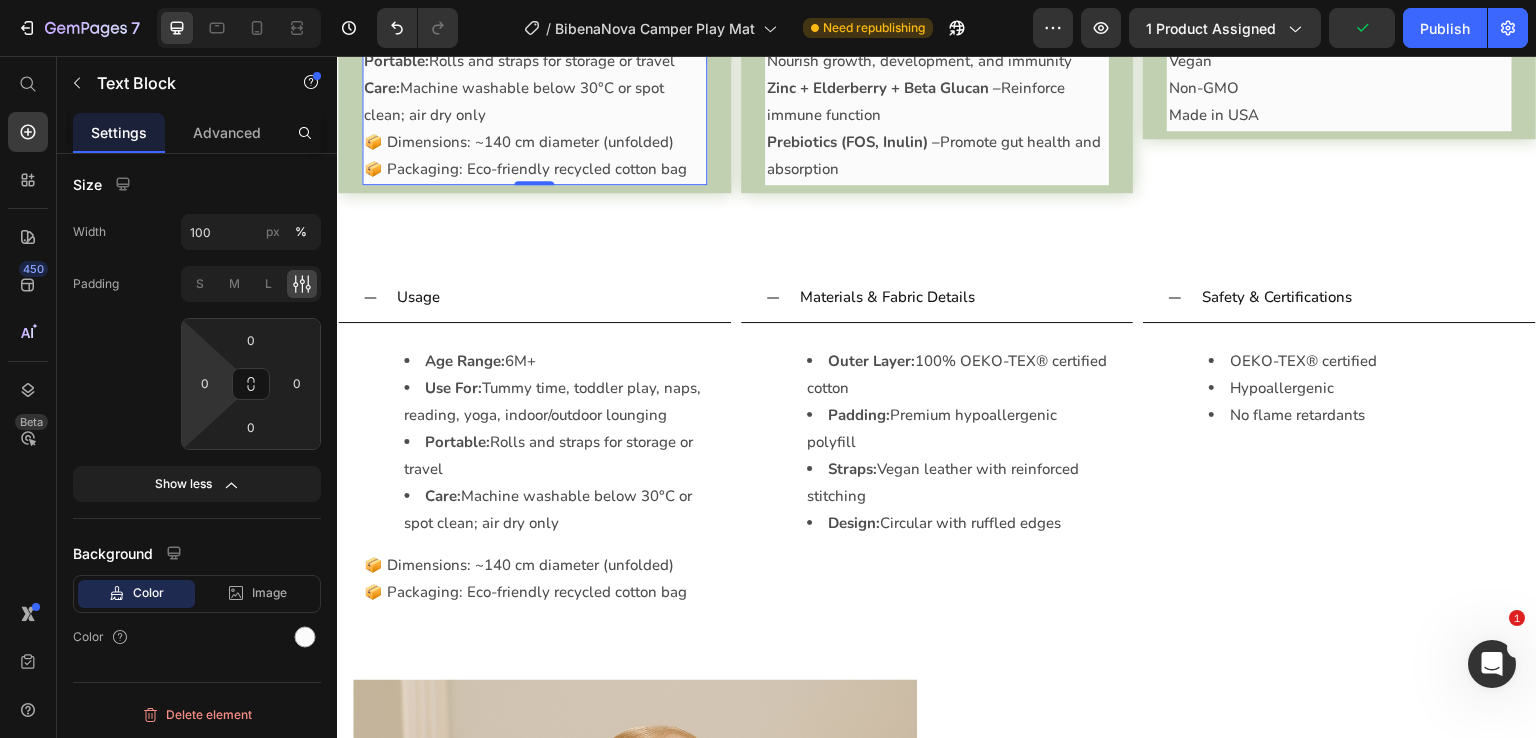 type on "16" 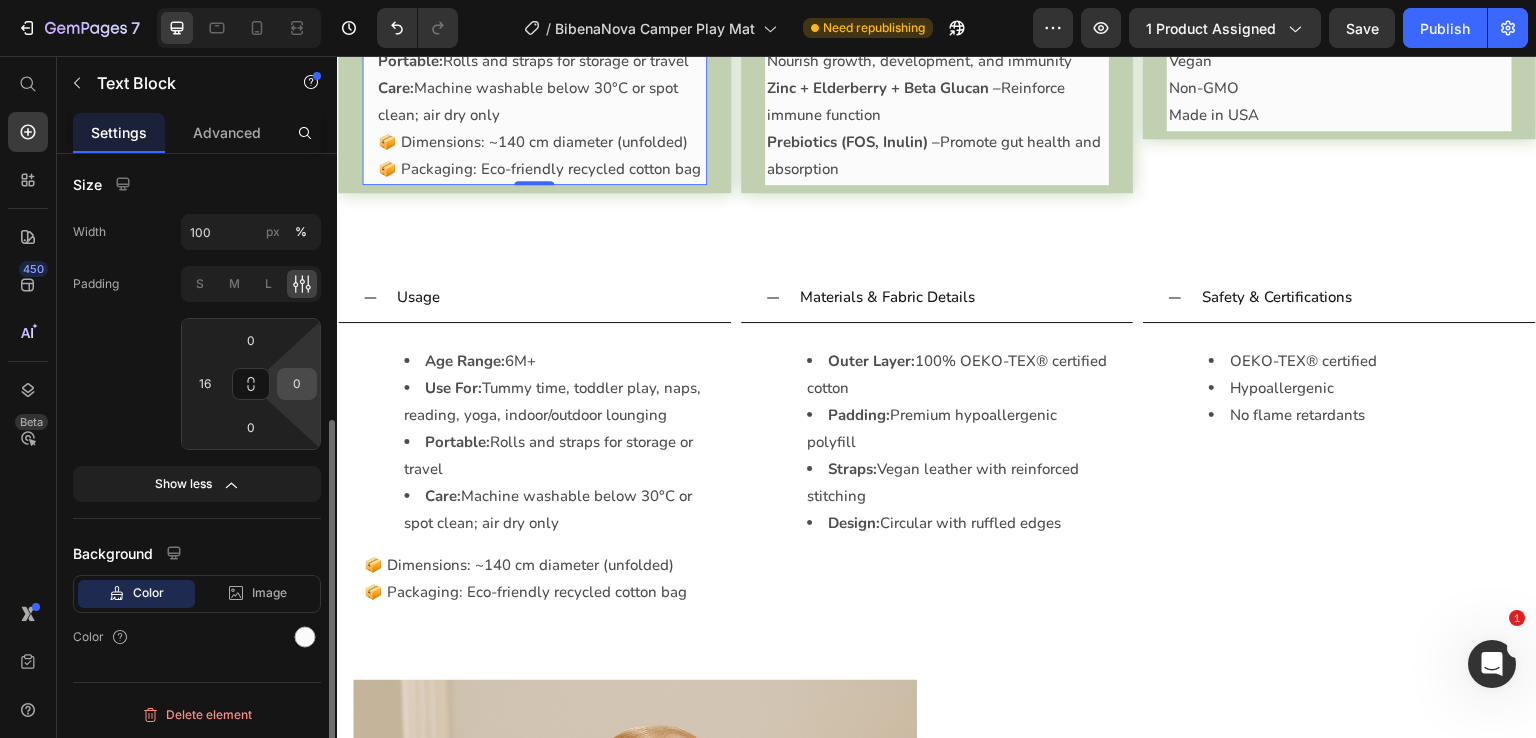 click on "0" at bounding box center (297, 384) 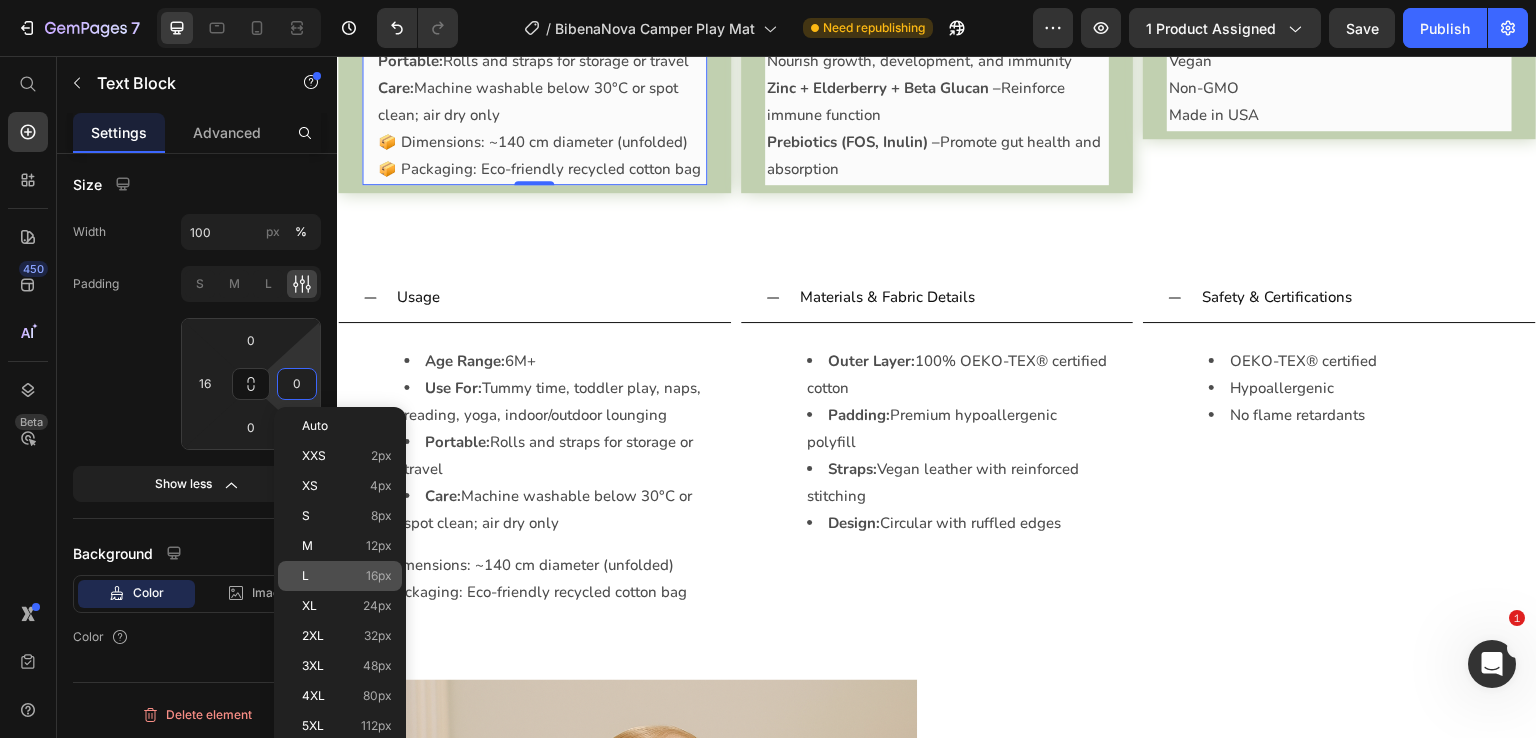click on "L 16px" at bounding box center [347, 576] 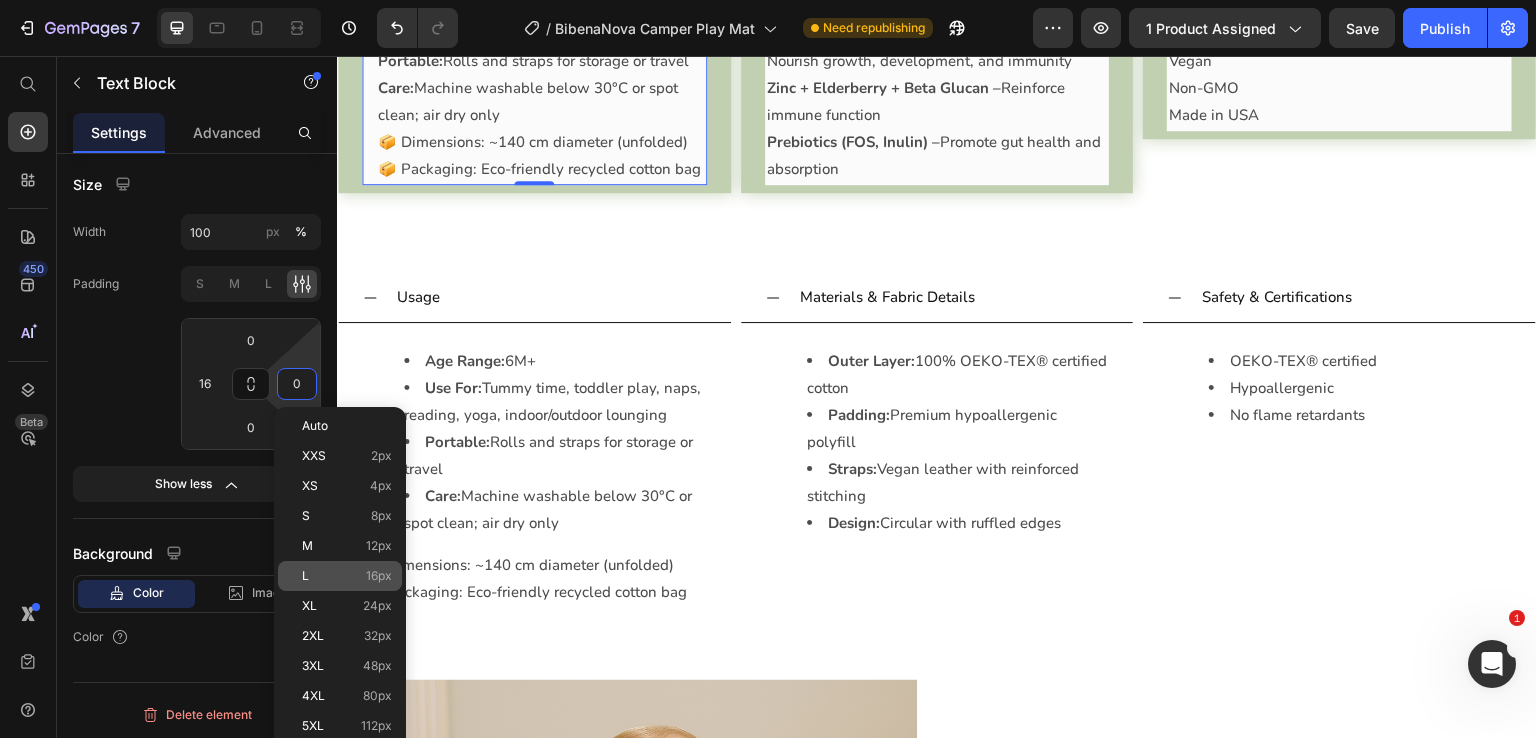 type on "16" 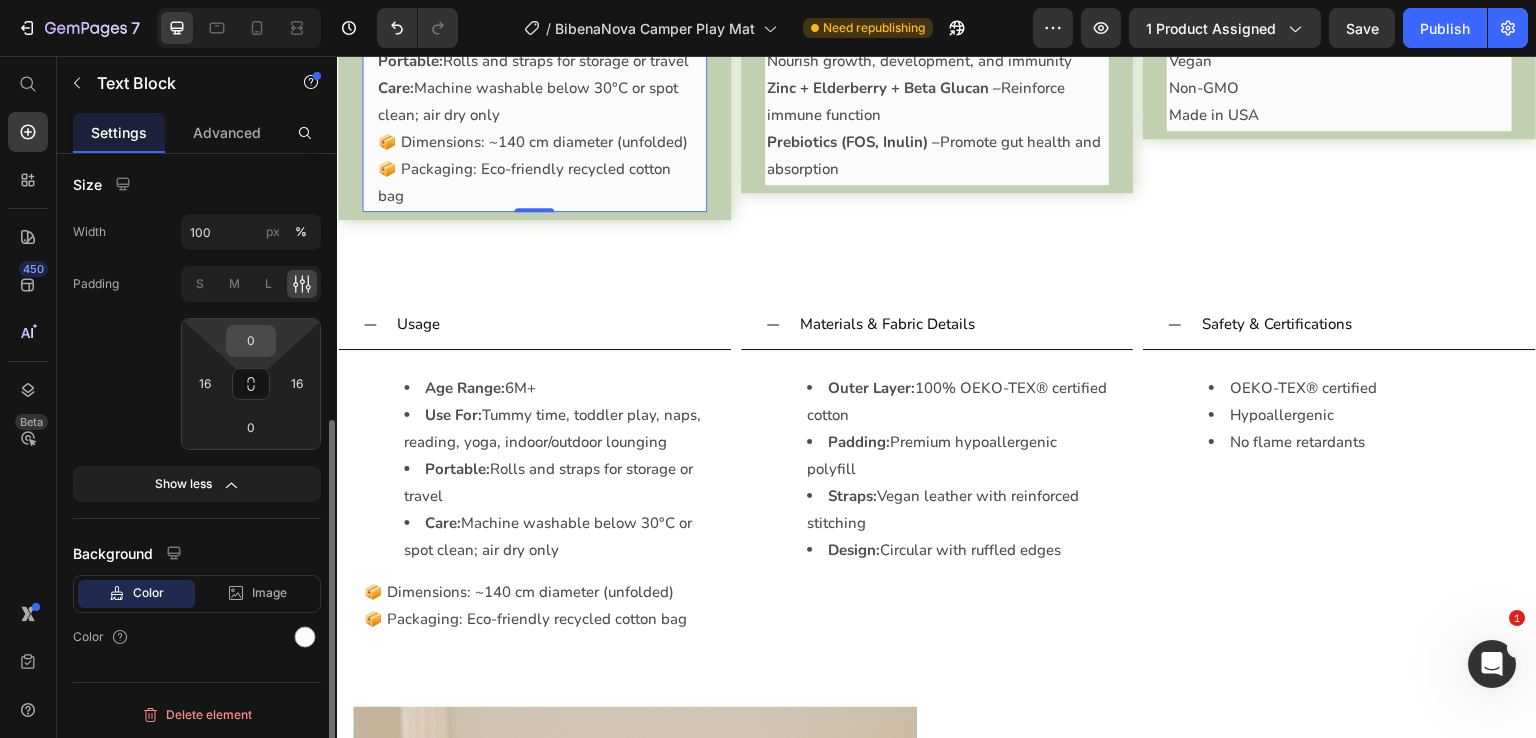 click on "0" at bounding box center (251, 341) 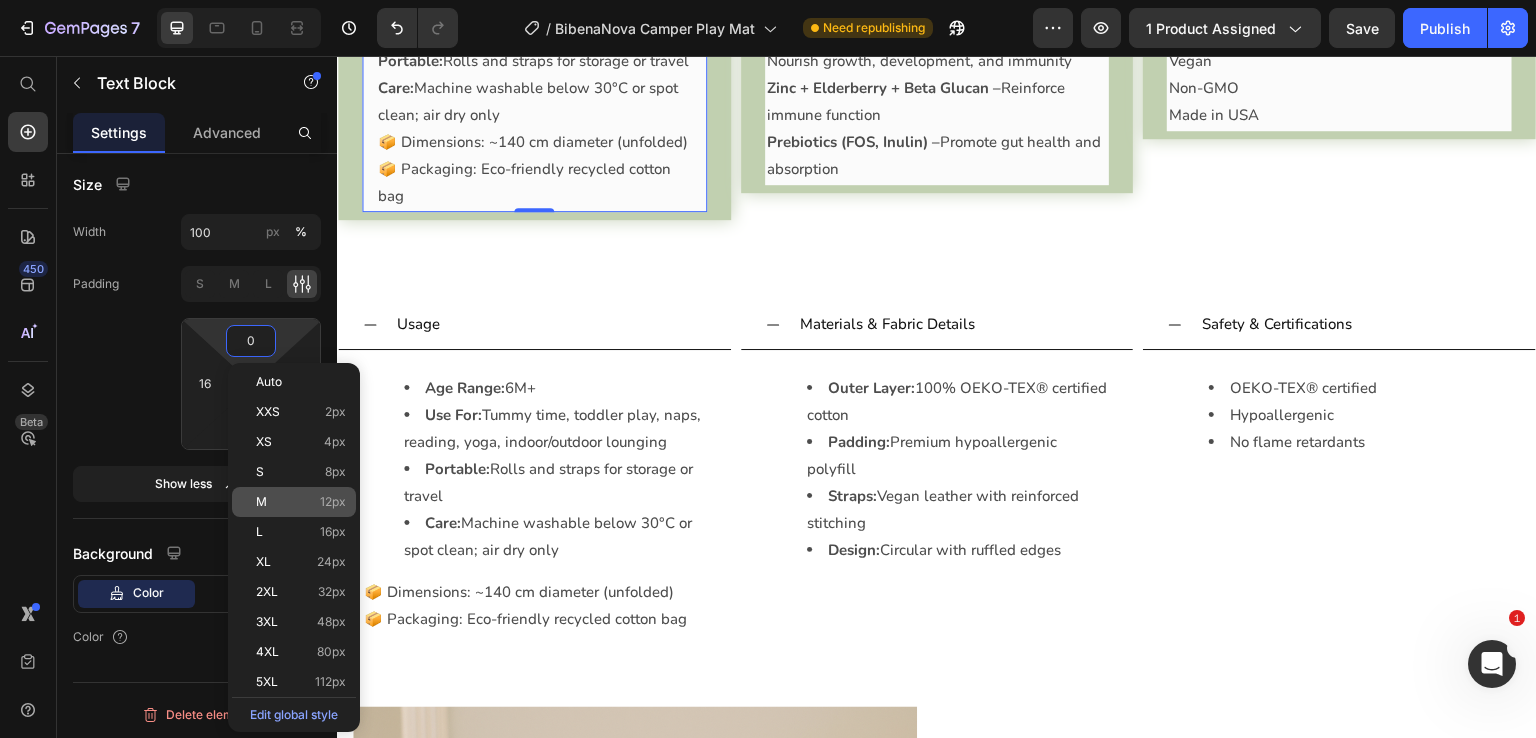 click on "M 12px" at bounding box center (301, 502) 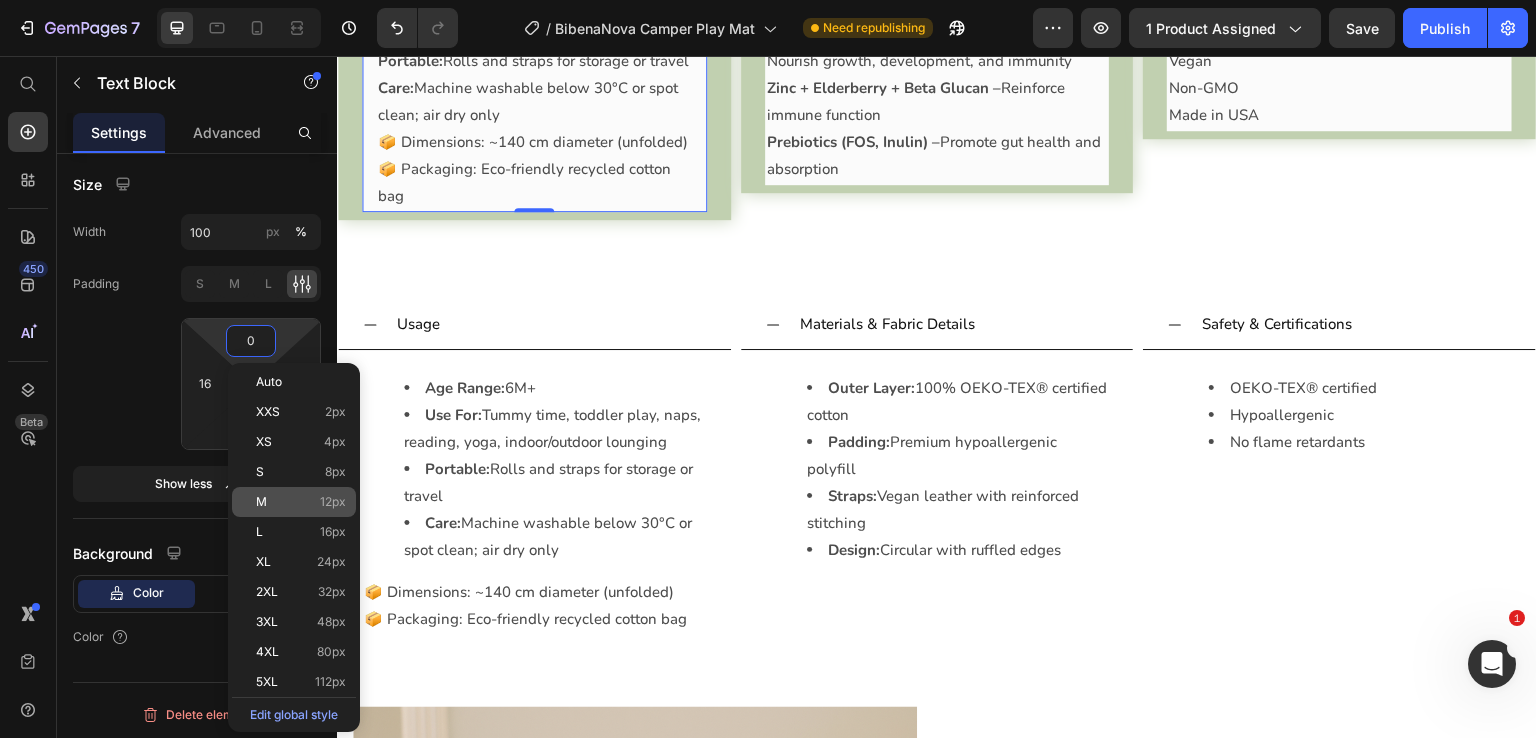 type on "12" 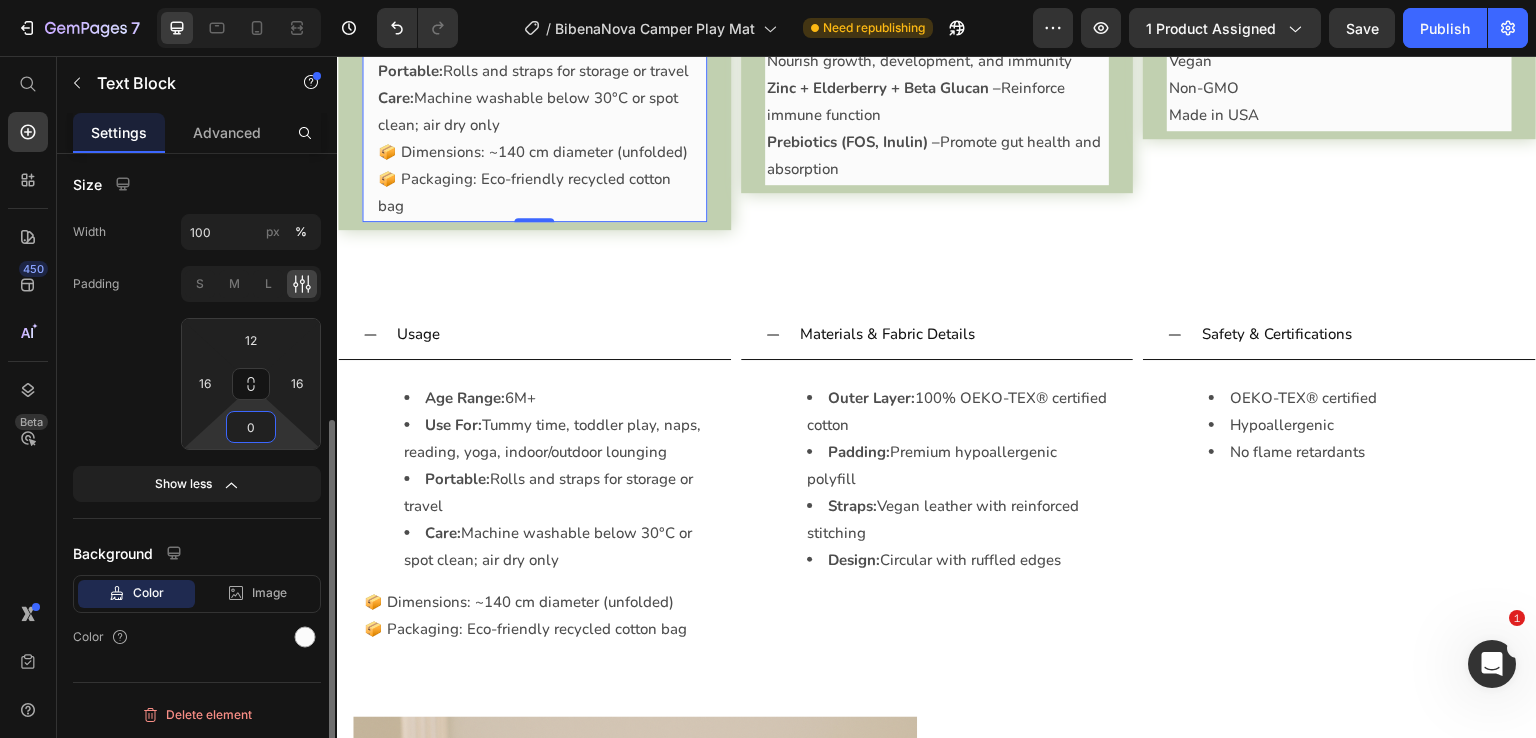 click on "0" at bounding box center [251, 427] 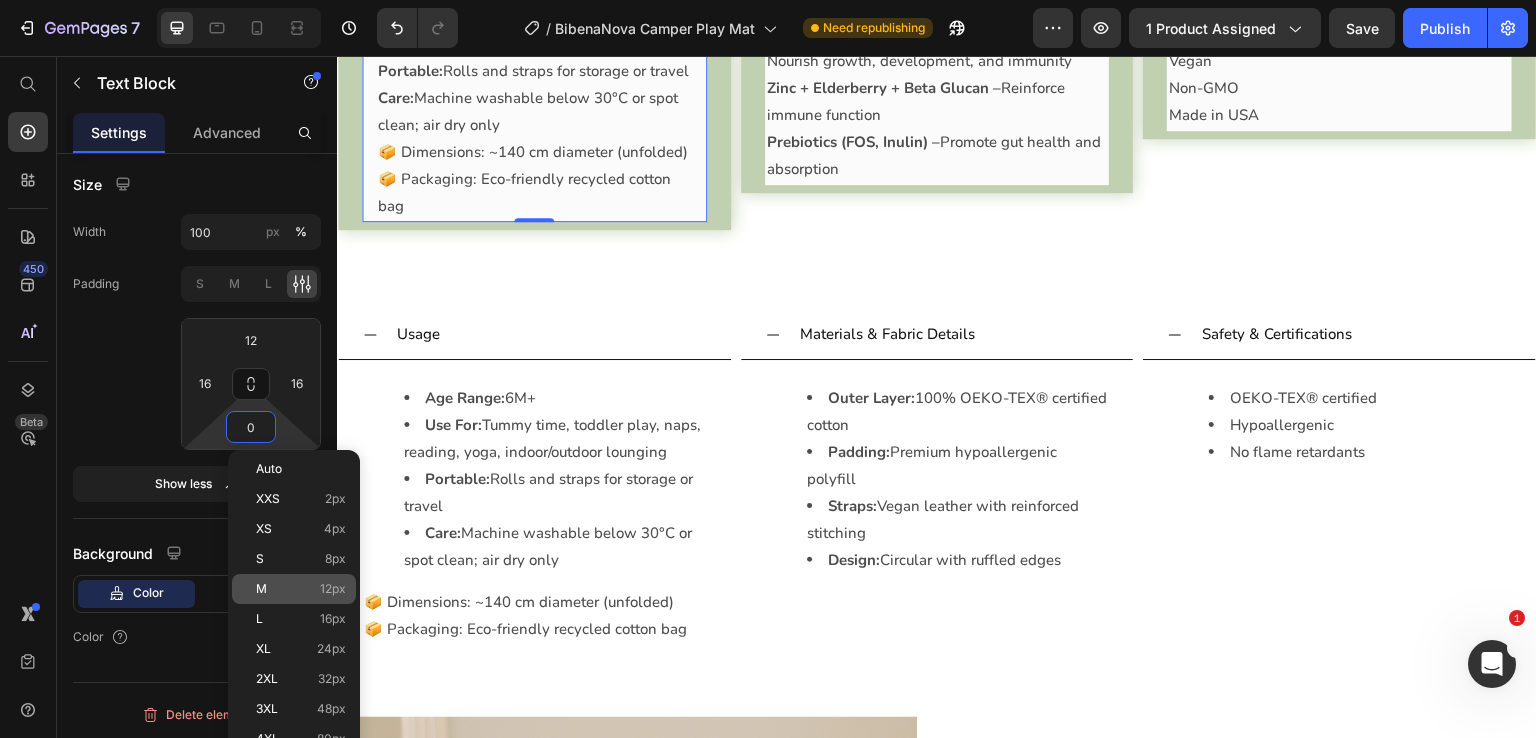 click on "M 12px" at bounding box center (301, 589) 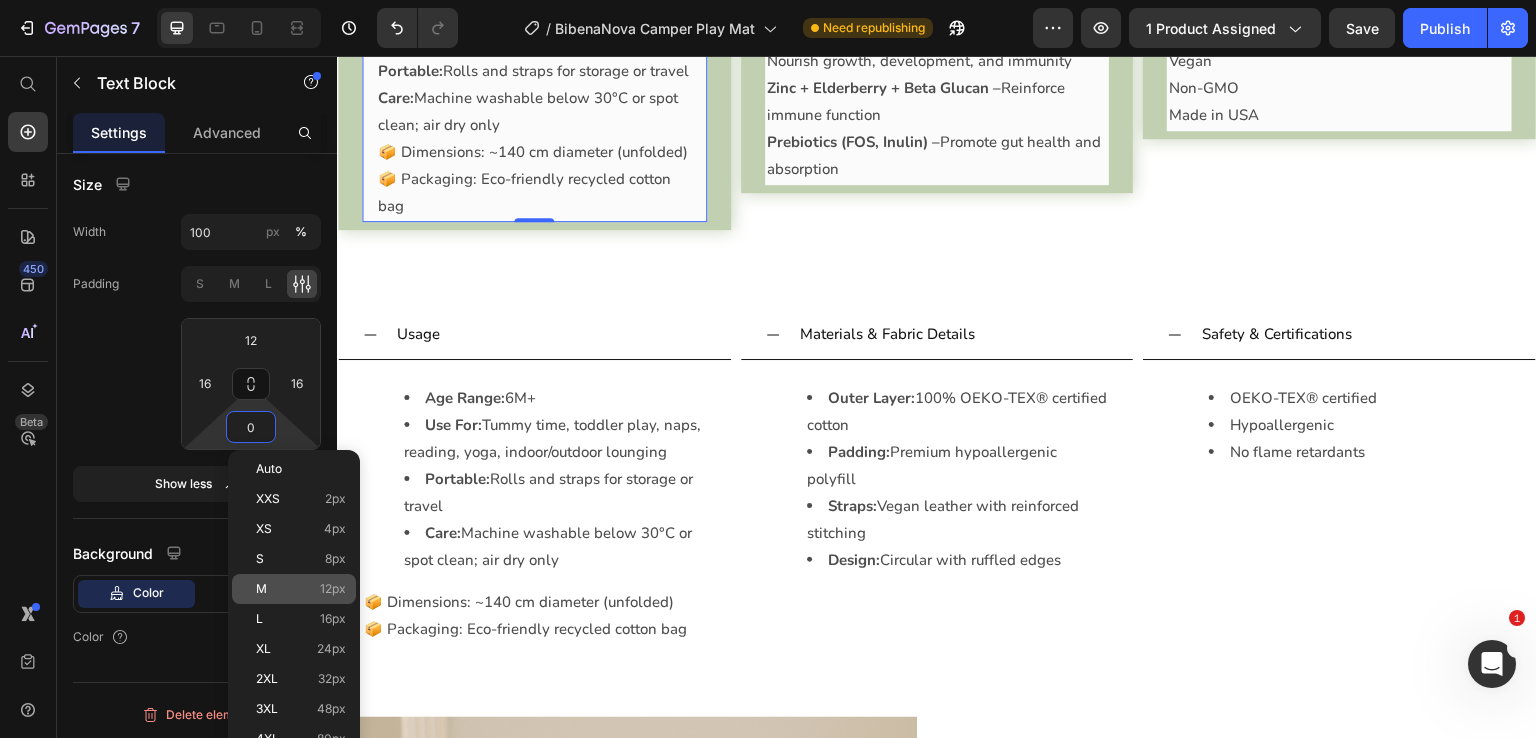 type on "12" 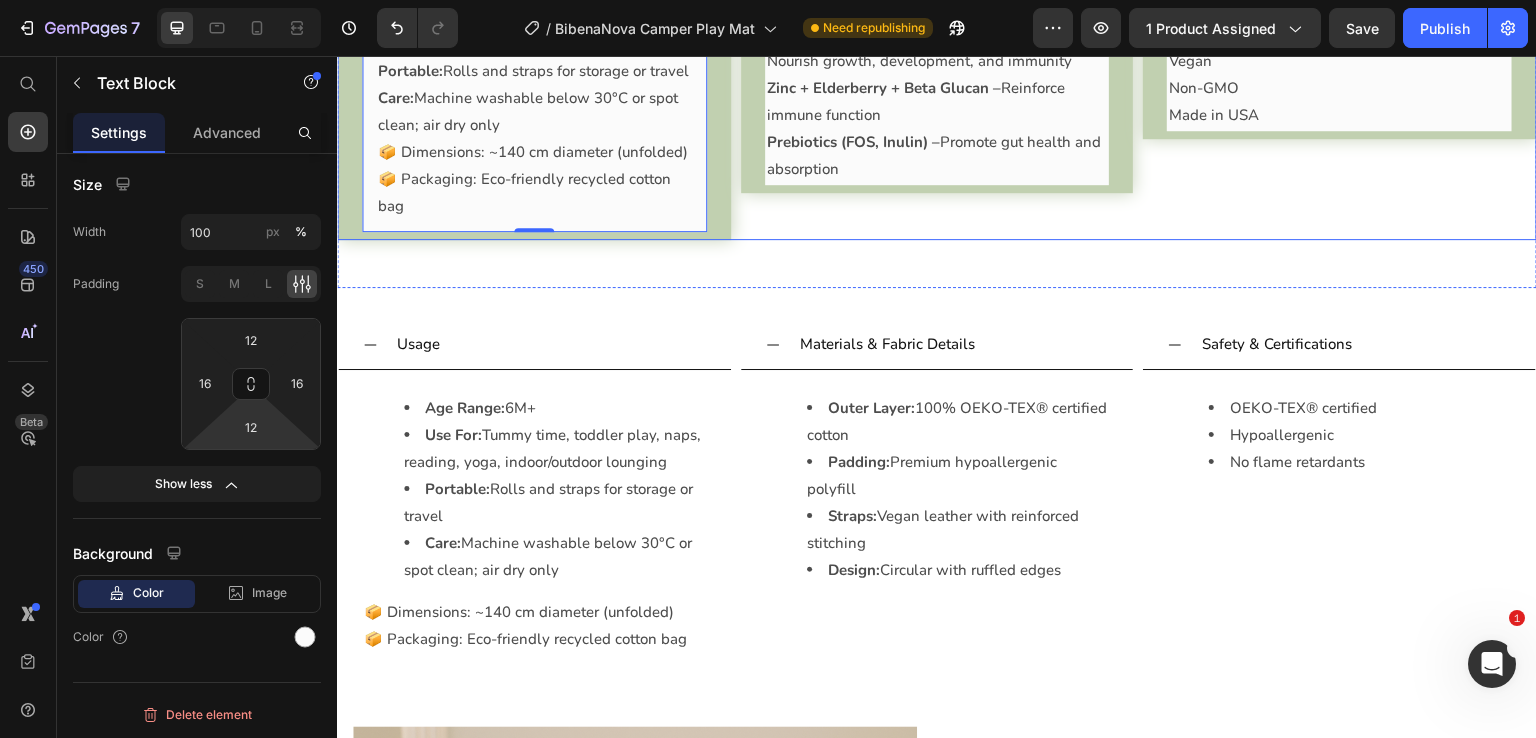 click on "Prebiotics (FOS, Inulin) –" at bounding box center [853, 142] 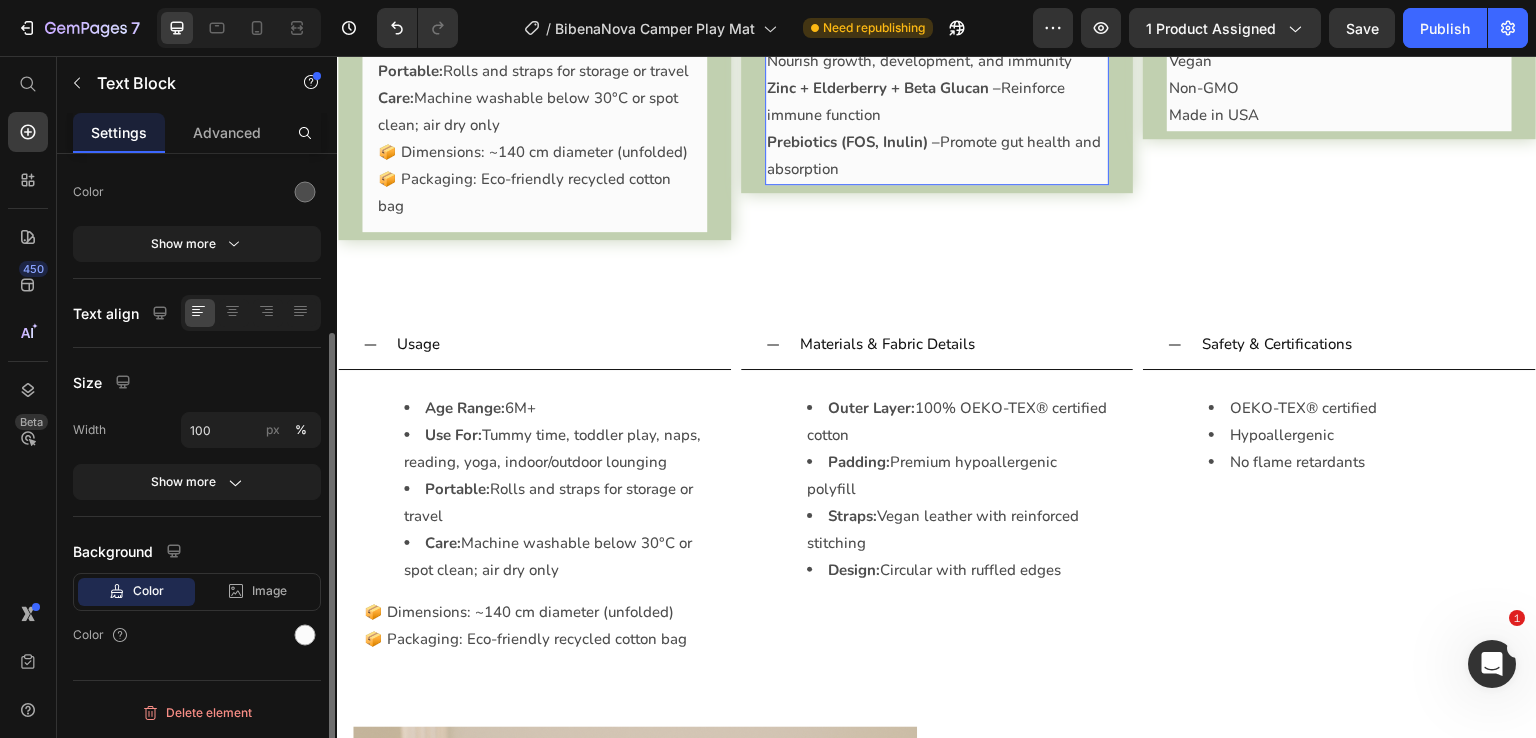 scroll, scrollTop: 252, scrollLeft: 0, axis: vertical 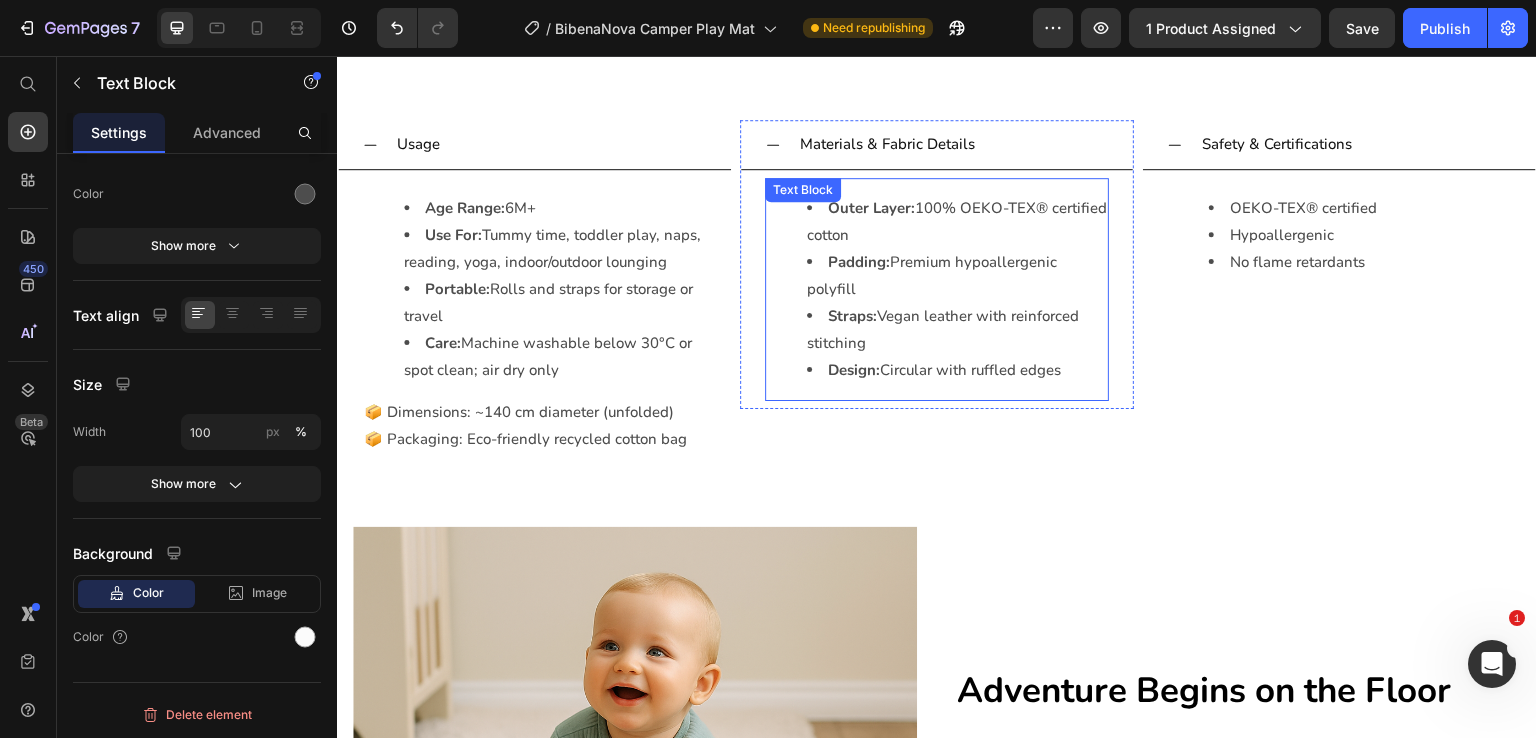 click on "Straps:  Vegan leather with reinforced stitching" at bounding box center (957, 330) 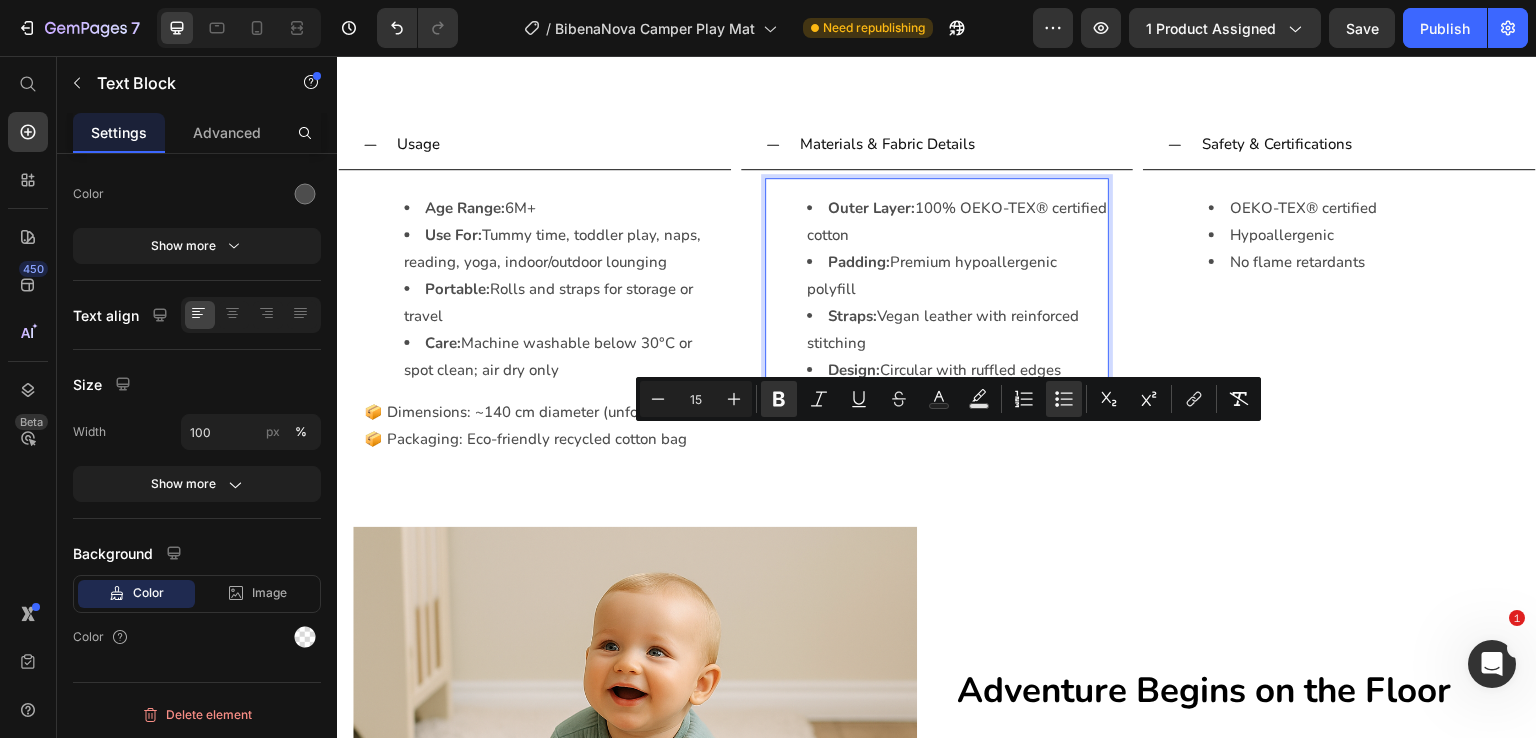 copy on "Outer Layer:  100% OEKO-TEX® certified cotton Padding:  Premium hypoallergenic polyfill Straps:  Vegan leather with reinforced stitching Design:  Circular with ruffled edges" 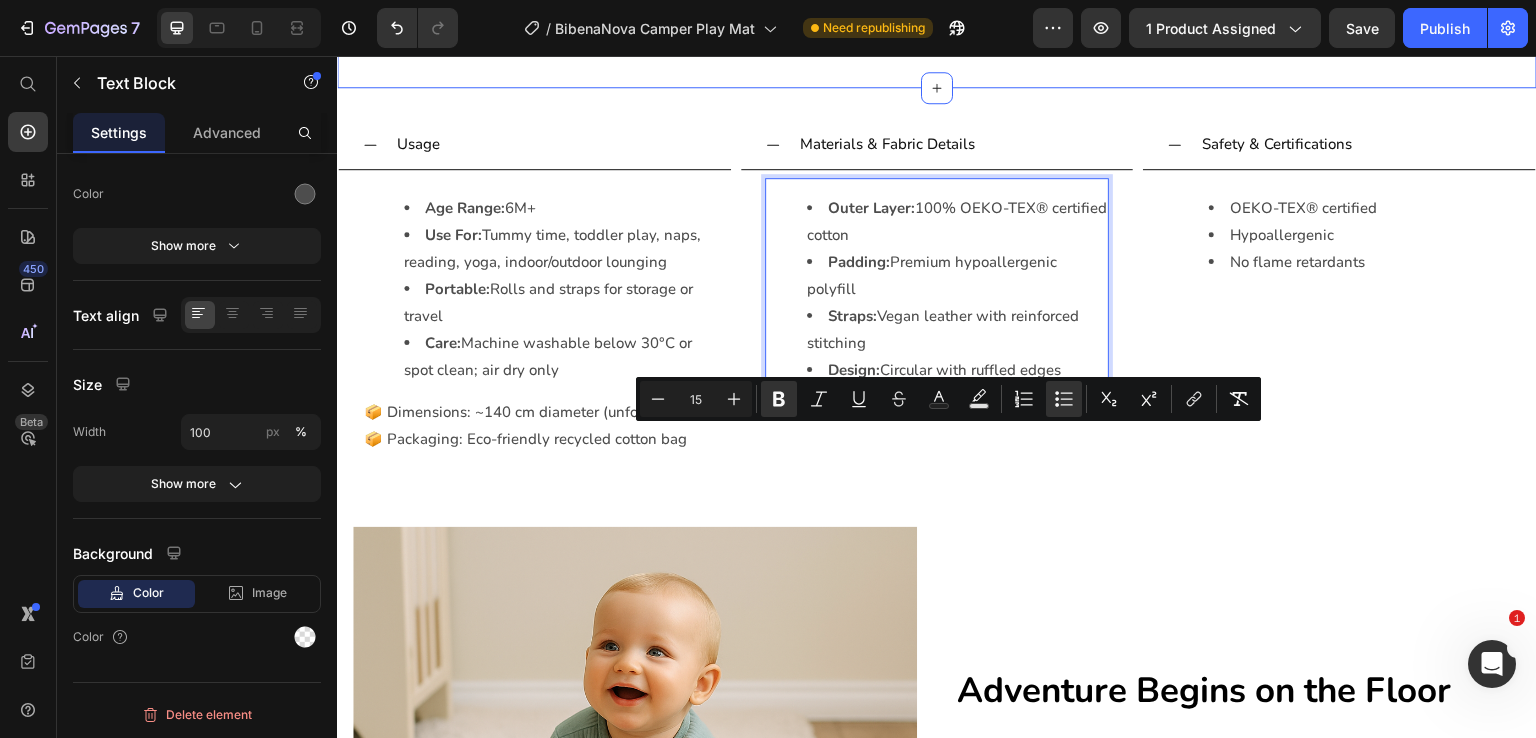 click on "Usage Age Range:  6M+ Use For:  Tummy time, toddler play, naps, reading, yoga, indoor/outdoor lounging Portable:  Rolls and straps for storage or travel Care:  Machine washable below 30°C or spot clean; air dry only  📦 Dimensions: ~140 cm diameter (unfolded)  📦 Packaging: Eco-friendly recycled cotton bag Text Block Accordion
Ingredients & Function Cognizin® (Citicoline) –  Nootropic that supports brain energy, memory, and concentration Multivitamins (A, C, D3, E, B6, B12, Folic Acid) –  Nourish growth, development, and immunity Zinc + Elderberry + Beta Glucan –  Reinforce immune function  Prebiotics (FOS, Inulin) –  Promote gut health and absorption Text Block Accordion
Clean Label Standards Sugar-Free Gluten-Free Gelatin-Free Vegan Non-GMO Made in USA Text Block Accordion Row" at bounding box center (937, -118) 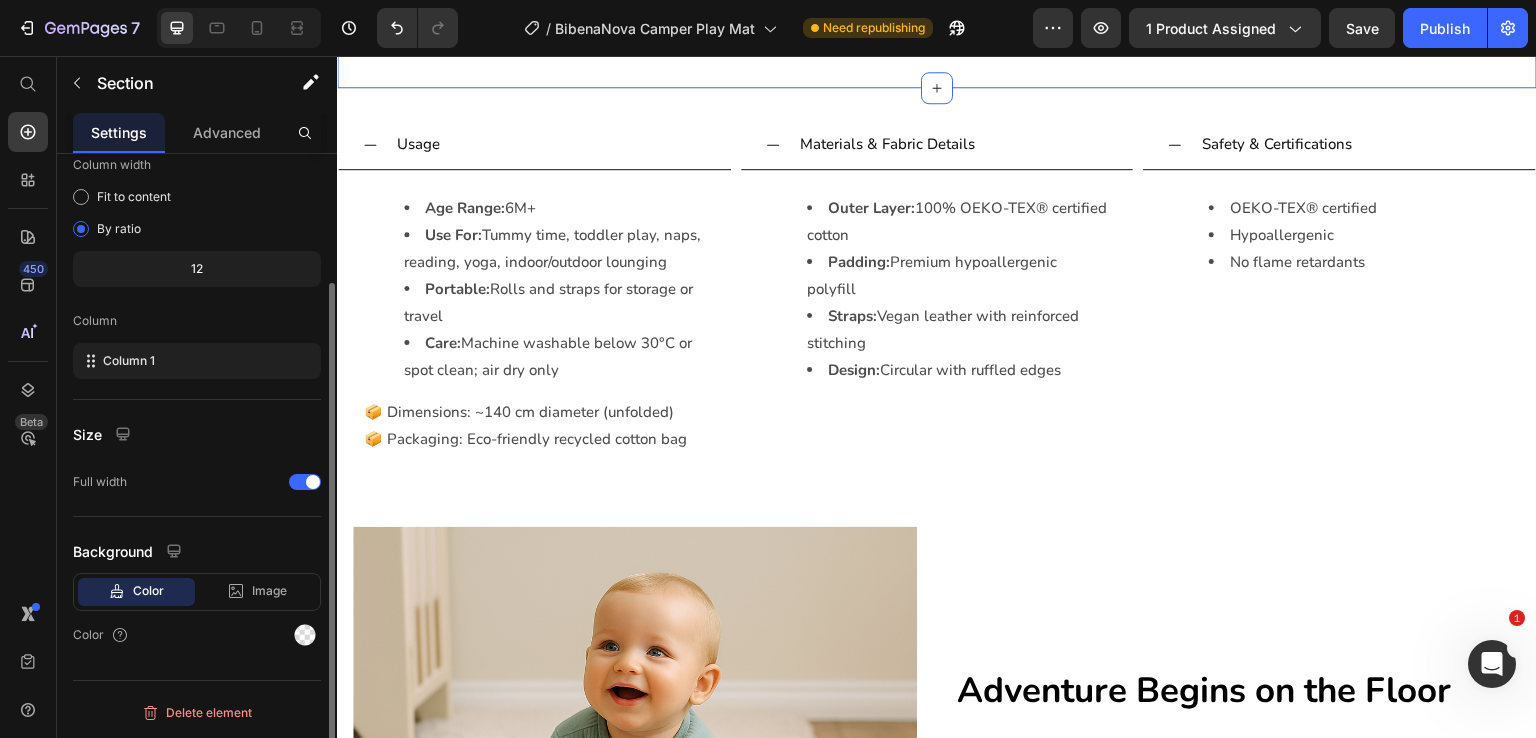 scroll, scrollTop: 0, scrollLeft: 0, axis: both 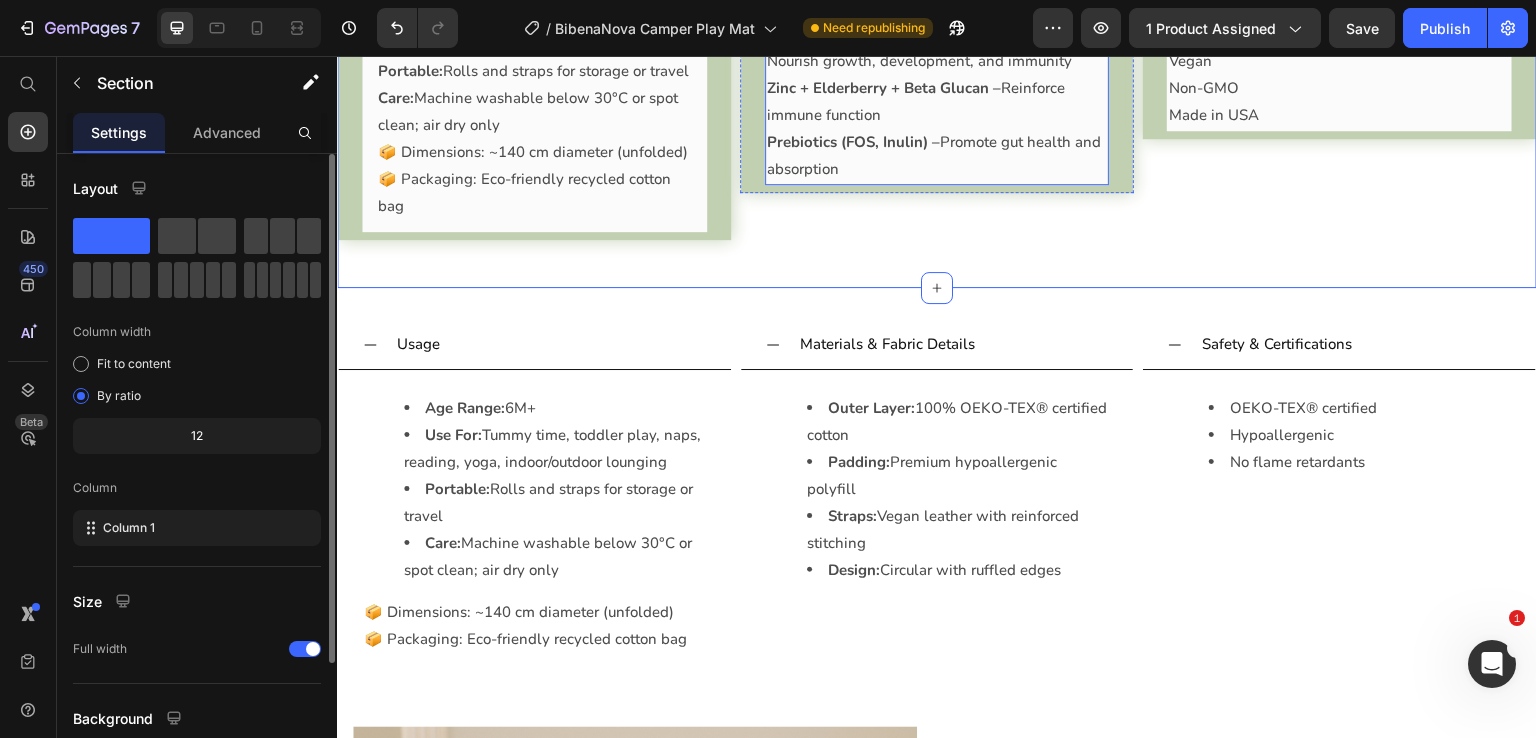 click on "Zinc + Elderberry + Beta Glucan –  Reinforce immune function" at bounding box center [937, 102] 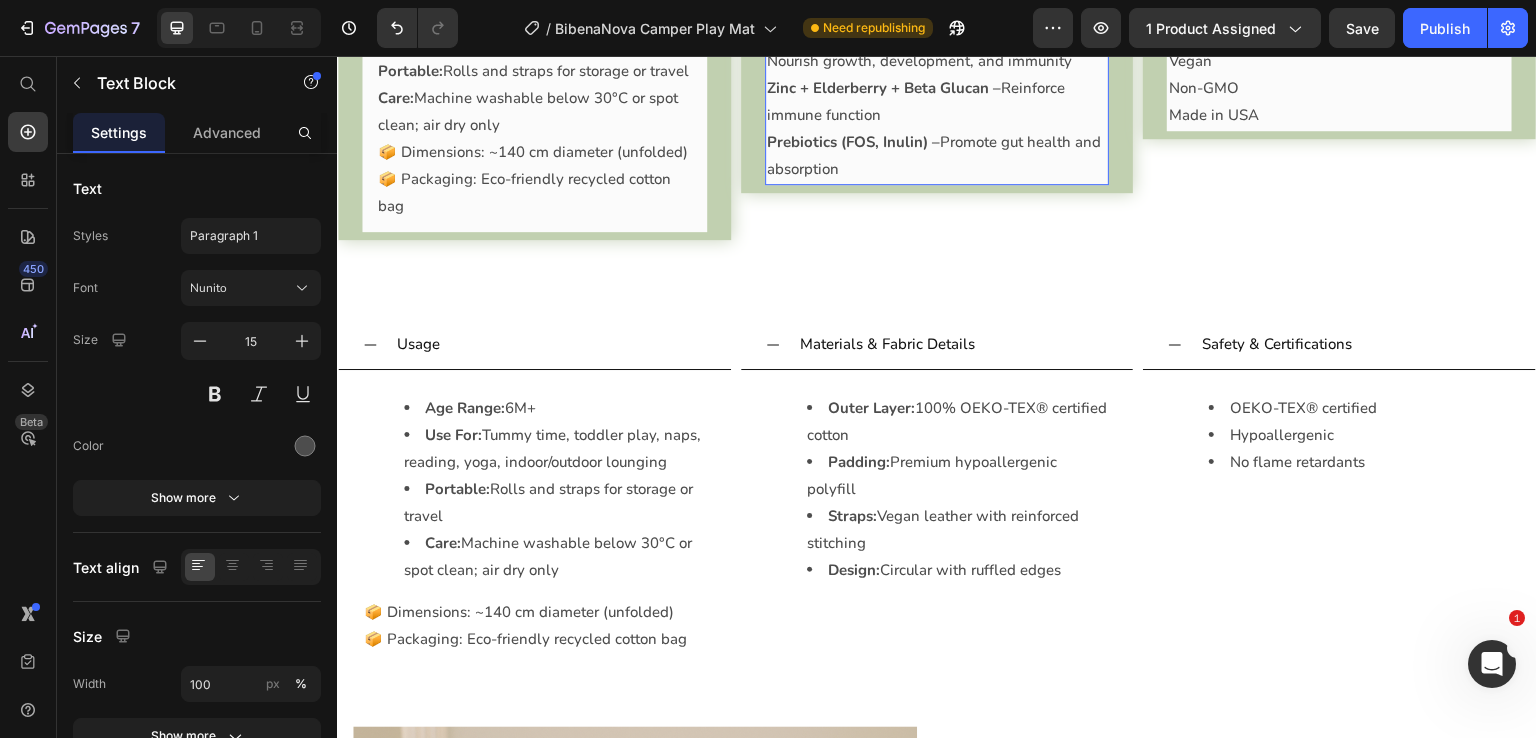 click on "Zinc + Elderberry + Beta Glucan –  Reinforce immune function" at bounding box center [937, 102] 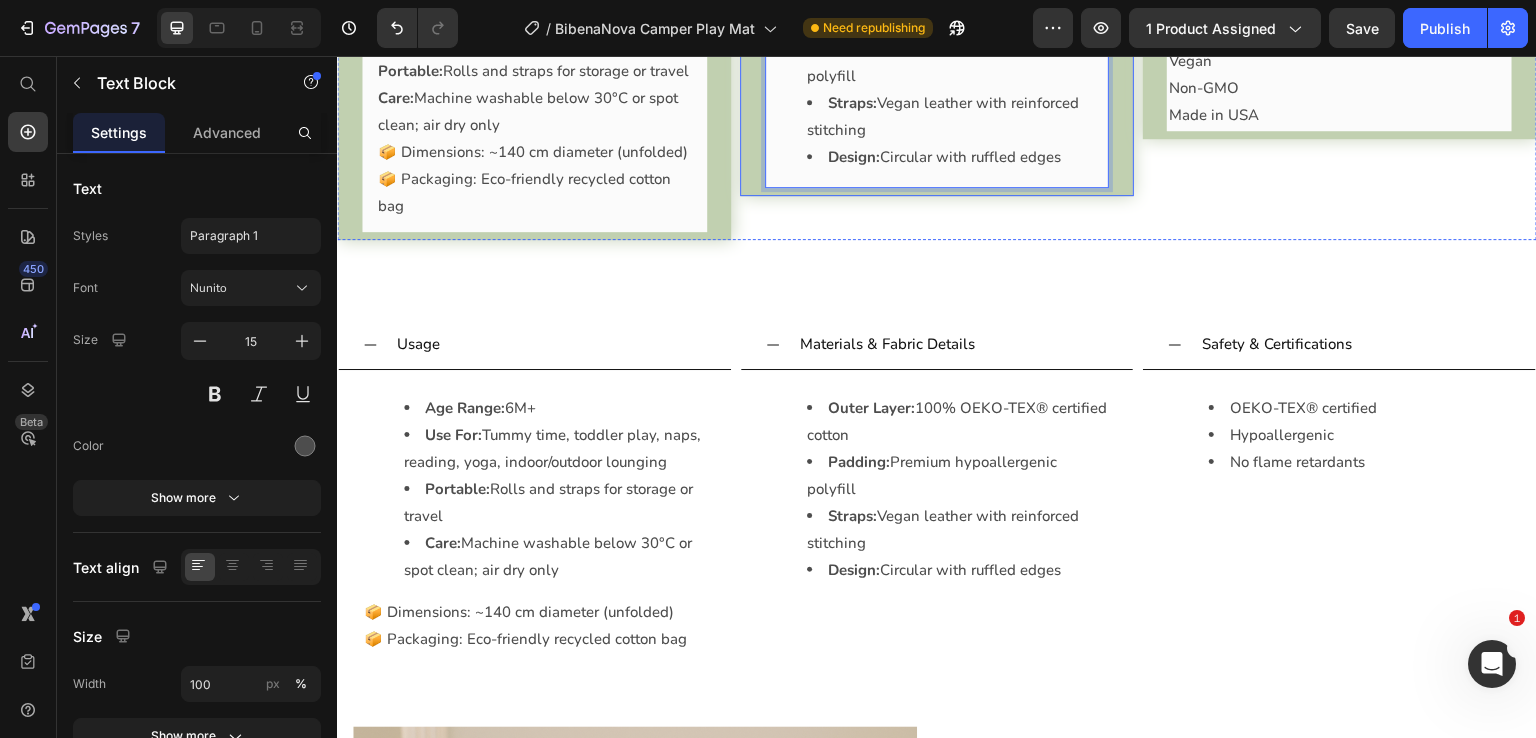 drag, startPoint x: 819, startPoint y: 171, endPoint x: 1111, endPoint y: 330, distance: 332.4831 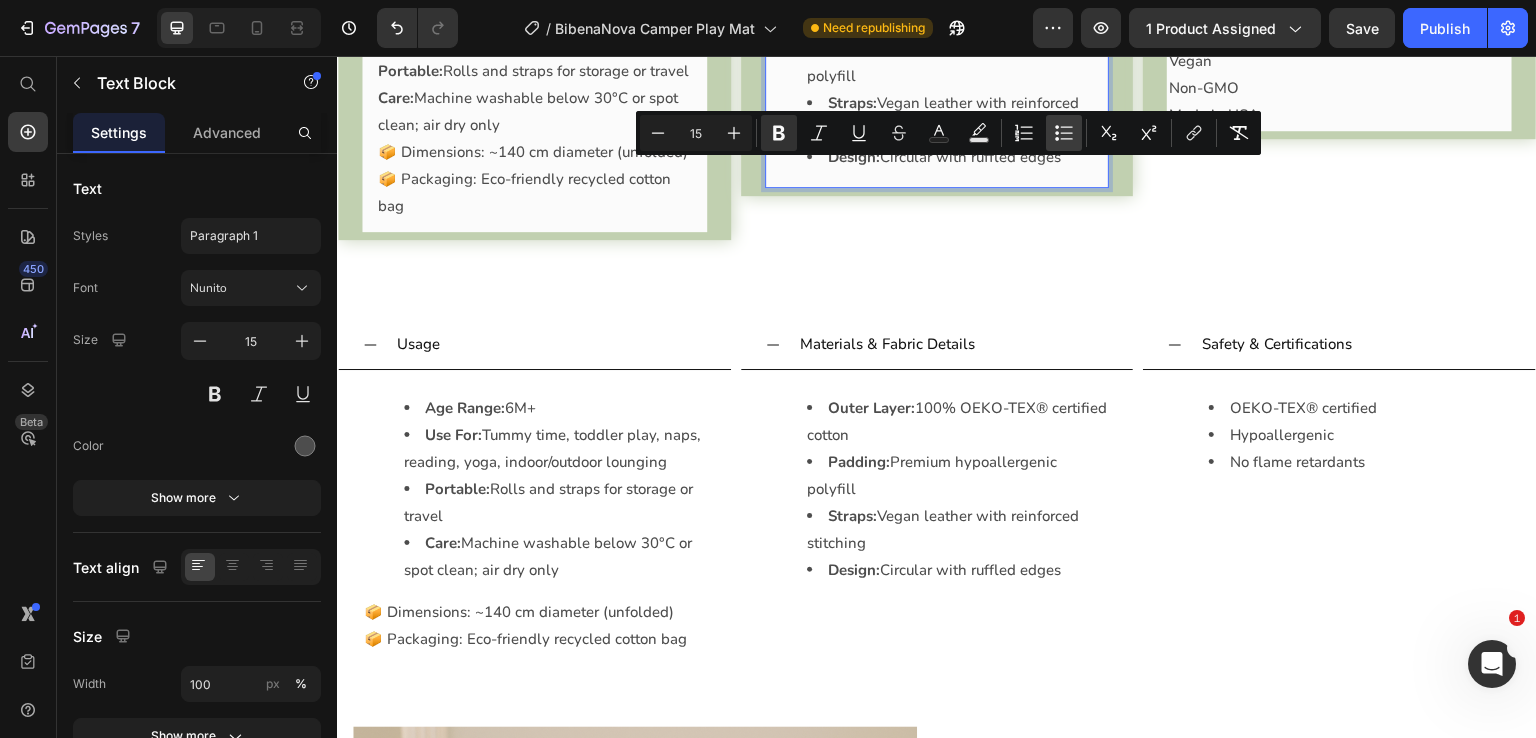 click 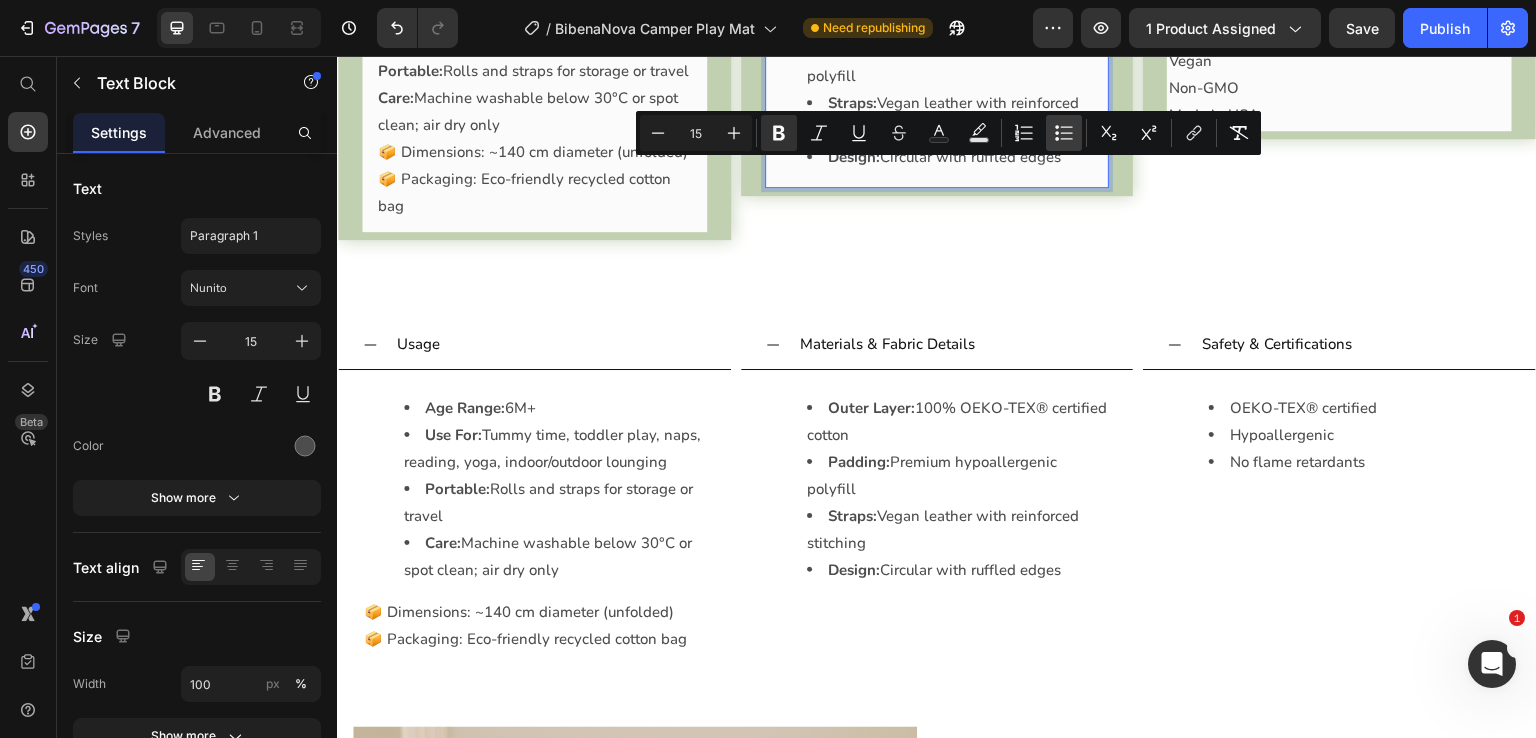 type on "15" 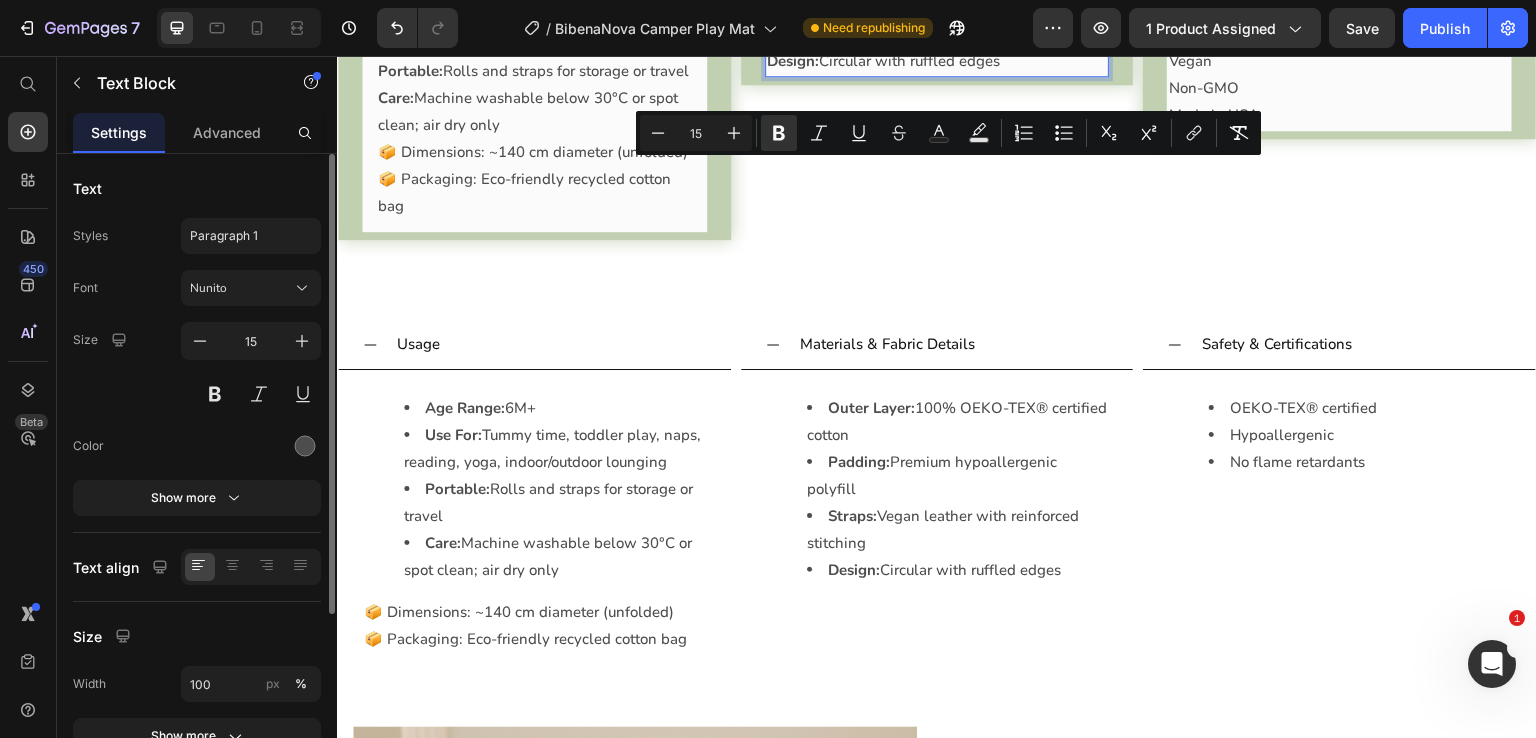 scroll, scrollTop: 252, scrollLeft: 0, axis: vertical 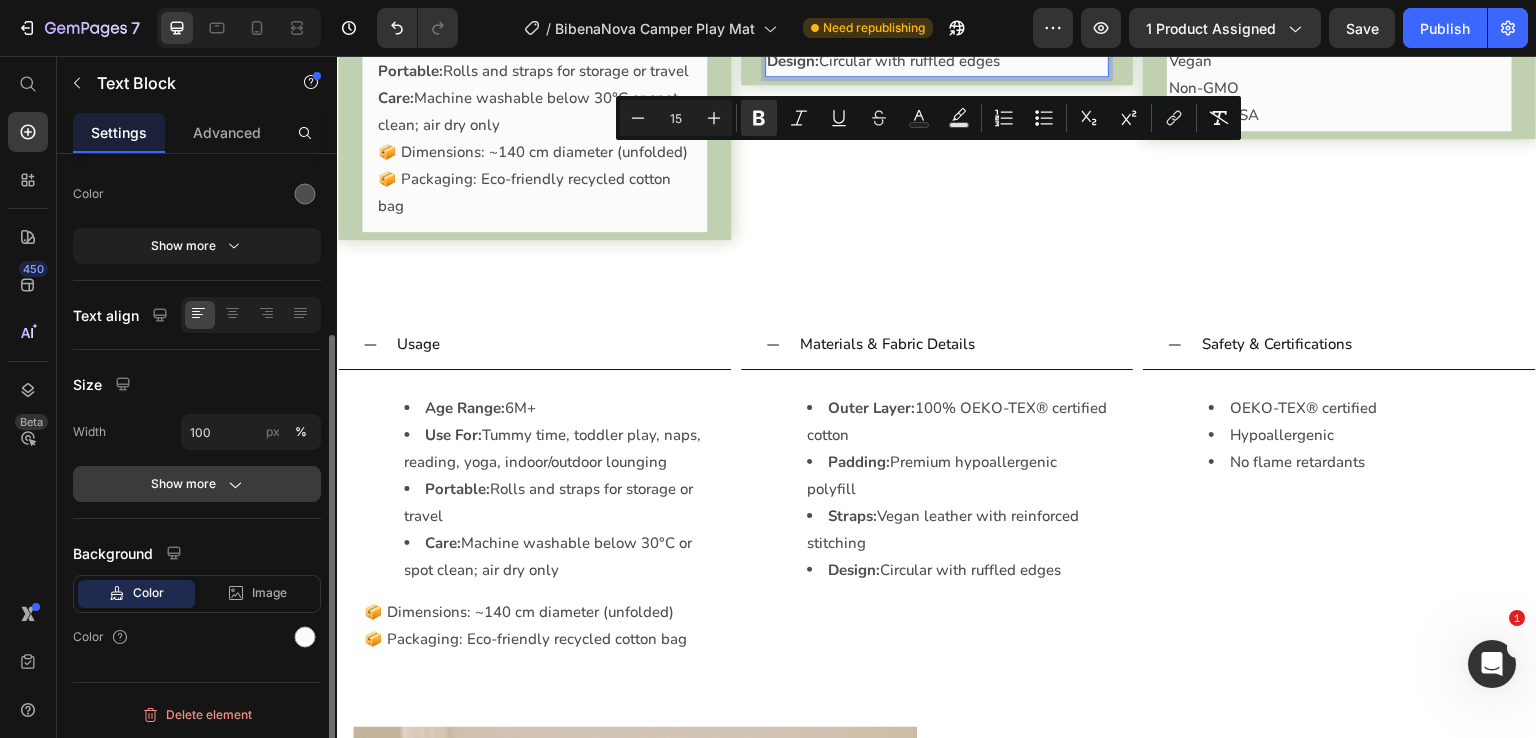 click on "Show more" 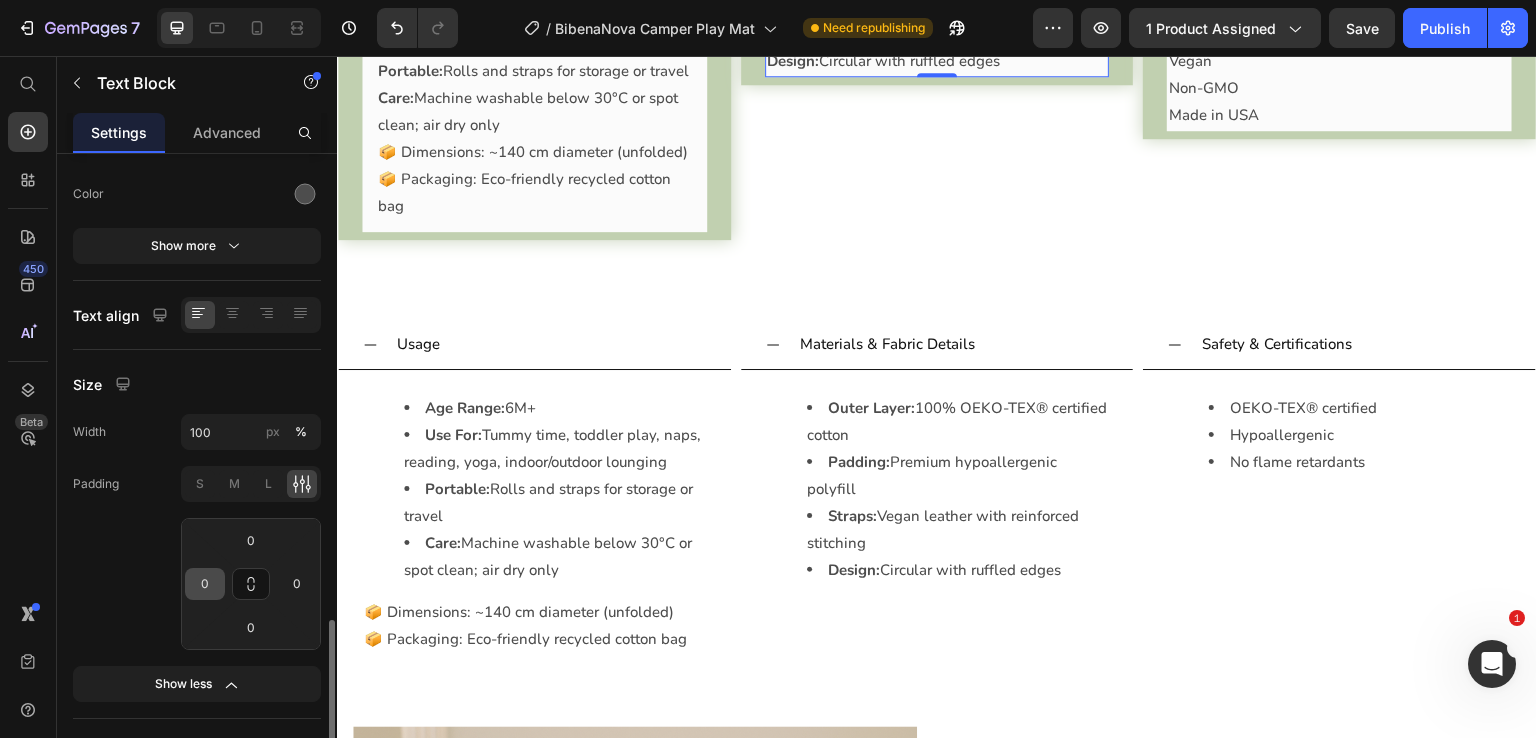 scroll, scrollTop: 452, scrollLeft: 0, axis: vertical 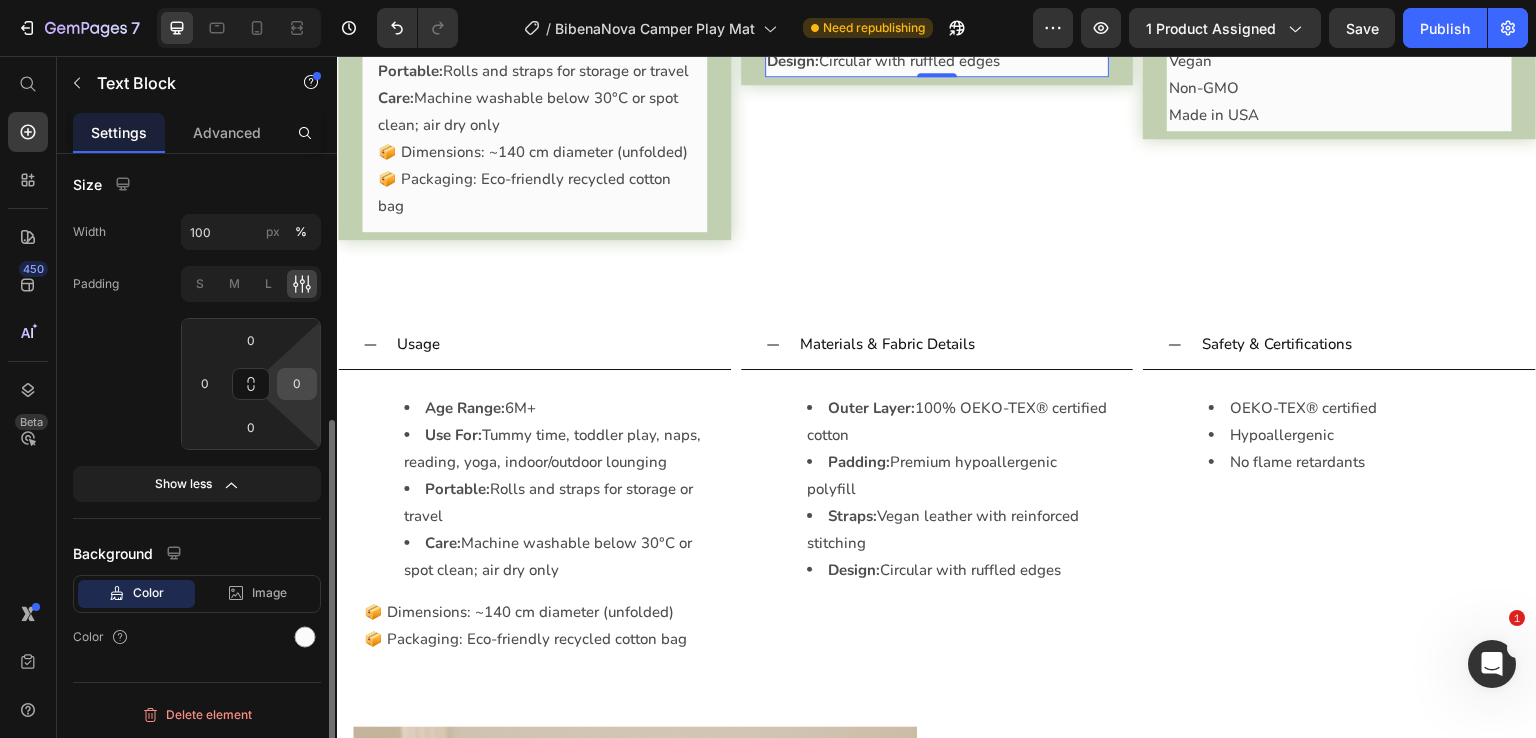 click on "0" at bounding box center (297, 384) 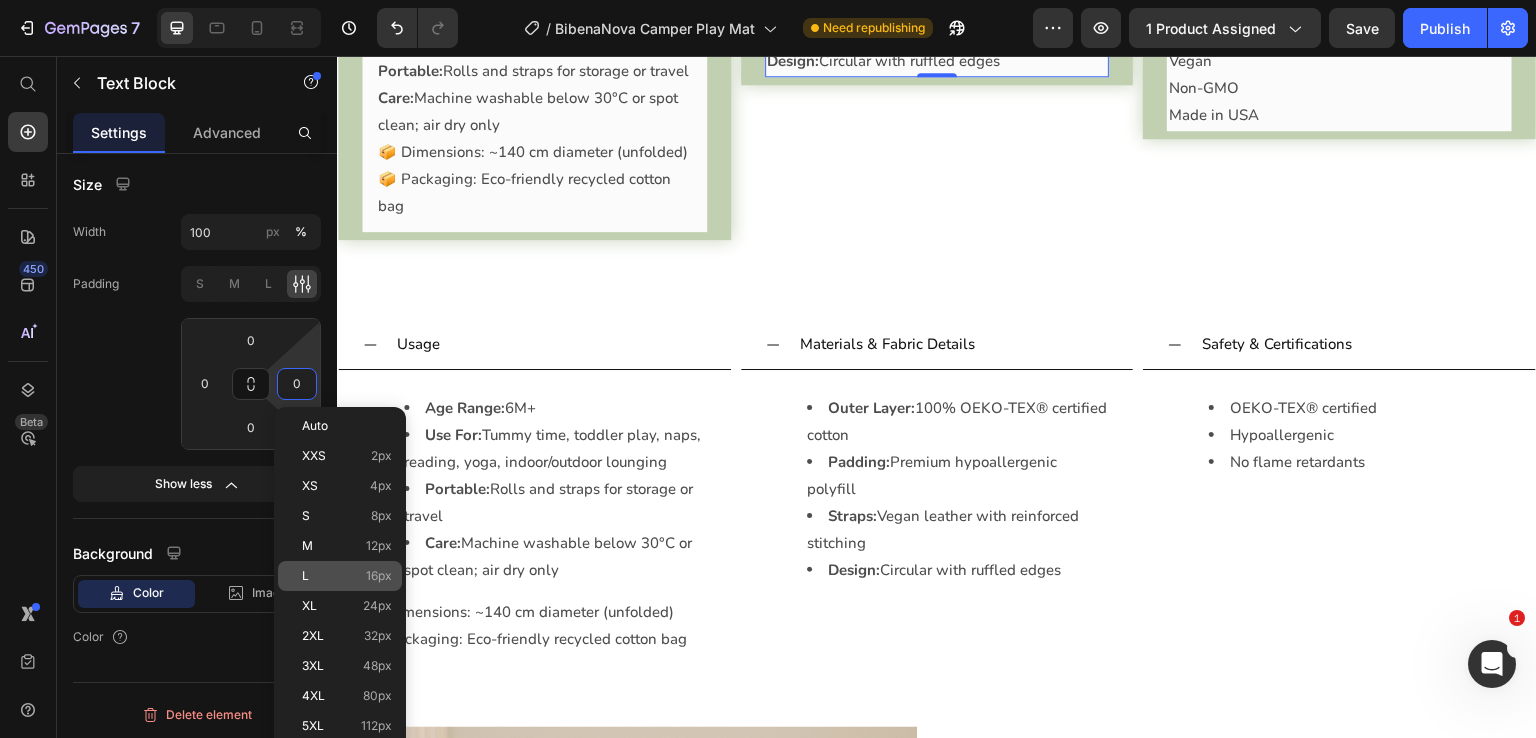 click on "L 16px" at bounding box center (347, 576) 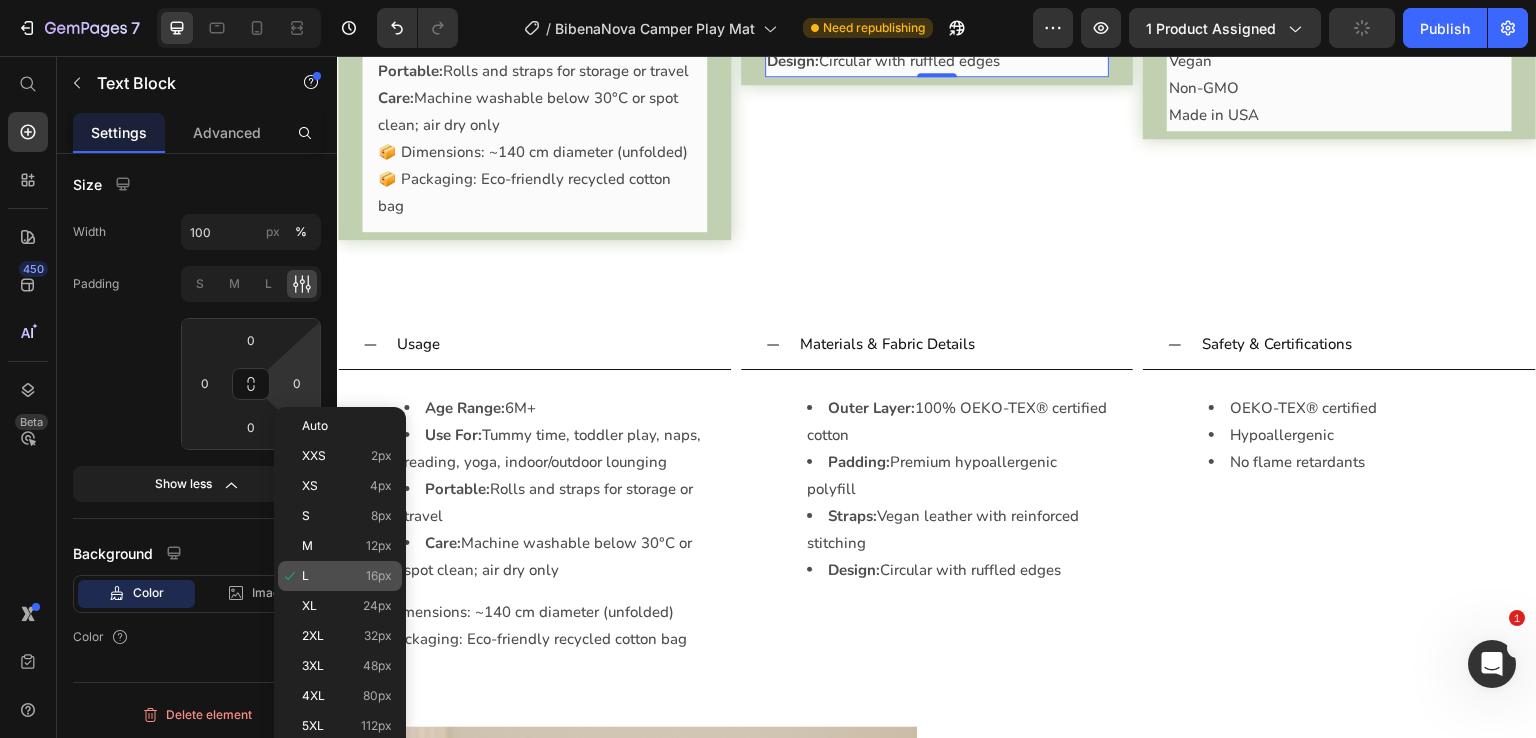 type on "16" 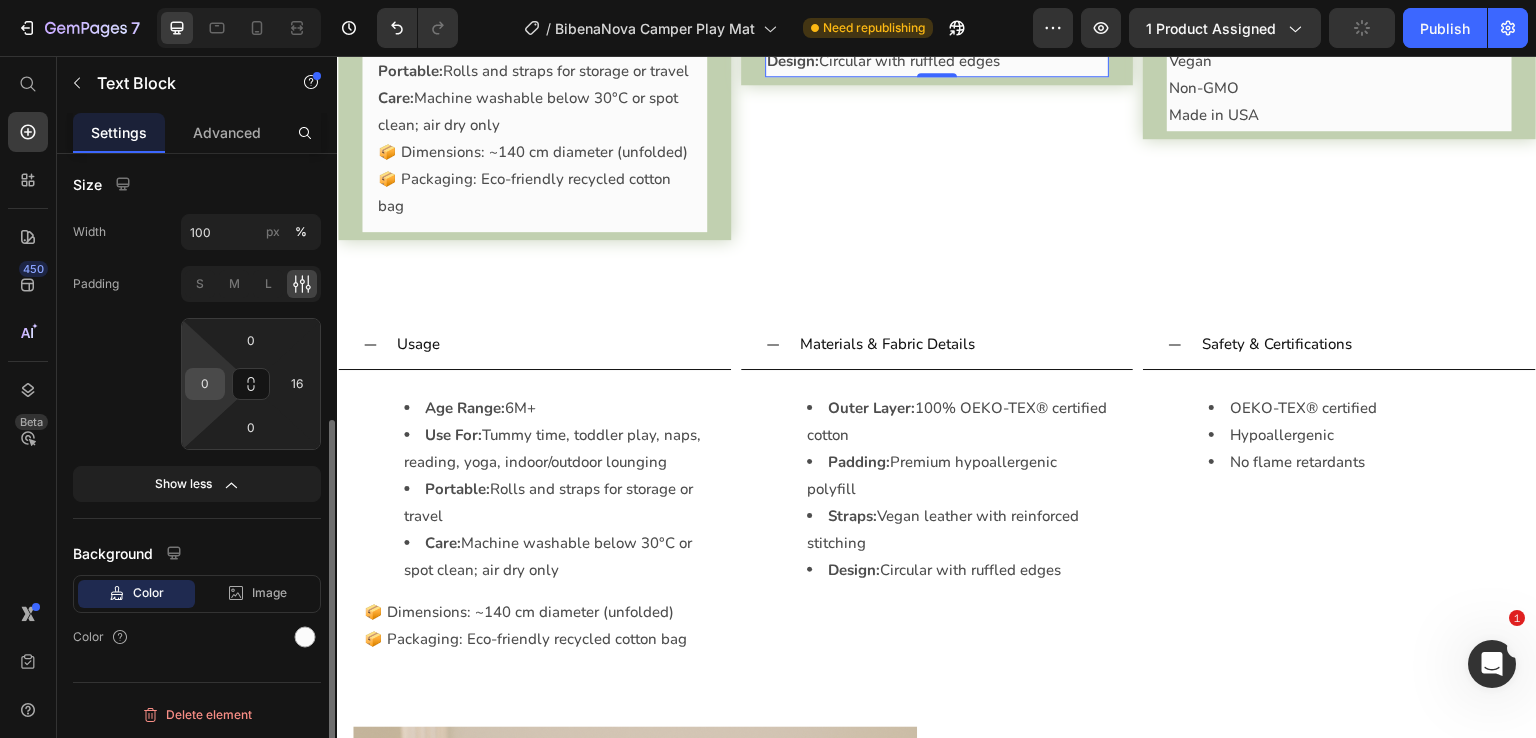 click on "0" at bounding box center [205, 384] 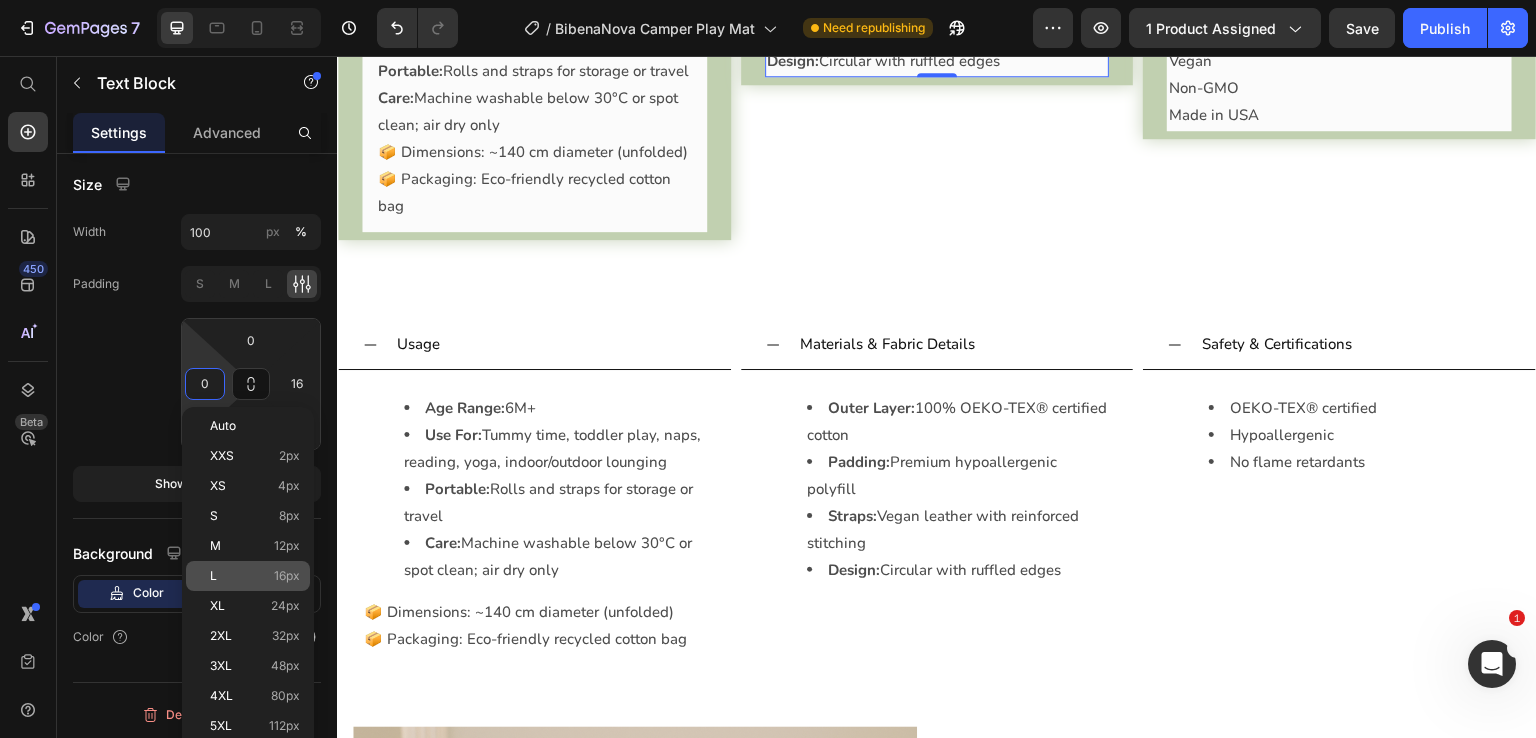 click on "16px" at bounding box center (287, 576) 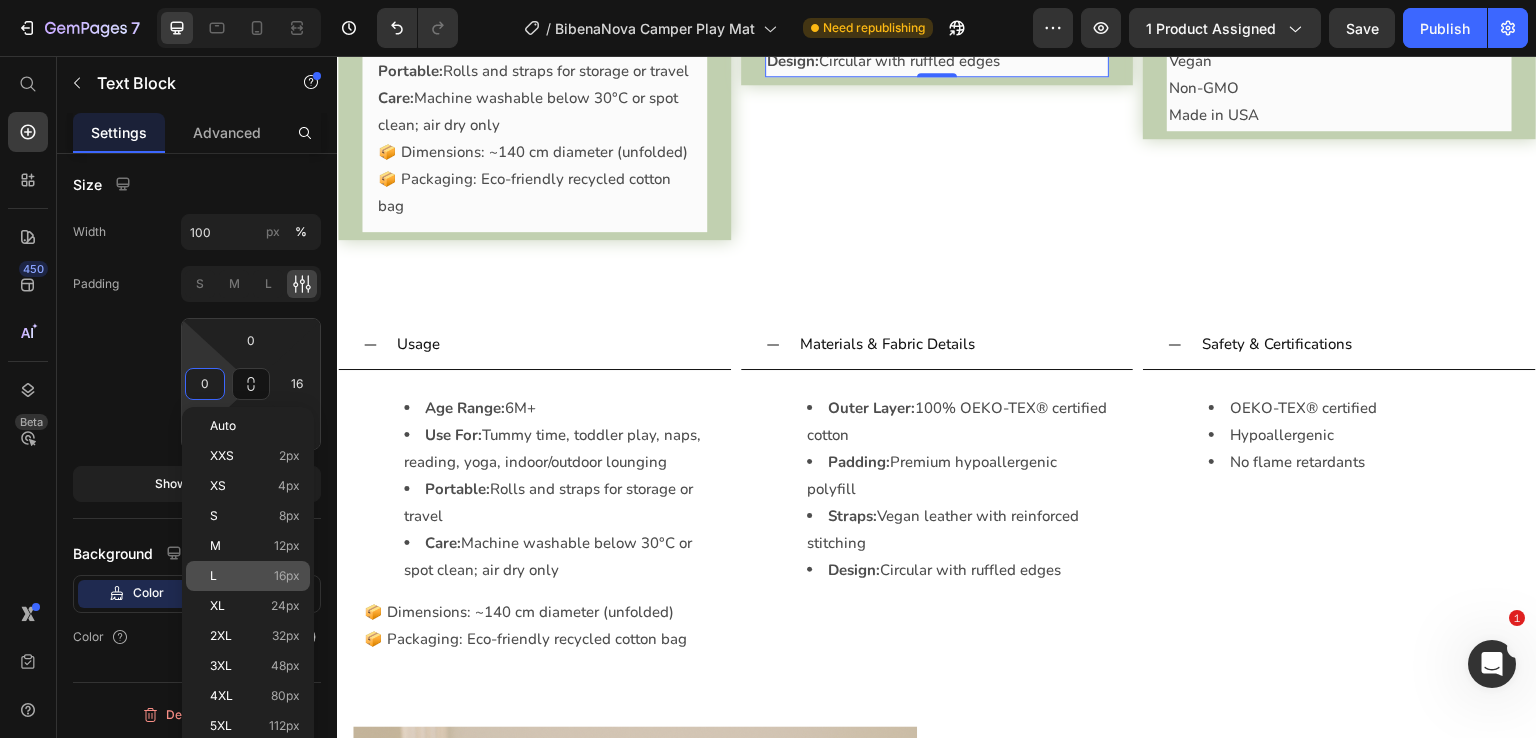 type on "16" 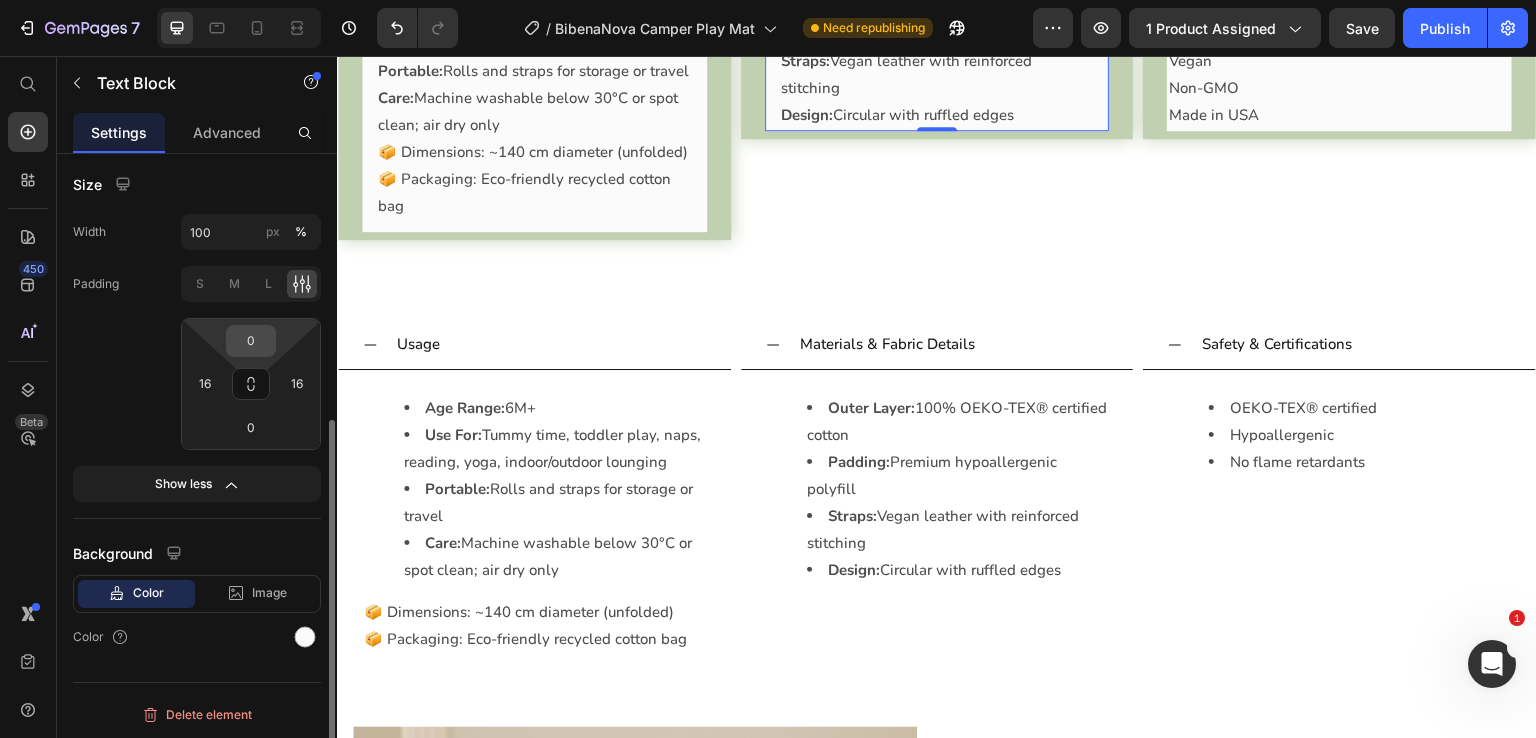 click on "0" at bounding box center (251, 341) 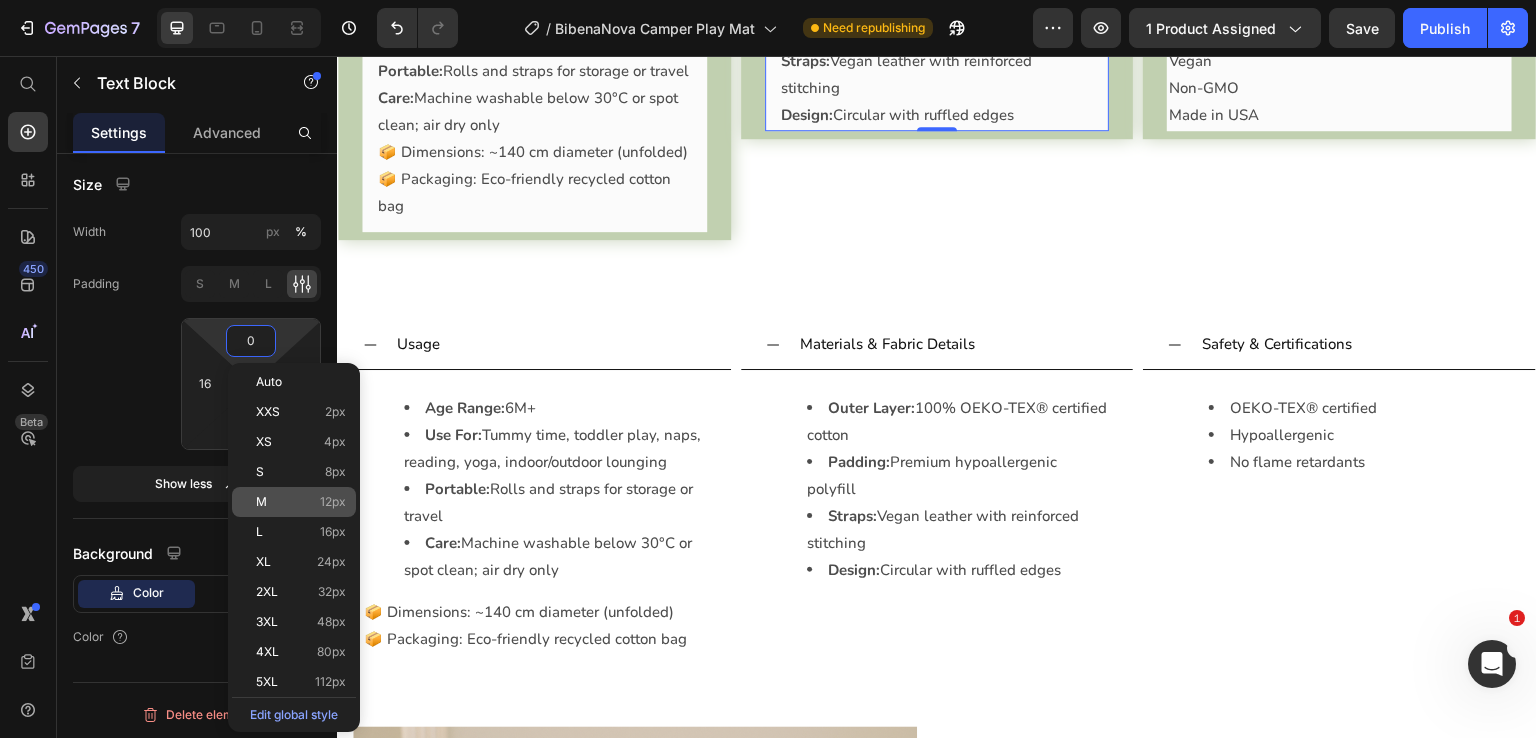 click on "M 12px" at bounding box center (301, 502) 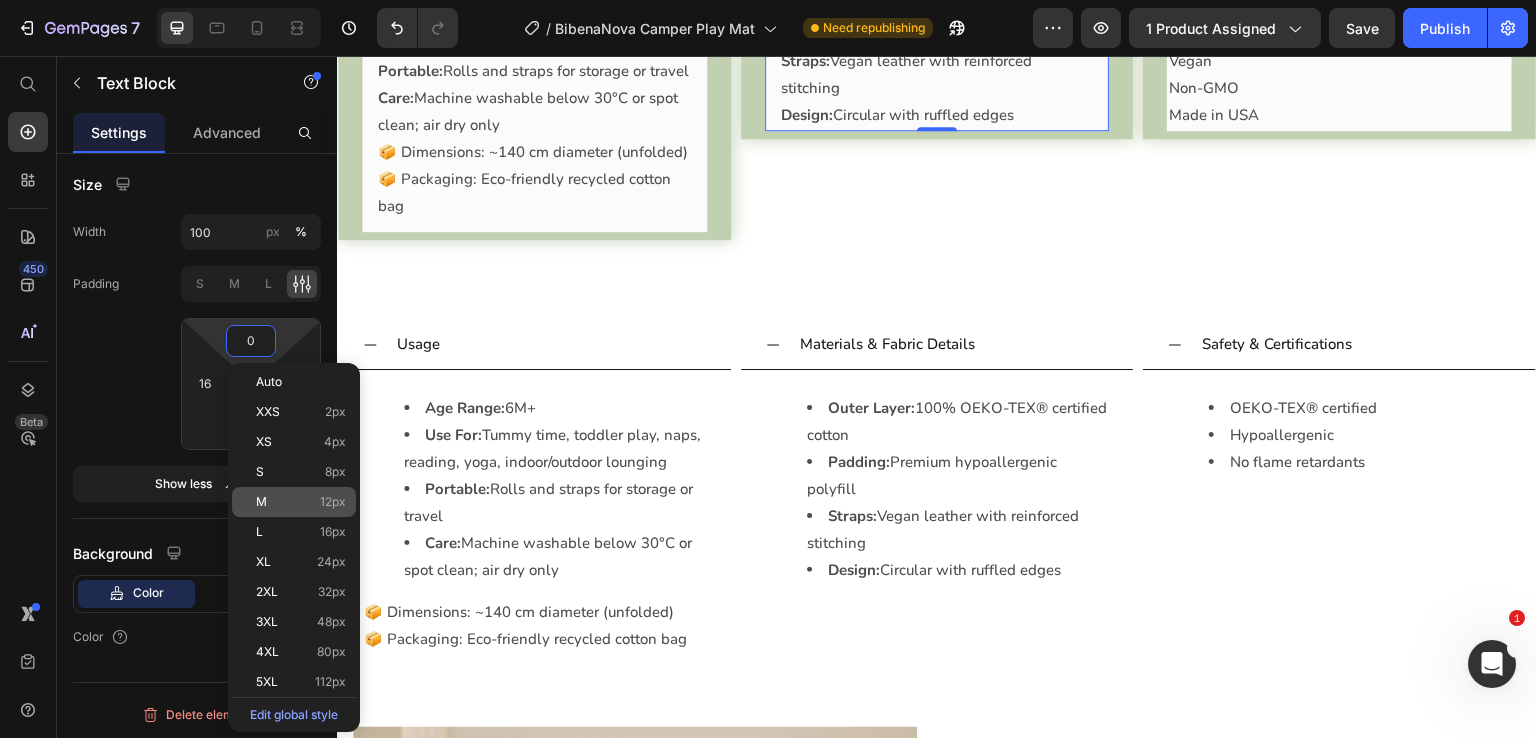 type on "12" 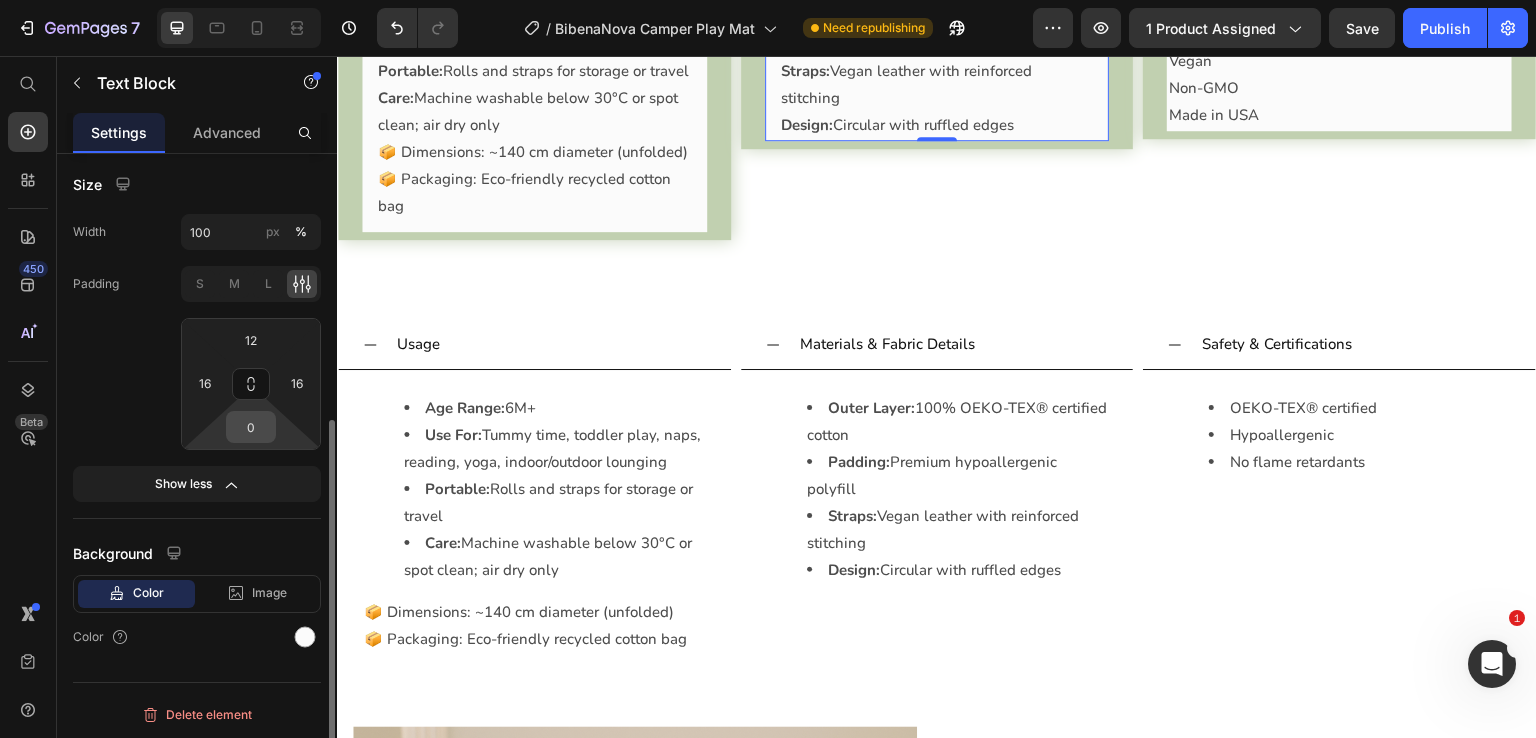 click on "0" at bounding box center [251, 427] 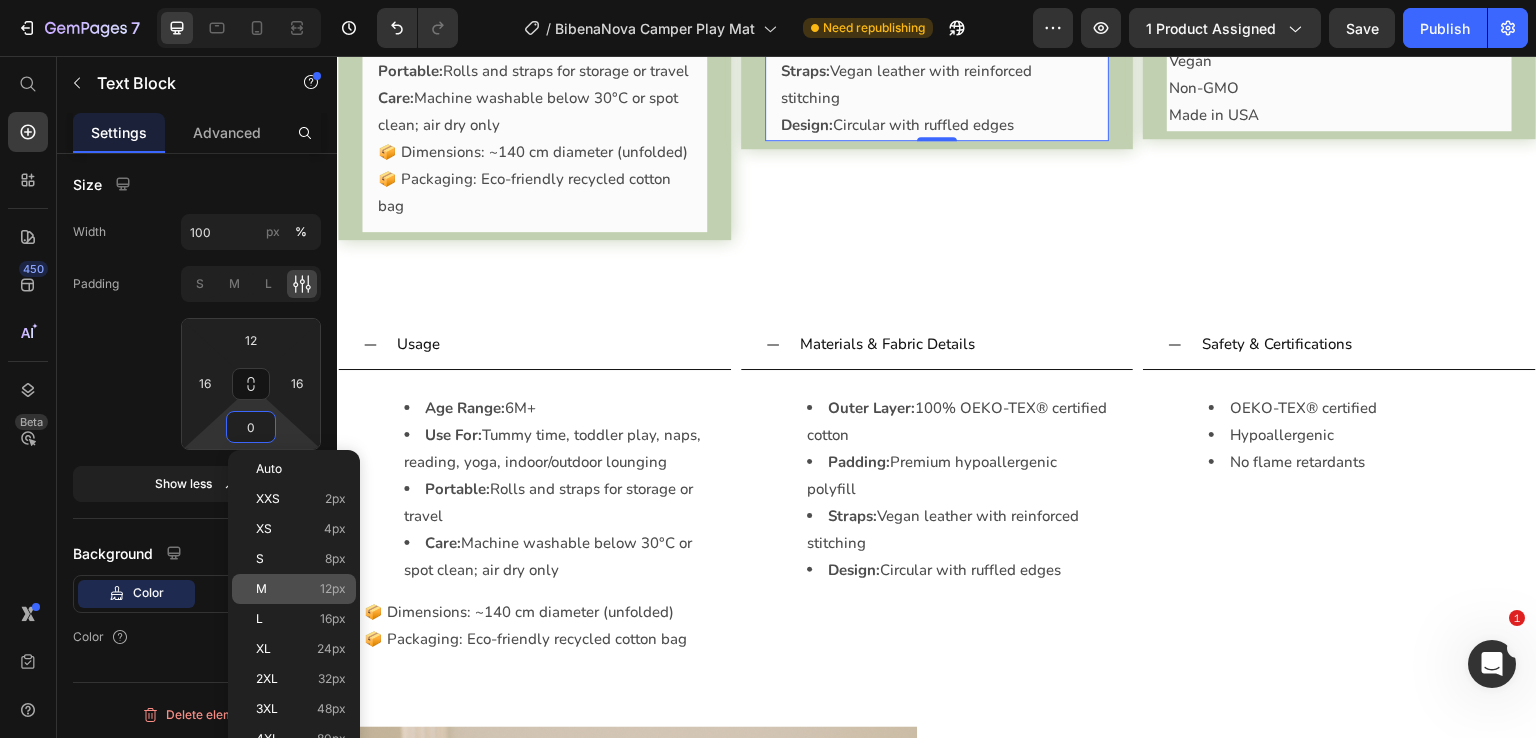 click on "M 12px" at bounding box center [301, 589] 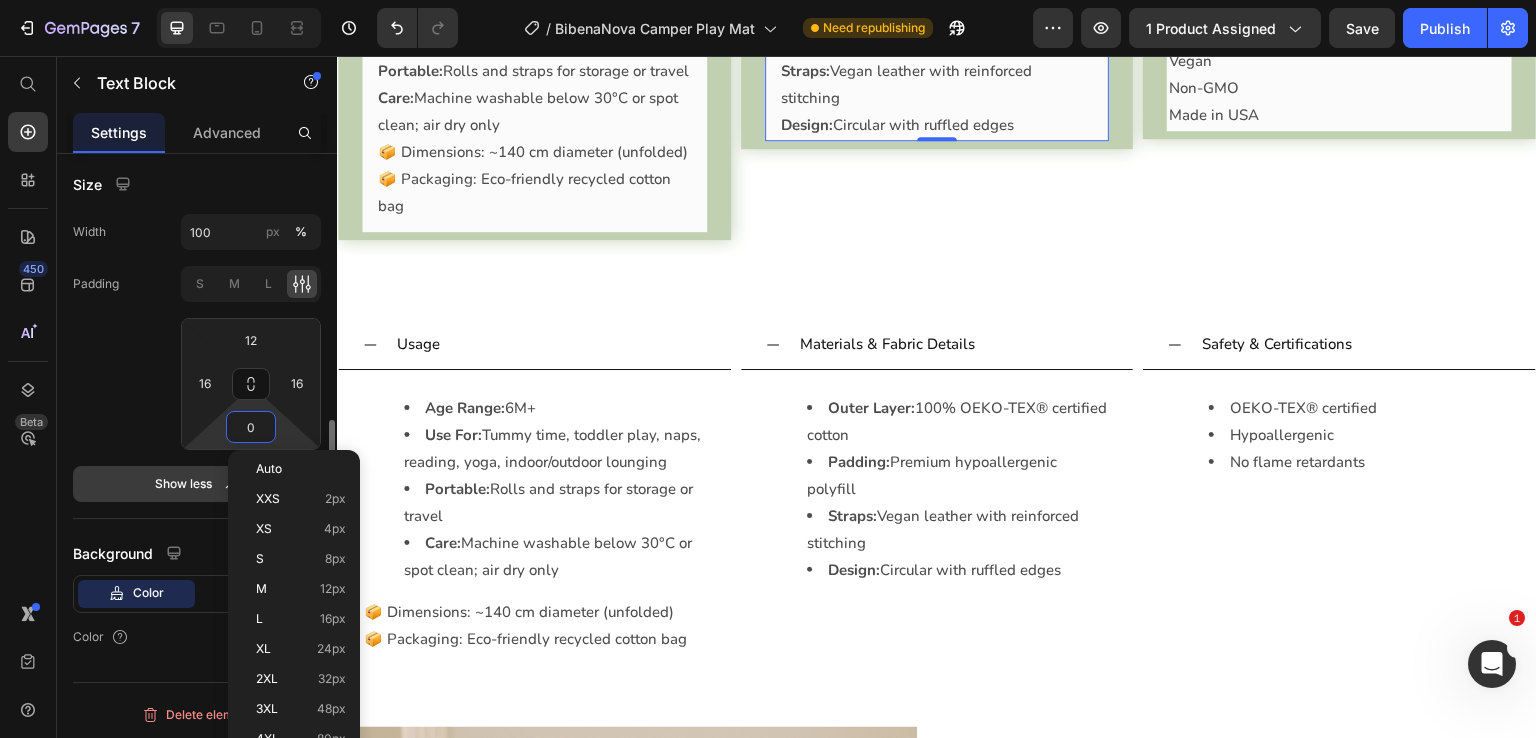 type on "12" 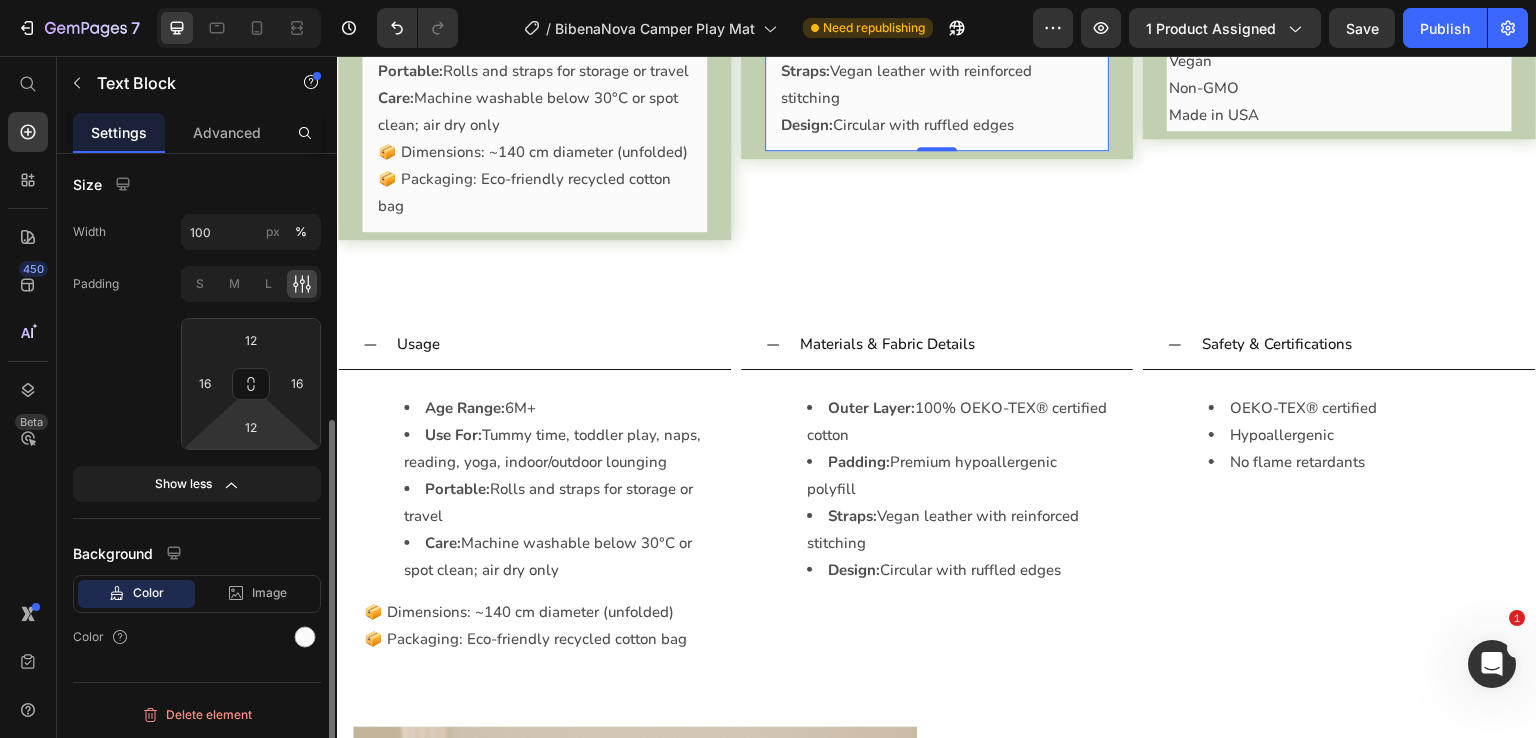 click on "Padding S M L 12 16 12 16" 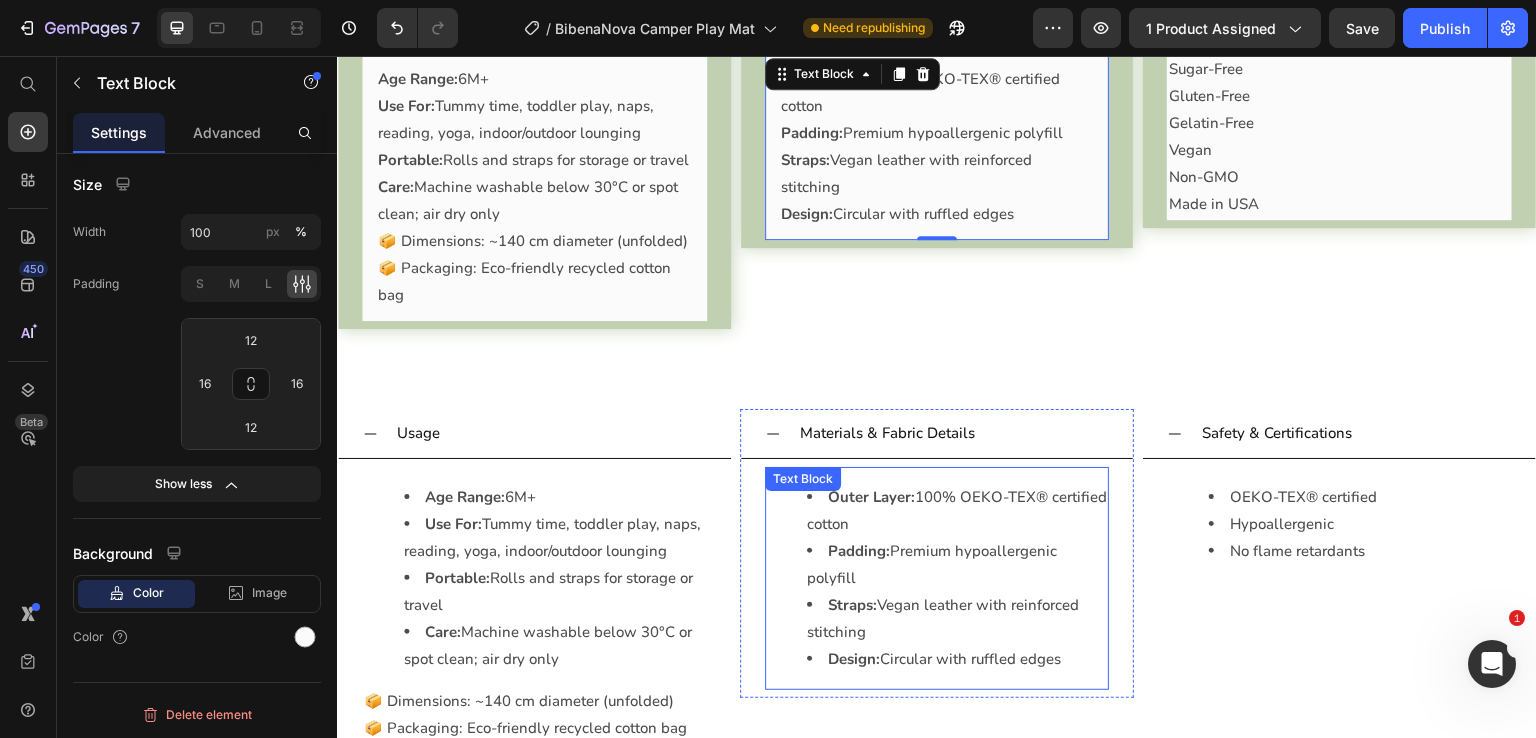 scroll, scrollTop: 2669, scrollLeft: 0, axis: vertical 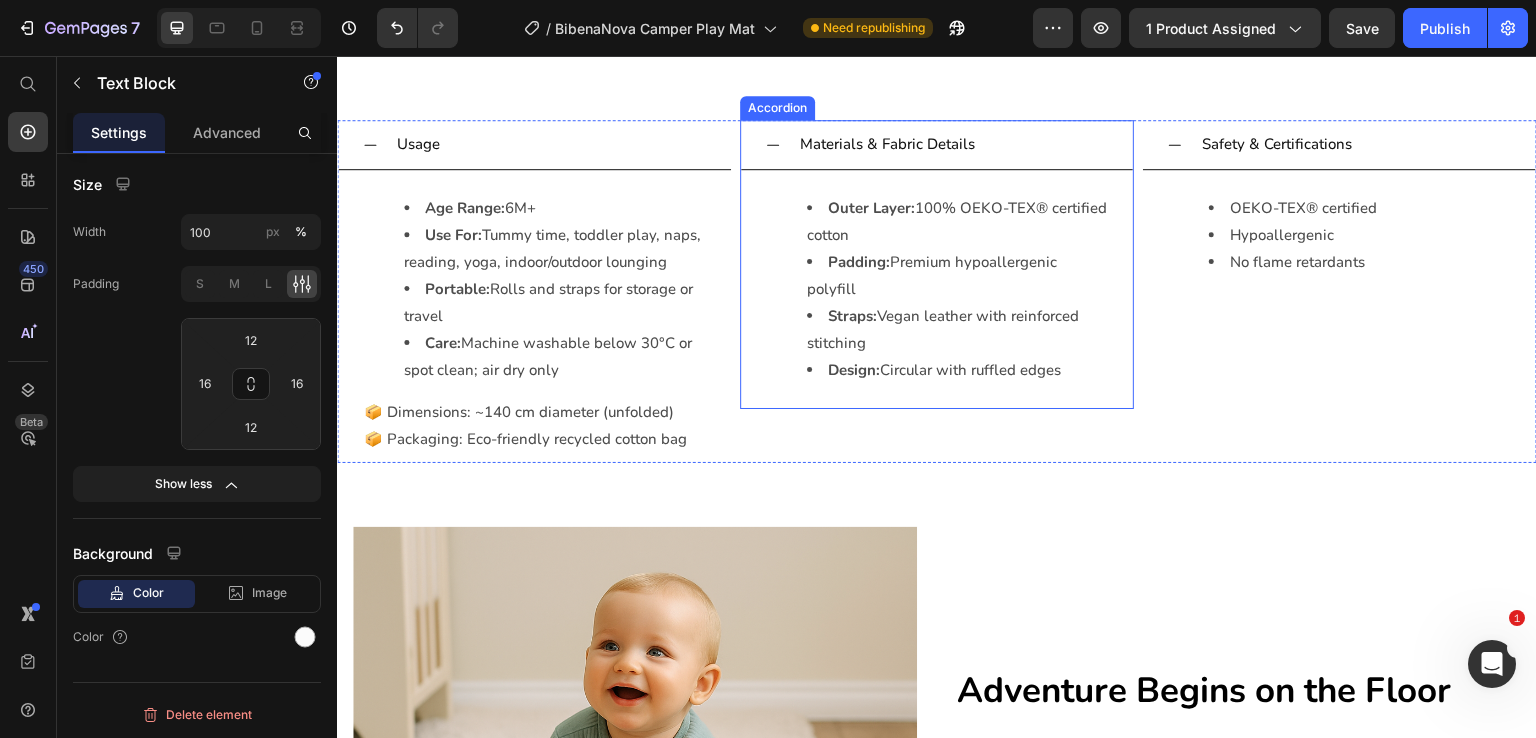 click on "Materials & Fabric Details" at bounding box center [887, 144] 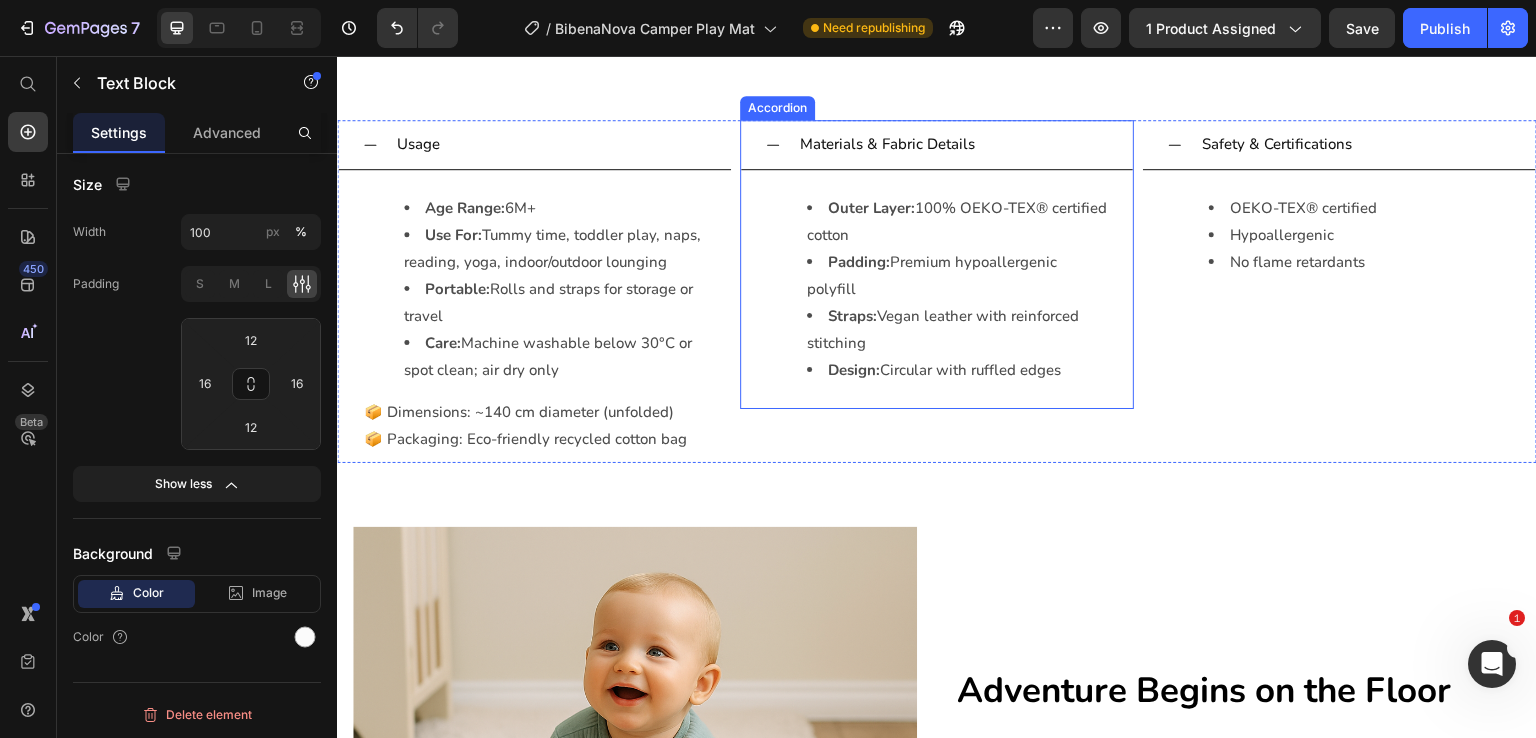click on "Materials & Fabric Details" at bounding box center (887, 144) 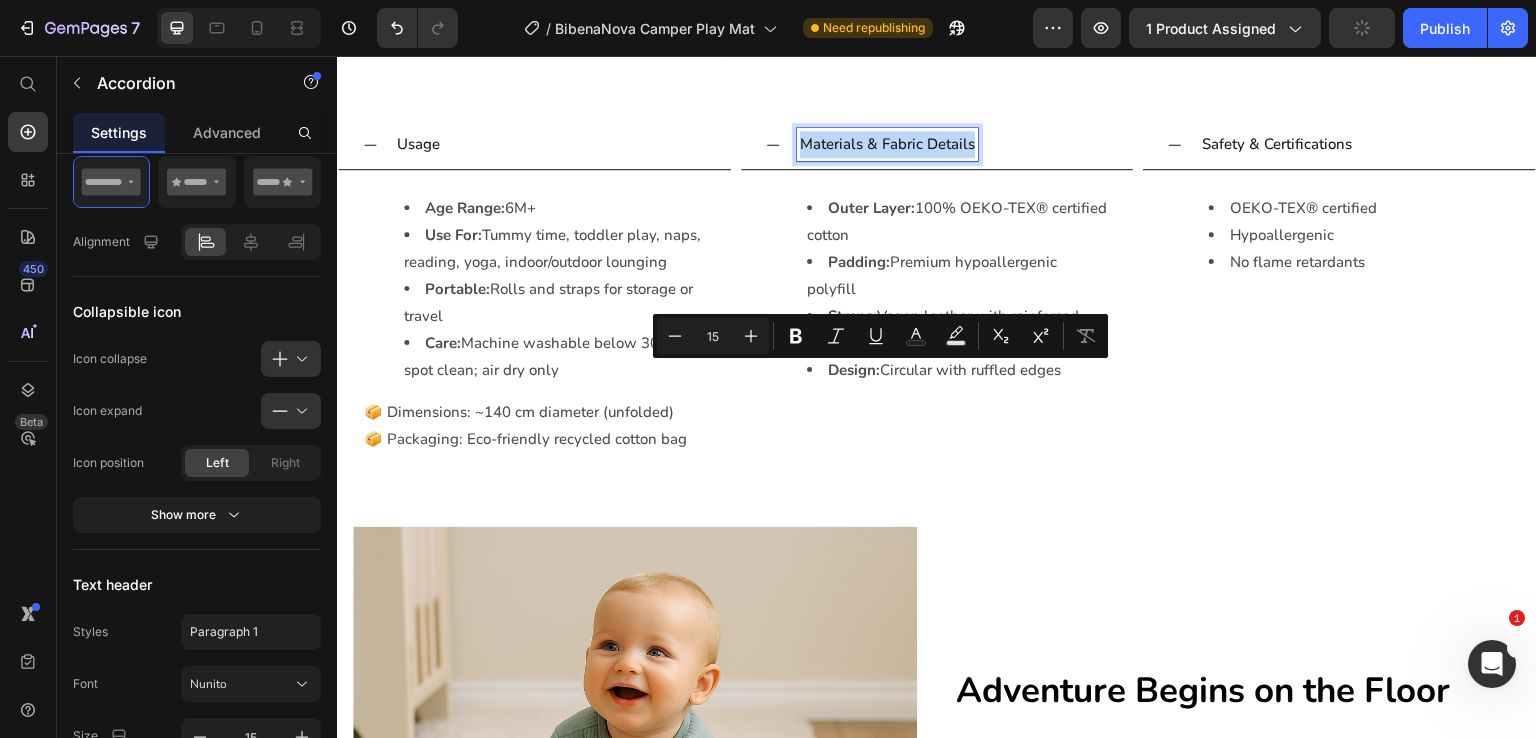 scroll, scrollTop: 0, scrollLeft: 0, axis: both 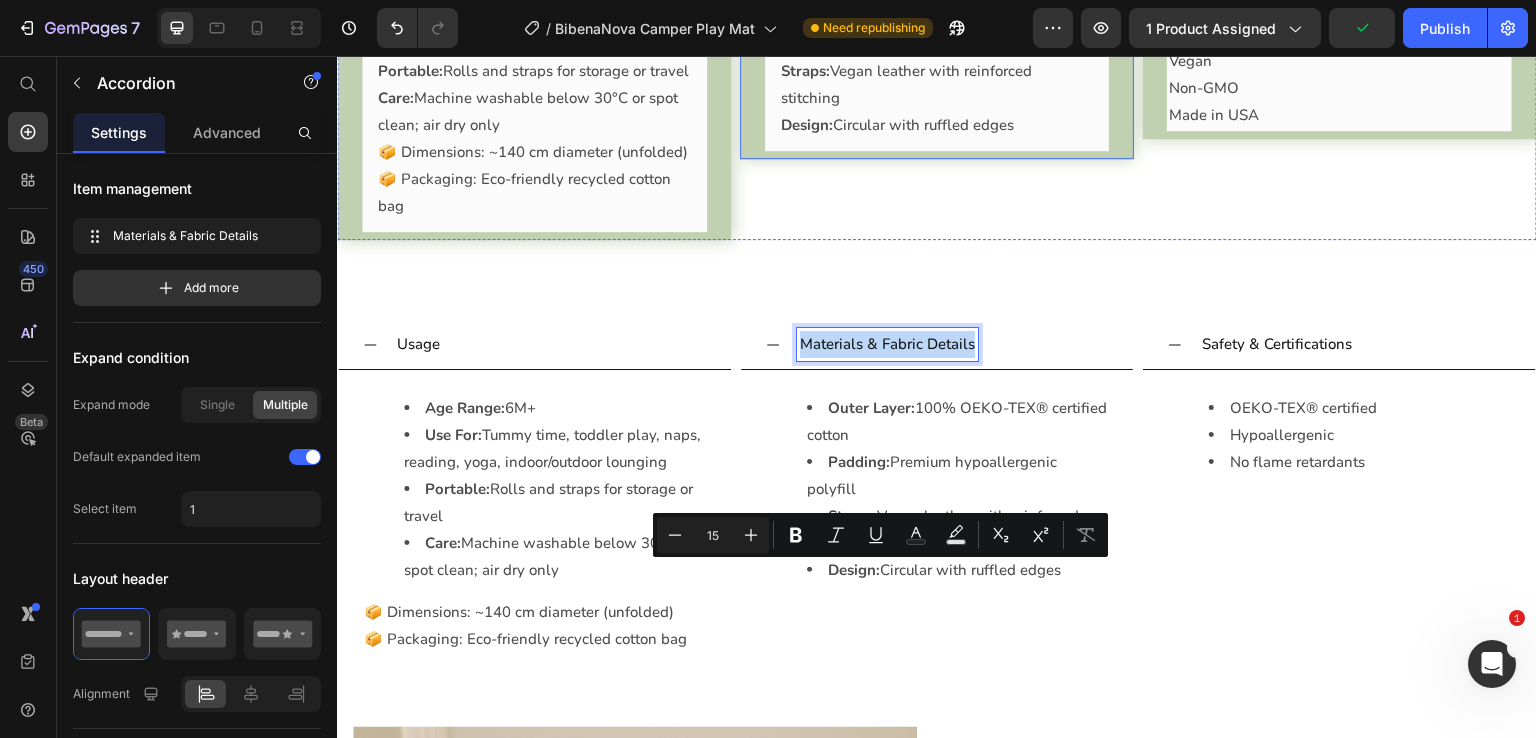 click on "Ingredients & Function" at bounding box center (847, -68) 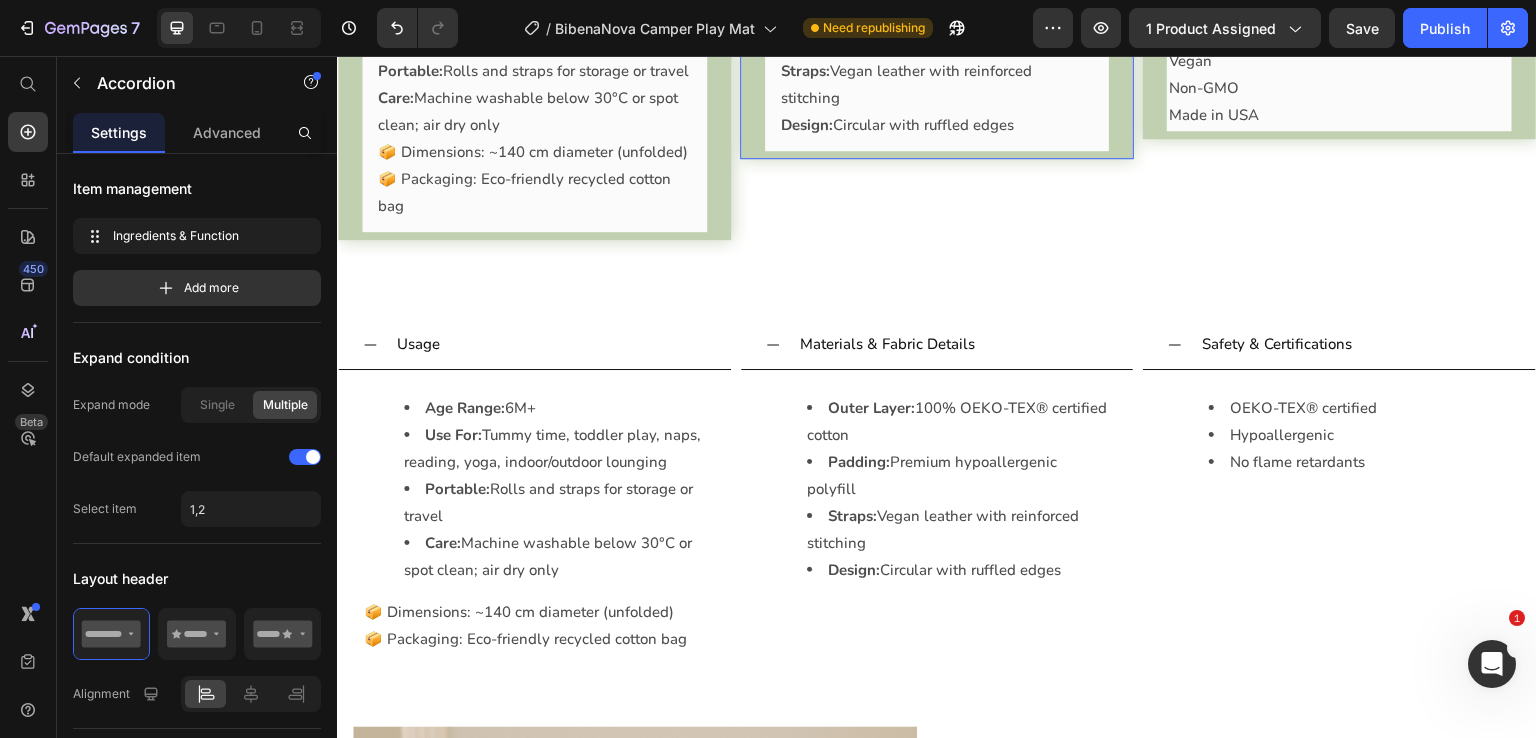 click at bounding box center (873, -72) 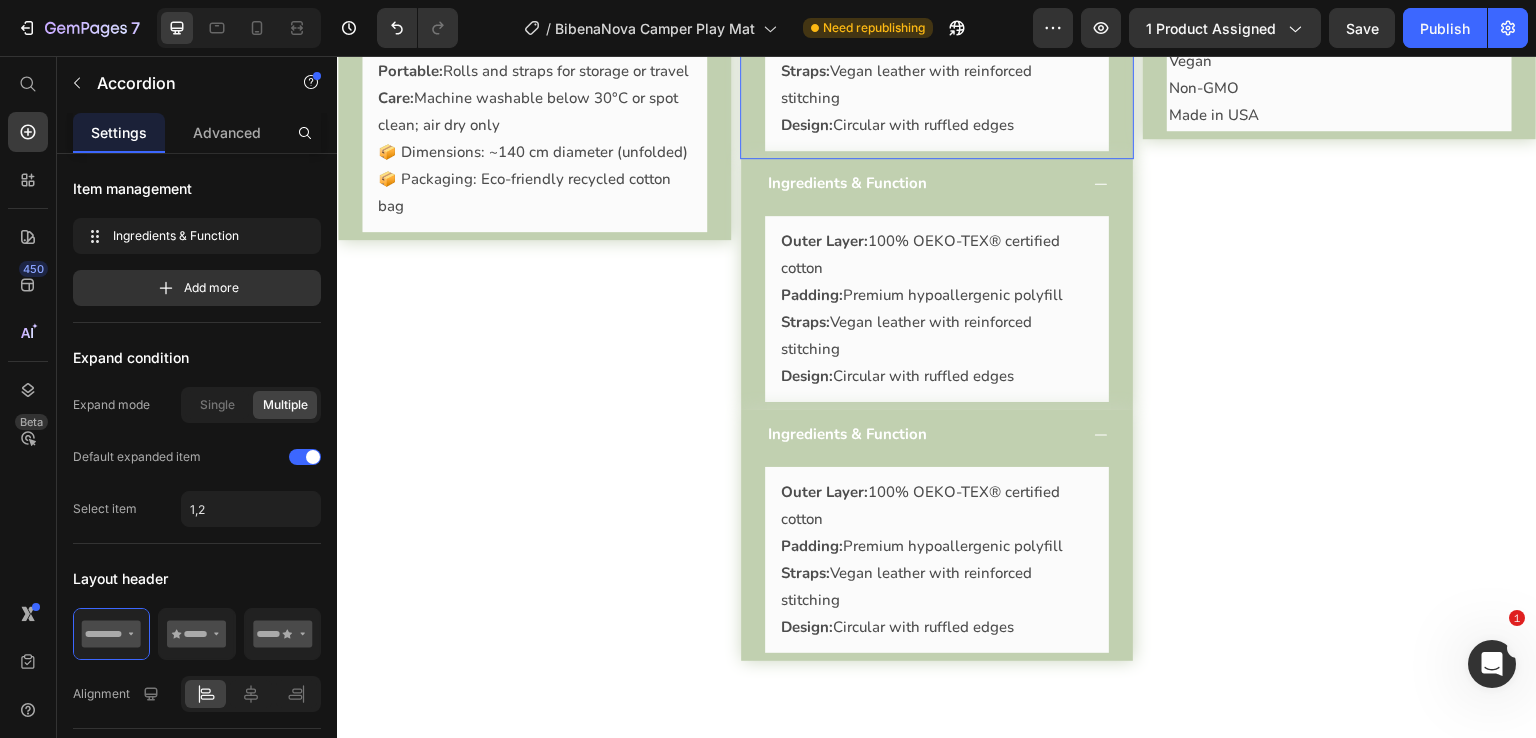 click on "Outer Layer:  100% OEKO-TEX® certified cotton Padding:  Premium hypoallergenic polyfill Straps:  Vegan leather with reinforced stitching Design:  Circular with ruffled edges Text Block" at bounding box center [937, 58] 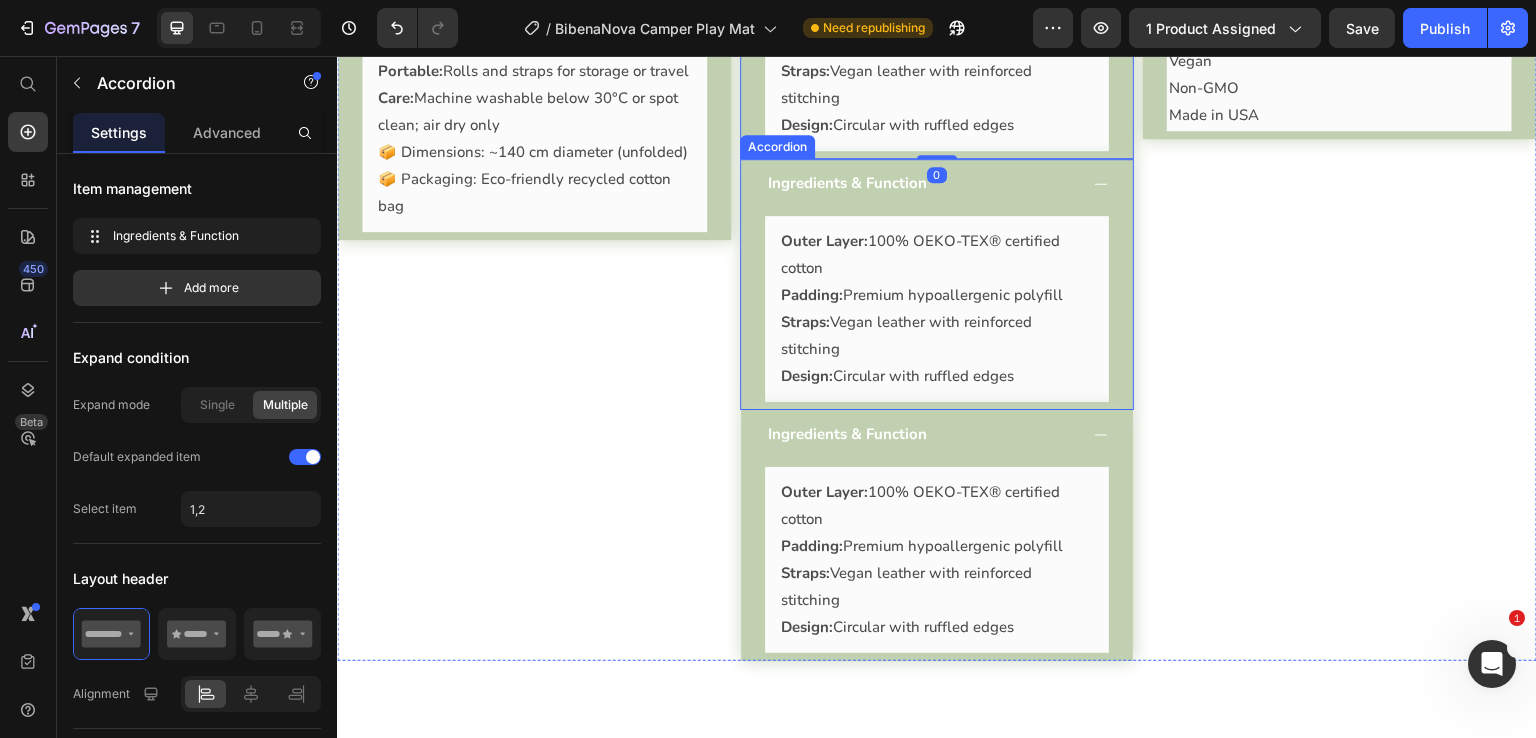 click on "Ingredients & Function" at bounding box center [921, 183] 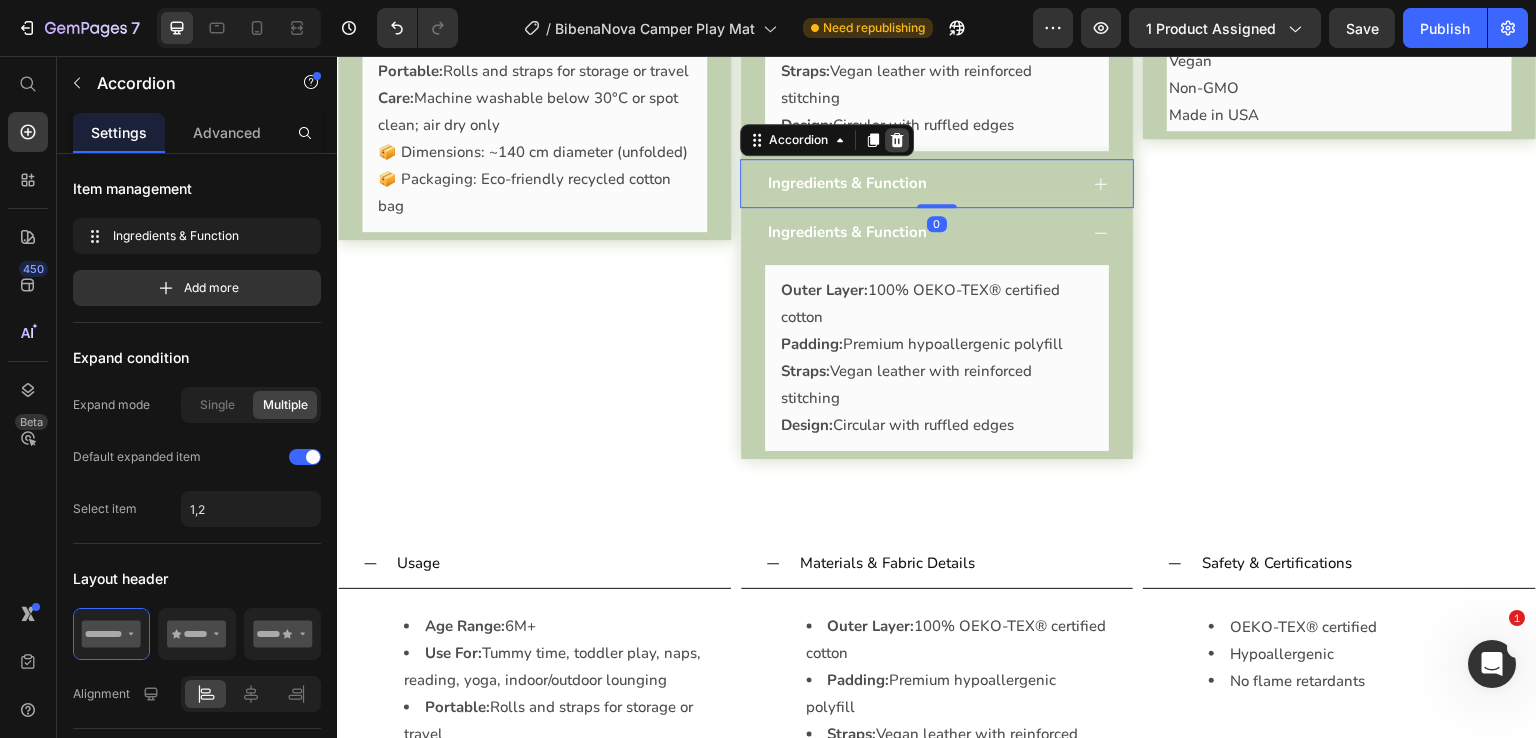 click 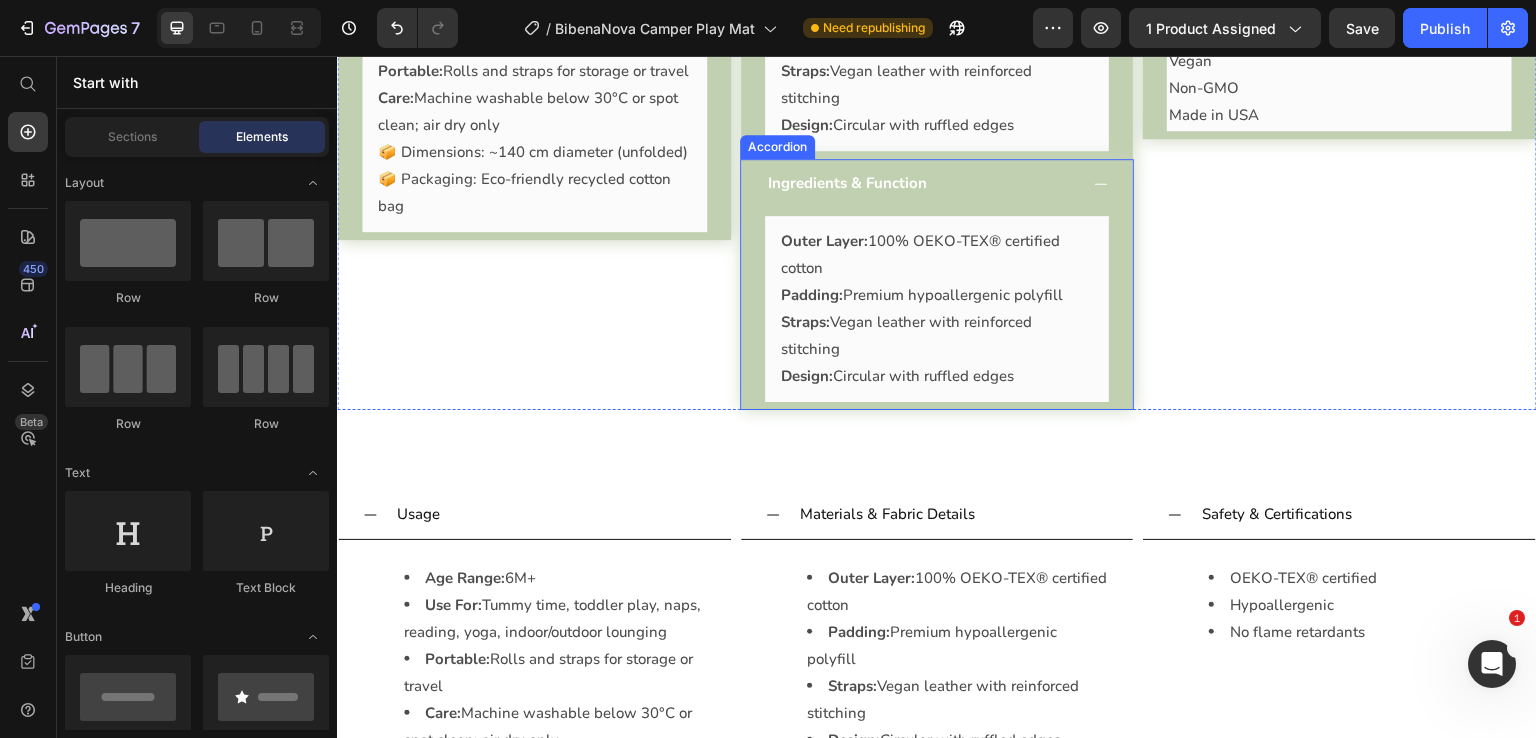 click on "Ingredients & Function" at bounding box center (921, 183) 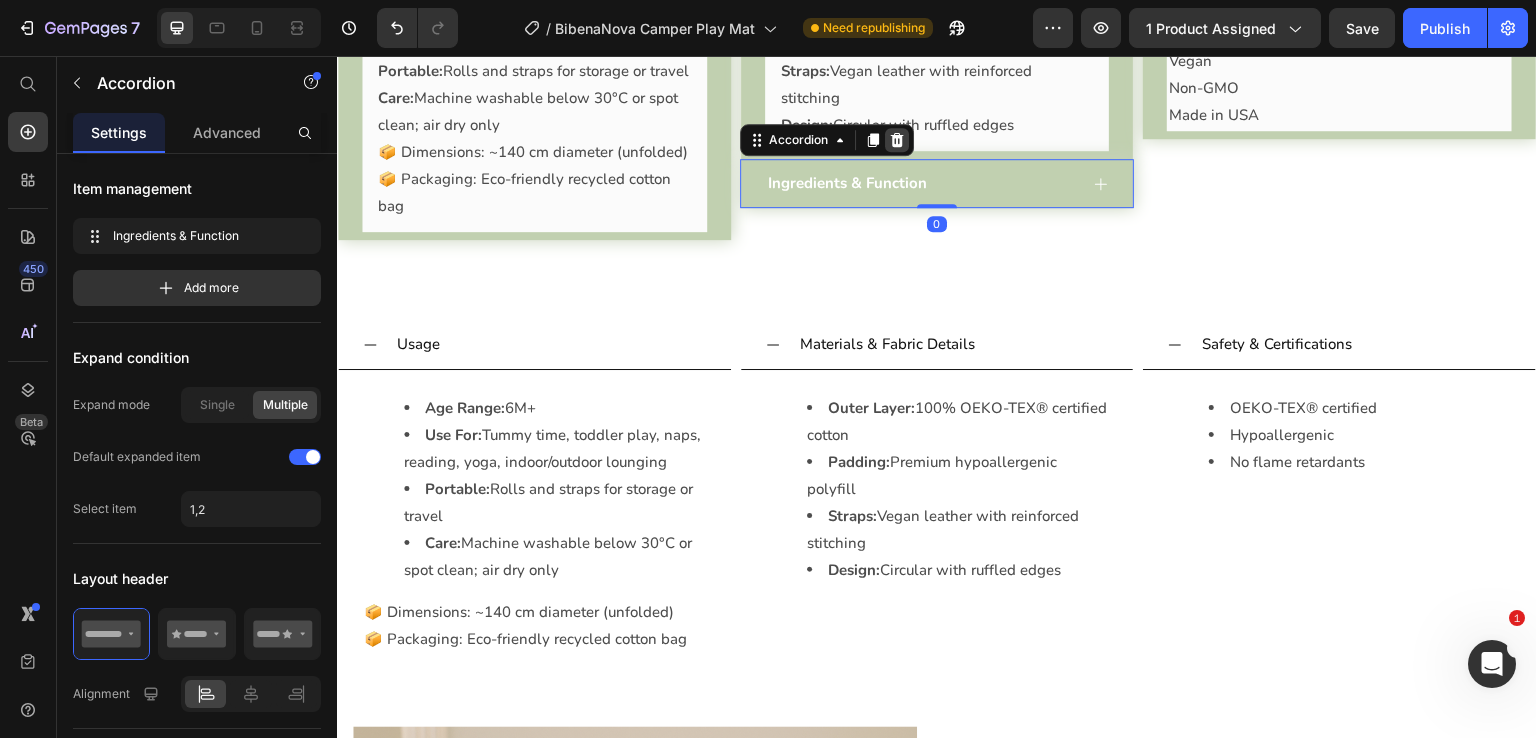 click 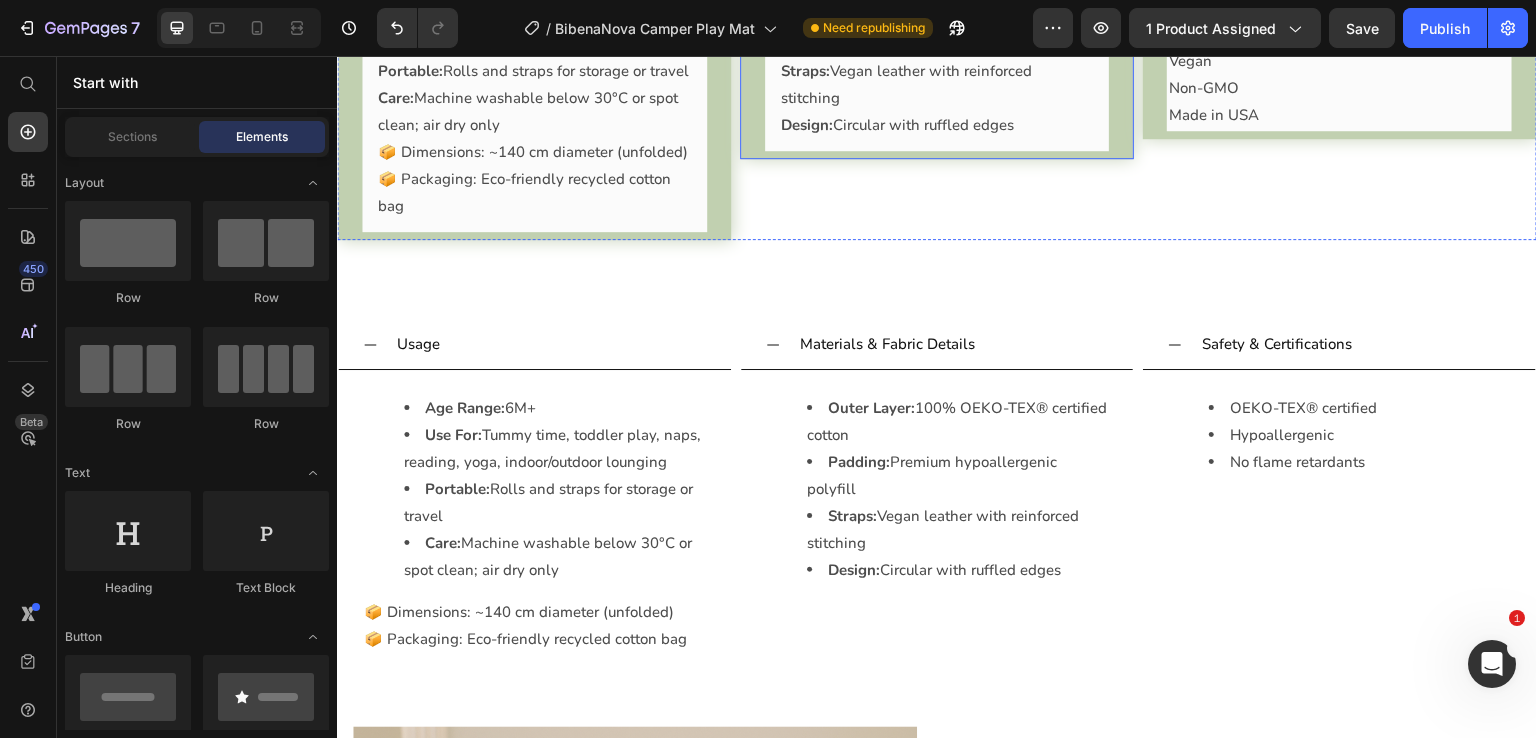 click on "Ingredients & Function" at bounding box center (847, -68) 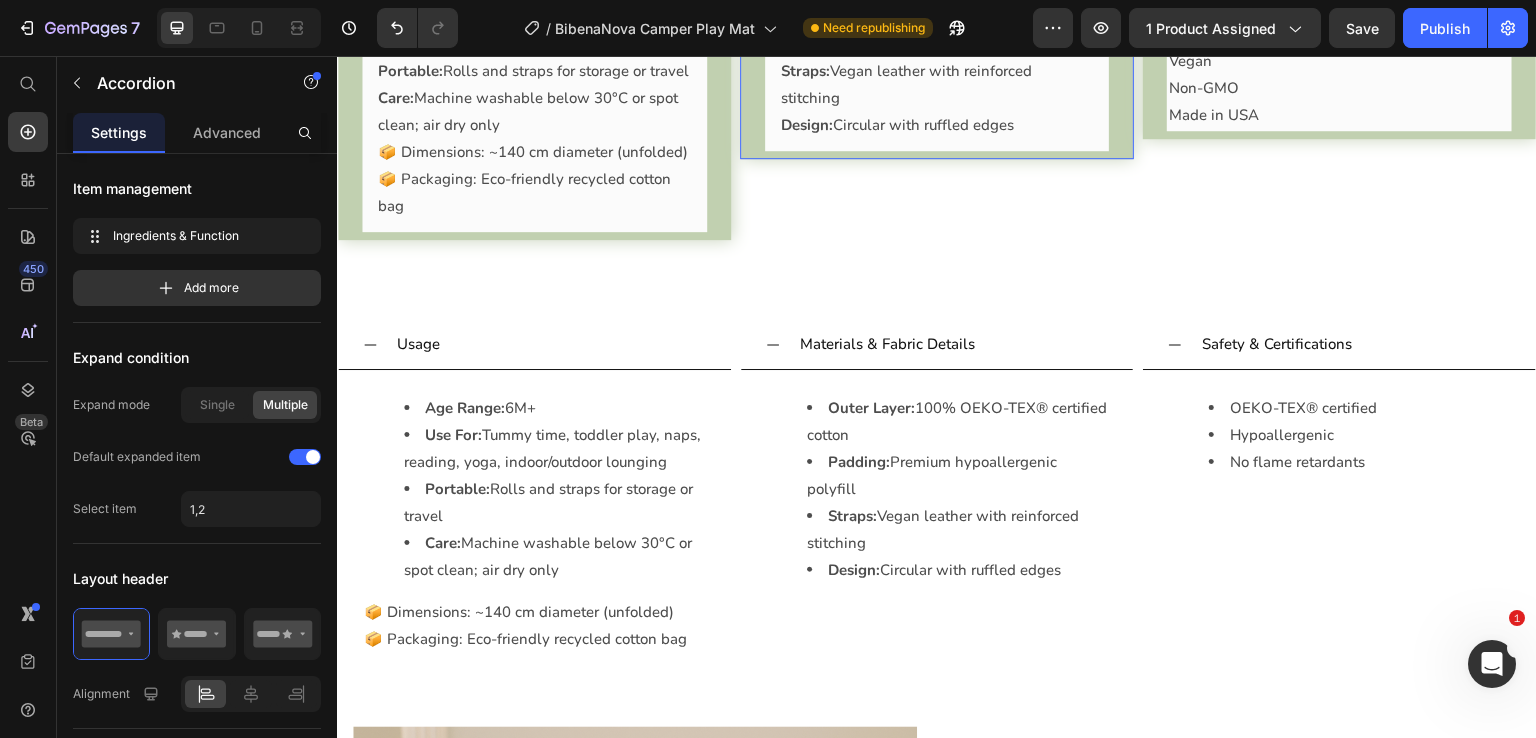 click 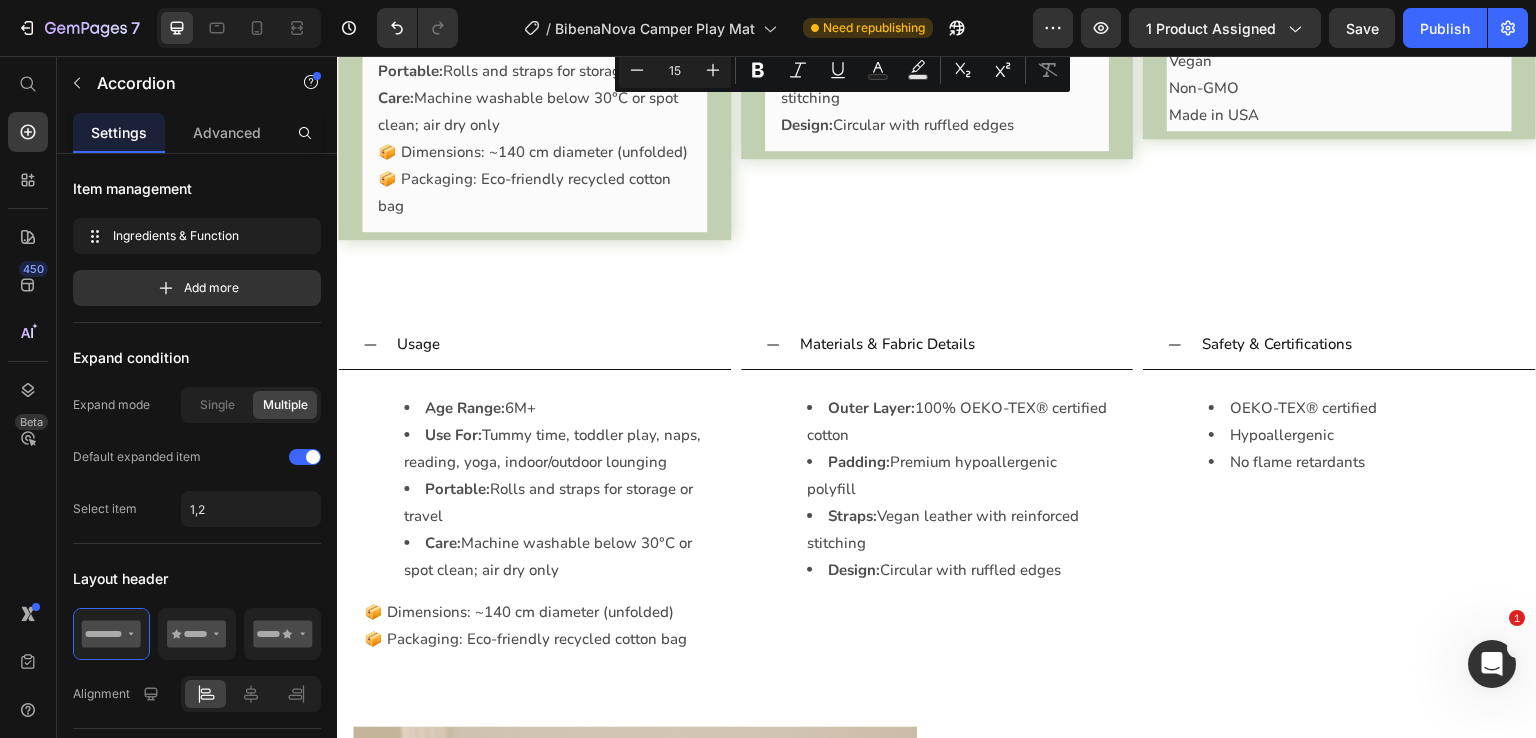 click on "Ingredients & Function" at bounding box center (847, -68) 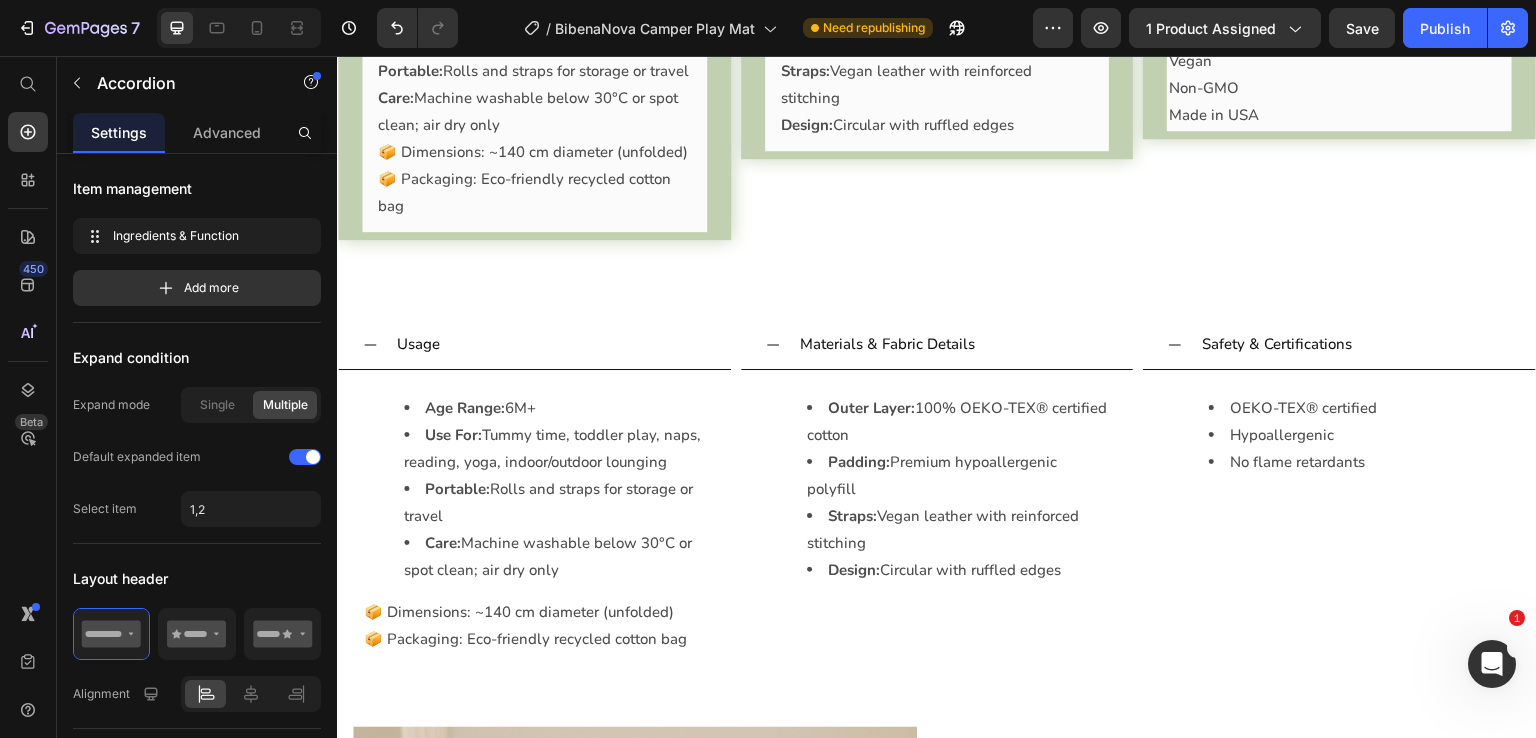 click on "Ingredients & Function" at bounding box center [847, -68] 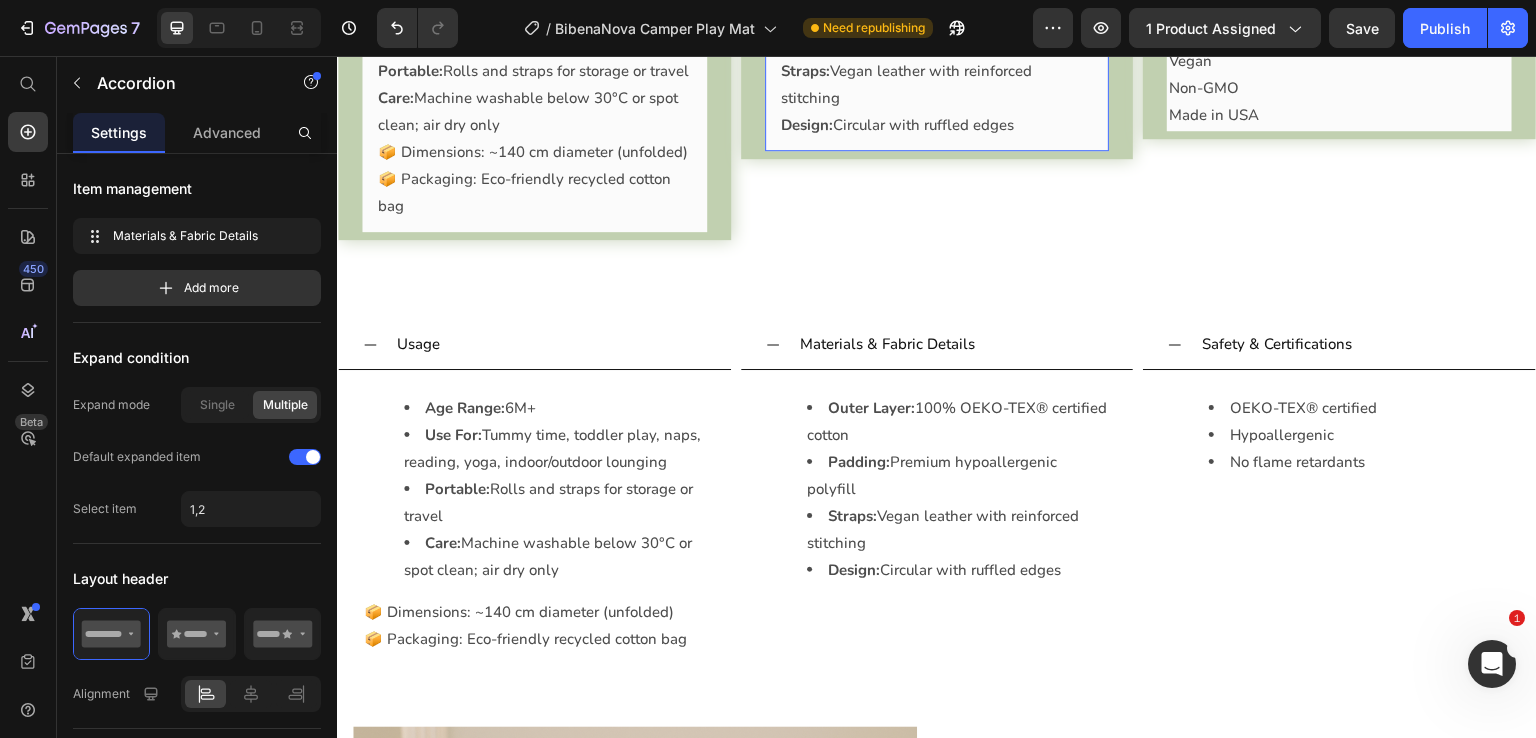 click on "Materials & Fabric Details Outer Layer:  100% OEKO-TEX® certified cotton Padding:  Premium hypoallergenic polyfill Straps:  Vegan leather with reinforced stitching Design:  Circular with ruffled edges Text Block Accordion Row 3 cols Section   0" at bounding box center [937, 74] 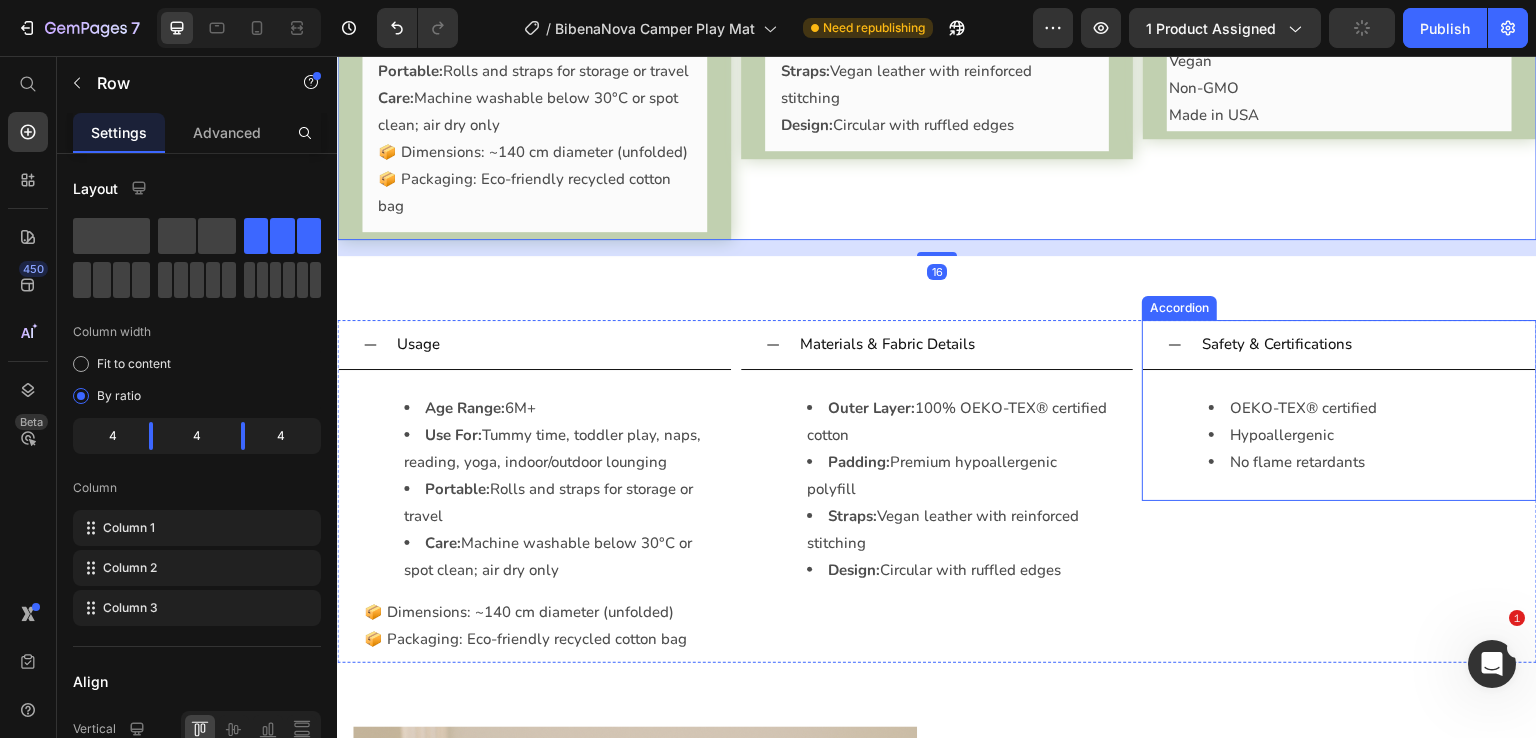click on "Safety & Certifications" at bounding box center (1277, 344) 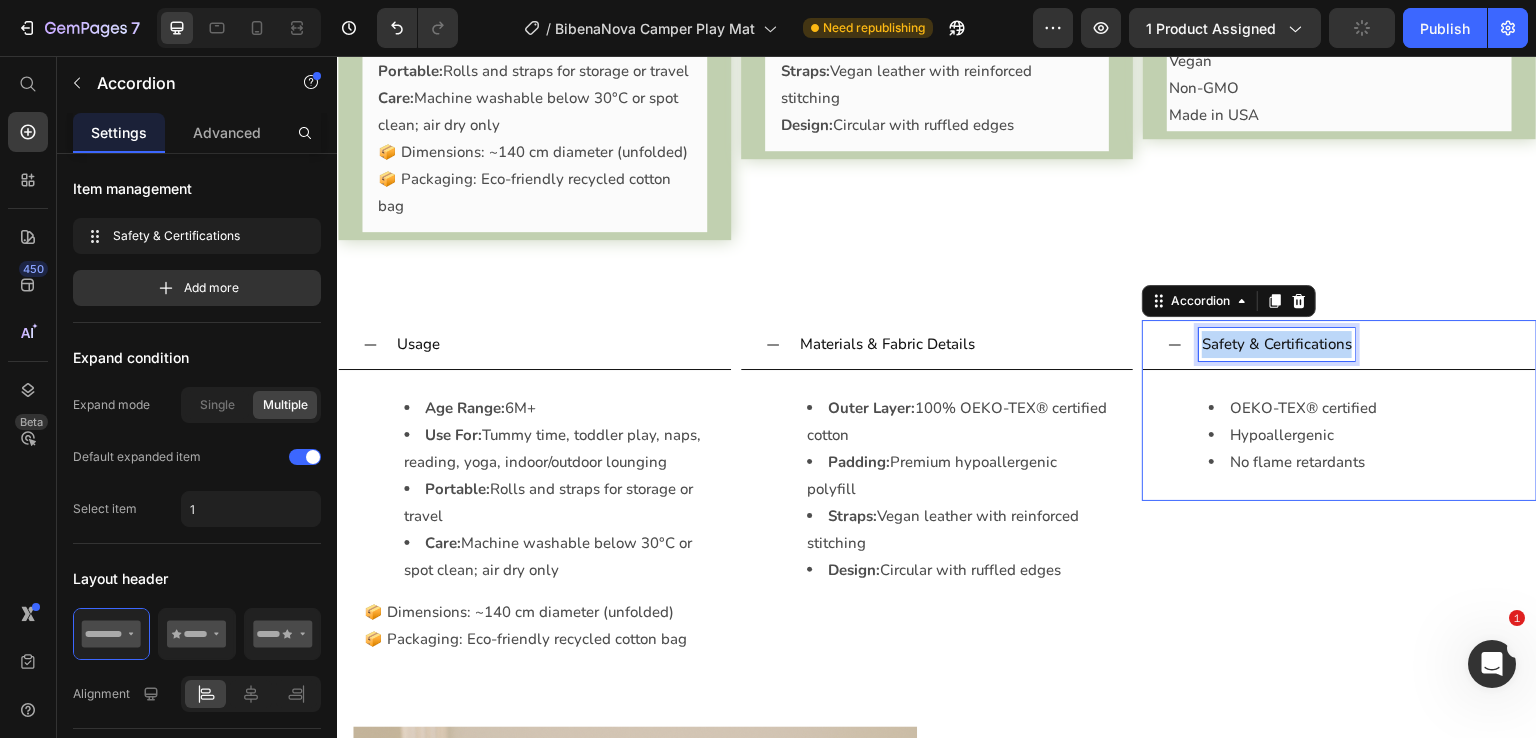 click on "Safety & Certifications" at bounding box center [1277, 344] 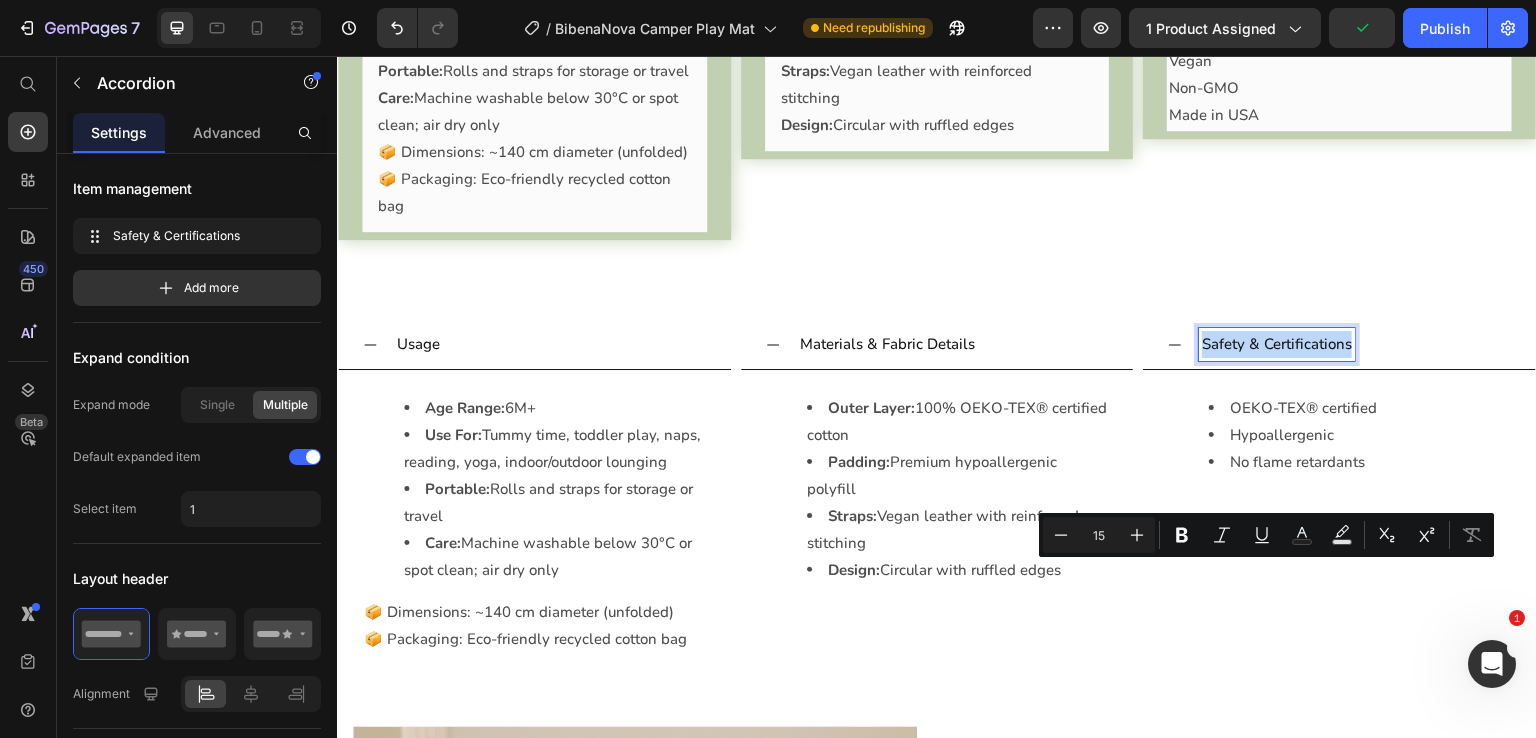 copy on "Safety & Certifications" 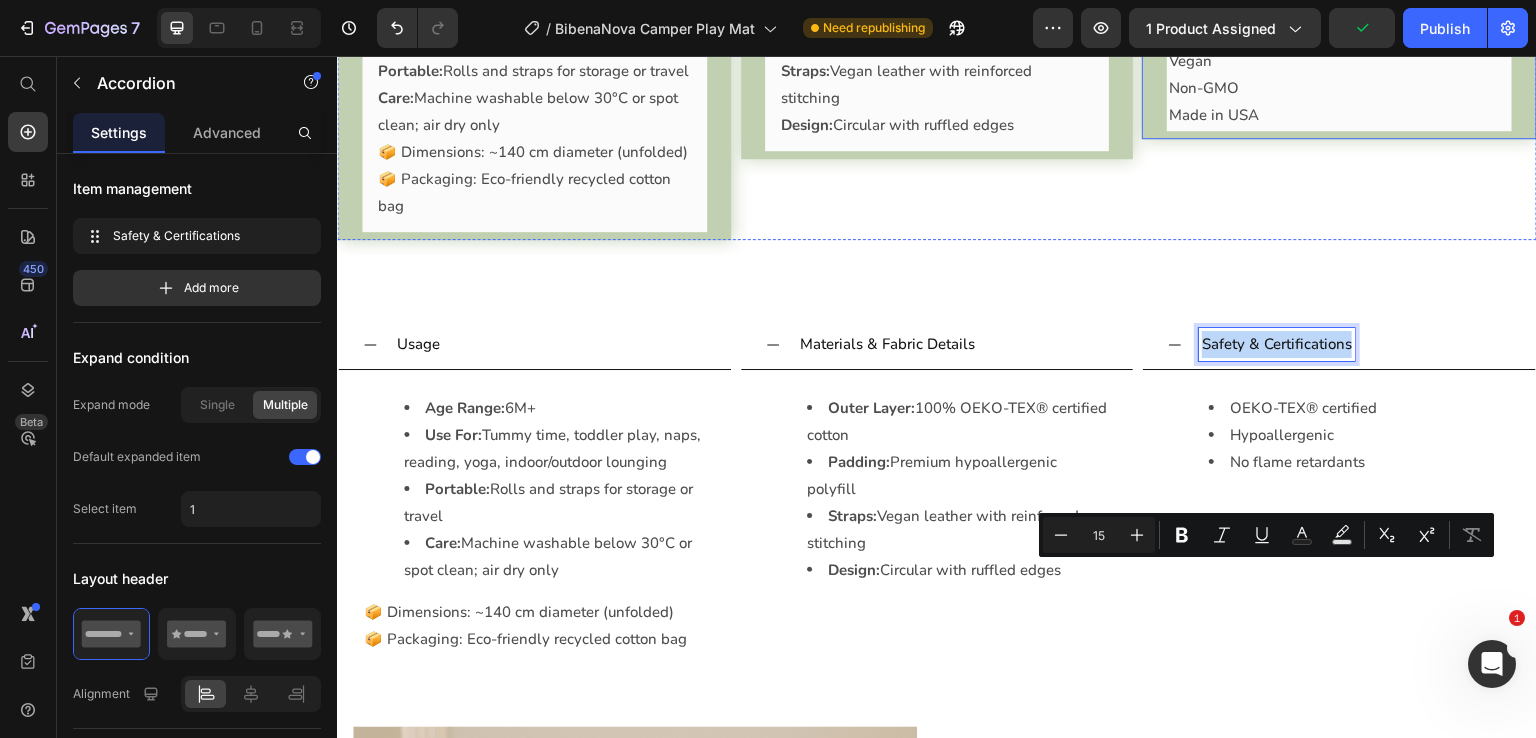 click on "Clean Label Standards" at bounding box center [1248, -68] 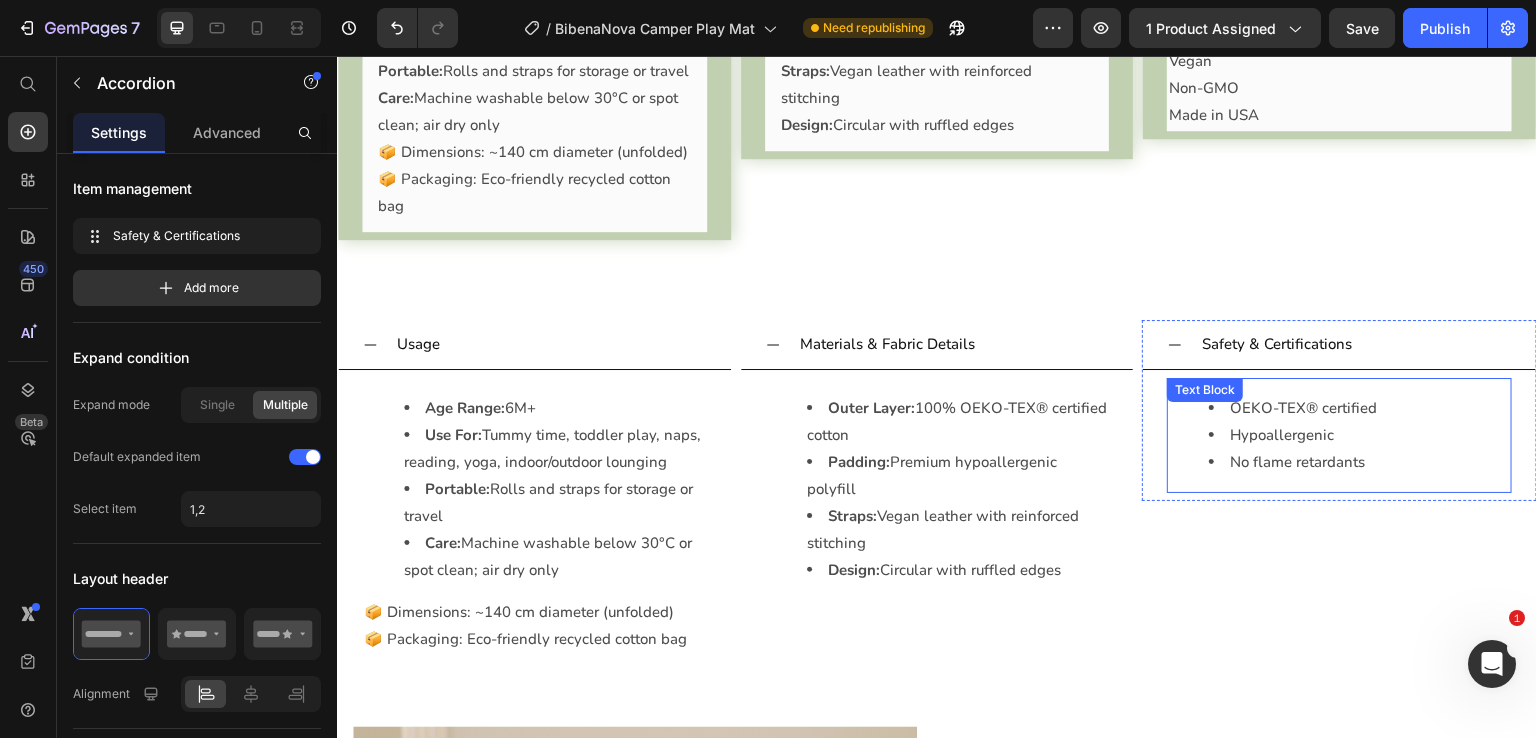 click on "OEKO-TEX® certified" at bounding box center (1359, 408) 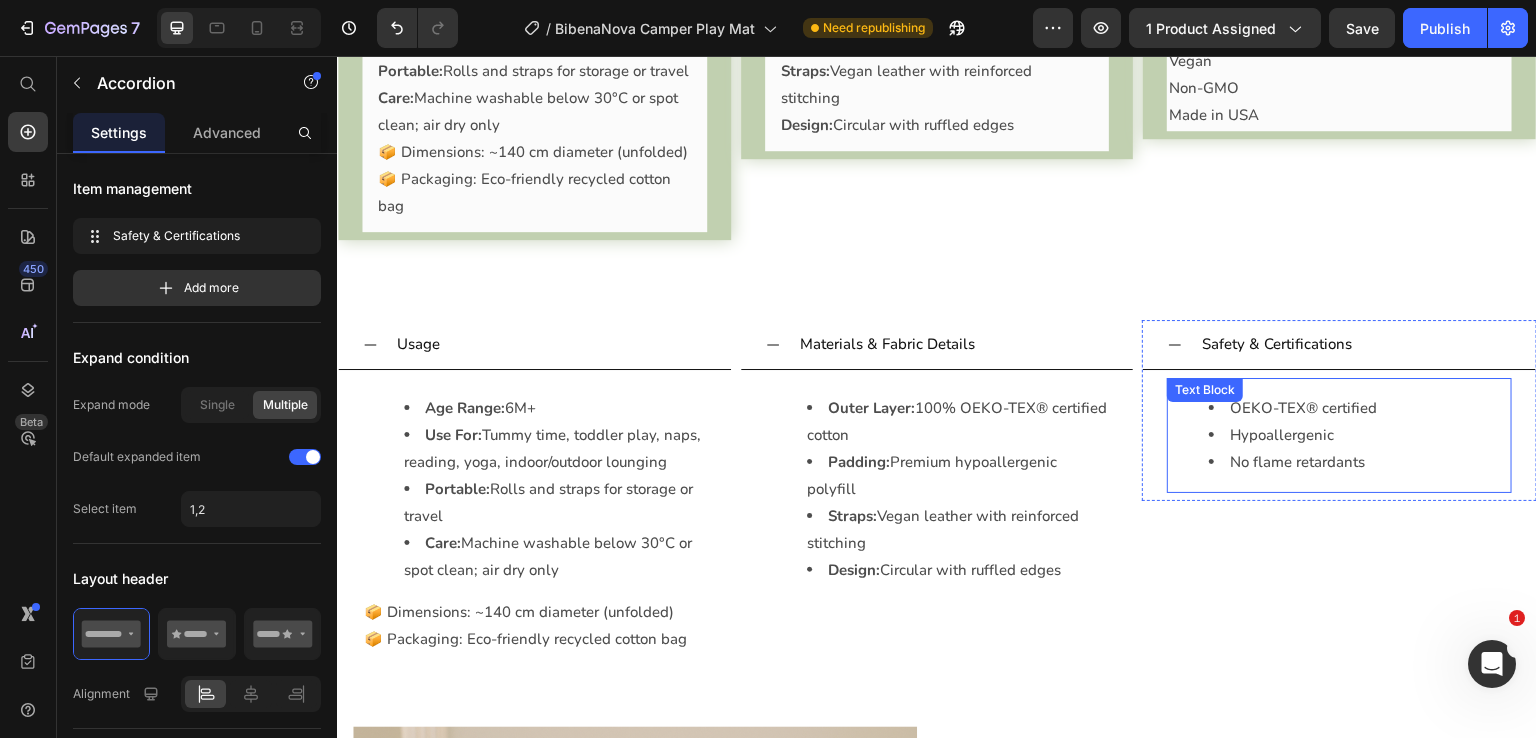 click on "OEKO-TEX® certified" at bounding box center (1359, 408) 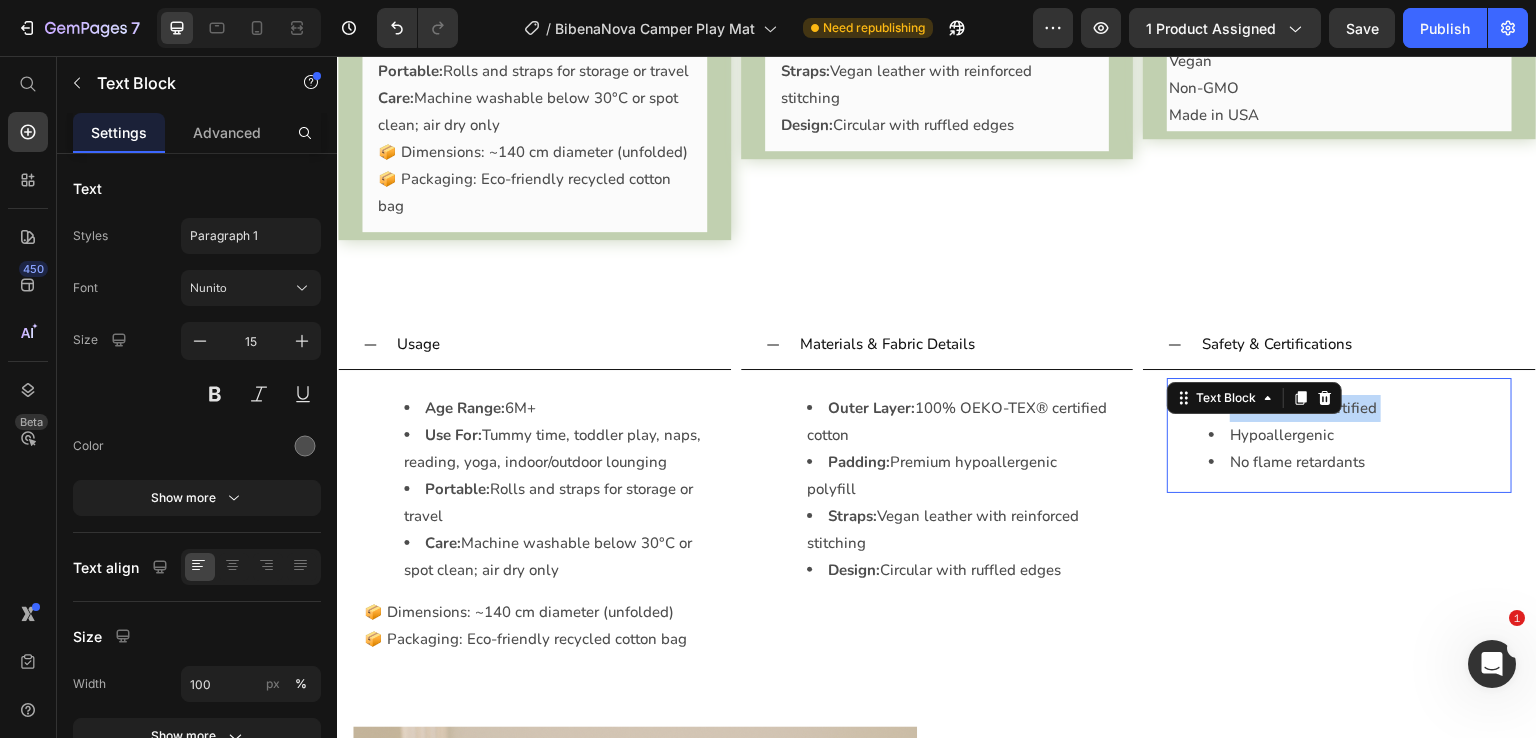 click on "OEKO-TEX® certified" at bounding box center (1359, 408) 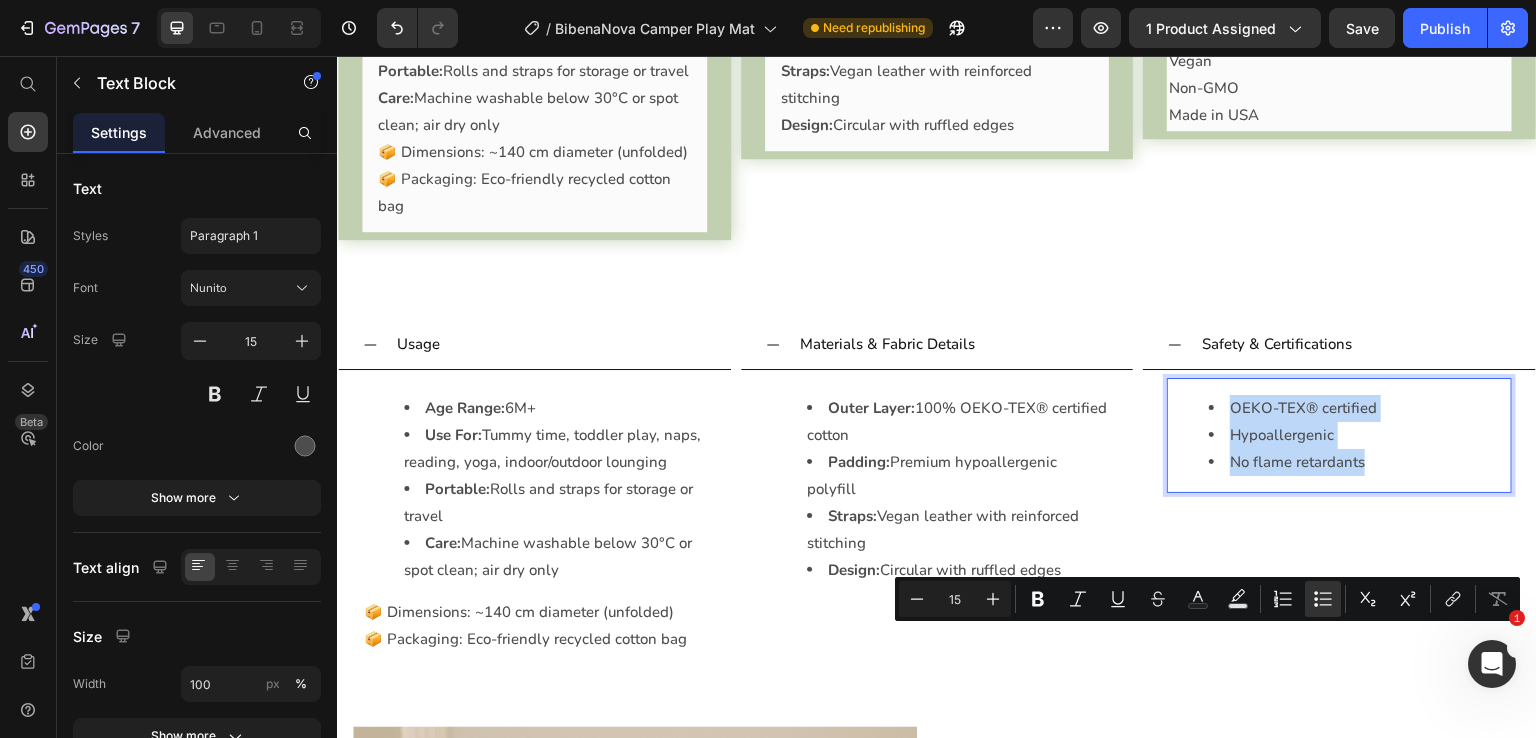 copy on "OEKO-TEX® certified Hypoallergenic No flame retardants" 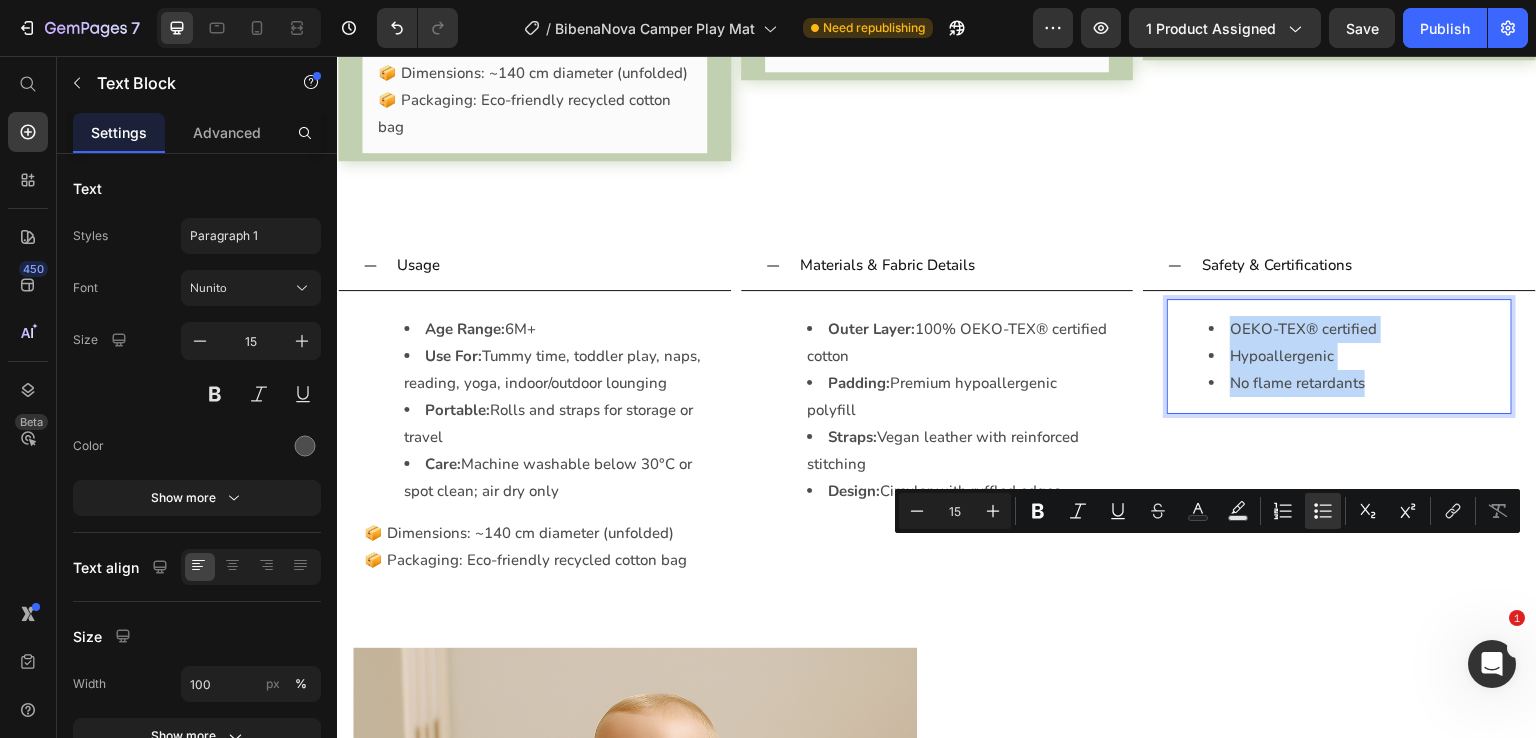 scroll, scrollTop: 2569, scrollLeft: 0, axis: vertical 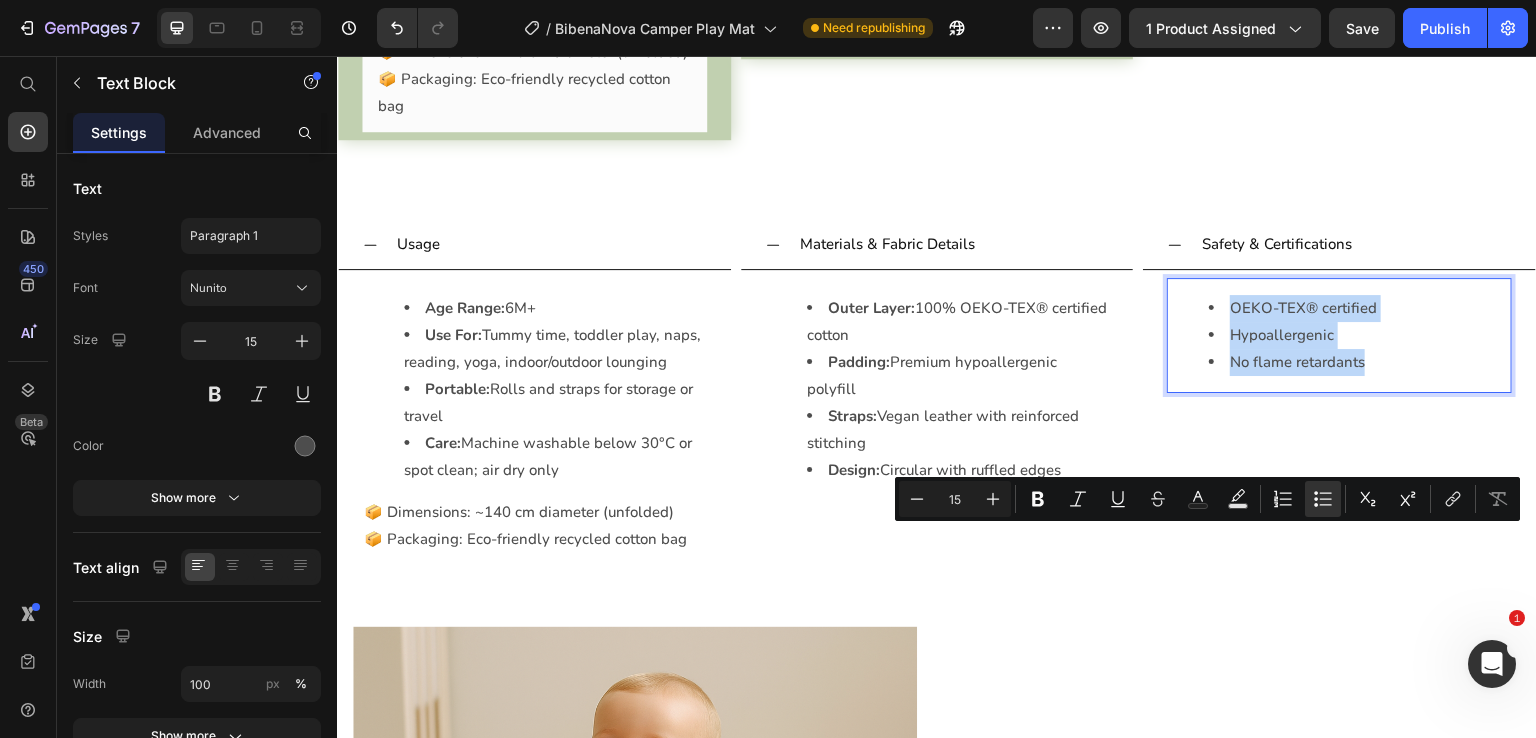 click on "Non-GMO" at bounding box center [1339, -12] 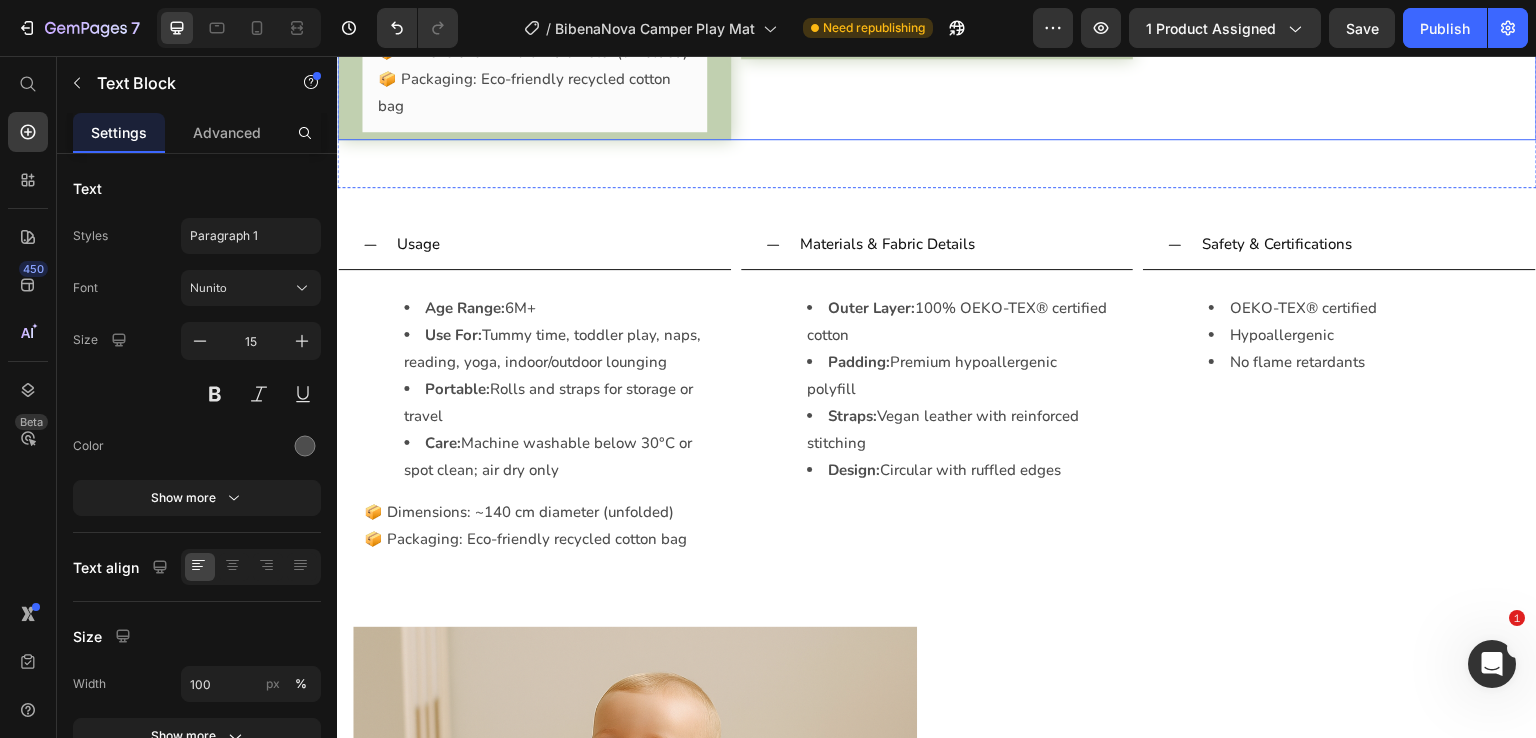scroll, scrollTop: 2469, scrollLeft: 0, axis: vertical 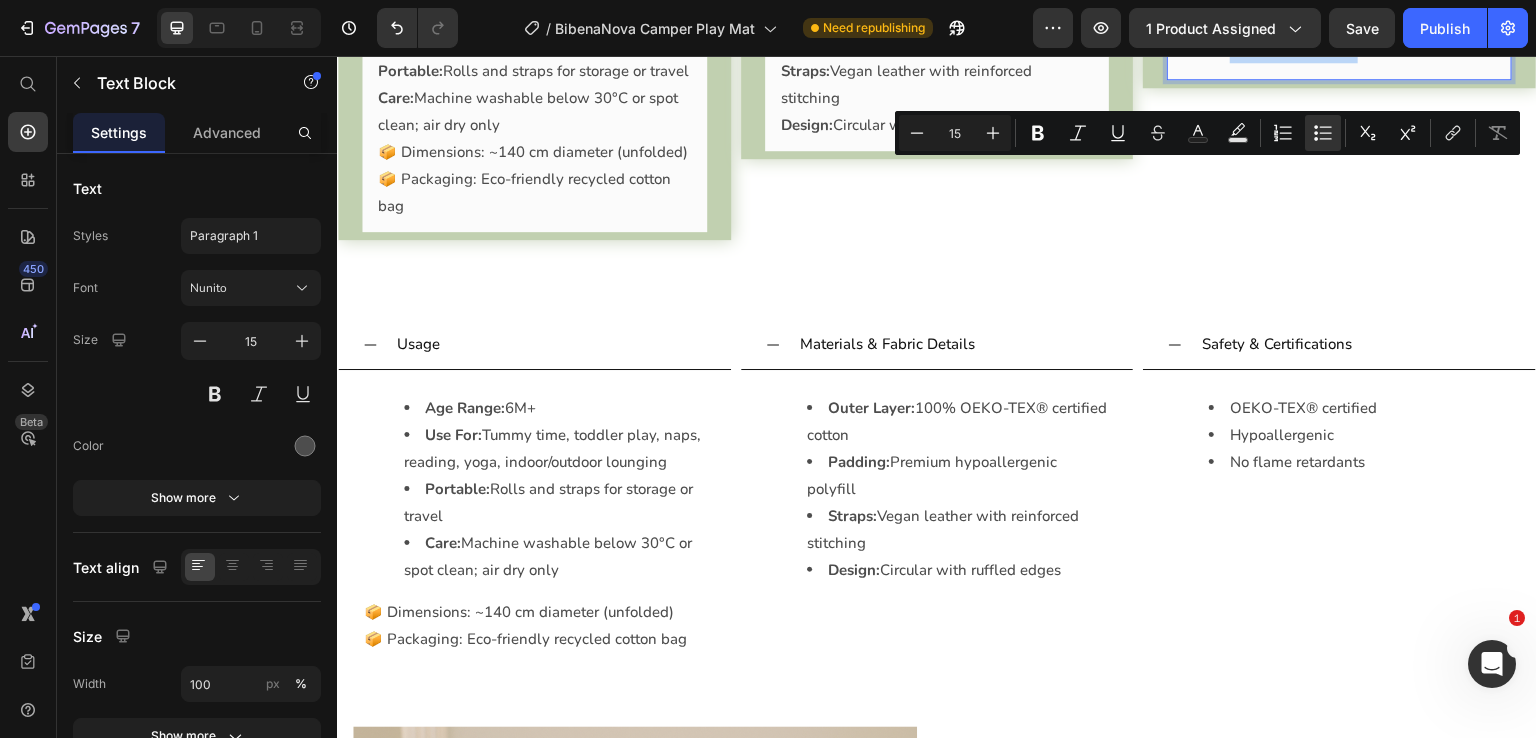 drag, startPoint x: 1350, startPoint y: 229, endPoint x: 1178, endPoint y: 167, distance: 182.83325 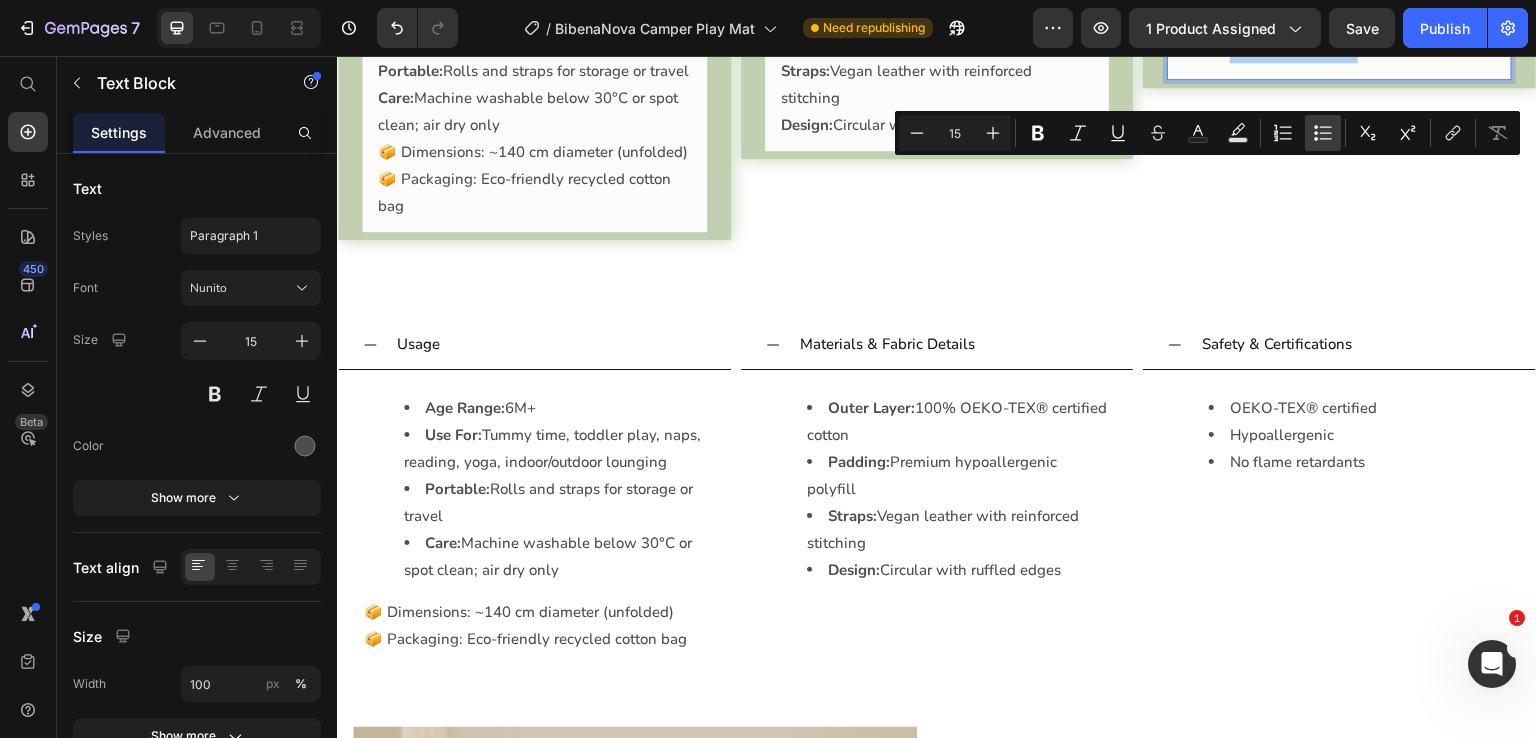 click 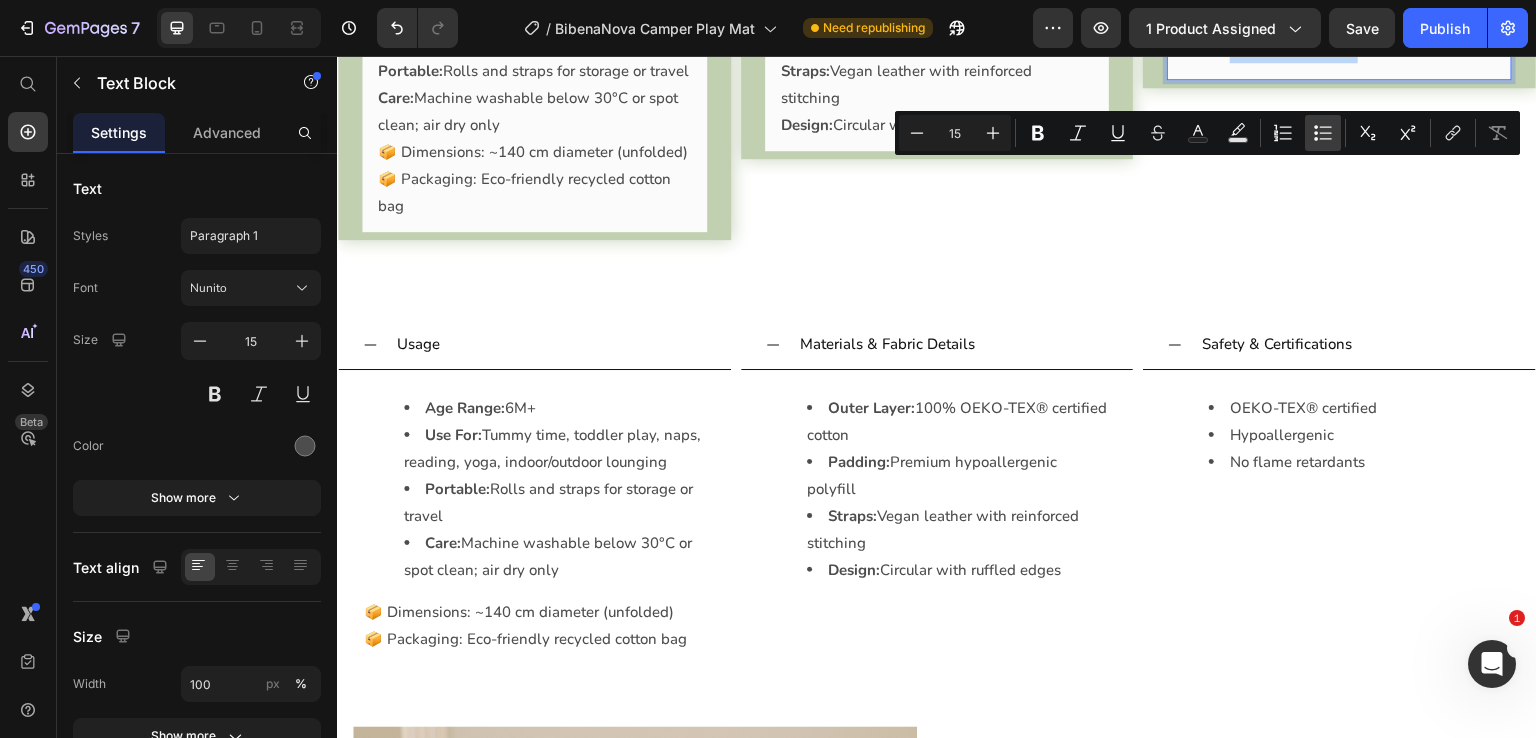 type on "15" 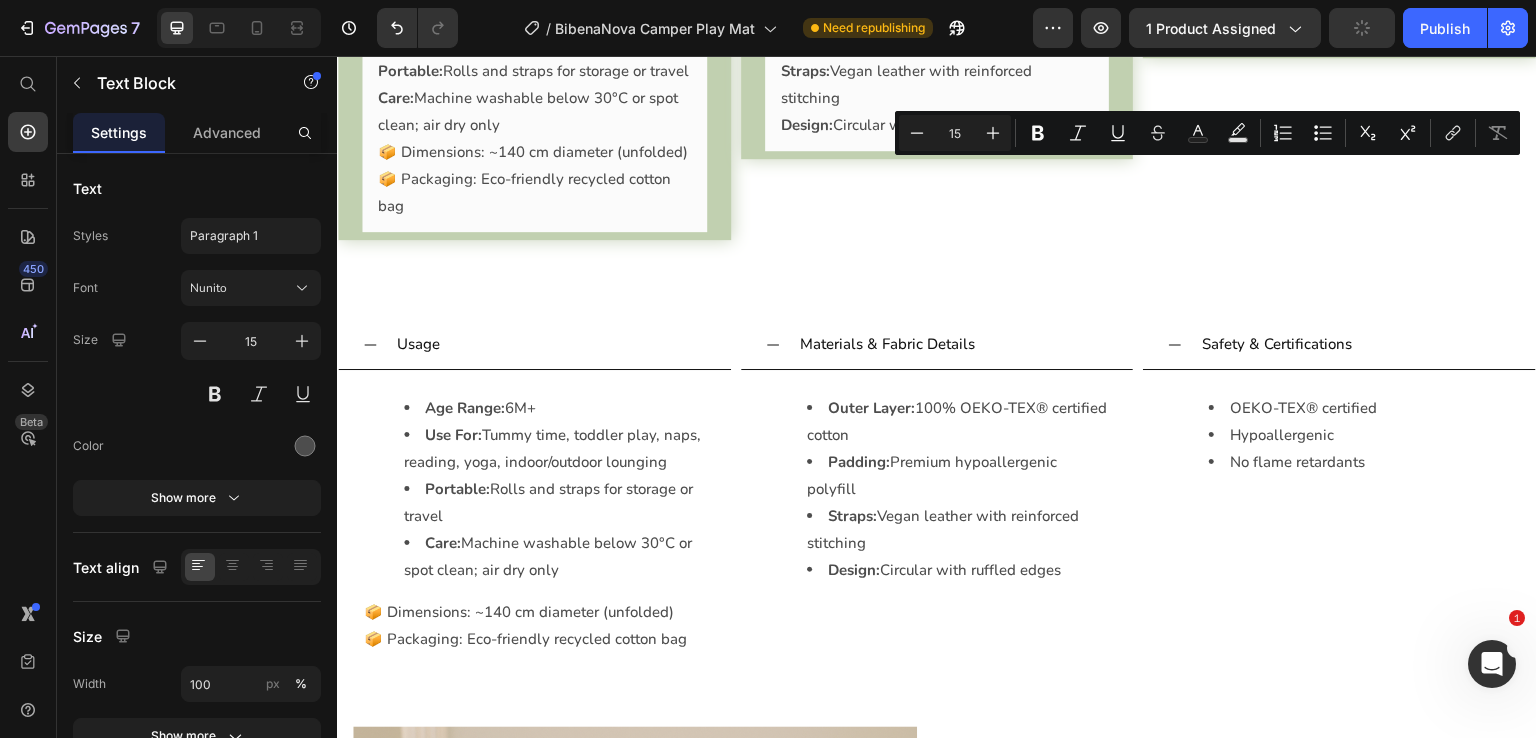 click on "Hypoallergenic" at bounding box center [1339, 7] 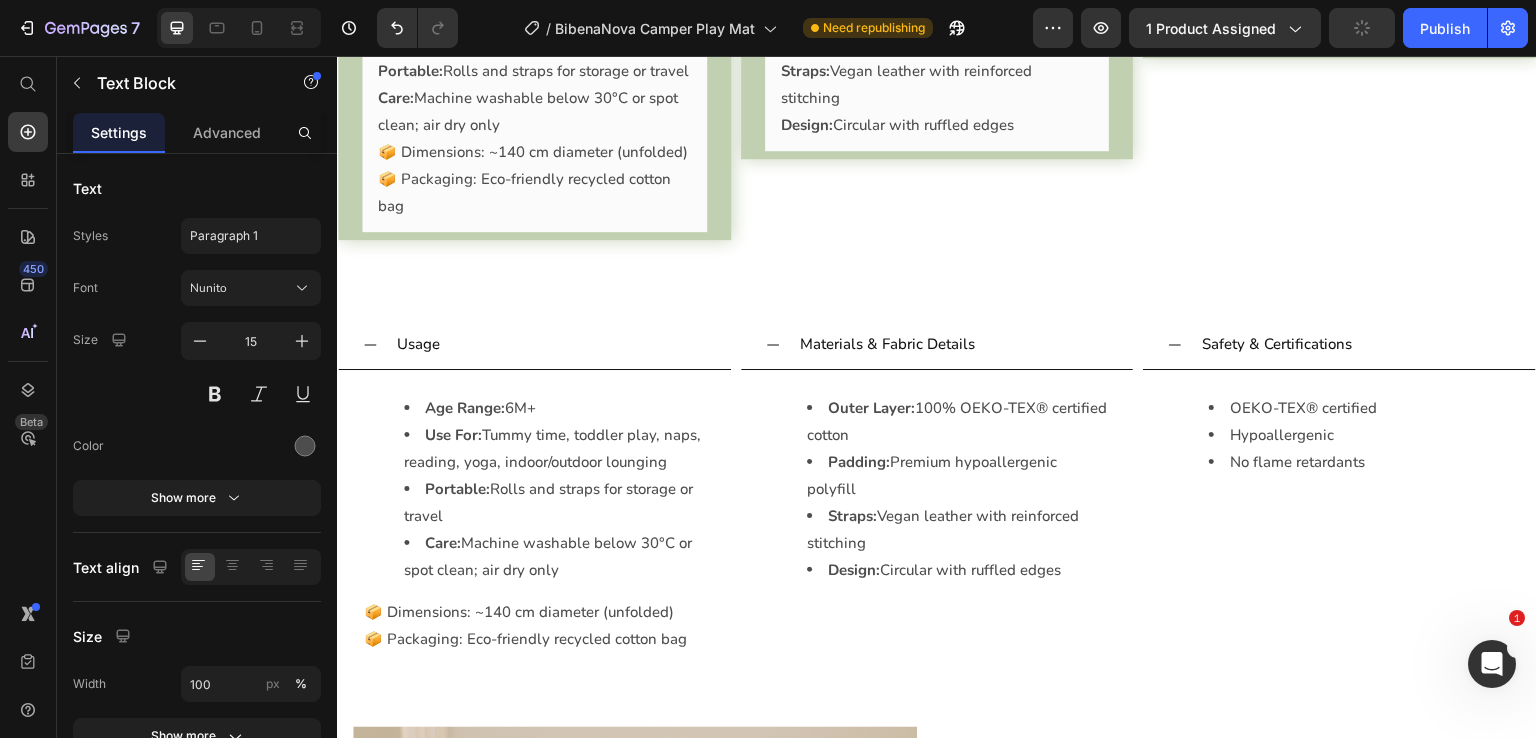 click on "No flame retardants" at bounding box center [1339, 34] 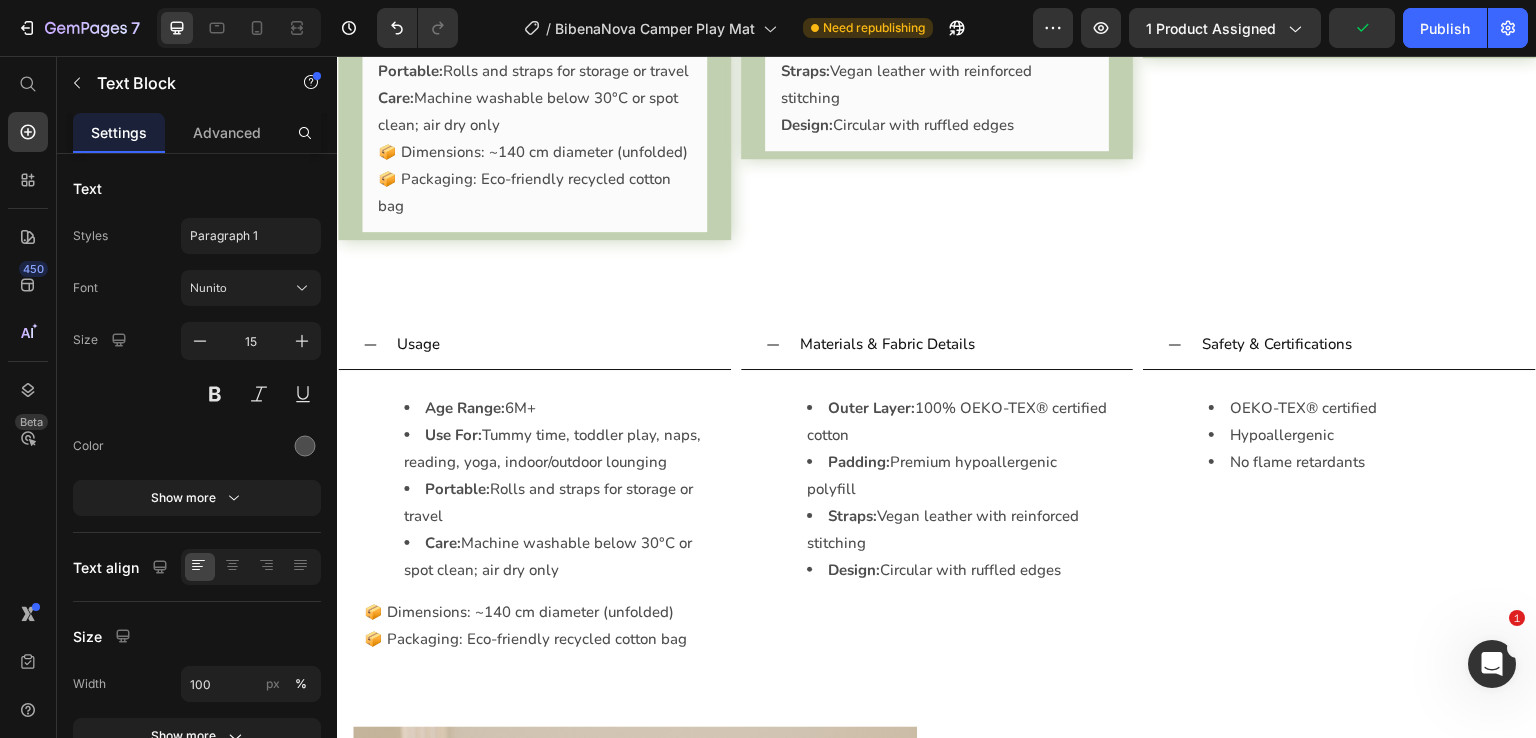 click on "Safety & Certifications OEKO-TEX® certified Hypoallergenic No flame retardants Text Block   0 Accordion" at bounding box center [1339, 74] 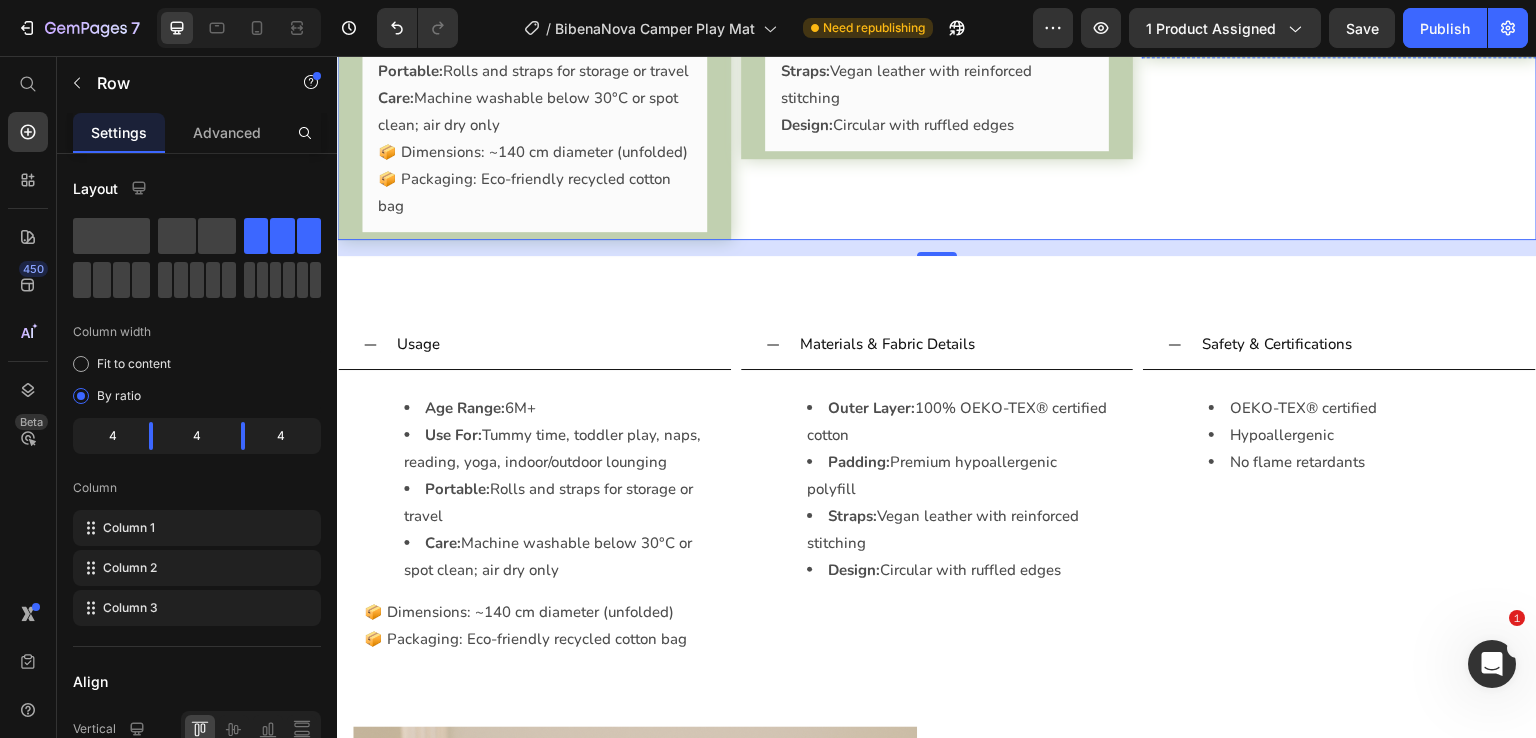 click on "Hypoallergenic" at bounding box center [1339, 7] 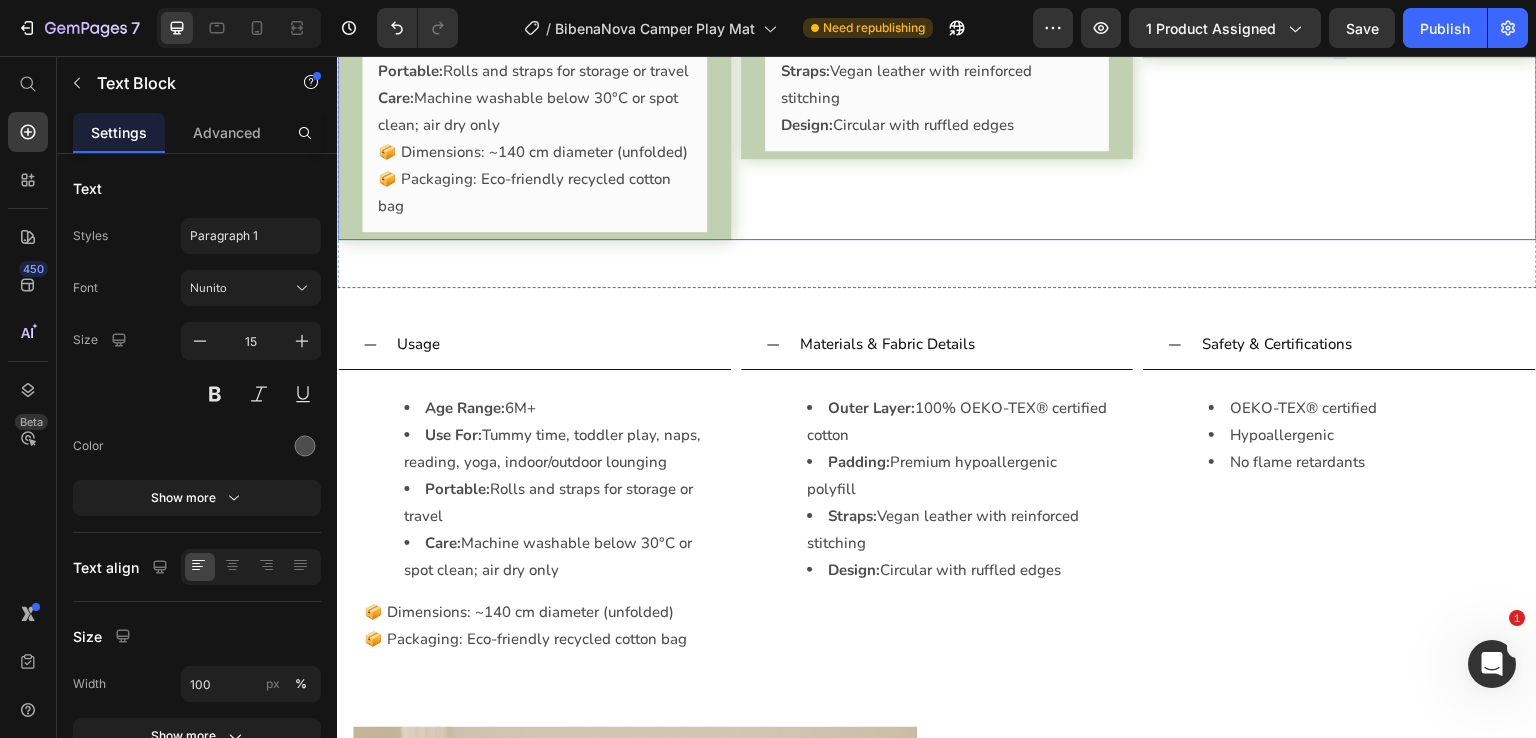click on "Safety & Certifications OEKO-TEX® certified Hypoallergenic No flame retardants Text Block   0 Accordion" at bounding box center (1339, 74) 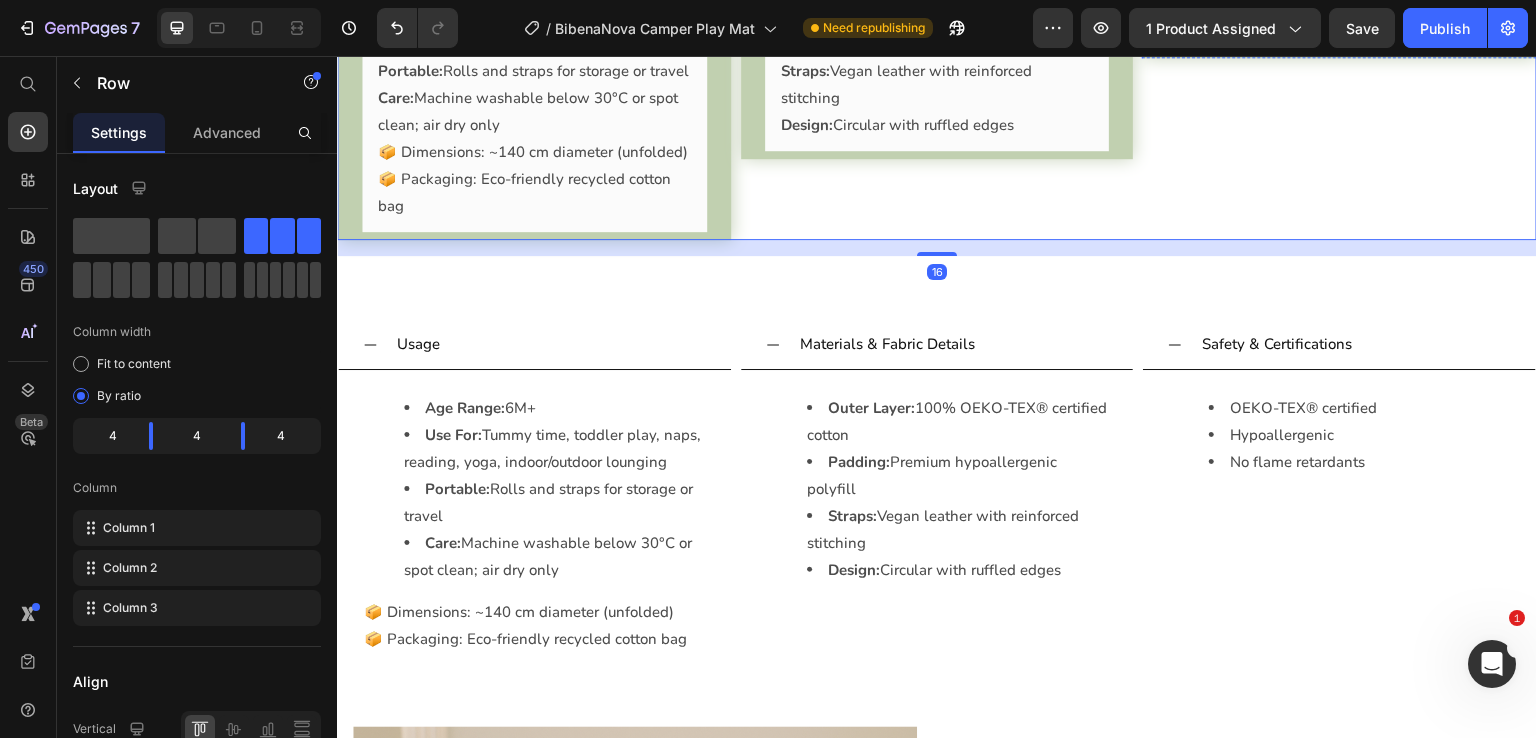 click on "Hypoallergenic" at bounding box center [1339, 7] 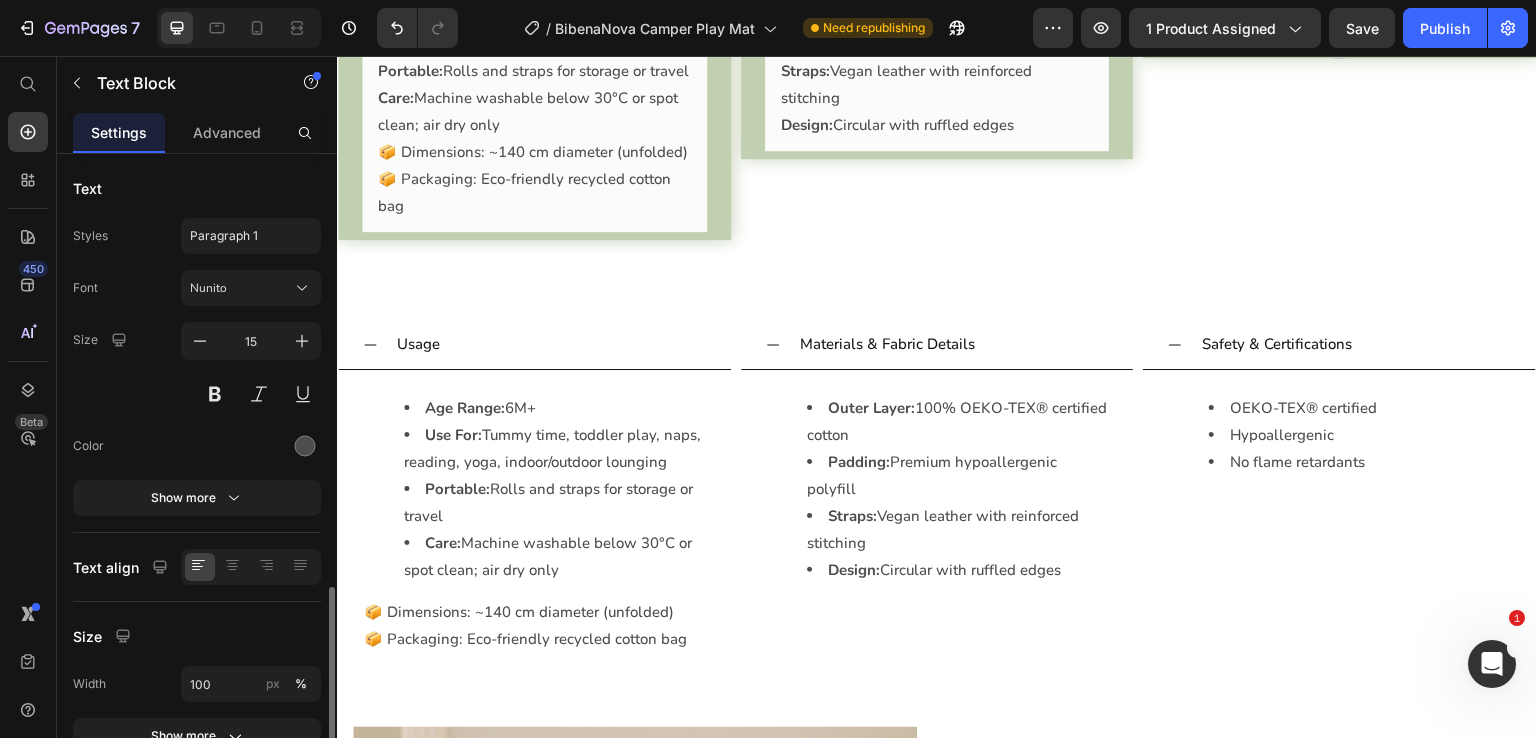scroll, scrollTop: 252, scrollLeft: 0, axis: vertical 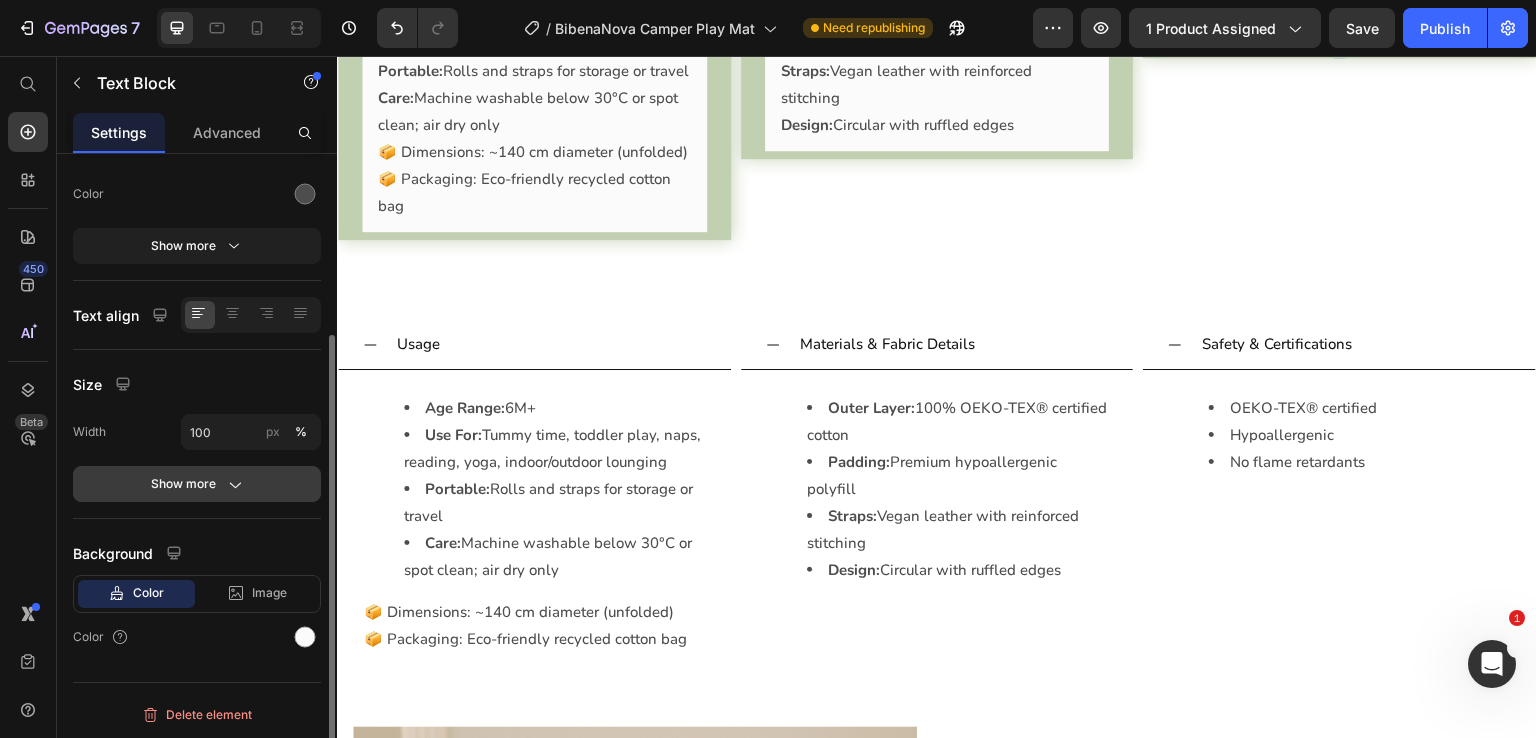 click on "Show more" 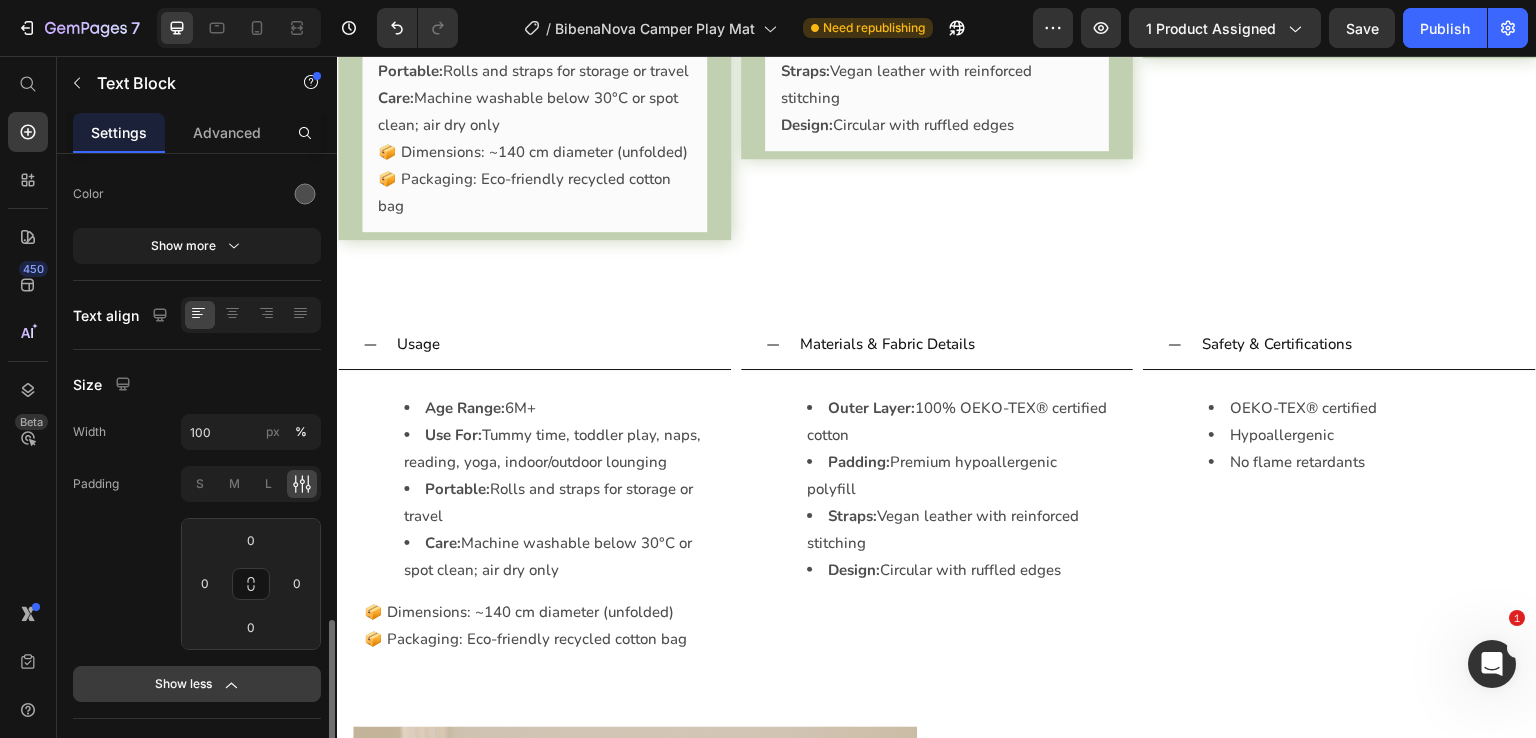 scroll, scrollTop: 452, scrollLeft: 0, axis: vertical 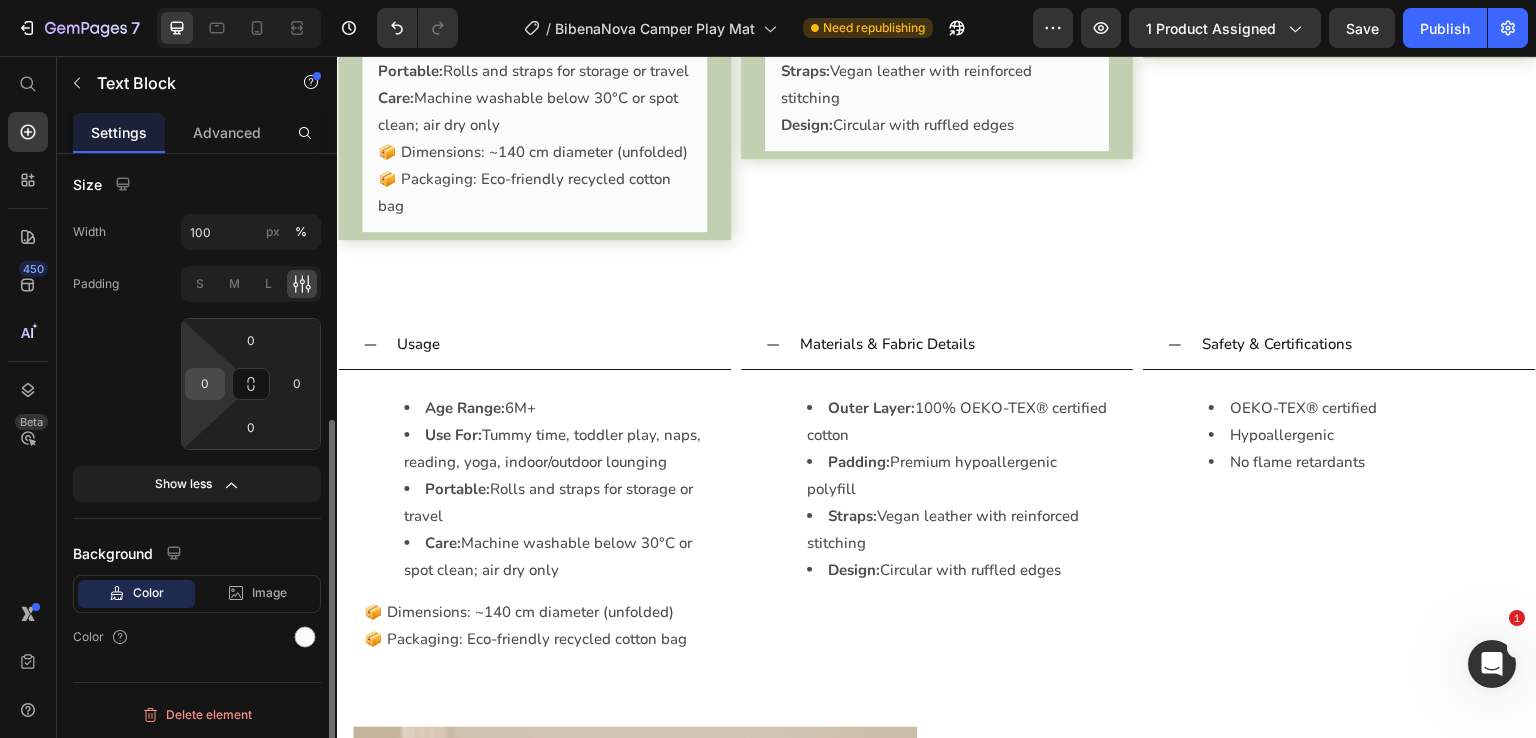 click on "0" at bounding box center (205, 384) 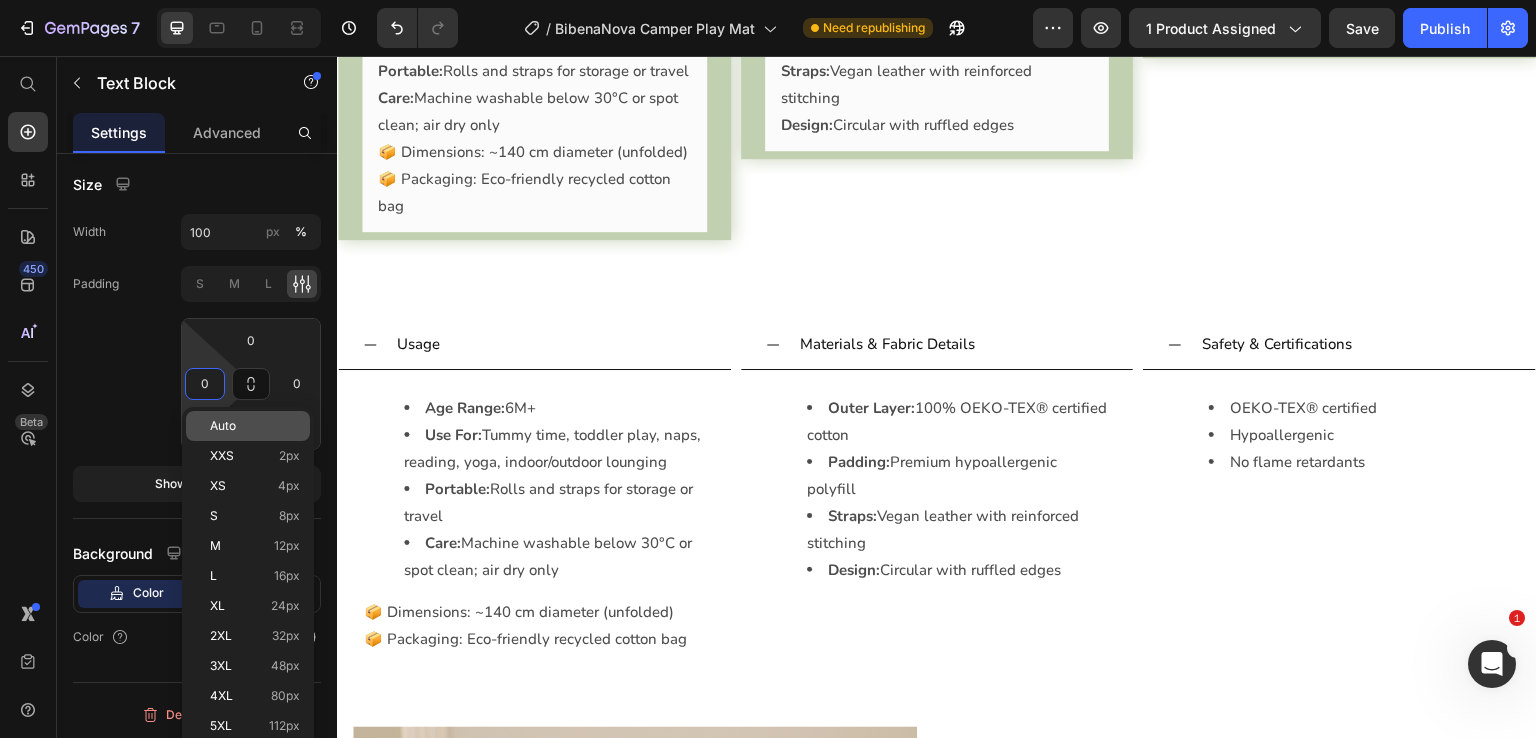 click on "L 16px" at bounding box center [255, 576] 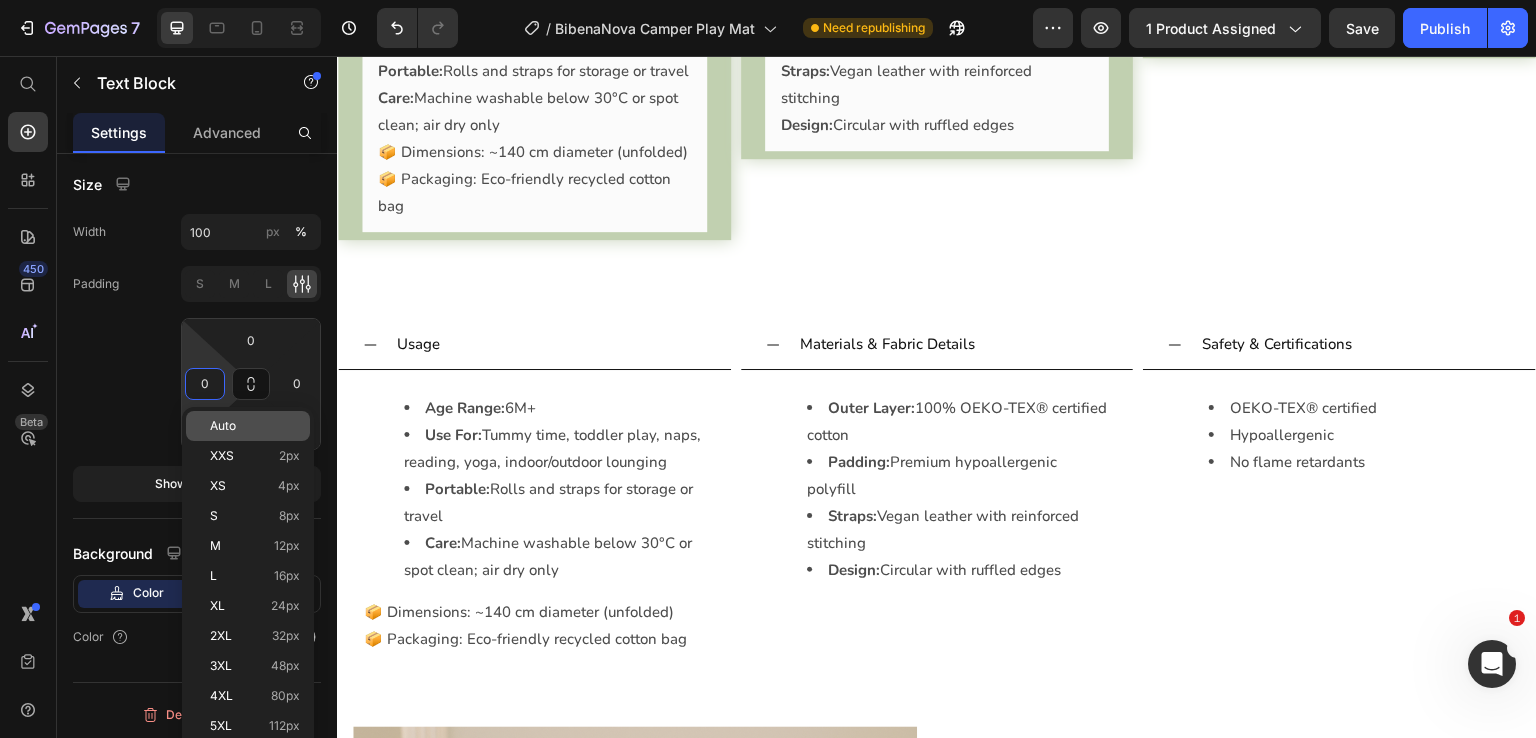 type on "16" 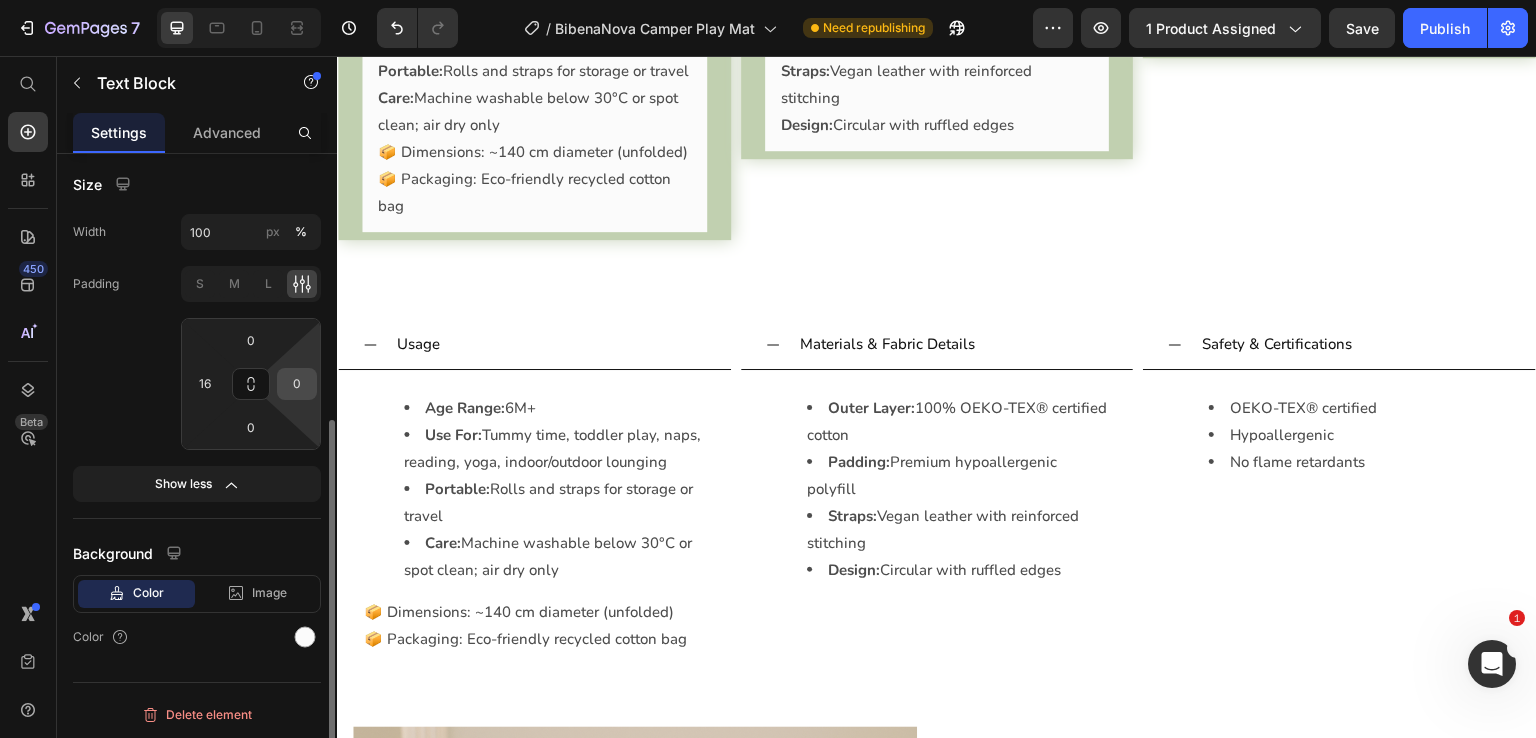 click on "0" at bounding box center (297, 384) 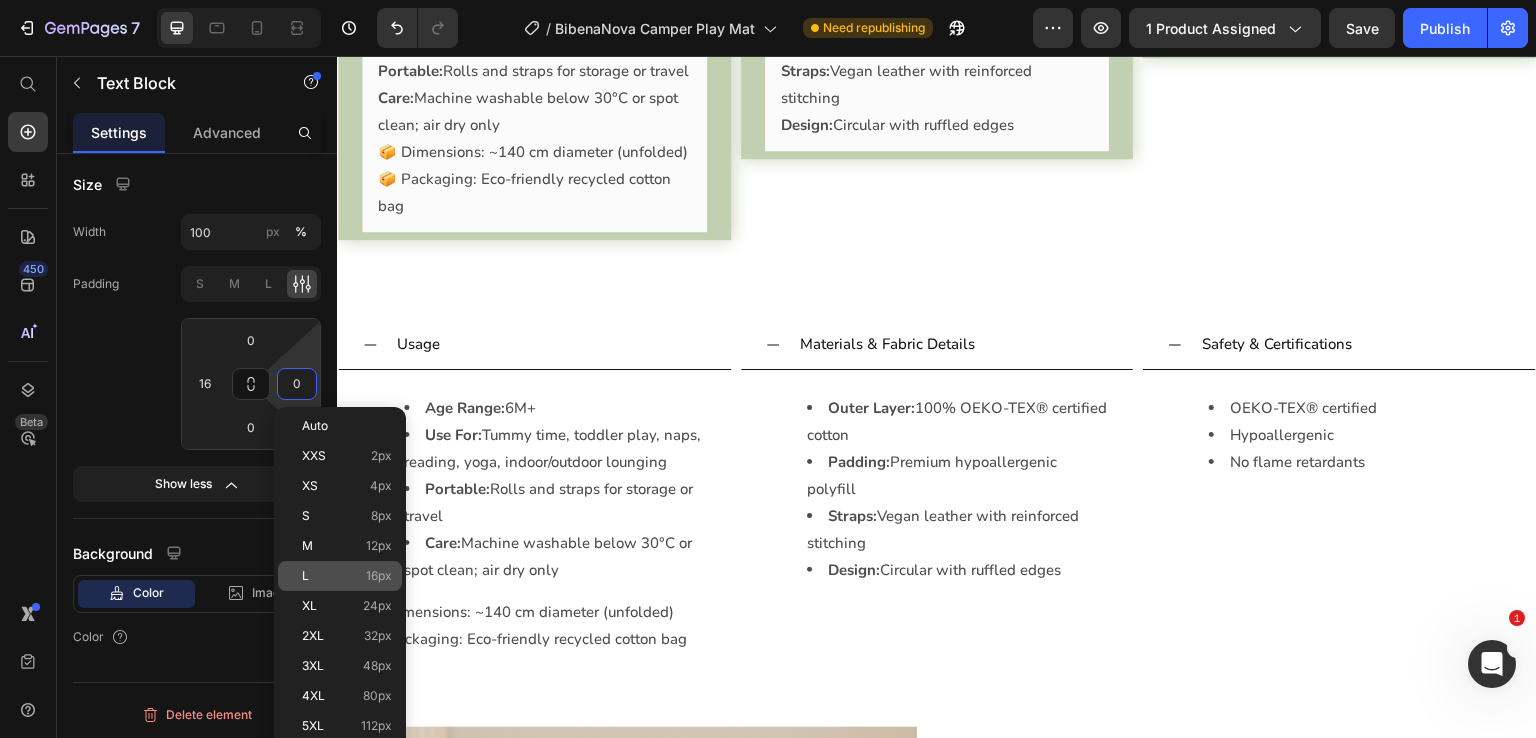click on "L 16px" at bounding box center (347, 576) 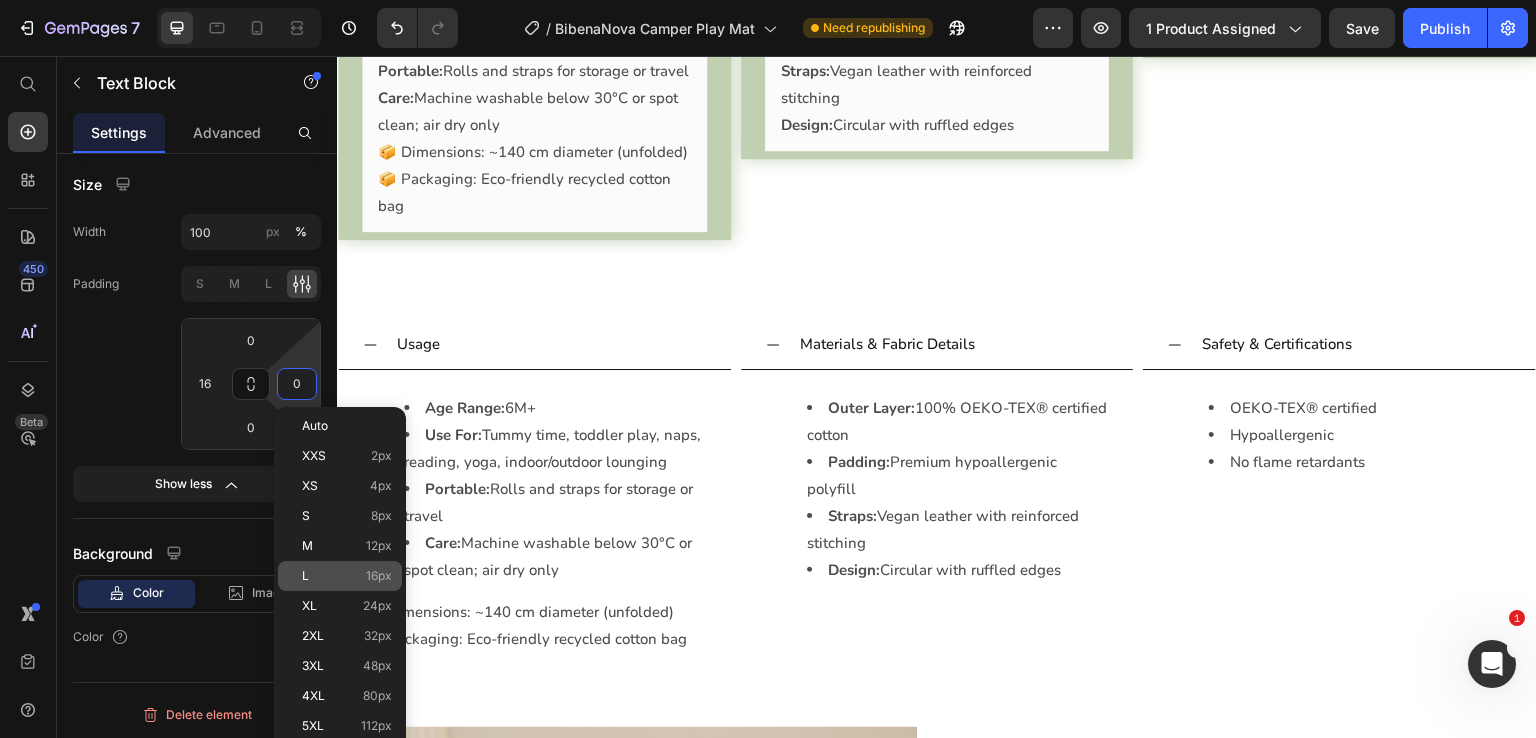 type on "16" 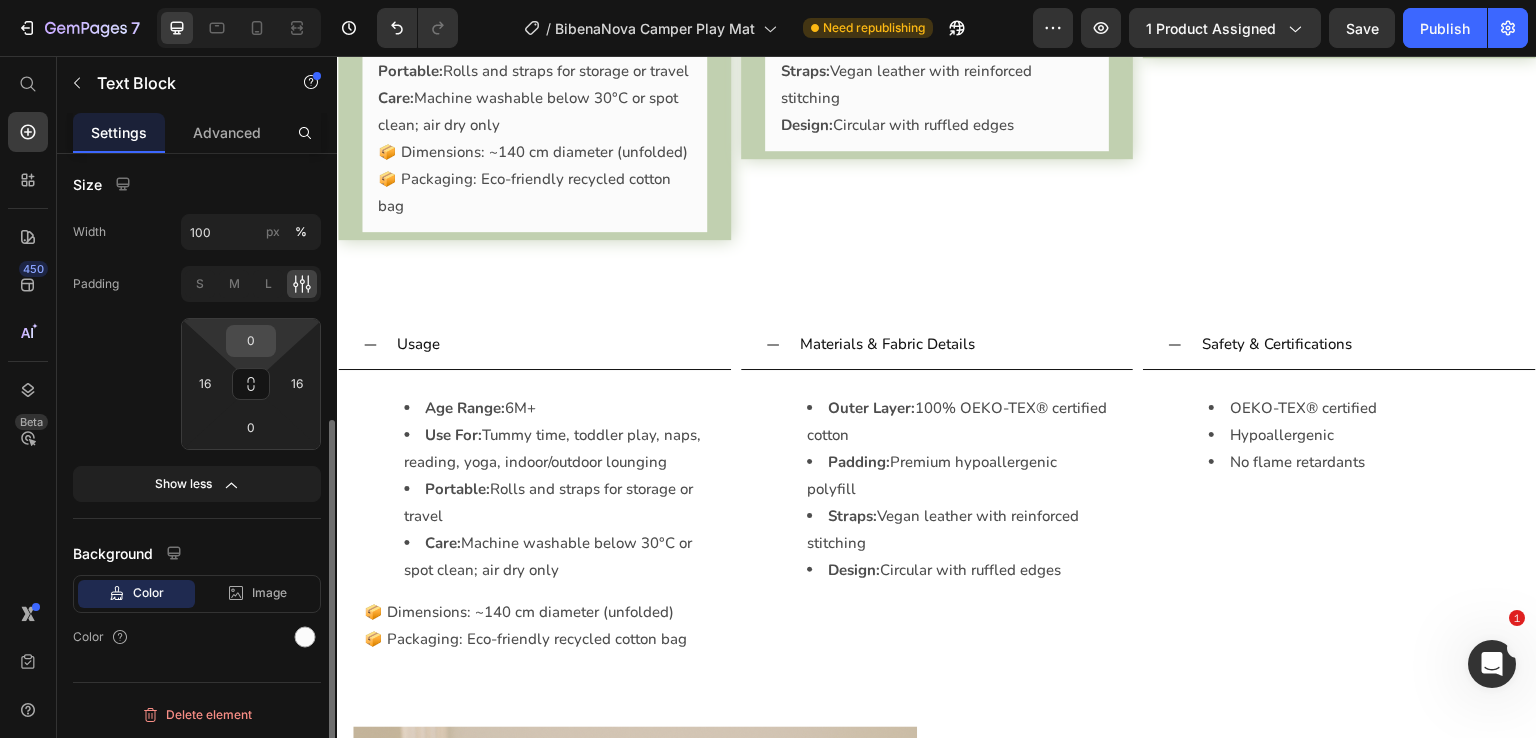 click on "0" at bounding box center (251, 341) 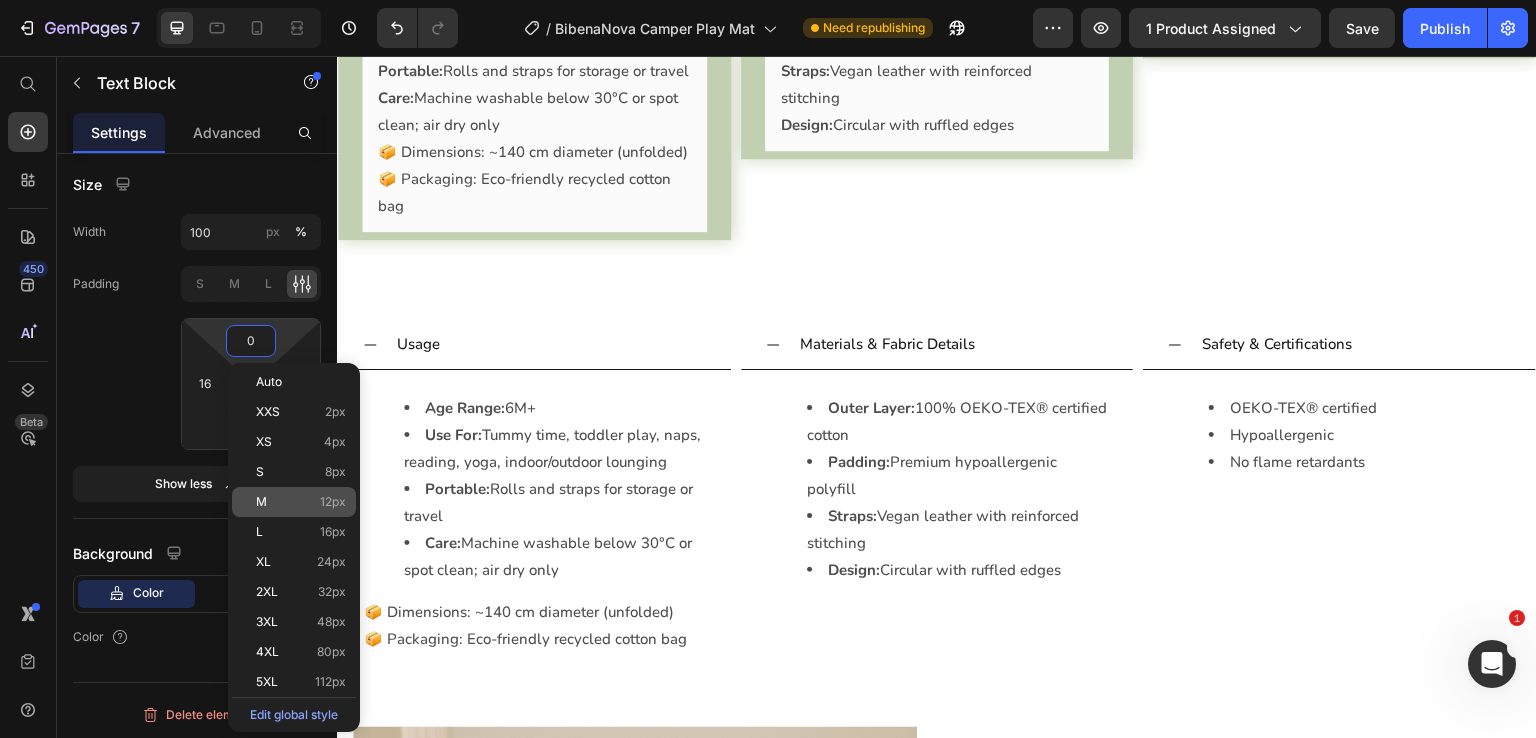 click on "M 12px" at bounding box center [301, 502] 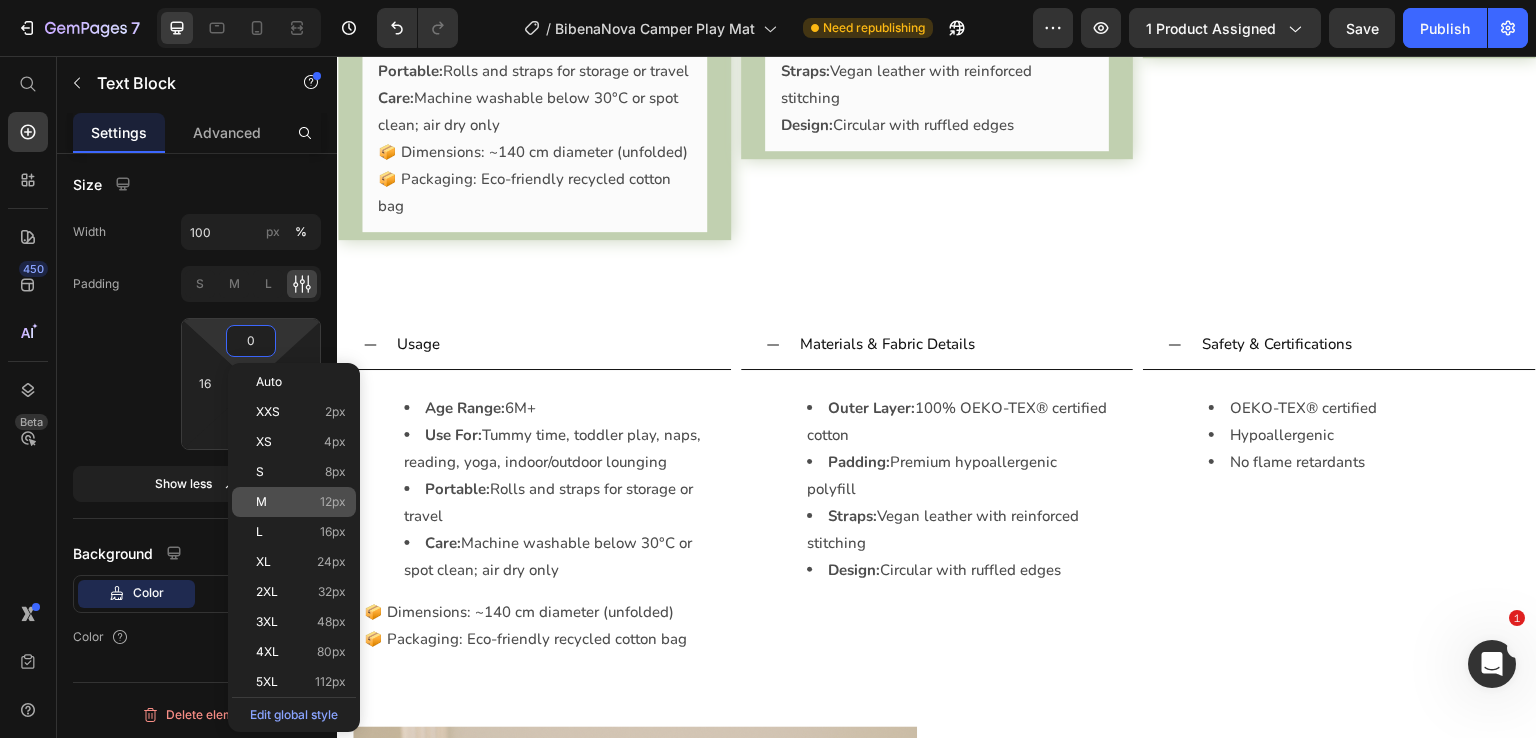 type on "12" 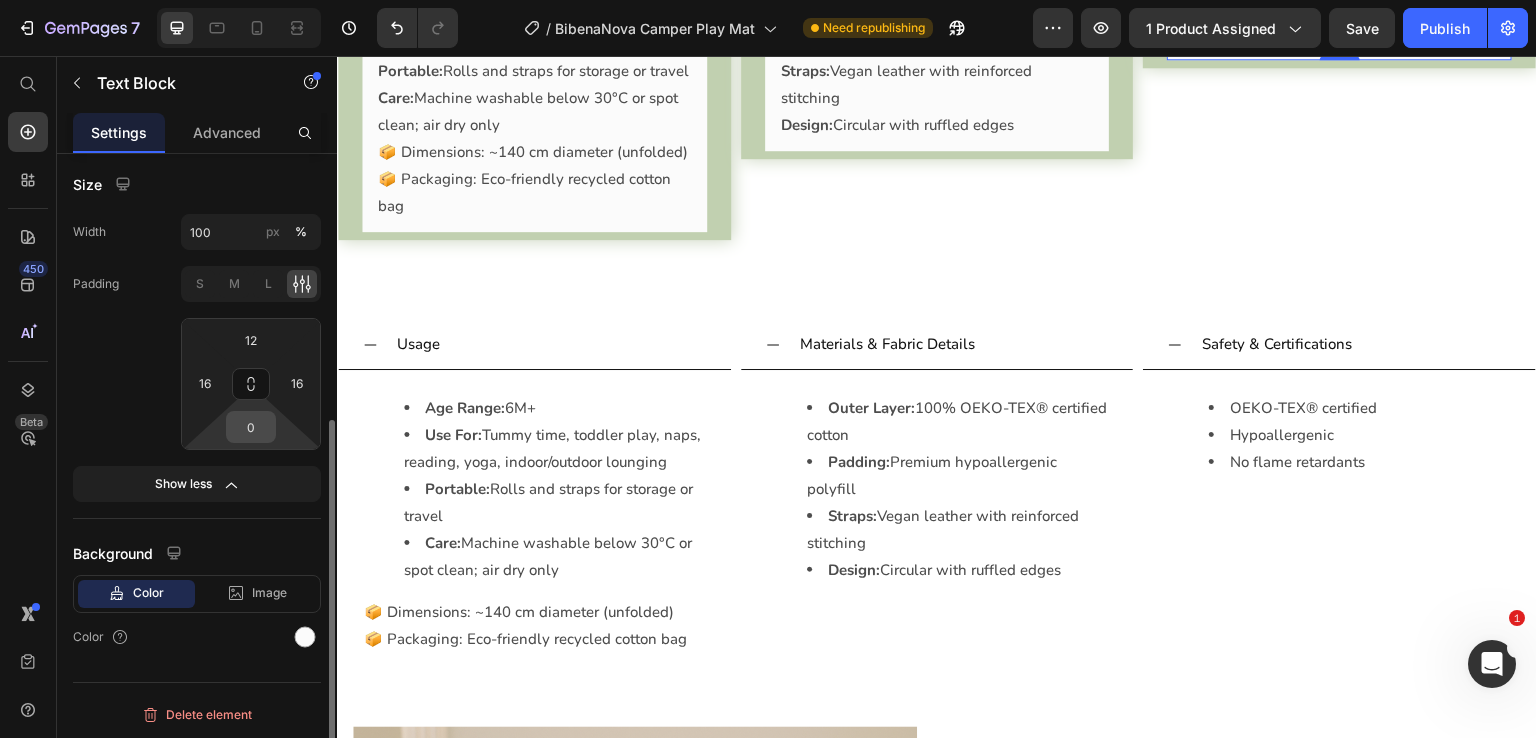 click on "0" at bounding box center [251, 427] 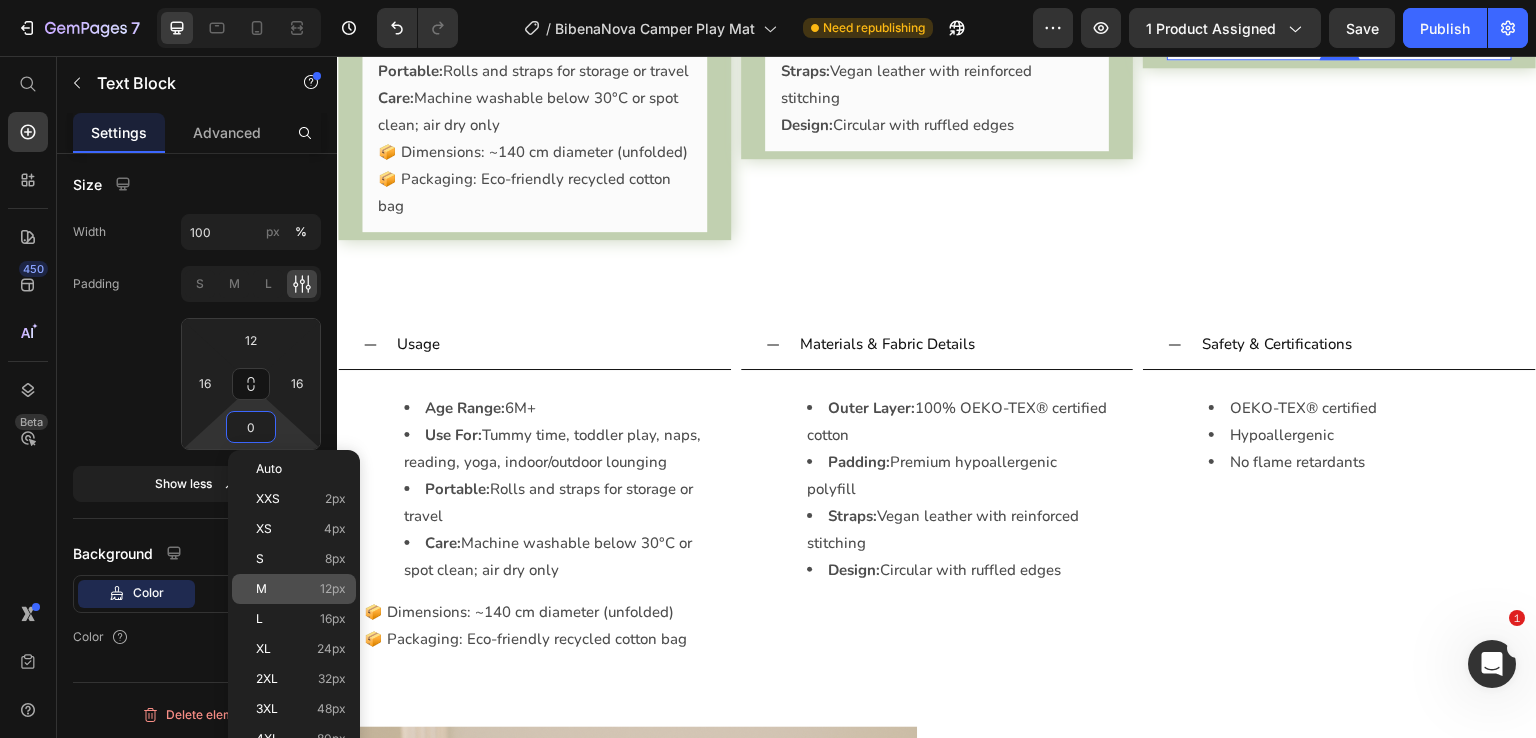 click on "M 12px" at bounding box center (301, 589) 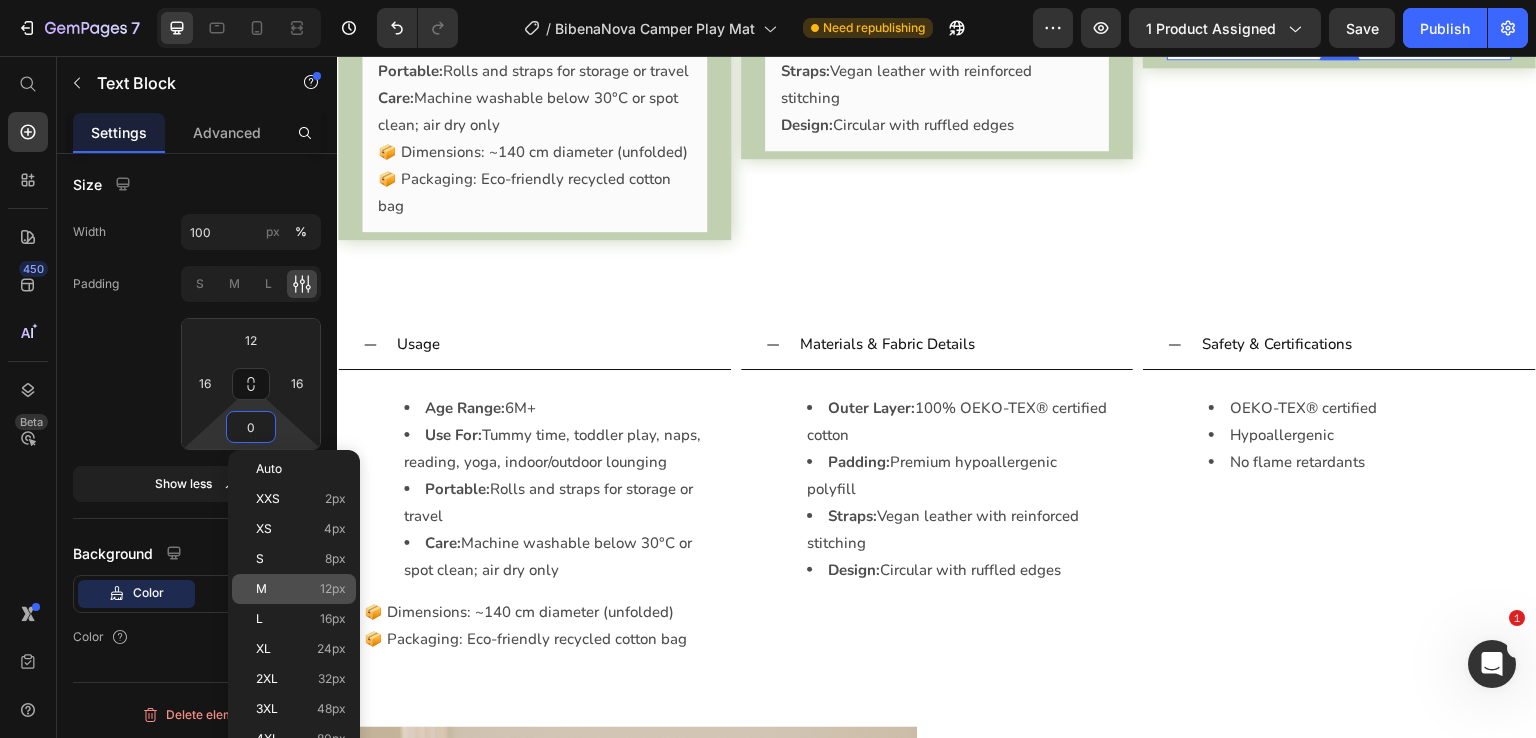 type on "12" 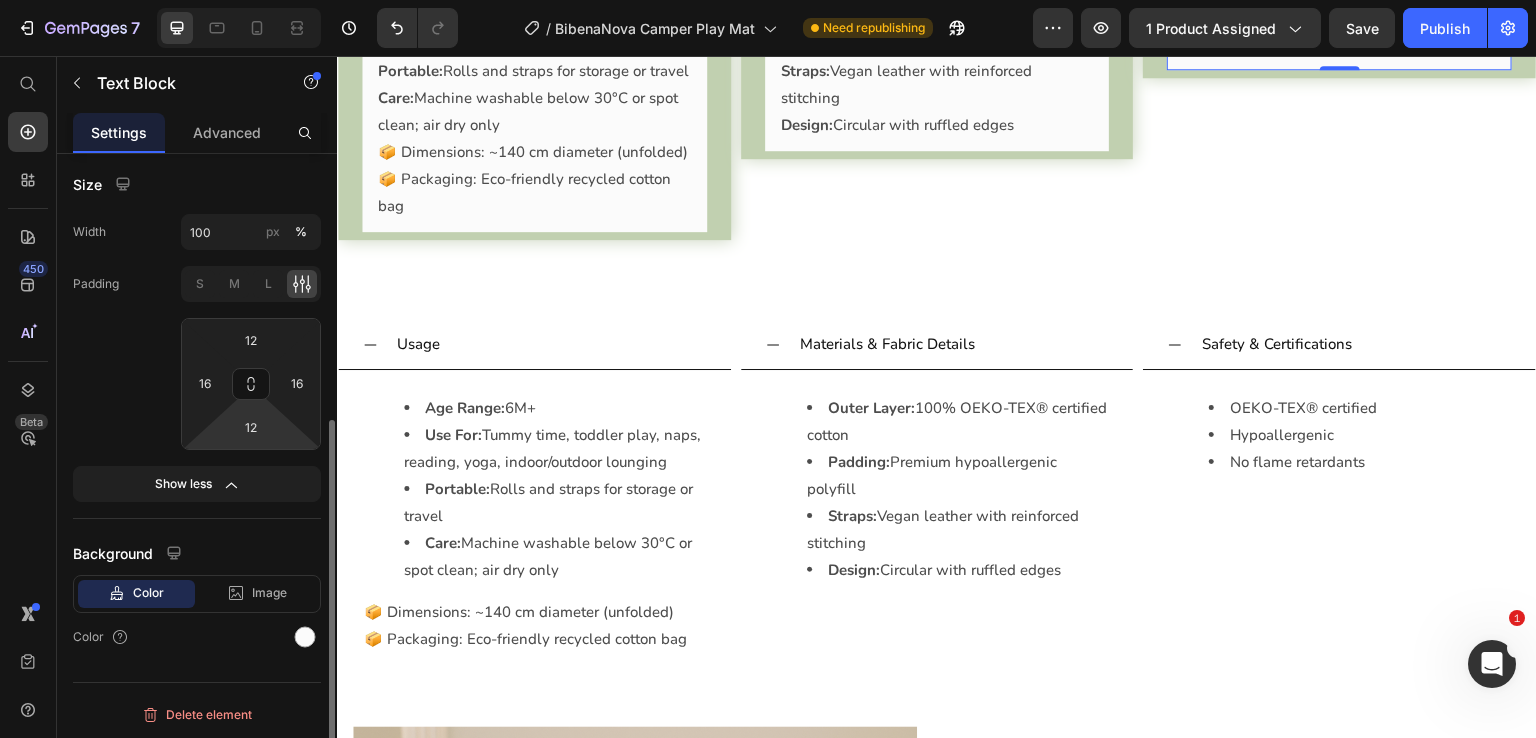 click on "Padding S M L 12 16 12 16" 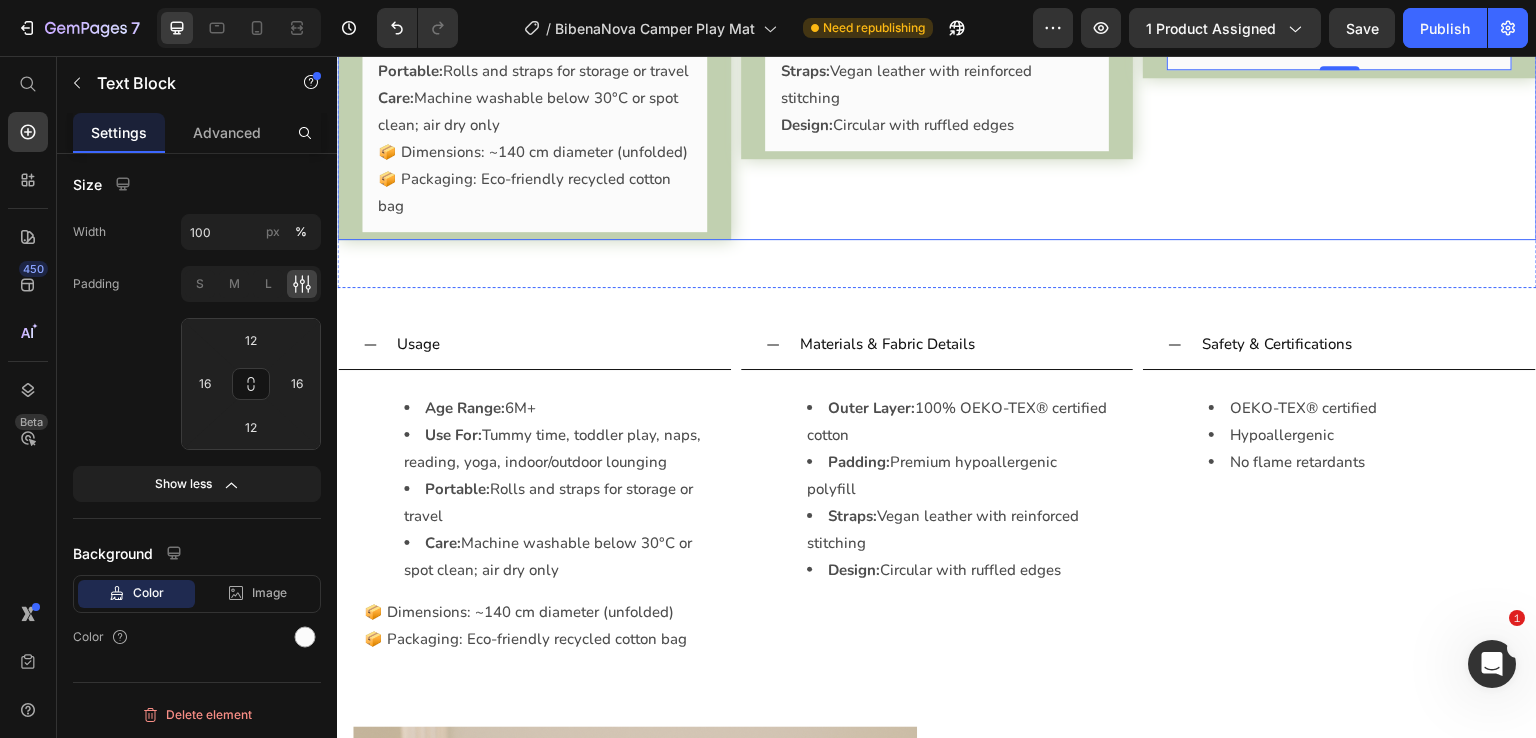 click on "Safety & Certifications OEKO-TEX® certified Hypoallergenic No flame retardants Text Block   0 Accordion" at bounding box center [1339, 74] 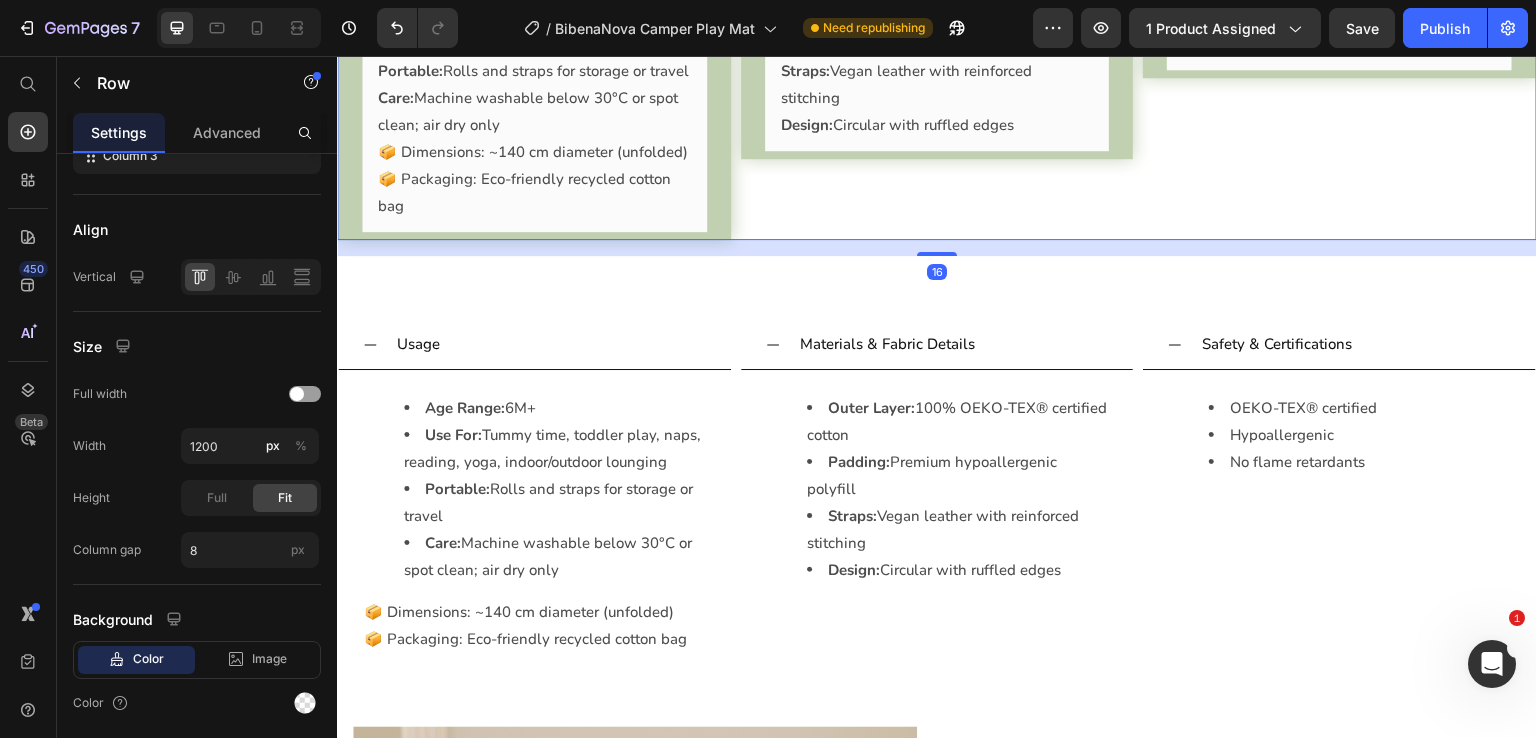 scroll, scrollTop: 0, scrollLeft: 0, axis: both 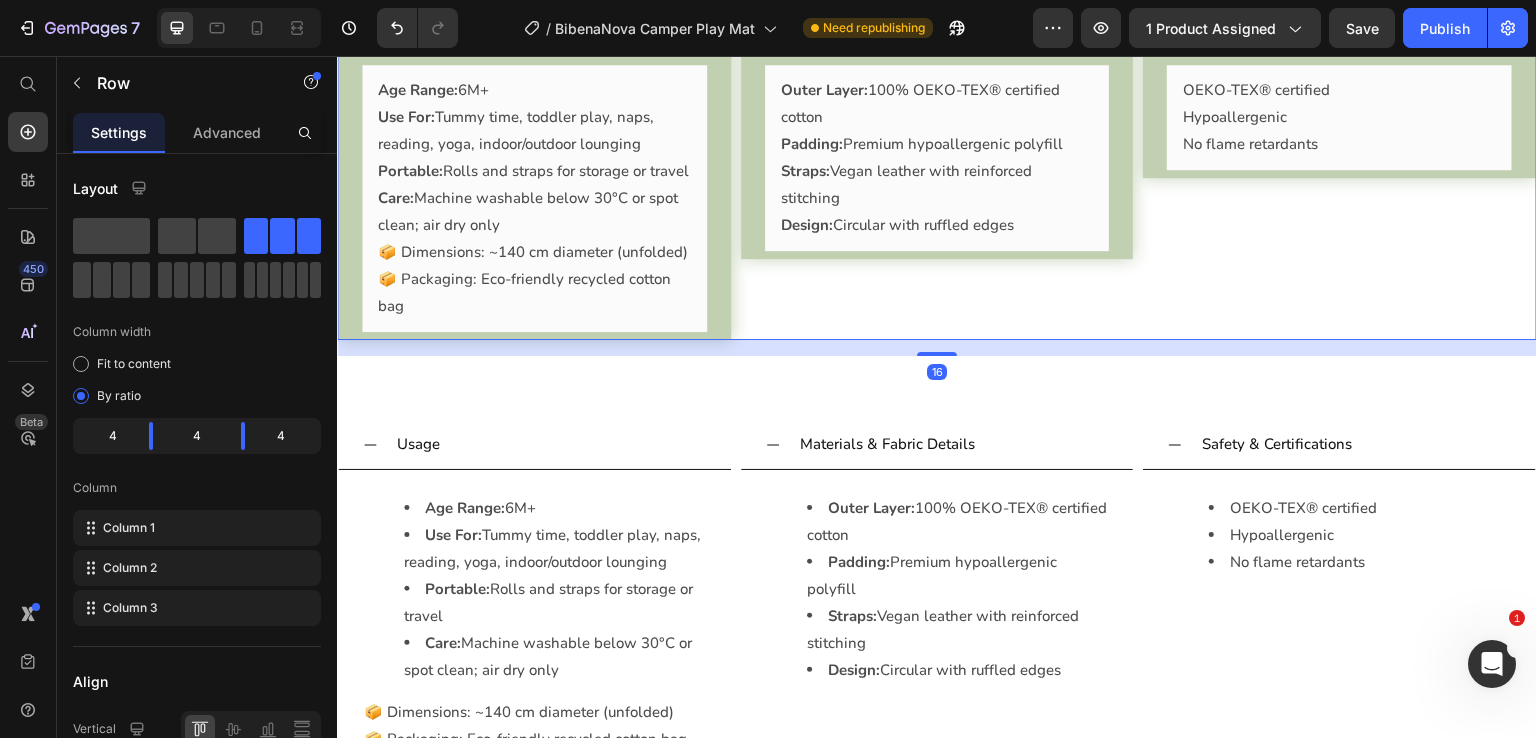 click on "7  Version history  /  BibenaNova Camper Play Mat Need republishing Preview 1 product assigned  Save   Publish" 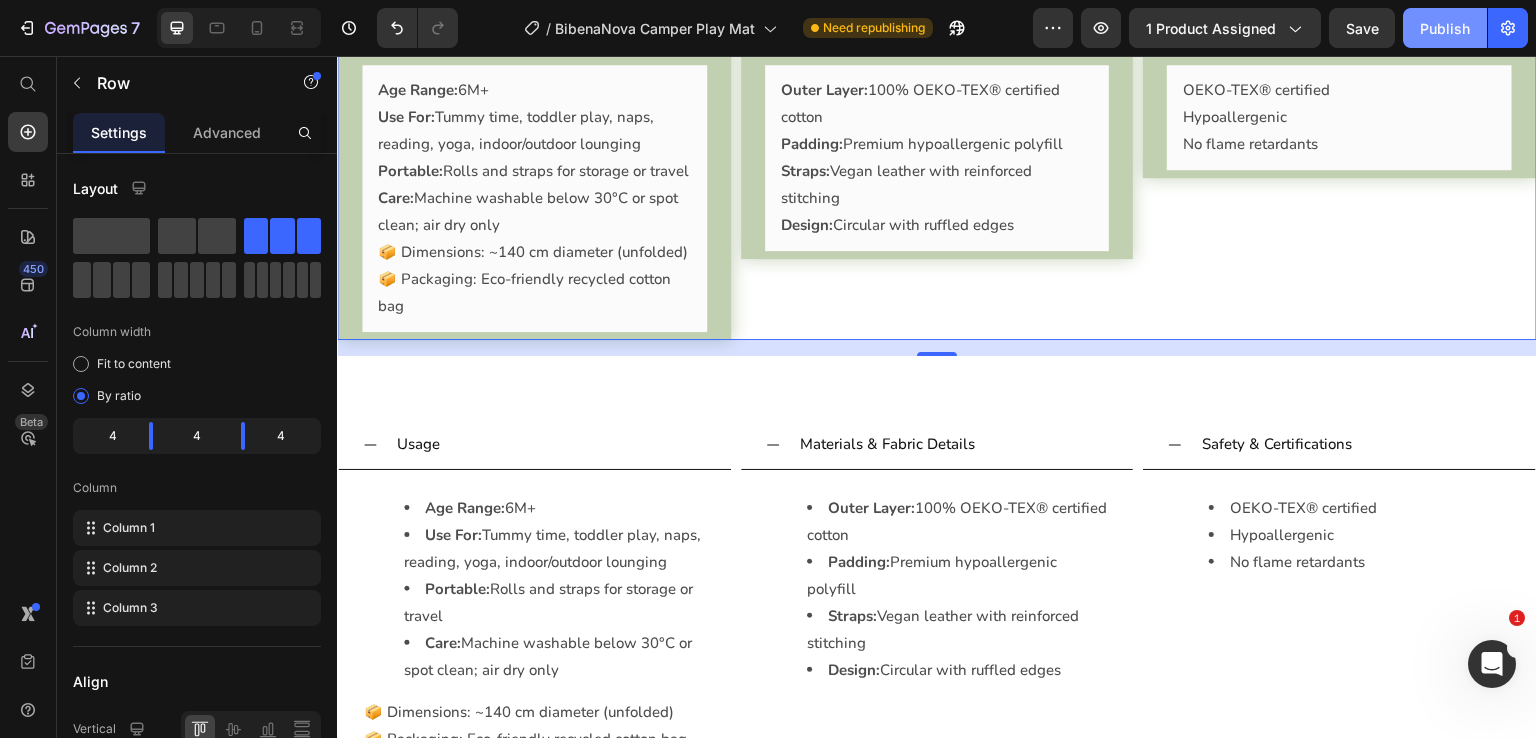 click on "Publish" at bounding box center [1445, 28] 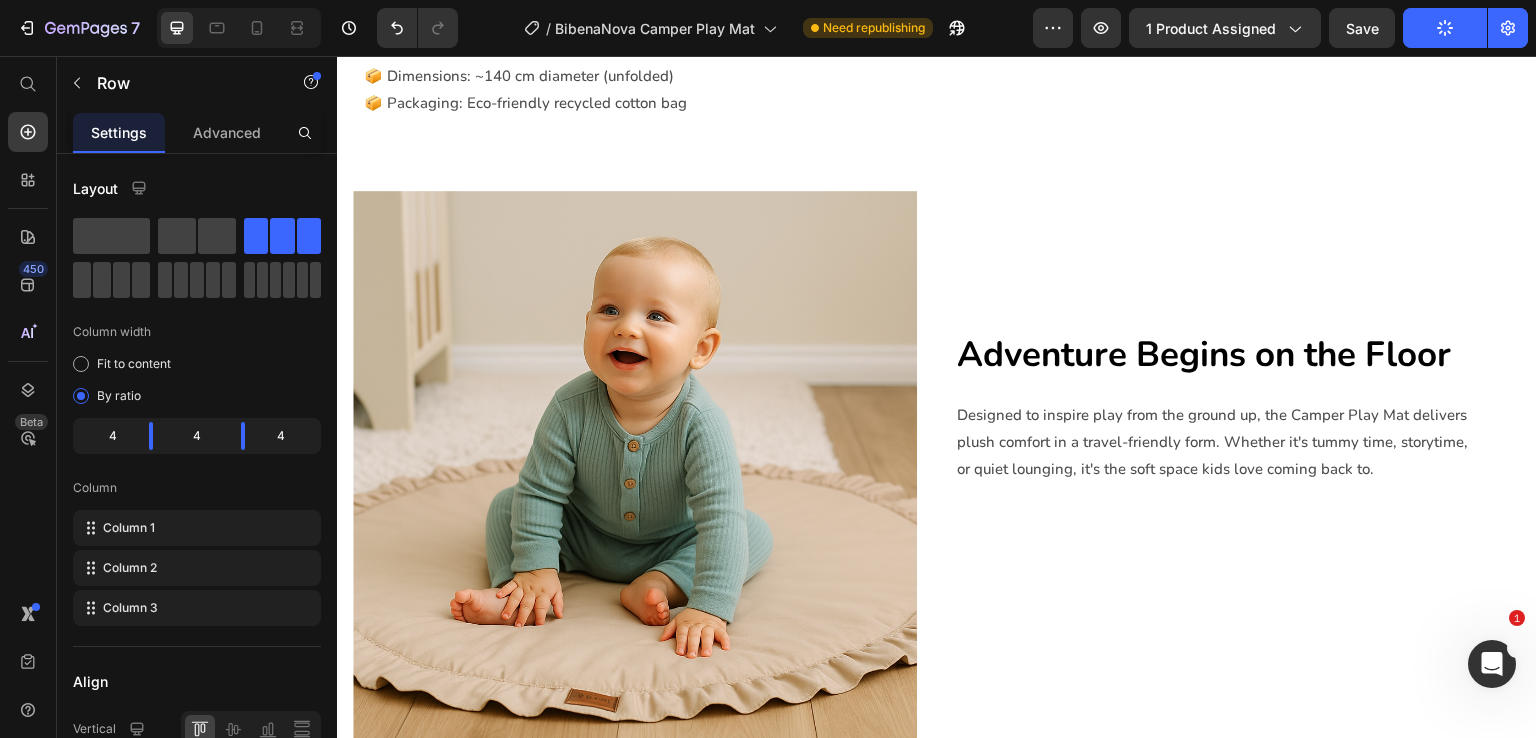 scroll, scrollTop: 2769, scrollLeft: 0, axis: vertical 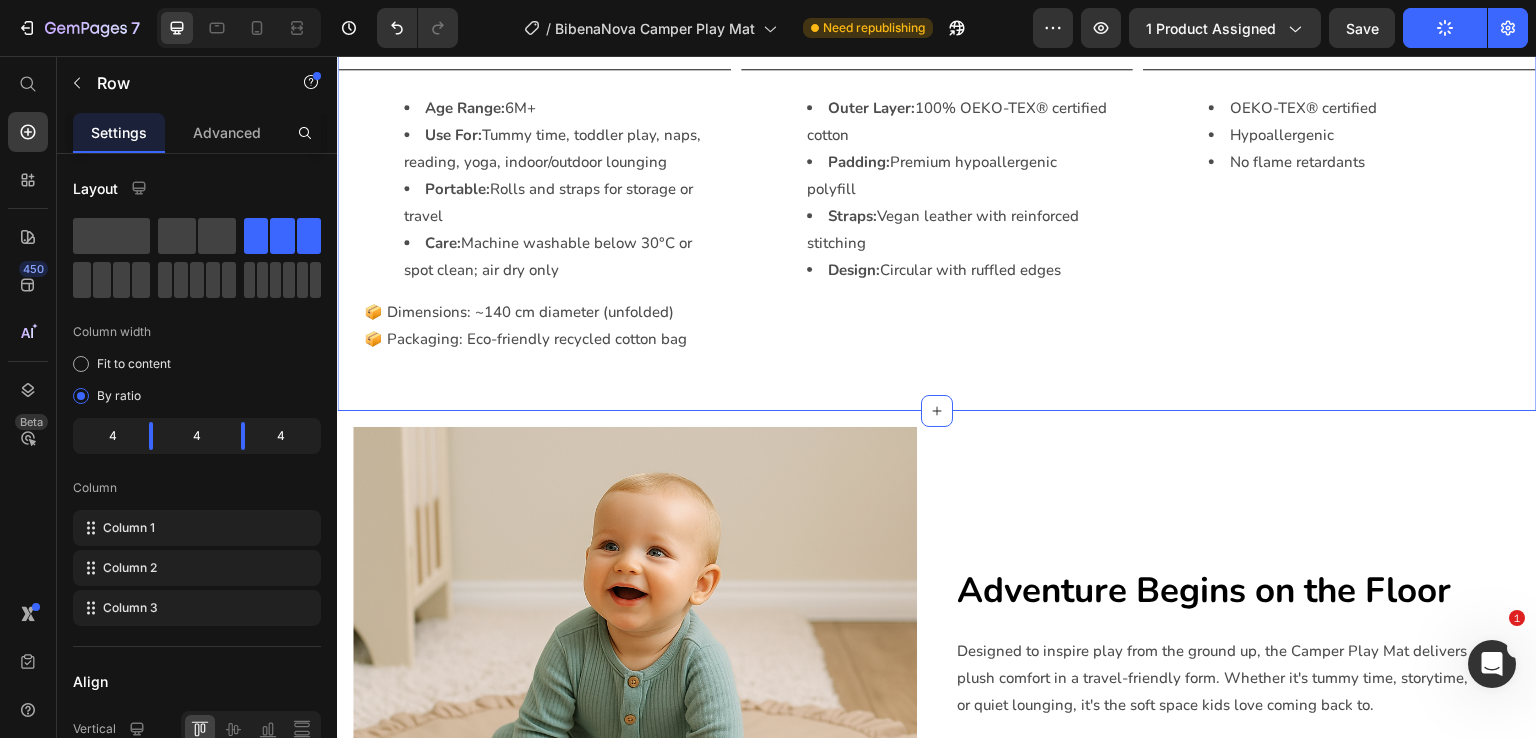 click on "Usage Age Range:  6M+ Use For:  Tummy time, toddler play, naps, reading, yoga, indoor/outdoor lounging Portable:  Rolls and straps for storage or travel Care:  Machine washable below 30°C or spot clean; air dry only  📦 Dimensions: ~140 cm diameter (unfolded)  📦 Packaging: Eco-friendly recycled cotton bag Text Block Accordion
Materials & Fabric Details Outer Layer:  100% OEKO-TEX® certified cotton Padding:  Premium hypoallergenic polyfill Straps:  Vegan leather with reinforced stitching Design:  Circular with ruffled edges Text Block Accordion
Safety & Certifications OEKO-TEX® certified Hypoallergenic No flame retardants Text Block Accordion Row Section 5" at bounding box center [937, 199] 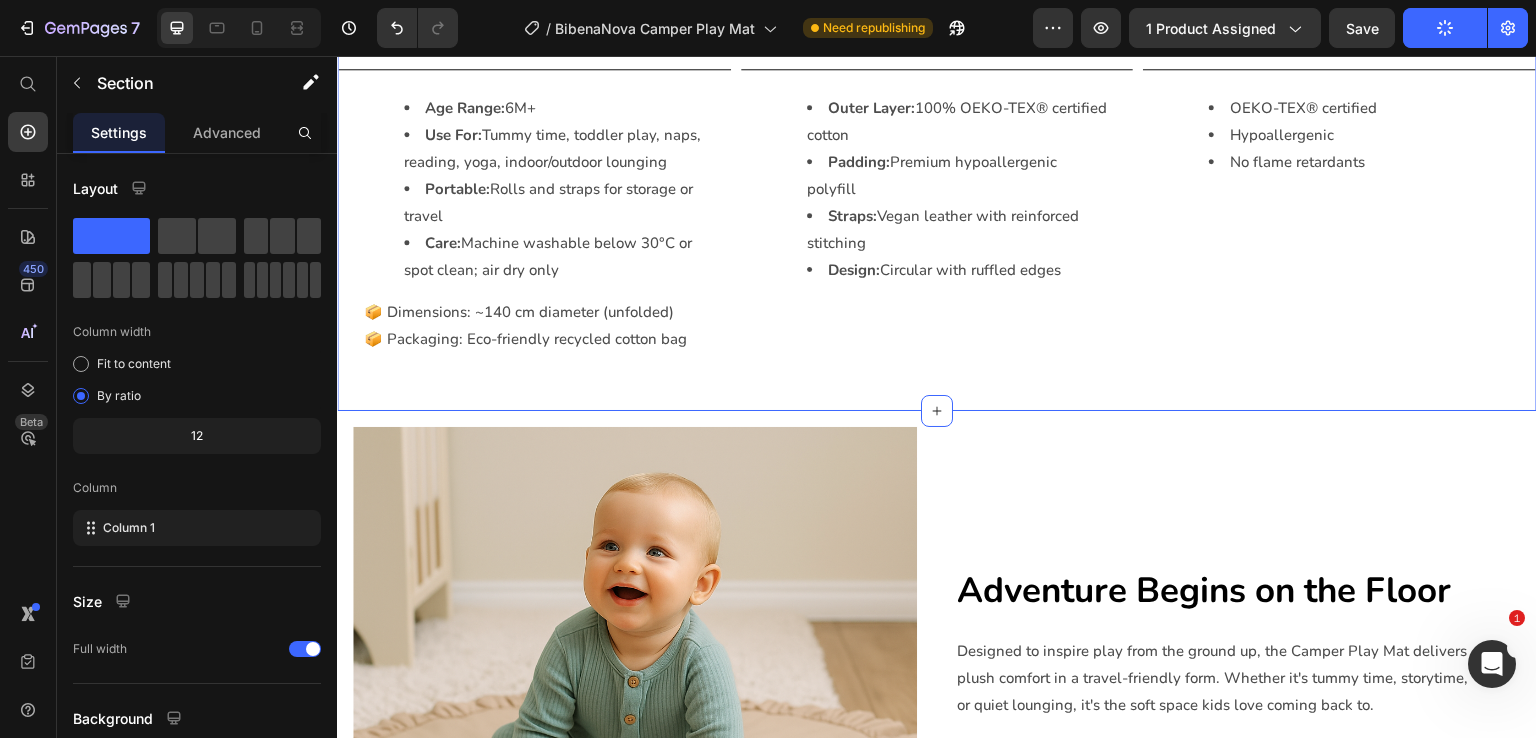 click at bounding box center [1520, -31] 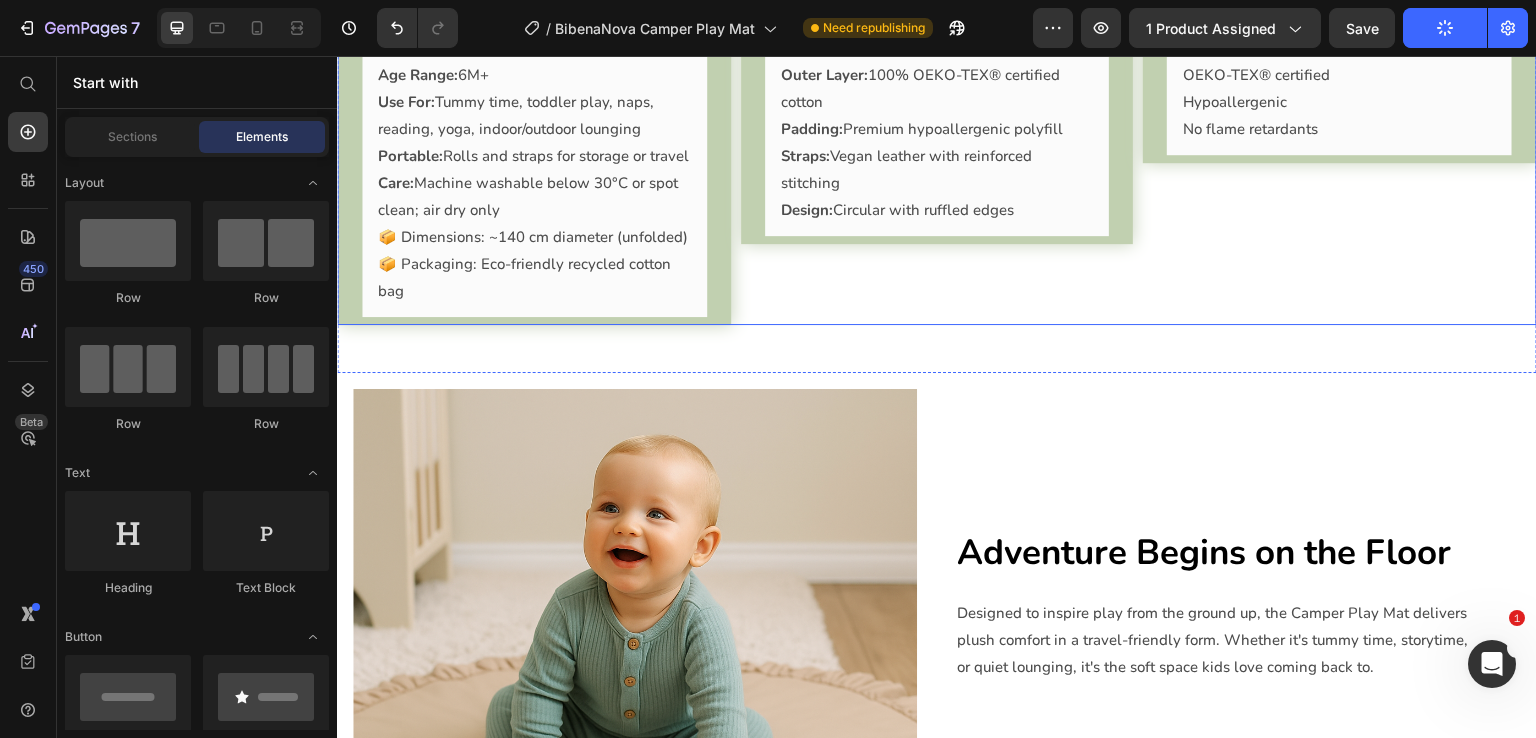 scroll, scrollTop: 2269, scrollLeft: 0, axis: vertical 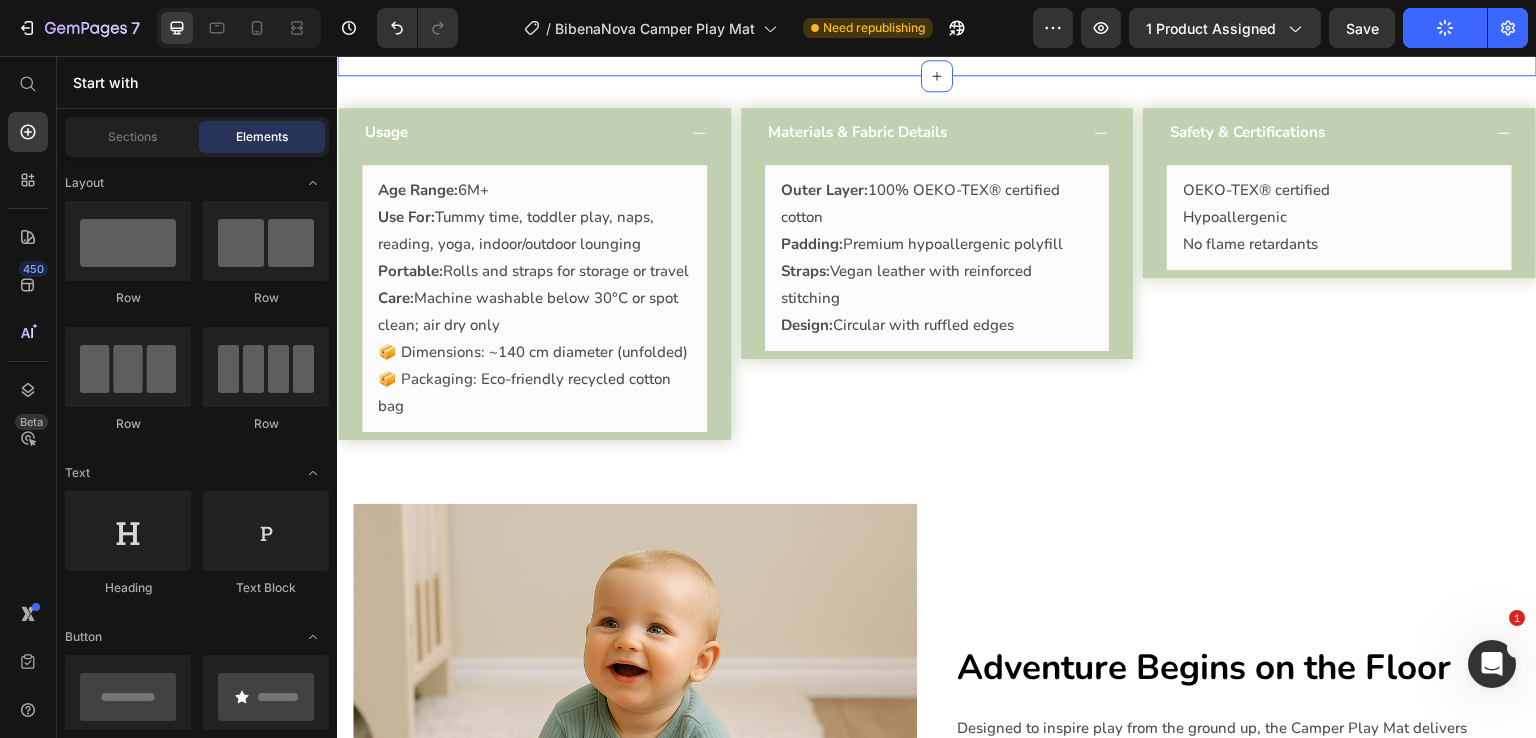 click on "Features Heading Row Image Plush Comfort Text block Thick padding feels like a cloud—ideal for tummy time, toddler play, or cozy reading nooks. Text block Row Image Roll & Go Convenience Text block Comes with vegan leather straps to easily roll, carry, and store—perfect for picnics, park days, or travel. Text block Row Image Image Designed for Modern Spaces Text block Earth-toned, minimalist design with refined ruffle edges that elevate every room. Text block Row Image Safe & Skin-Friendly Text block Made from 100% OEKO-TEX® certified cotton—gentle on babies, free from harmful substances. Text block Row Row Section 3   Create Theme Section AI Content Write with GemAI What would you like to describe here? Tone and Voice Persuasive Product Show more Generate" at bounding box center [937, -195] 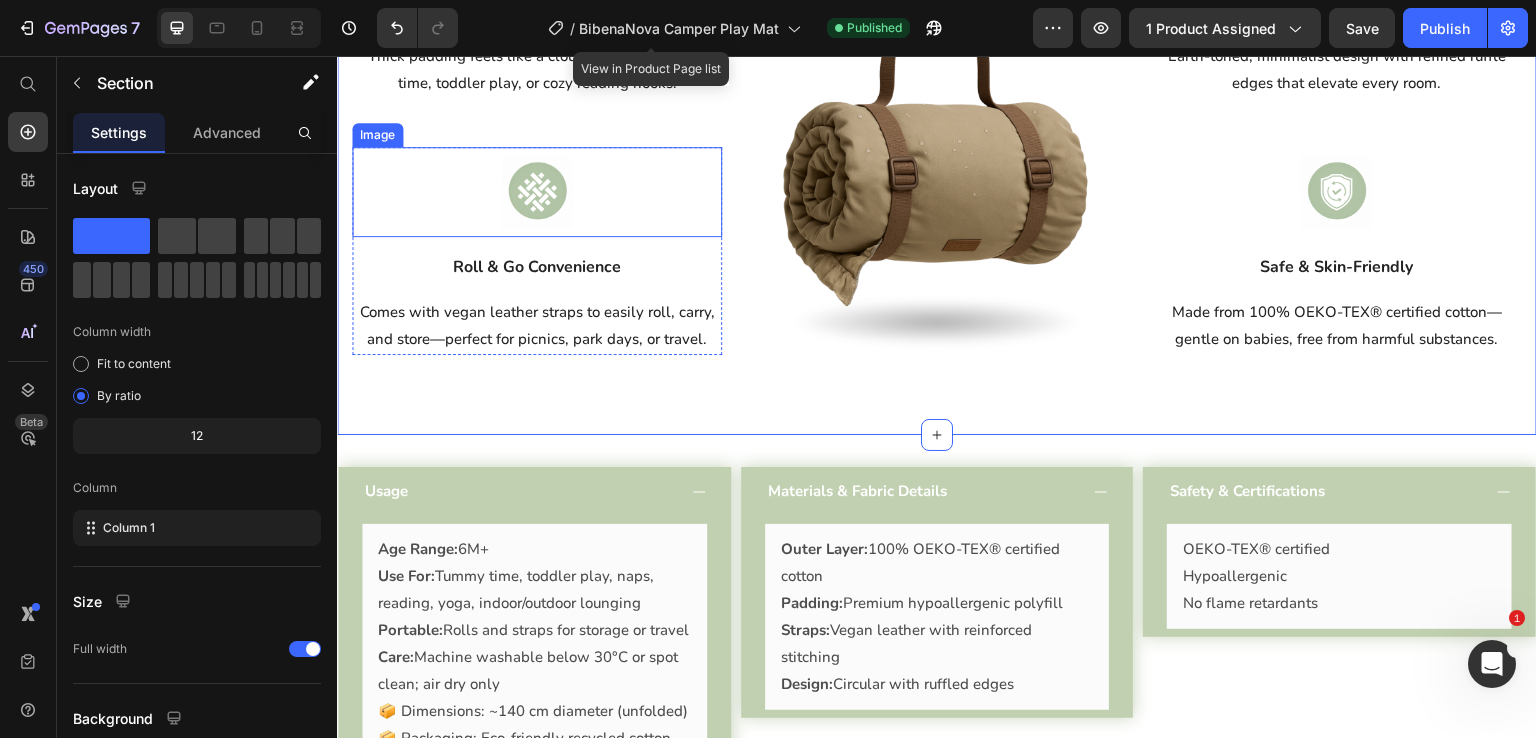 scroll, scrollTop: 2369, scrollLeft: 0, axis: vertical 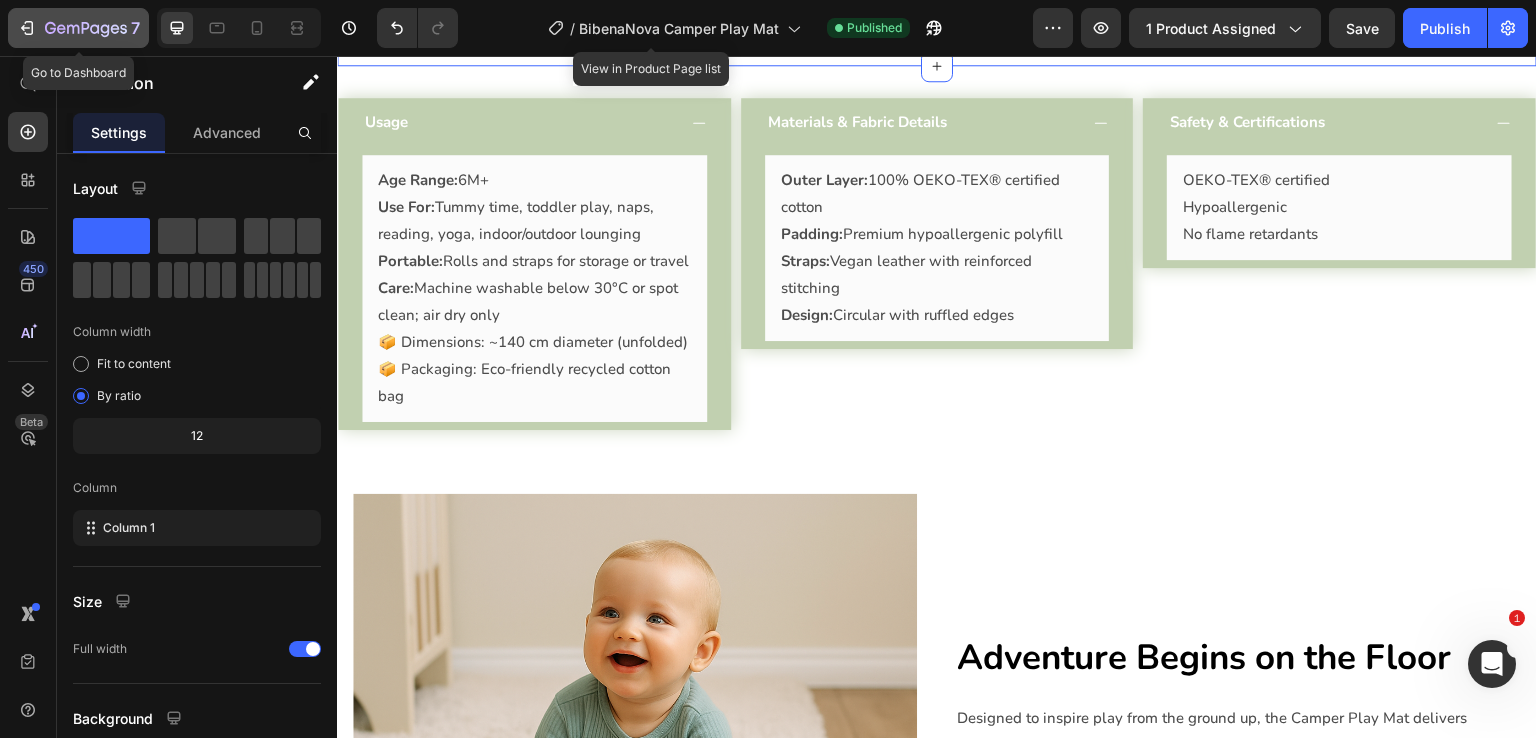 click 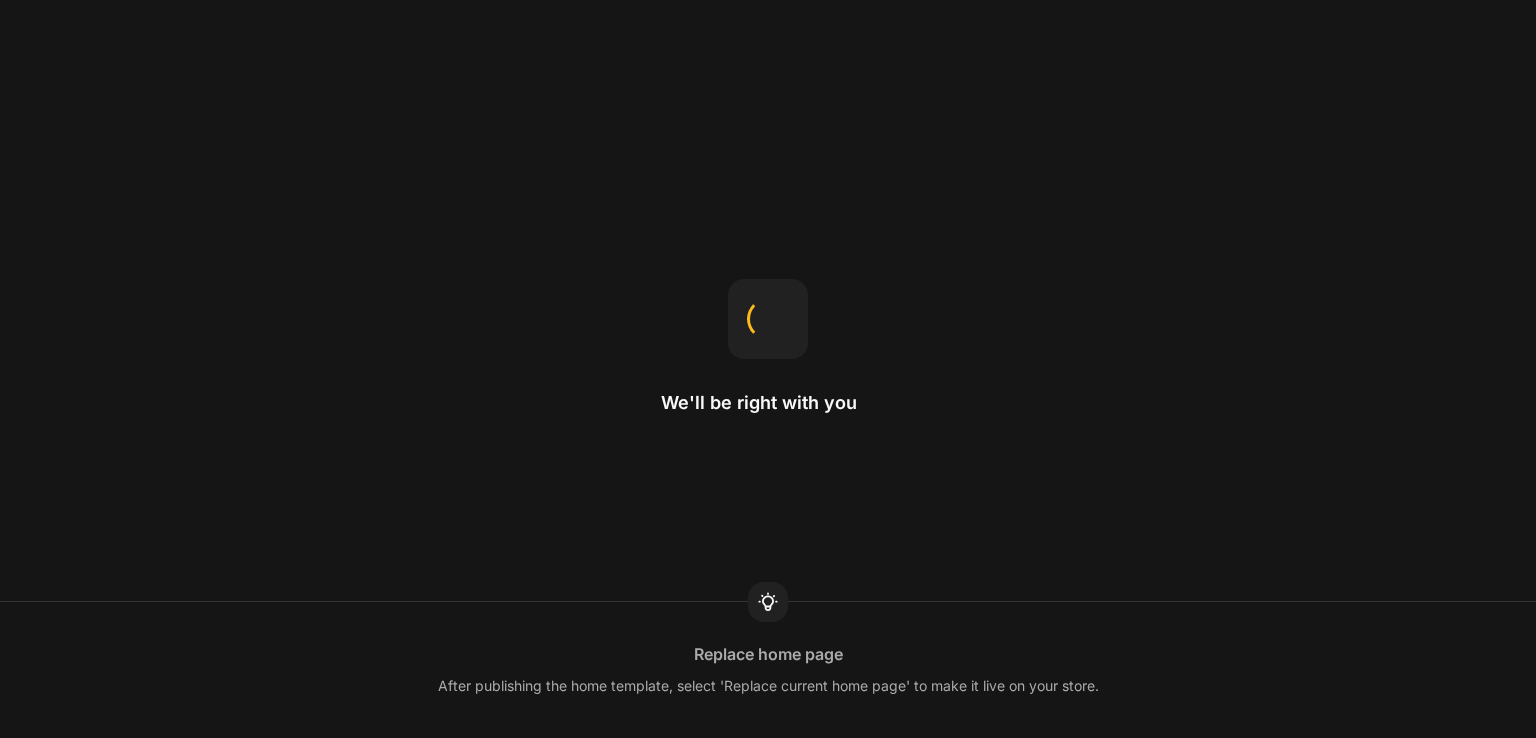 scroll, scrollTop: 0, scrollLeft: 0, axis: both 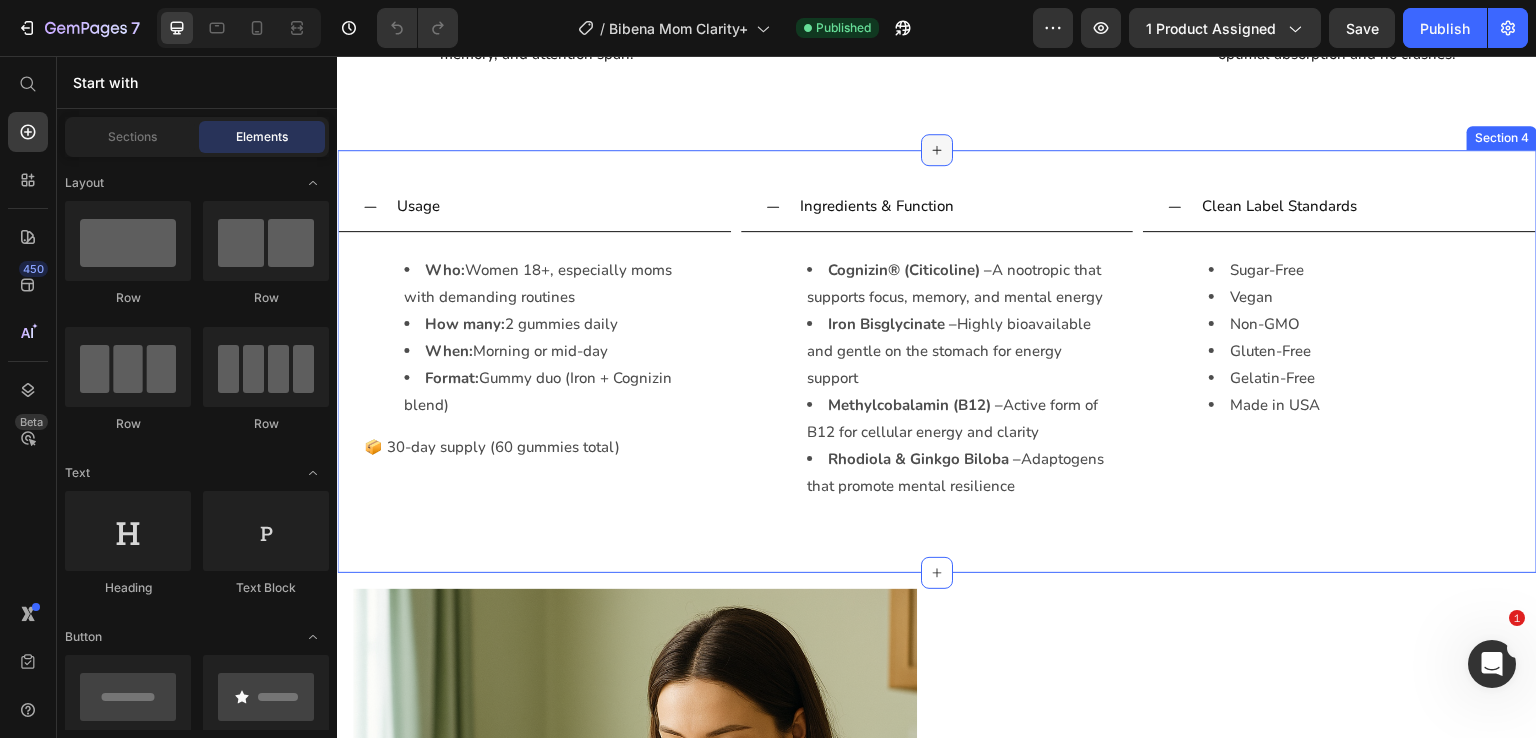 click 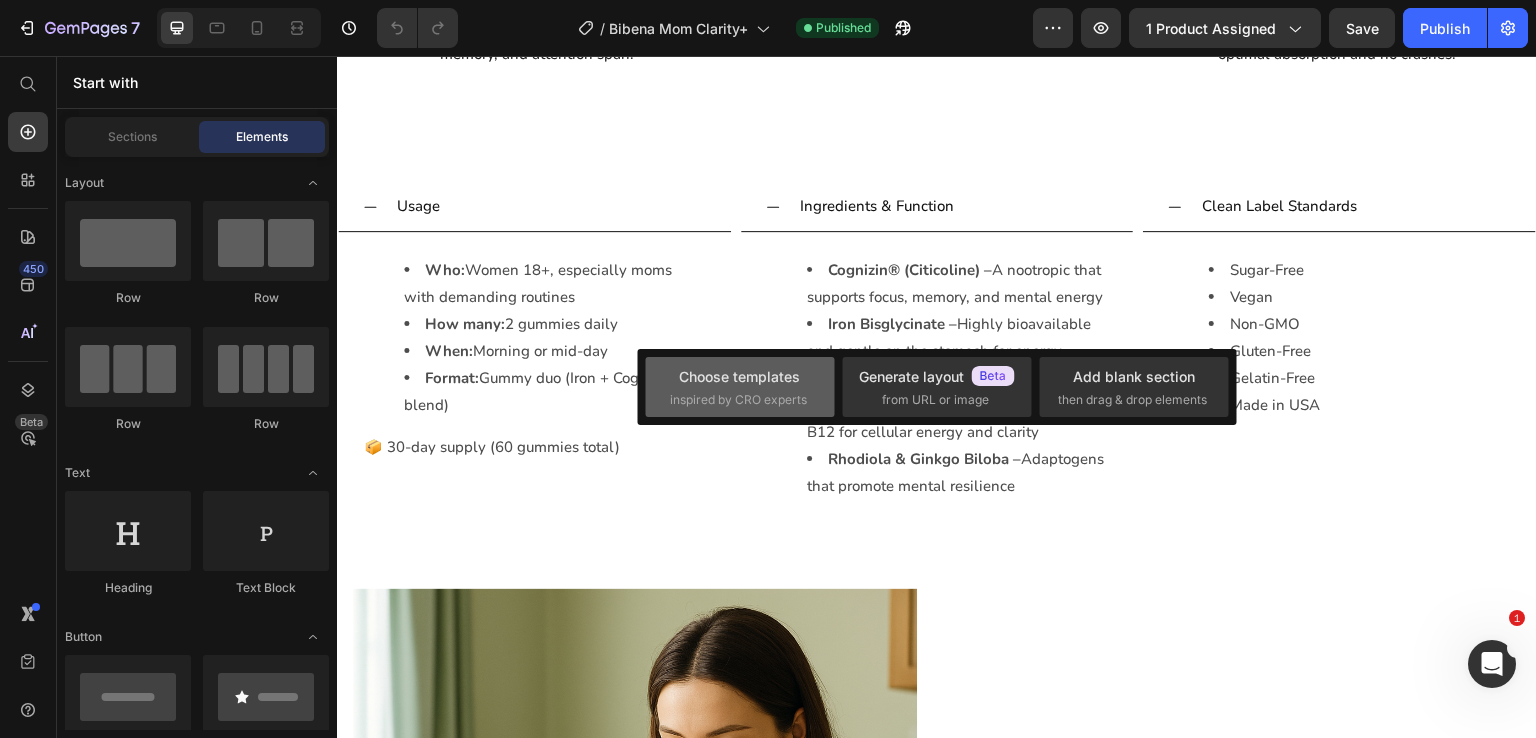 click on "Choose templates" at bounding box center (739, 376) 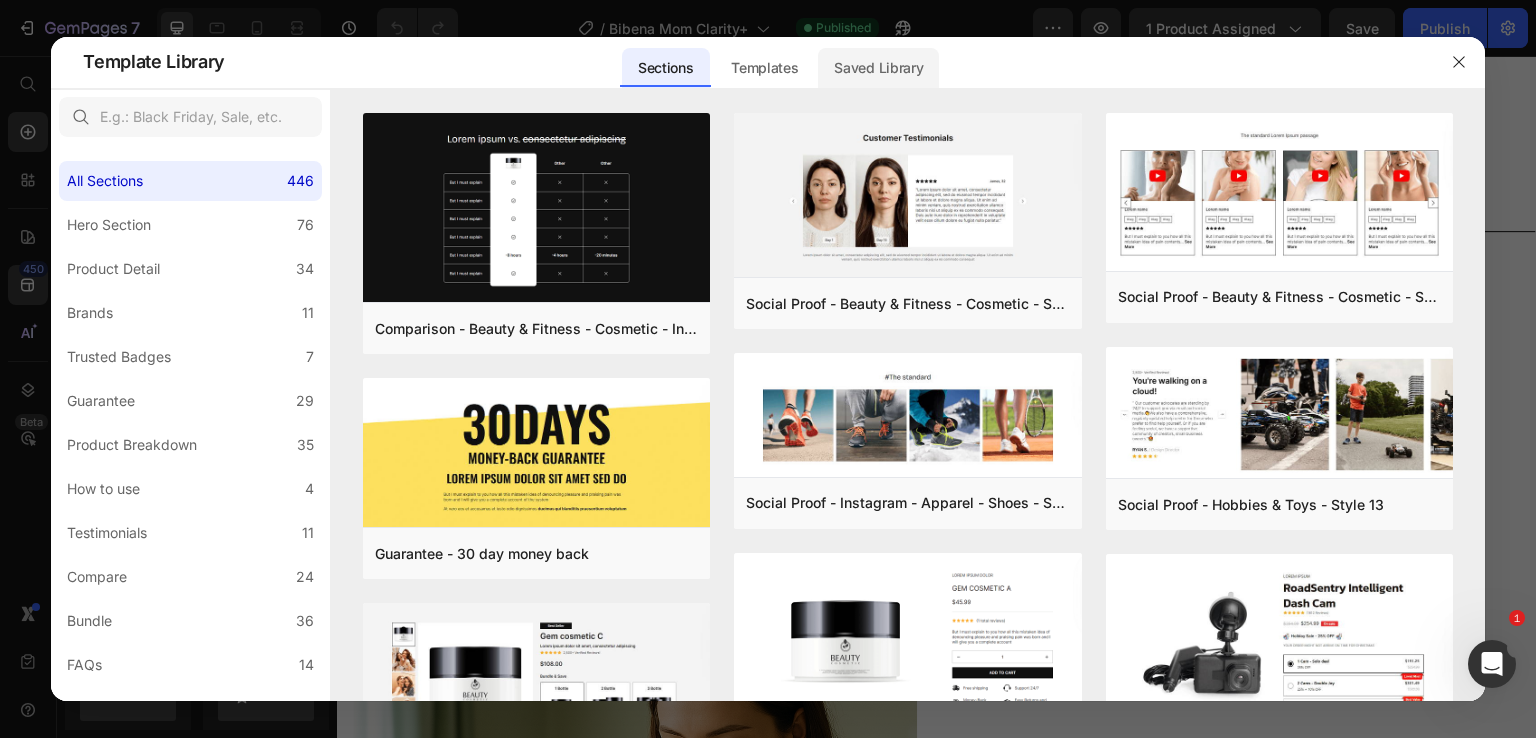 click on "Saved Library" 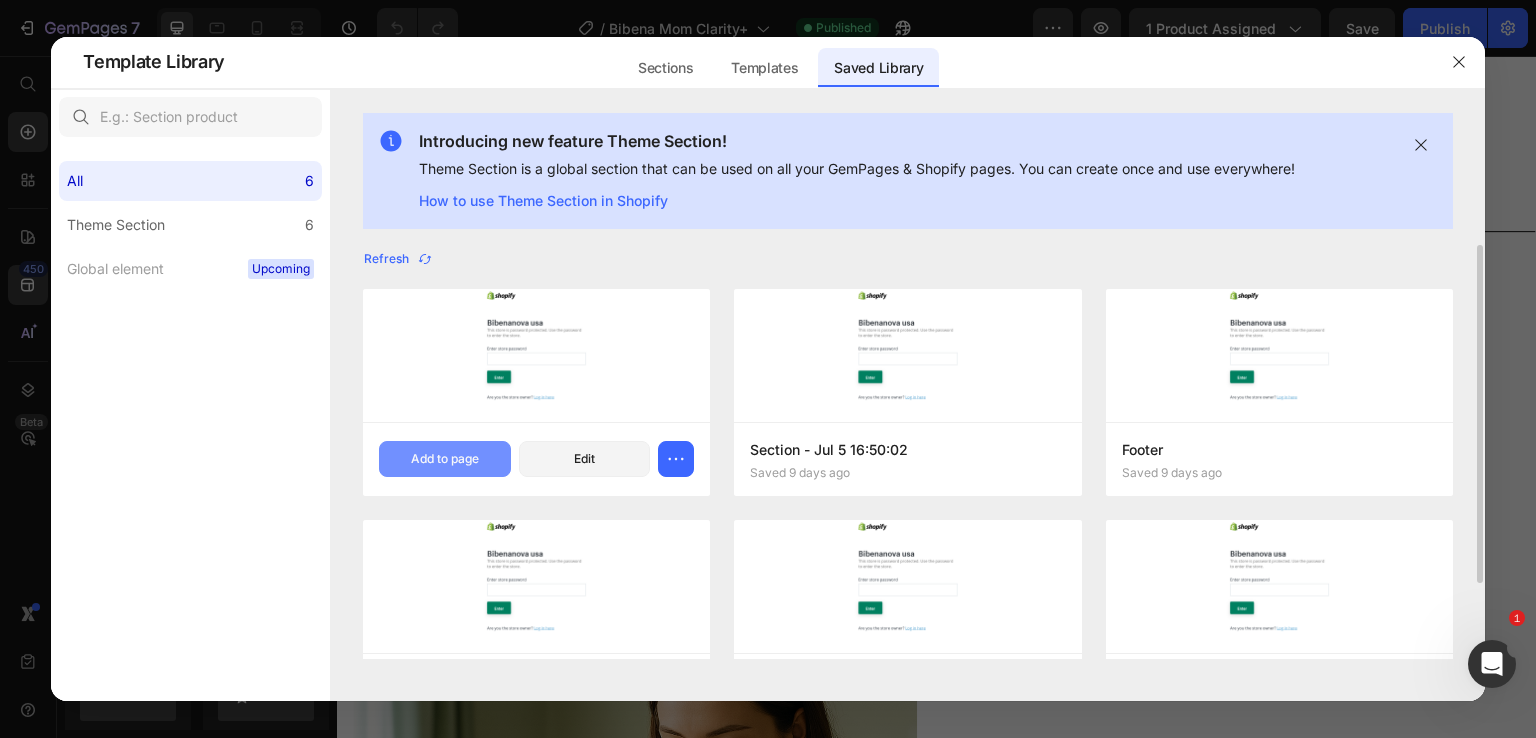 click on "Add to page" at bounding box center (445, 459) 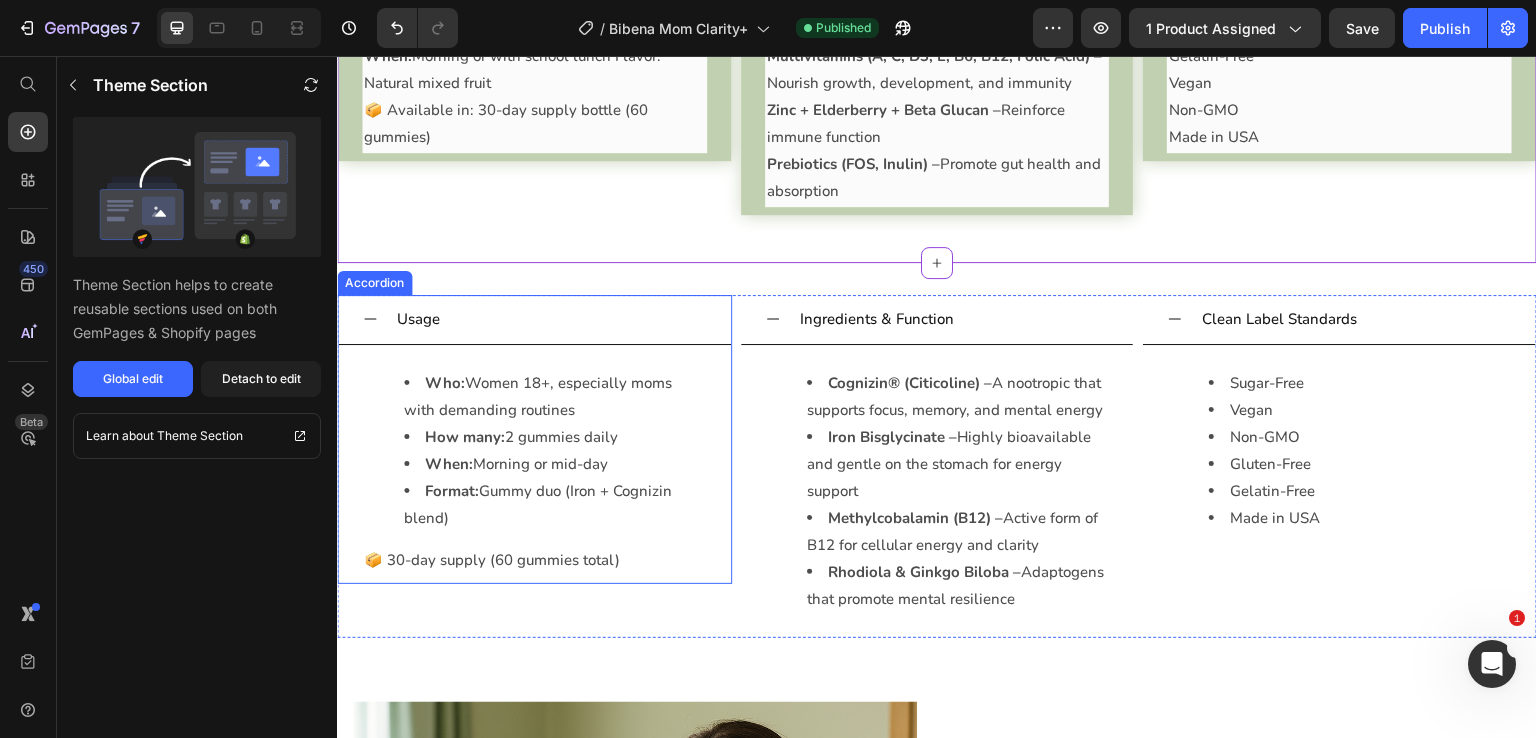 scroll, scrollTop: 2461, scrollLeft: 0, axis: vertical 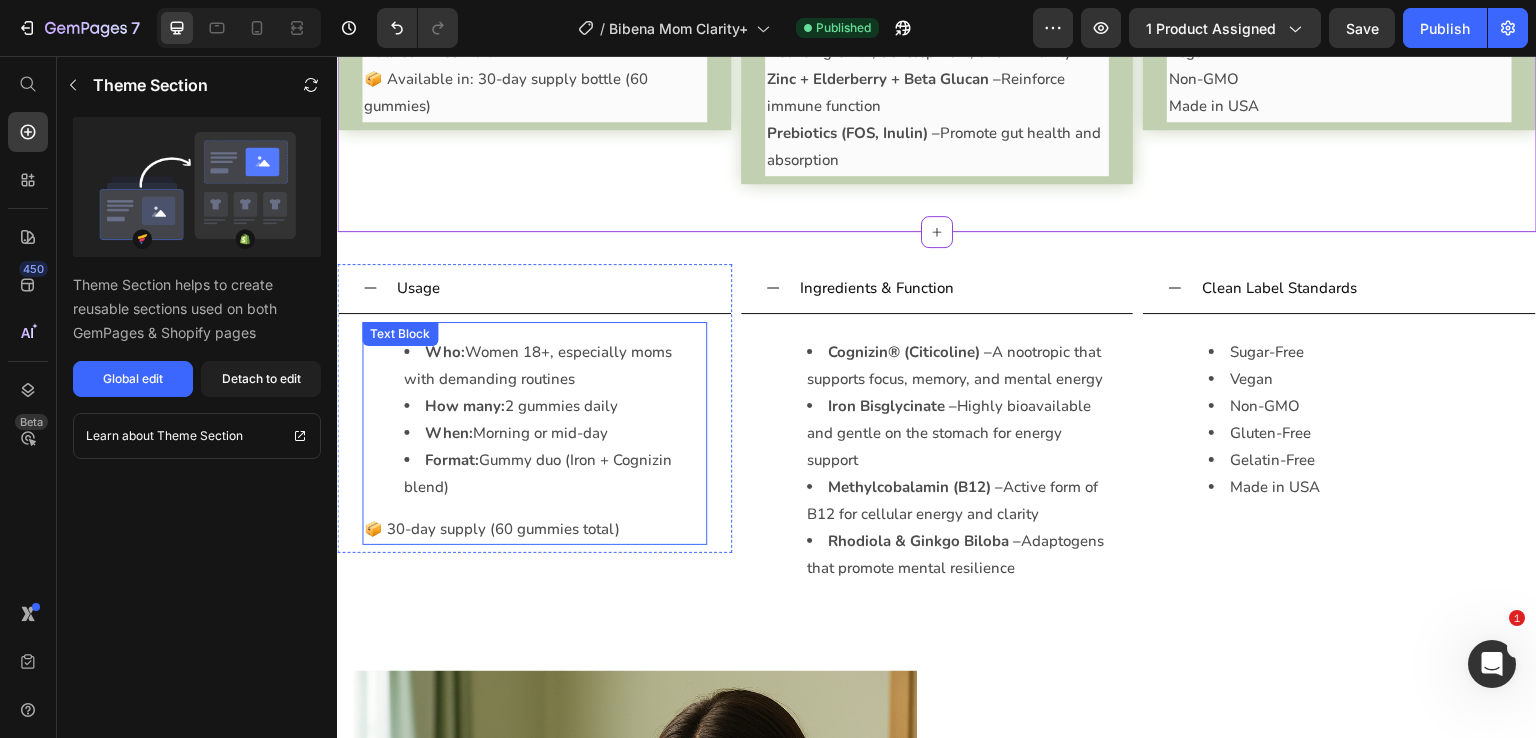 click on "Who:  Women 18+, especially moms with demanding routines" at bounding box center (554, 366) 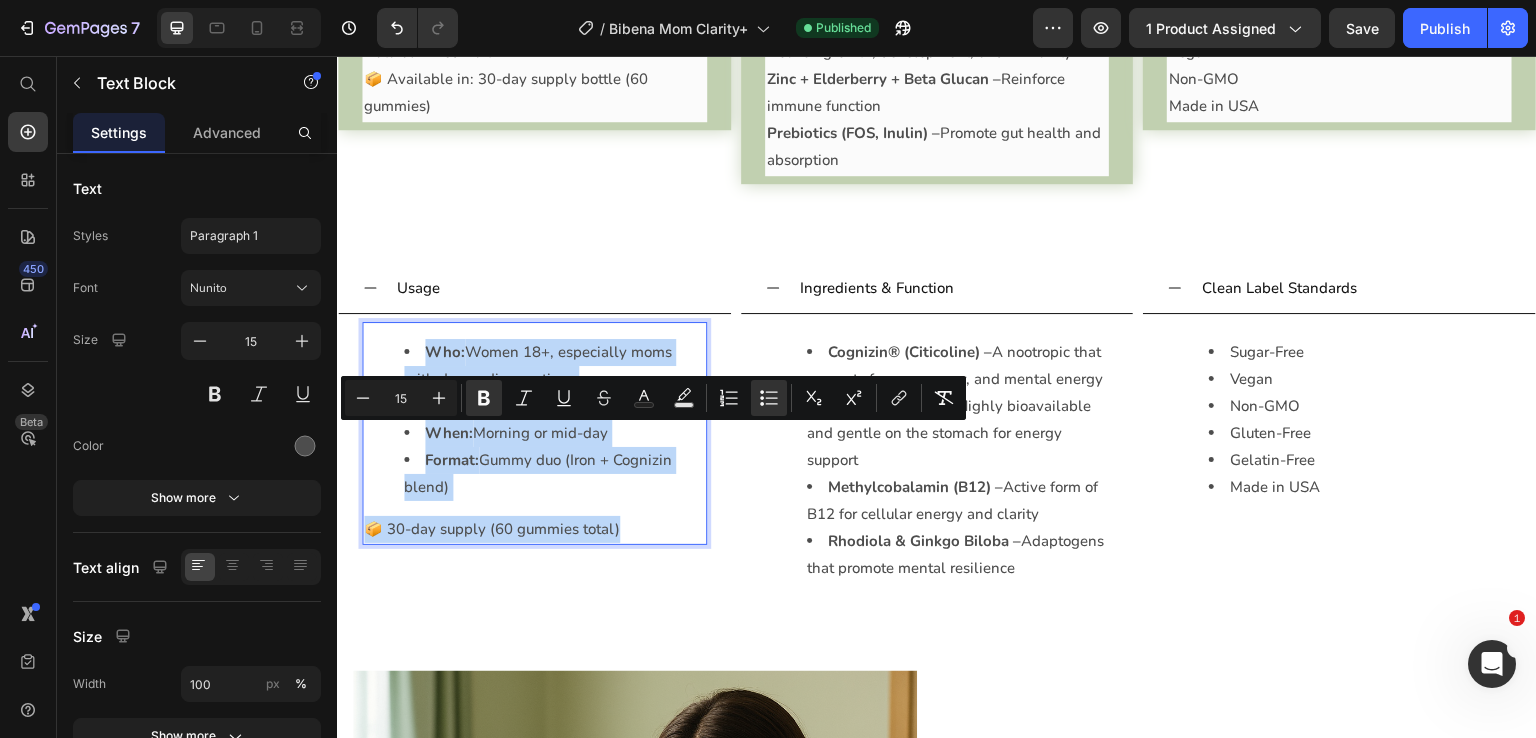 copy on "Who:  Women 18+, especially moms with demanding routines How many:  2 gummies daily When:  Morning or mid-day Format:  Gummy duo (Iron + Cognizin blend) 📦 30-day supply (60 gummies total)" 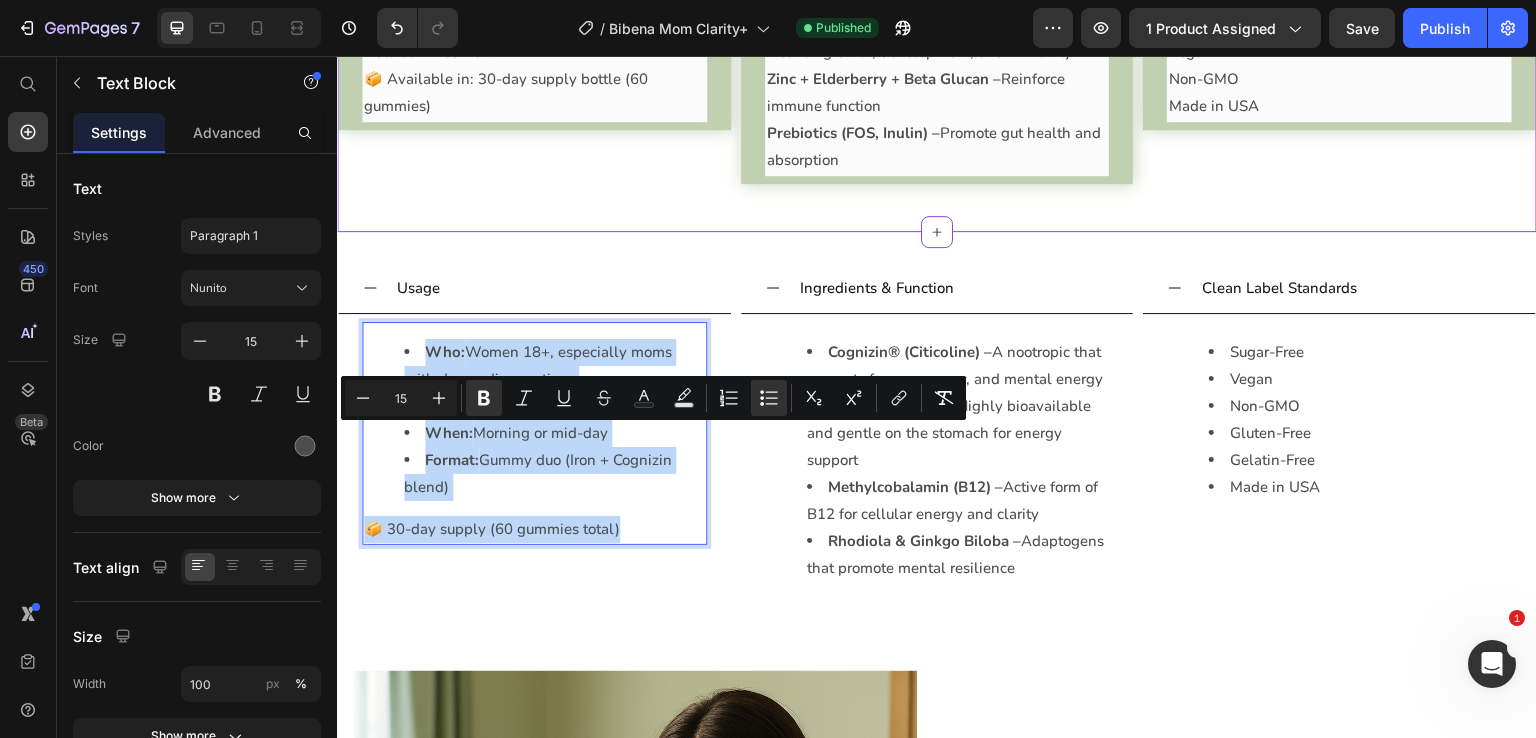 click on "When:  Morning or with school lunch Flavor: Natural mixed fruit" at bounding box center [534, 39] 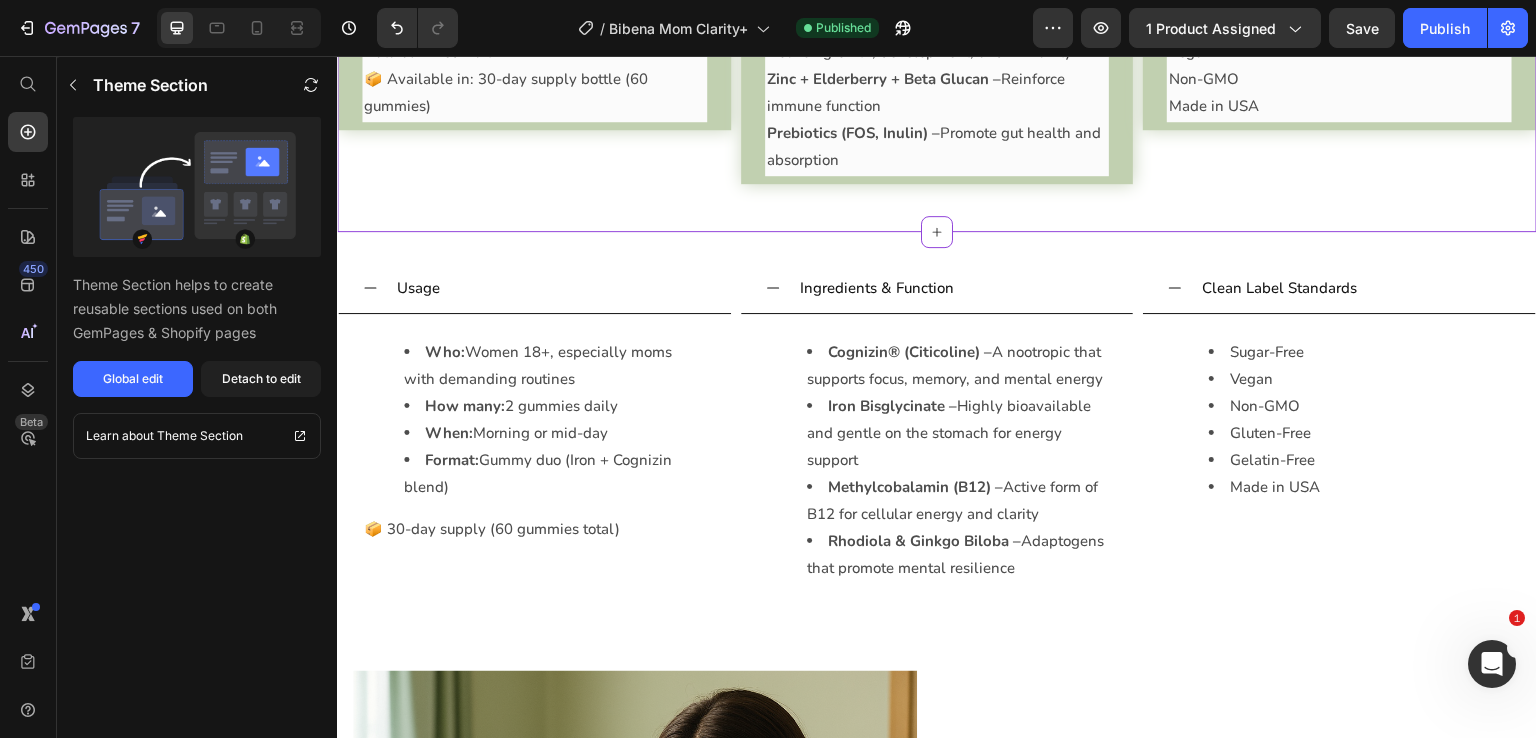 click on "When:  Morning or with school lunch Flavor: Natural mixed fruit" at bounding box center [534, 39] 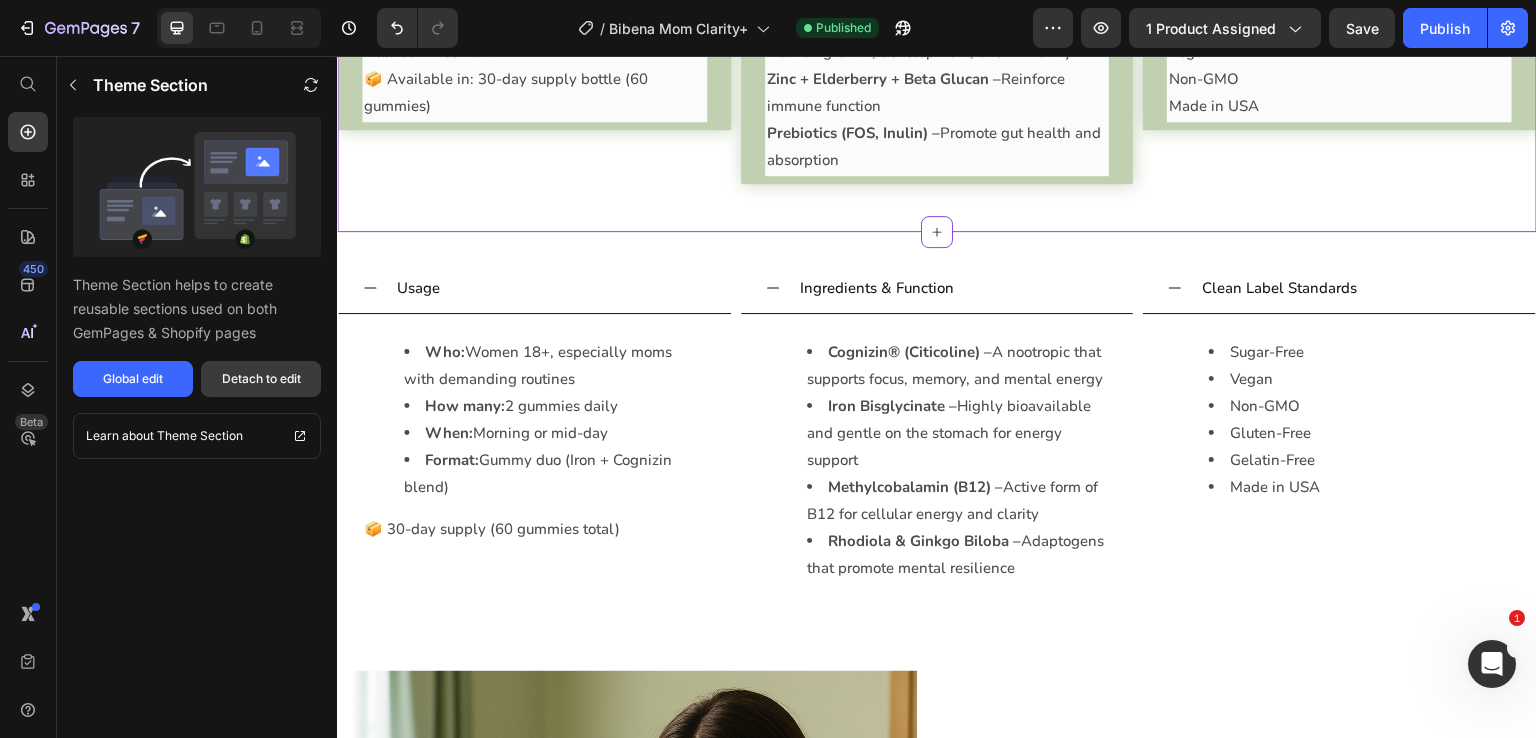 click on "Detach to edit" at bounding box center (261, 379) 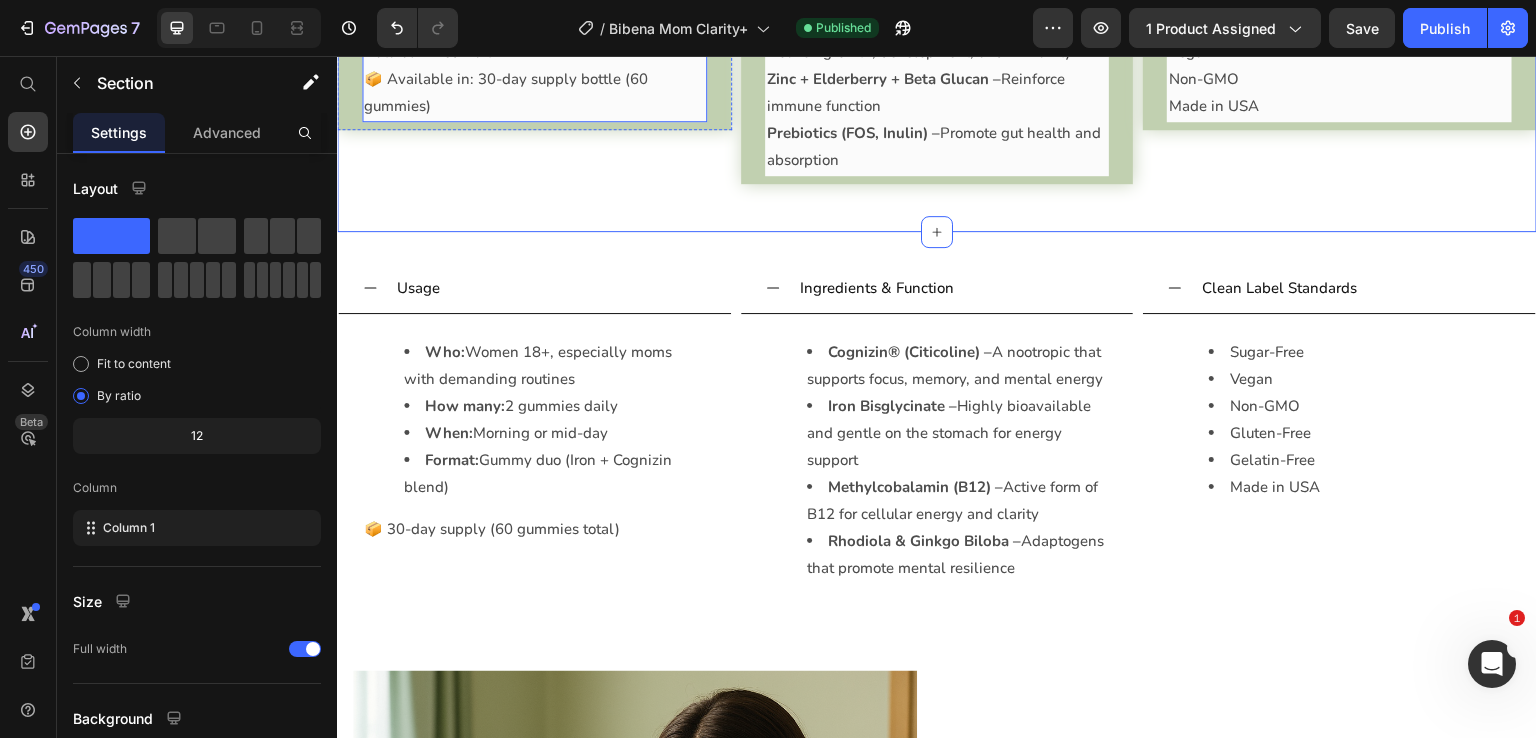 click on "When:  Morning or with school lunch Flavor: Natural mixed fruit" at bounding box center (534, 39) 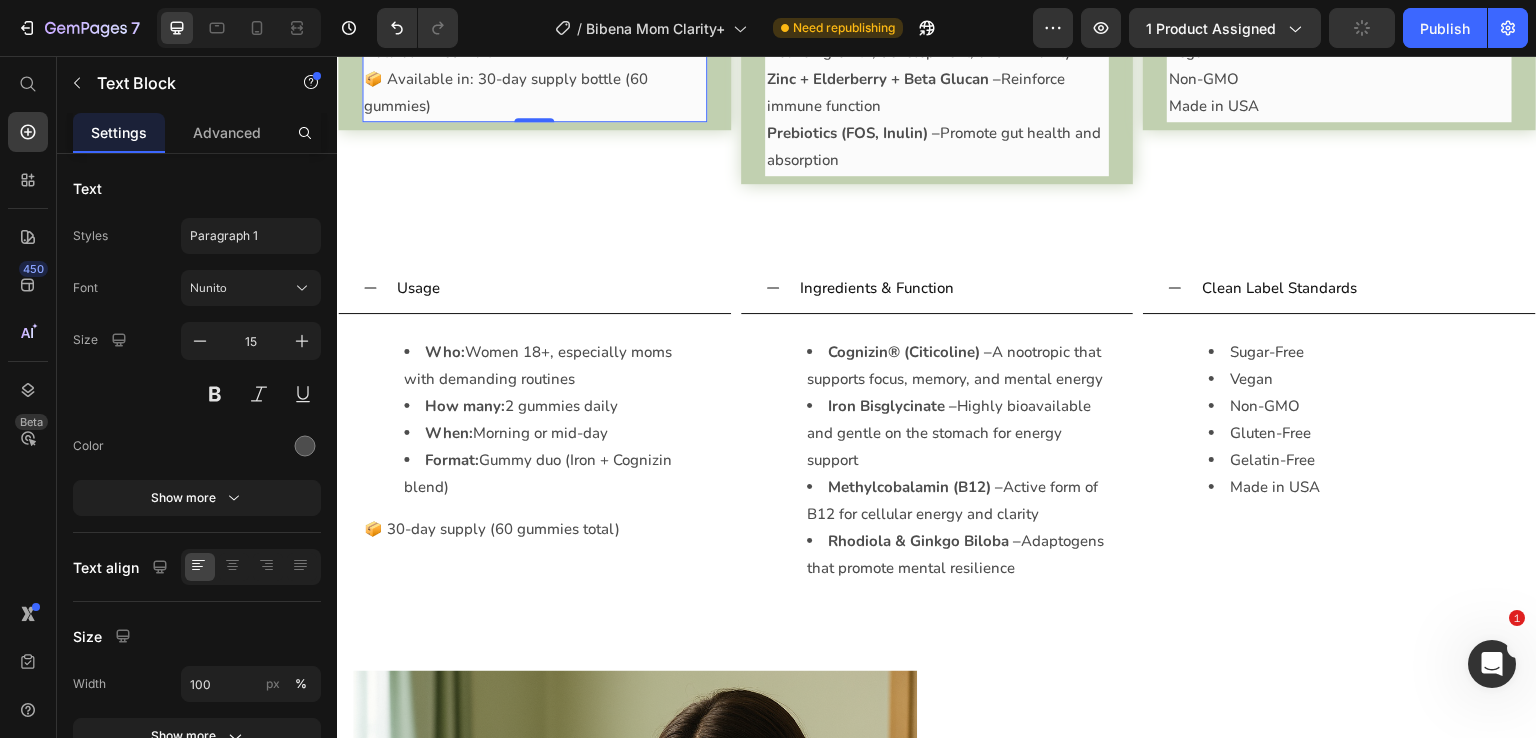 click on "📦 Available in: 30-day supply bottle (60 gummies)" at bounding box center [534, 93] 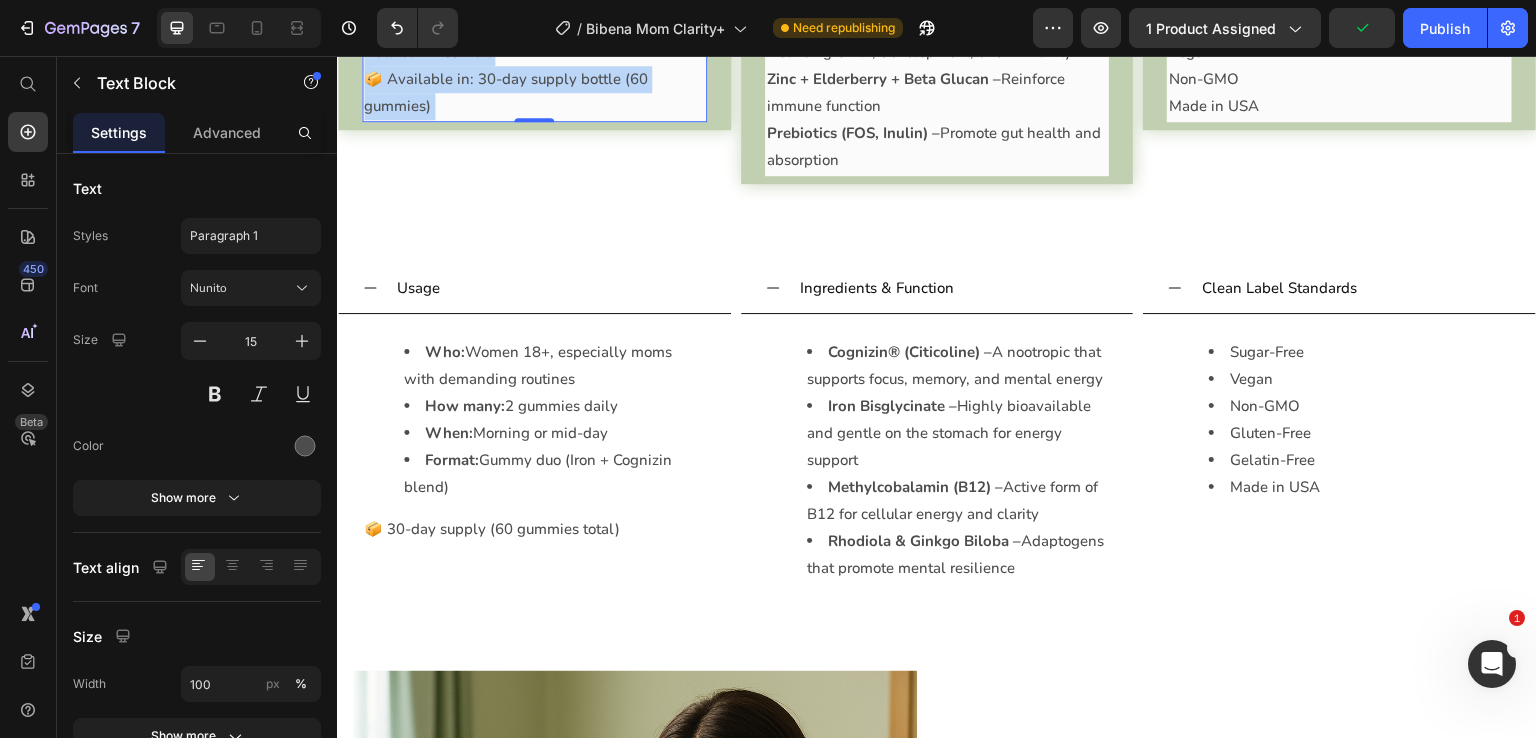 click on "📦 Available in: 30-day supply bottle (60 gummies)" at bounding box center (534, 93) 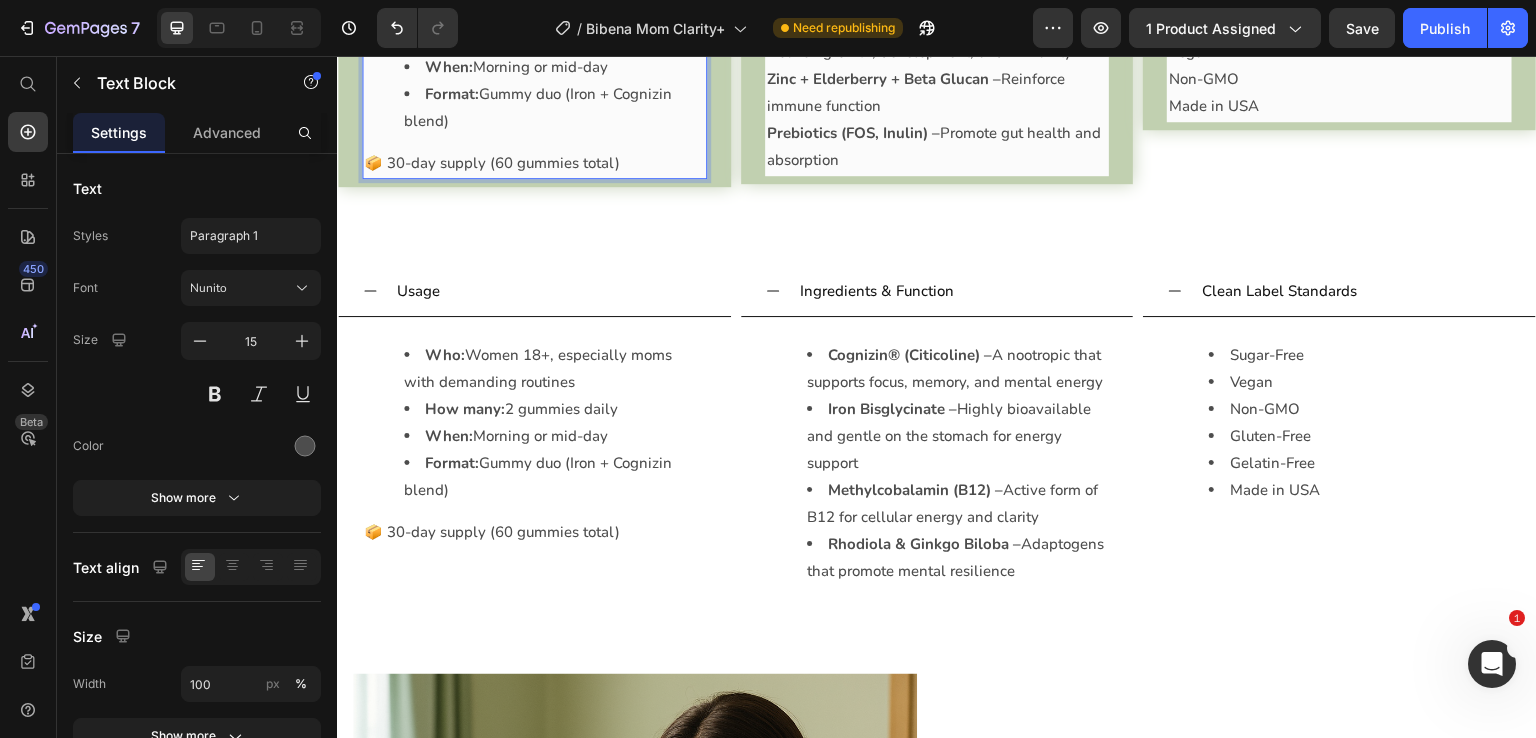 click on "📦 30-day supply (60 gummies total)" at bounding box center (534, 163) 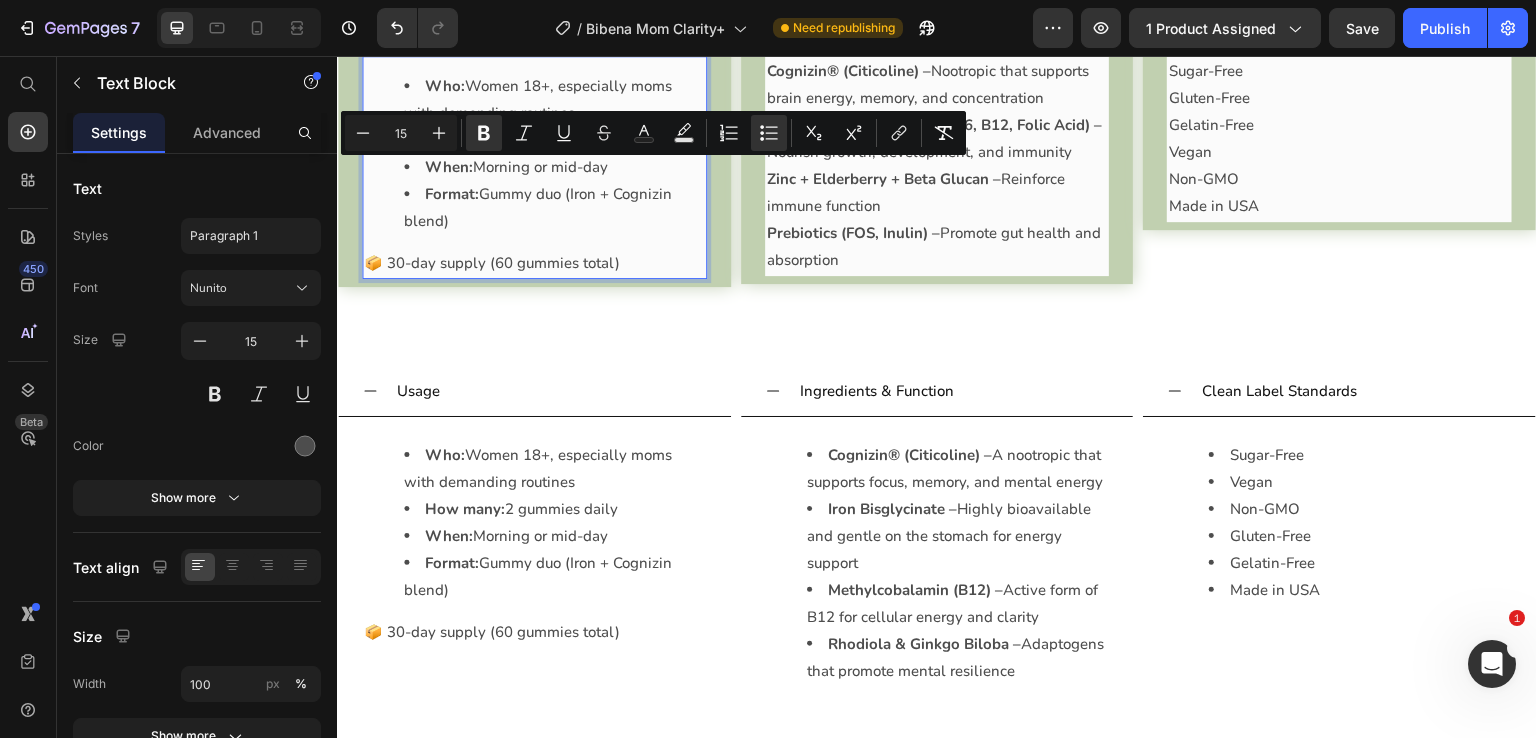 drag, startPoint x: 465, startPoint y: 305, endPoint x: 740, endPoint y: 209, distance: 291.27478 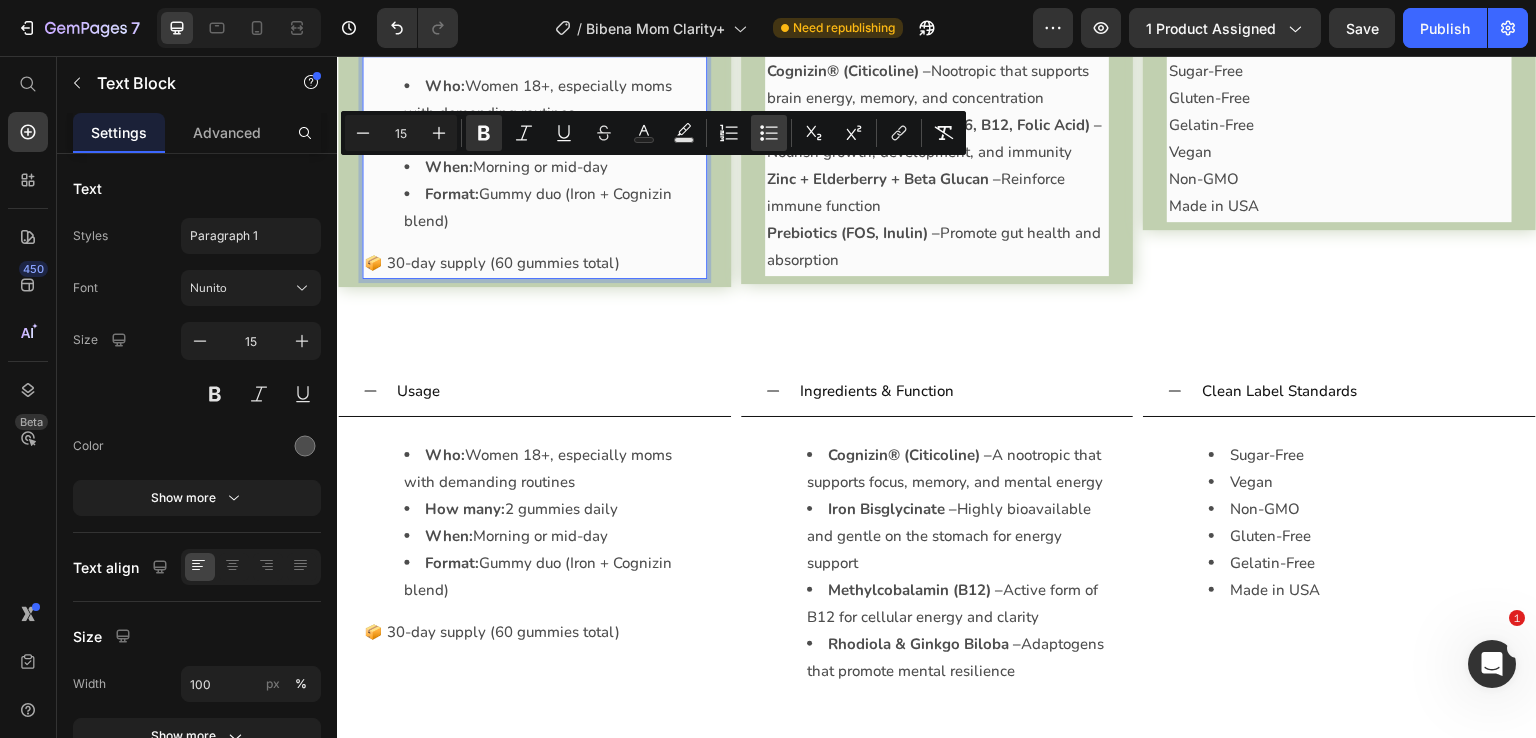 click 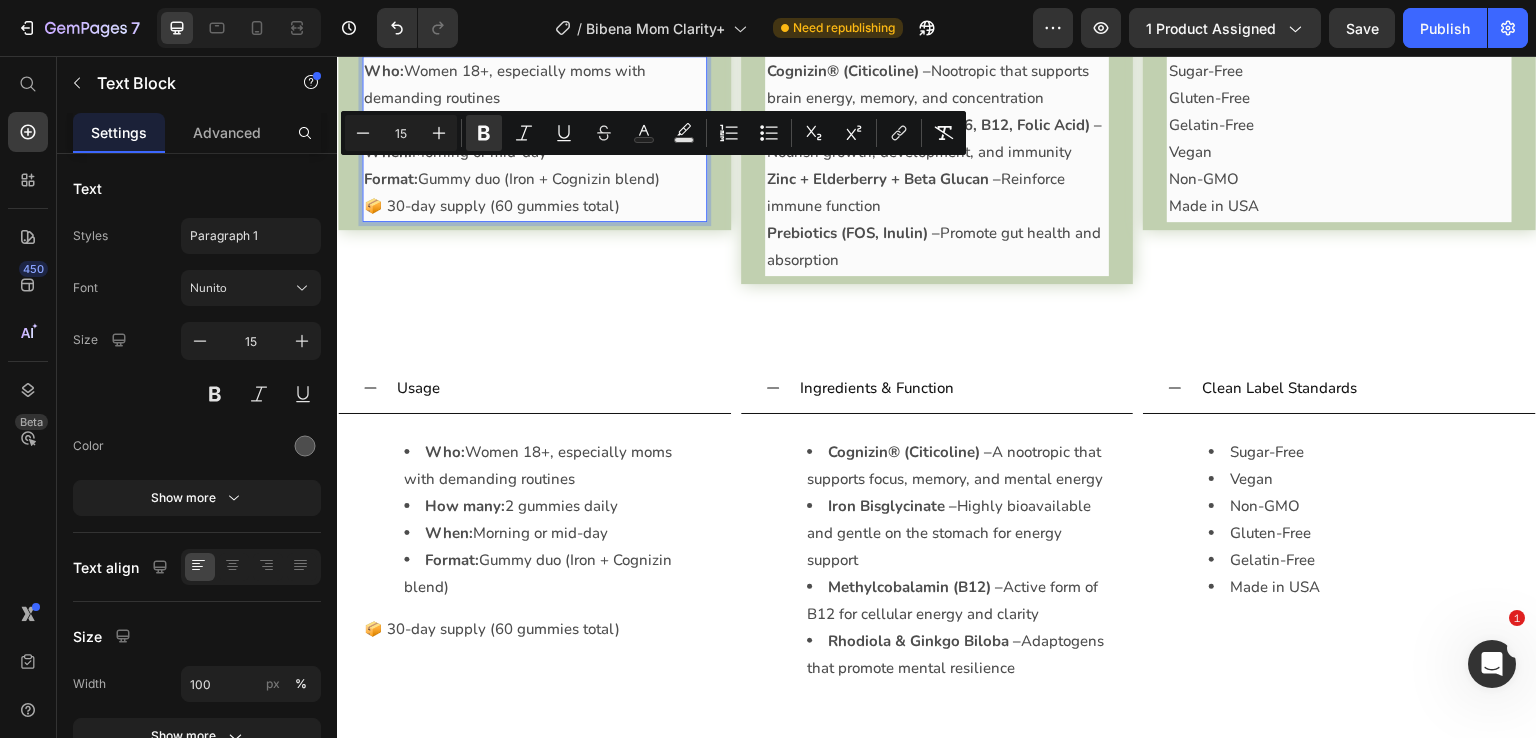 click on "Format:  Gummy duo (Iron + Cognizin blend)" at bounding box center (534, 179) 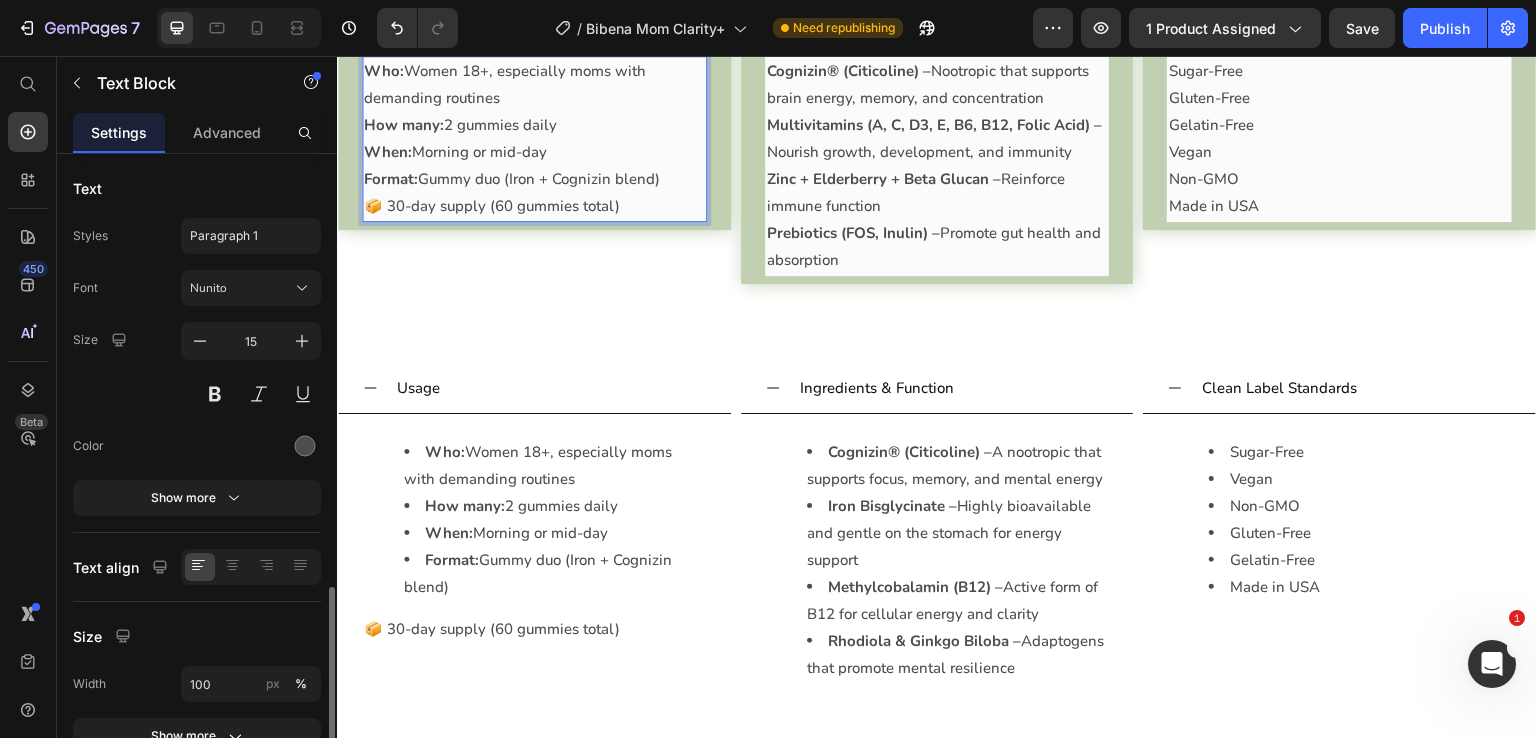 scroll, scrollTop: 252, scrollLeft: 0, axis: vertical 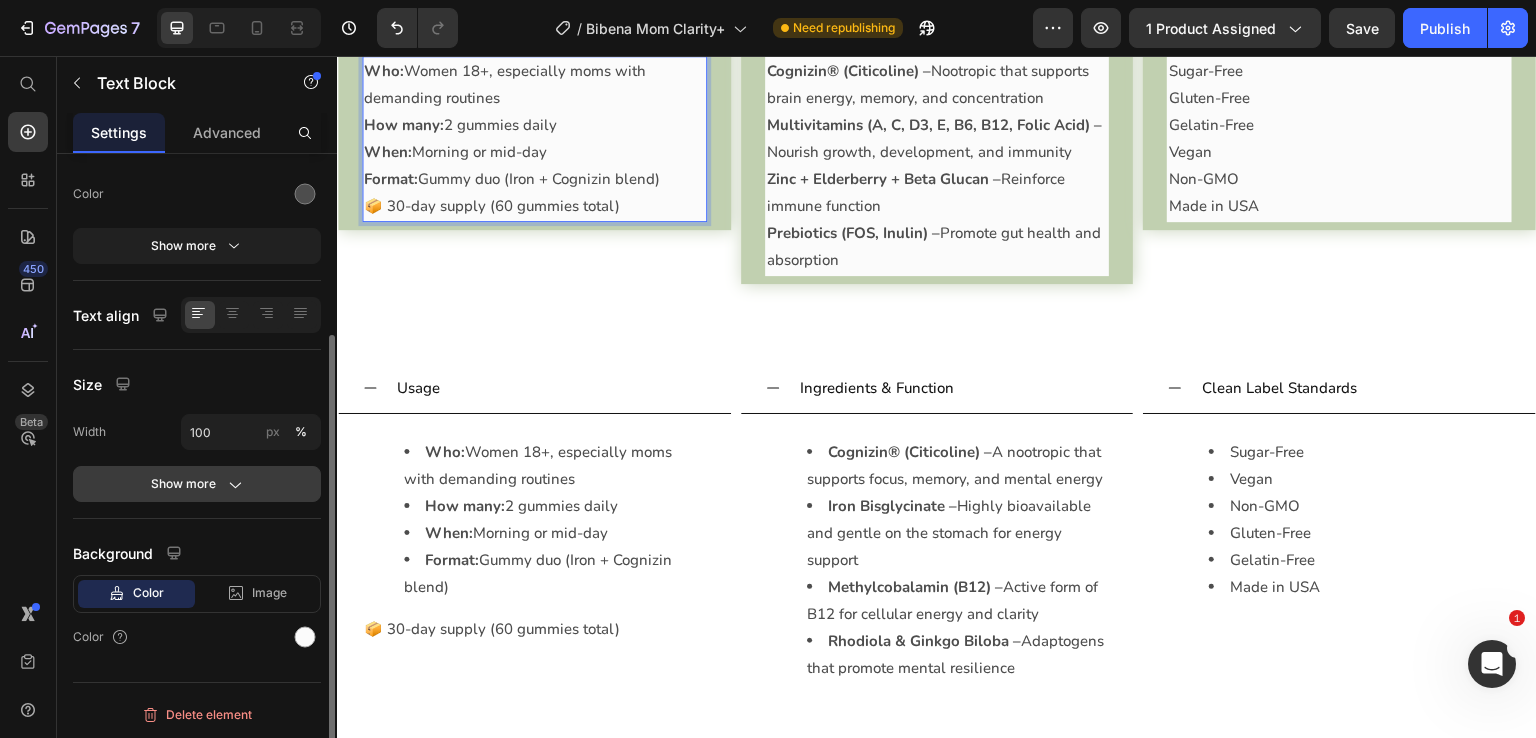 click on "Show more" 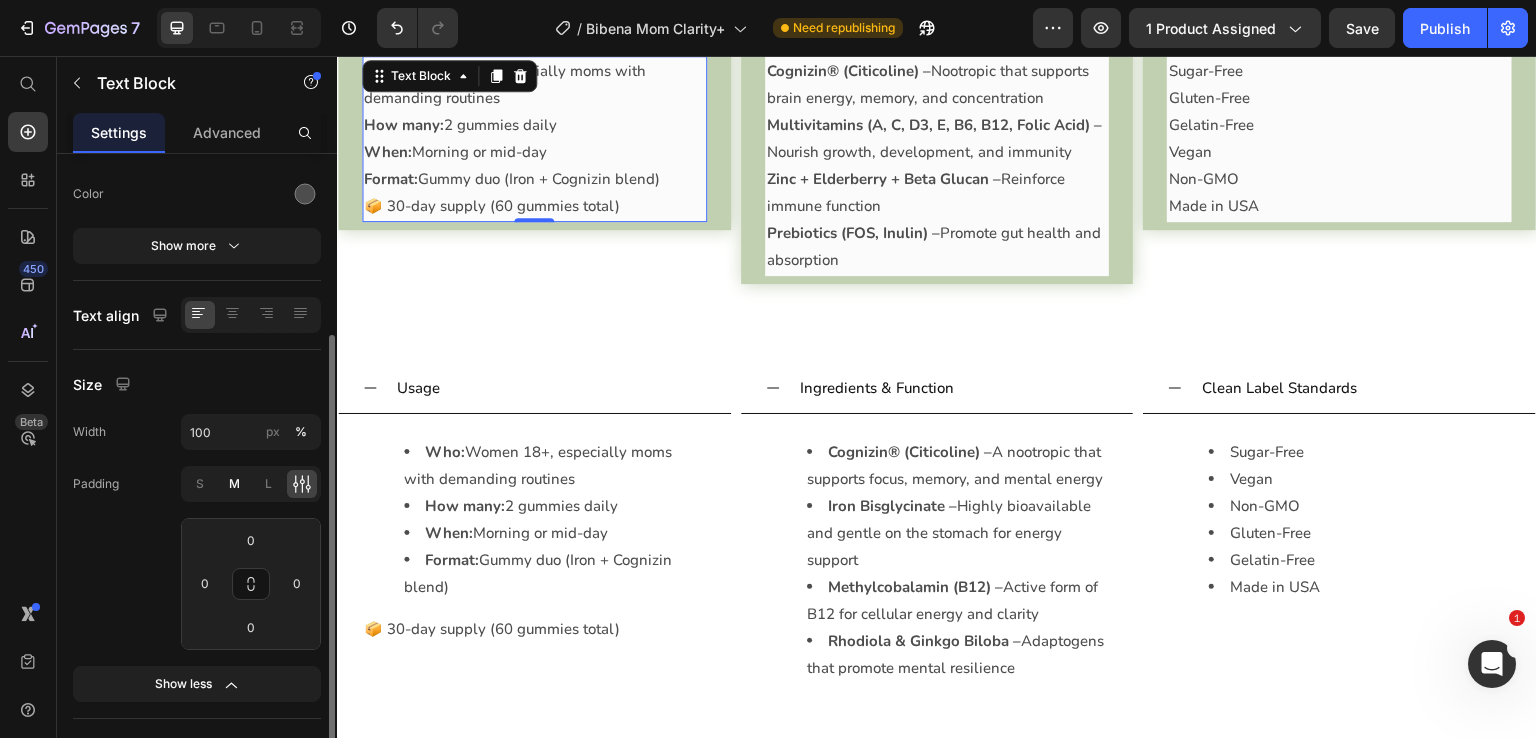 scroll, scrollTop: 452, scrollLeft: 0, axis: vertical 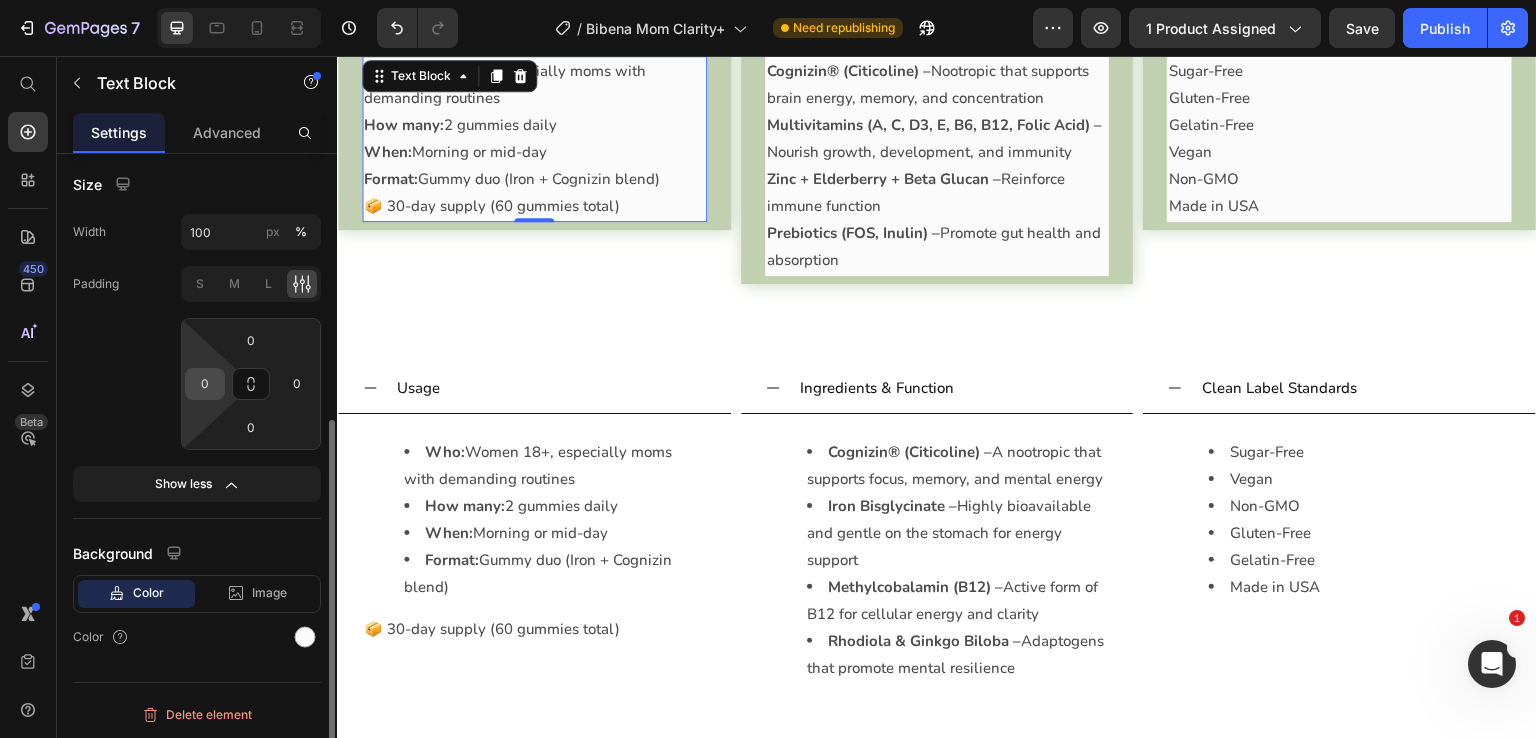 click on "0" at bounding box center (205, 384) 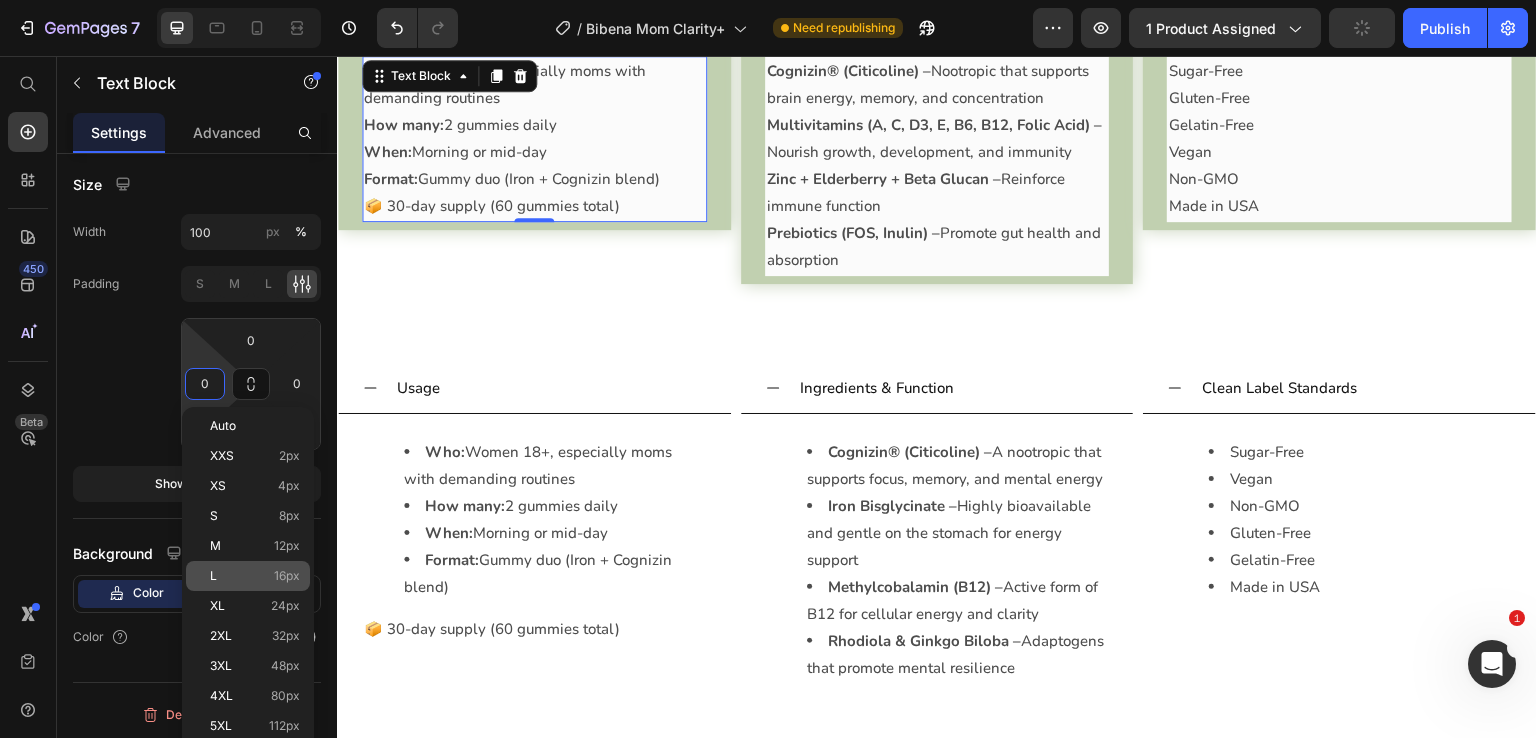 click on "L 16px" at bounding box center (255, 576) 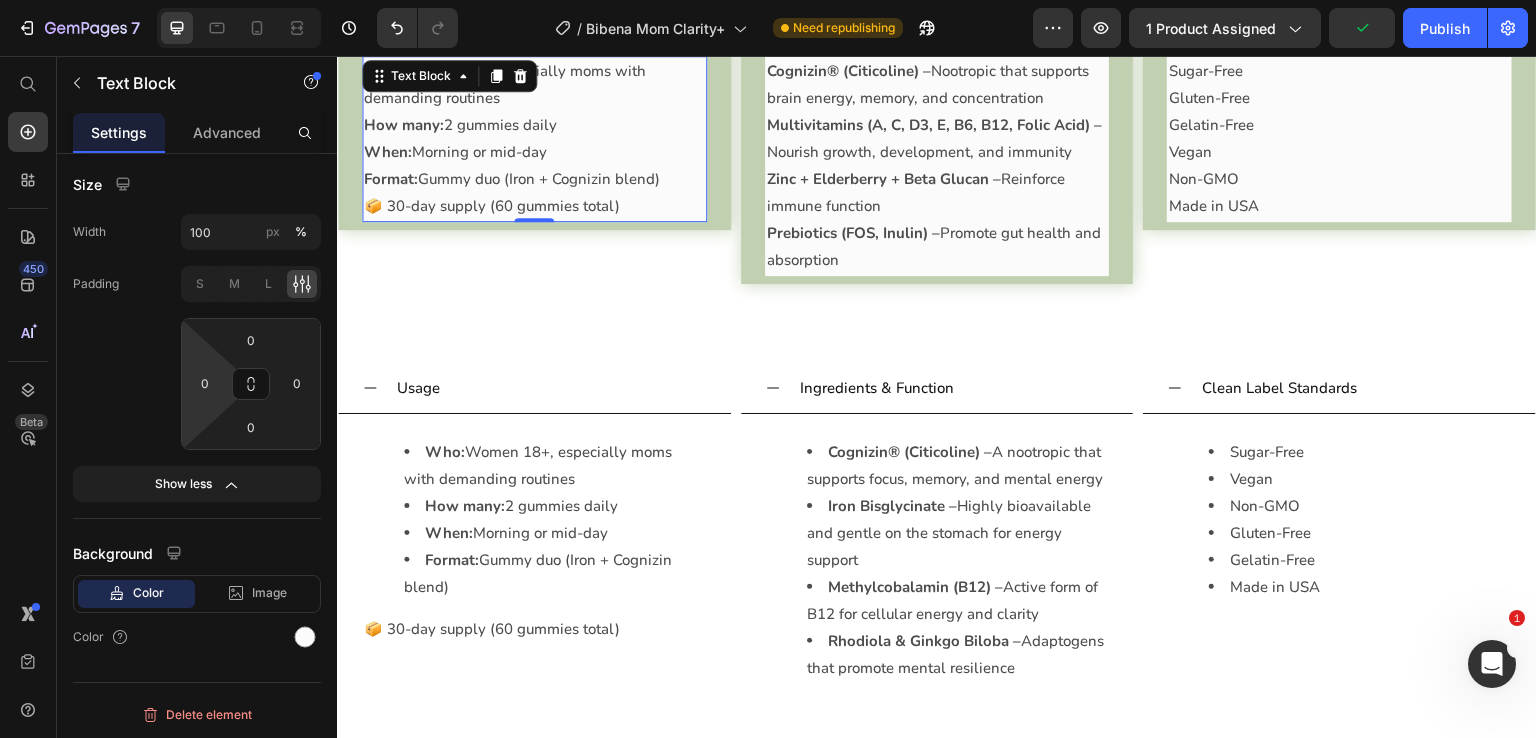 type on "16" 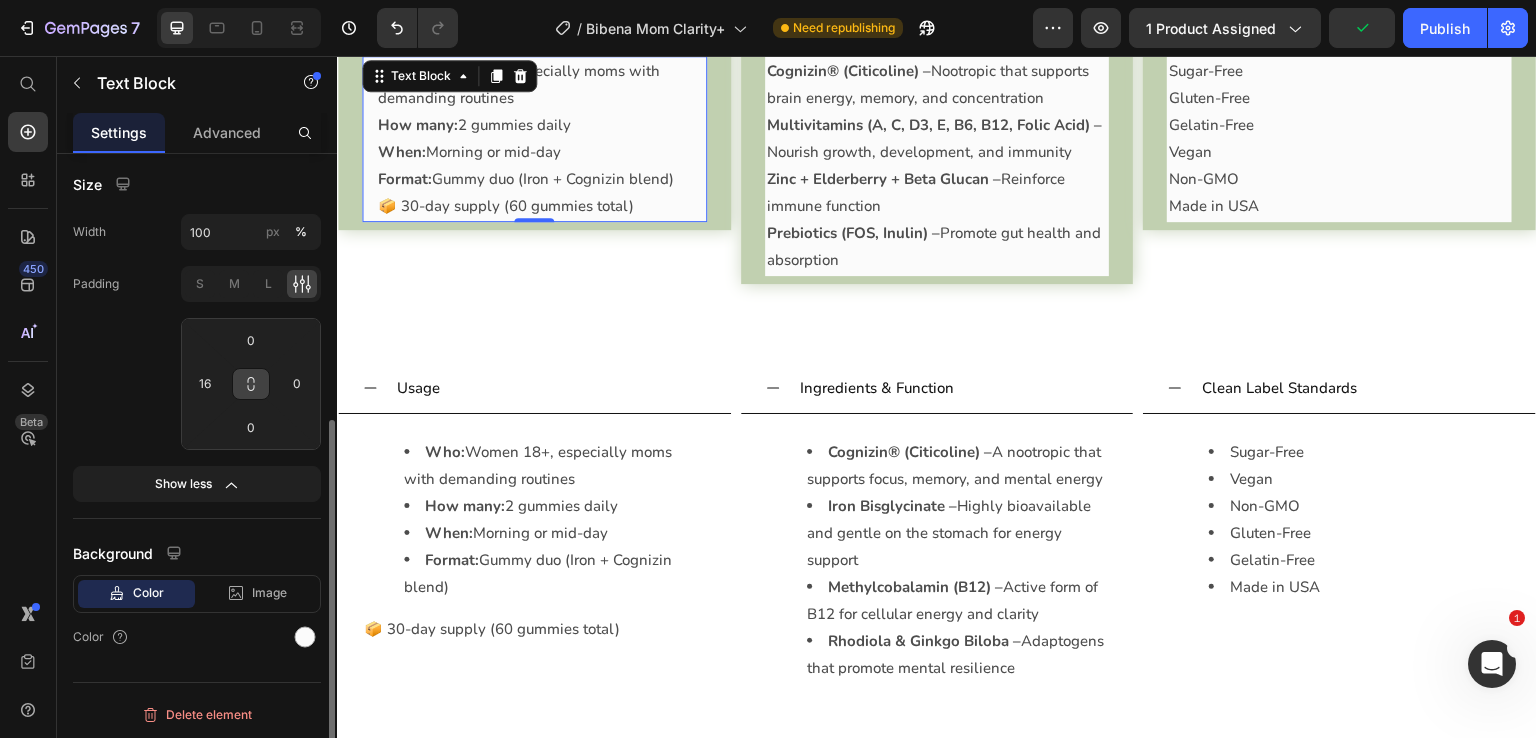 click 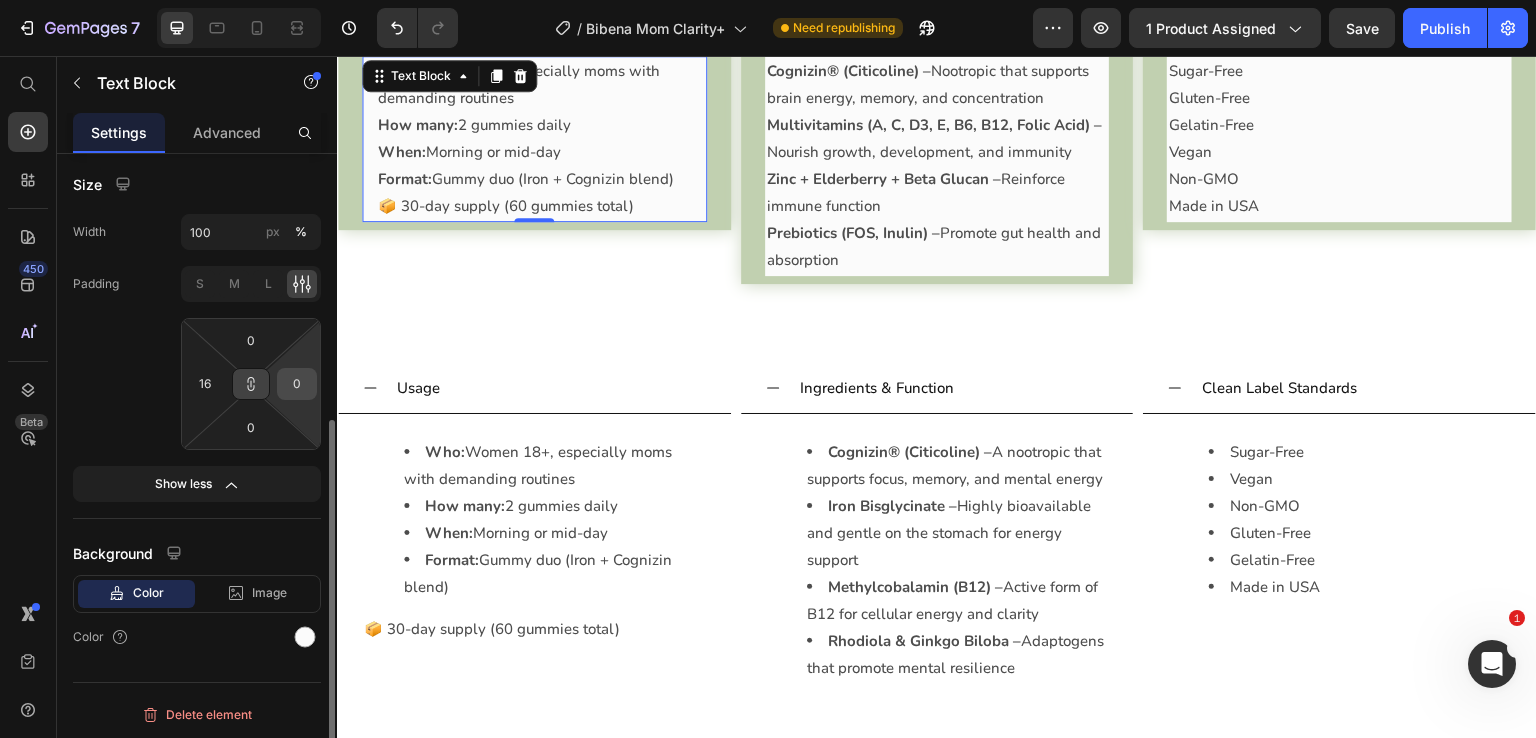click on "0" at bounding box center [297, 384] 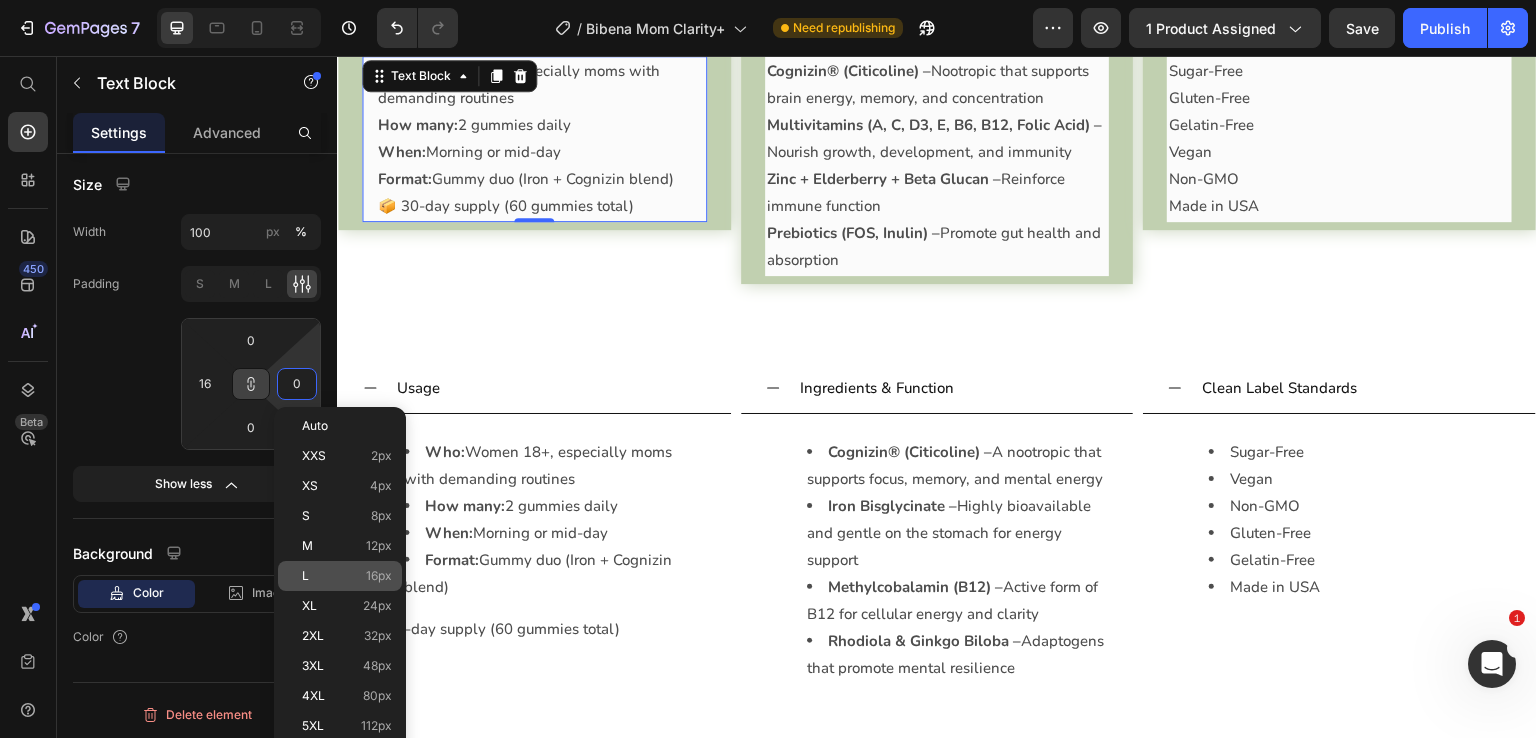 click on "L 16px" at bounding box center [347, 576] 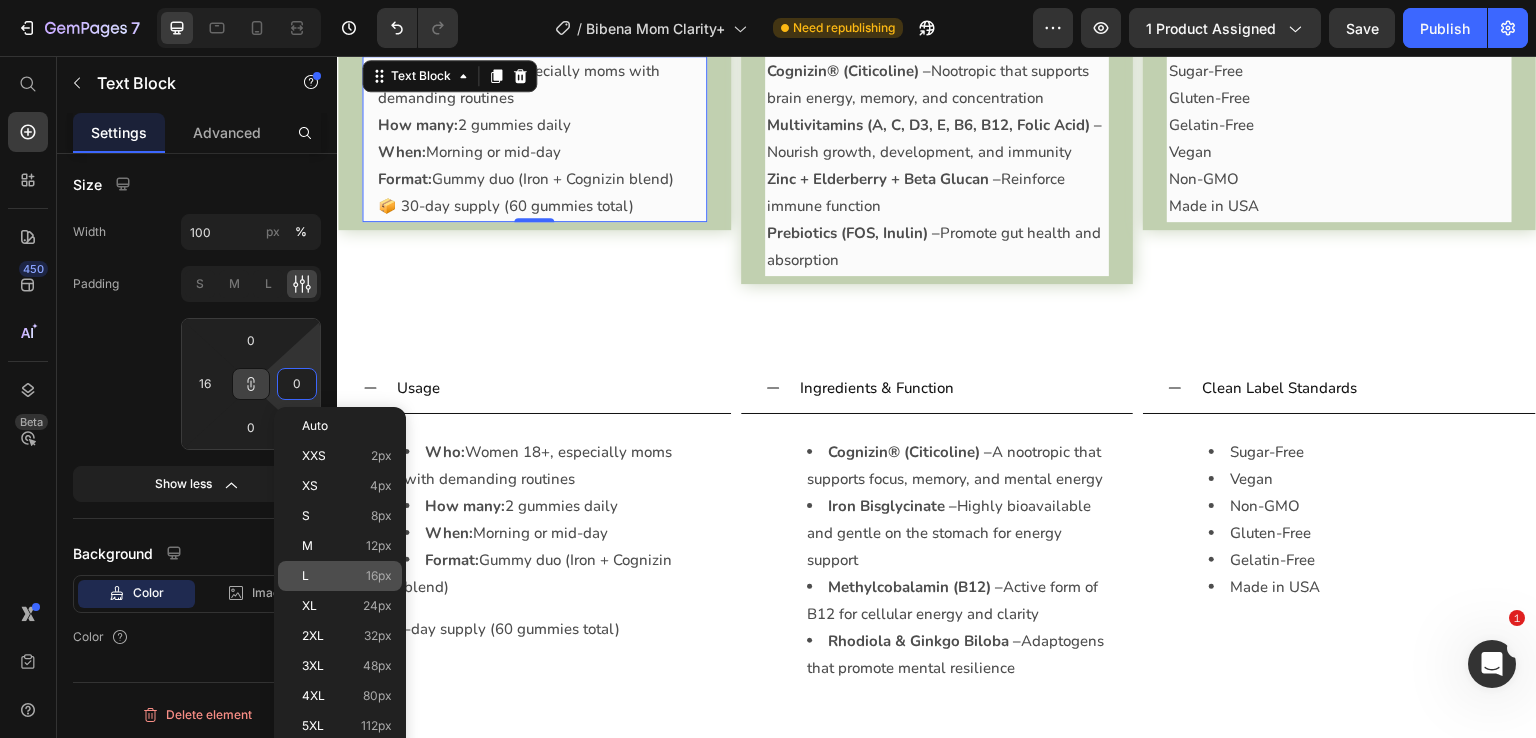 type on "16" 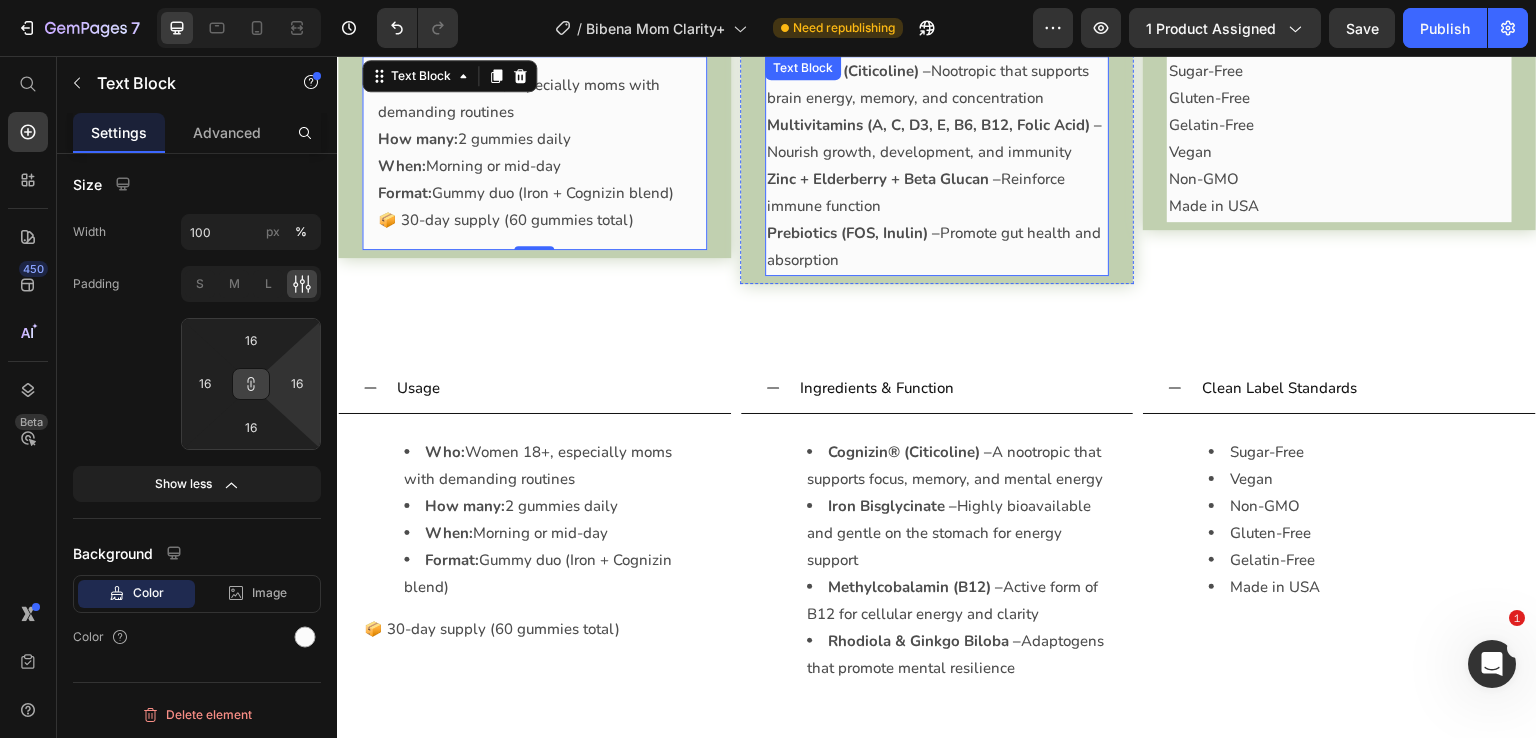 click on "Zinc + Elderberry + Beta Glucan –" at bounding box center [884, 179] 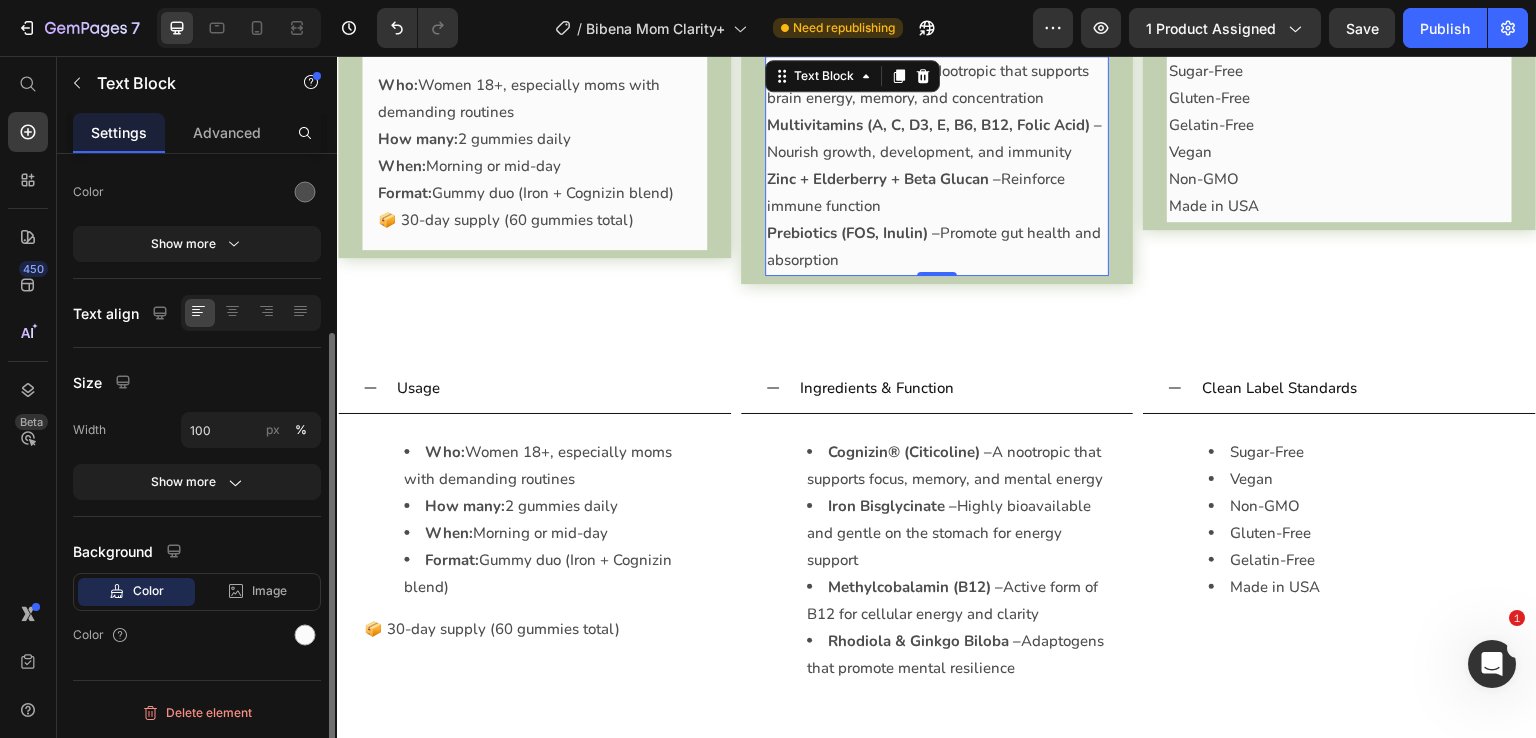 scroll, scrollTop: 252, scrollLeft: 0, axis: vertical 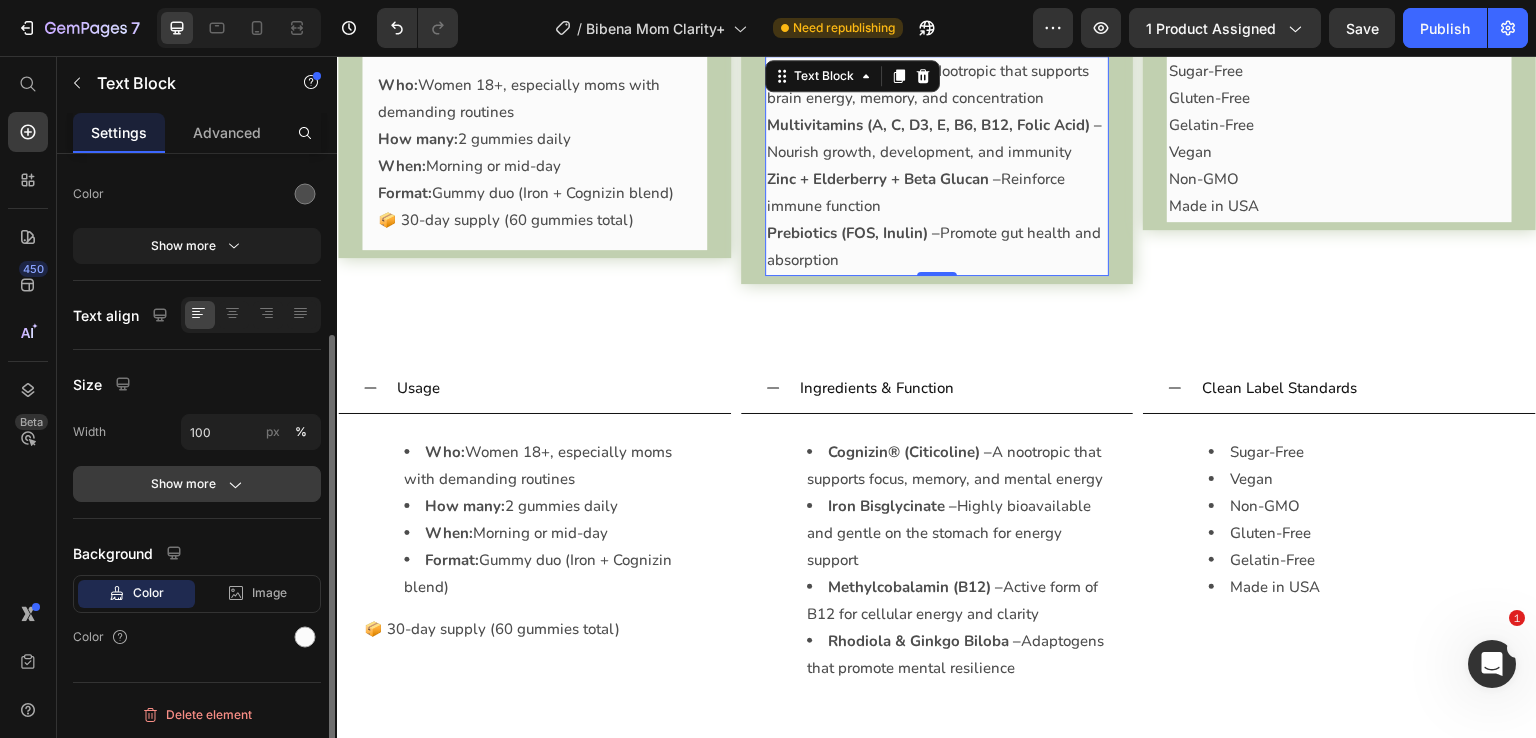 click on "Show more" 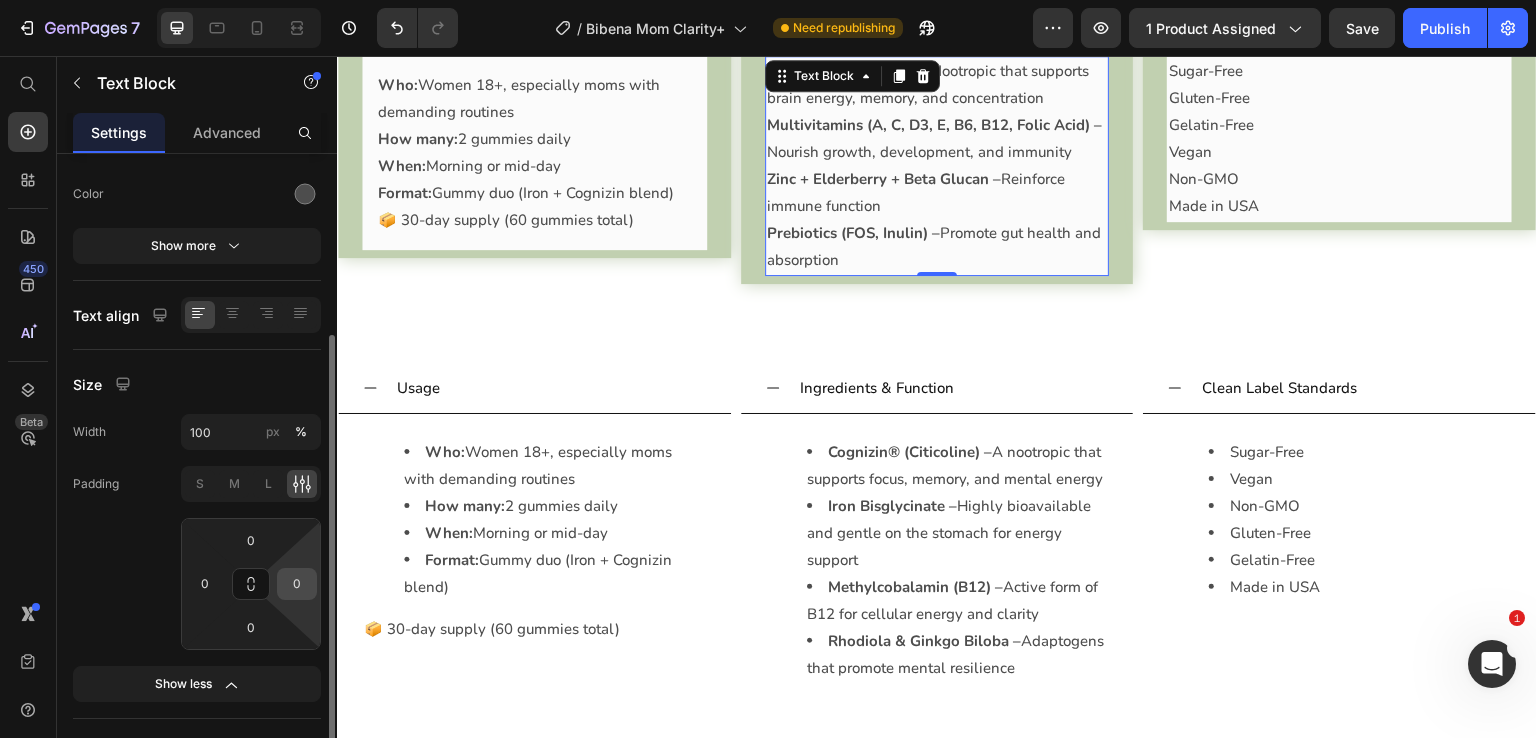 click on "0" at bounding box center (297, 584) 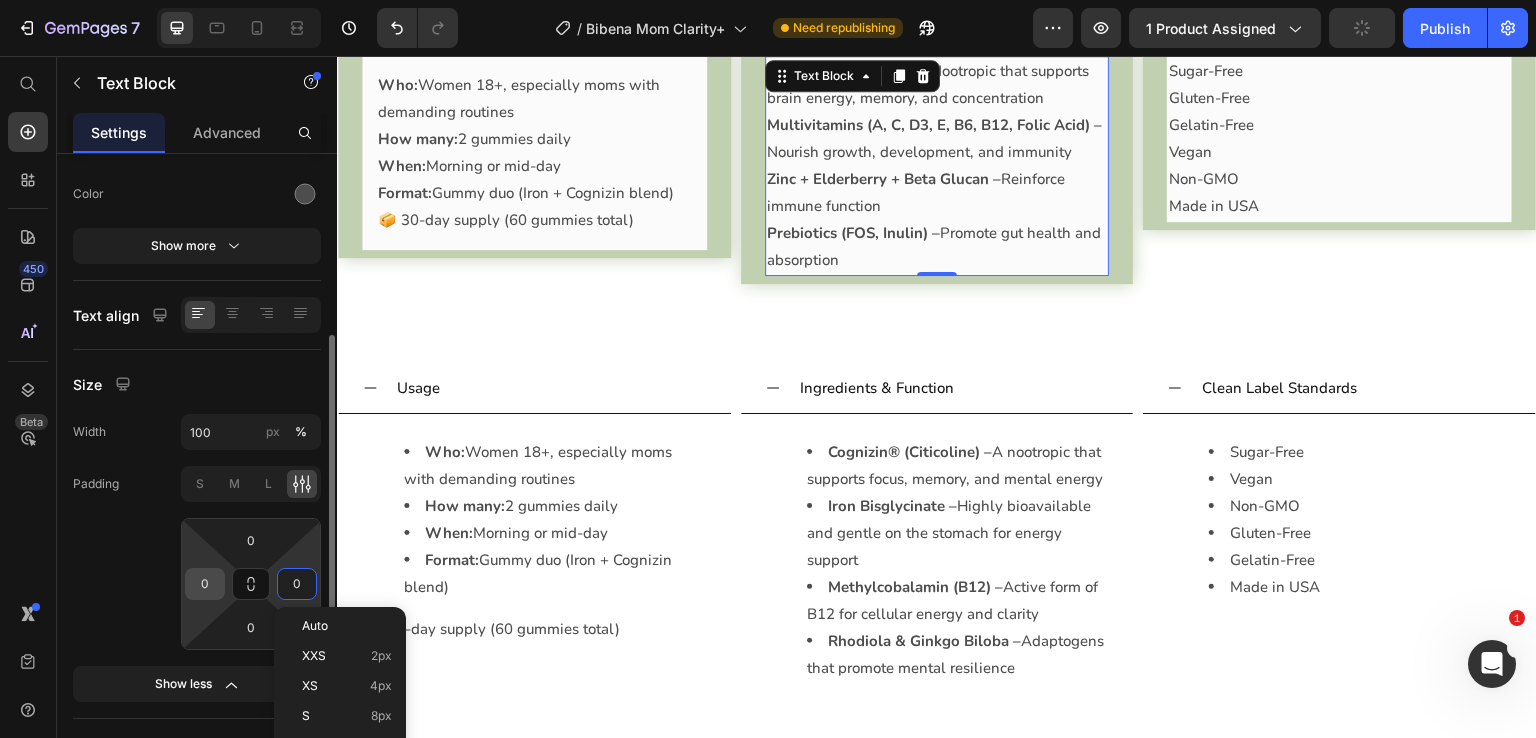 scroll, scrollTop: 452, scrollLeft: 0, axis: vertical 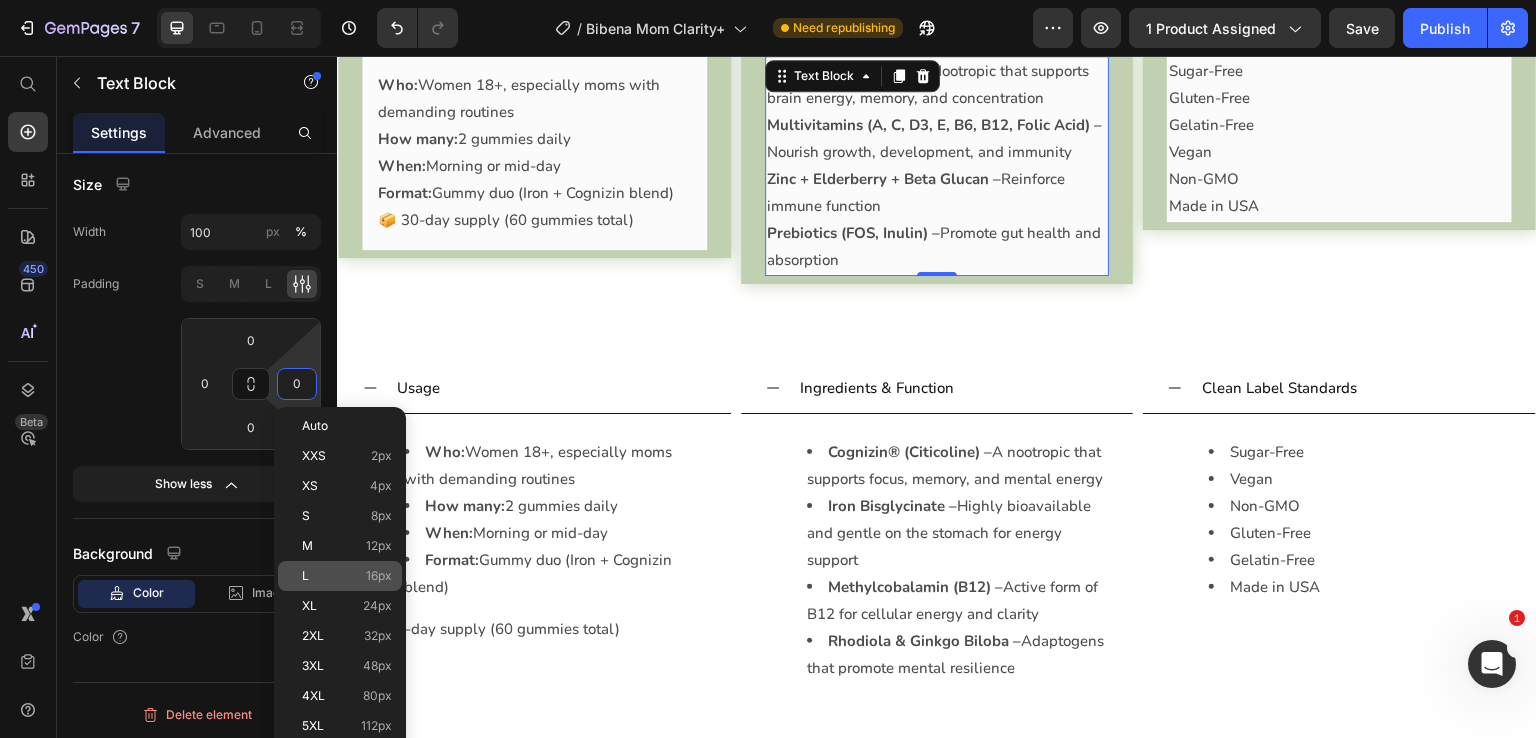 click on "16px" at bounding box center [379, 576] 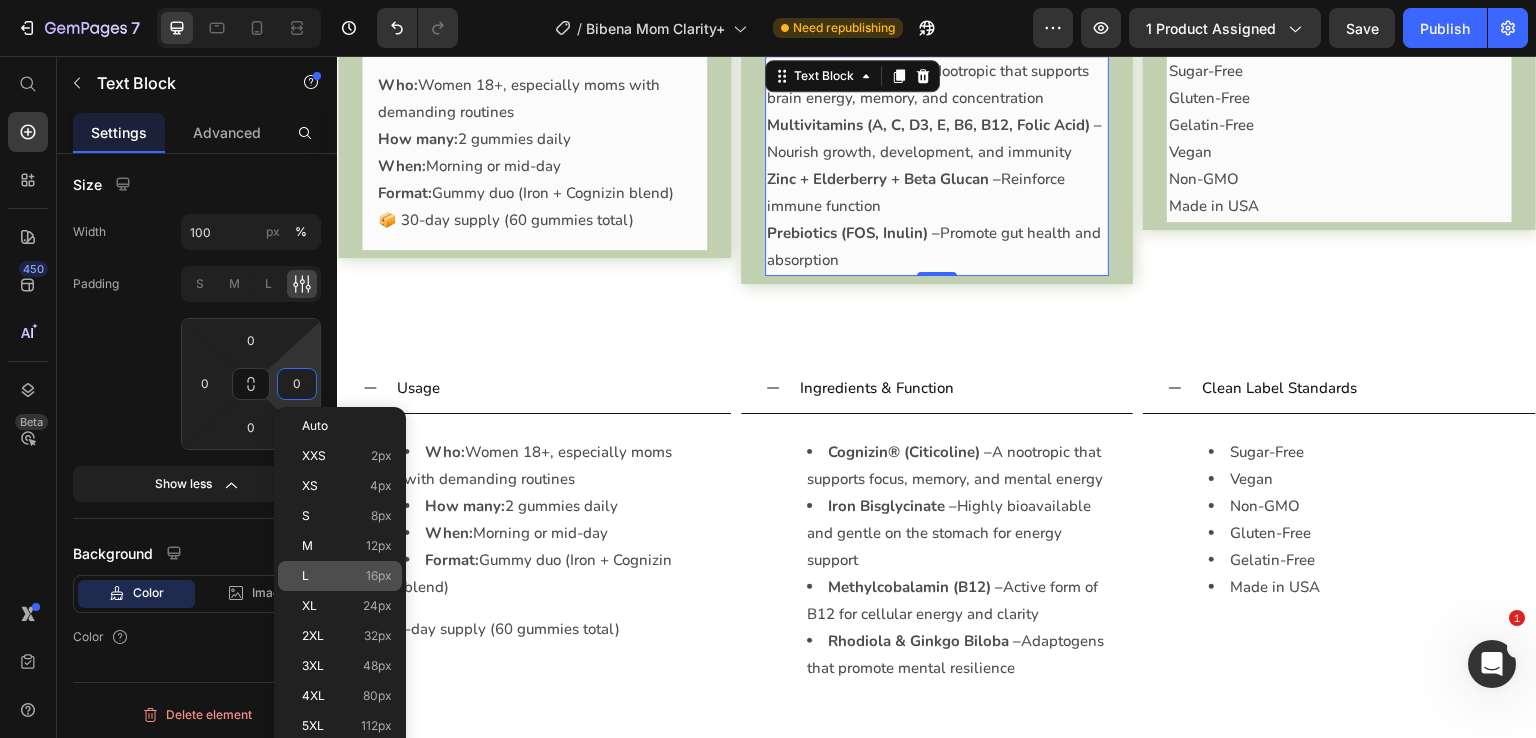 type on "16" 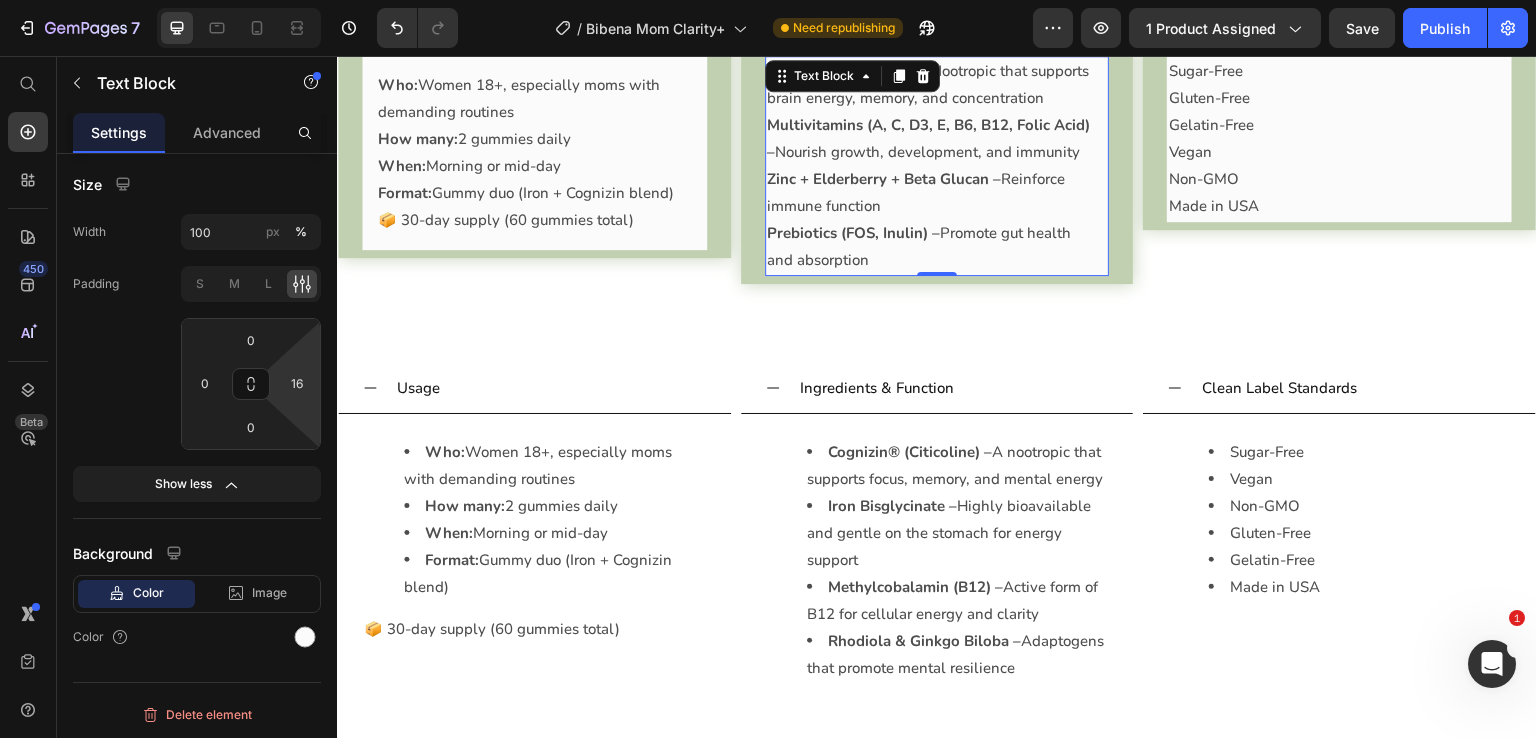 click on "Zinc + Elderberry + Beta Glucan –  Reinforce immune function" at bounding box center (930, 193) 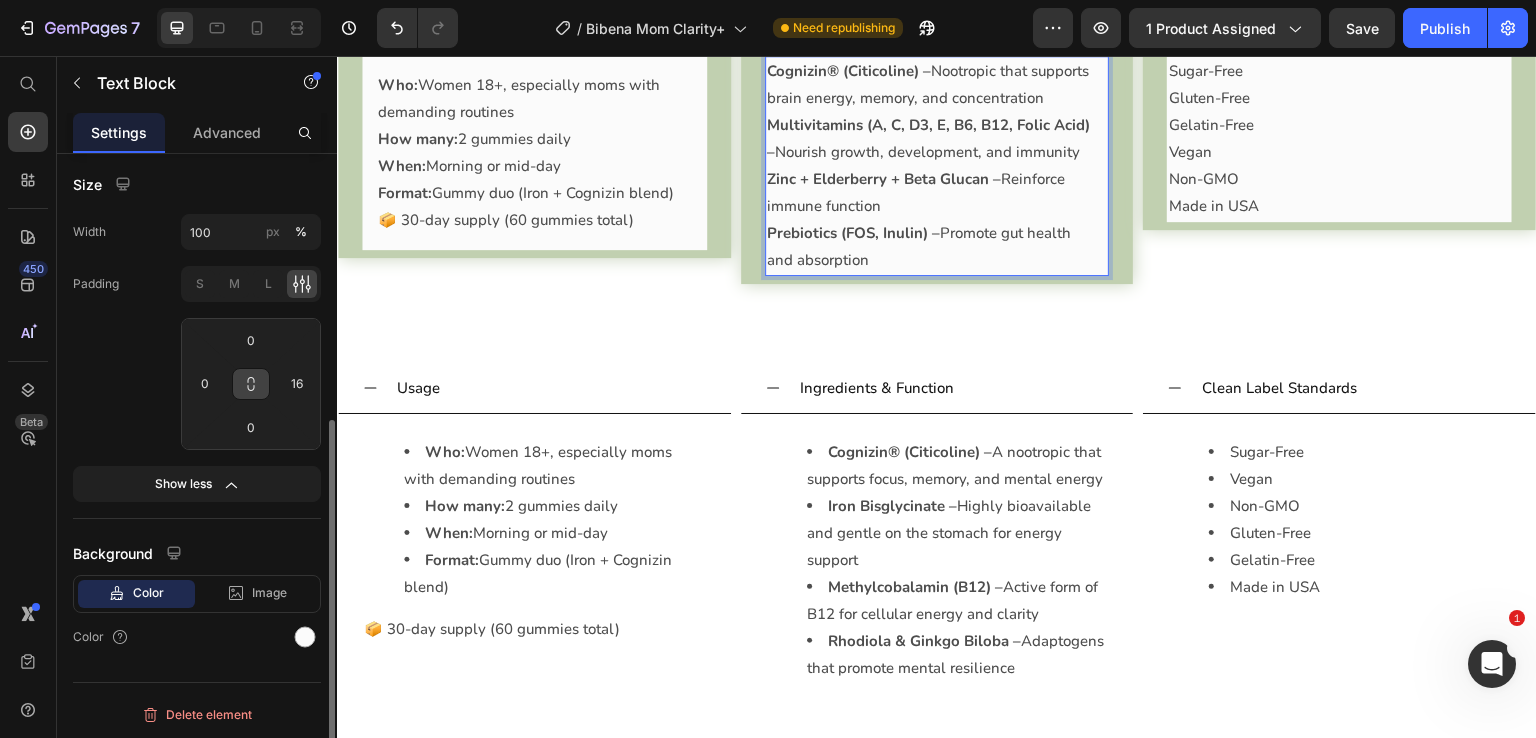 click at bounding box center (251, 384) 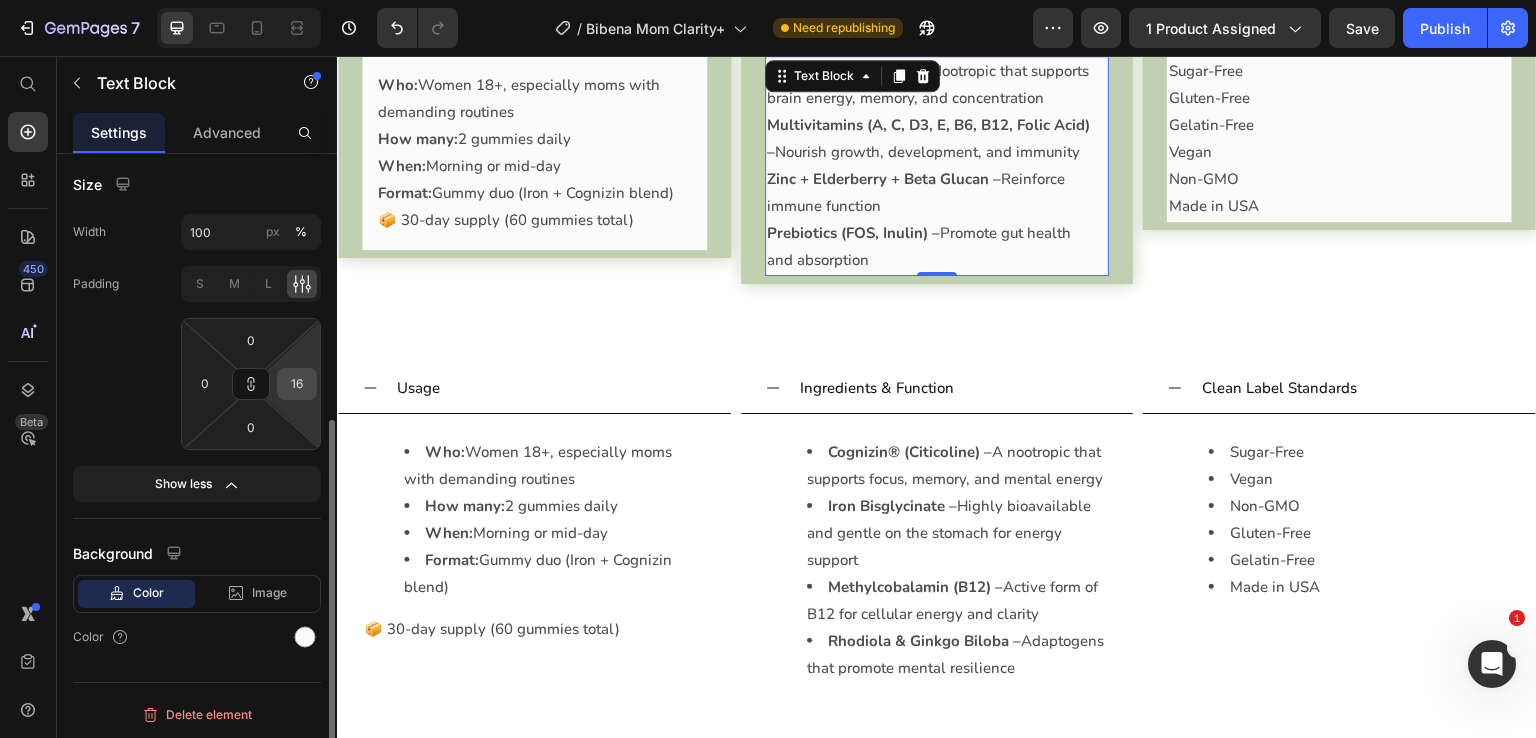 click on "16" at bounding box center [297, 384] 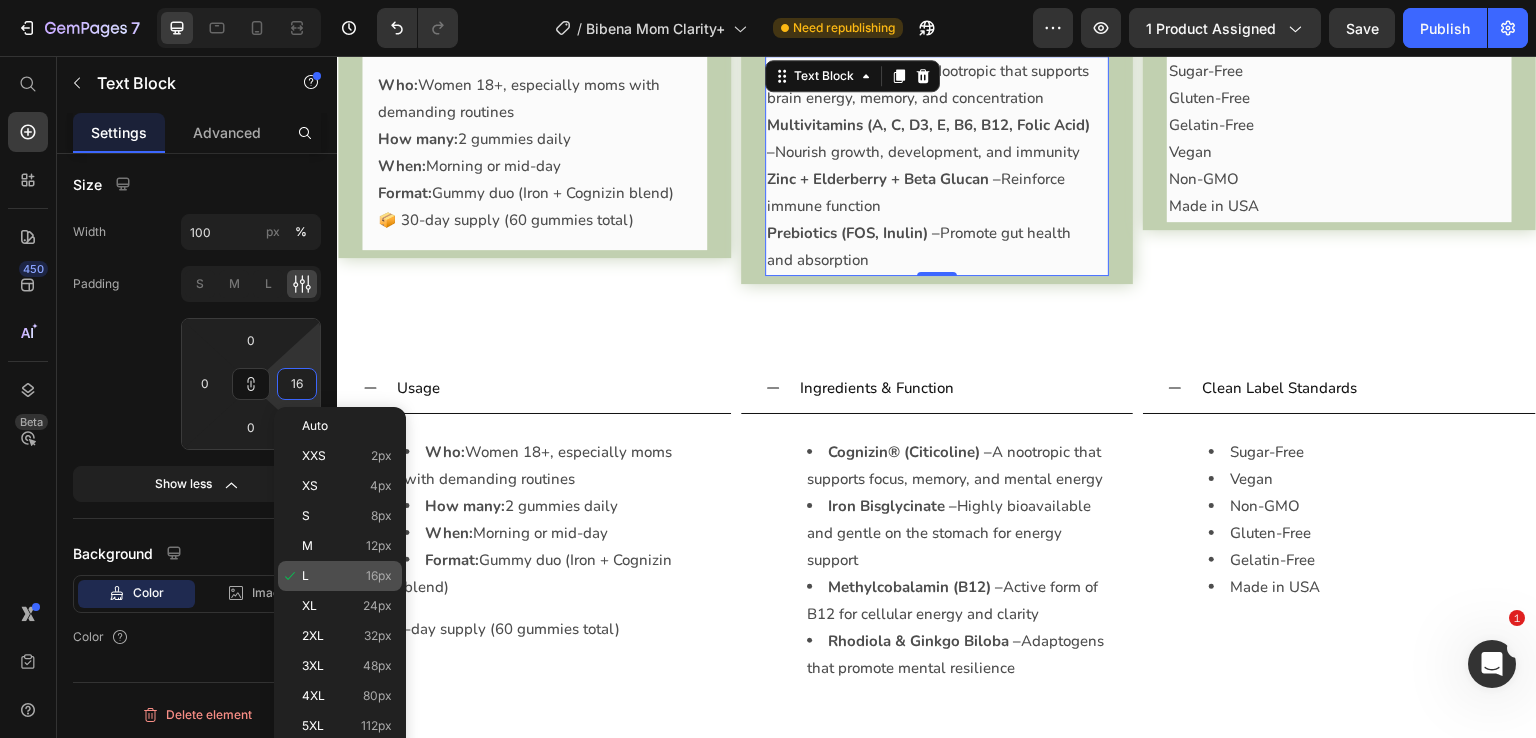 click on "L 16px" at bounding box center (347, 576) 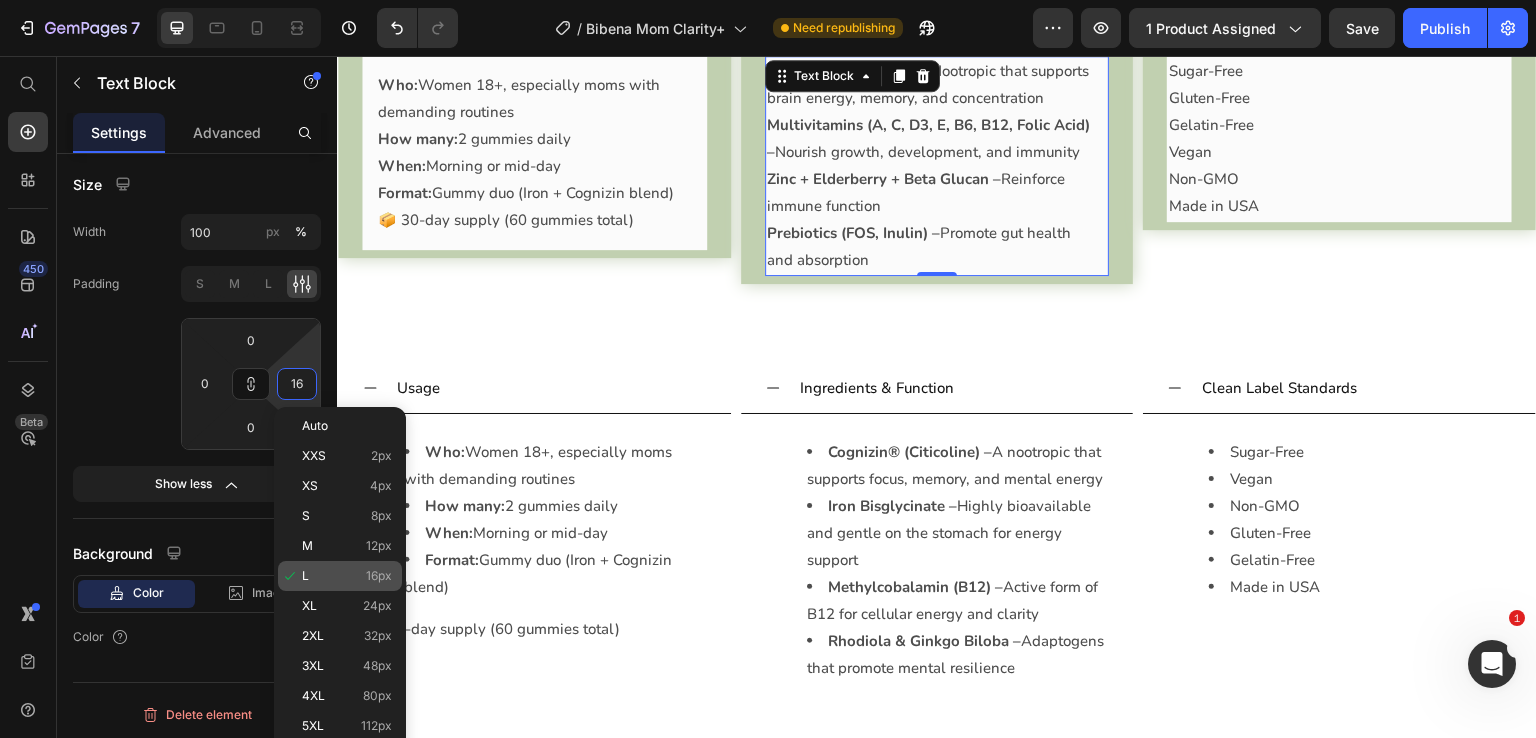 type on "16" 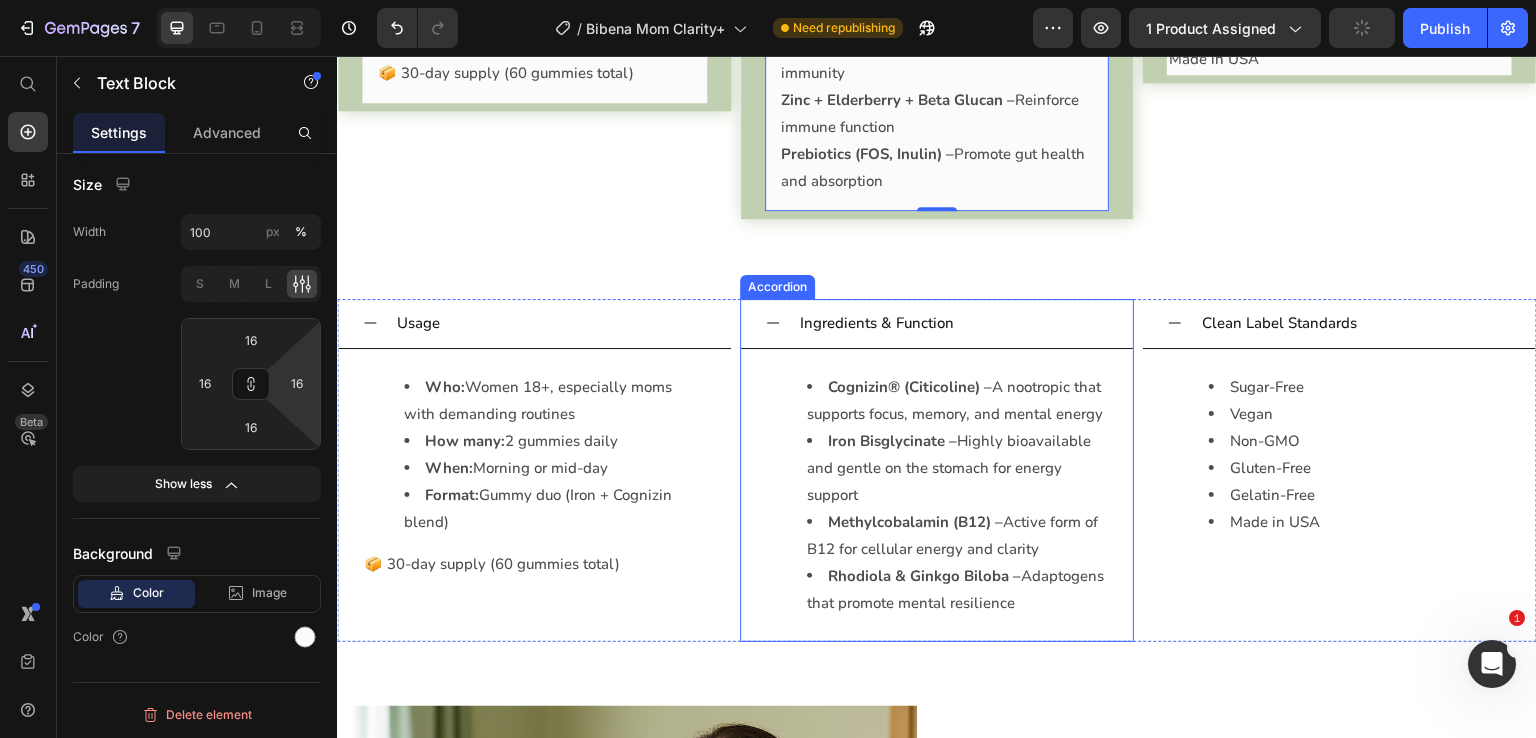 scroll, scrollTop: 2561, scrollLeft: 0, axis: vertical 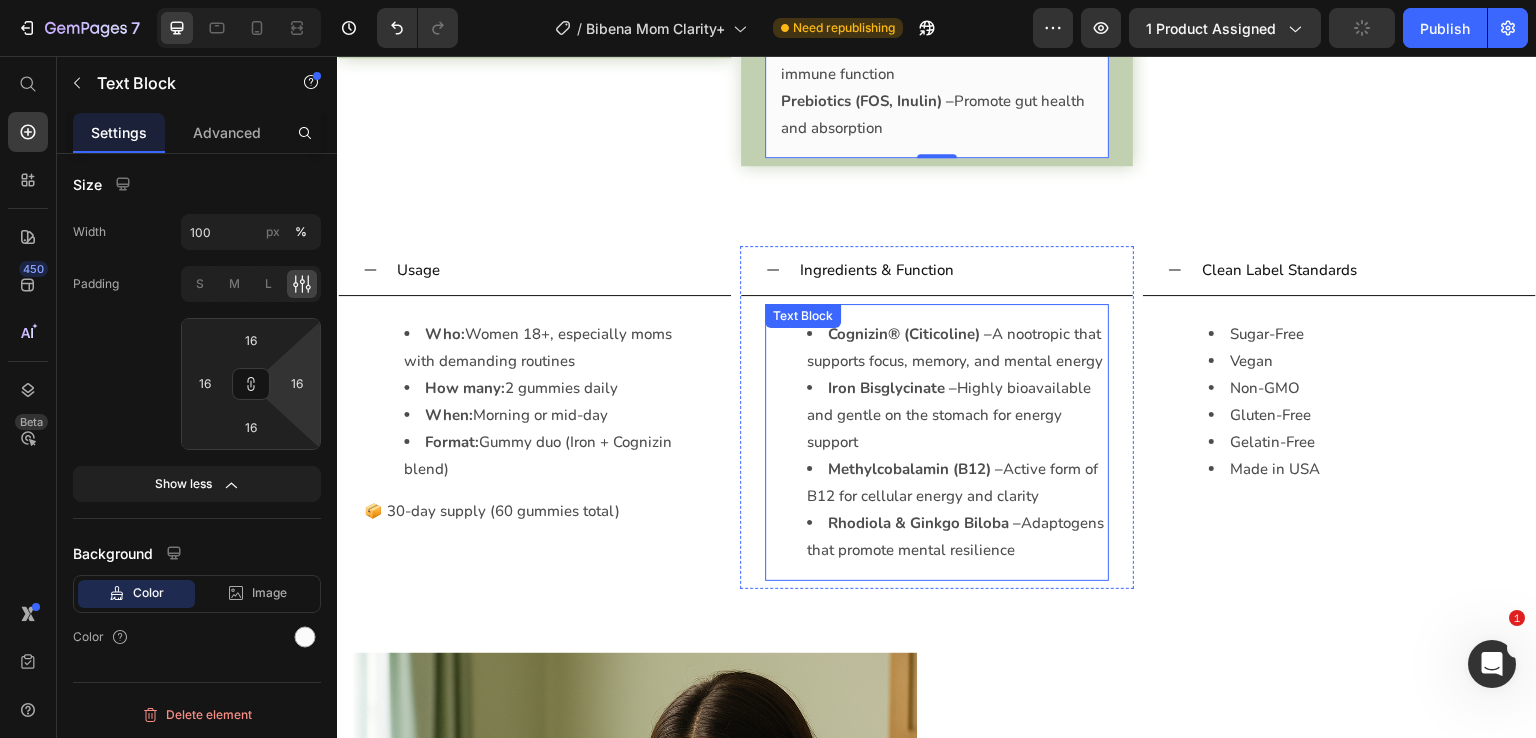 click on "Iron Bisglycinate –  Highly bioavailable and gentle on the stomach for energy support" at bounding box center (957, 415) 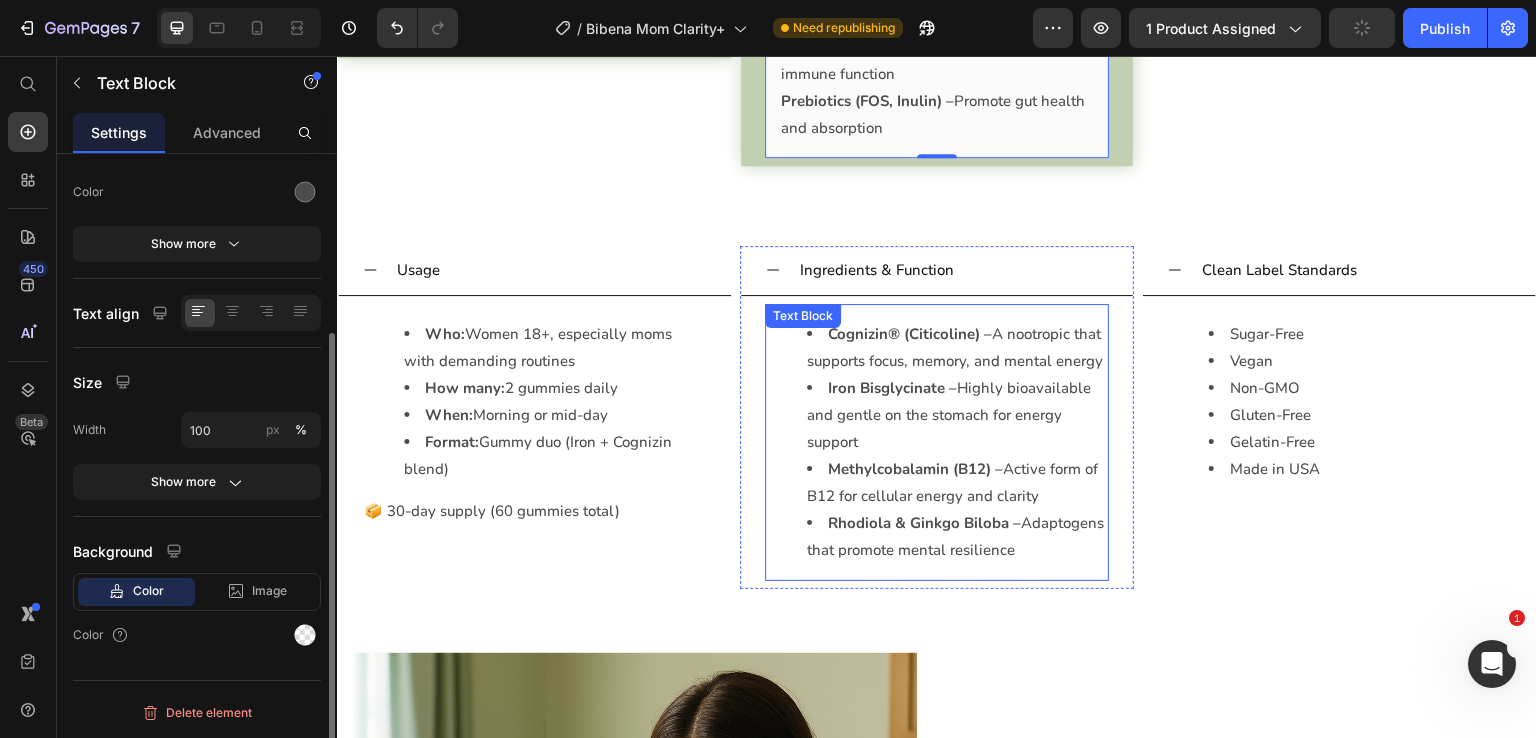 click on "Iron Bisglycinate –  Highly bioavailable and gentle on the stomach for energy support" at bounding box center (957, 415) 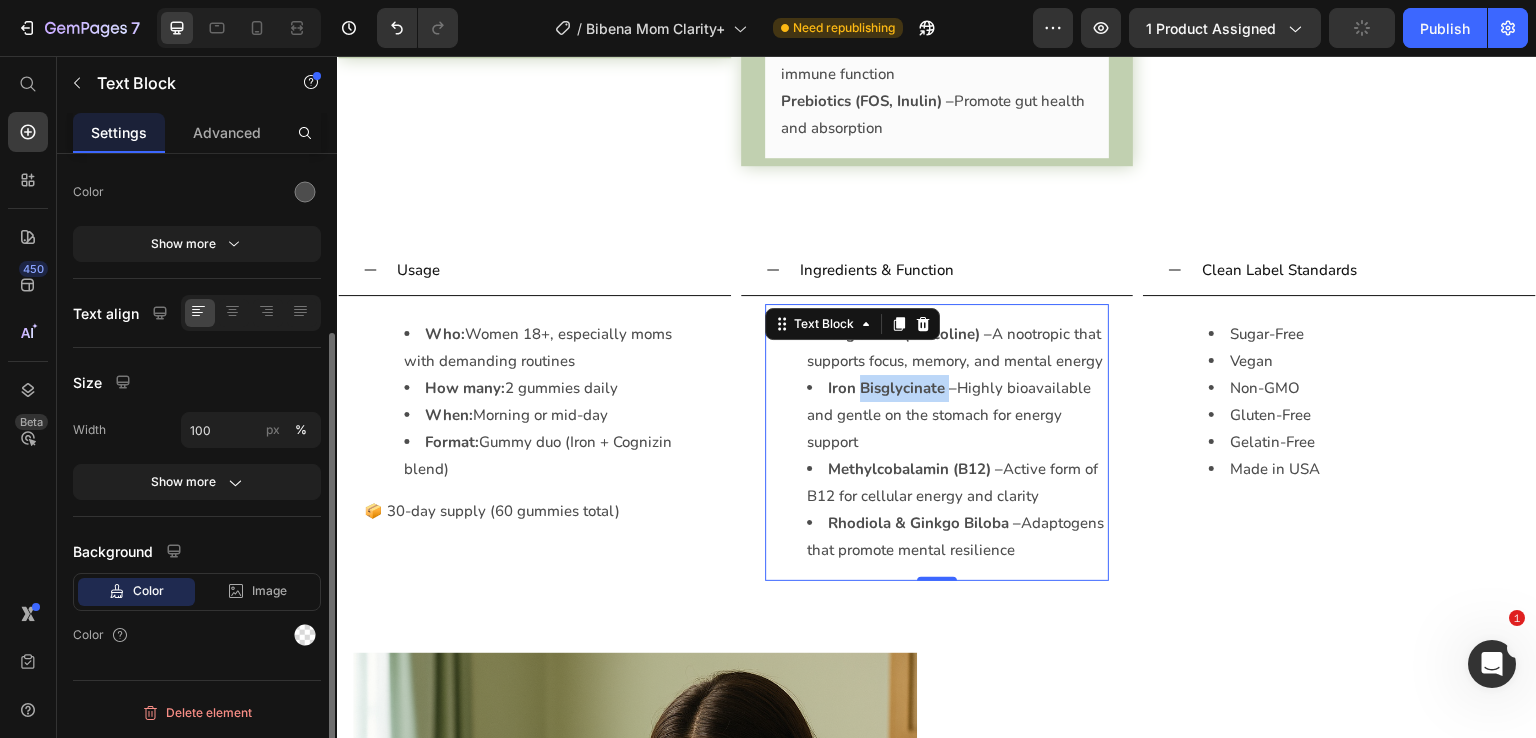 scroll, scrollTop: 252, scrollLeft: 0, axis: vertical 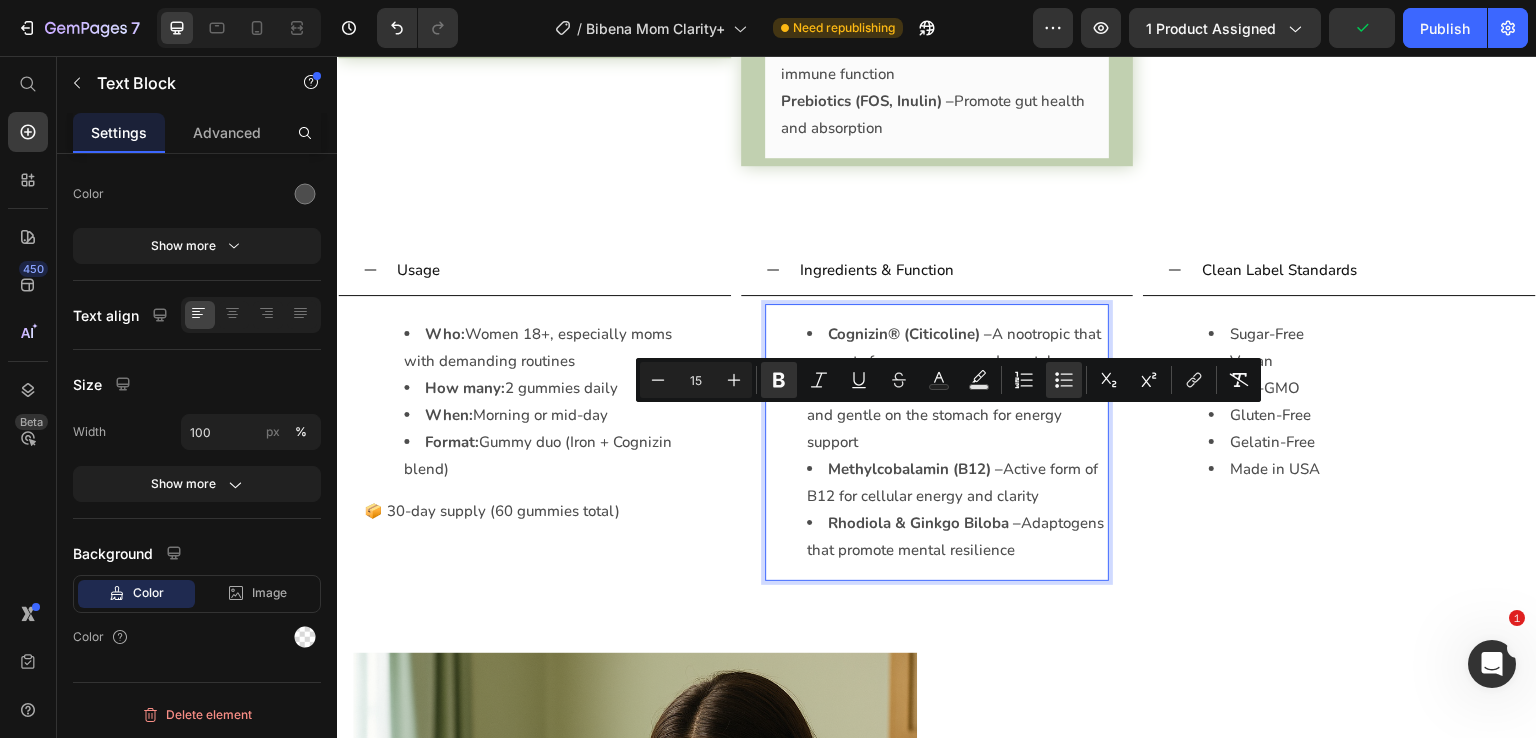 copy on "Cognizin® (Citicoline) –  A nootropic that supports focus, memory, and mental energy Iron Bisglycinate –  Highly bioavailable and gentle on the stomach for energy support Methylcobalamin (B12) –  Active form of B12 for cellular energy and clarity Rhodiola & Ginkgo Biloba –  Adaptogens that promote mental resilience" 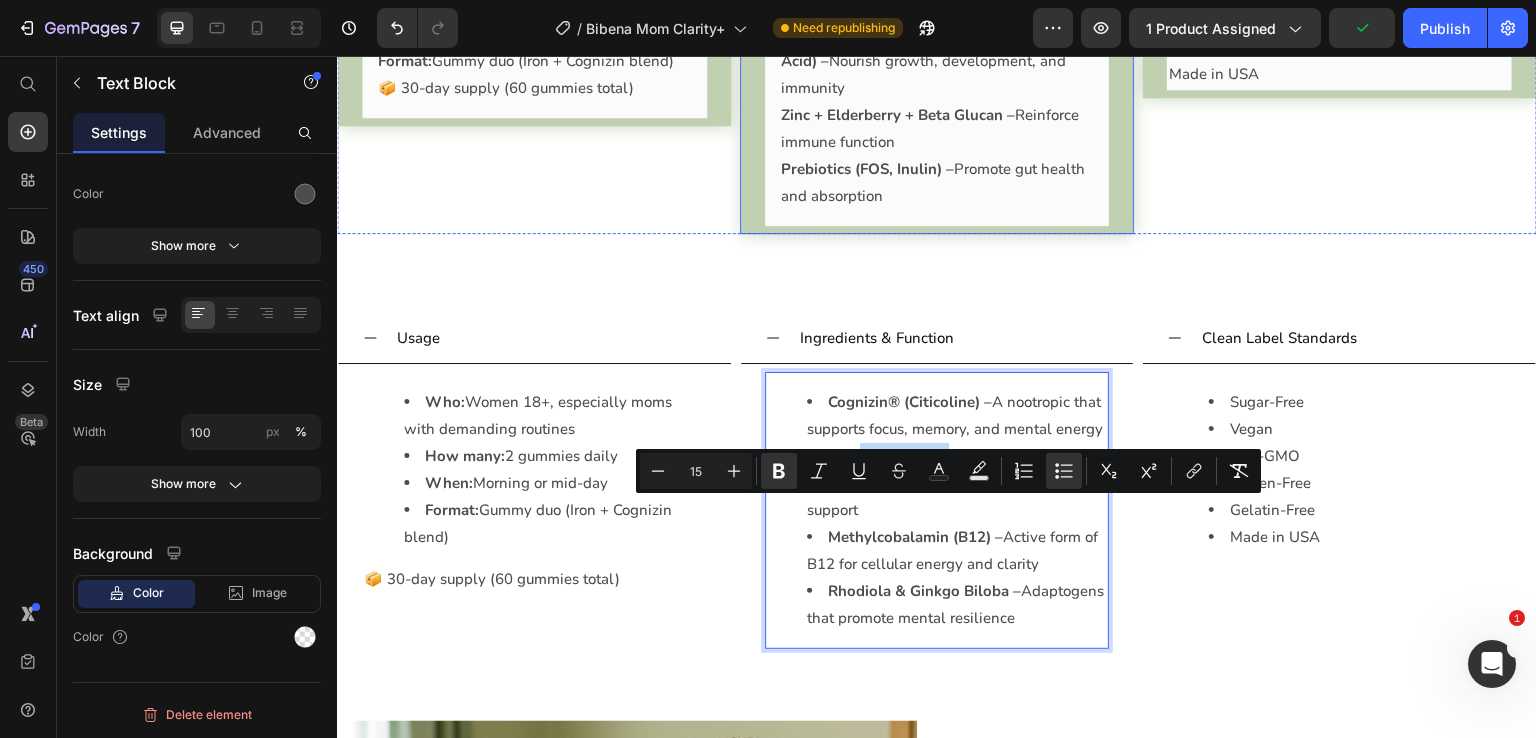 scroll, scrollTop: 2461, scrollLeft: 0, axis: vertical 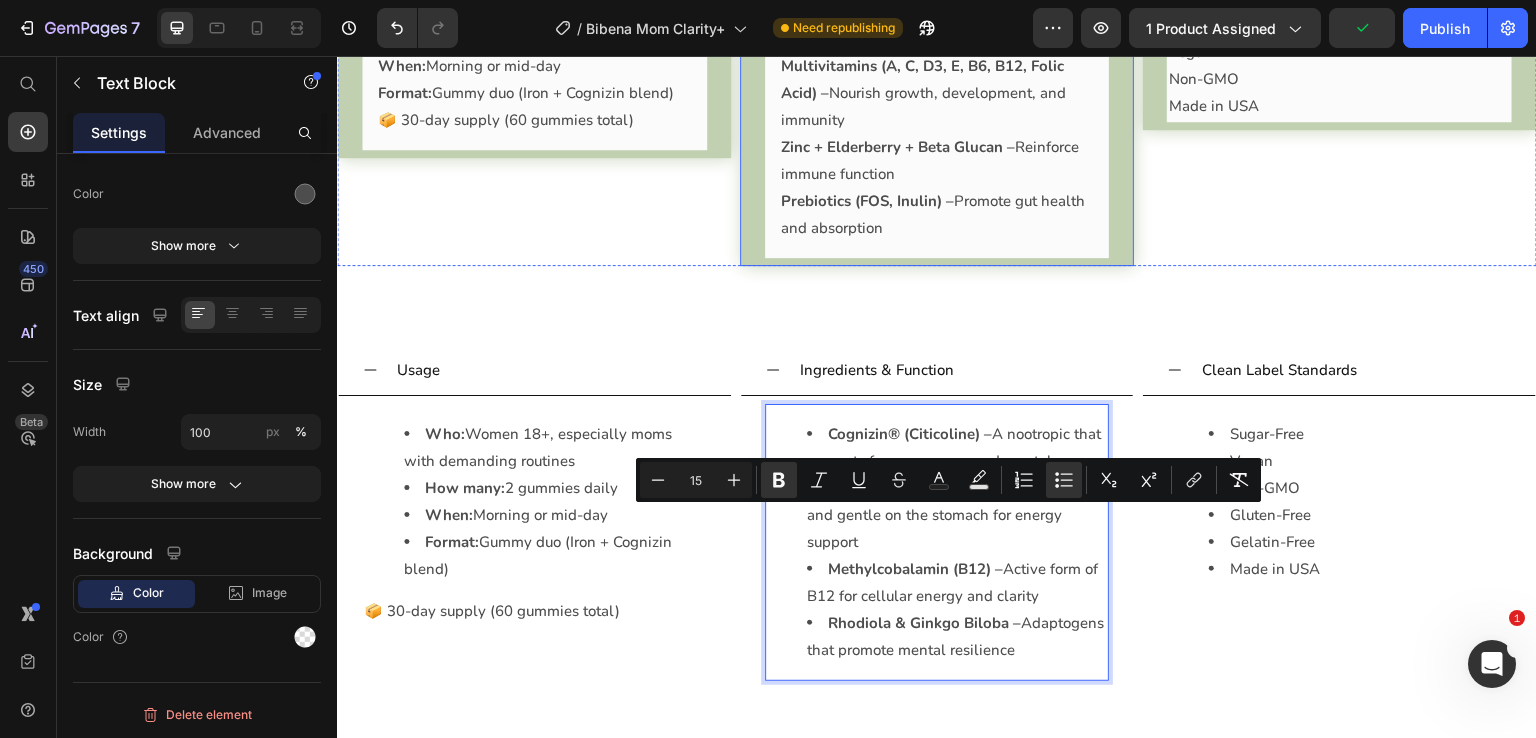 click on "Zinc + Elderberry + Beta Glucan –  Reinforce immune function" at bounding box center (937, 161) 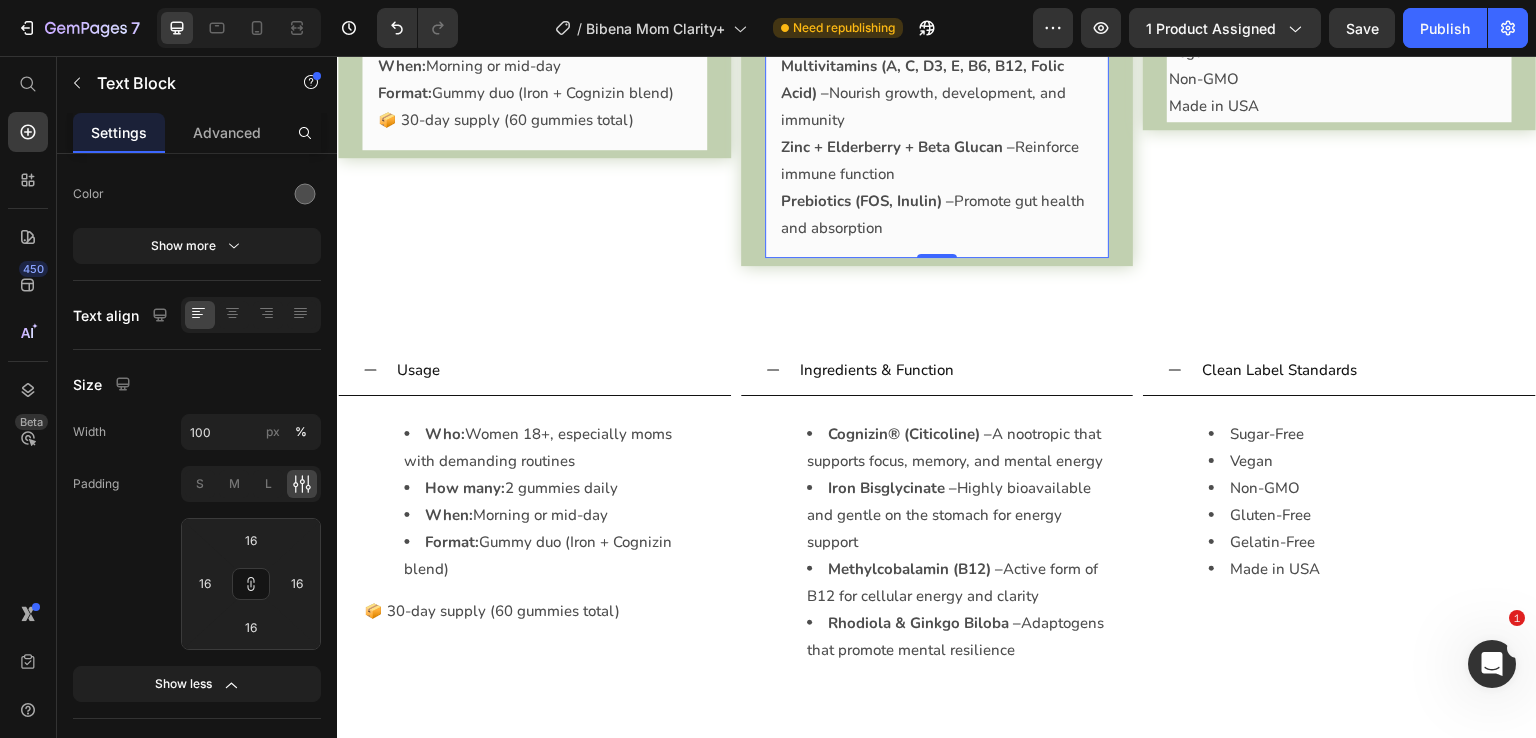 click on "Multivitamins (A, C, D3, E, B6, B12, Folic Acid) –  Nourish growth, development, and immunity" at bounding box center [937, 93] 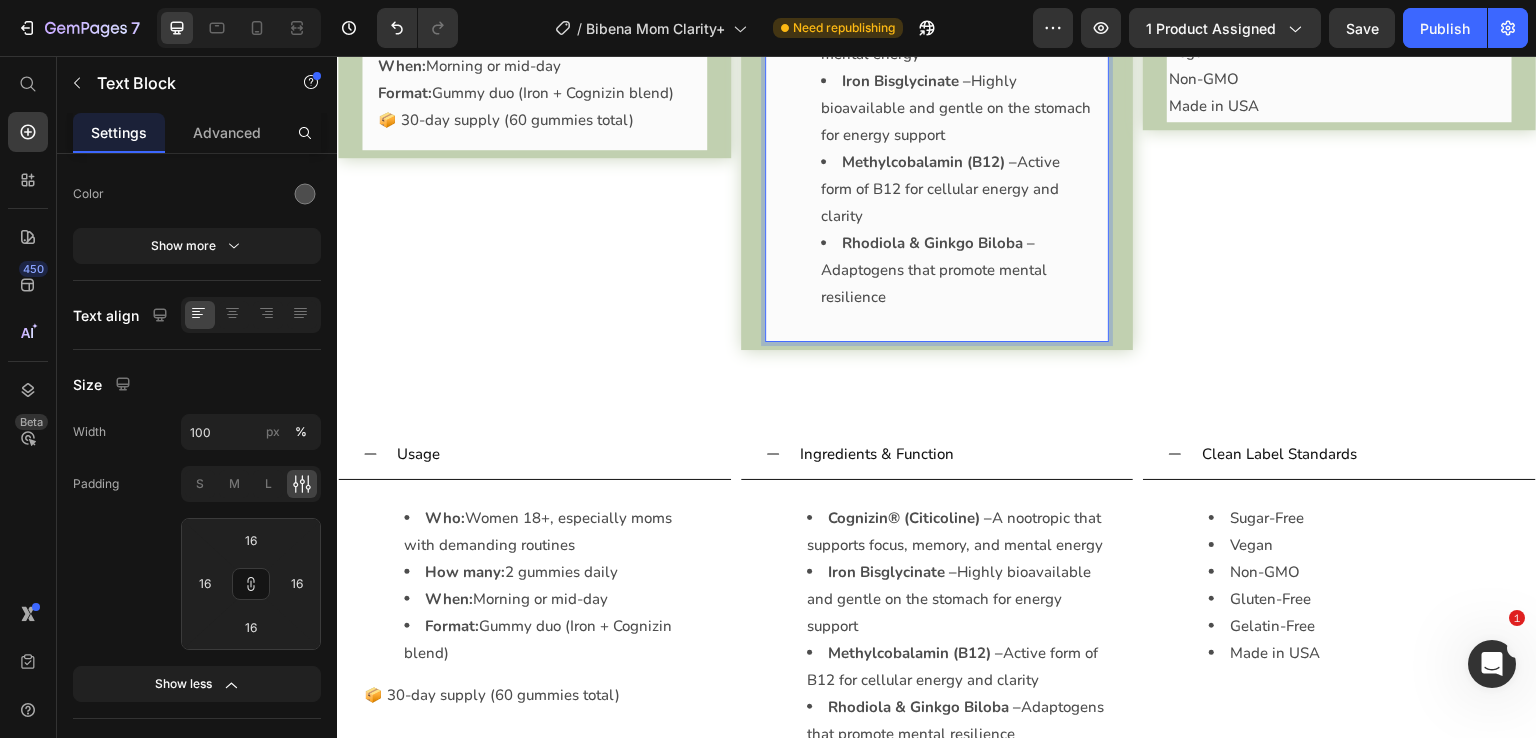 scroll, scrollTop: 2361, scrollLeft: 0, axis: vertical 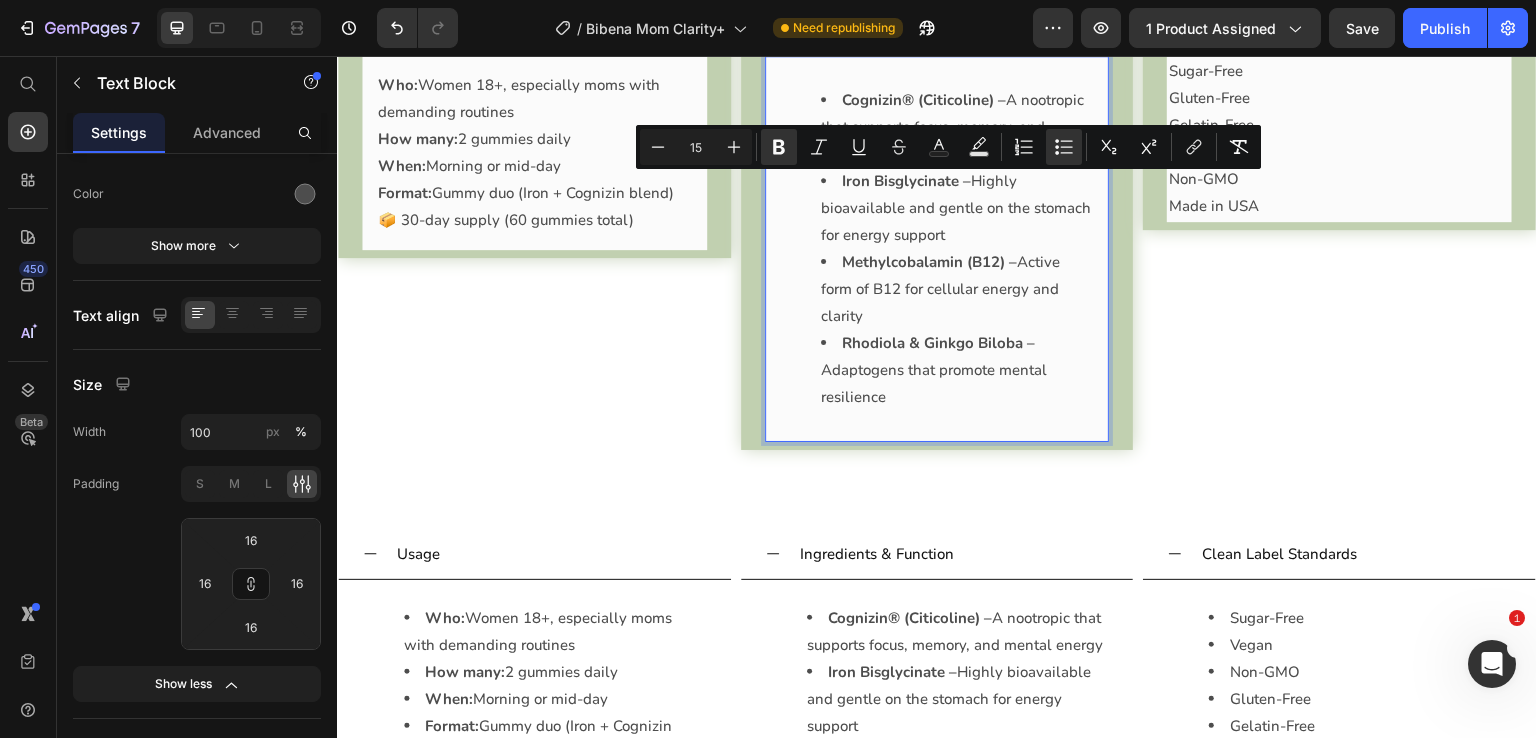 drag, startPoint x: 914, startPoint y: 488, endPoint x: 816, endPoint y: 171, distance: 331.80264 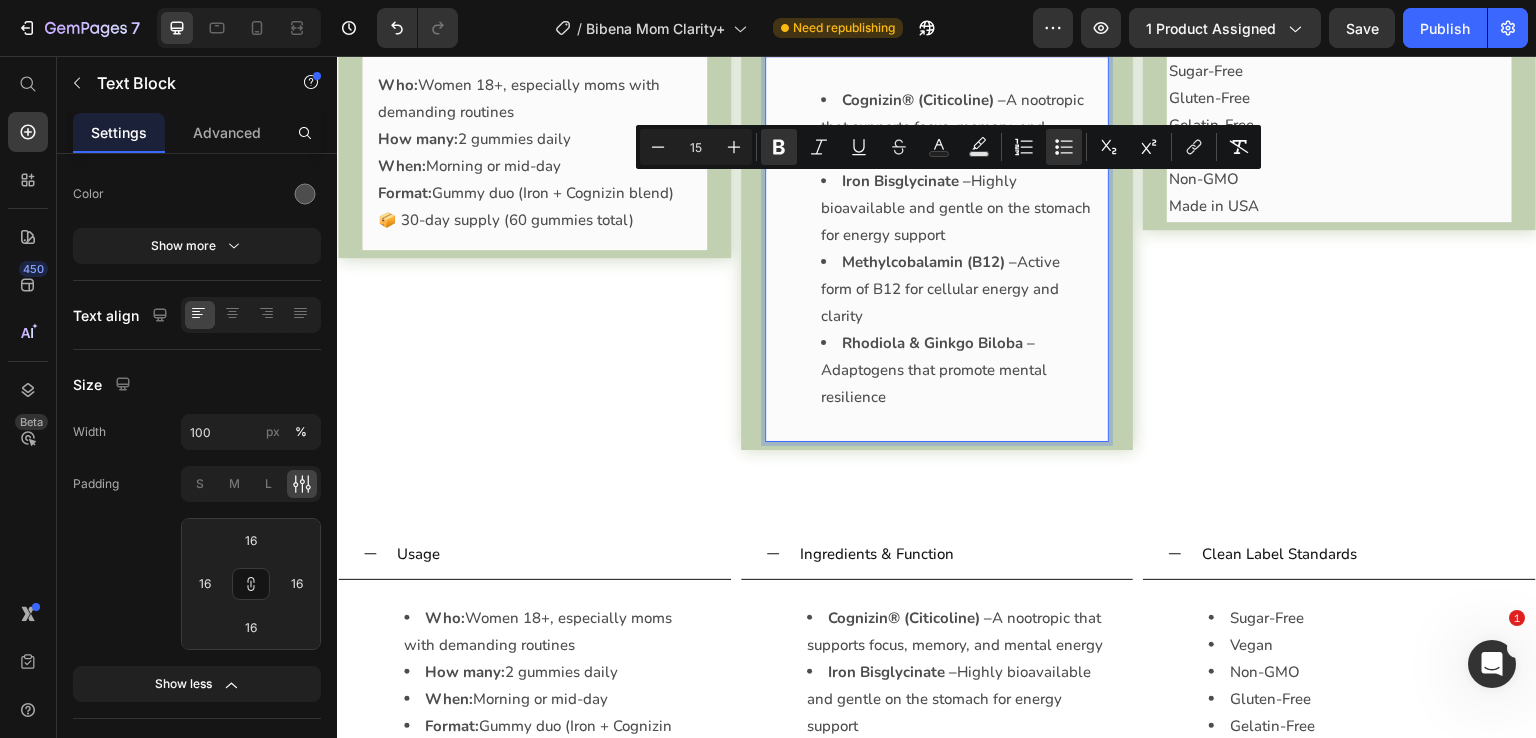click on "Cognizin® (Citicoline) –  A nootropic that supports focus, memory, and mental energy Iron Bisglycinate –  Highly bioavailable and gentle on the stomach for energy support Methylcobalamin (B12) –  Active form of B12 for cellular energy and clarity Rhodiola & Ginkgo Biloba –  Adaptogens that promote mental resilience" at bounding box center [937, 249] 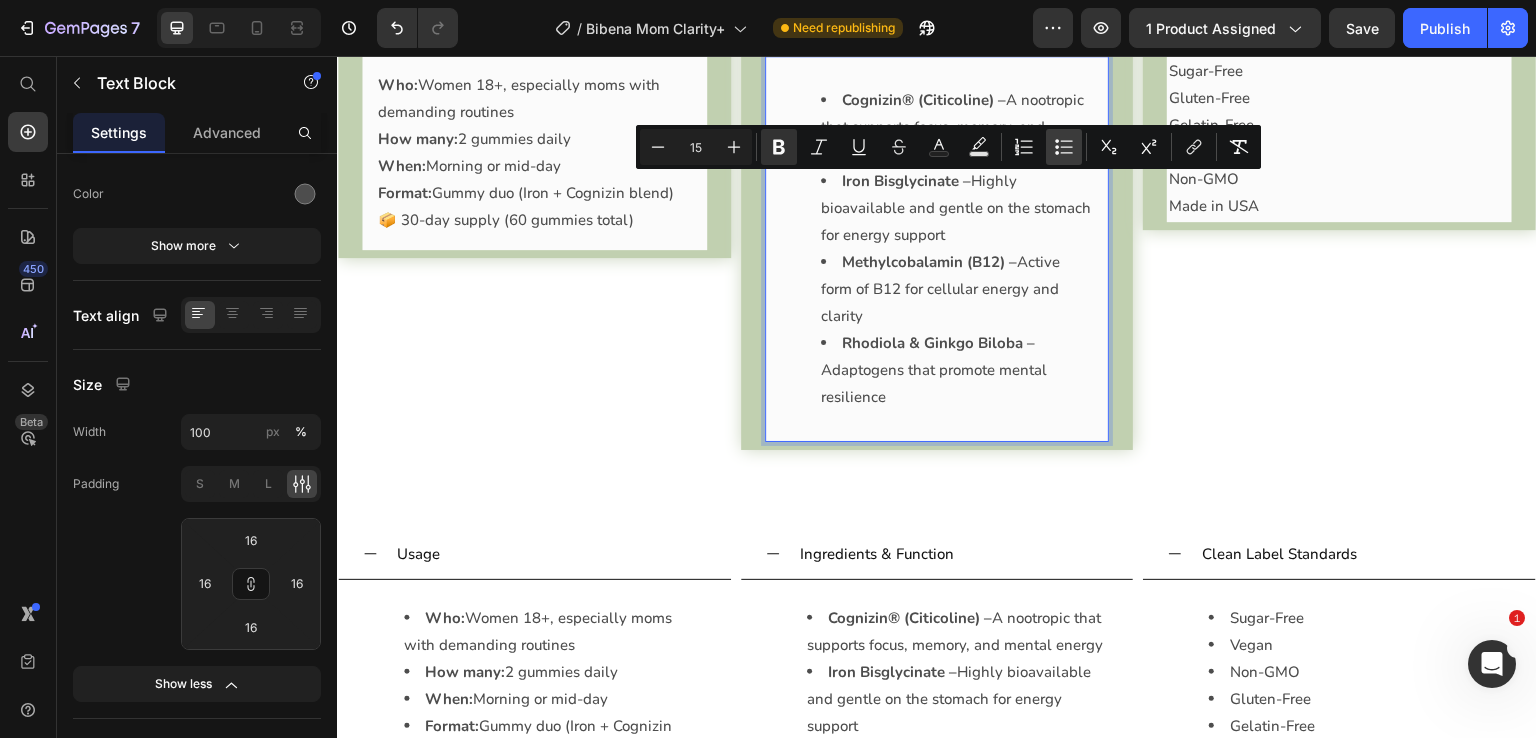 click 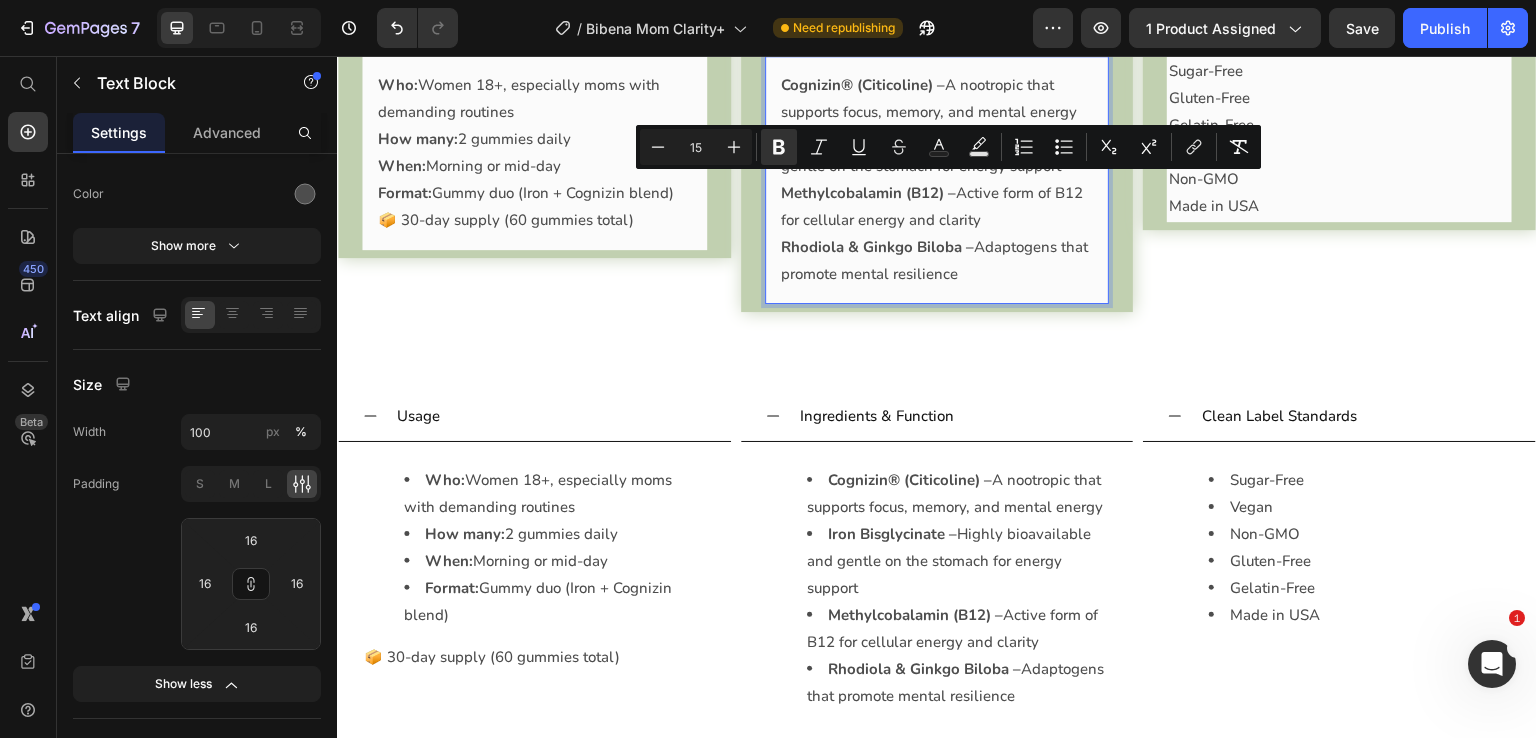 click on "Methylcobalamin (B12) –  Active form of B12 for cellular energy and clarity" at bounding box center (937, 207) 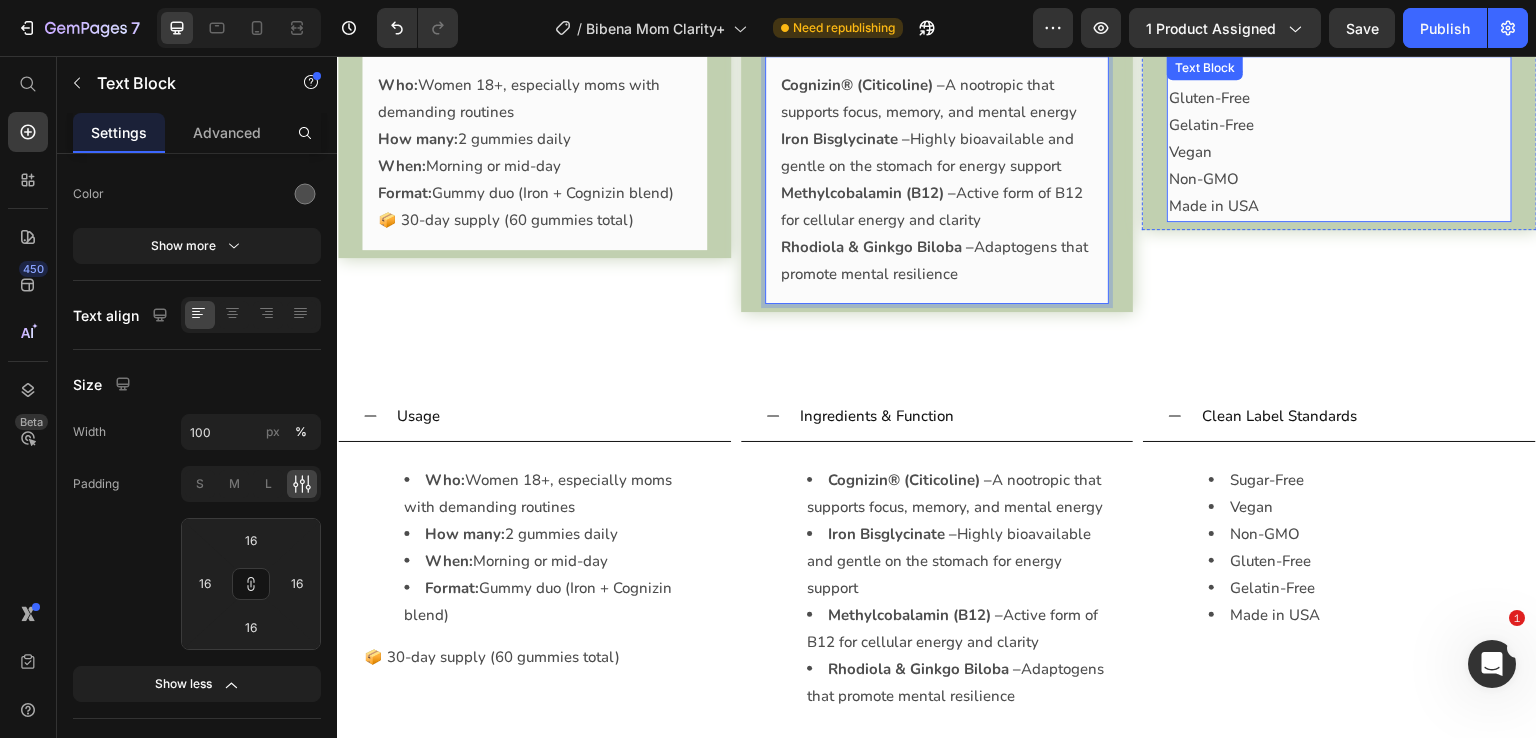 click on "Gelatin-Free" at bounding box center (1339, 125) 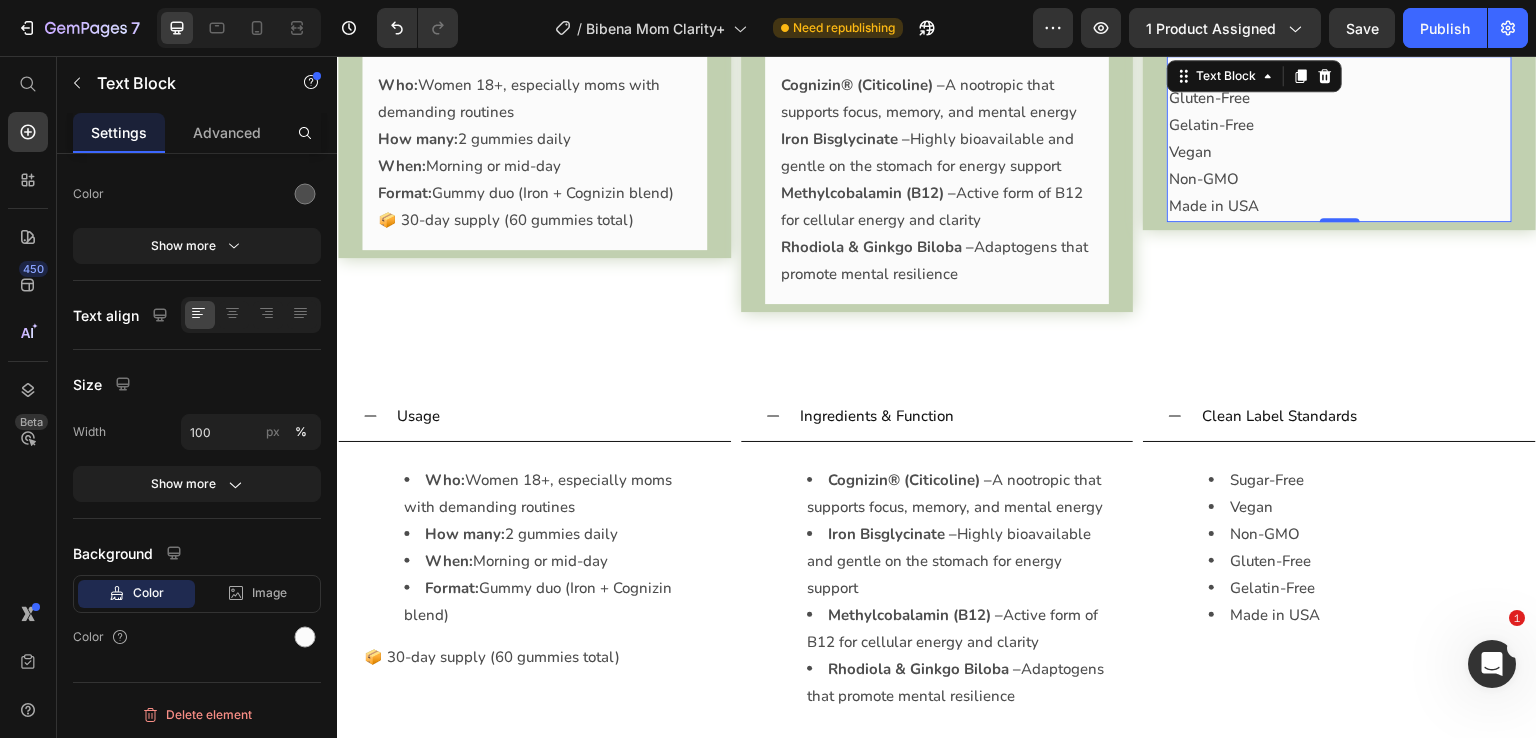 click on "Non-GMO" at bounding box center [1339, 179] 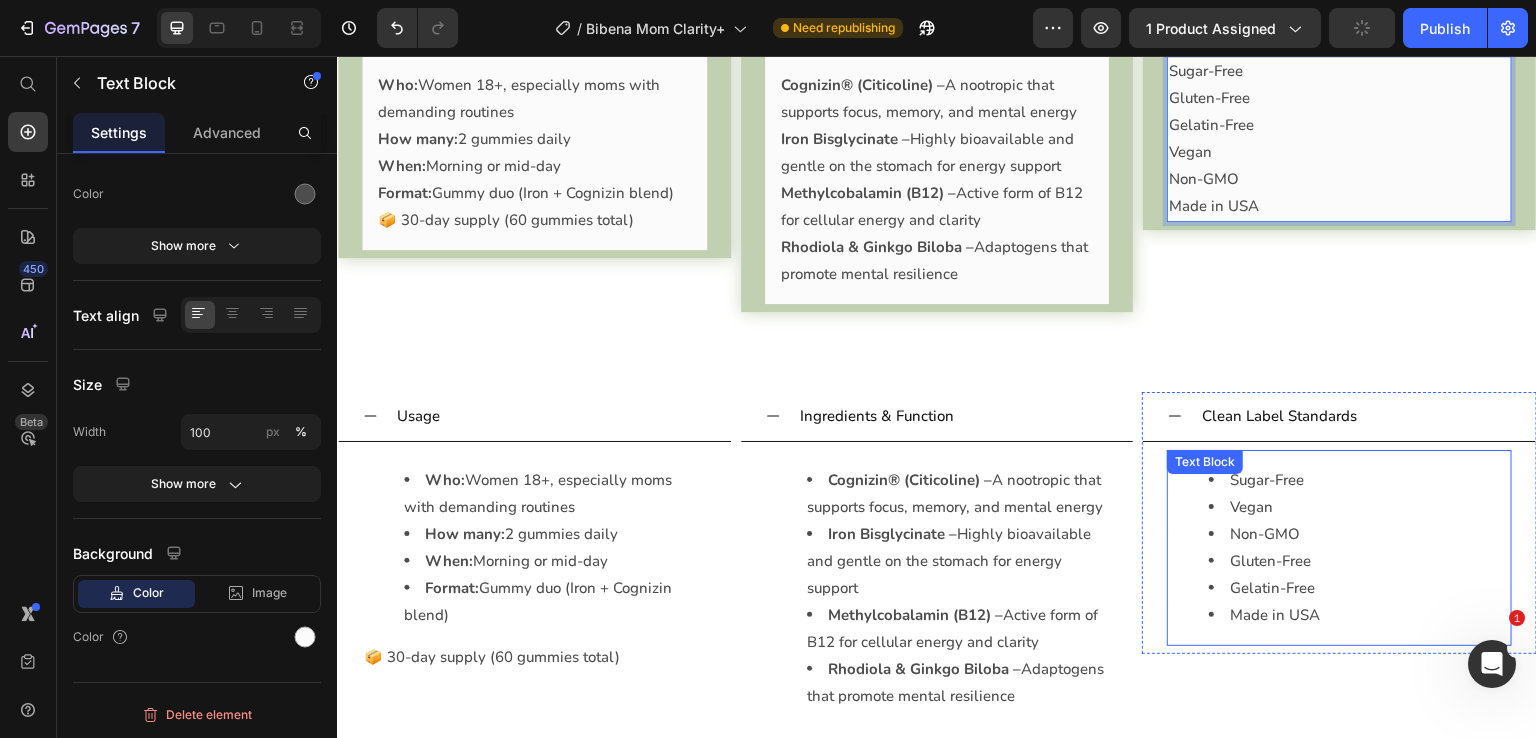 click on "Vegan" at bounding box center [1359, 507] 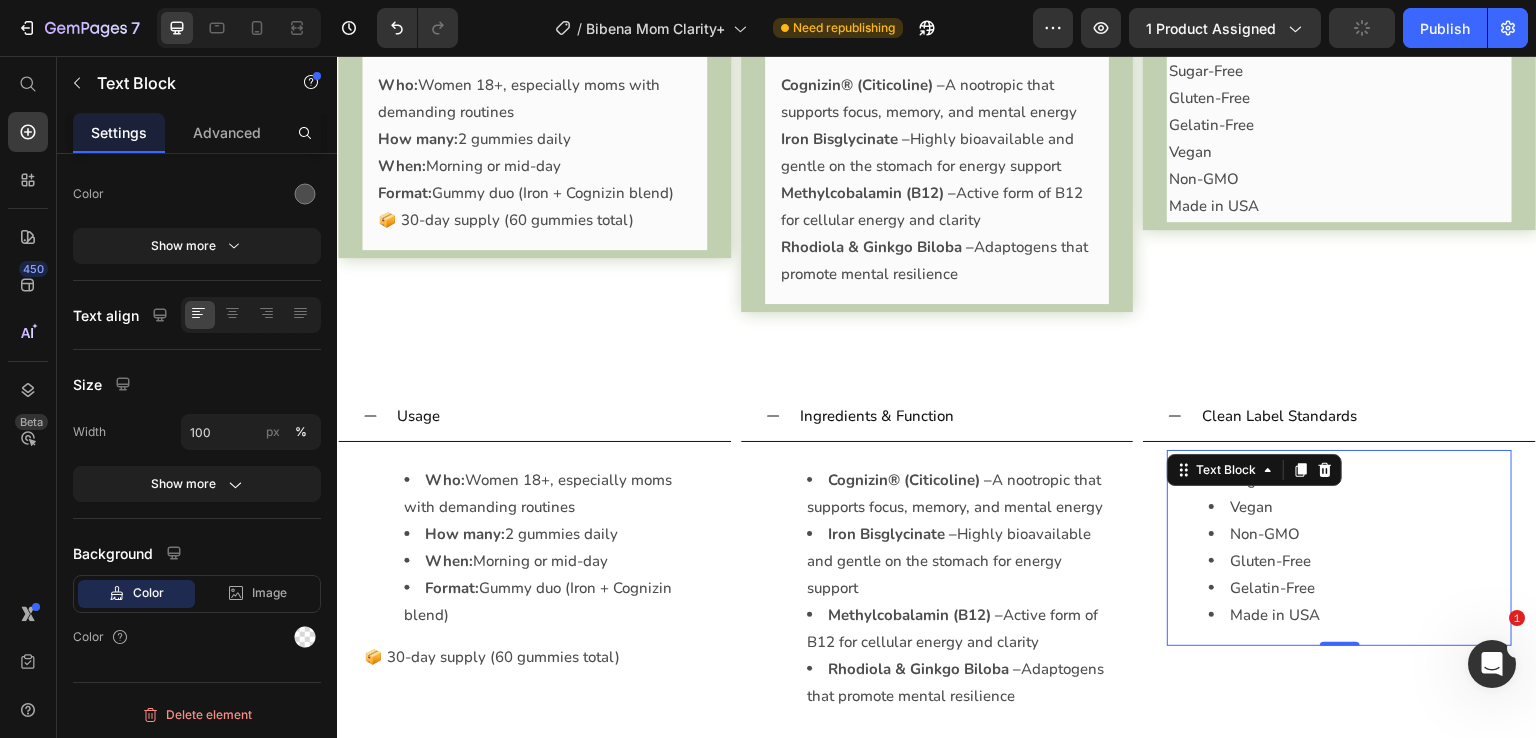 click on "Vegan" at bounding box center (1359, 507) 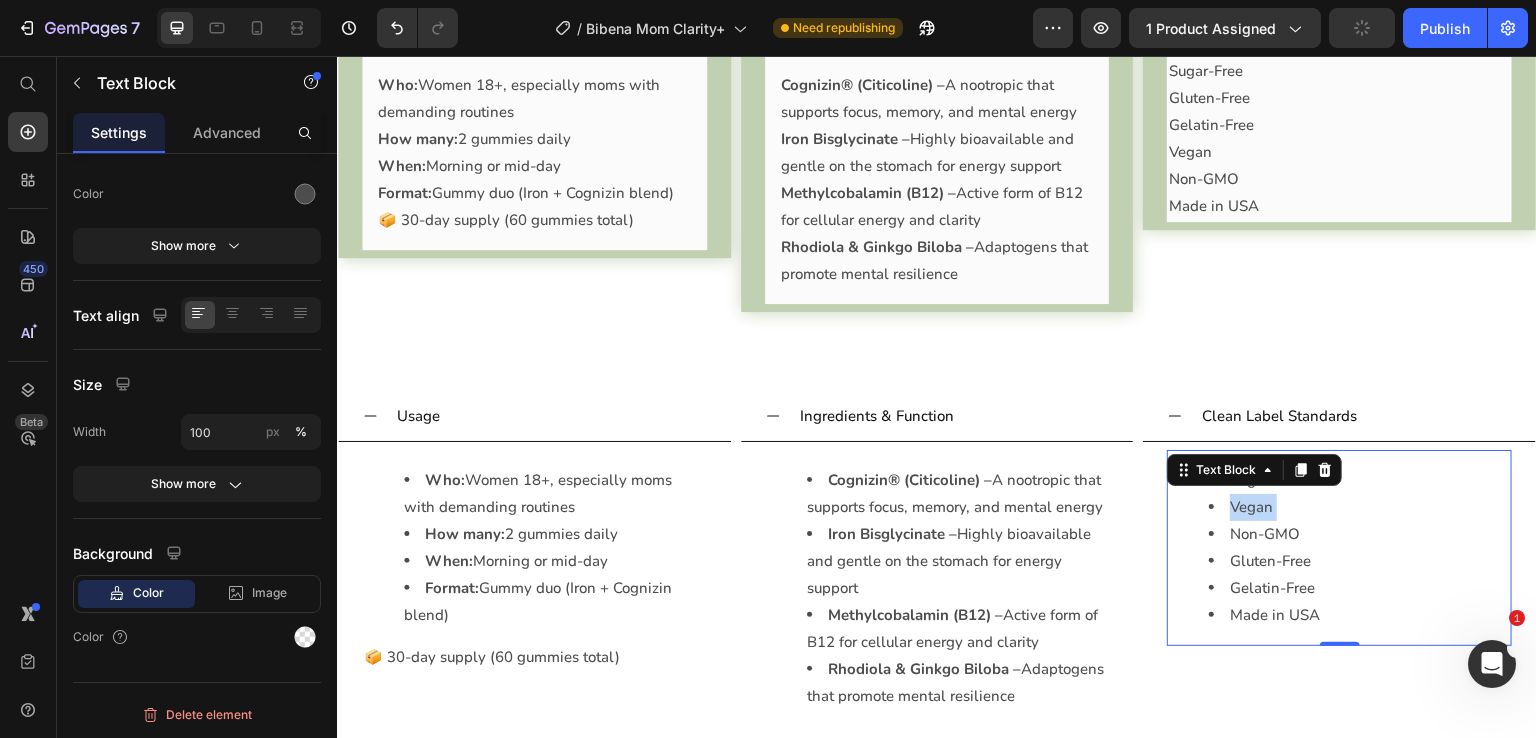 click on "Vegan" at bounding box center (1359, 507) 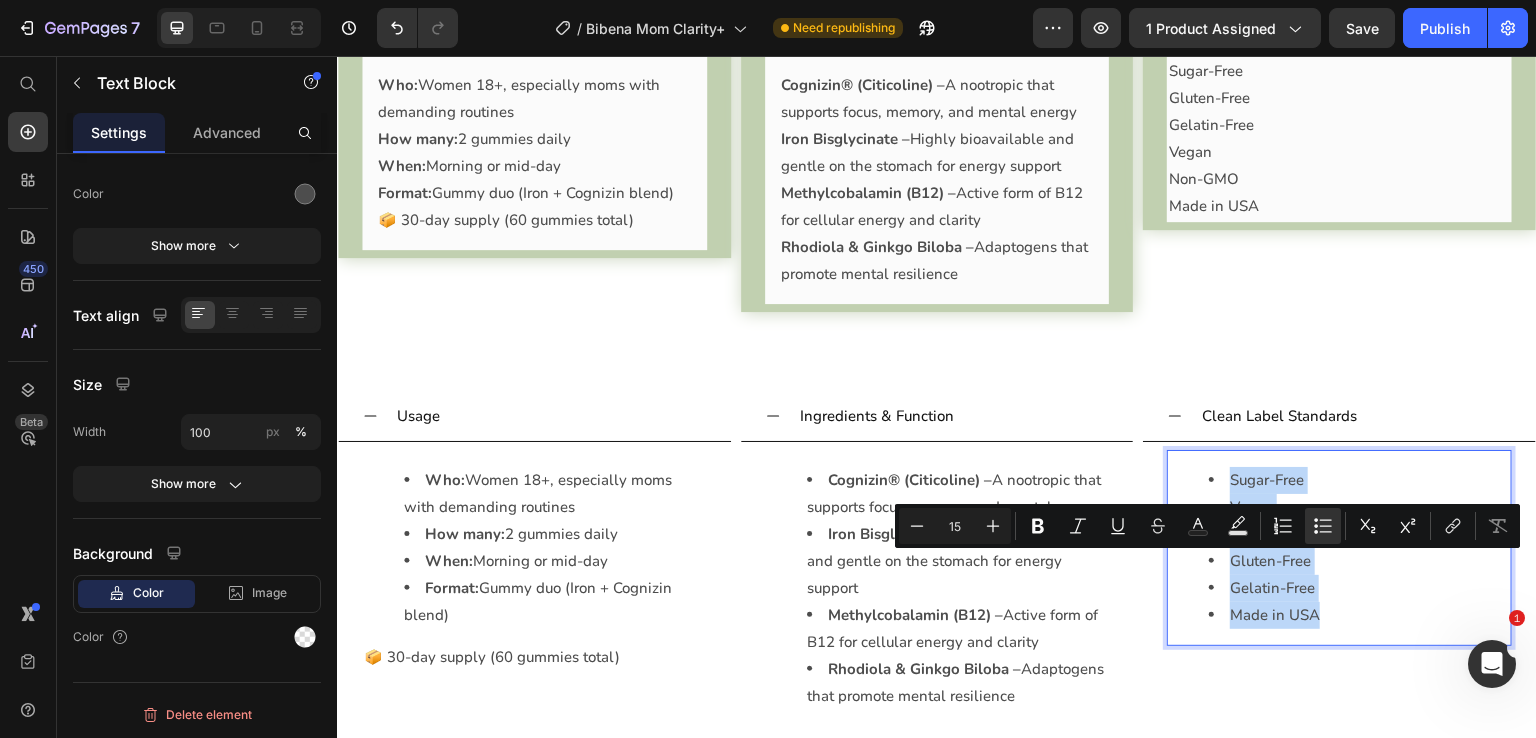 copy on "Sugar-Free  Vegan Non-GMO Gluten-Free Gelatin-Free Made in USA" 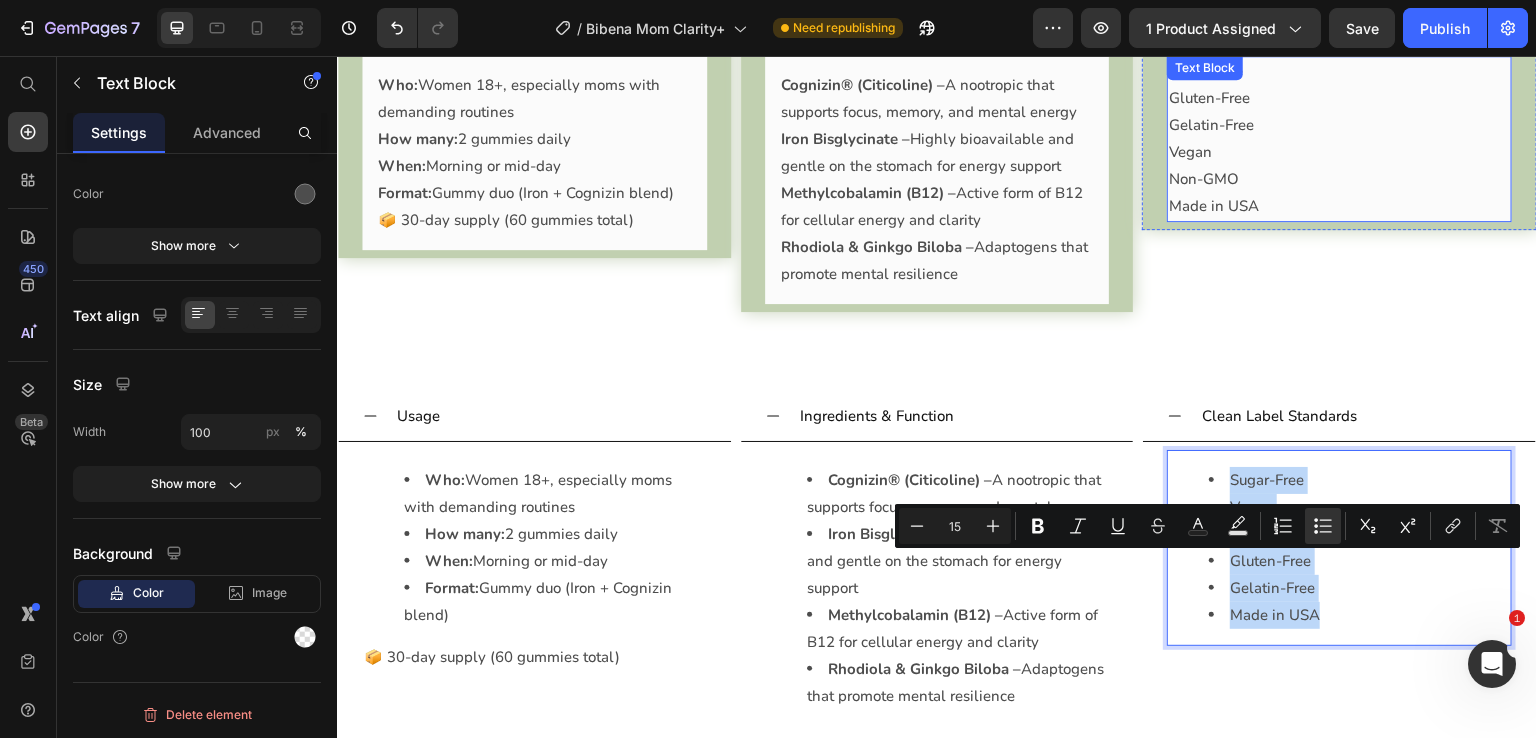 click on "Vegan" at bounding box center [1339, 152] 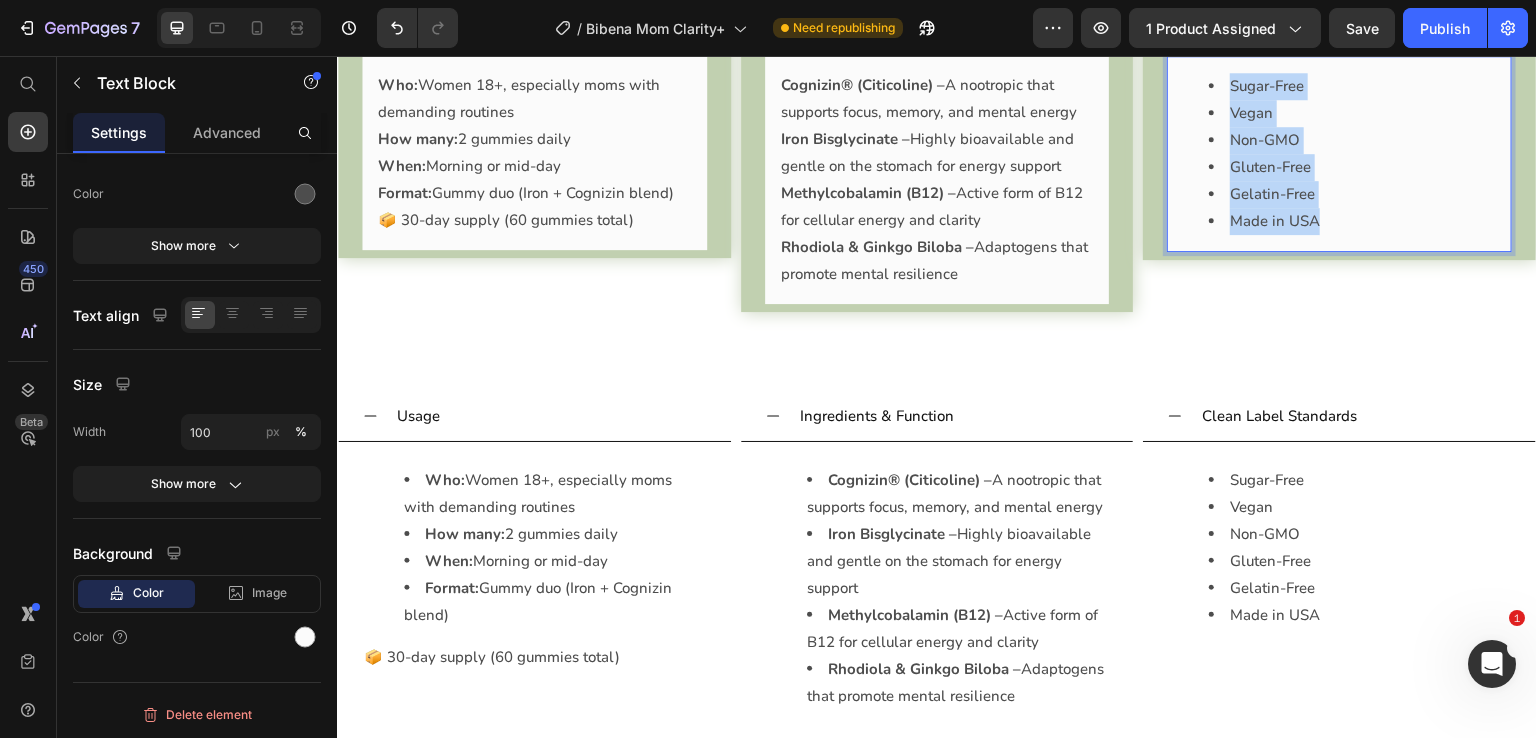 drag, startPoint x: 1325, startPoint y: 309, endPoint x: 1194, endPoint y: 151, distance: 205.24376 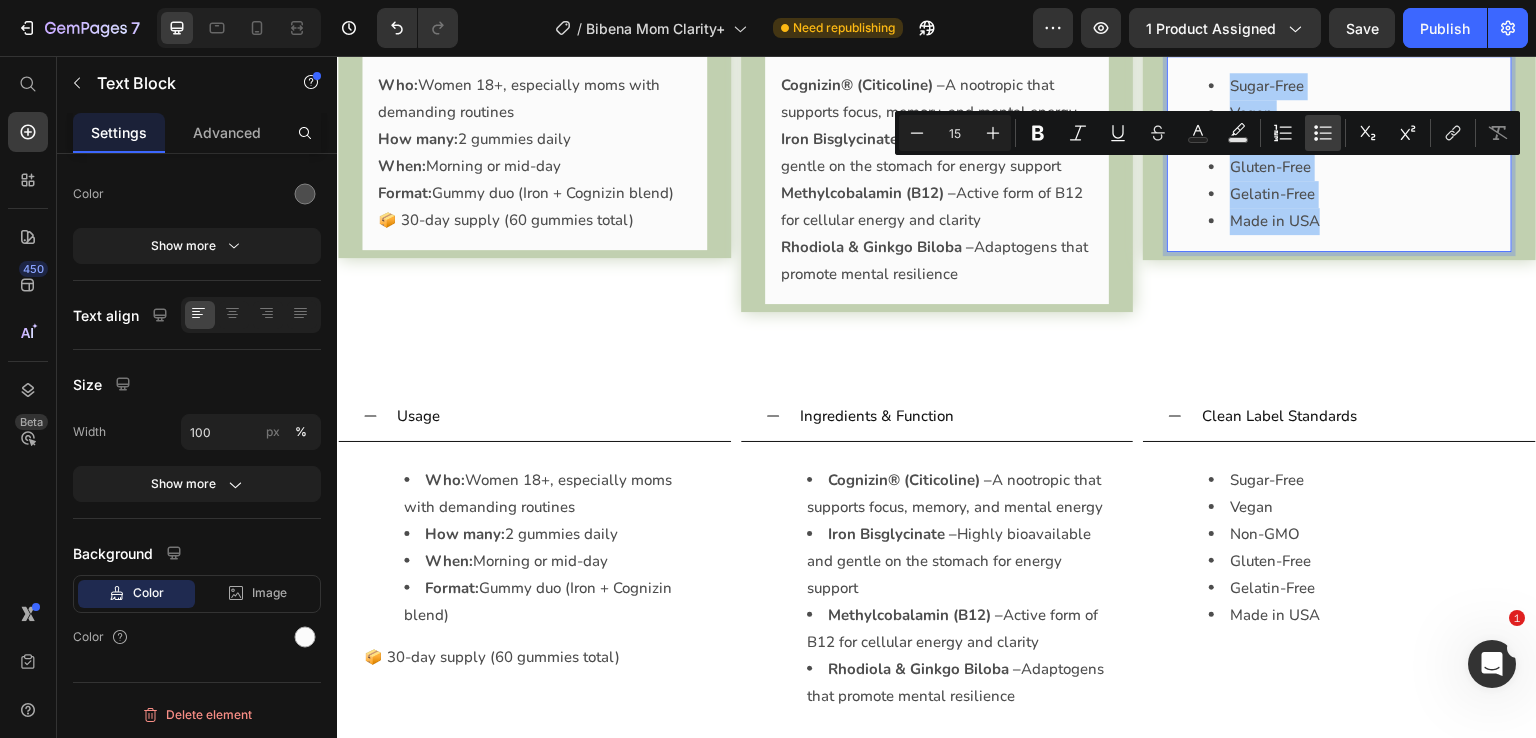 click 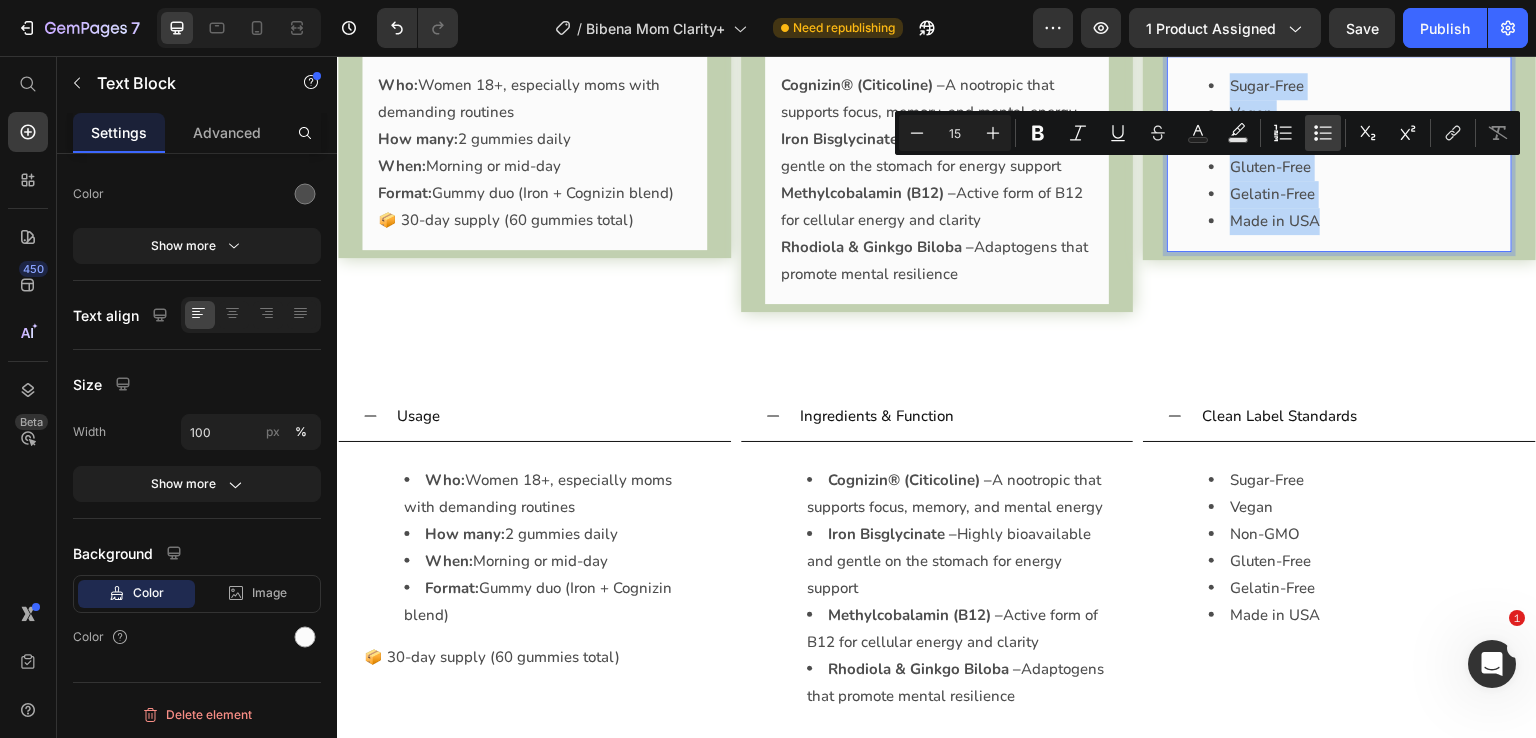 type on "15" 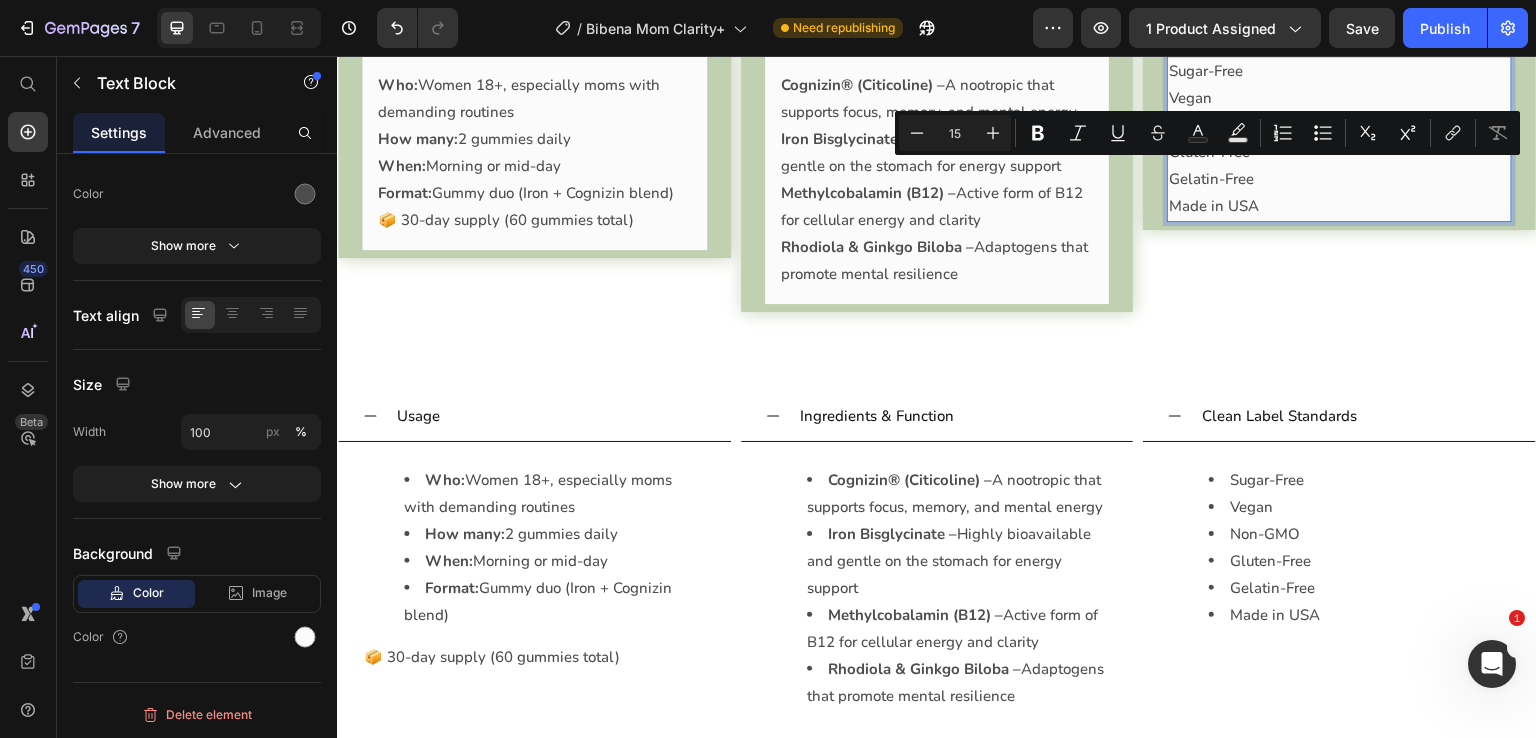 click on "Gluten-Free" at bounding box center [1339, 152] 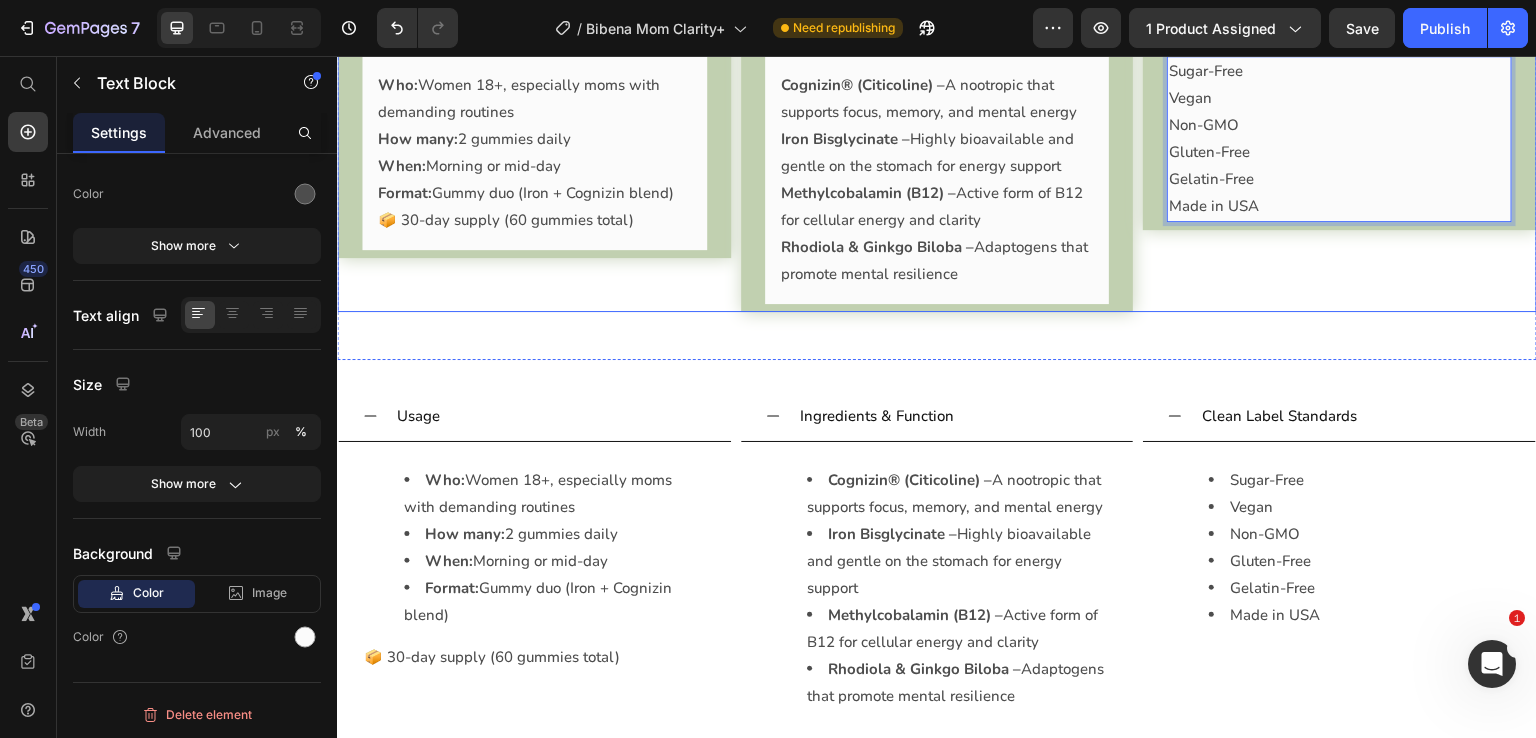 click on "Clean Label Standards Sugar-Free  Vegan Non-GMO Gluten-Free Gelatin-Free Made in USA Text Block   0 Accordion" at bounding box center [1339, 155] 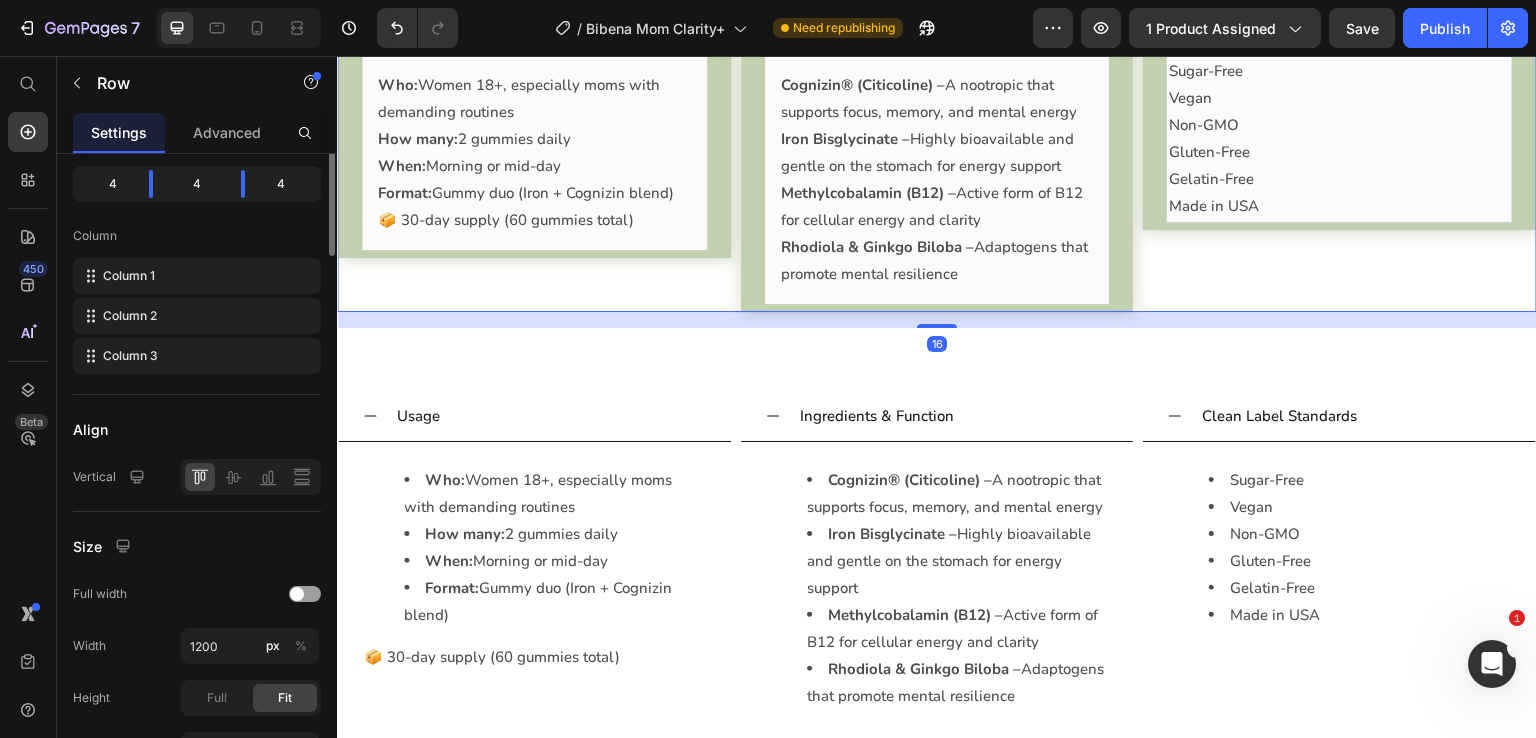 scroll, scrollTop: 0, scrollLeft: 0, axis: both 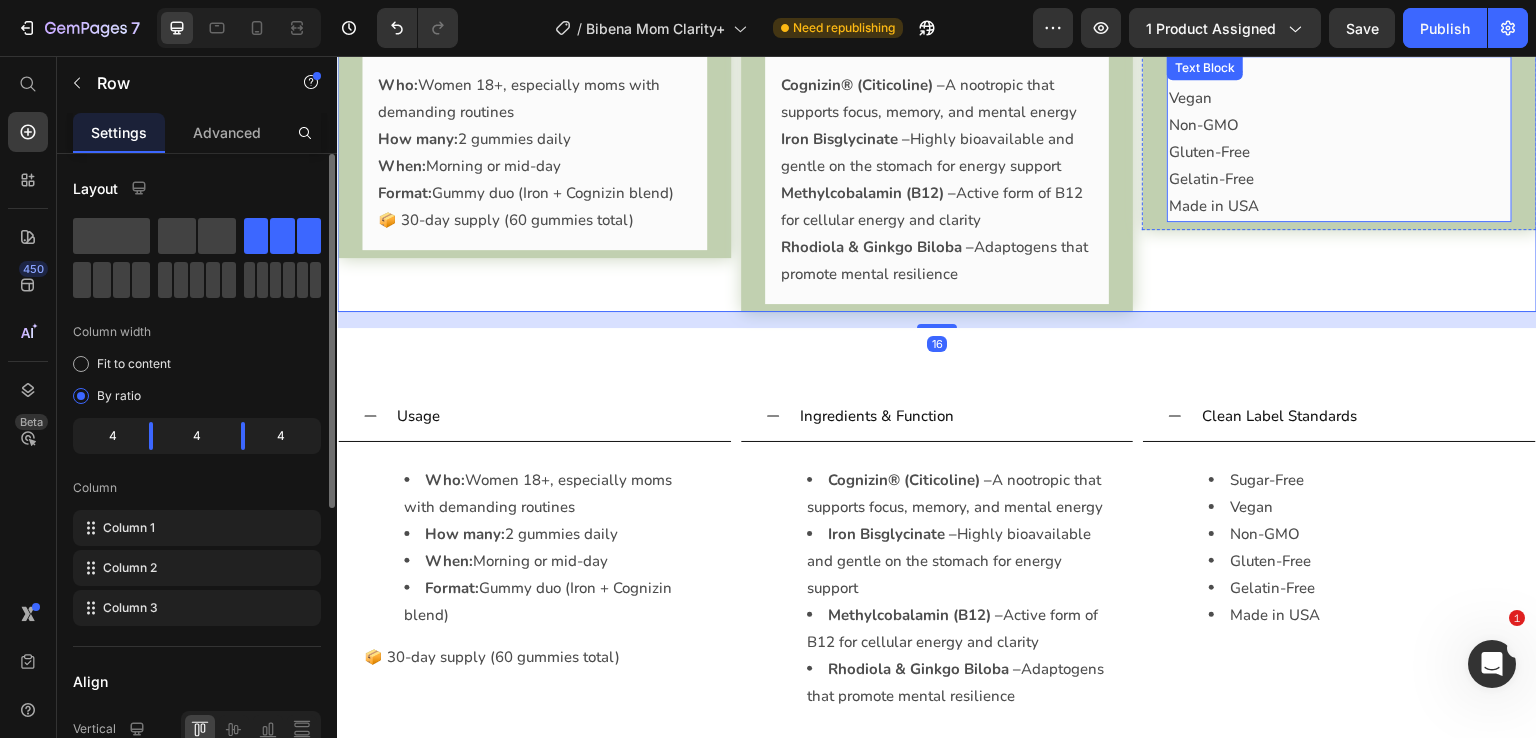 click on "Vegan" at bounding box center [1339, 98] 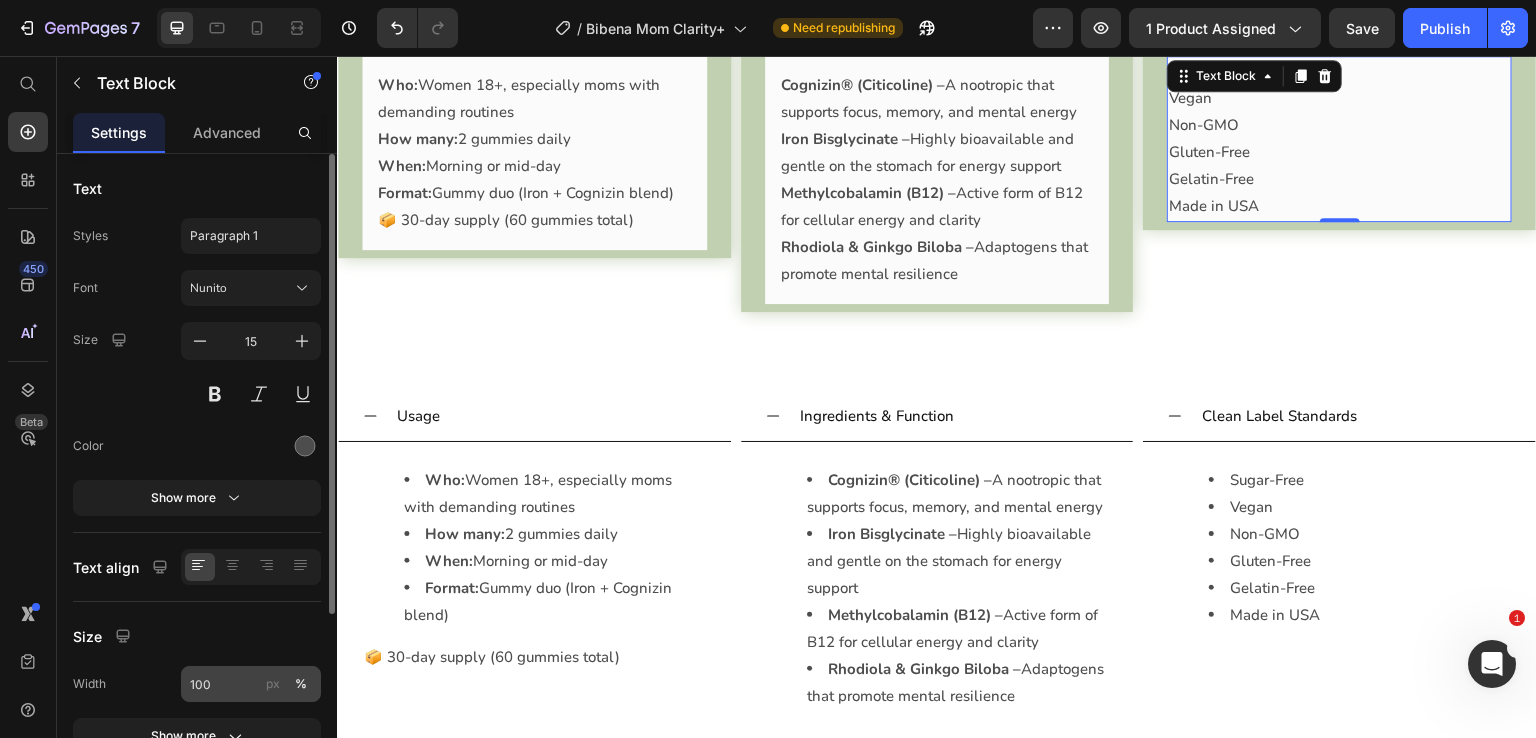 scroll, scrollTop: 252, scrollLeft: 0, axis: vertical 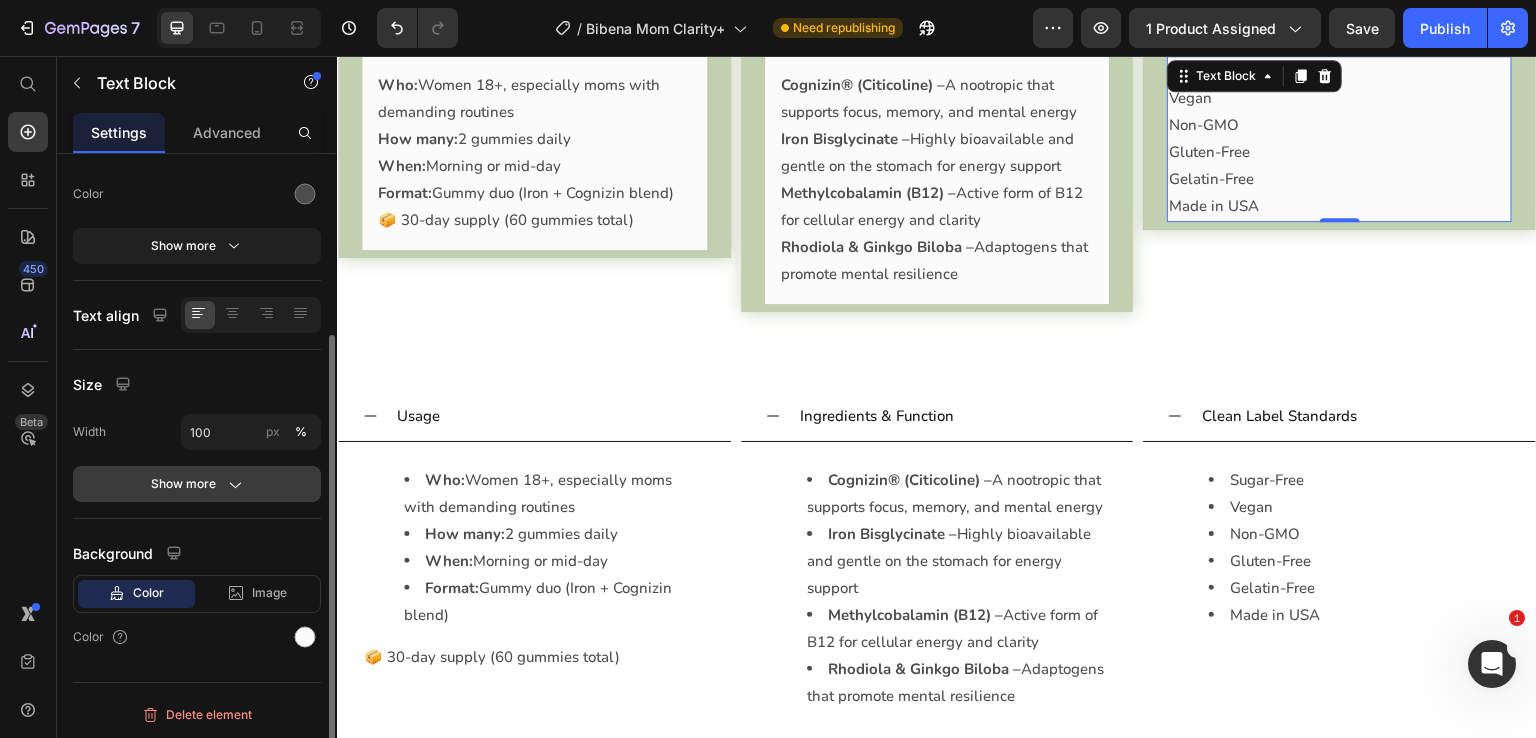click on "Show more" 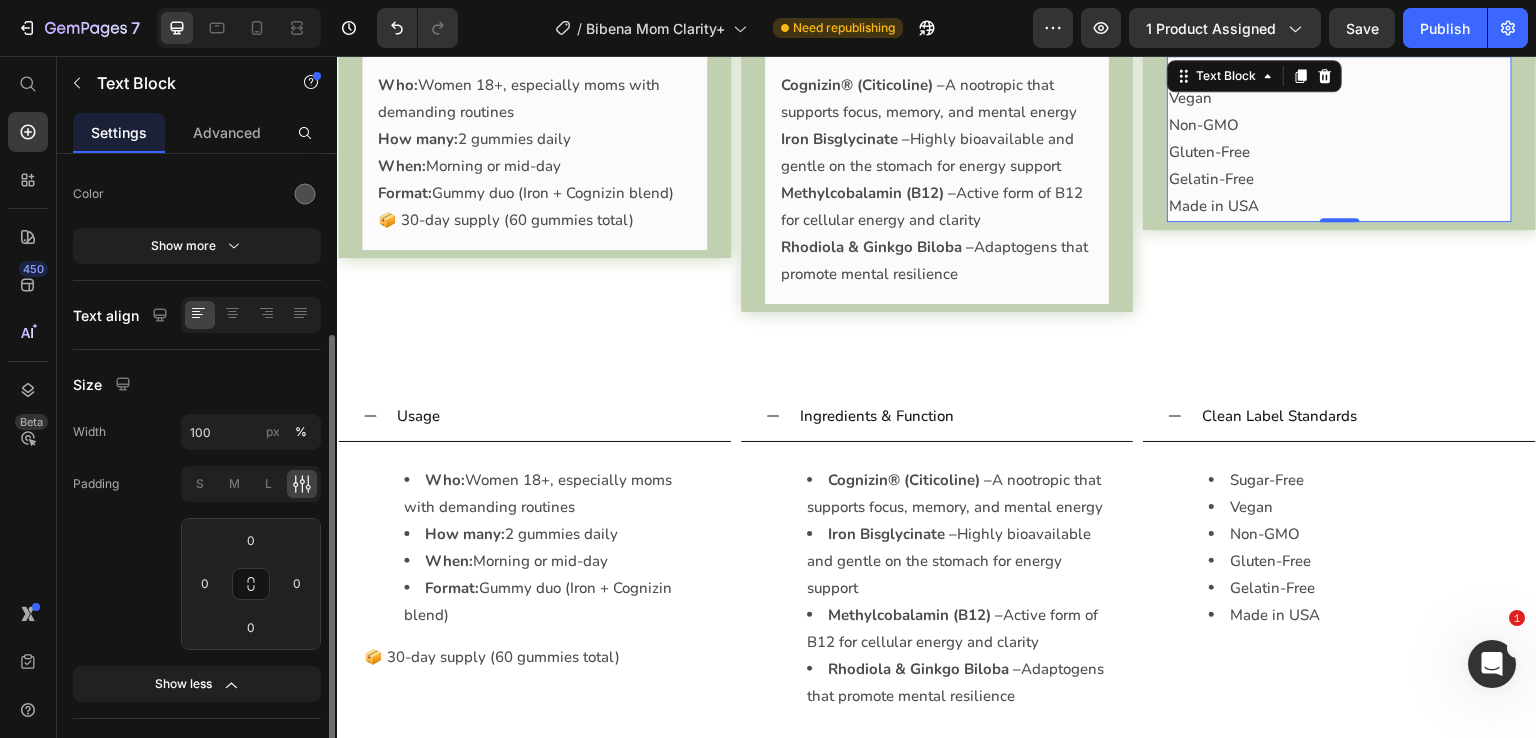 scroll, scrollTop: 452, scrollLeft: 0, axis: vertical 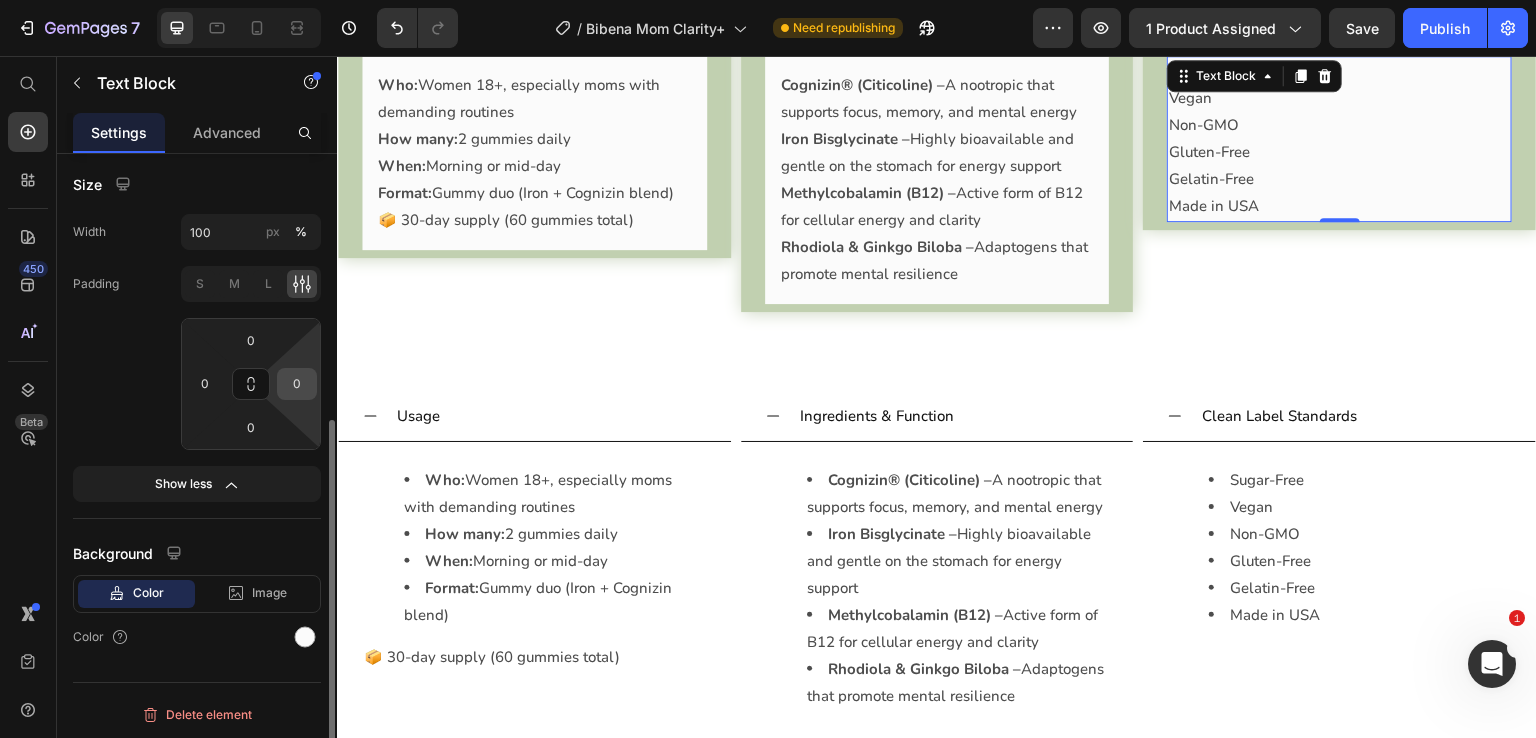 click on "0" at bounding box center (297, 384) 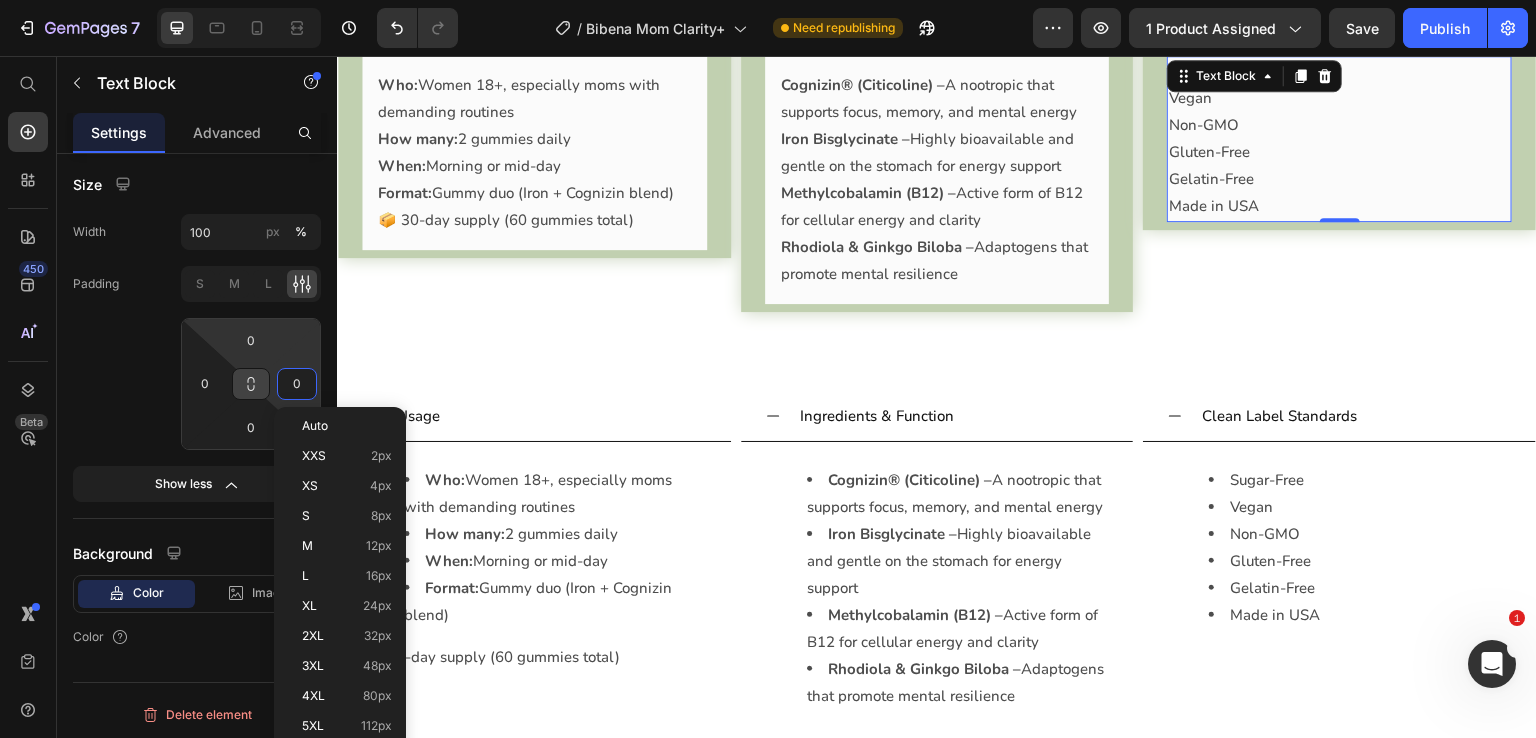 click at bounding box center (251, 384) 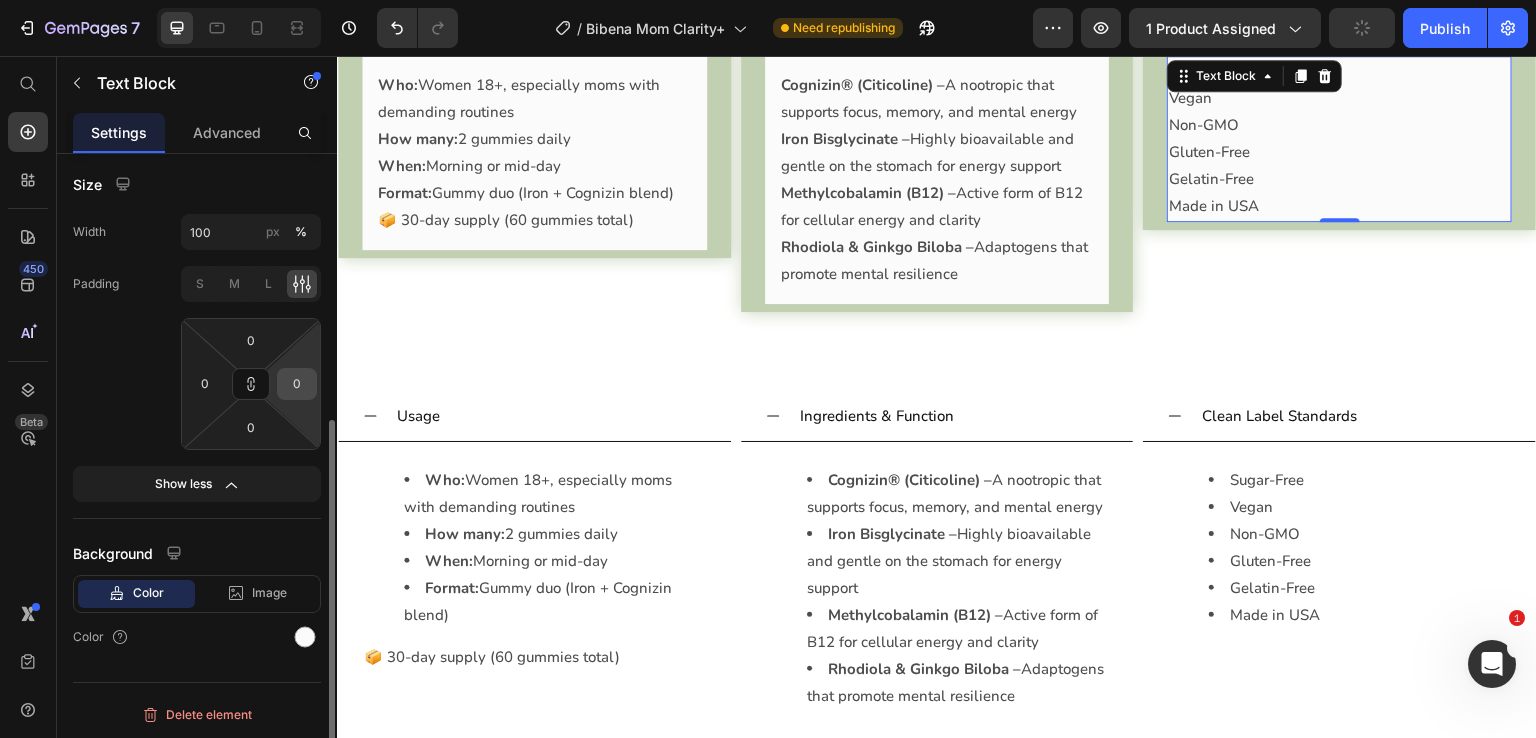 click on "0" at bounding box center [297, 384] 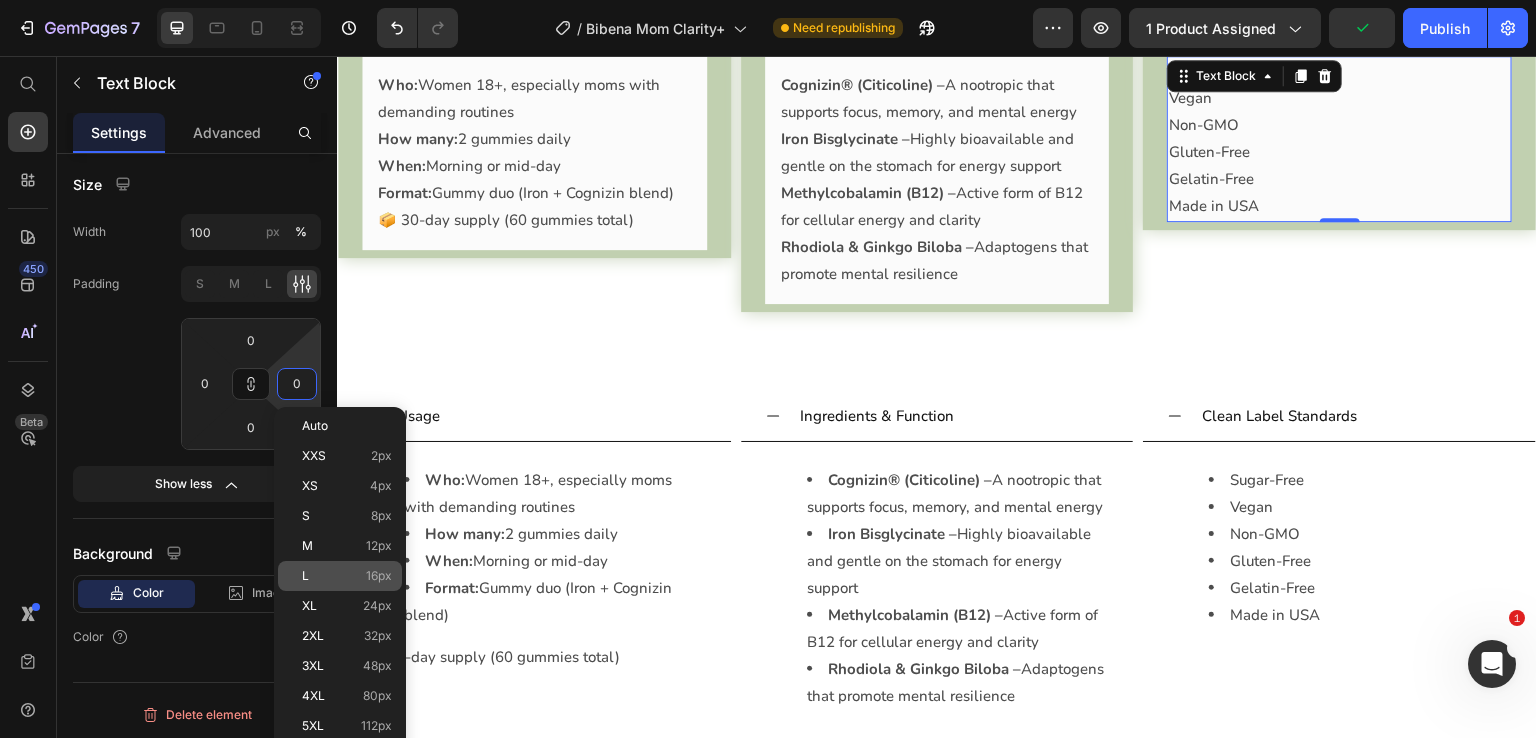 click on "16px" at bounding box center [379, 576] 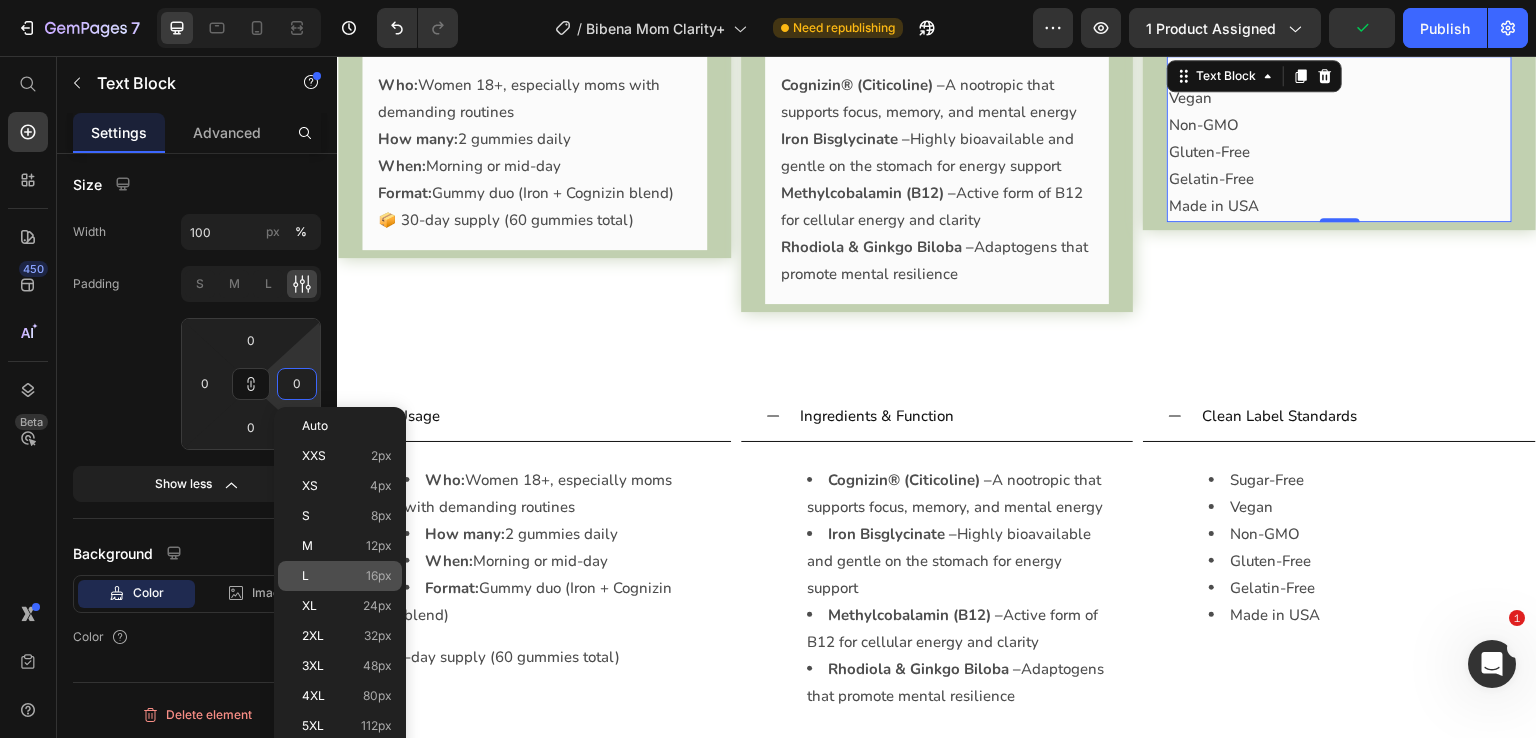 type on "16" 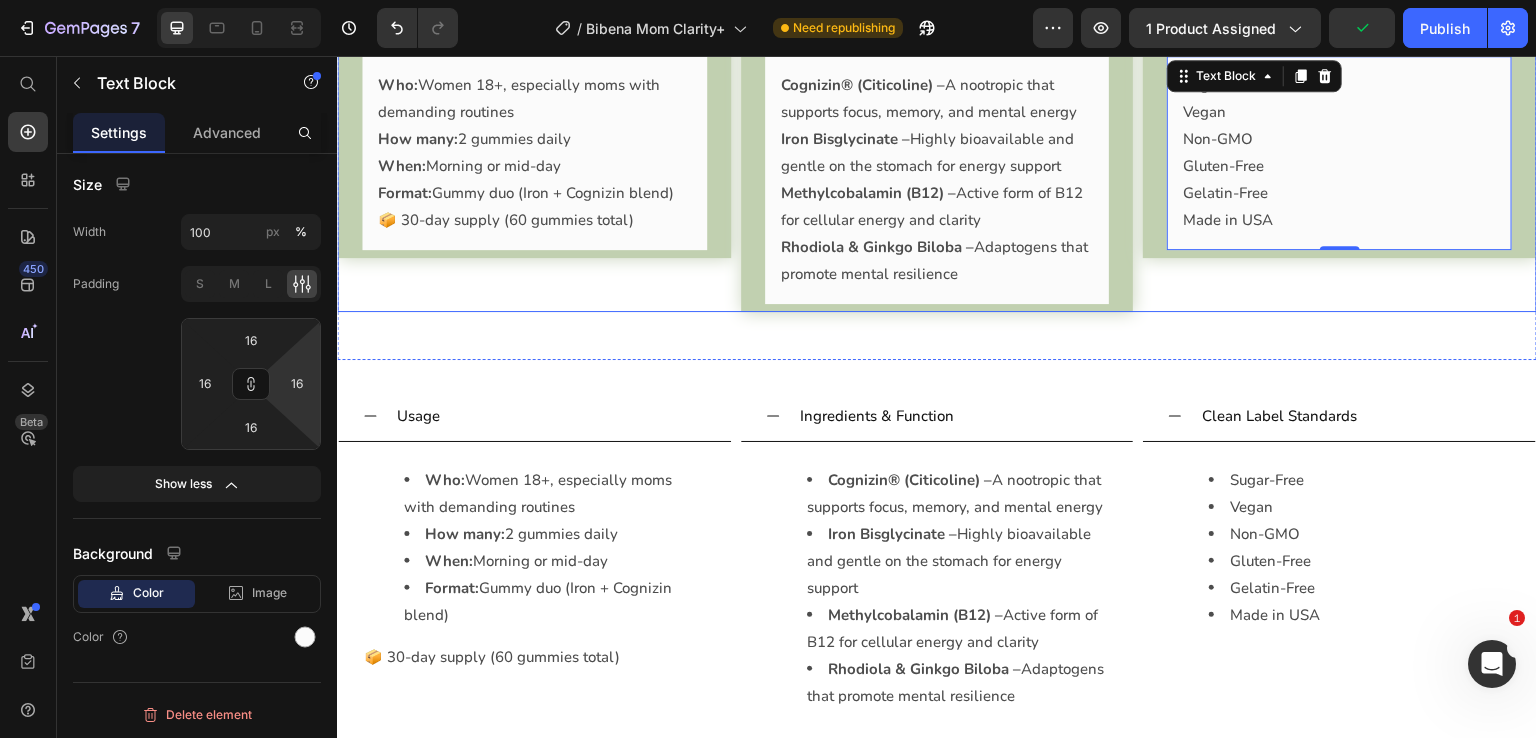 click on "Clean Label Standards Sugar-Free  Vegan Non-GMO Gluten-Free Gelatin-Free Made in USA Text Block   0 Accordion" at bounding box center [1339, 155] 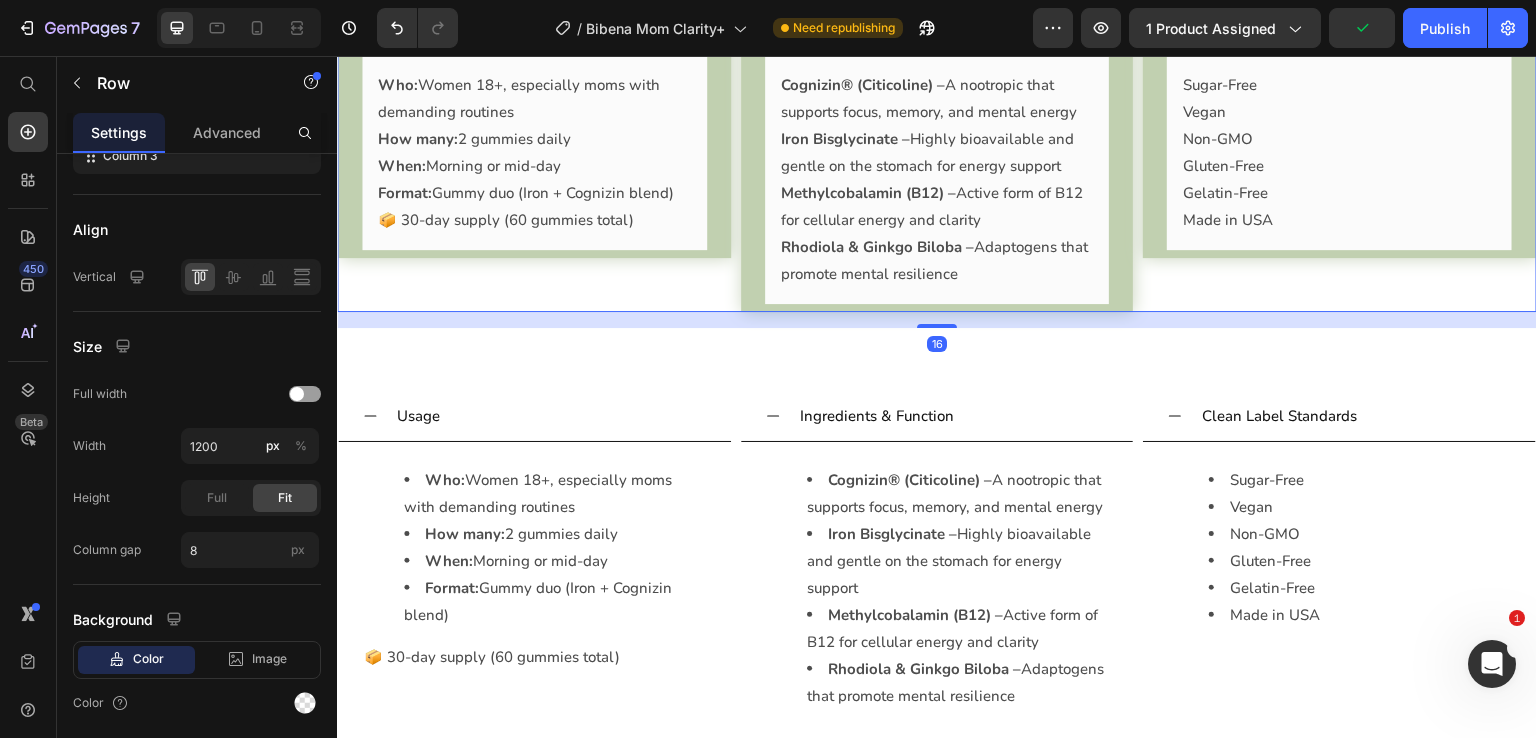 scroll, scrollTop: 0, scrollLeft: 0, axis: both 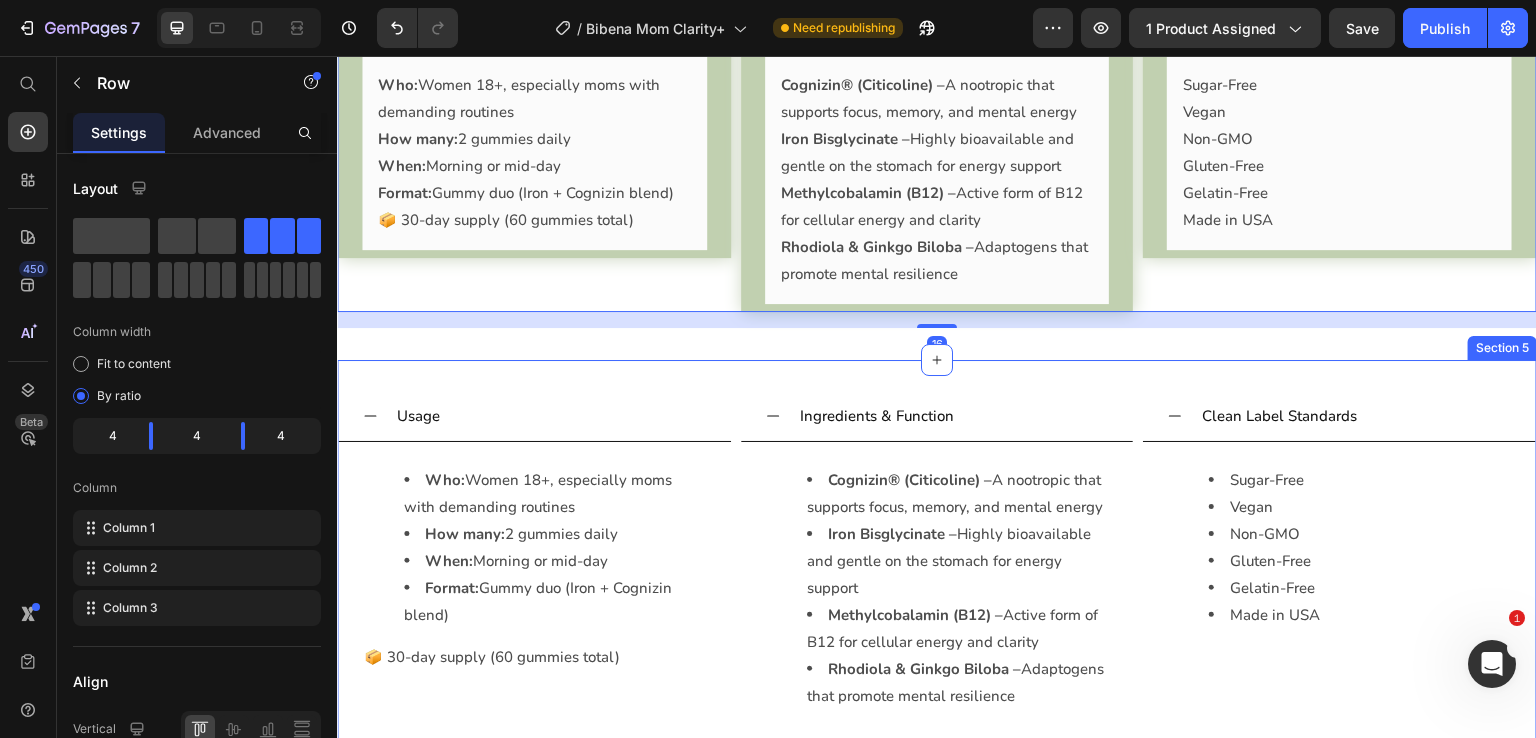 click on "Usage Who:  Women 18+, especially moms with demanding routines How many:  2 gummies daily When:  Morning or mid-day Format:  Gummy duo (Iron + Cognizin blend) 📦 30-day supply (60 gummies total) Text Block Accordion
Ingredients & Function Cognizin® (Citicoline) –  A nootropic that supports focus, memory, and mental energy Iron Bisglycinate –  Highly bioavailable and gentle on the stomach for energy support Methylcobalamin (B12) –  Active form of B12 for cellular energy and clarity Rhodiola & Ginkgo Biloba –  Adaptogens that promote mental resilience Text Block Accordion
Clean Label Standards Sugar-Free  Vegan Non-GMO Gluten-Free Gelatin-Free Made in USA Text Block Accordion Row Section 5" at bounding box center (937, 571) 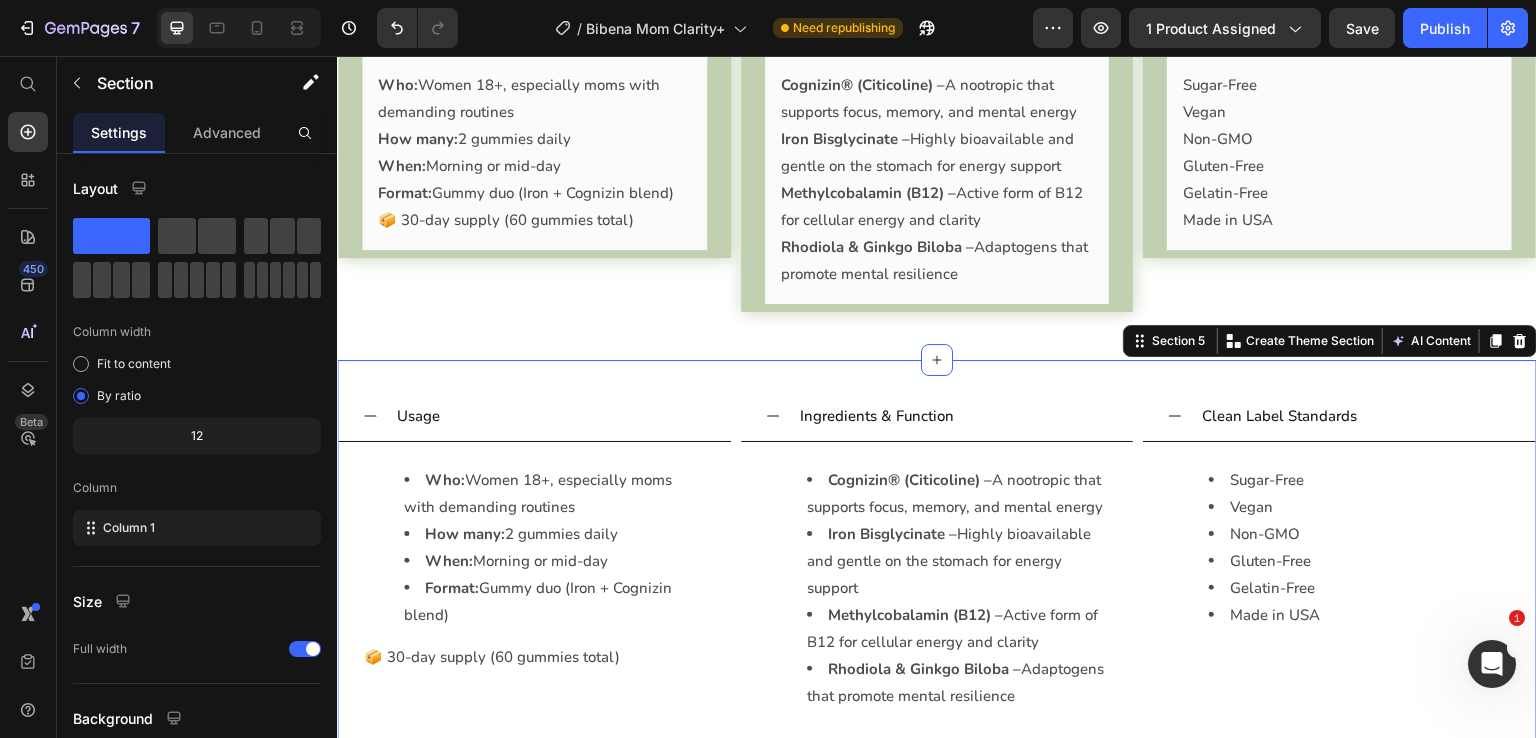 click 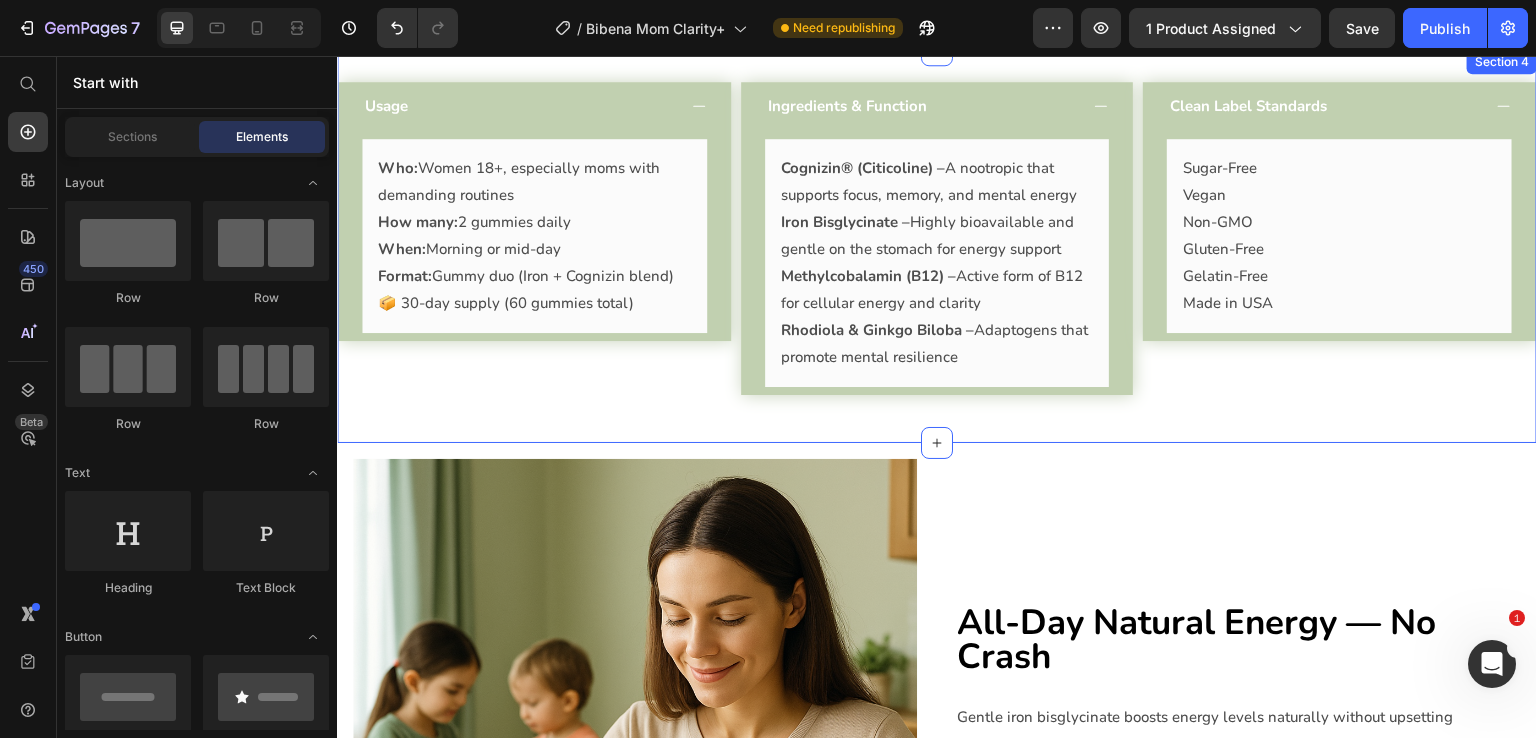 scroll, scrollTop: 2161, scrollLeft: 0, axis: vertical 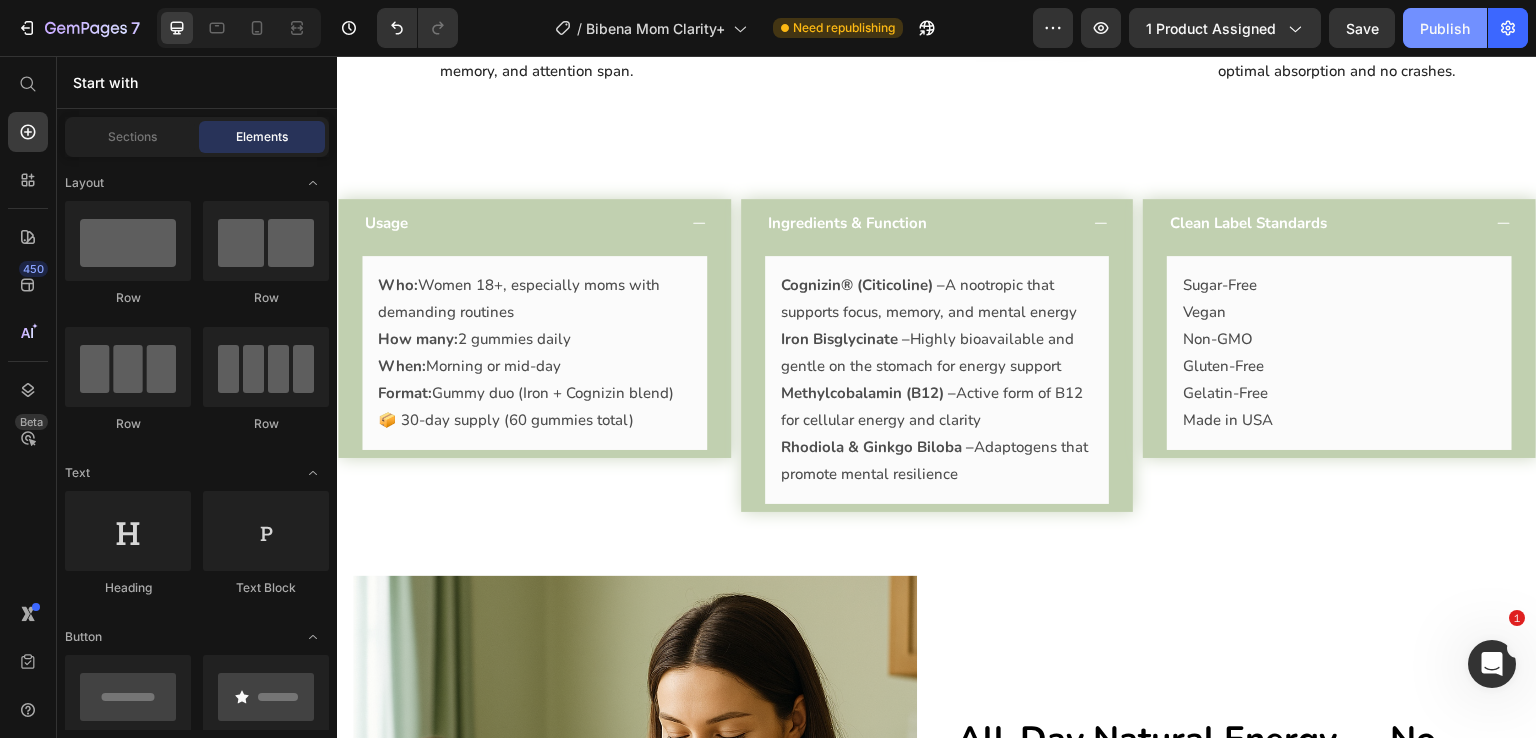 click on "Publish" at bounding box center (1445, 28) 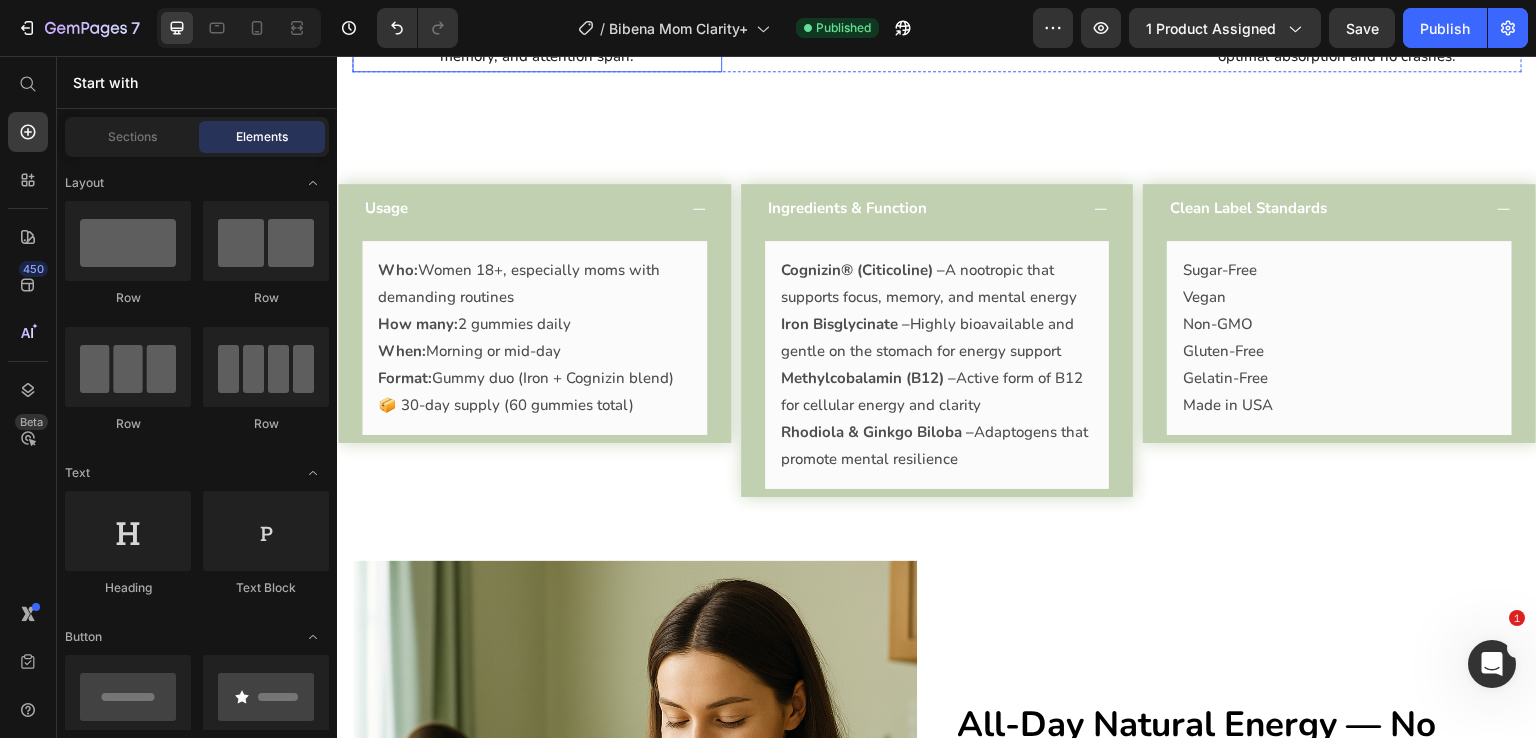 scroll, scrollTop: 1962, scrollLeft: 0, axis: vertical 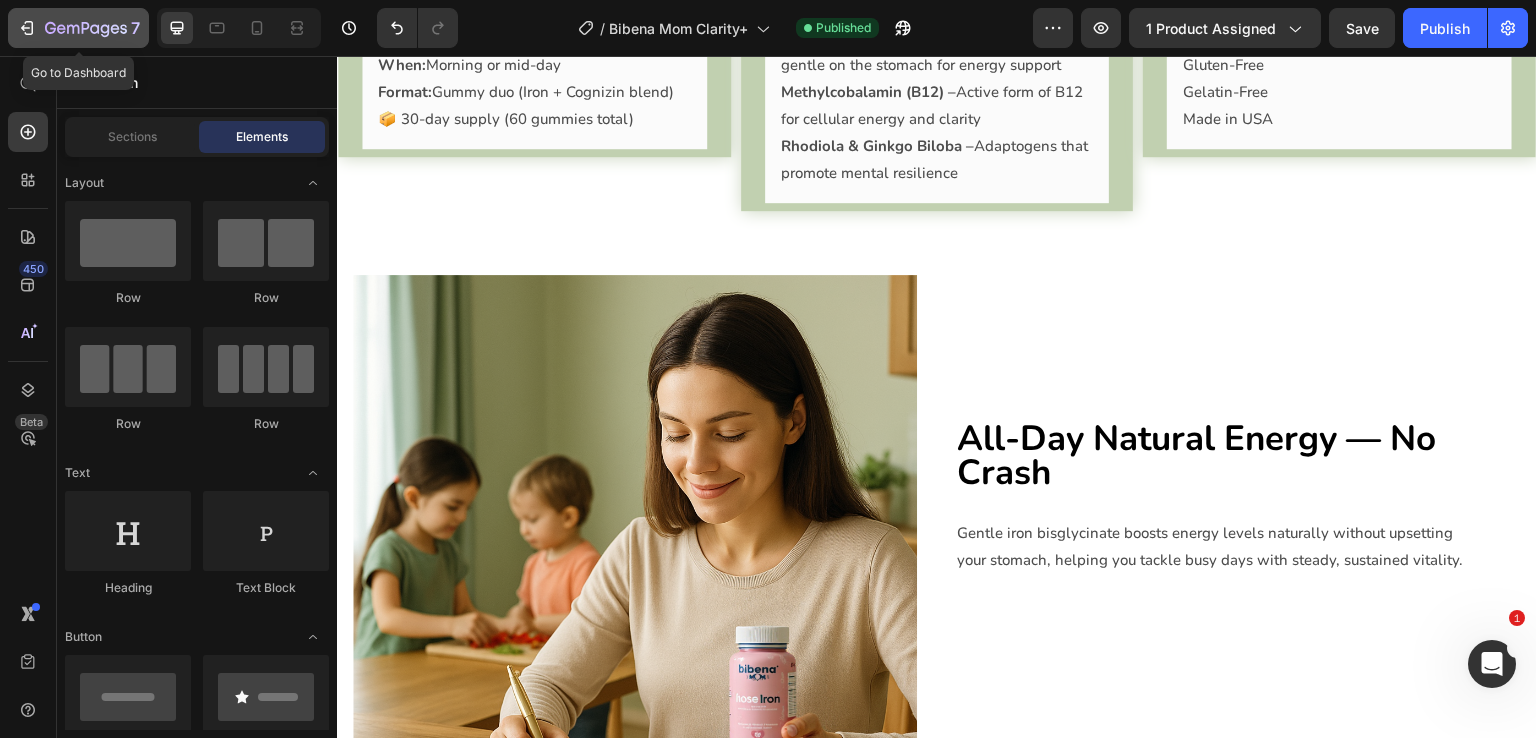 click 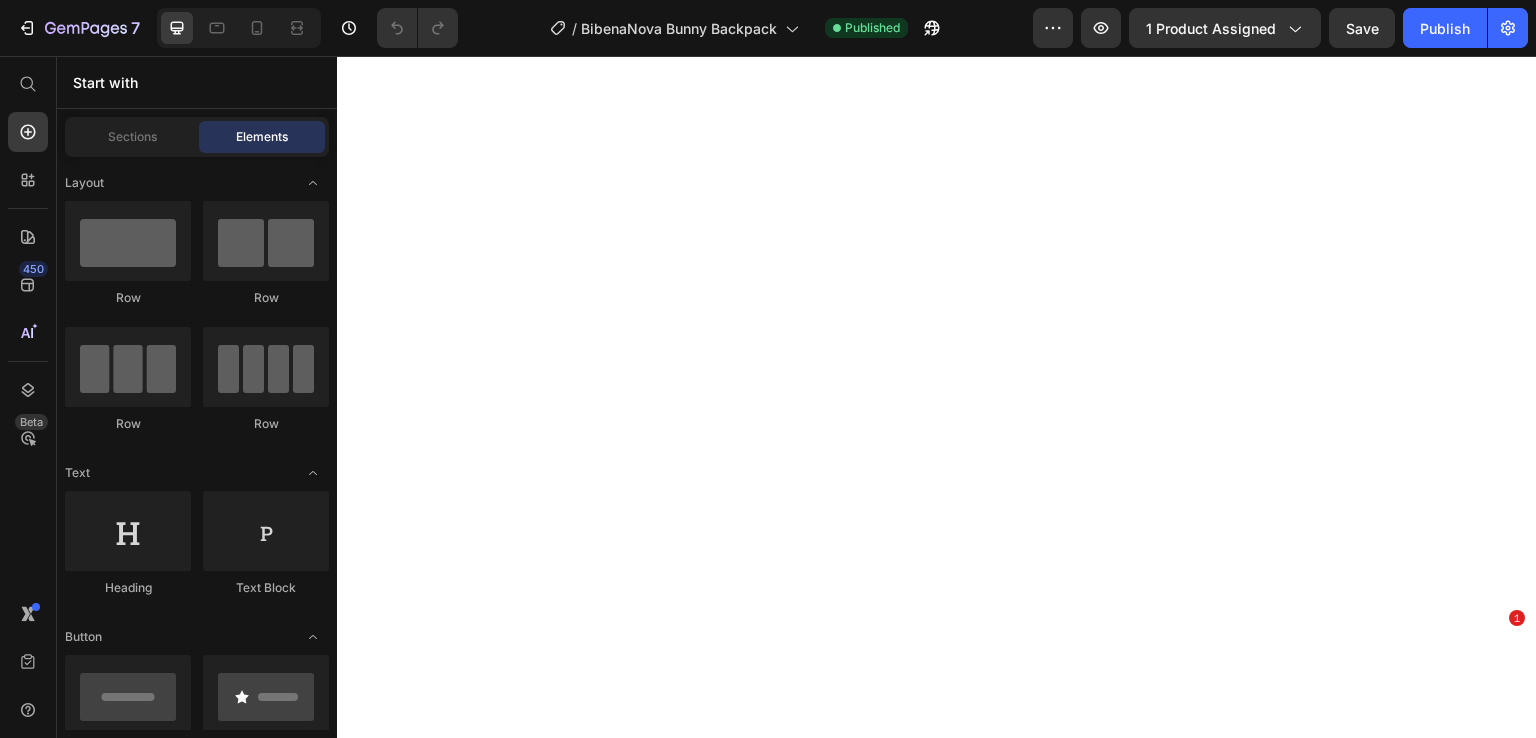 scroll, scrollTop: 0, scrollLeft: 0, axis: both 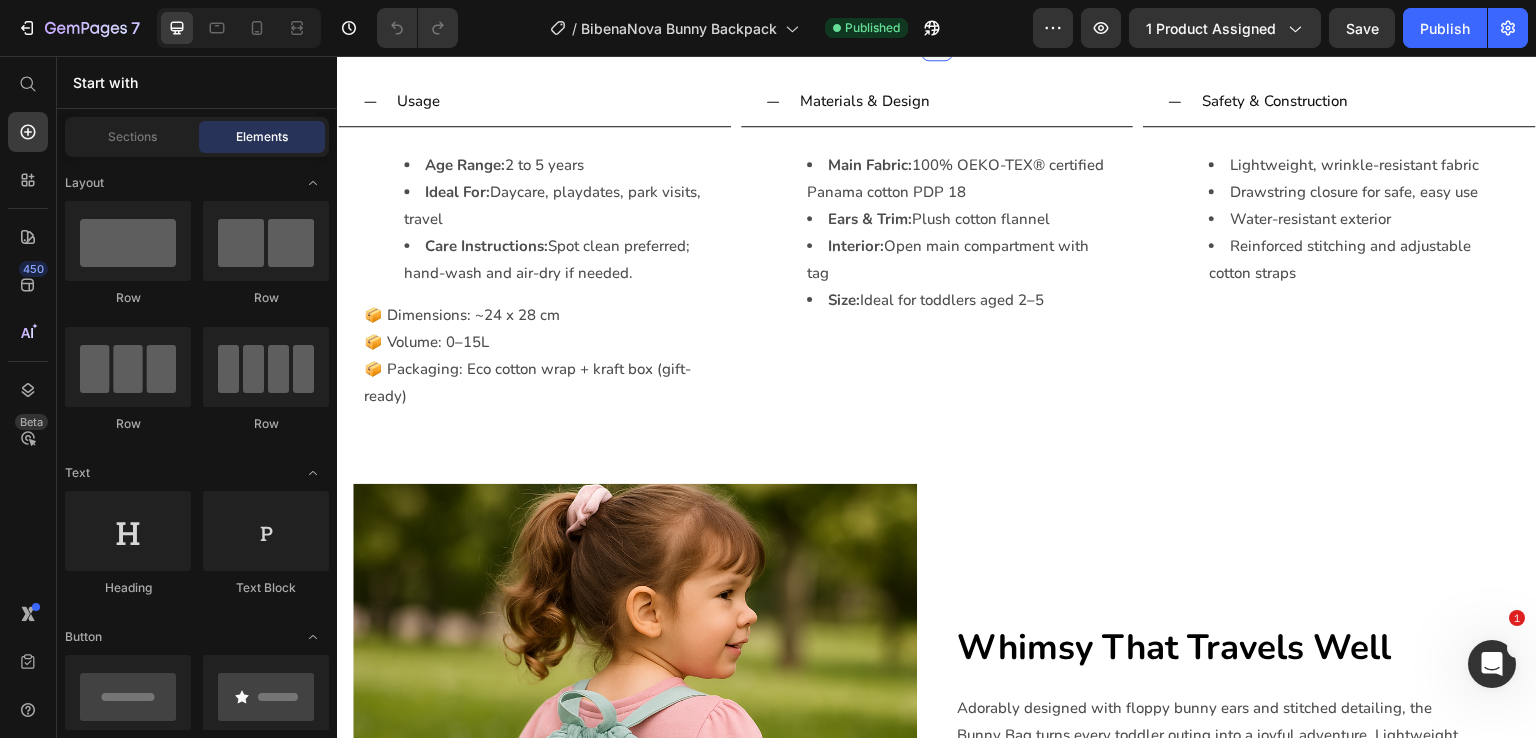 click 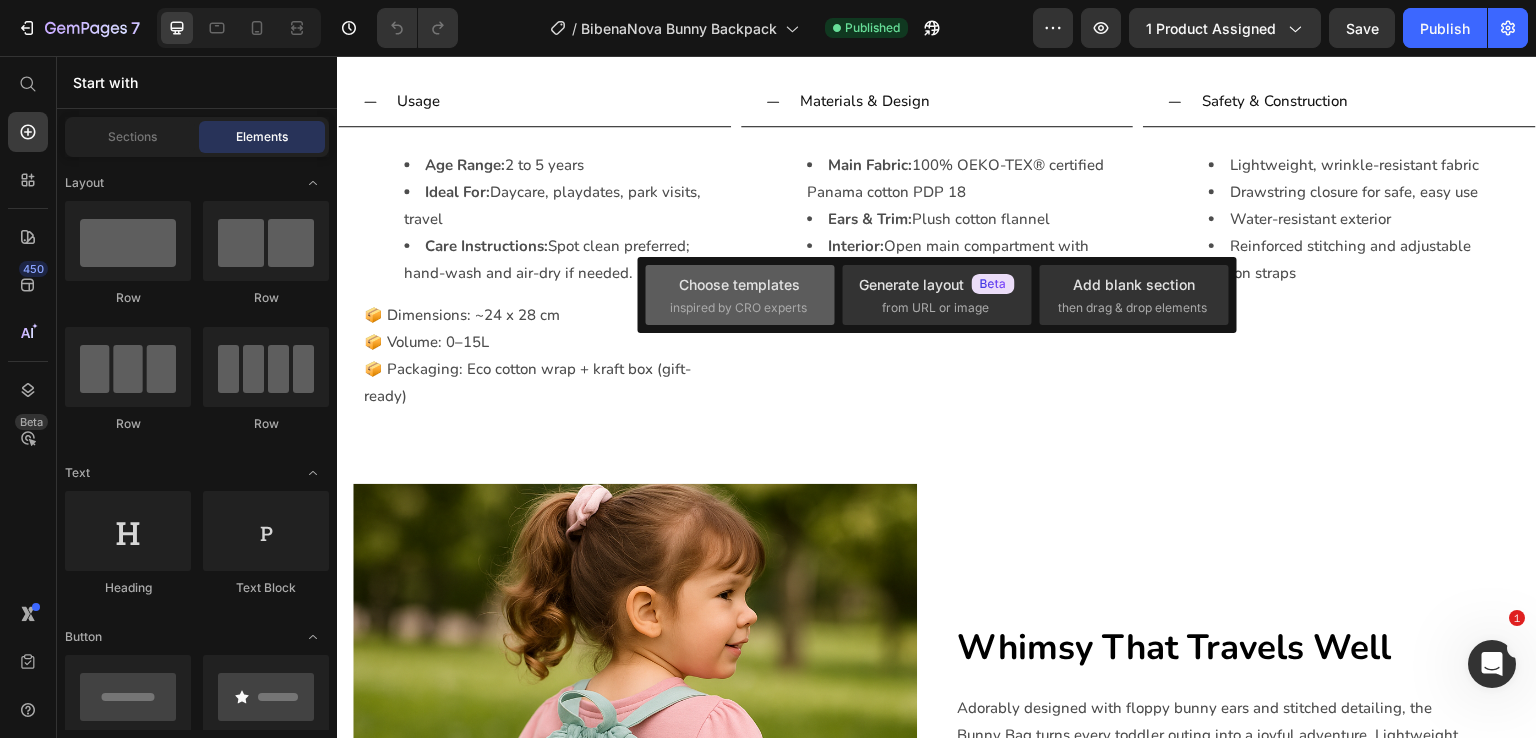 click on "Choose templates" at bounding box center [739, 284] 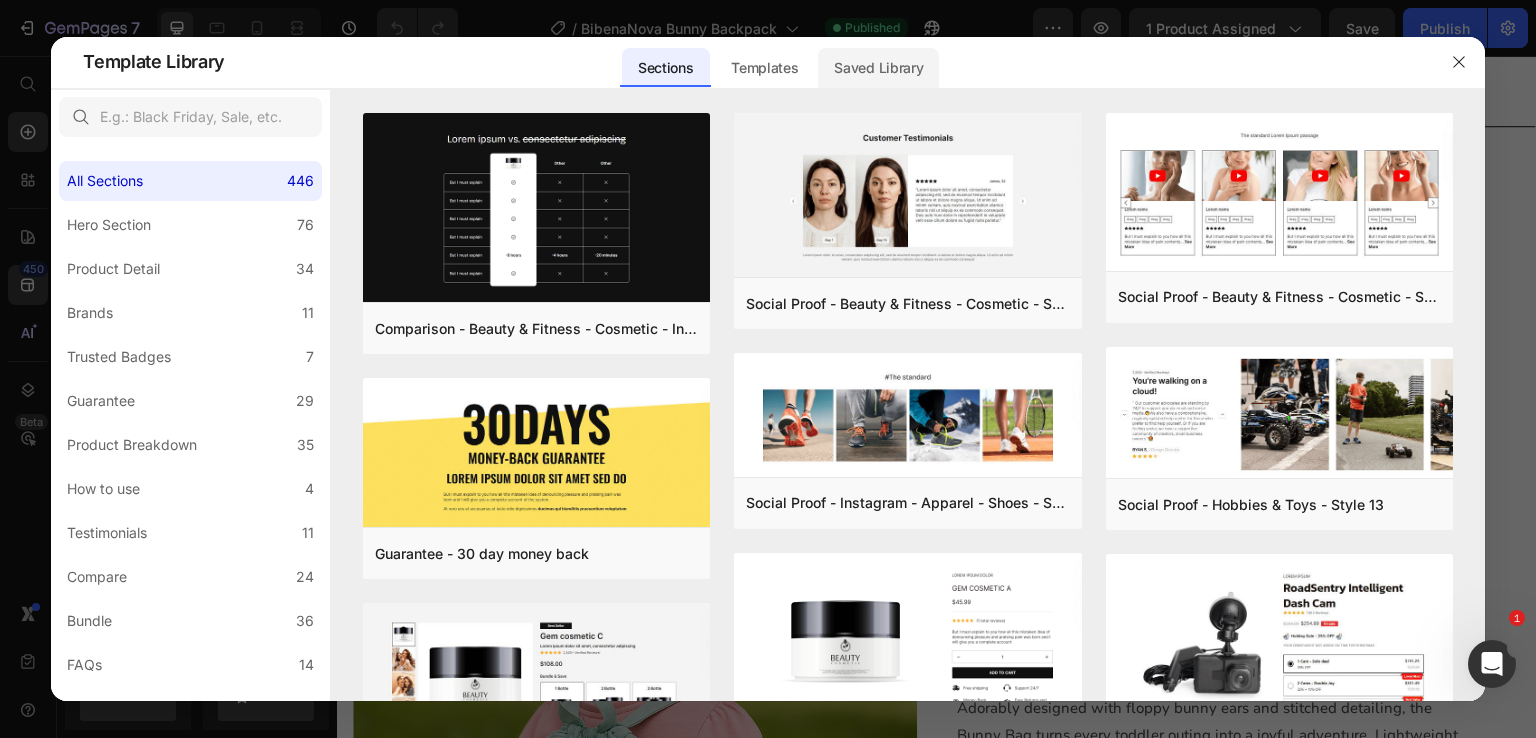 click on "Saved Library" 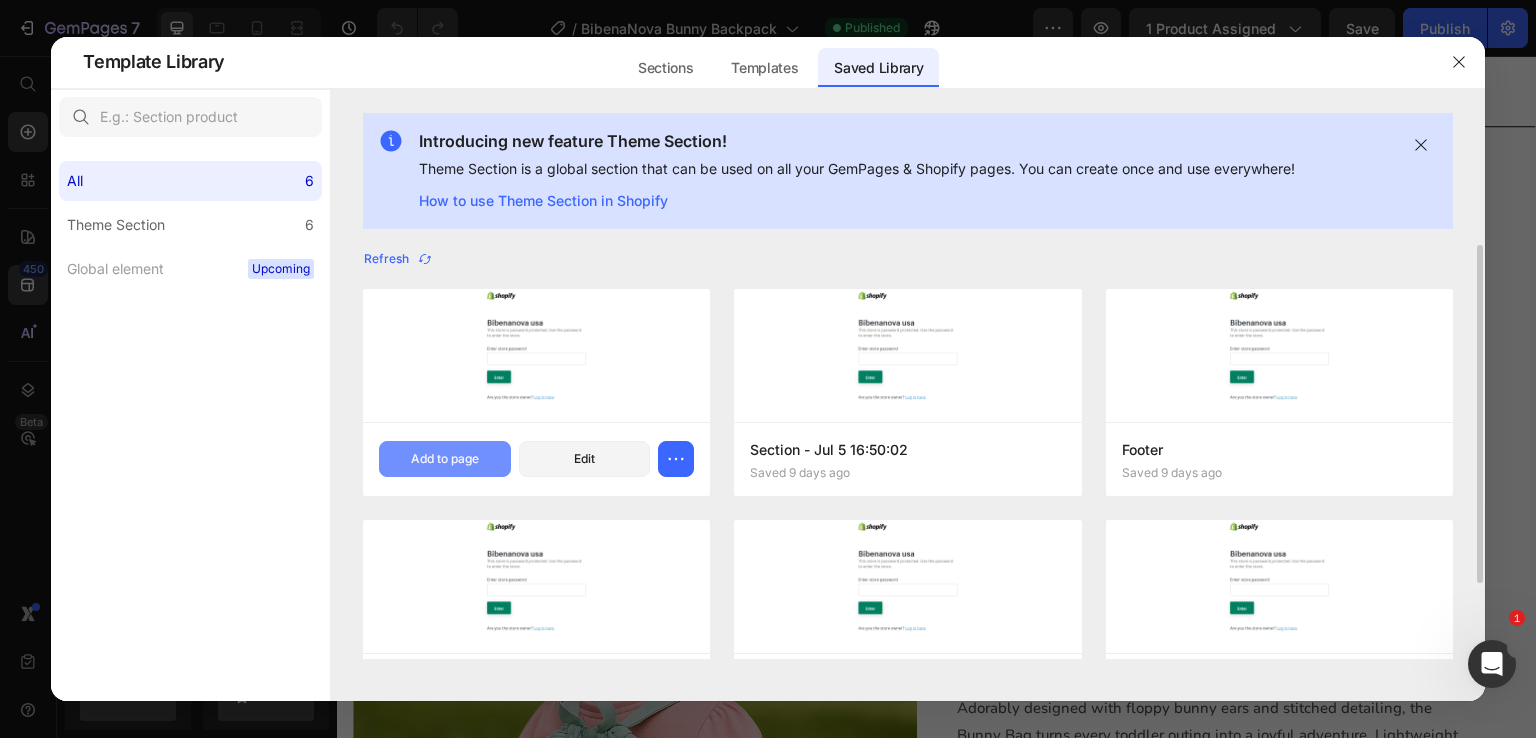 click on "Add to page" at bounding box center [445, 459] 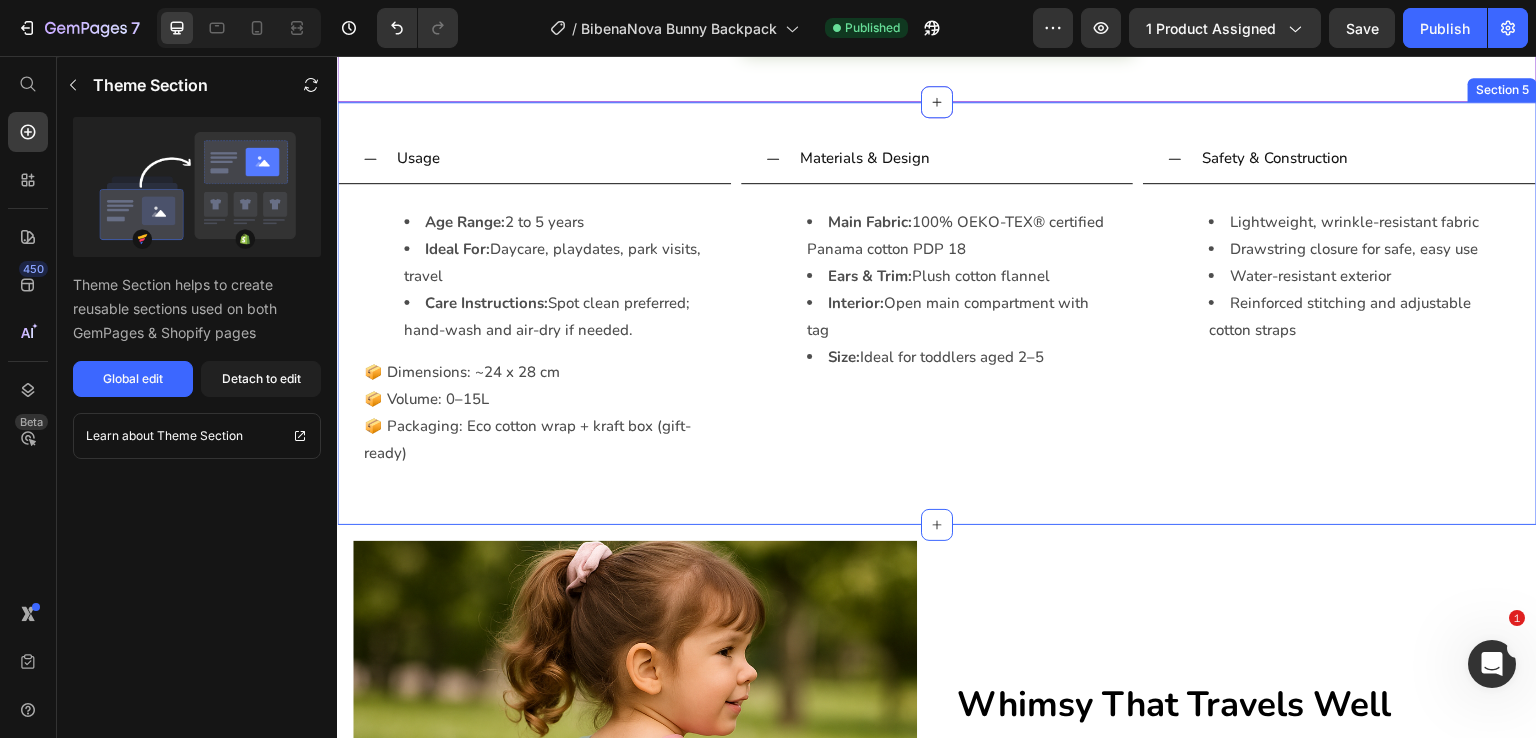 scroll, scrollTop: 2669, scrollLeft: 0, axis: vertical 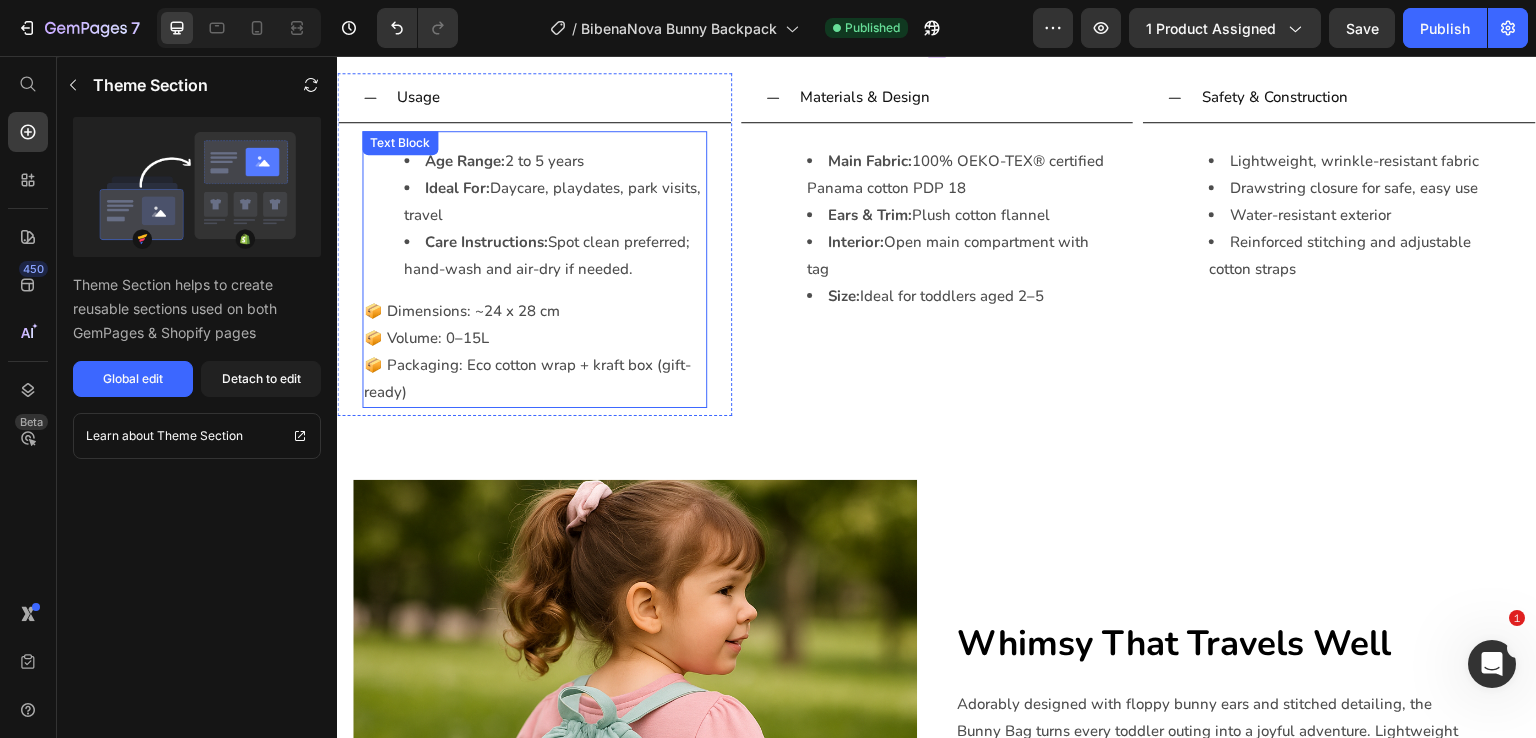 click on "Care Instructions:  Spot clean preferred; hand-wash and air-dry if needed." at bounding box center (554, 256) 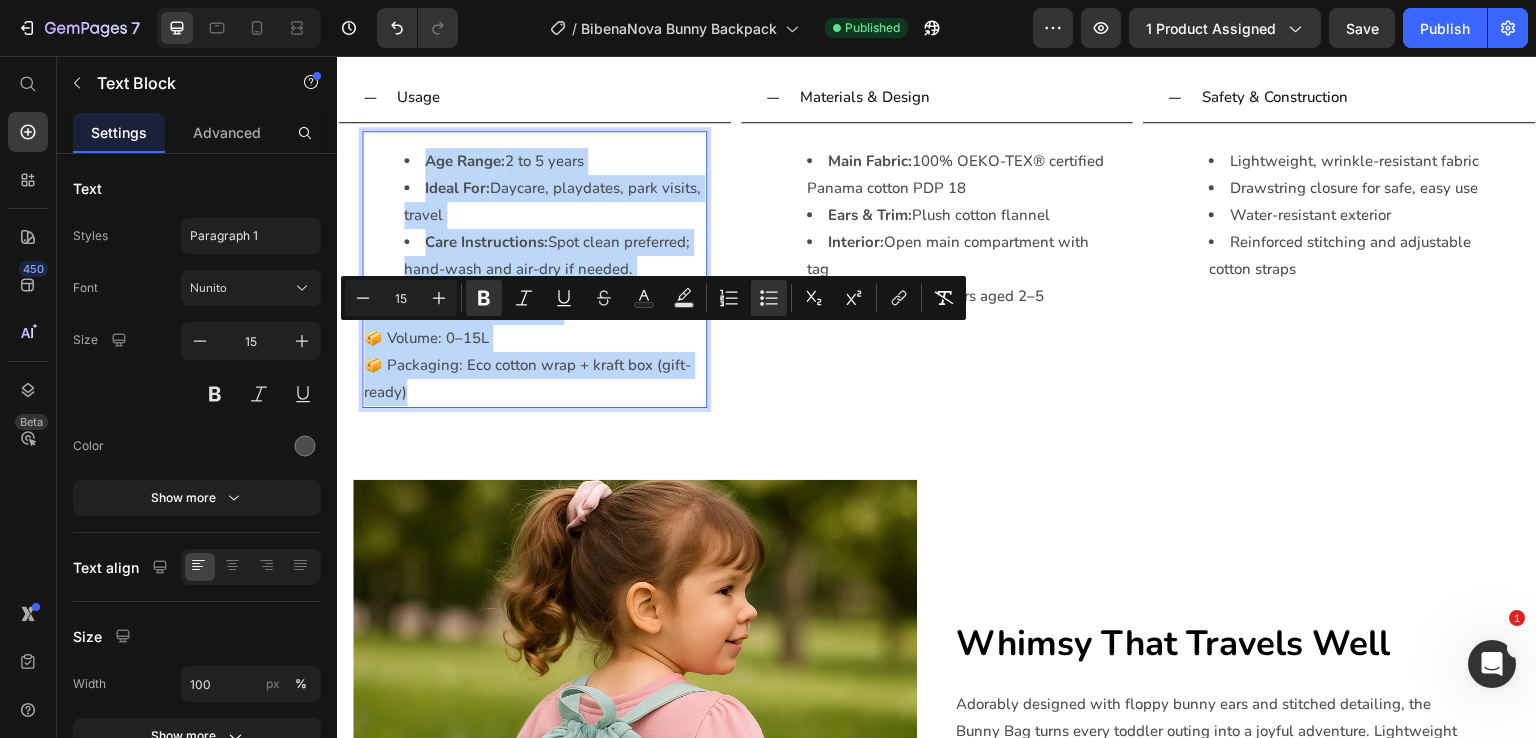 copy on "Age Range:  2 to 5 years  Ideal For:  Daycare, playdates, park visits, travel  Care Instructions:  Spot clean preferred; hand-wash and air-dry if needed. 📦 Dimensions: ~24 x 28 cm 📦 Volume: 0–15L 📦 Packaging: Eco cotton wrap + kraft box (gift-ready)" 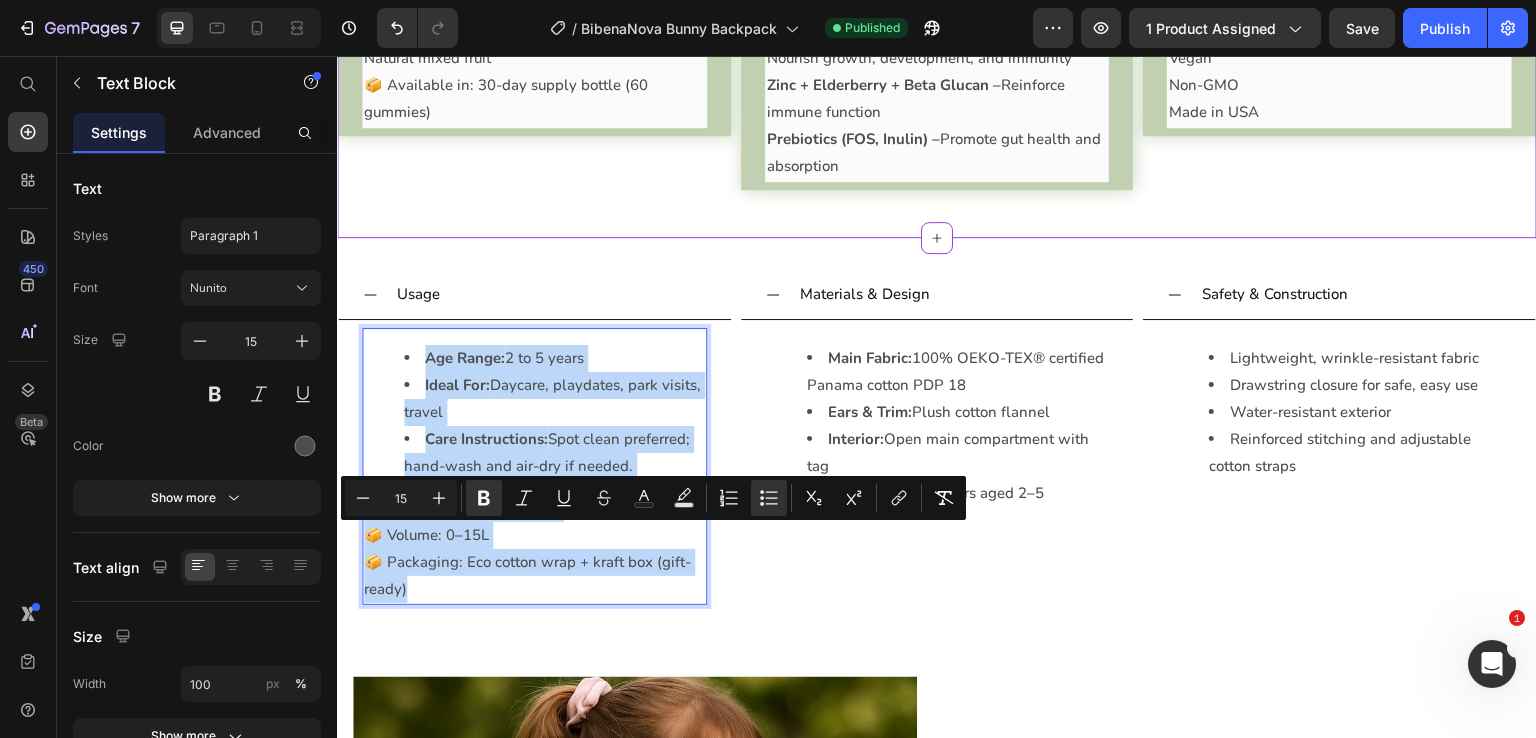 scroll, scrollTop: 2469, scrollLeft: 0, axis: vertical 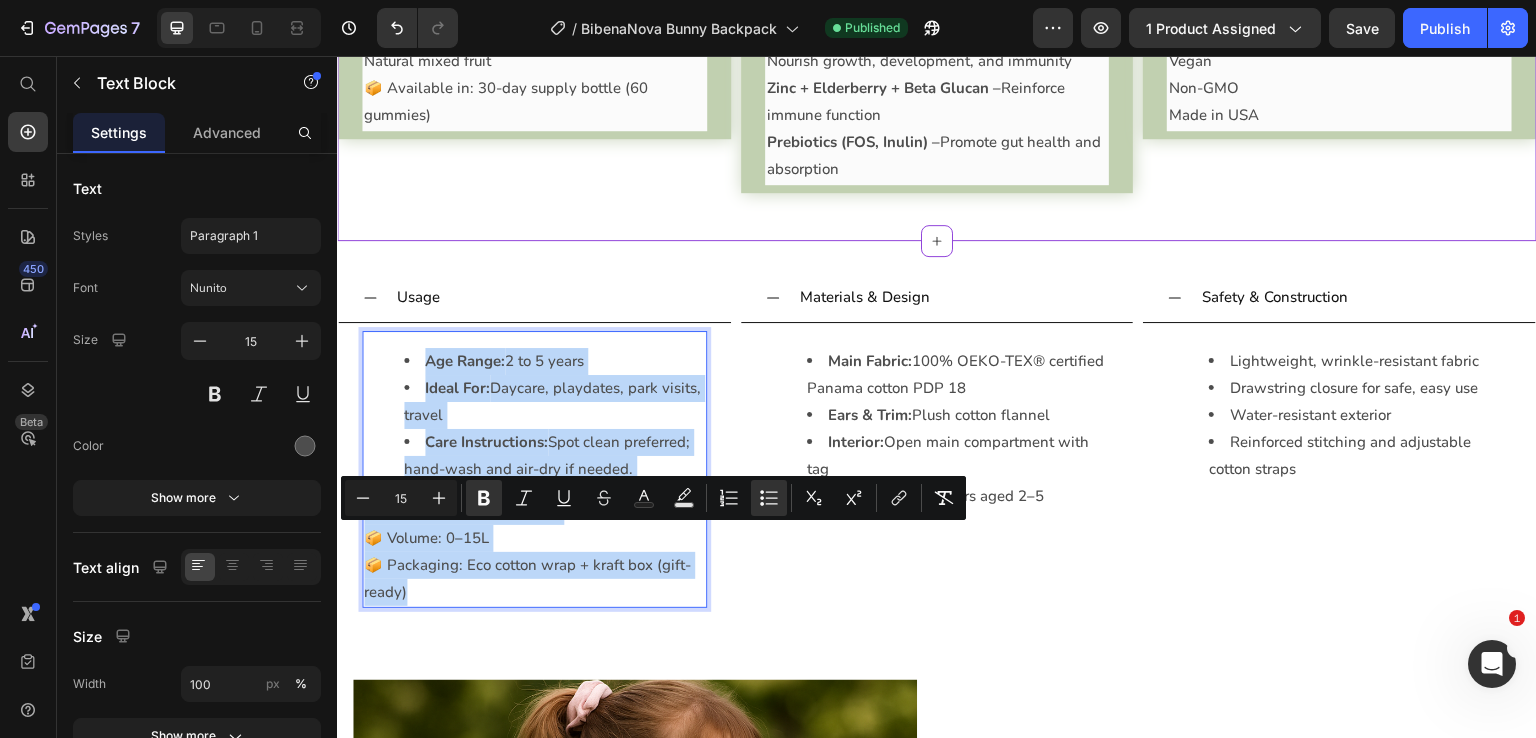 click on "When:  Morning or with school lunch Flavor: Natural mixed fruit" at bounding box center [534, 48] 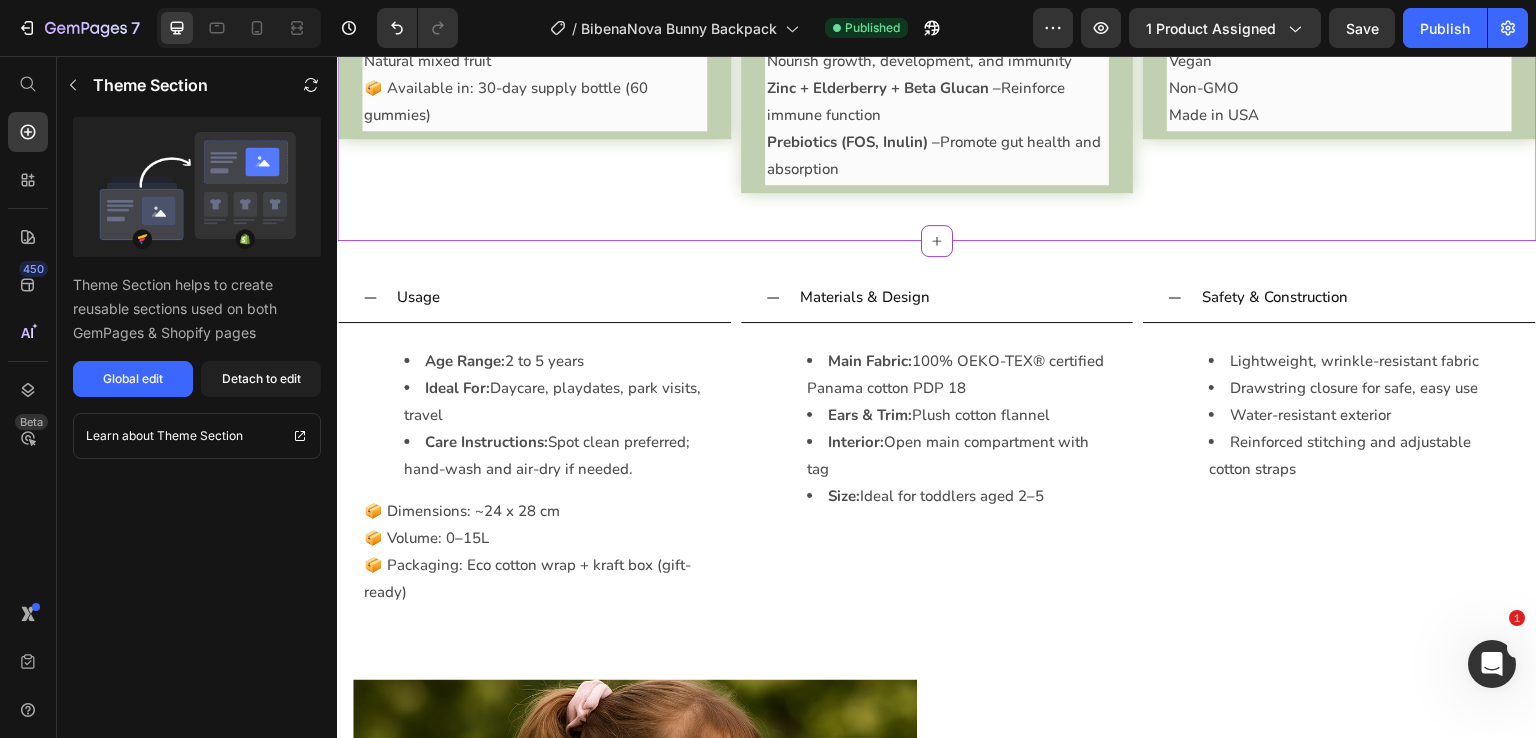 click on "When:  Morning or with school lunch Flavor: Natural mixed fruit" at bounding box center (534, 48) 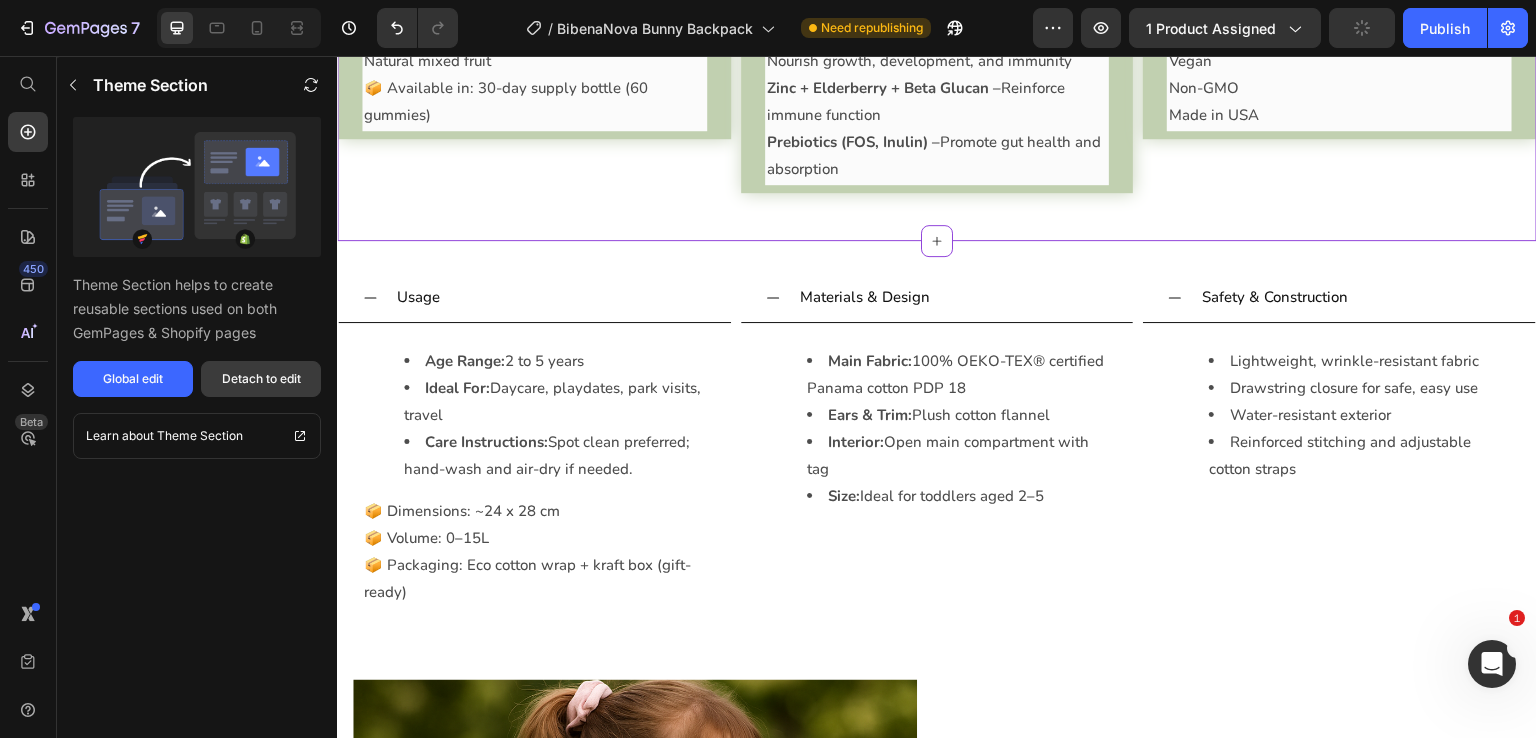 drag, startPoint x: 241, startPoint y: 389, endPoint x: 167, endPoint y: 137, distance: 262.64044 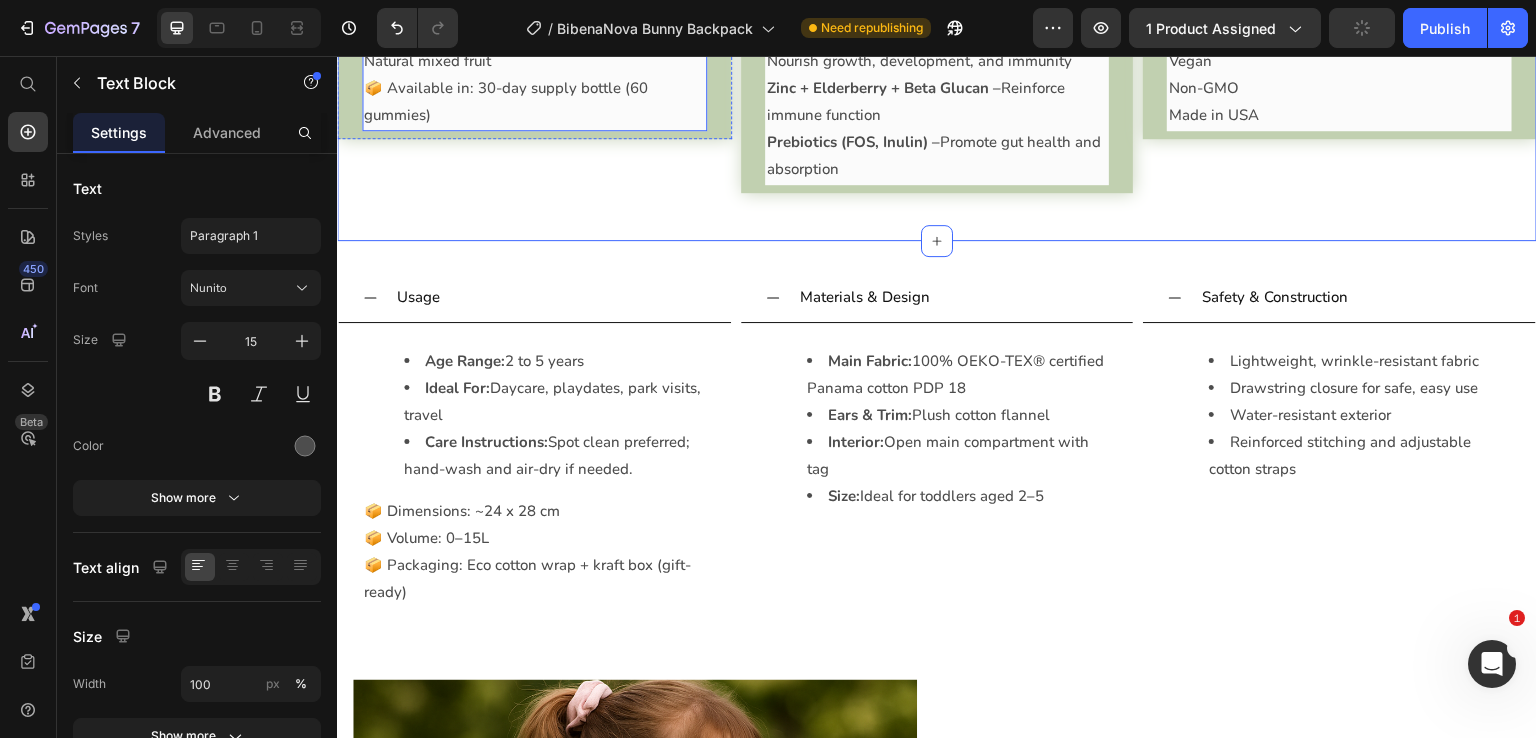 click on "How many:  2 gummies daily" at bounding box center [534, 7] 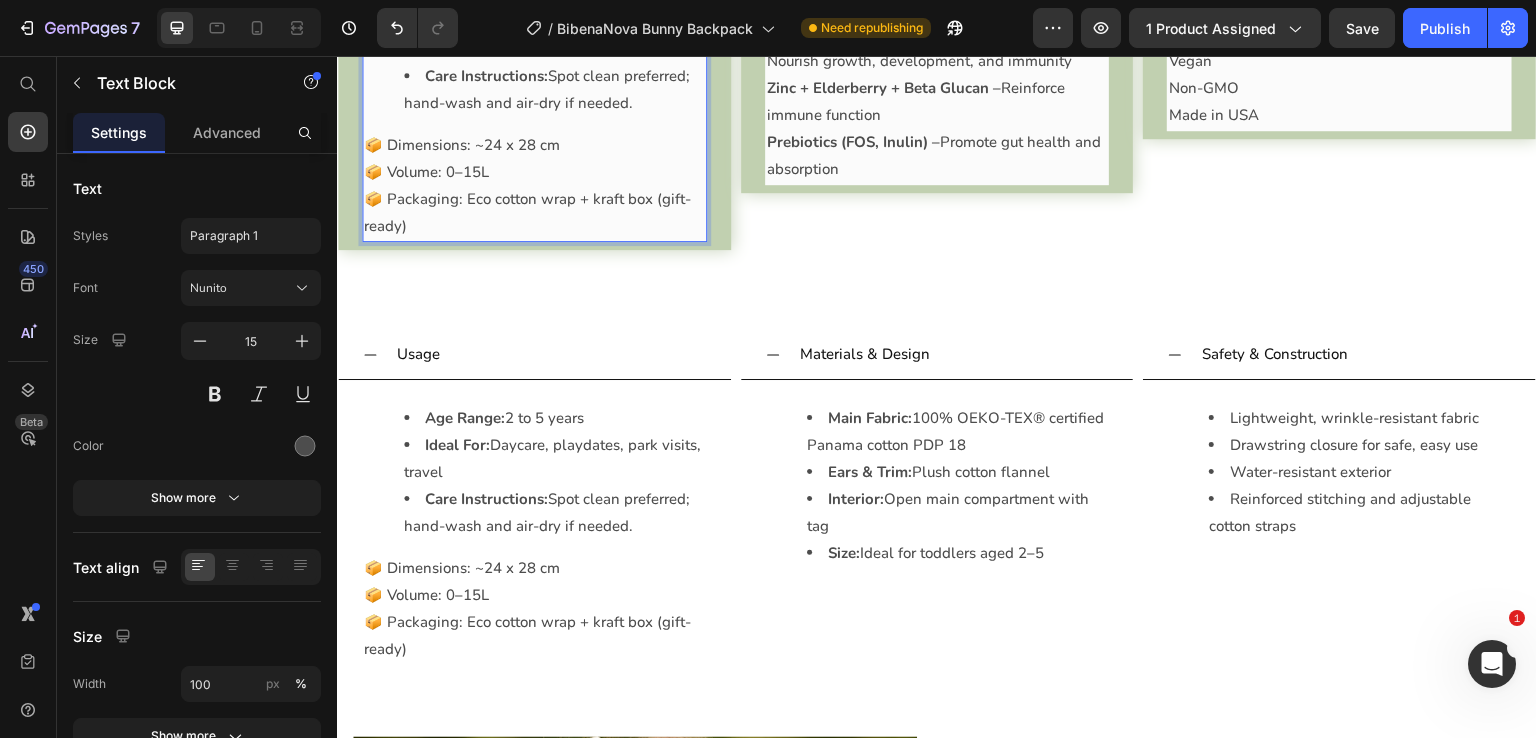 click on "Care Instructions:  Spot clean preferred; hand-wash and air-dry if needed." at bounding box center (554, 90) 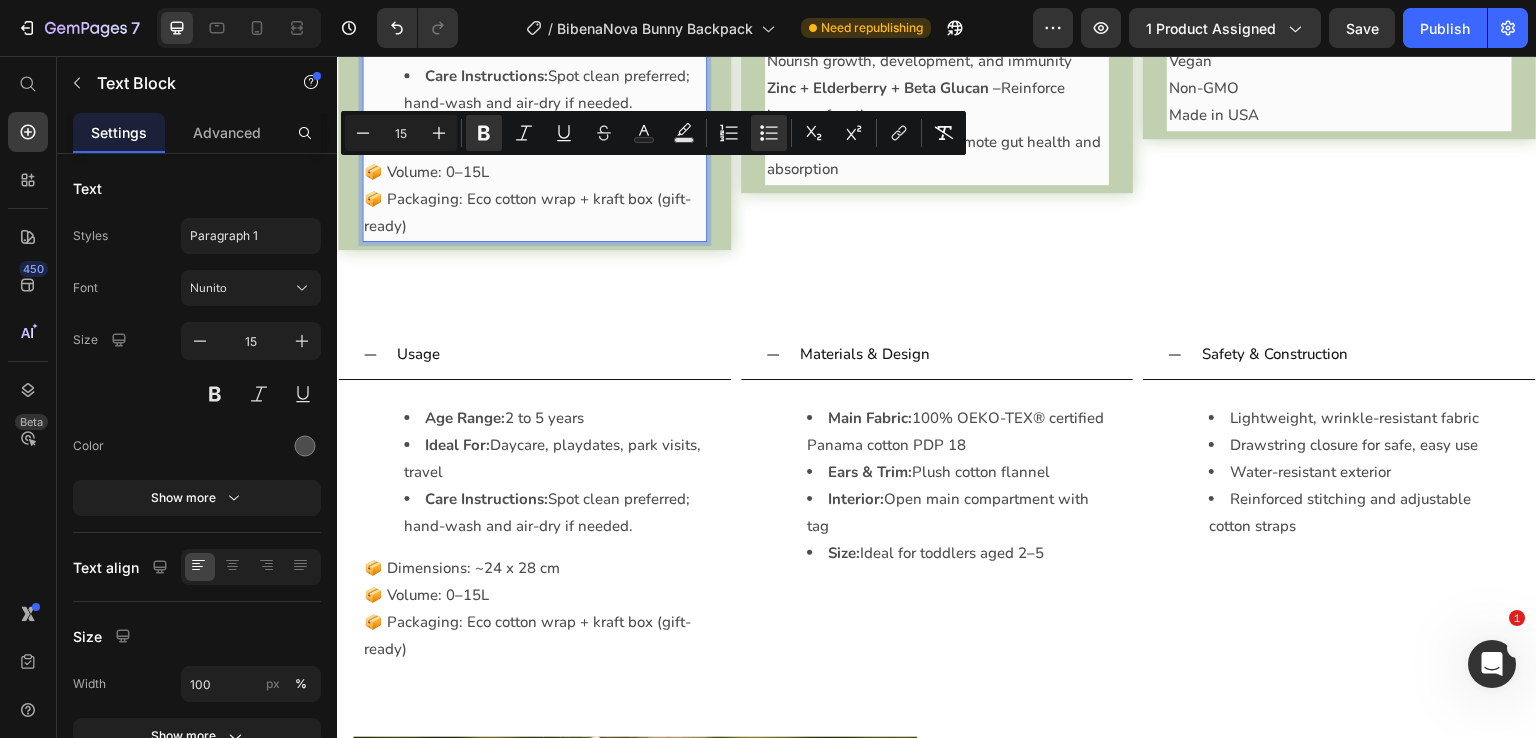 drag, startPoint x: 637, startPoint y: 282, endPoint x: 420, endPoint y: 168, distance: 245.12242 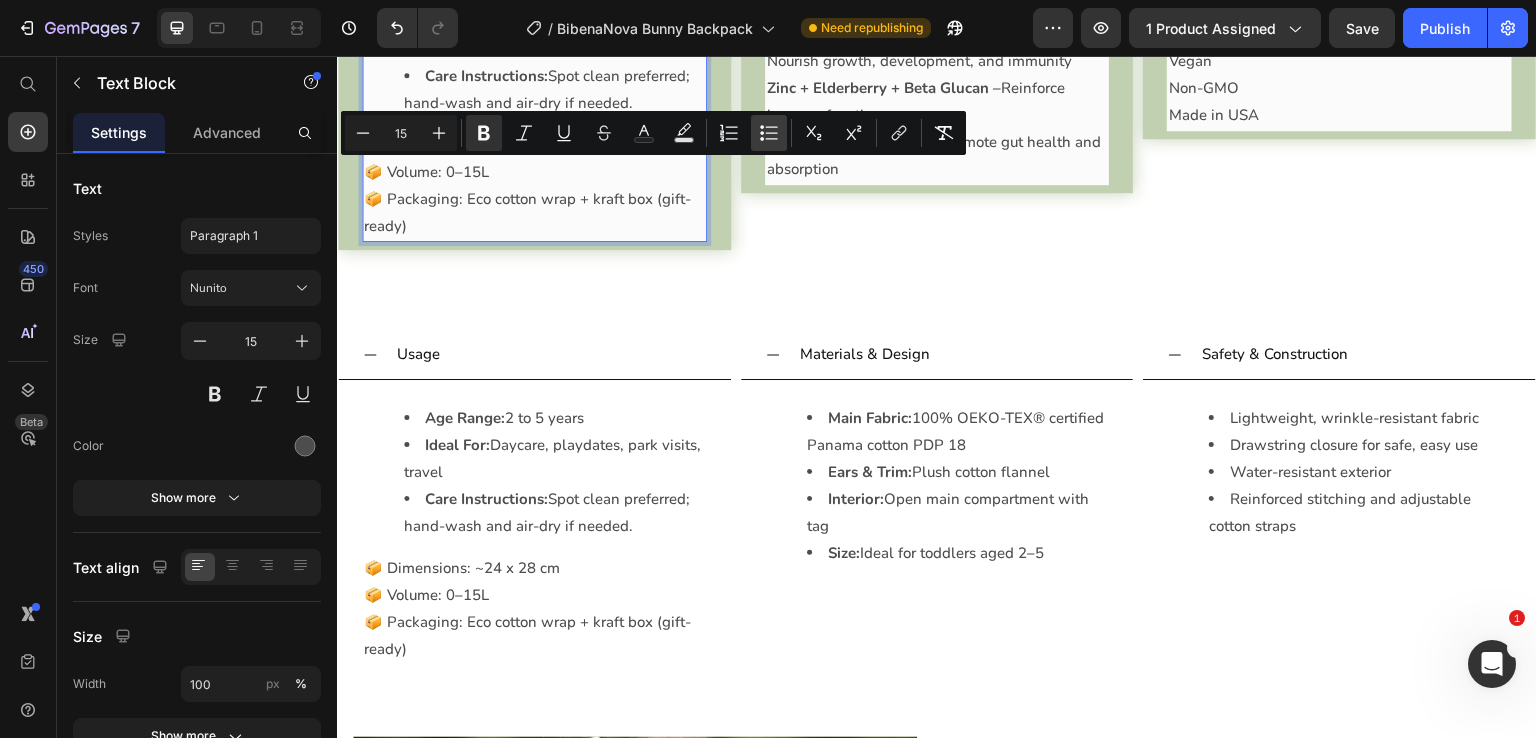 click 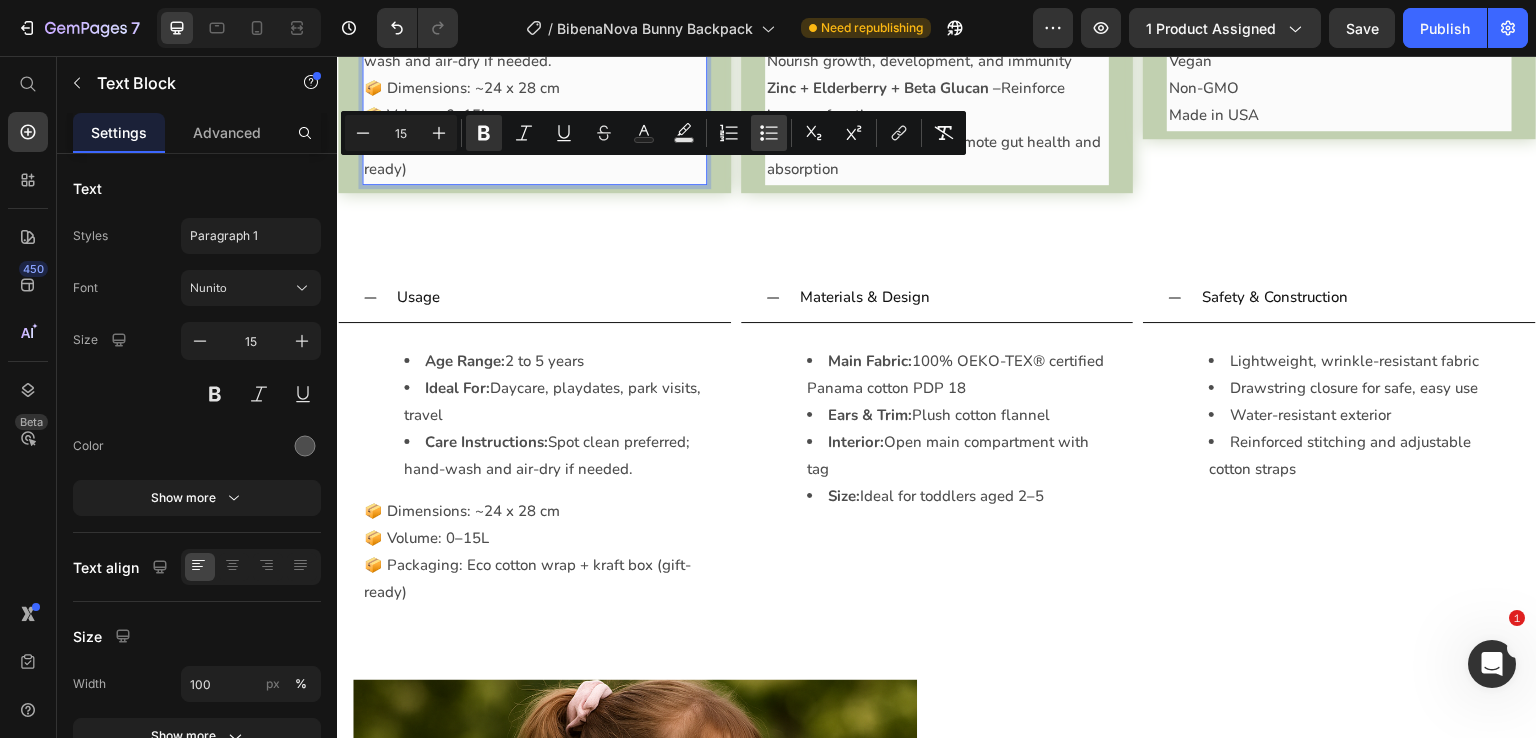 type on "15" 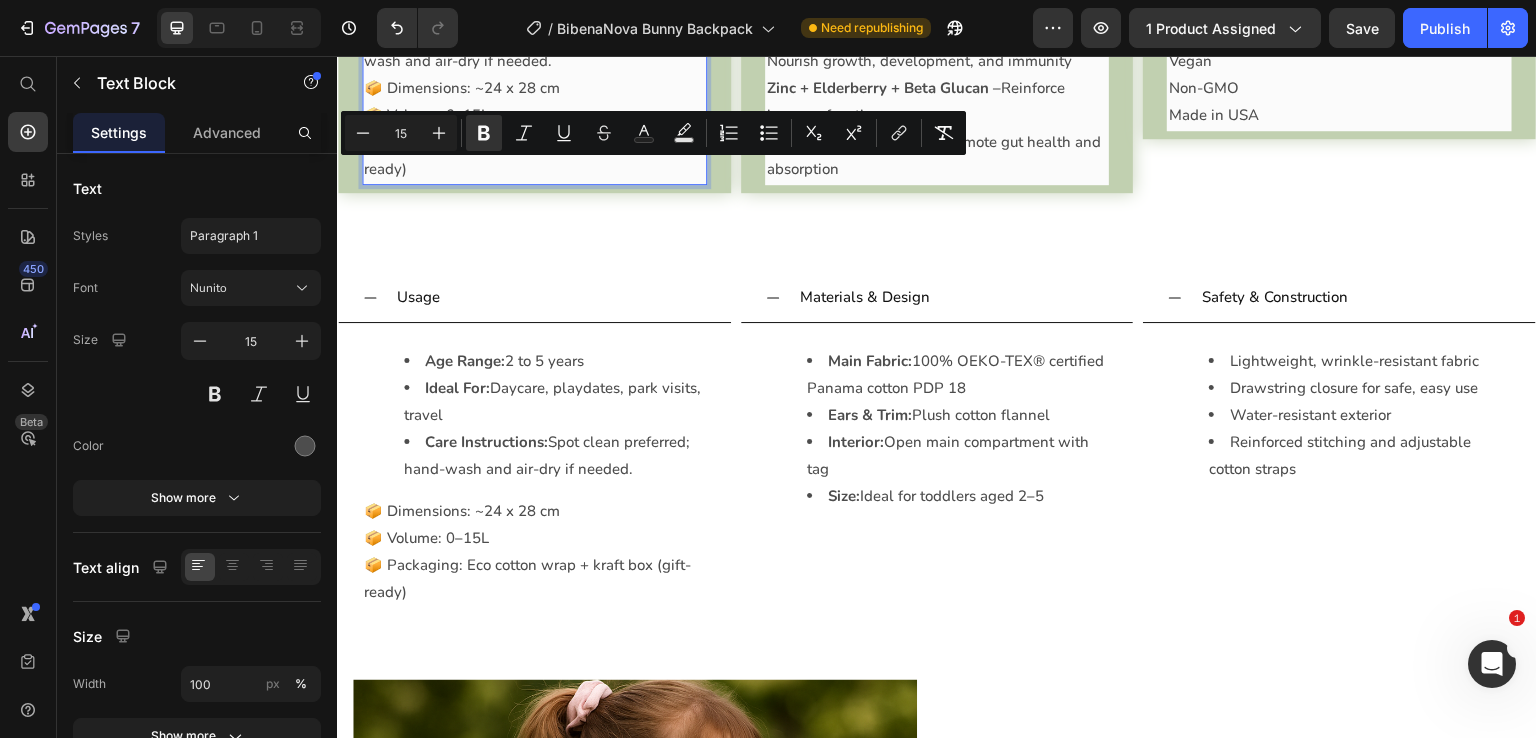 click on "📦 Volume: 0–15L" at bounding box center [534, 115] 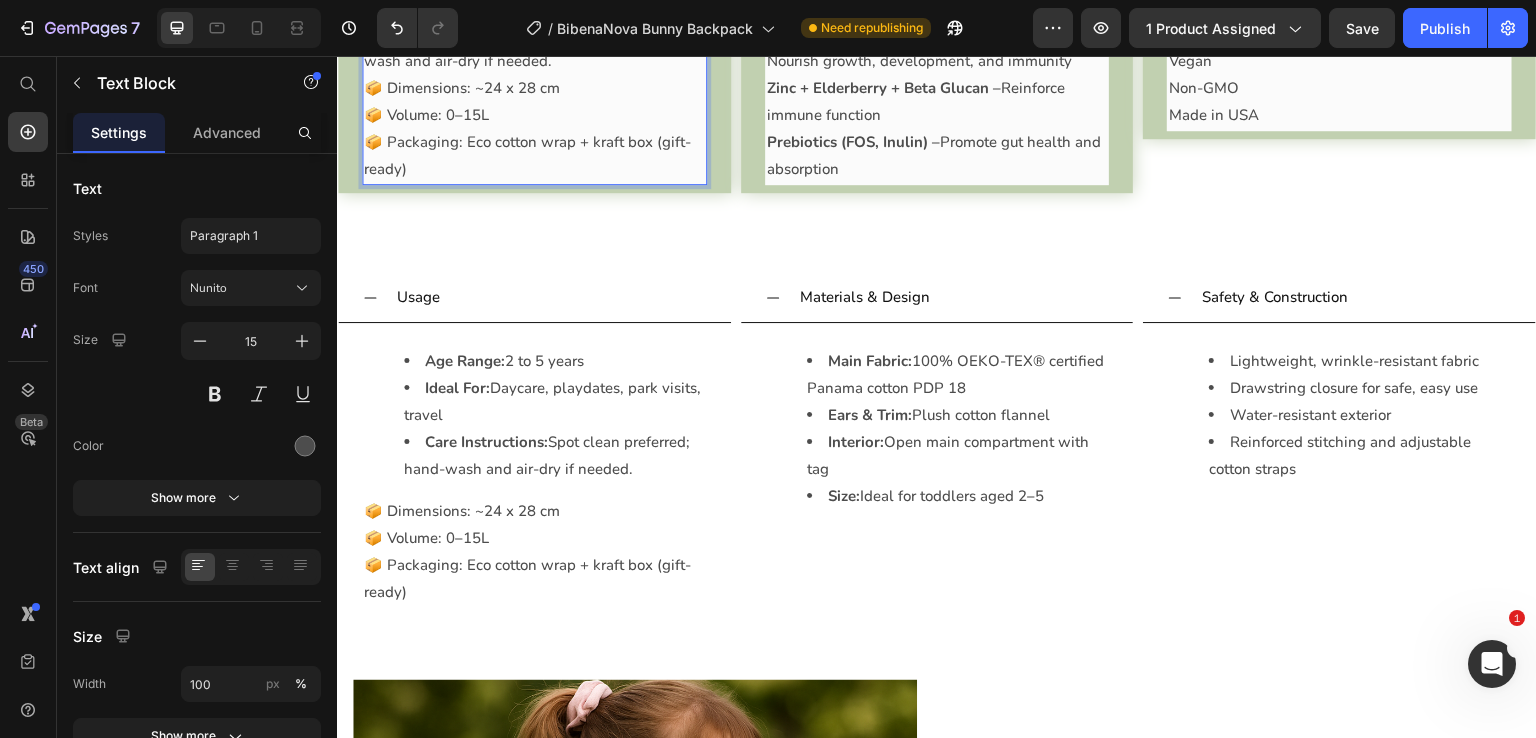 click on "📦 Dimensions: ~24 x 28 cm" at bounding box center (534, 88) 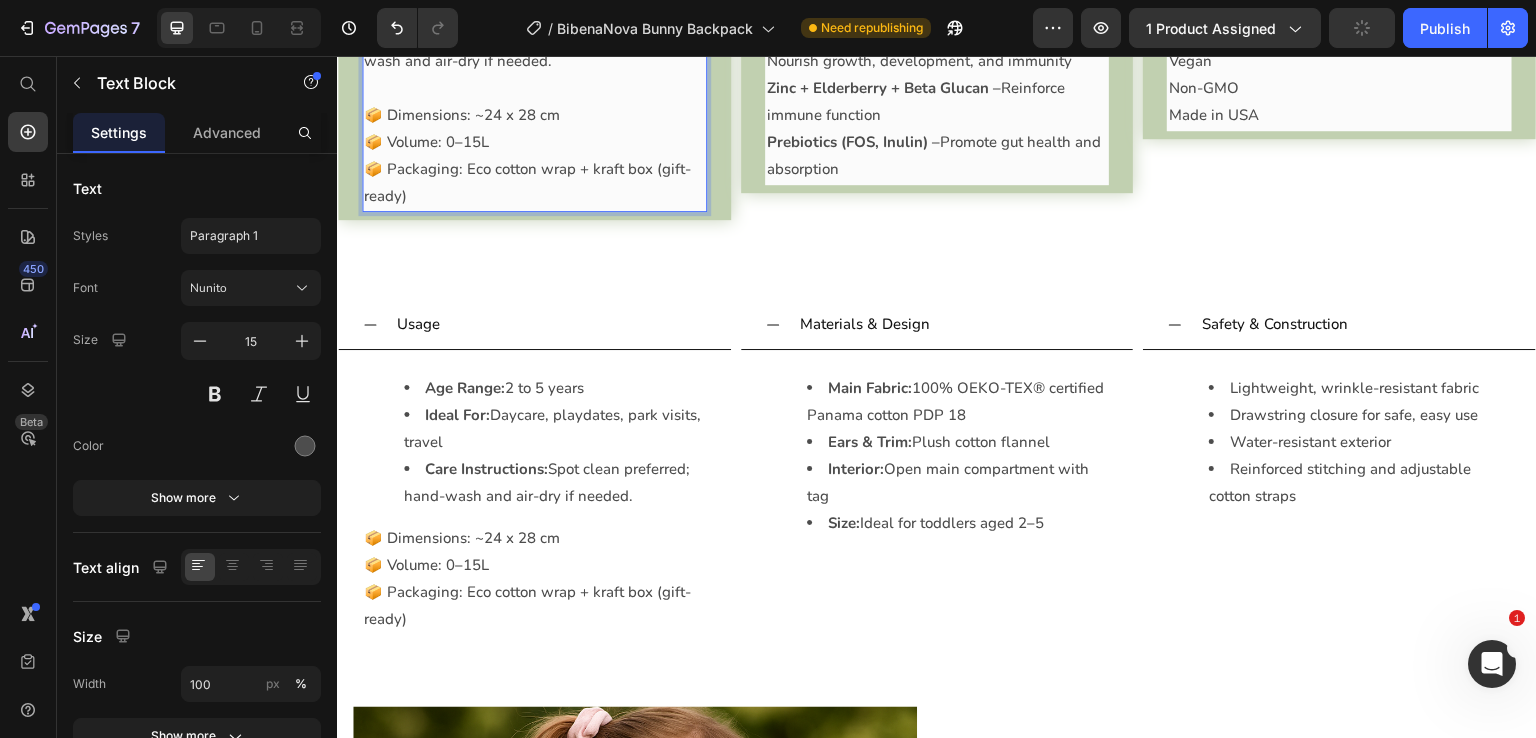 click at bounding box center [534, 88] 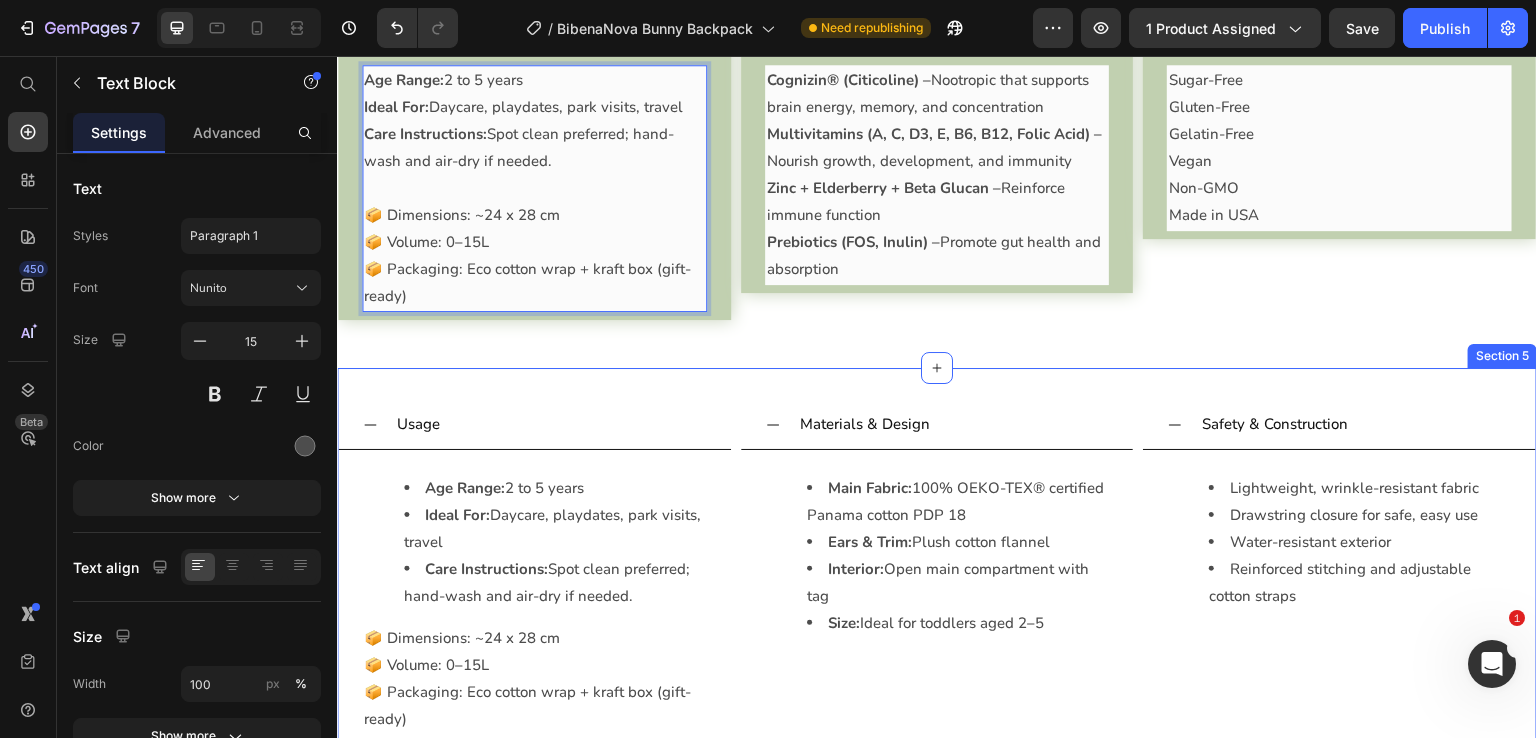 scroll, scrollTop: 2469, scrollLeft: 0, axis: vertical 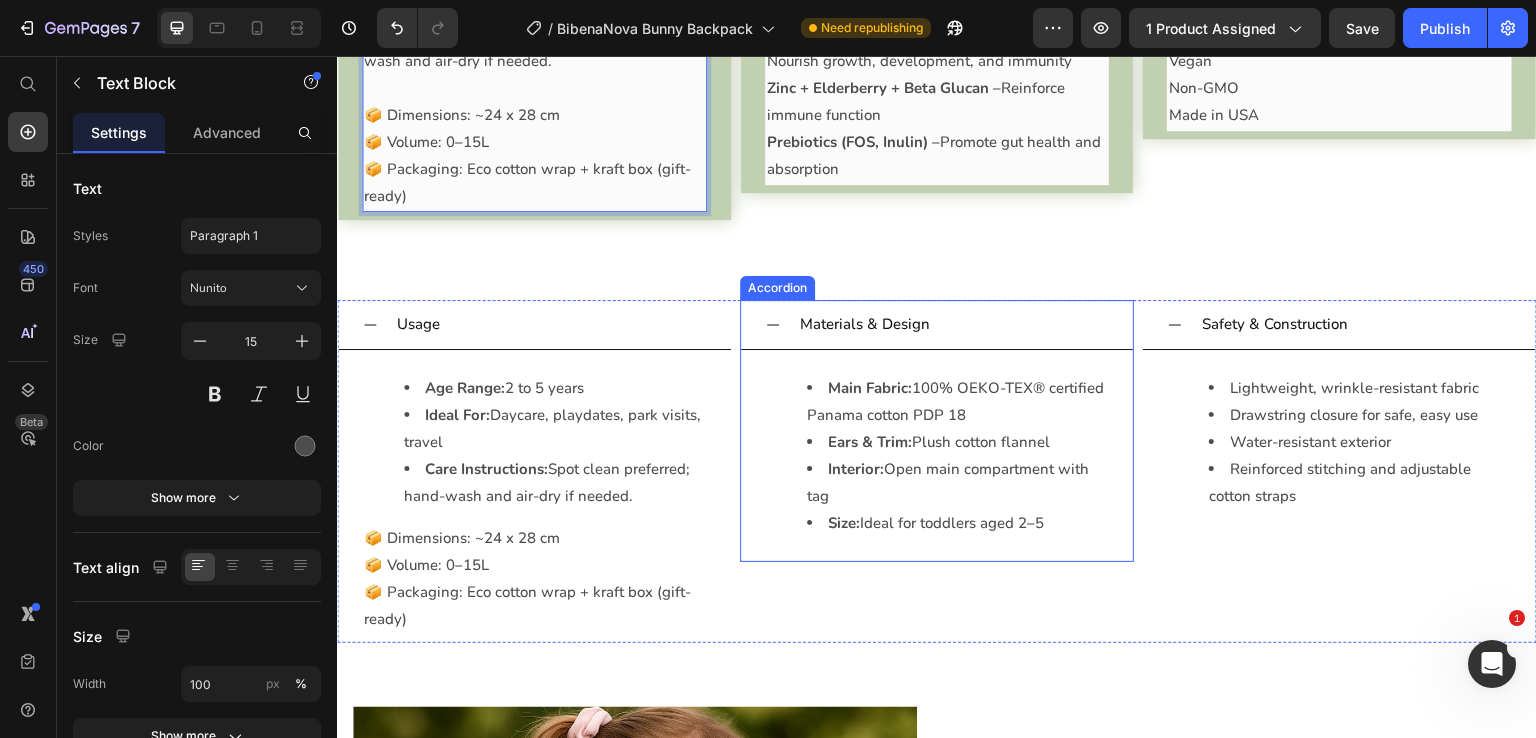 click on "Materials & Design" at bounding box center (865, 324) 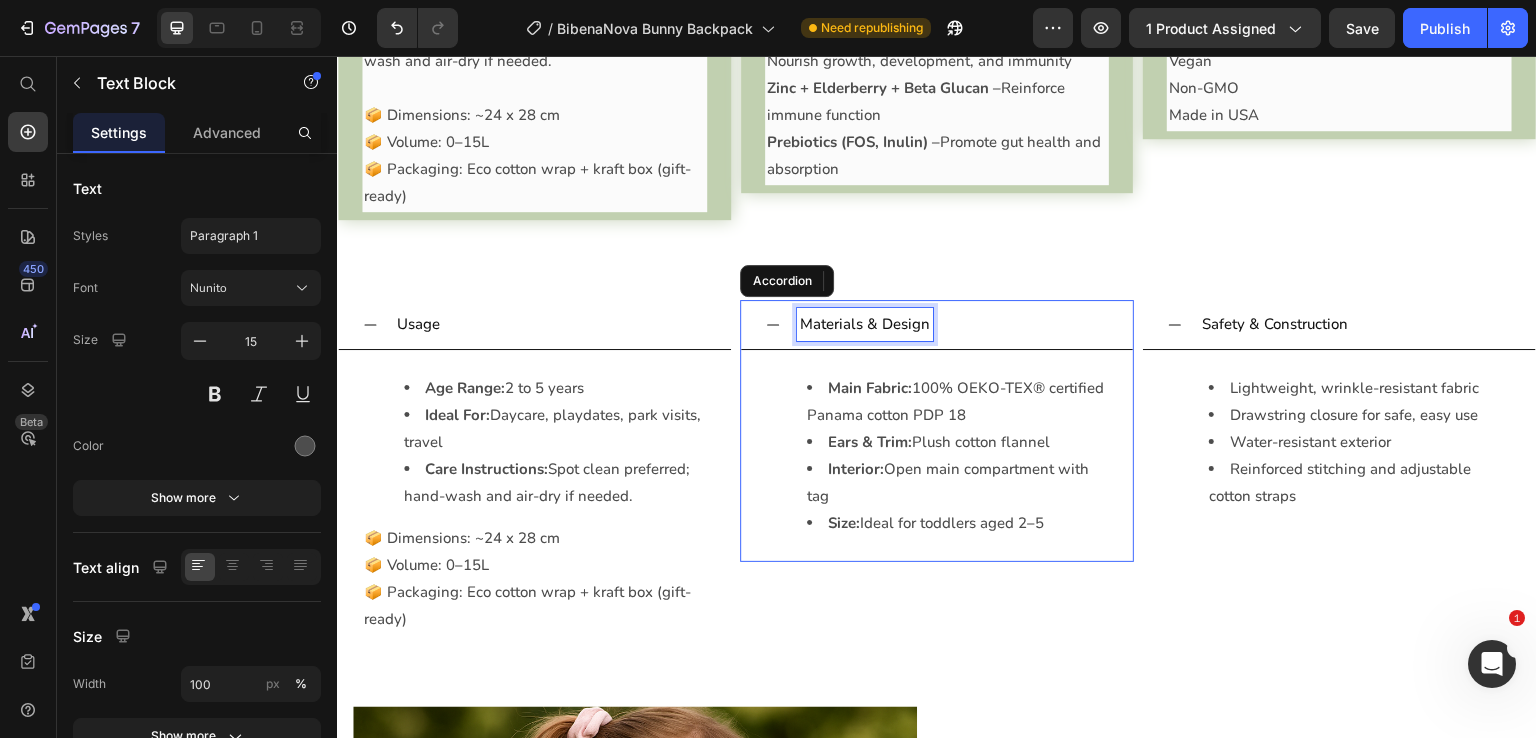 click on "Materials & Design" at bounding box center [865, 324] 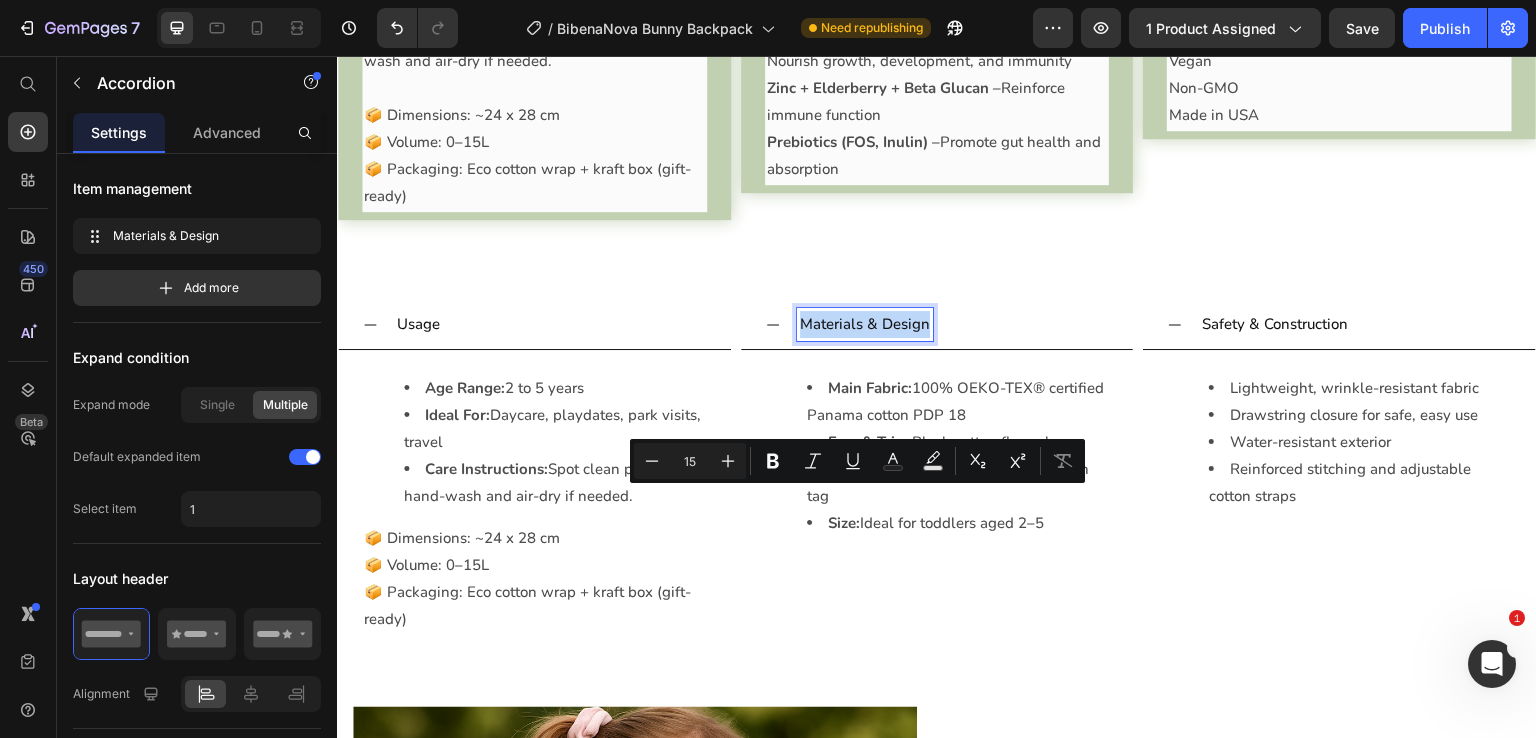 copy on "Materials & Design" 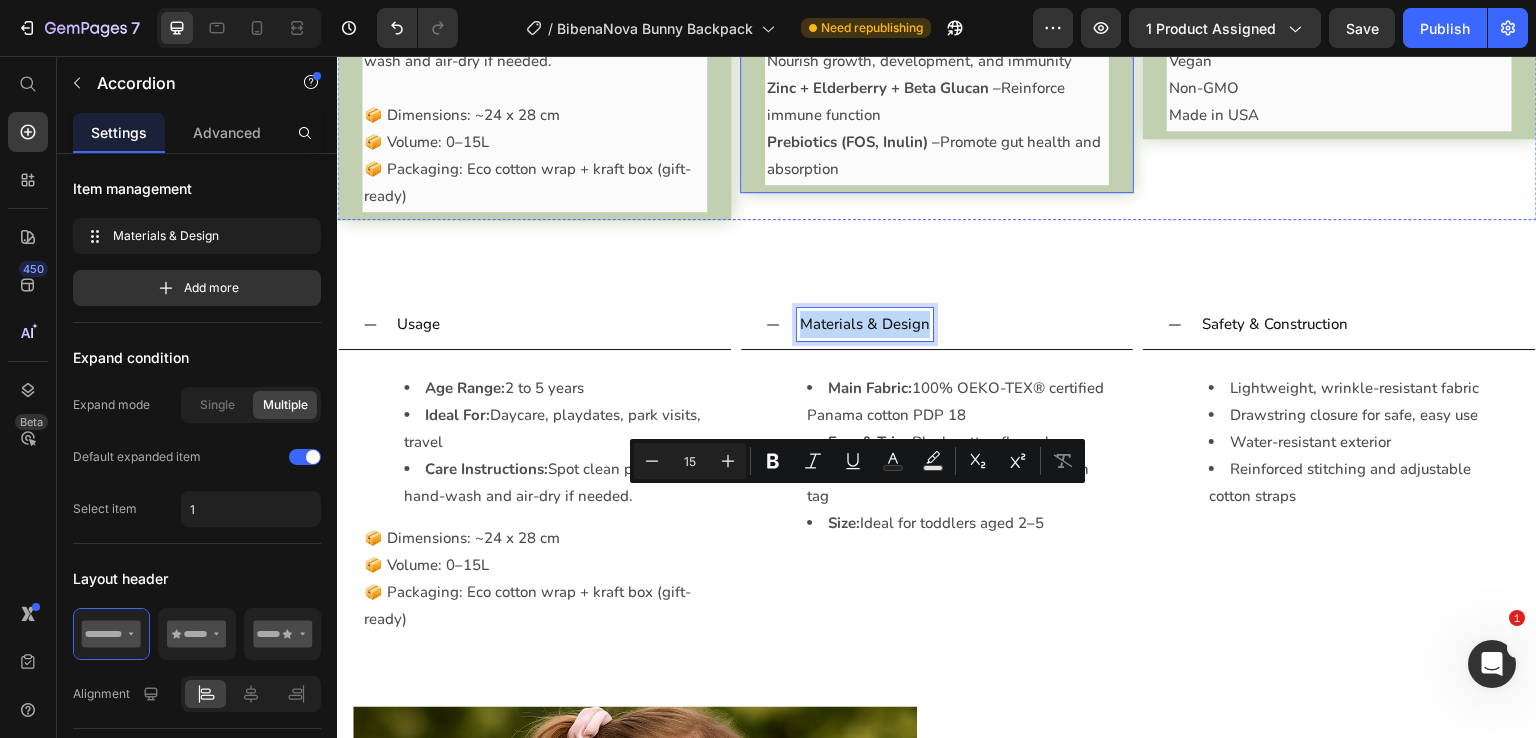 click on "Ingredients & Function Cognizin® (Citicoline) –  Nootropic that supports brain energy, memory, and concentration Multivitamins (A, C, D3, E, B6, B12, Folic Acid) –  Nourish growth, development, and immunity Zinc + Elderberry + Beta Glucan –  Reinforce immune function  Prebiotics (FOS, Inulin) –  Promote gut health and absorption Text Block Accordion" at bounding box center [937, 50] 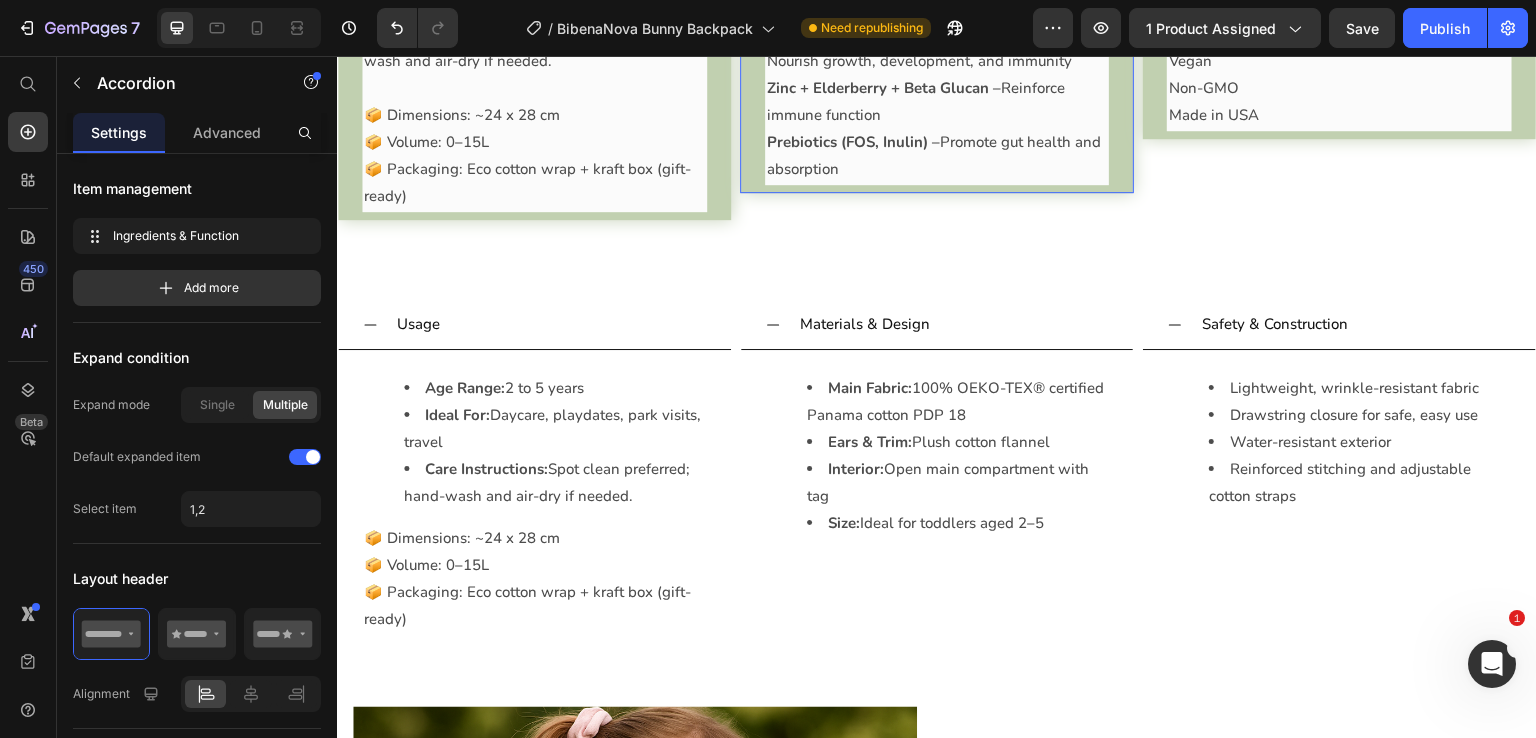 click on "Accordion" at bounding box center [798, -72] 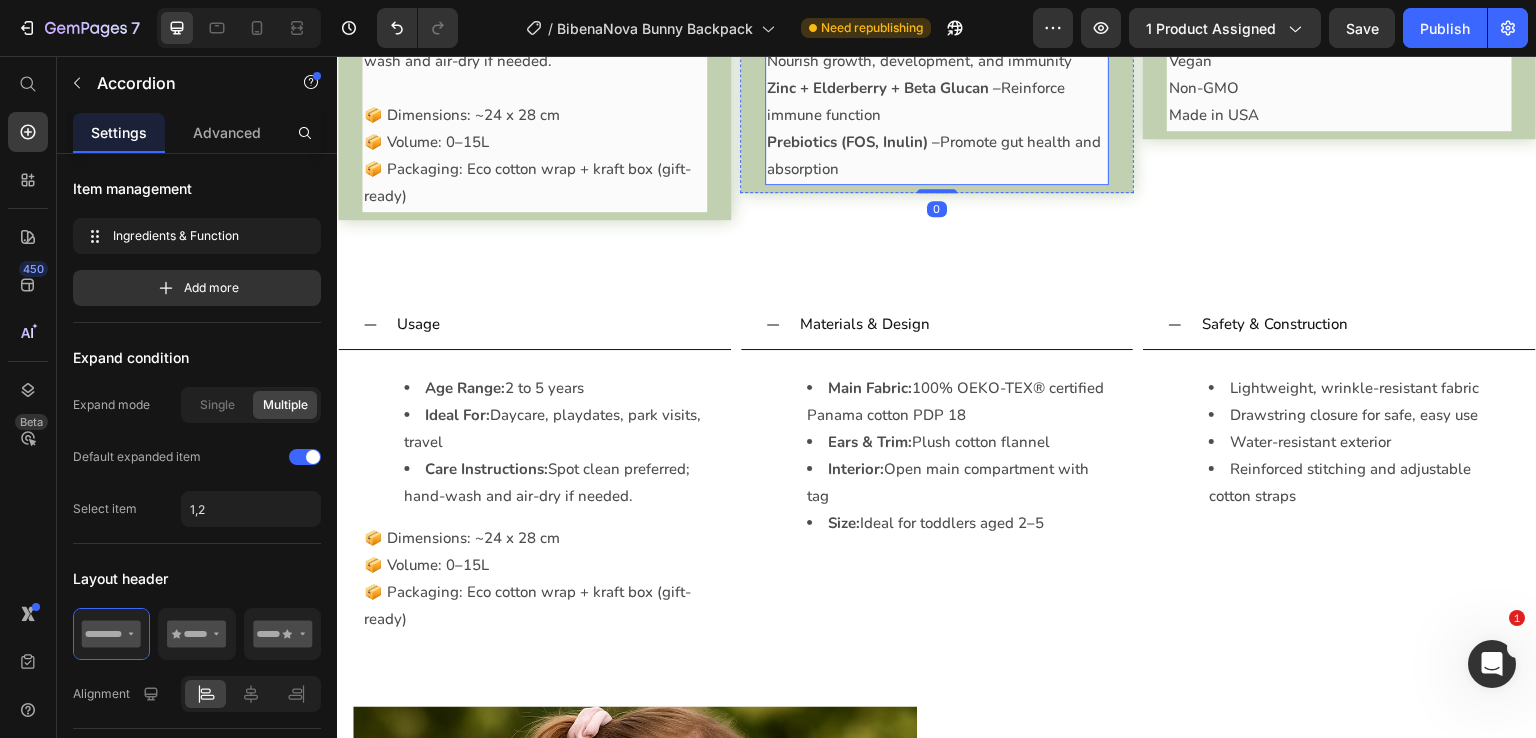 click on "Multivitamins (A, C, D3, E, B6, B12, Folic Acid) –" at bounding box center (934, 34) 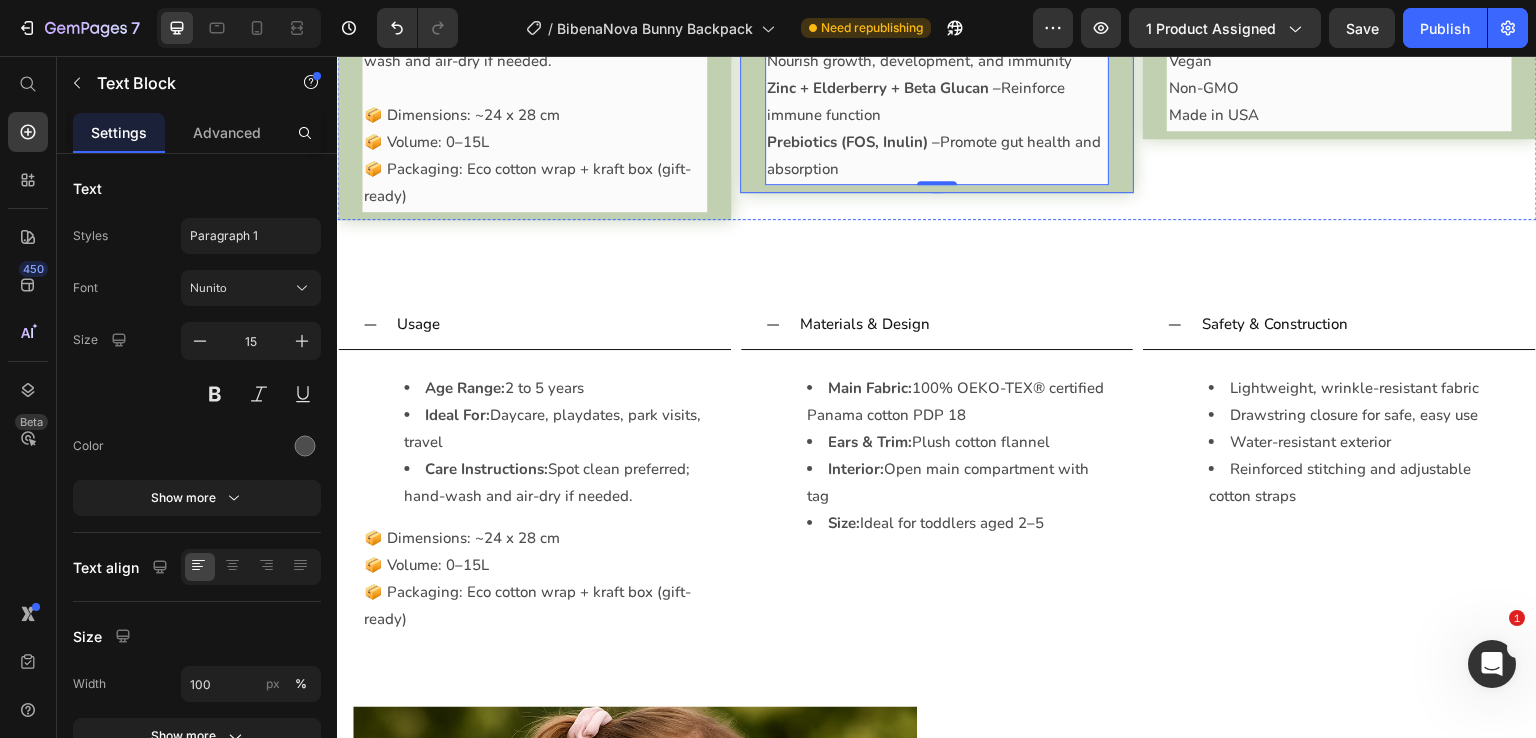 click on "Ingredients & Function" at bounding box center [847, -68] 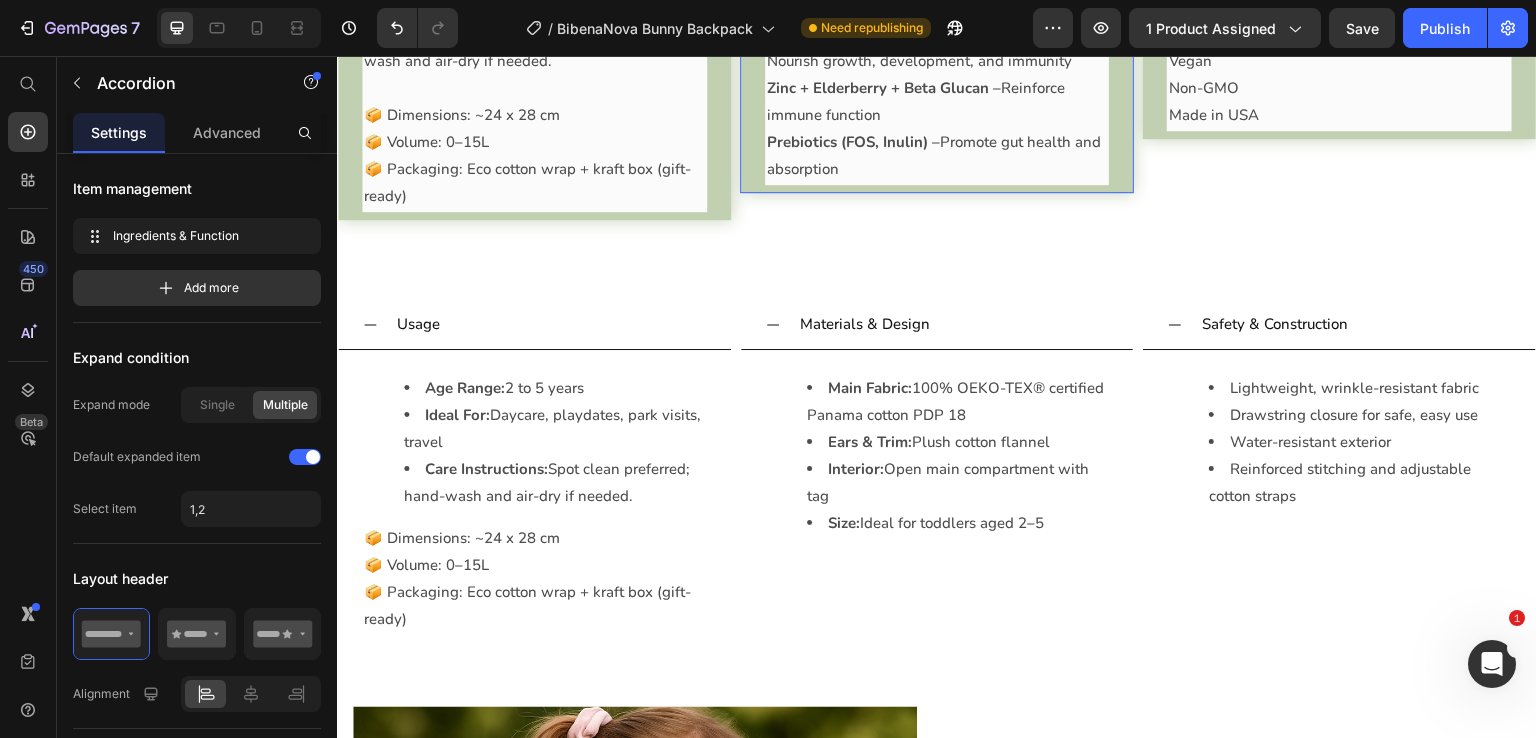 click on "Ingredients & Function" at bounding box center [847, -68] 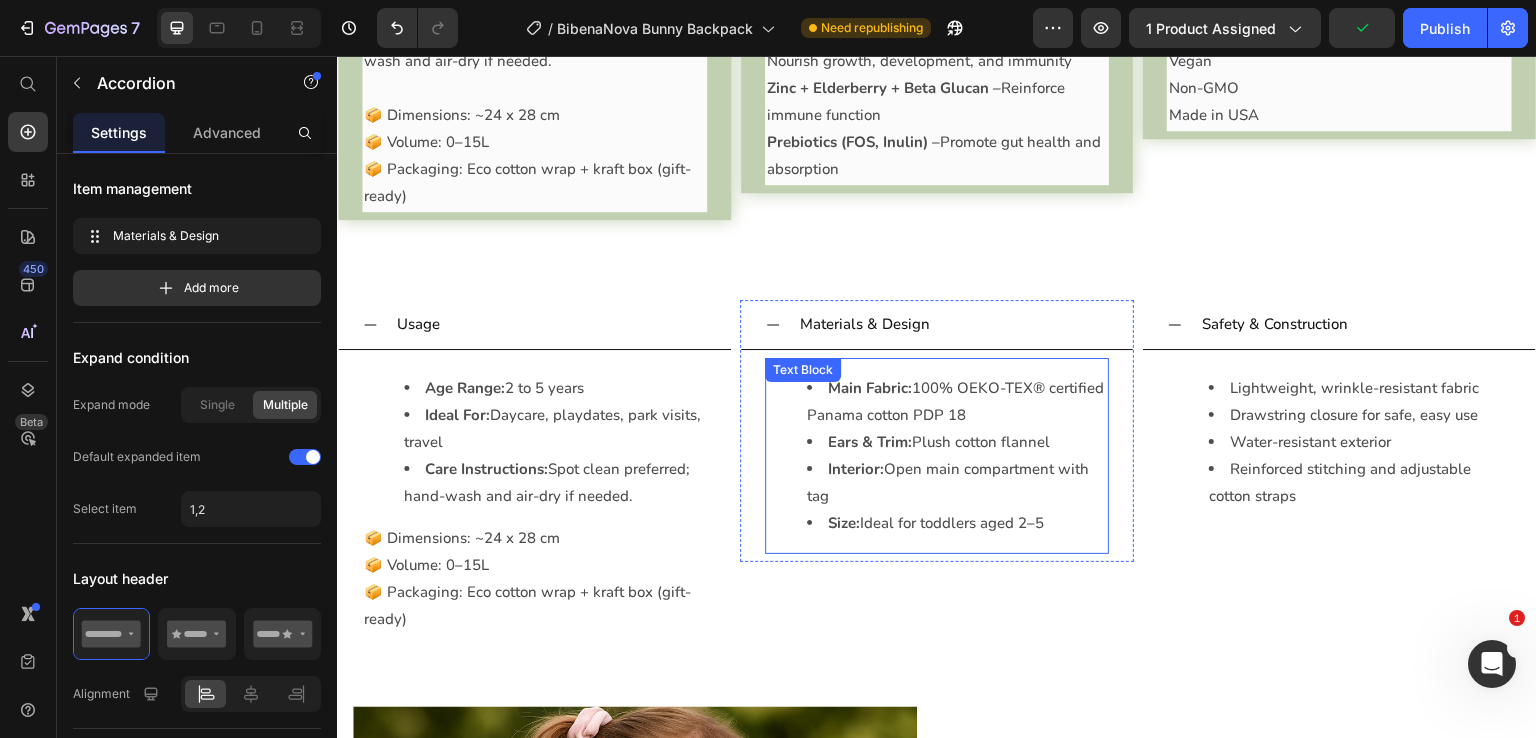 click on "Ears & Trim:  Plush cotton flannel" at bounding box center [957, 442] 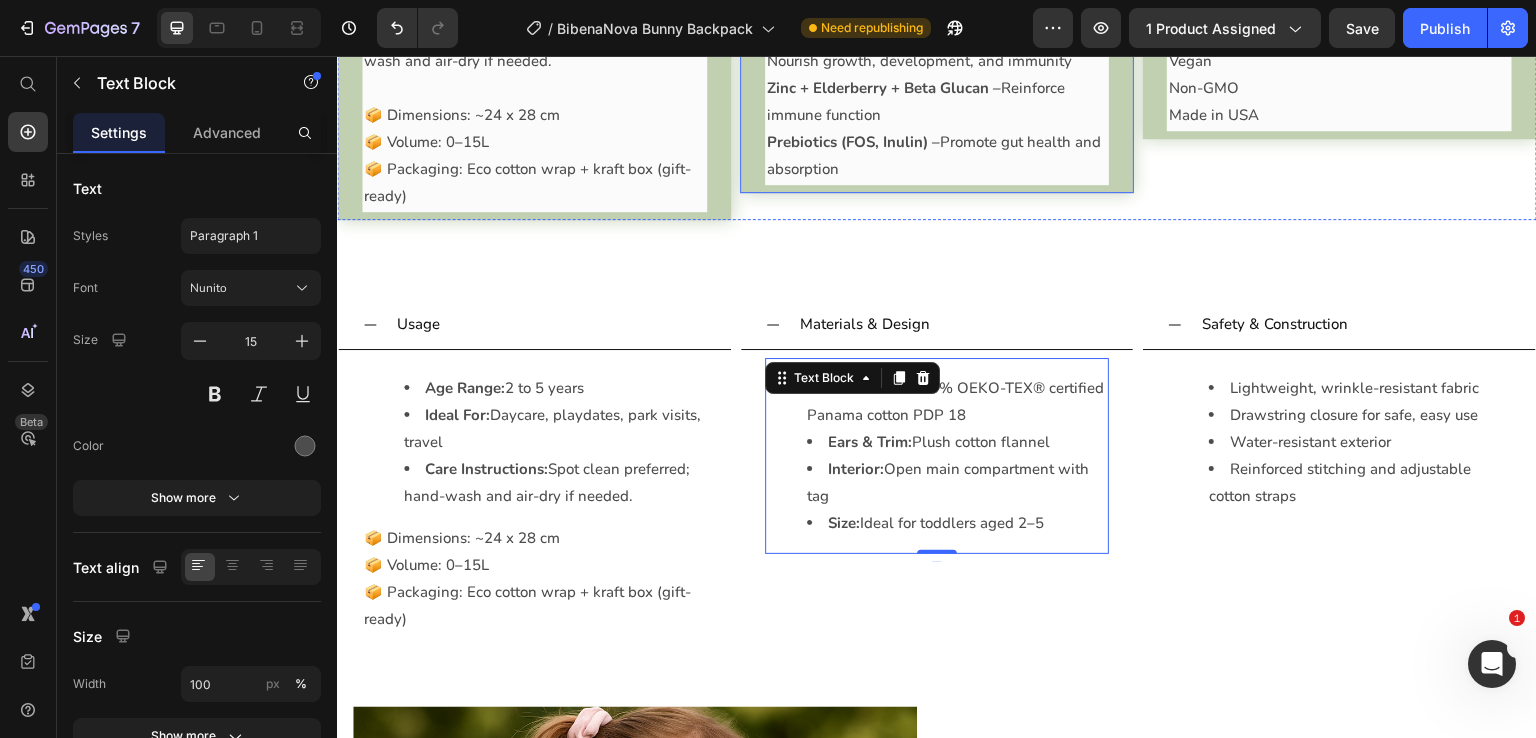 click on "Materials & Design Cognizin® (Citicoline) –  Nootropic that supports brain energy, memory, and concentration Multivitamins (A, C, D3, E, B6, B12, Folic Acid) –  Nourish growth, development, and immunity Zinc + Elderberry + Beta Glucan –  Reinforce immune function  Prebiotics (FOS, Inulin) –  Promote gut health and absorption Text Block Accordion" at bounding box center [937, 50] 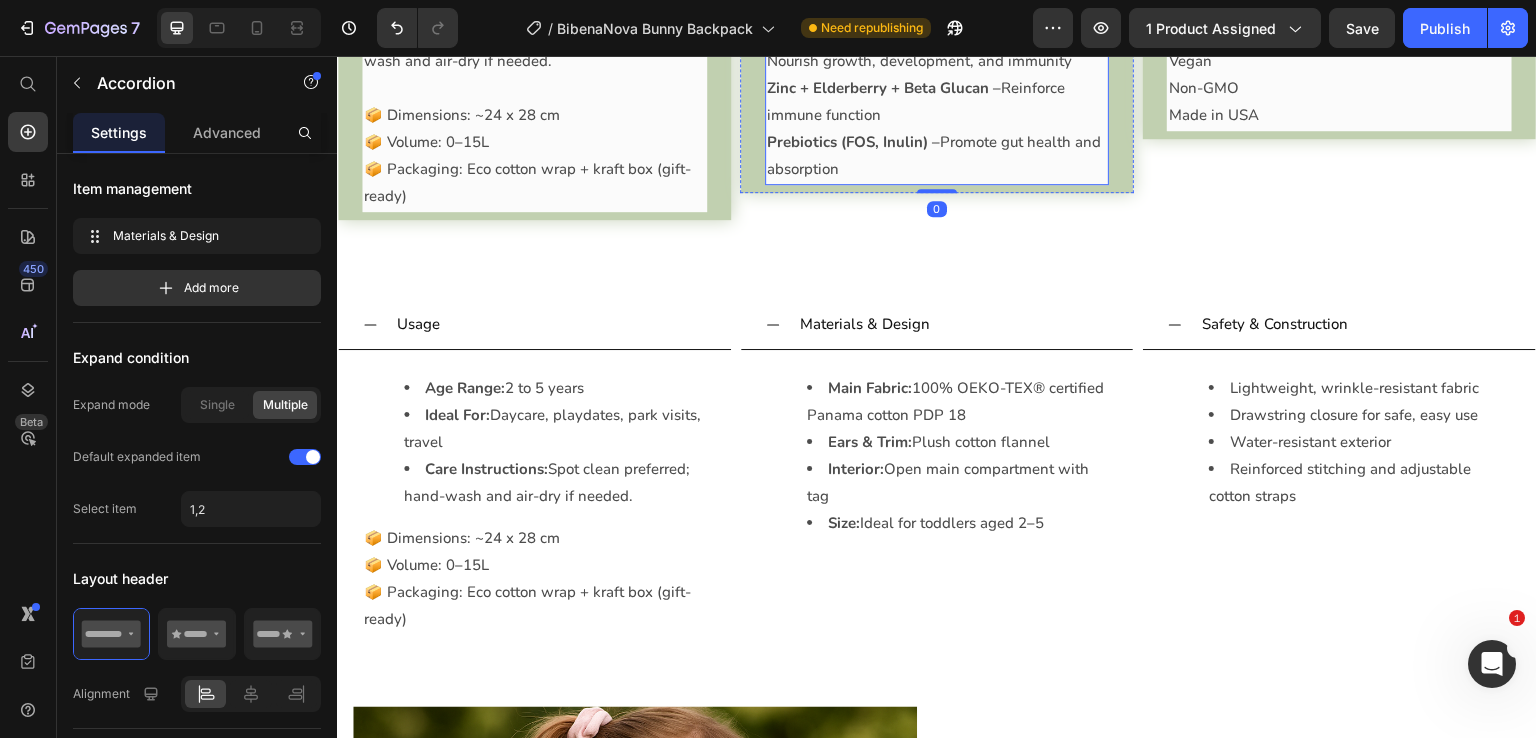 click on "Cognizin® (Citicoline) –  Nootropic that supports brain energy, memory, and concentration" at bounding box center [937, -6] 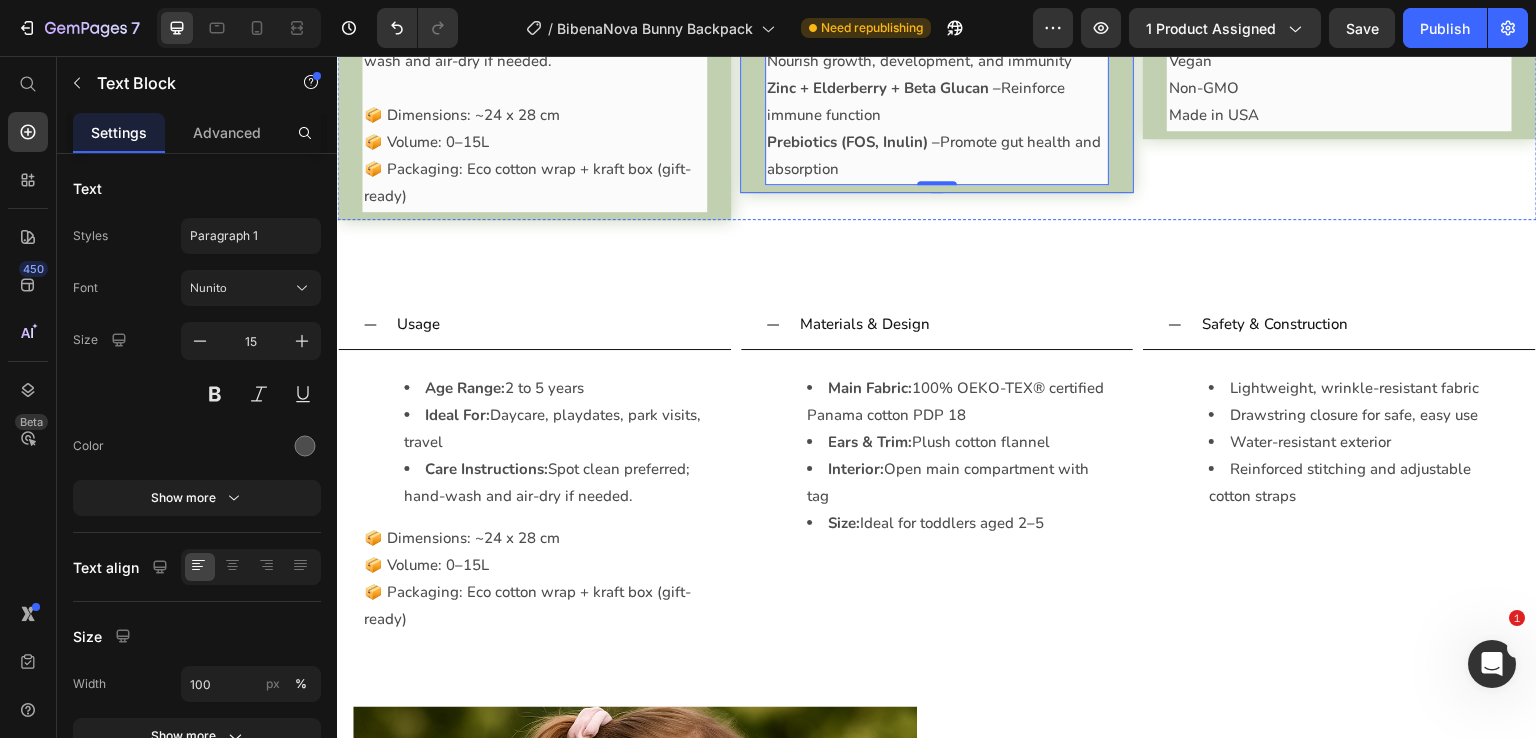 click on "Materials & Design Cognizin® (Citicoline) –  Nootropic that supports brain energy, memory, and concentration Multivitamins (A, C, D3, E, B6, B12, Folic Acid) –  Nourish growth, development, and immunity Zinc + Elderberry + Beta Glucan –  Reinforce immune function  Prebiotics (FOS, Inulin) –  Promote gut health and absorption Text Block   0 Accordion" at bounding box center [937, 50] 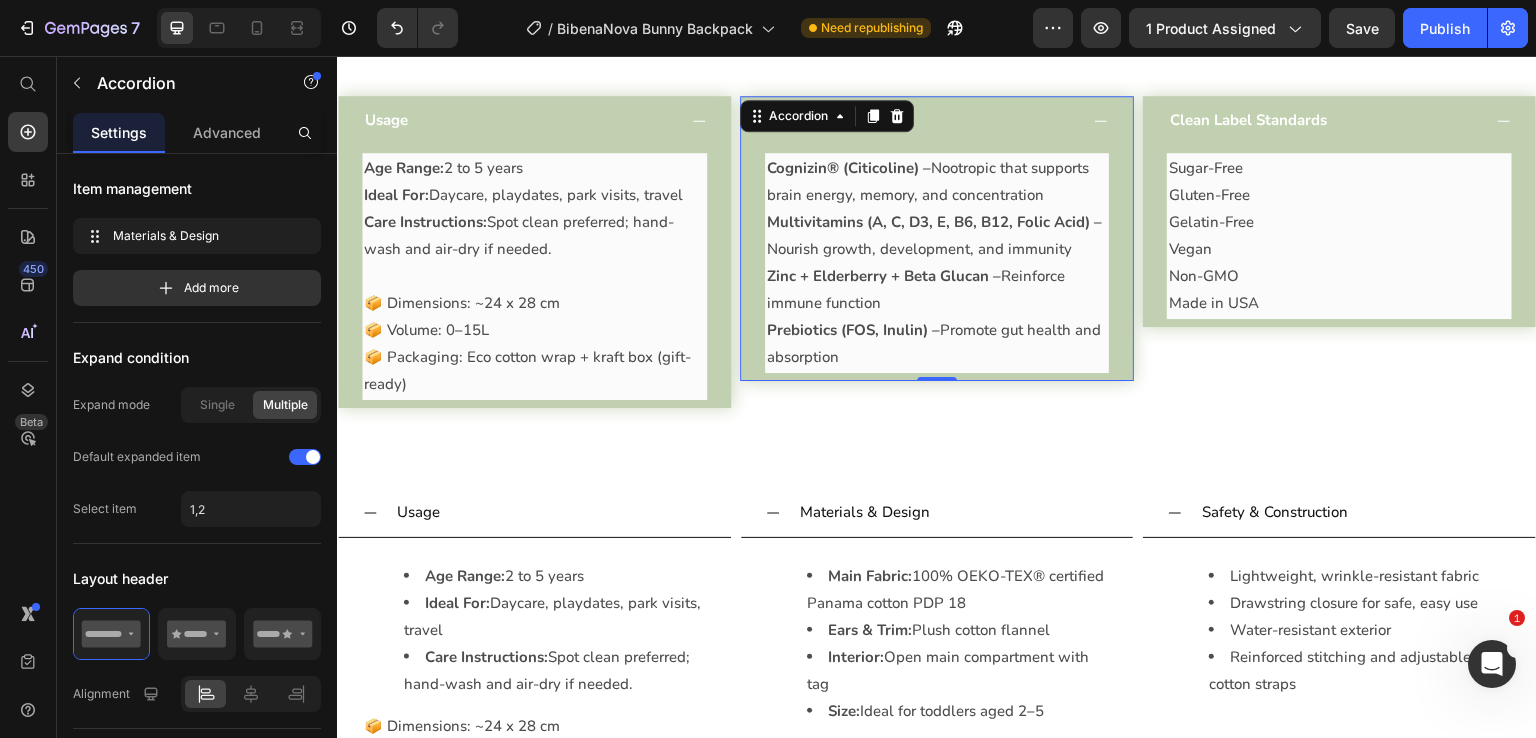 scroll, scrollTop: 2169, scrollLeft: 0, axis: vertical 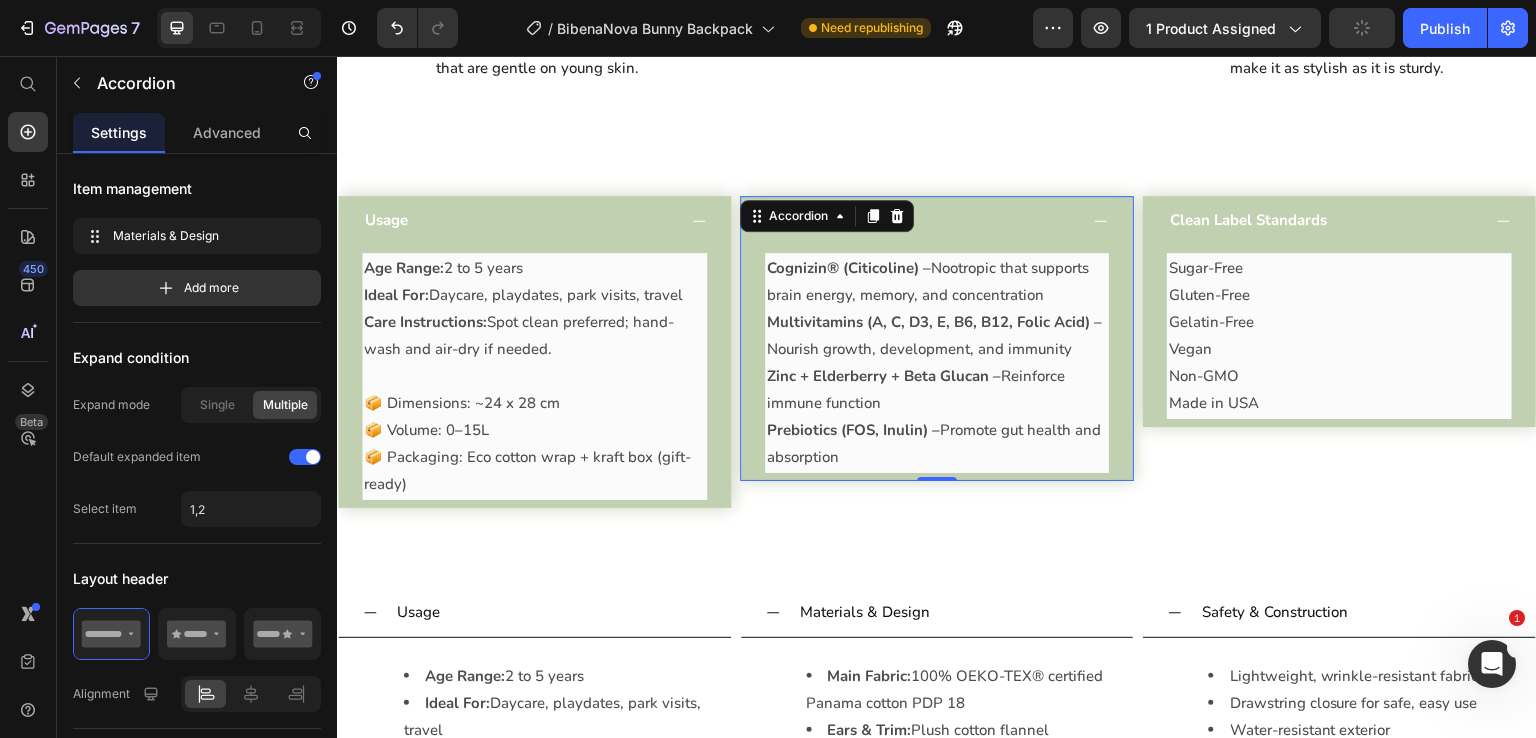 click on "Materials & Design" at bounding box center (921, 220) 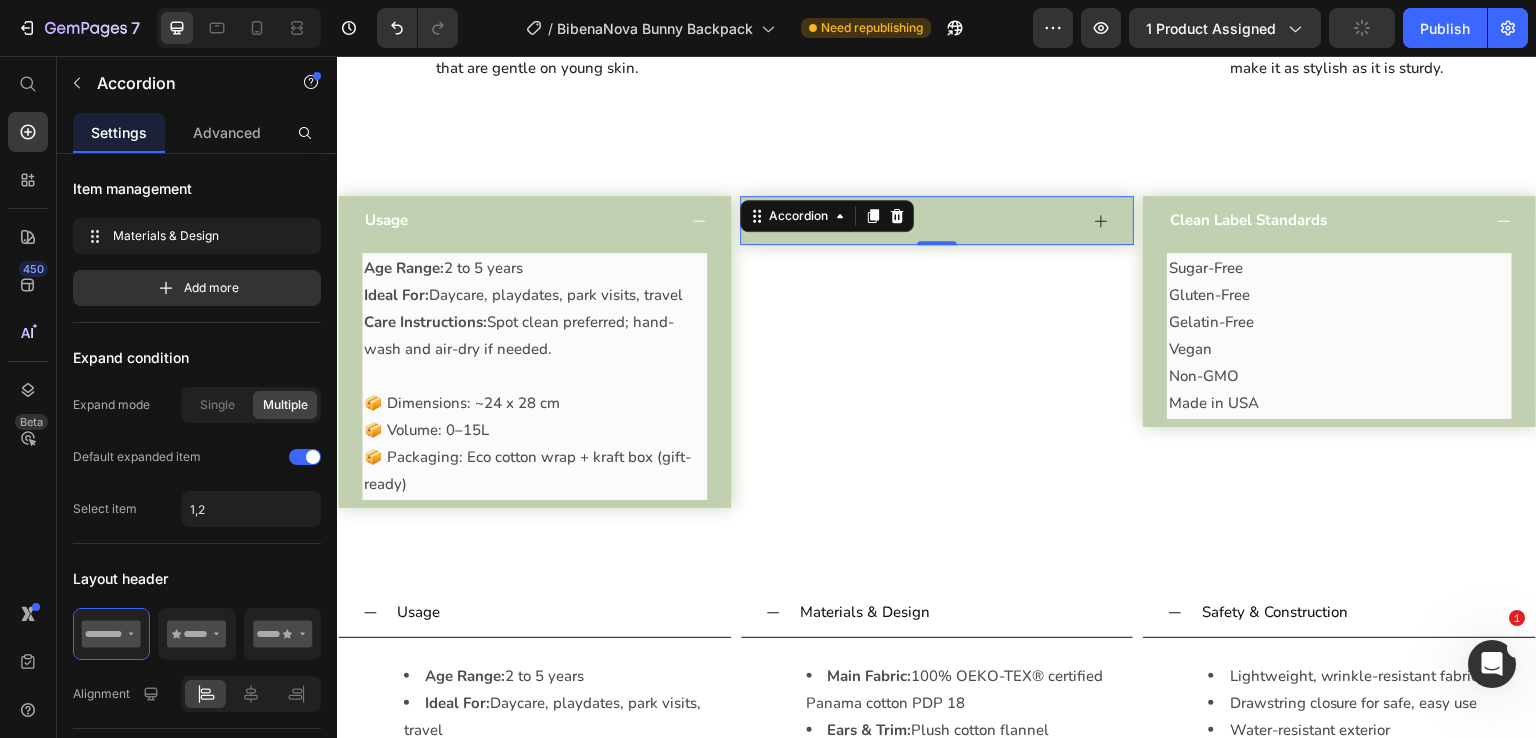 click on "Materials & Design" at bounding box center (921, 220) 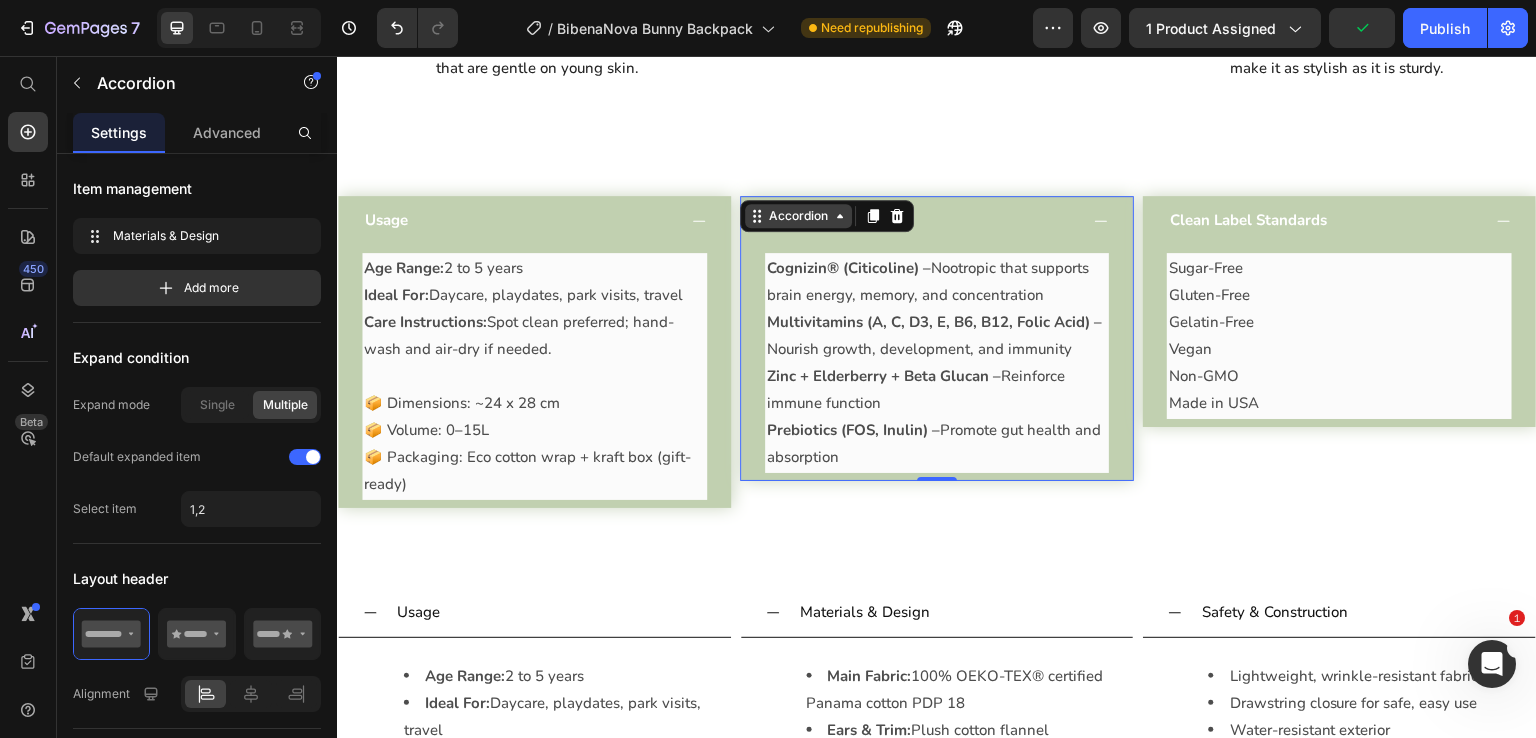 click on "Accordion" at bounding box center [798, 216] 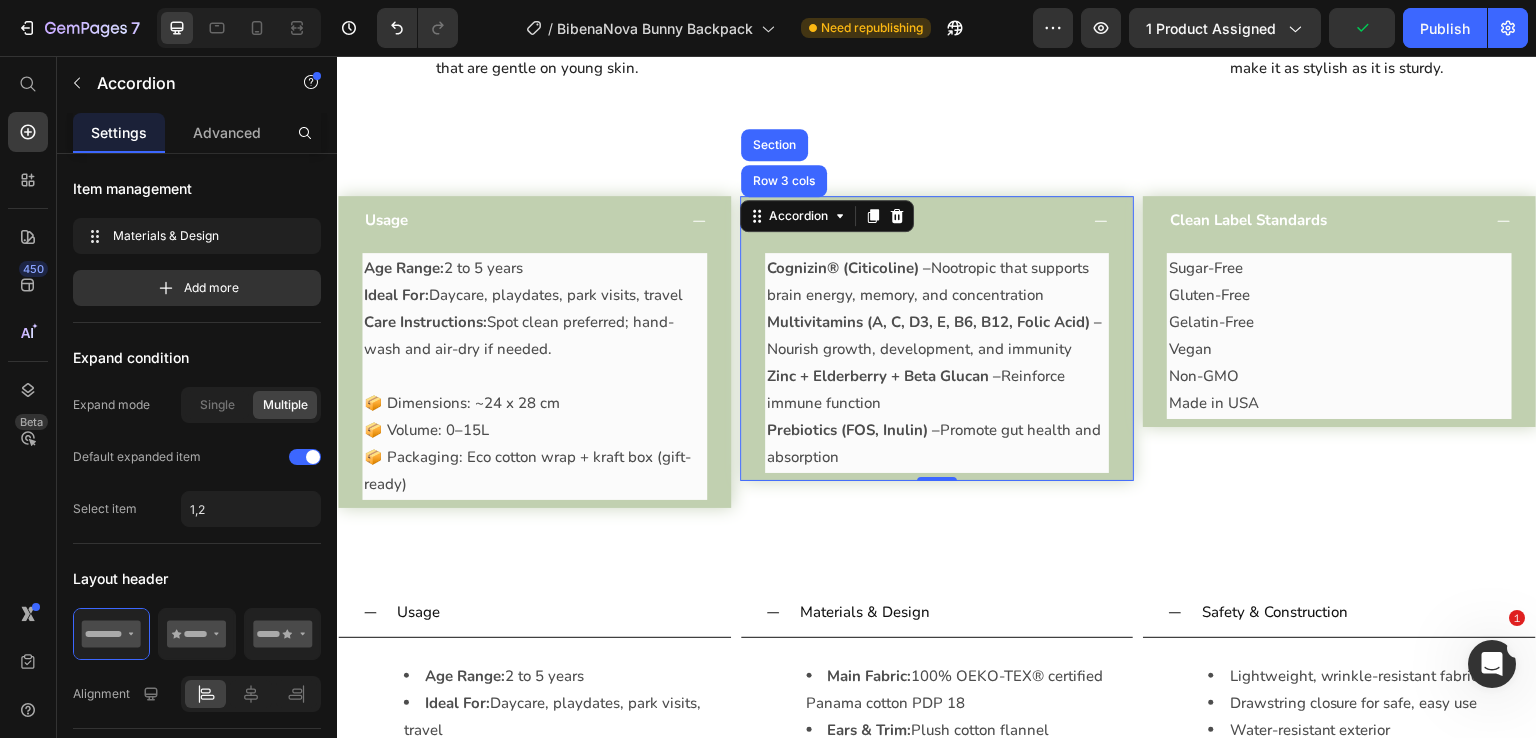 click on "Cognizin® (Citicoline) –  Nootropic that supports brain energy, memory, and concentration" at bounding box center [937, 282] 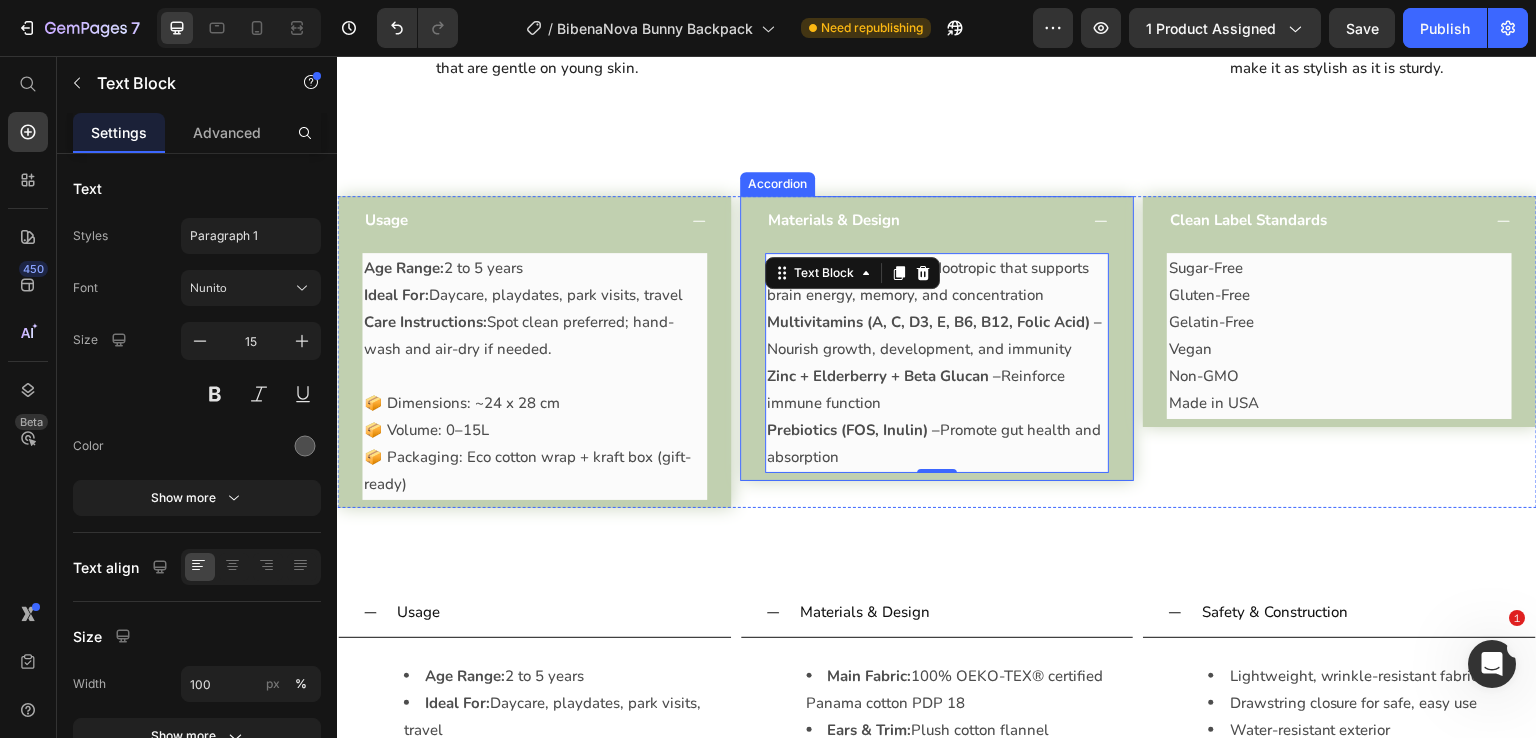 click on "Materials & Design" at bounding box center [834, 220] 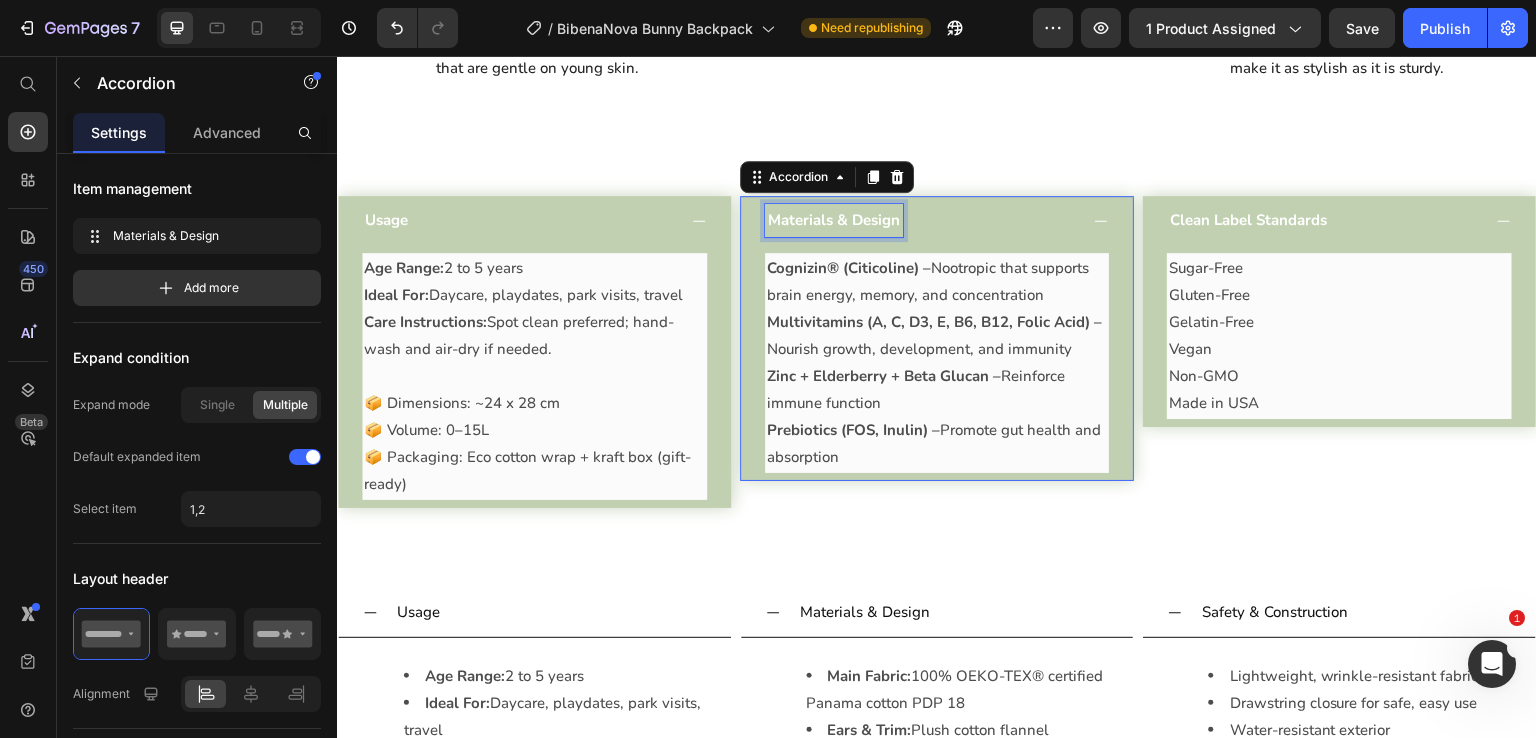 click on "Materials & Design" at bounding box center (834, 220) 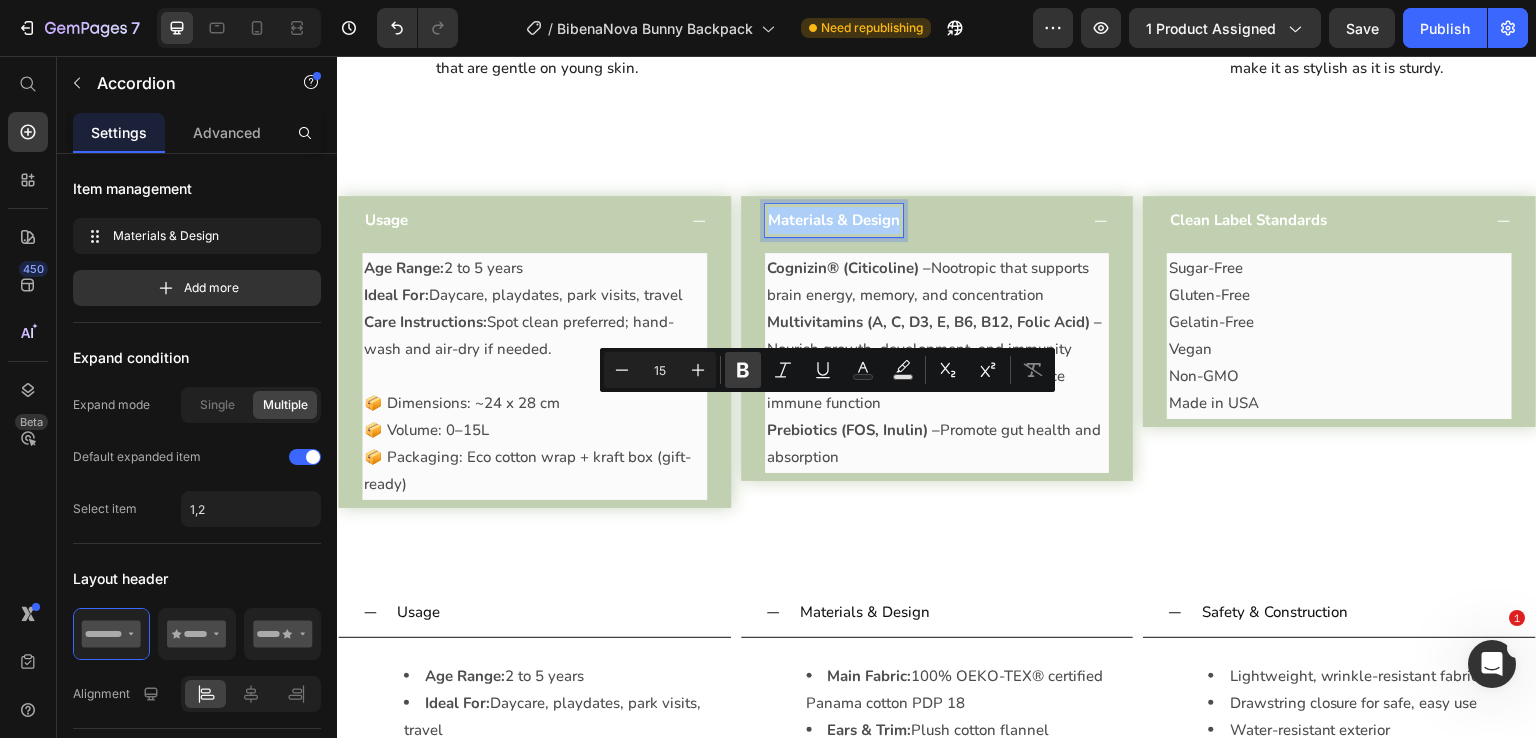 click 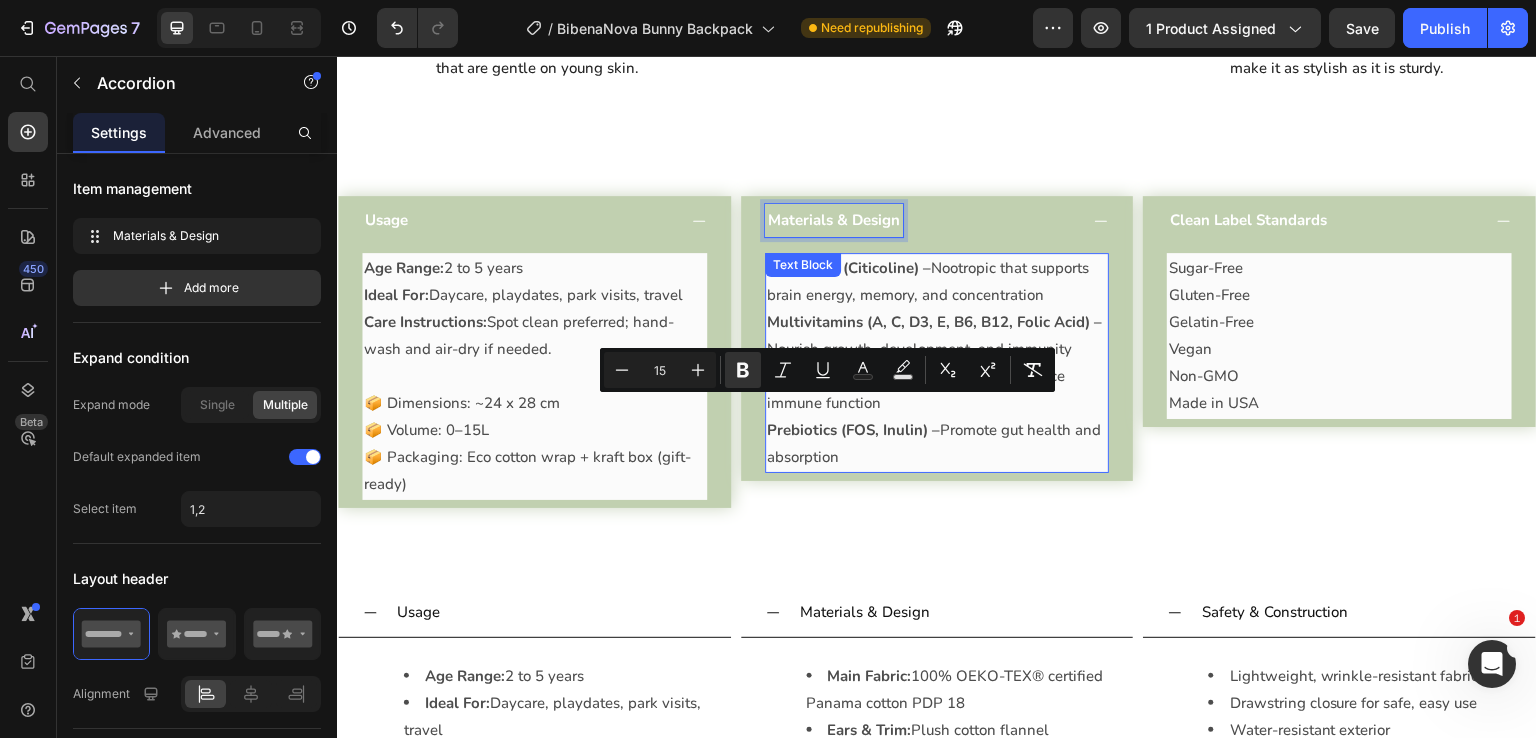 click on "Cognizin® (Citicoline) –  Nootropic that supports brain energy, memory, and concentration" at bounding box center (937, 282) 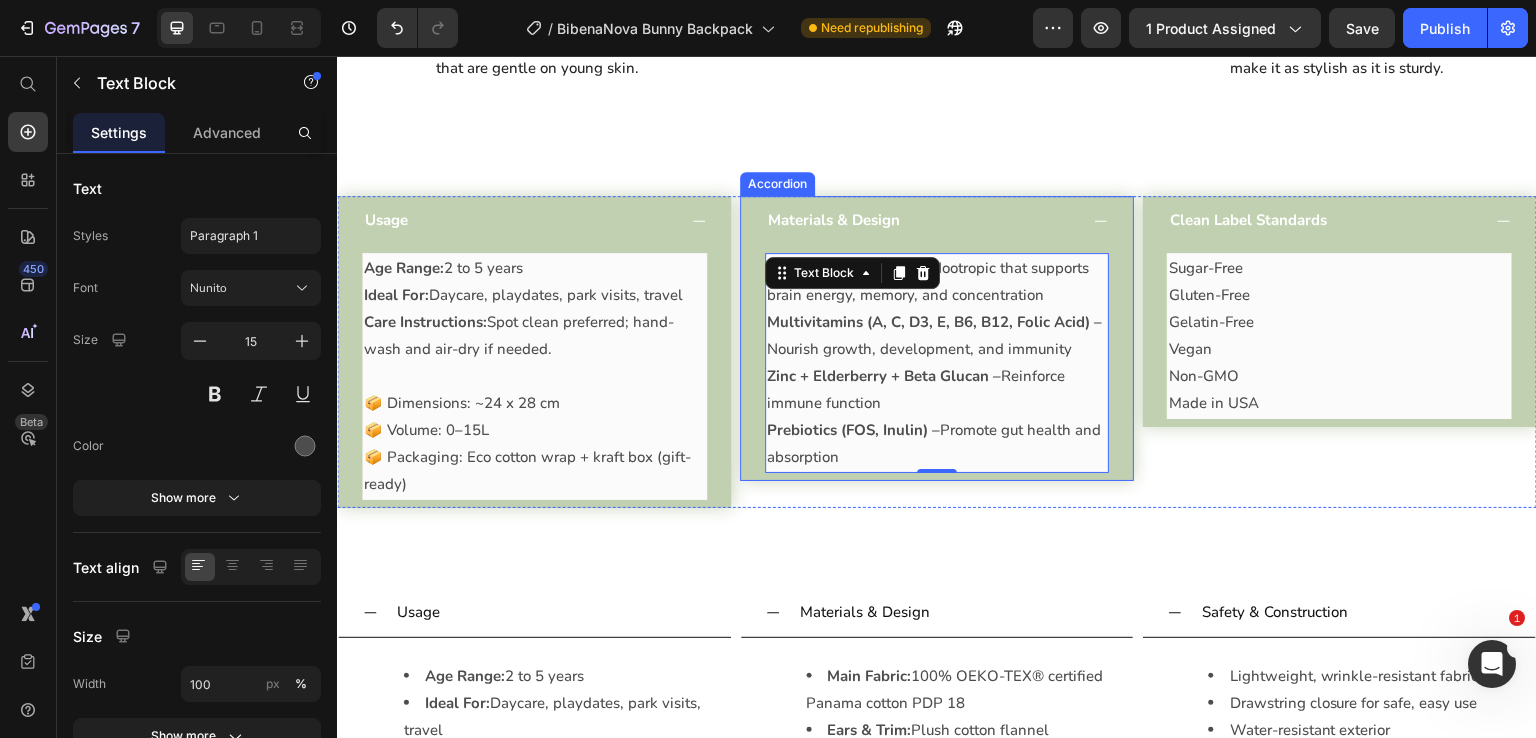 click on "Materials & Design" at bounding box center (834, 220) 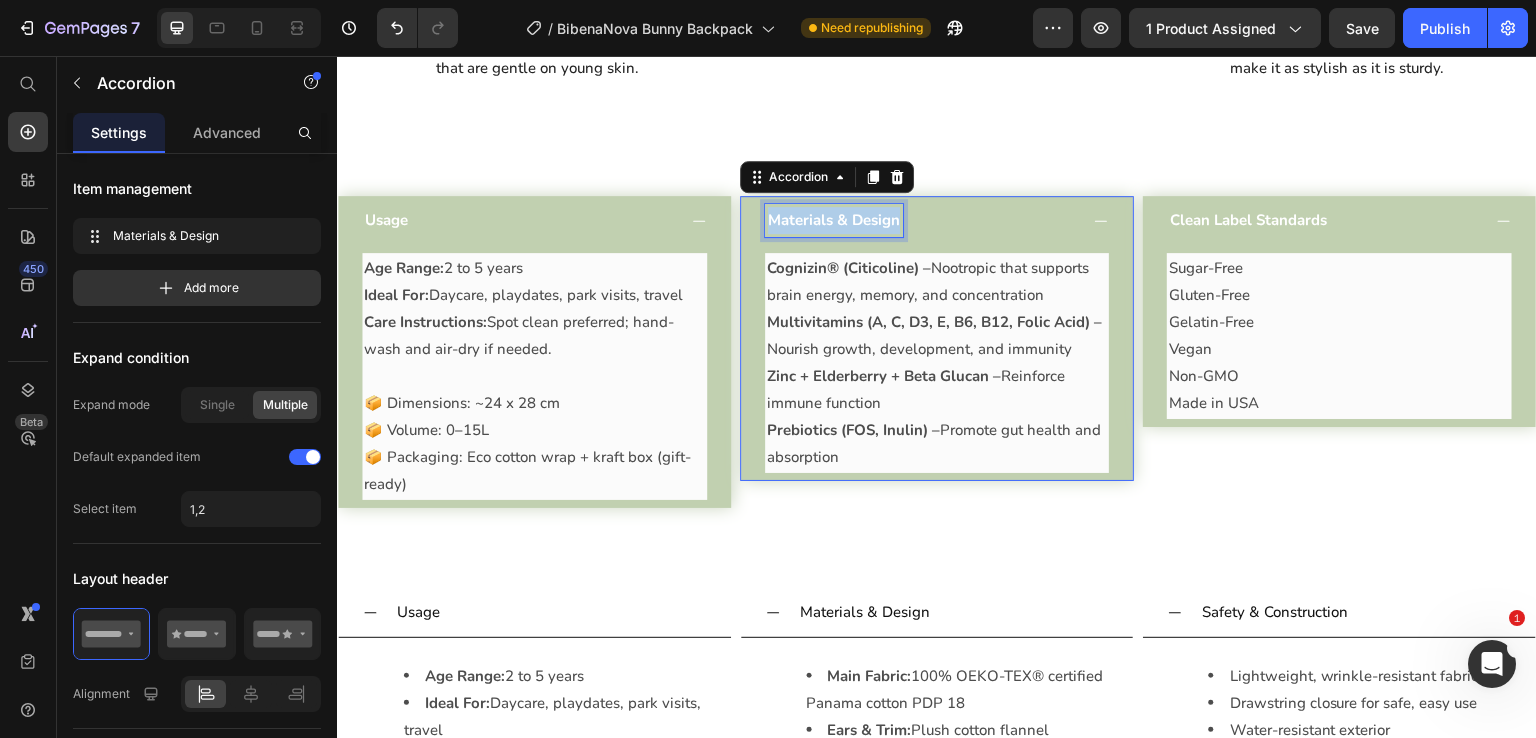 click on "Materials & Design" at bounding box center (834, 220) 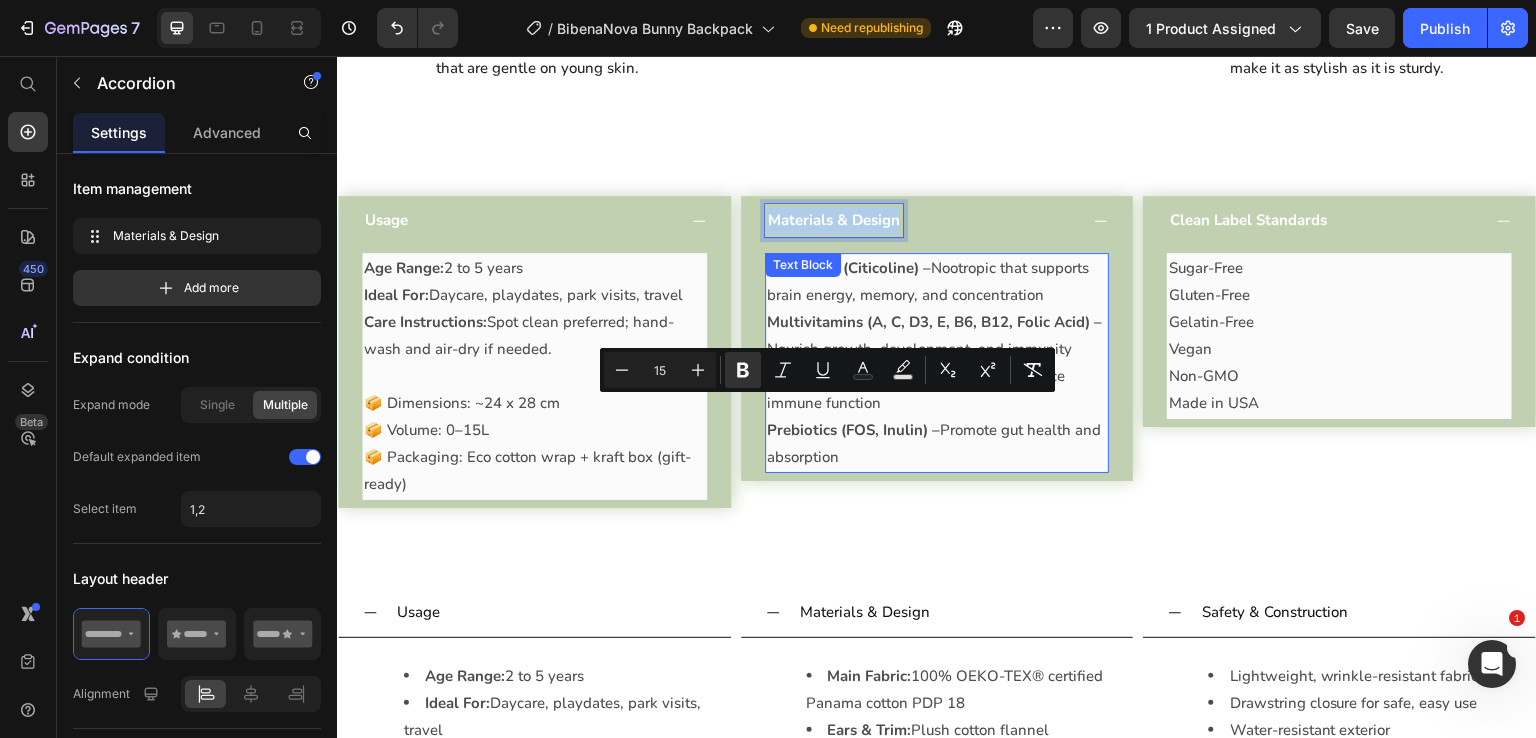 click on "Zinc + Elderberry + Beta Glucan –  Reinforce immune function" at bounding box center [937, 390] 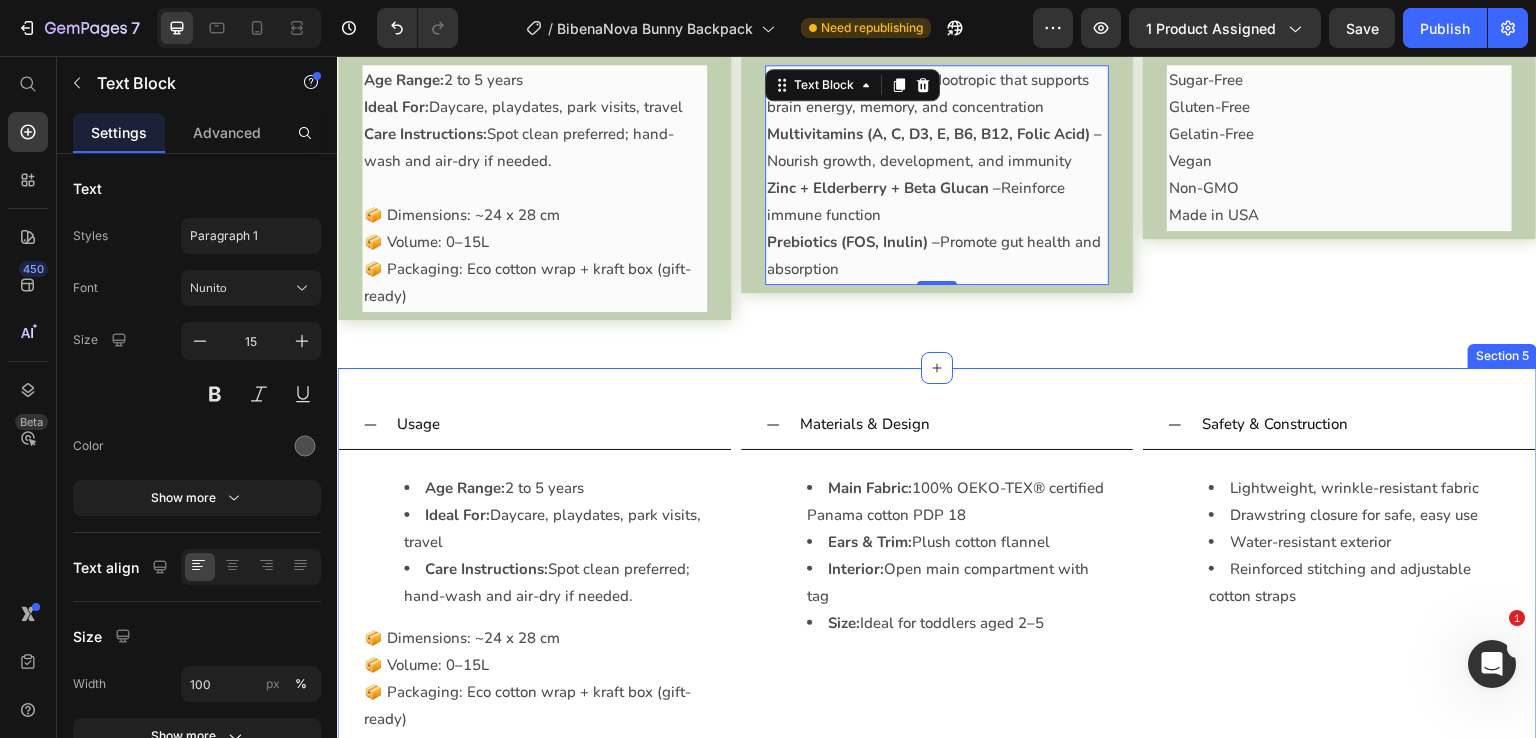 scroll, scrollTop: 2569, scrollLeft: 0, axis: vertical 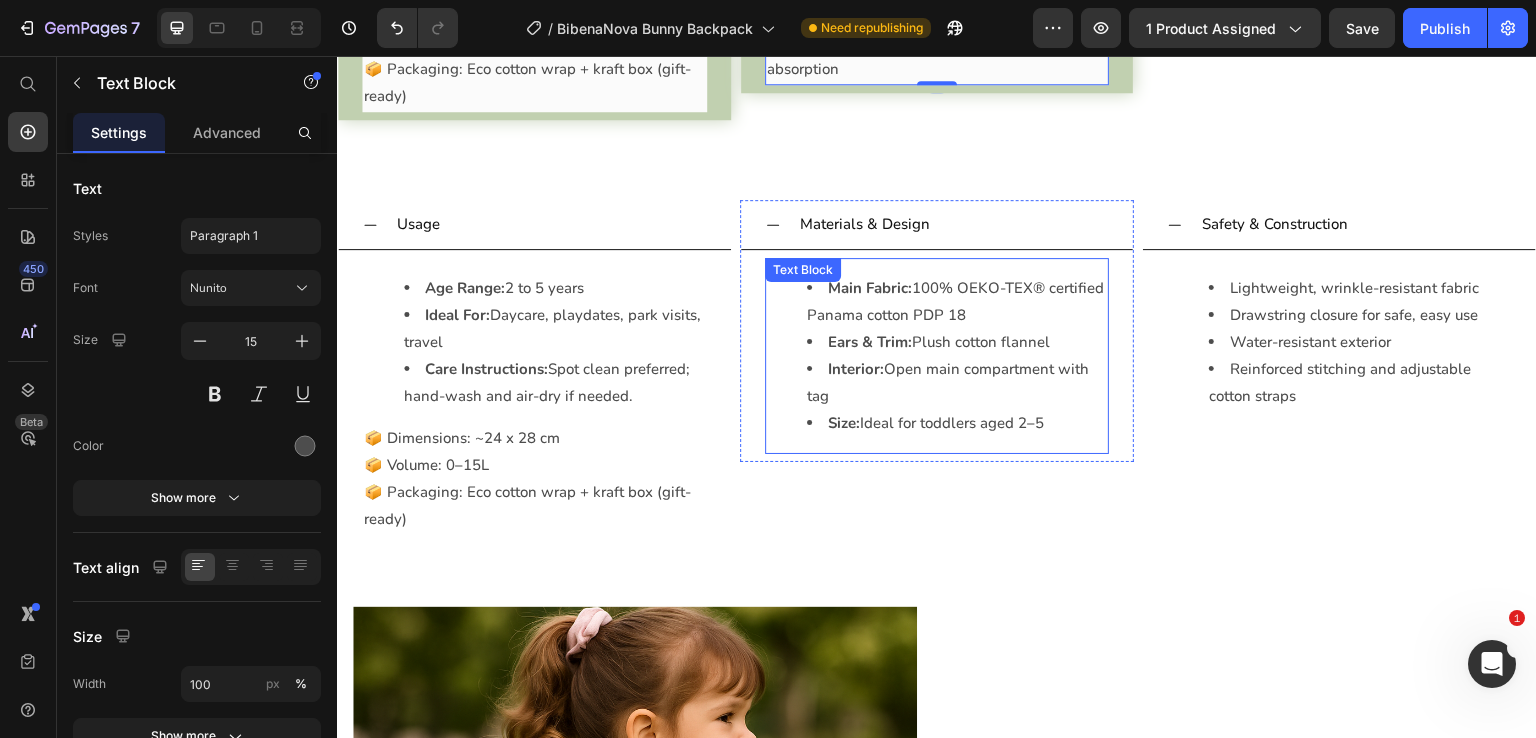click on "Ears & Trim:" at bounding box center [870, 342] 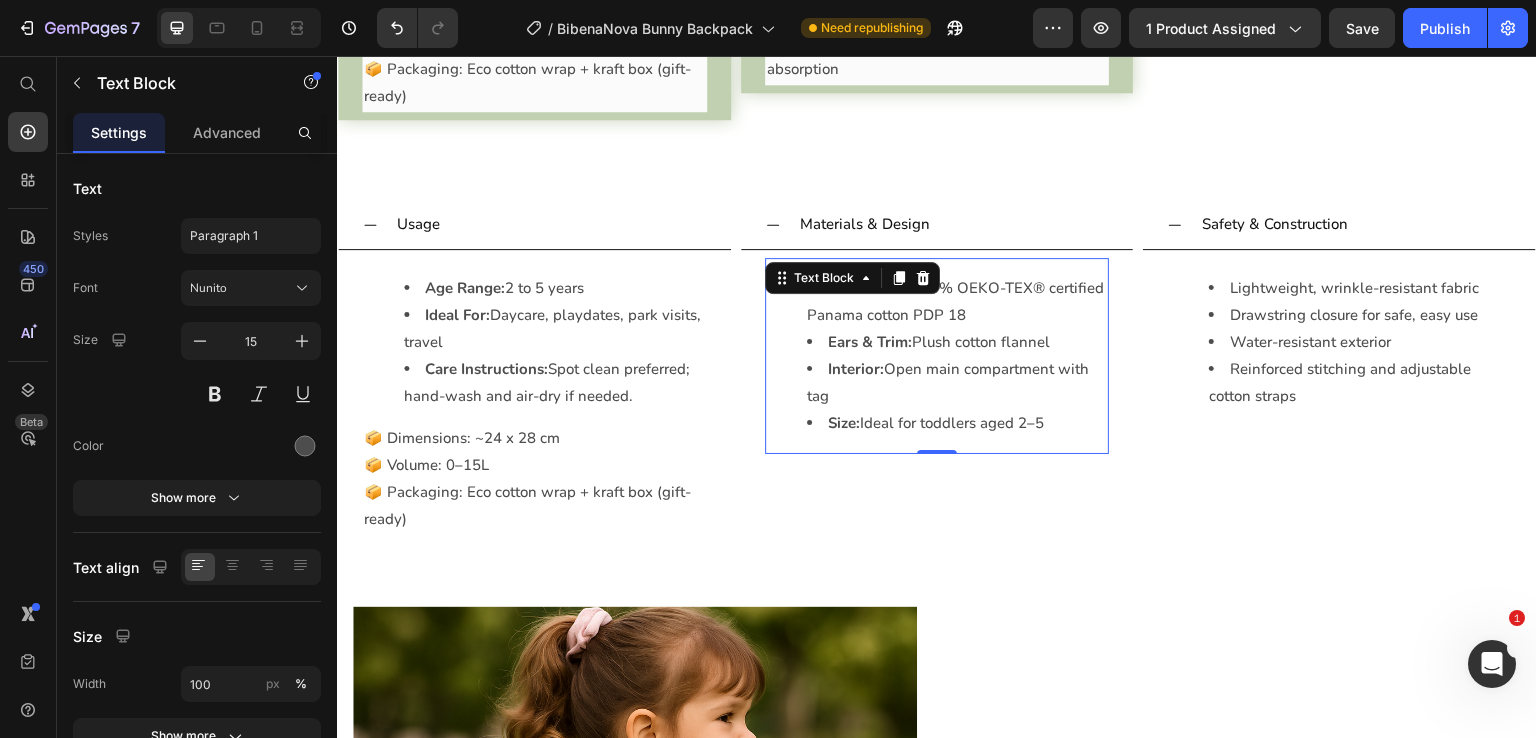 click on "Ears & Trim:" at bounding box center (870, 342) 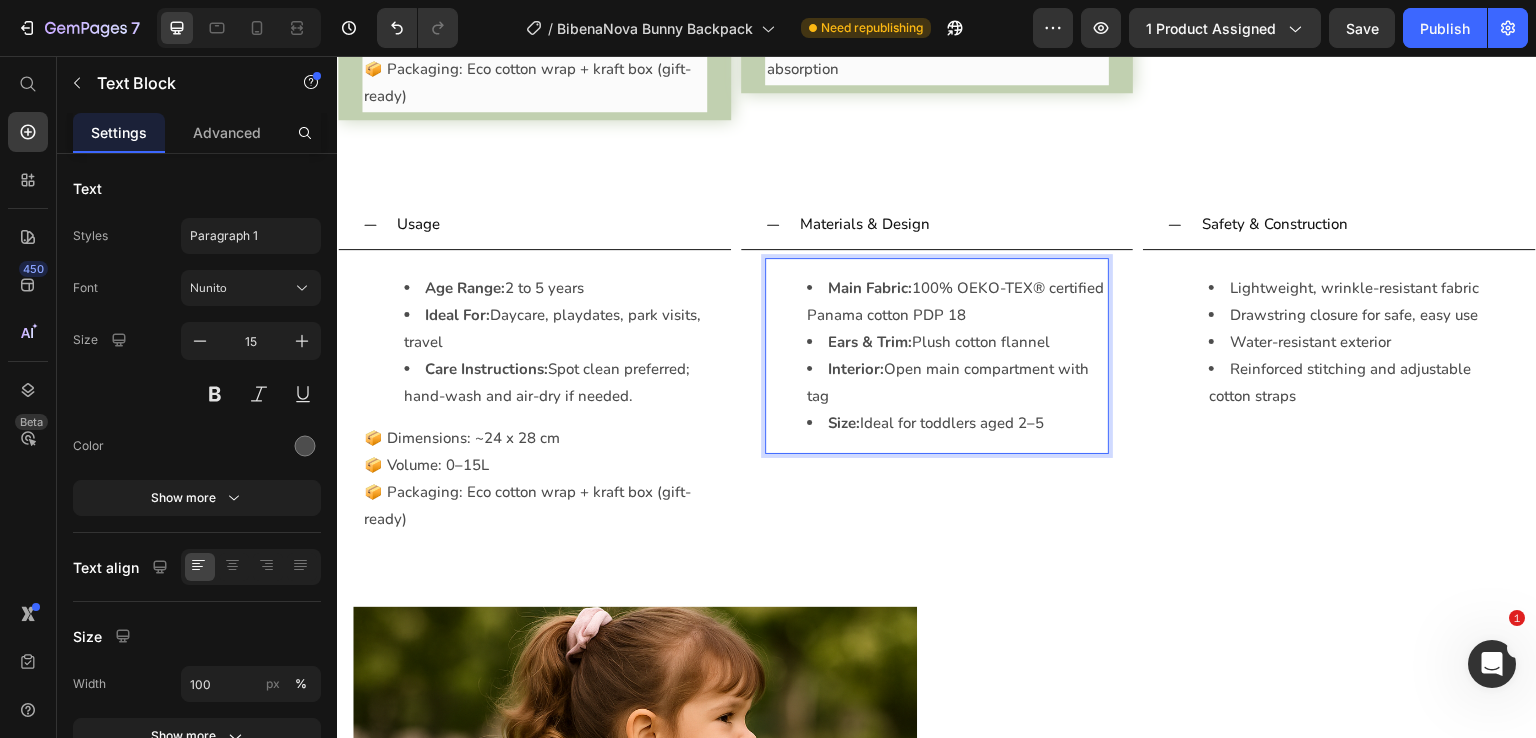 click on "Ears & Trim:" at bounding box center (870, 342) 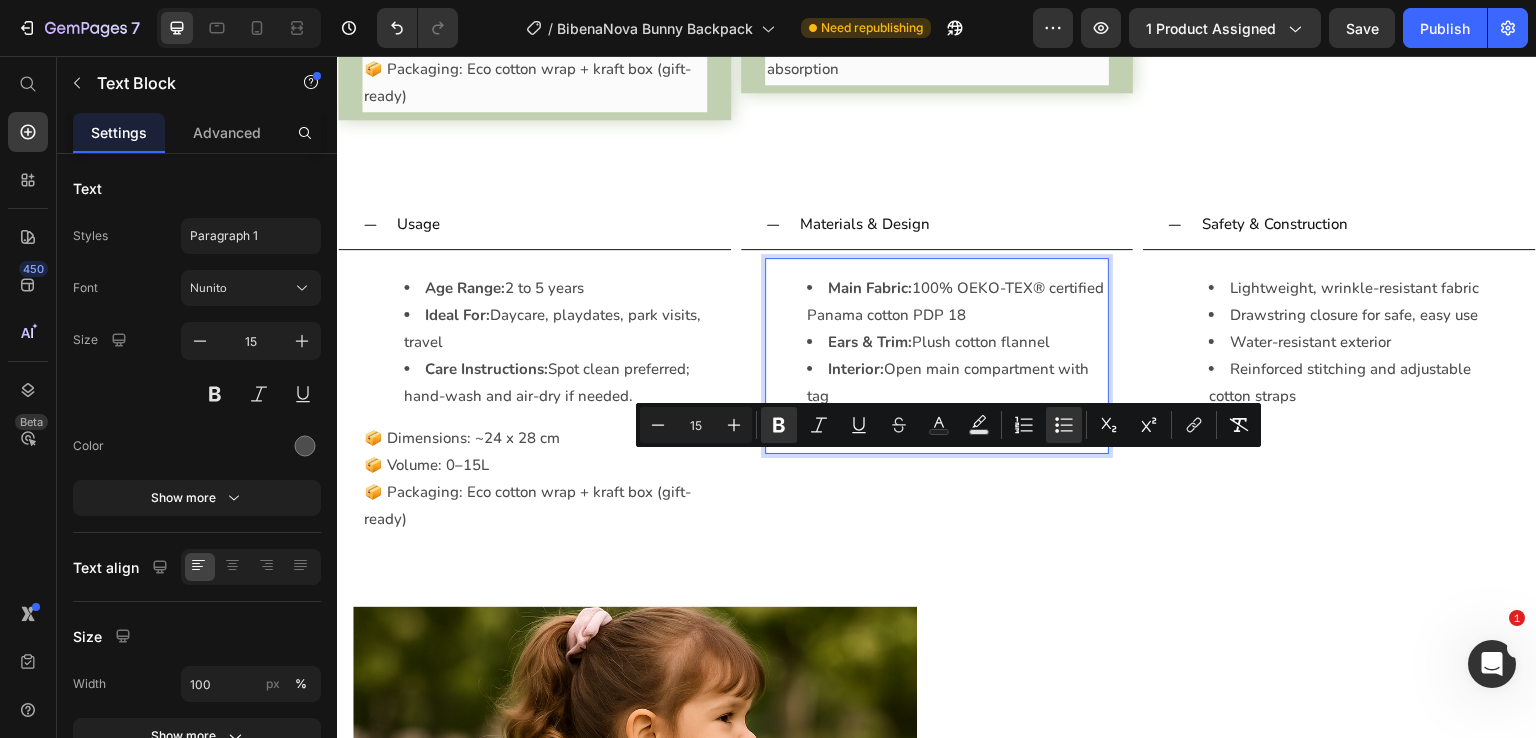 copy on "Main Fabric:  100% OEKO-TEX® certified Panama cotton PDP 18 Ears & Trim:  Plush cotton flannel  Interior:  Open main compartment with tag Size:  Ideal for toddlers aged 2–5" 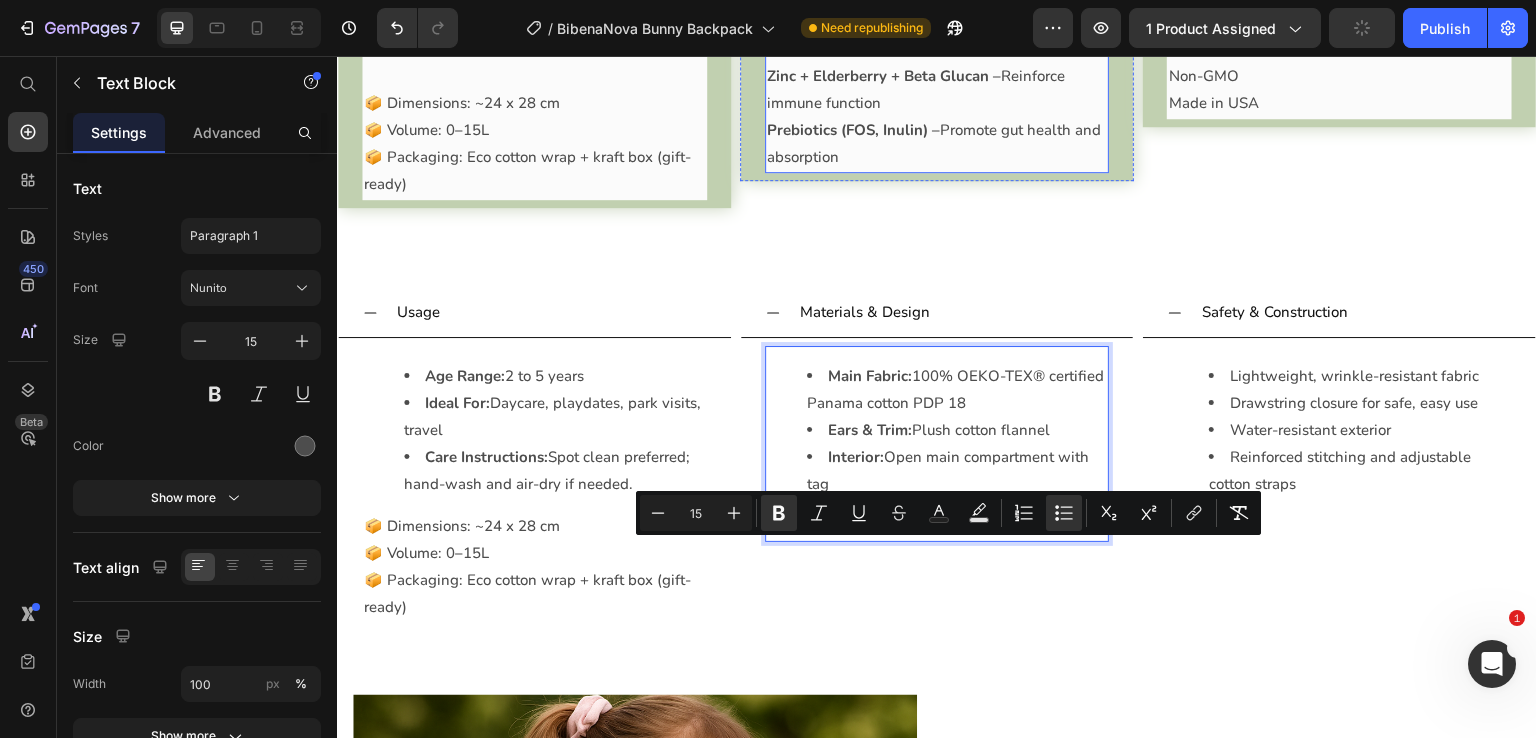 scroll, scrollTop: 2469, scrollLeft: 0, axis: vertical 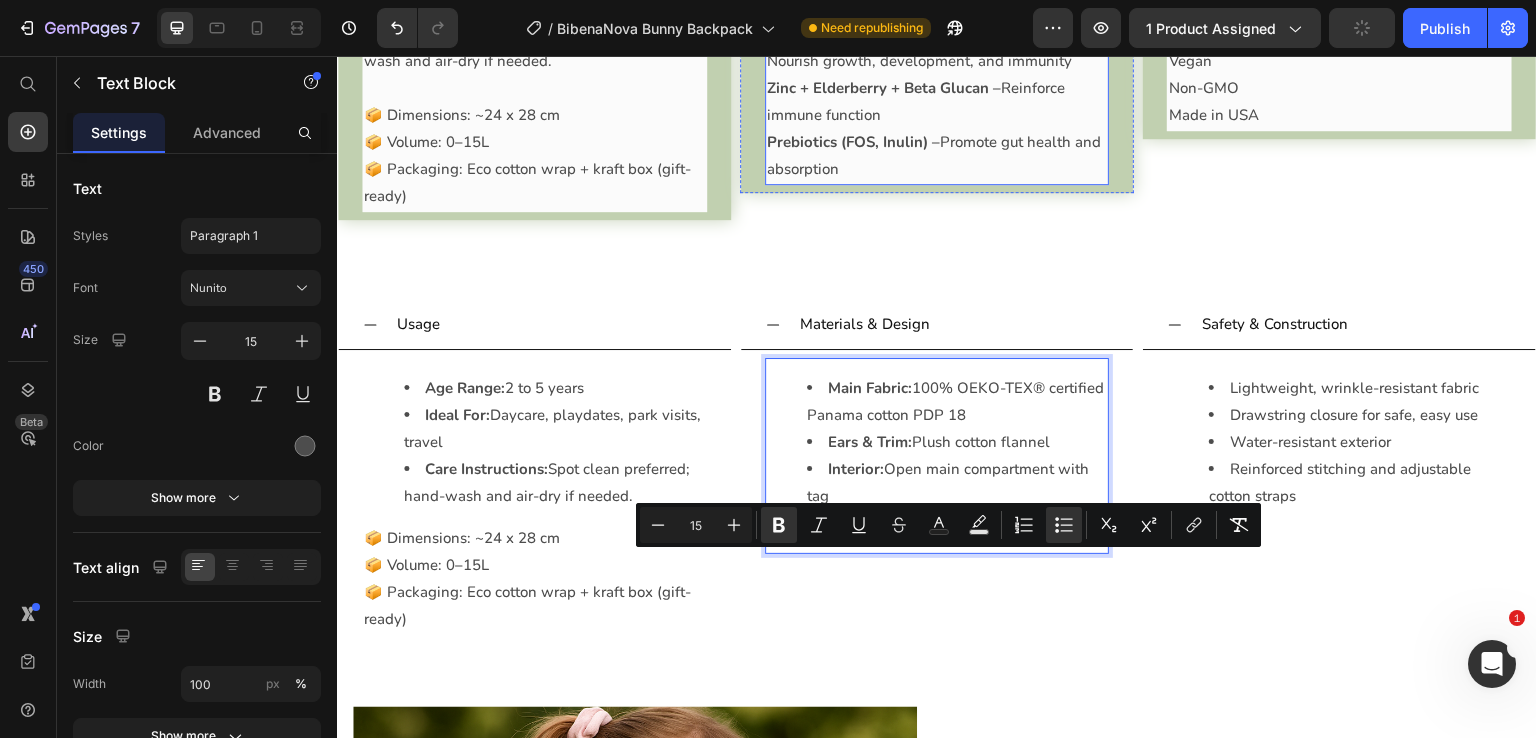 click on "Prebiotics (FOS, Inulin) –" at bounding box center [853, 142] 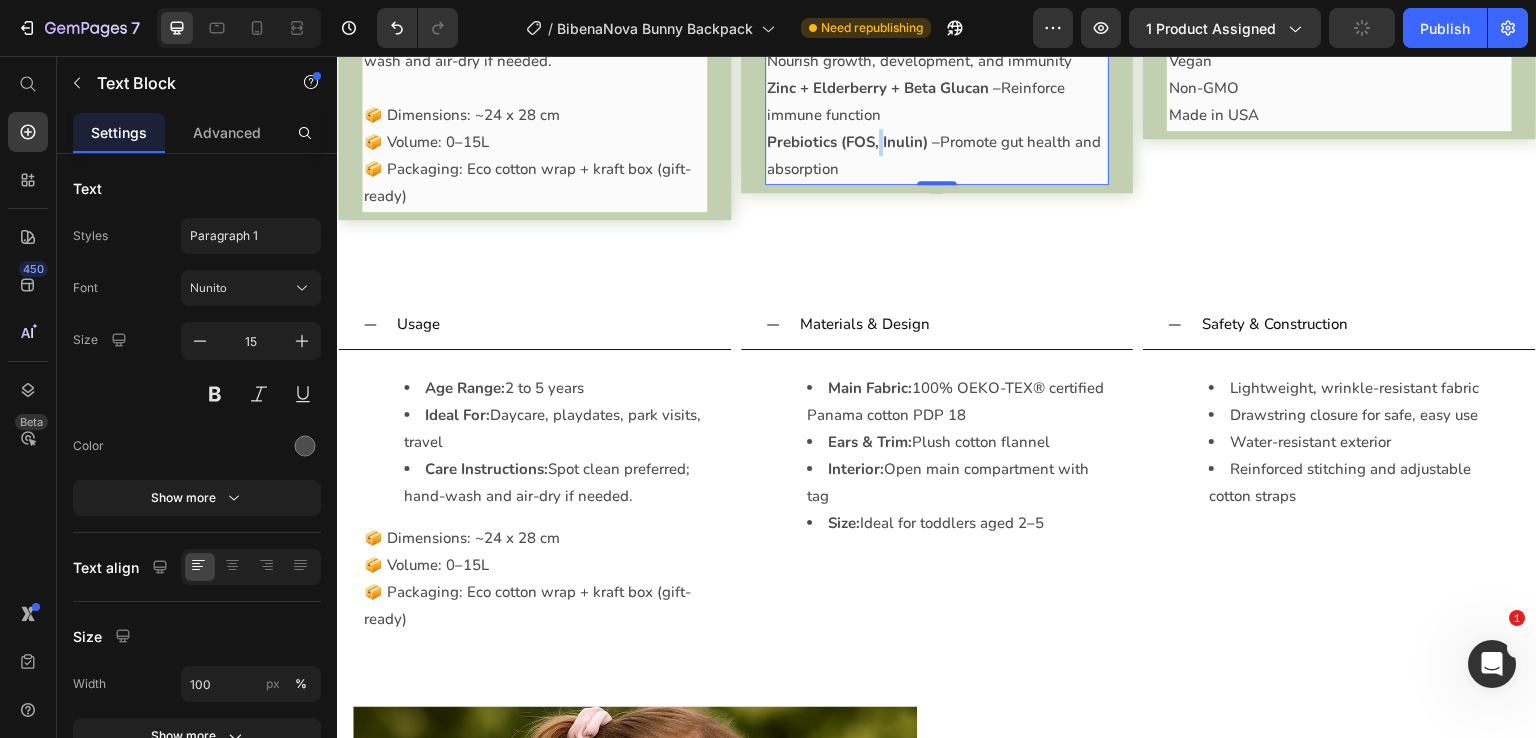 click on "Prebiotics (FOS, Inulin) –" at bounding box center (853, 142) 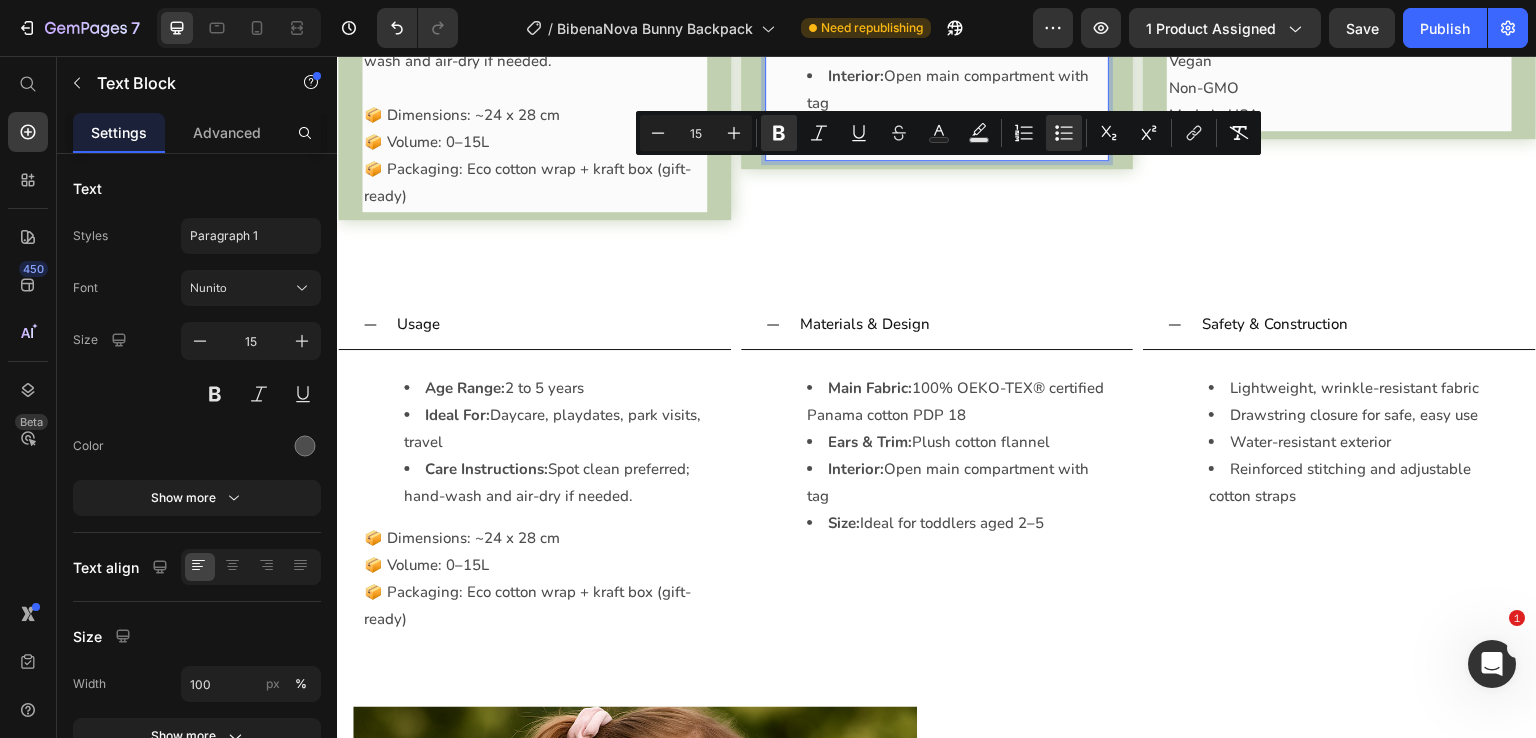 drag, startPoint x: 1058, startPoint y: 296, endPoint x: 831, endPoint y: 165, distance: 262.08777 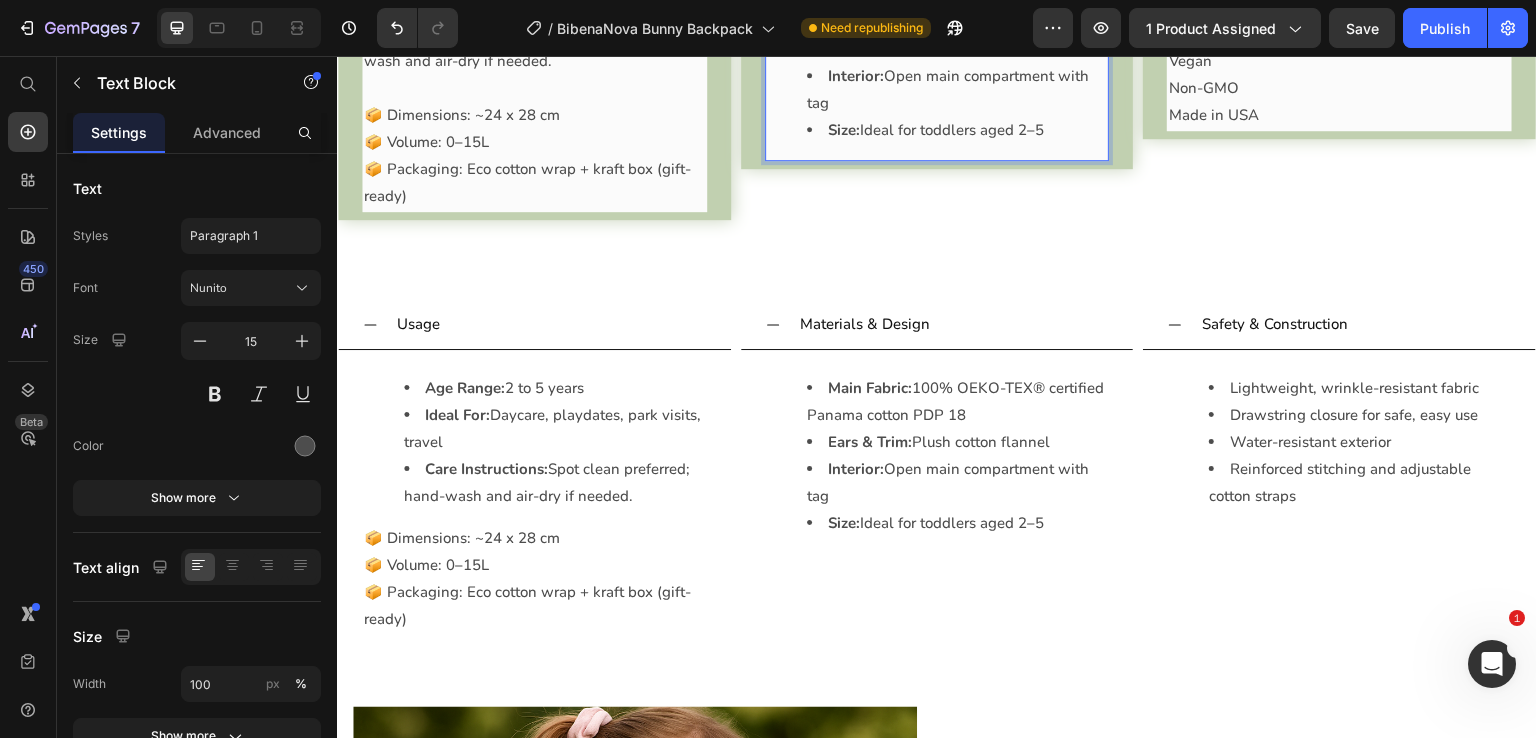 drag, startPoint x: 826, startPoint y: 169, endPoint x: 1059, endPoint y: 307, distance: 270.80066 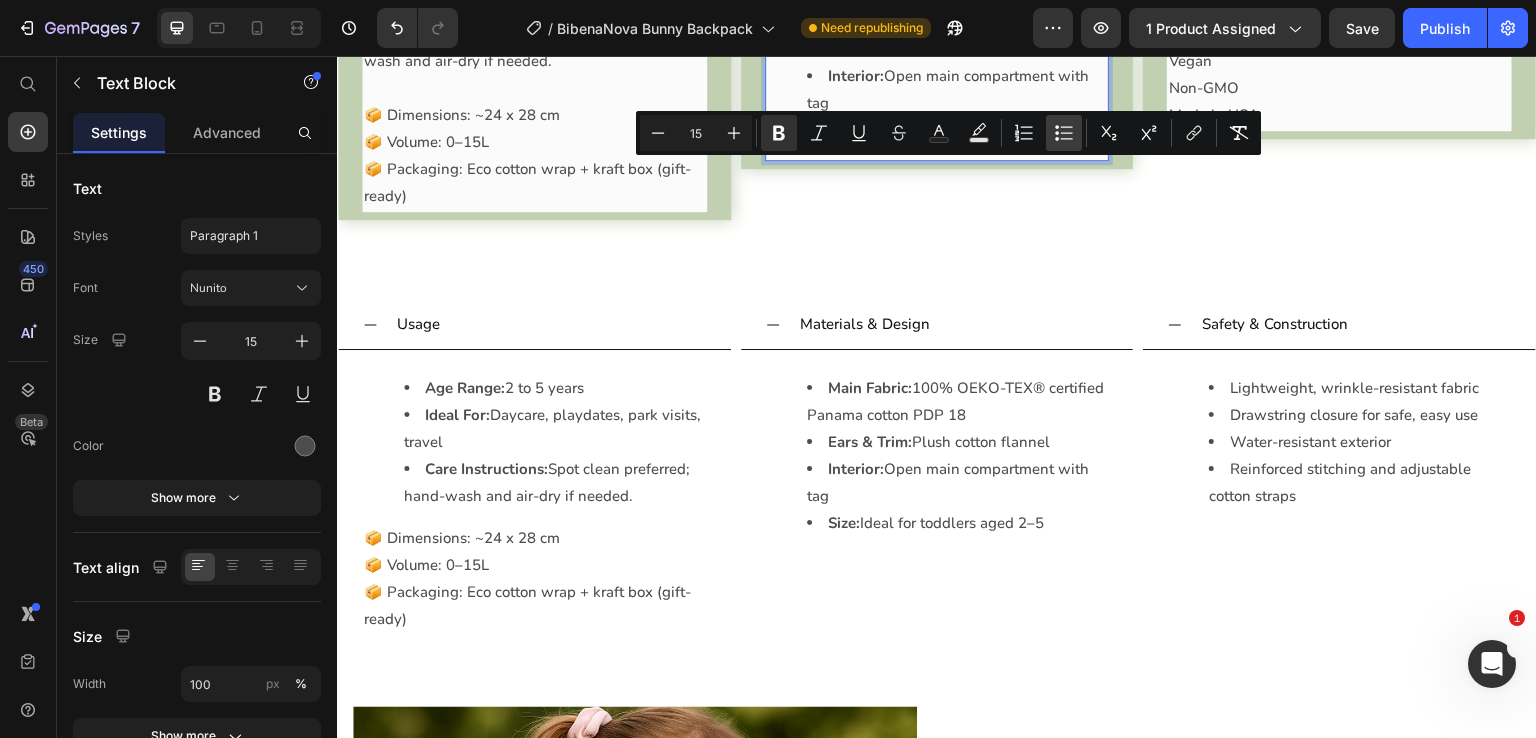 click 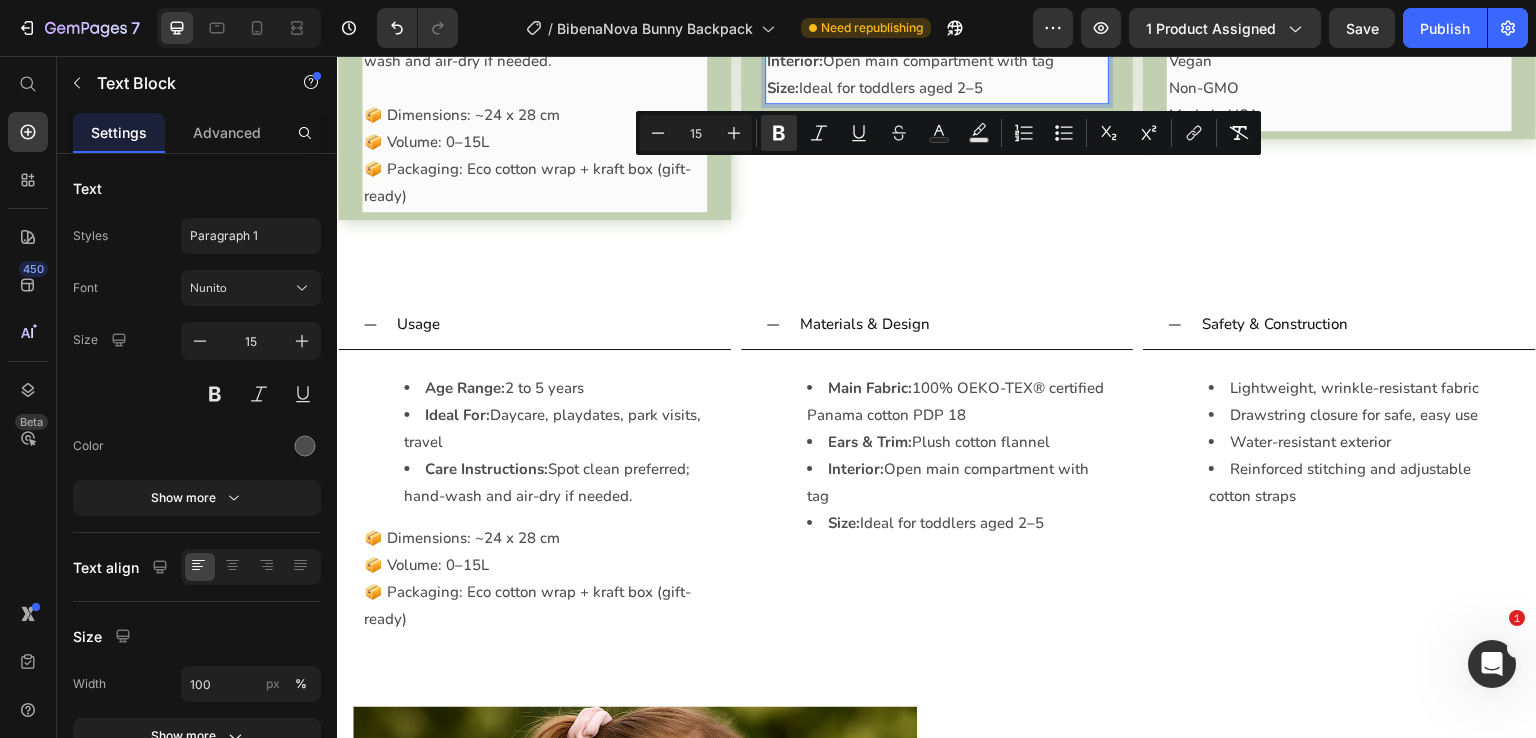 click on "Size:  Ideal for toddlers aged 2–5" at bounding box center (937, 88) 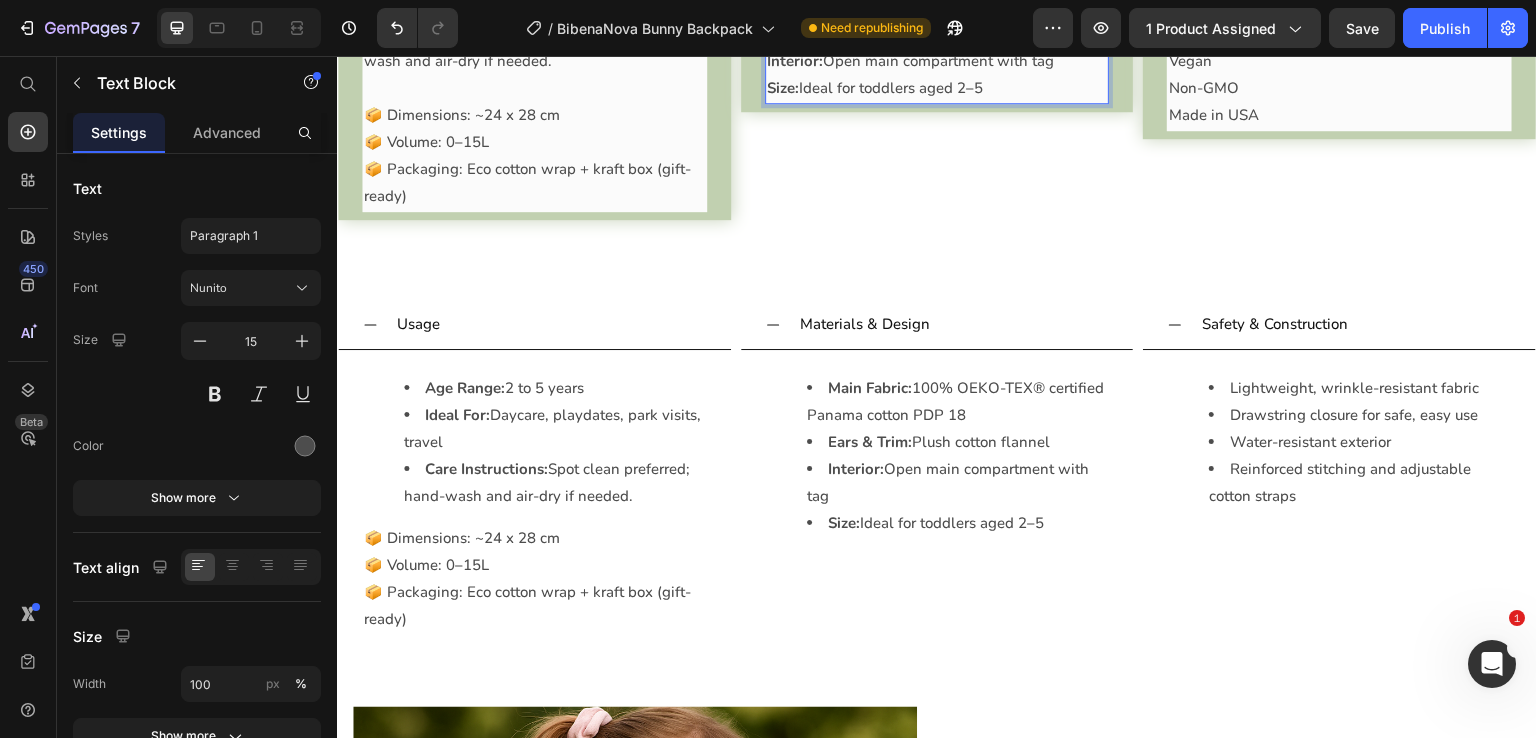 click on "Size:  Ideal for toddlers aged 2–5" at bounding box center (937, 88) 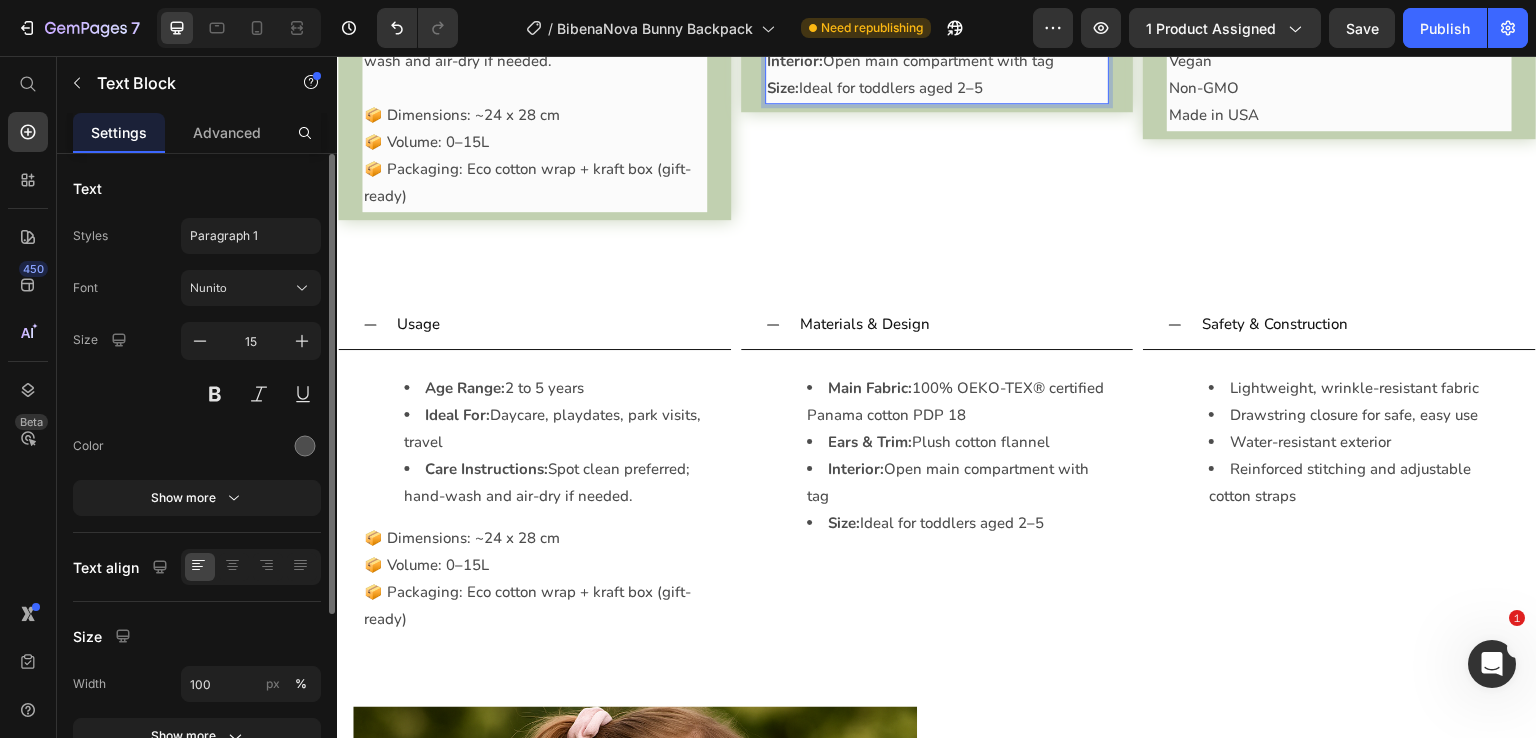 scroll, scrollTop: 252, scrollLeft: 0, axis: vertical 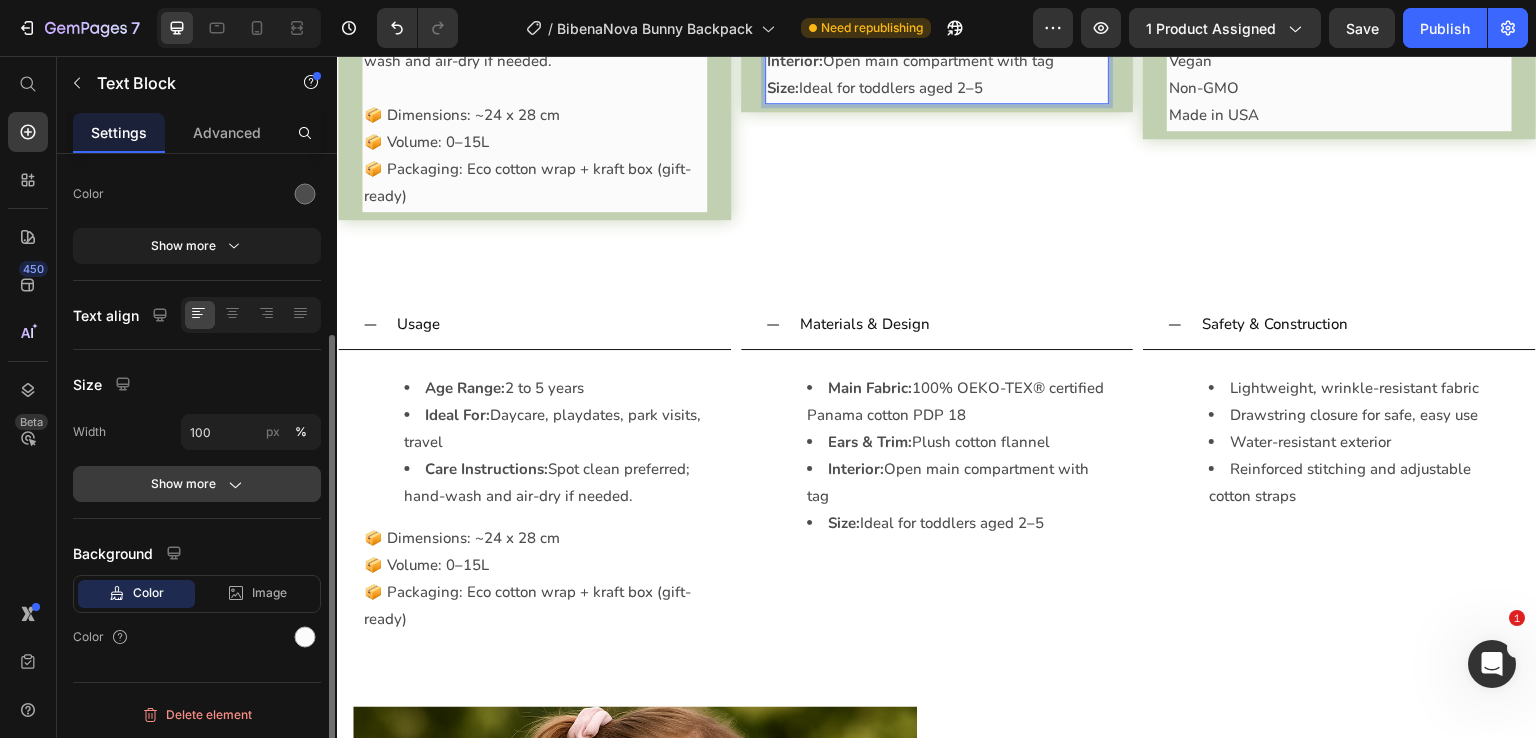 click on "Show more" 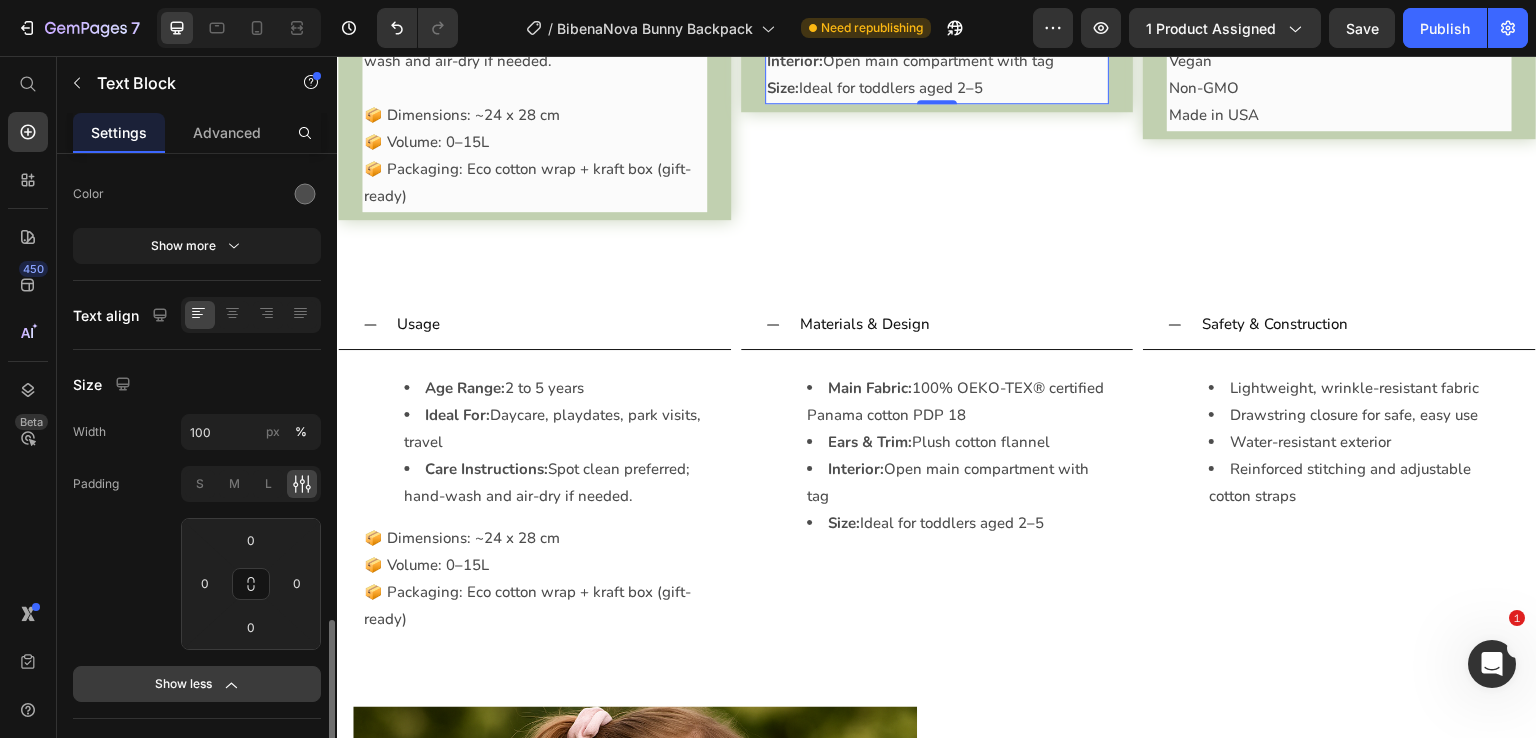 scroll, scrollTop: 452, scrollLeft: 0, axis: vertical 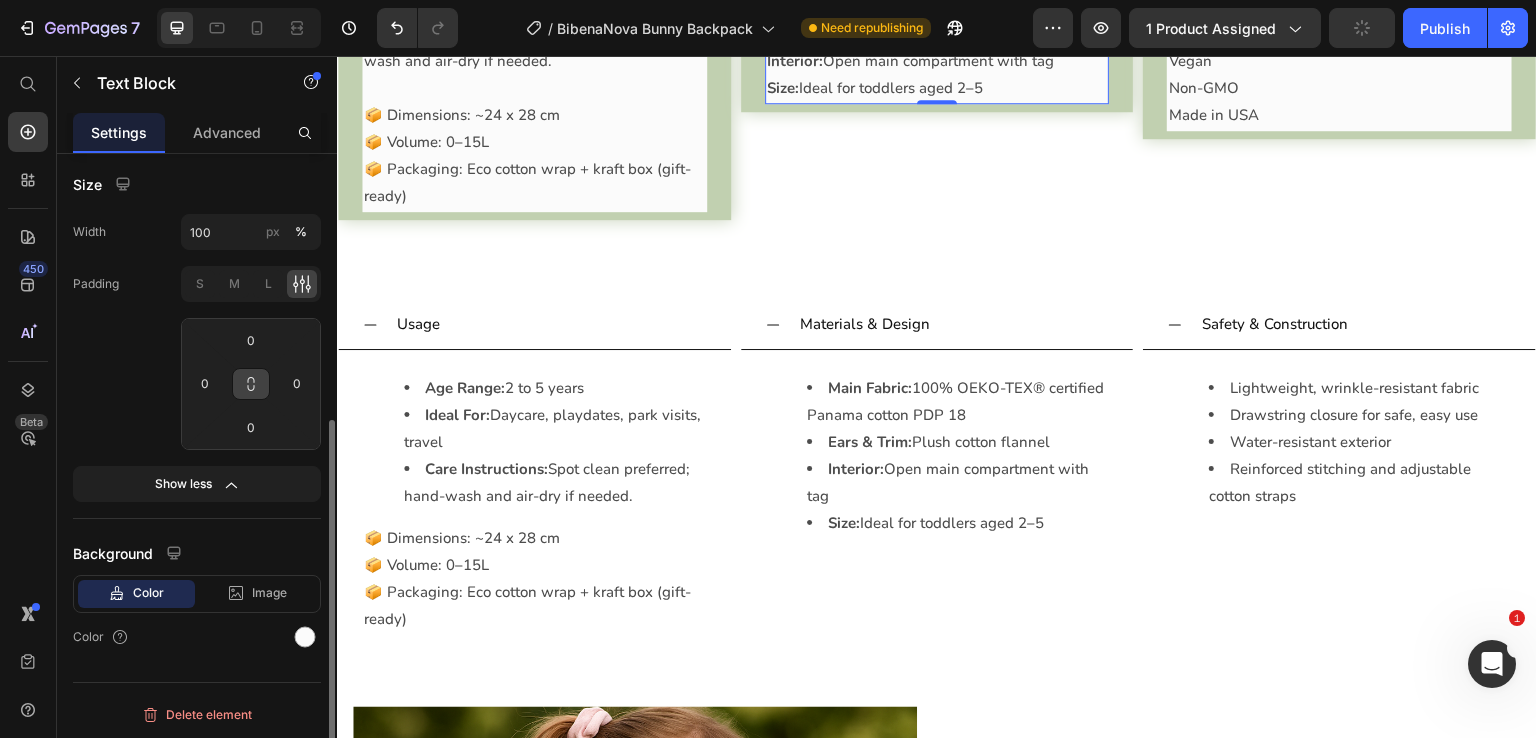 click at bounding box center [251, 384] 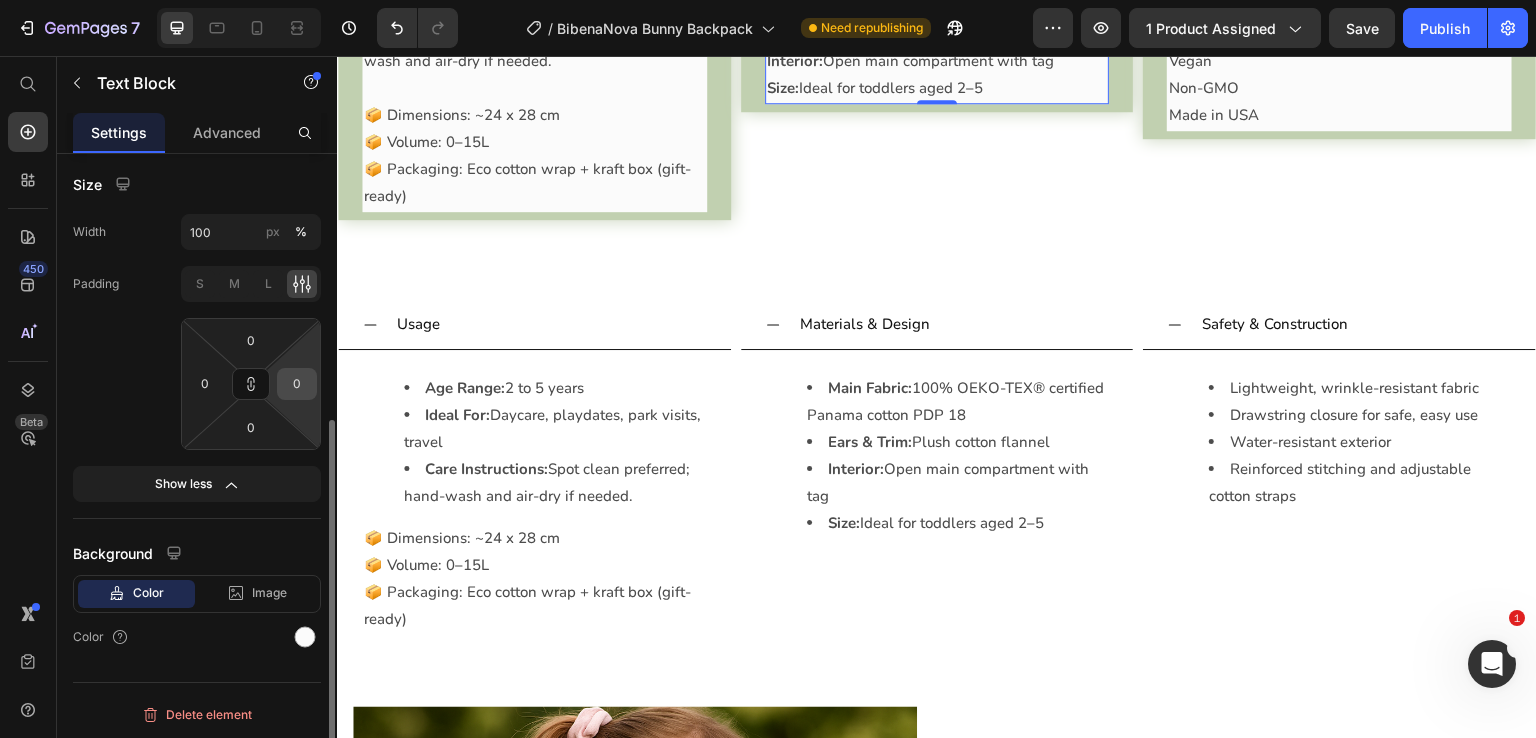 click on "0" at bounding box center [297, 384] 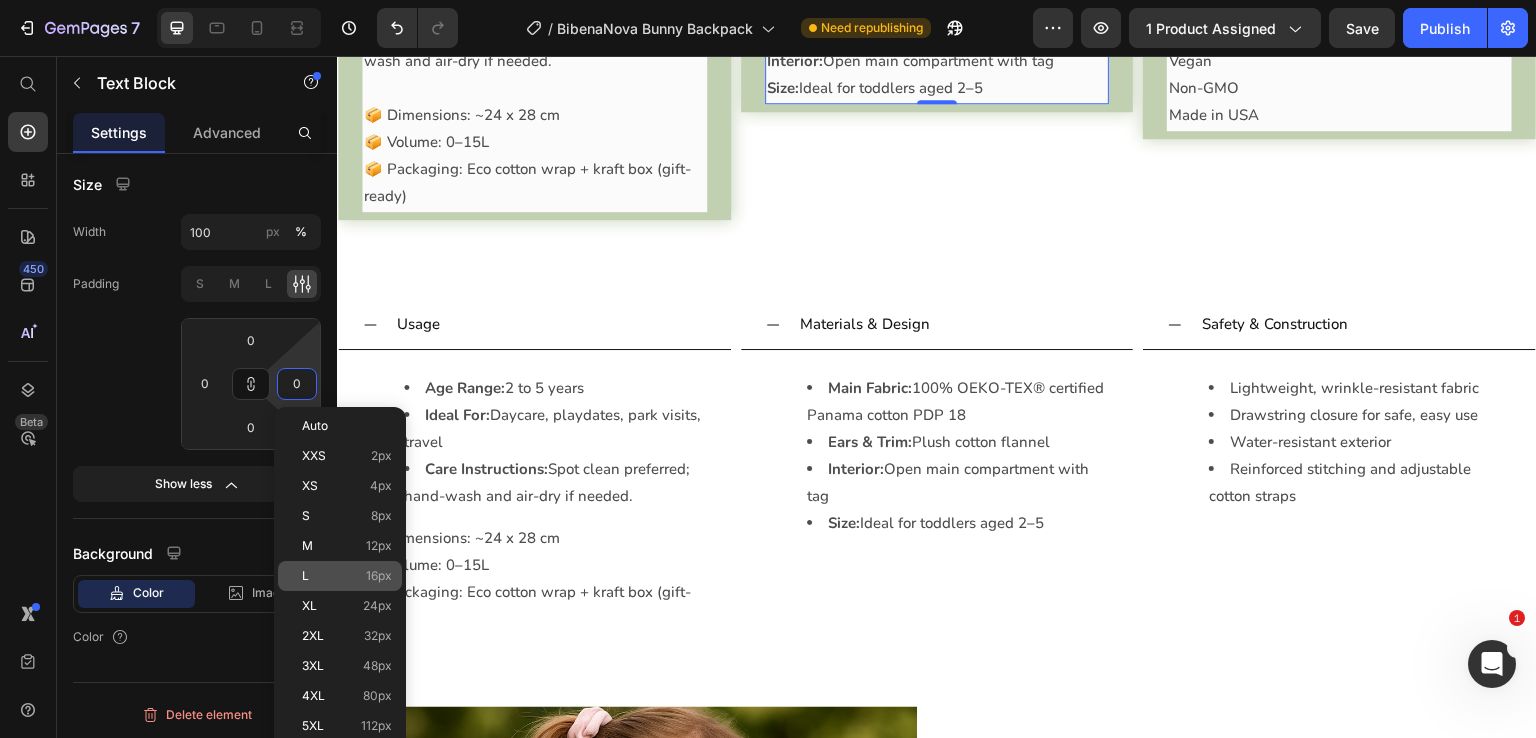 click on "L 16px" 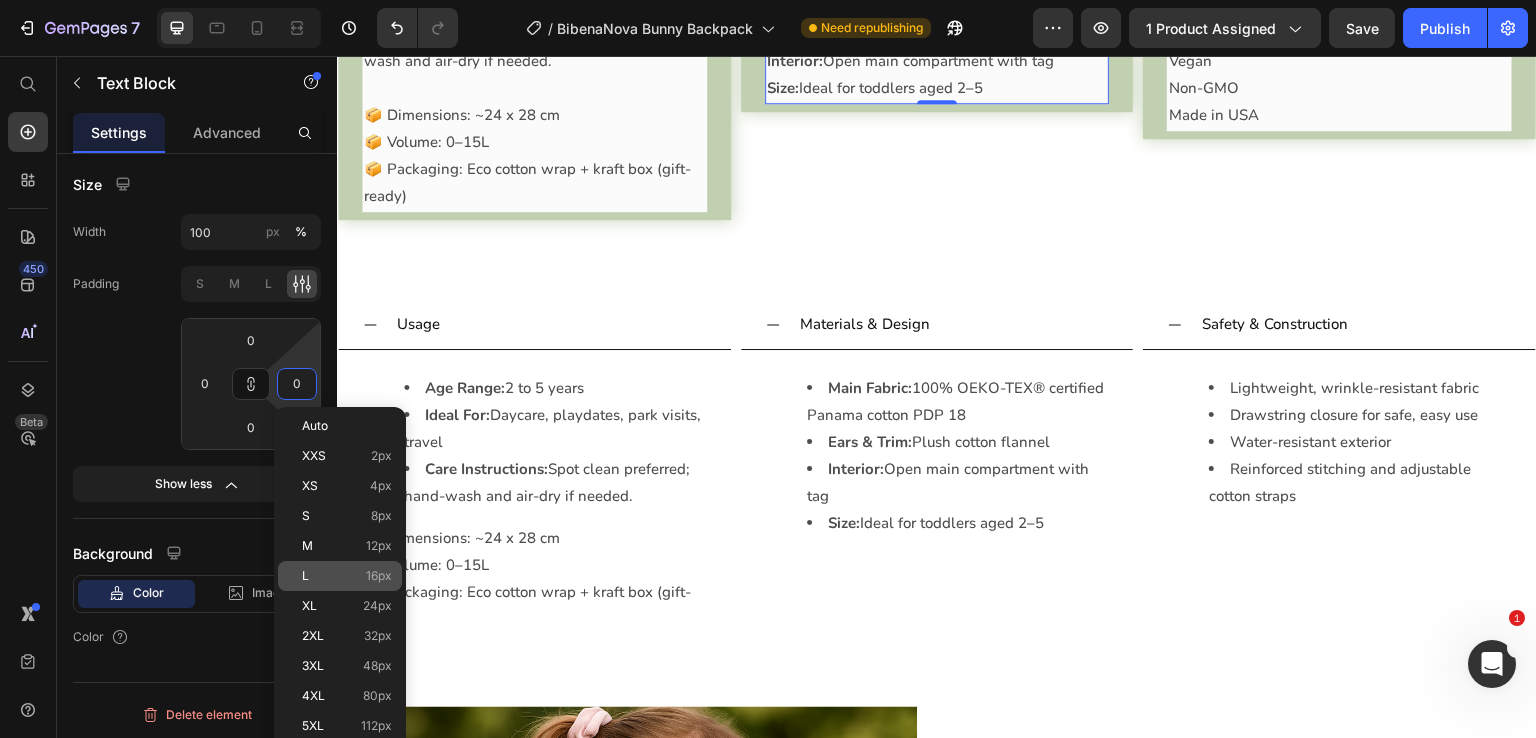type on "16" 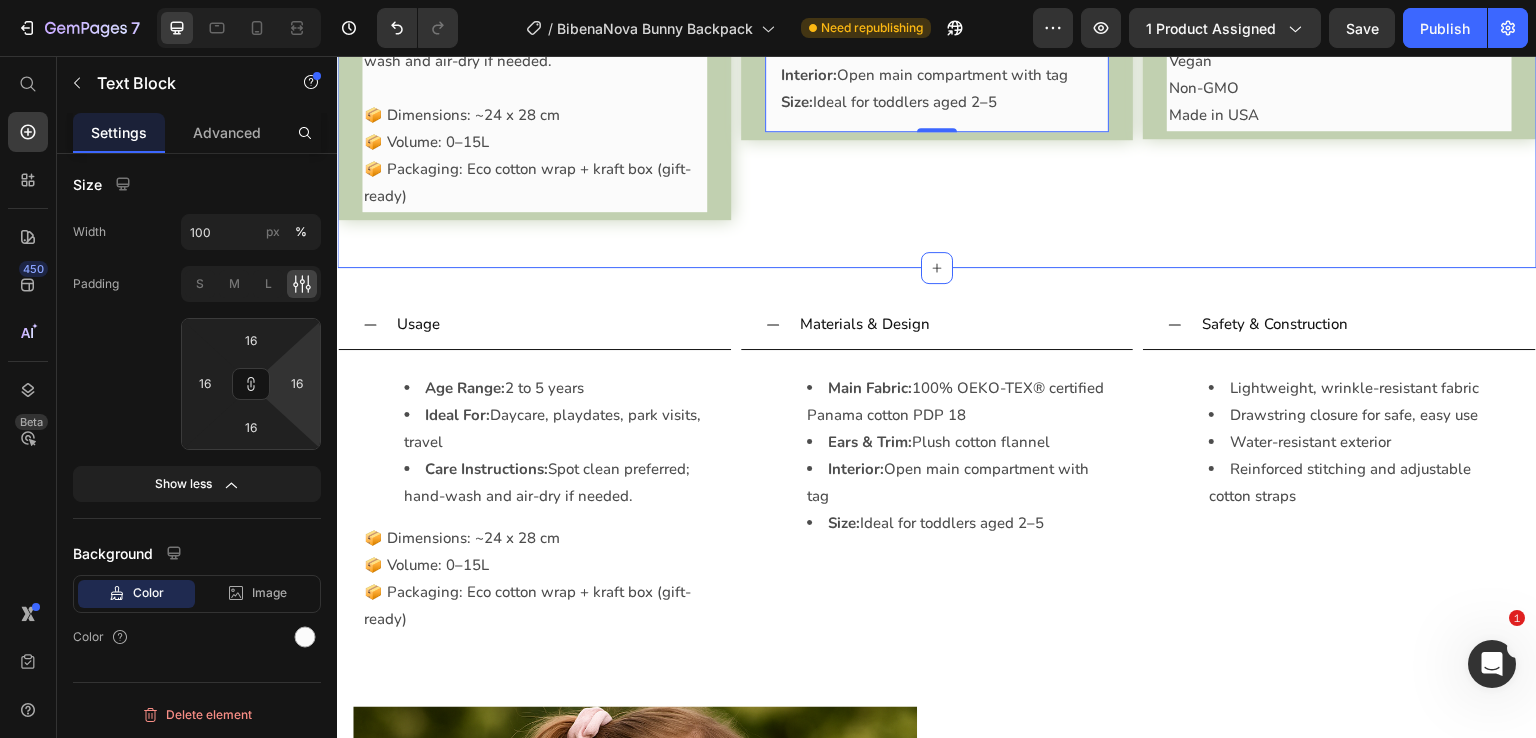 click on "📦 Packaging: Eco cotton wrap + kraft box (gift-ready)" at bounding box center (534, 183) 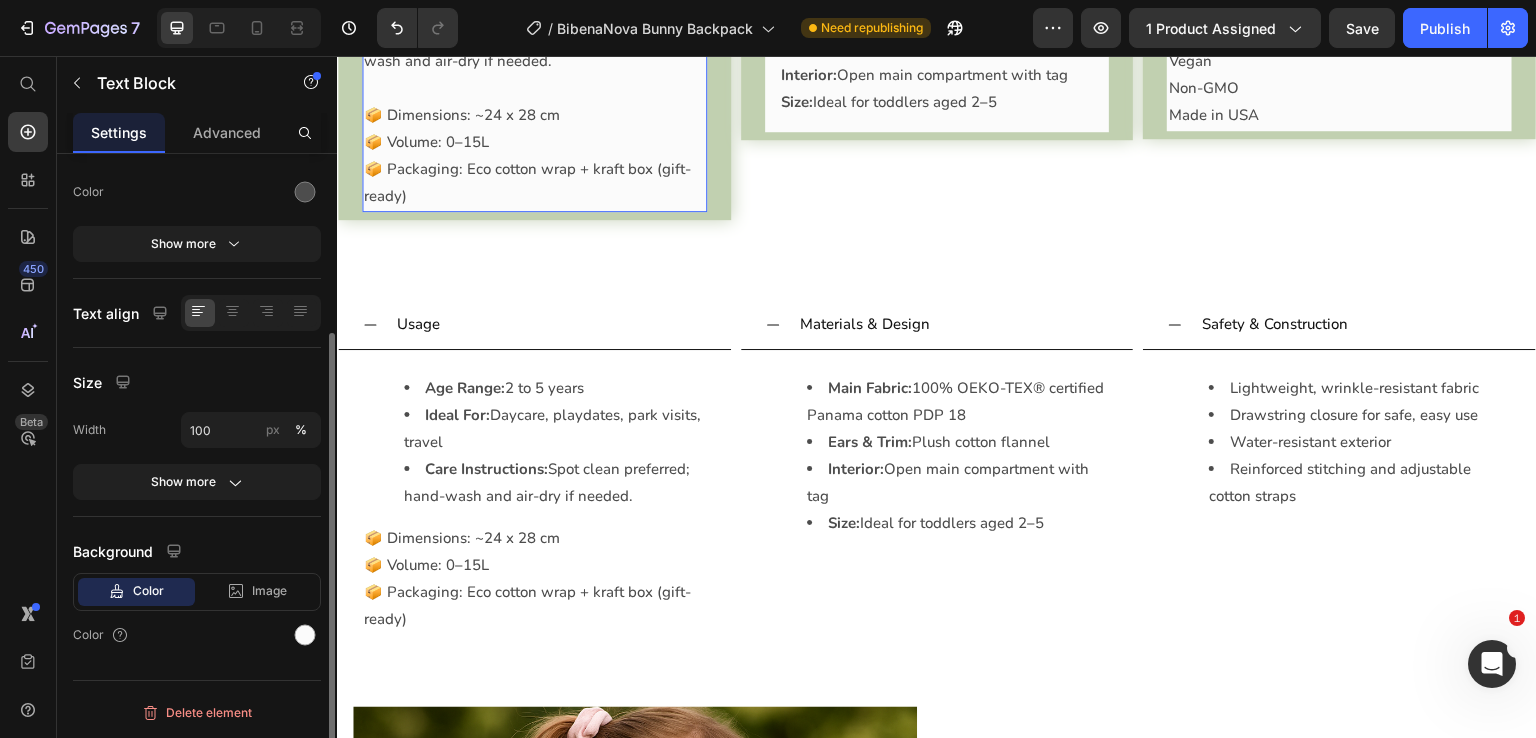 scroll, scrollTop: 252, scrollLeft: 0, axis: vertical 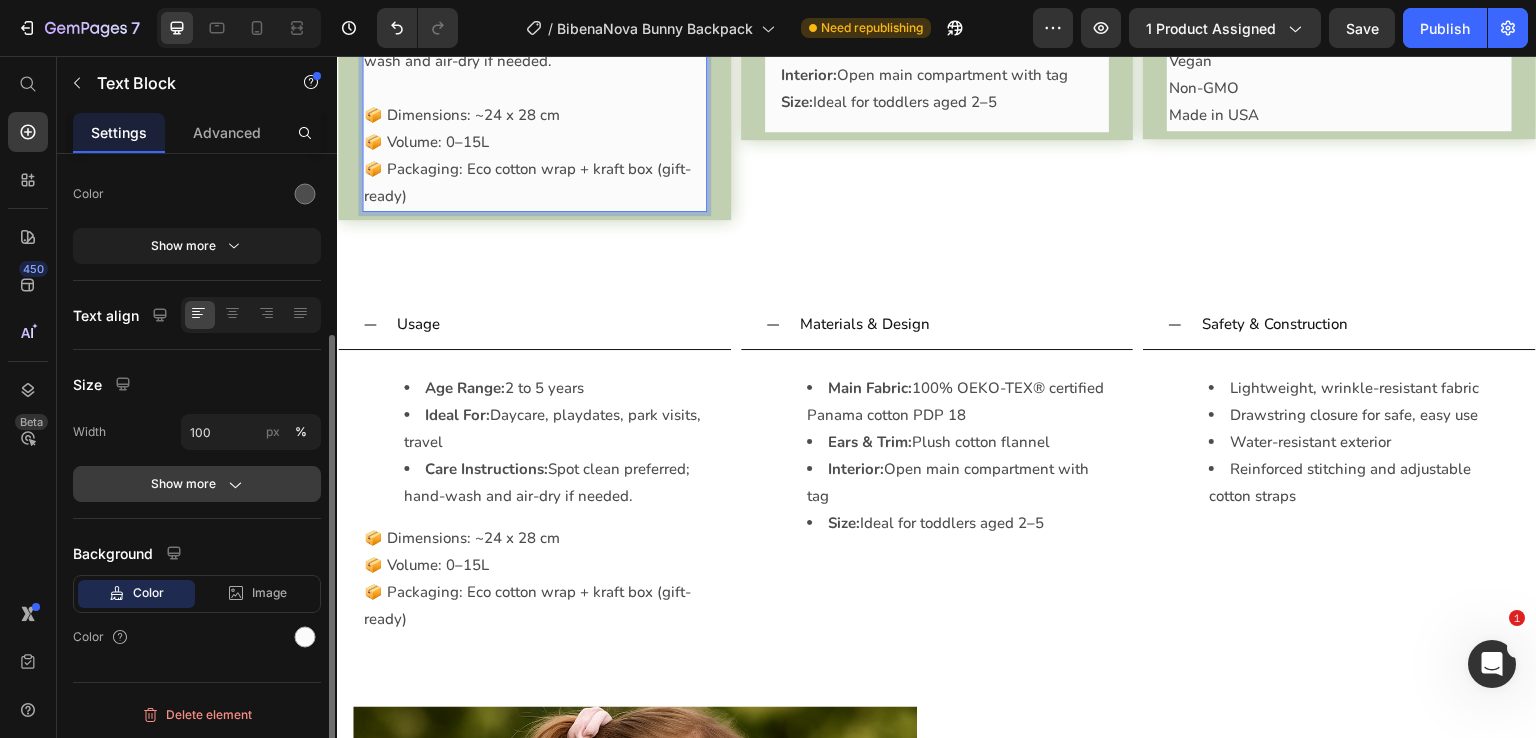 click 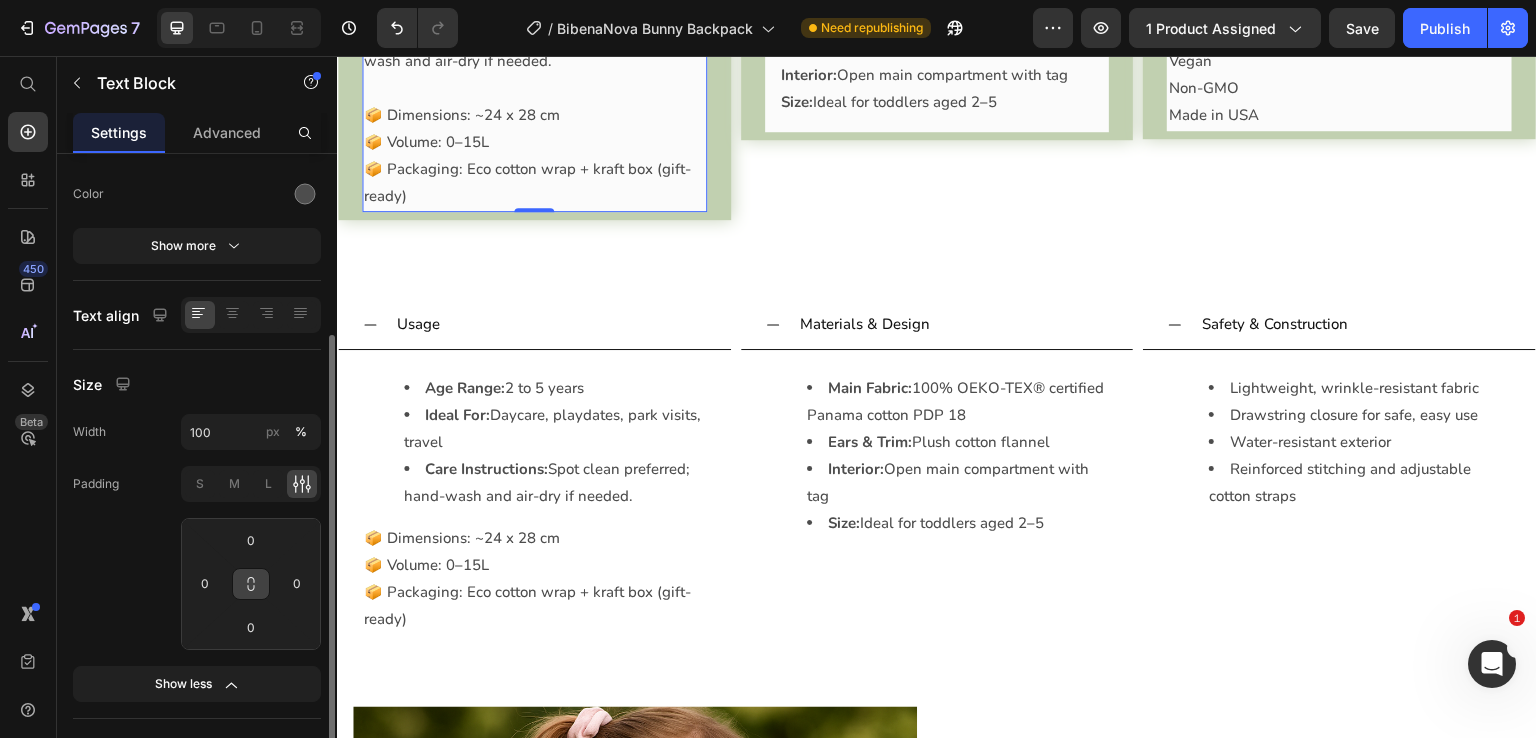 click 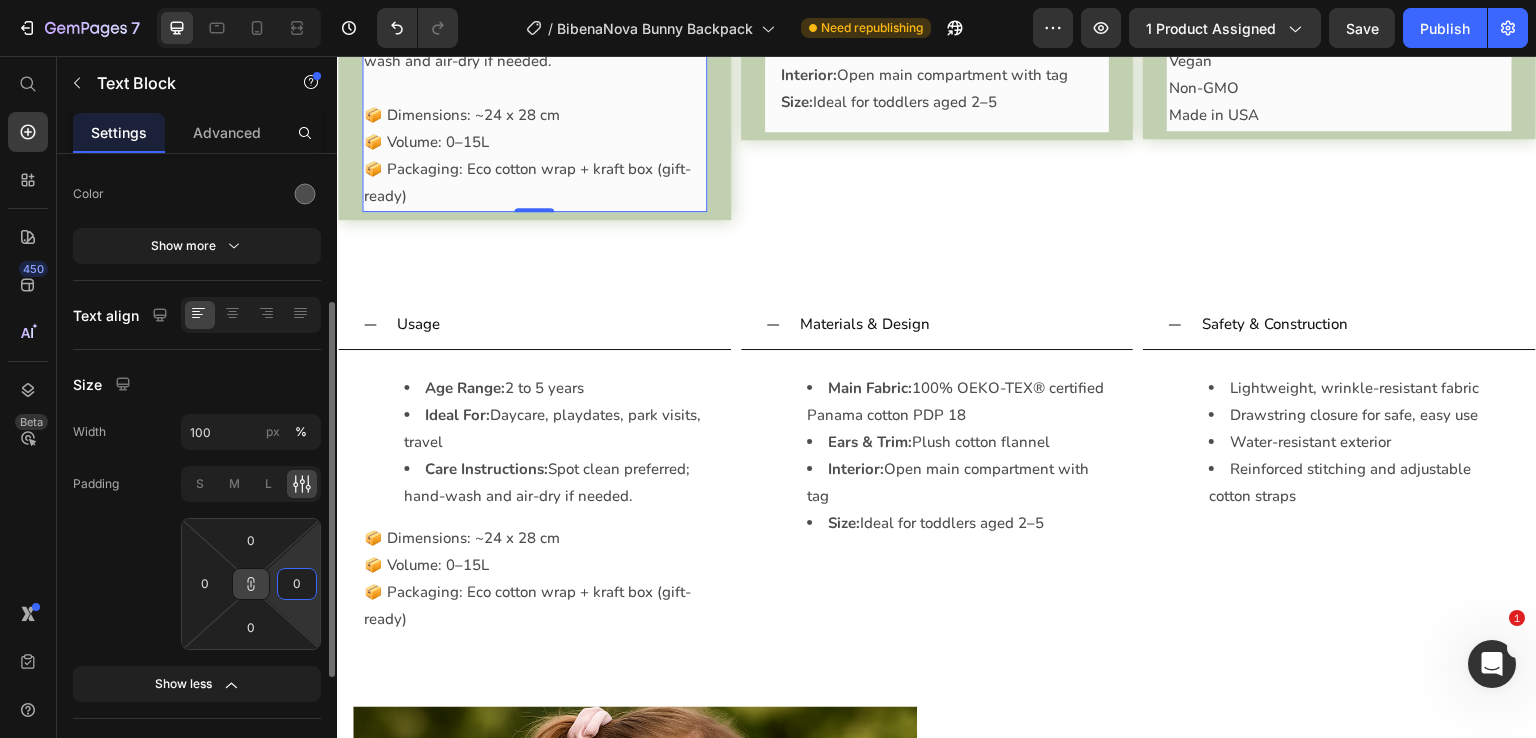 click on "0" at bounding box center [297, 584] 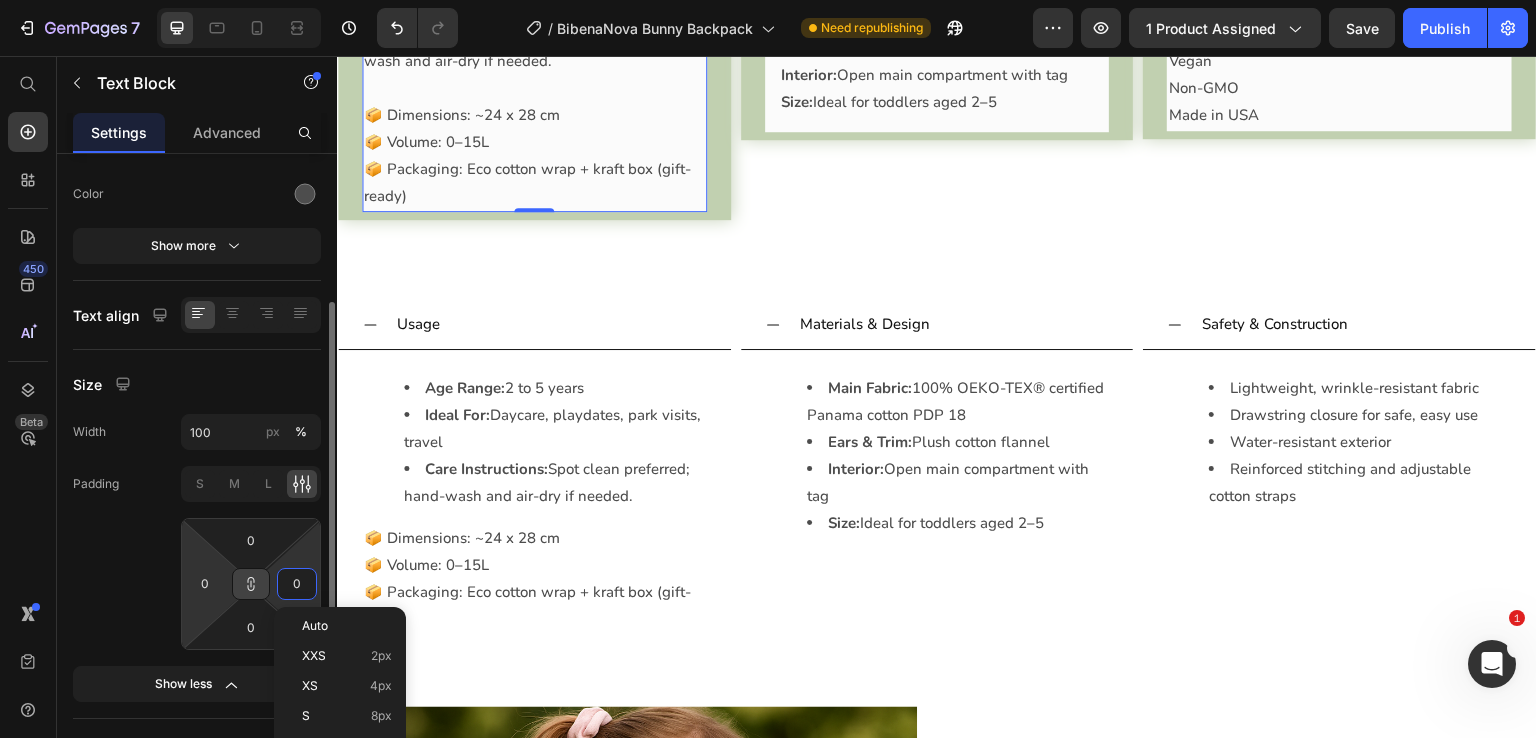 scroll, scrollTop: 452, scrollLeft: 0, axis: vertical 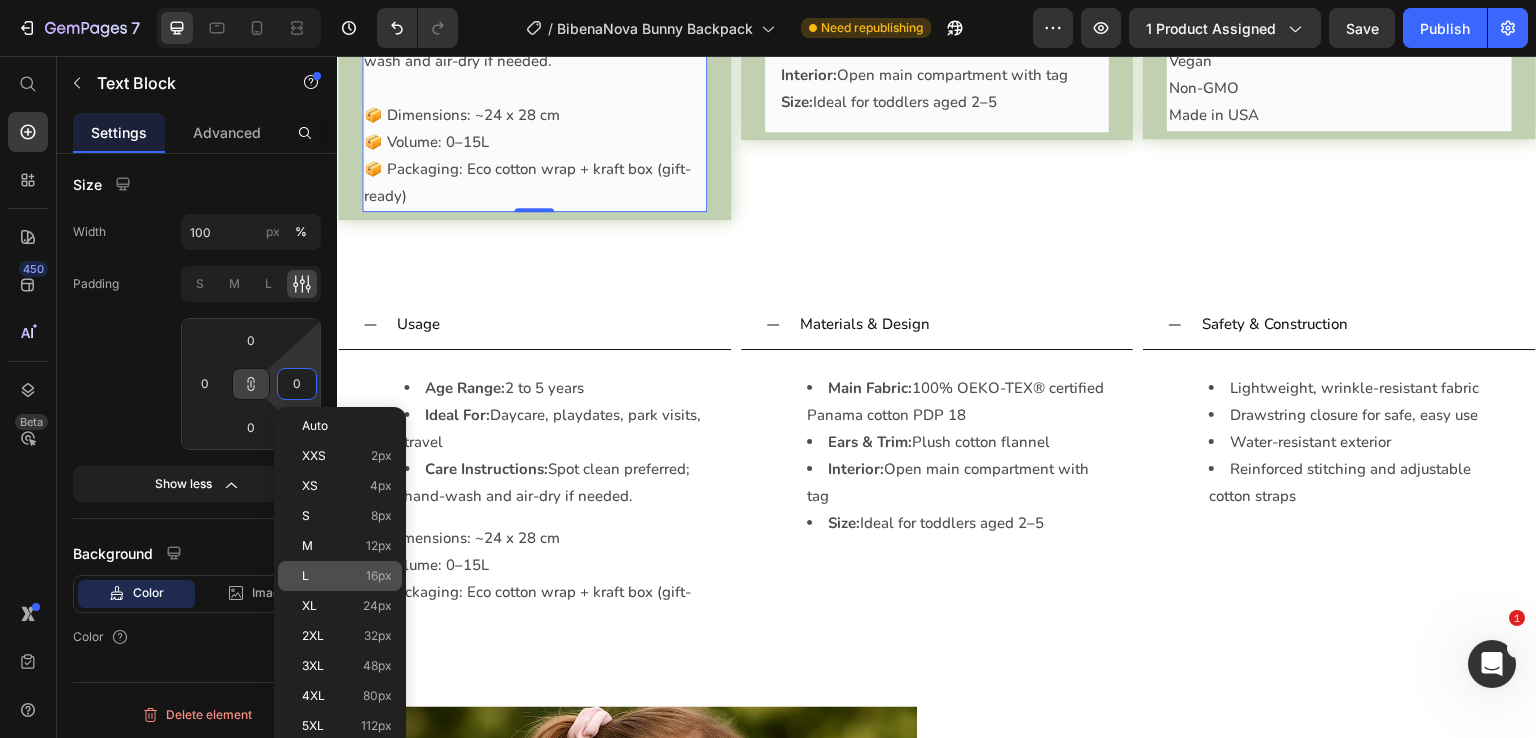 click on "L 16px" at bounding box center [347, 576] 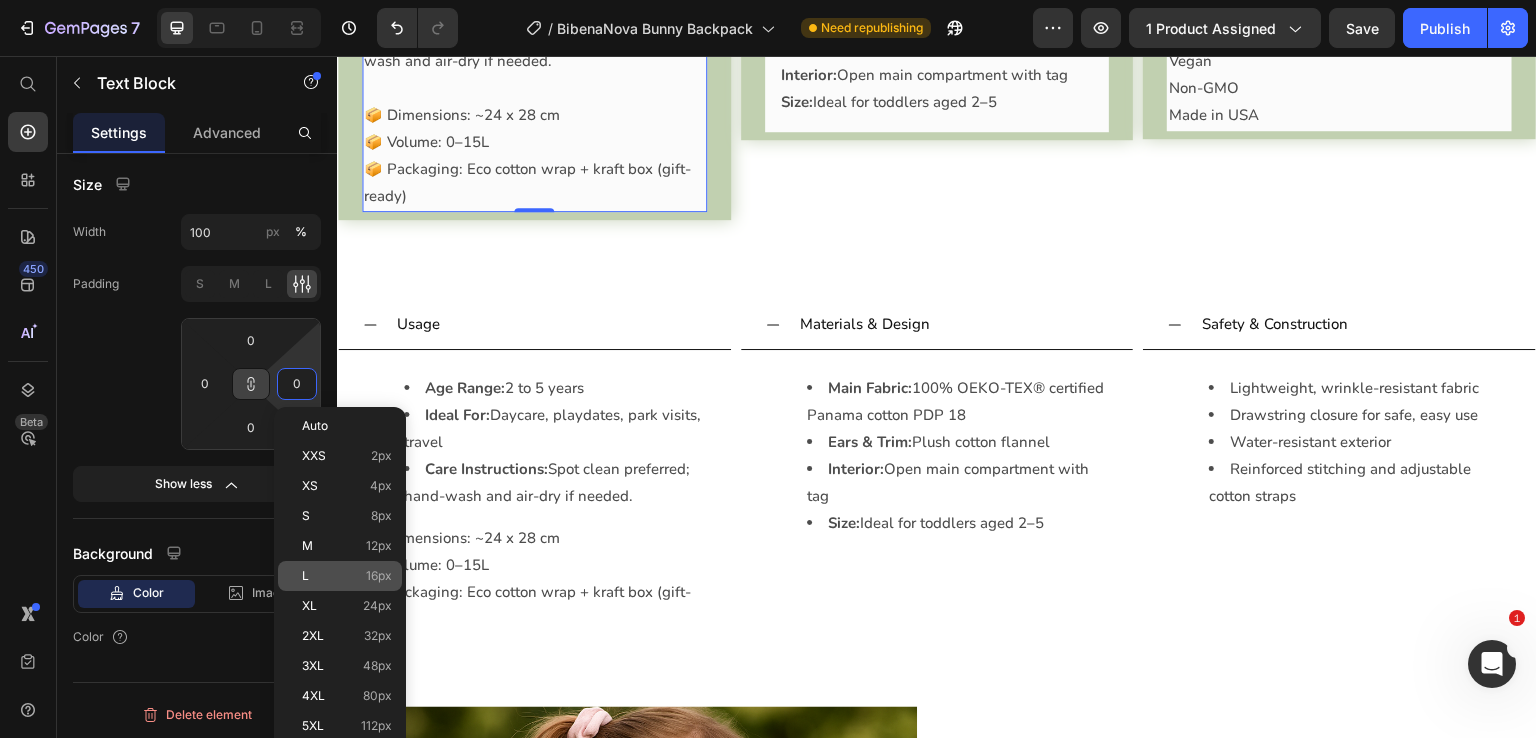 type on "16" 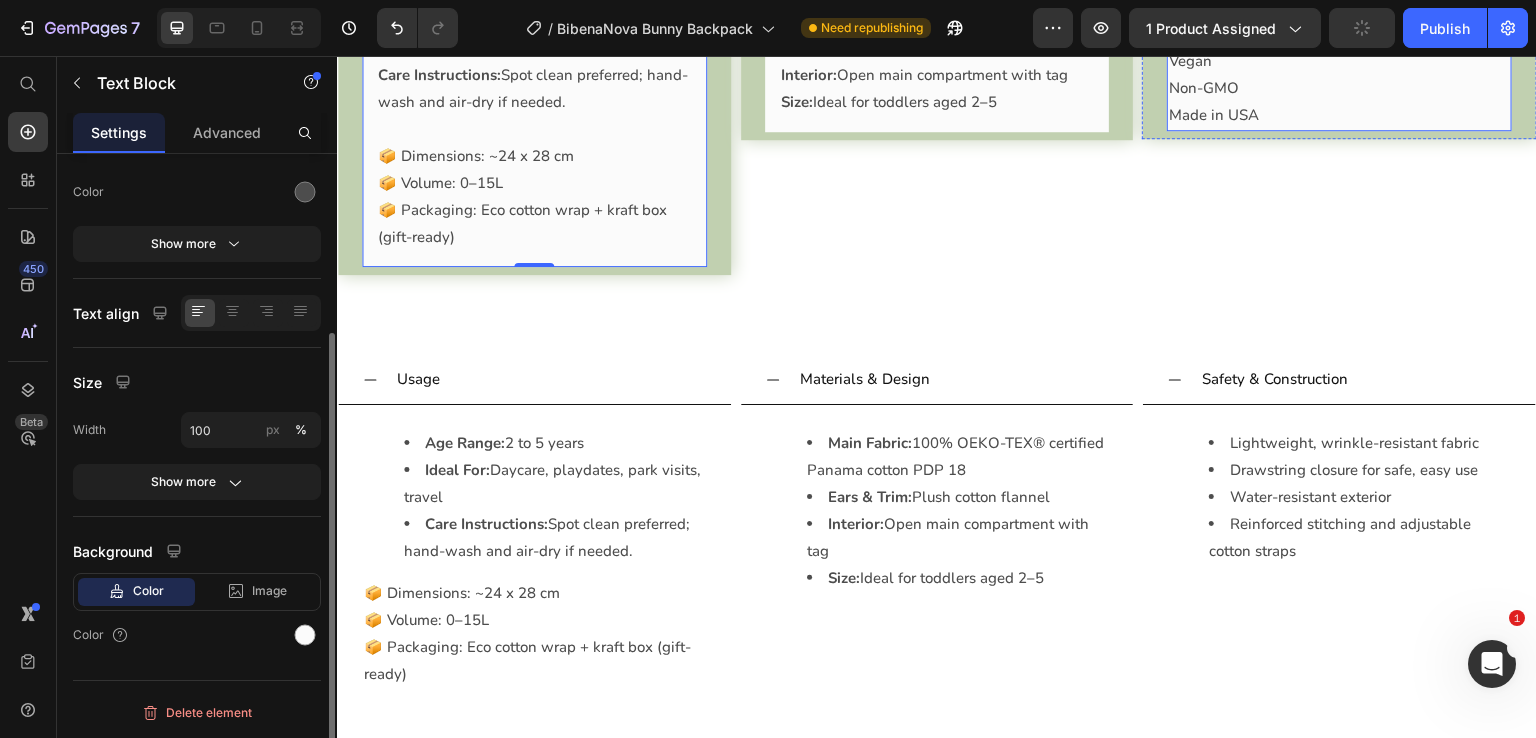 click on "Gelatin-Free" at bounding box center (1339, 34) 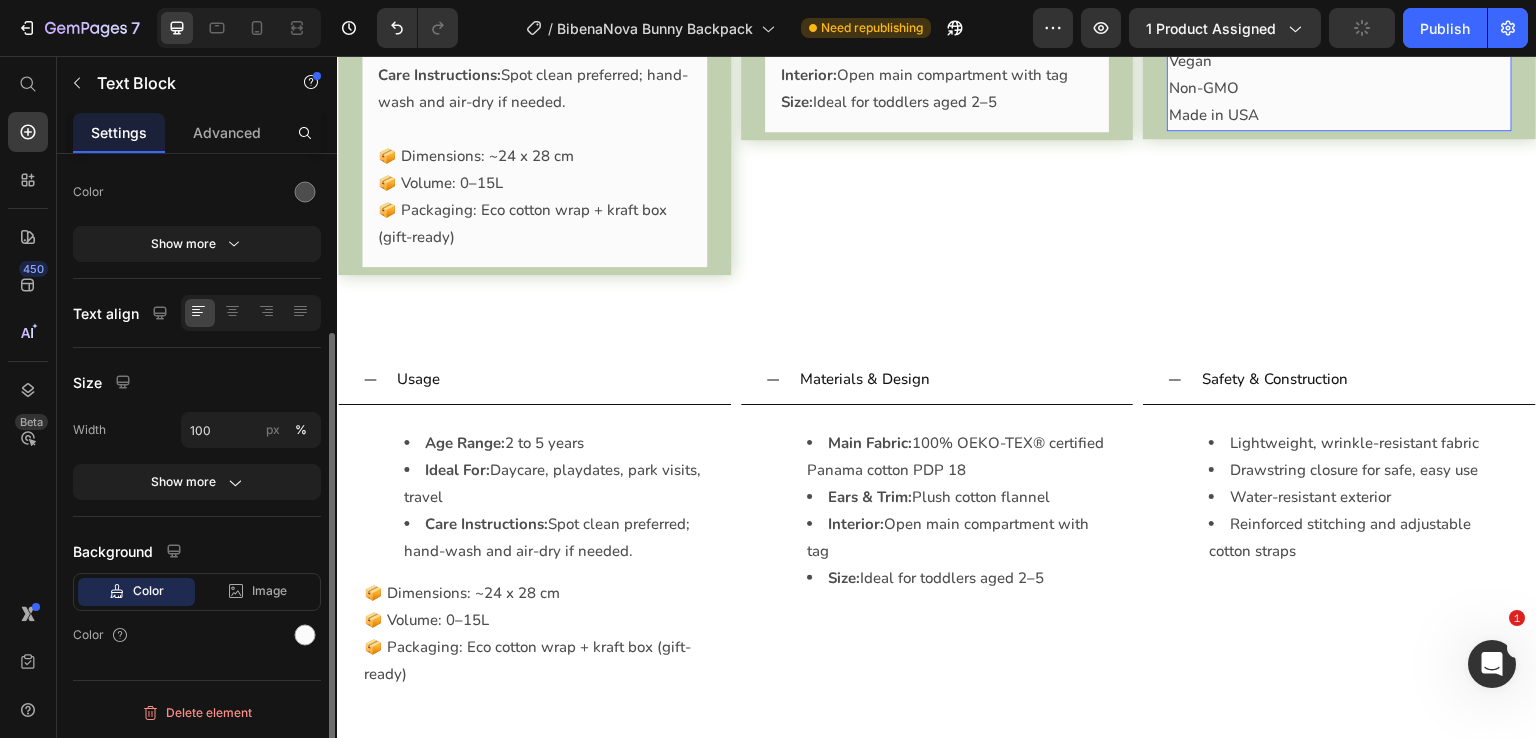 scroll, scrollTop: 252, scrollLeft: 0, axis: vertical 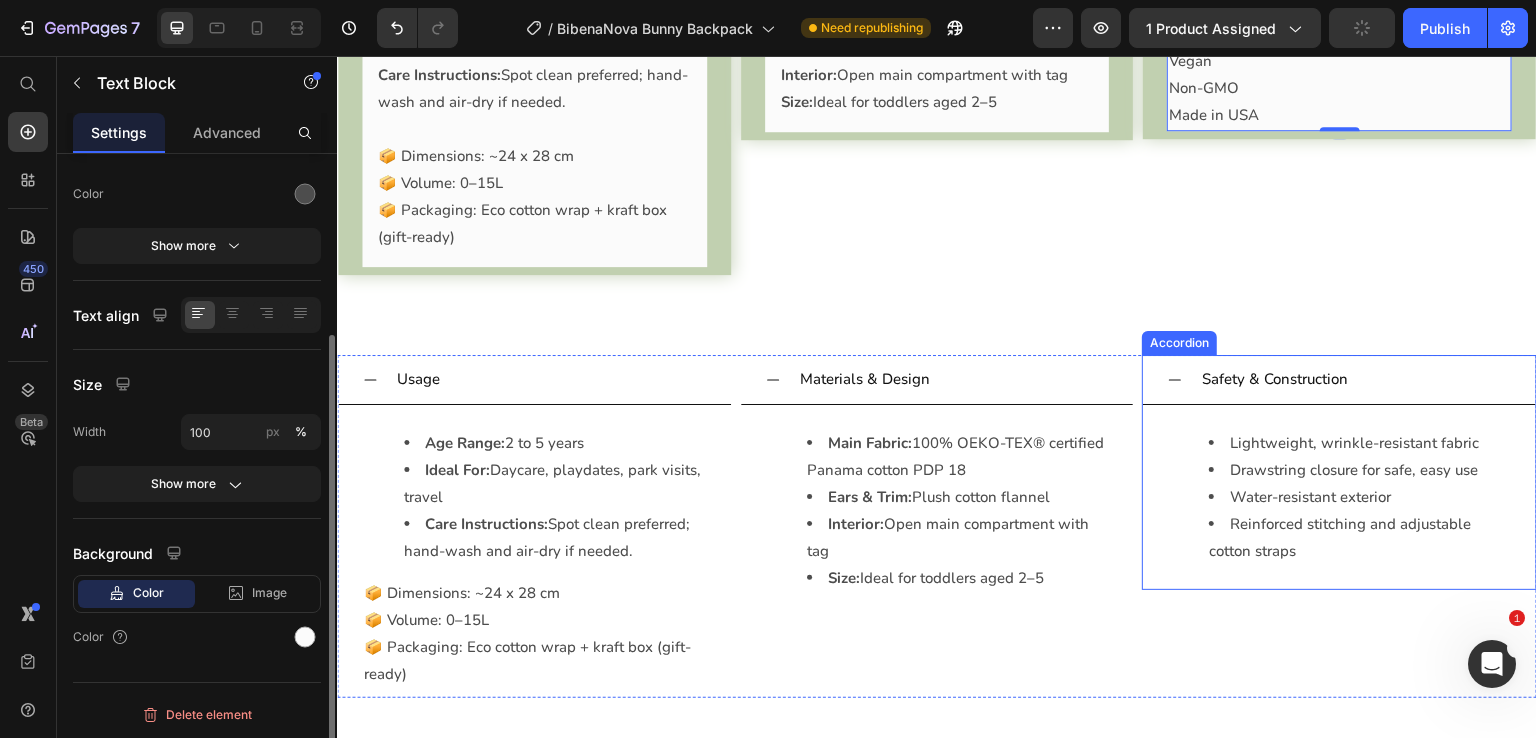 click on "Safety & Construction" at bounding box center (1275, 379) 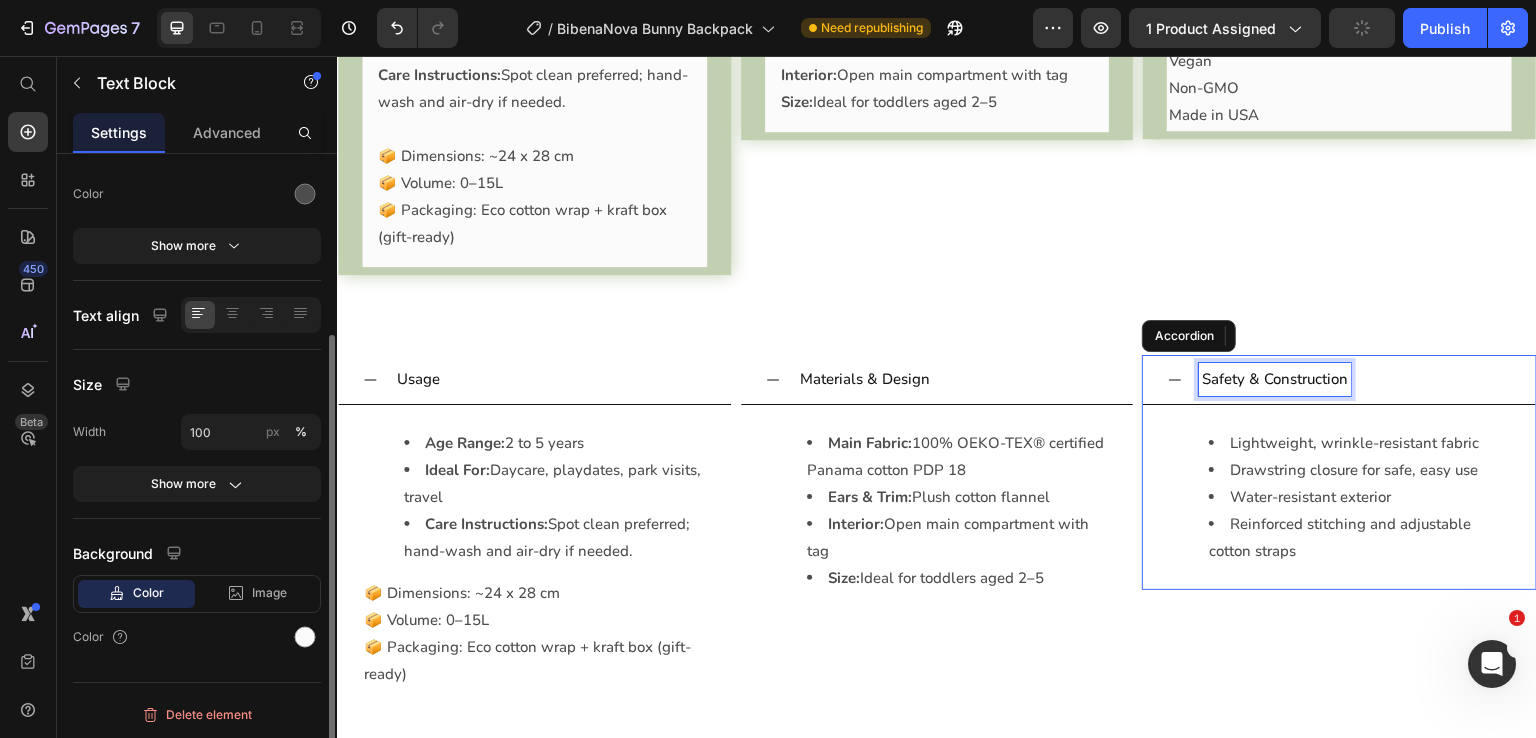 click on "Safety & Construction" at bounding box center (1275, 379) 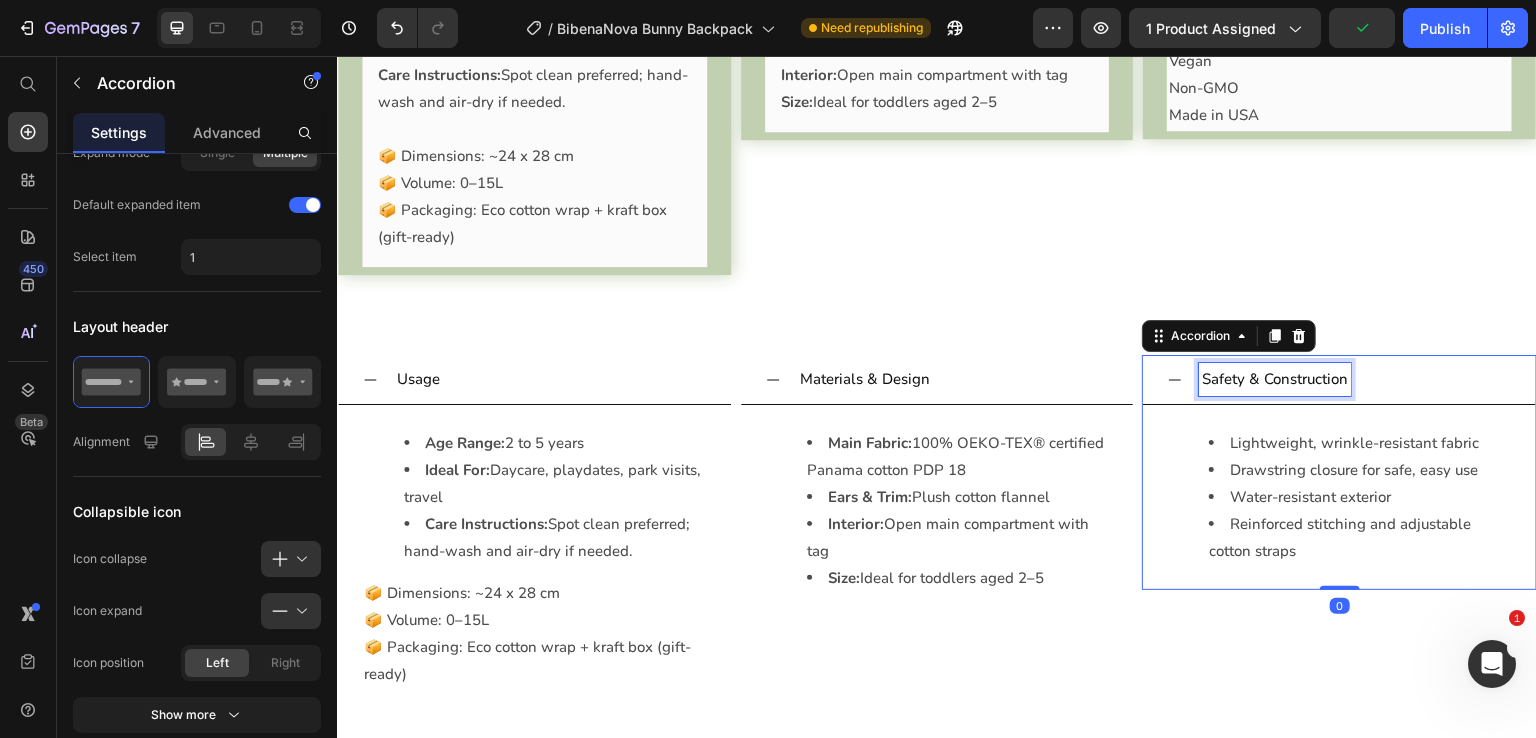 scroll, scrollTop: 0, scrollLeft: 0, axis: both 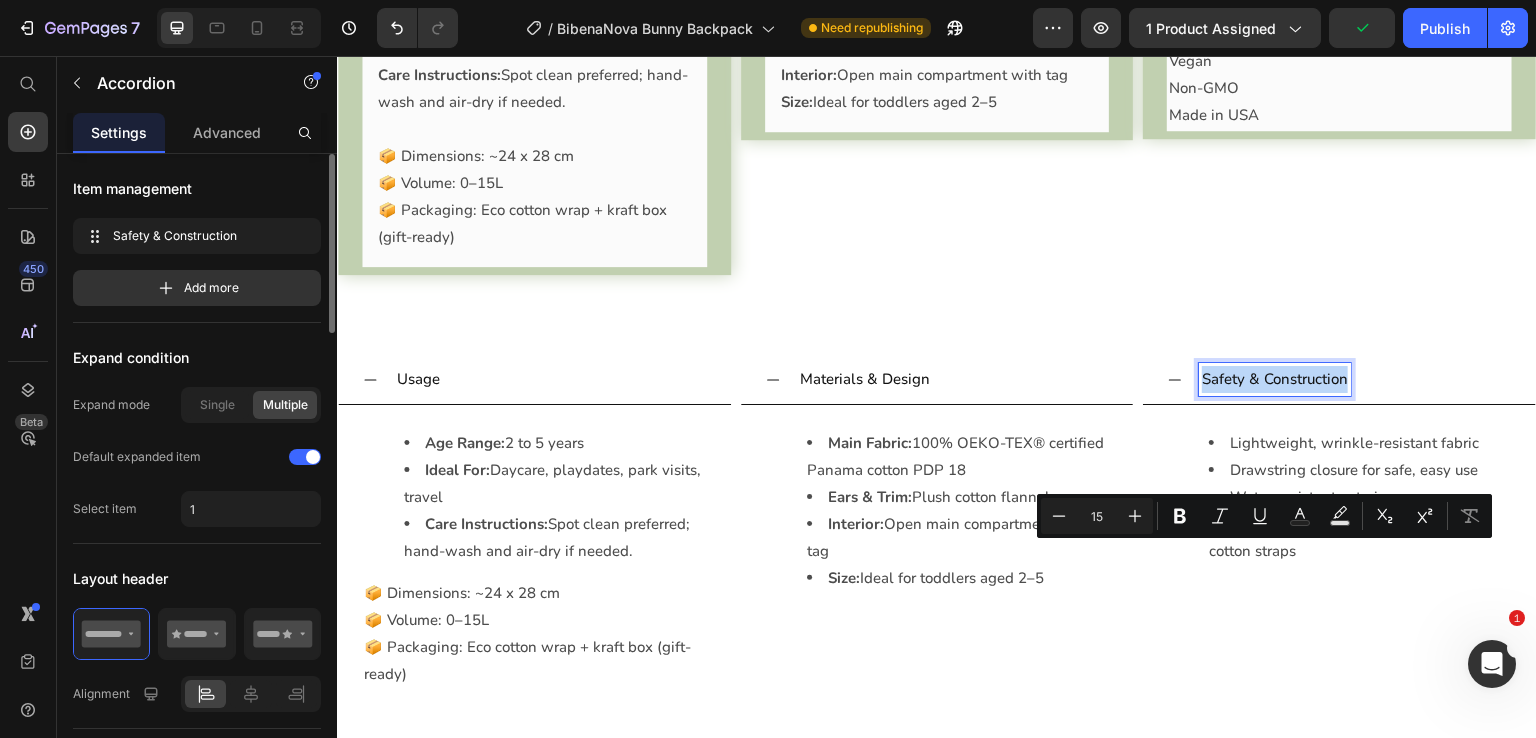 copy on "Safety & Construction" 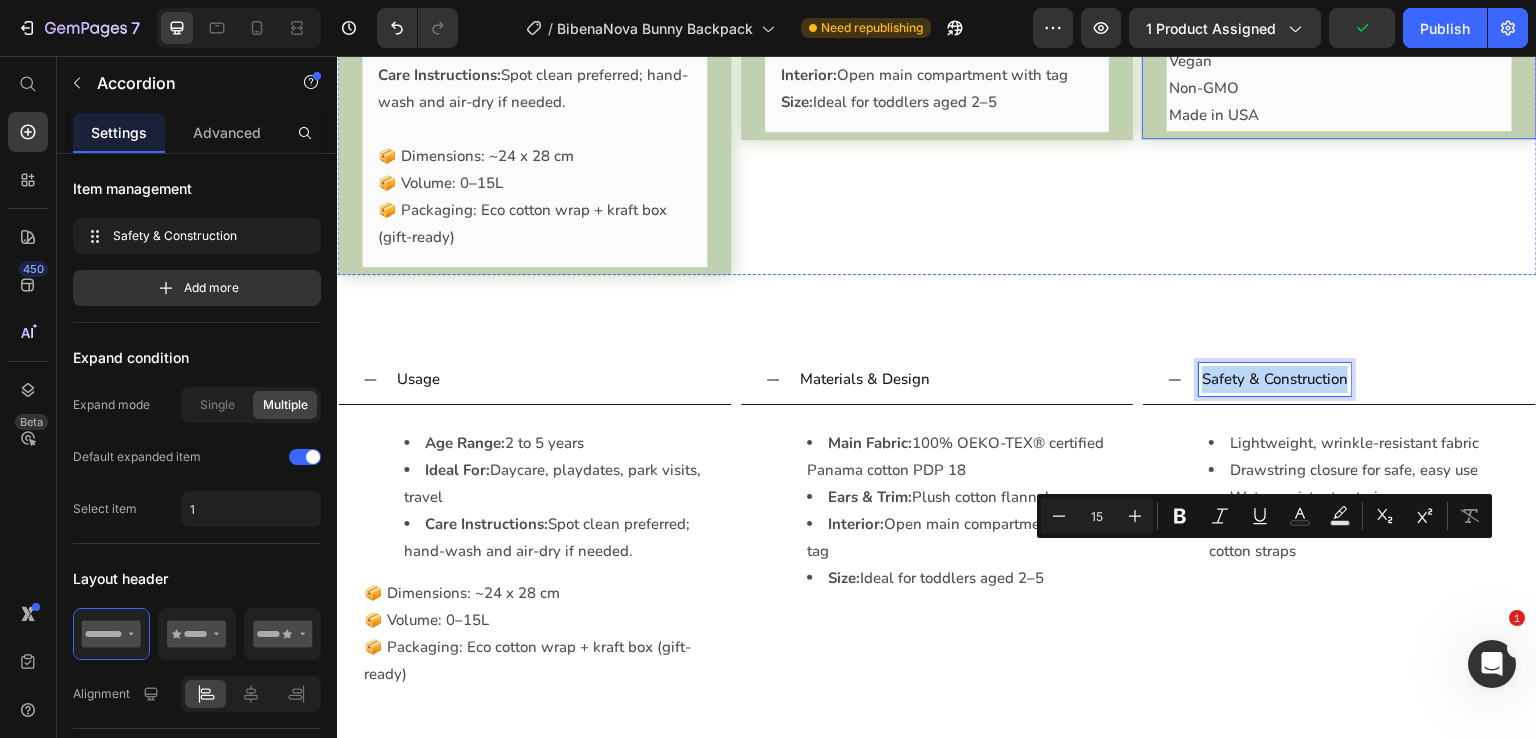 click on "Clean Label Standards" at bounding box center (1248, -68) 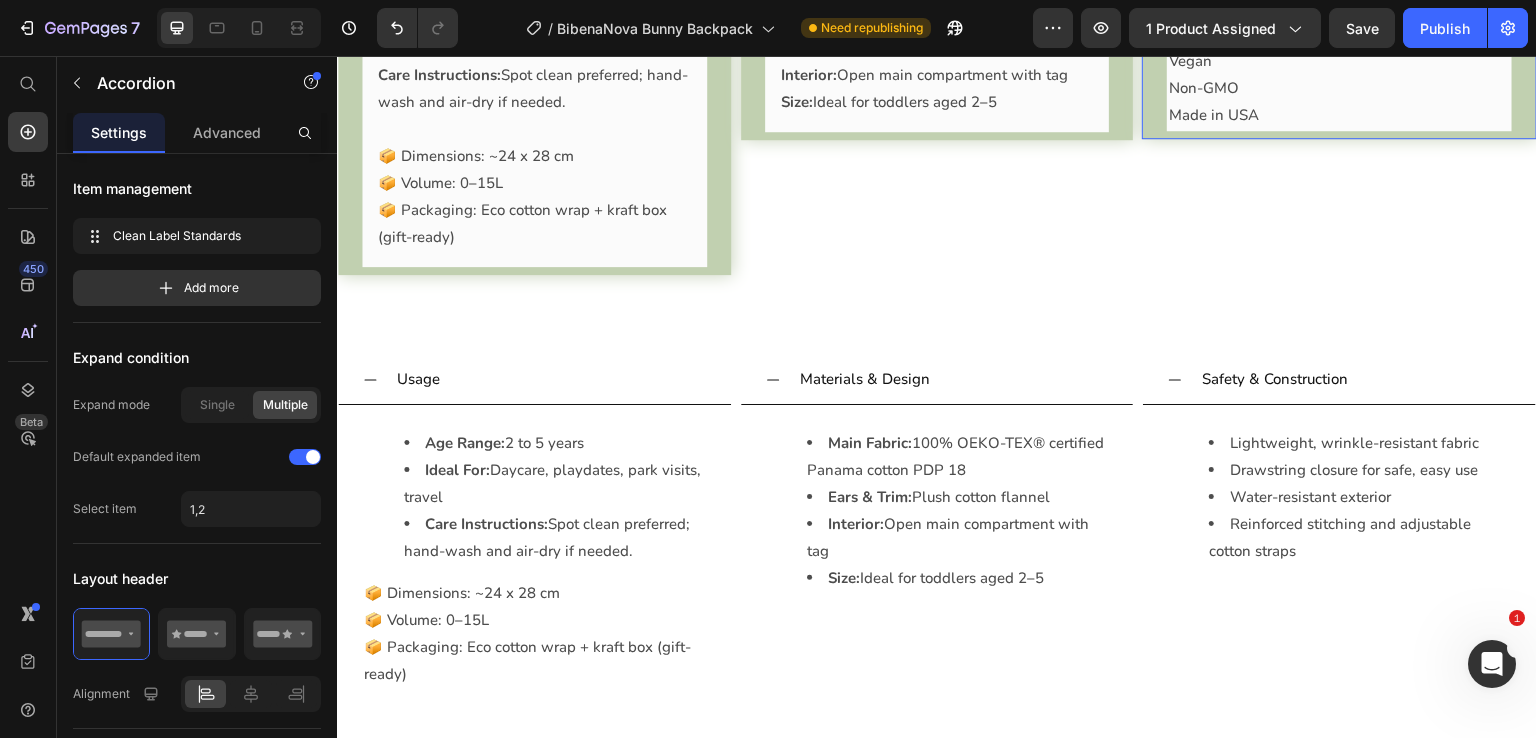click on "Accordion" at bounding box center (1229, -72) 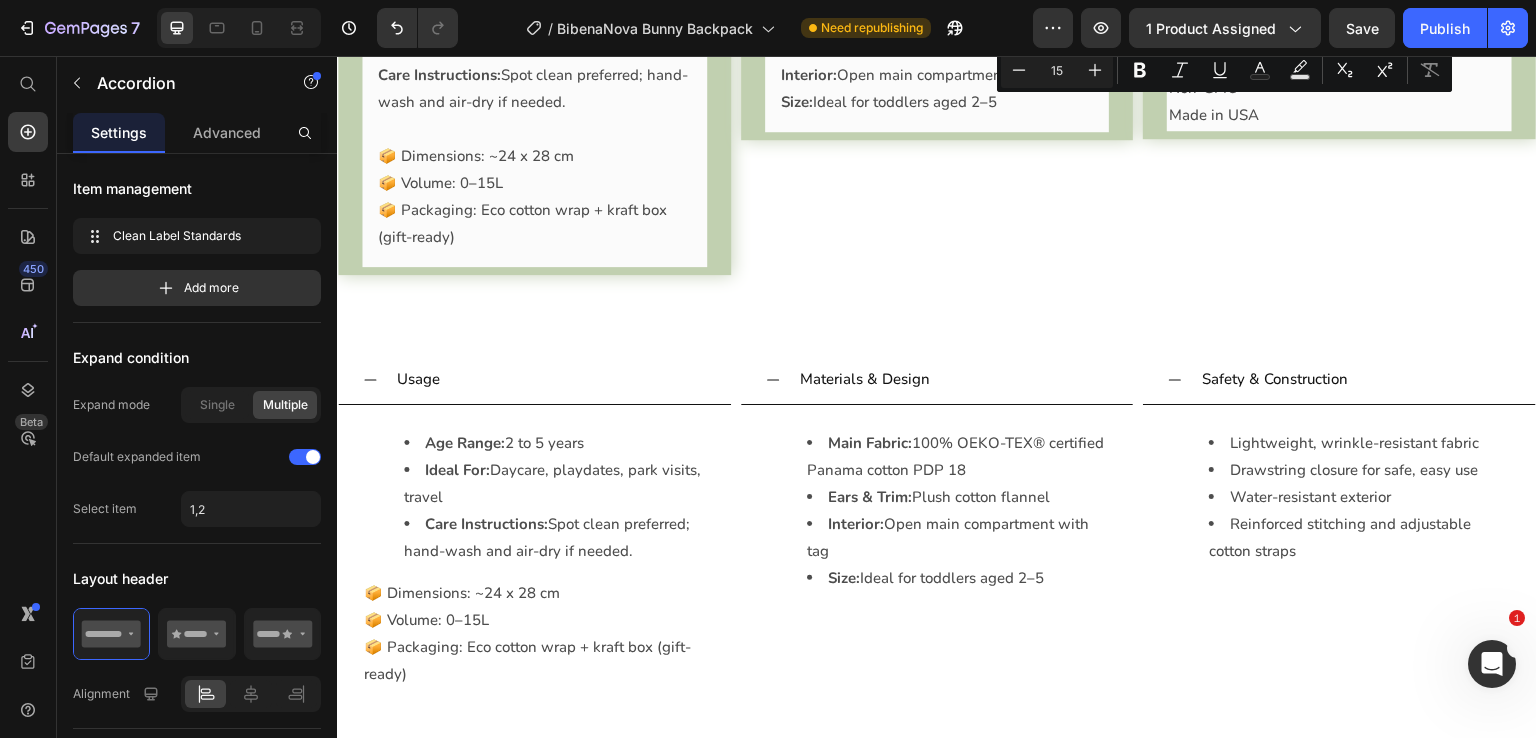 click on "Clean Label Standards" at bounding box center (1248, -68) 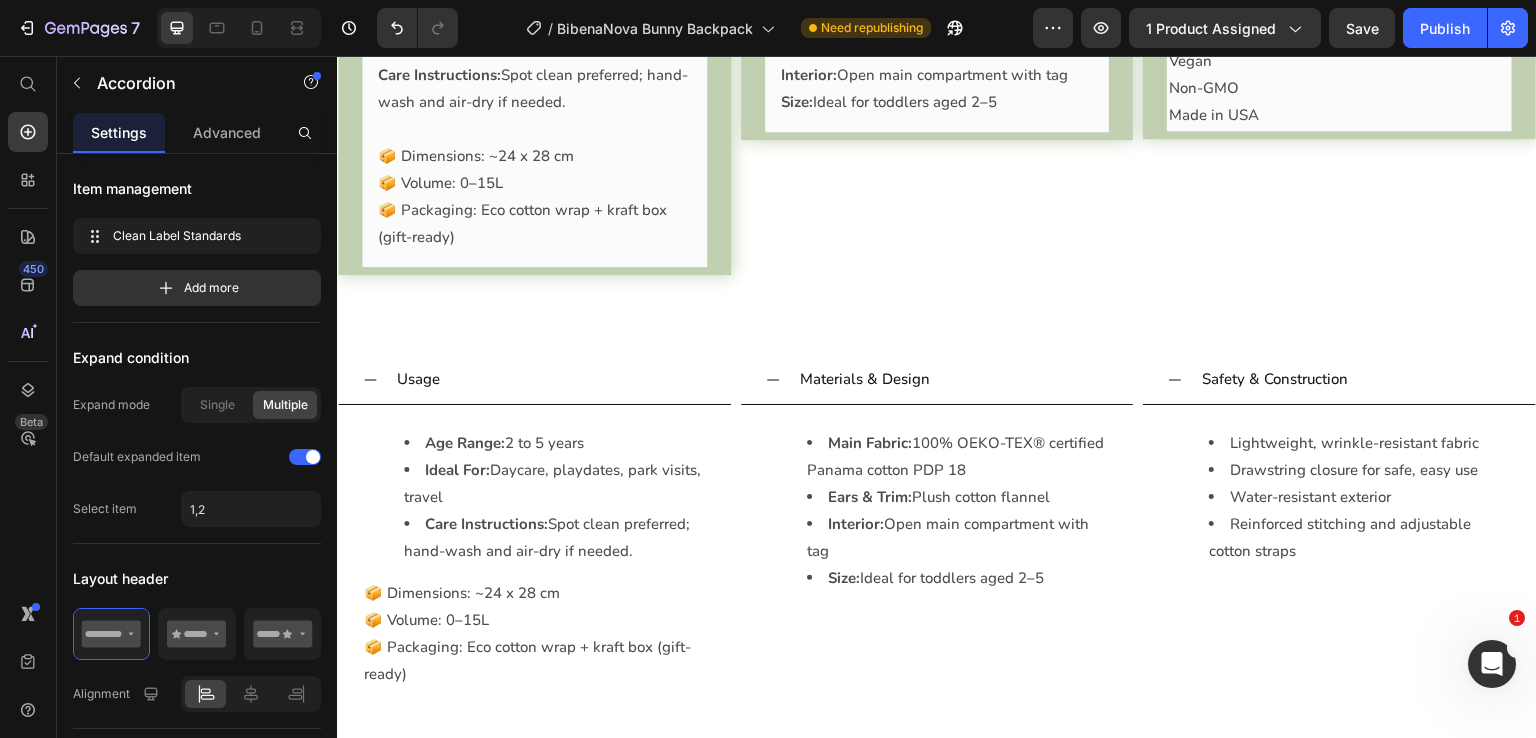 click on "Clean Label Standards" at bounding box center [1248, -68] 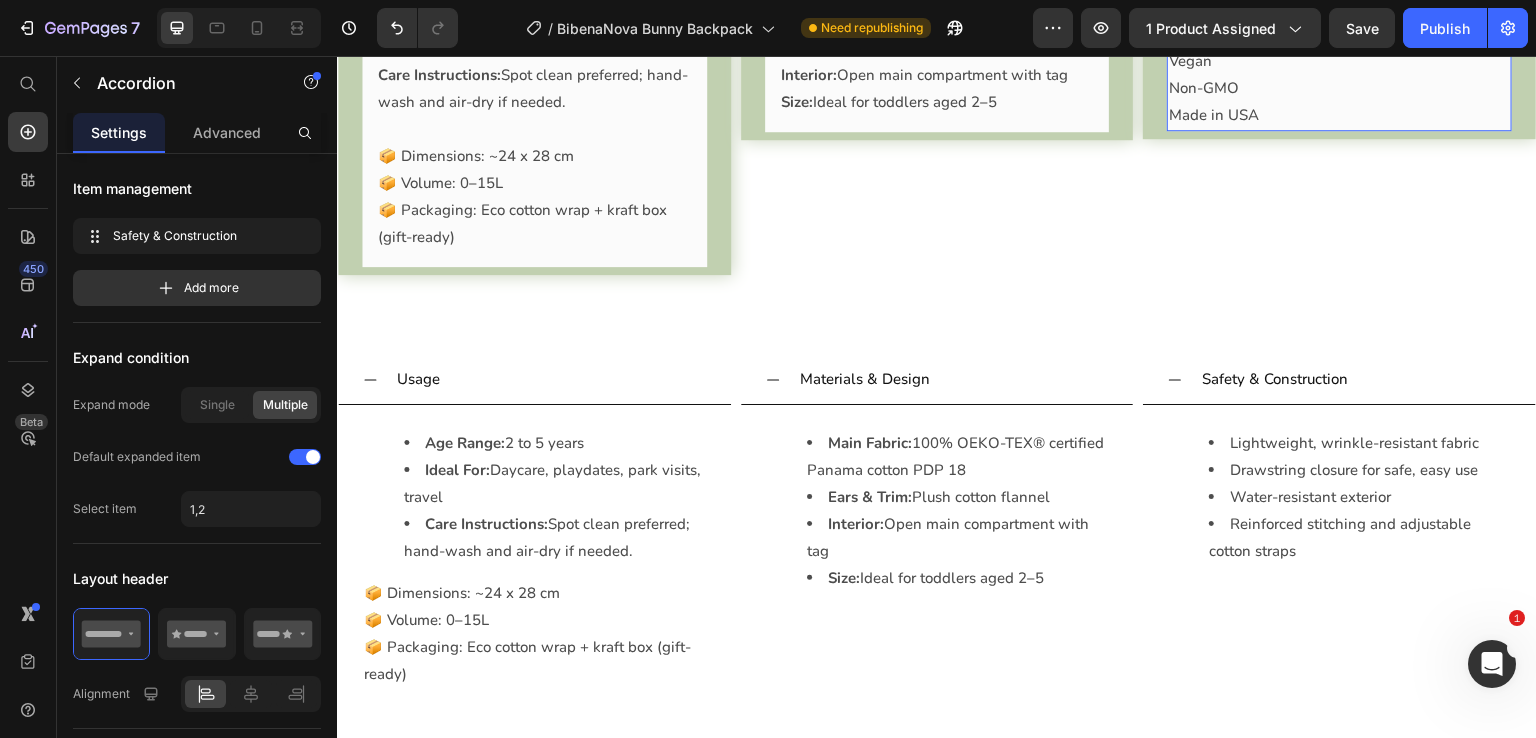 click on "Gelatin-Free" at bounding box center [1339, 34] 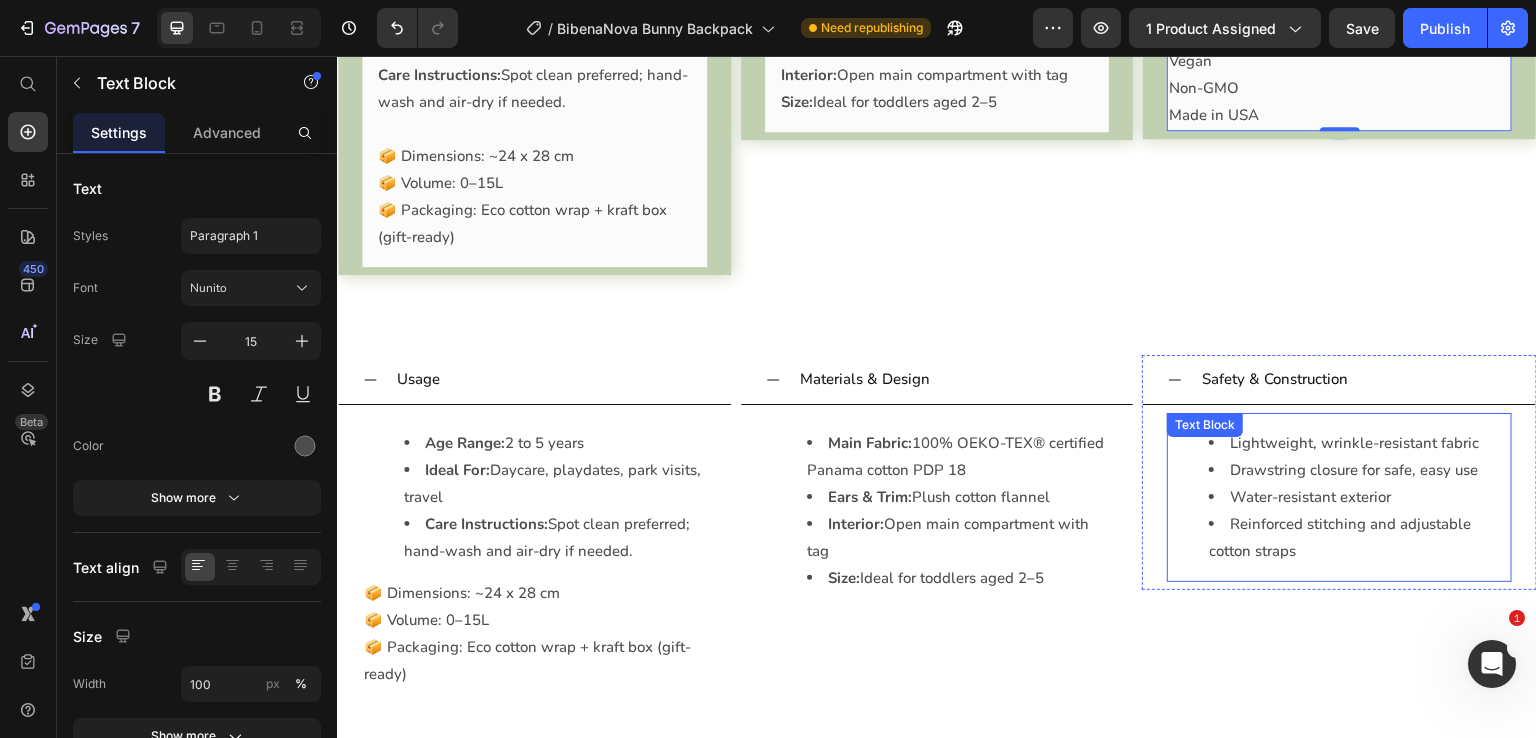 click on "Lightweight, wrinkle-resistant fabric" at bounding box center [1359, 443] 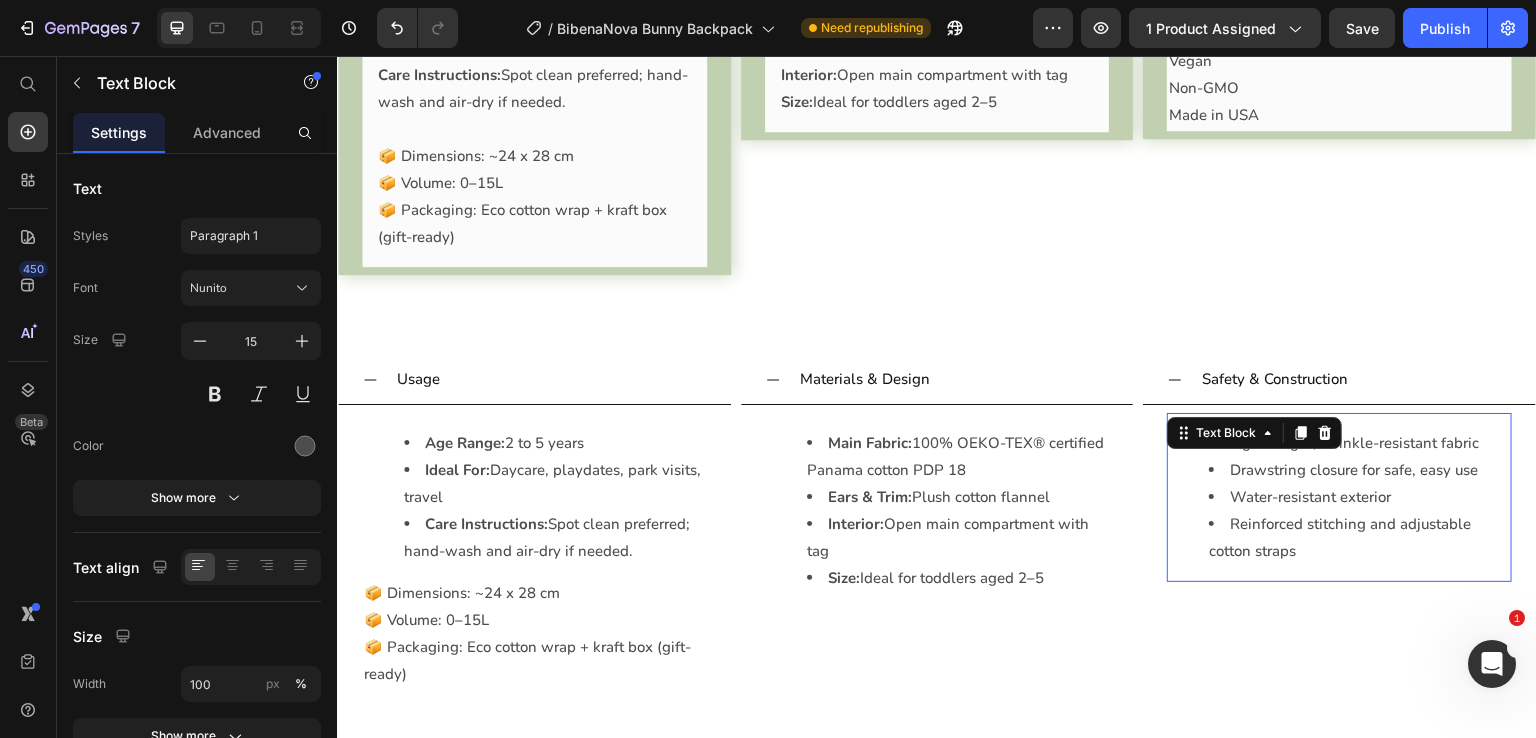 click on "Text Block" at bounding box center [1254, 433] 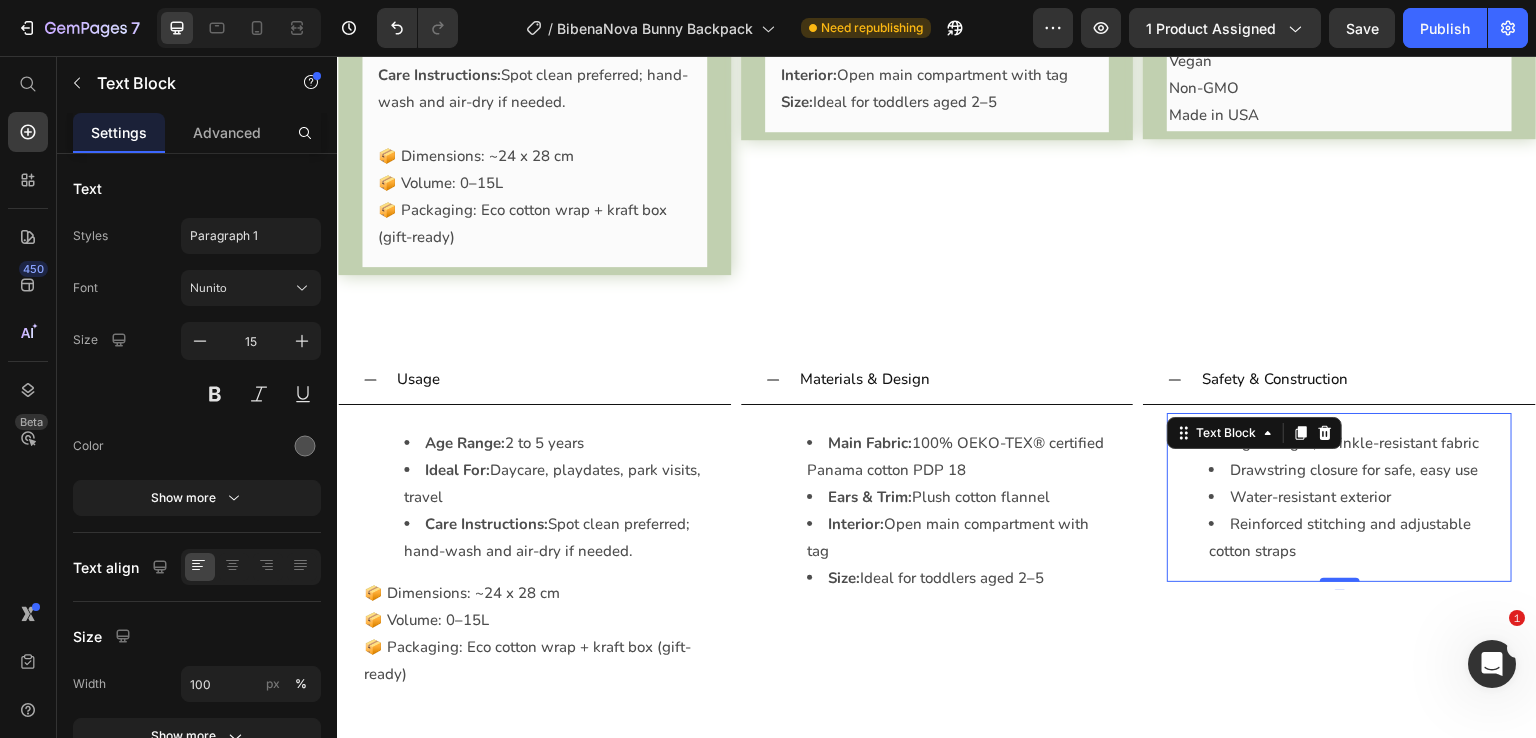 click on "Drawstring closure for safe, easy use" at bounding box center (1359, 470) 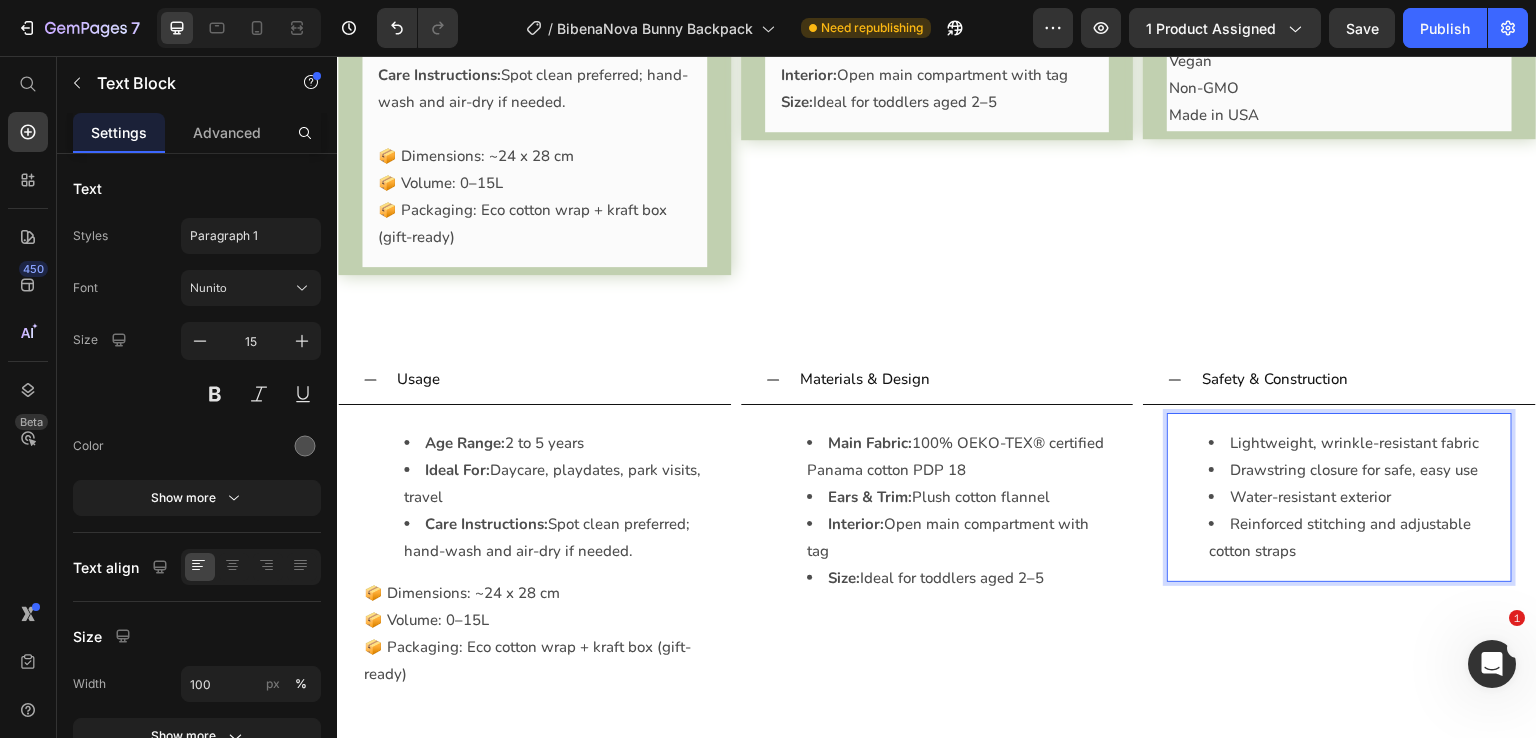 click on "Drawstring closure for safe, easy use" at bounding box center [1359, 470] 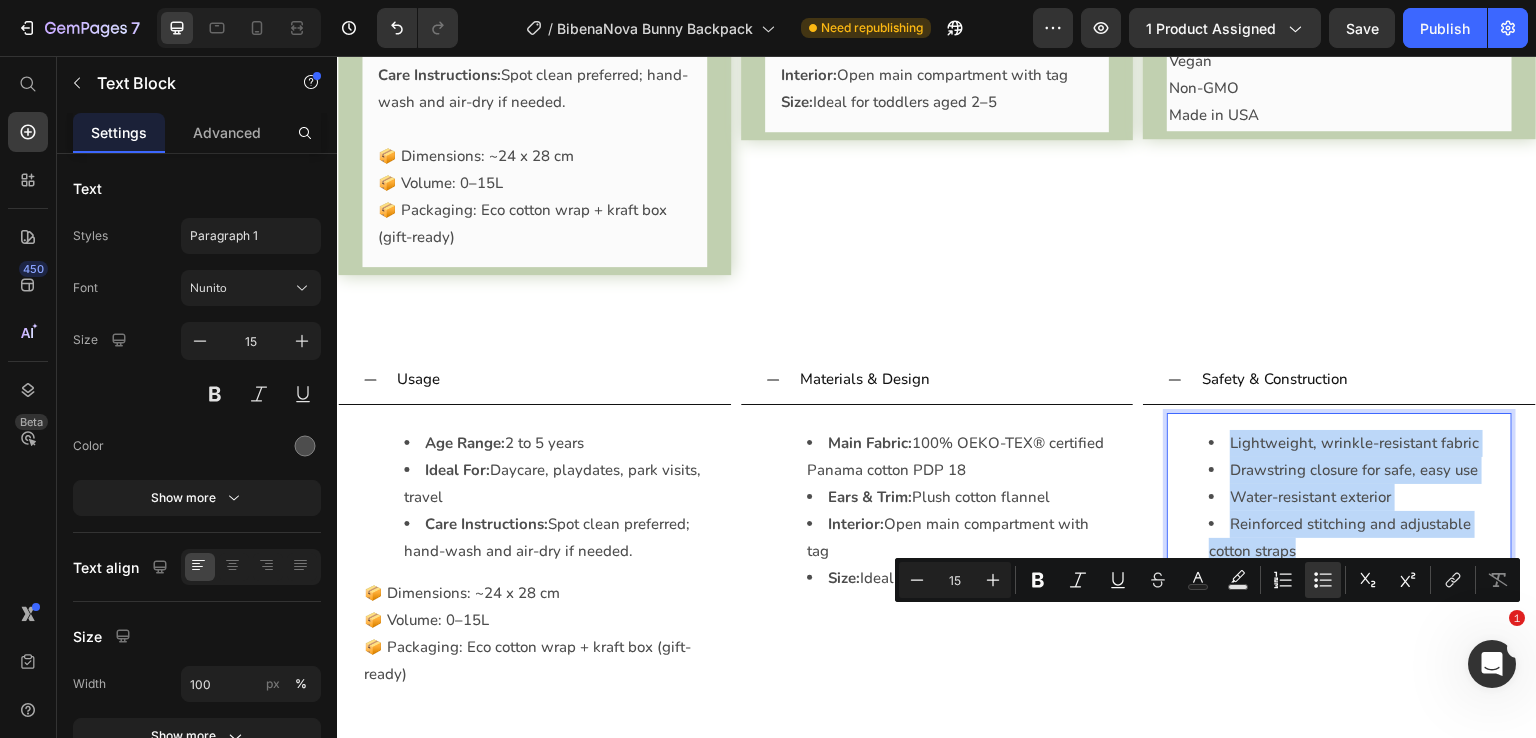 copy on "Lightweight, wrinkle-resistant fabric Drawstring closure for safe, easy use Water-resistant exterior  Reinforced stitching and adjustable cotton straps" 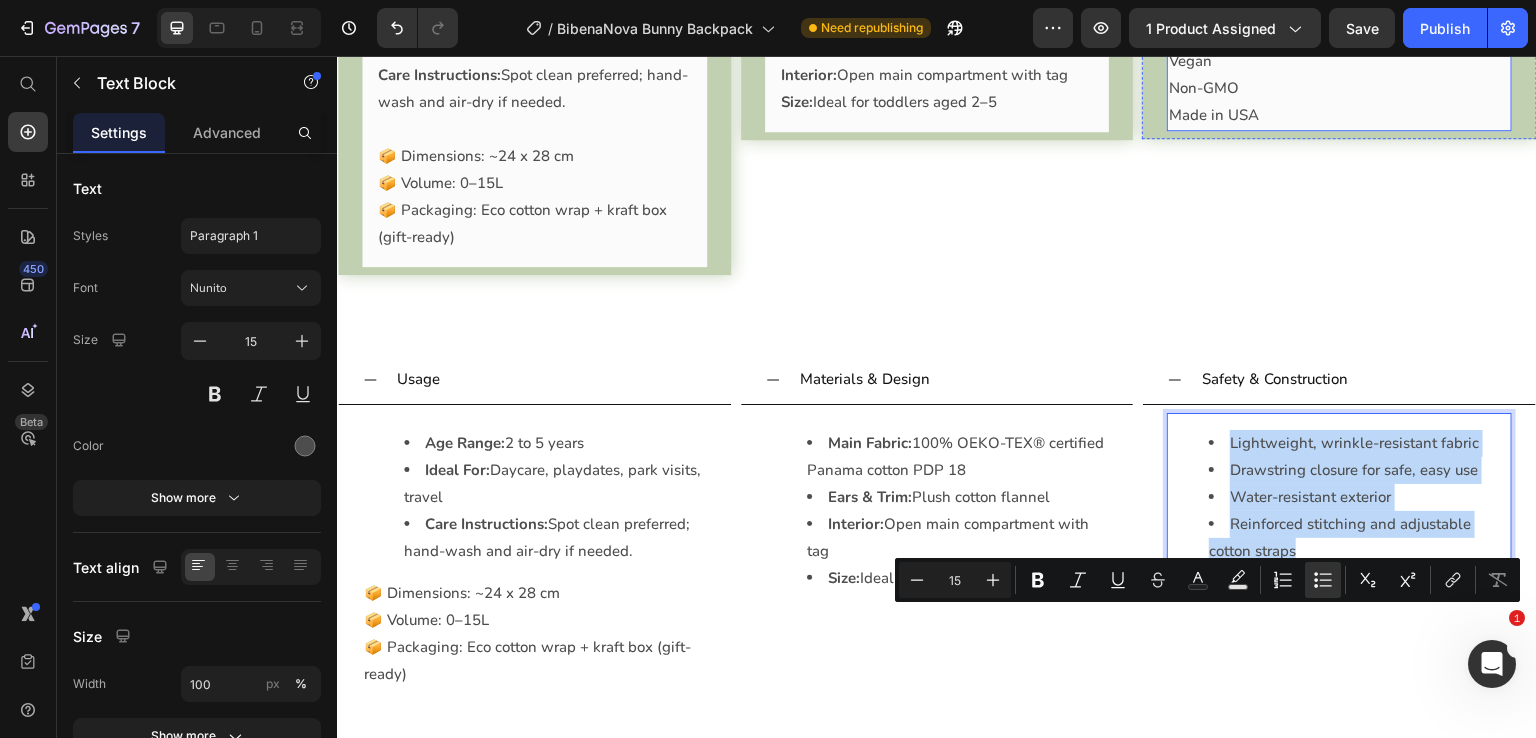 click on "Gelatin-Free" at bounding box center [1339, 34] 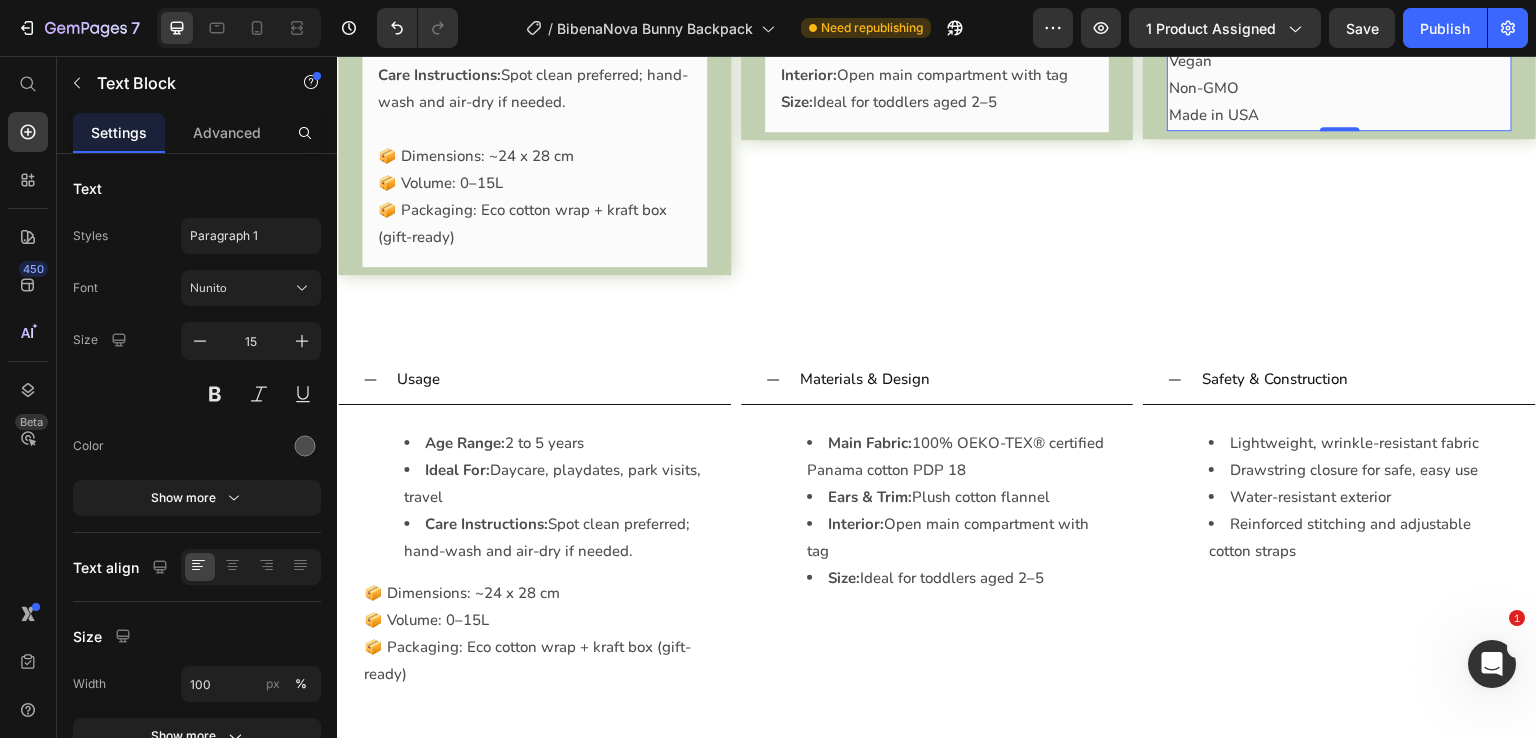 click on "Vegan" at bounding box center (1339, 61) 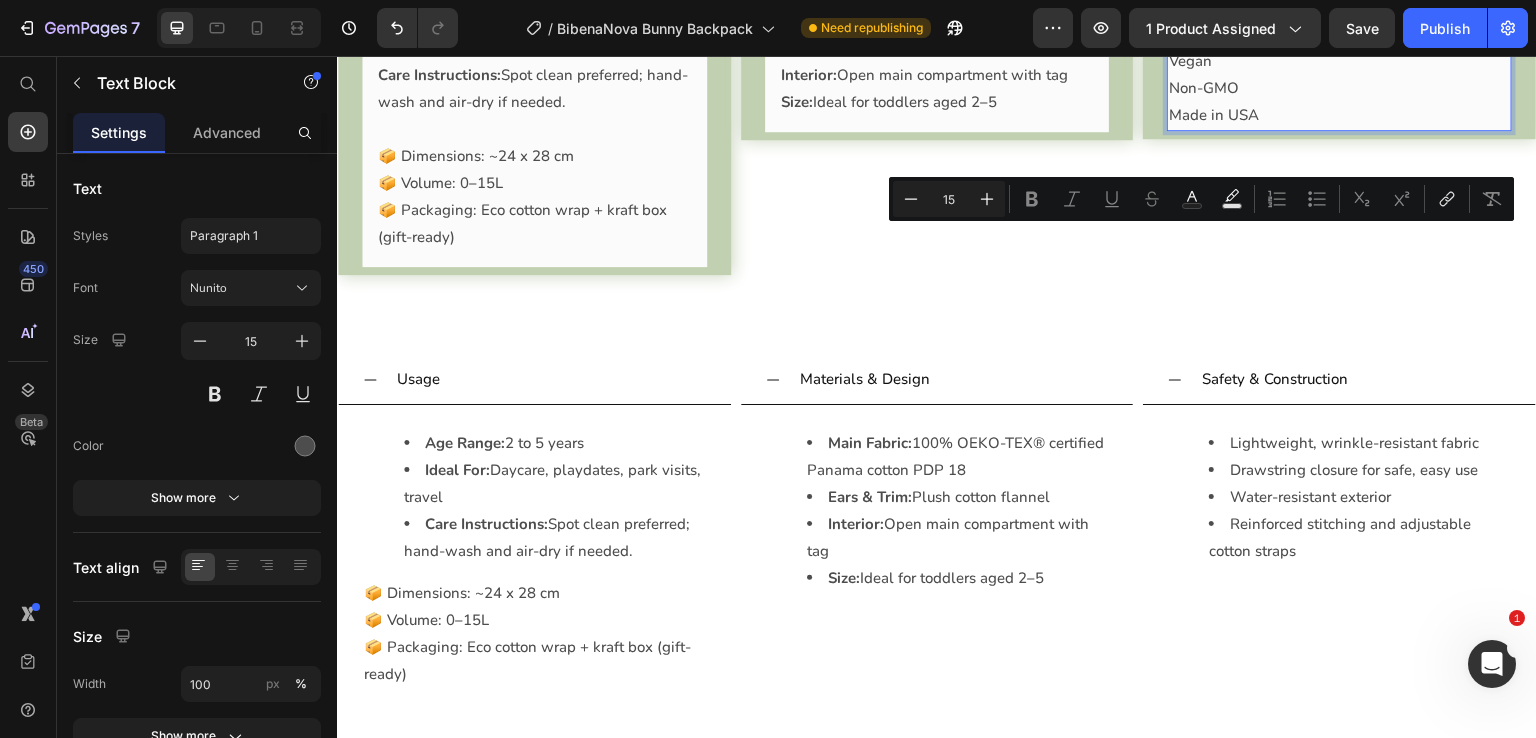 click on "Vegan" at bounding box center (1339, 61) 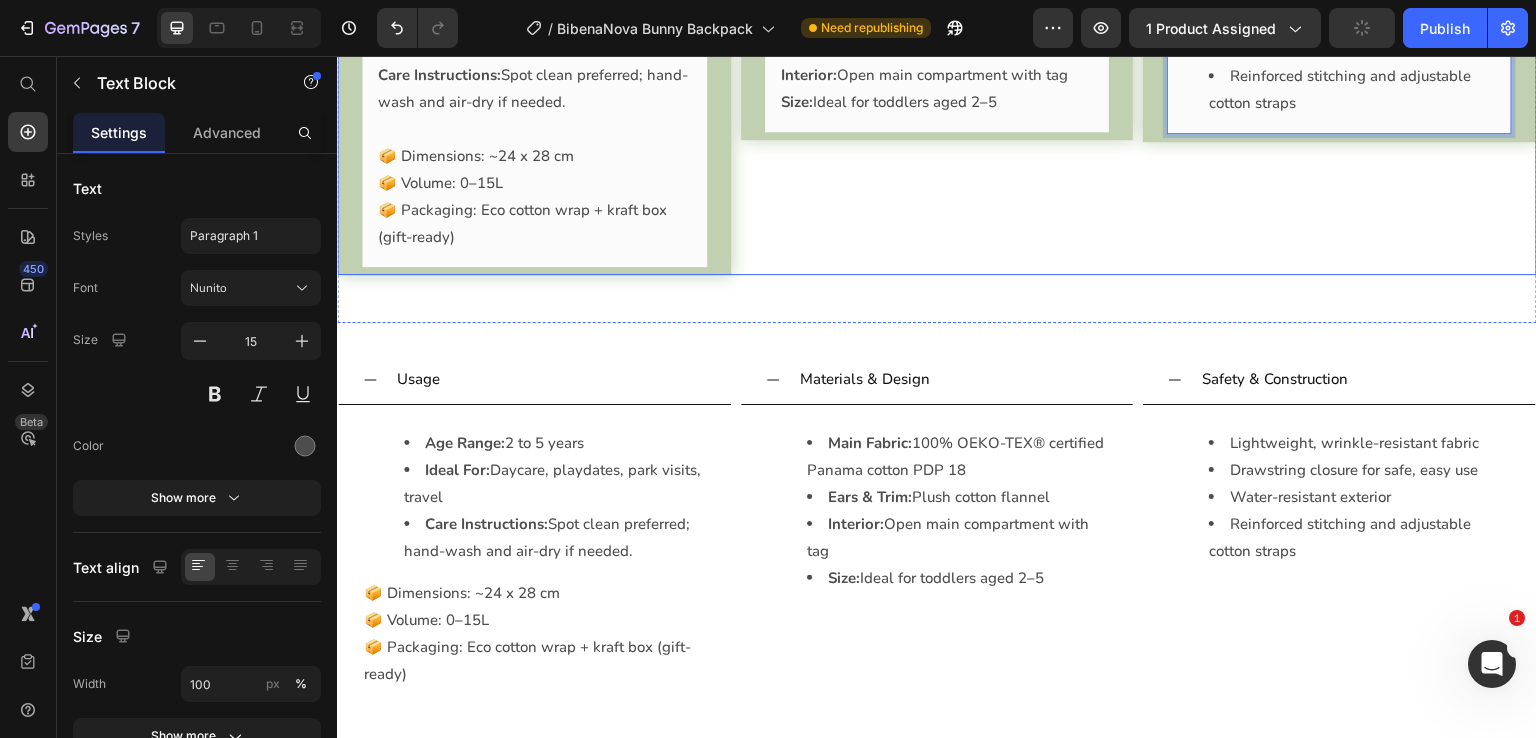 click on "Safety & Construction Lightweight, wrinkle-resistant fabric Drawstring closure for safe, easy use Water-resistant exterior  Reinforced stitching and adjustable cotton straps Text Block   0 Accordion" at bounding box center (1339, 91) 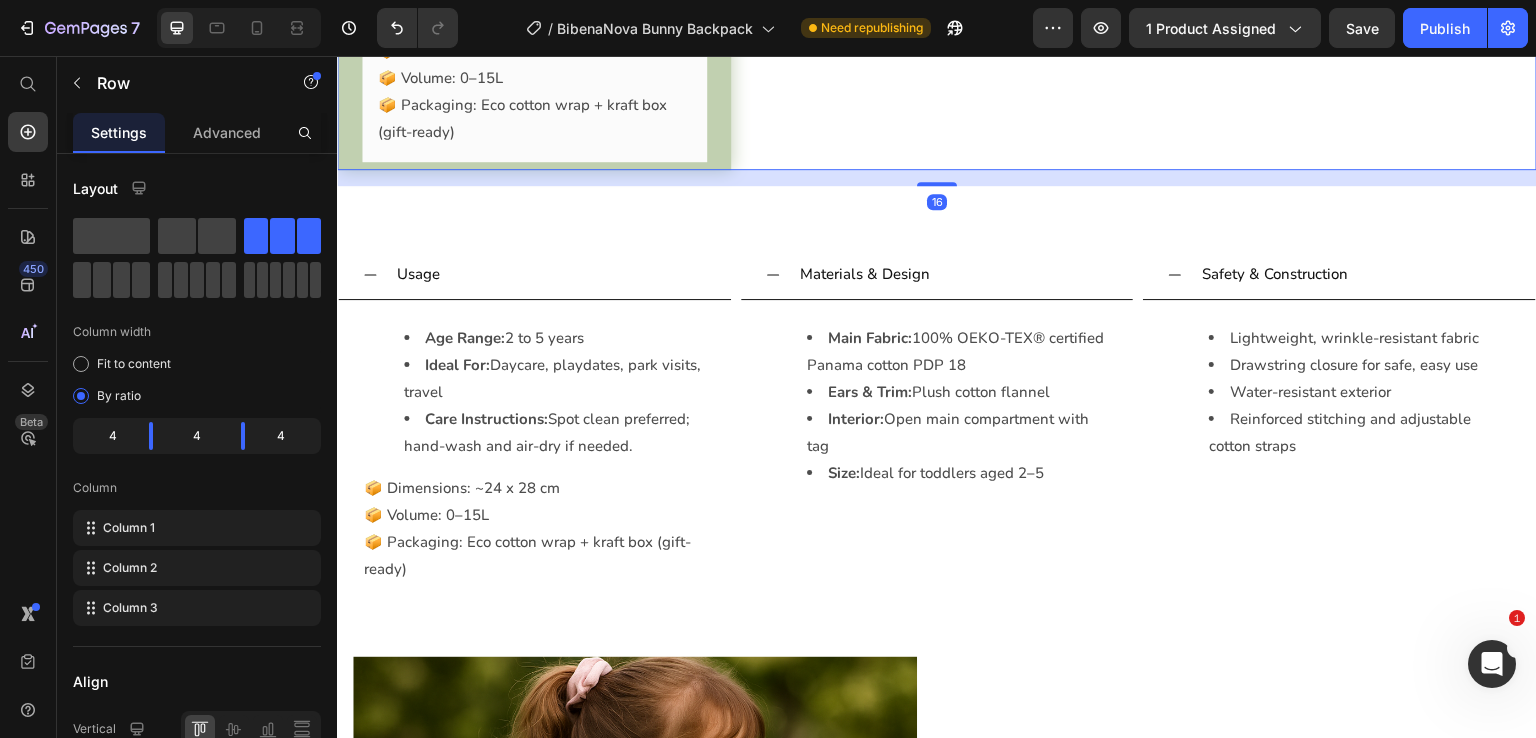 scroll, scrollTop: 2669, scrollLeft: 0, axis: vertical 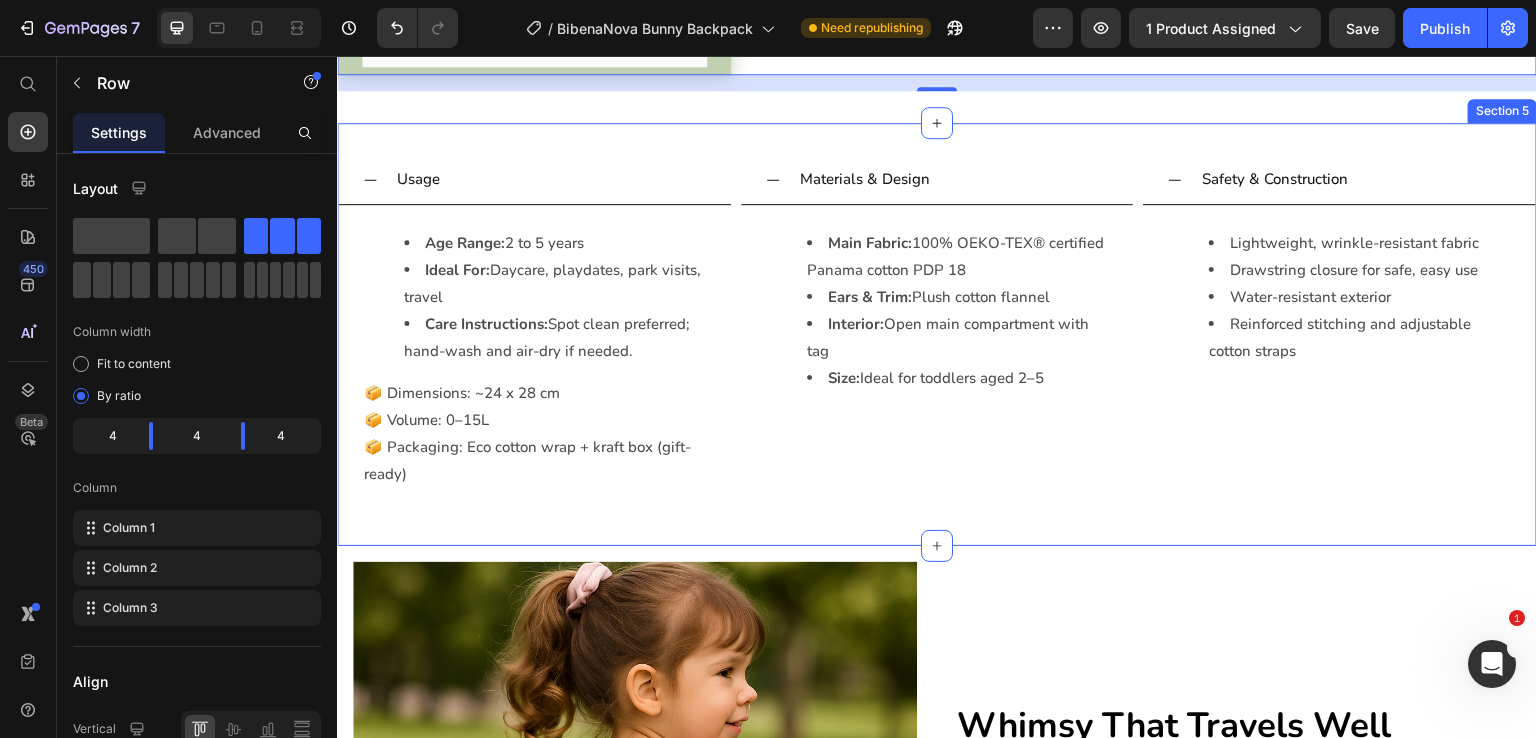 click on "Usage Age Range:  2 to 5 years  Ideal For:  Daycare, playdates, park visits, travel  Care Instructions:  Spot clean preferred; hand-wash and air-dry if needed. 📦 Dimensions: ~24 x 28 cm 📦 Volume: 0–15L 📦 Packaging: Eco cotton wrap + kraft box (gift-ready) Text Block Accordion
Materials & Design Main Fabric:  100% OEKO-TEX® certified Panama cotton PDP 18 Ears & Trim:  Plush cotton flannel  Interior:  Open main compartment with tag Size:  Ideal for toddlers aged 2–5 Text Block Accordion
Safety & Construction Lightweight, wrinkle-resistant fabric Drawstring closure for safe, easy use Water-resistant exterior  Reinforced stitching and adjustable cotton straps Text Block Accordion Row Section 5" at bounding box center [937, 334] 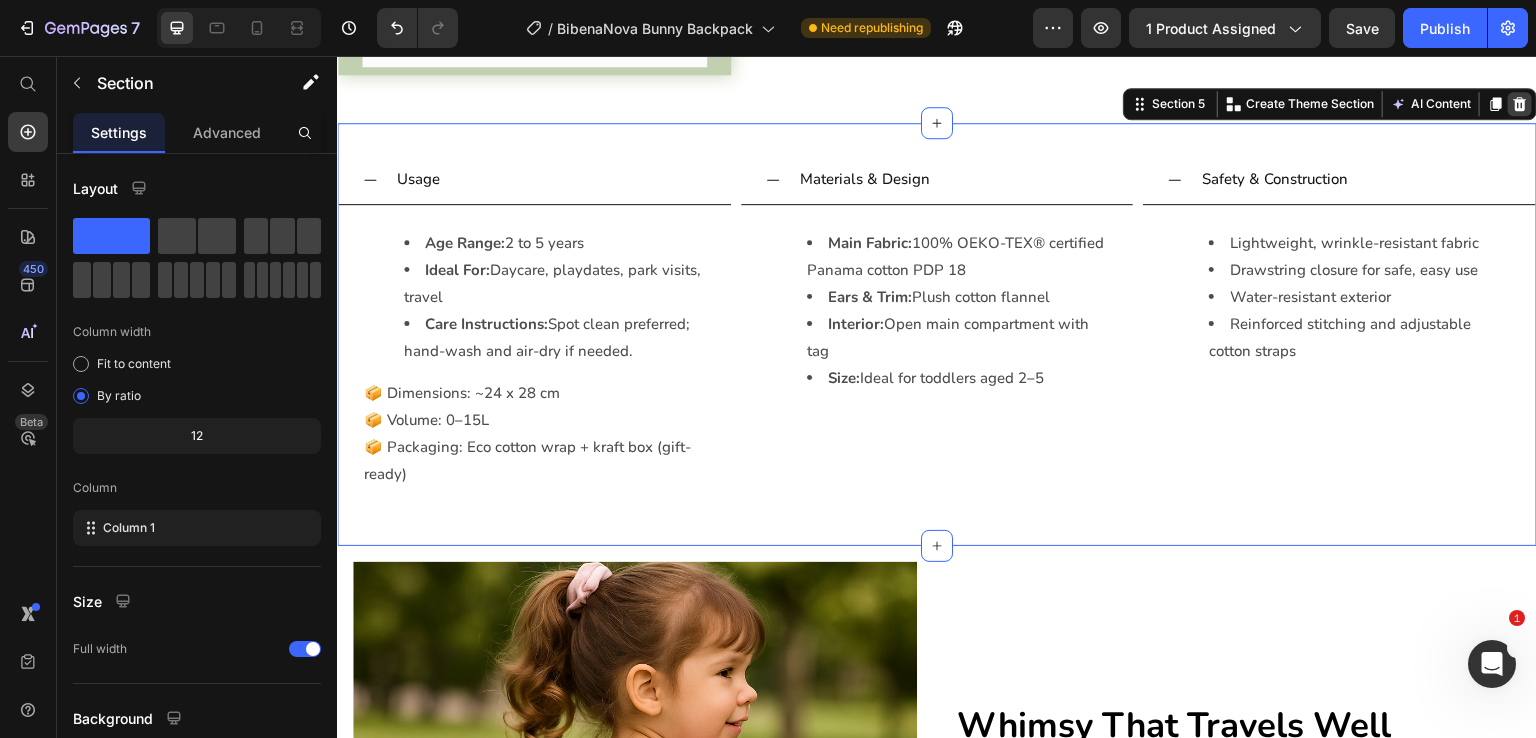 click at bounding box center (1520, 104) 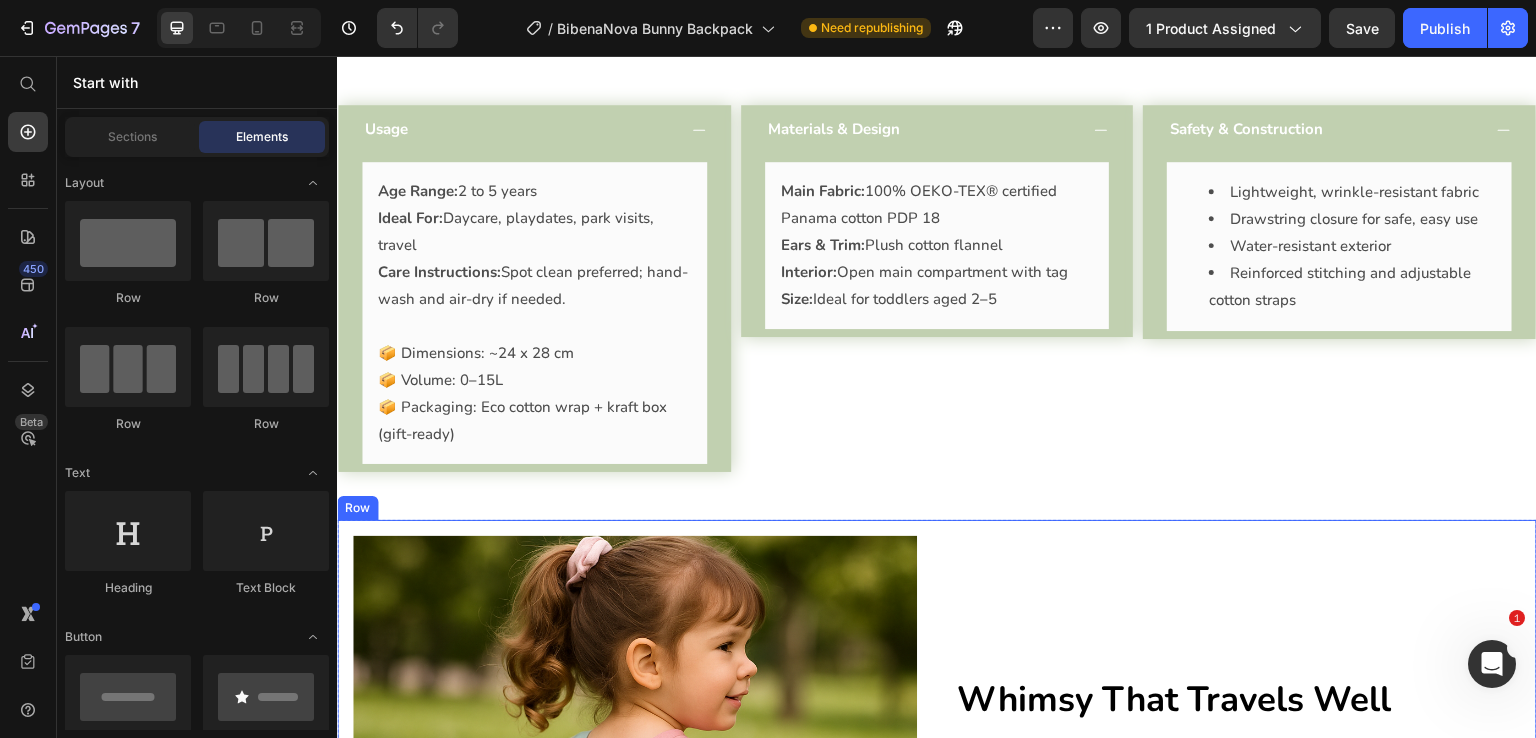 scroll, scrollTop: 2169, scrollLeft: 0, axis: vertical 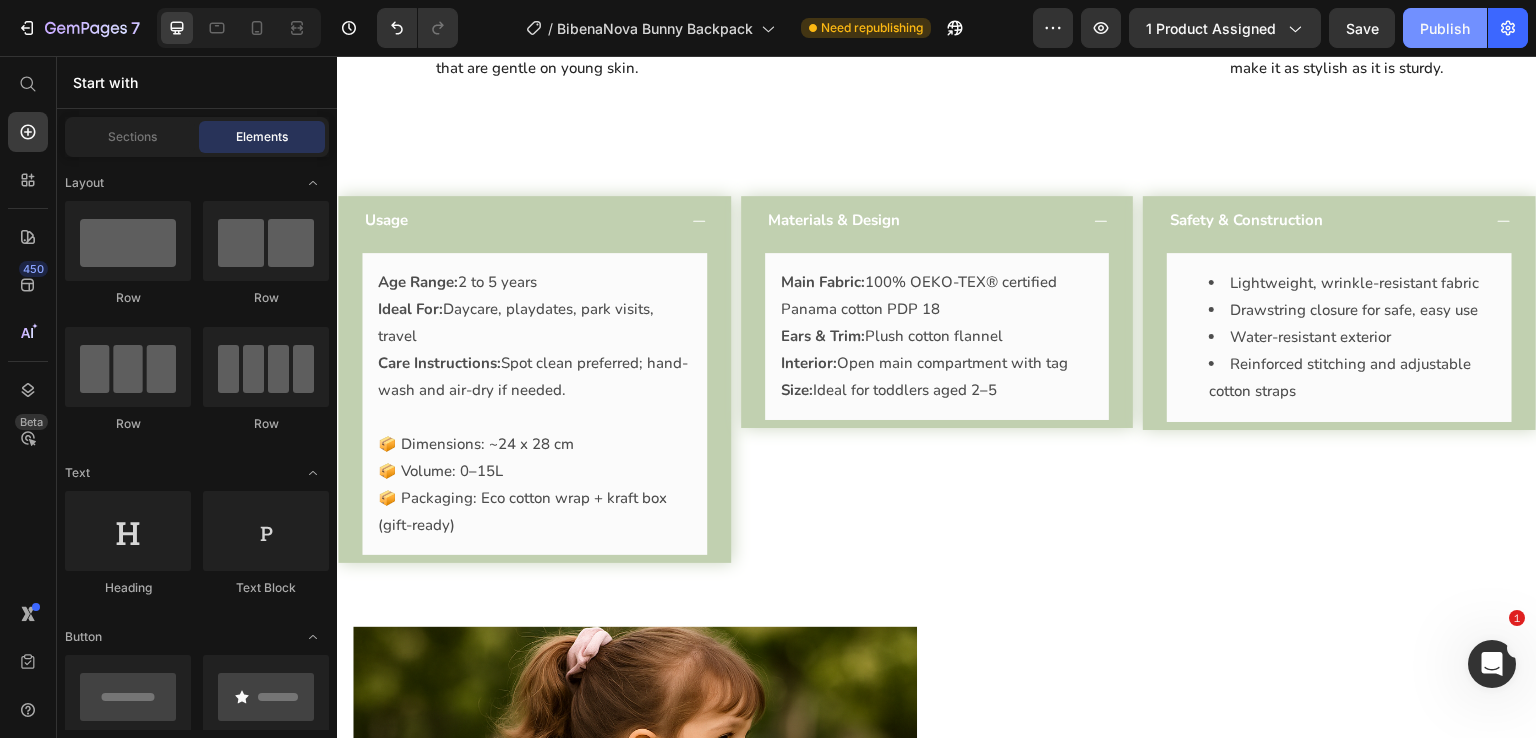 click on "Publish" at bounding box center (1445, 28) 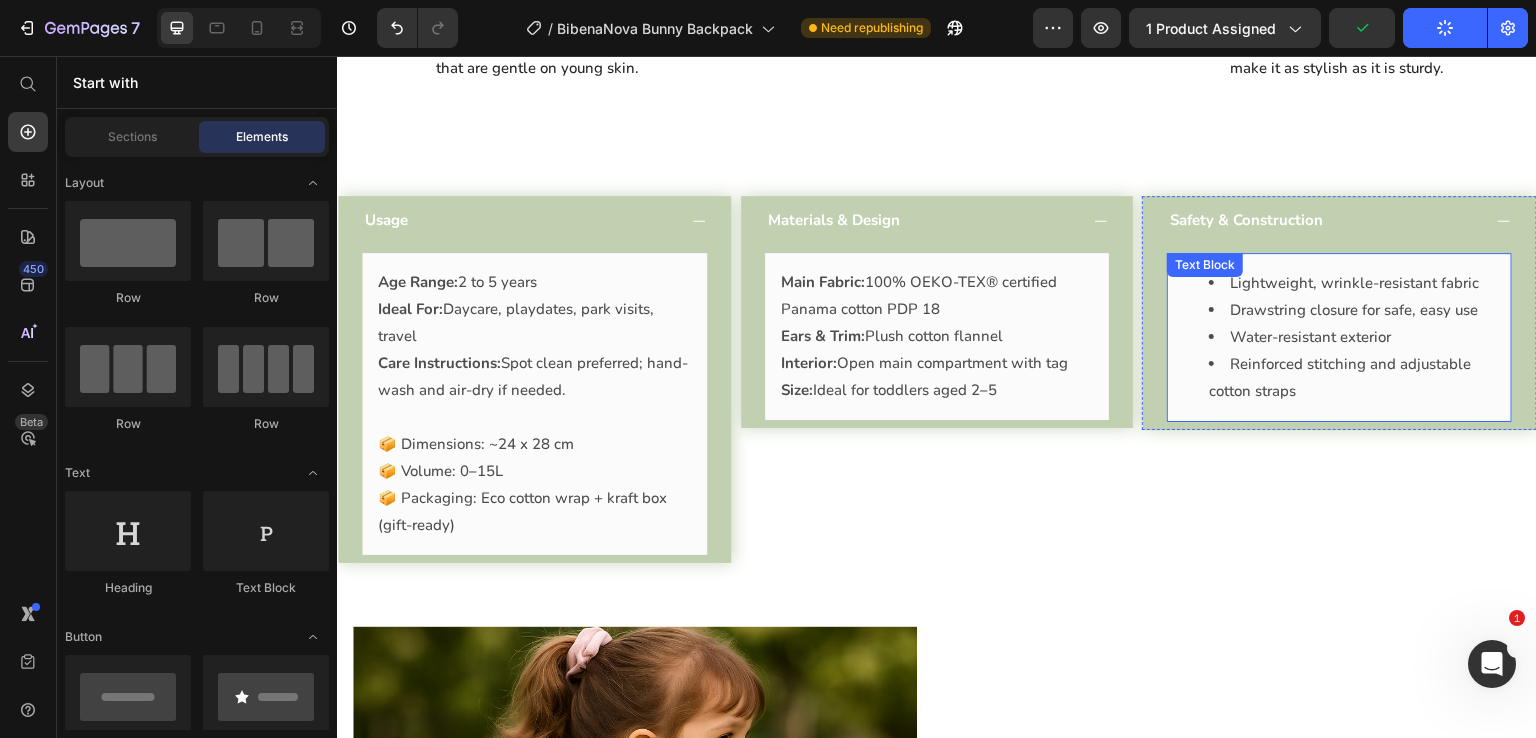 click on "Water-resistant exterior" at bounding box center [1359, 337] 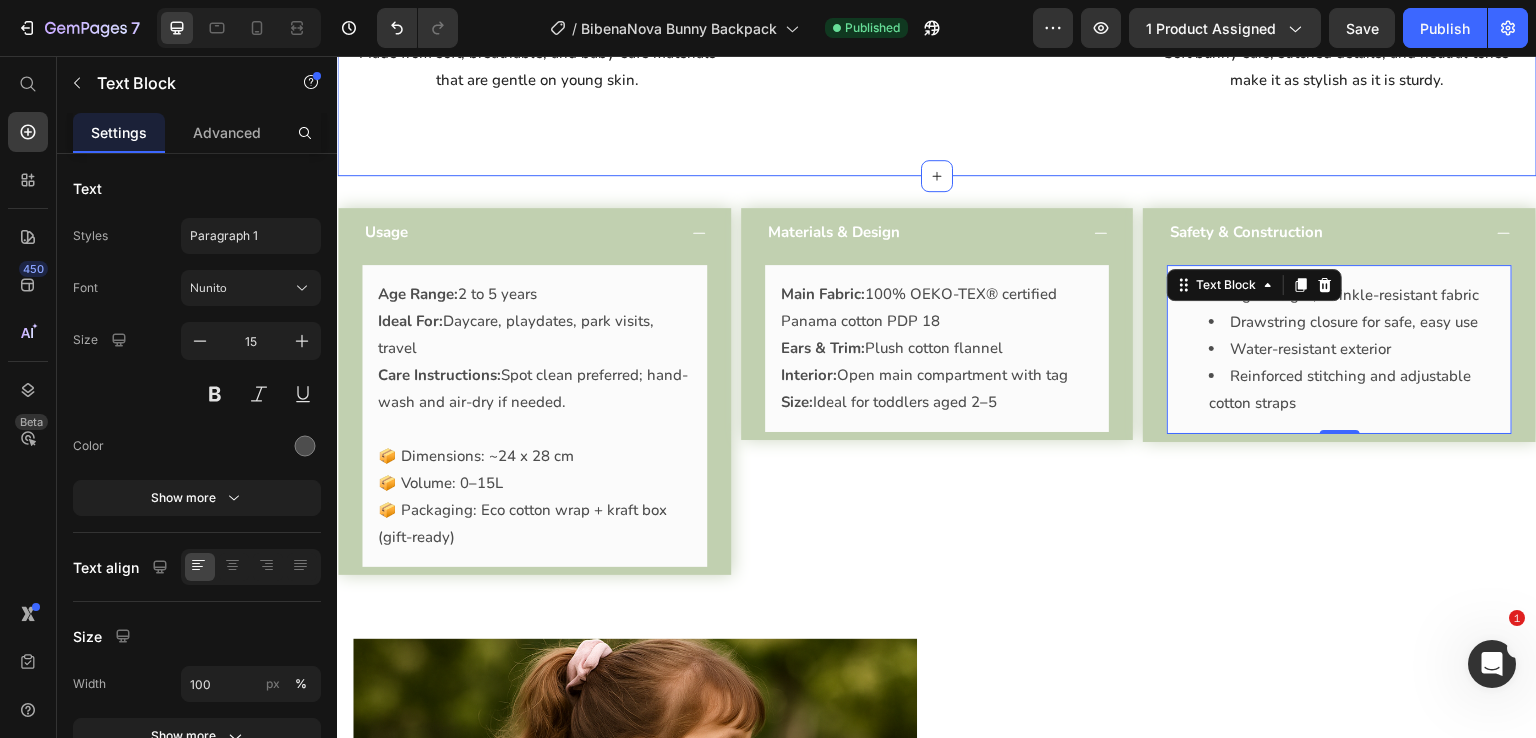 scroll, scrollTop: 2469, scrollLeft: 0, axis: vertical 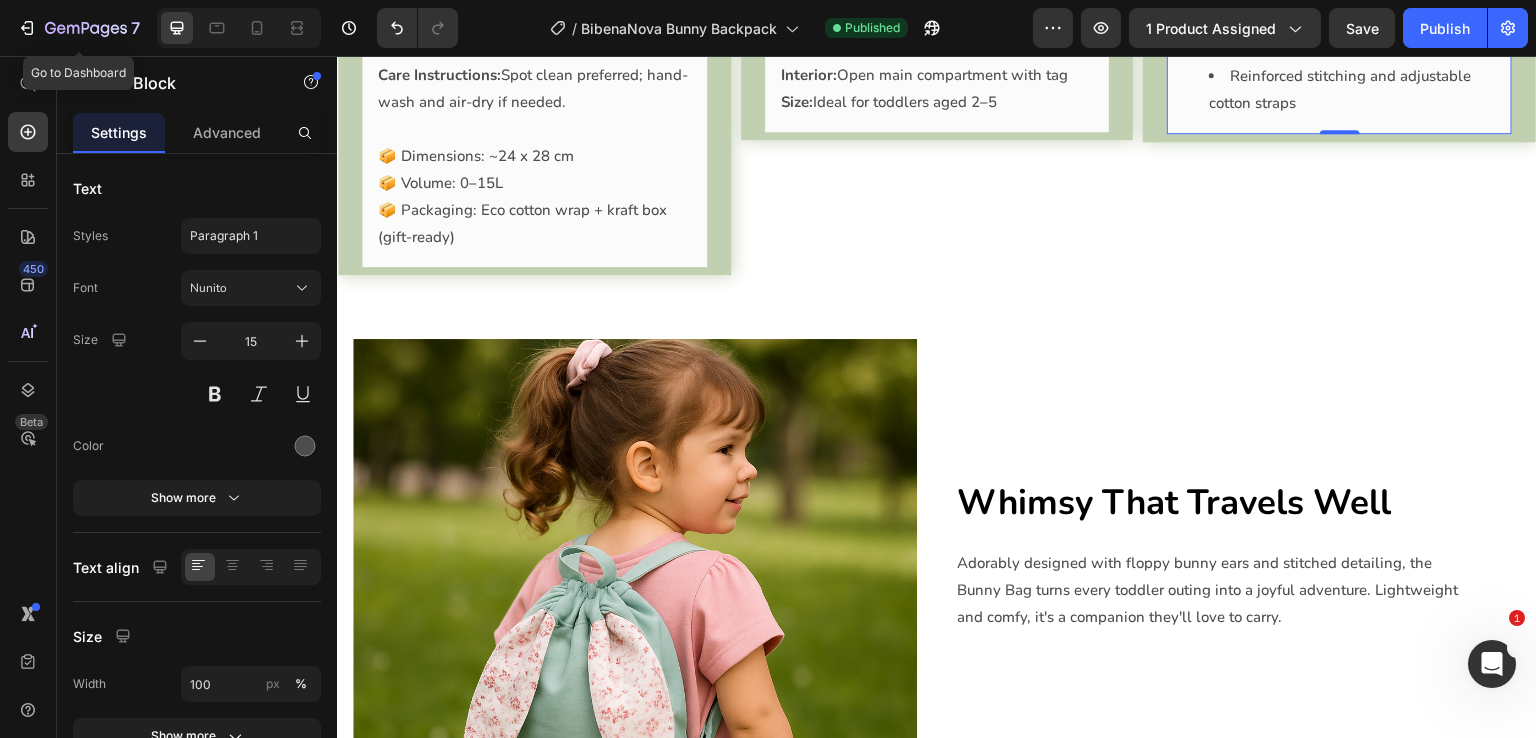 drag, startPoint x: 38, startPoint y: 31, endPoint x: 289, endPoint y: 86, distance: 256.95526 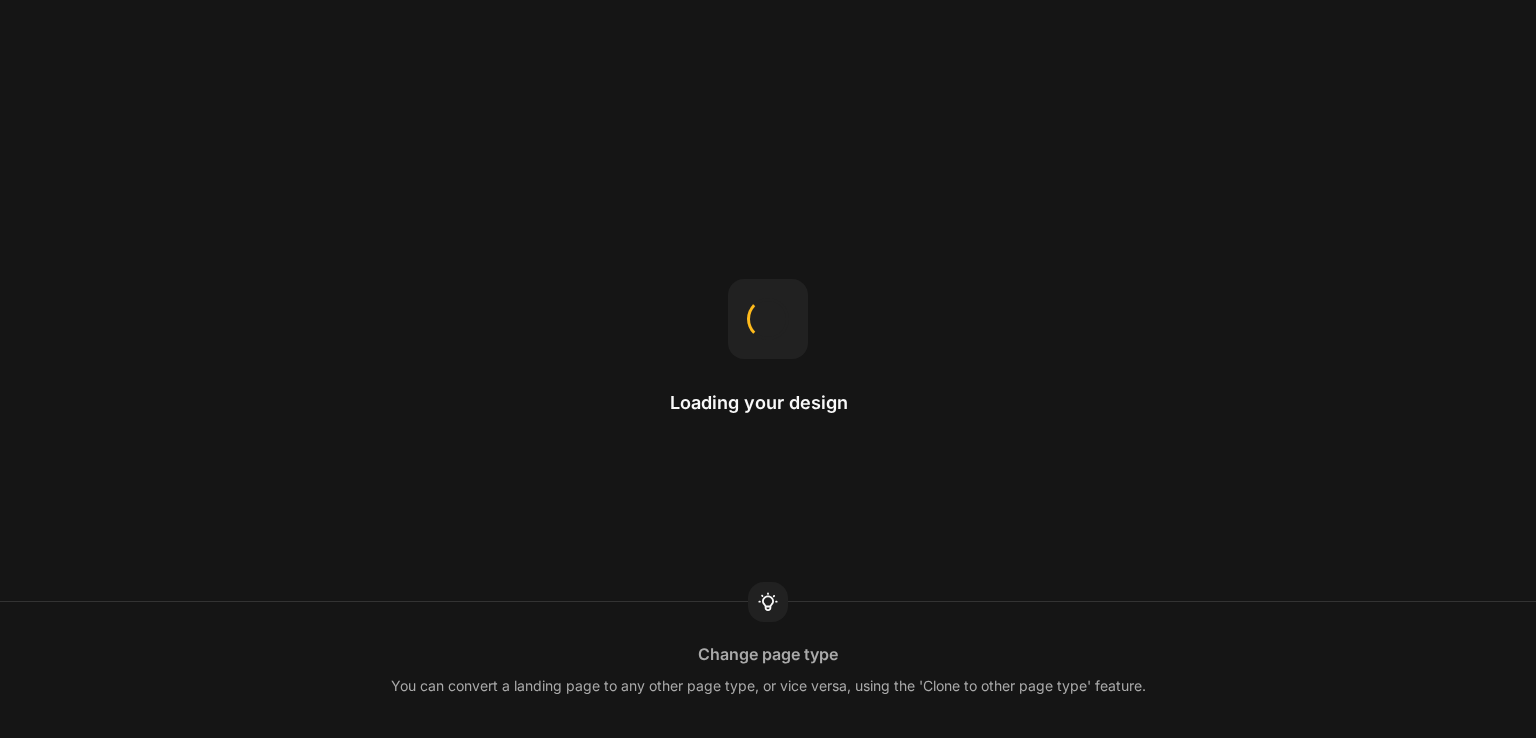 scroll, scrollTop: 0, scrollLeft: 0, axis: both 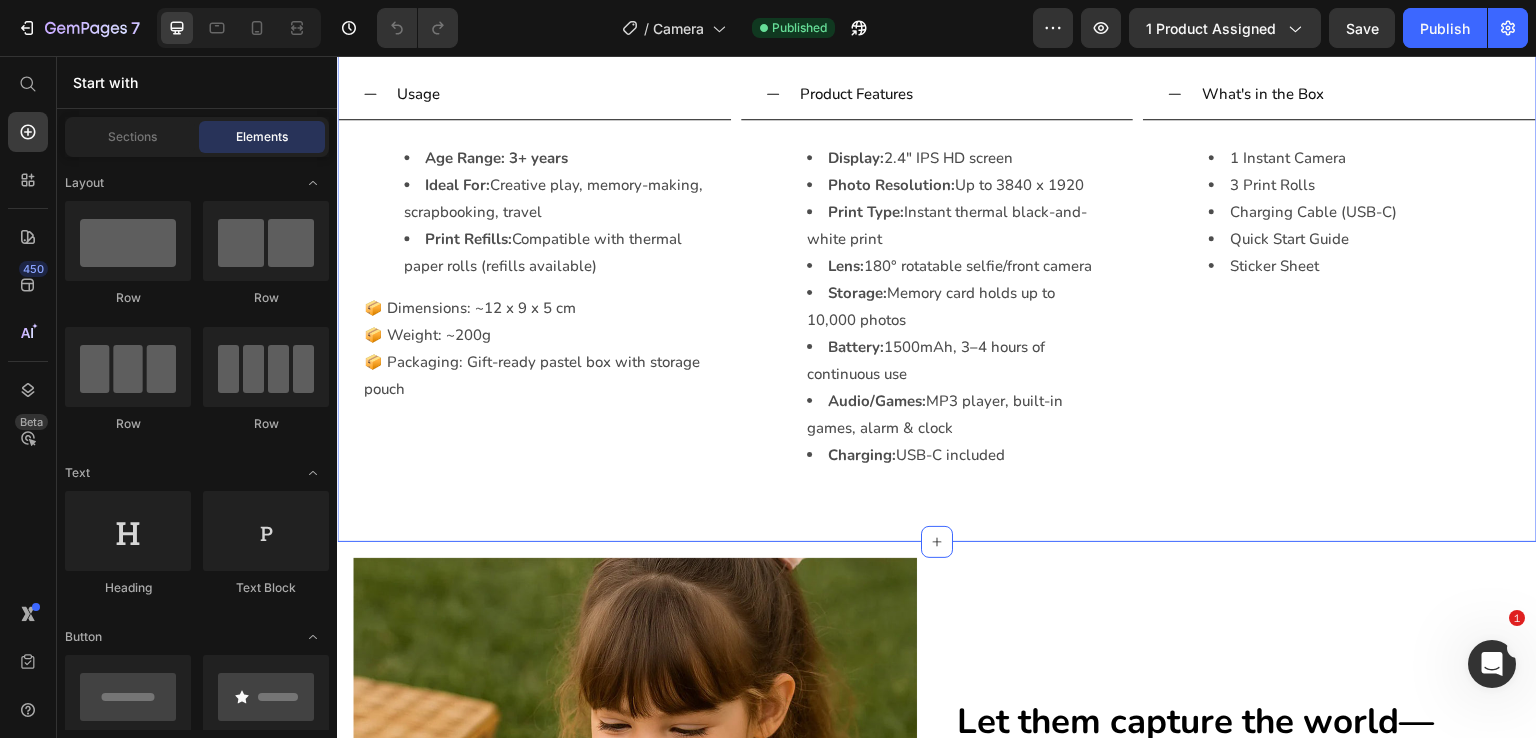 click 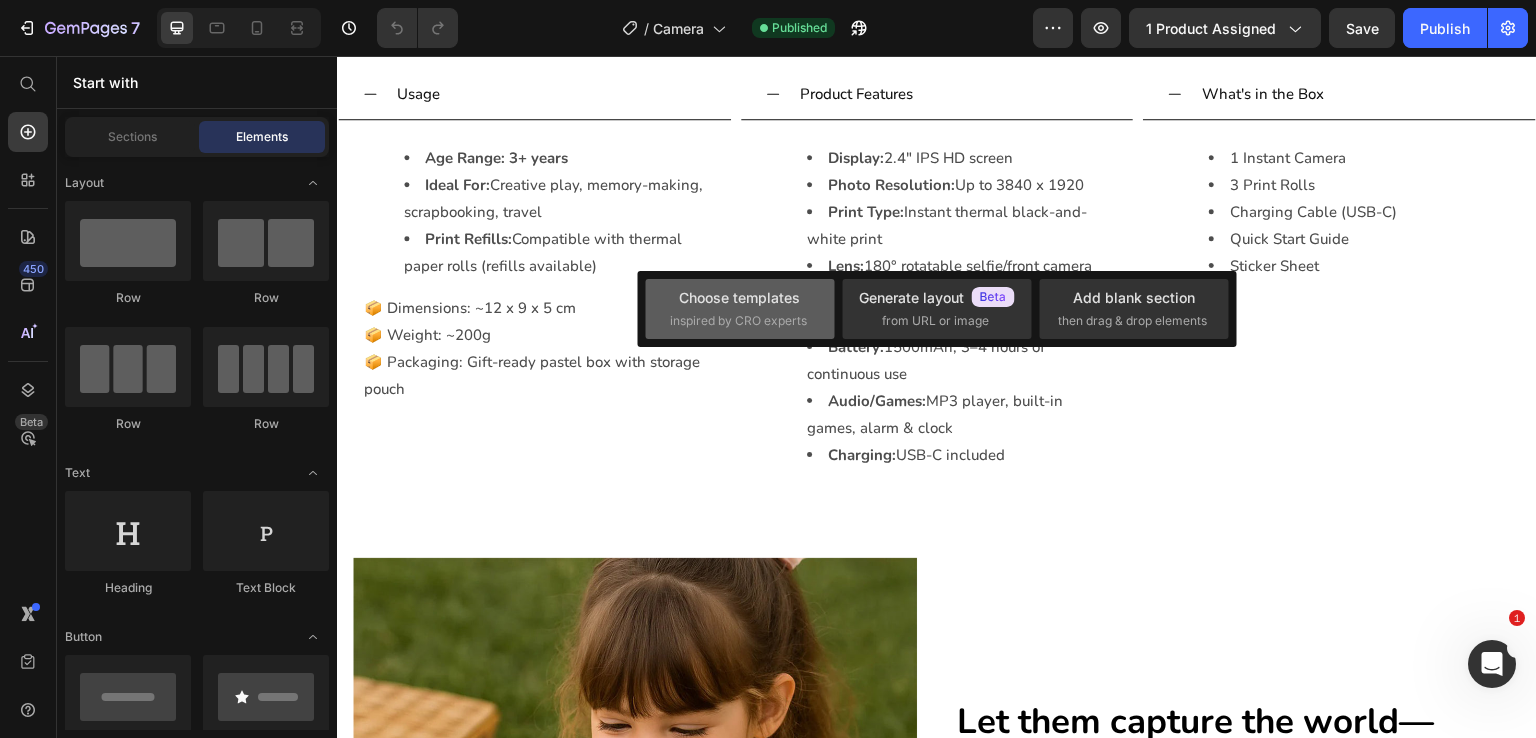 click on "inspired by CRO experts" at bounding box center (738, 321) 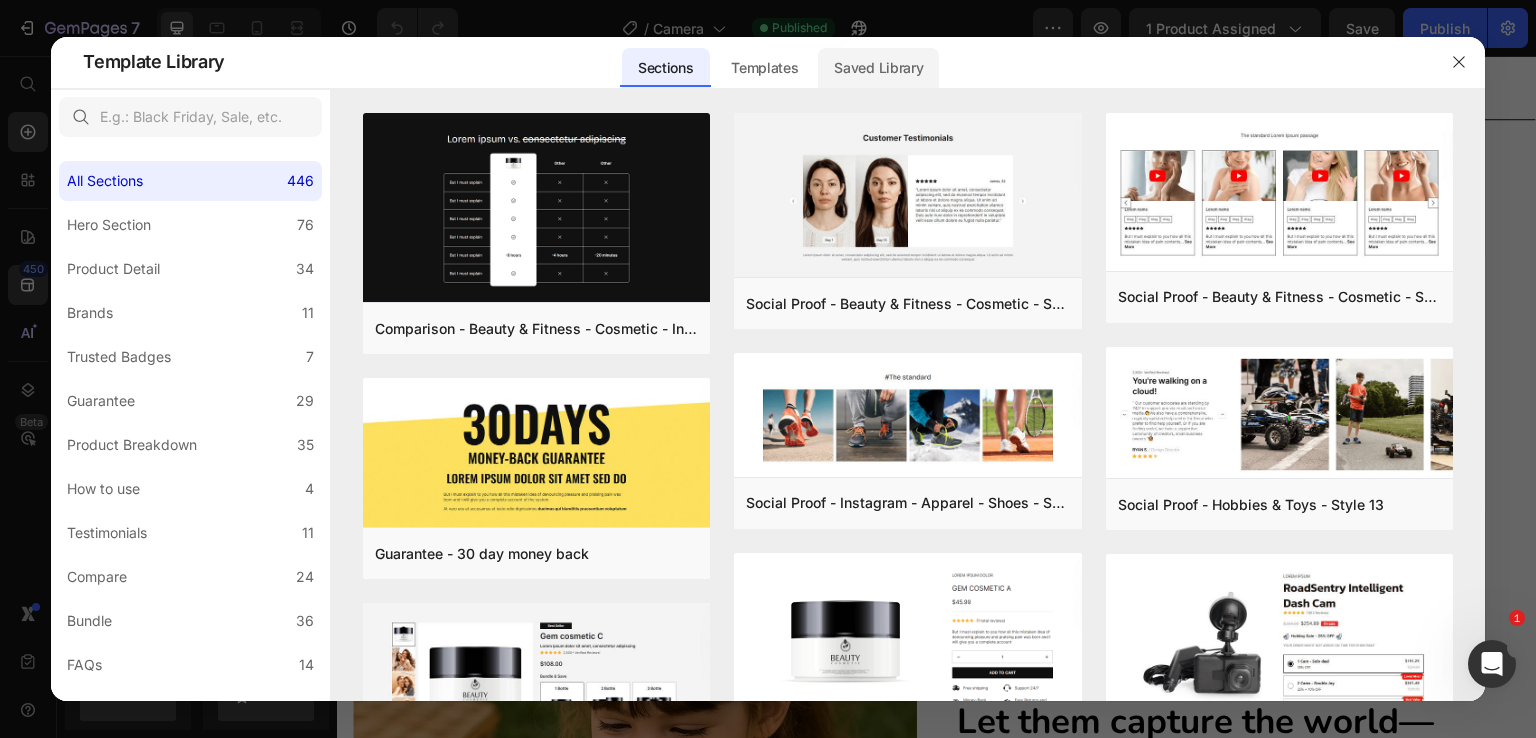 click on "Saved Library" 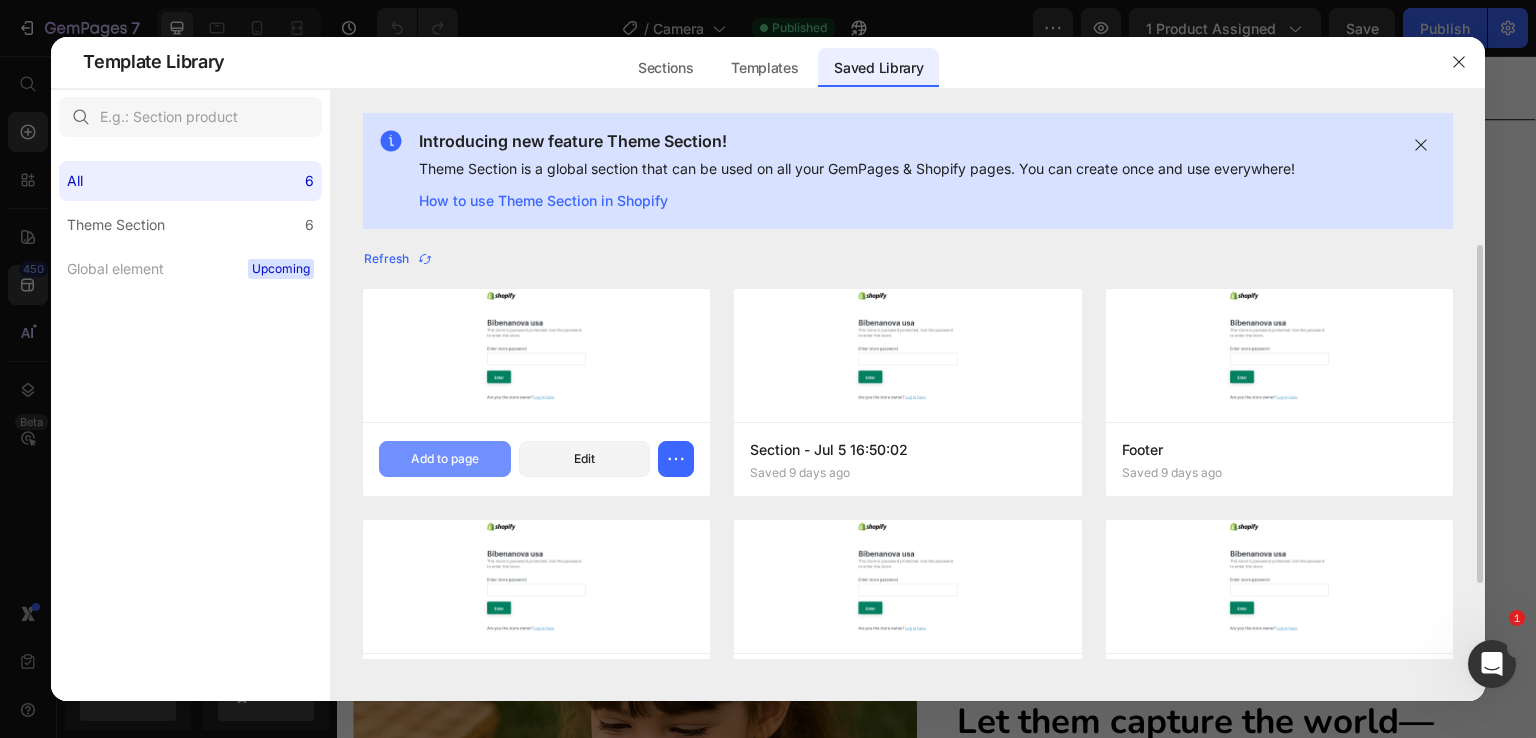click on "Add to page" at bounding box center [445, 459] 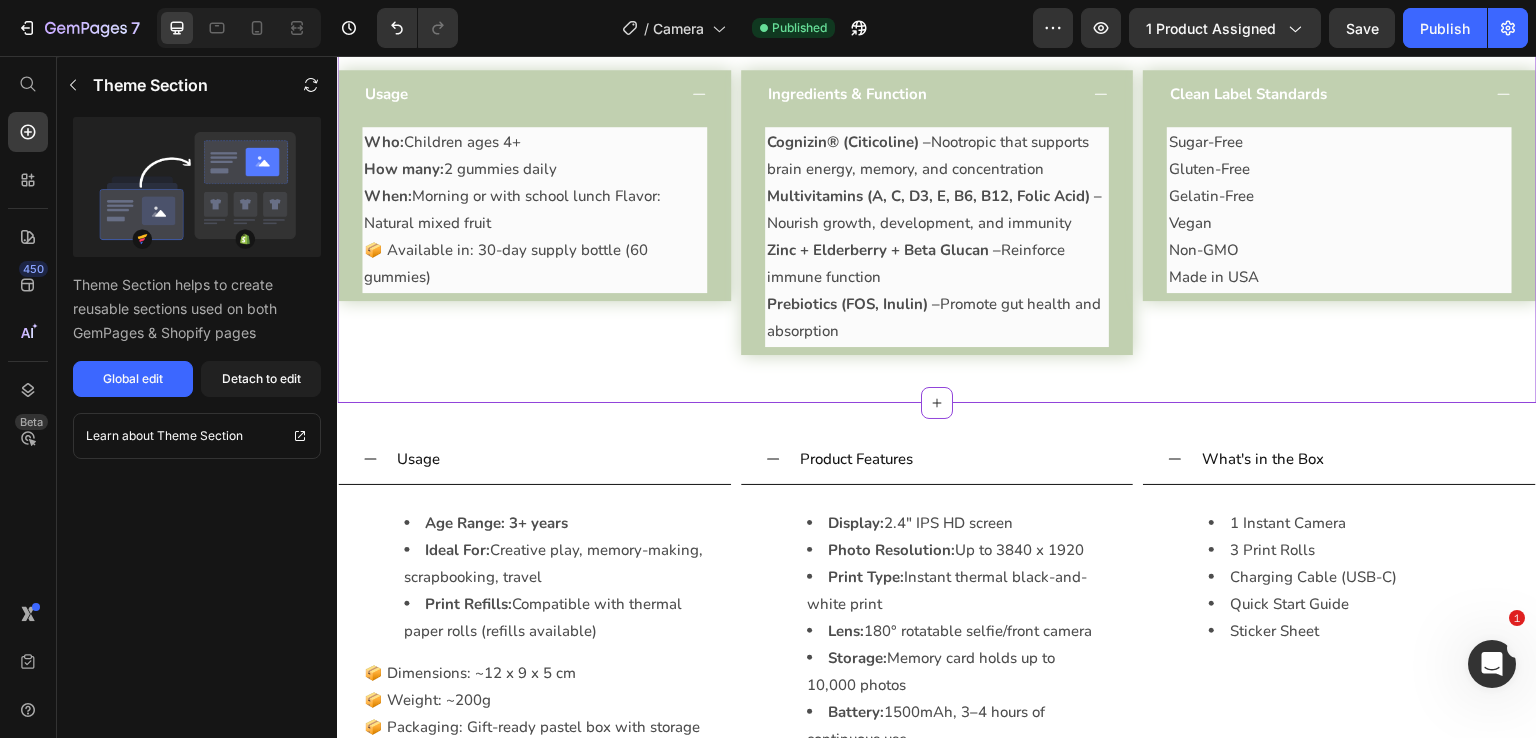scroll, scrollTop: 2382, scrollLeft: 0, axis: vertical 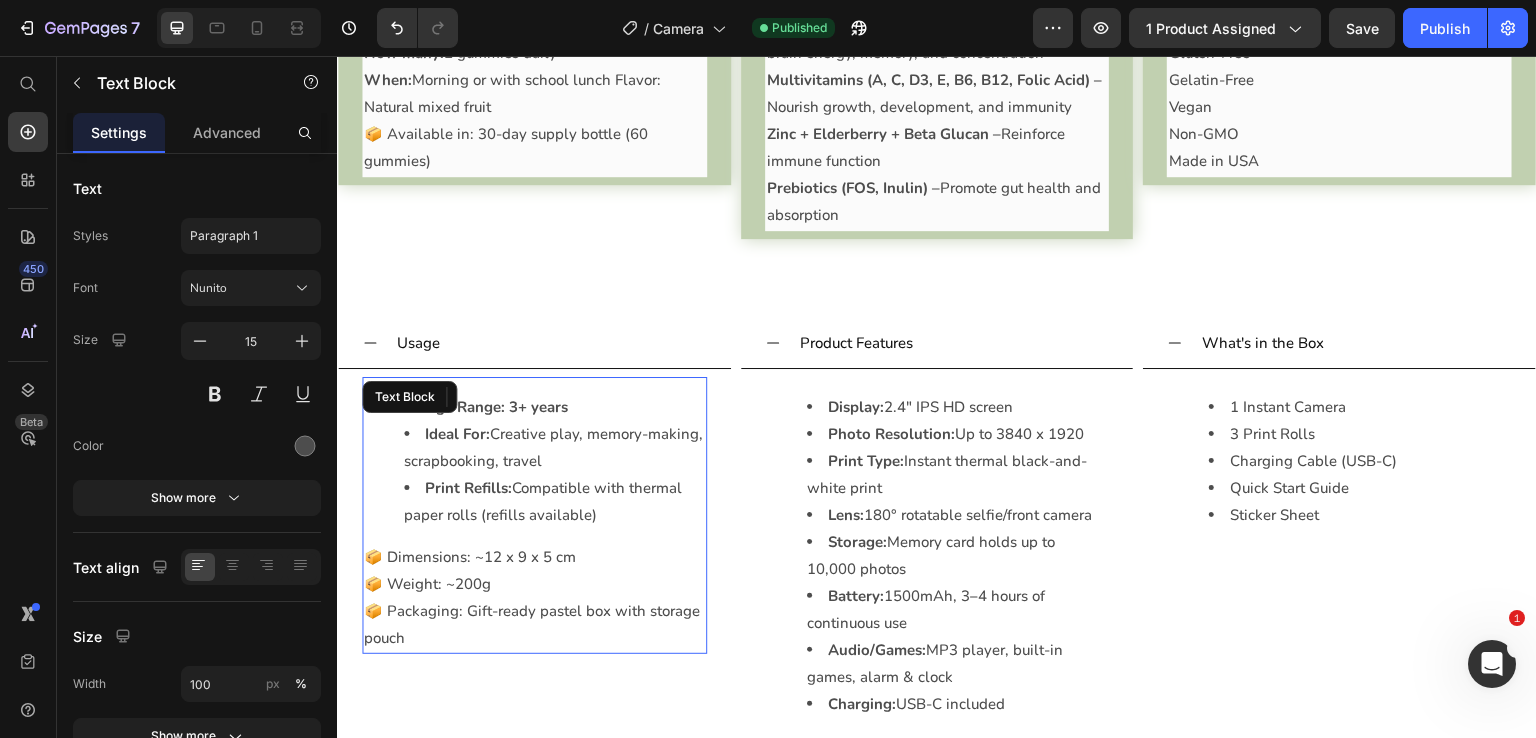 click on "Ideal For:  Creative play, memory-making, scrapbooking, travel" at bounding box center [554, 448] 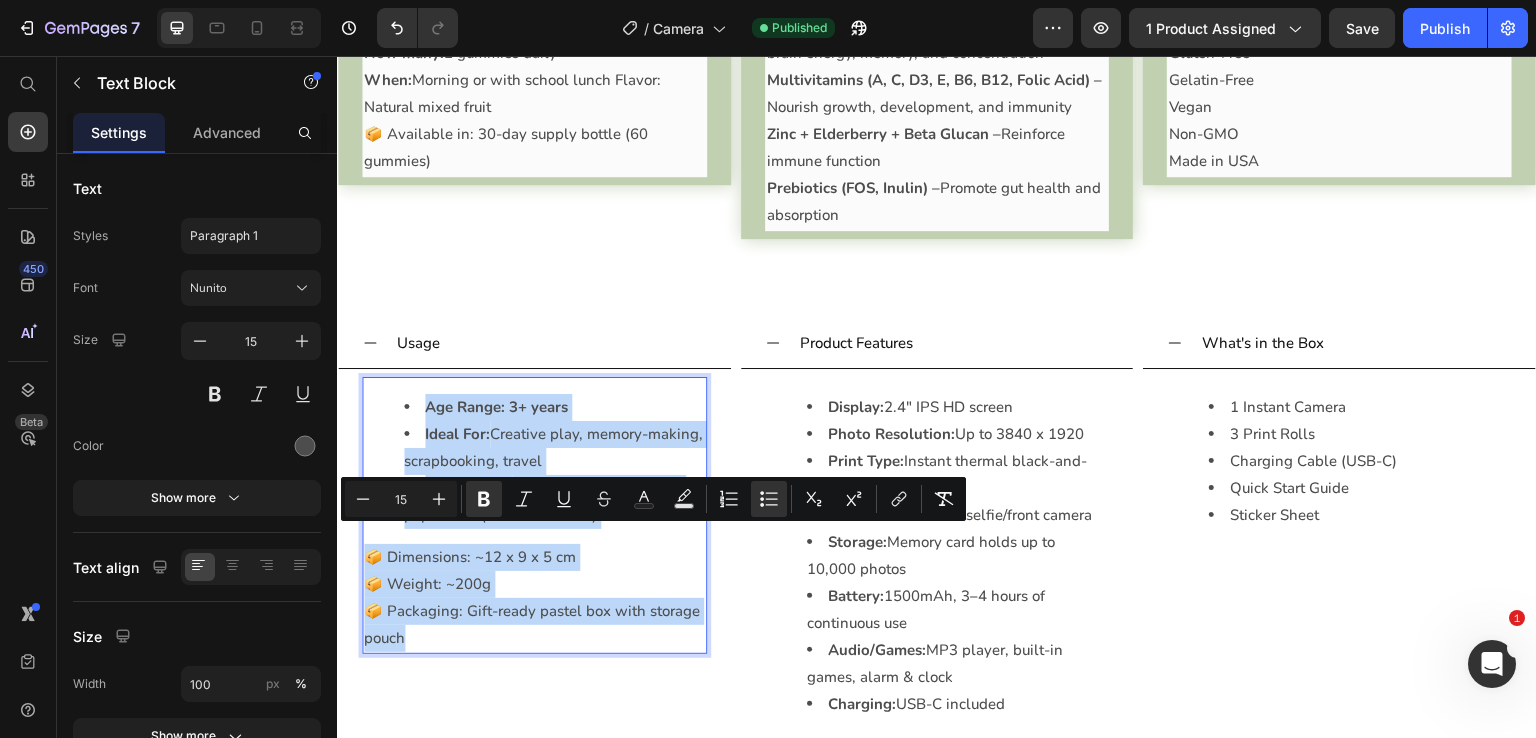 copy on "Age Range: 3+ years Ideal For:  Creative play, memory-making, scrapbooking, travel Print Refills:  Compatible with thermal paper rolls (refills available)  📦 Dimensions: ~12 x 9 x 5 cm 📦 Weight: ~200g 📦 Packaging: Gift-ready pastel box with storage pouch" 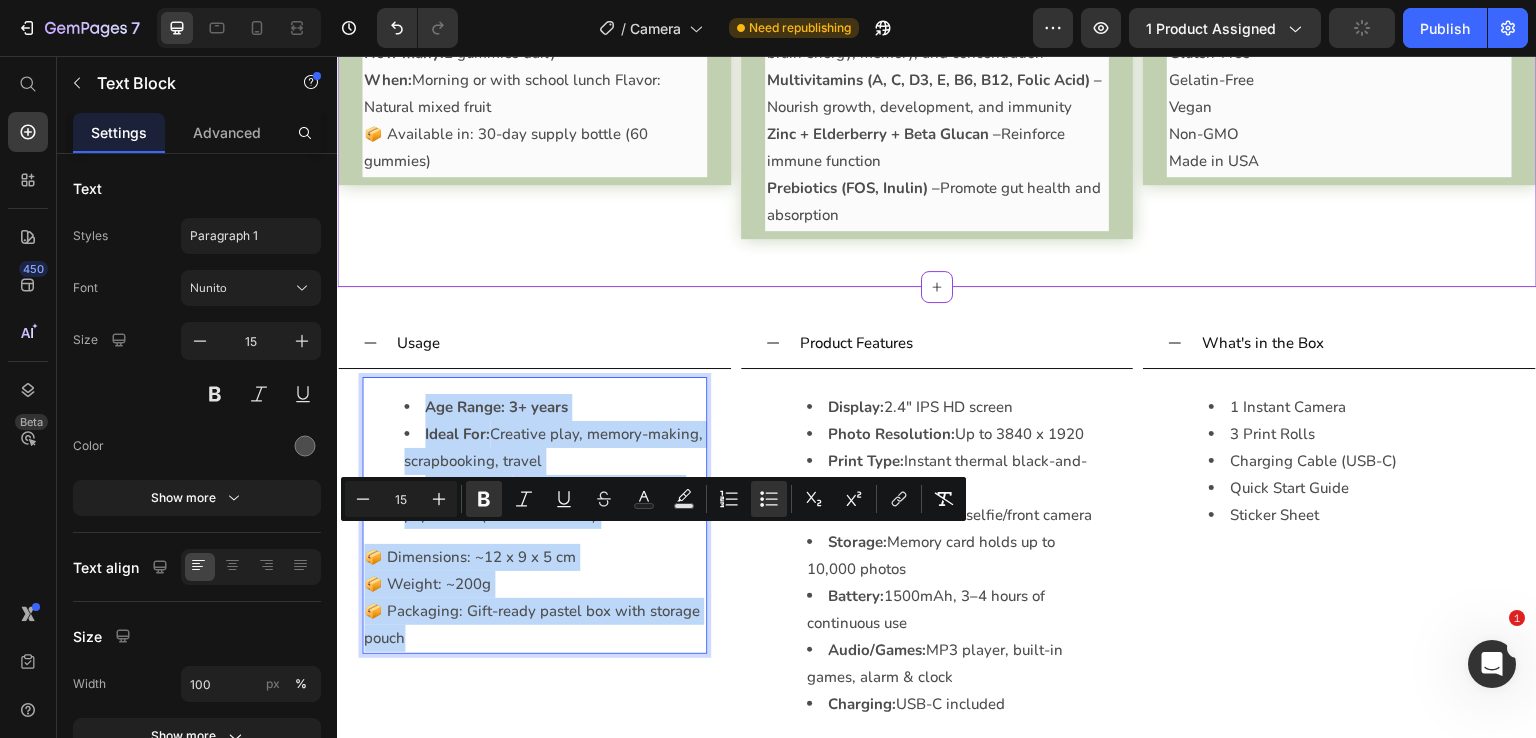 click on "📦 Available in: 30-day supply bottle (60 gummies)" at bounding box center (534, 148) 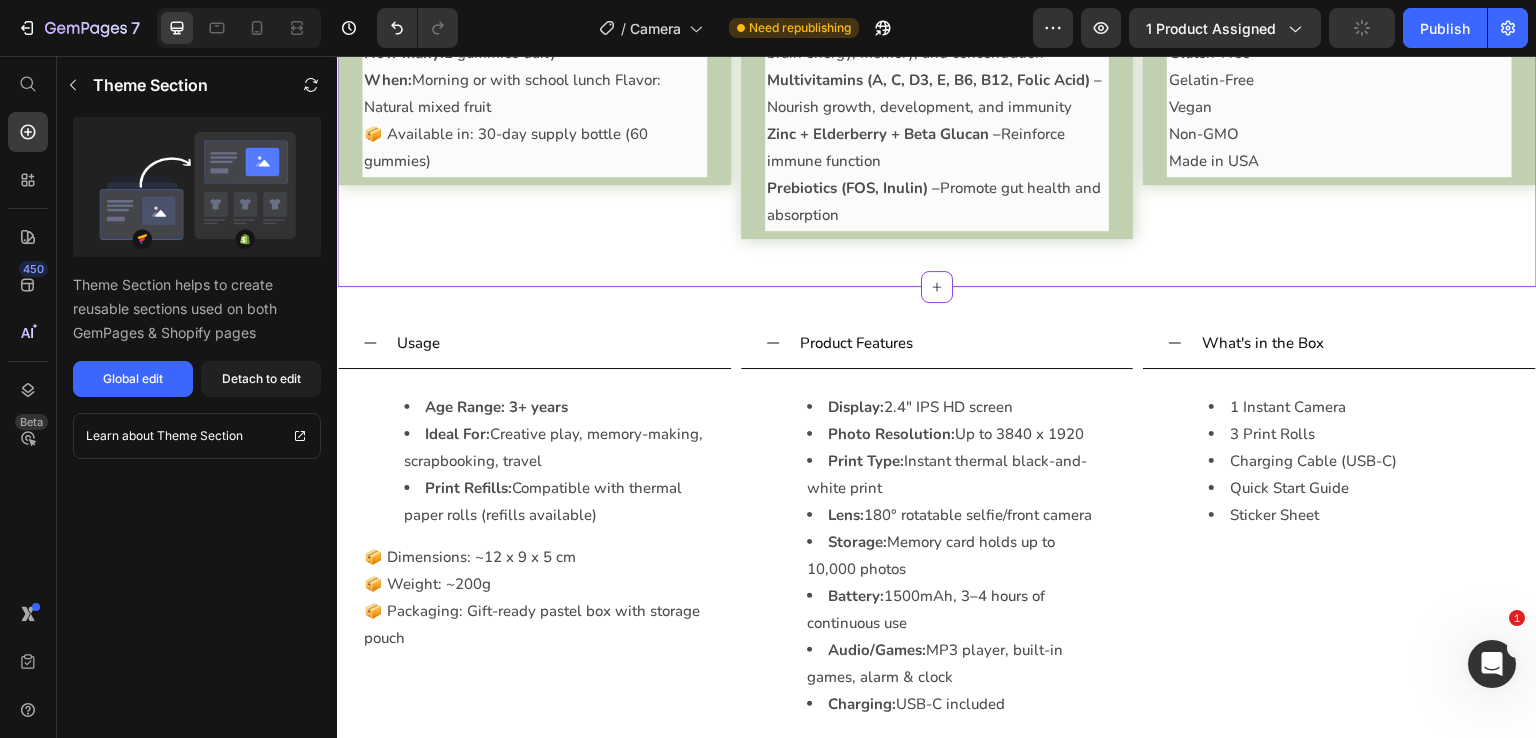 click on "📦 Available in: 30-day supply bottle (60 gummies)" at bounding box center (534, 148) 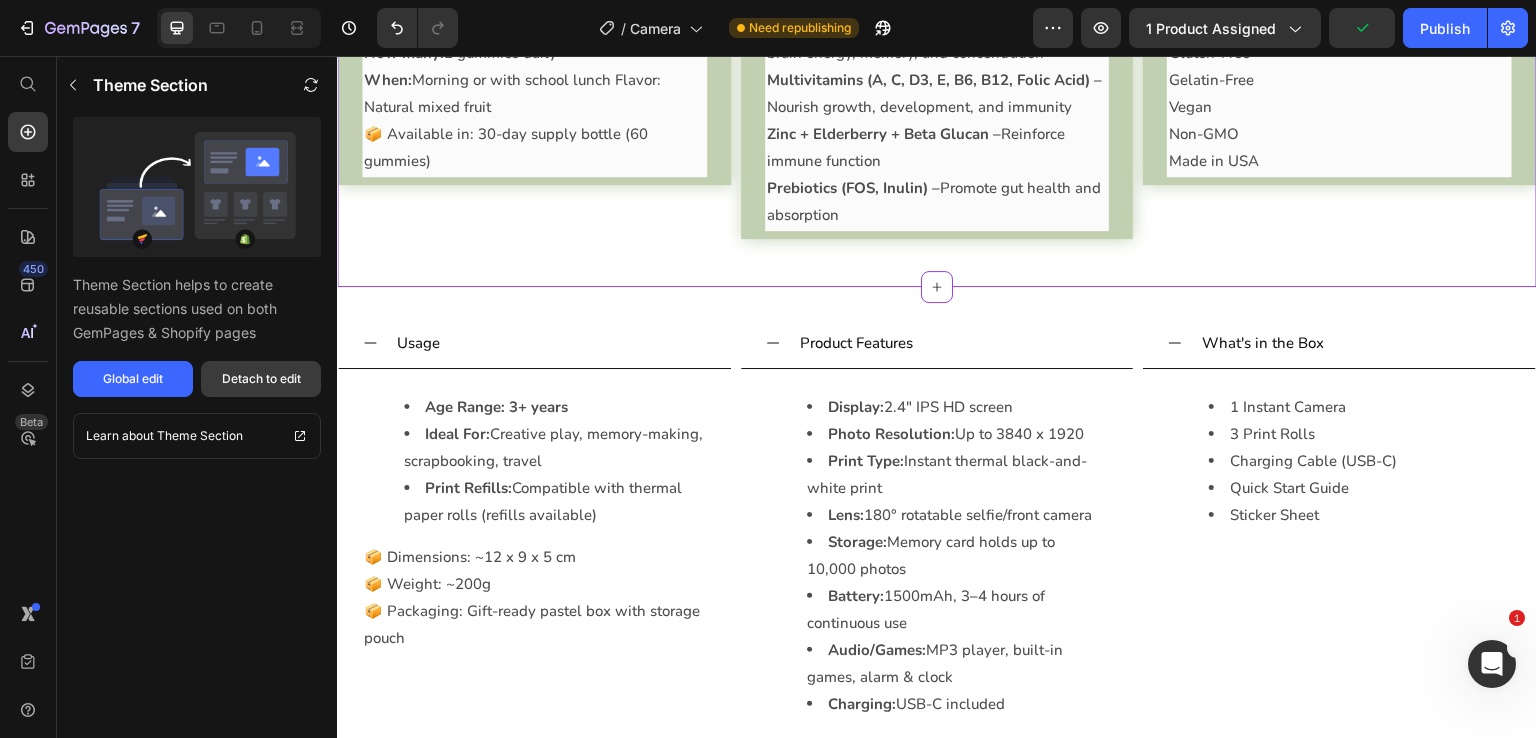 drag, startPoint x: 213, startPoint y: 369, endPoint x: 143, endPoint y: 129, distance: 250 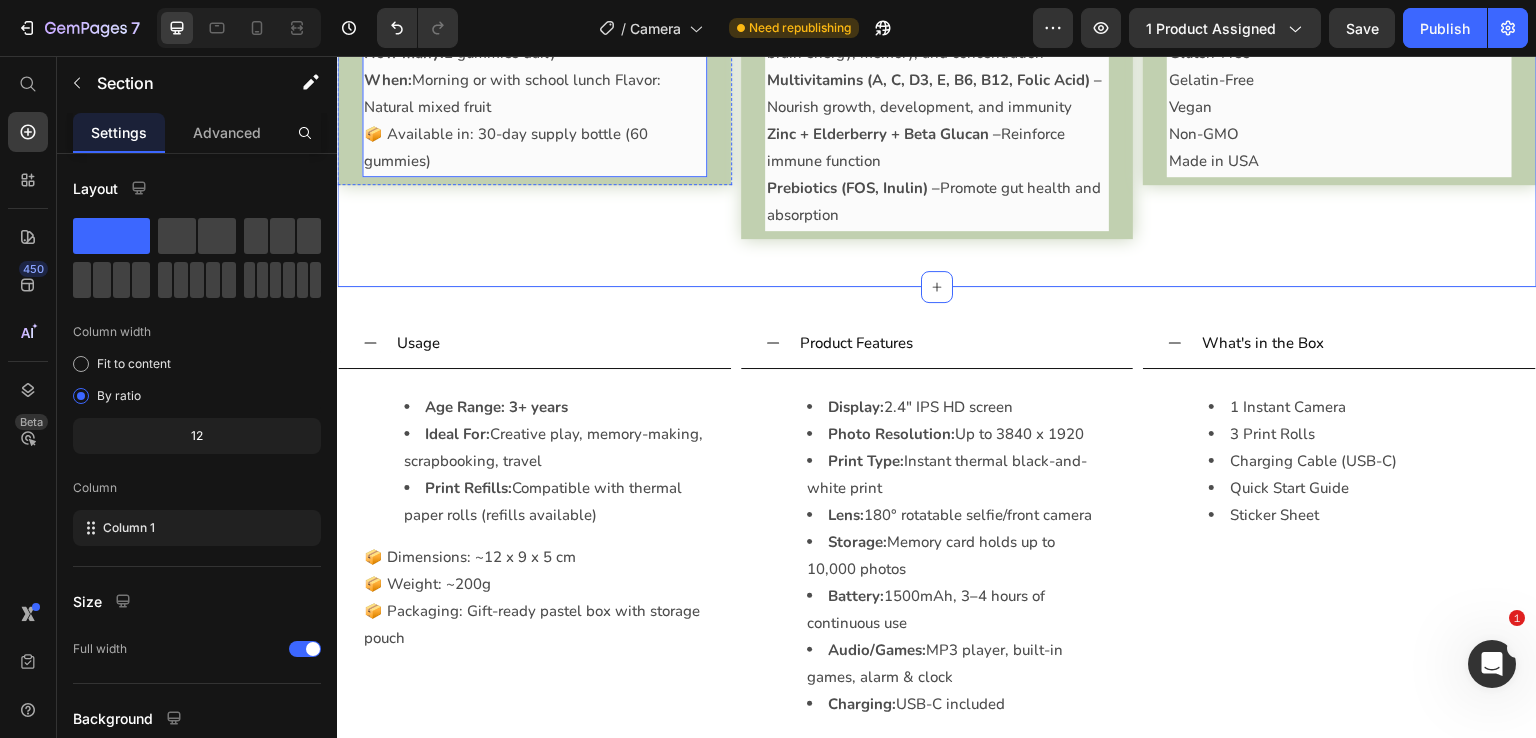 click on "How many:  2 gummies daily" at bounding box center [534, 53] 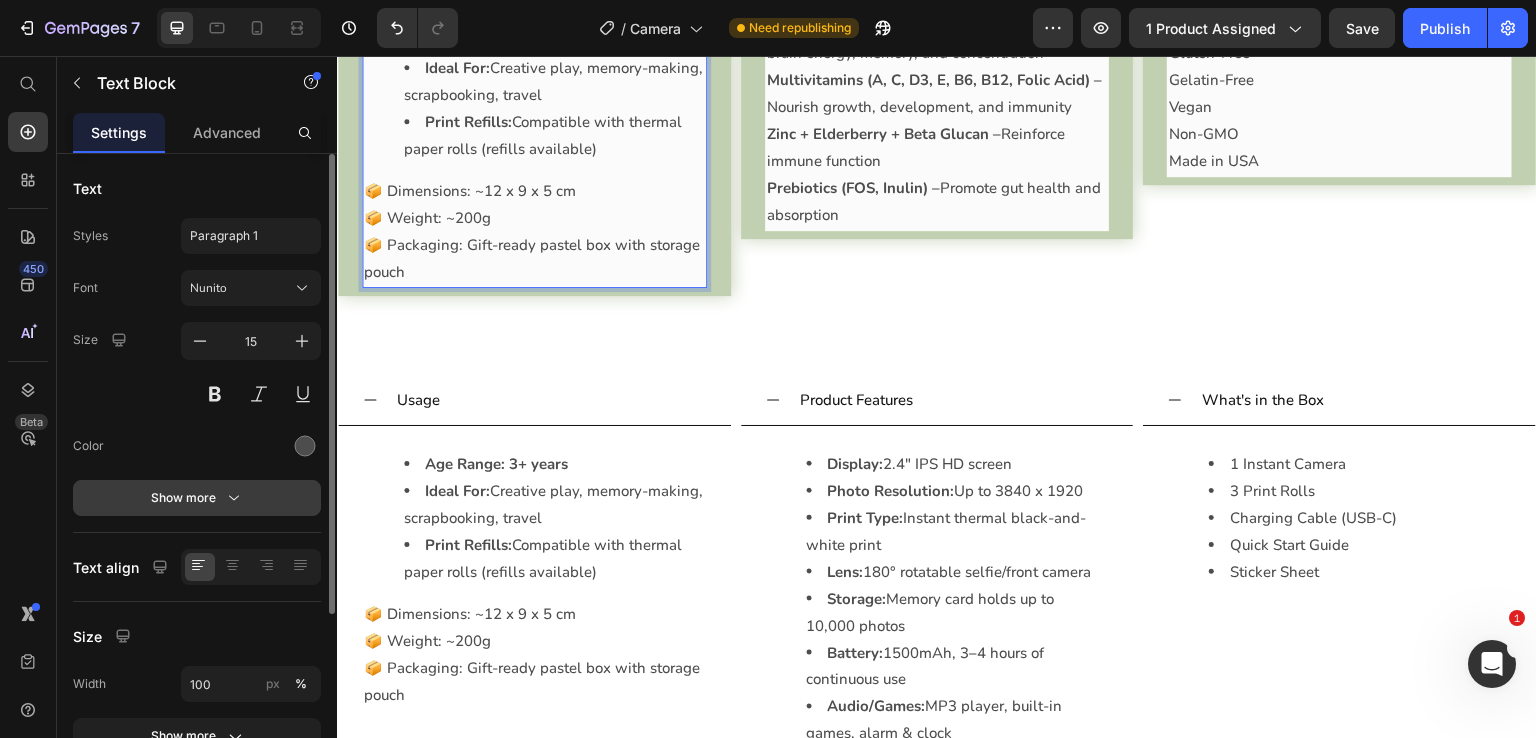 click on "Show more" at bounding box center (197, 498) 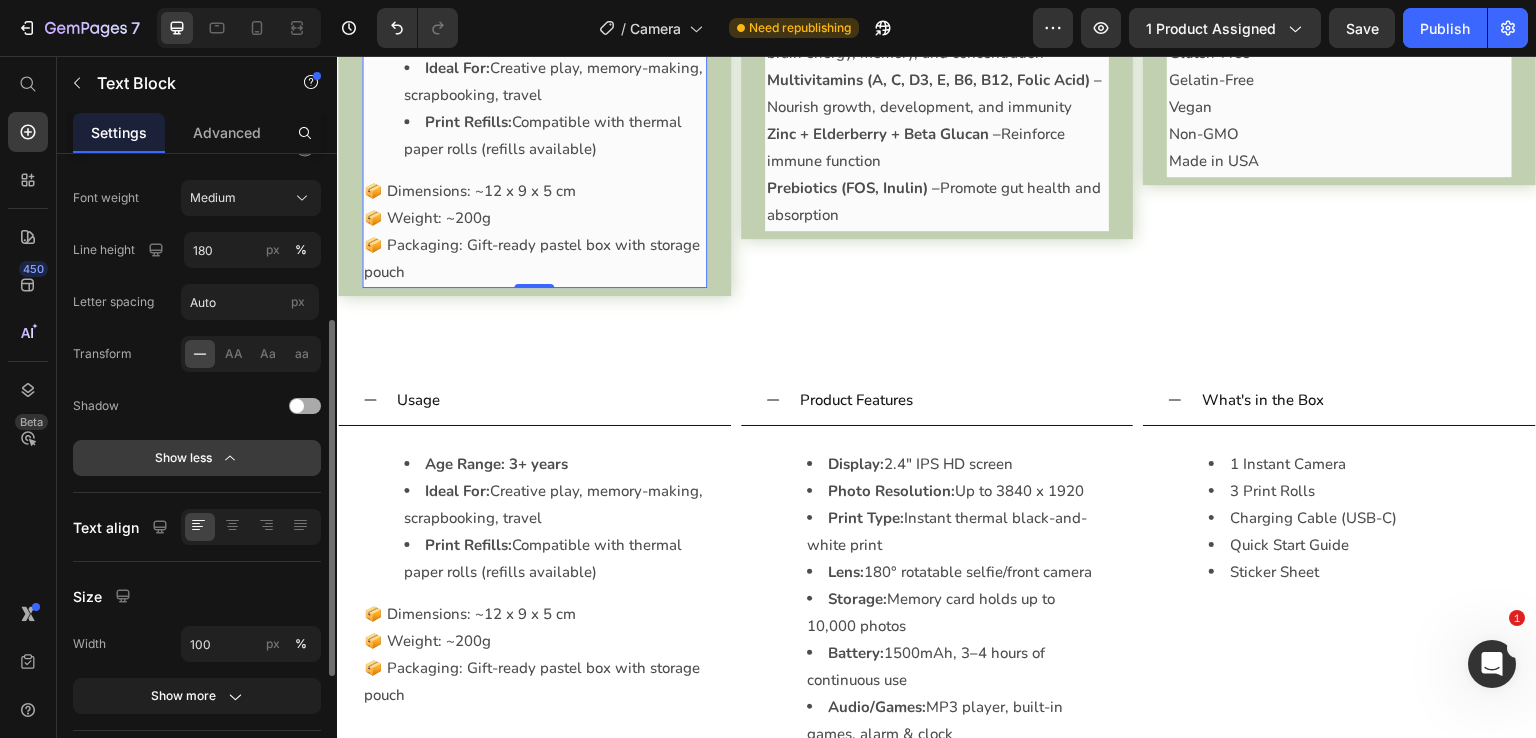 scroll, scrollTop: 512, scrollLeft: 0, axis: vertical 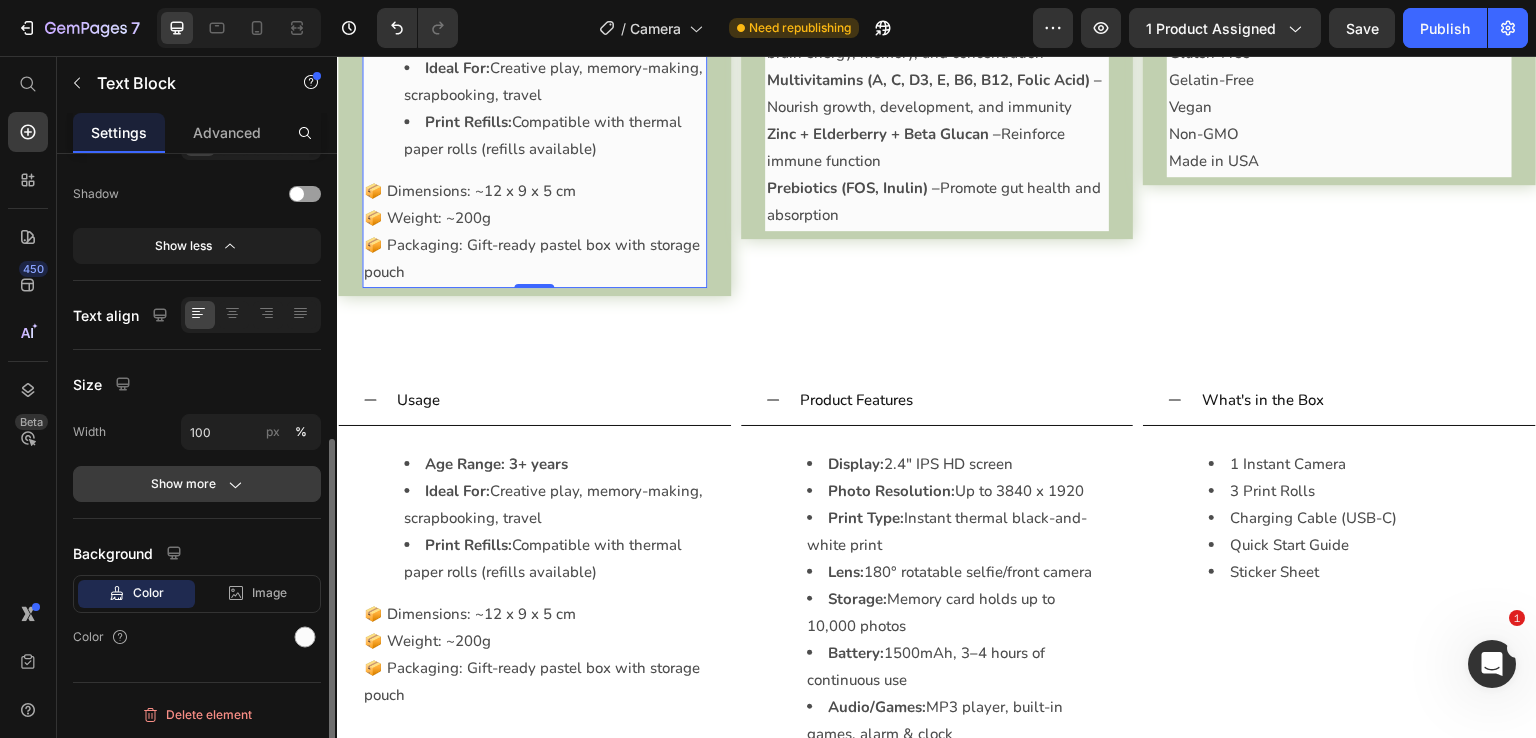 click on "Show more" at bounding box center (197, 484) 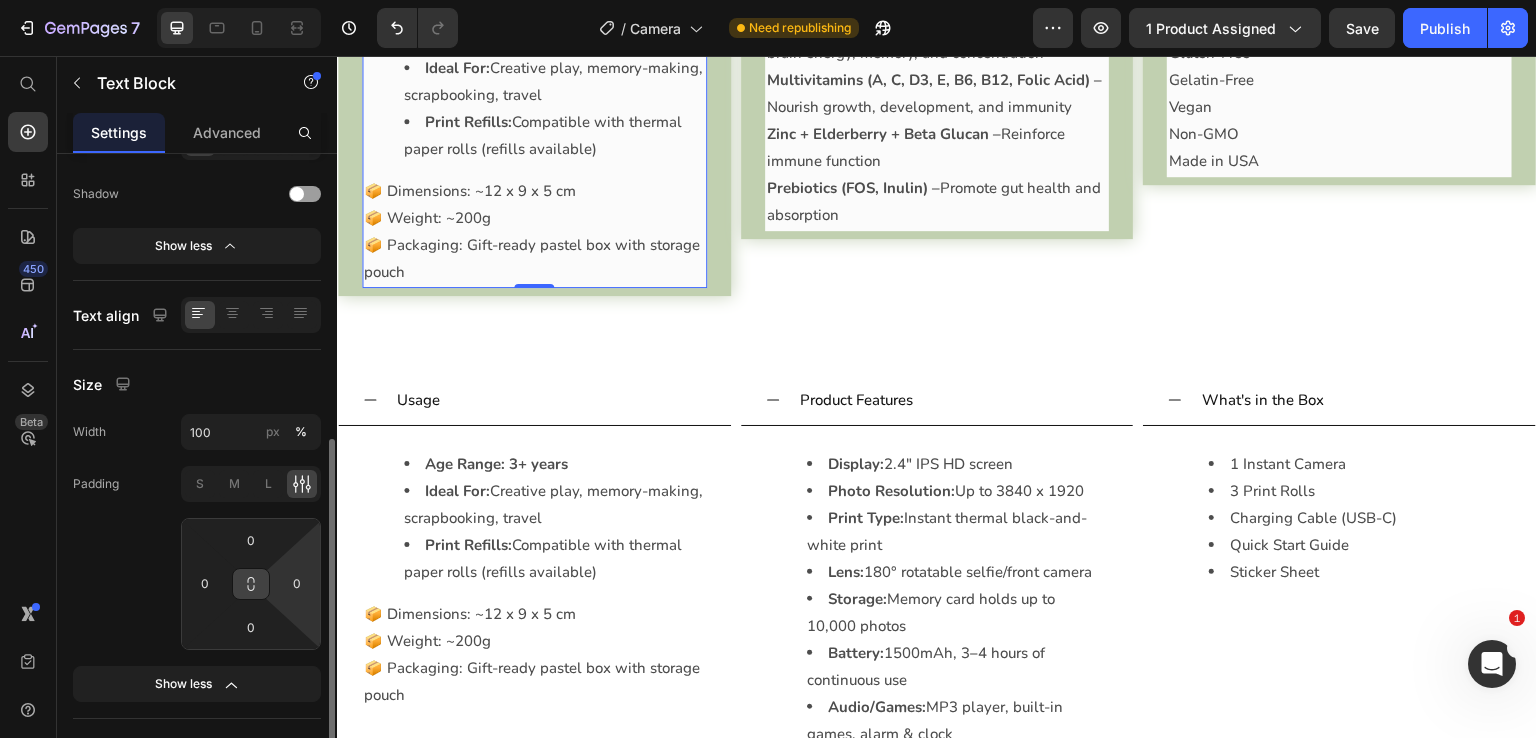 click 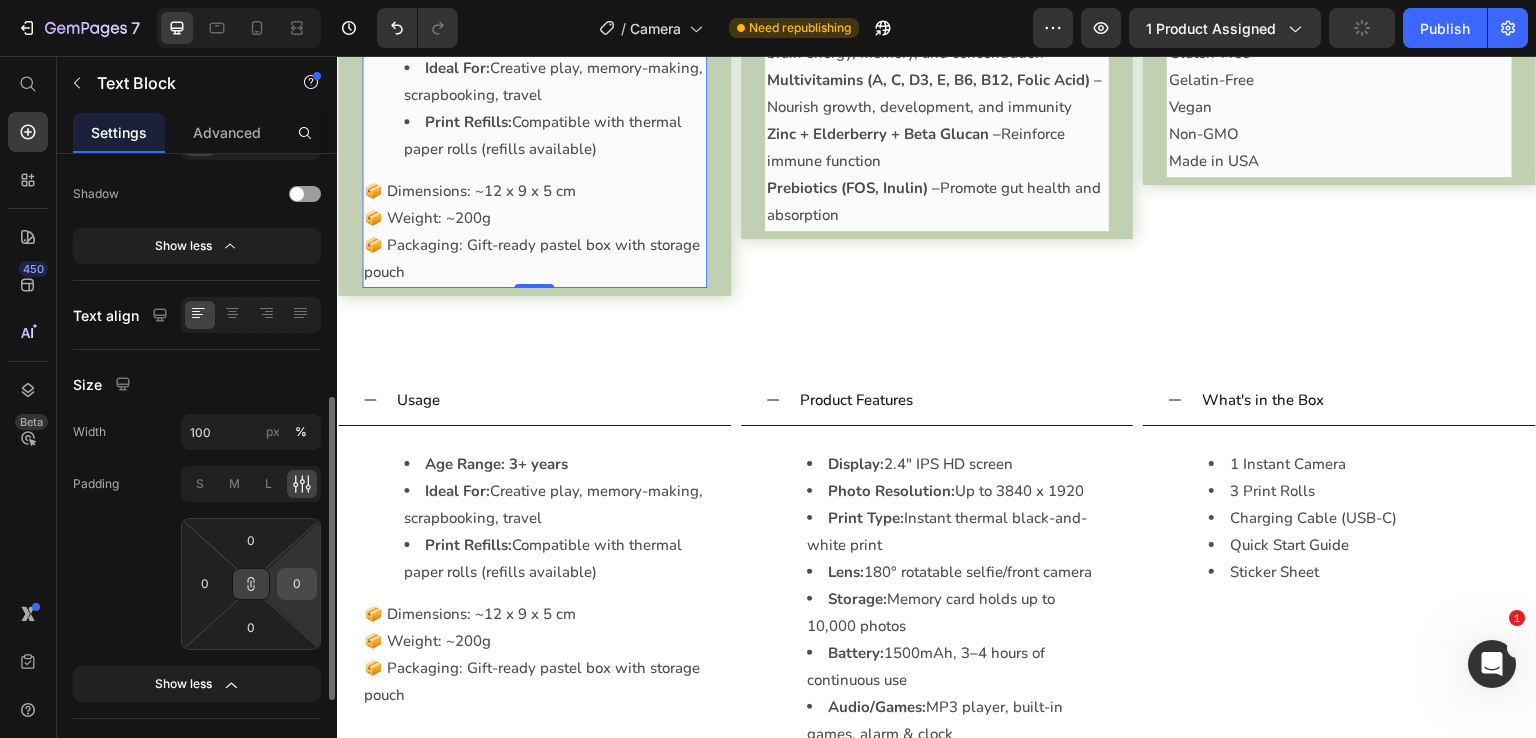 click on "0" at bounding box center [297, 584] 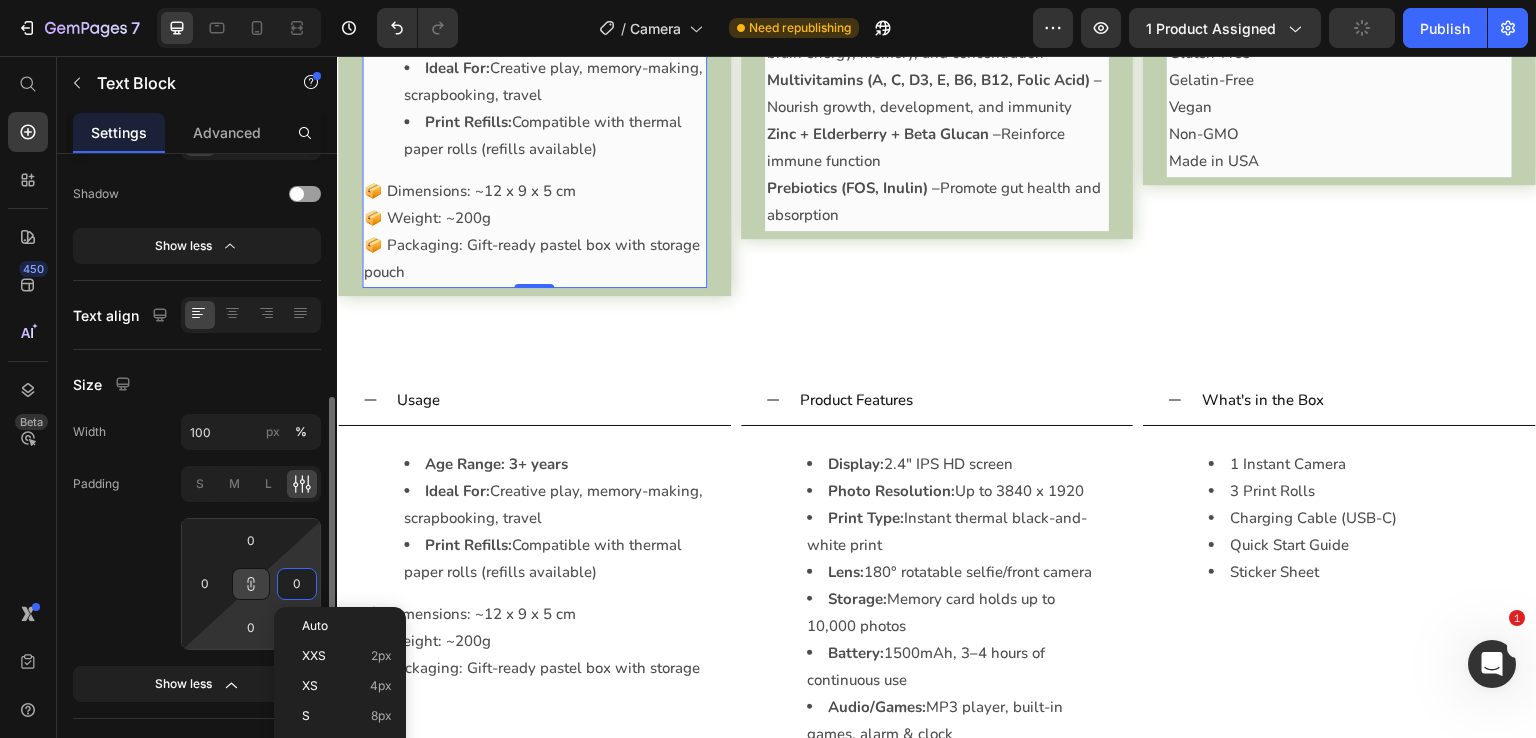 scroll, scrollTop: 712, scrollLeft: 0, axis: vertical 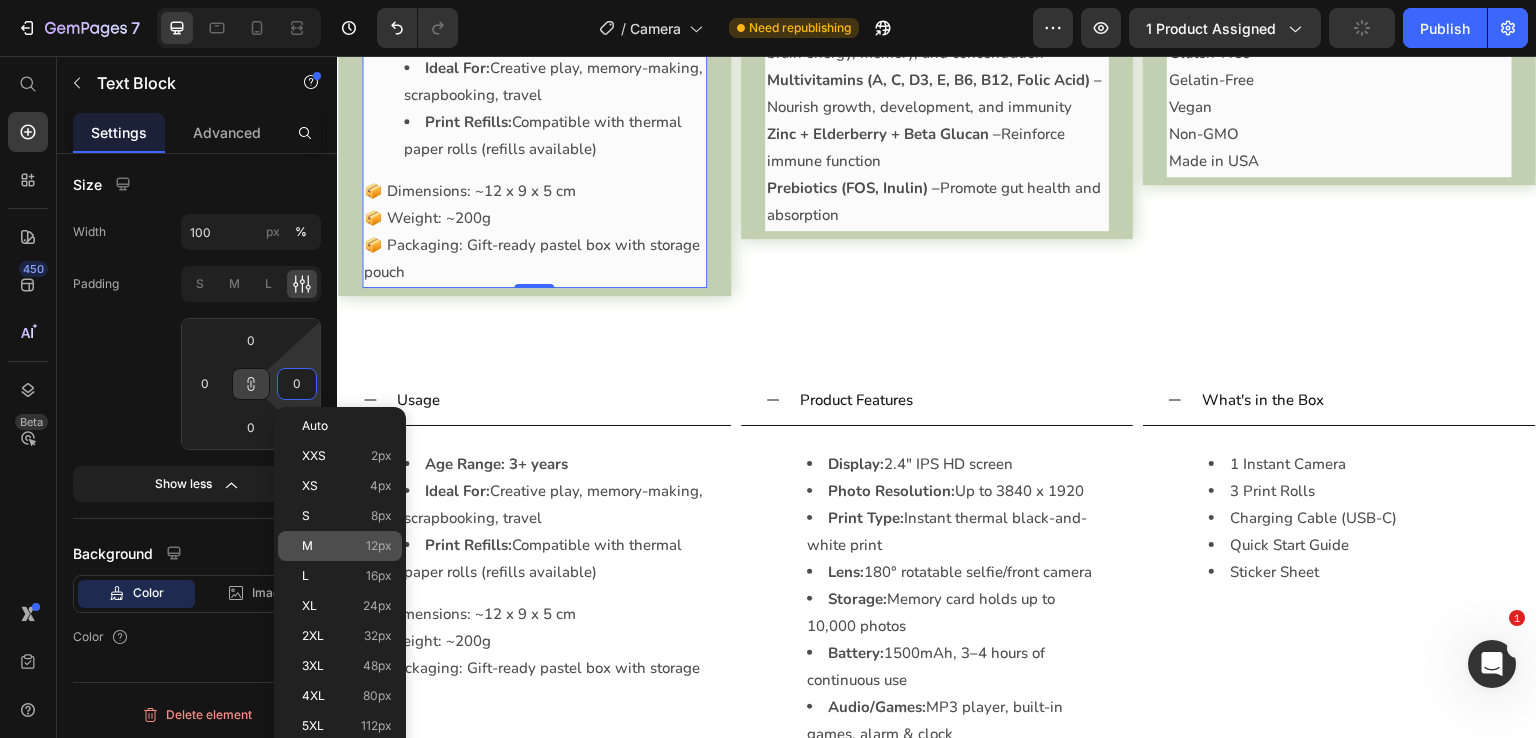 click on "L 16px" at bounding box center [347, 576] 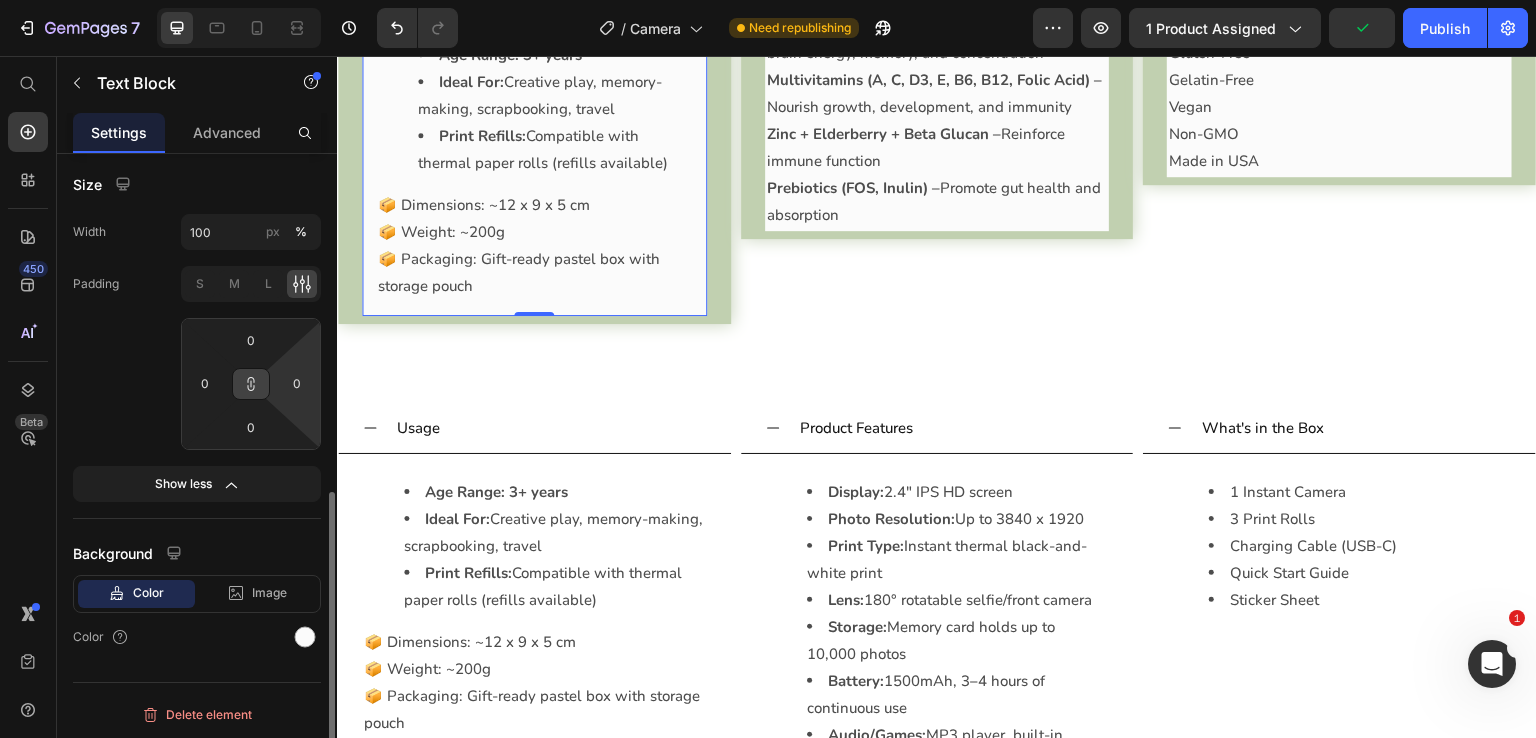 type on "16" 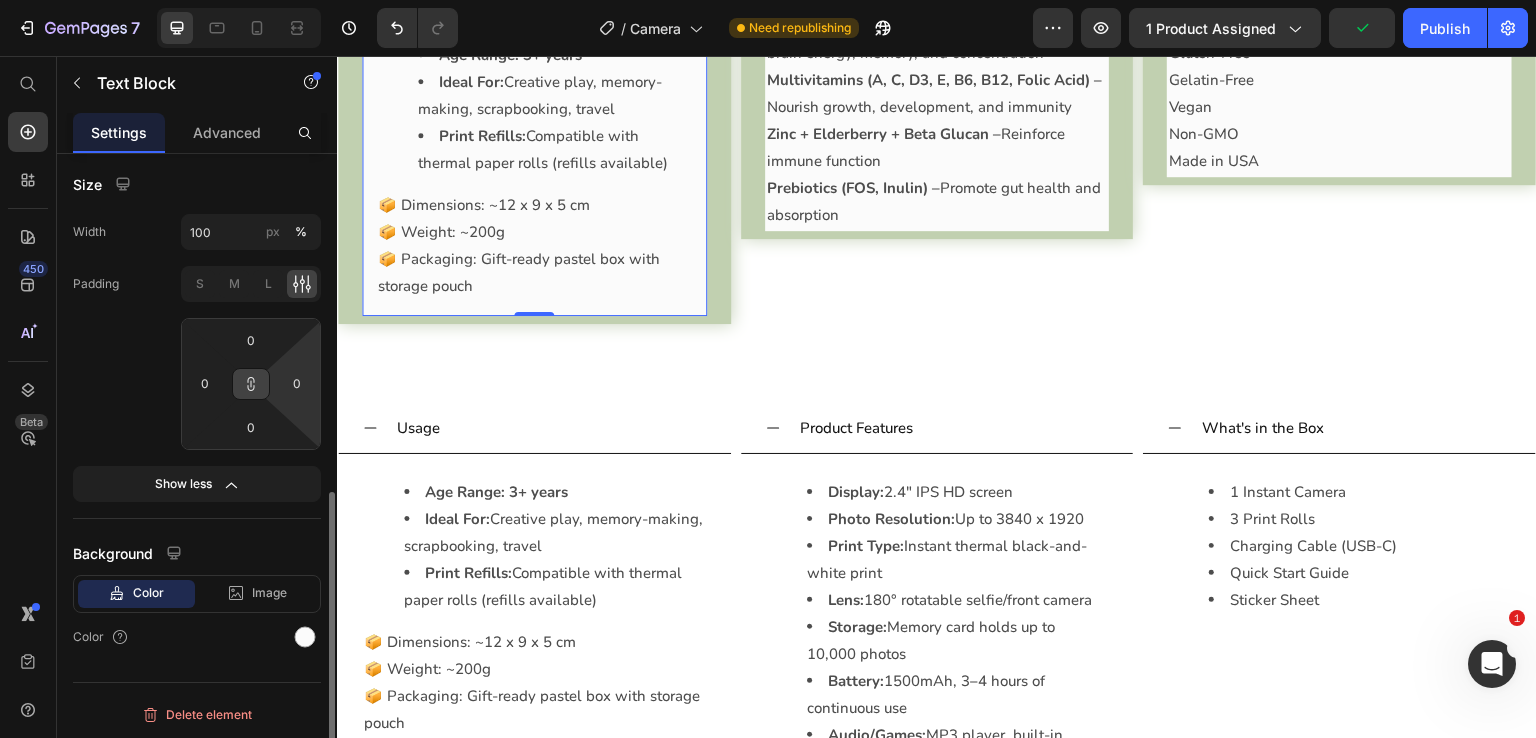 type on "16" 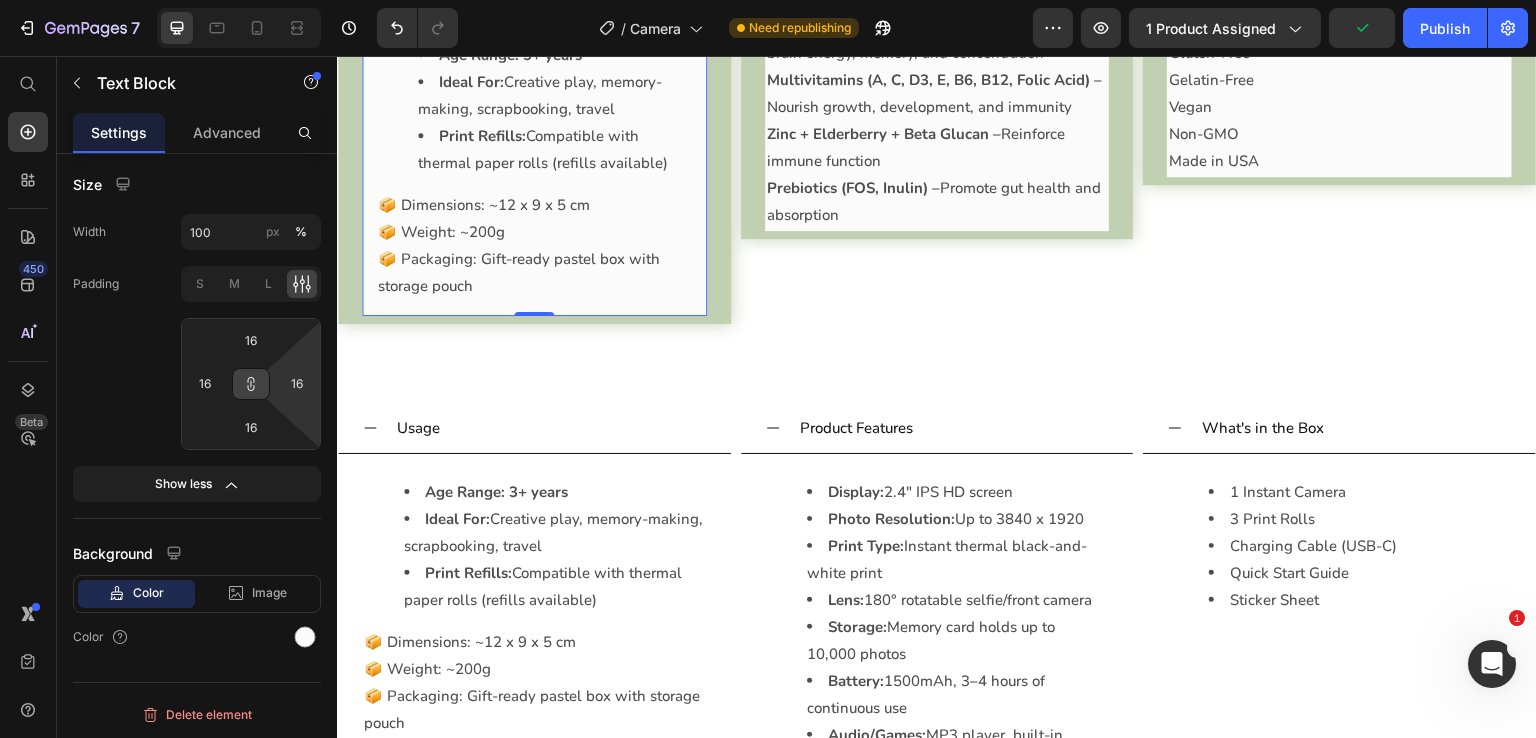 click on "Age Range: 3+ years Ideal For:  Creative play, memory-making, scrapbooking, travel Print Refills:  Compatible with thermal paper rolls (refills available)  📦 Dimensions: ~12 x 9 x 5 cm 📦 Weight: ~200g 📦 Packaging: Gift-ready pastel box with storage pouch" at bounding box center [534, 163] 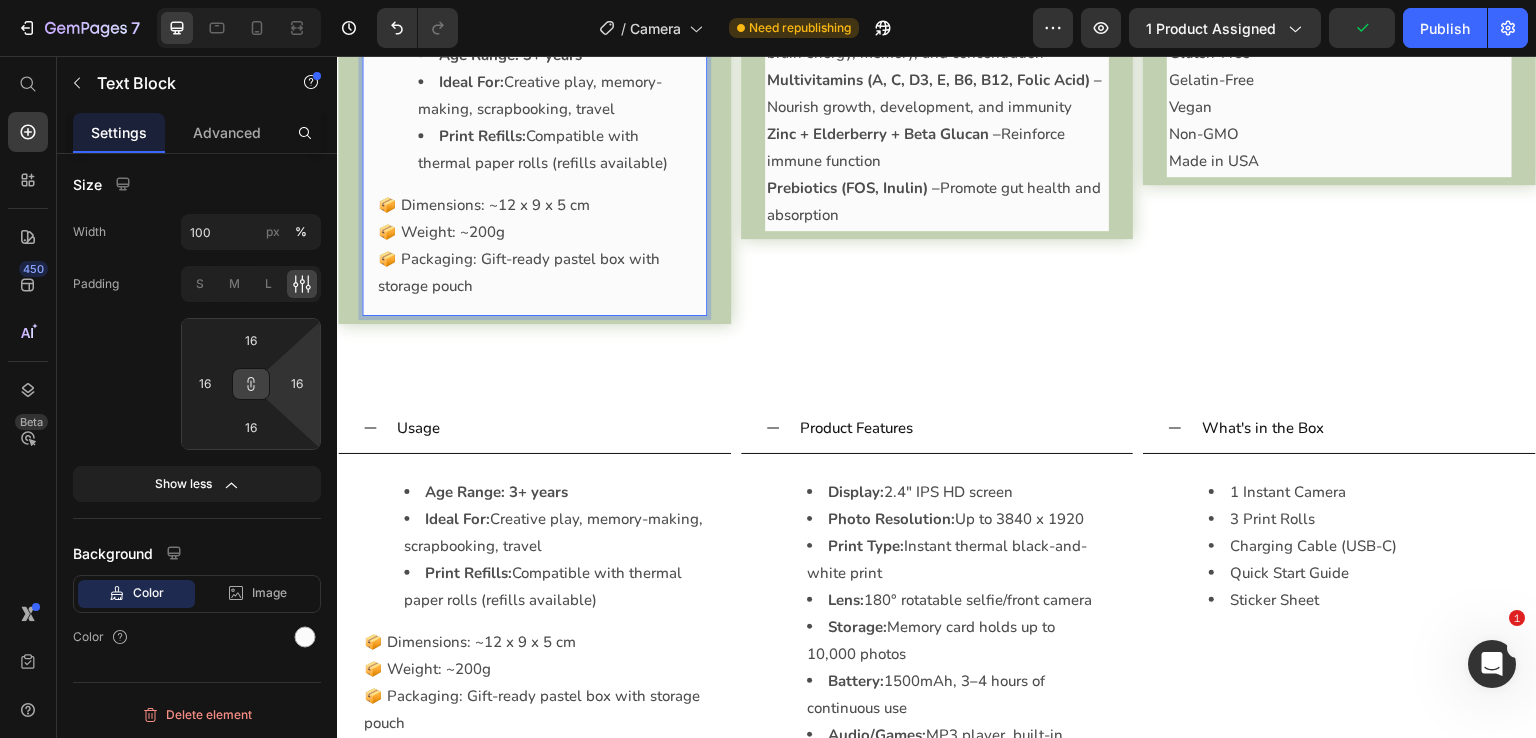 drag, startPoint x: 560, startPoint y: 295, endPoint x: 559, endPoint y: 275, distance: 20.024984 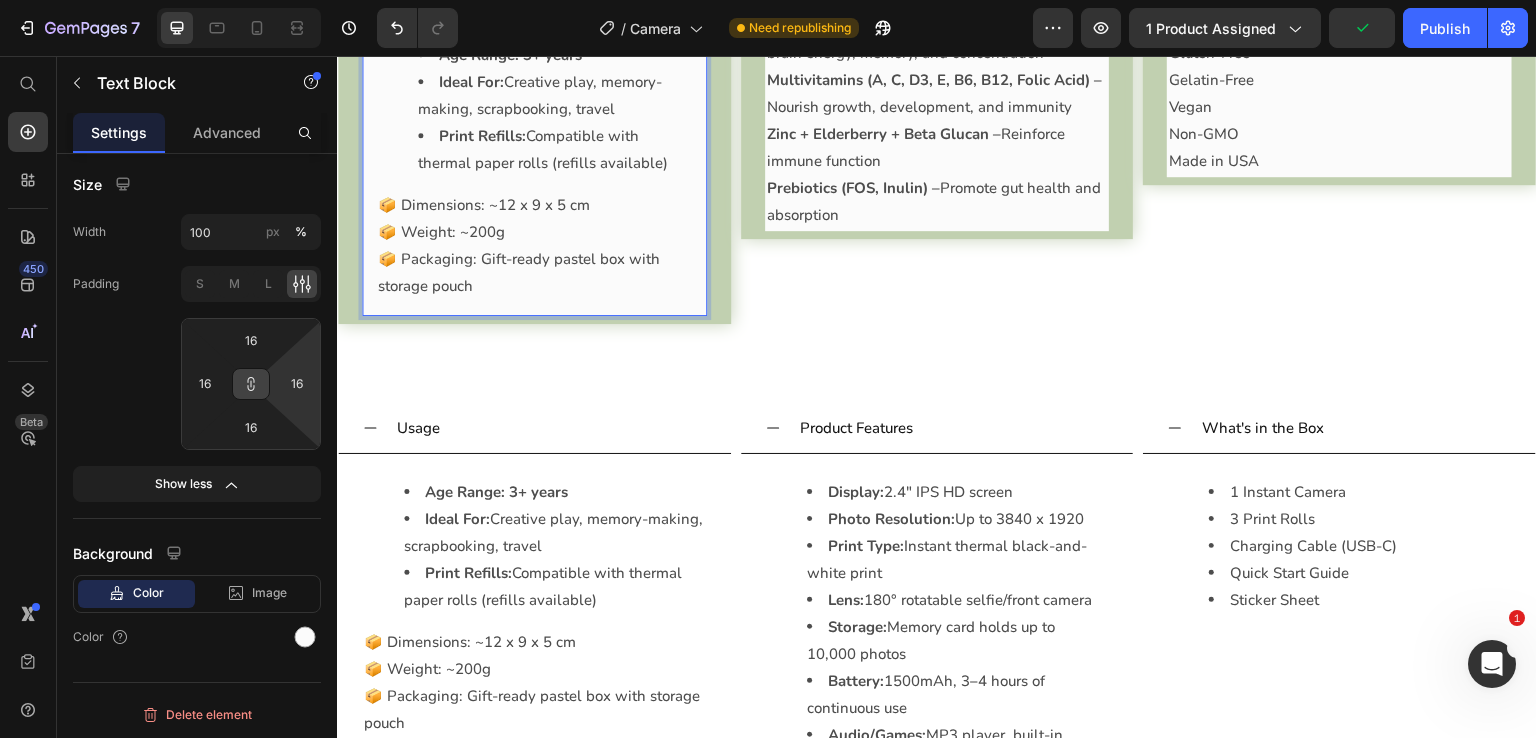 click on "Print Refills:  Compatible with thermal paper rolls (refills available)" at bounding box center (554, 150) 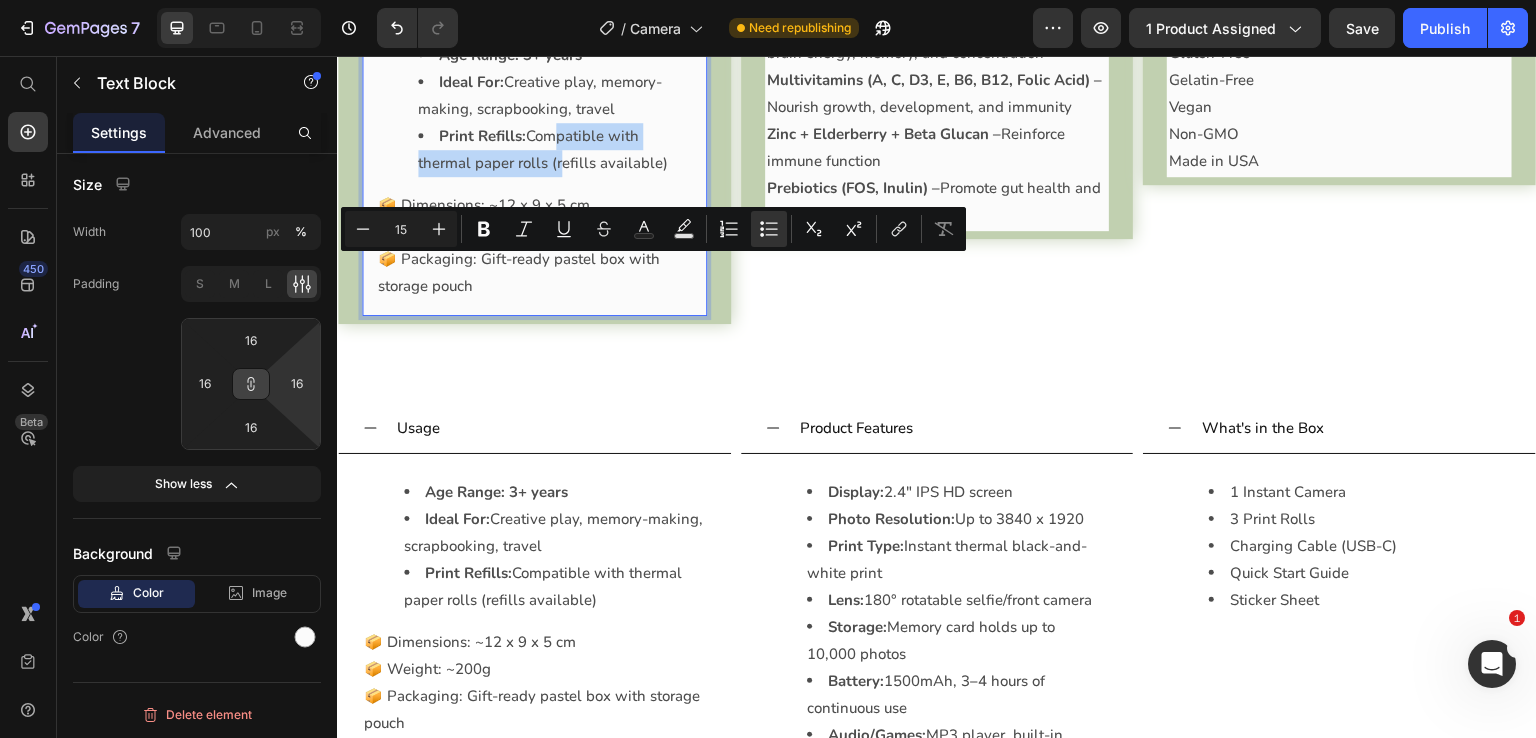 click on "Print Refills:  Compatible with thermal paper rolls (refills available)" at bounding box center (554, 150) 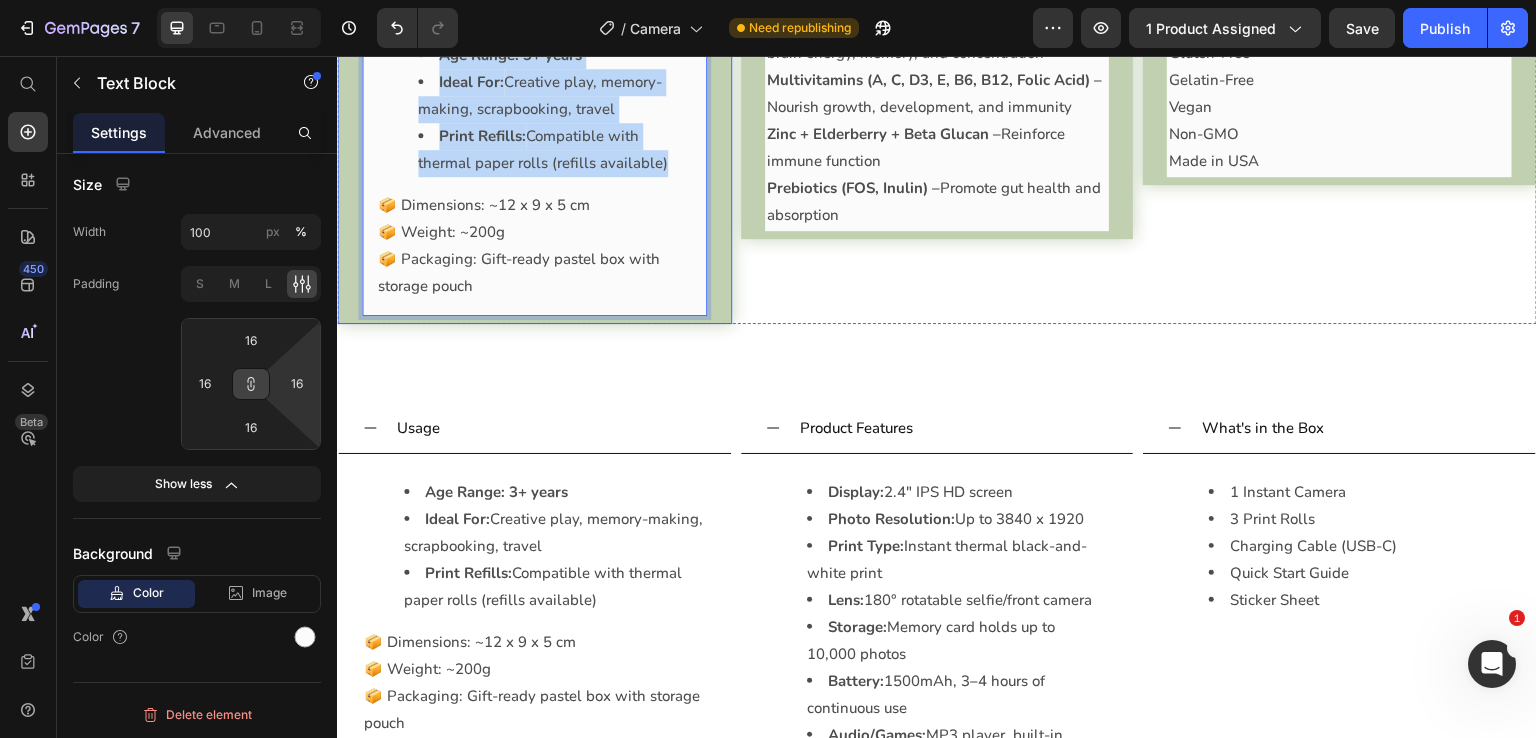 drag, startPoint x: 665, startPoint y: 296, endPoint x: 378, endPoint y: 141, distance: 326.18094 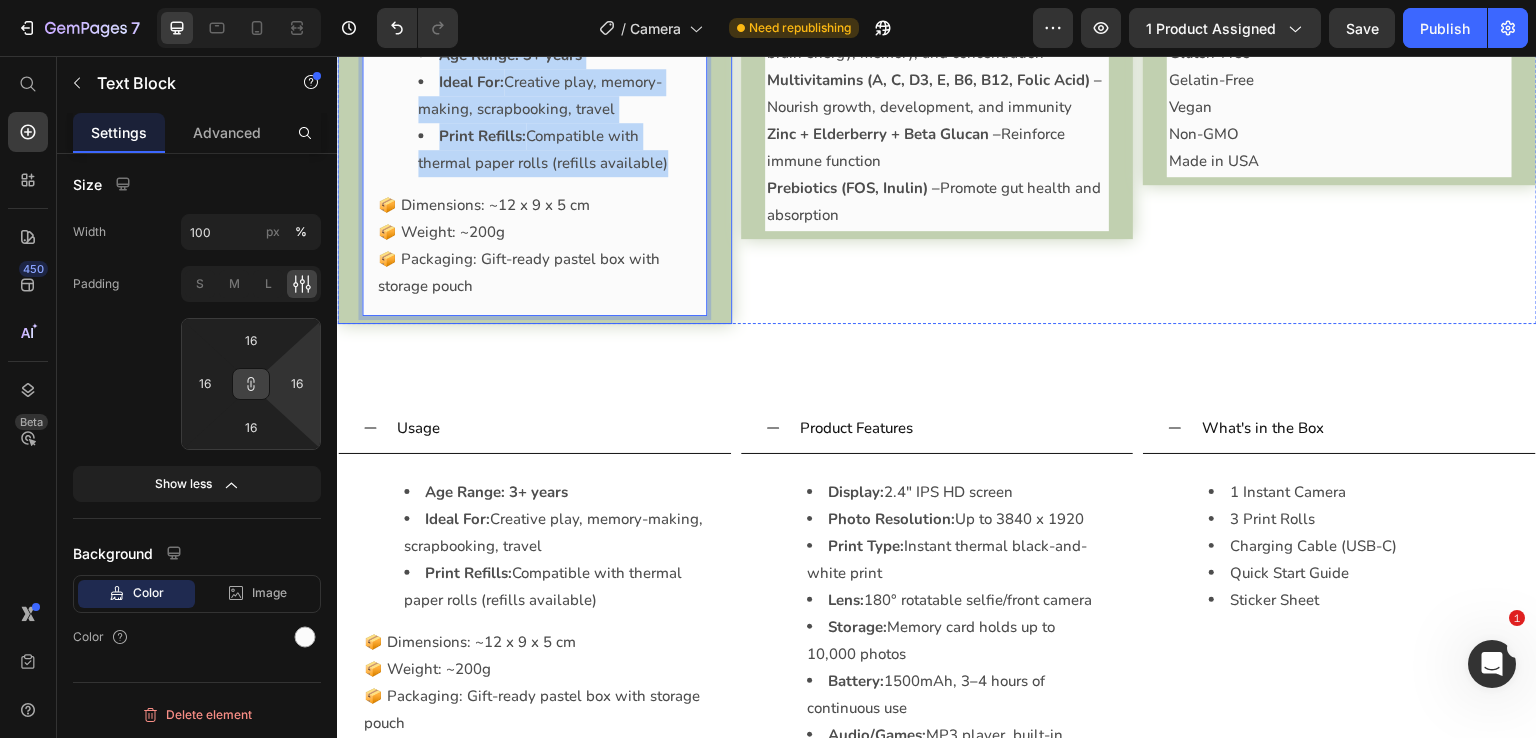 click on "Age Range: 3+ years Ideal For:  Creative play, memory-making, scrapbooking, travel Print Refills:  Compatible with thermal paper rolls (refills available)  📦 Dimensions: ~12 x 9 x 5 cm 📦 Weight: ~200g 📦 Packaging: Gift-ready pastel box with storage pouch Text Block   0" at bounding box center (534, 163) 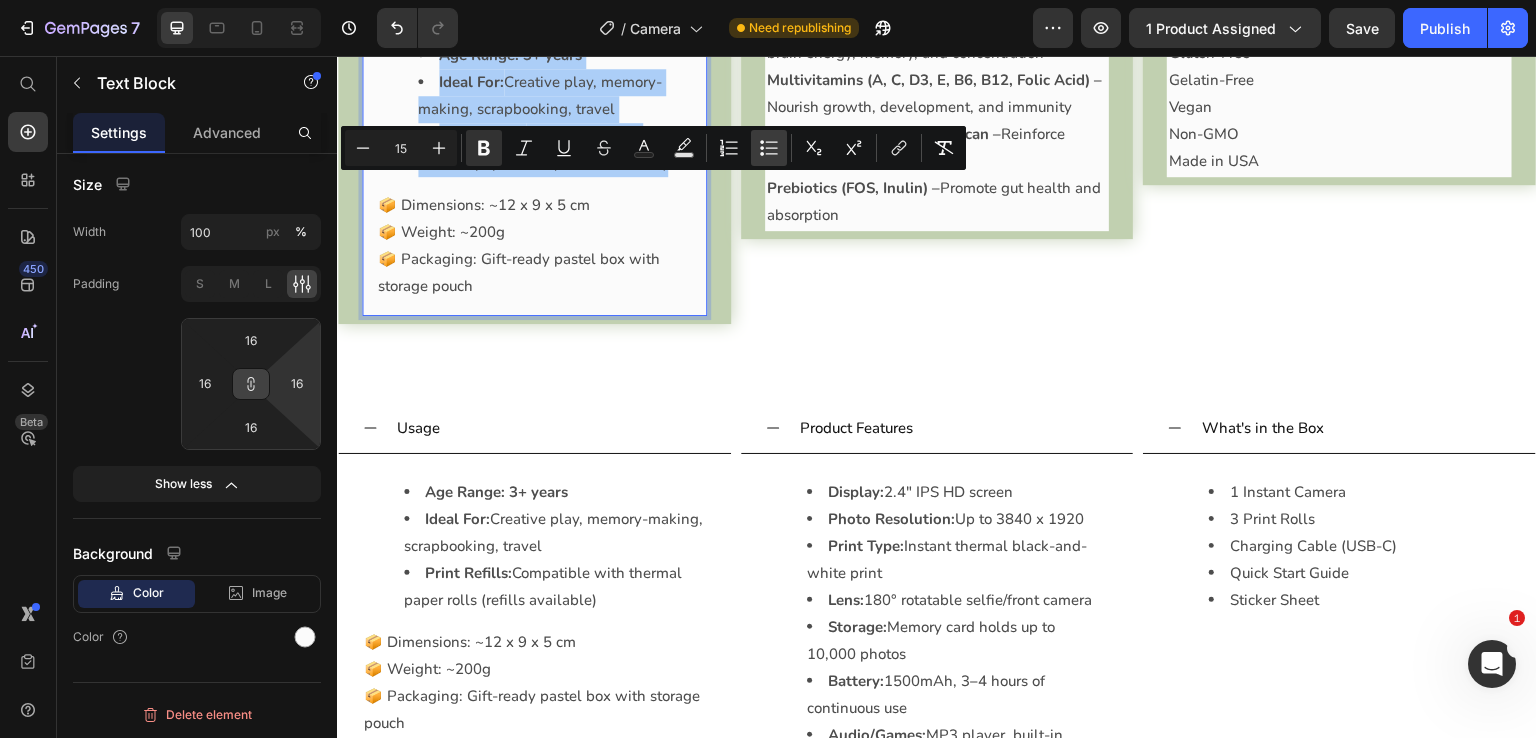 click on "Bulleted List" at bounding box center [769, 148] 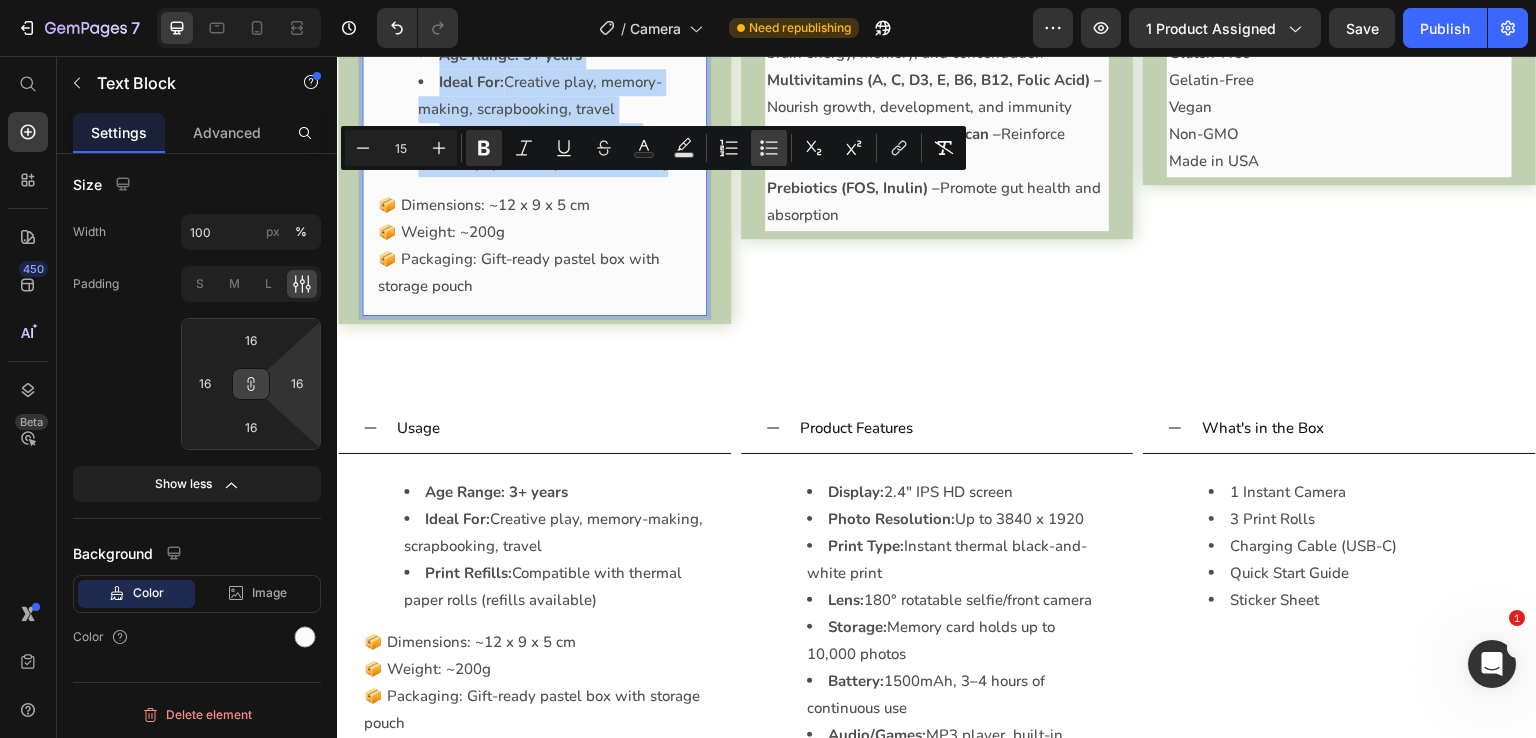 type on "15" 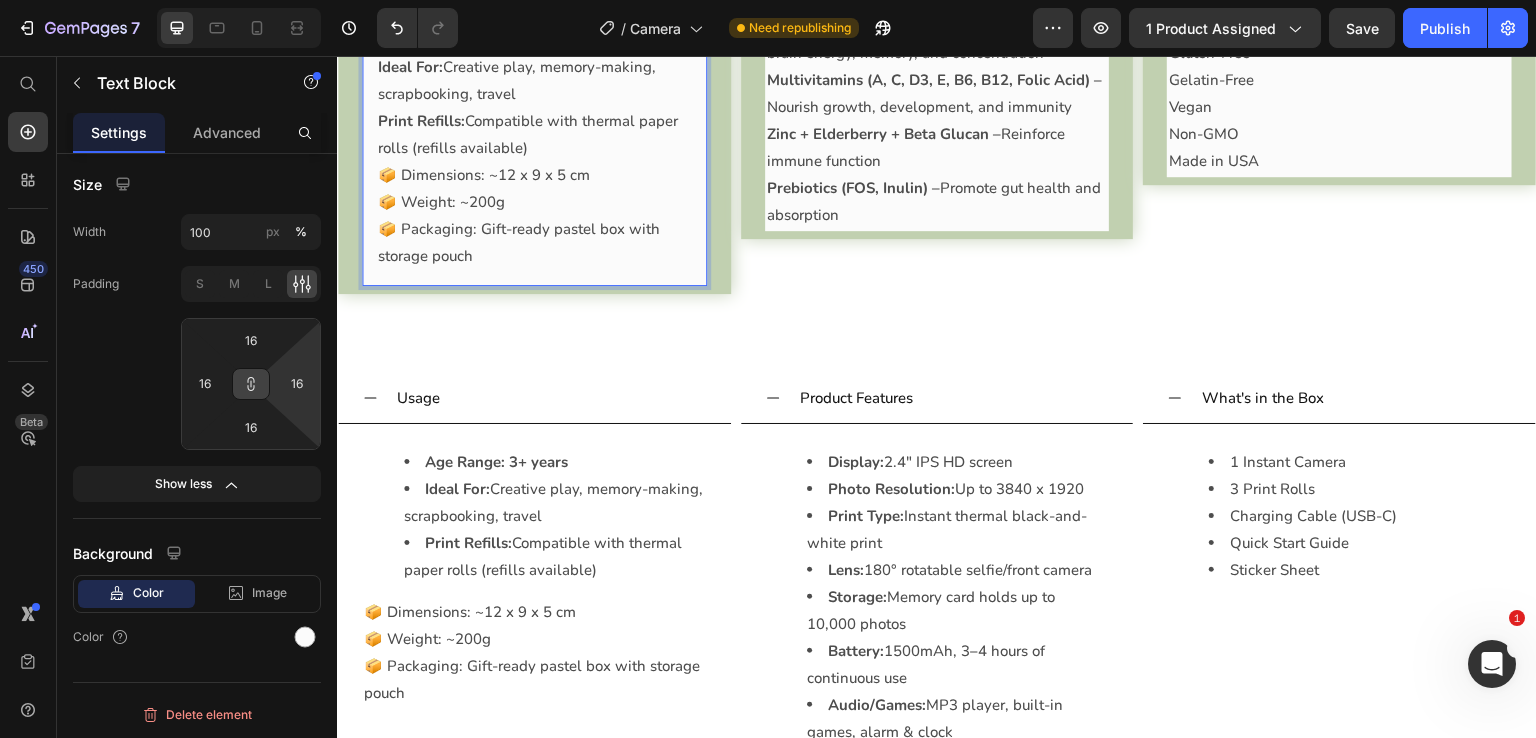 click on "Print Refills:  Compatible with thermal paper rolls (refills available)" at bounding box center [534, 135] 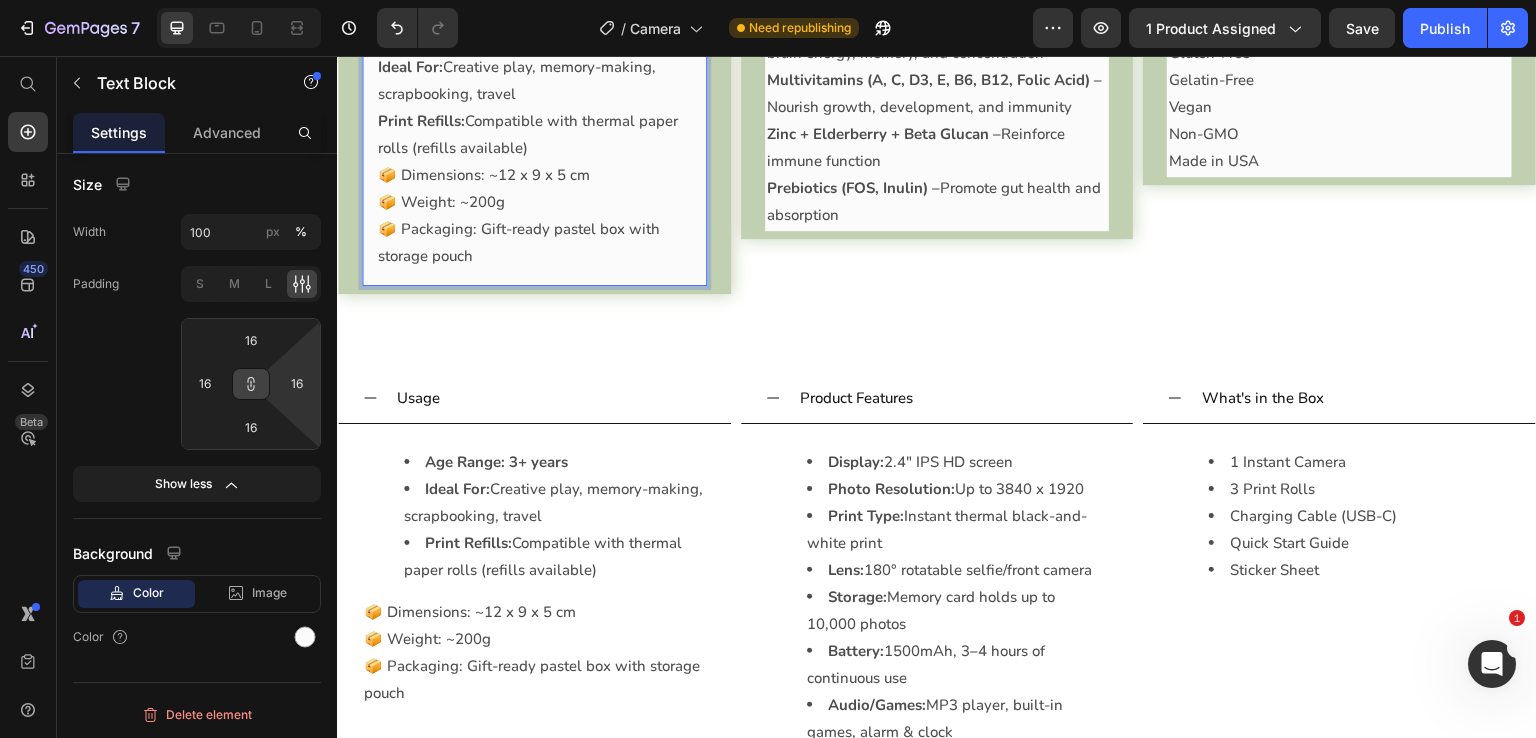click on "📦 Dimensions: ~12 x 9 x 5 cm" at bounding box center [534, 175] 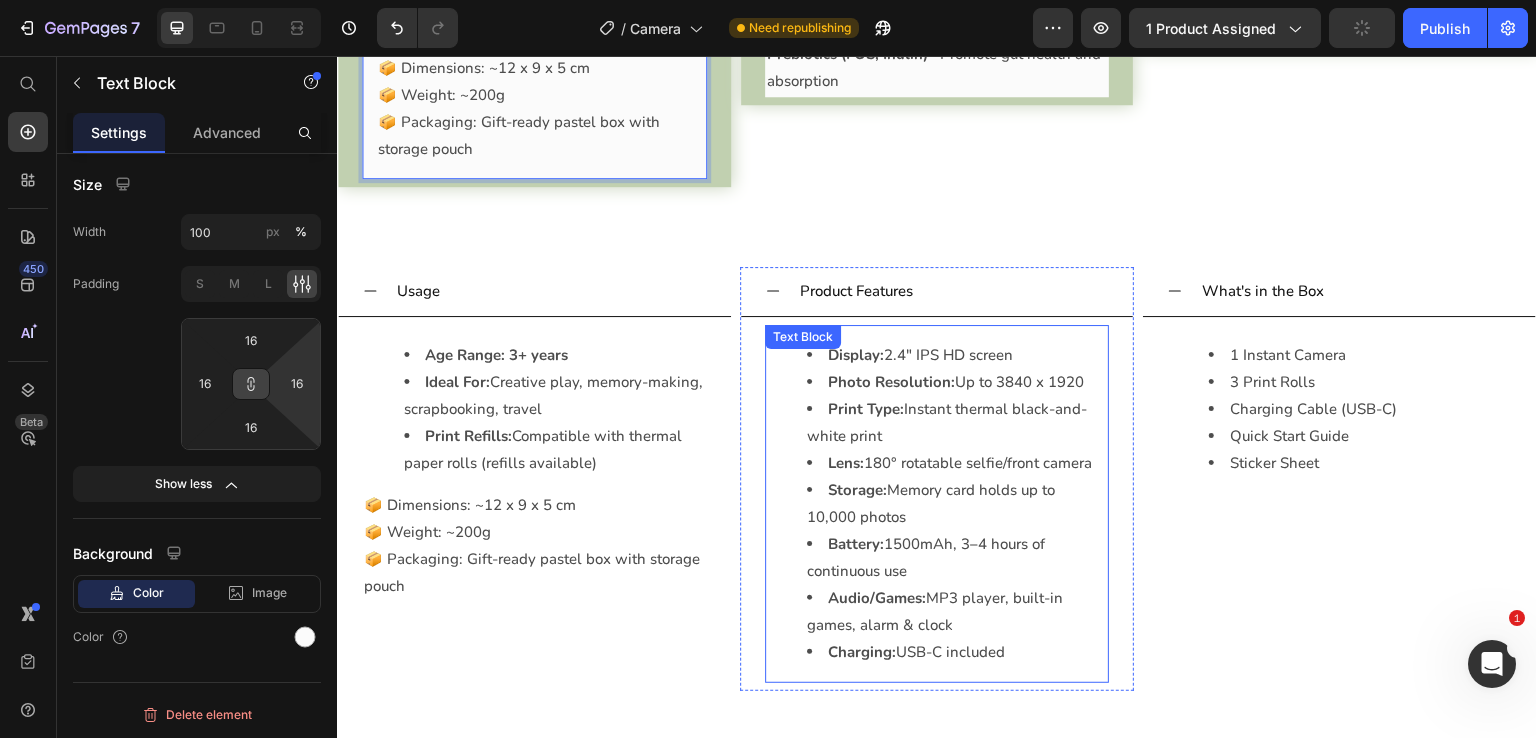 scroll, scrollTop: 2582, scrollLeft: 0, axis: vertical 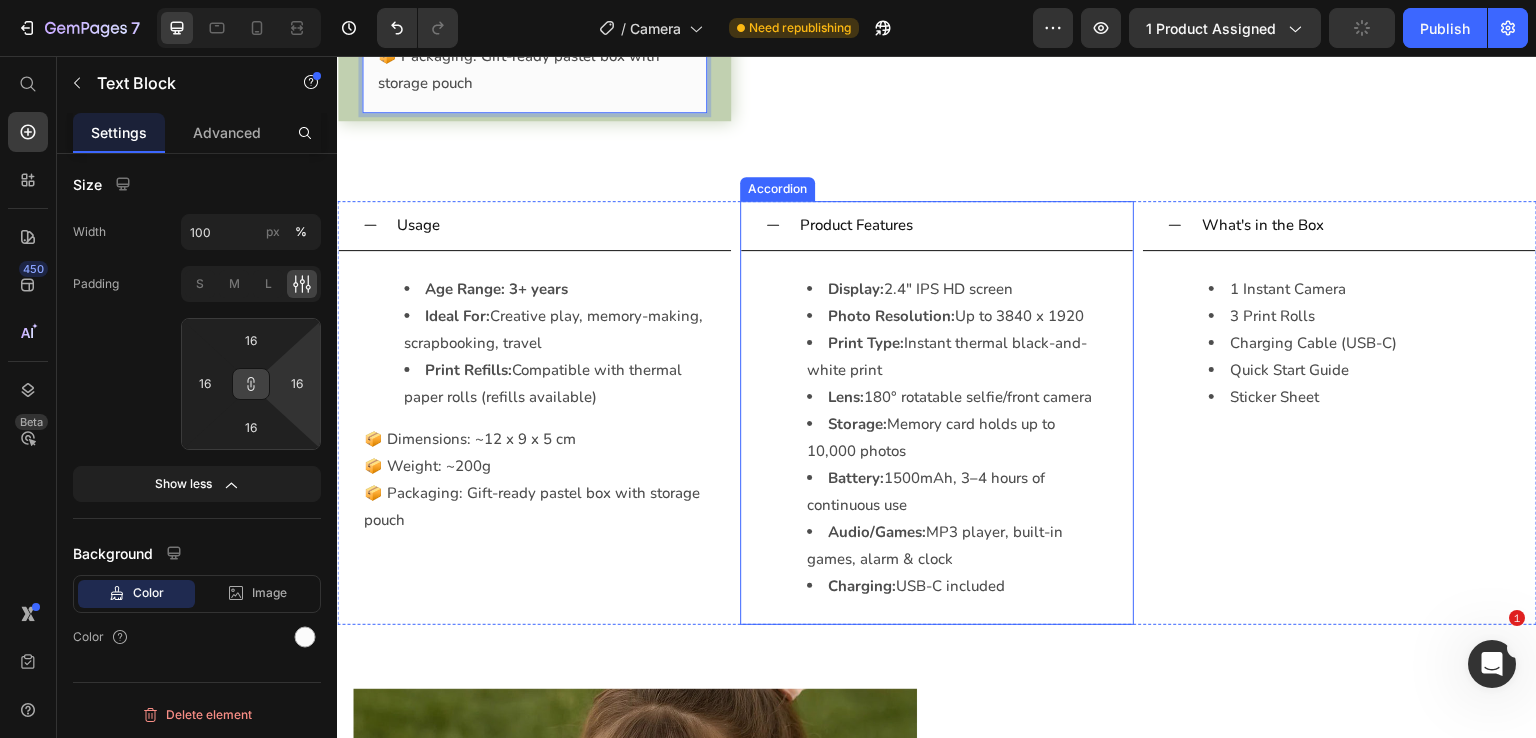 click on "Product Features" at bounding box center (856, 225) 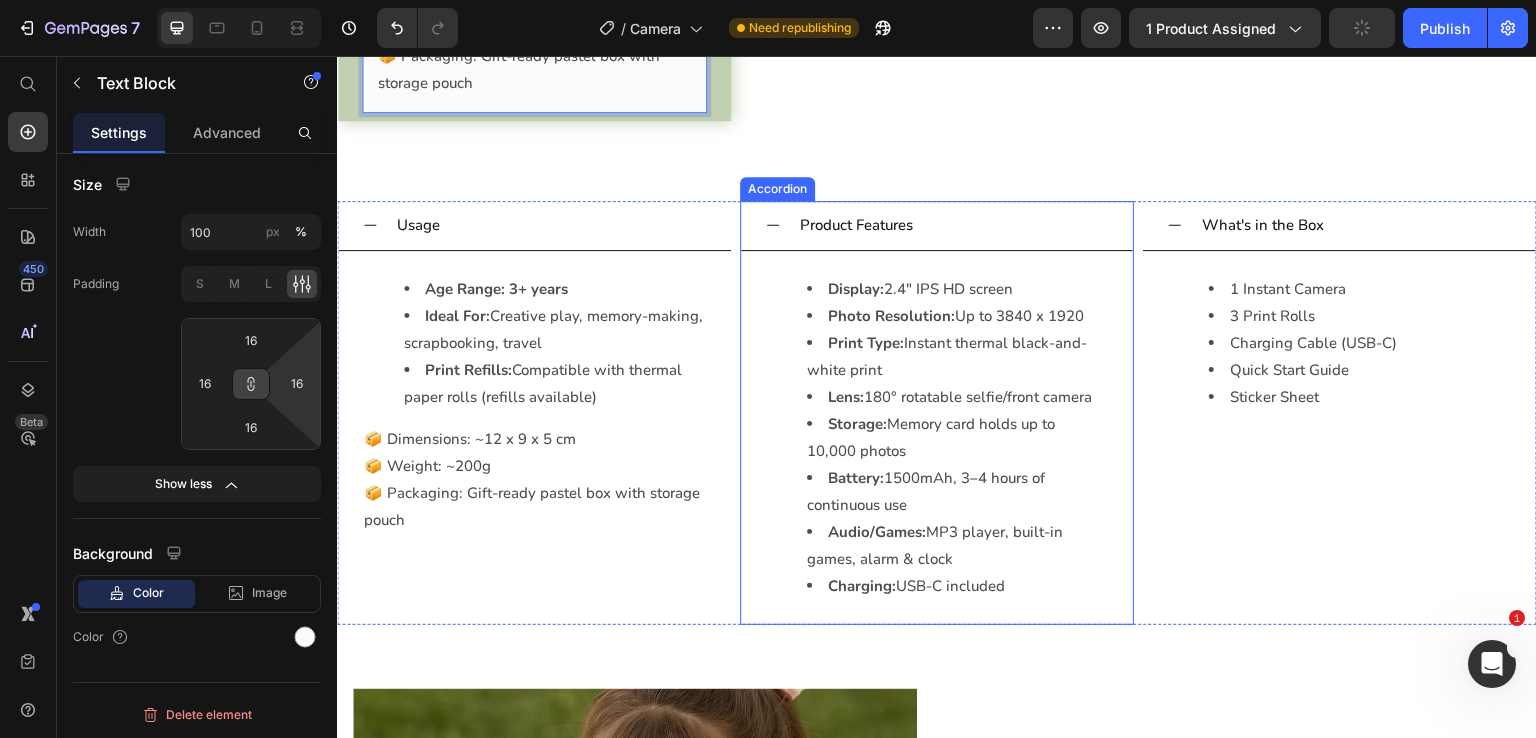 click on "Product Features" at bounding box center (856, 225) 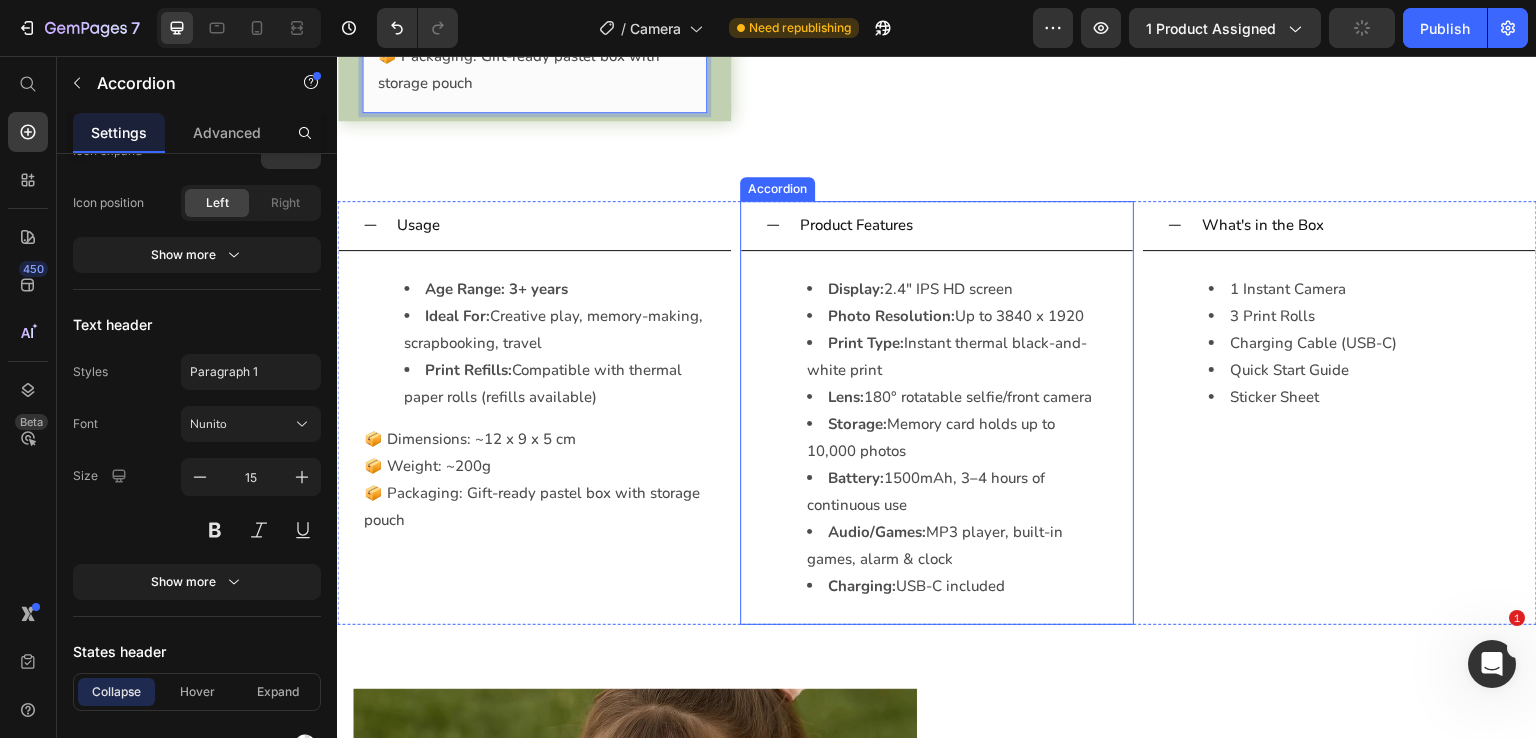 click on "Product Features" at bounding box center (856, 225) 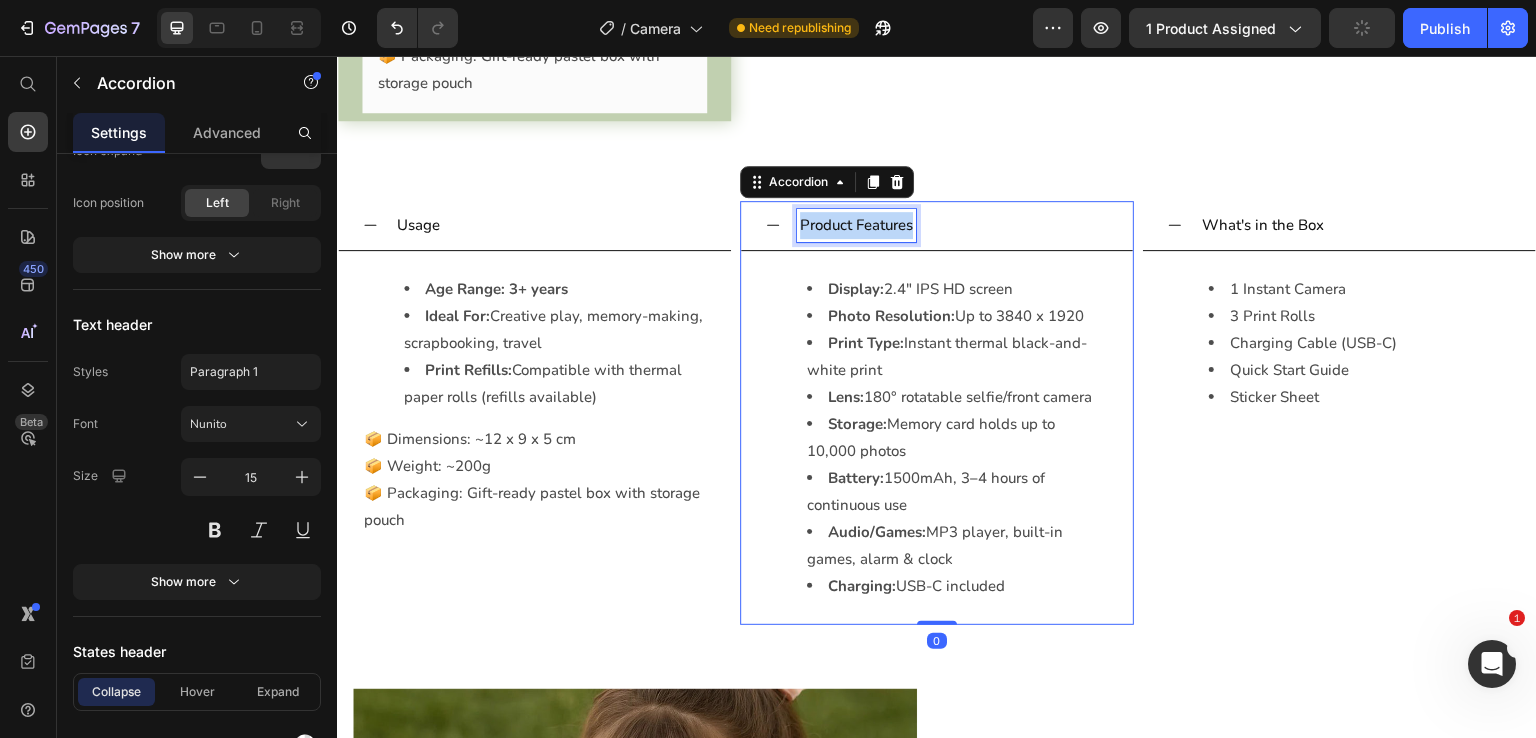scroll, scrollTop: 0, scrollLeft: 0, axis: both 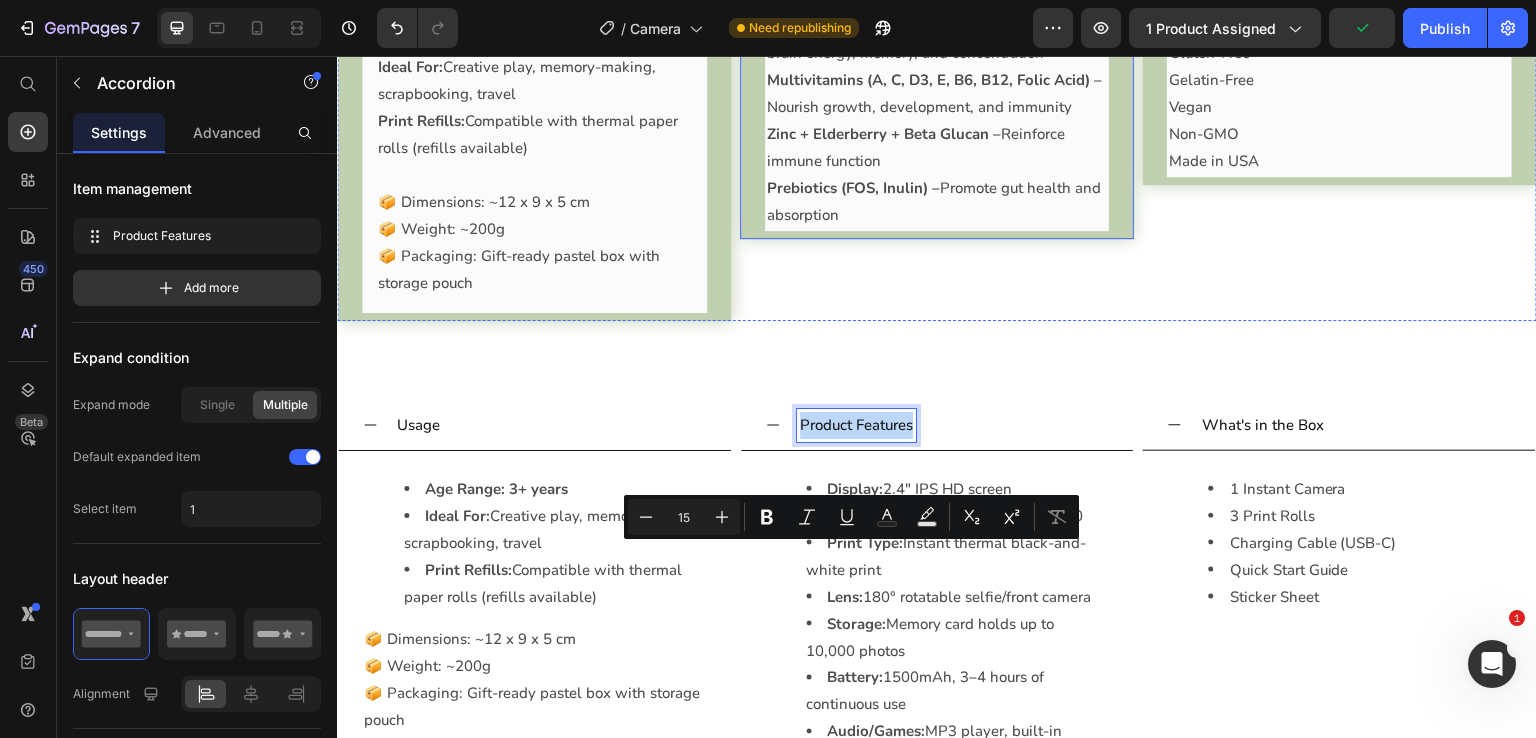 click on "Ingredients & Function" at bounding box center [847, -22] 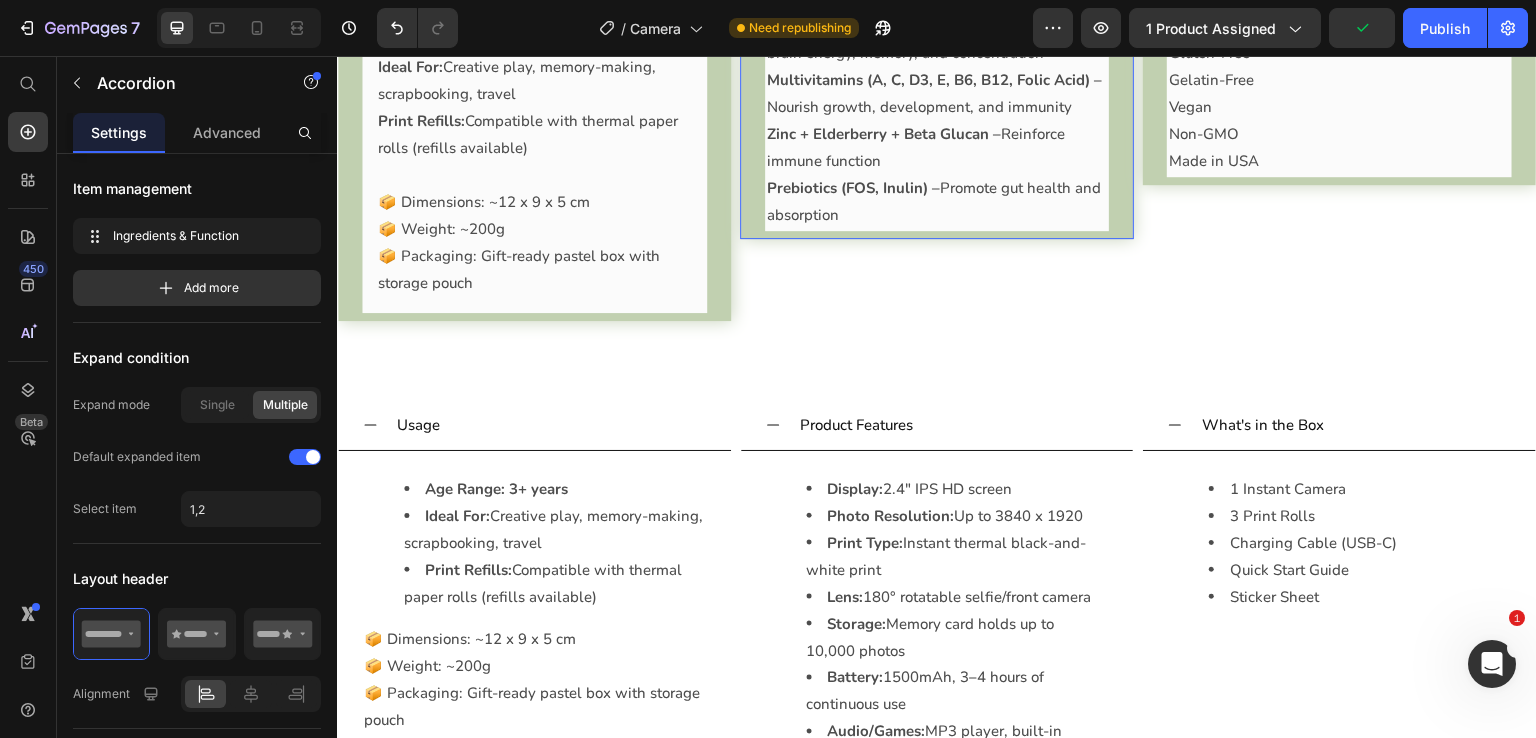 click 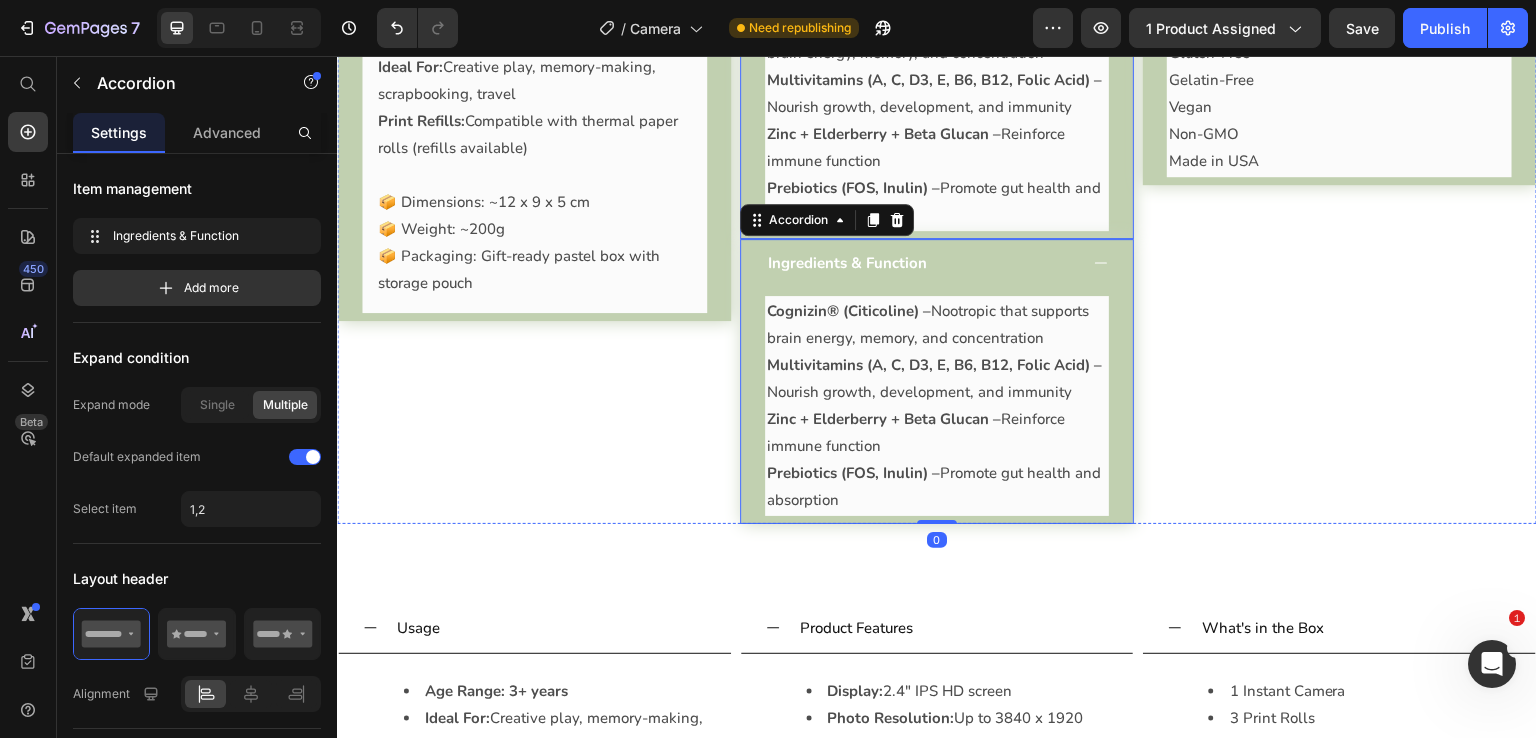 click on "Ingredients & Function" at bounding box center (847, -22) 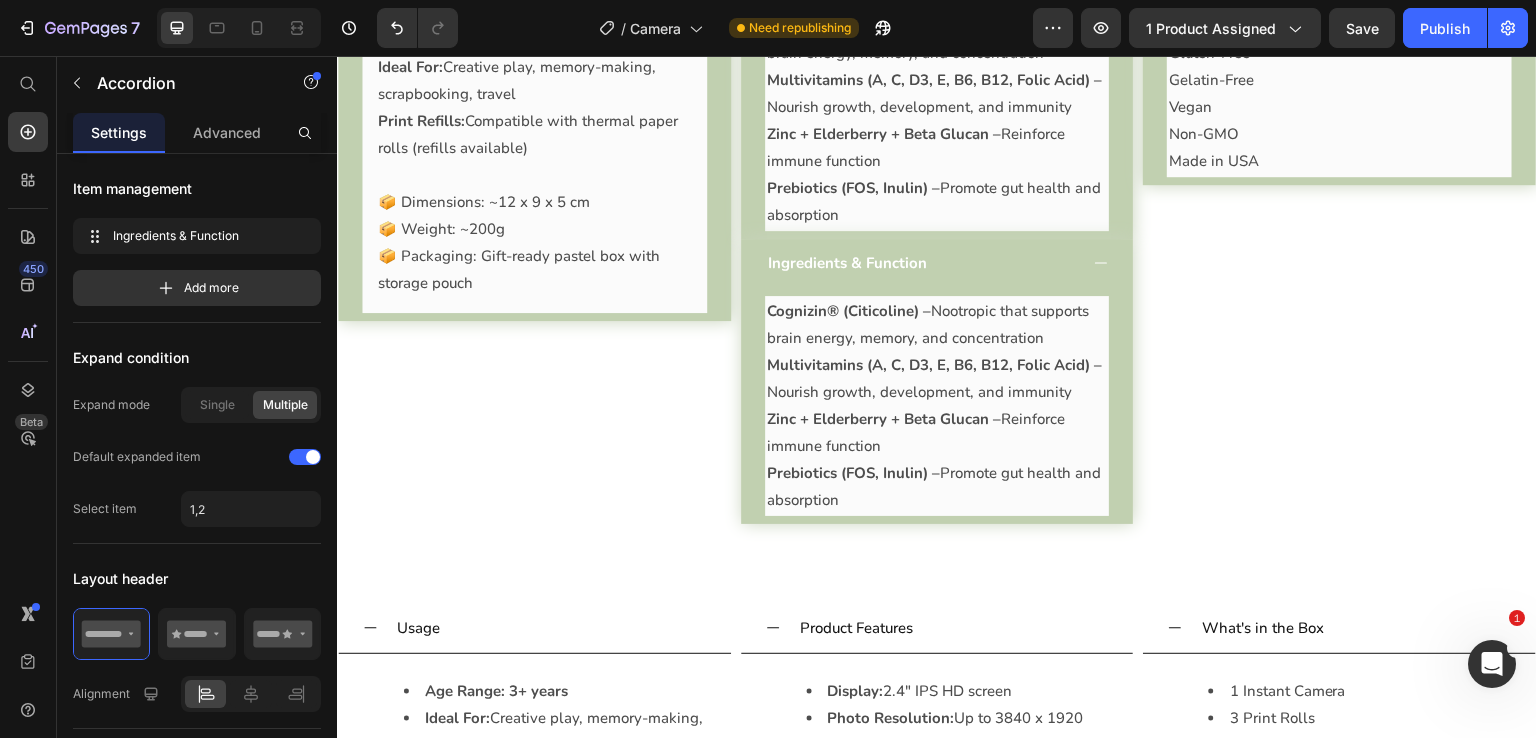 click on "Ingredients & Function" at bounding box center [847, -22] 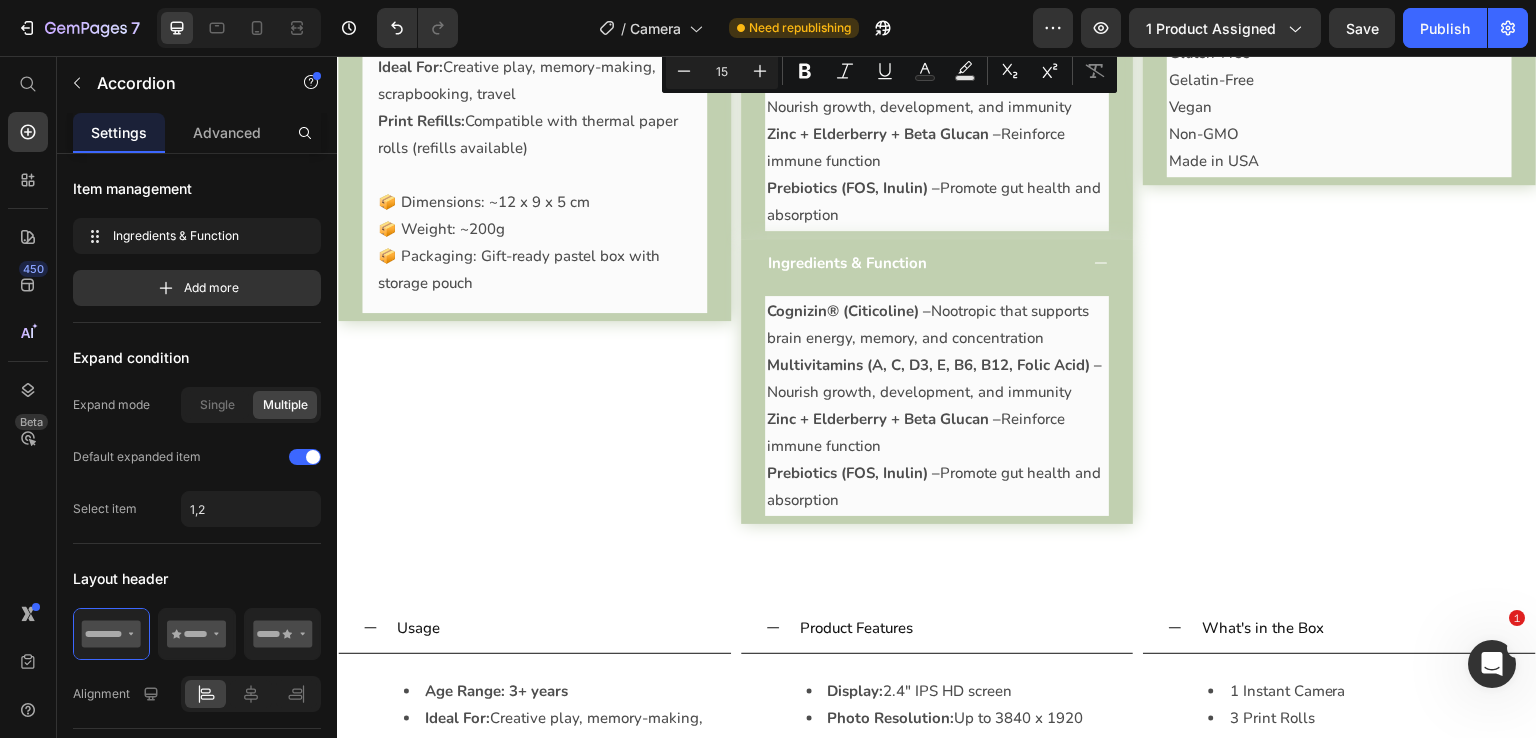 click on "Ingredients & Function" at bounding box center (847, -22) 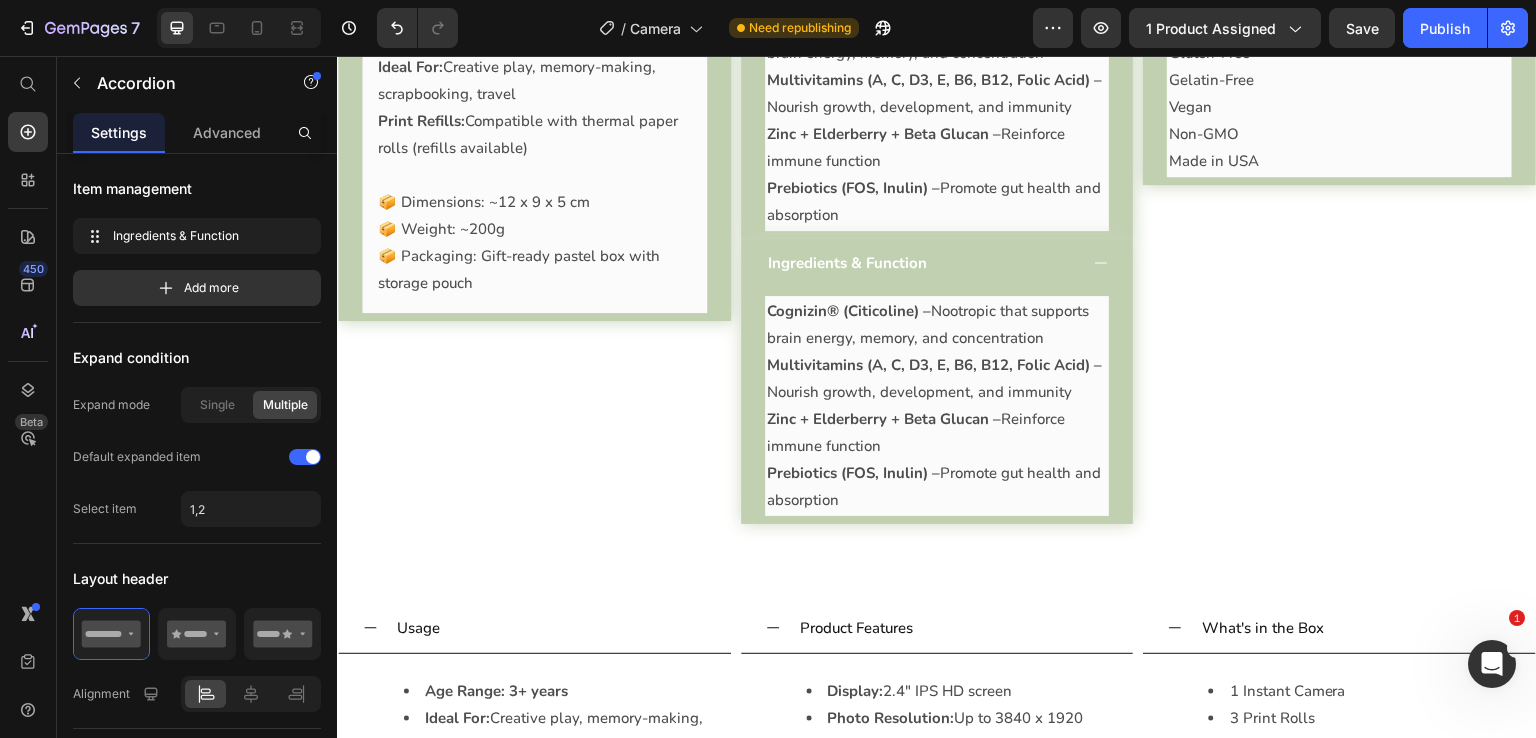 click on "Ingredients & Function" at bounding box center [847, -22] 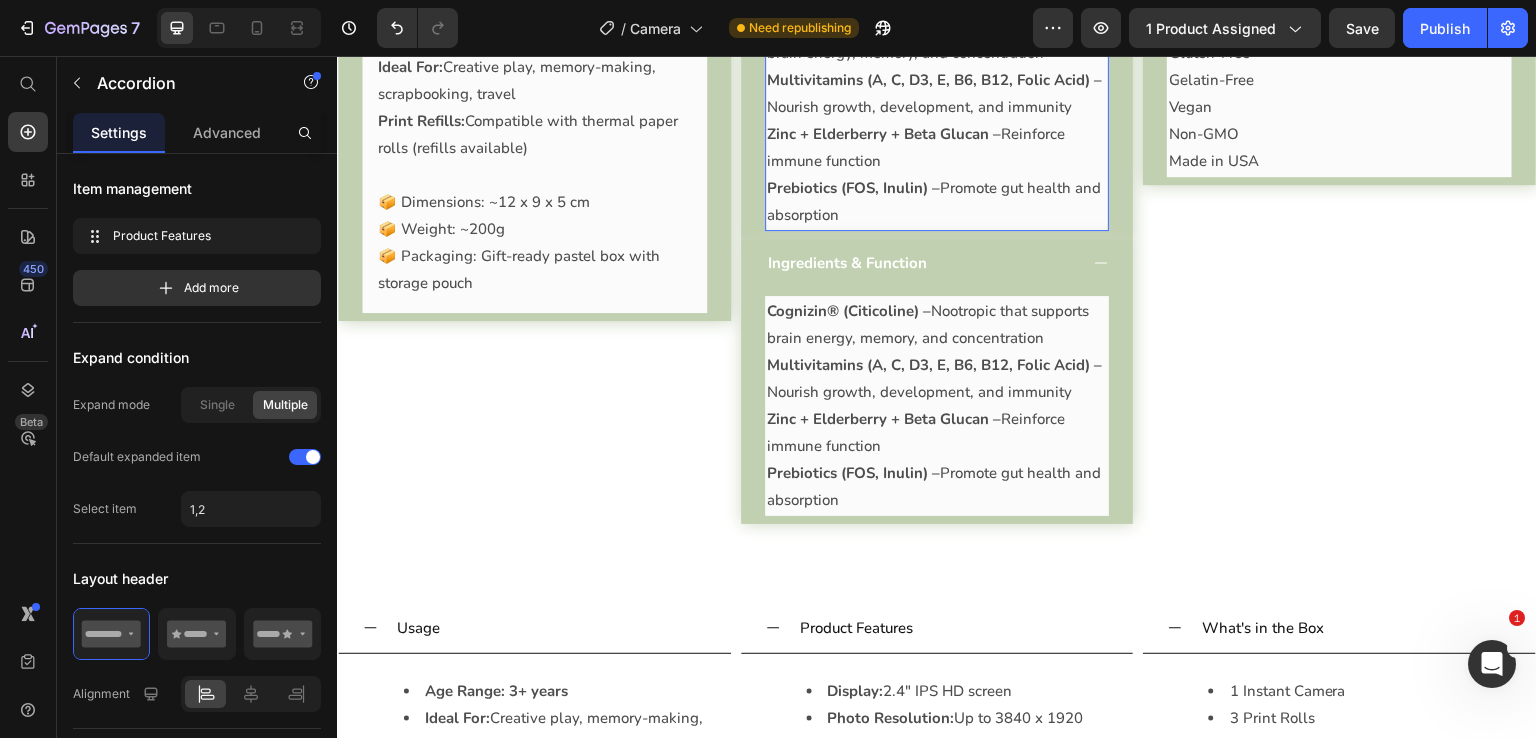click on "Zinc + Elderberry + Beta Glucan –  Reinforce immune function" at bounding box center (937, 148) 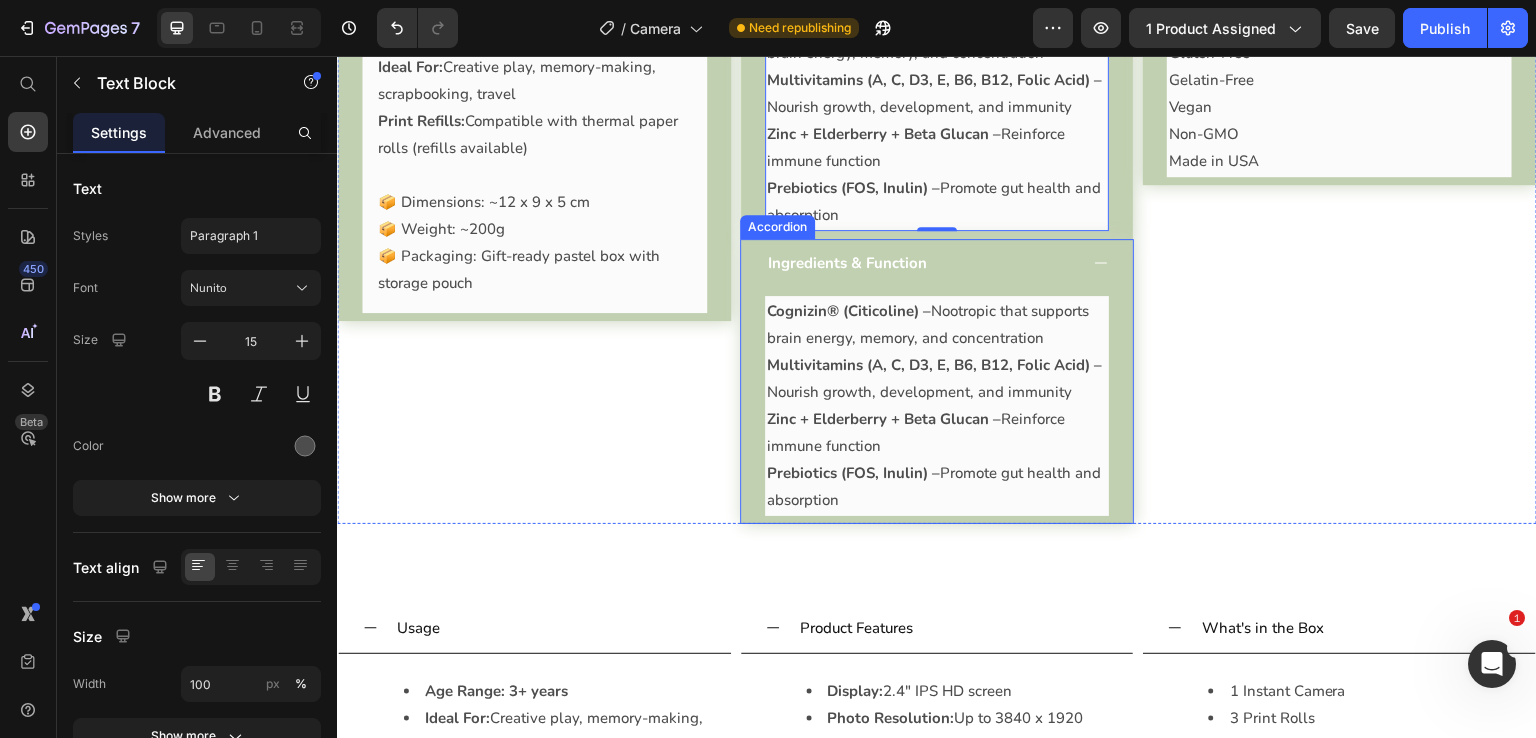 click on "Ingredients & Function" at bounding box center [937, 263] 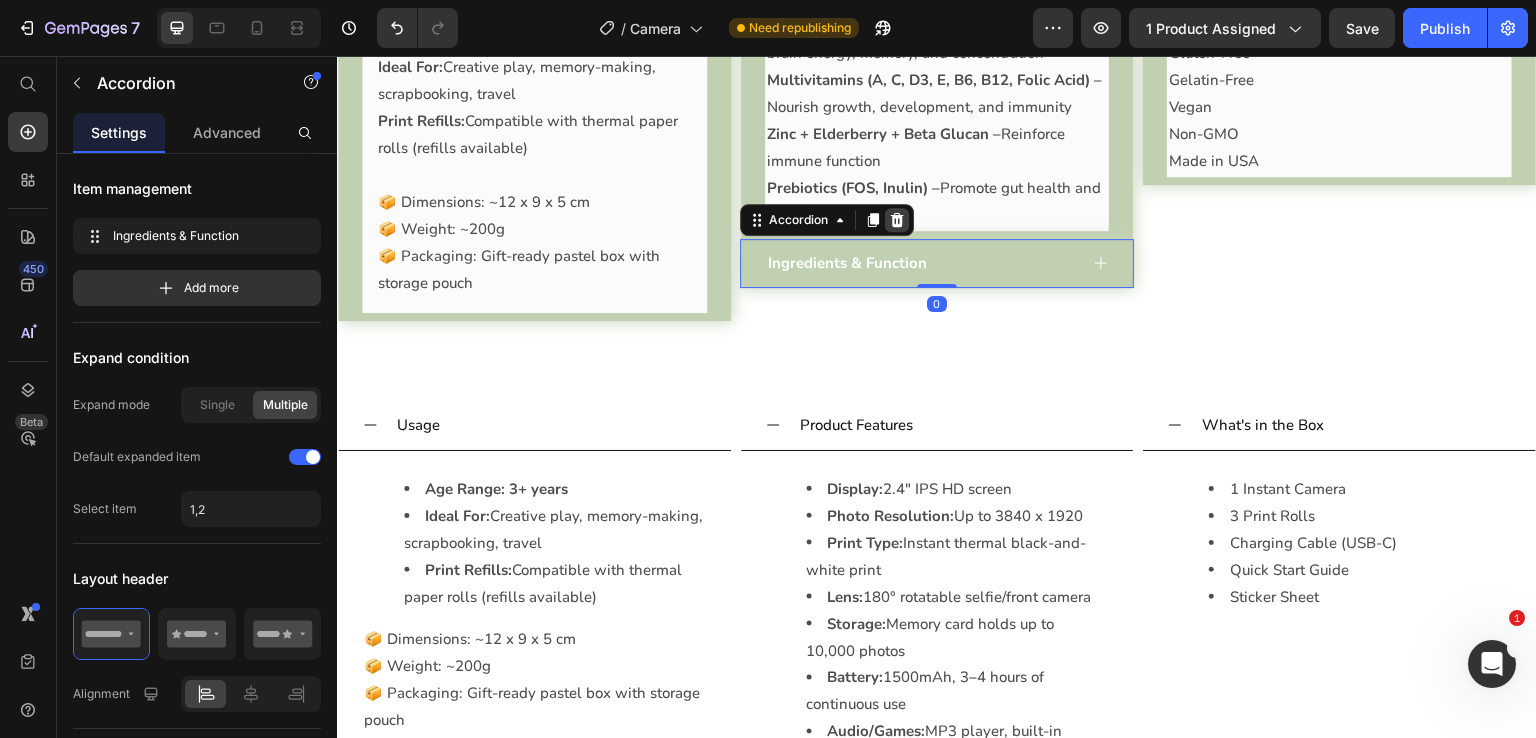 click 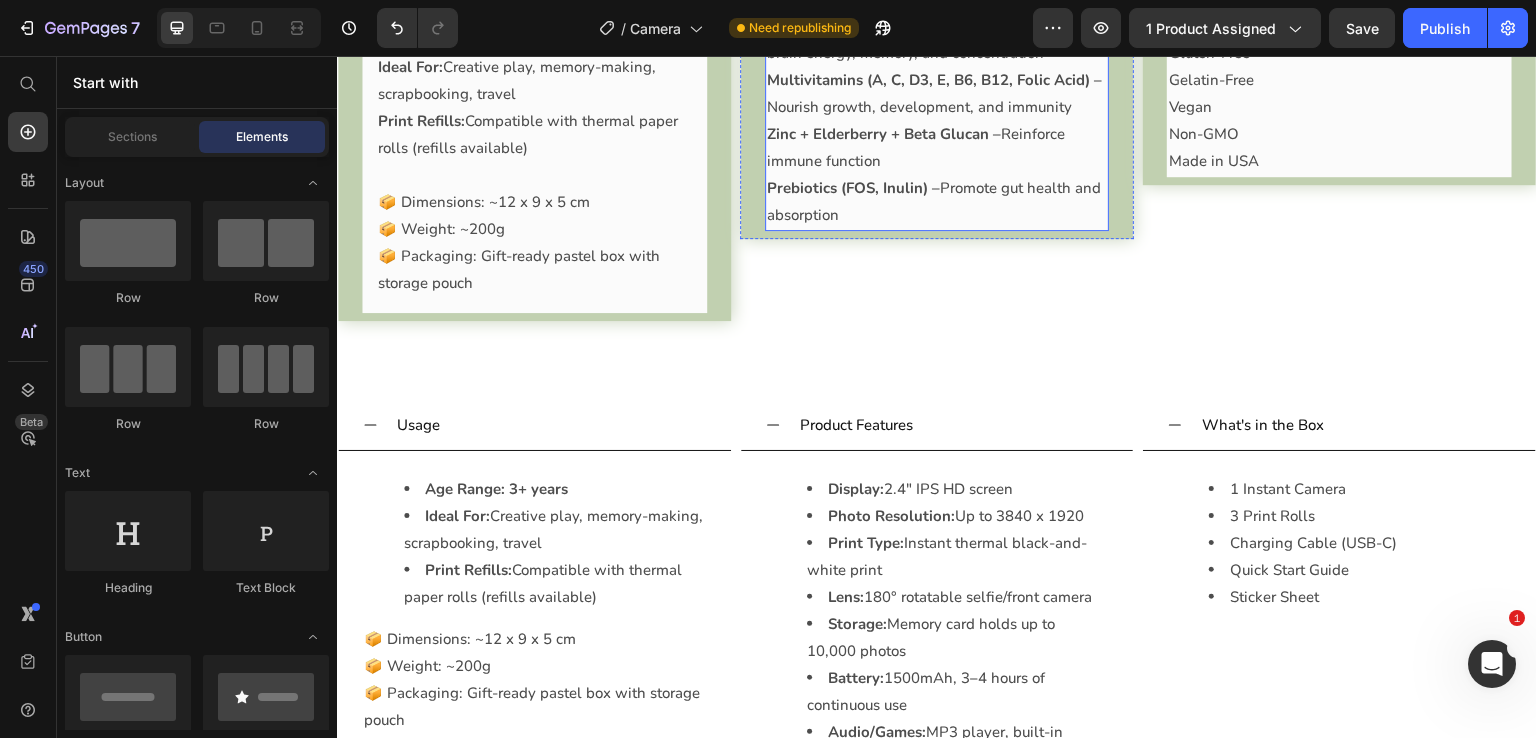 click on "Multivitamins (A, C, D3, E, B6, B12, Folic Acid) –  Nourish growth, development, and immunity" at bounding box center (937, 94) 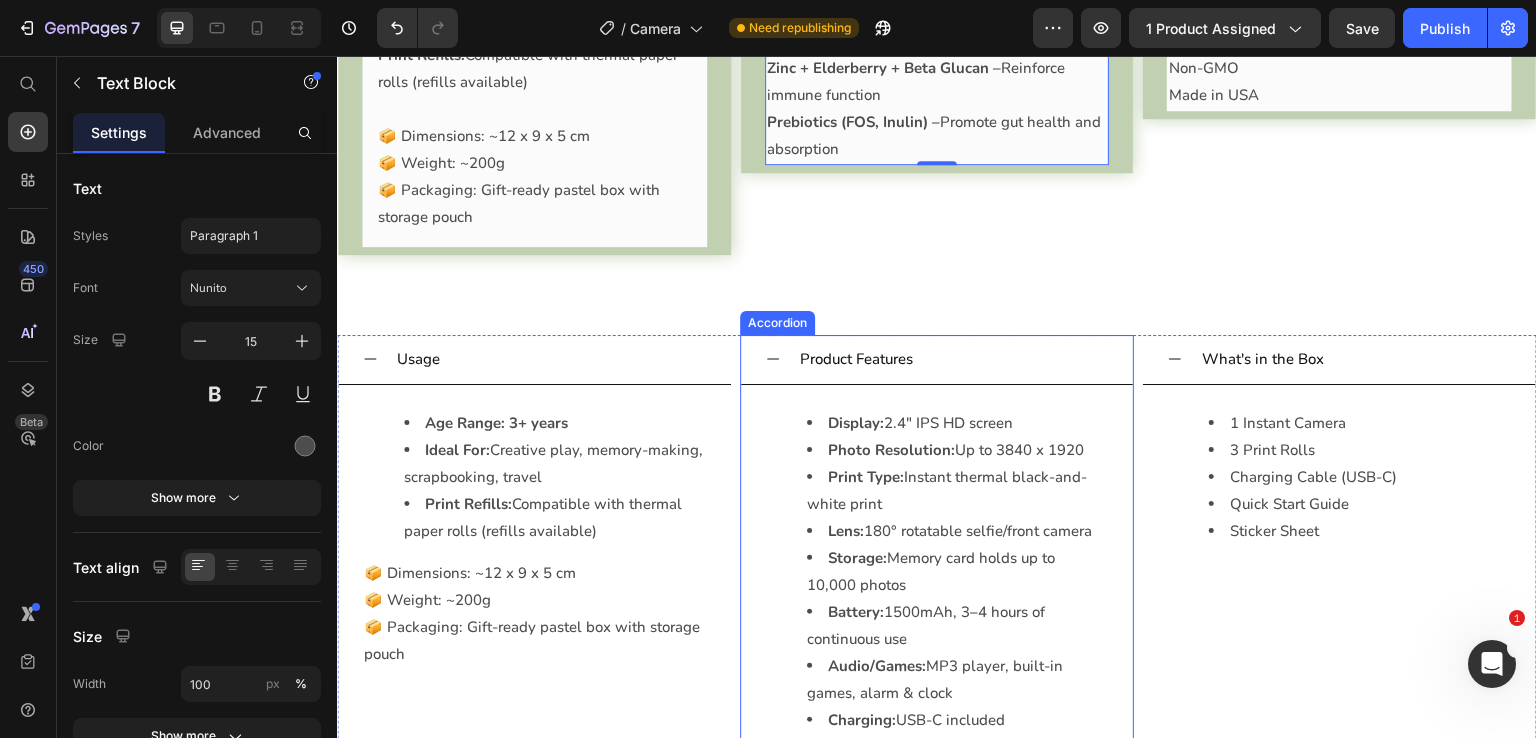 scroll, scrollTop: 2482, scrollLeft: 0, axis: vertical 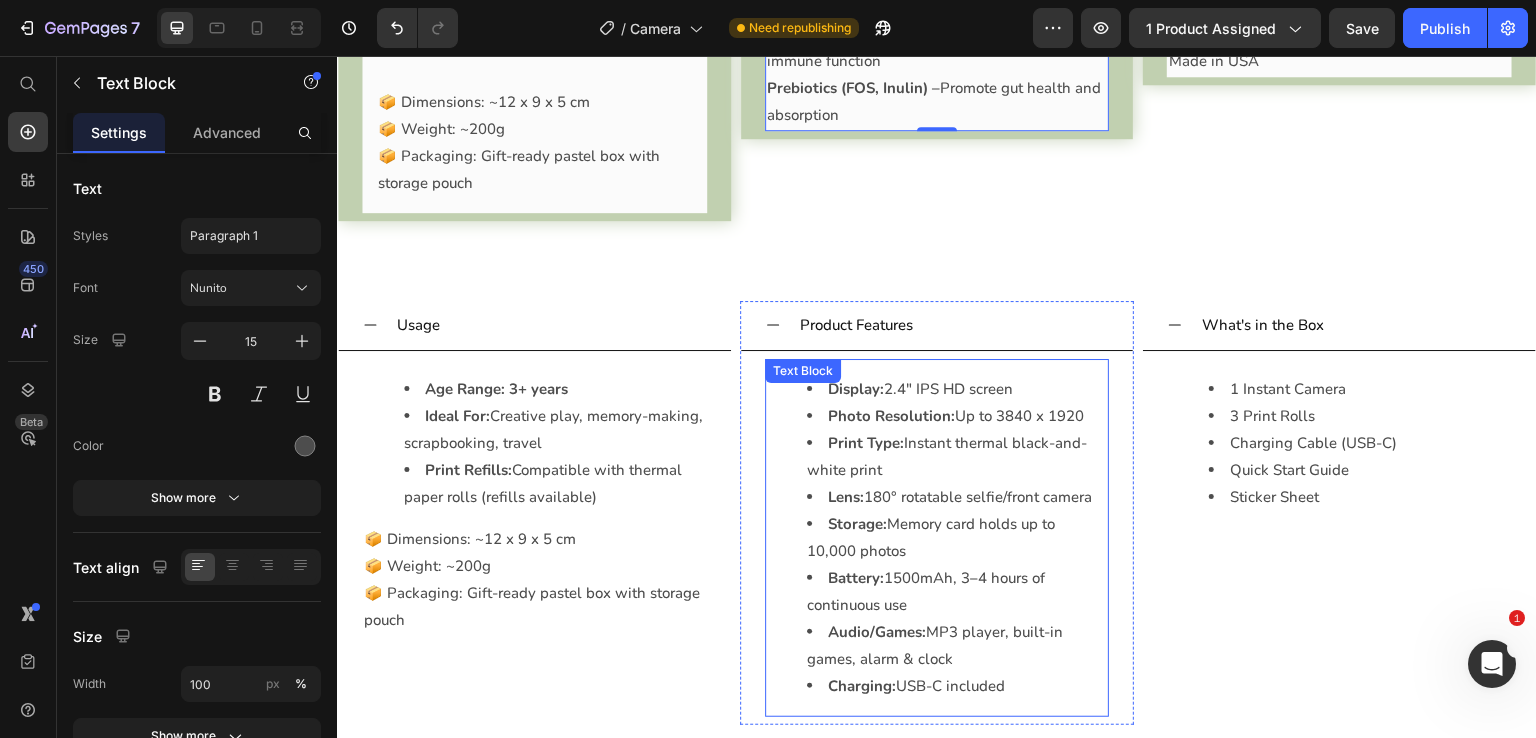 click on "Print Type:  Instant thermal black-and-white print" at bounding box center [957, 457] 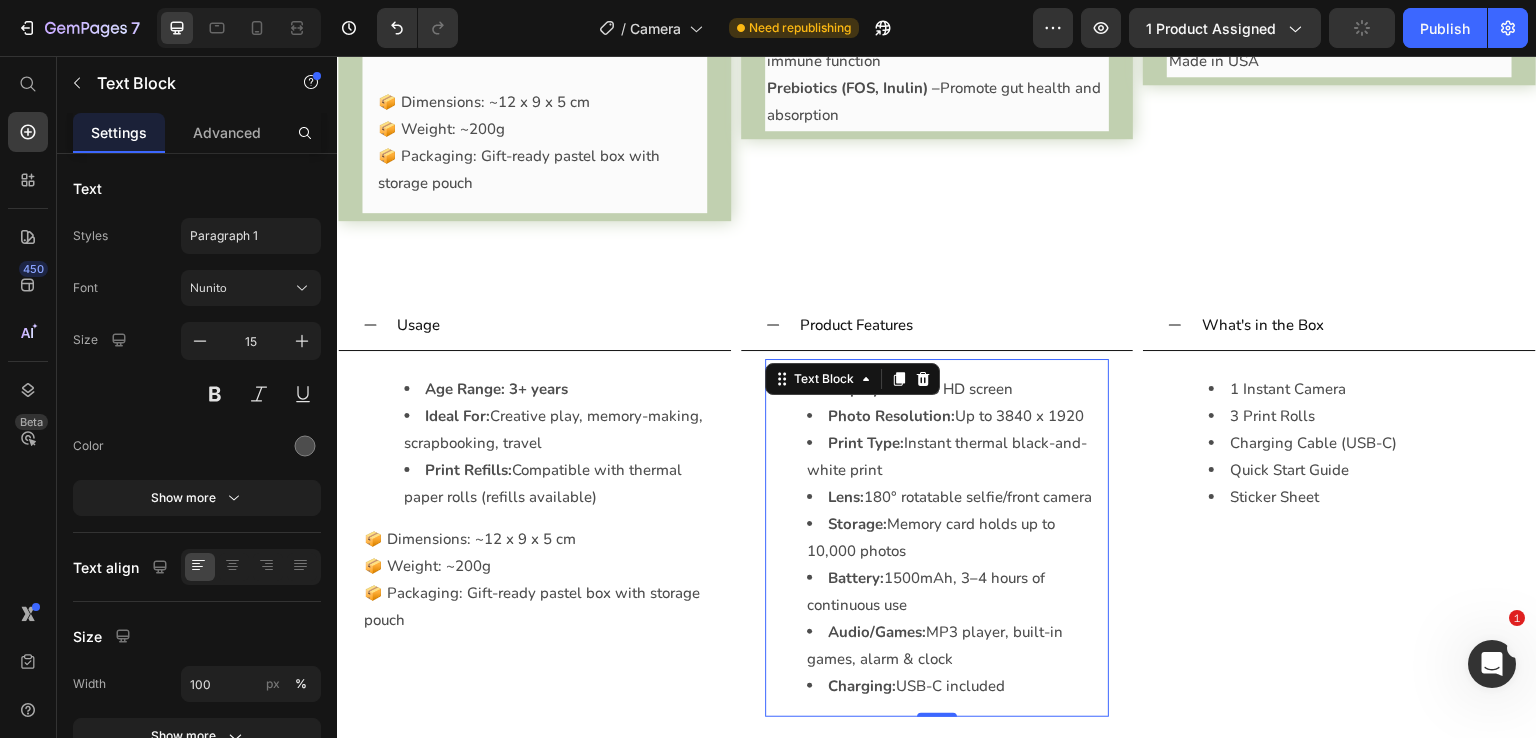 click on "Print Type:  Instant thermal black-and-white print" at bounding box center [957, 457] 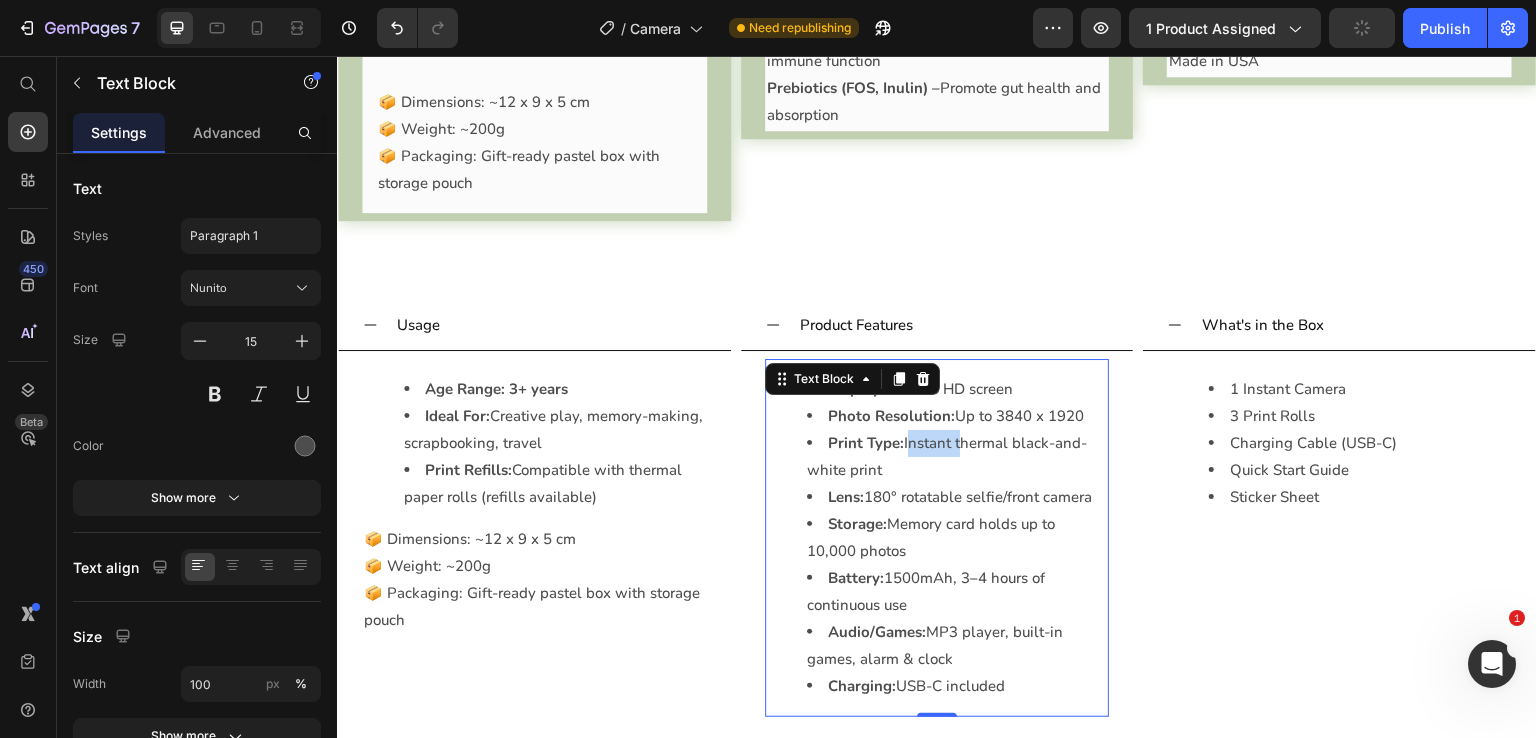 click on "Print Type:  Instant thermal black-and-white print" at bounding box center [957, 457] 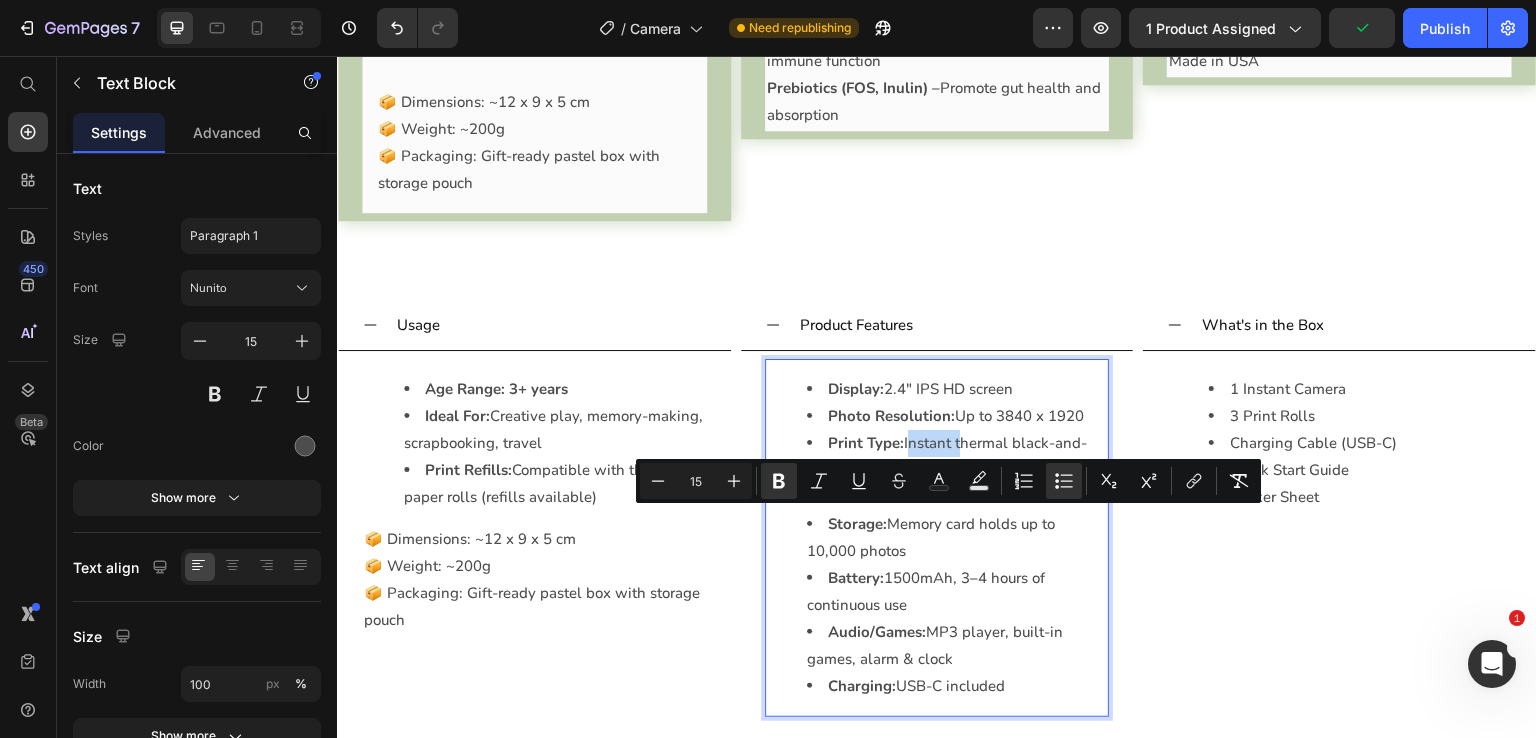 copy on "Display:  2.4" IPS HD screen Photo Resolution:  Up to 3840 x 1920  Print Type:  Instant thermal black-and-white print Lens:  180° rotatable selfie/front camera Storage:  Memory card holds up to 10,000 photos Battery:  1500mAh, 3–4 hours of continuous use Audio/Games:  MP3 player, built-in games, alarm & clock Charging:  USB-C included" 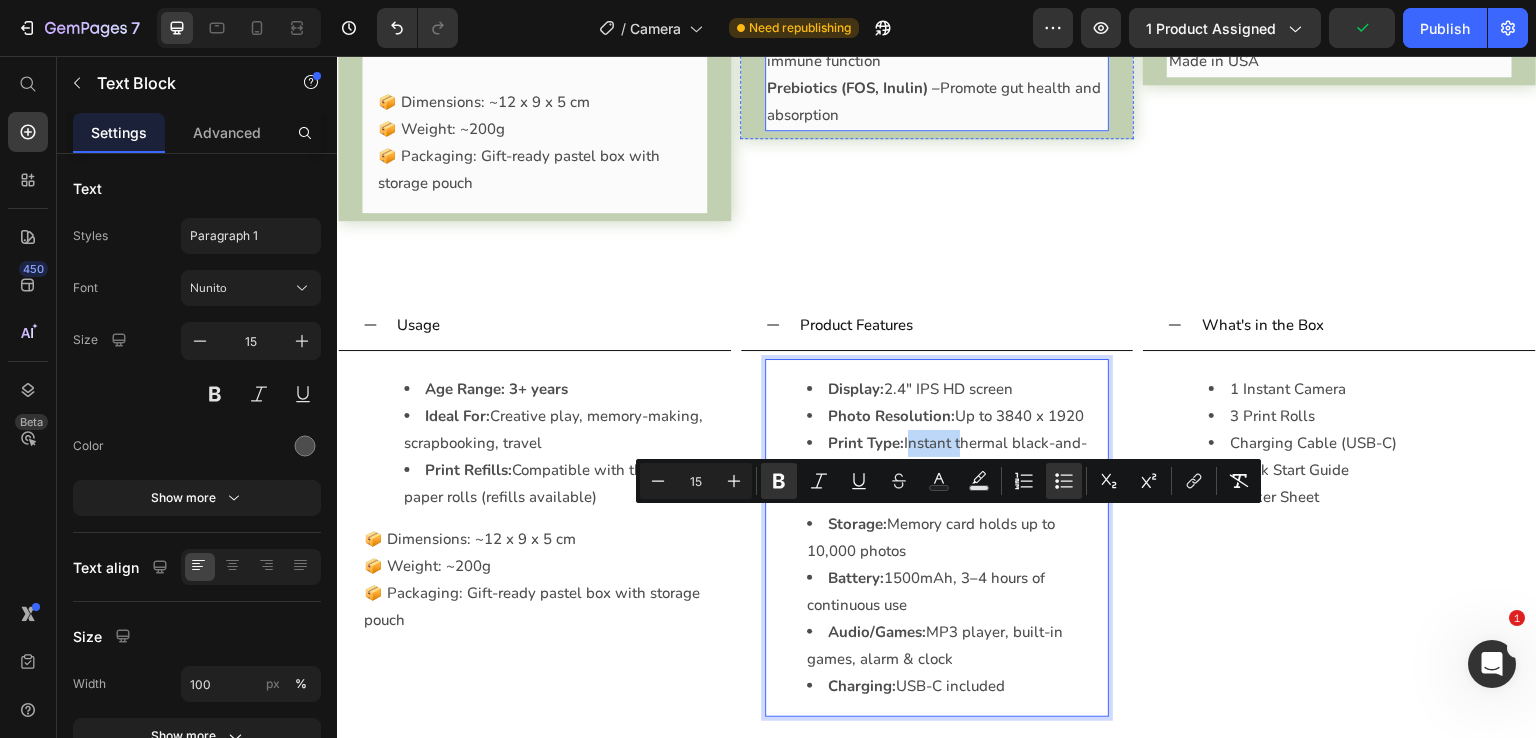 click on "Multivitamins (A, C, D3, E, B6, B12, Folic Acid) –" at bounding box center [934, -20] 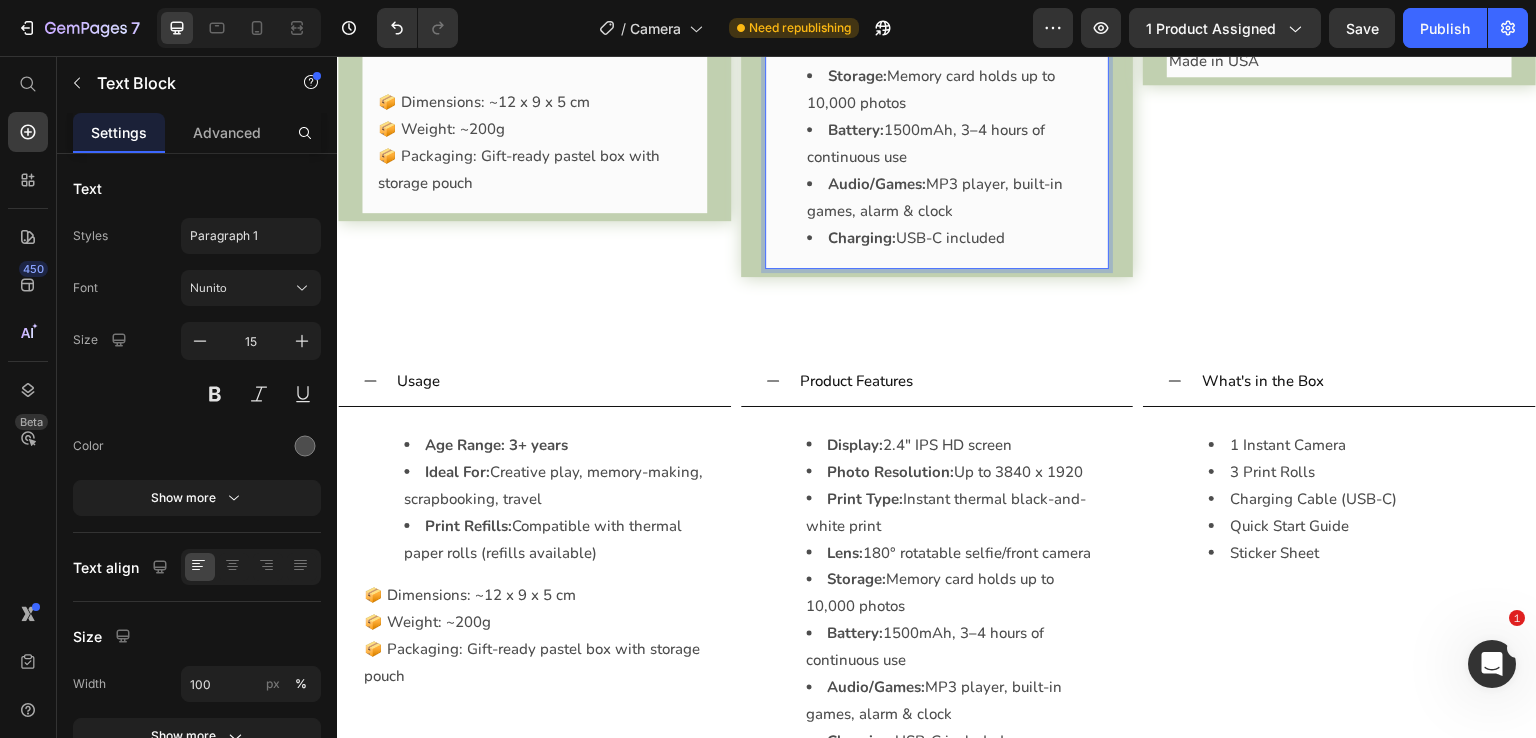 scroll, scrollTop: 2382, scrollLeft: 0, axis: vertical 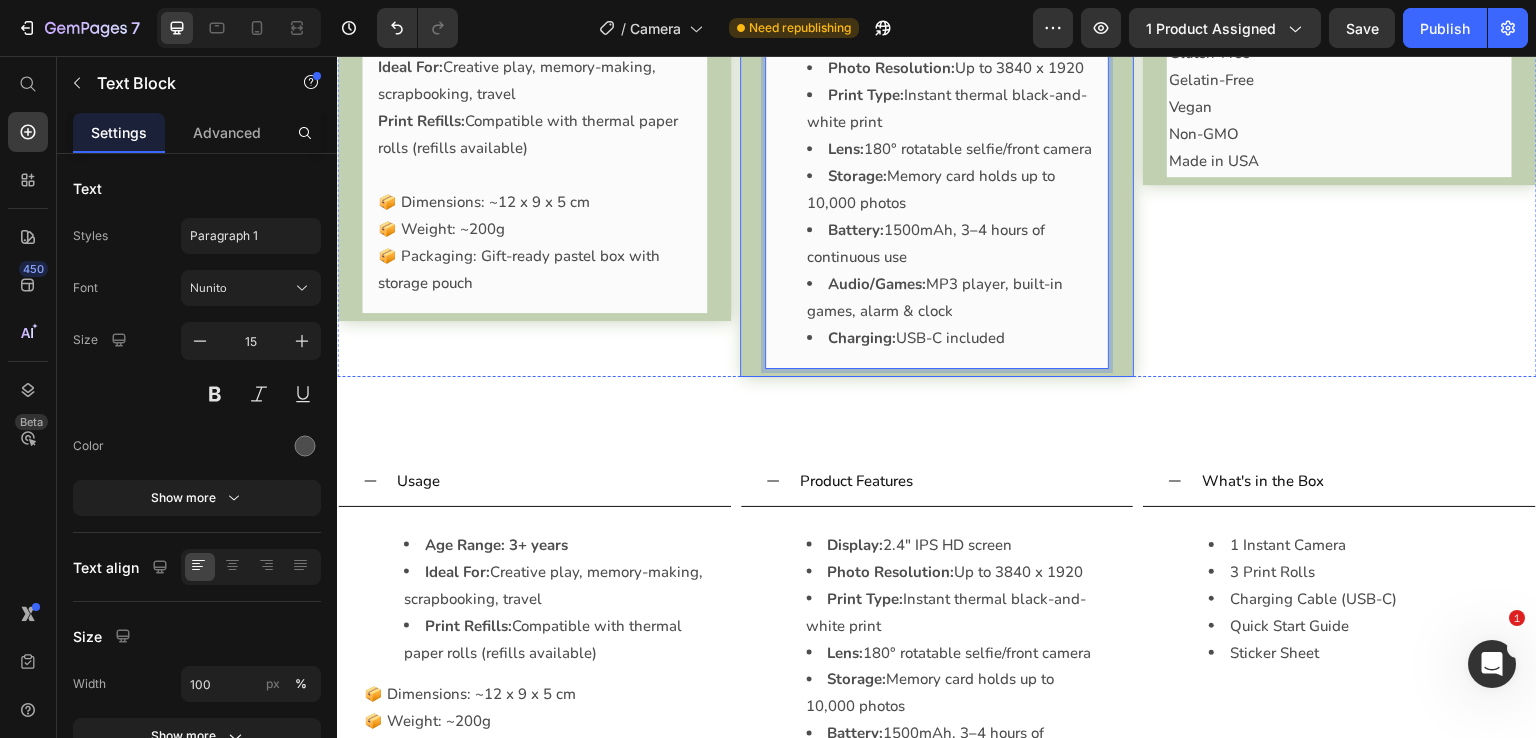 drag, startPoint x: 1010, startPoint y: 465, endPoint x: 785, endPoint y: 144, distance: 392.00256 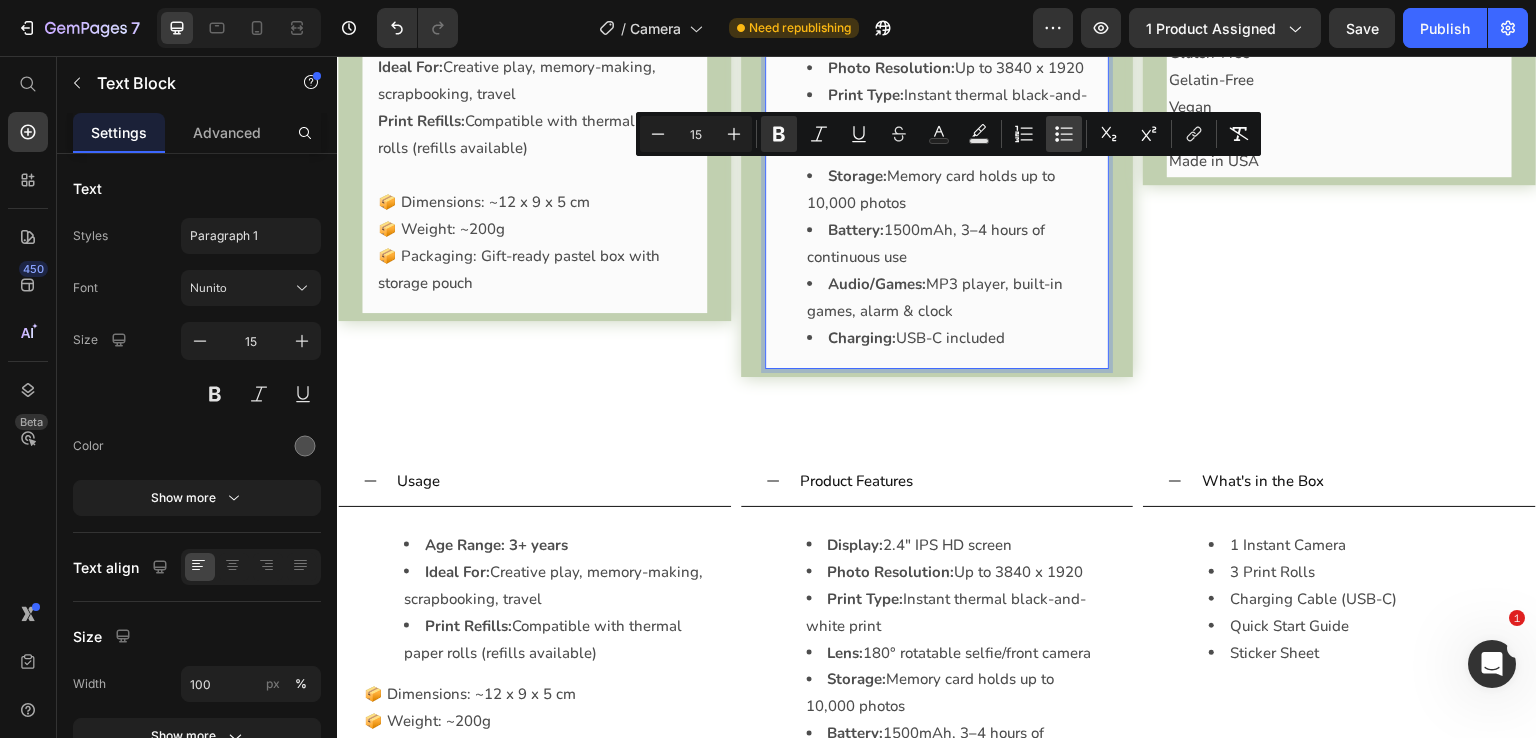 click 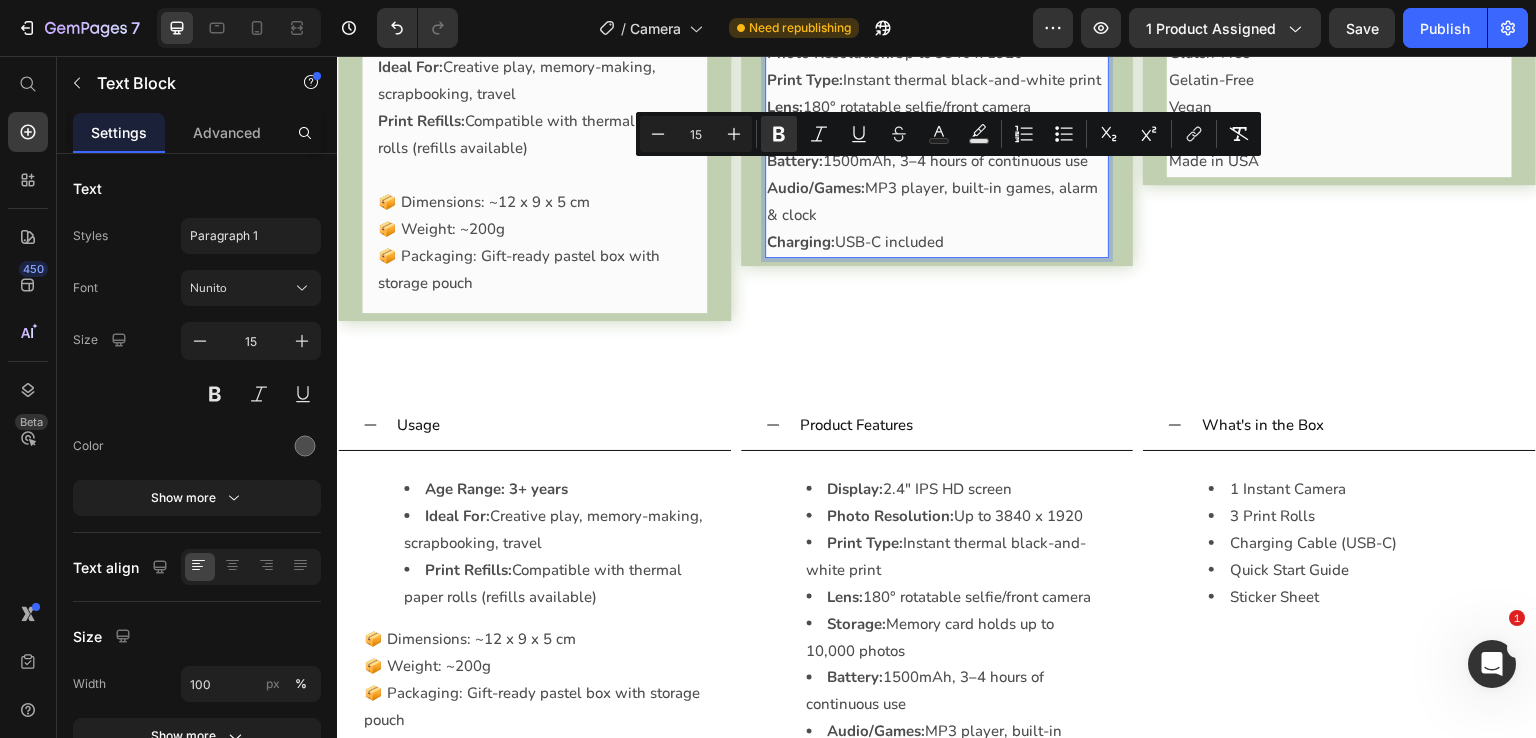 click on "Battery:  1500mAh, 3–4 hours of continuous use" at bounding box center [937, 161] 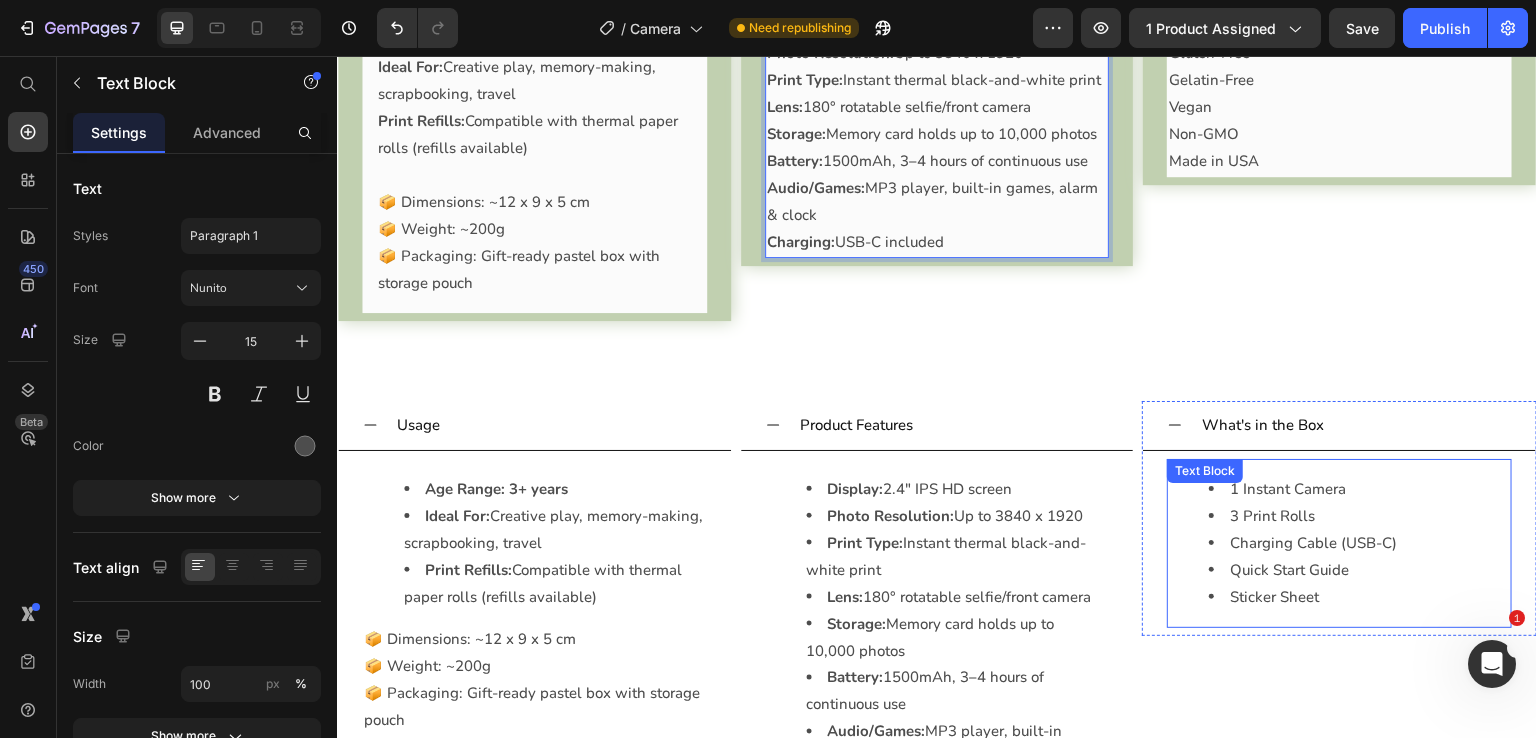 click on "What's in the Box" at bounding box center [1263, 425] 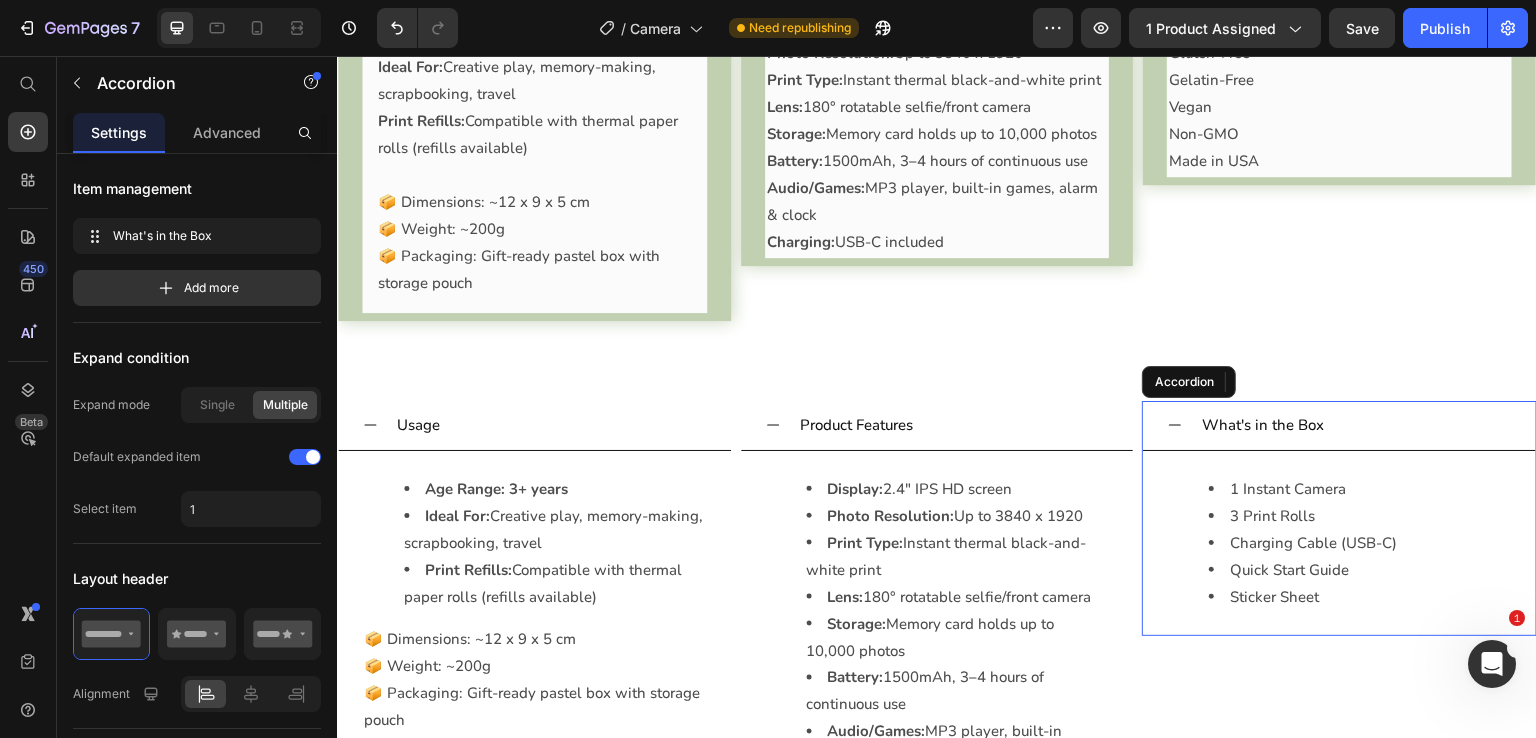 drag, startPoint x: 1275, startPoint y: 550, endPoint x: 1187, endPoint y: 612, distance: 107.647575 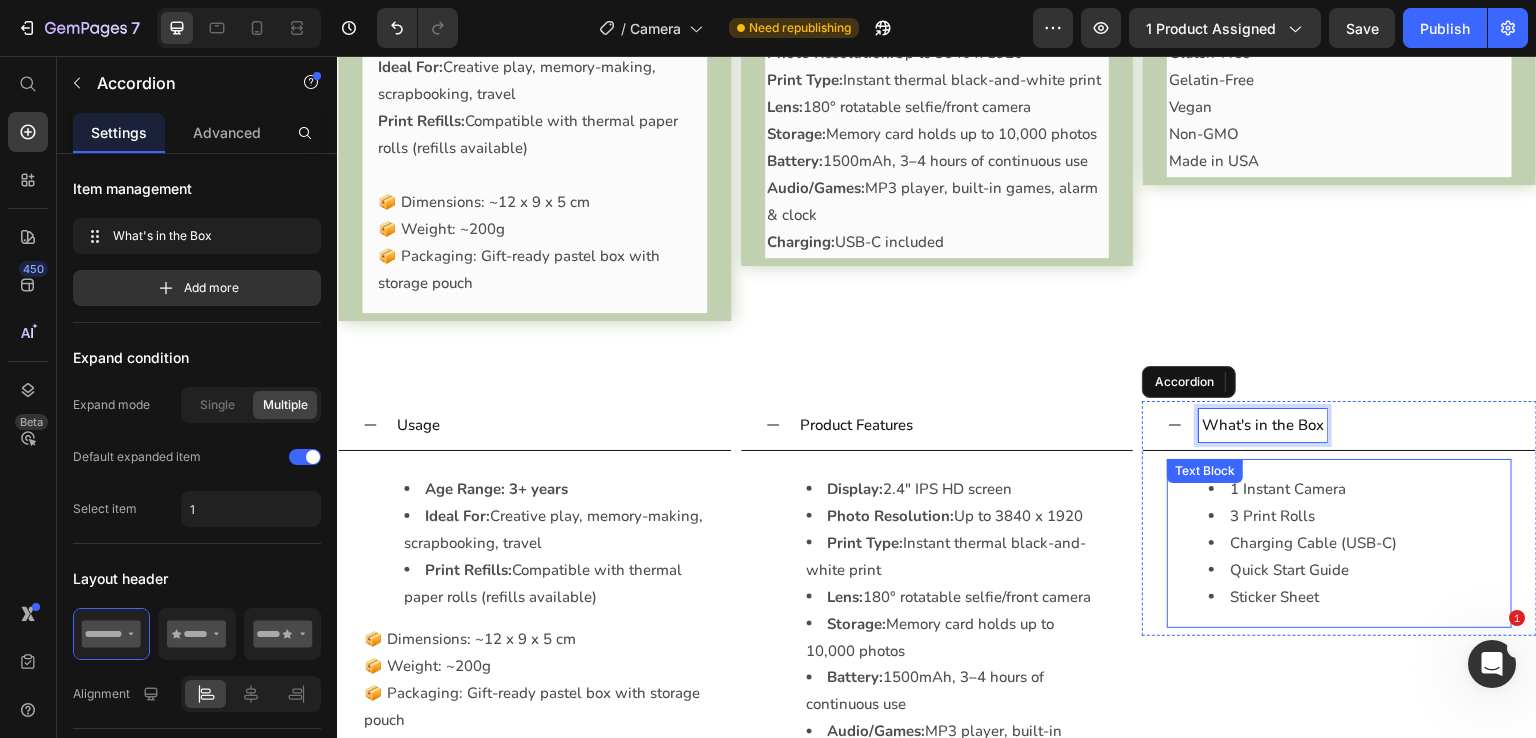 click on "What's in the Box" at bounding box center (1263, 425) 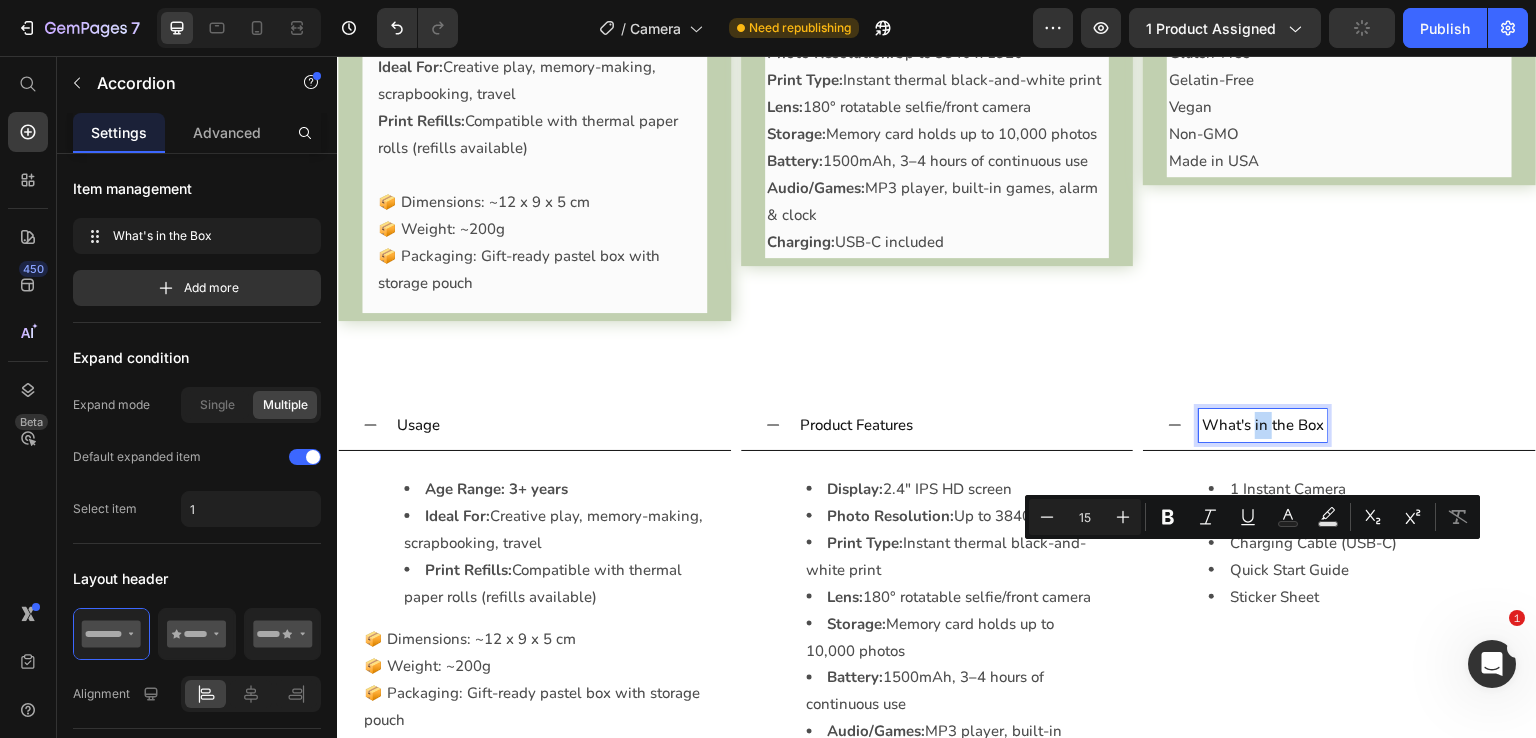 click on "What's in the Box" at bounding box center (1263, 425) 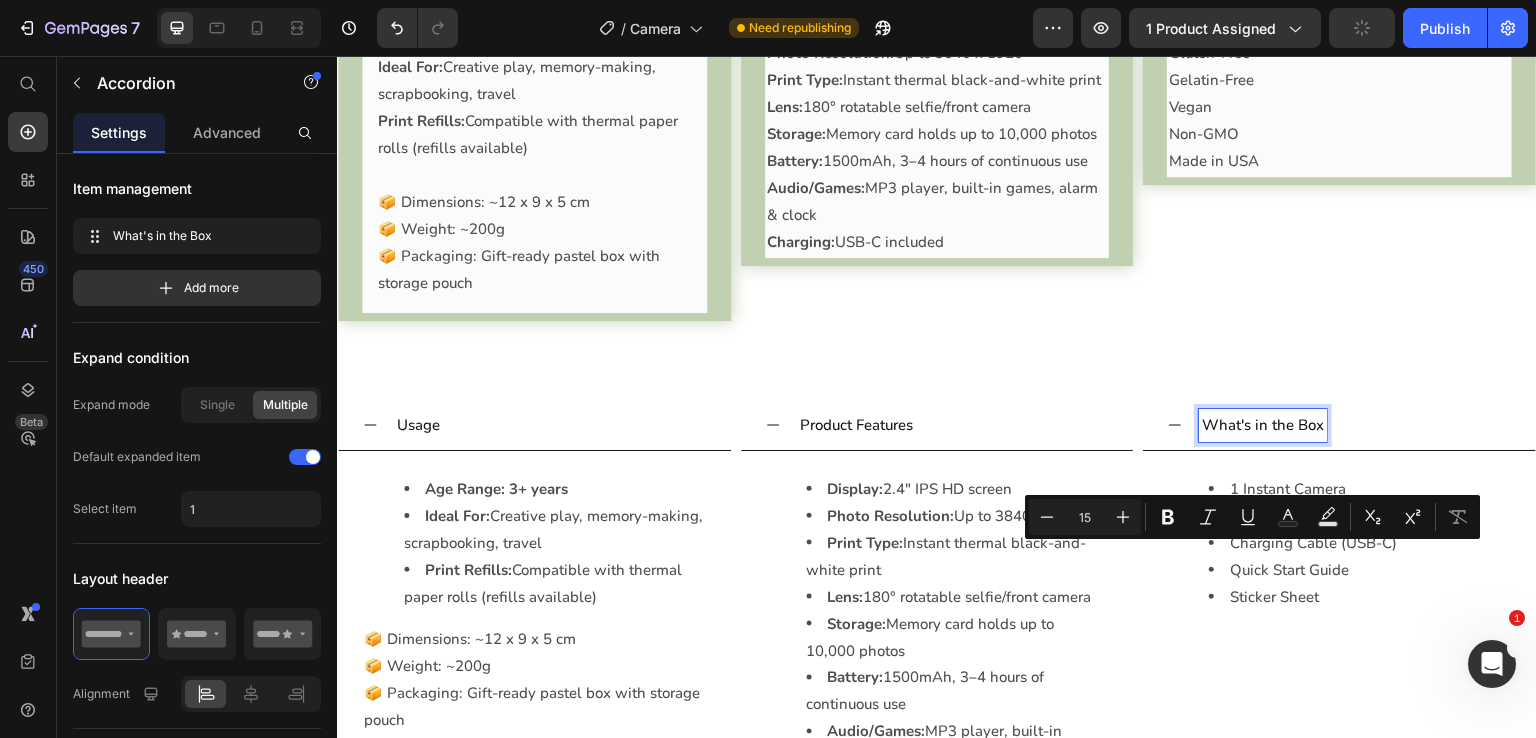 click on "What's in the Box" at bounding box center (1263, 425) 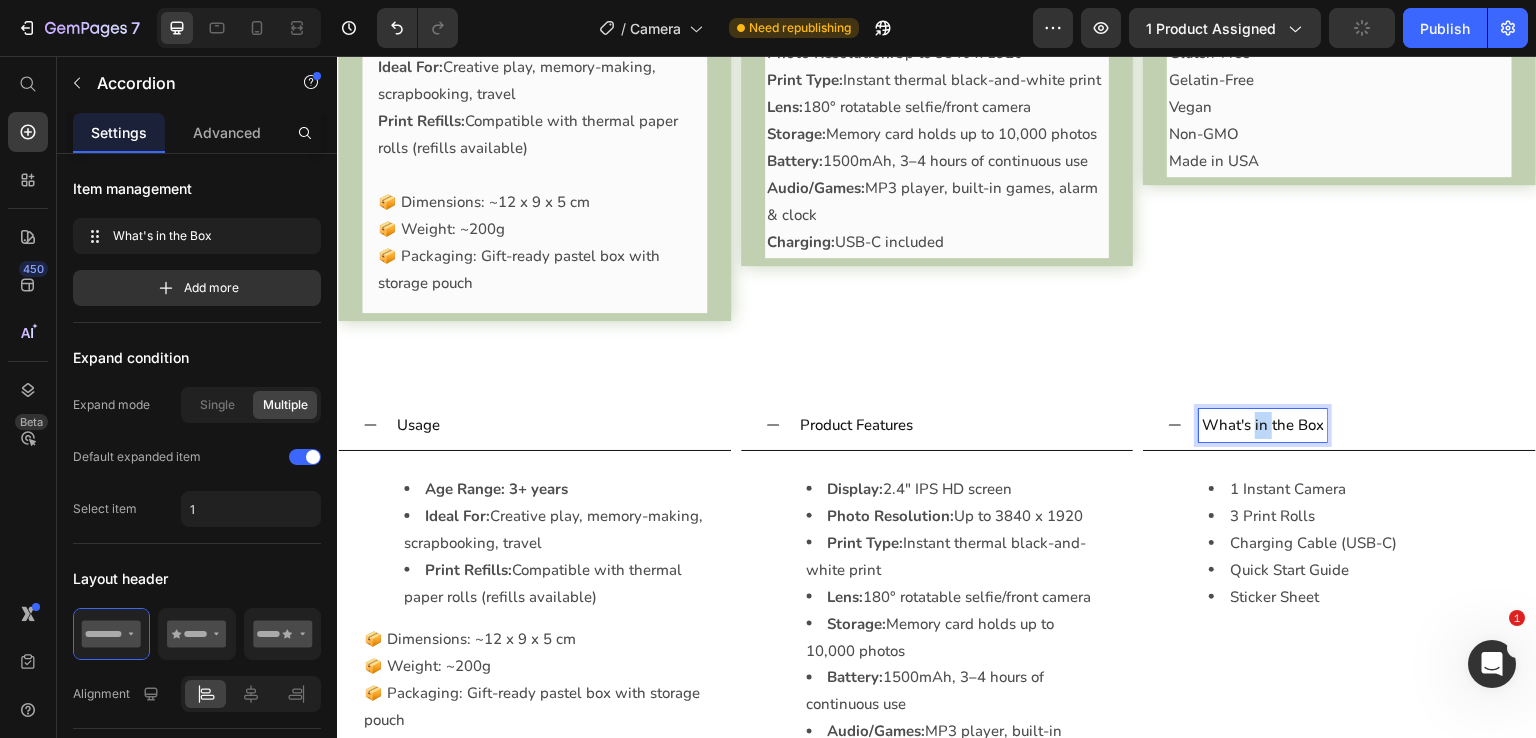click on "What's in the Box" at bounding box center [1263, 425] 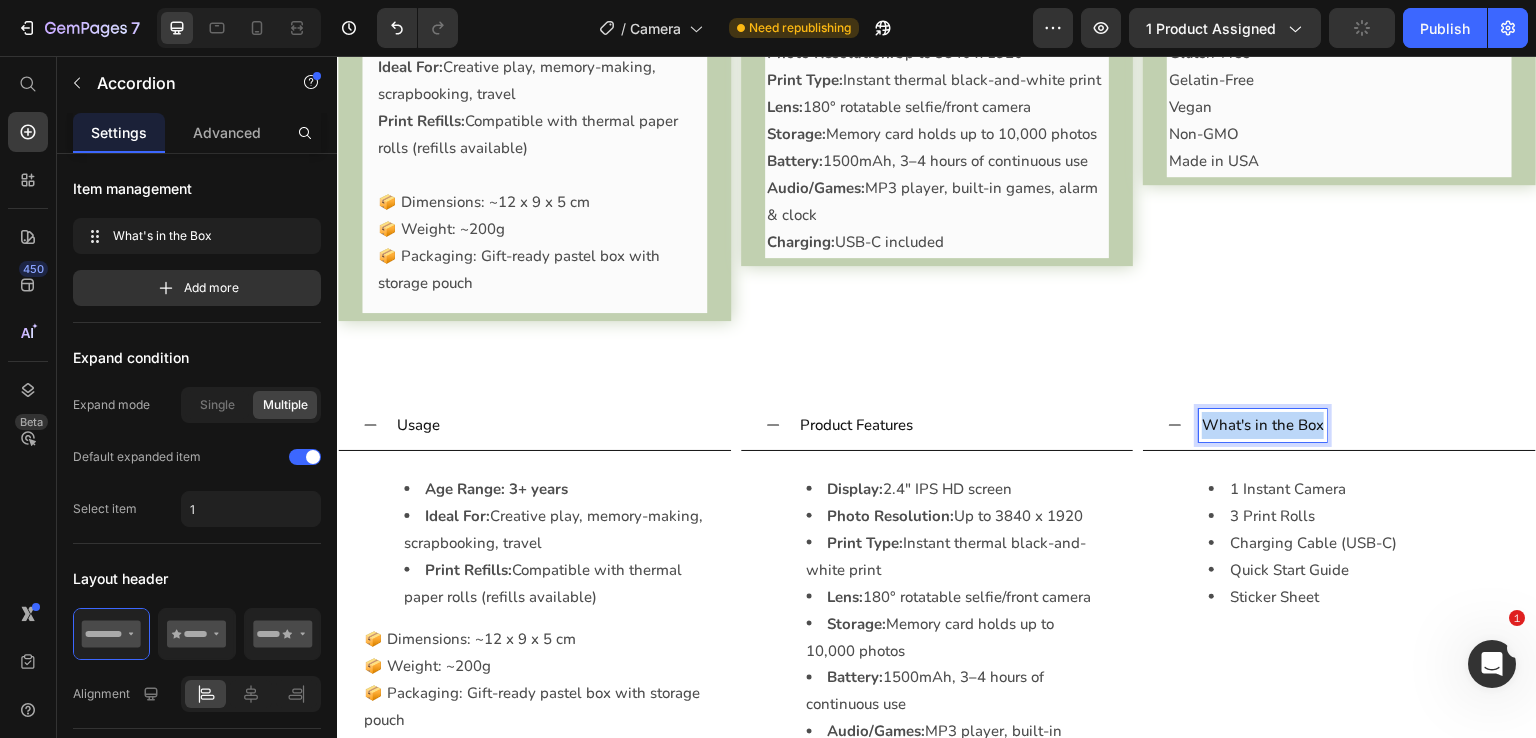 copy on "What's in the Box" 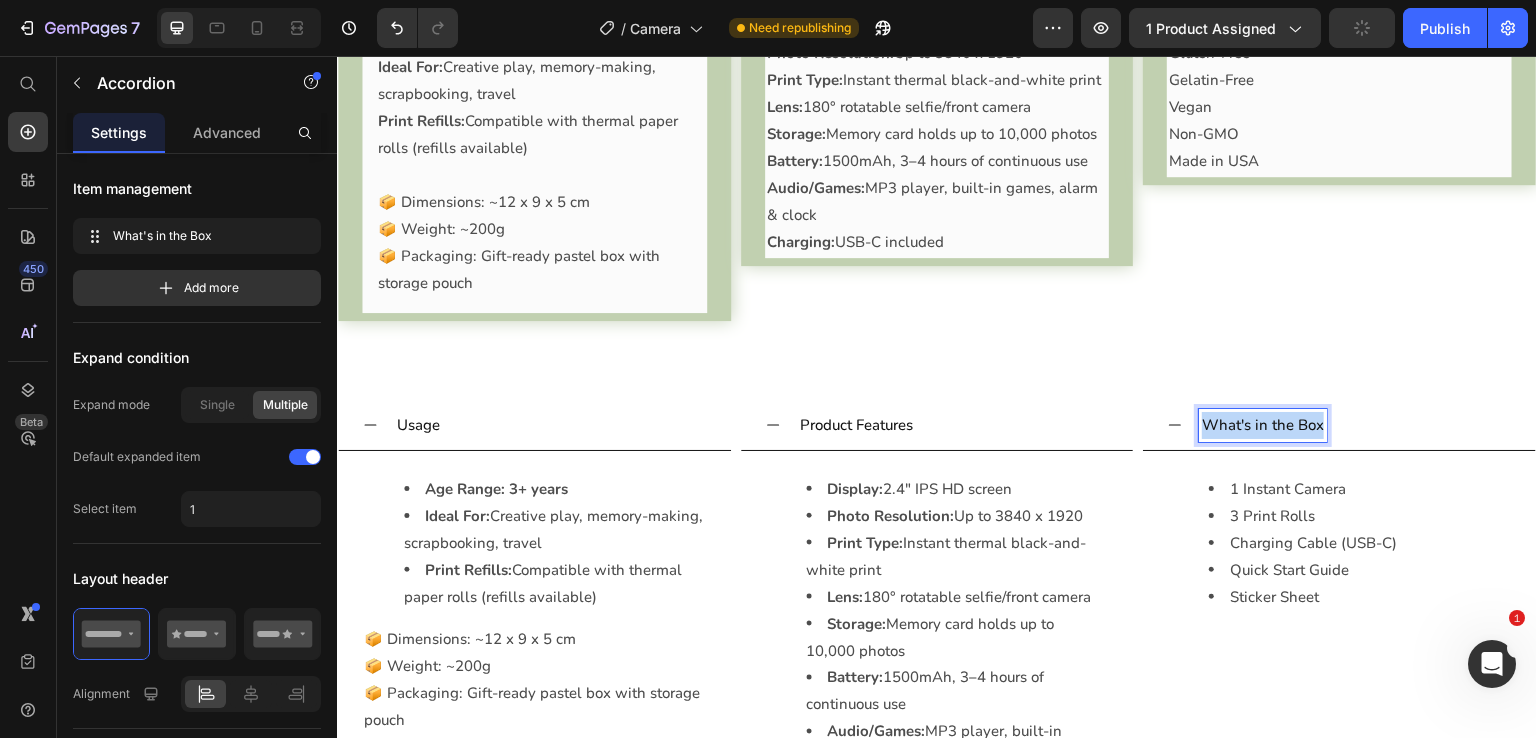 click on "Clean Label Standards Sugar-Free Gluten-Free Gelatin-Free Vegan Non-GMO Made in USA Text Block Accordion" at bounding box center (1339, 69) 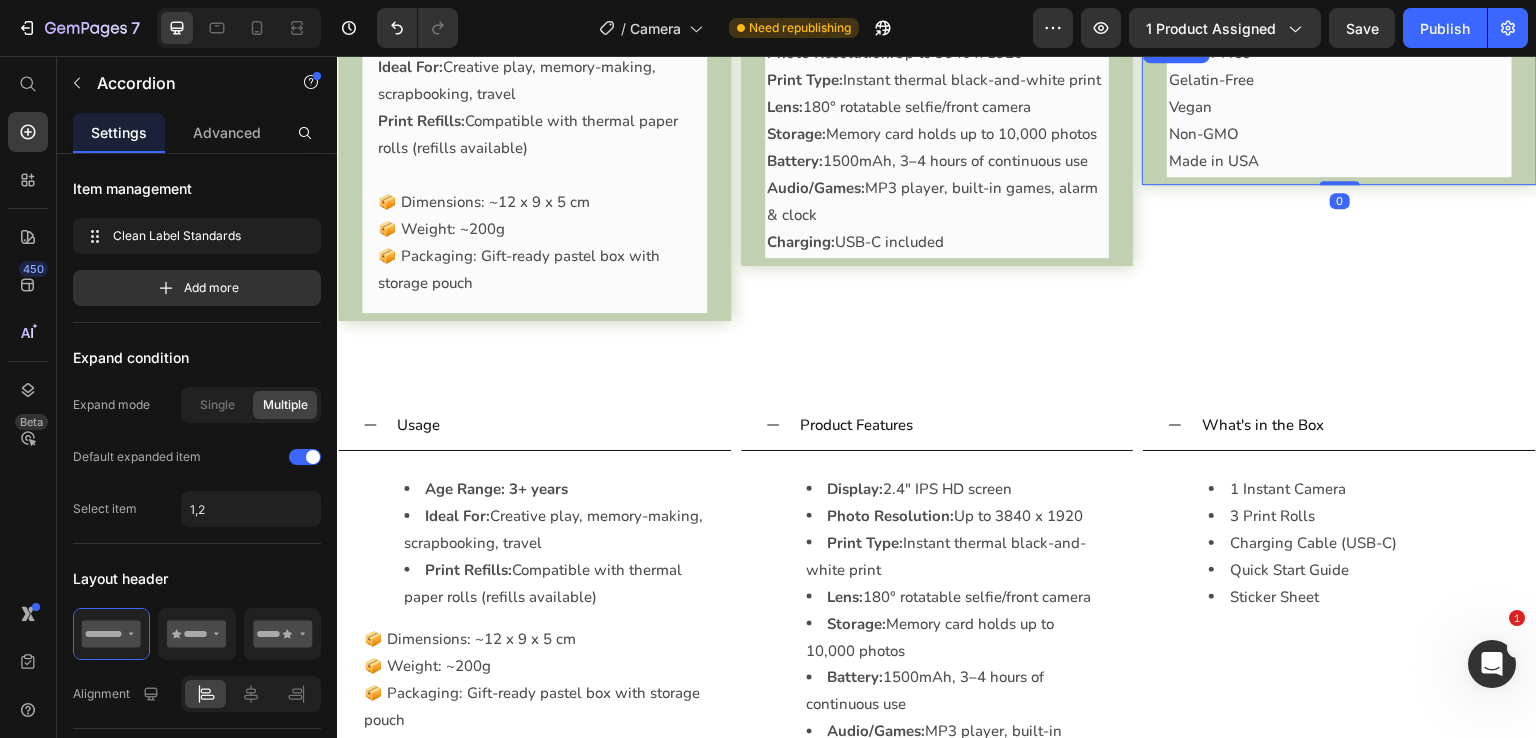 click on "Clean Label Standards" at bounding box center (1323, -22) 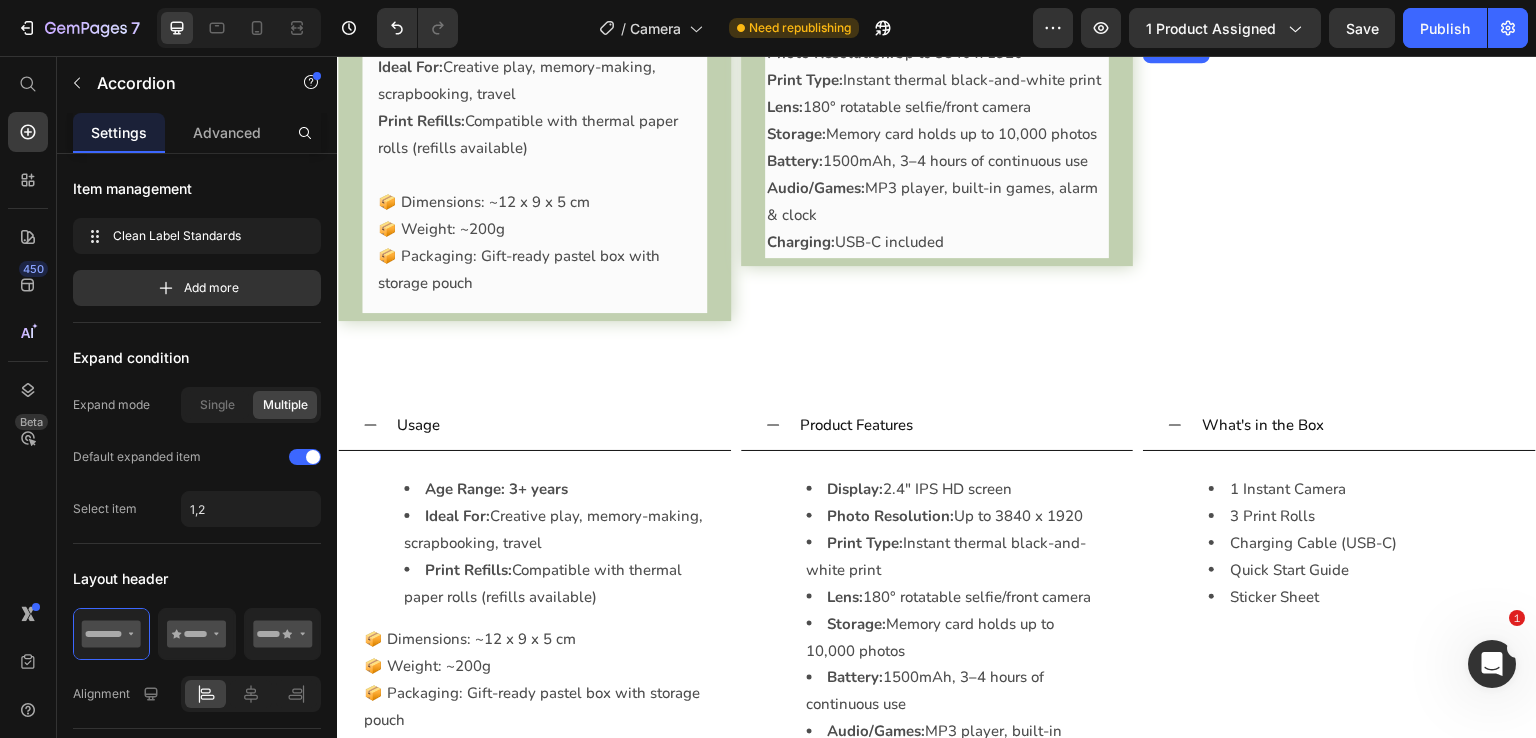 click on "Clean Label Standards" at bounding box center (1248, -22) 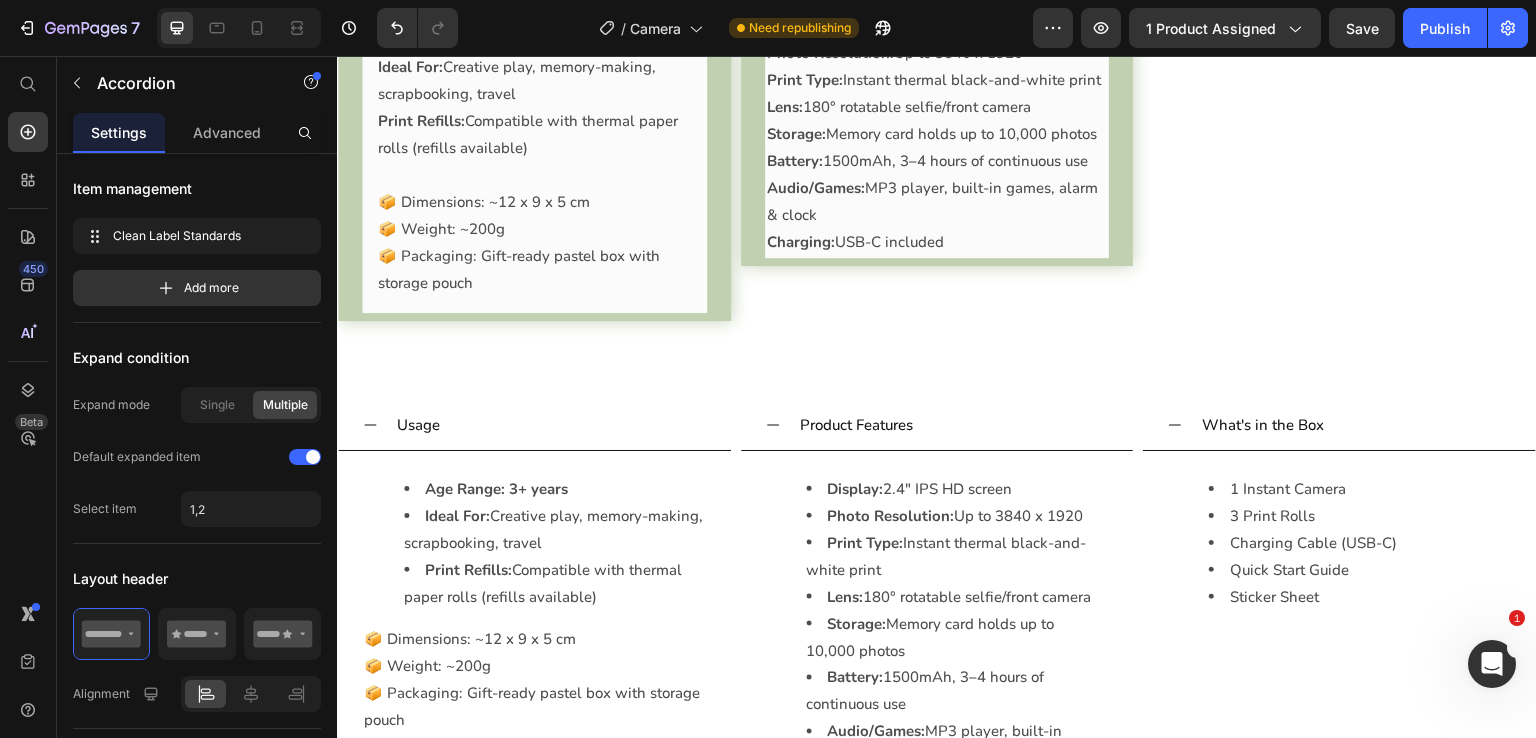click on "What's in the Box" at bounding box center [1323, -22] 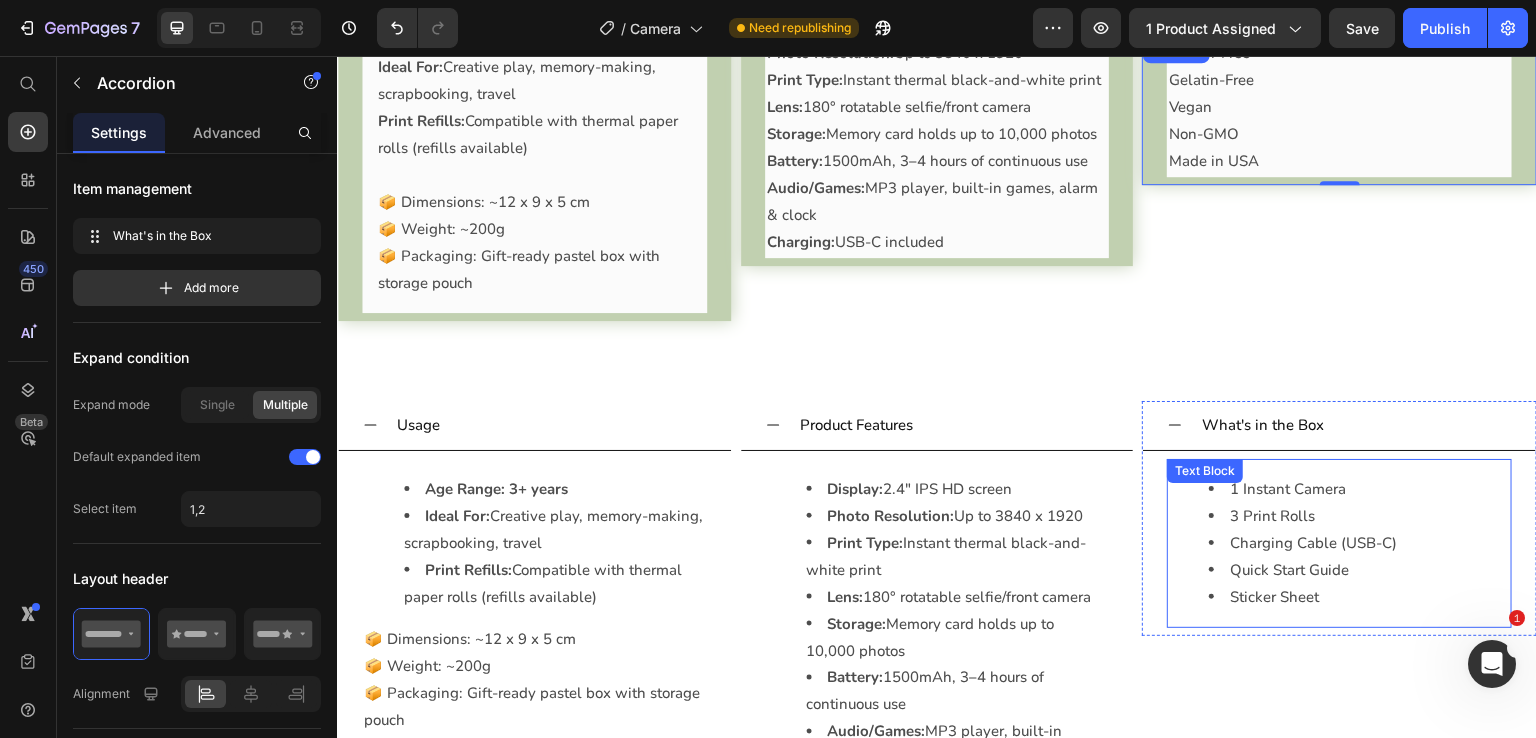 click on "Charging Cable (USB-C)" at bounding box center [1359, 543] 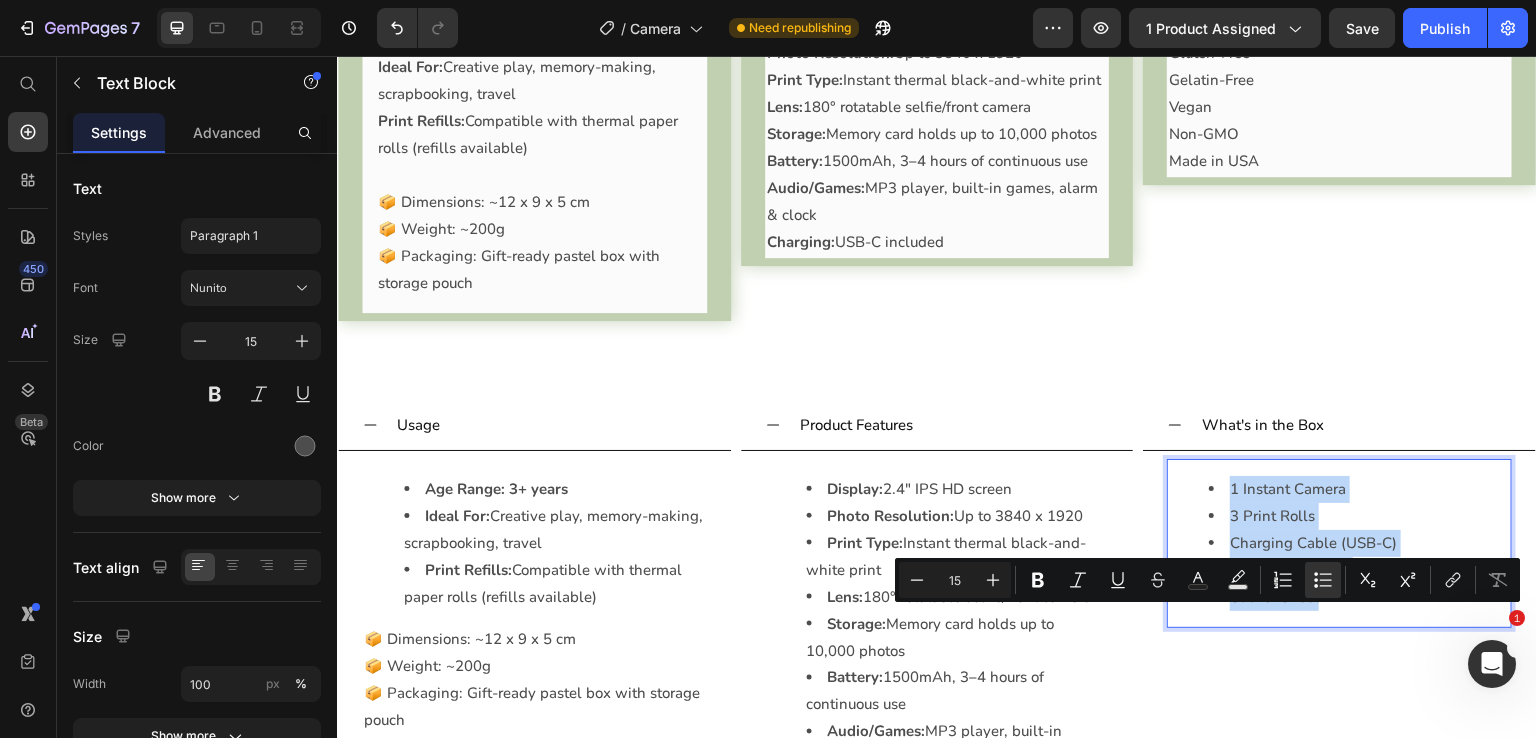 copy on "1 Instant Camera 3 Print Rolls Charging Cable (USB-C) Quick Start Guide Sticker Sheet" 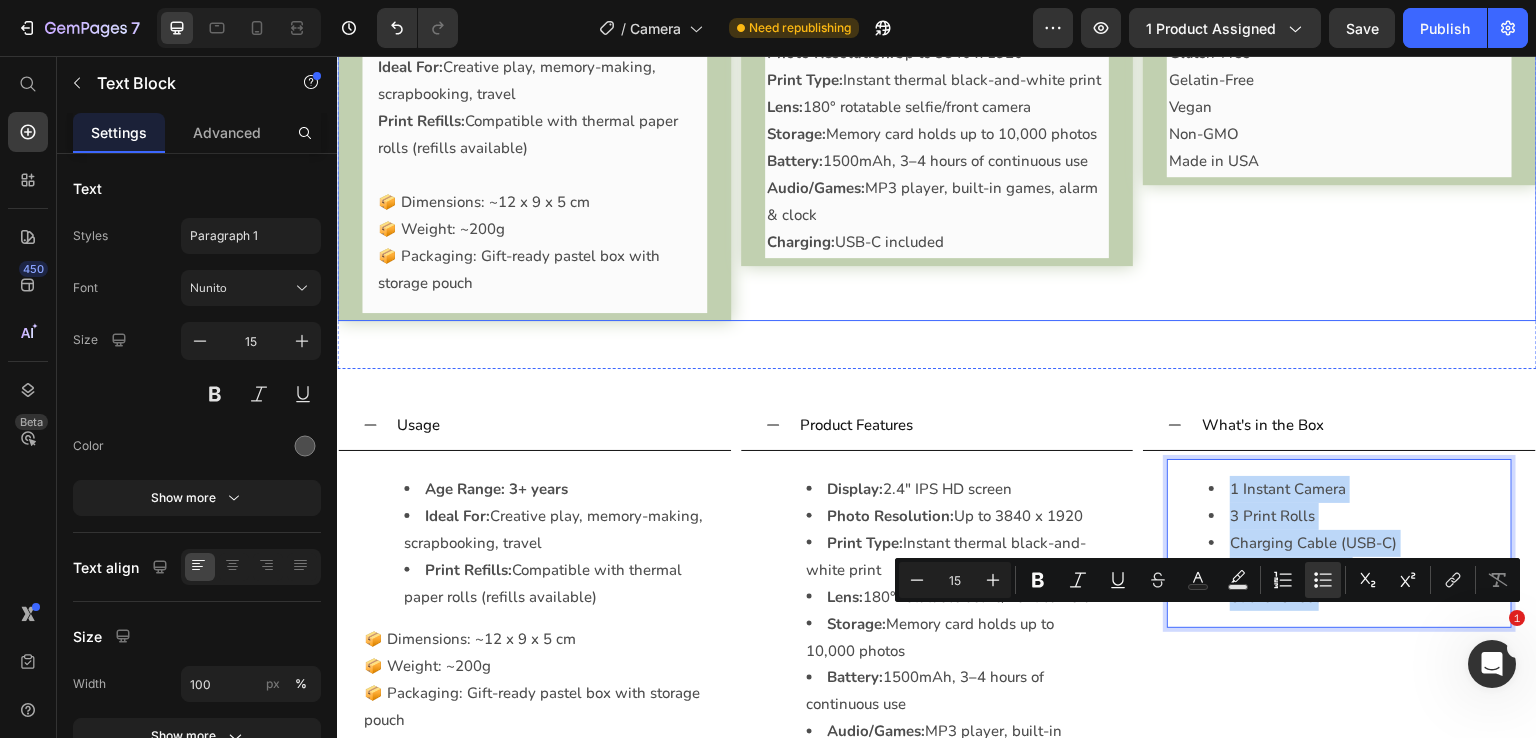 click on "Vegan" at bounding box center [1339, 107] 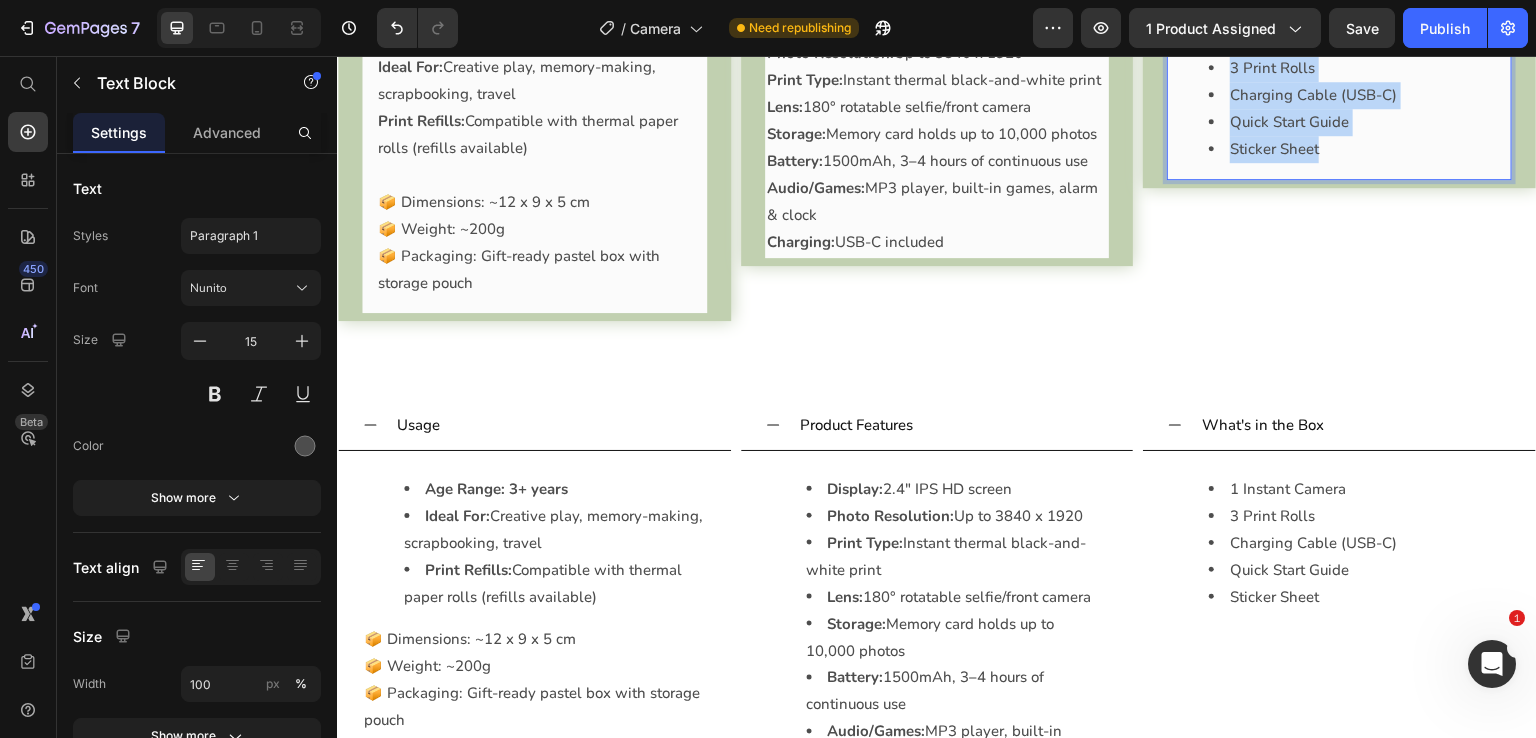 drag, startPoint x: 1260, startPoint y: 239, endPoint x: 1199, endPoint y: 144, distance: 112.898186 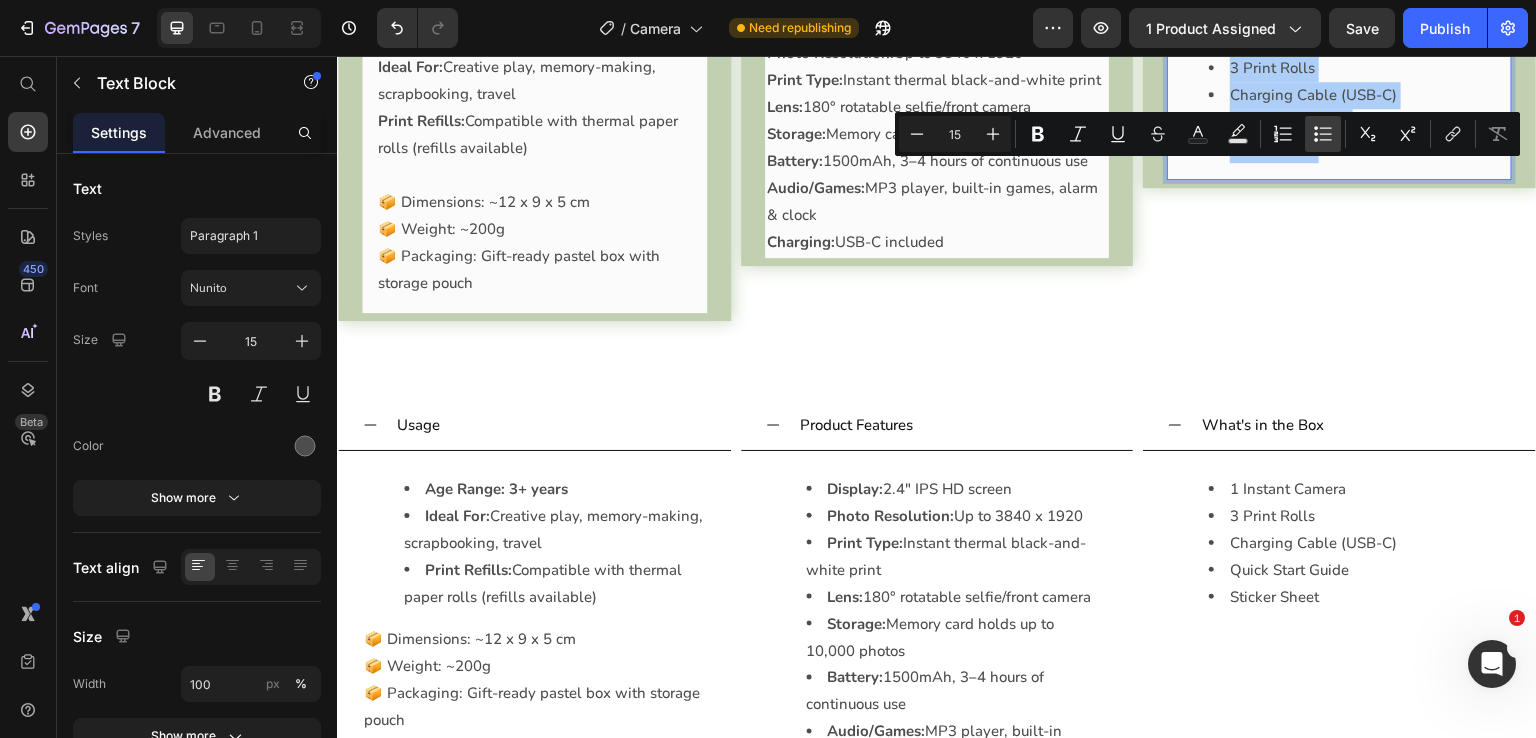 click 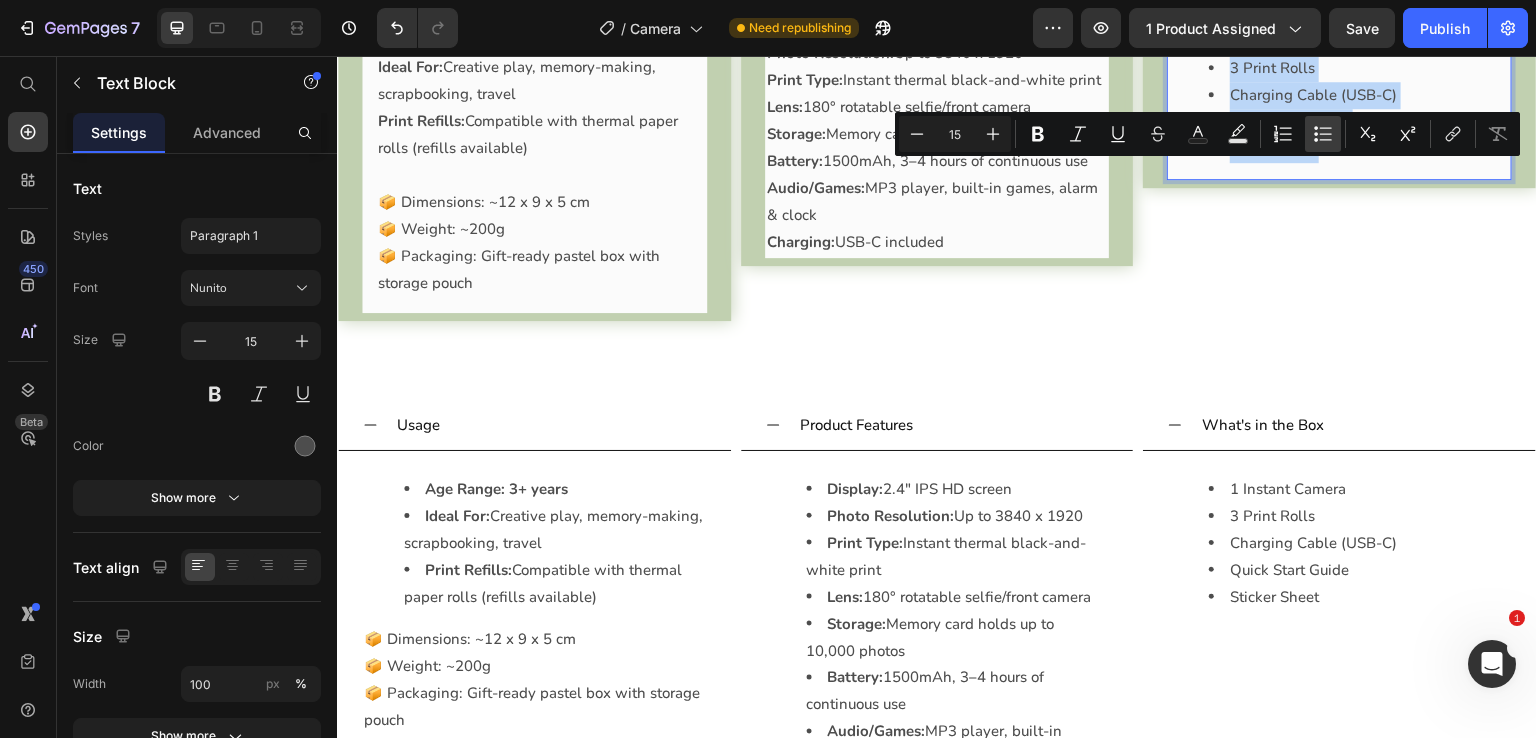 type on "15" 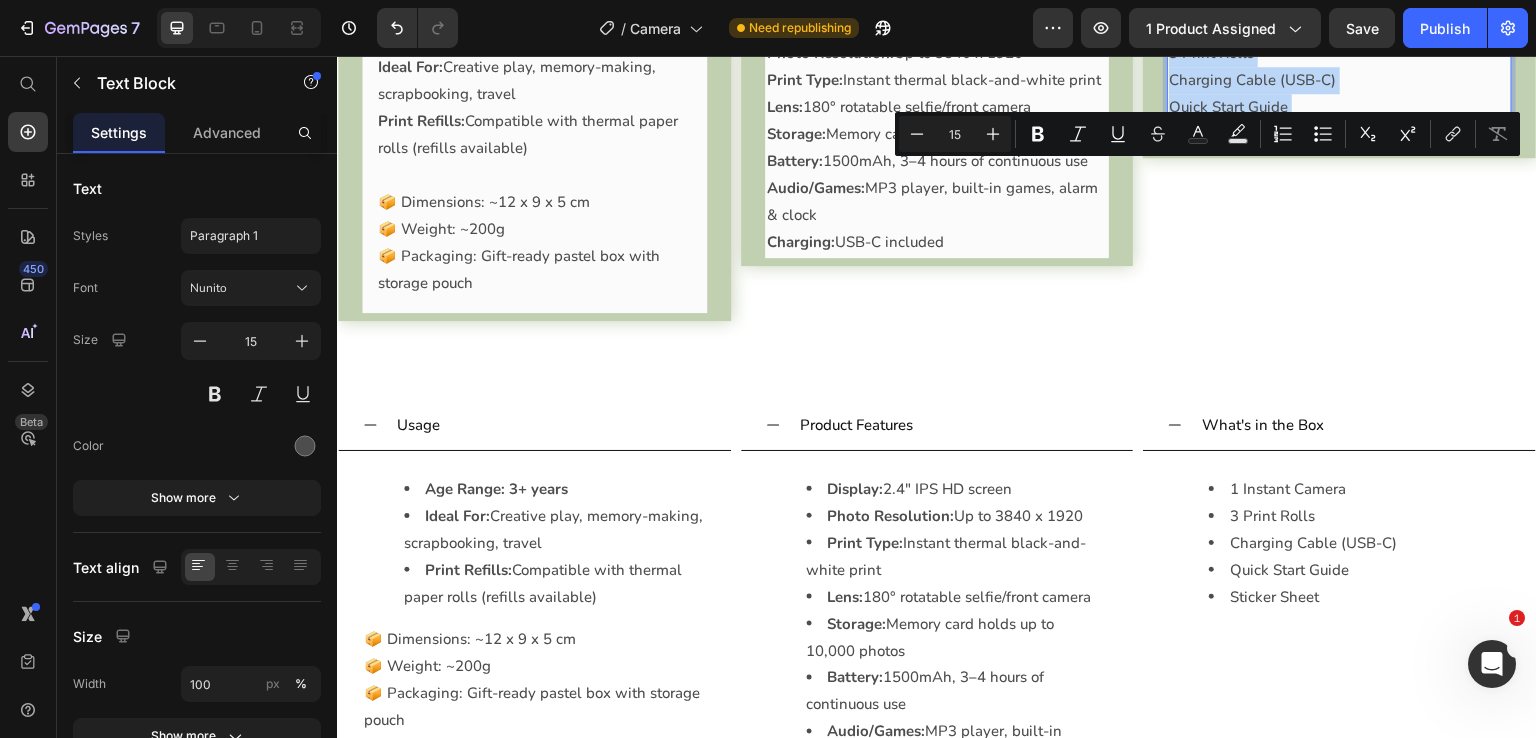 click on "What's in the Box 1 Instant Camera 3 Print Rolls Charging Cable (USB-C) Quick Start Guide Sticker Sheet Text Block   0 Accordion" at bounding box center (1339, 137) 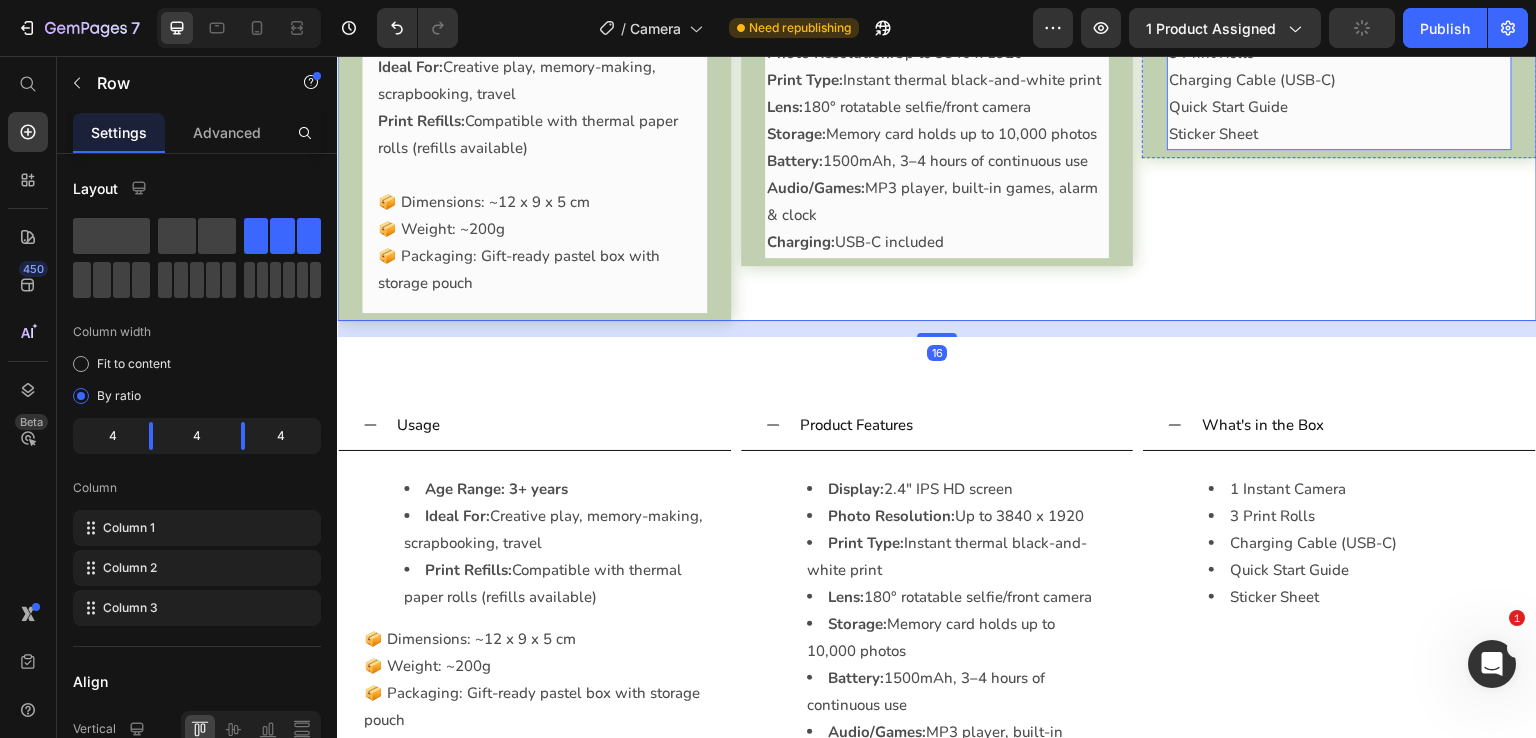 click on "1 Instant Camera 3 Print Rolls Charging Cable (USB-C) Quick Start Guide Sticker Sheet" at bounding box center (1339, 80) 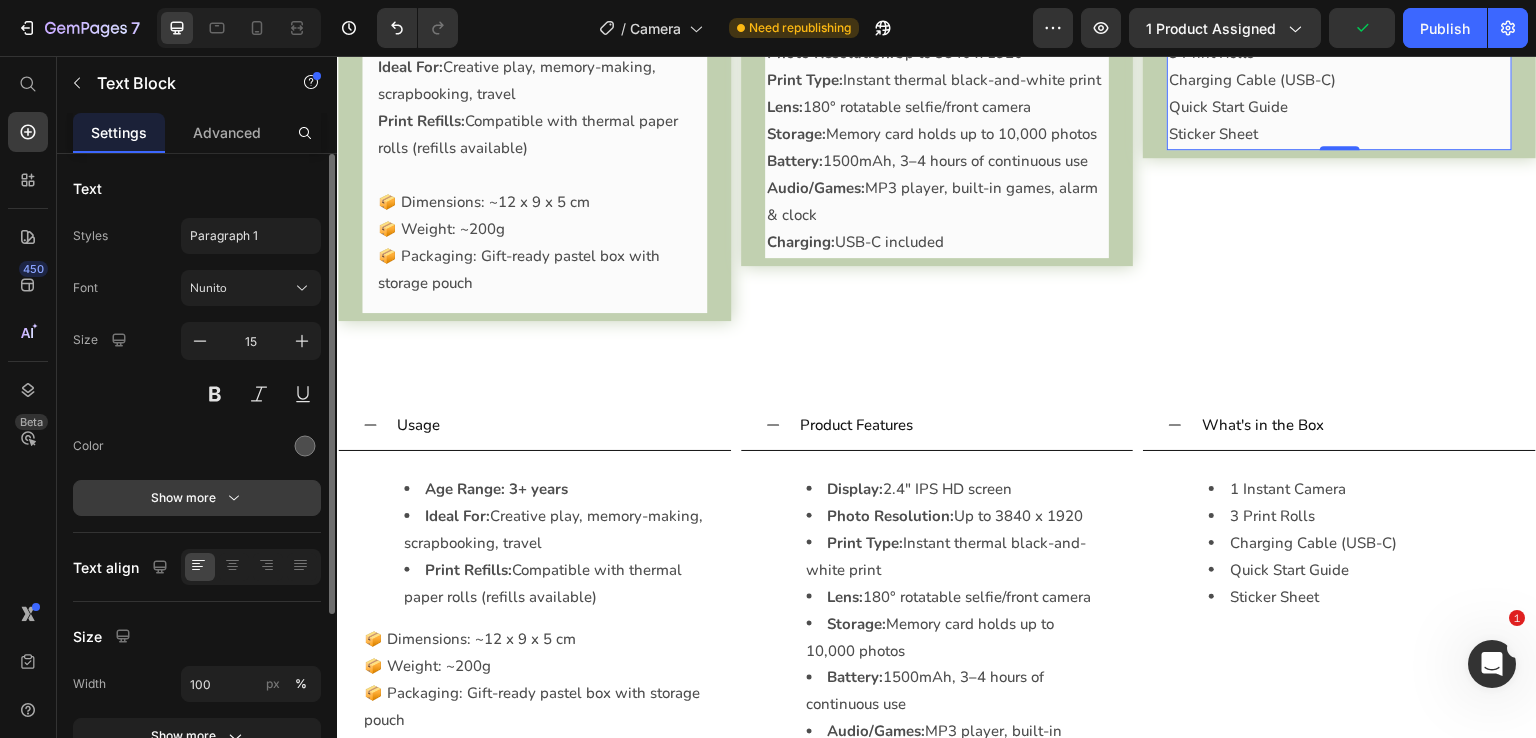 scroll, scrollTop: 252, scrollLeft: 0, axis: vertical 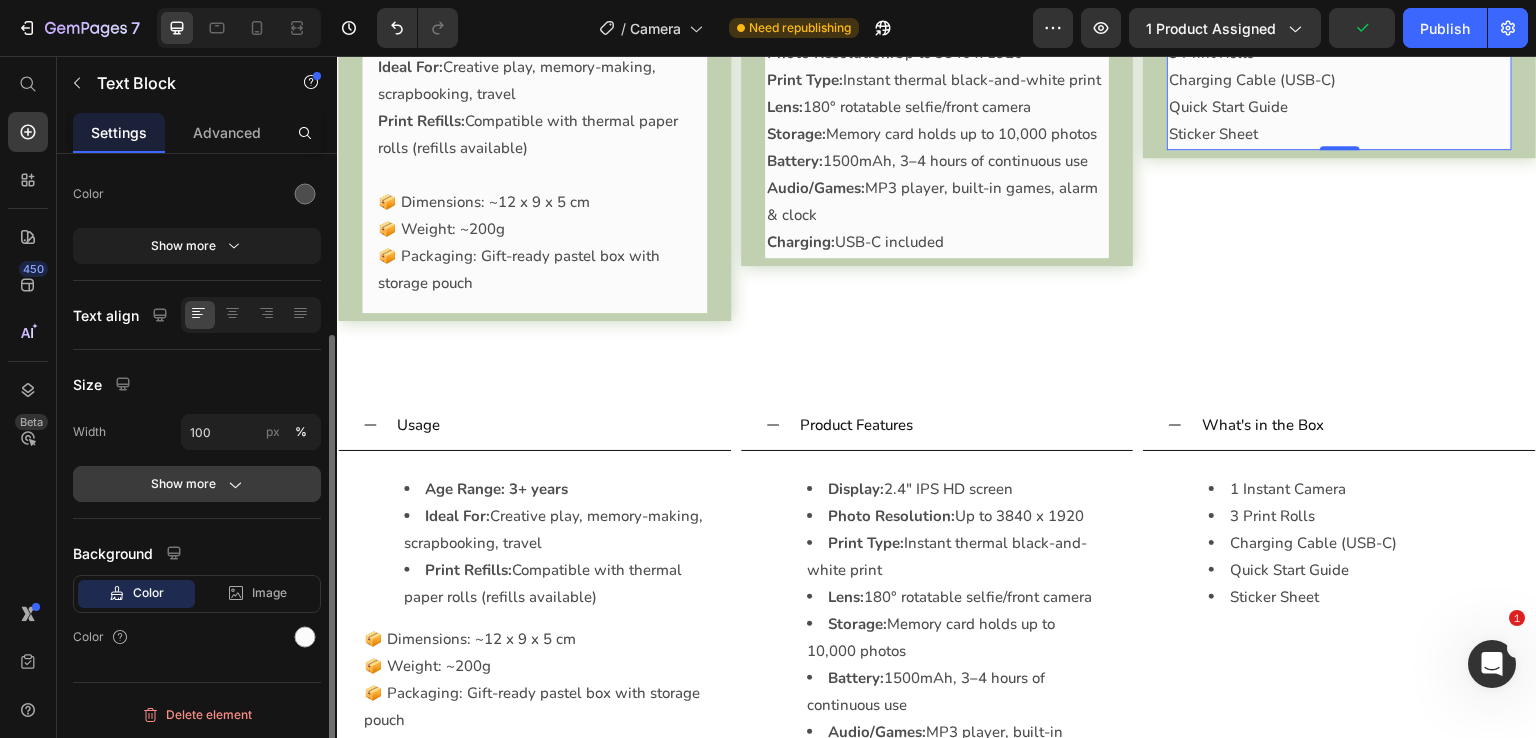 click on "Show more" 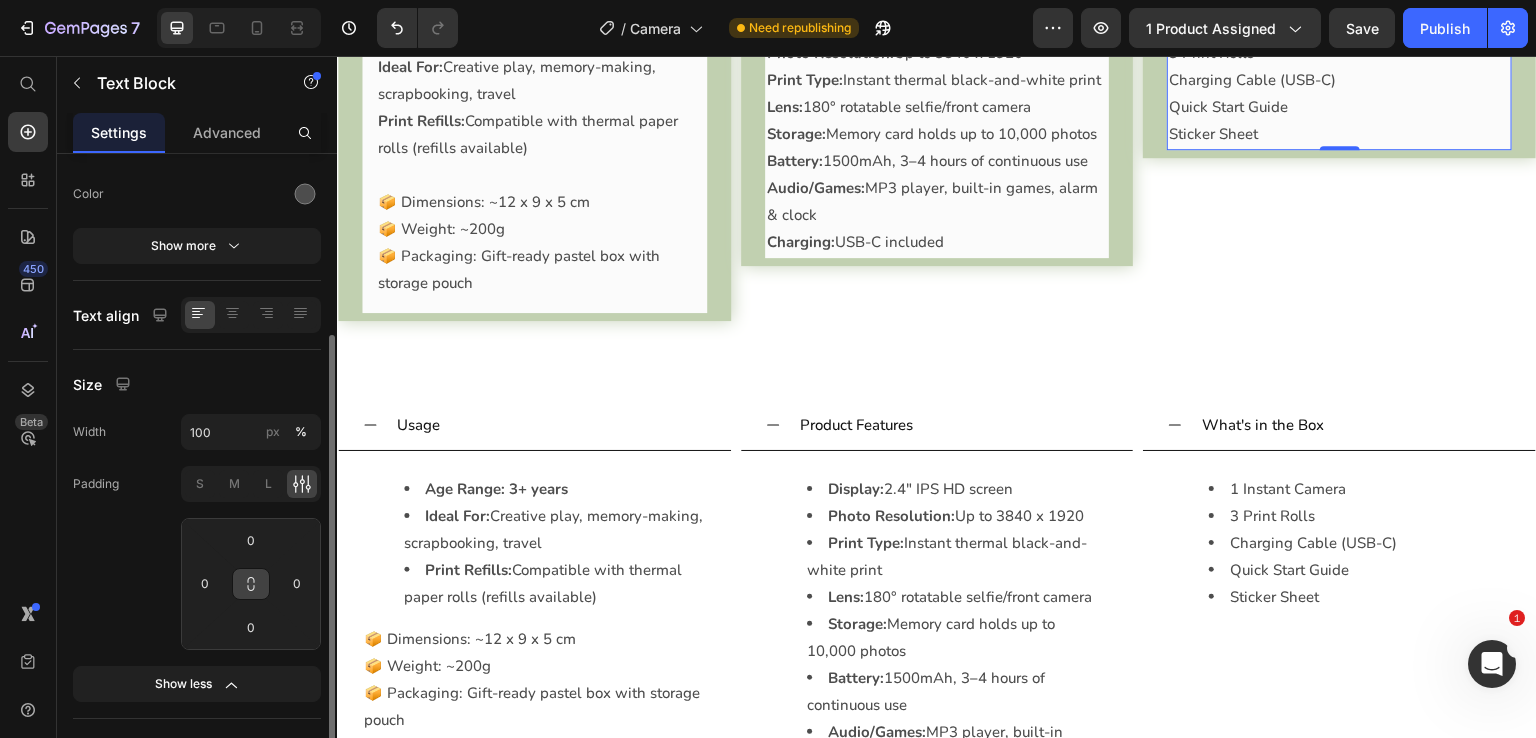 click at bounding box center (251, 584) 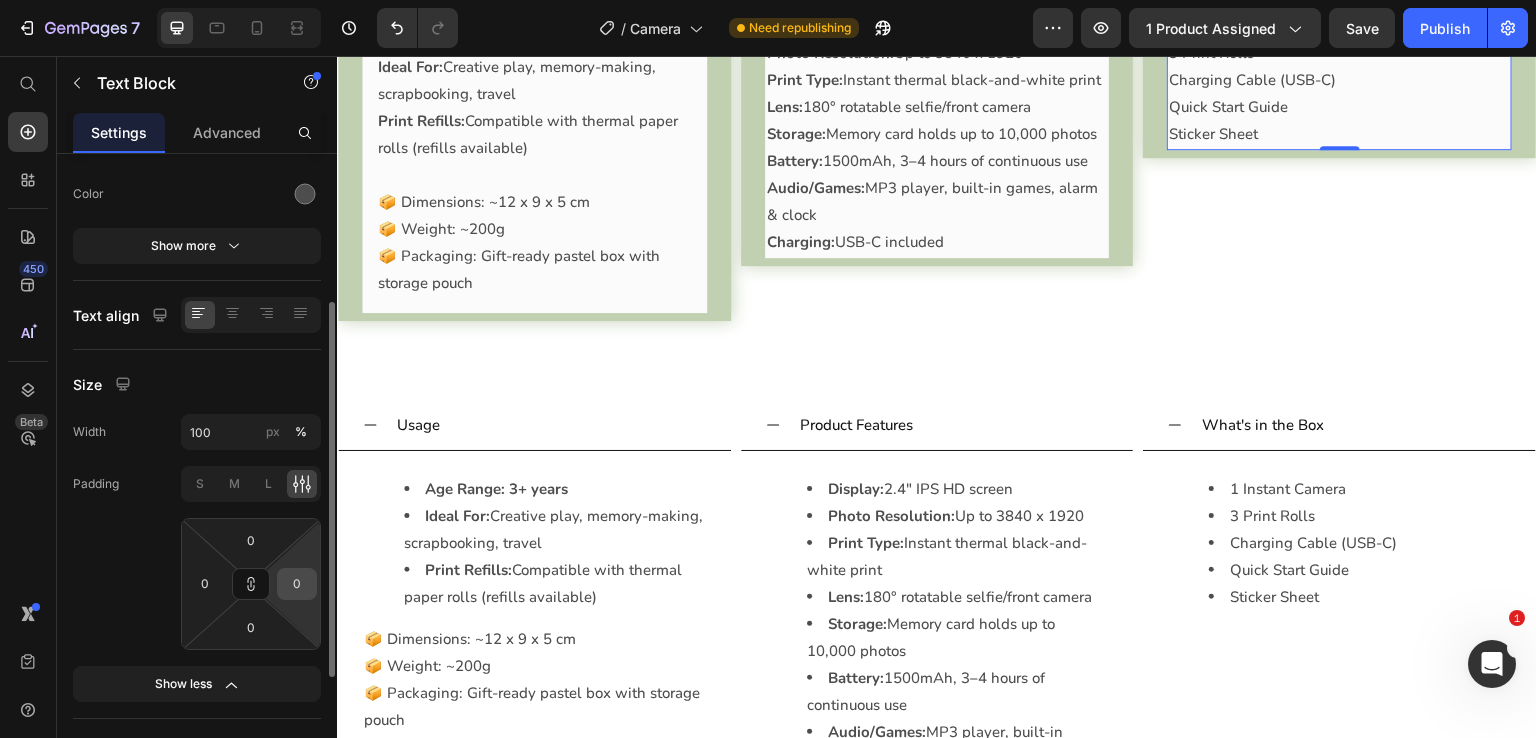 click on "0" at bounding box center (297, 584) 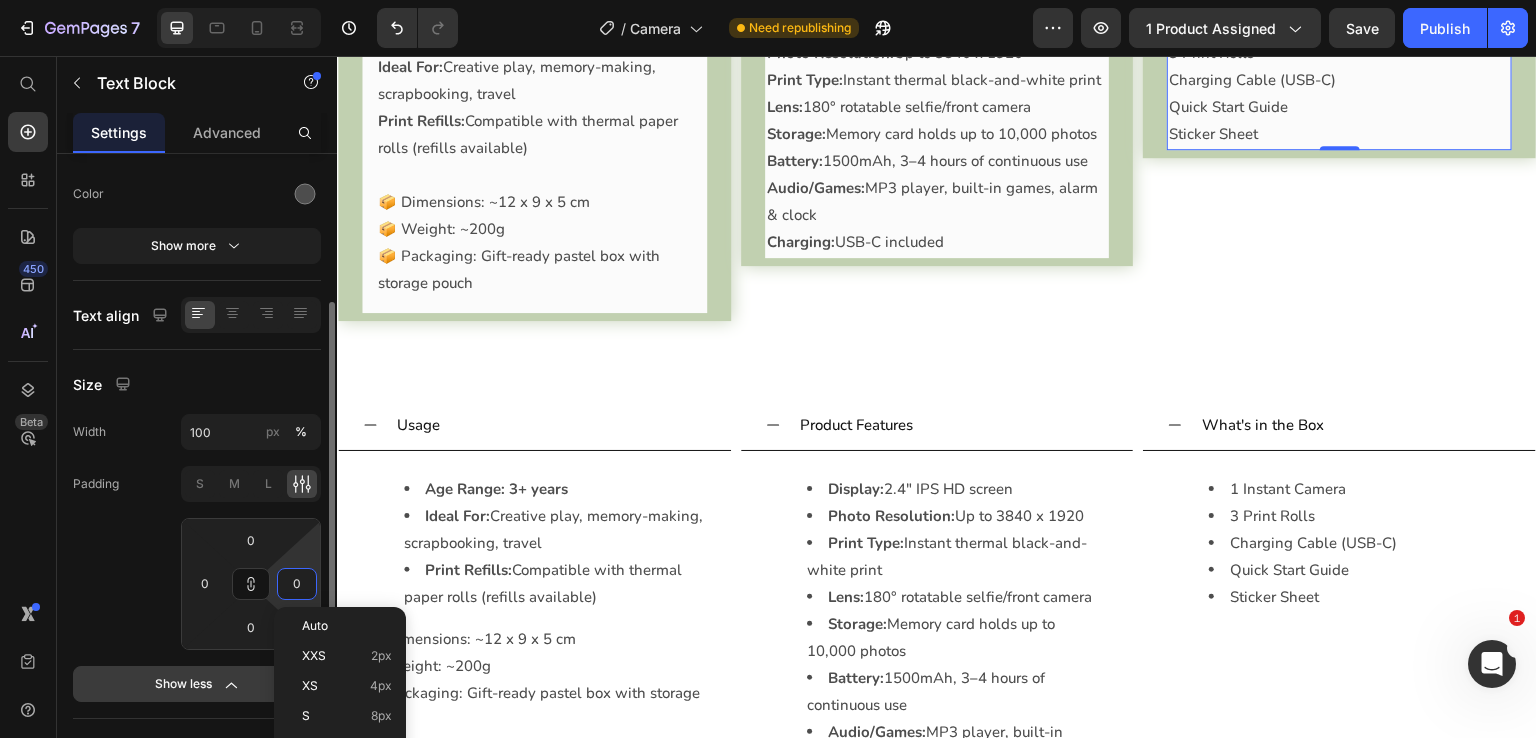scroll, scrollTop: 352, scrollLeft: 0, axis: vertical 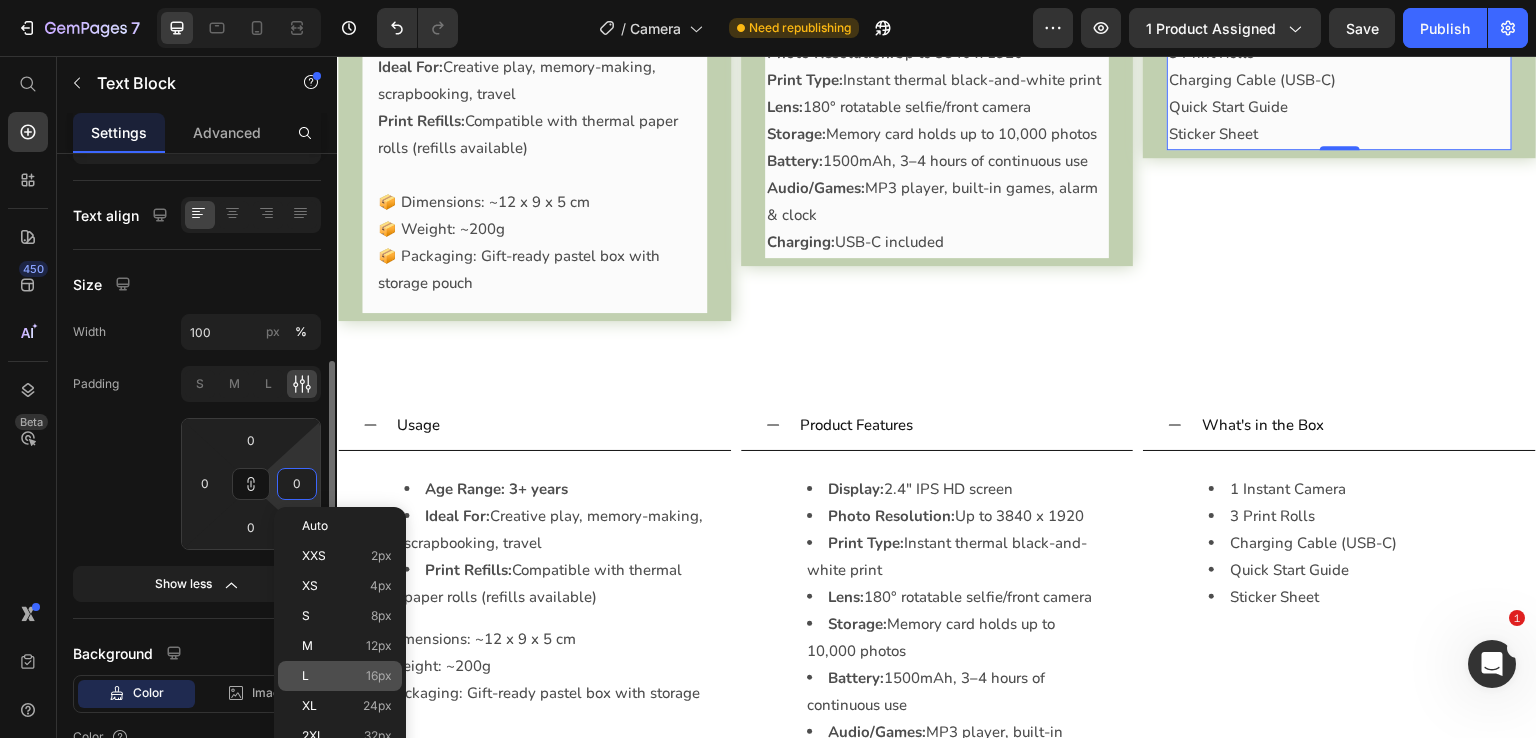 click on "L 16px" 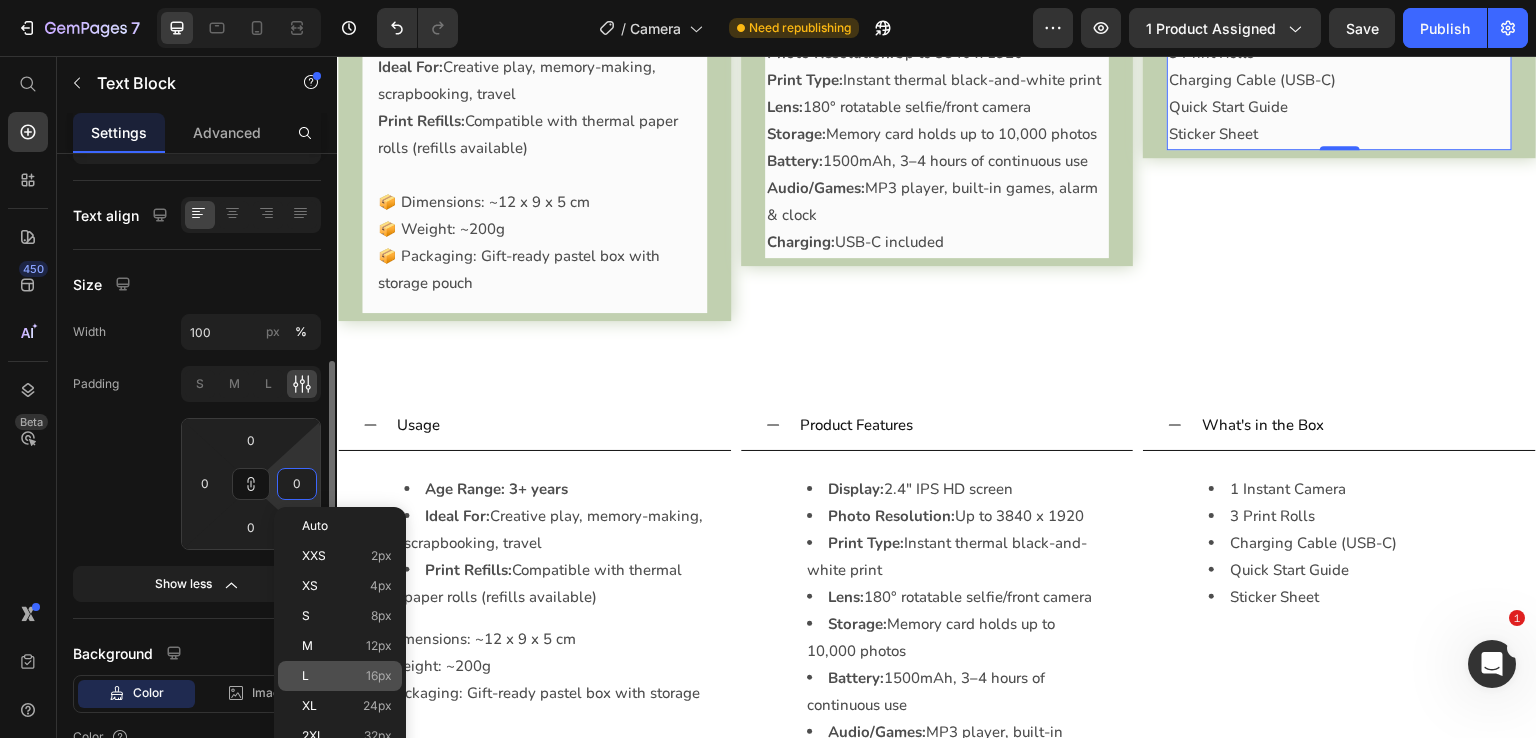 type on "16" 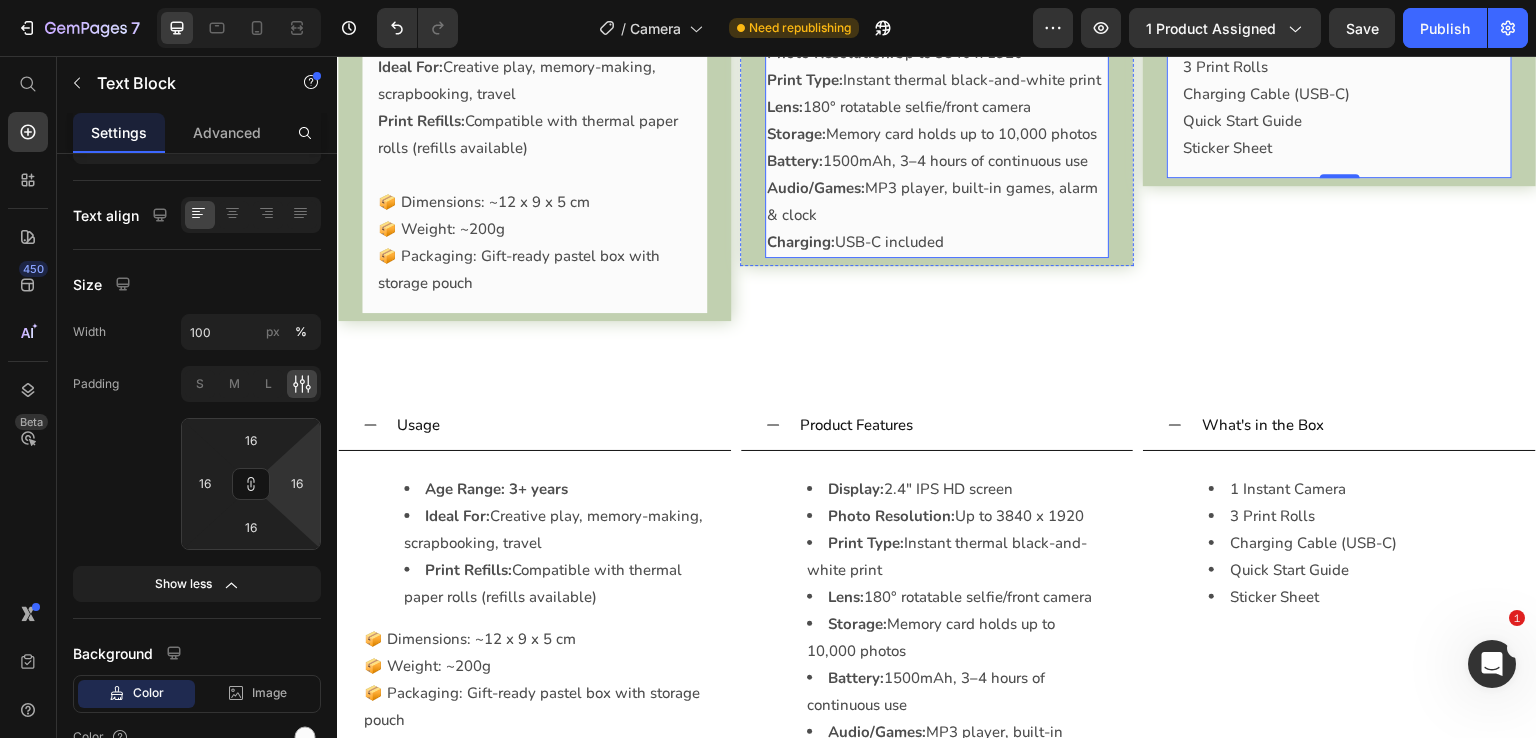 click on "Storage:" at bounding box center [796, 134] 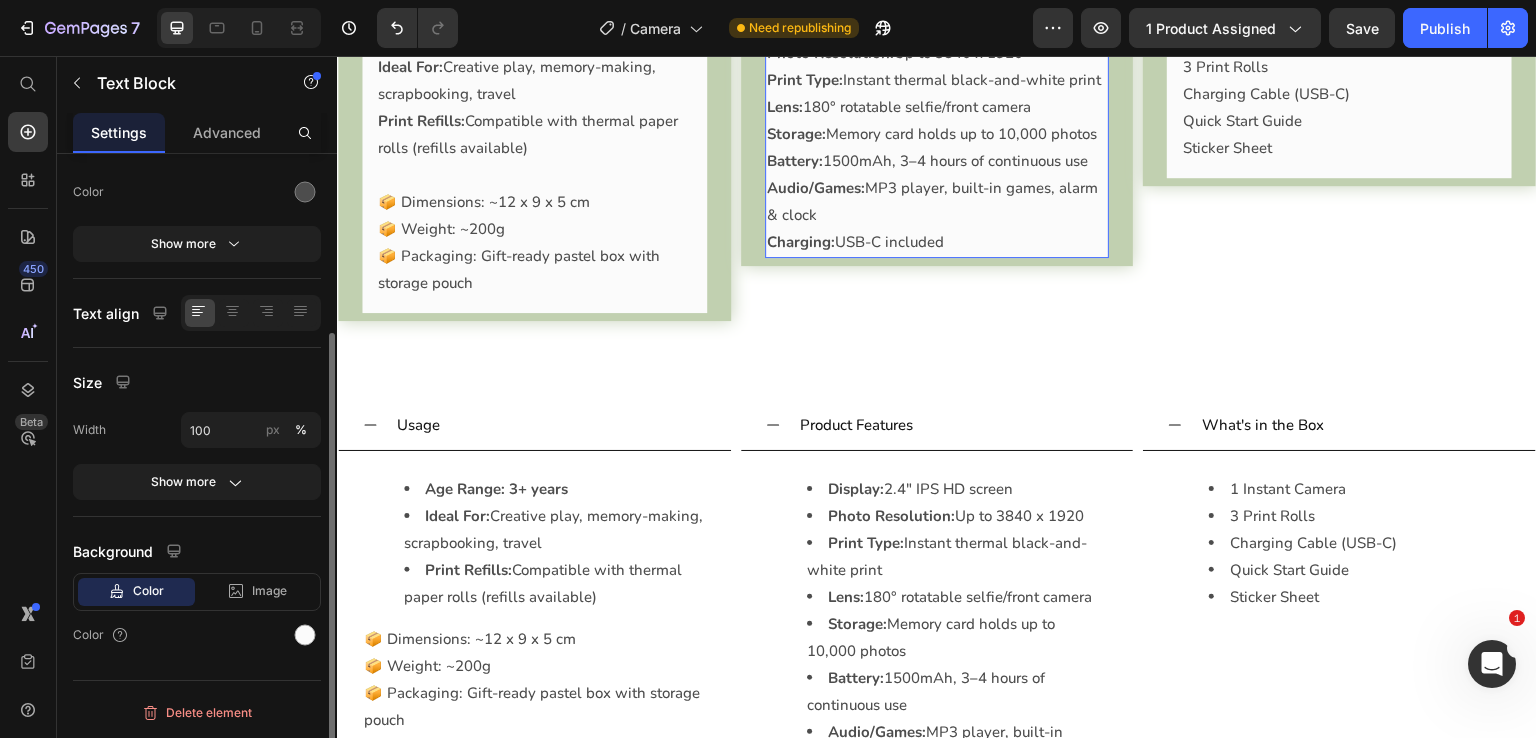 scroll, scrollTop: 252, scrollLeft: 0, axis: vertical 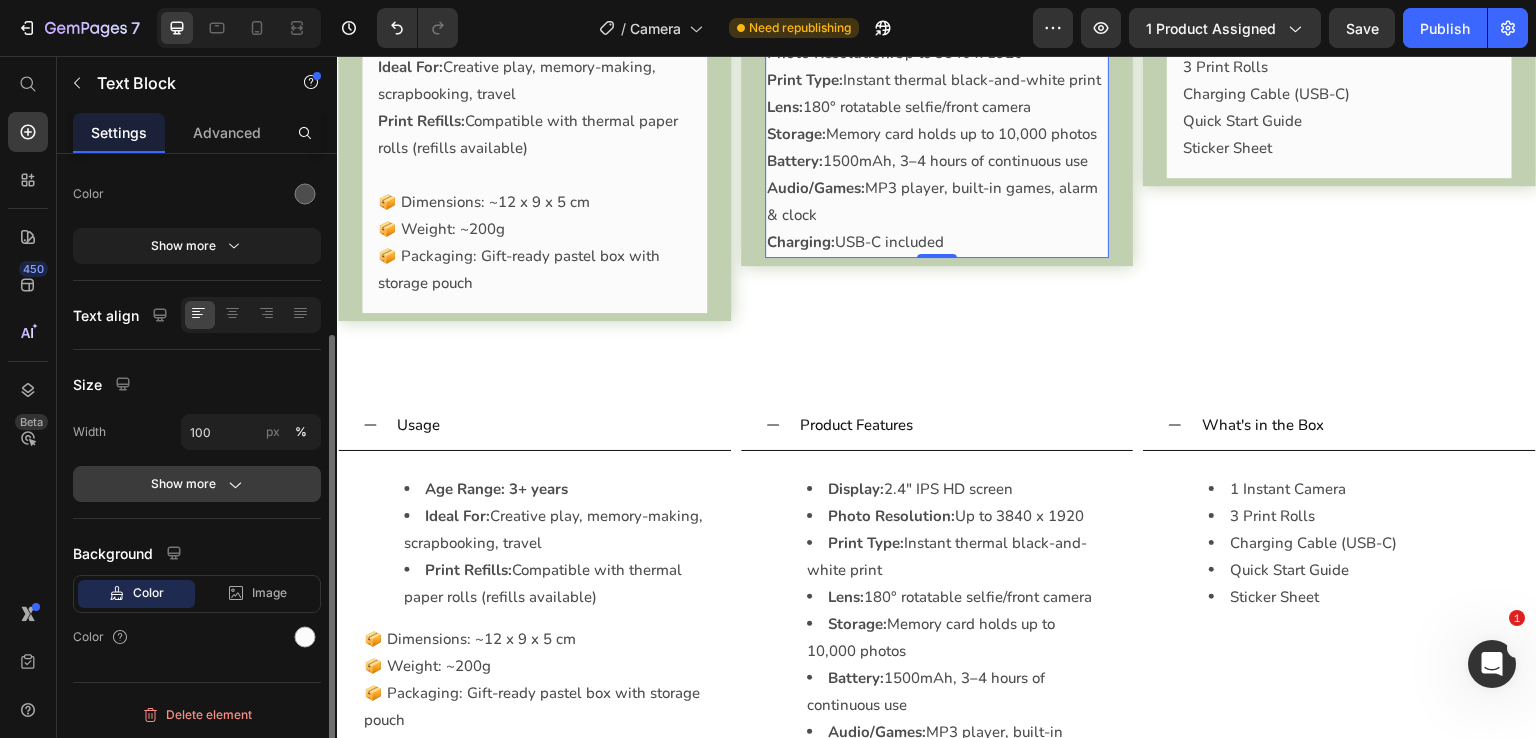 click on "Show more" at bounding box center [197, 484] 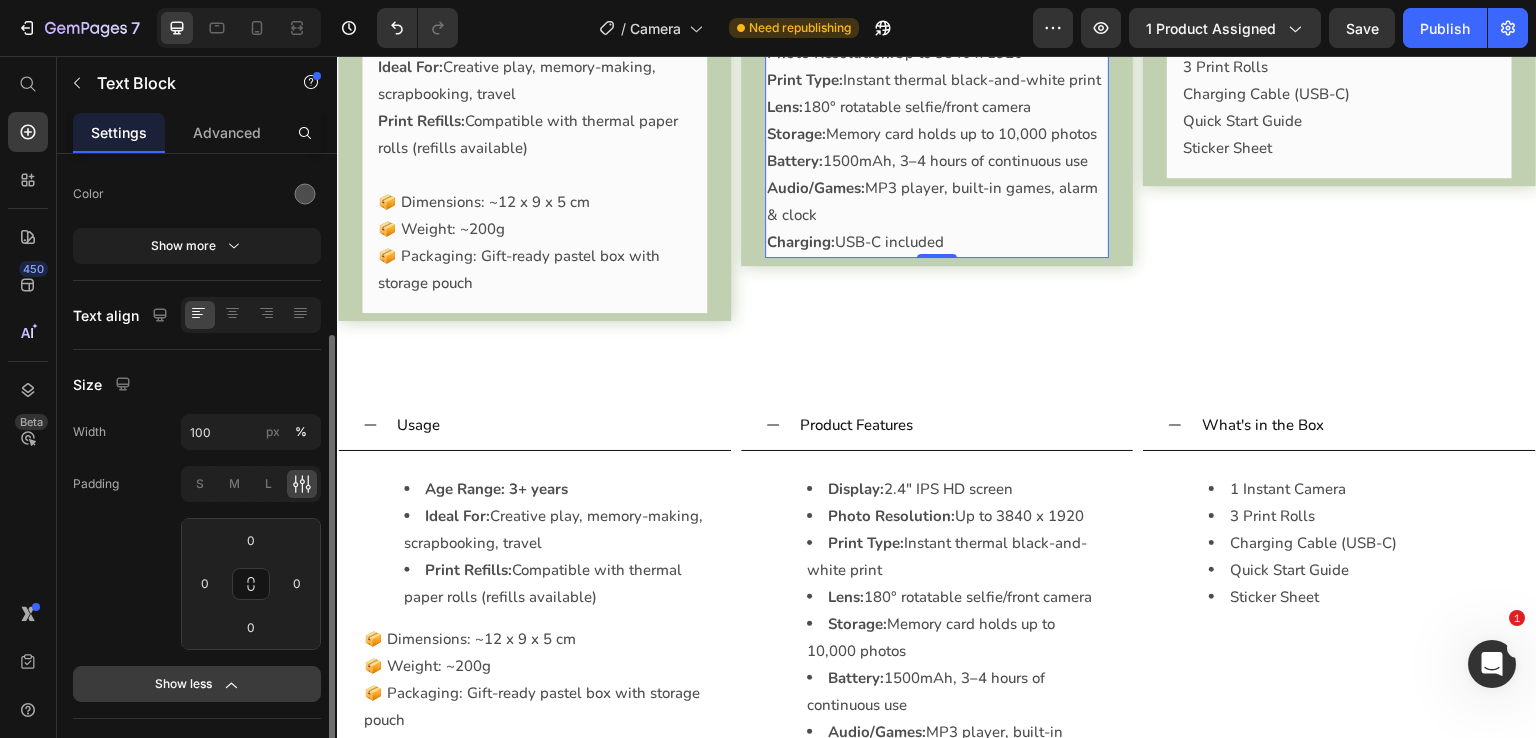 scroll, scrollTop: 452, scrollLeft: 0, axis: vertical 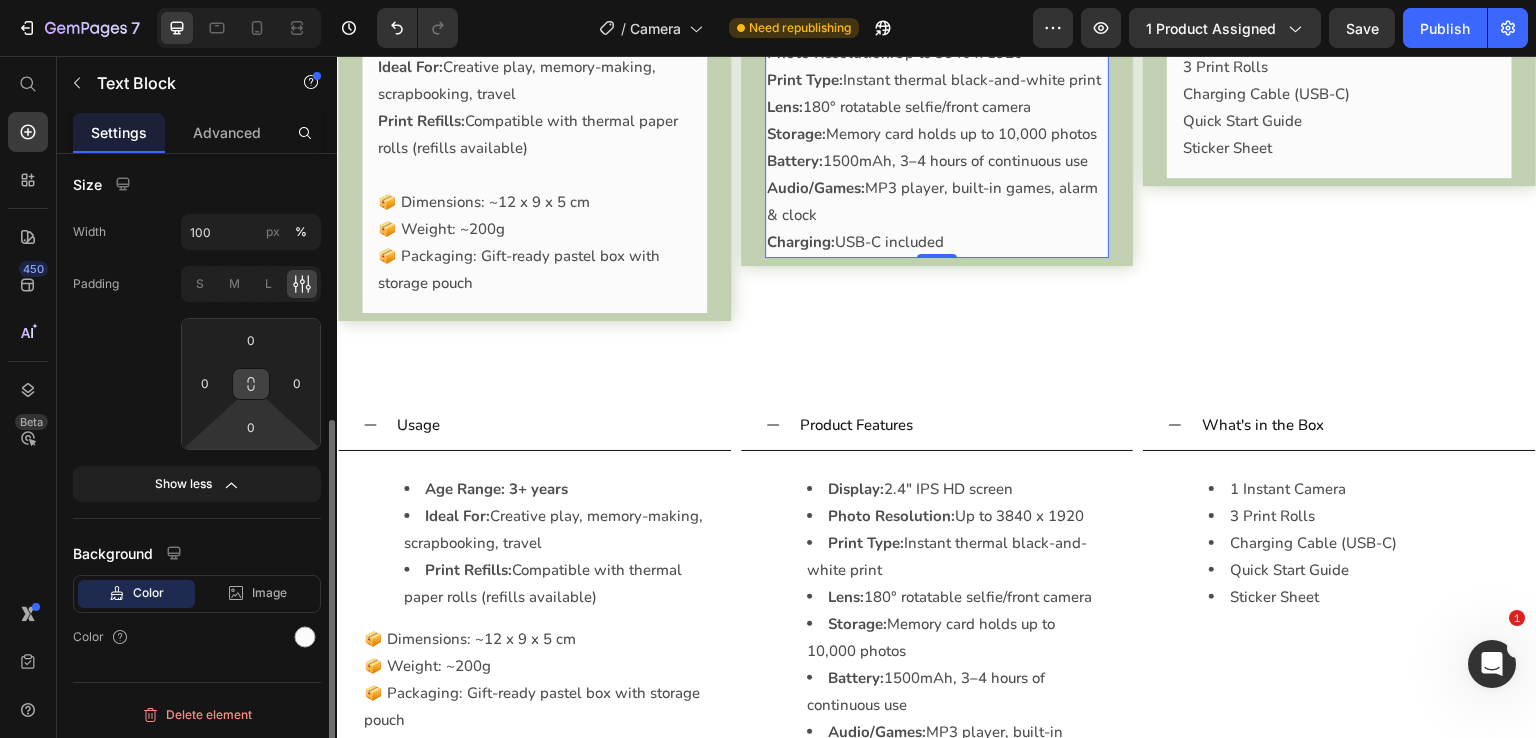click at bounding box center (251, 384) 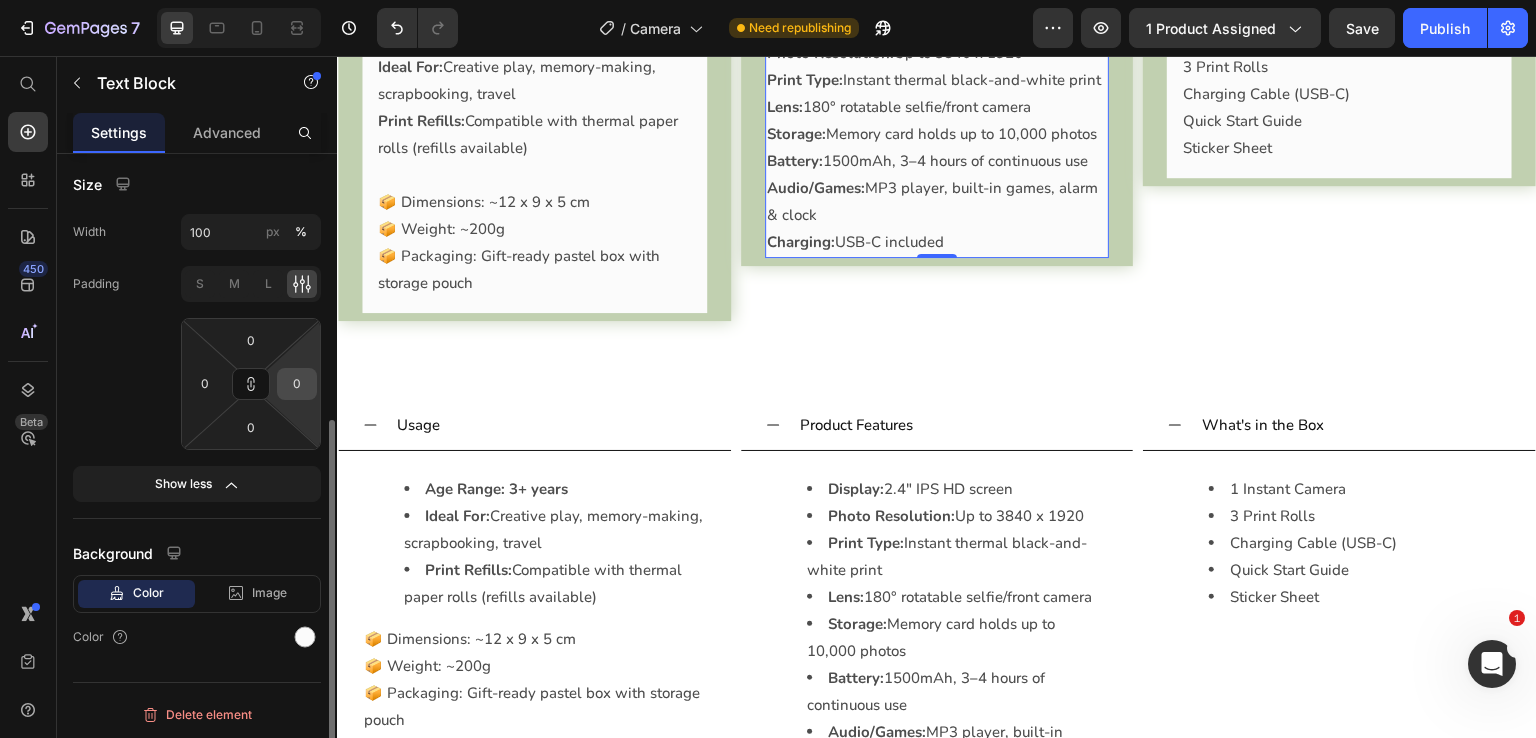 click on "0" at bounding box center (297, 384) 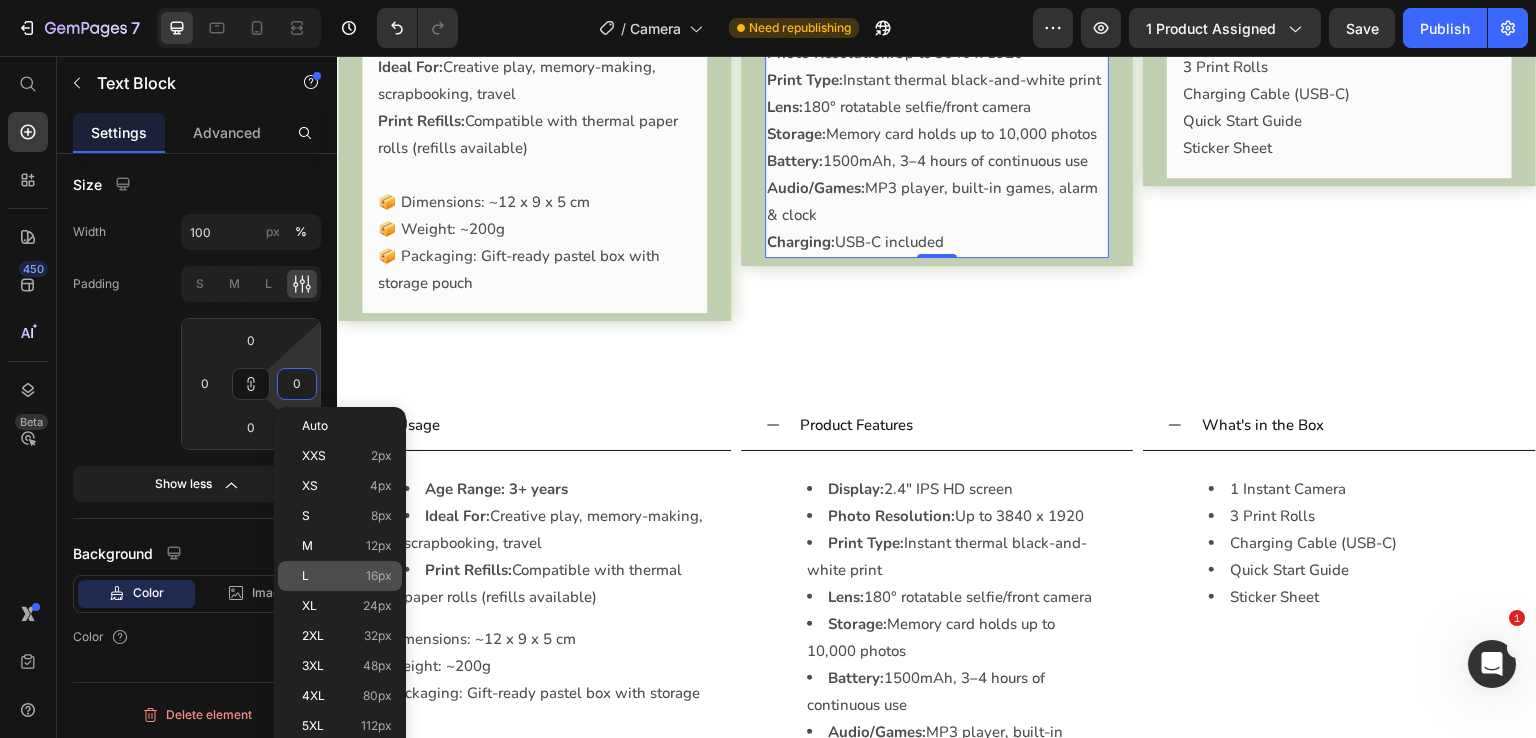 click on "L 16px" at bounding box center (347, 576) 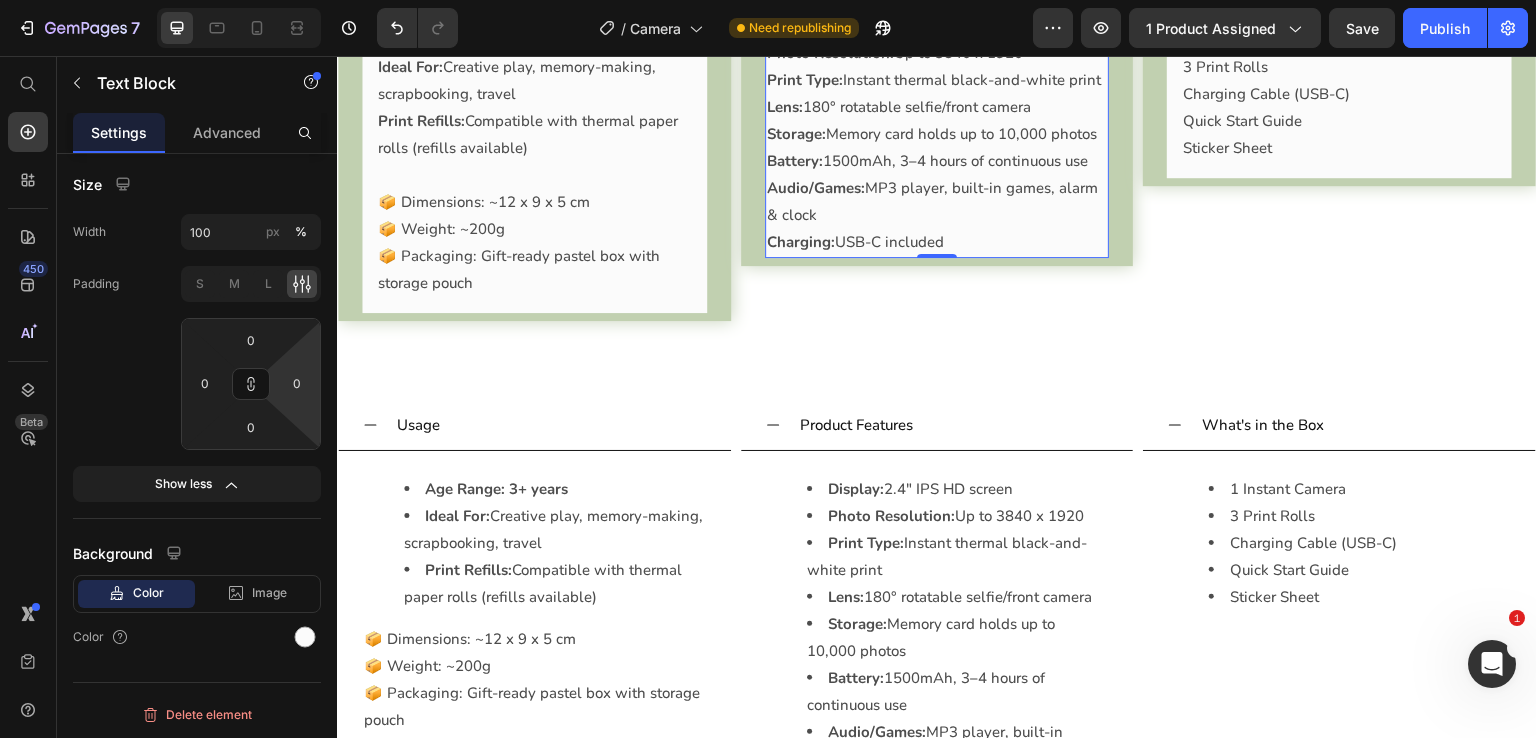 type on "16" 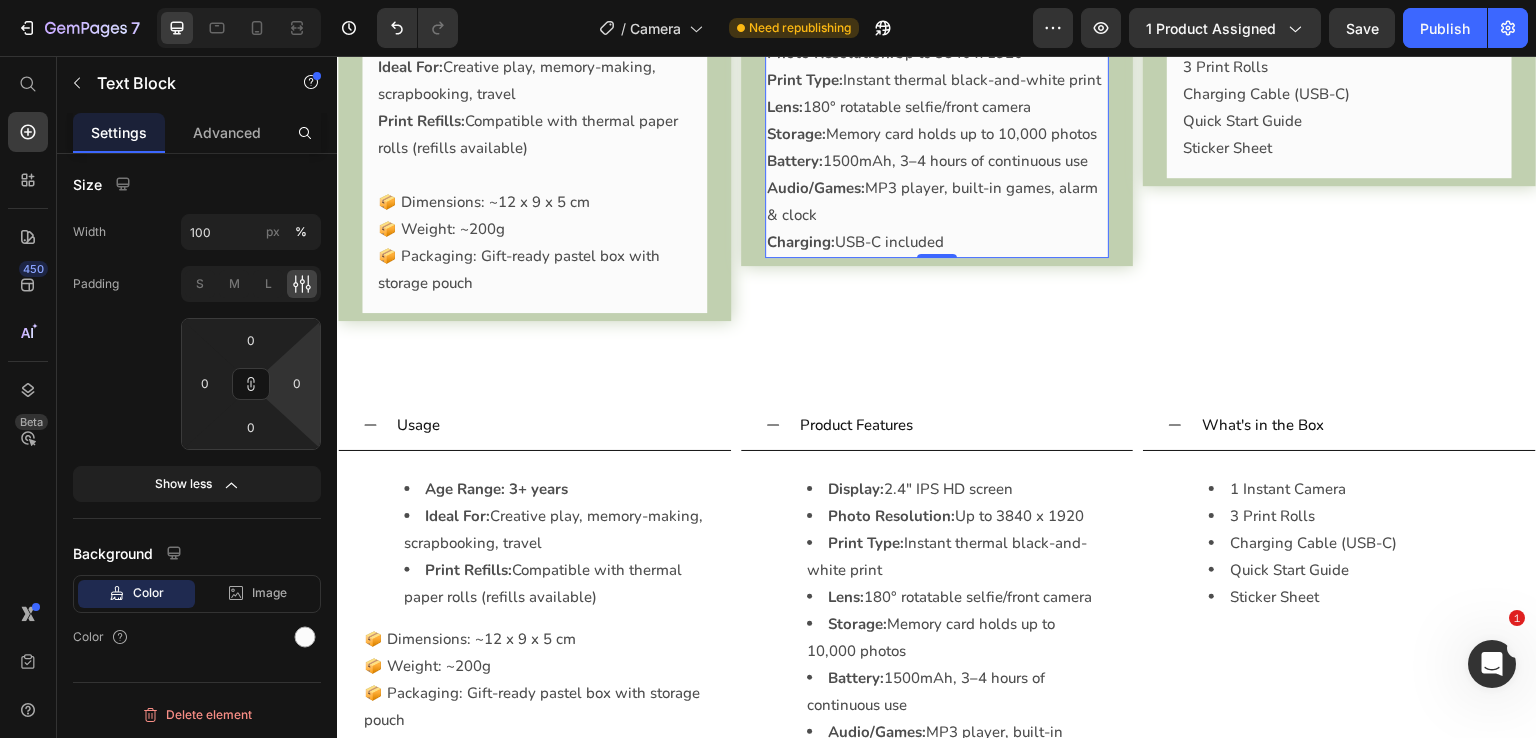 type on "16" 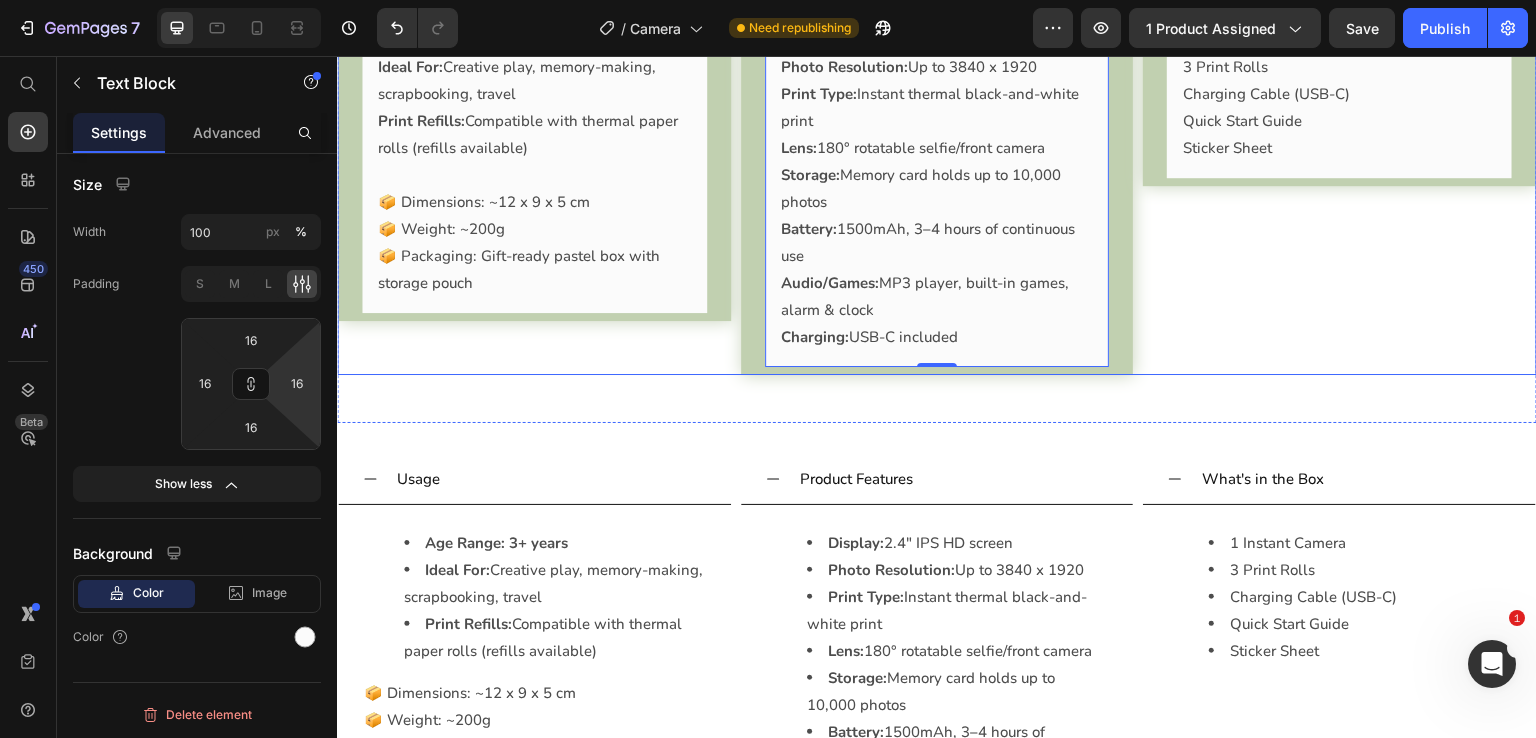 click on "What's in the Box 1 Instant Camera 3 Print Rolls Charging Cable (USB-C) Quick Start Guide Sticker Sheet Text Block Accordion" at bounding box center (1339, 164) 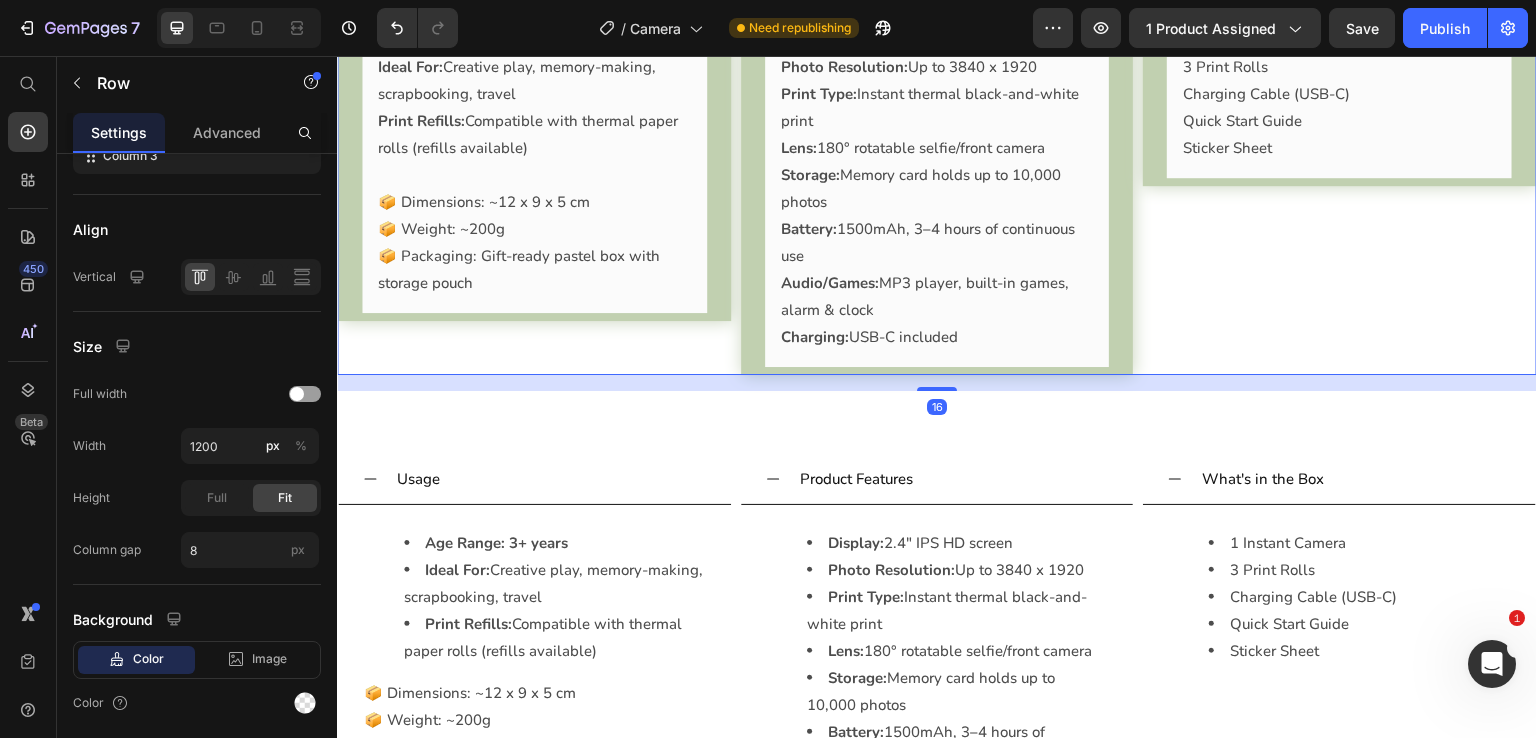 scroll, scrollTop: 0, scrollLeft: 0, axis: both 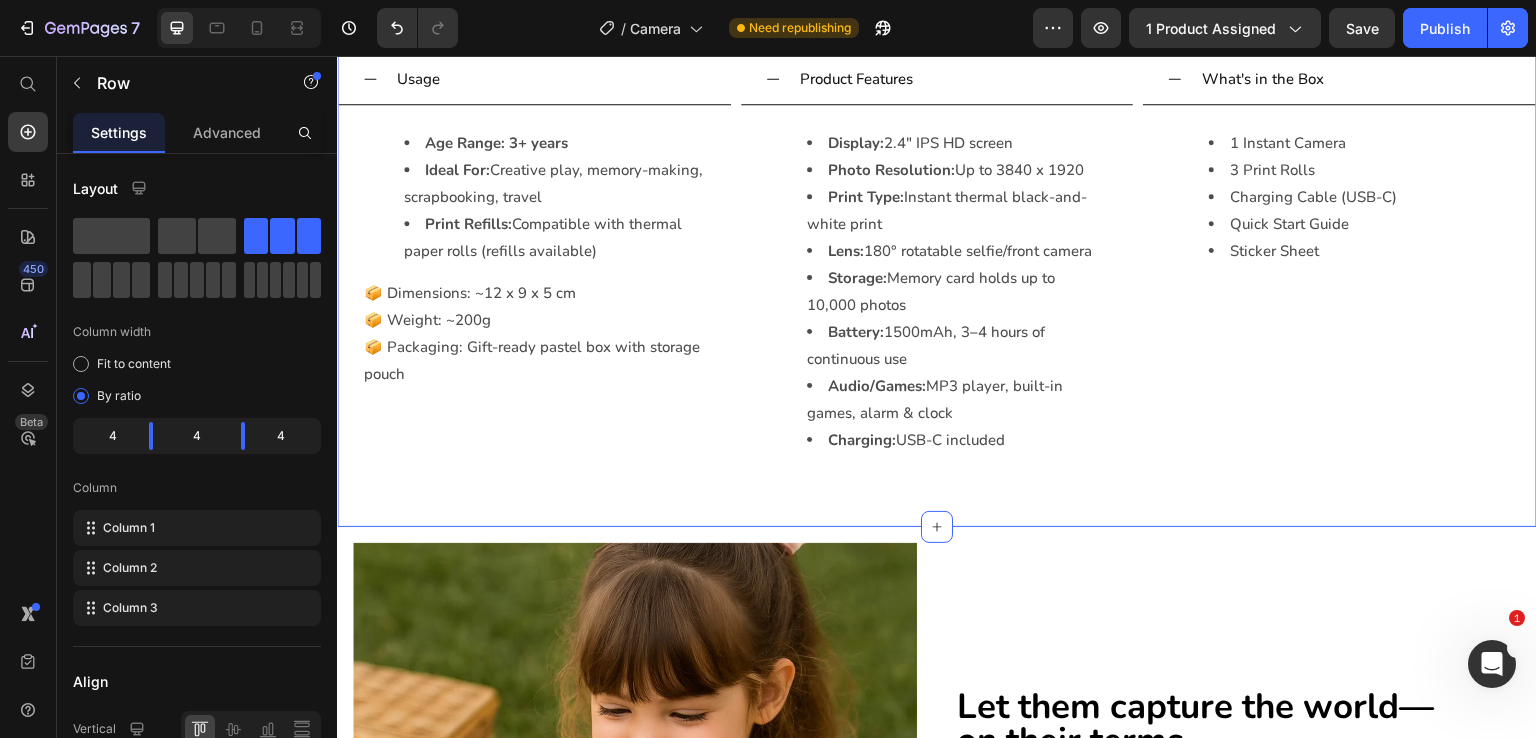 click on "Usage Age Range: 3+ years Ideal For:  Creative play, memory-making, scrapbooking, travel Print Refills:  Compatible with thermal paper rolls (refills available)  📦 Dimensions: ~12 x 9 x 5 cm 📦 Weight: ~200g 📦 Packaging: Gift-ready pastel box with storage pouch Text Block Accordion
Product Features Display:  2.4" IPS HD screen Photo Resolution:  Up to 3840 x 1920  Print Type:  Instant thermal black-and-white print Lens:  180° rotatable selfie/front camera Storage:  Memory card holds up to 10,000 photos Battery:  1500mAh, 3–4 hours of continuous use Audio/Games:  MP3 player, built-in games, alarm & clock Charging:  USB-C included Text Block Accordion
What's in the Box 1 Instant Camera 3 Print Rolls Charging Cable (USB-C) Quick Start Guide Sticker Sheet Text Block Accordion Row Section 5" at bounding box center [937, 275] 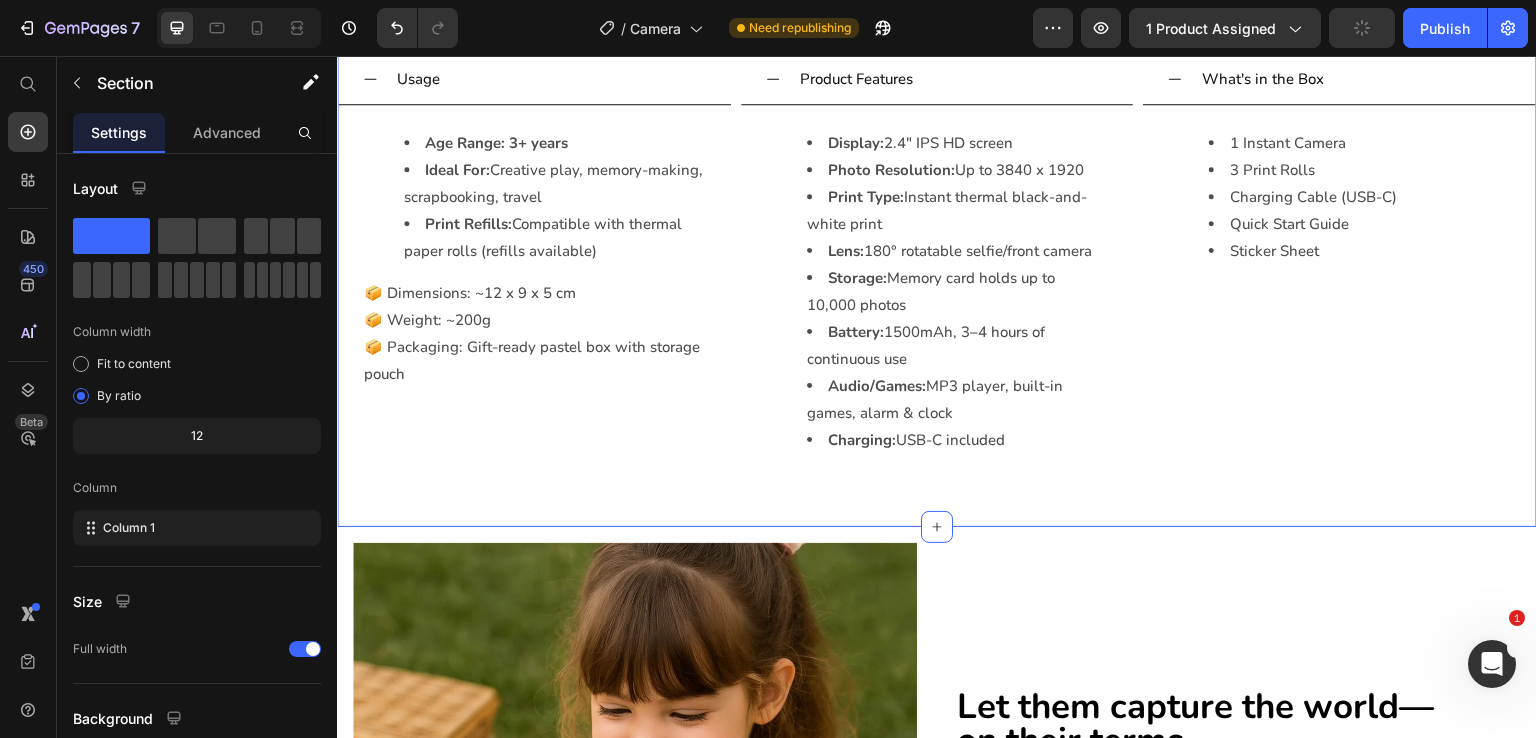 click 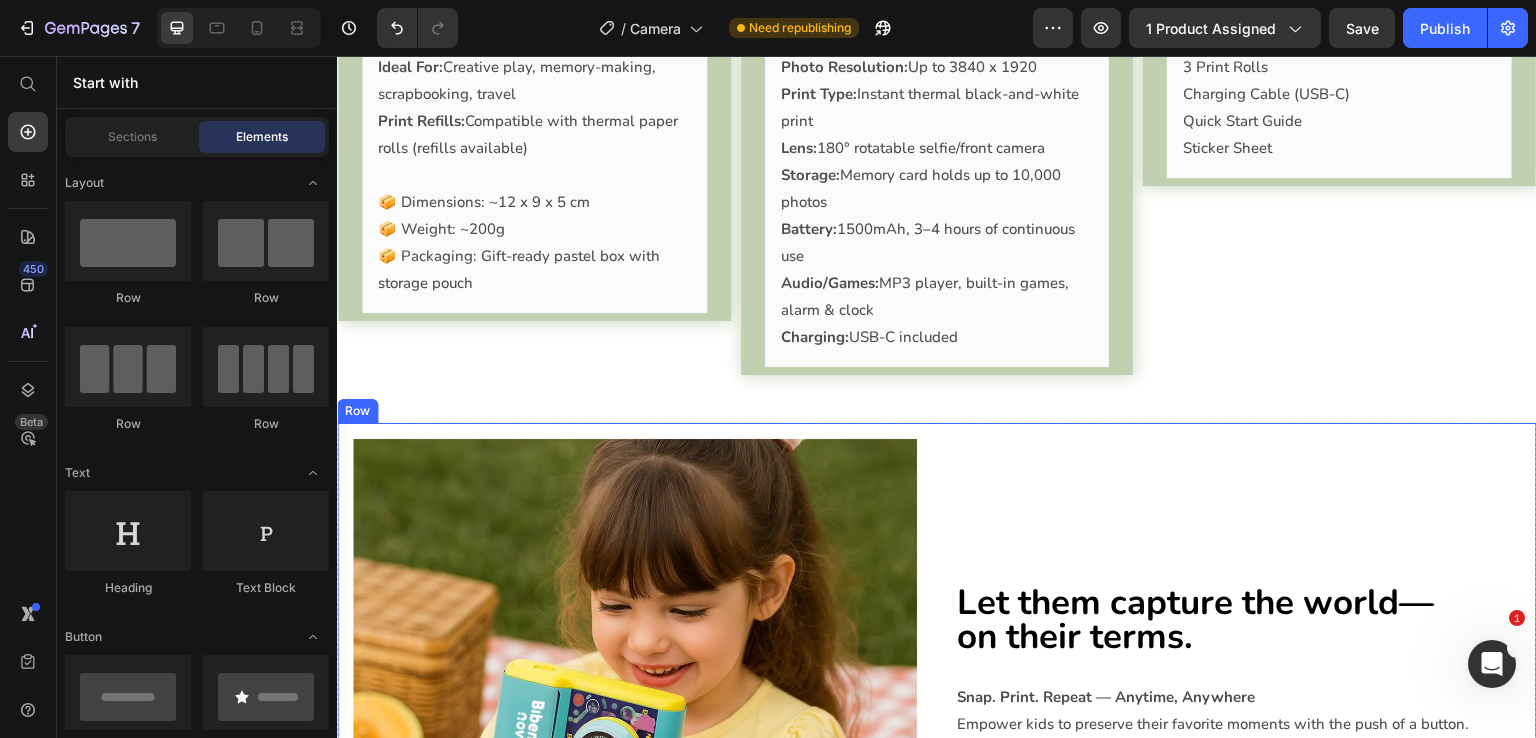 scroll, scrollTop: 1982, scrollLeft: 0, axis: vertical 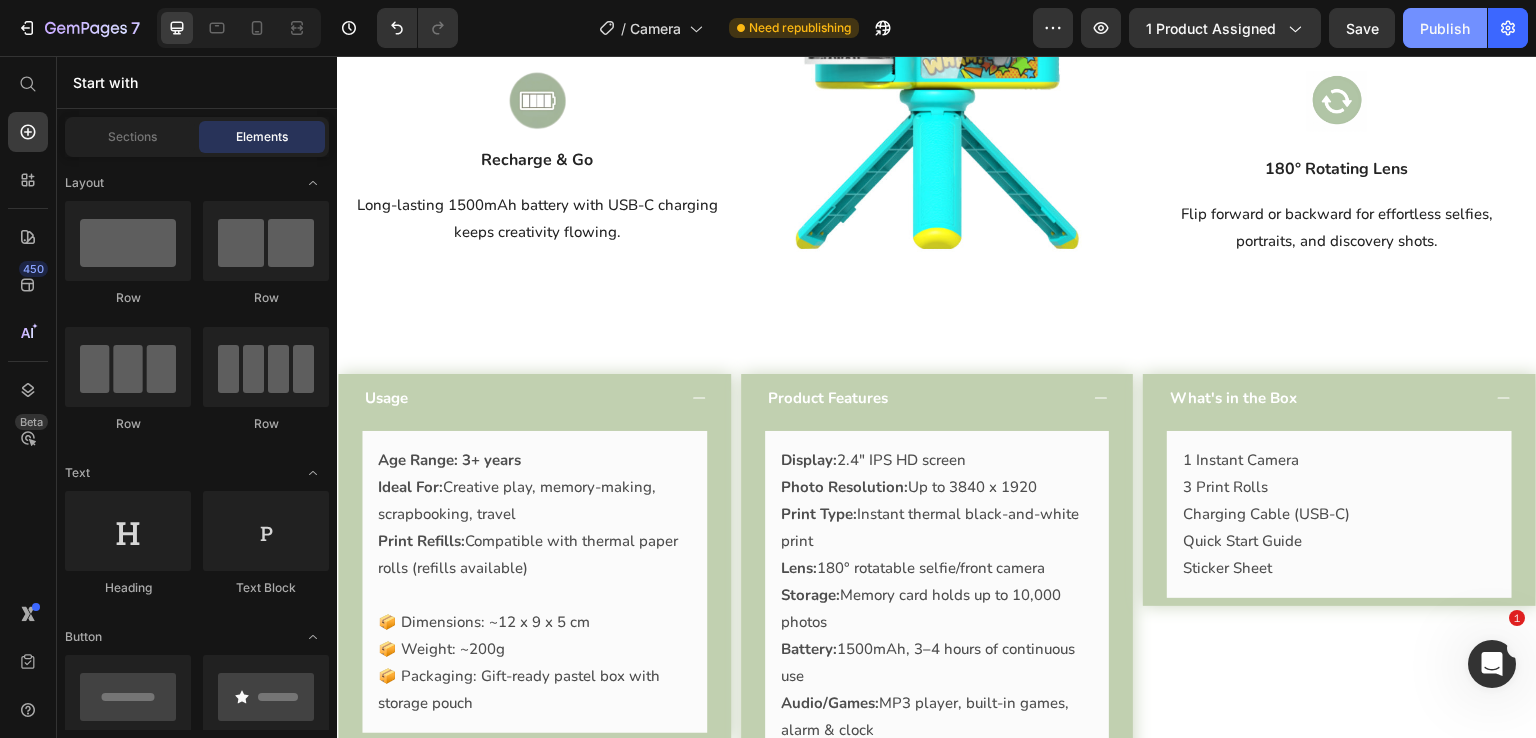 click on "Publish" at bounding box center [1445, 28] 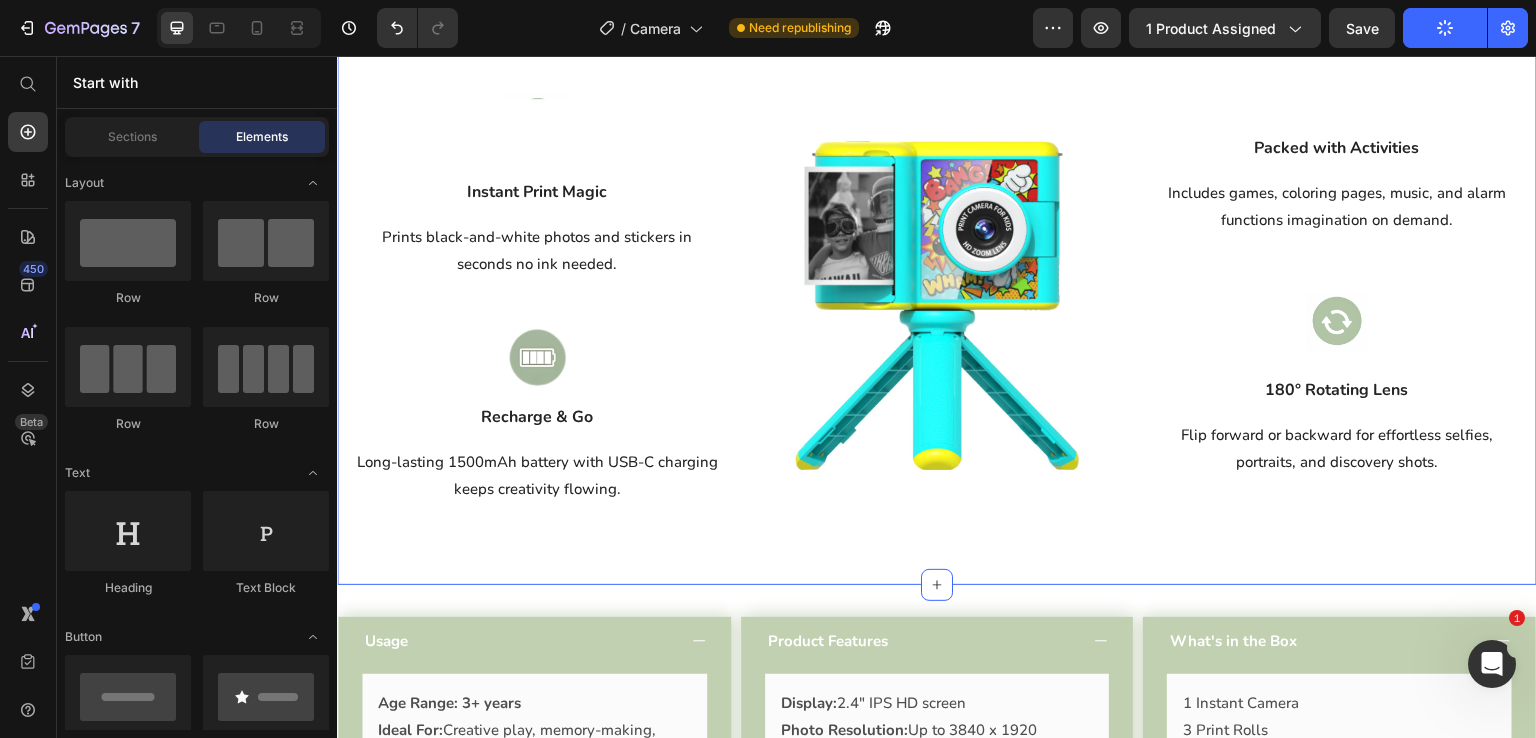 scroll, scrollTop: 1682, scrollLeft: 0, axis: vertical 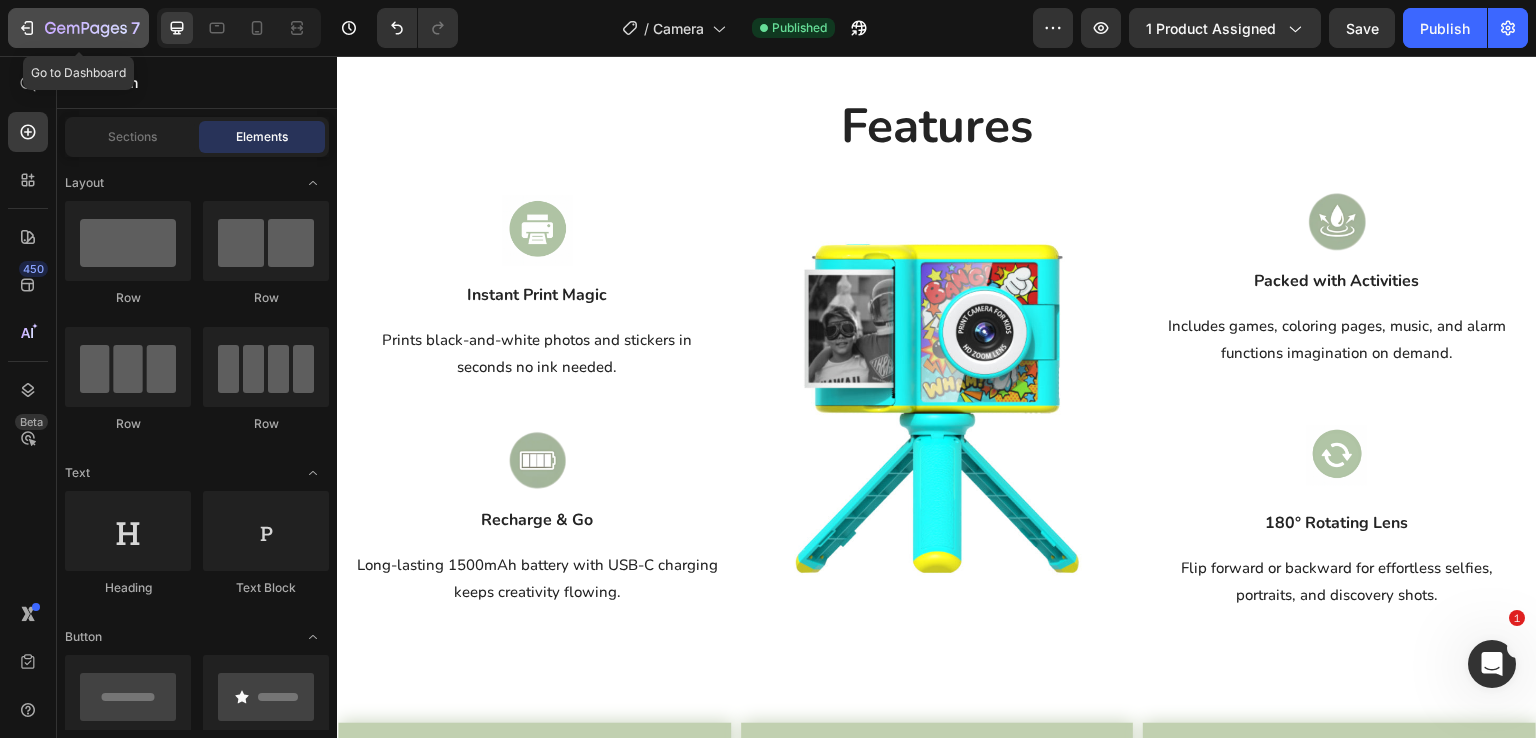 click 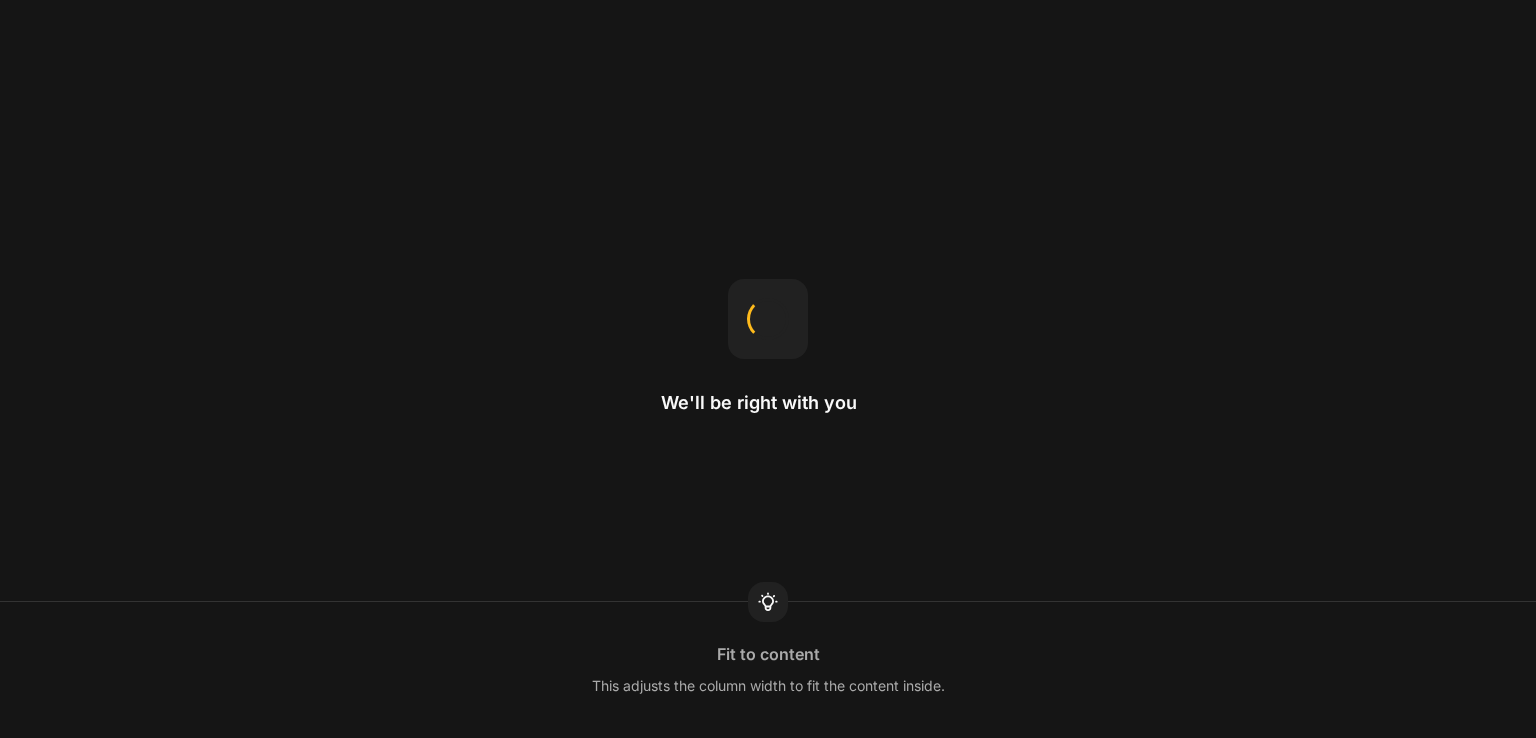 scroll, scrollTop: 0, scrollLeft: 0, axis: both 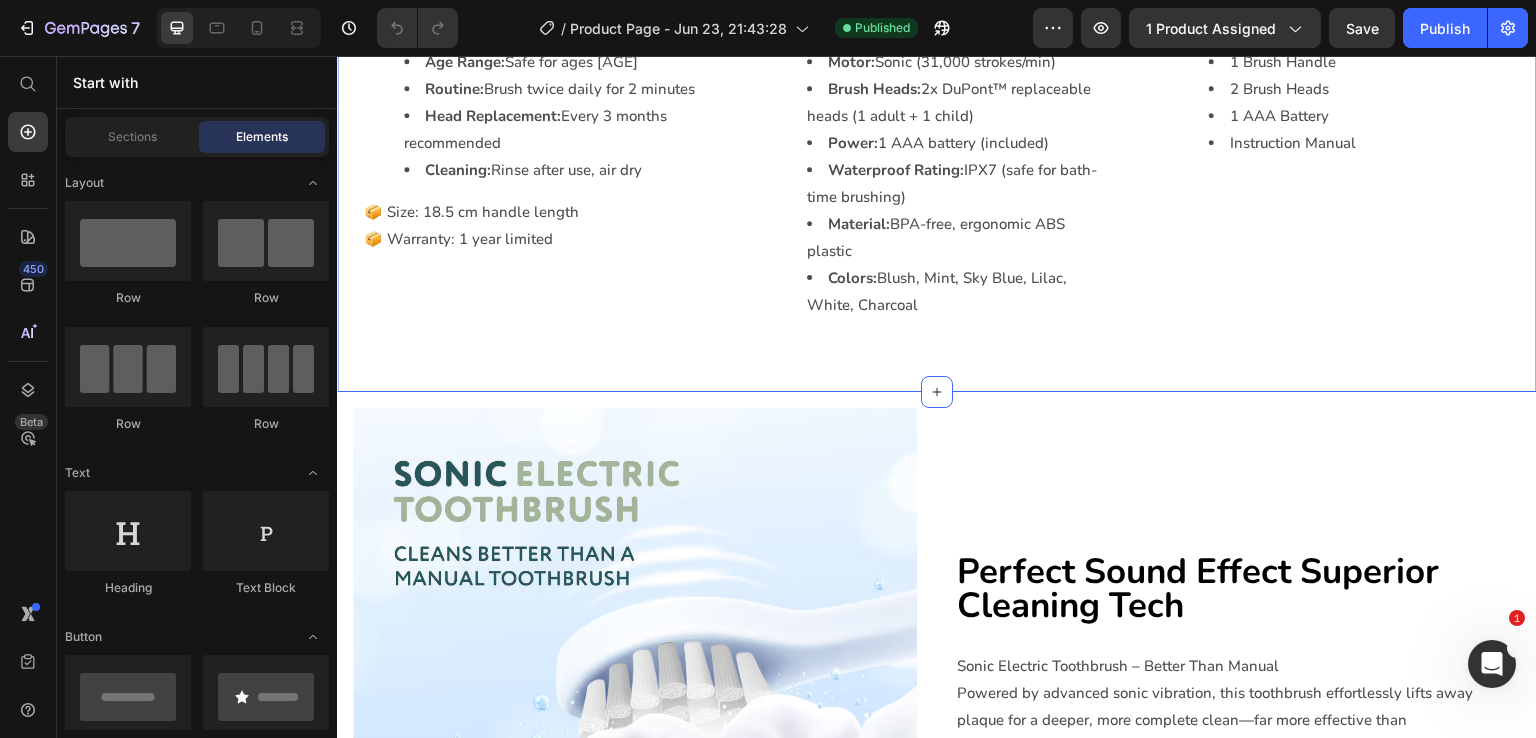 click 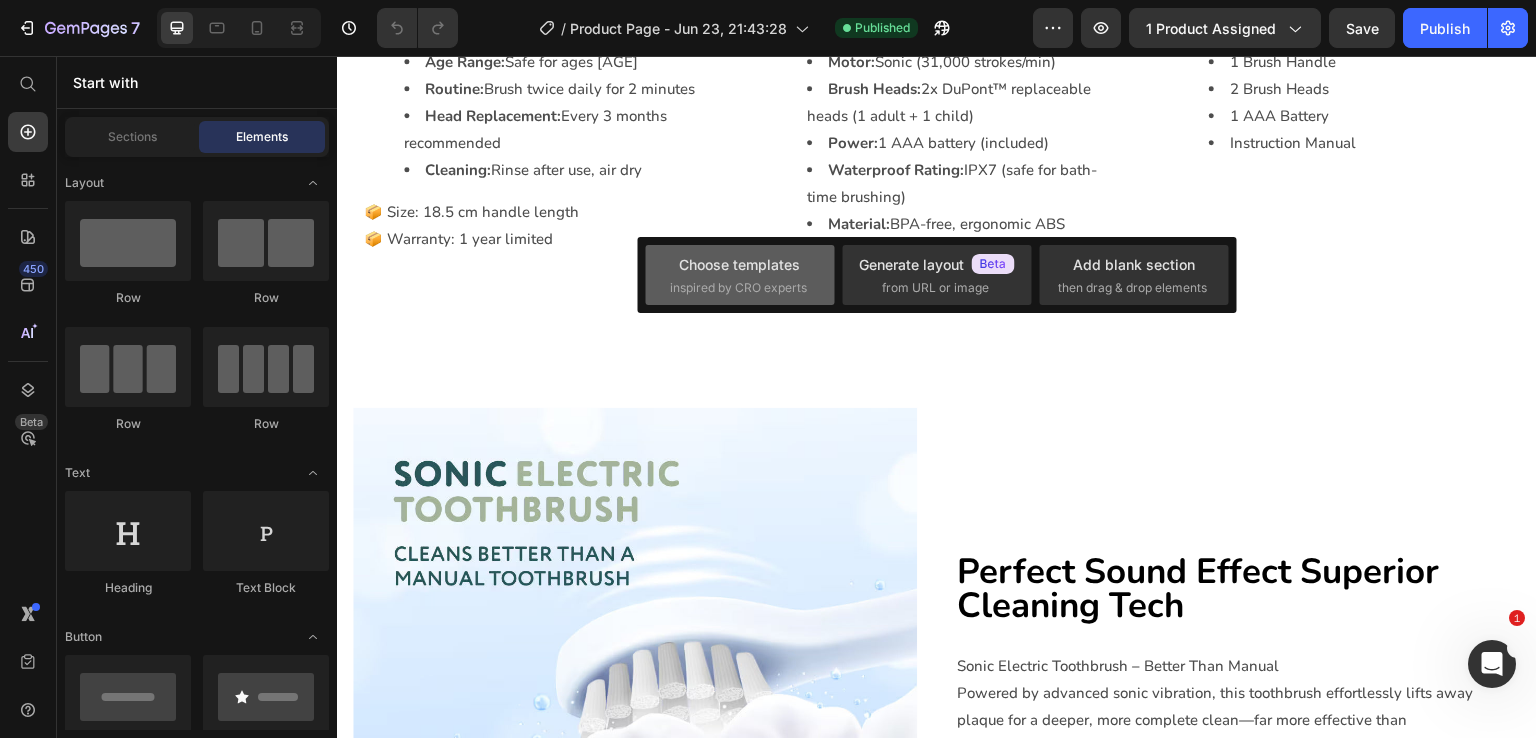 click on "Choose templates  inspired by CRO experts" 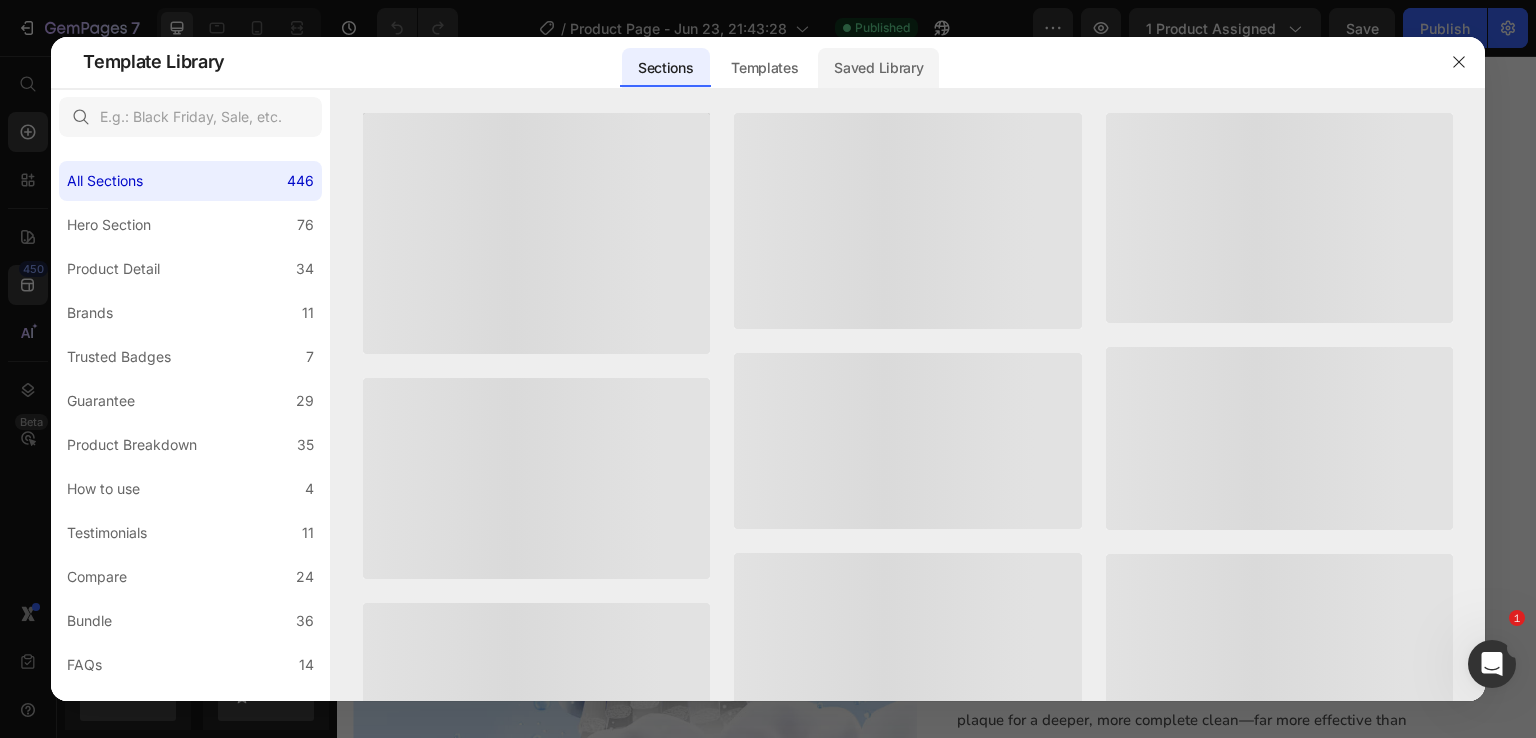 click on "Saved Library" 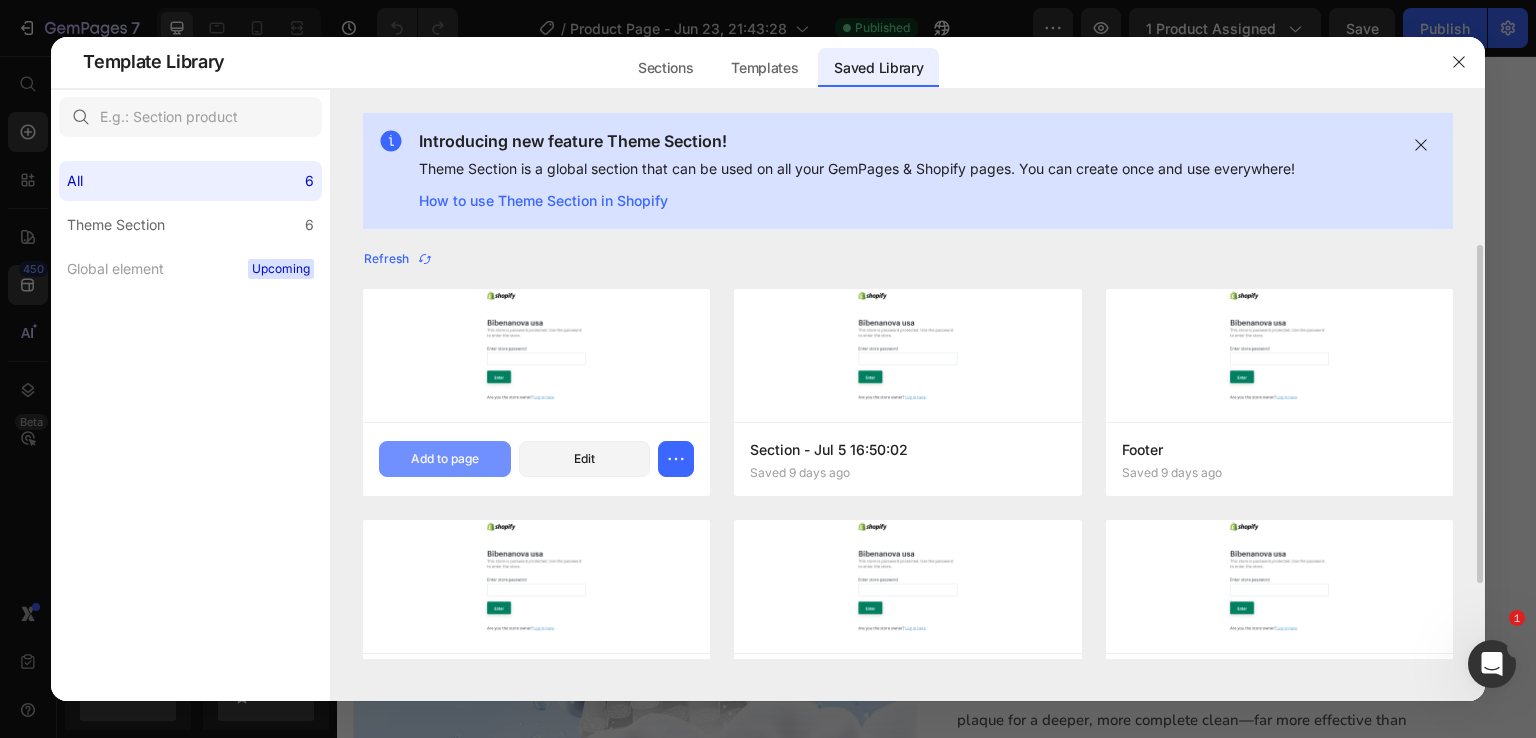 click on "Add to page" at bounding box center (445, 459) 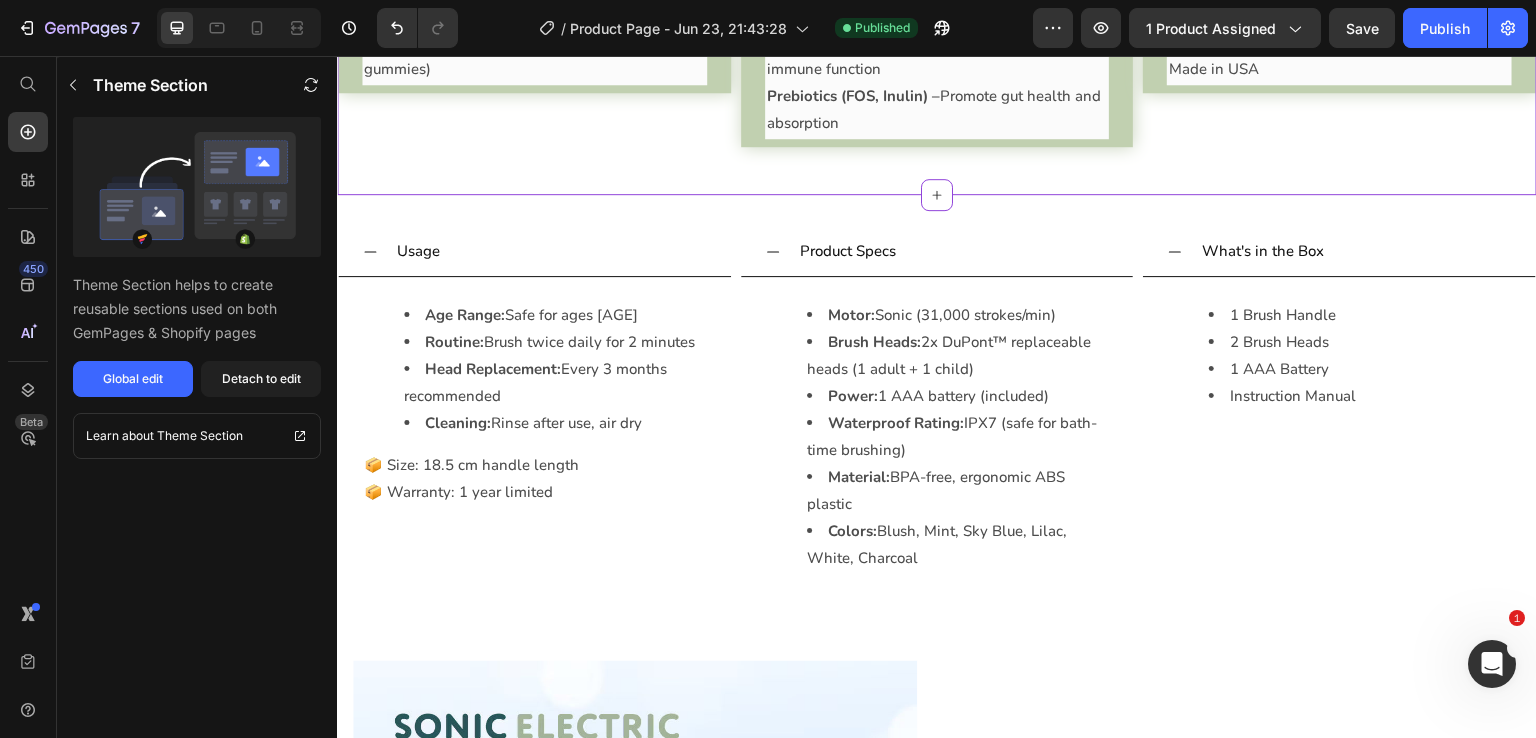 scroll, scrollTop: 2649, scrollLeft: 0, axis: vertical 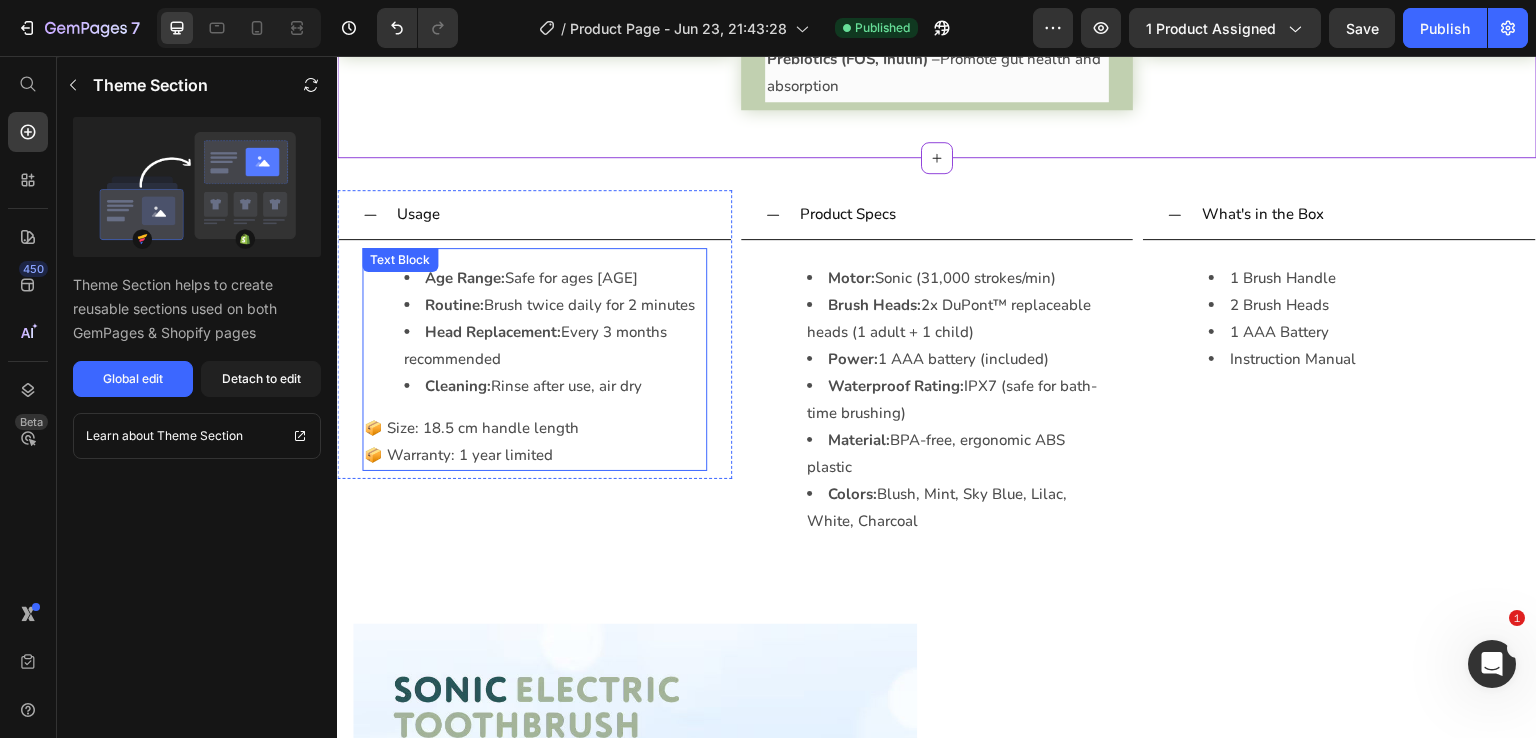 click on "Routine:  Brush twice daily for 2 minutes" at bounding box center (554, 305) 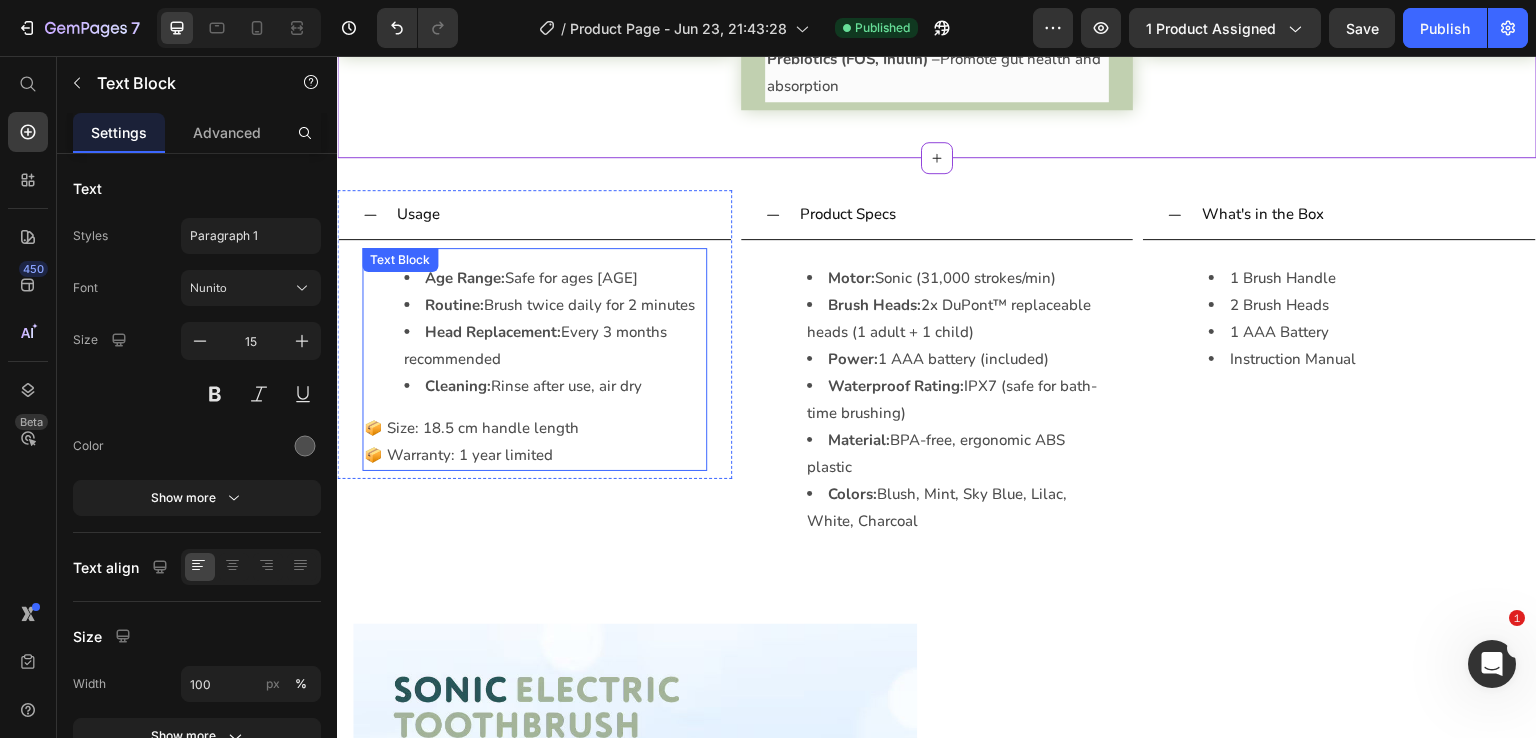 click on "Routine:  Brush twice daily for 2 minutes" at bounding box center [554, 305] 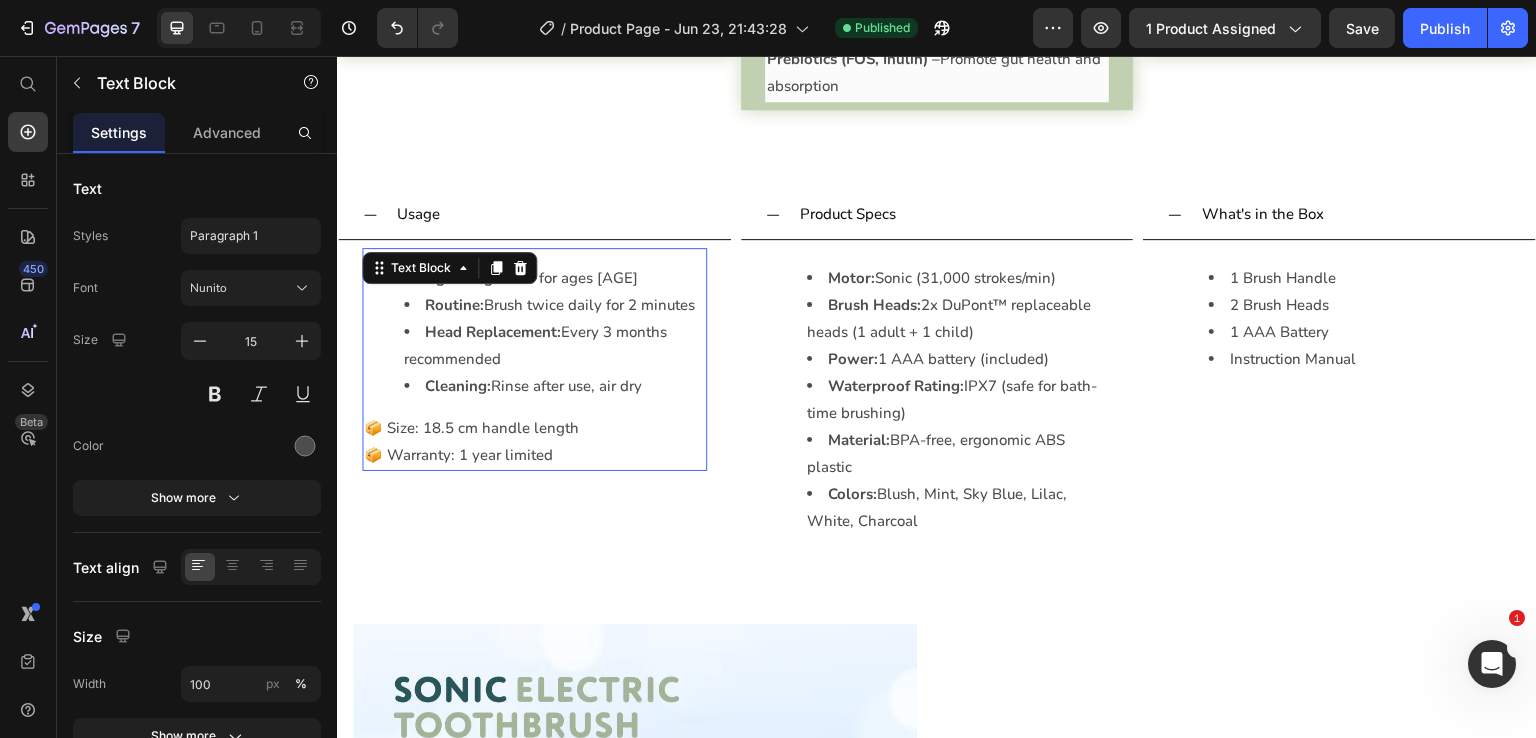 click on "Routine:  Brush twice daily for 2 minutes" at bounding box center [554, 305] 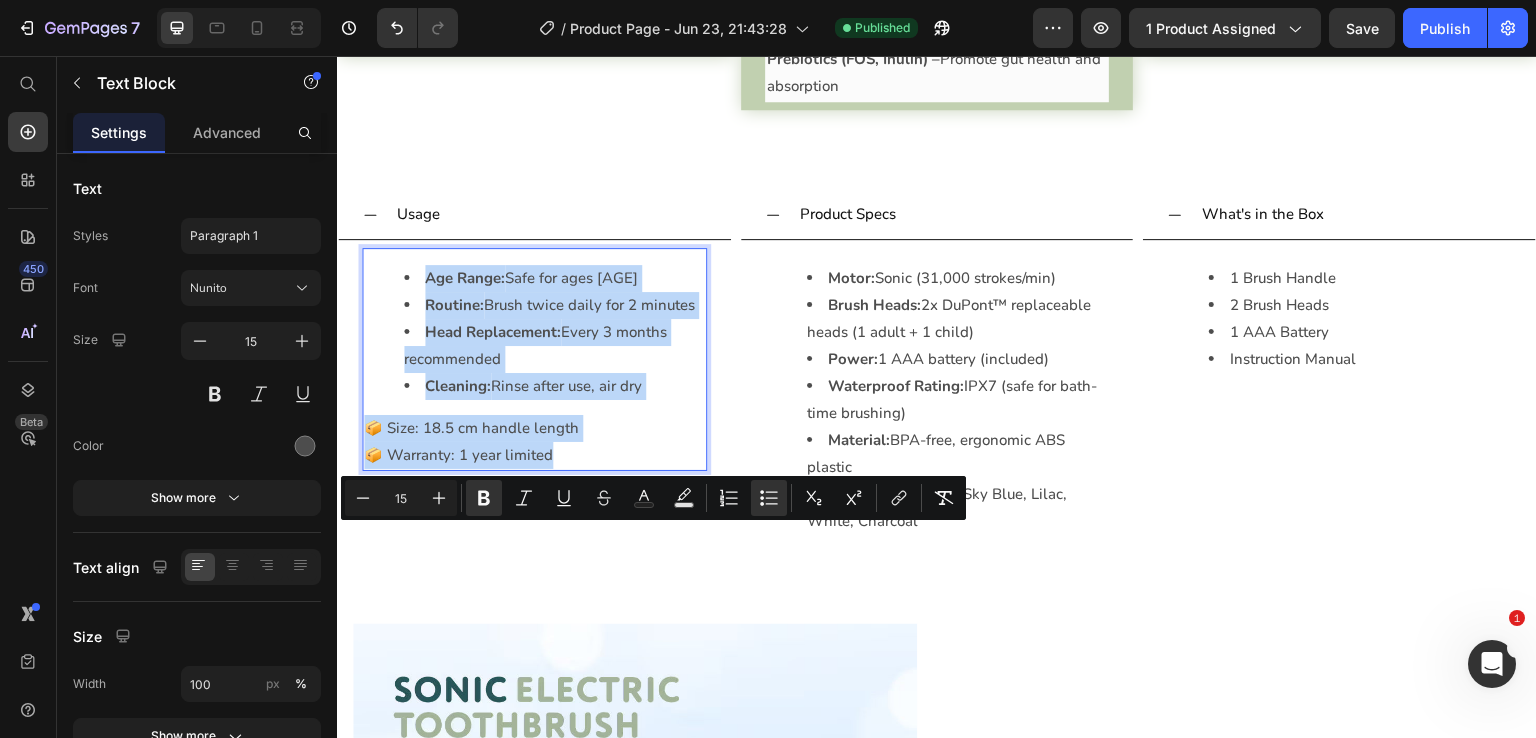 copy on "Age Range:  Safe for ages [AGE] Routine:  Brush twice daily for 2 minutes  Head Replacement:  Every 3 months recommended  Cleaning:  Rinse after use, air dry 📦 Size: 18.5 cm handle length 📦 Warranty: 1 year limited" 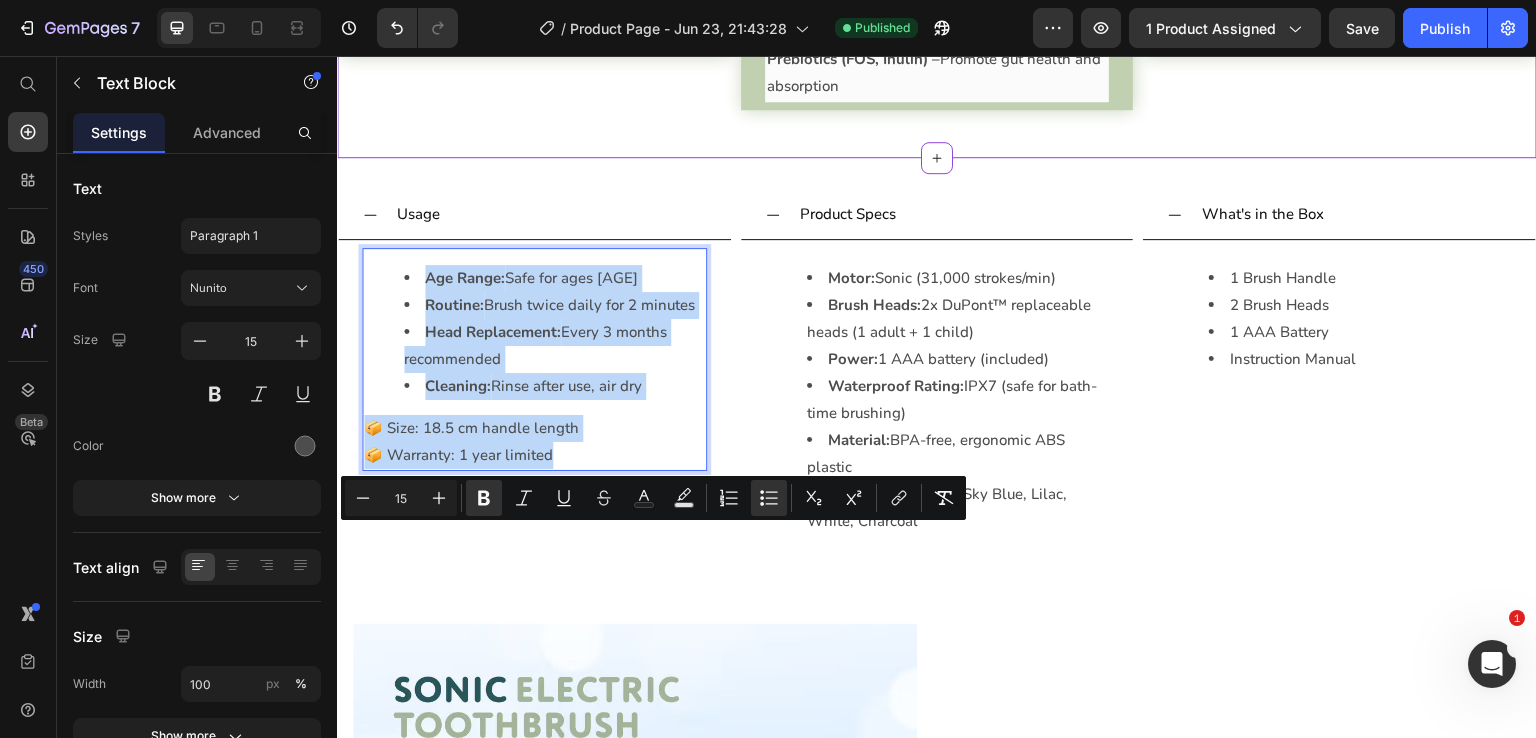 click on "When:  Morning or with school lunch Flavor: Natural mixed fruit" at bounding box center [534, -35] 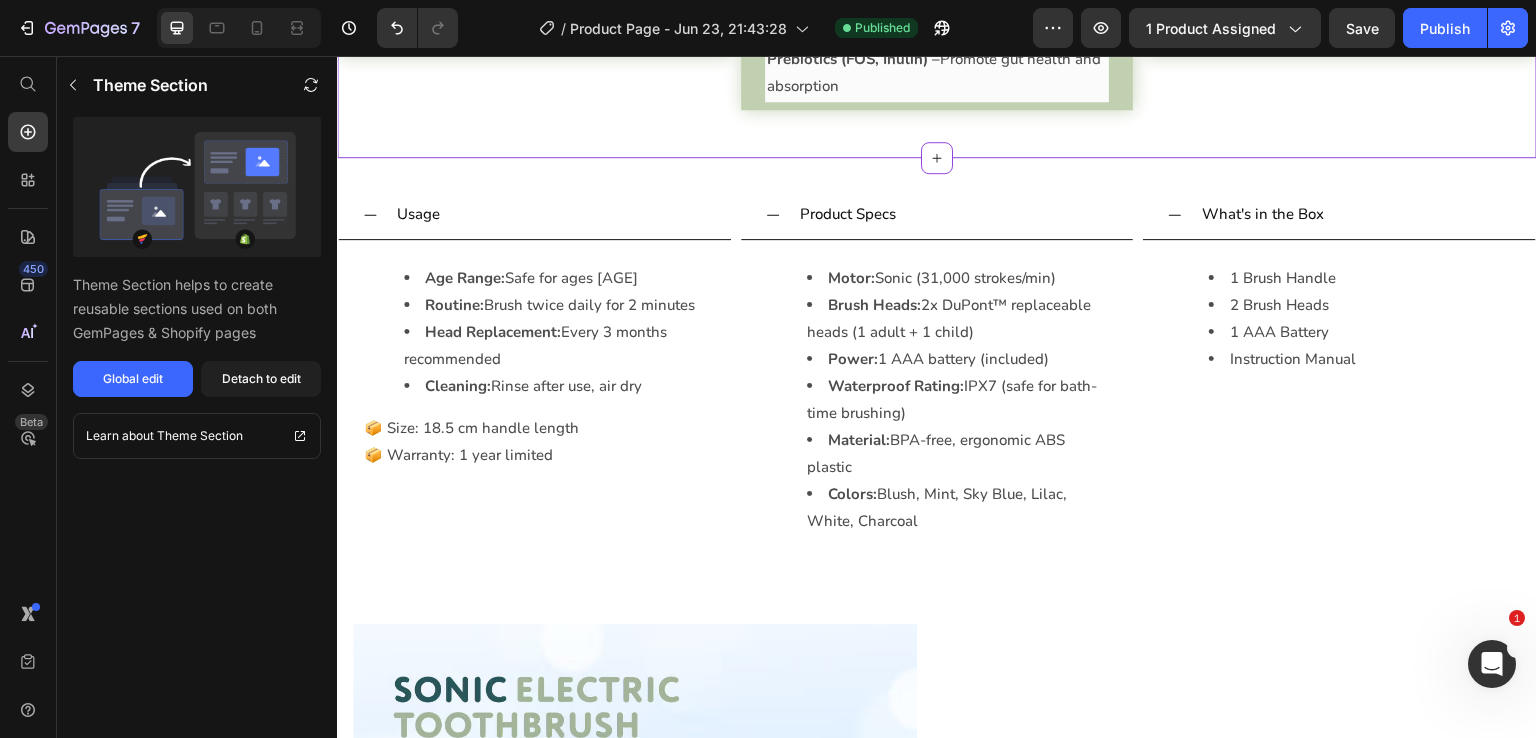 click on "When:  Morning or with school lunch Flavor: Natural mixed fruit" at bounding box center [534, -35] 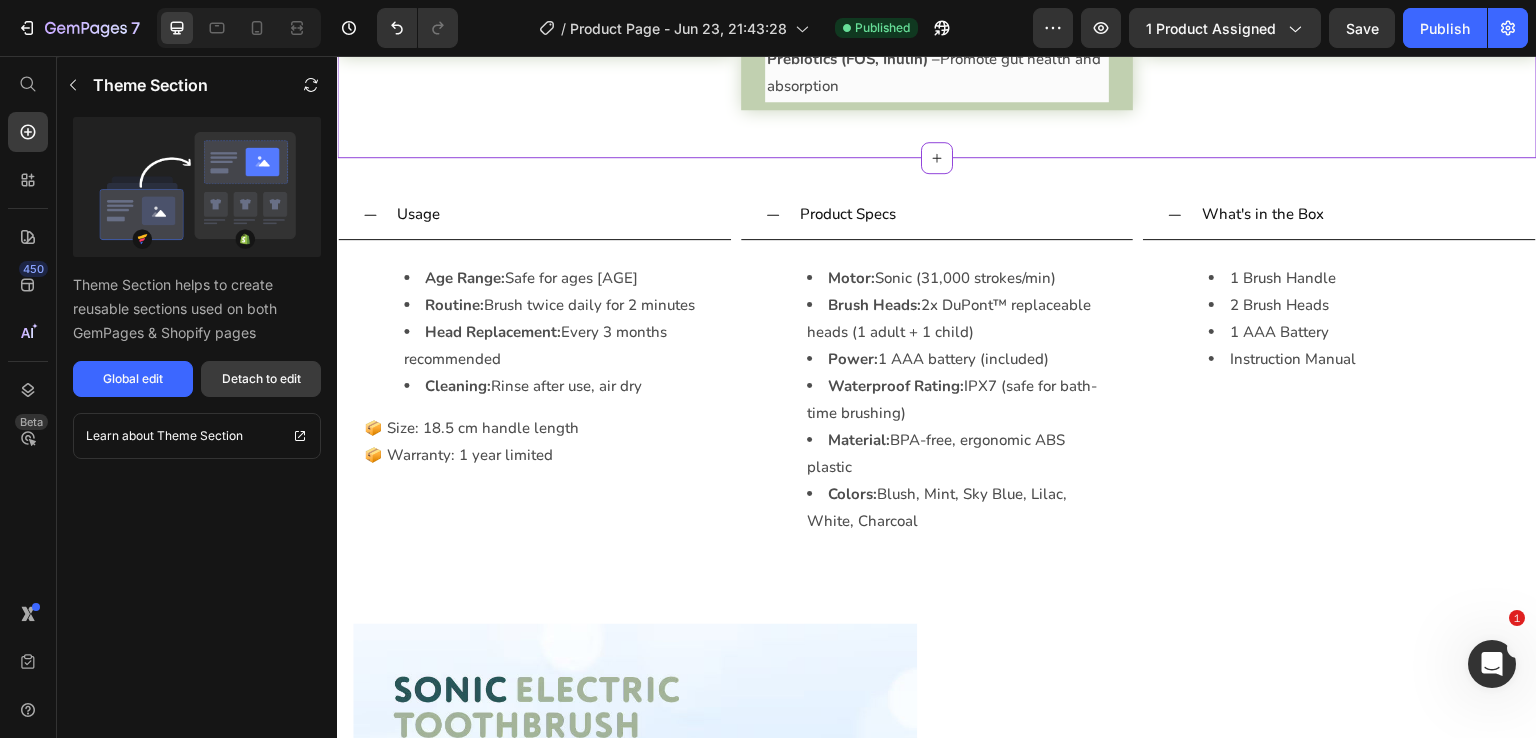 click on "Detach to edit" at bounding box center [261, 379] 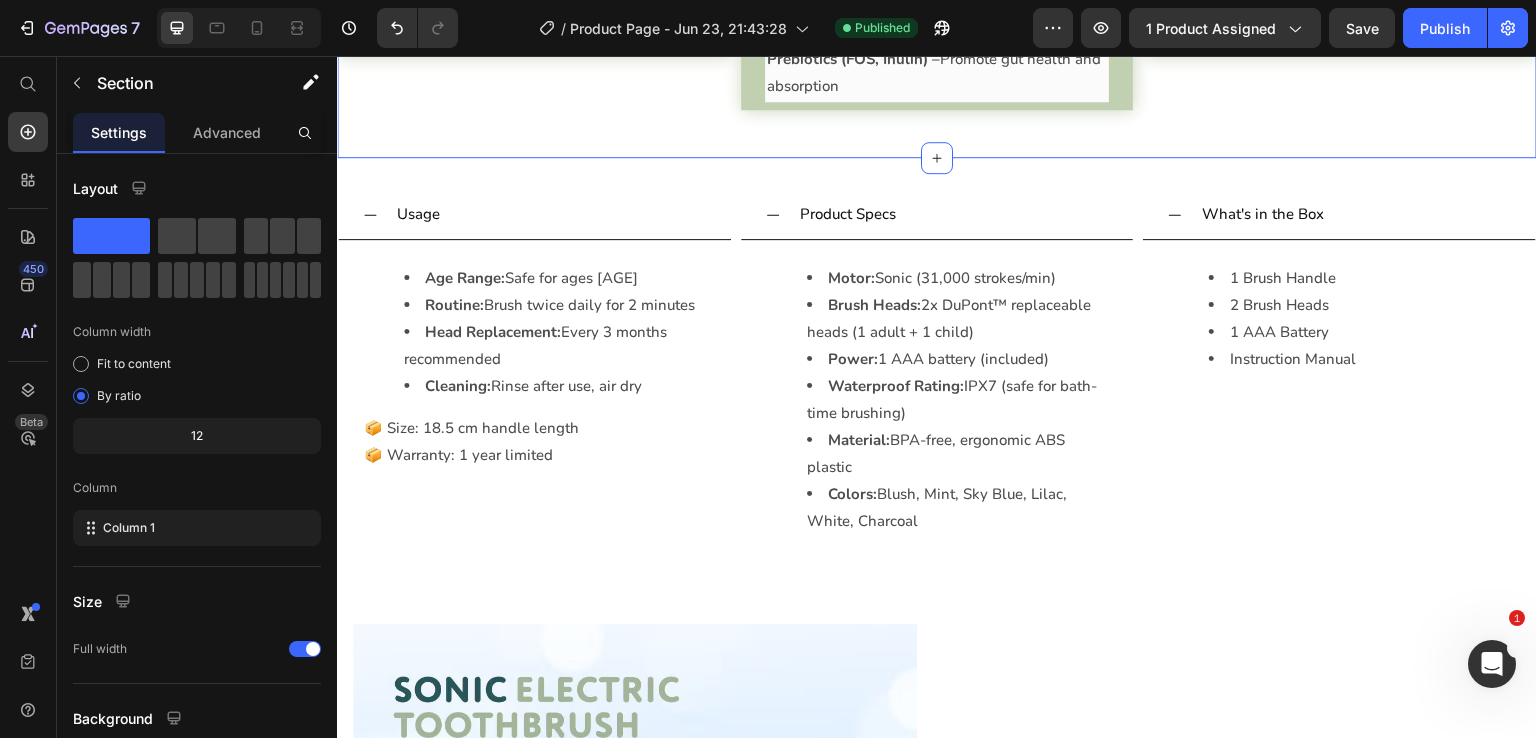 click on "When:  Morning or with school lunch Flavor: Natural mixed fruit" at bounding box center [534, -35] 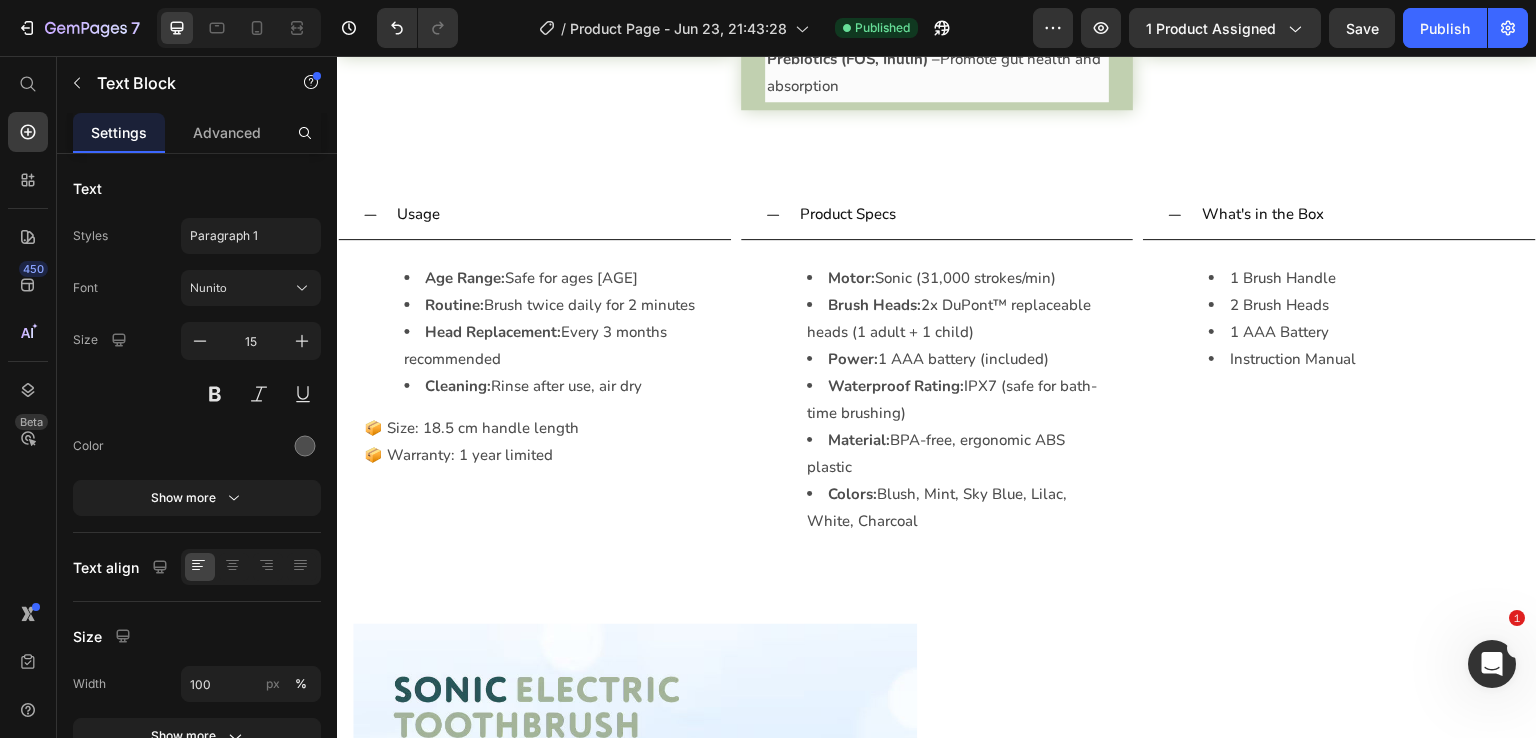 click on "When:  Morning or with school lunch Flavor: Natural mixed fruit" at bounding box center (534, -35) 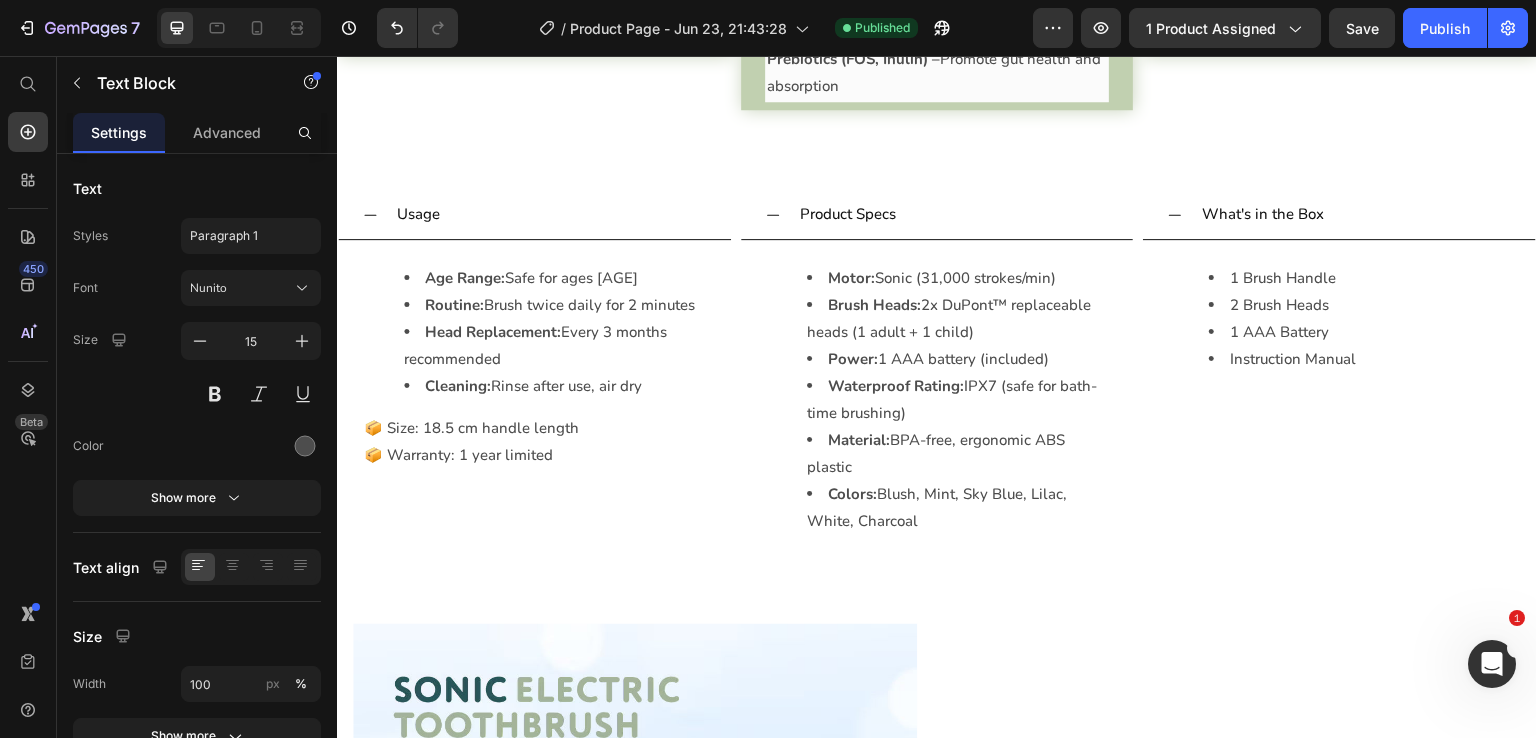 click on "When:  Morning or with school lunch Flavor: Natural mixed fruit" at bounding box center [534, -35] 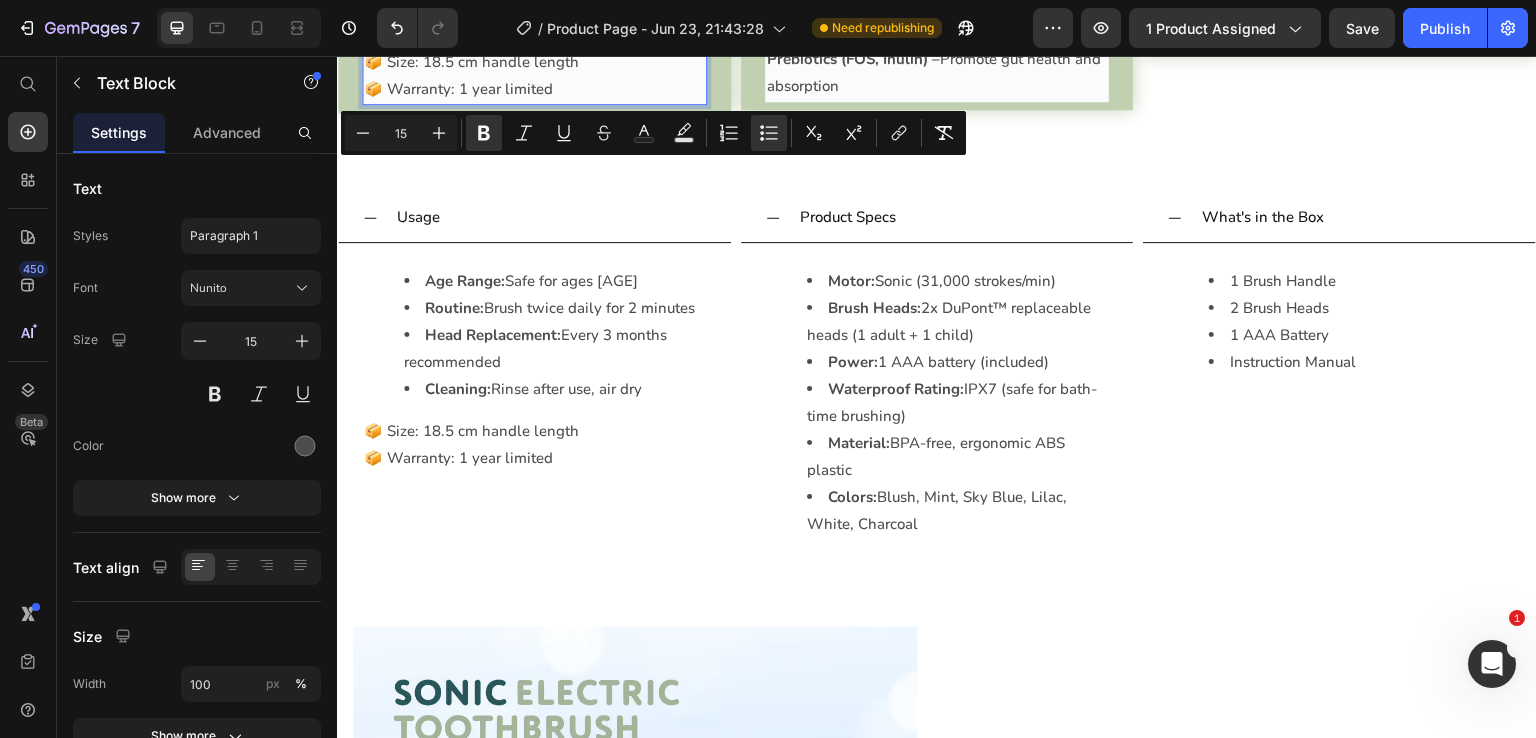 drag, startPoint x: 658, startPoint y: 303, endPoint x: 420, endPoint y: 161, distance: 277.14255 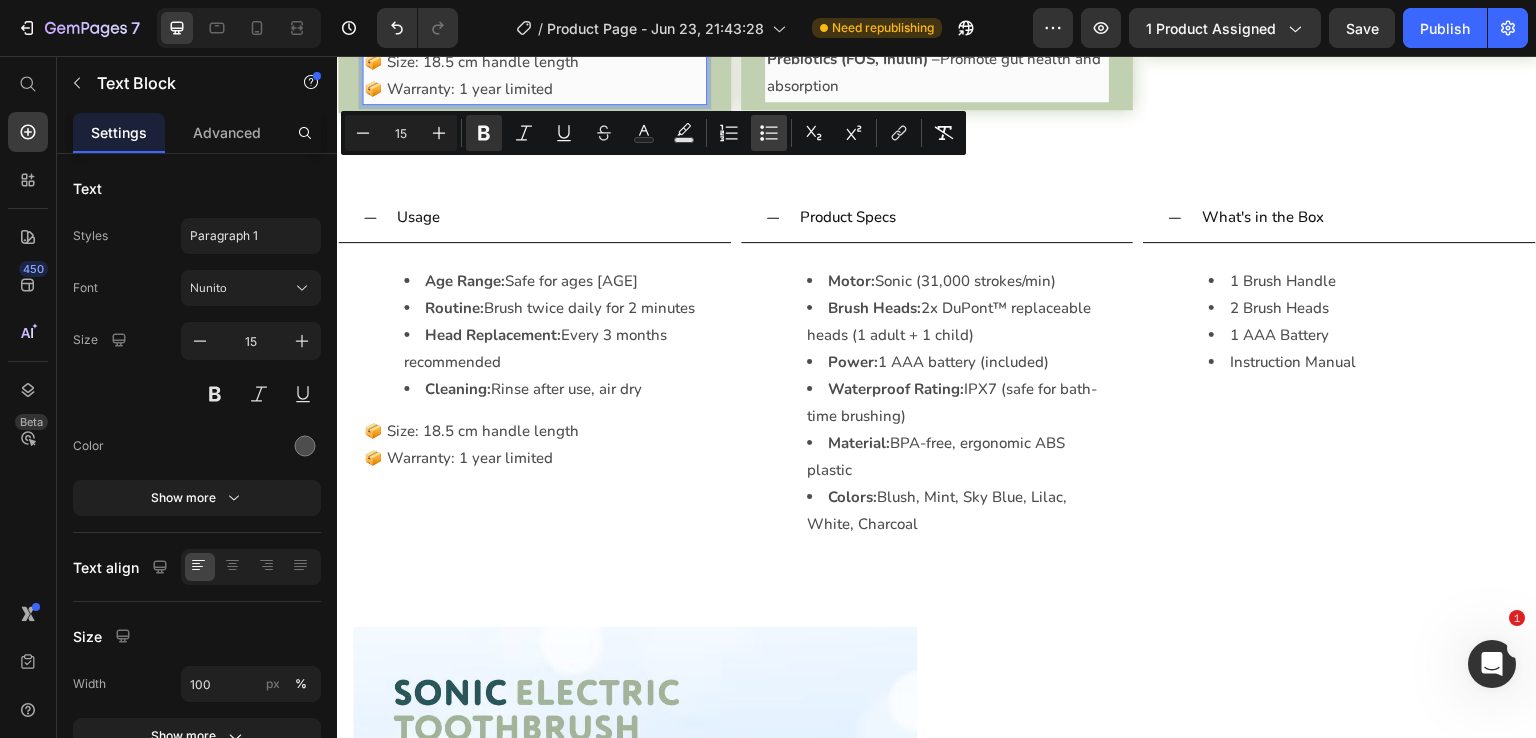 click 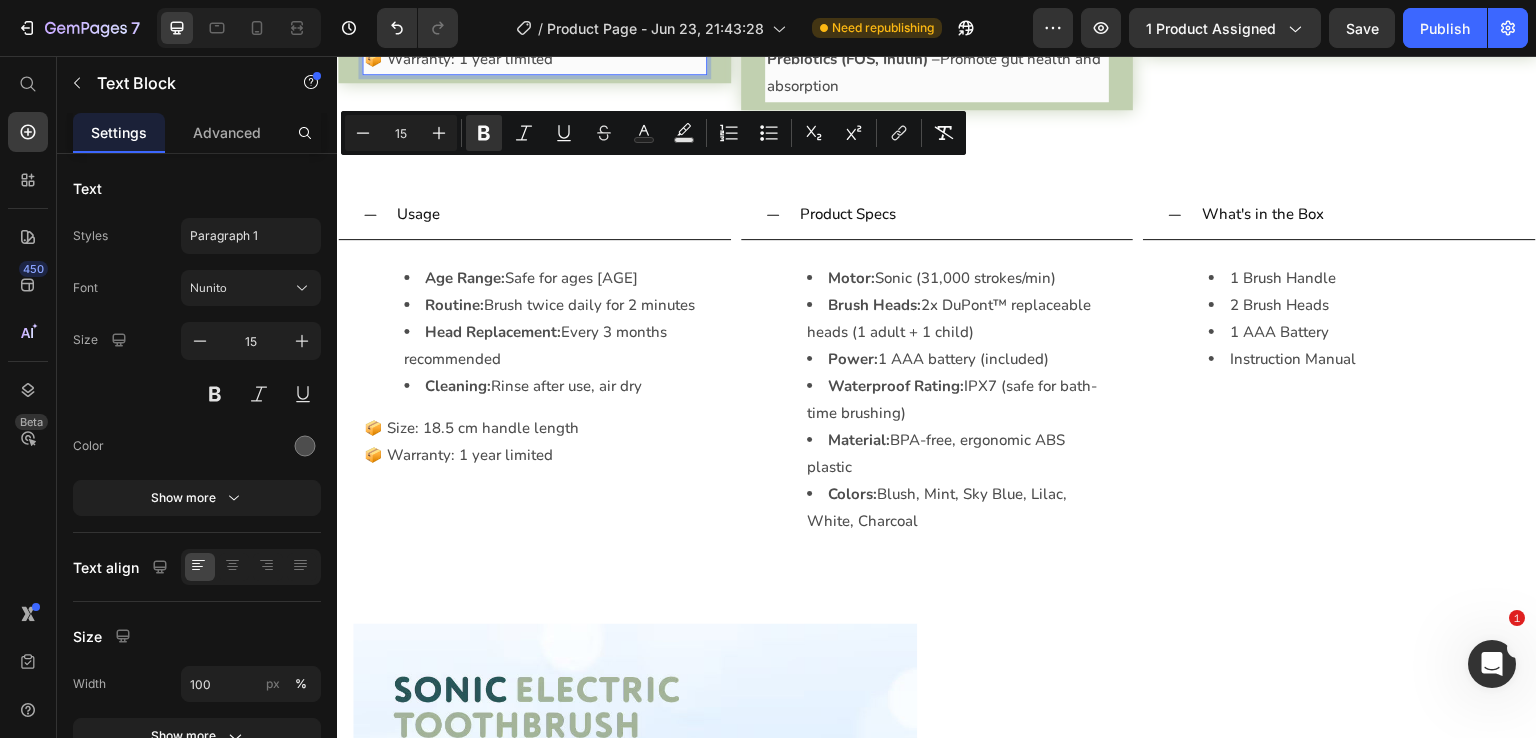 click on "📦 Size: 18.5 cm handle length" at bounding box center [534, 32] 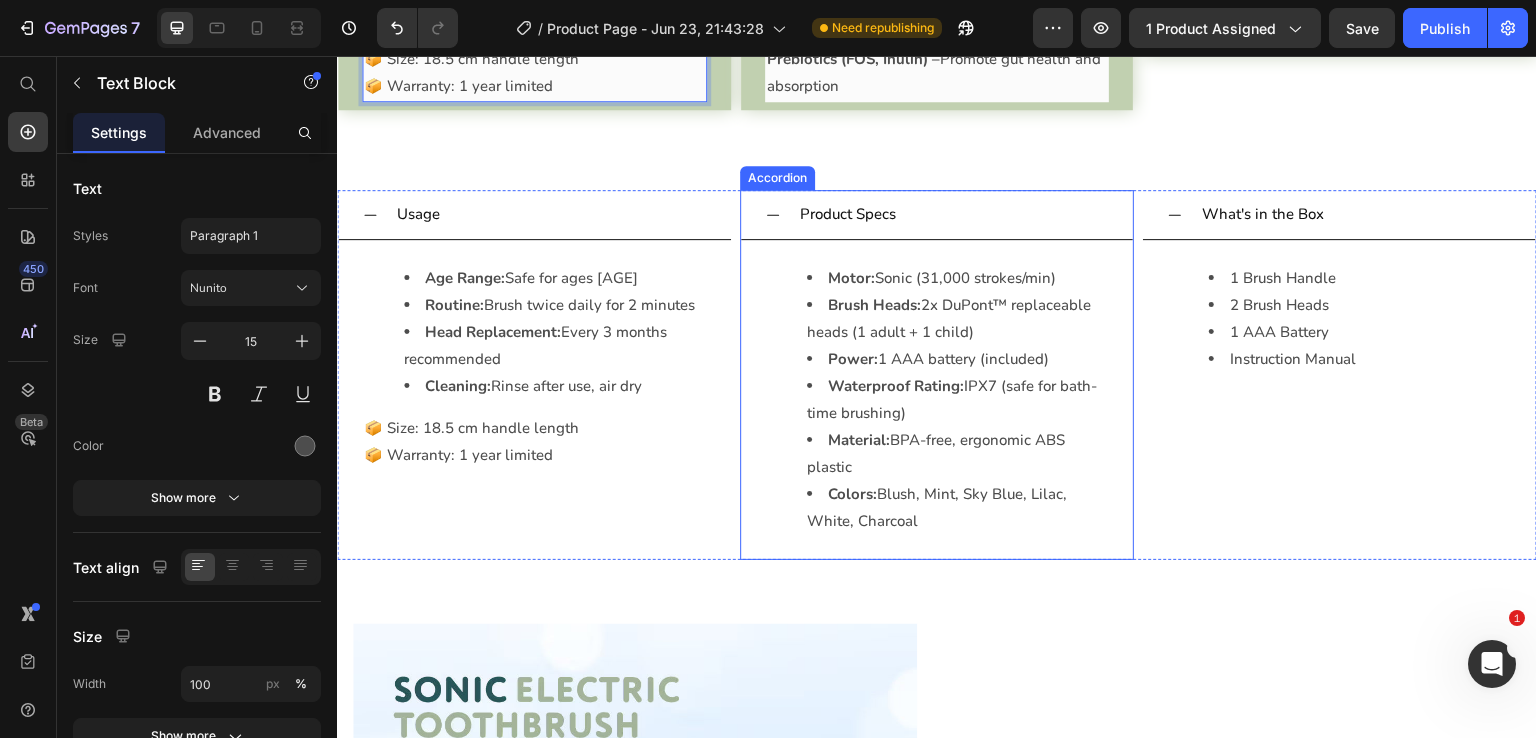click on "Product Specs" at bounding box center (848, 214) 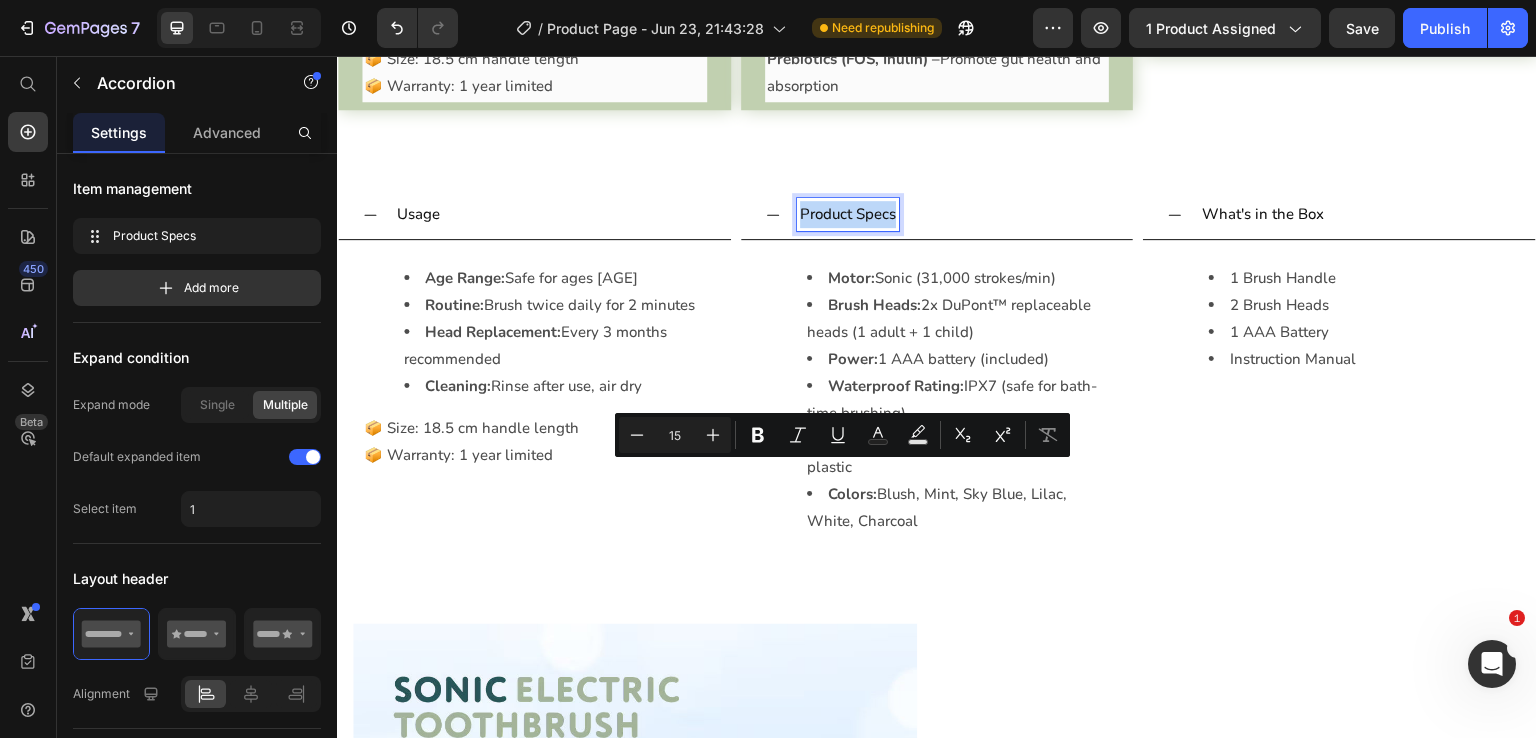 copy on "Product Specs" 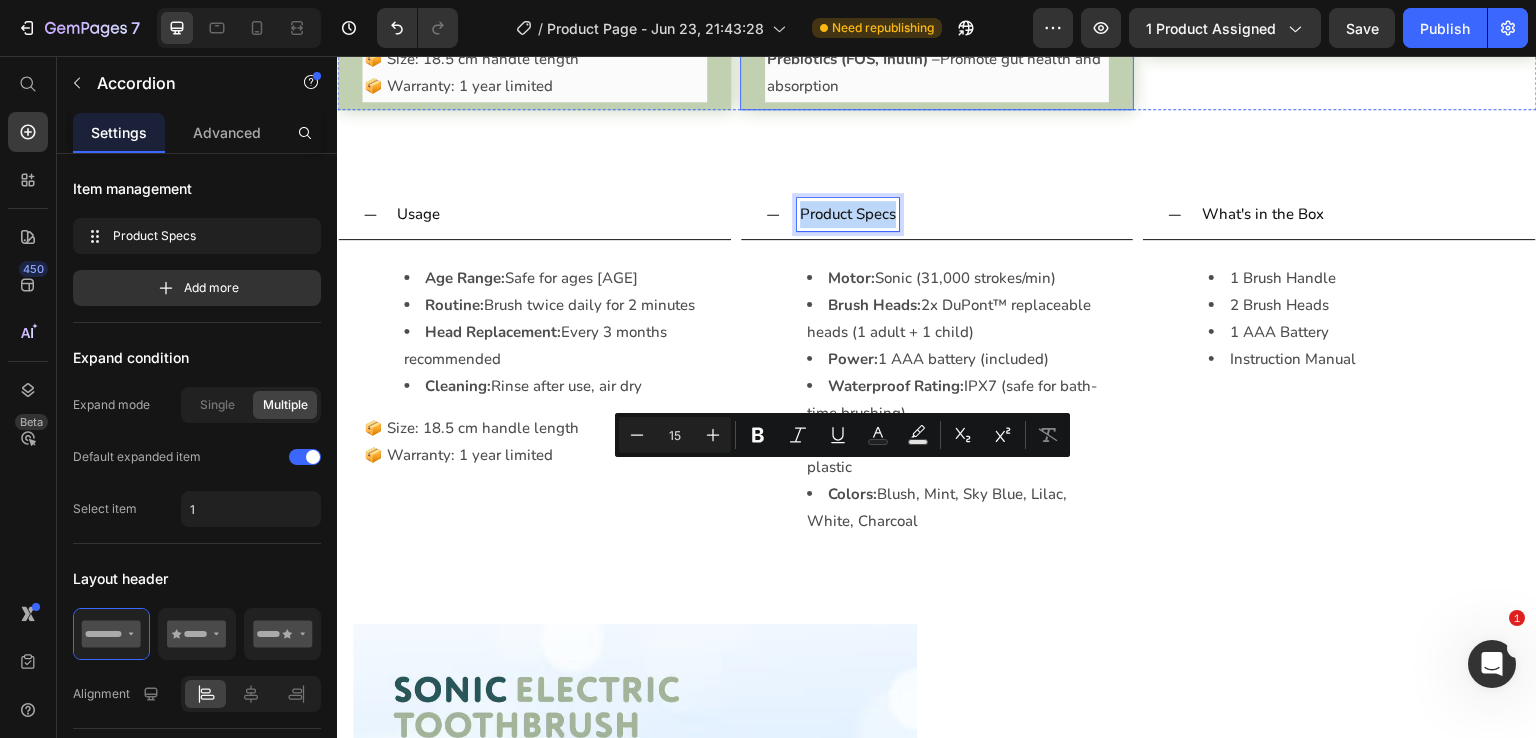 click on "Ingredients & Function" at bounding box center [847, -151] 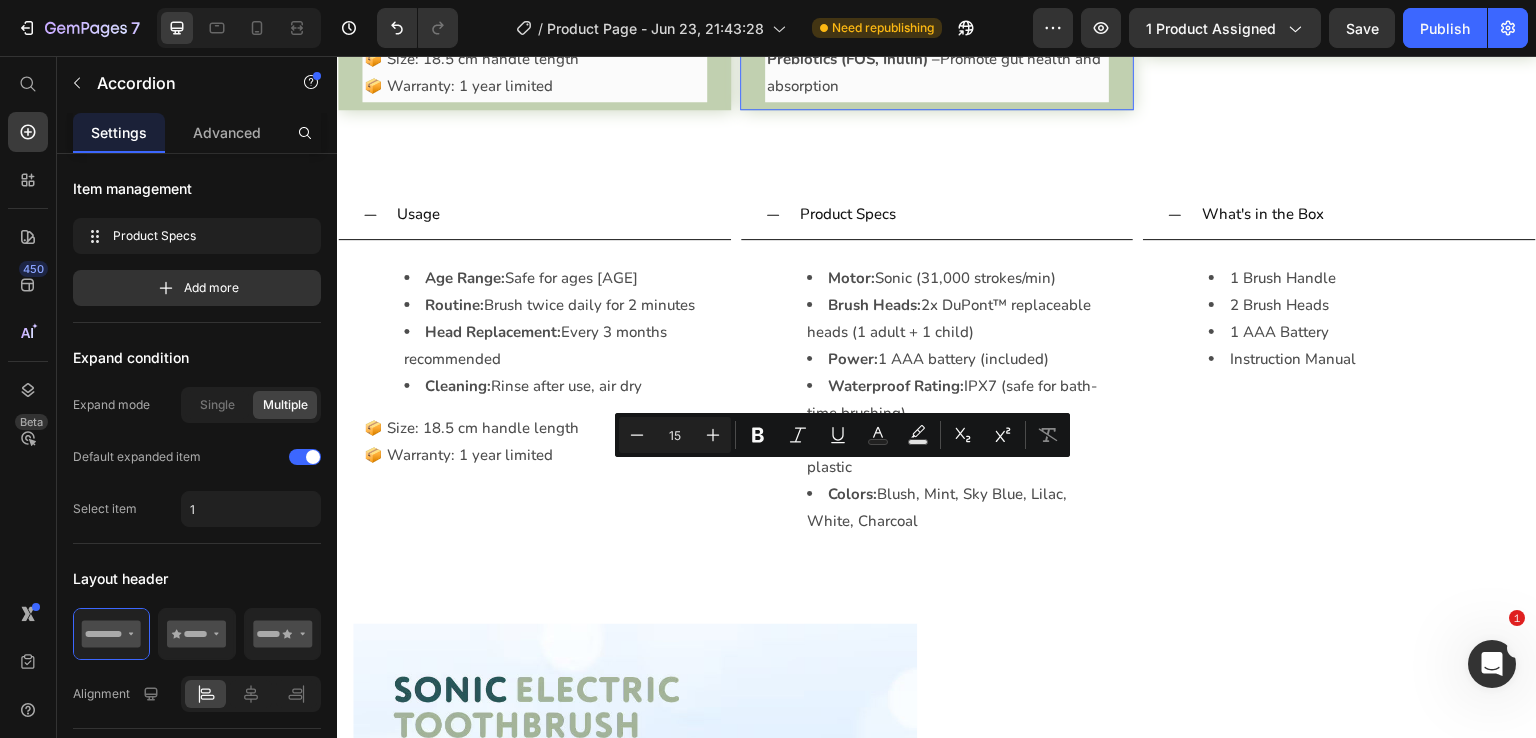 click on "Ingredients & Function Cognizin® (Citicoline) –  Nootropic that supports brain energy, memory, and concentration Multivitamins (A, C, D3, E, B6, B12, Folic Acid) –  Nourish growth, development, and immunity Zinc + Elderberry + Beta Glucan –  Reinforce immune function  Prebiotics (FOS, Inulin) –  Promote gut health and absorption Text Block Accordion   0" at bounding box center [937, -33] 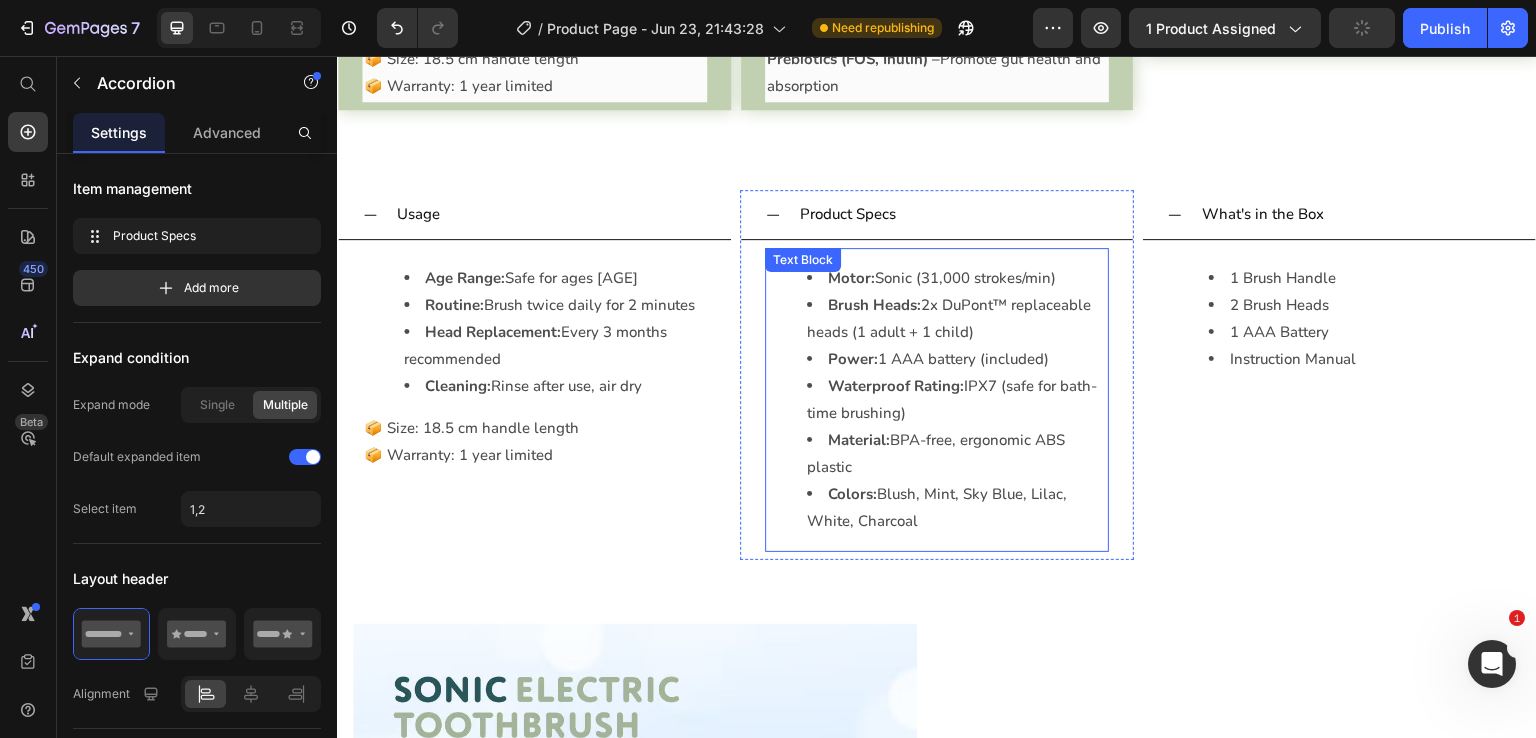 click on "Brush Heads:  2x DuPont™ replaceable heads (1 adult + 1 child)" at bounding box center [957, 319] 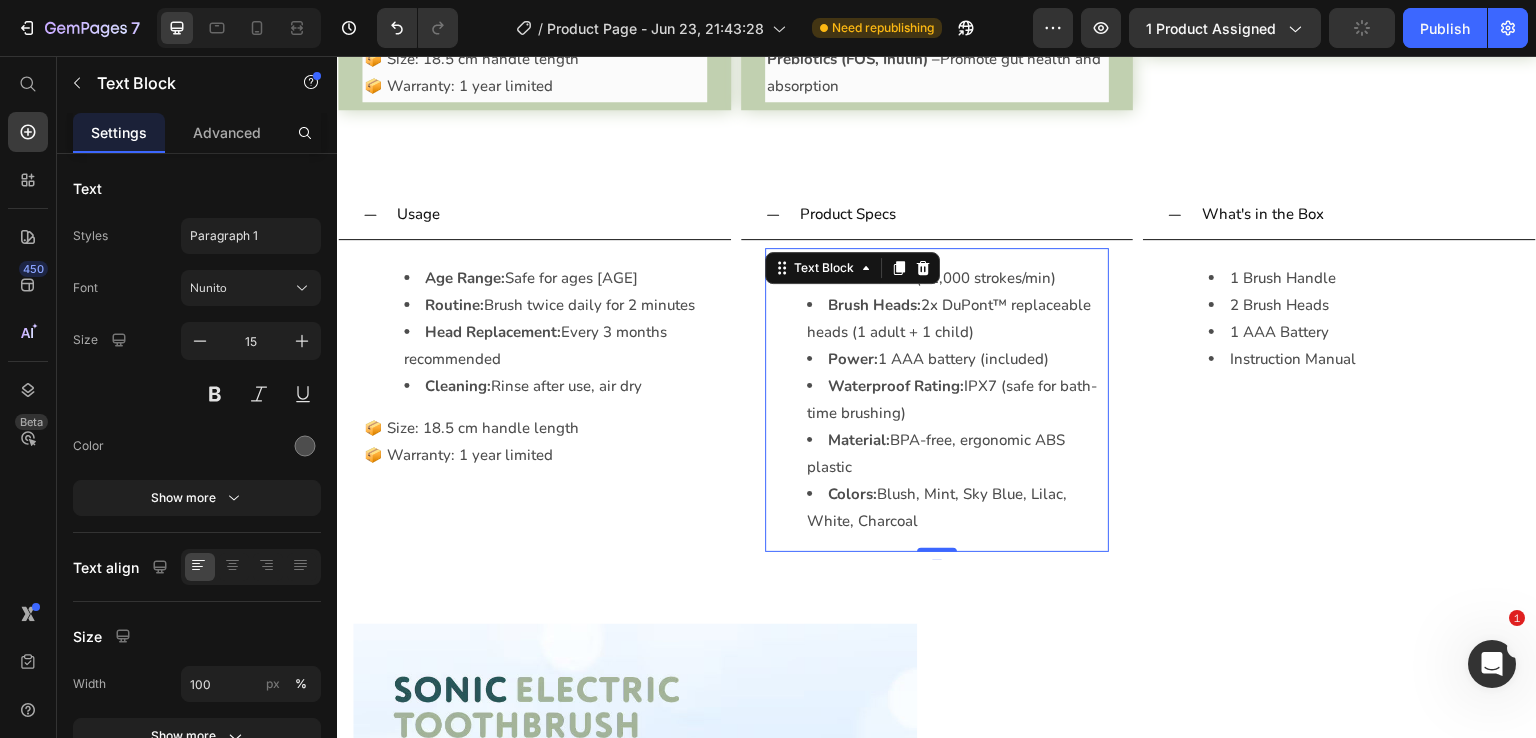 click on "Brush Heads:  2x DuPont™ replaceable heads (1 adult + 1 child)" at bounding box center (957, 319) 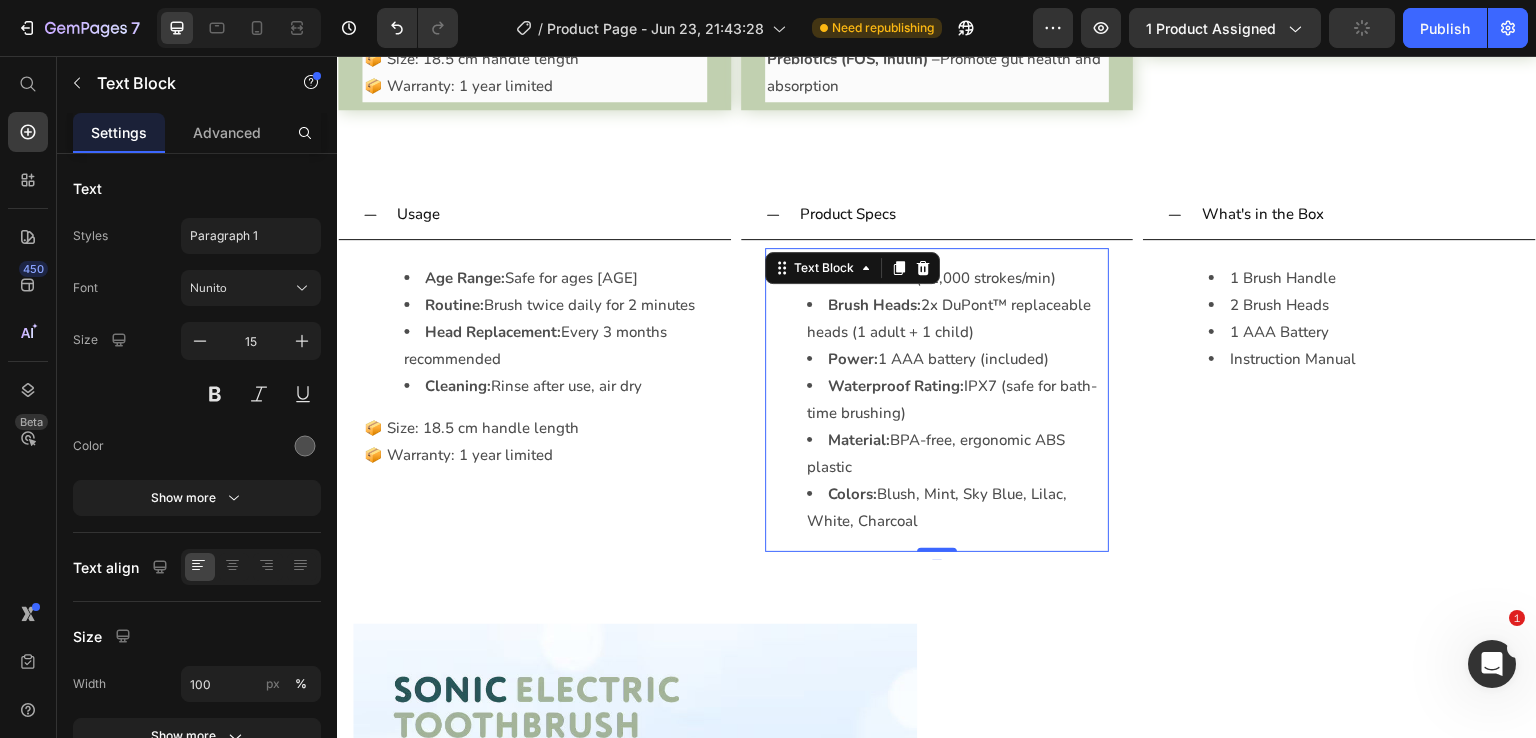 click on "Brush Heads:  2x DuPont™ replaceable heads (1 adult + 1 child)" at bounding box center [957, 319] 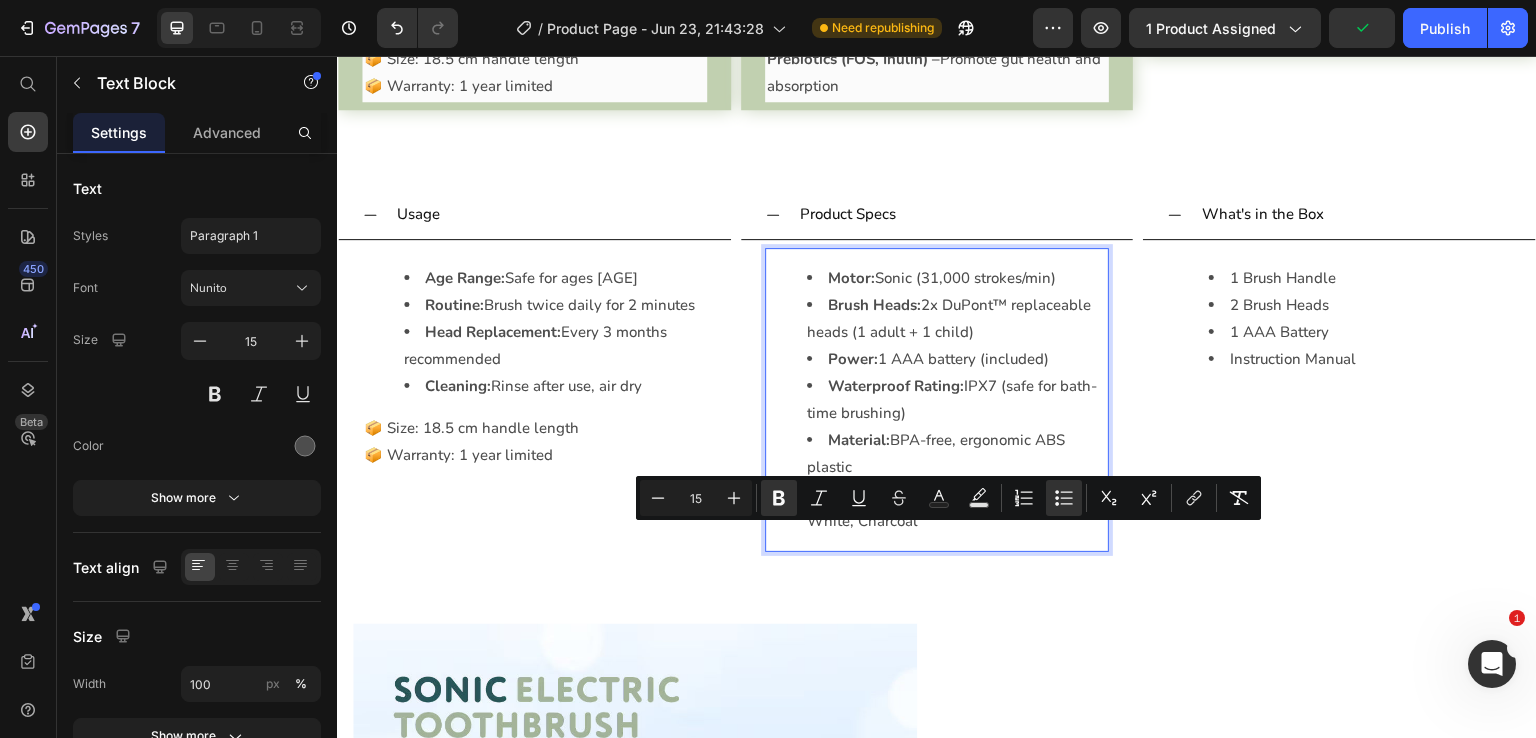 copy on "Motor:  Sonic (31,000 strokes/min) Brush Heads:  2x DuPont™ replaceable heads (1 adult + 1 child) Power:  1 AAA battery (included) Waterproof Rating:  IPX7 (safe for bath-time brushing) Material:  BPA-free, ergonomic ABS plastic  Colors:  Blush, Mint, Sky Blue, Lilac, White, Charcoal" 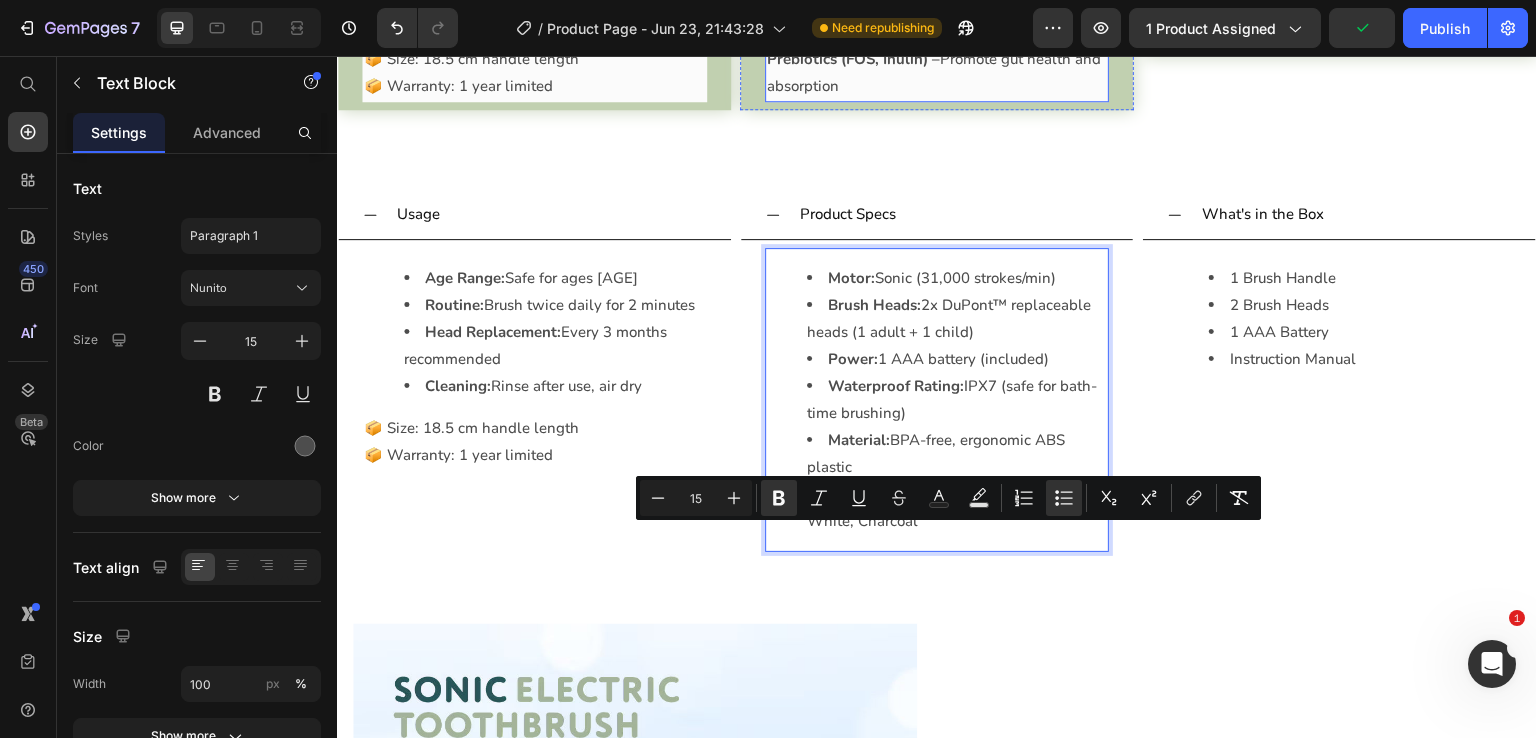 click on "Multivitamins (A, C, D3, E, B6, B12, Folic Acid) –  Nourish growth, development, and immunity" at bounding box center (937, -35) 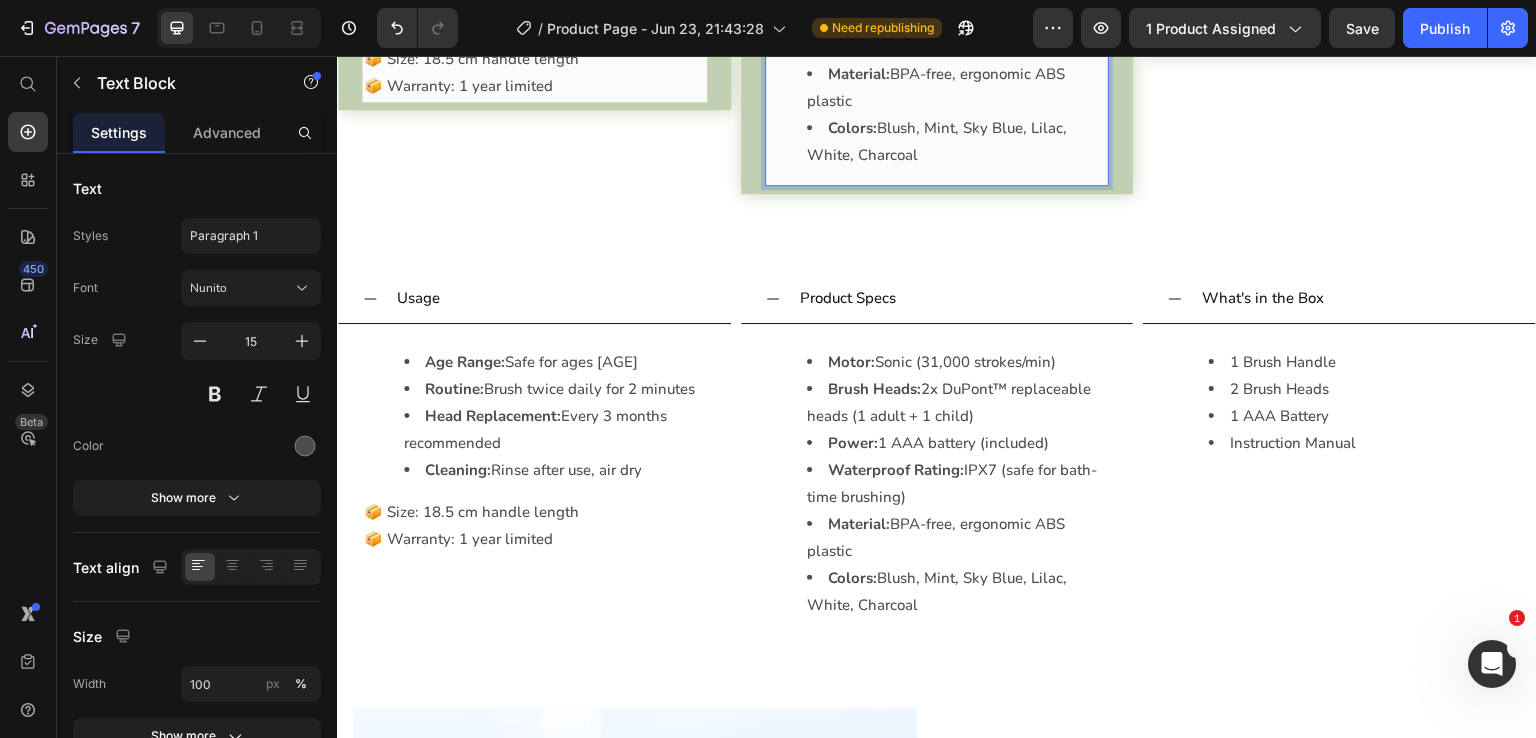 click on "Colors:  Blush, Mint, Sky Blue, Lilac, White, Charcoal" at bounding box center (957, 142) 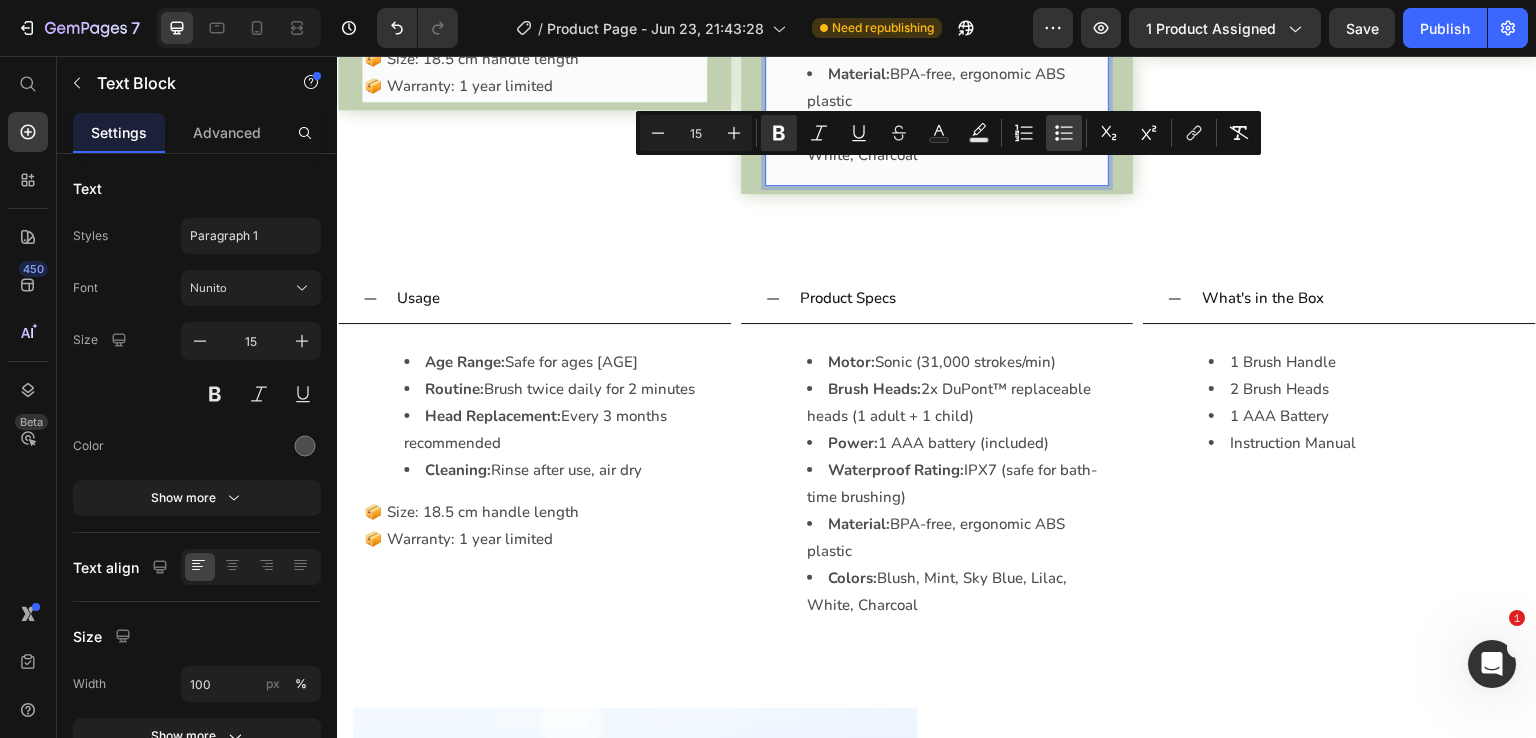 click 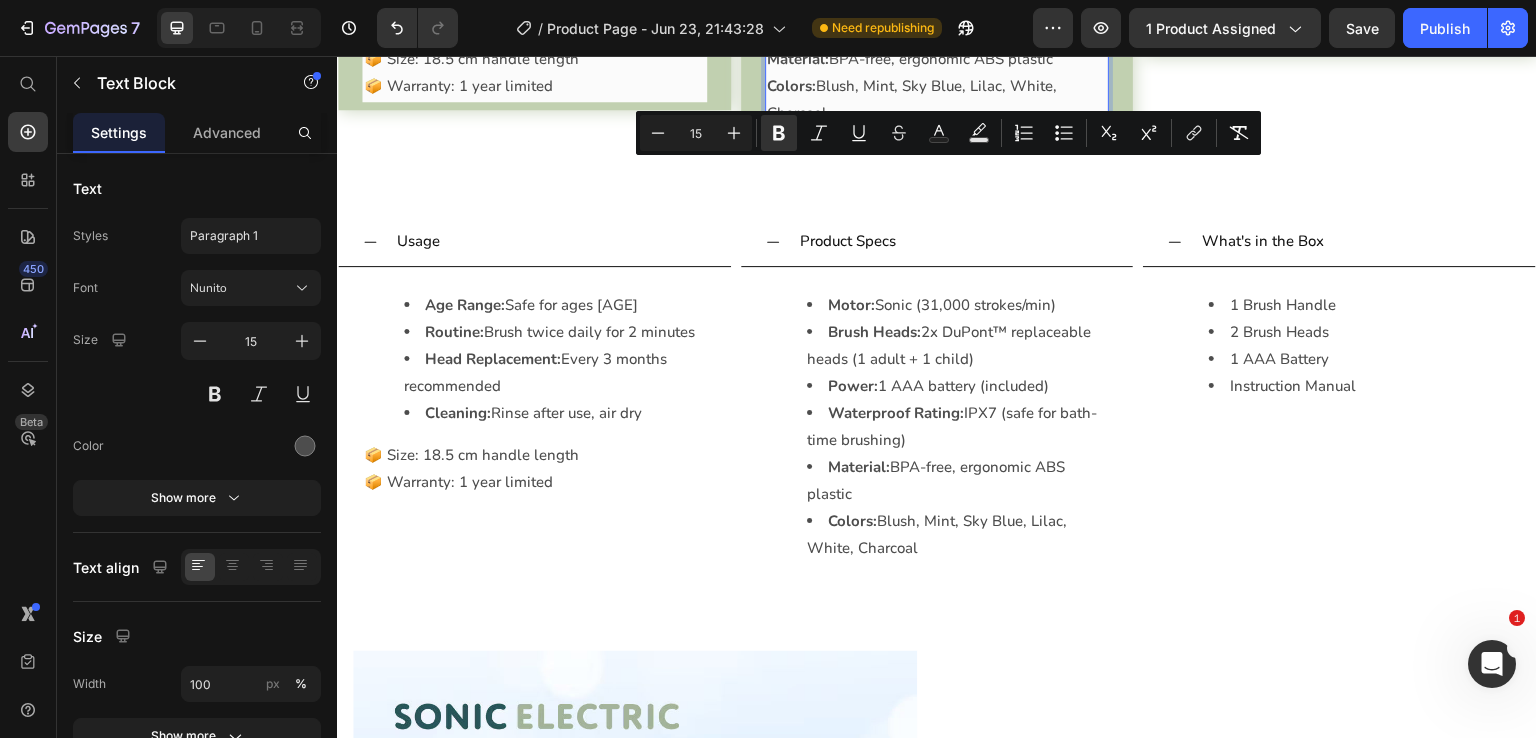 click on "Colors:  Blush, Mint, Sky Blue, Lilac, White, Charcoal" at bounding box center (937, 100) 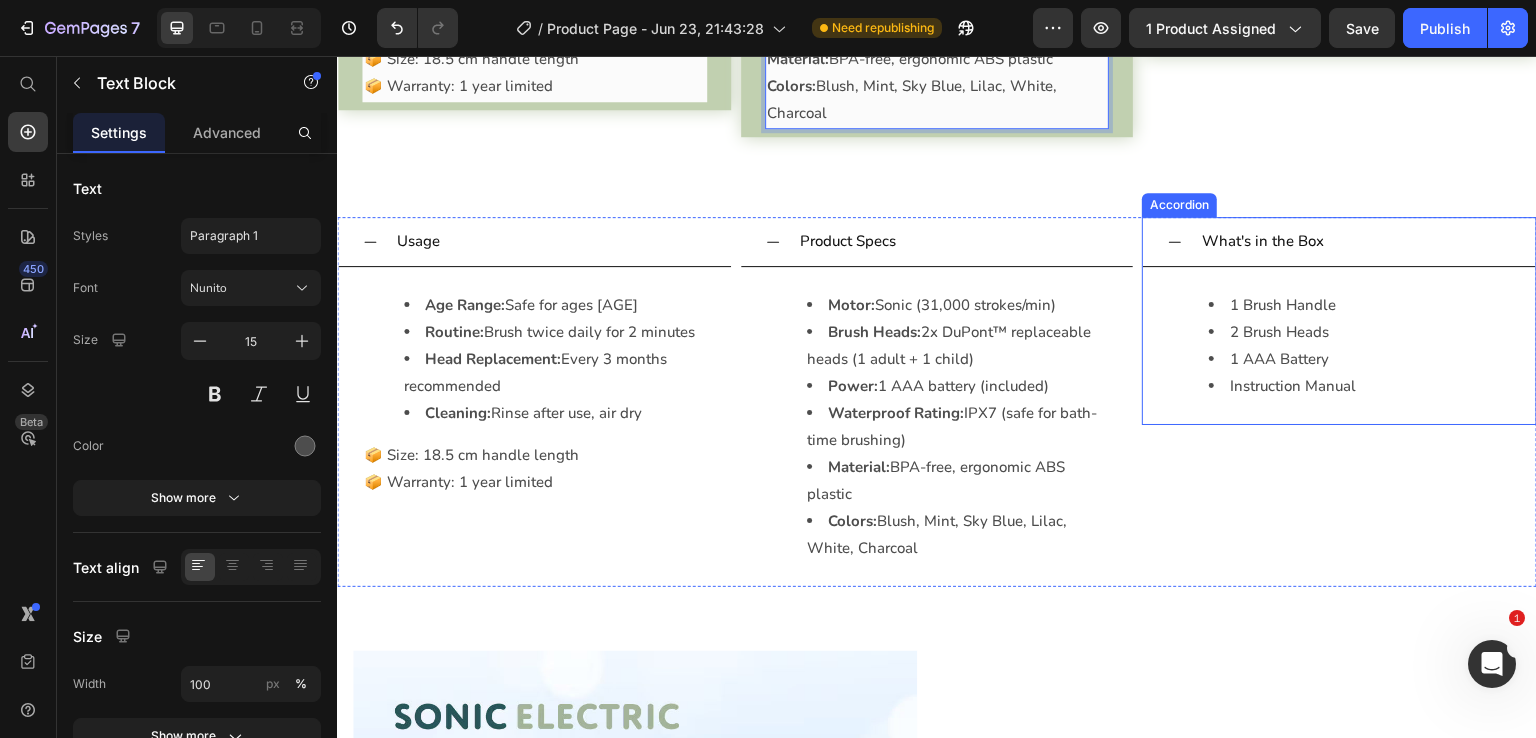 click on "What's in the Box" at bounding box center [1263, 241] 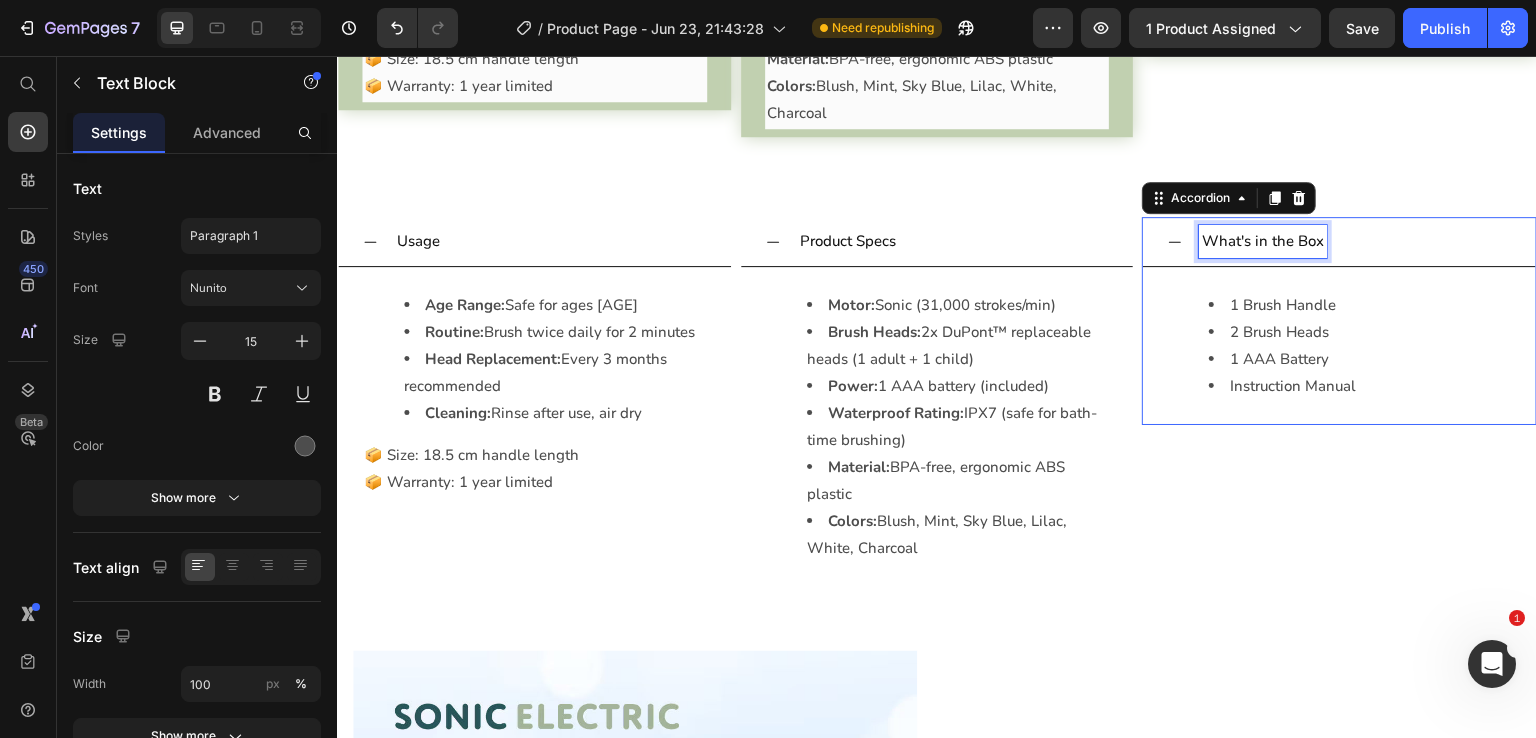 click on "What's in the Box" at bounding box center (1263, 241) 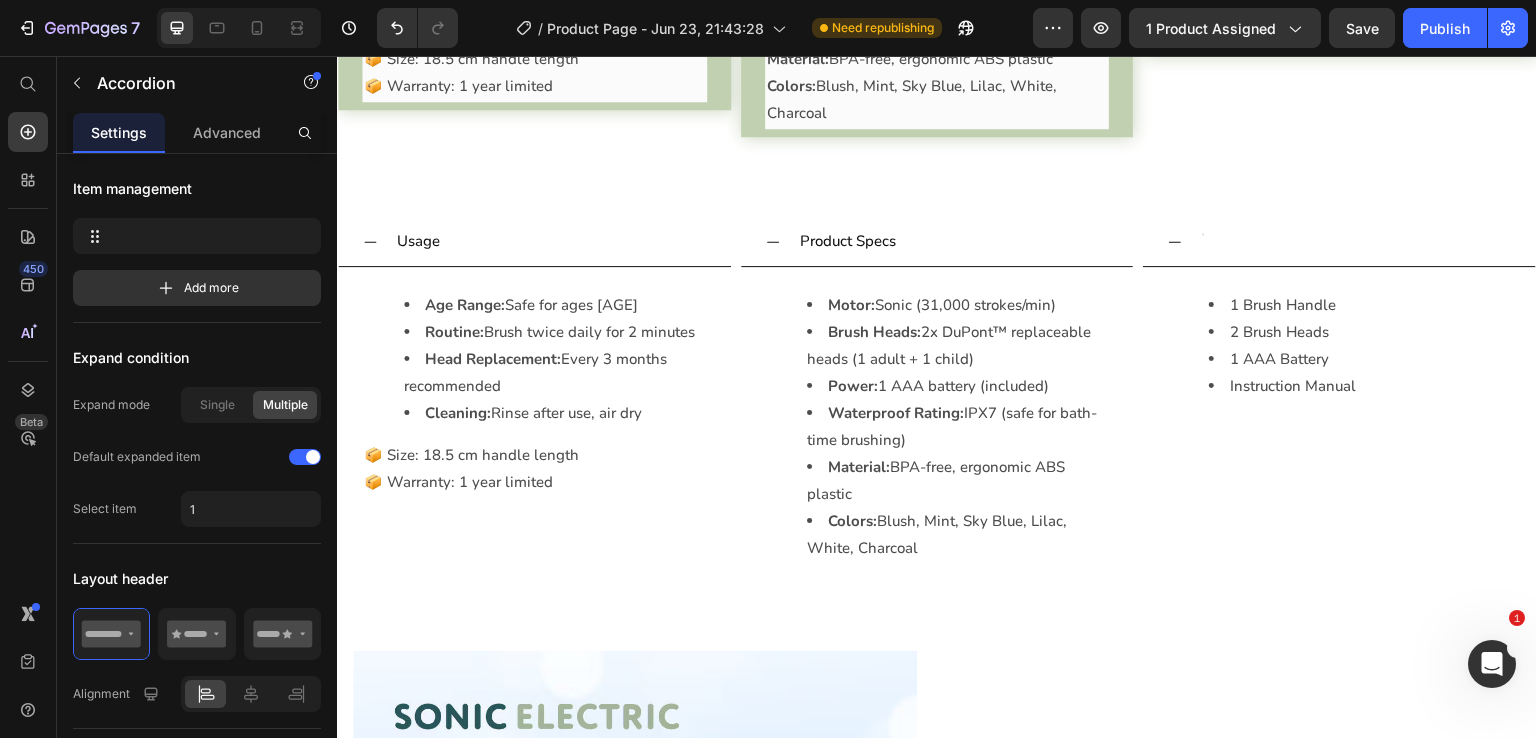 scroll, scrollTop: 2644, scrollLeft: 0, axis: vertical 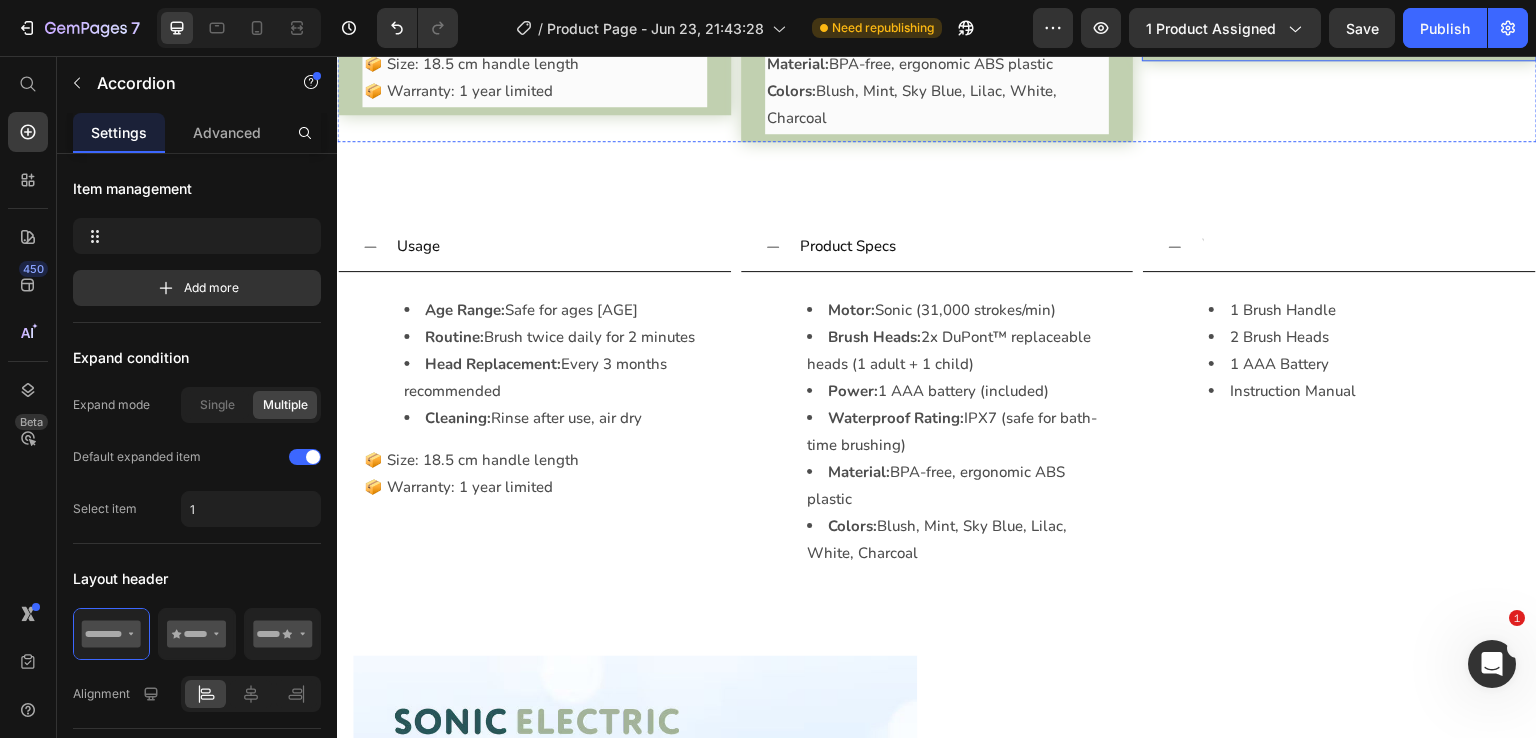 click on "Clean Label Standards" at bounding box center (1248, -146) 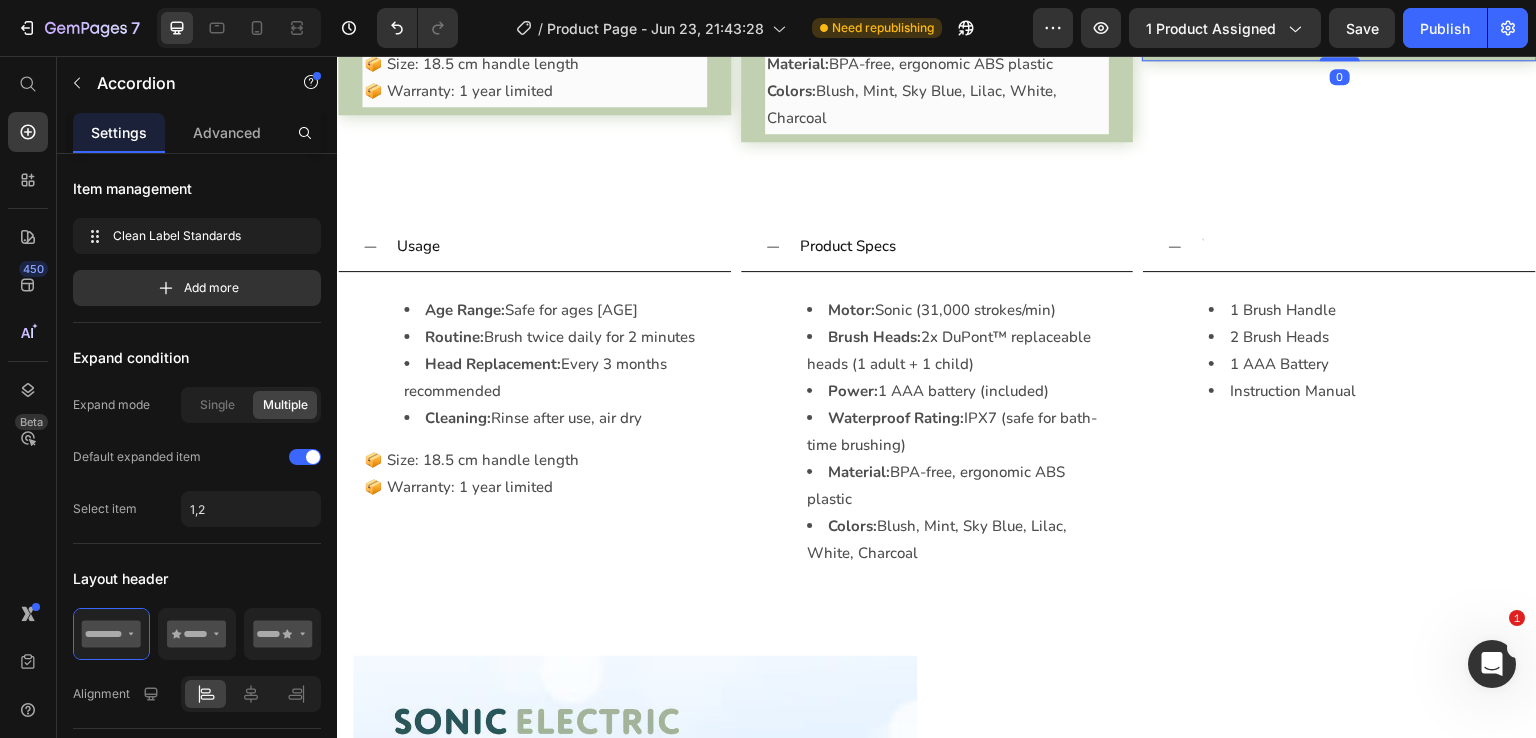 click 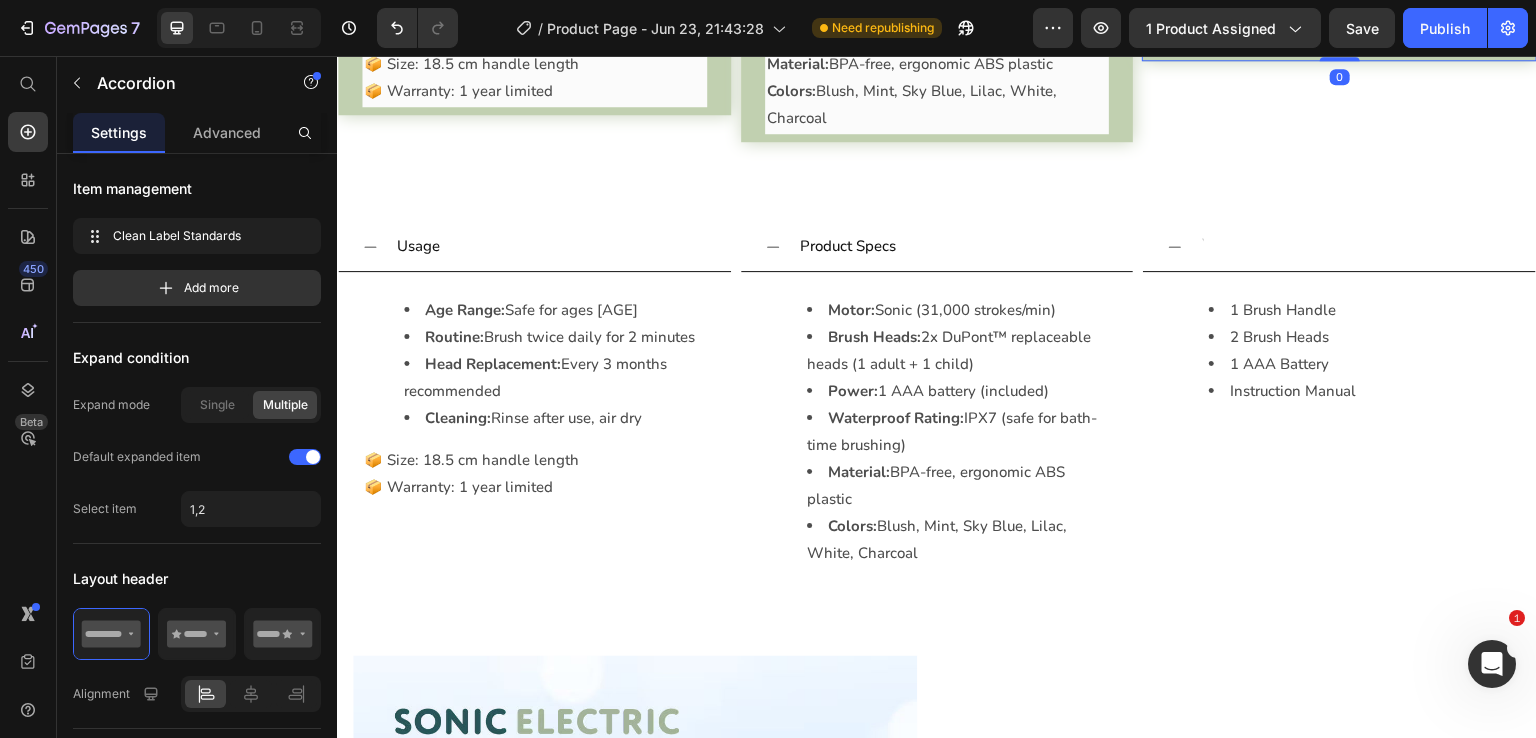 click on "Clean Label Standards" at bounding box center (1248, -146) 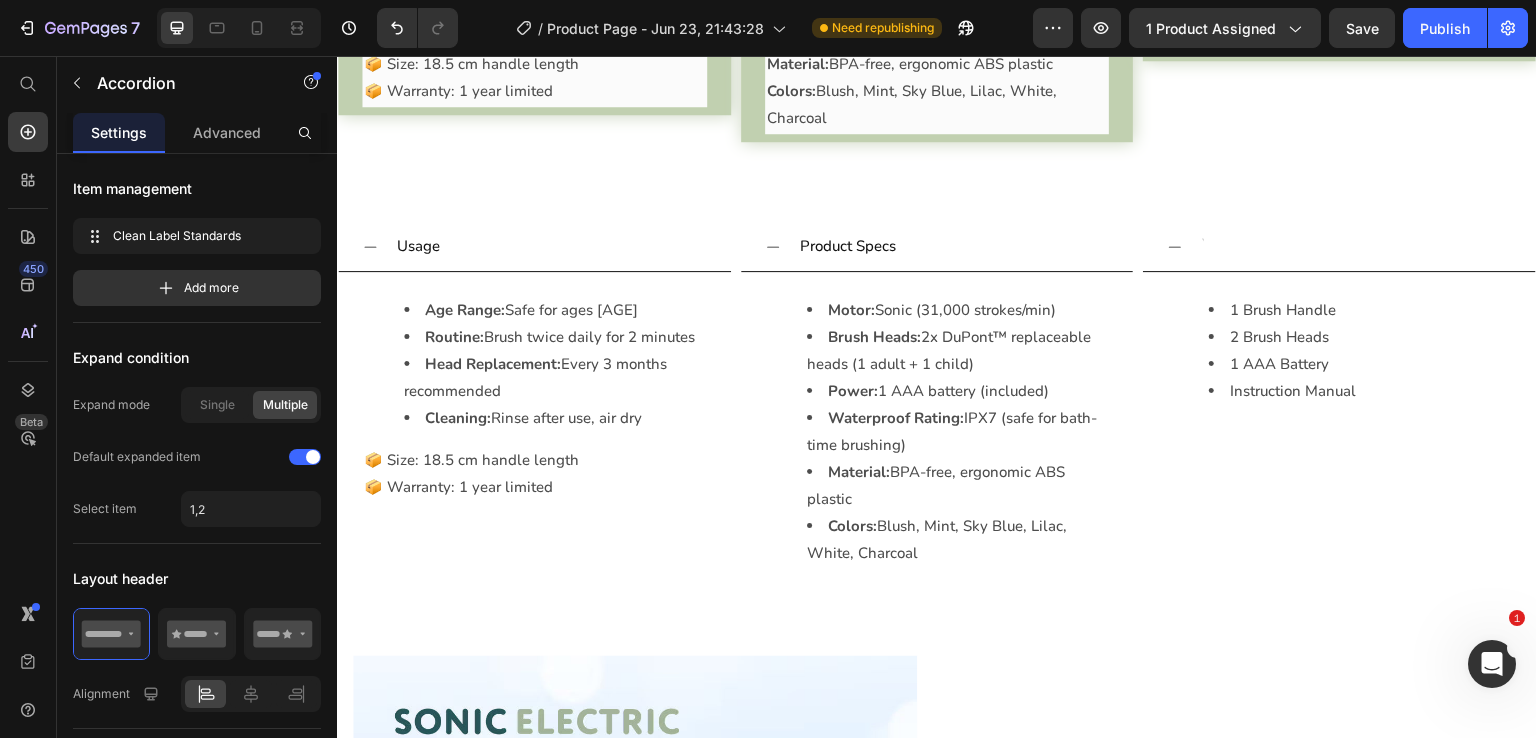 click on "Clean Label Standards" at bounding box center (1248, -146) 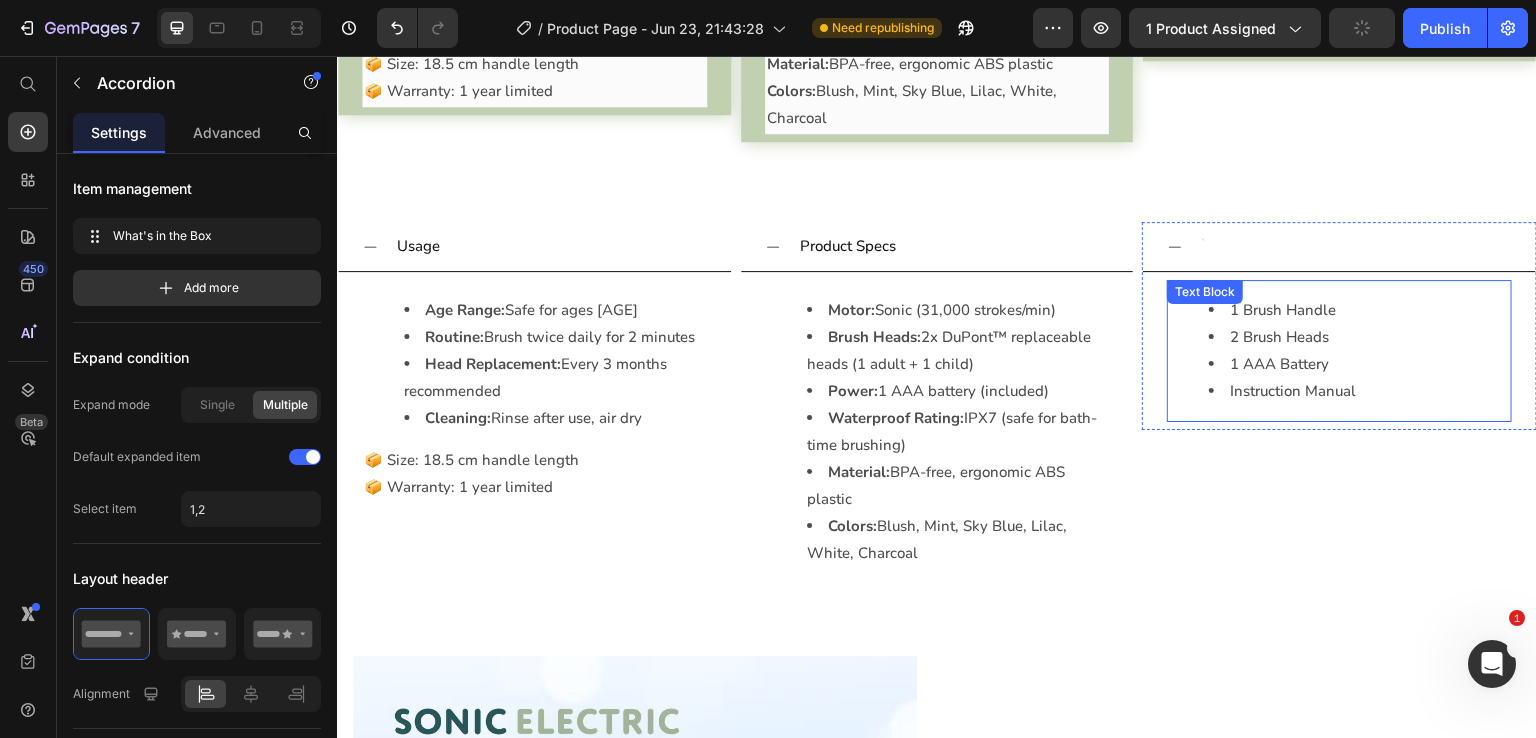 click on "1 AAA Battery" at bounding box center (1359, 364) 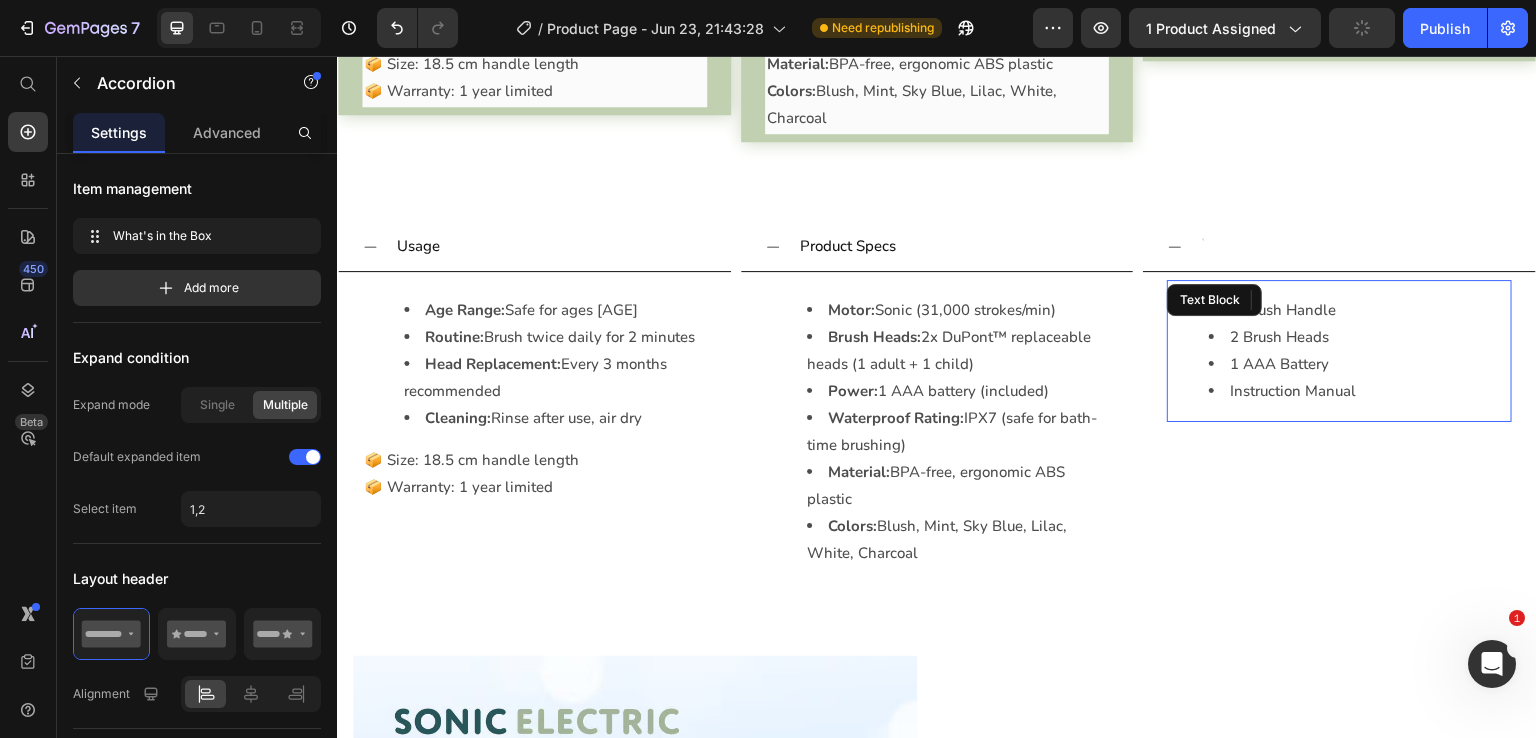 click on "1 AAA Battery" at bounding box center [1359, 364] 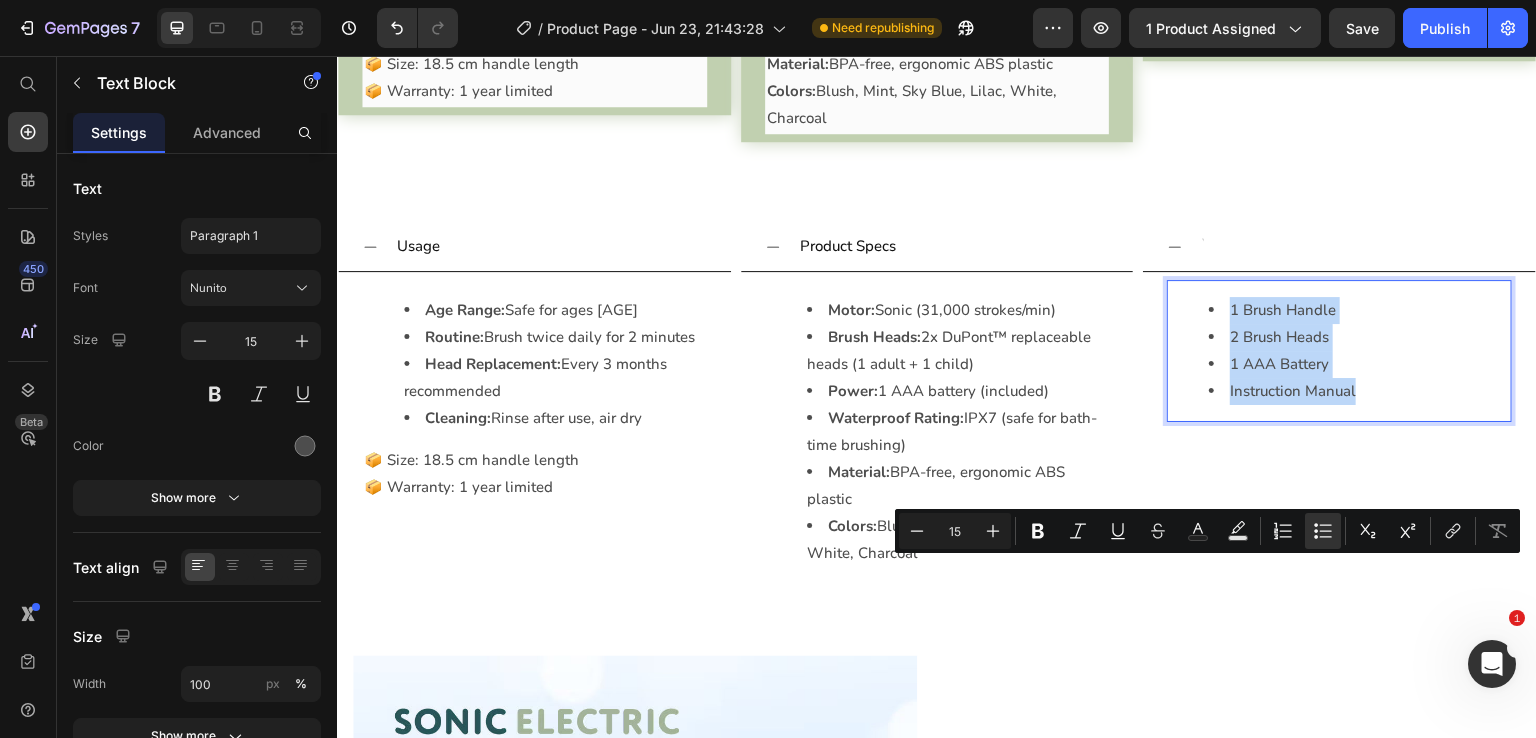 copy on "1 Brush Handle 2 Brush Heads 1 AAA Battery Instruction Manual" 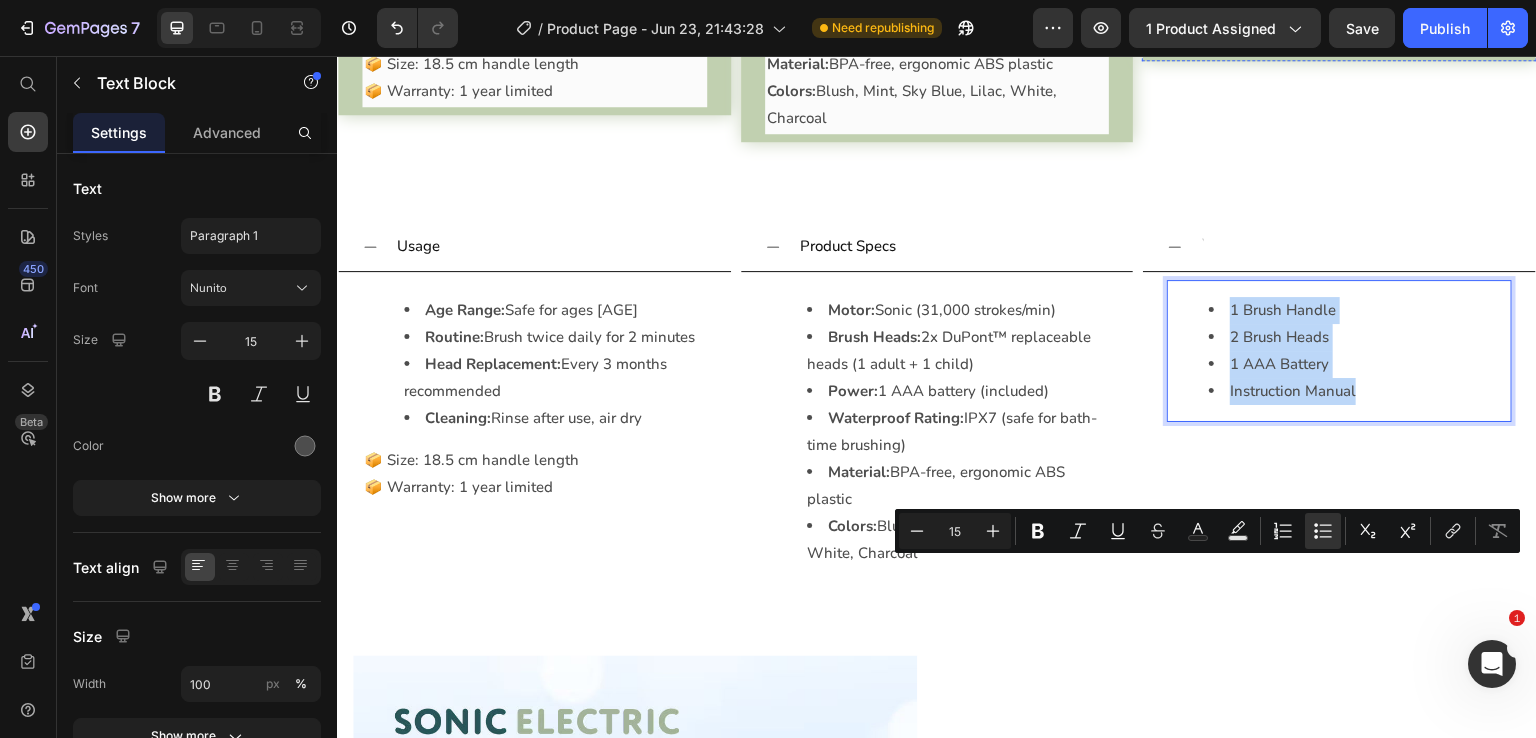 click on "Vegan" at bounding box center (1339, -17) 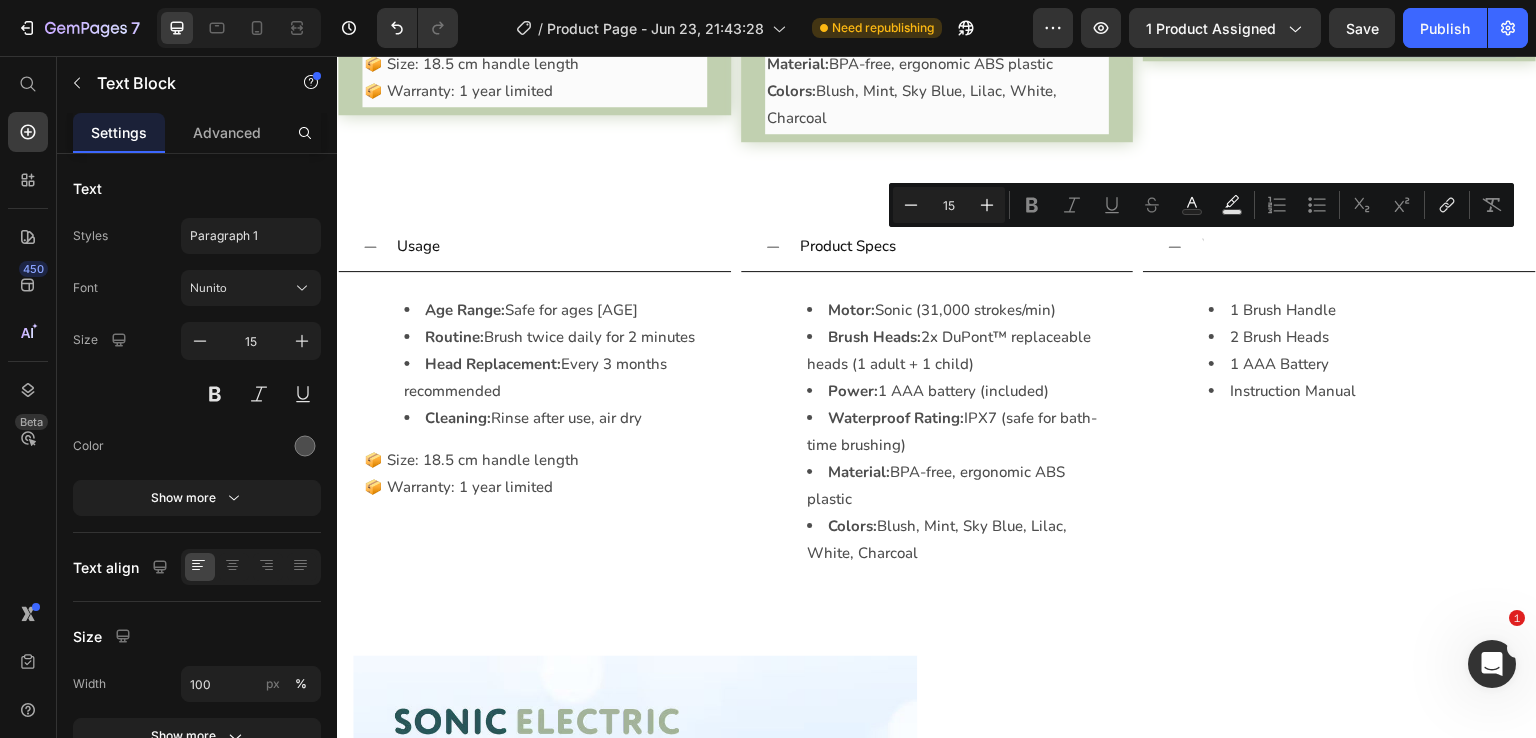 click on "Vegan" at bounding box center [1339, -17] 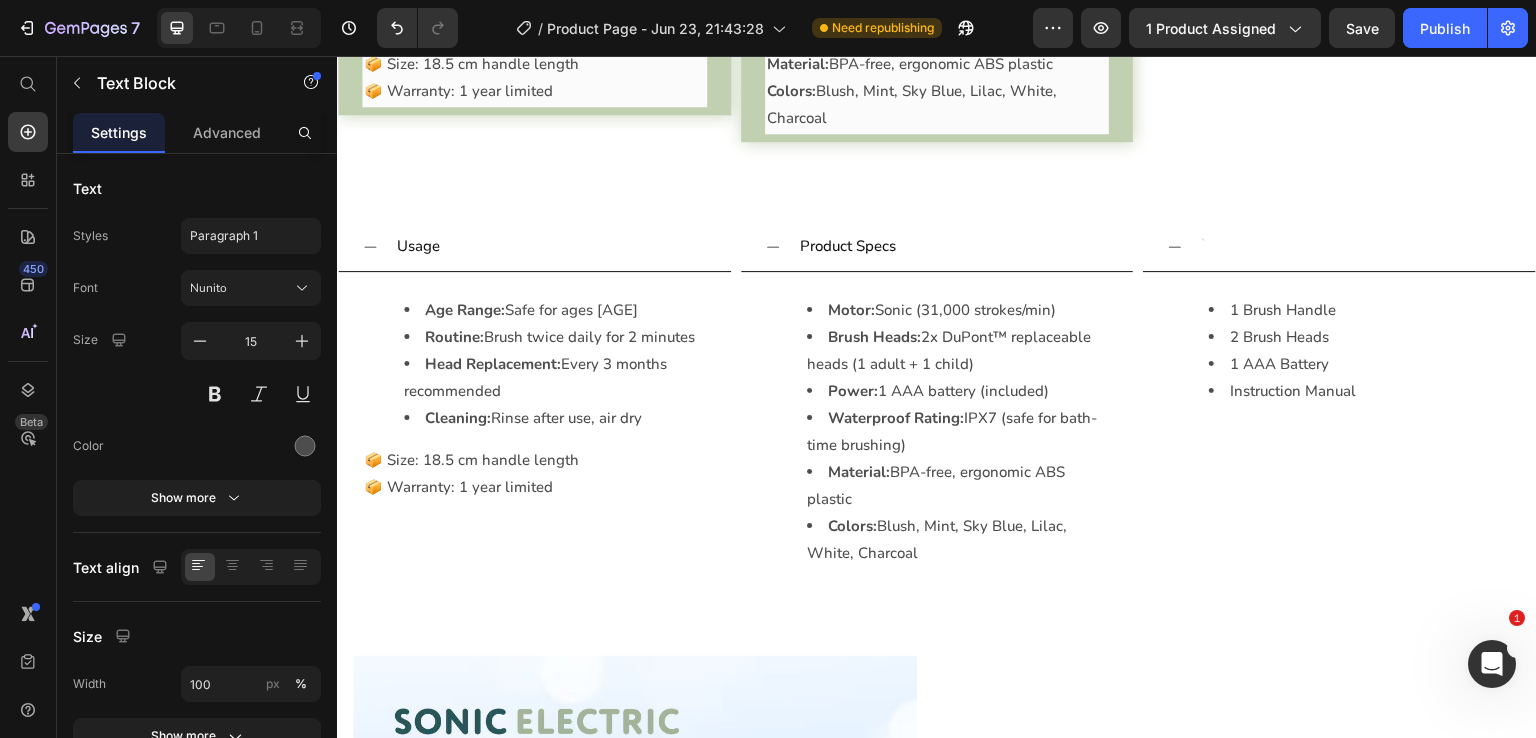 drag, startPoint x: 1384, startPoint y: 265, endPoint x: 1199, endPoint y: 173, distance: 206.61316 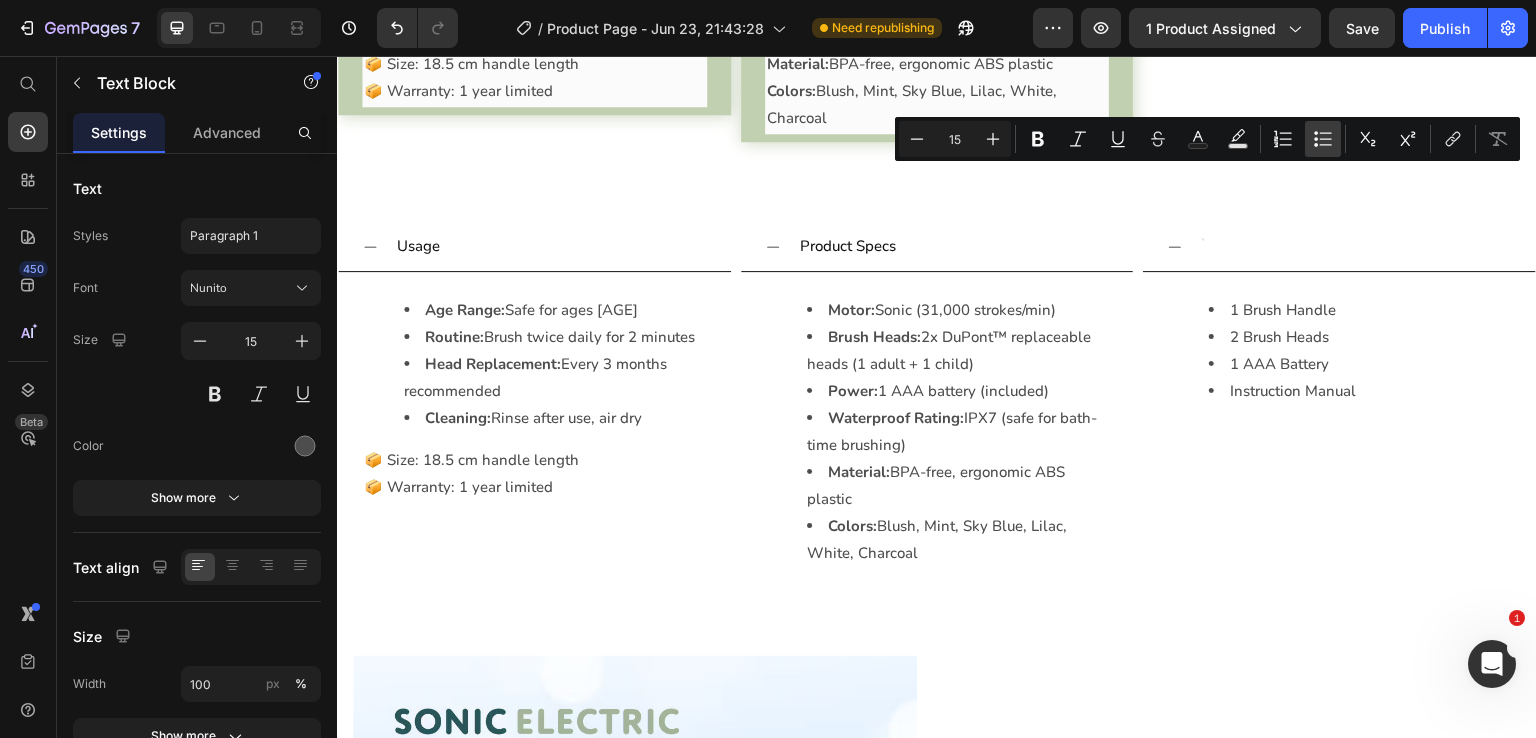 click 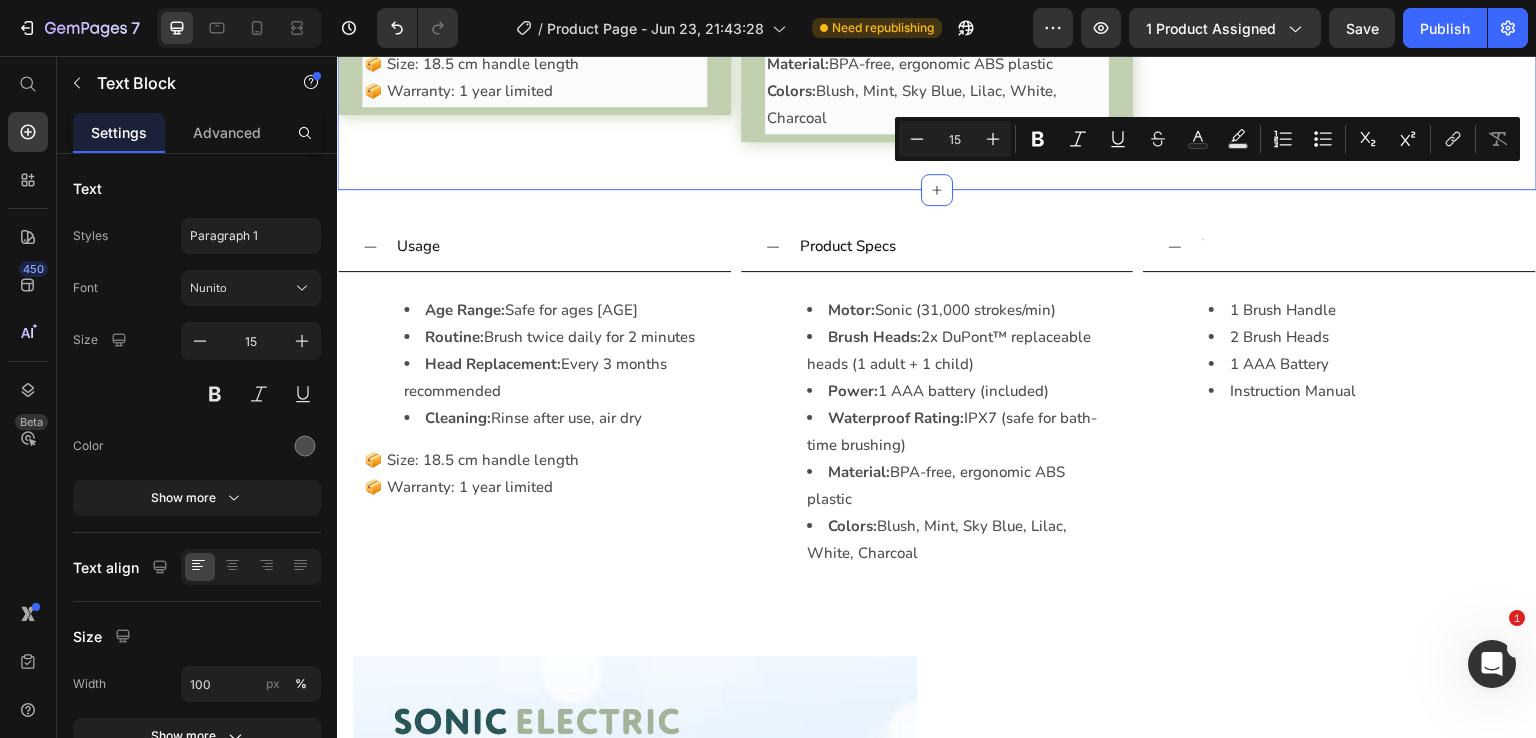 click on "Usage Age Range:  Safe for ages [AGE] Routine:  Brush twice daily for 2 minutes  Head Replacement:  Every 3 months recommended  Cleaning:  Rinse after use, air dry 📦 Size: 18.5 cm handle length 📦 Warranty: 1 year limited Text Block Accordion
Product Specs Motor:  Sonic (31,000 strokes/min) Brush Heads:  2x DuPont™ replaceable heads (1 adult + 1 child) Power:  1 AAA battery (included) Waterproof Rating:  IPX7 (safe for bath-time brushing) Material:  BPA-free, ergonomic ABS plastic  Colors:  Blush, Mint, Sky Blue, Lilac, White, Charcoal Text Block Accordion
What's in the Box 1 Brush Handle 2 Brush Heads 1 AAA Battery Instruction Manual Text Block   0 Accordion Row" at bounding box center [937, -6] 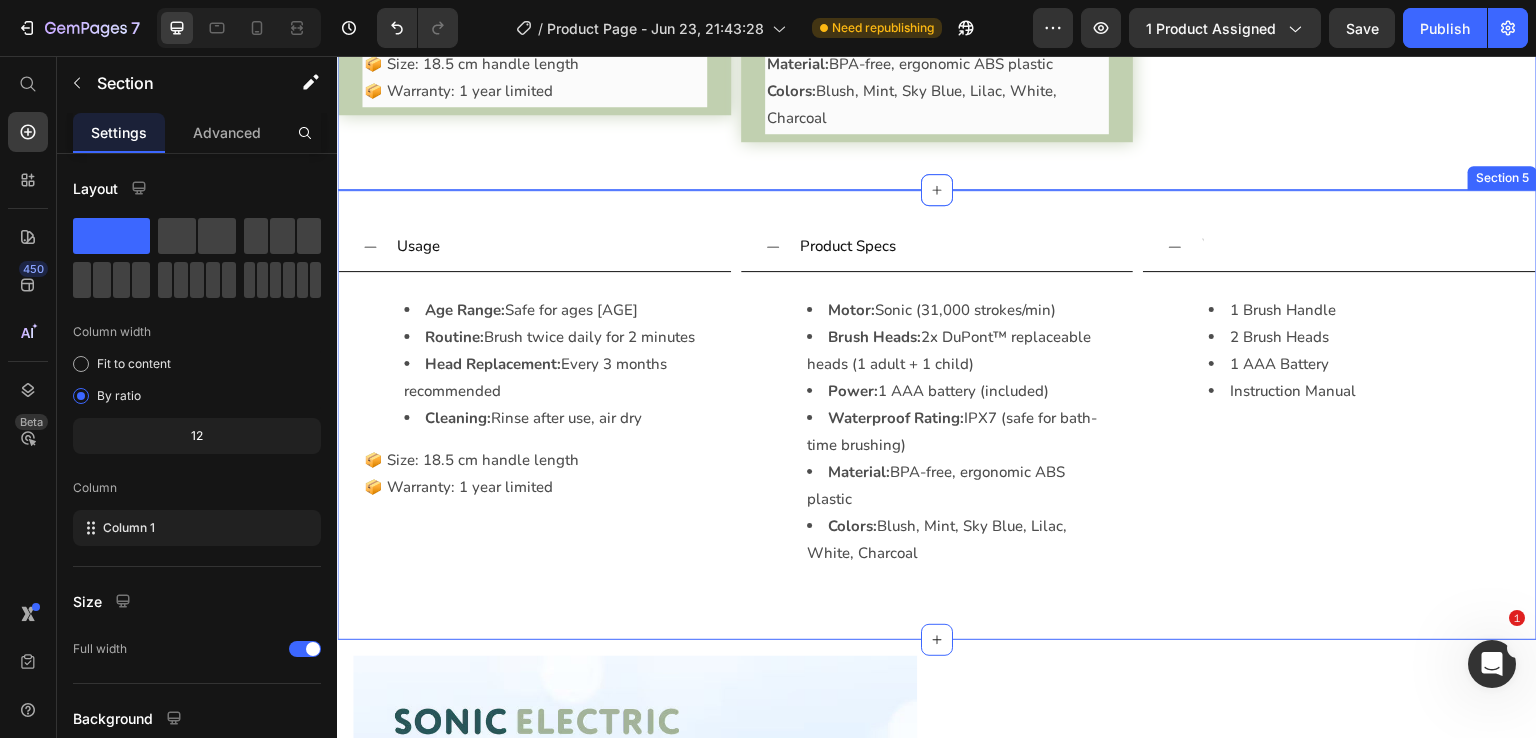 click on "Usage Age Range:  Safe for ages [AGE] Routine:  Brush twice daily for 2 minutes  Head Replacement:  Every 3 months recommended  Cleaning:  Rinse after use, air dry 📦 Size: 18.5 cm handle length 📦 Warranty: 1 year limited Text Block Accordion
Product Specs Motor:  Sonic (31,000 strokes/min) Brush Heads:  2x DuPont™ replaceable heads (1 adult + 1 child) Power:  1 AAA battery (included) Waterproof Rating:  IPX7 (safe for bath-time brushing) Material:  BPA-free, ergonomic ABS plastic  Colors:  Blush, Mint, Sky Blue, Lilac, White, Charcoal Text Block Accordion
1 Brush Handle 2 Brush Heads 1 AAA Battery Instruction Manual Text Block Accordion Row Section 5" at bounding box center [937, 415] 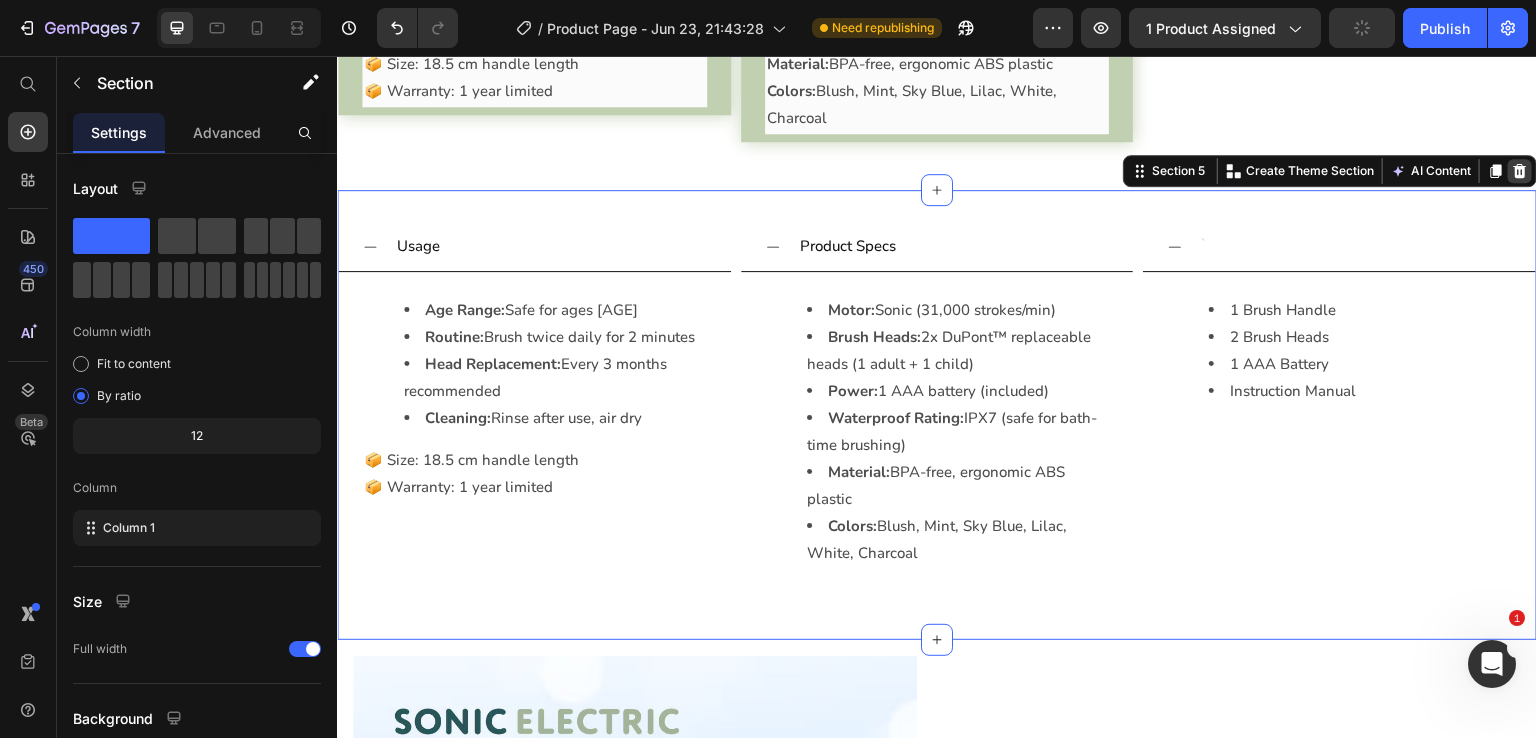 click 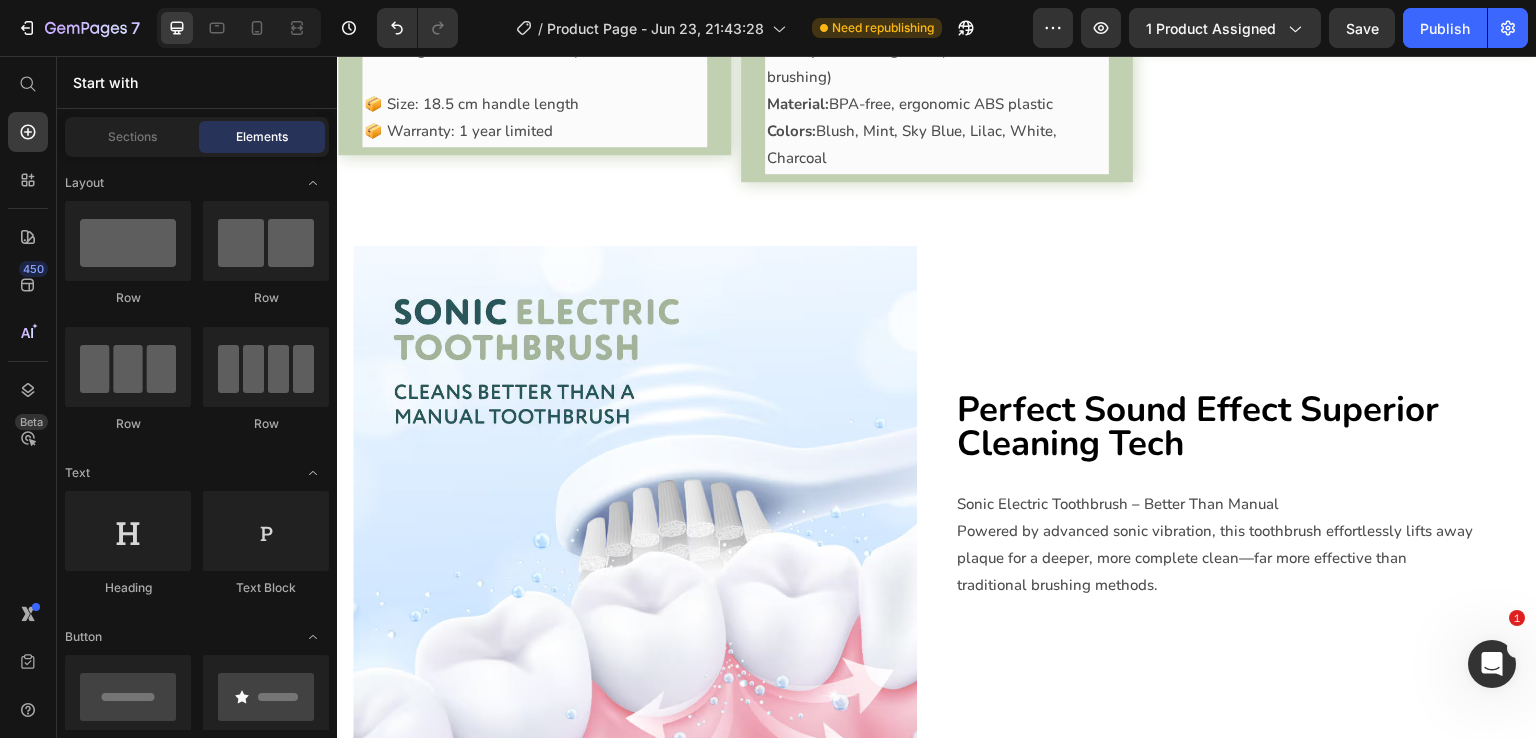scroll, scrollTop: 2544, scrollLeft: 0, axis: vertical 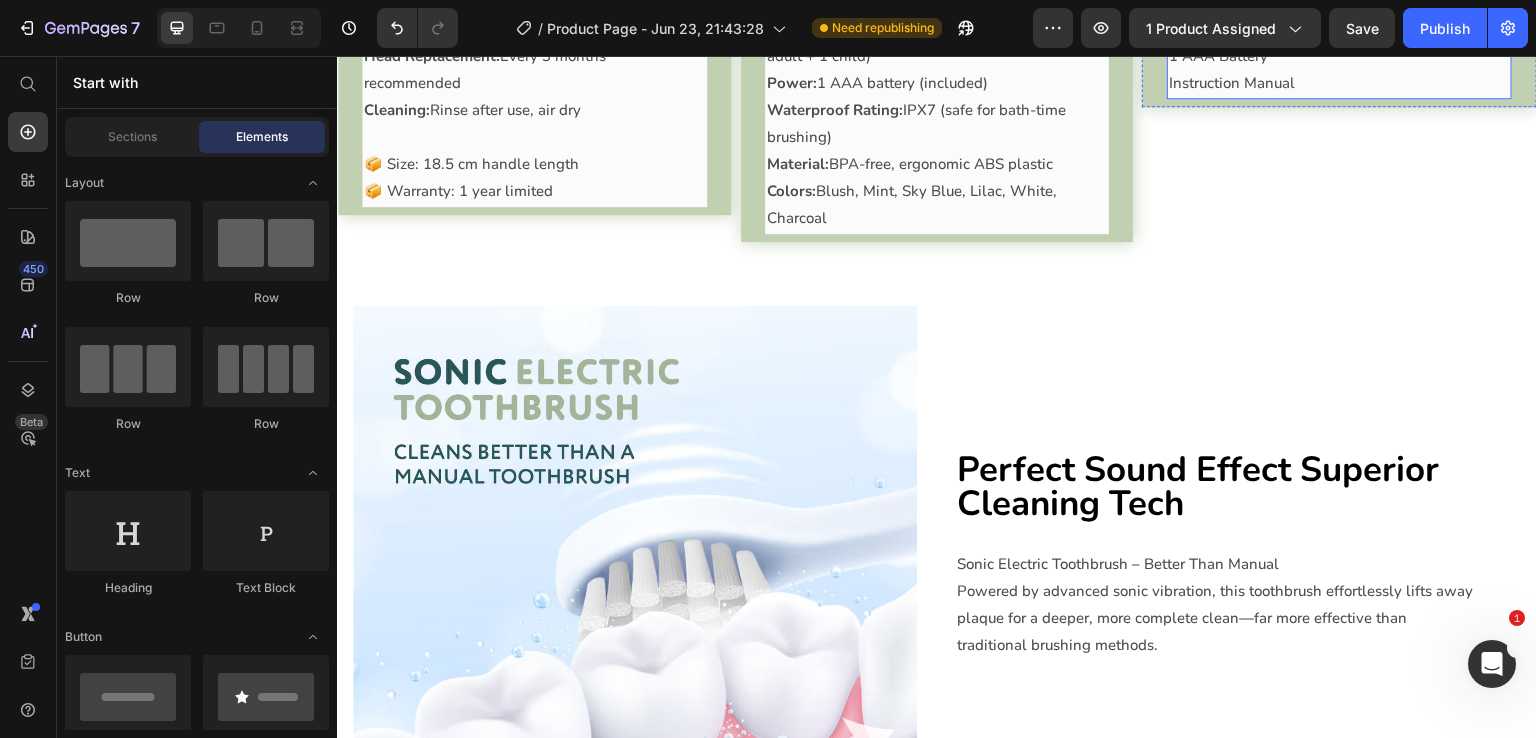 click on "1 AAA Battery" at bounding box center (1339, 56) 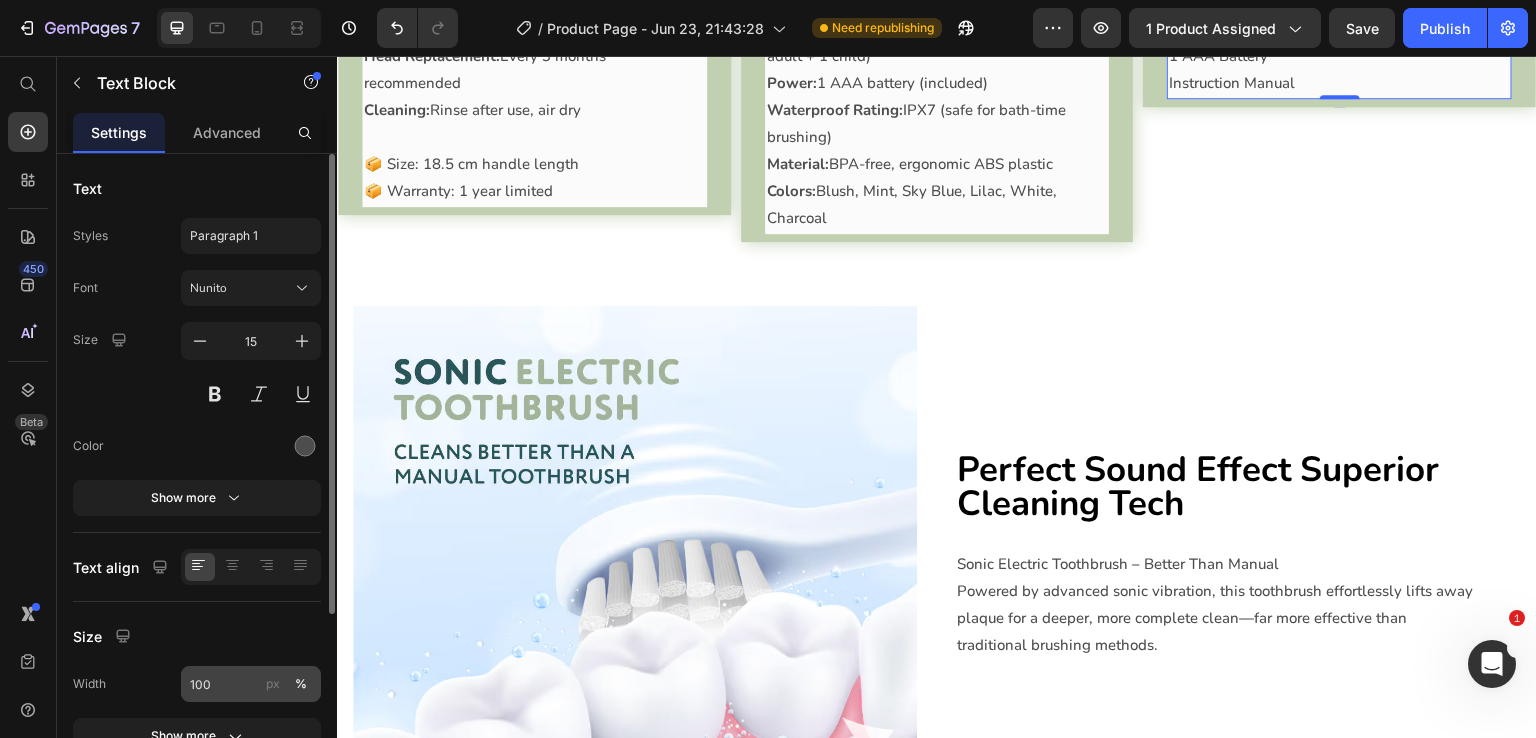 scroll, scrollTop: 252, scrollLeft: 0, axis: vertical 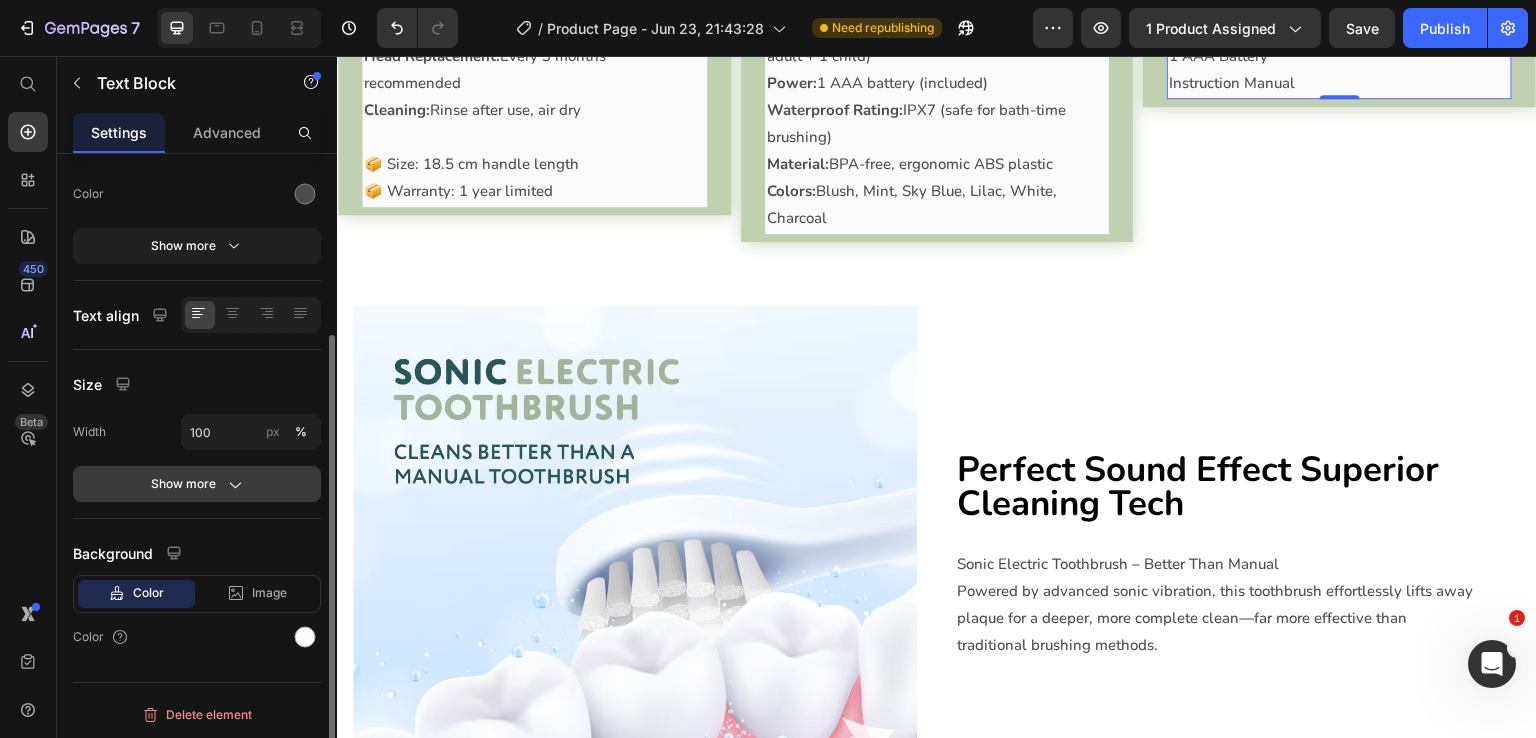 click on "Show more" 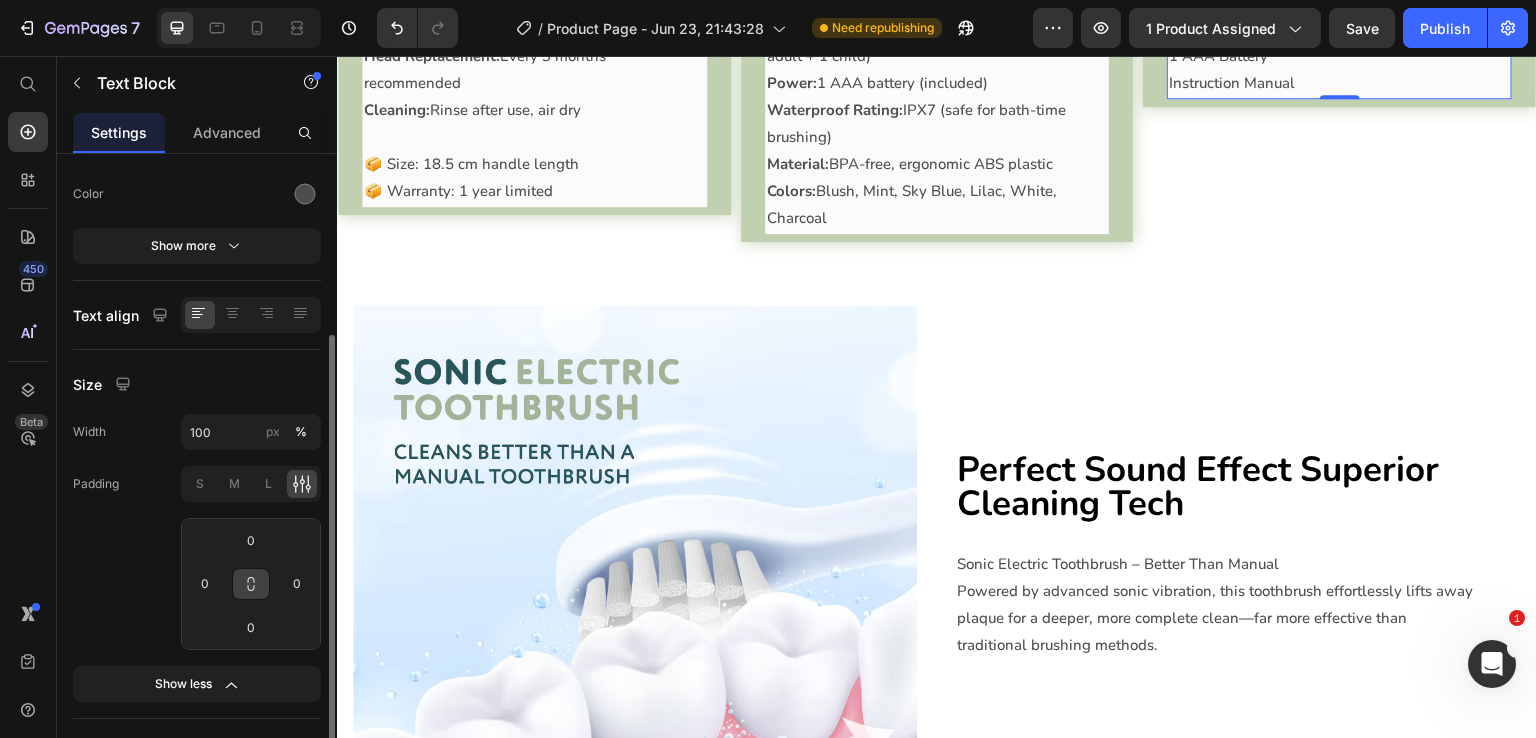 click 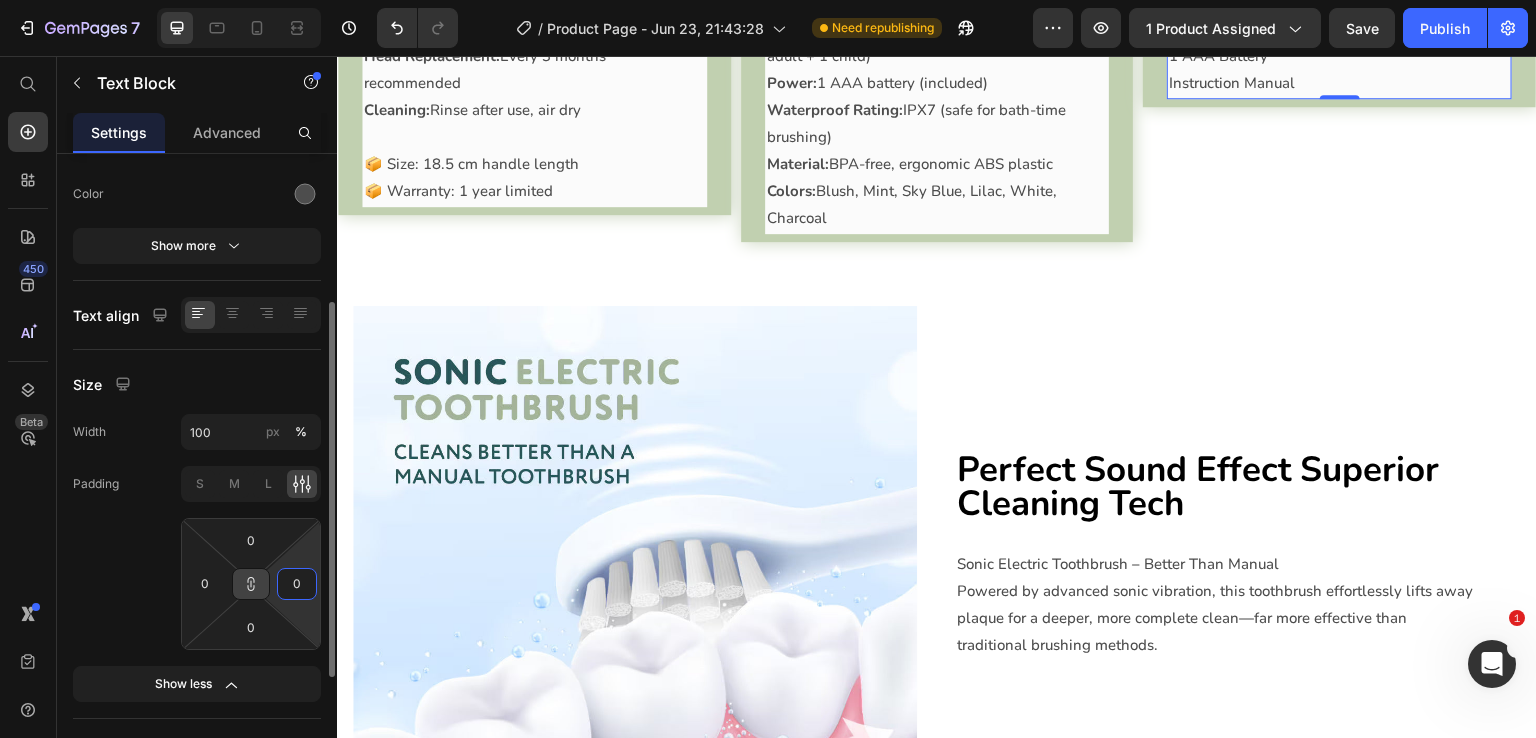 click on "0" at bounding box center (297, 584) 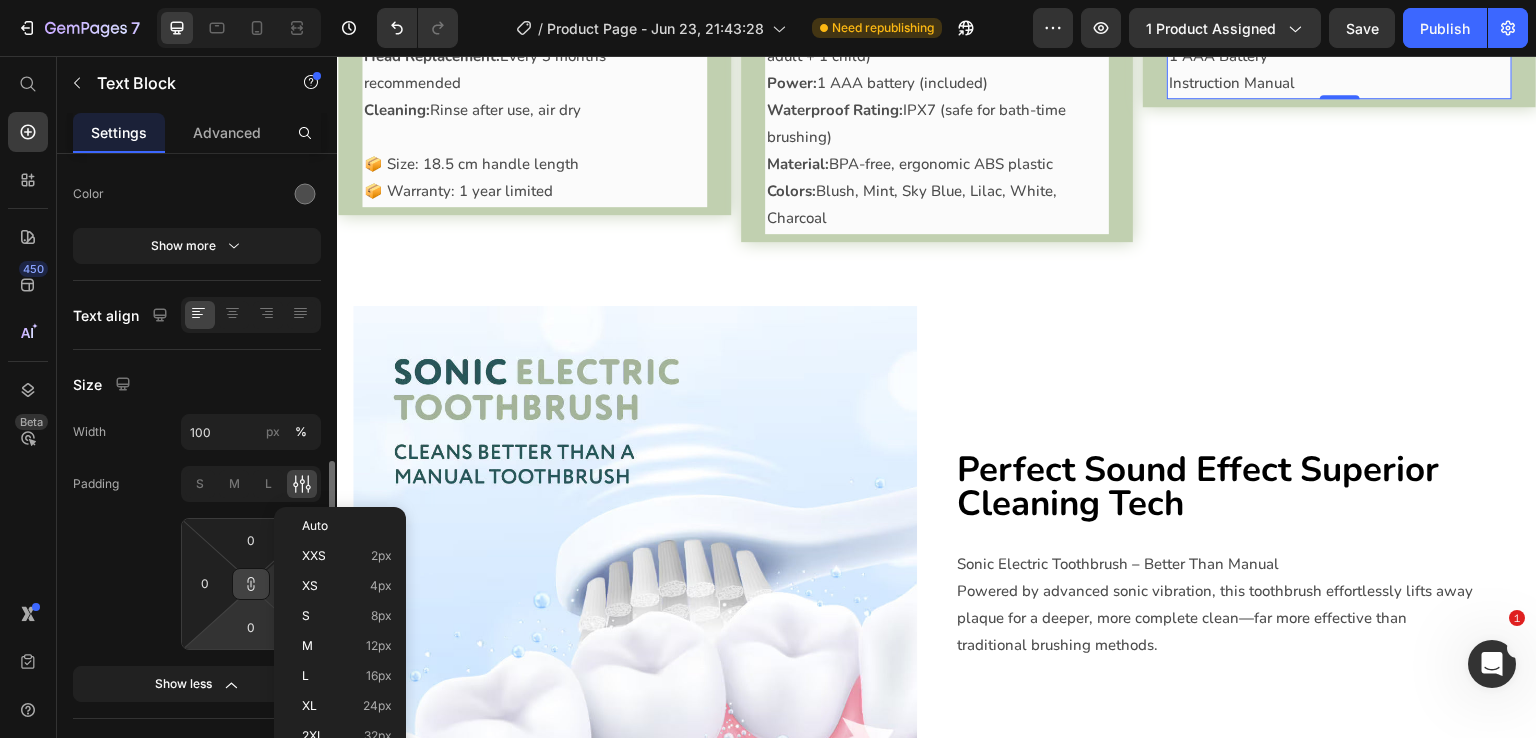 scroll, scrollTop: 352, scrollLeft: 0, axis: vertical 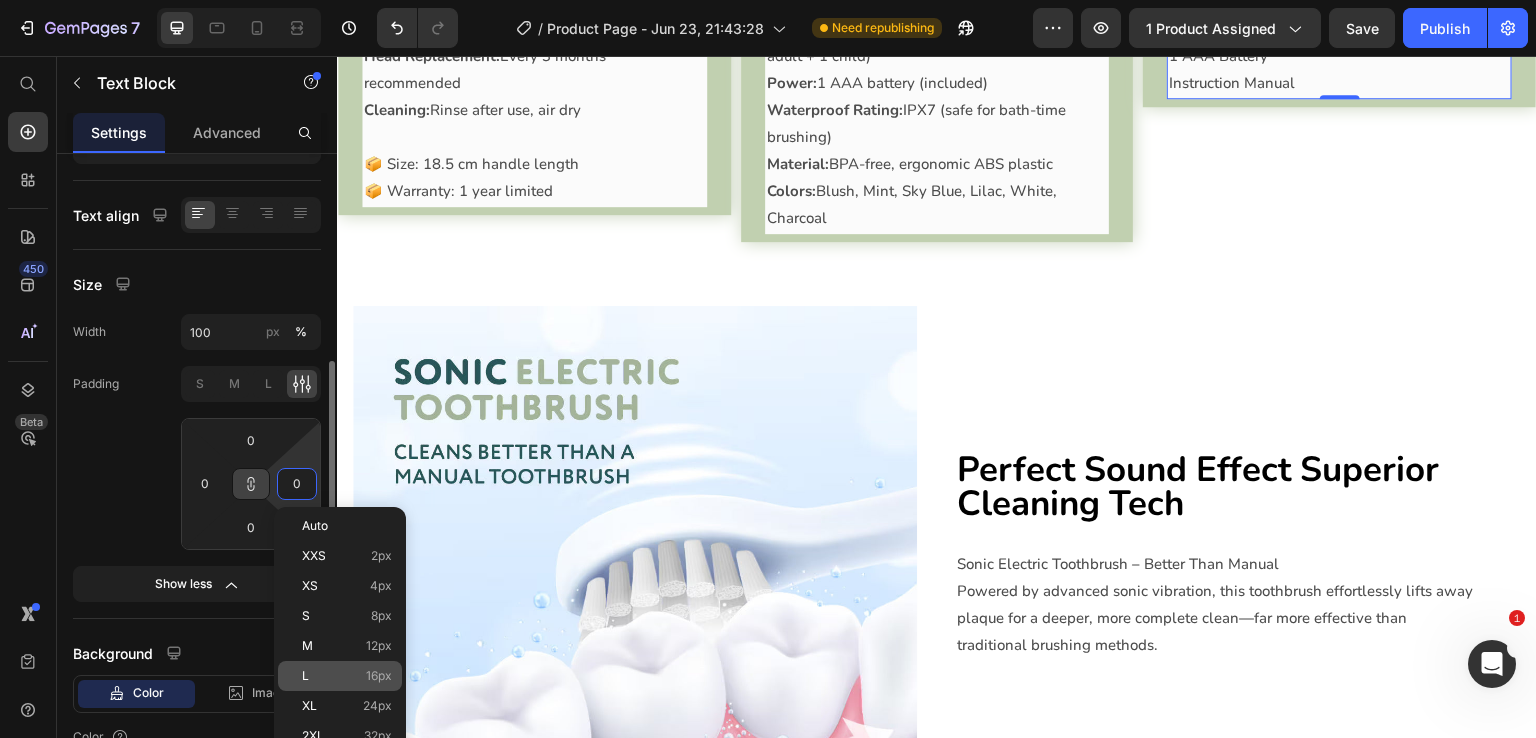 click on "L 16px" at bounding box center (347, 676) 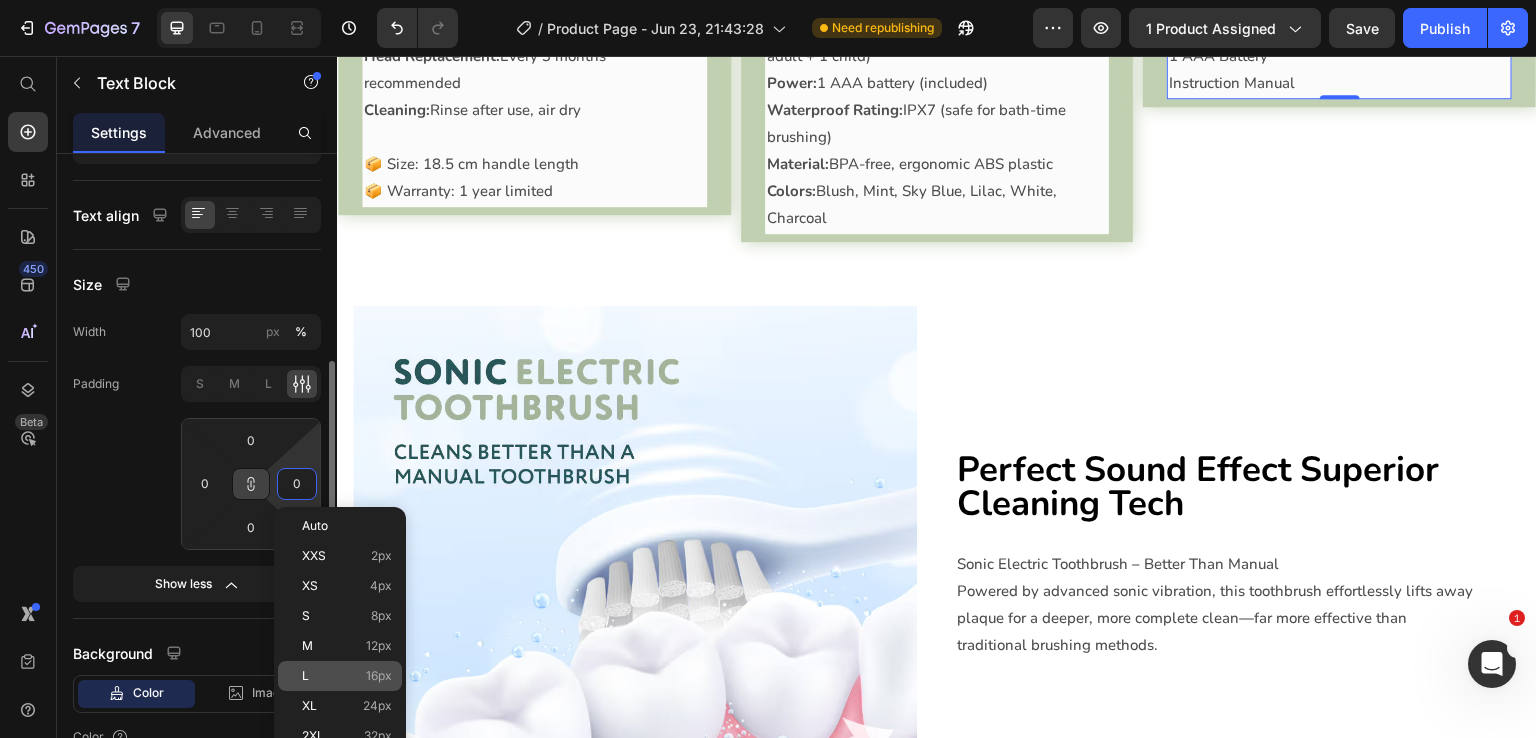 type on "16" 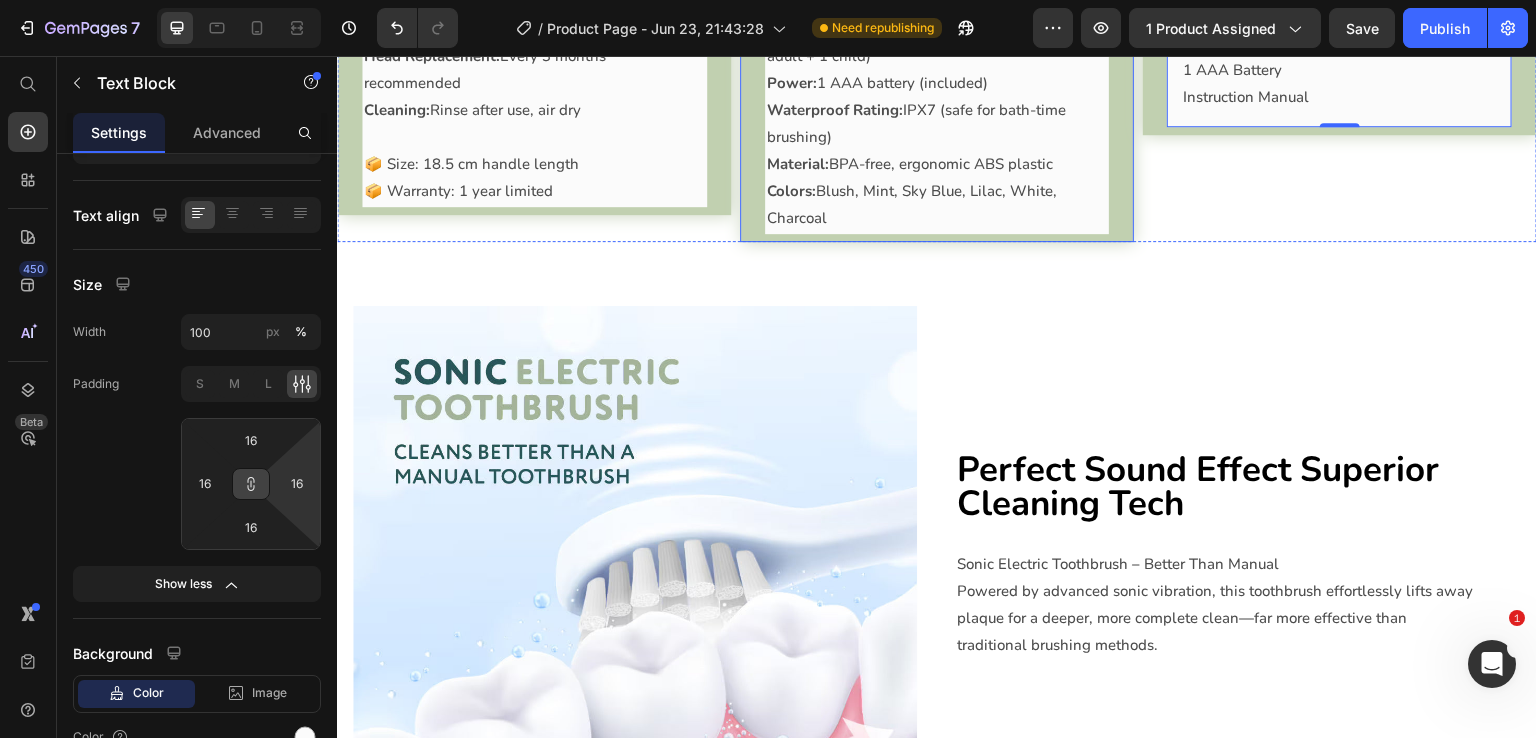 click on "Waterproof Rating:  IPX7 (safe for bath-time brushing)" at bounding box center (937, 124) 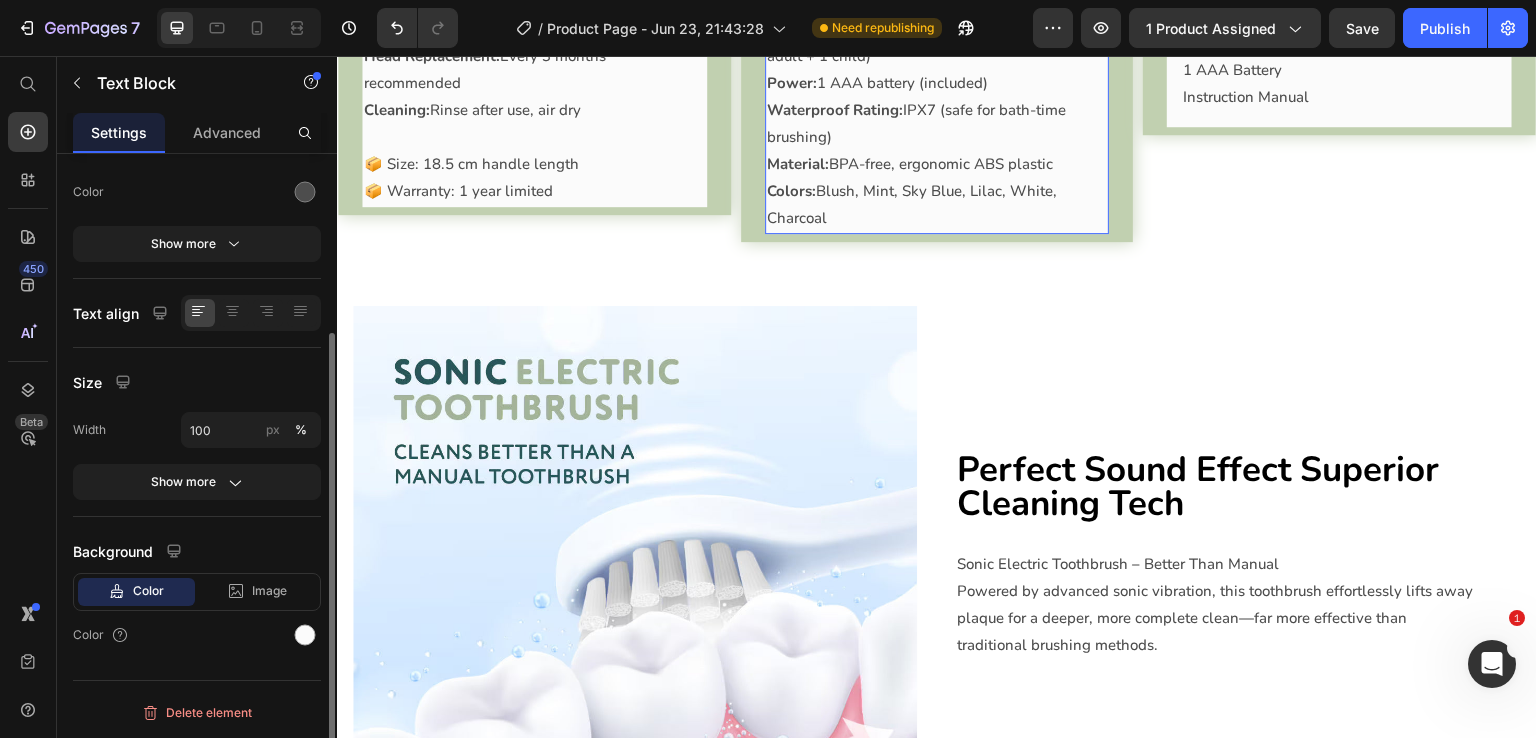 scroll, scrollTop: 252, scrollLeft: 0, axis: vertical 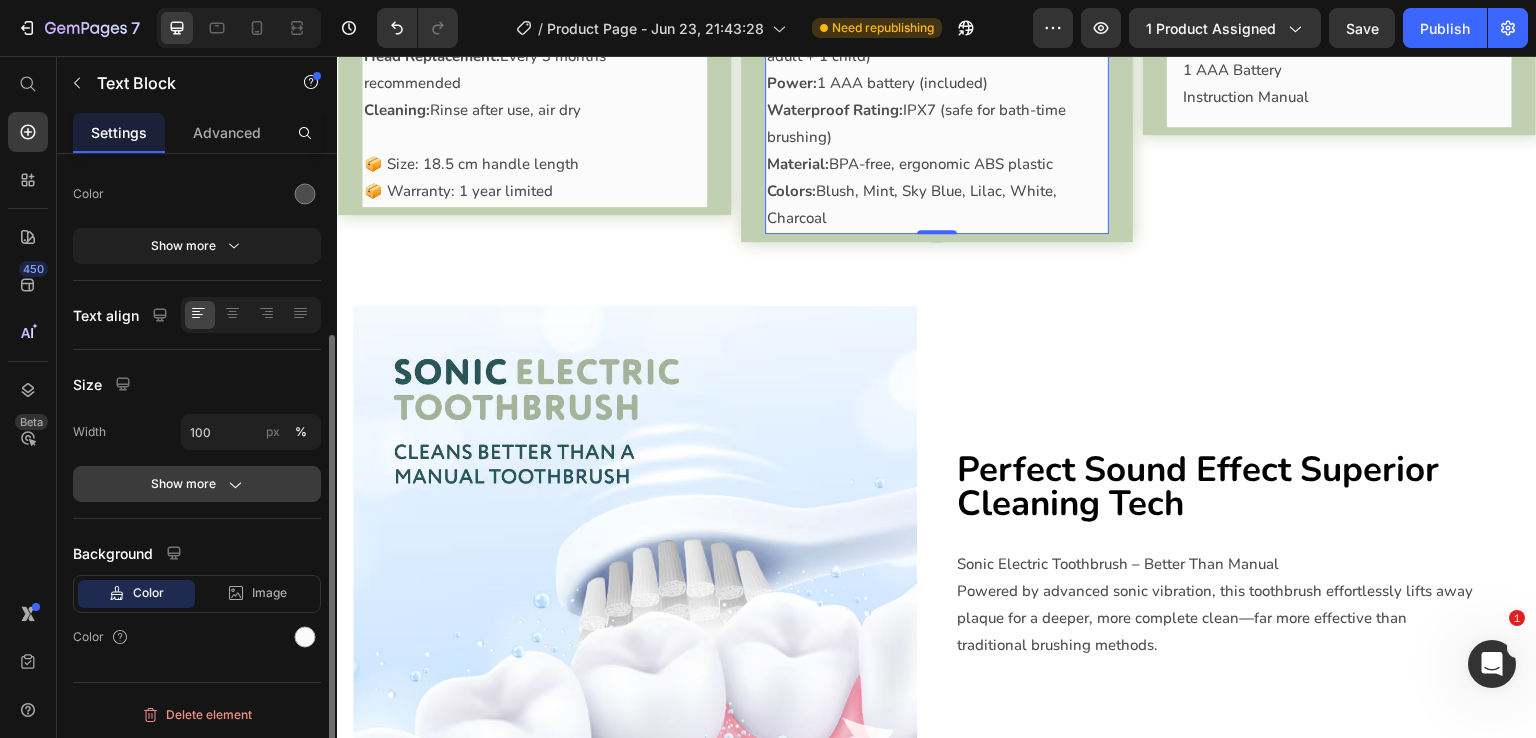 click on "Show more" 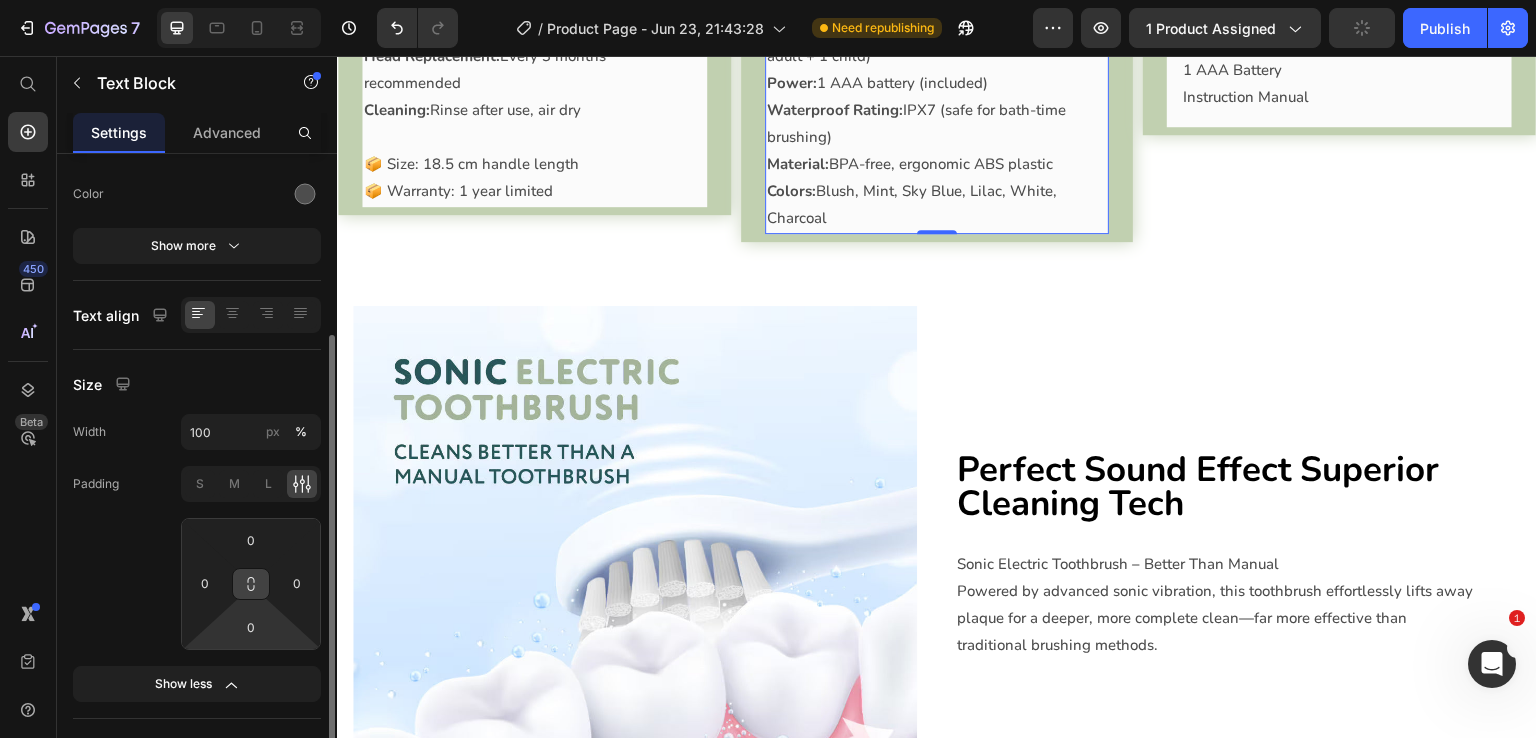 click 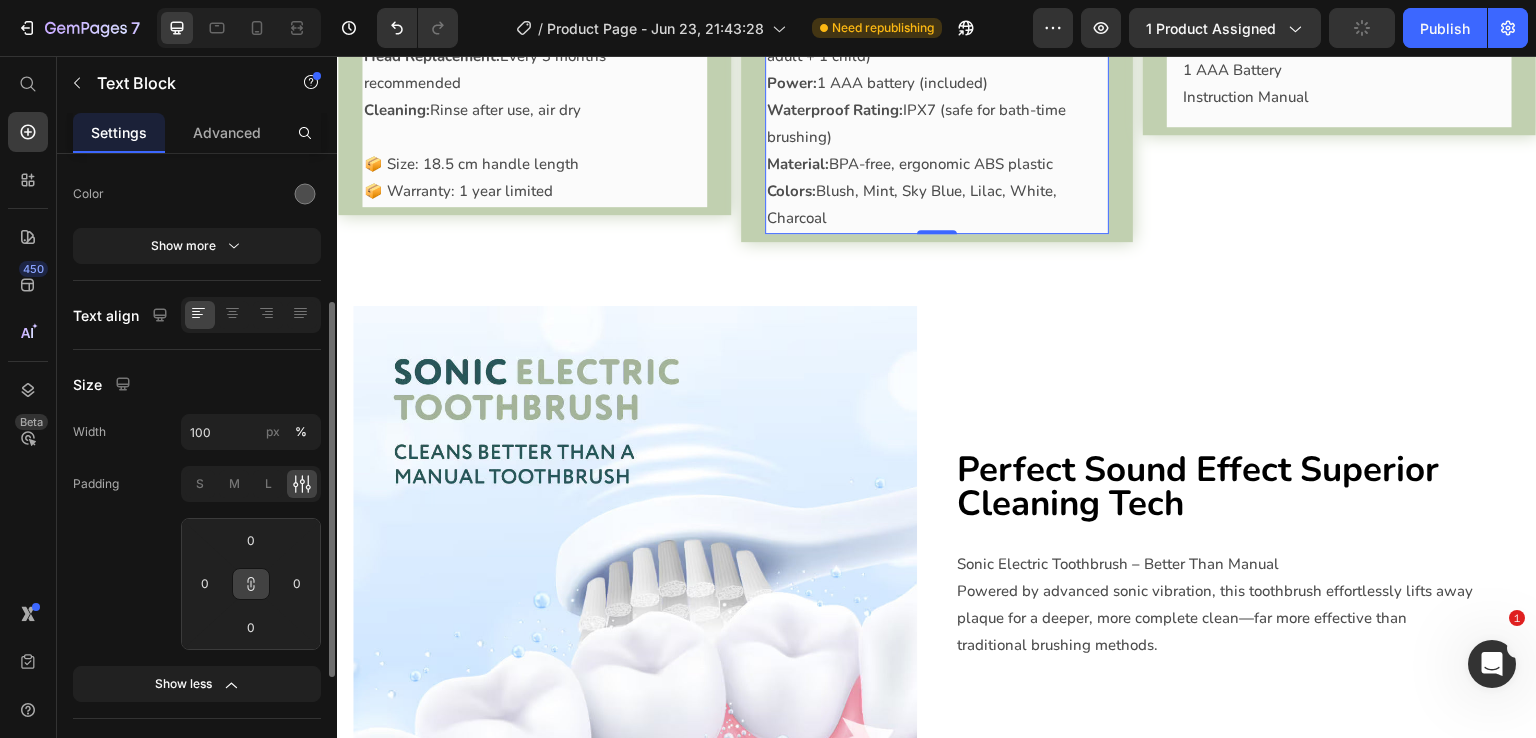 scroll, scrollTop: 452, scrollLeft: 0, axis: vertical 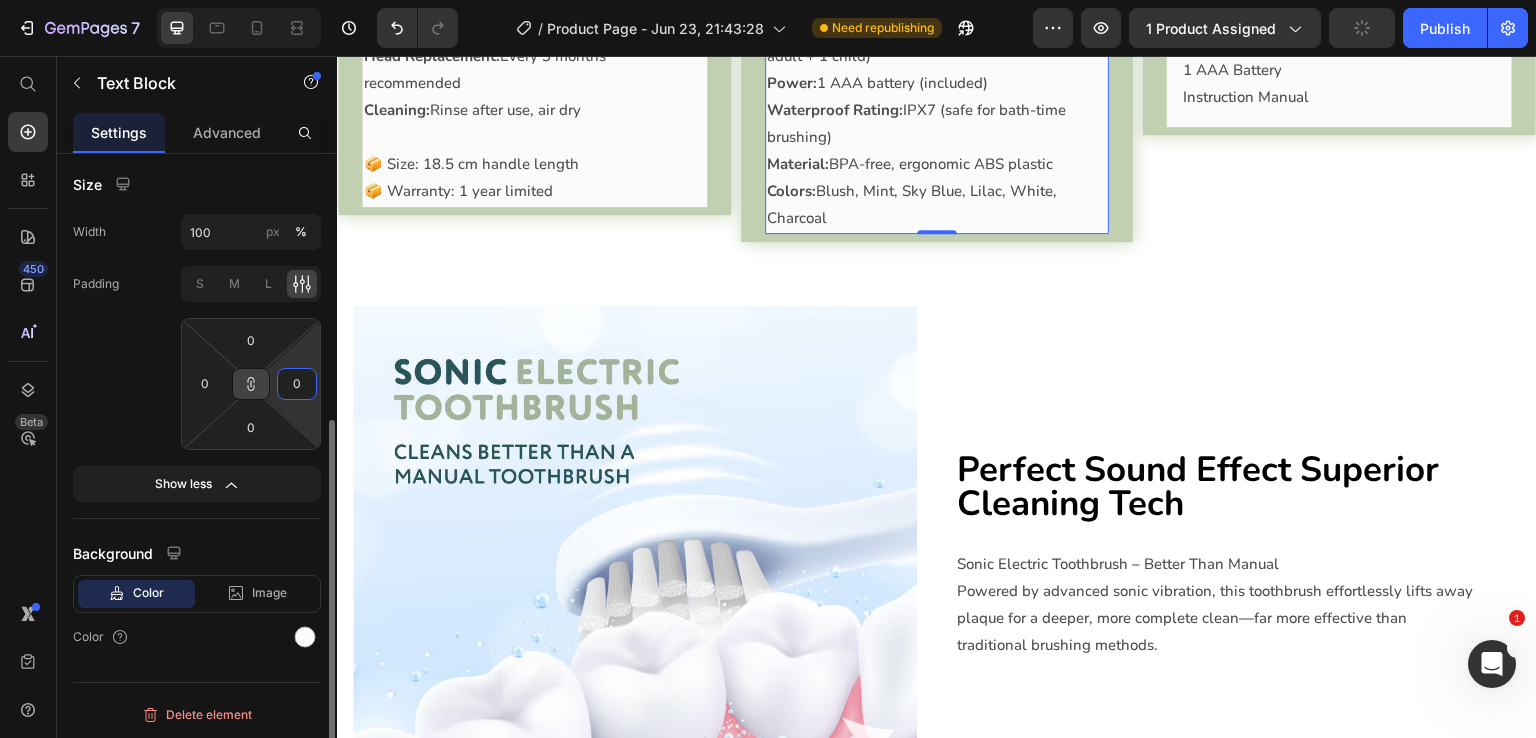 click on "0" at bounding box center (297, 384) 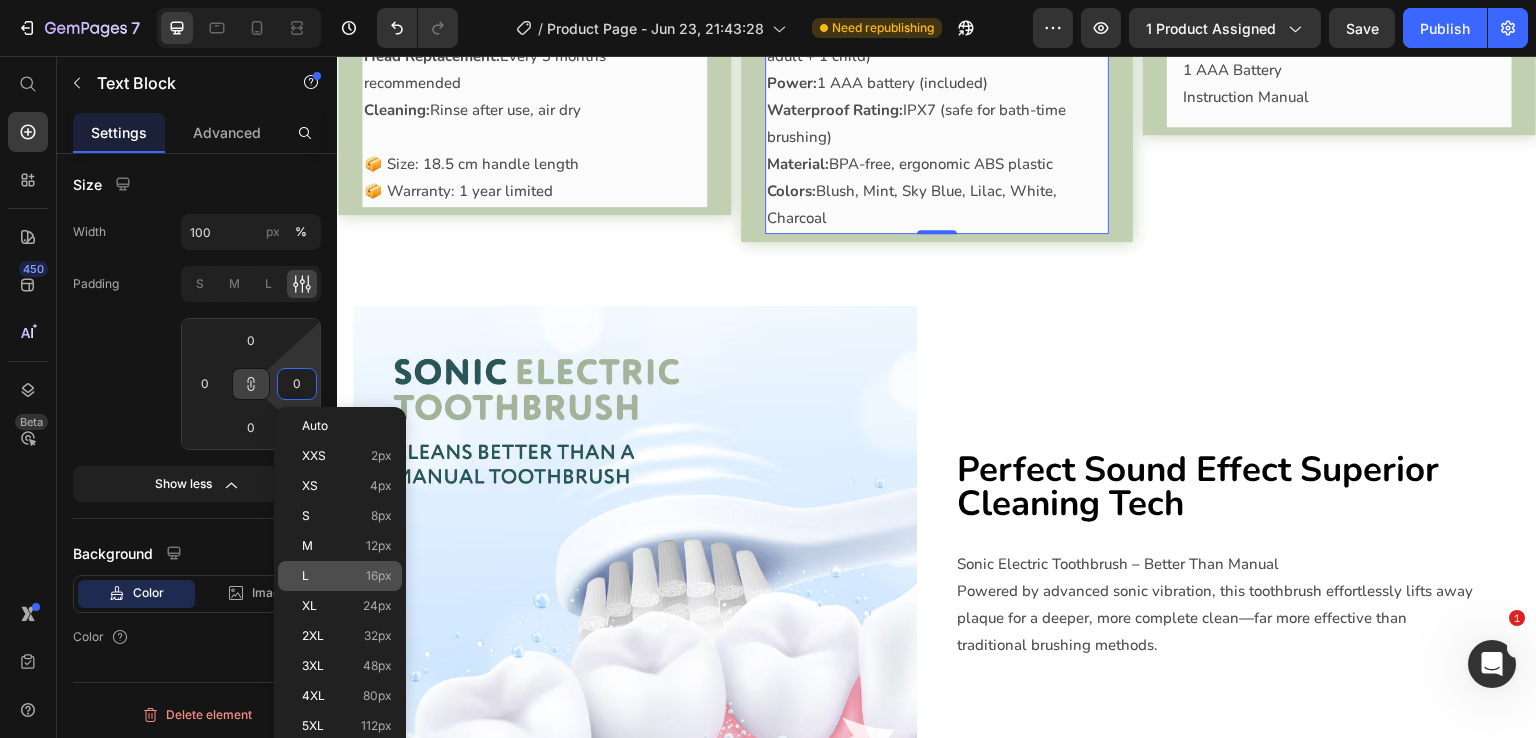 click on "L 16px" 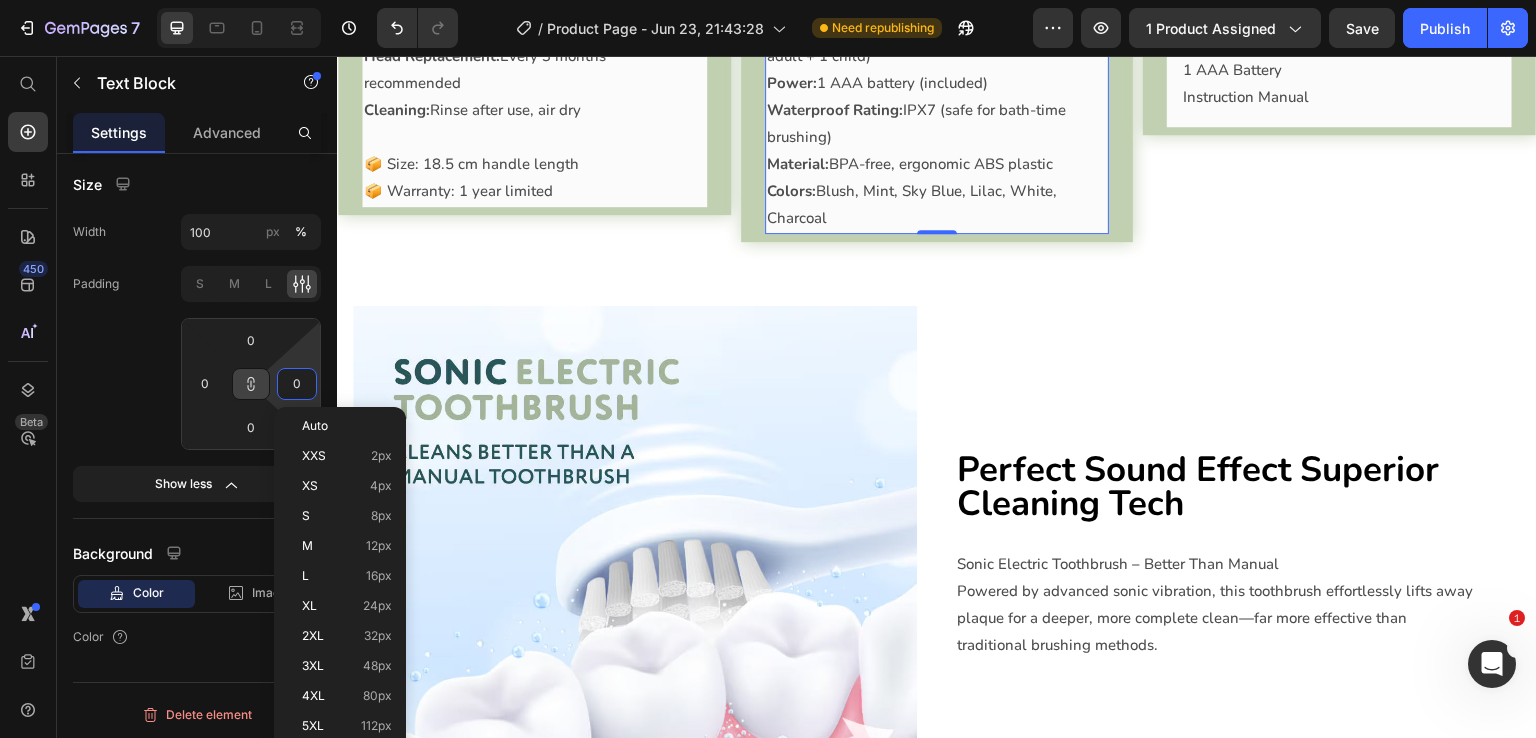 type on "16" 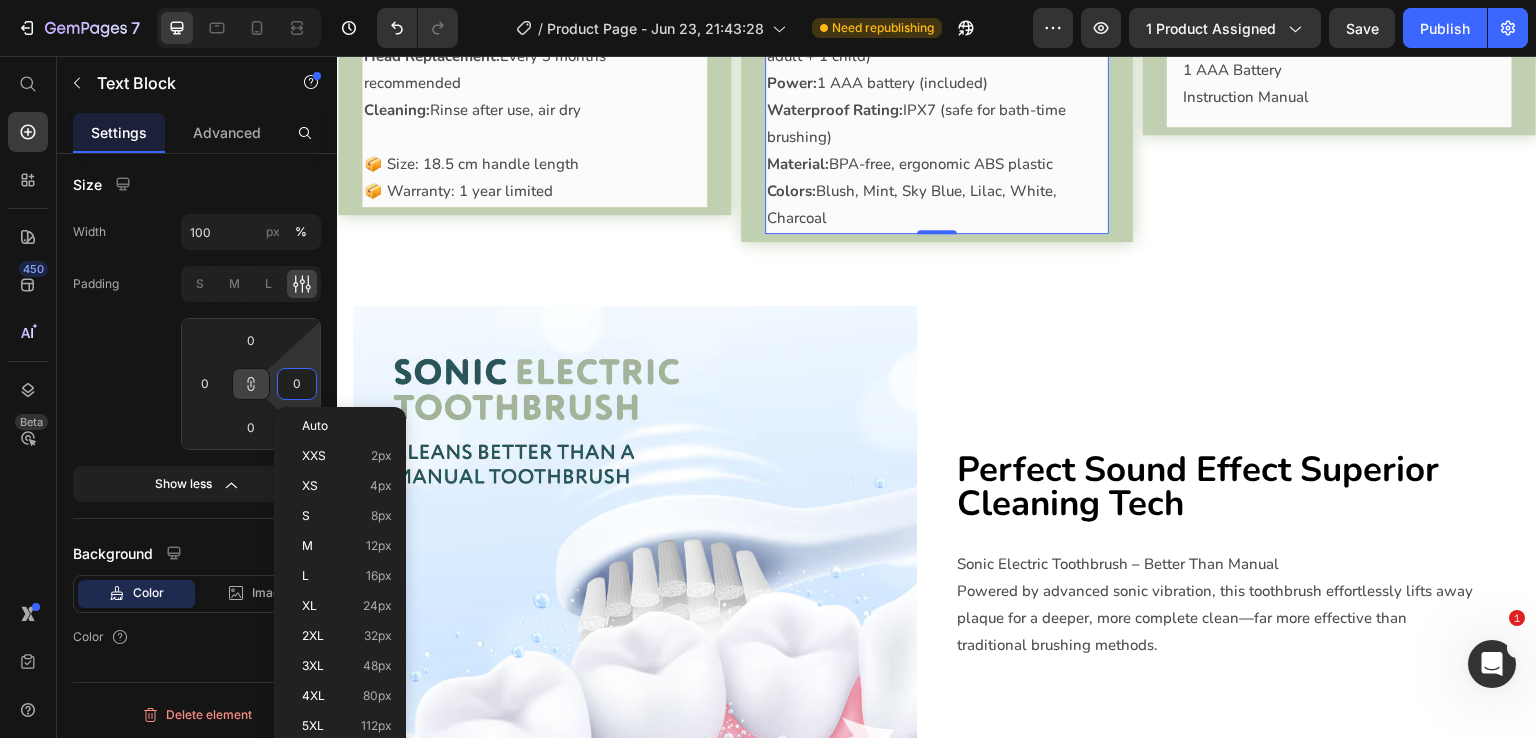 type on "16" 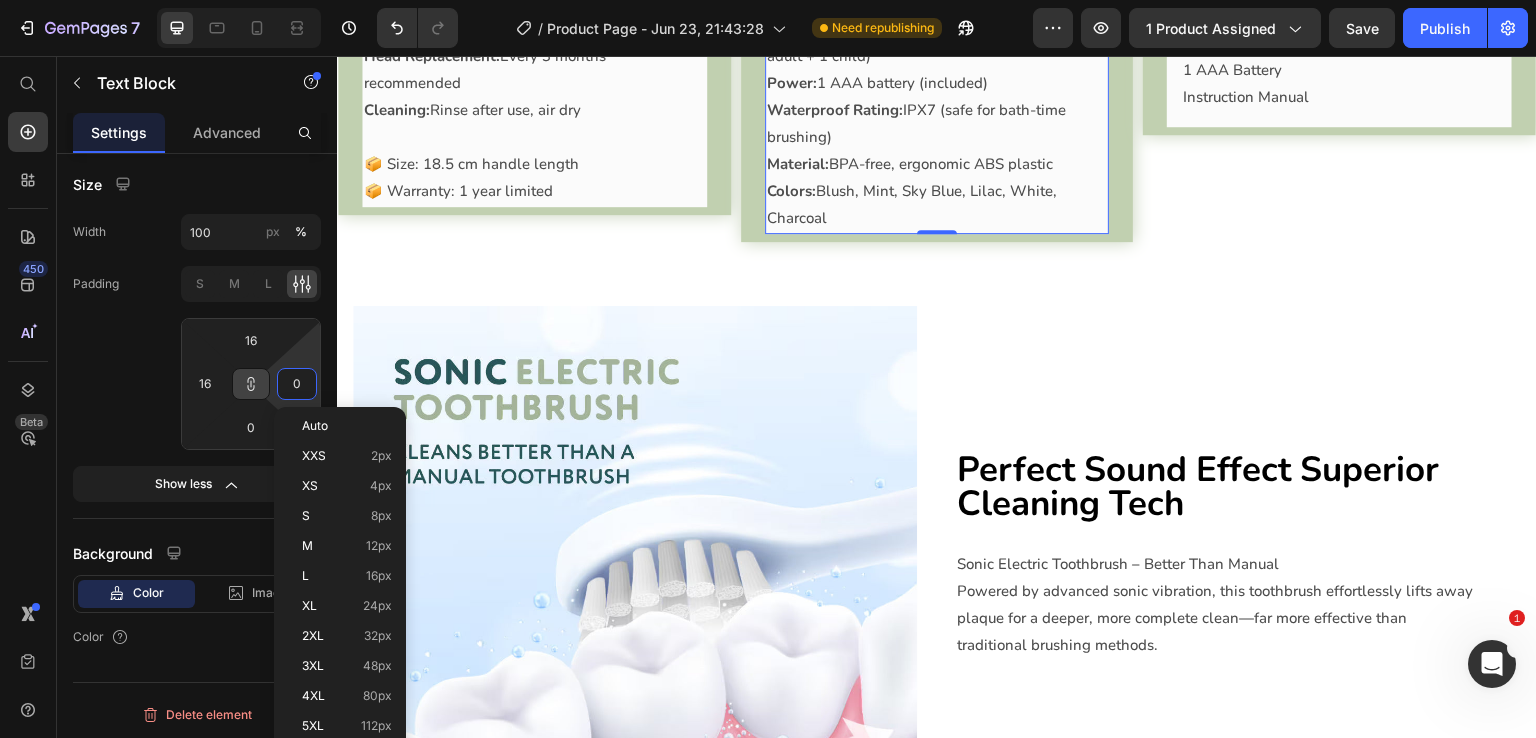 type on "16" 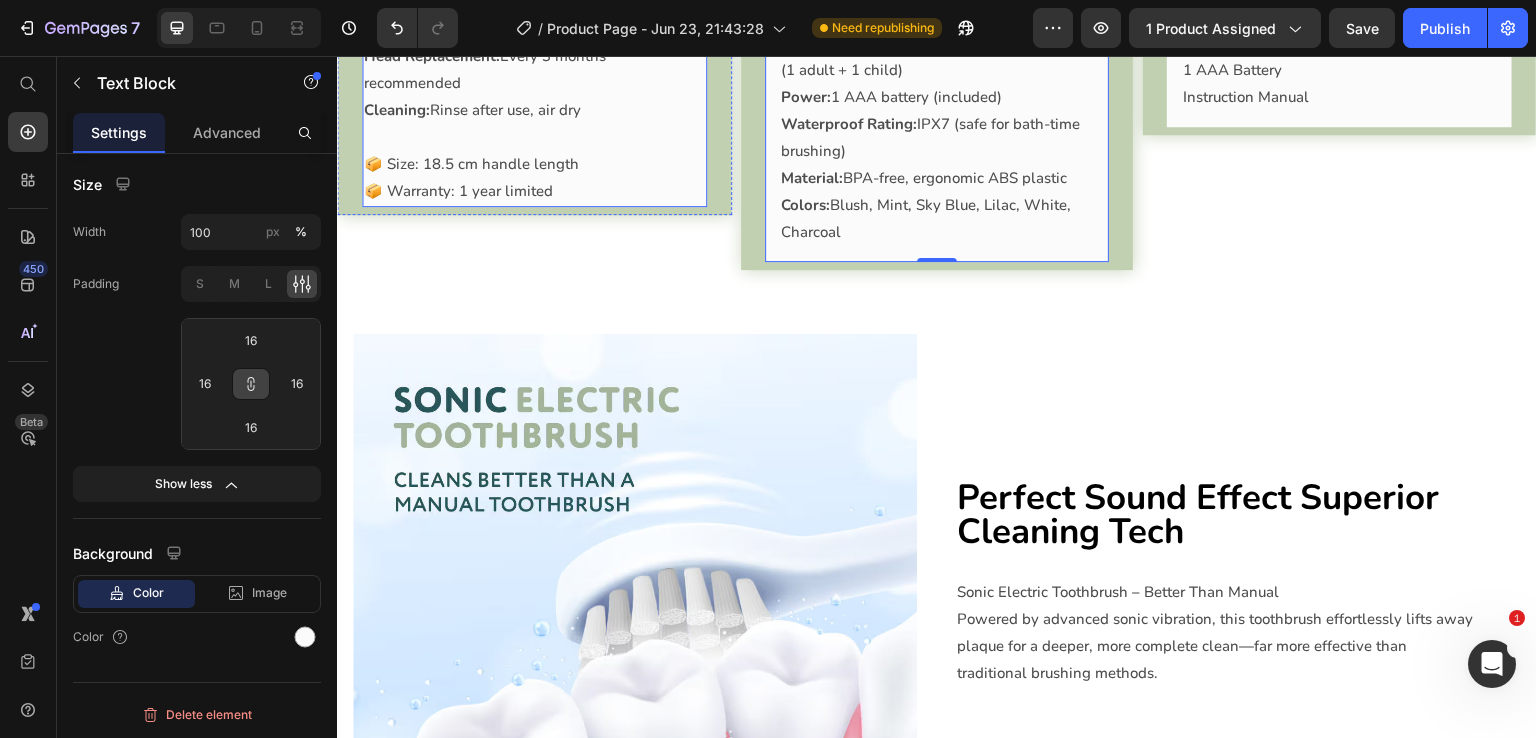 click on "Head Replacement:  Every 3 months recommended" at bounding box center (534, 70) 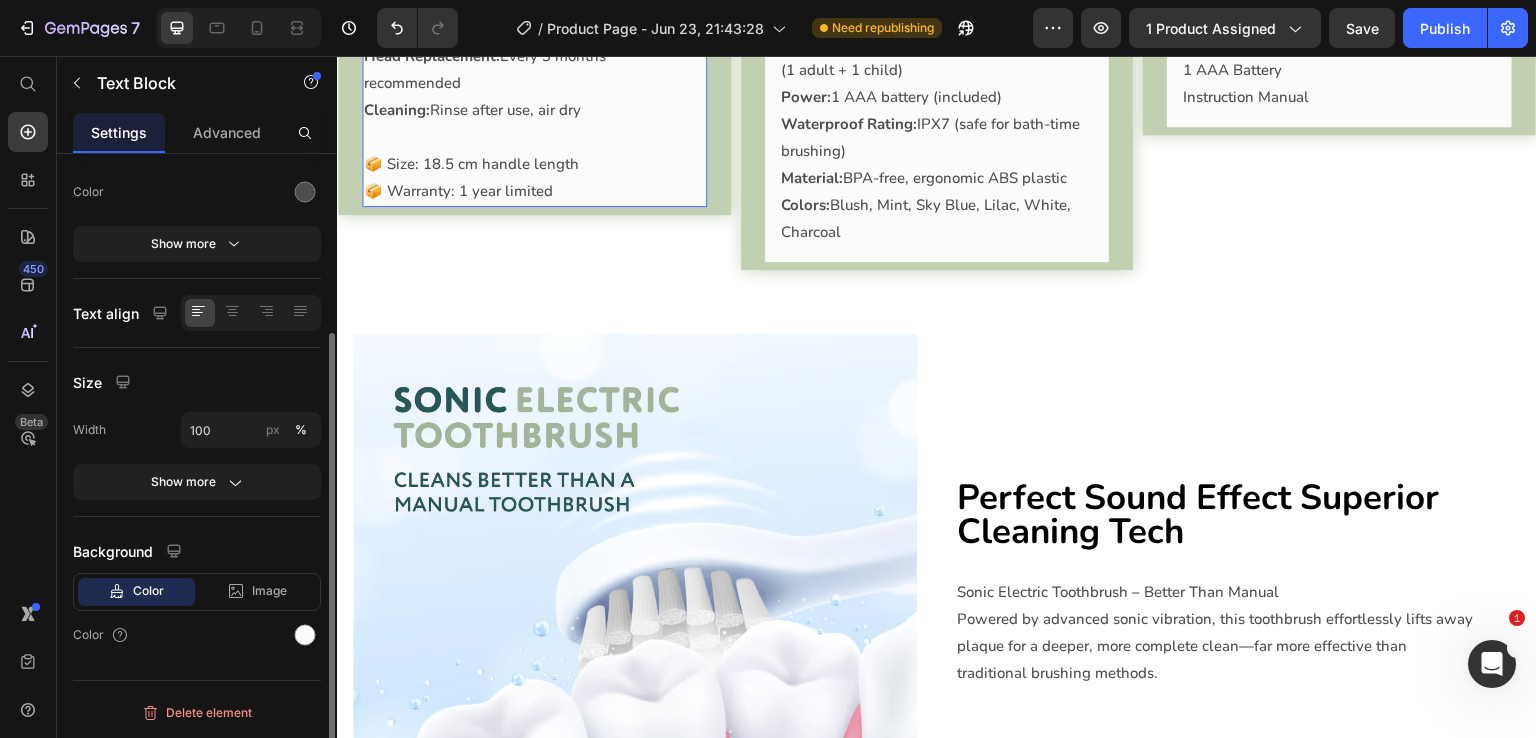 scroll, scrollTop: 252, scrollLeft: 0, axis: vertical 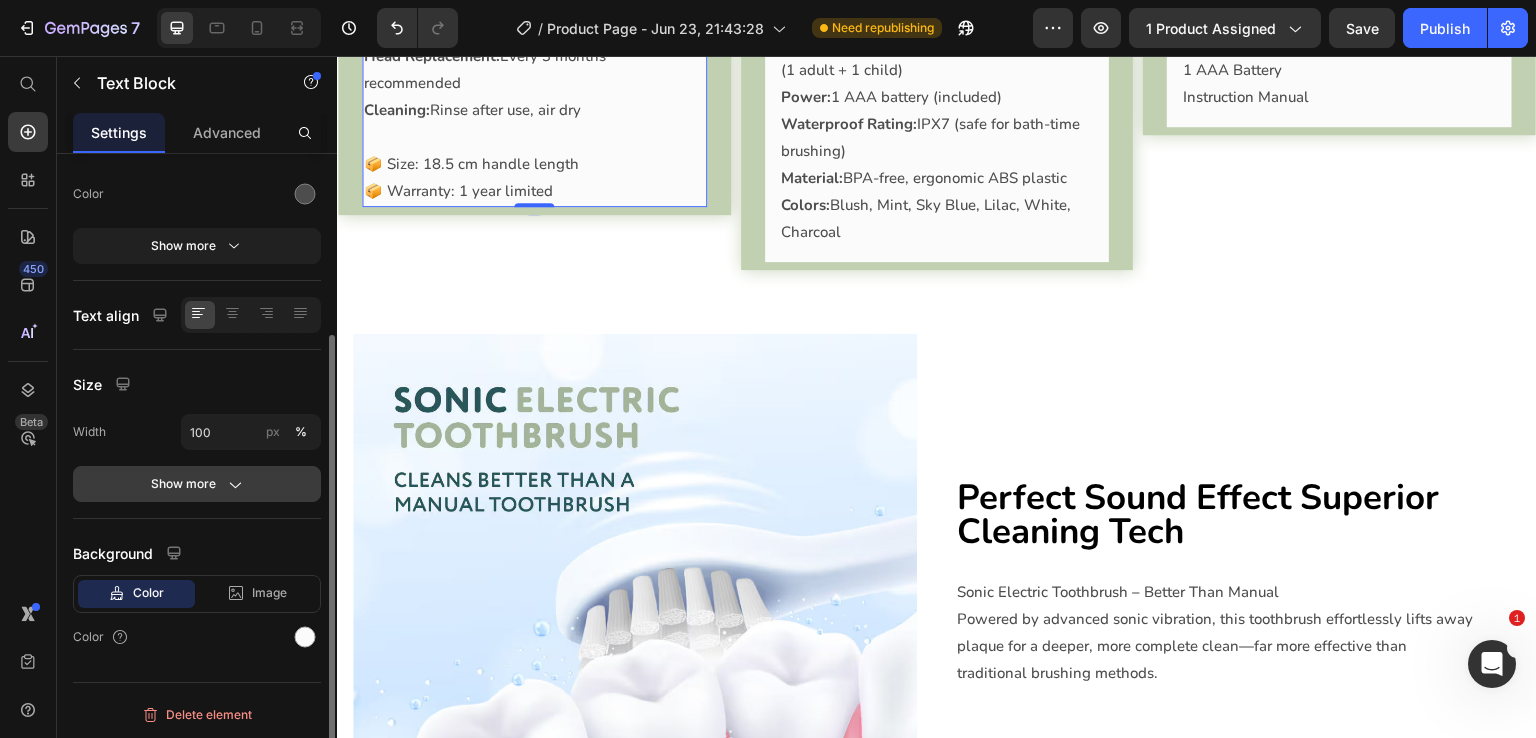click on "Show more" at bounding box center [197, 484] 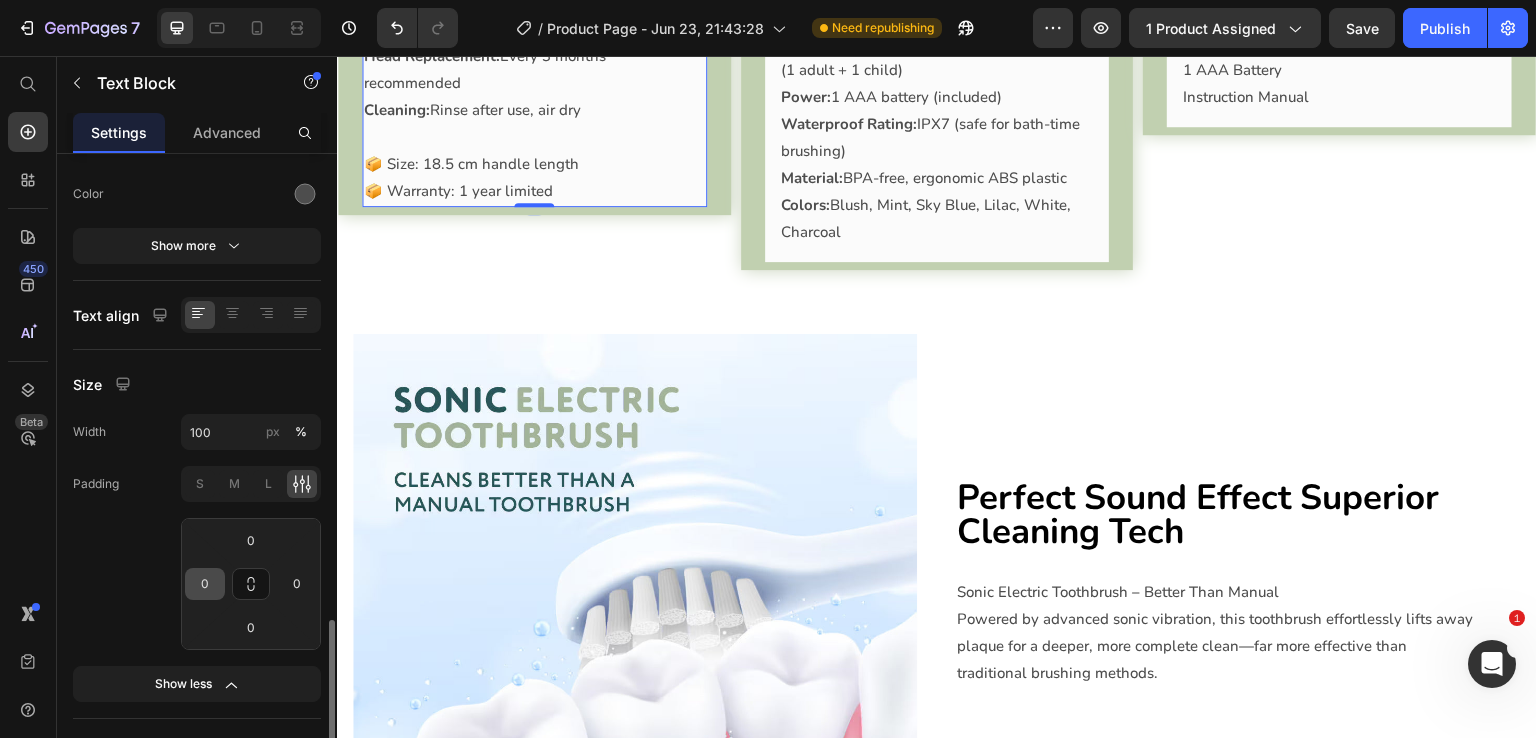 scroll, scrollTop: 452, scrollLeft: 0, axis: vertical 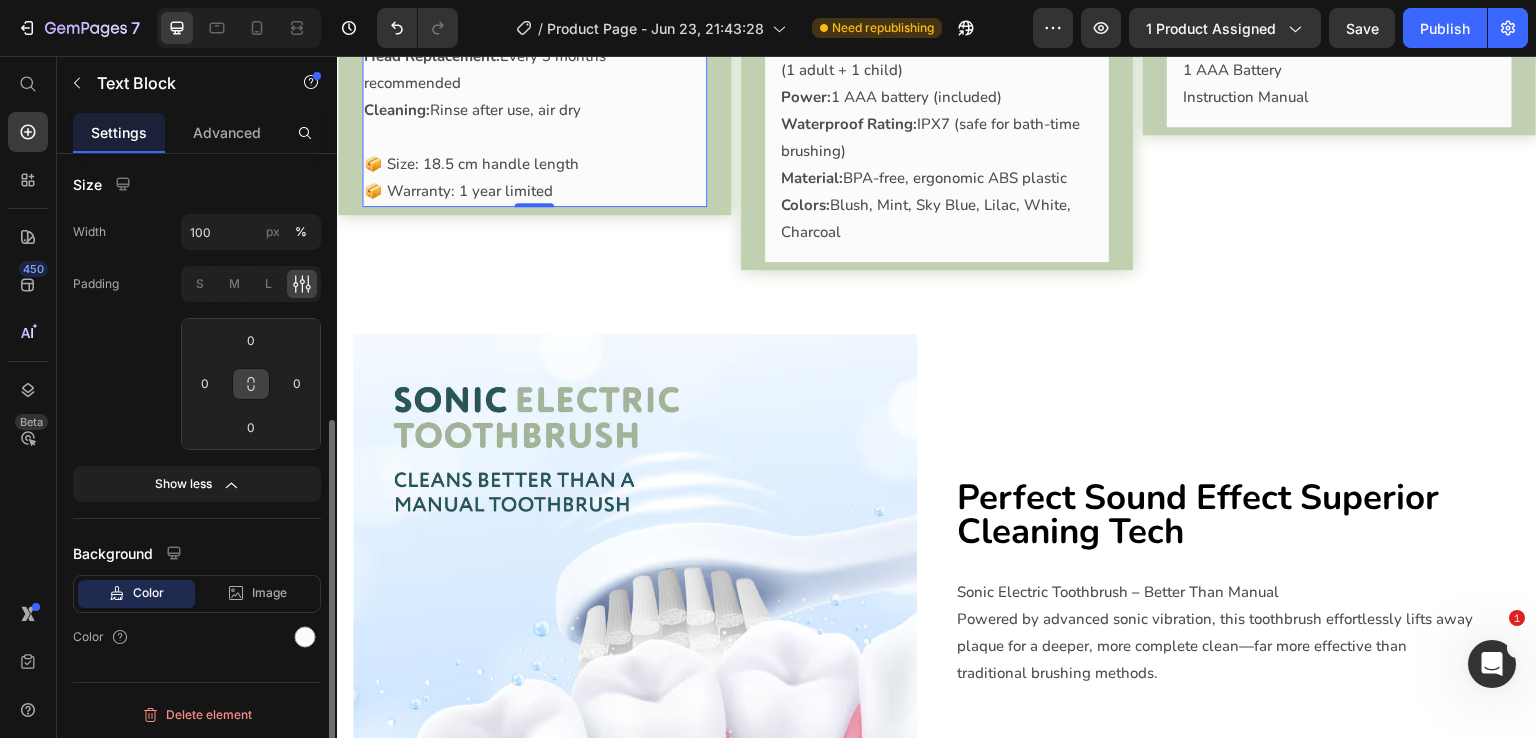 click at bounding box center [251, 384] 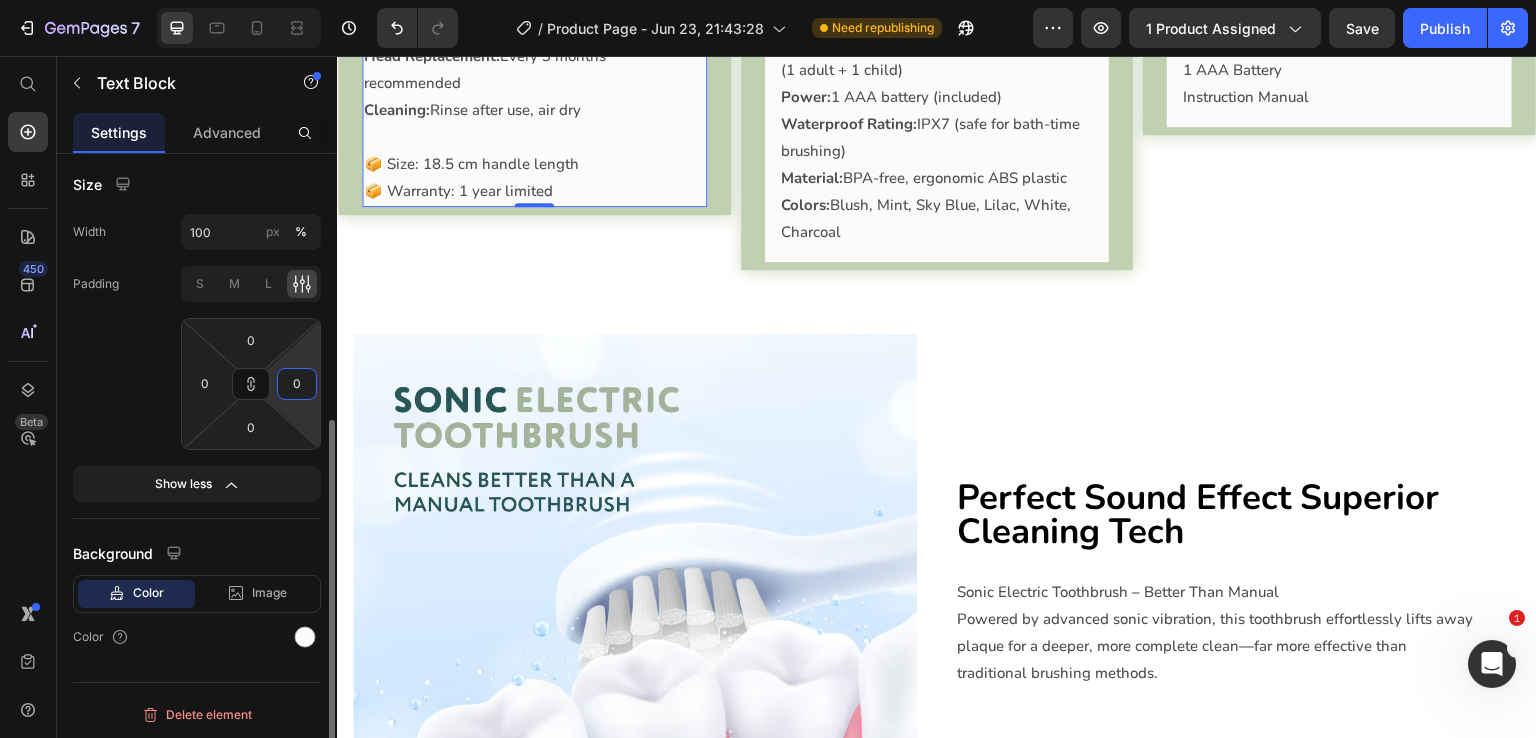 click on "0" at bounding box center [297, 384] 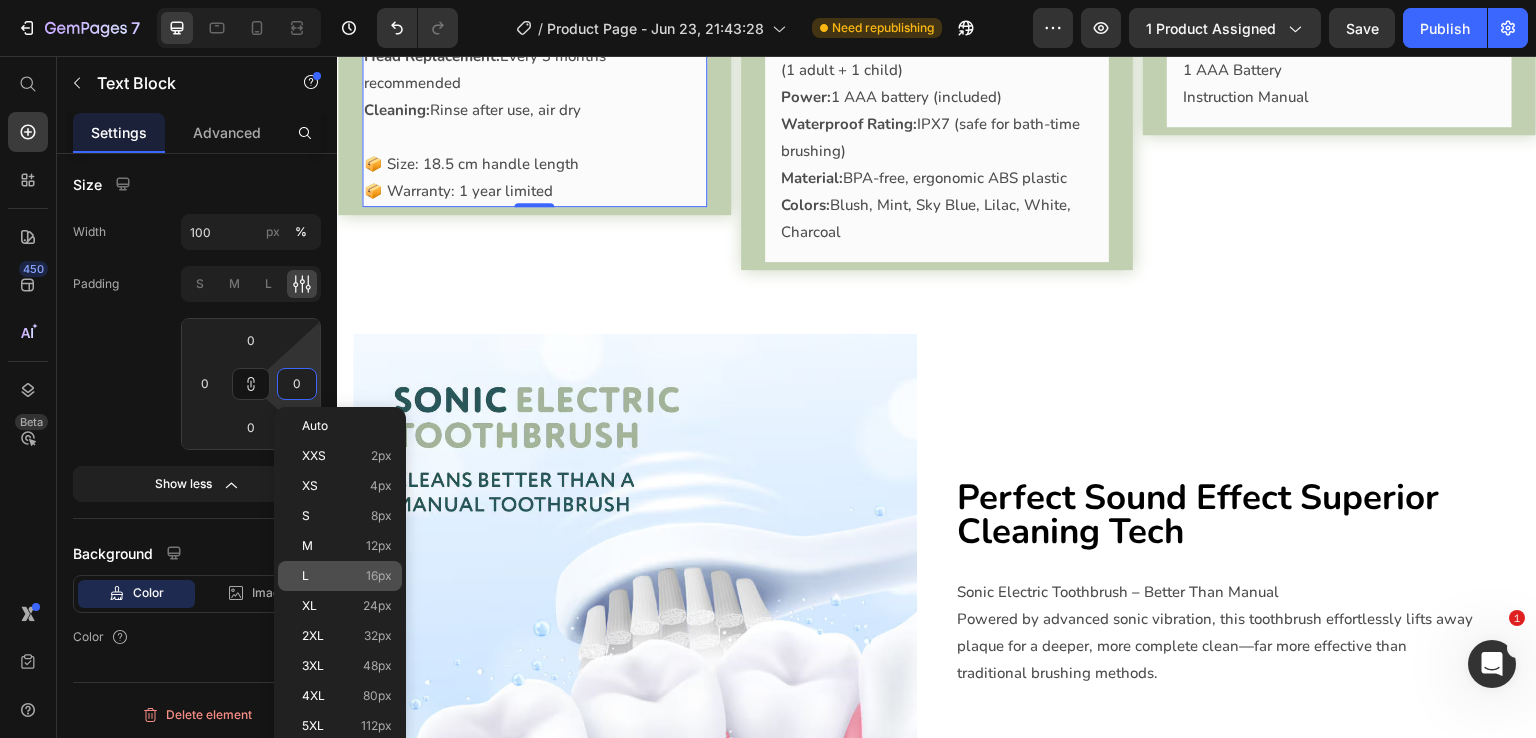 click on "L 16px" at bounding box center (347, 576) 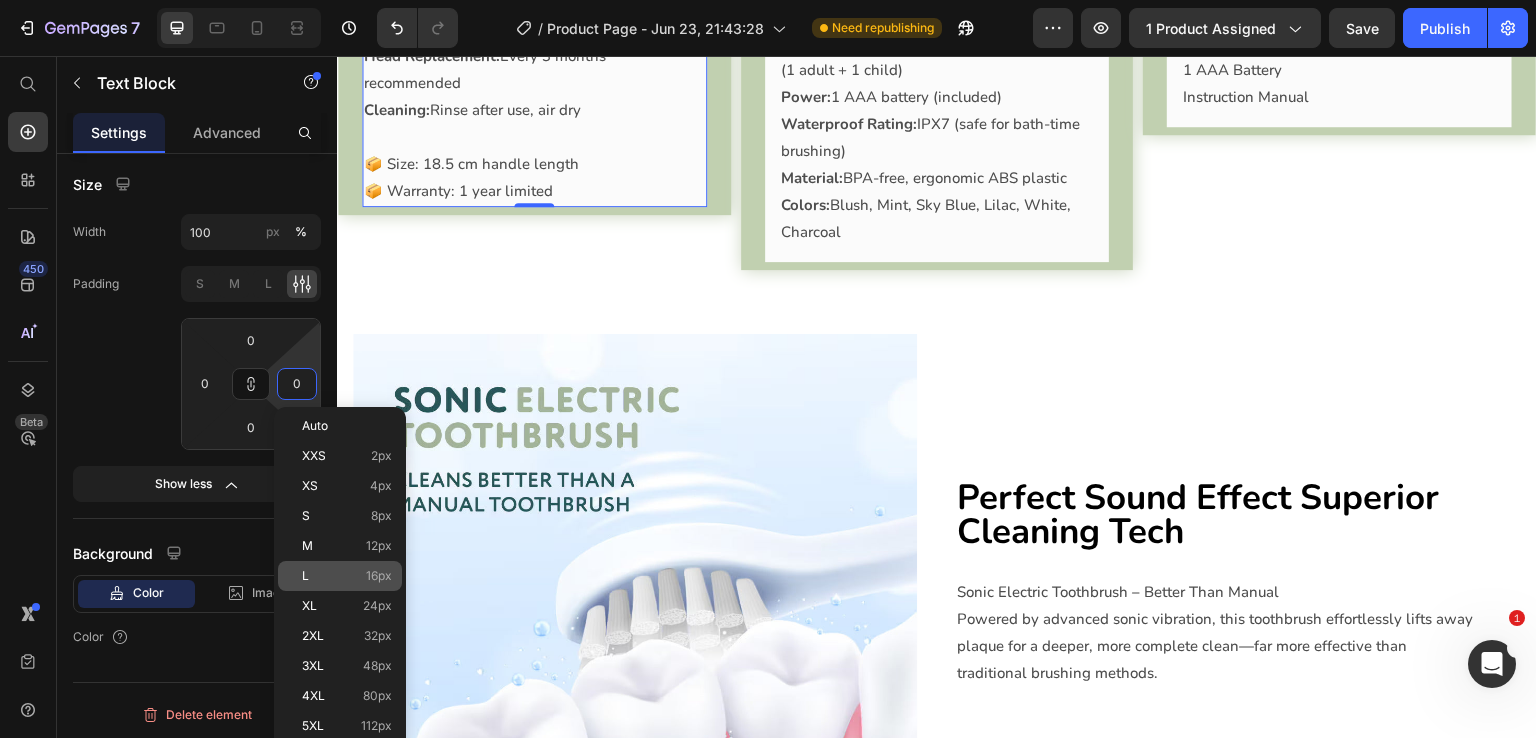 type on "16" 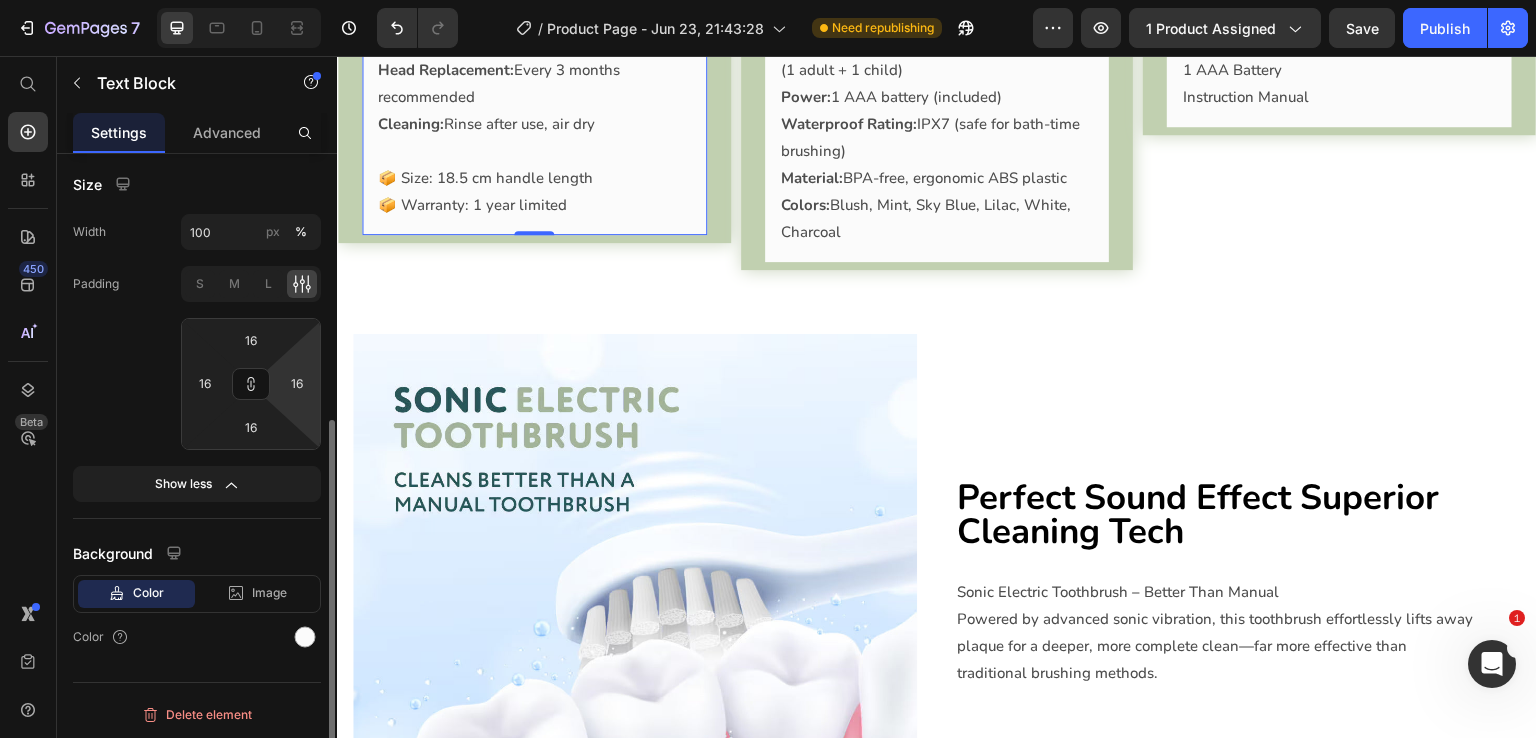 click on "Padding S M L 16 16 16 16" 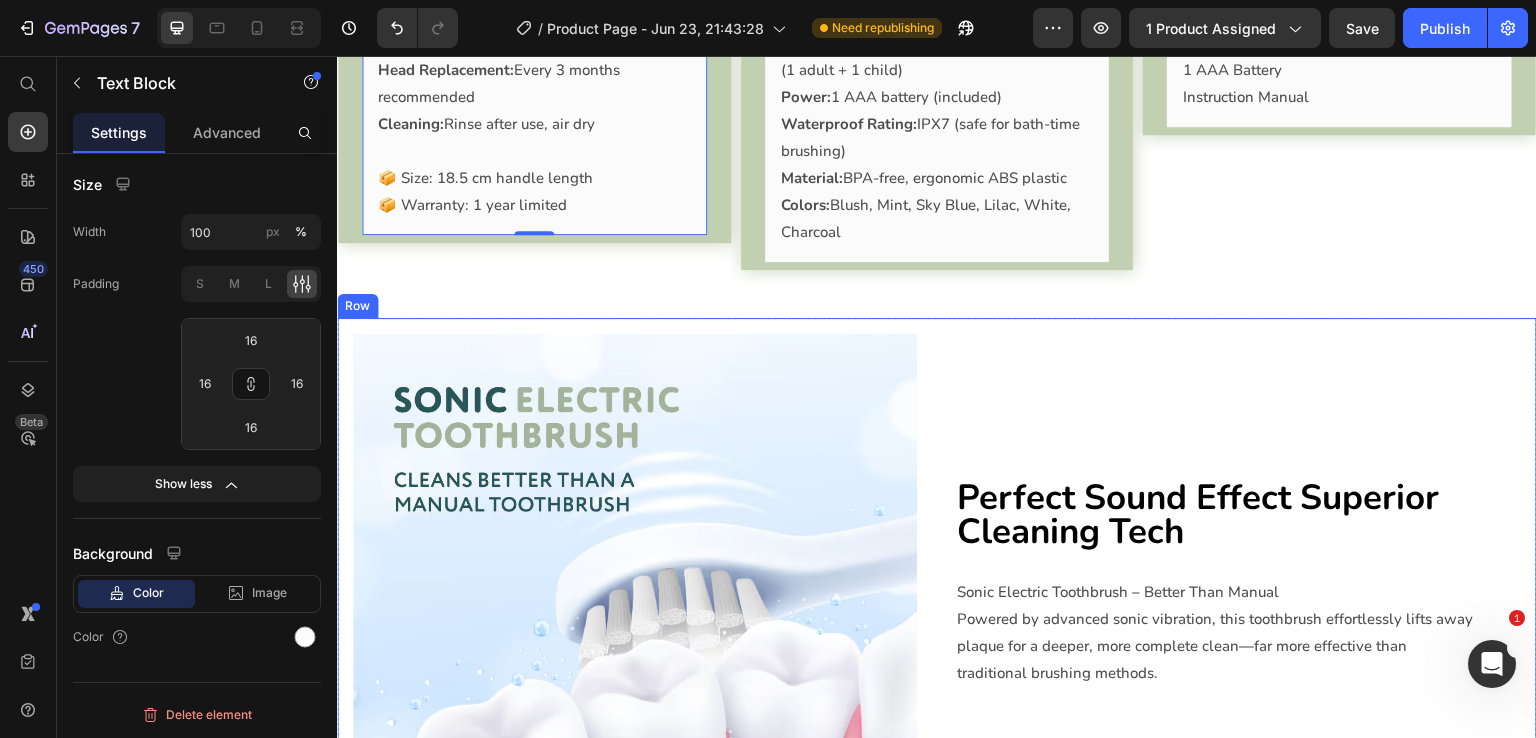 click on "Usage Age Range:  Safe for ages [AGE] Routine:  Brush twice daily for 2 minutes  Head Replacement:  Every 3 months recommended  Cleaning:  Rinse after use, air dry 📦 Size: 18.5 cm handle length 📦 Warranty: 1 year limited Text Block   0 Accordion
Product Specs Motor:  Sonic (31,000 strokes/min) Brush Heads:  2x DuPont™ replaceable heads (1 adult + 1 child) Power:  1 AAA battery (included) Waterproof Rating:  IPX7 (safe for bath-time brushing) Material:  BPA-free, ergonomic ABS plastic  Colors:  Blush, Mint, Sky Blue, Lilac, White, Charcoal Text Block Accordion
What's in the Box 1 Brush Handle 2 Brush Heads 1 AAA Battery Instruction Manual Text Block Accordion Row Section 4" at bounding box center (937, 108) 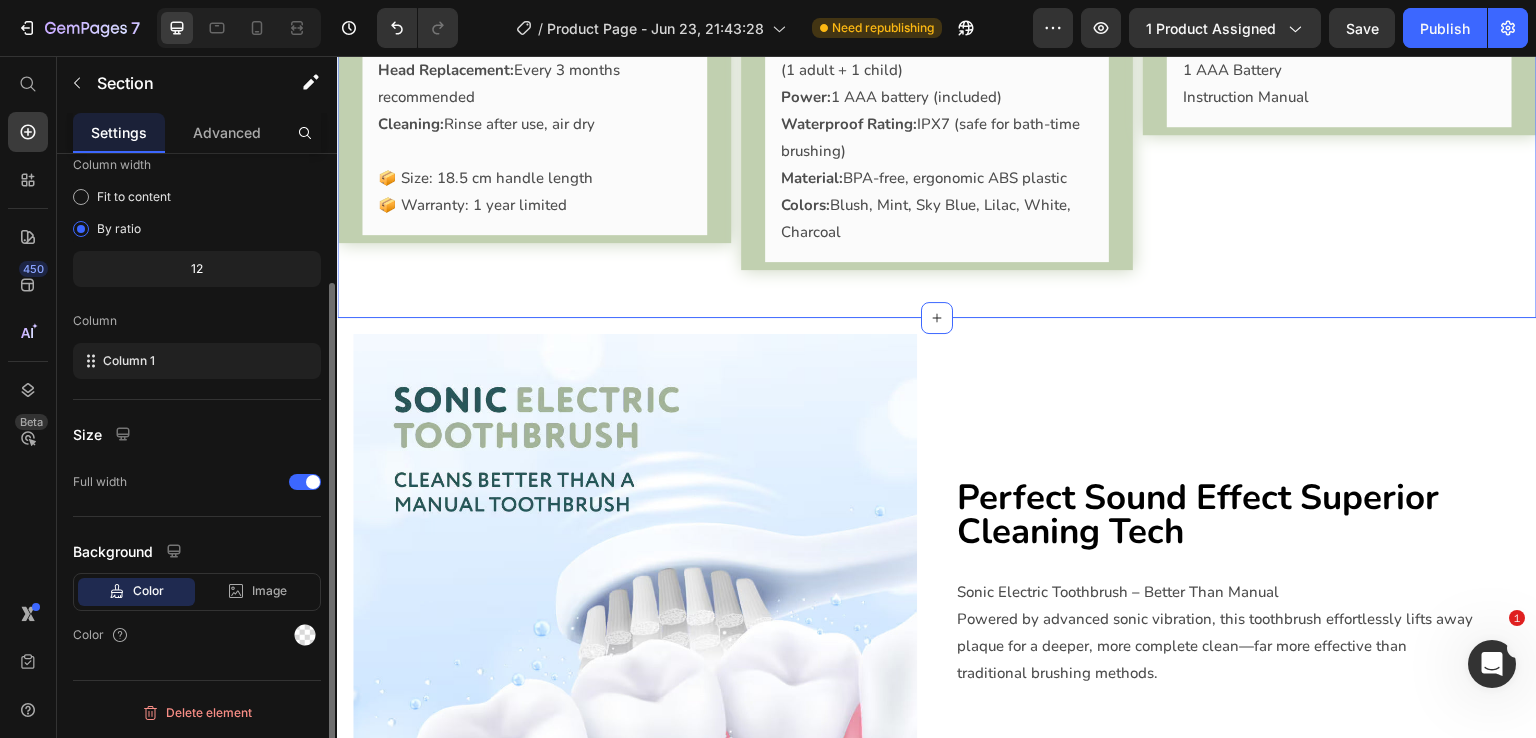 scroll, scrollTop: 0, scrollLeft: 0, axis: both 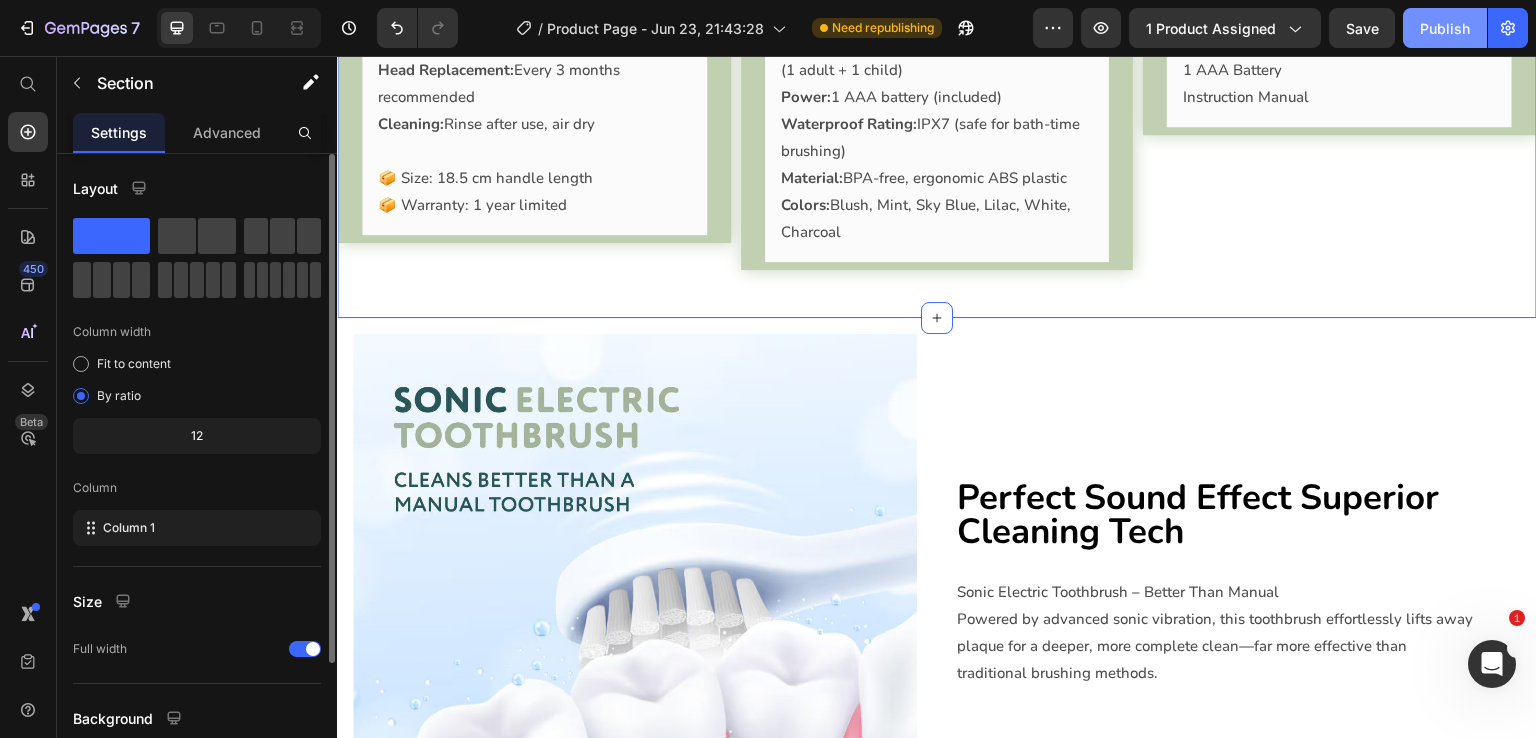 click on "Publish" at bounding box center [1445, 28] 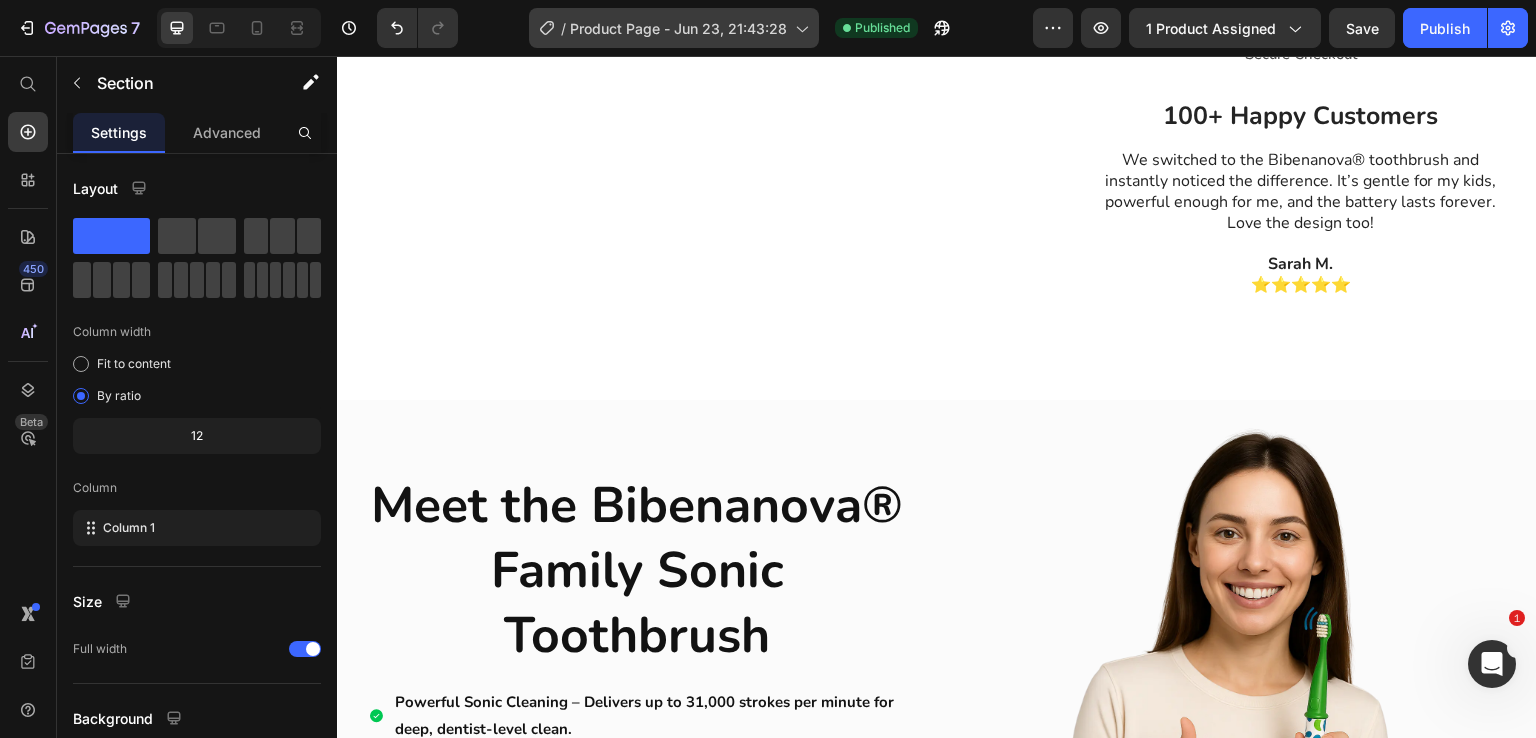scroll, scrollTop: 904, scrollLeft: 0, axis: vertical 